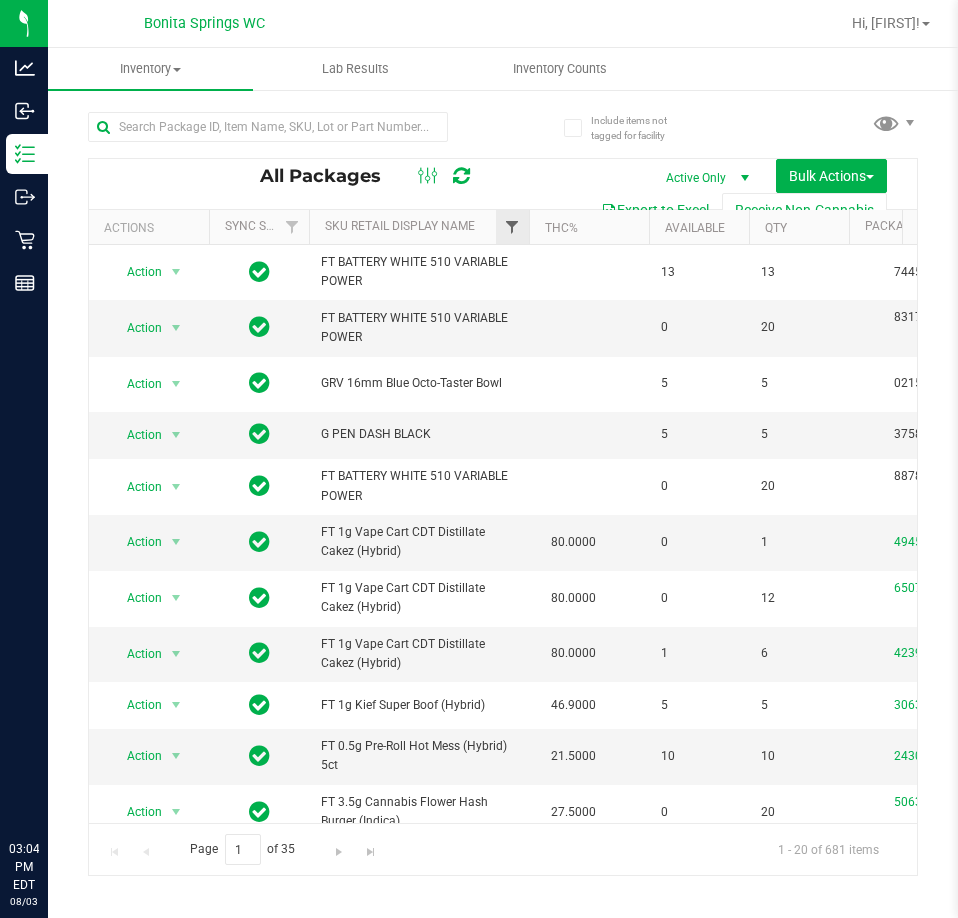 scroll, scrollTop: 0, scrollLeft: 0, axis: both 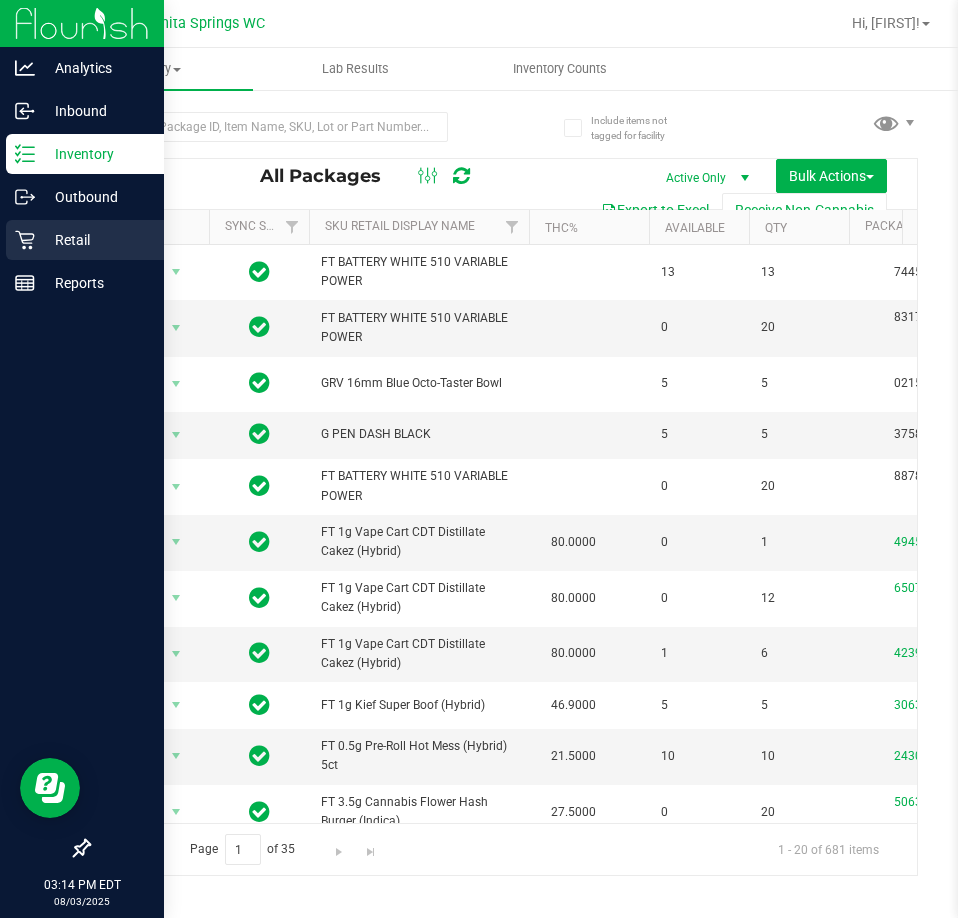 click on "Retail" at bounding box center (95, 240) 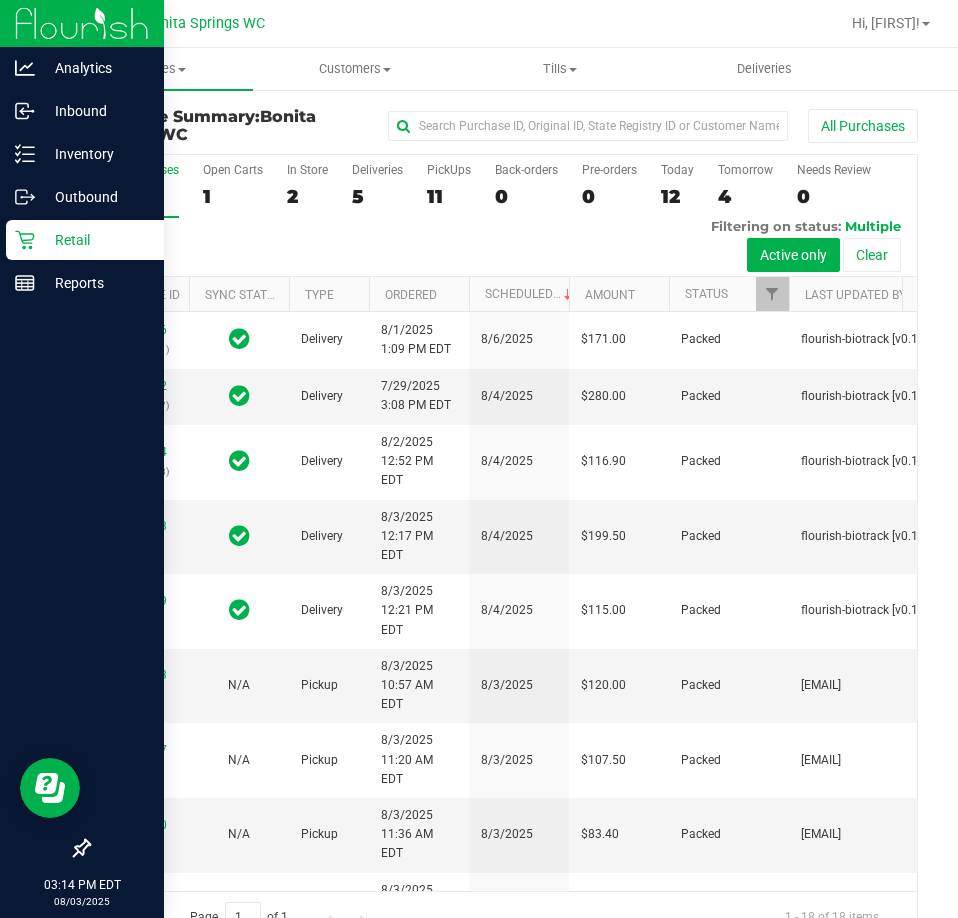 click on "11" at bounding box center (449, 196) 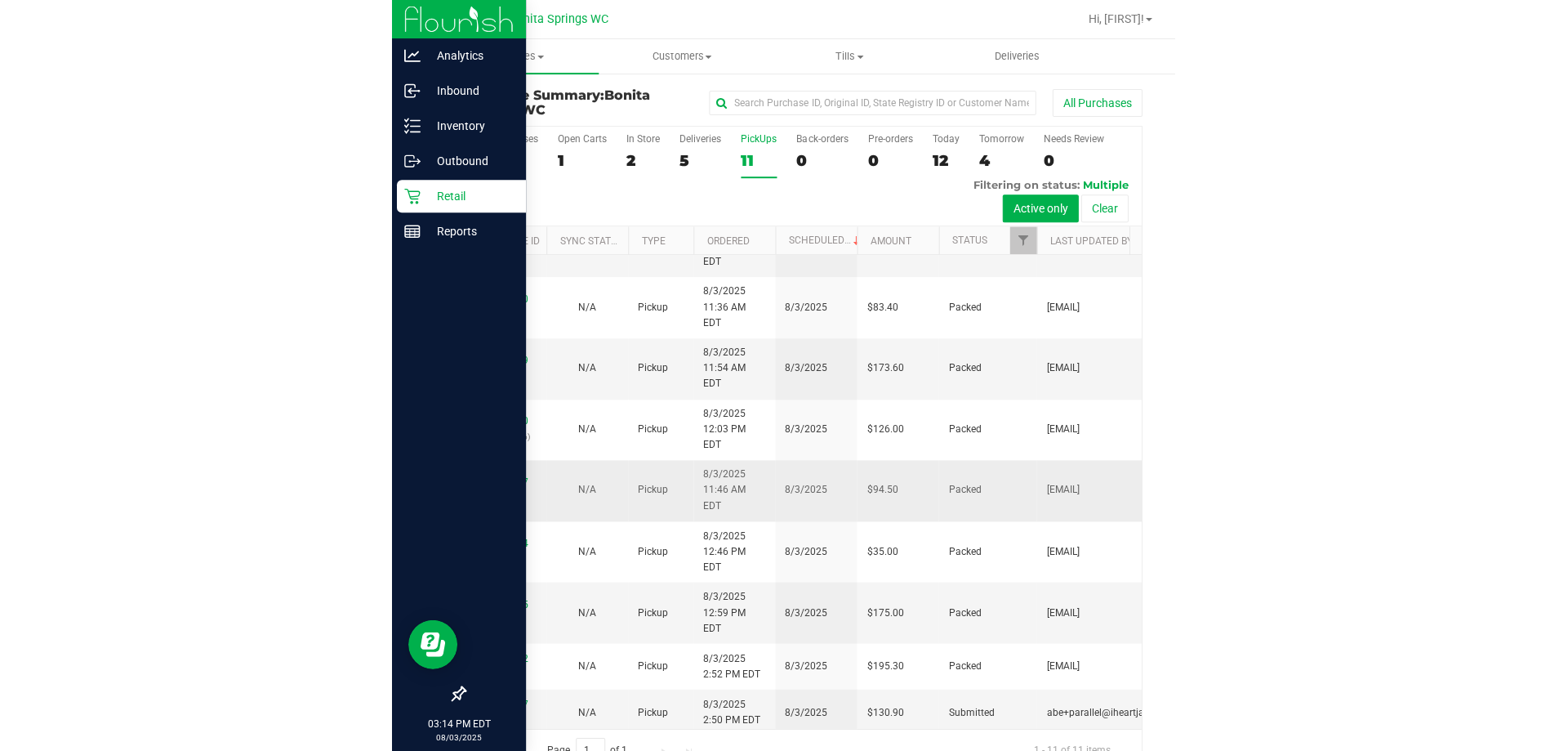 scroll, scrollTop: 0, scrollLeft: 0, axis: both 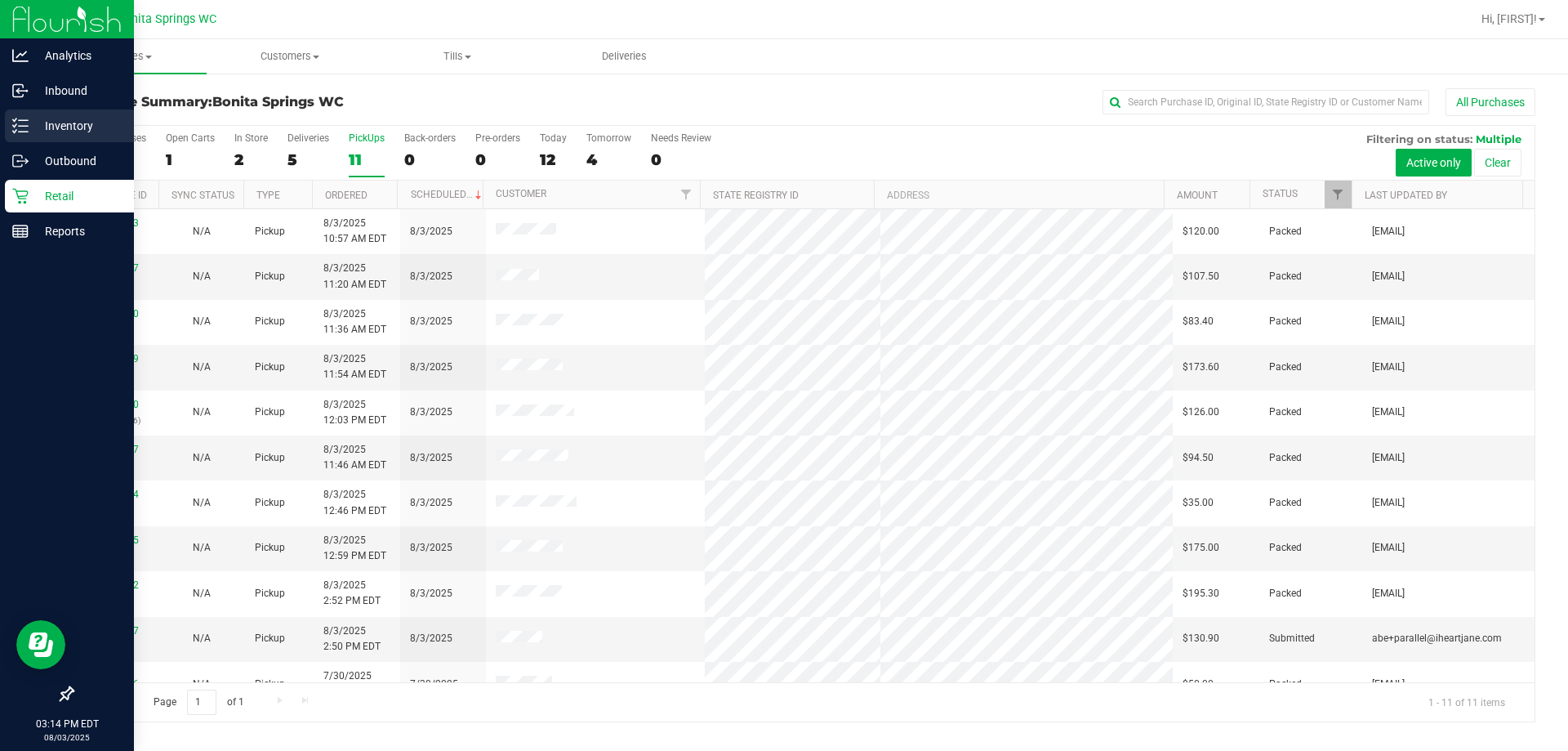 click on "Inventory" at bounding box center (78, 126) 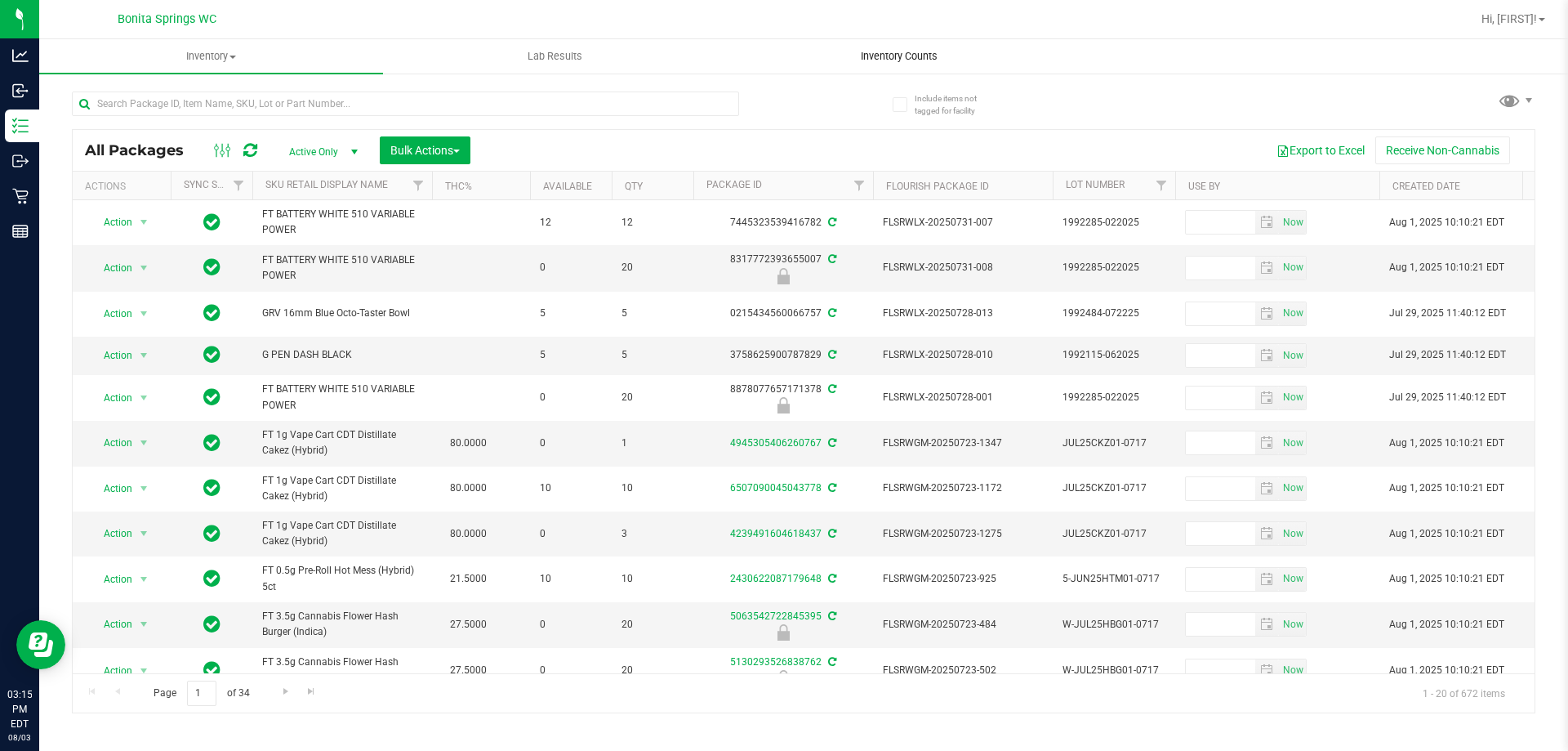 click on "Inventory Counts" at bounding box center [899, 56] 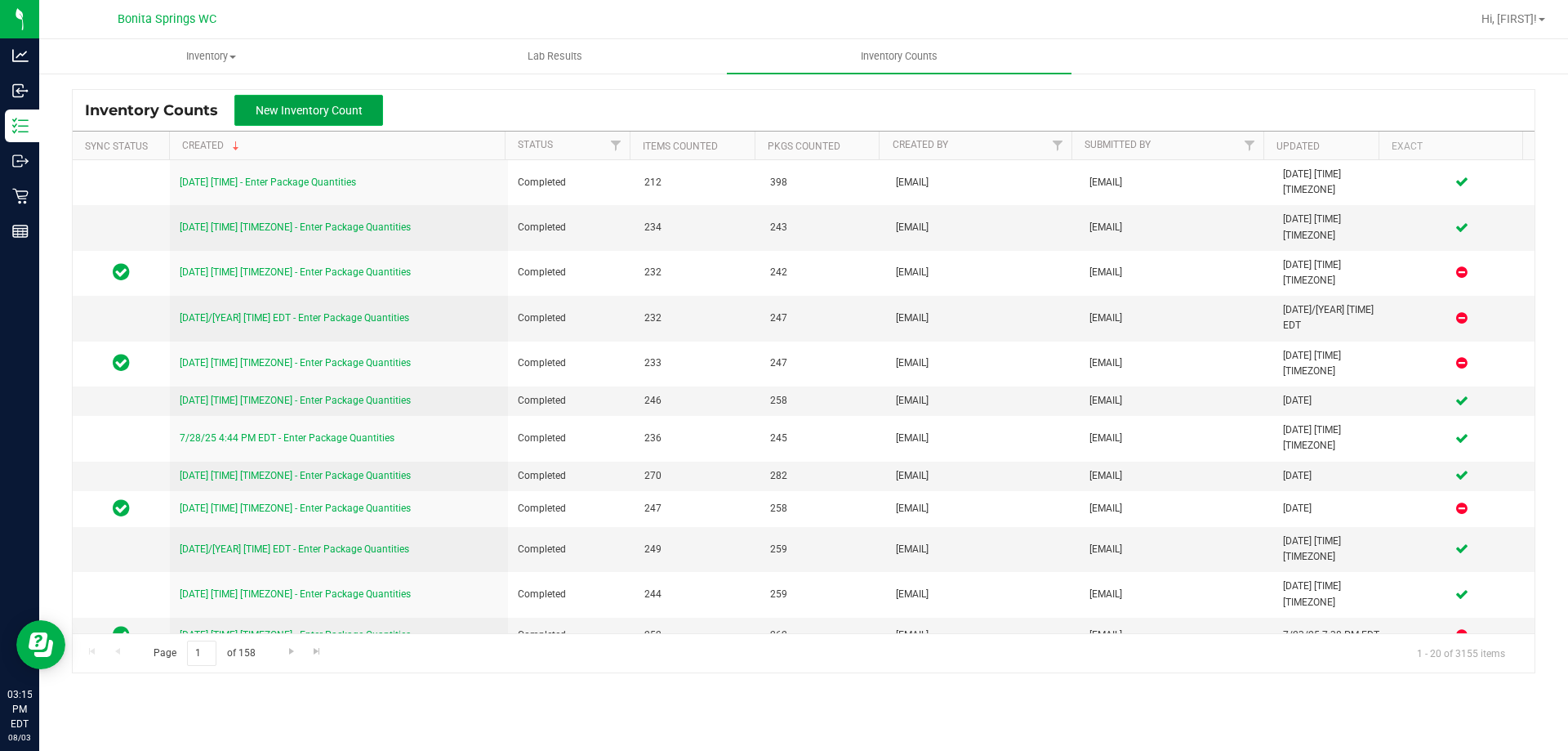 click on "New Inventory Count" at bounding box center [309, 110] 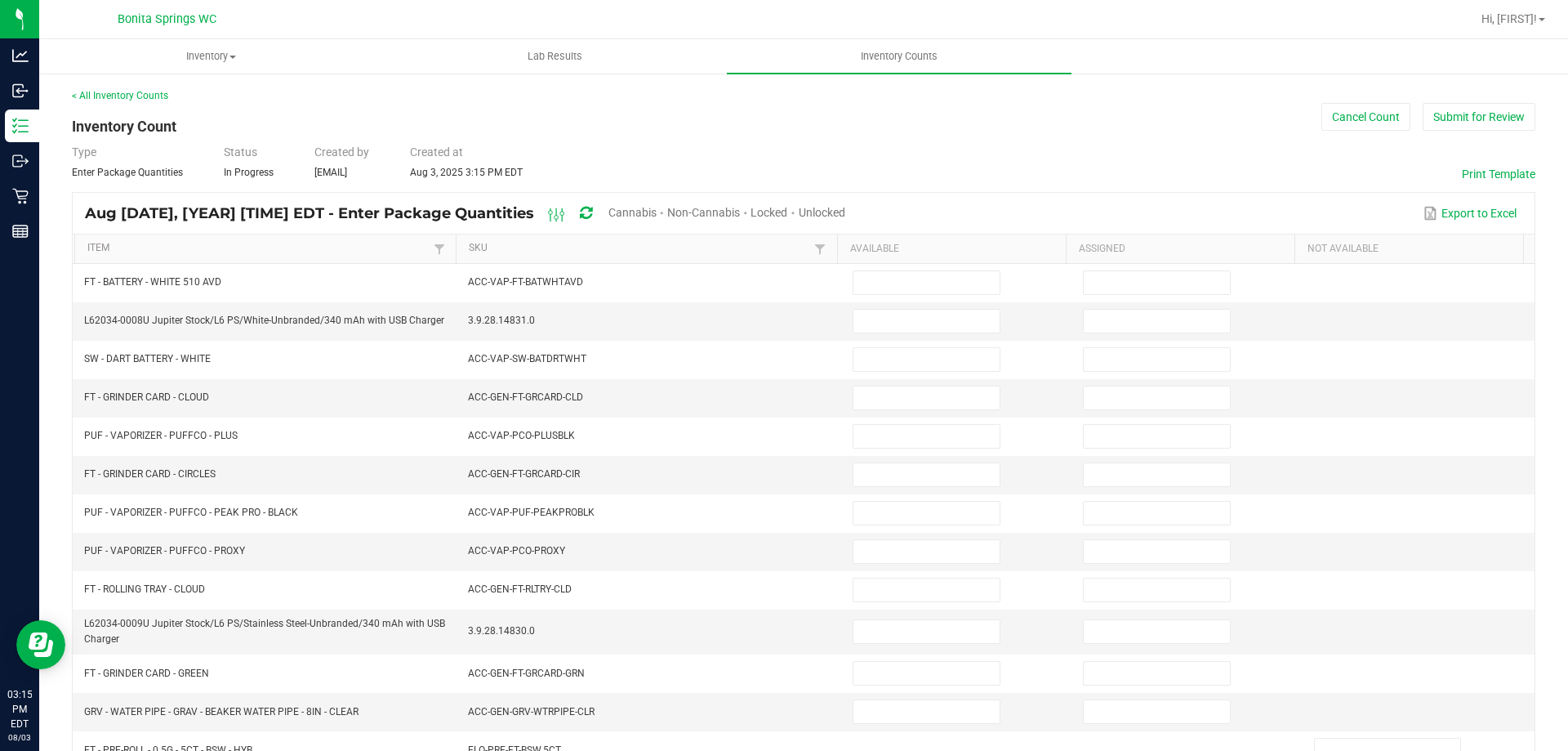 click on "Cannabis" at bounding box center [632, 212] 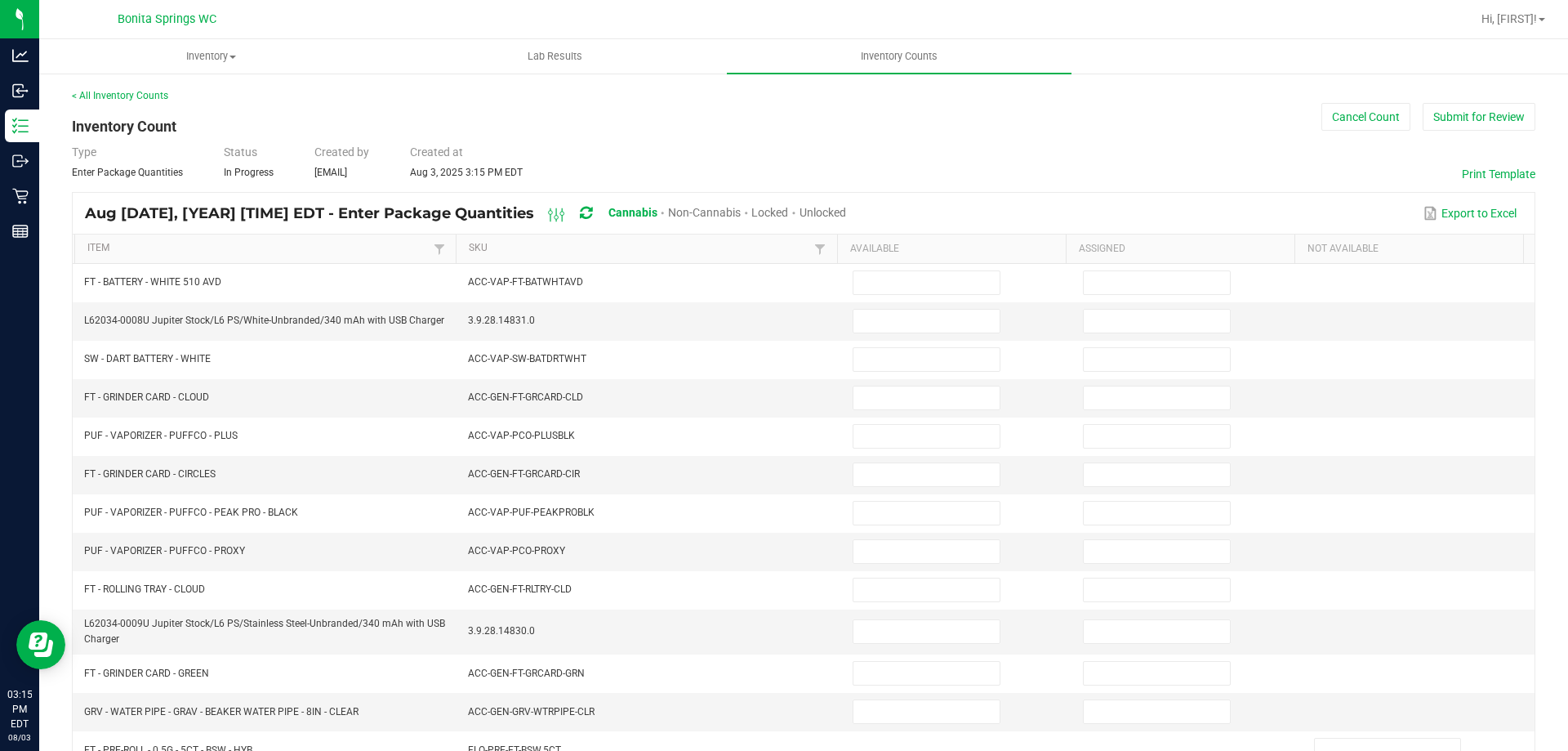 click on "Unlocked" at bounding box center [822, 212] 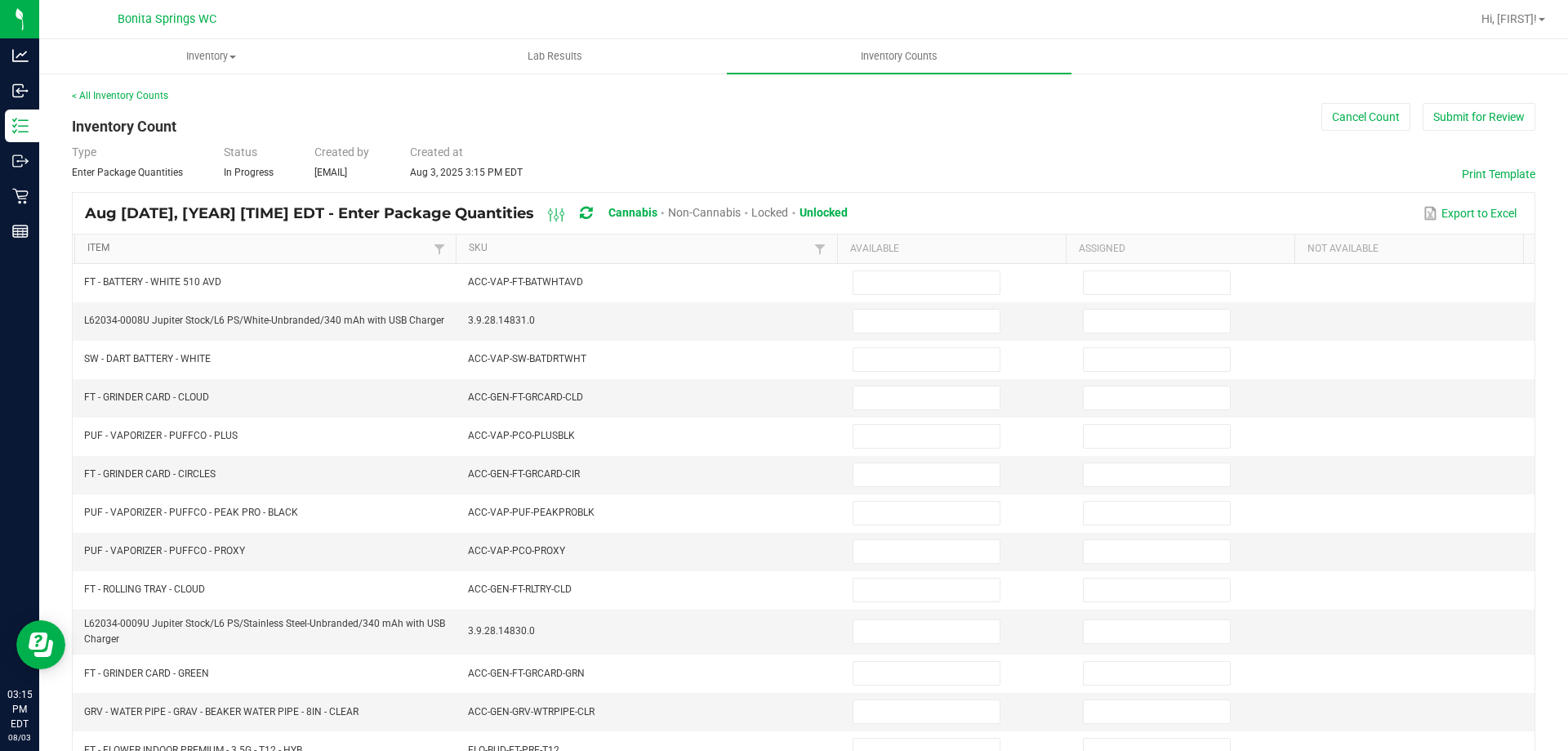 click on "Item" at bounding box center (258, 248) 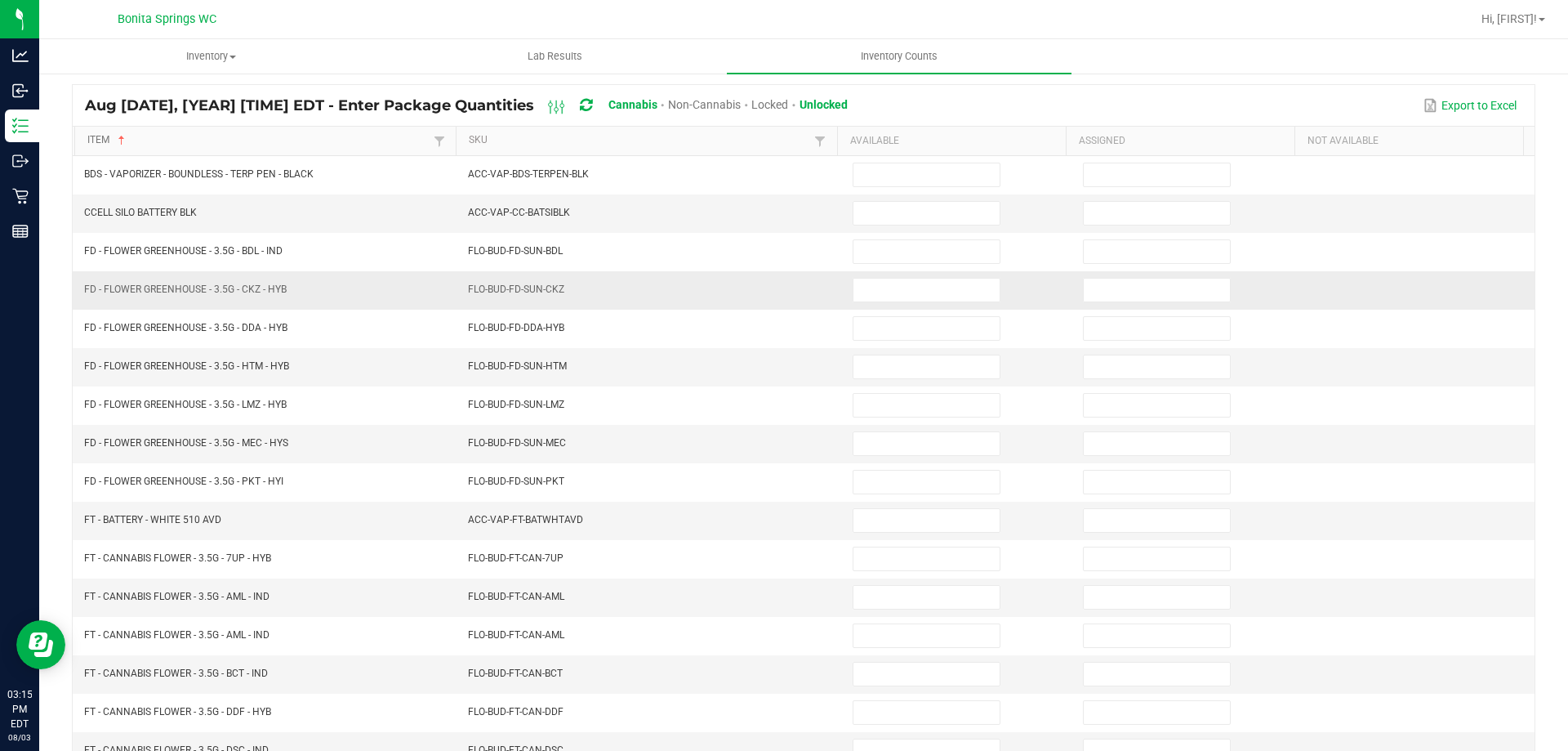 scroll, scrollTop: 0, scrollLeft: 0, axis: both 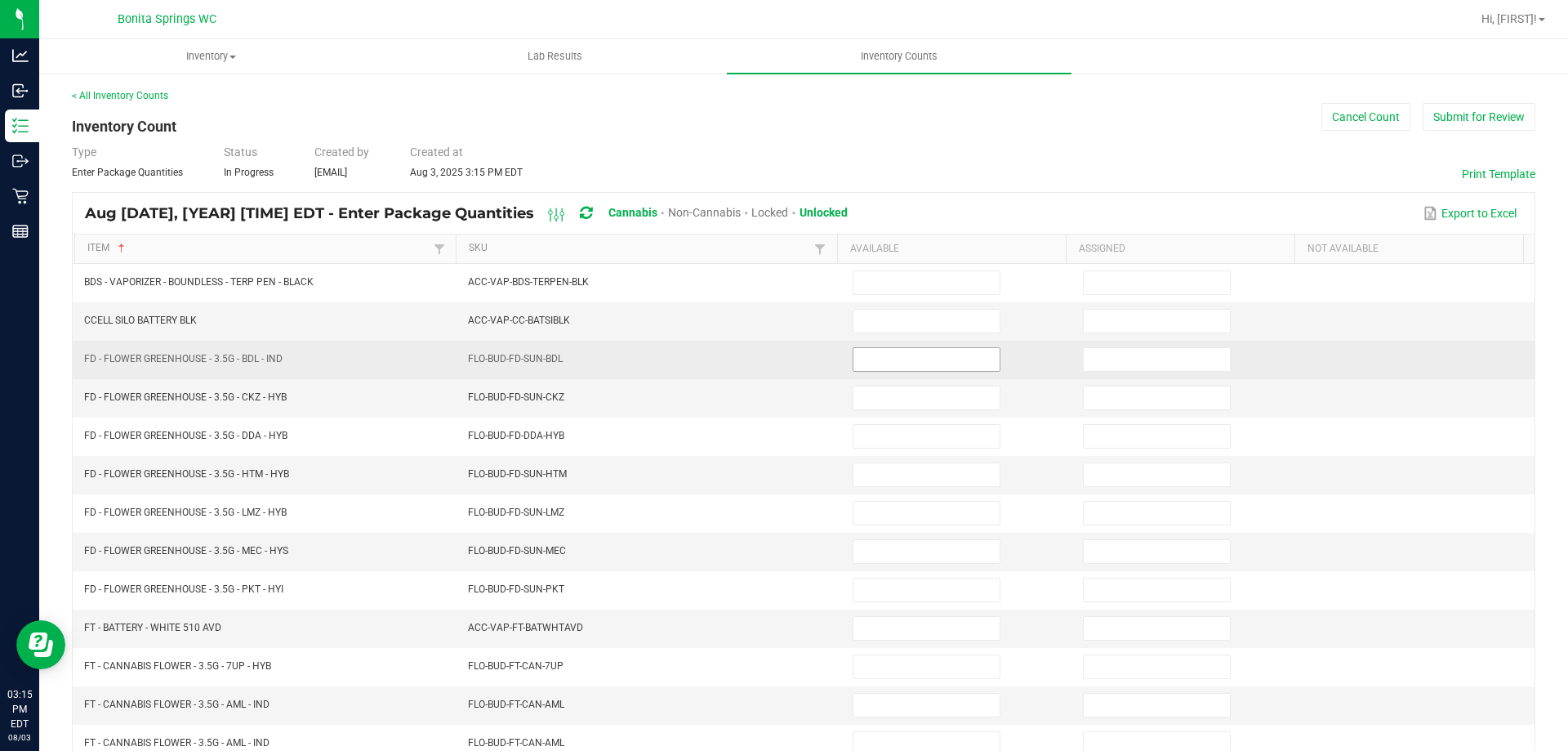 click at bounding box center [926, 360] 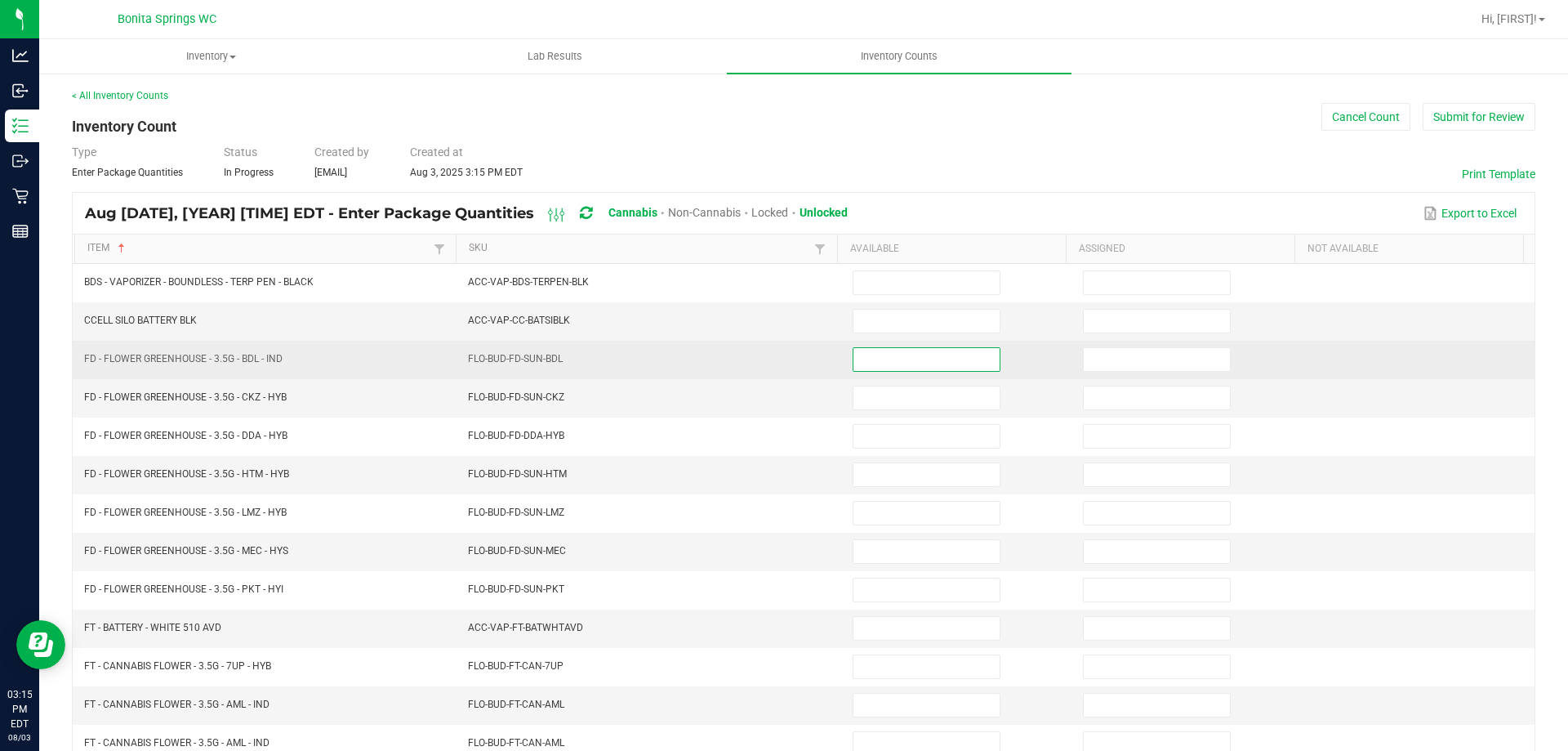 type on "0" 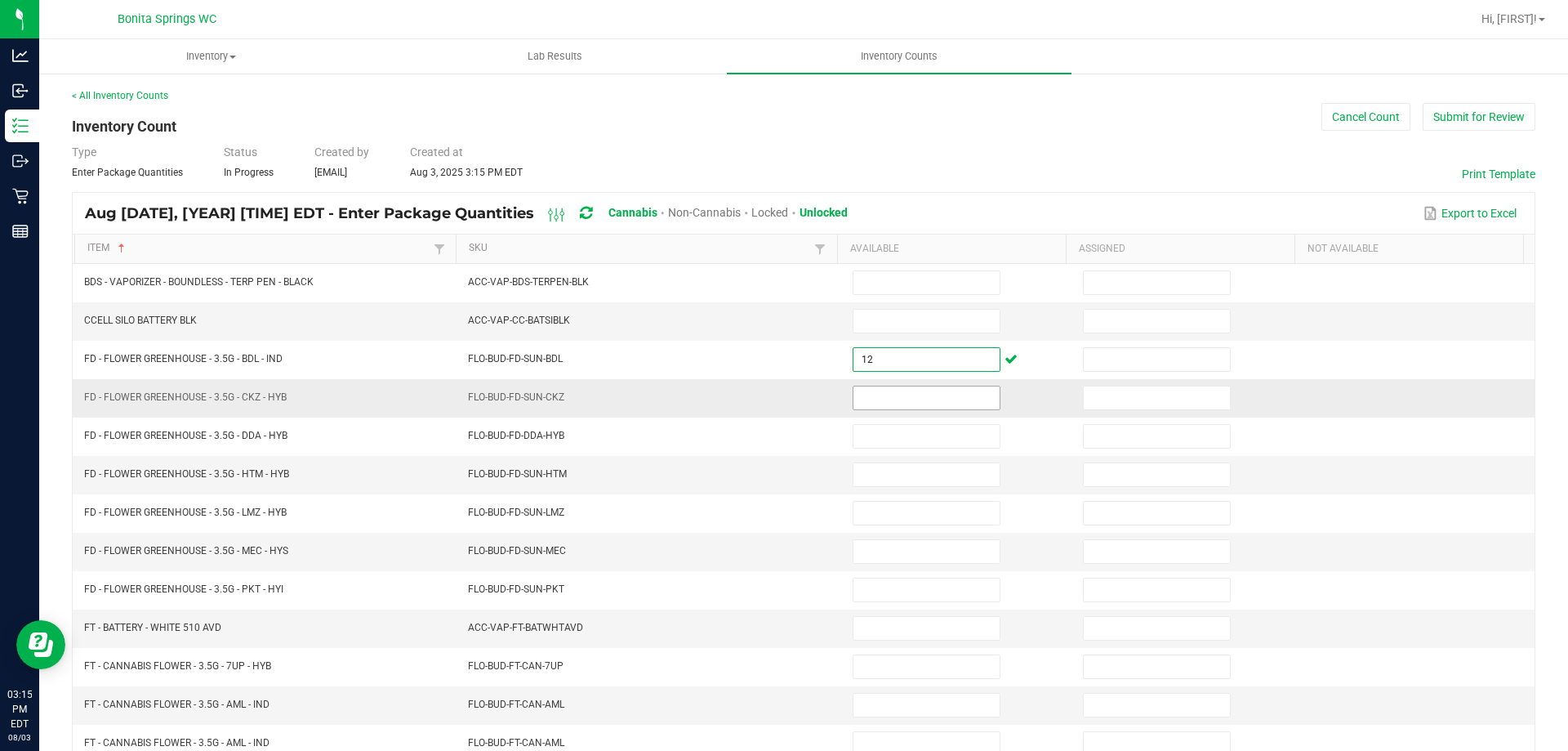 type on "12" 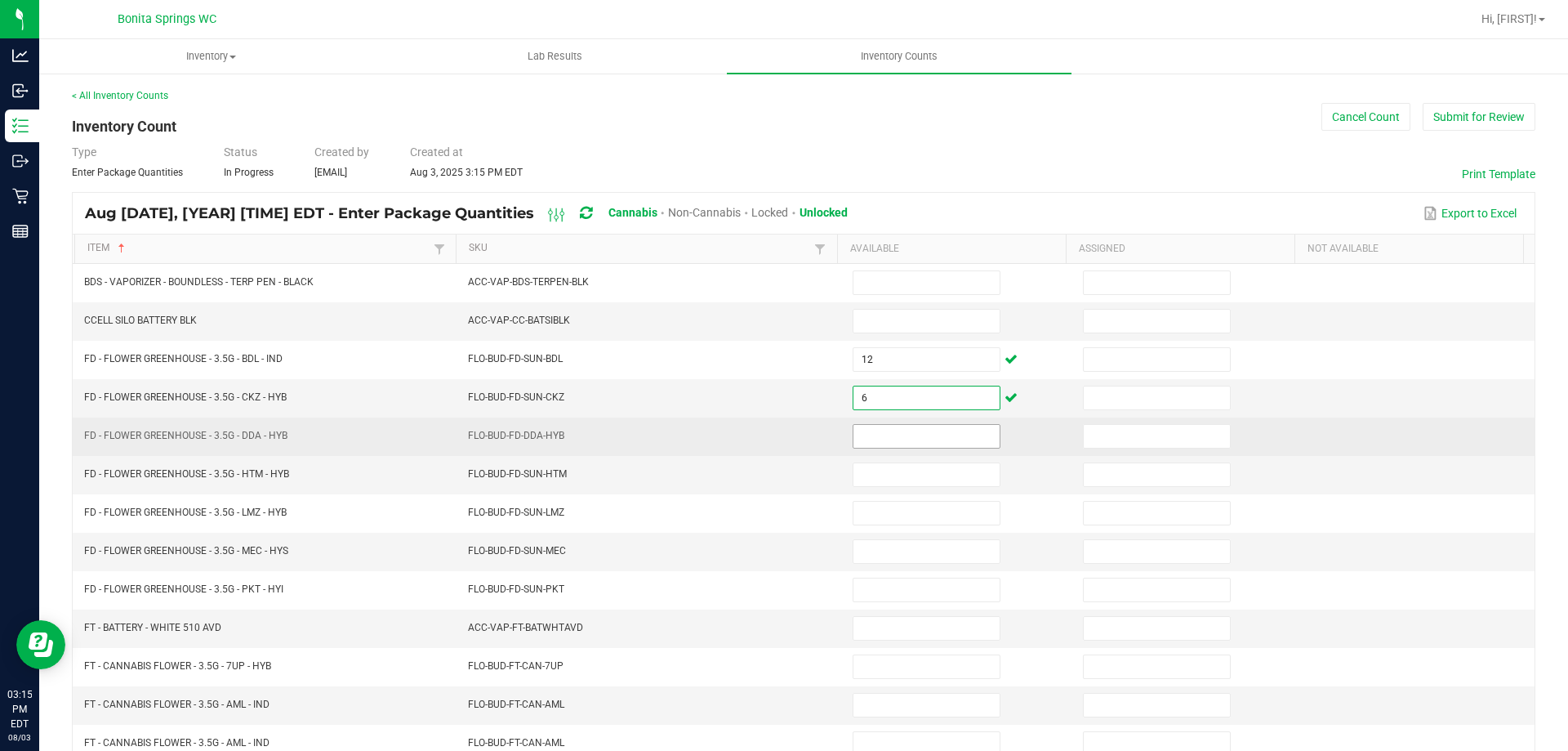 type on "6" 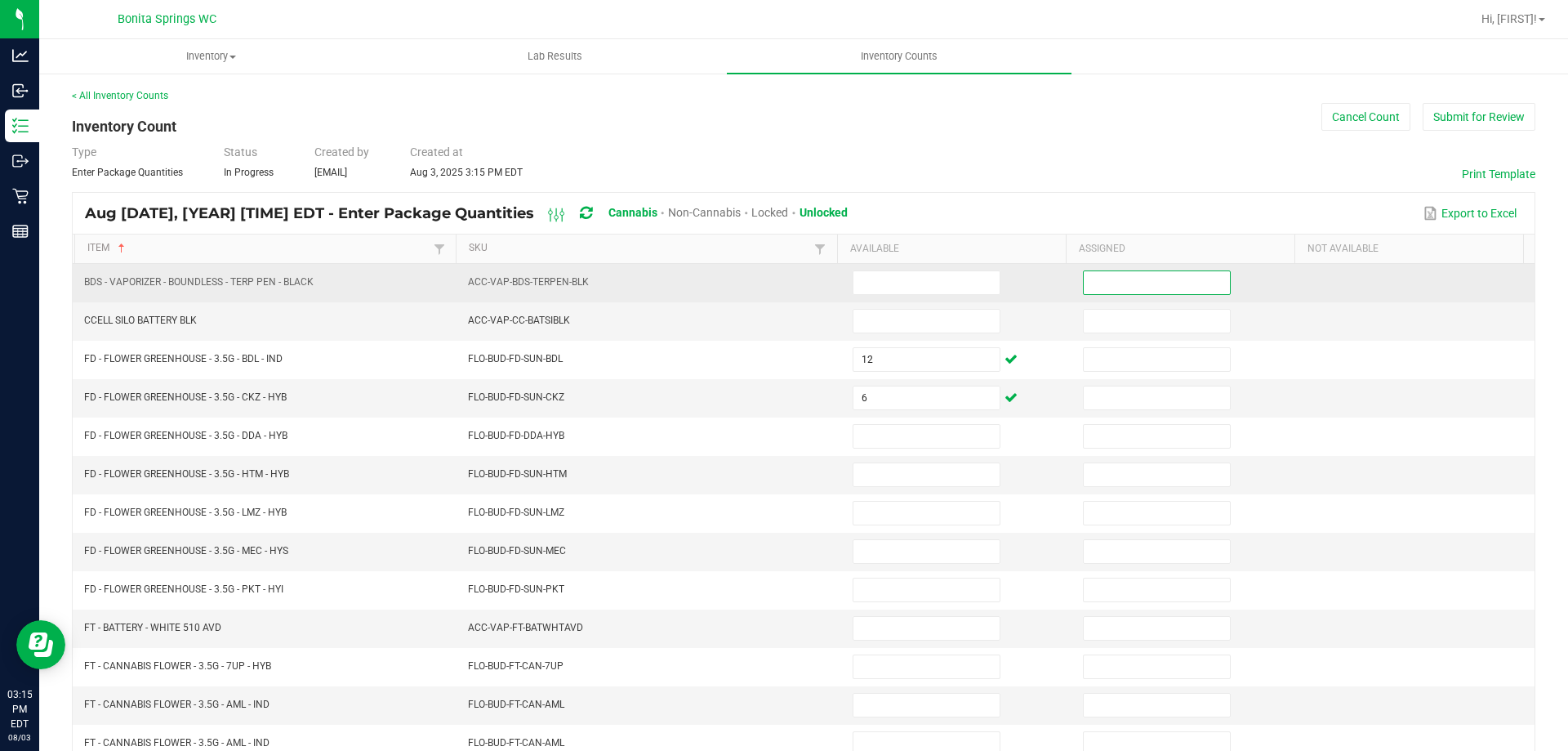 click at bounding box center (1156, 283) 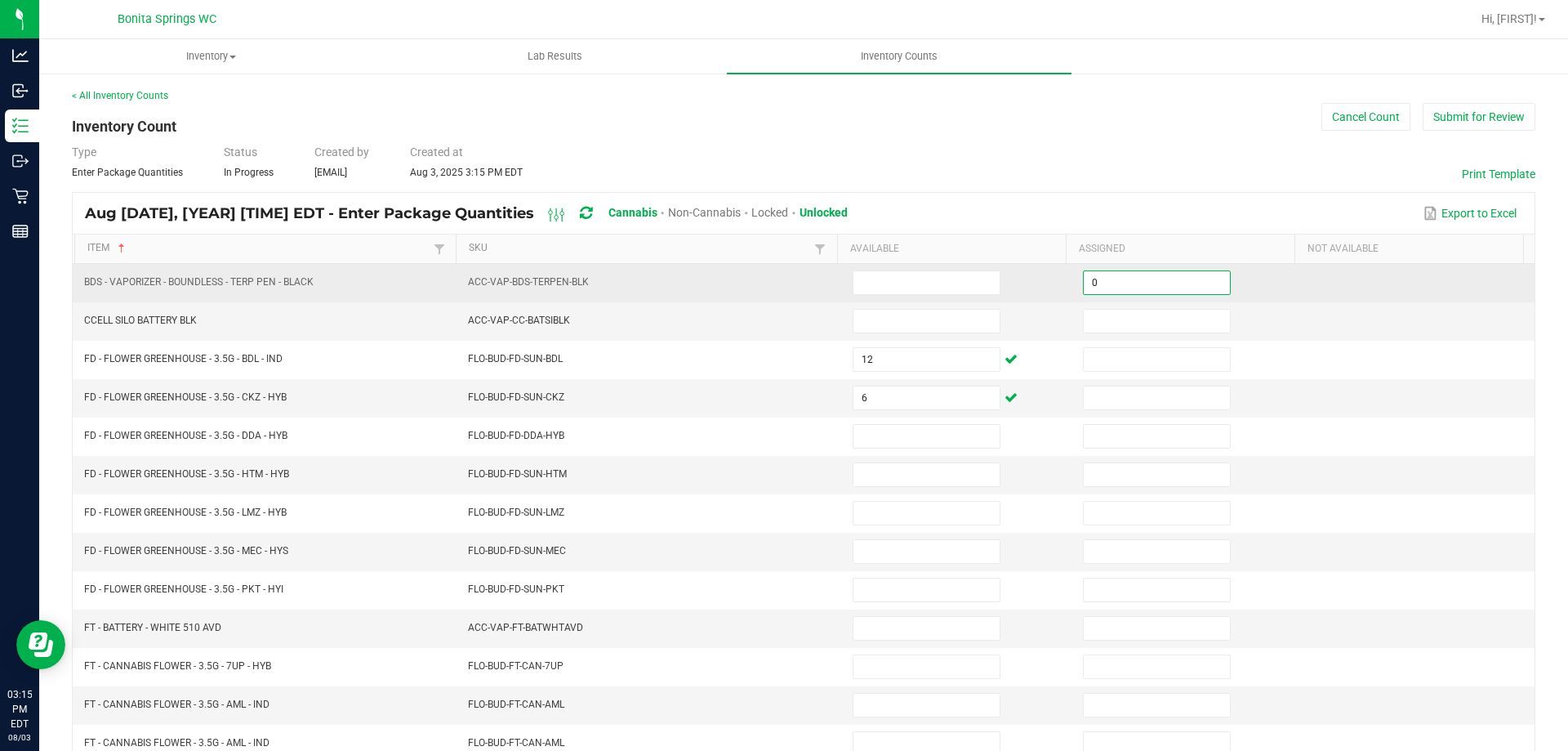 type on "0" 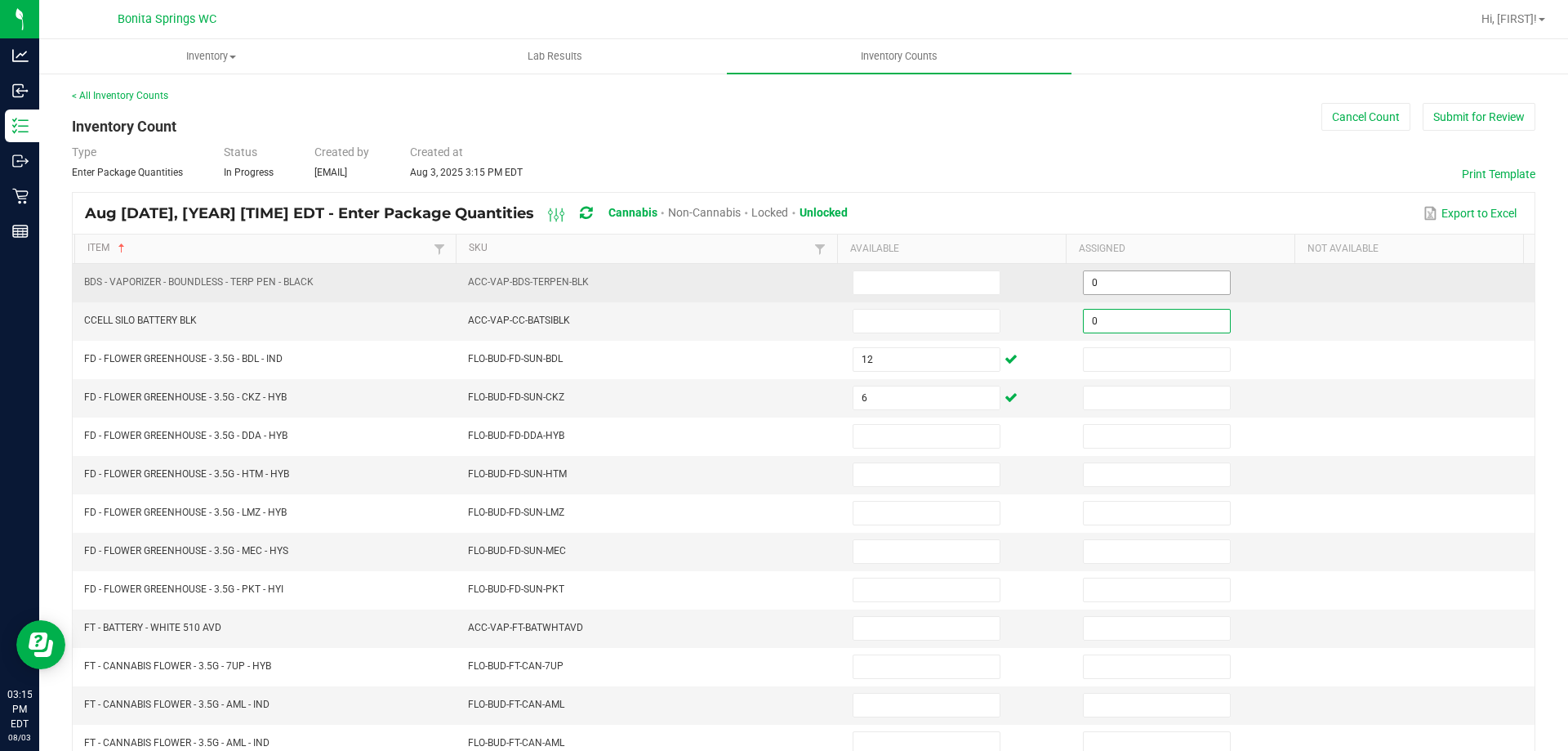 type on "0" 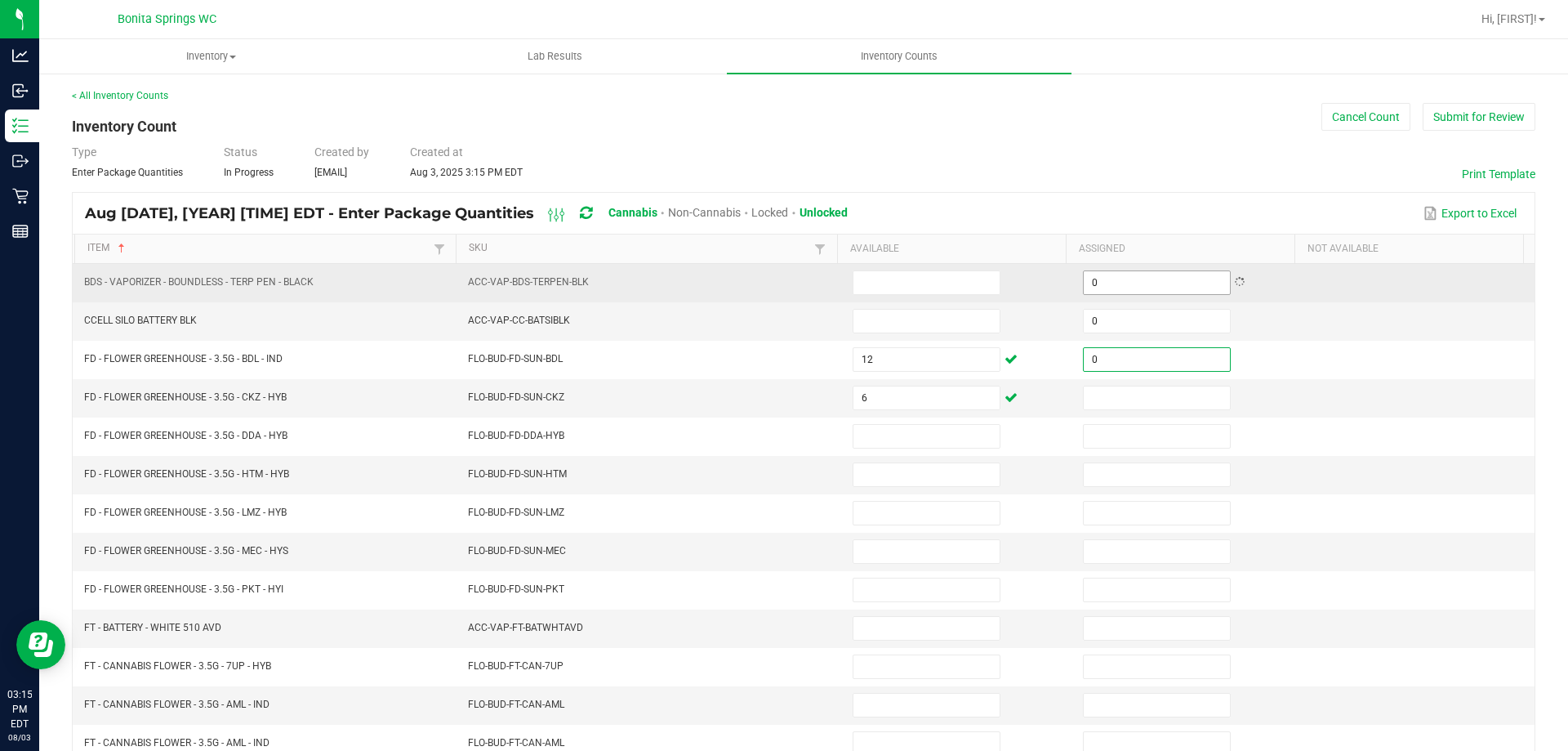 type on "0" 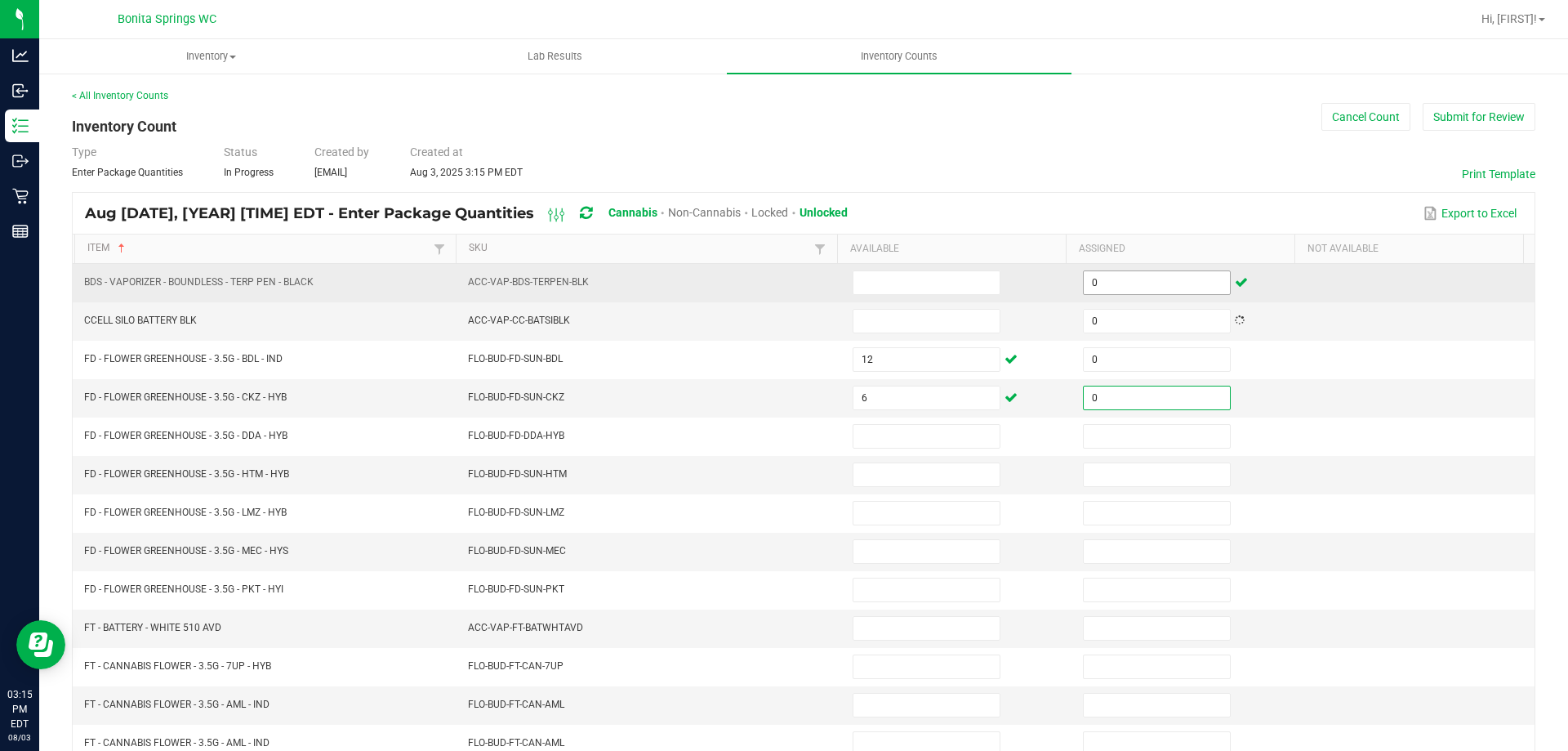 type on "0" 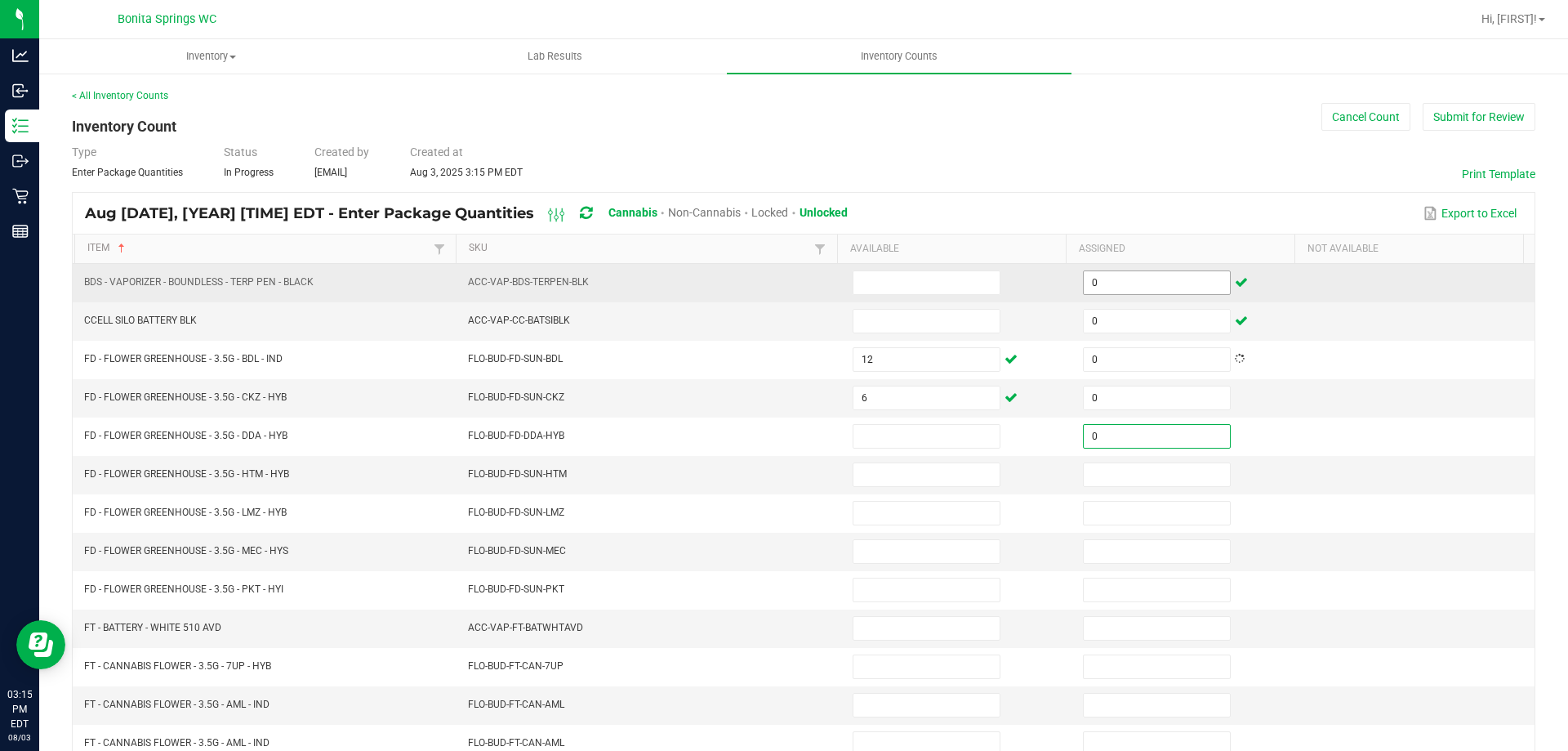 type on "0" 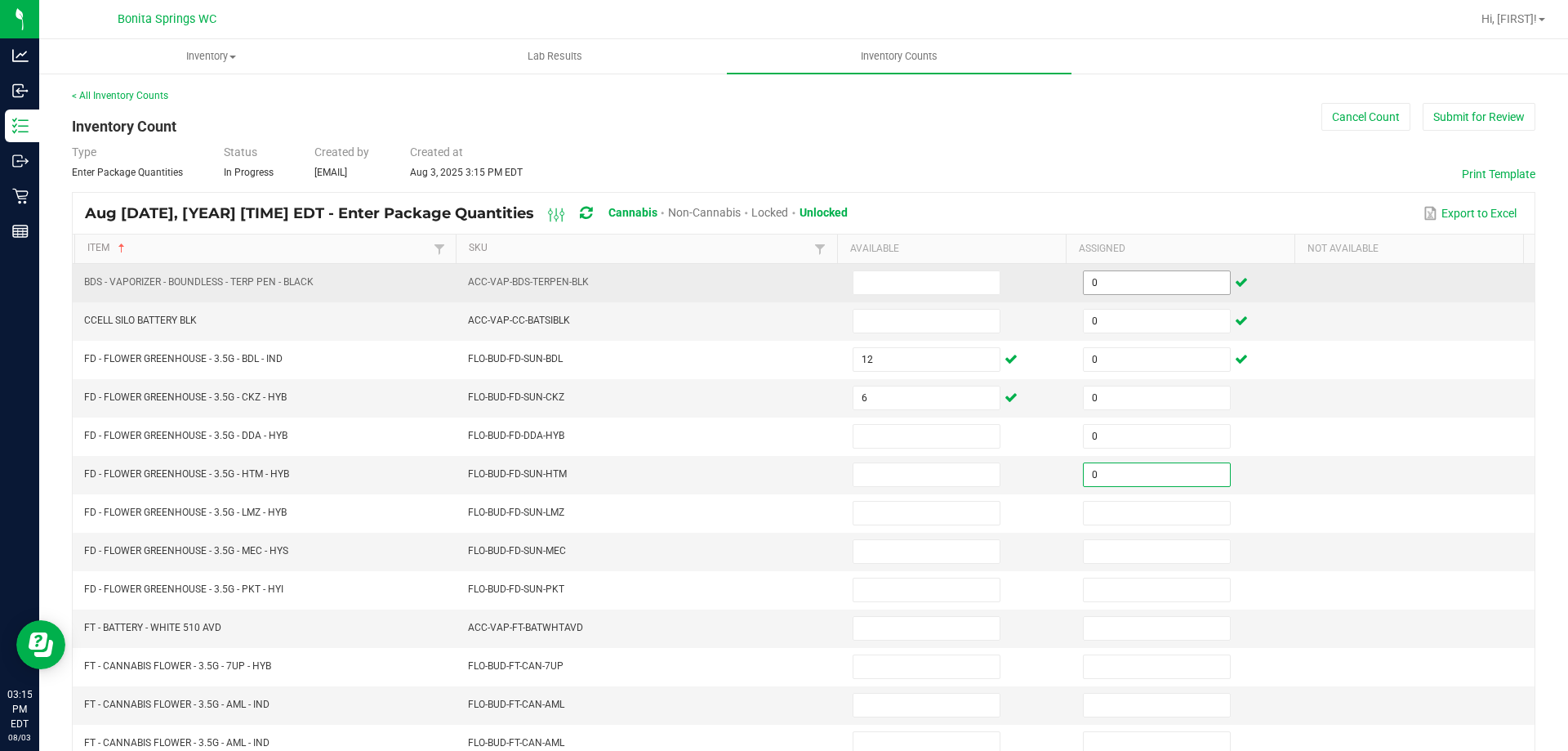 type on "0" 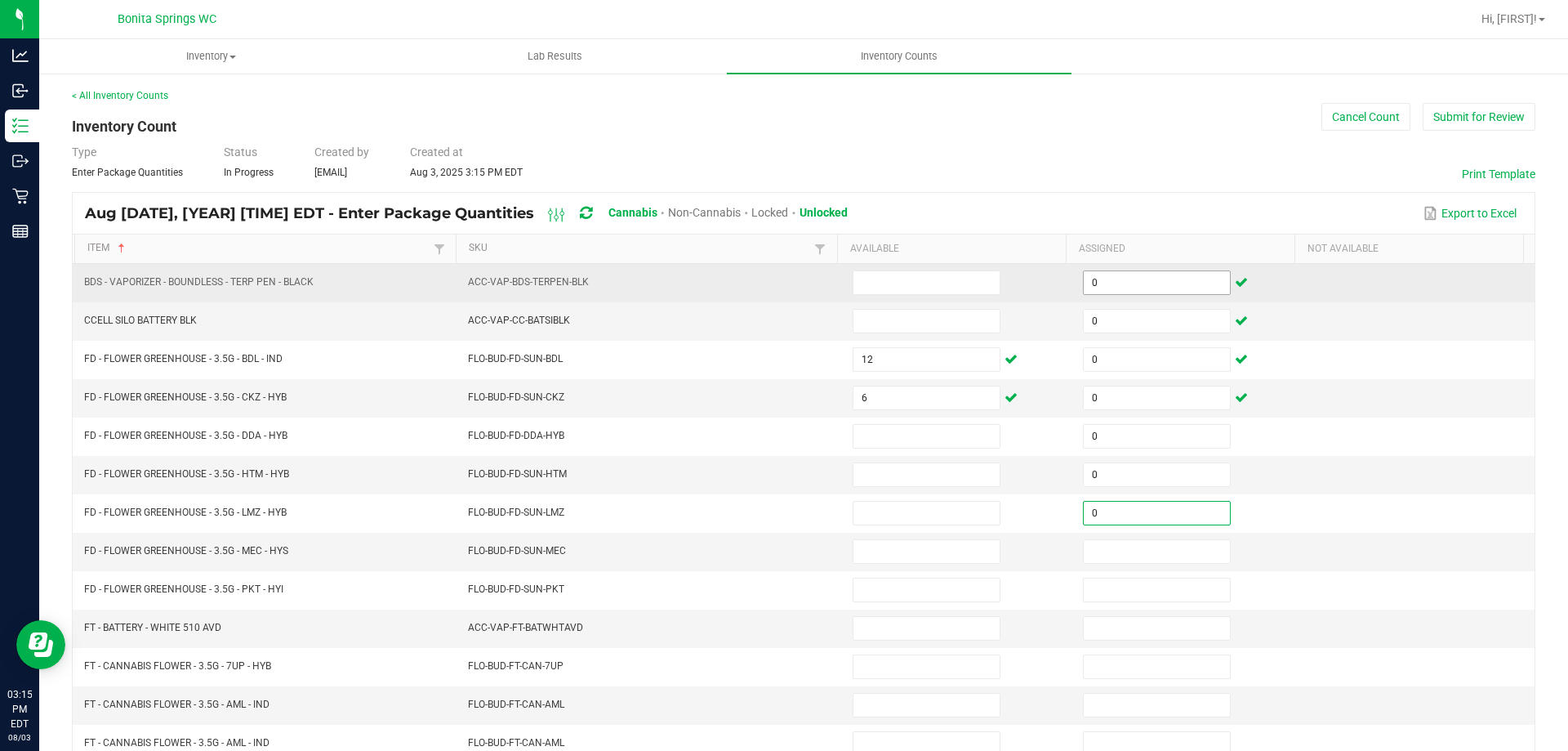 type on "0" 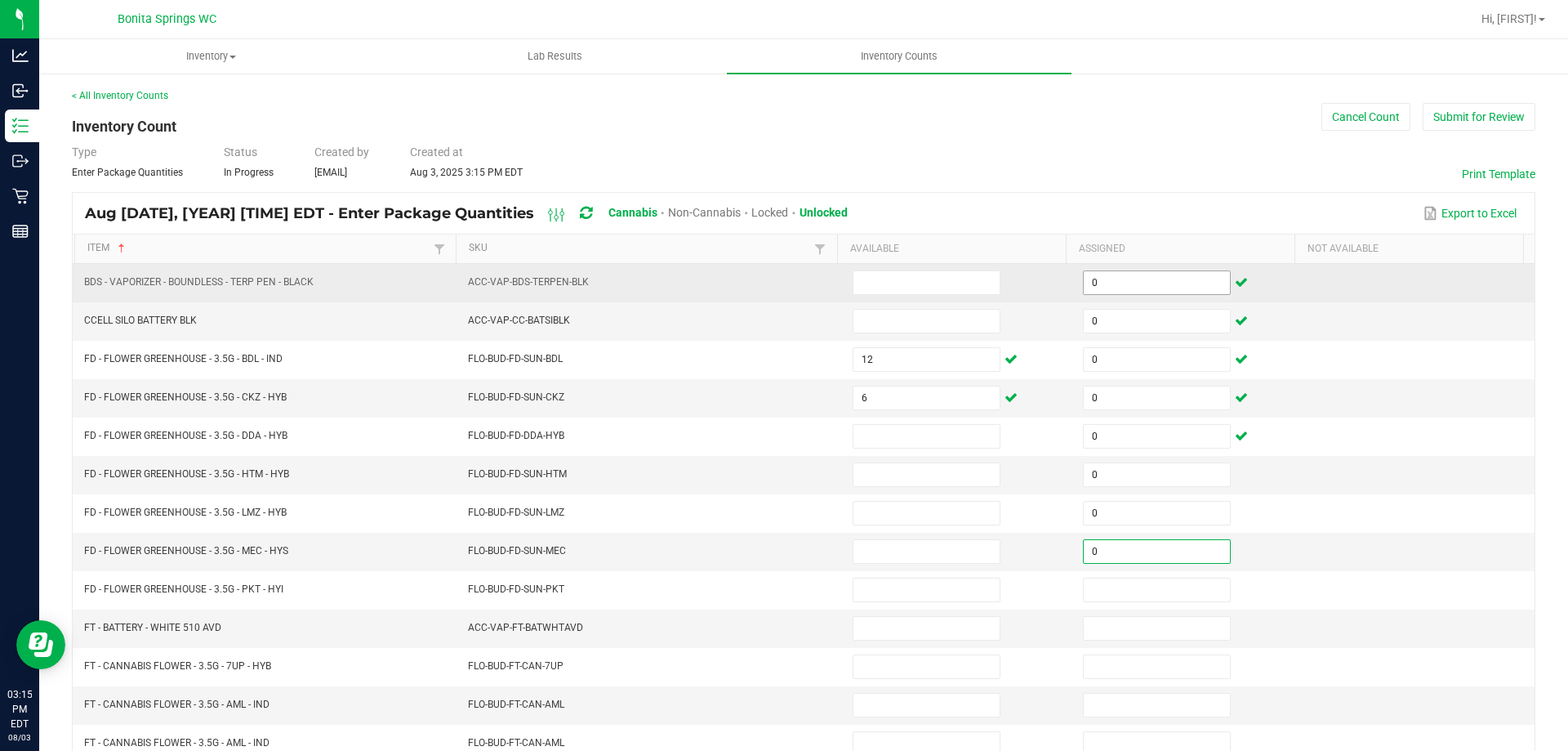 type on "0" 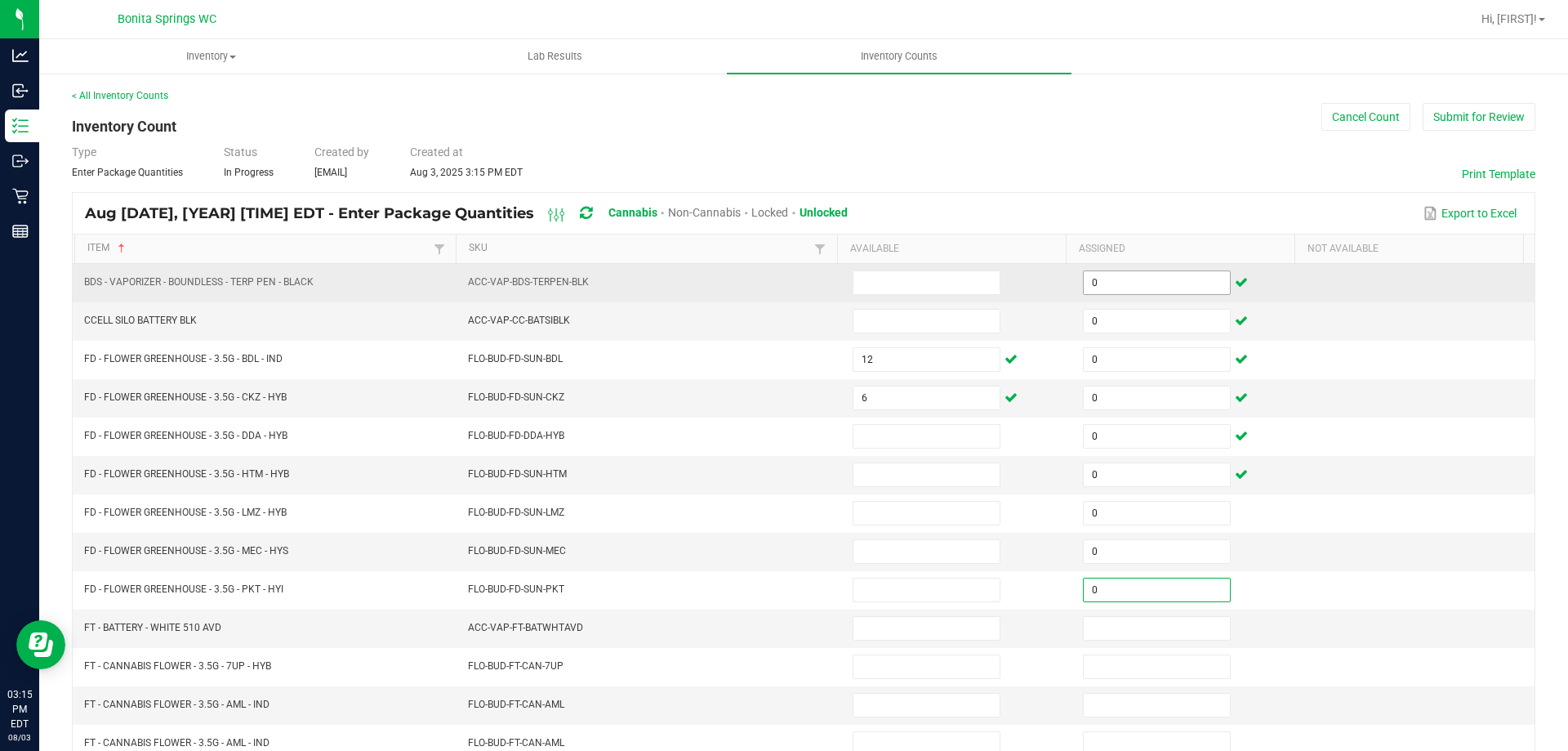 type on "0" 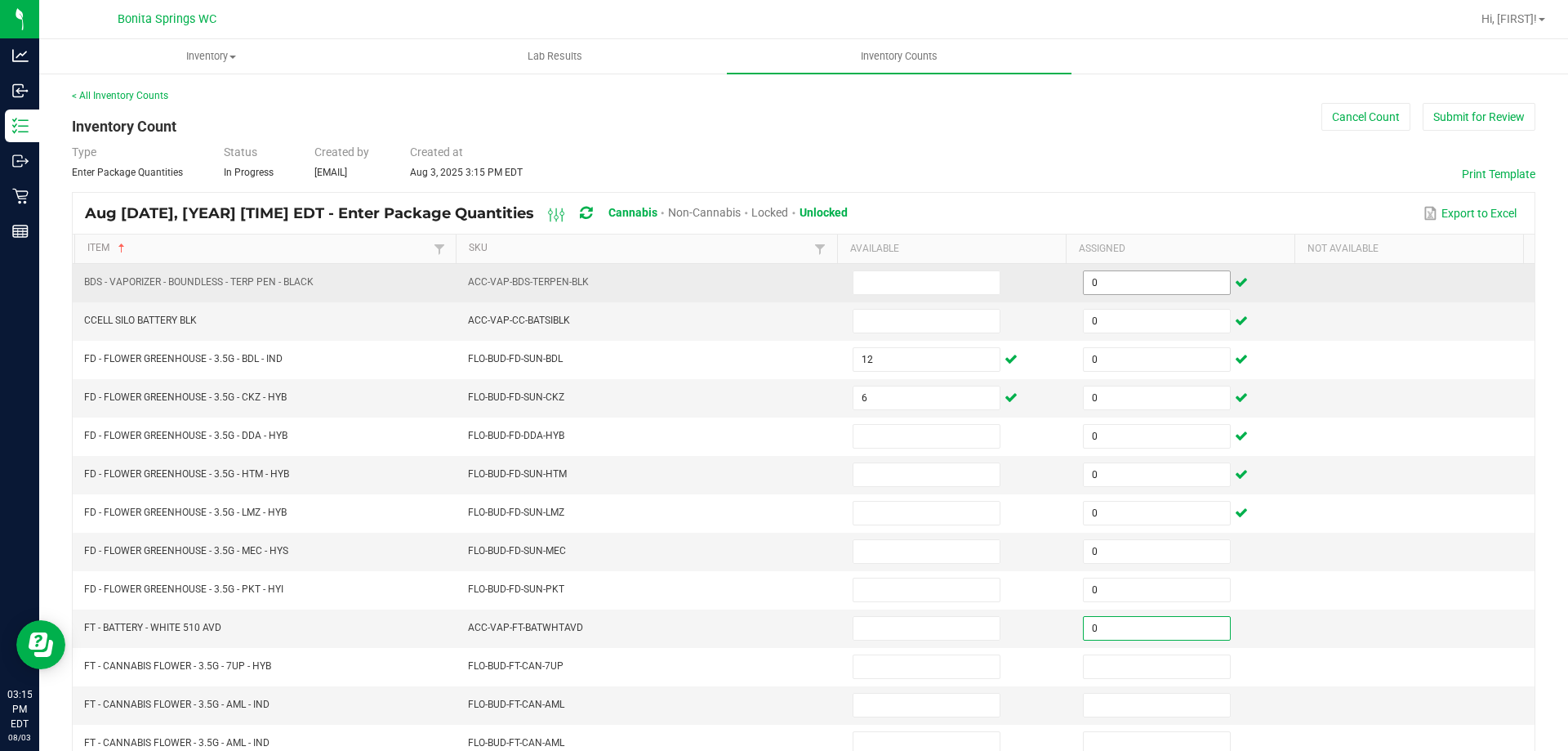 type on "0" 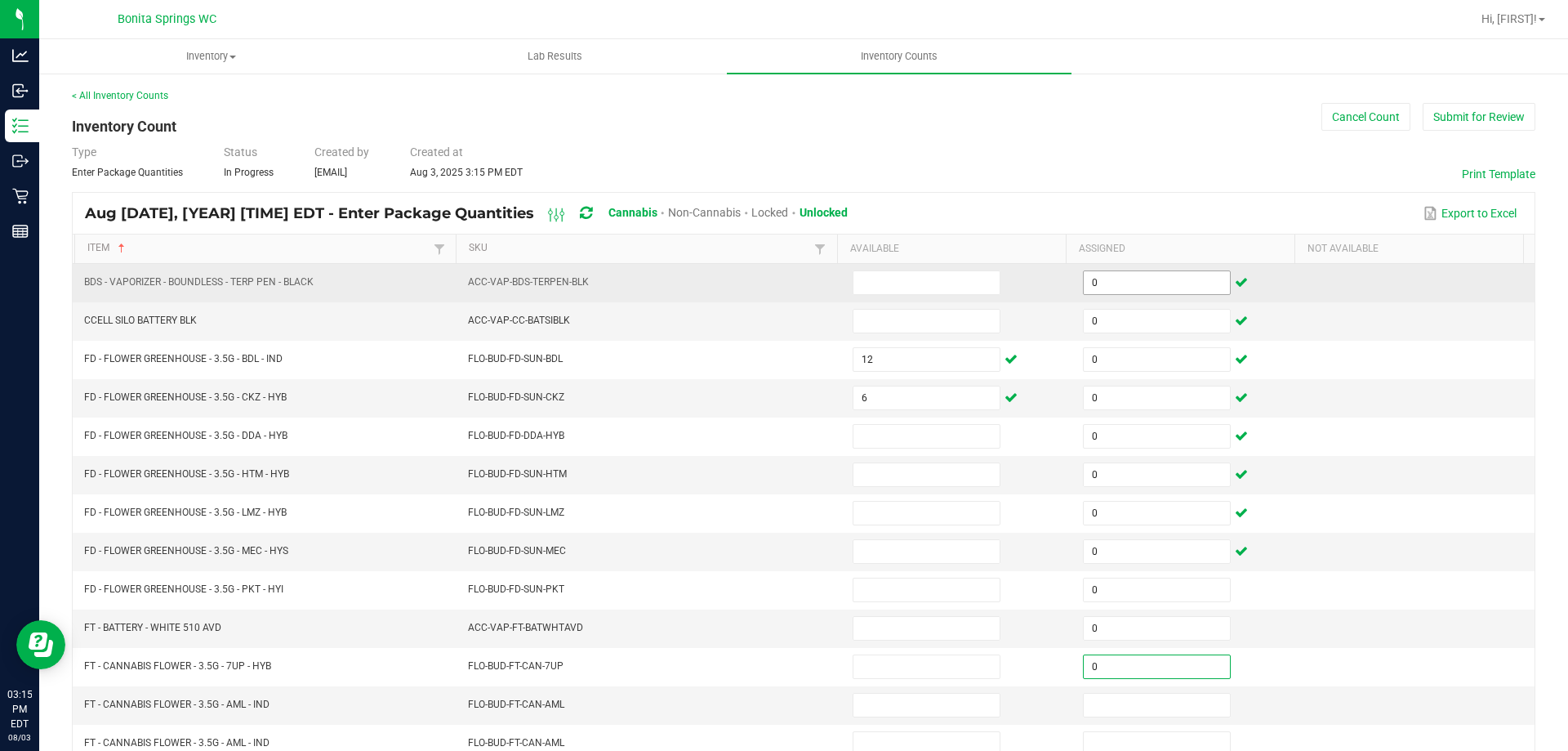 type on "0" 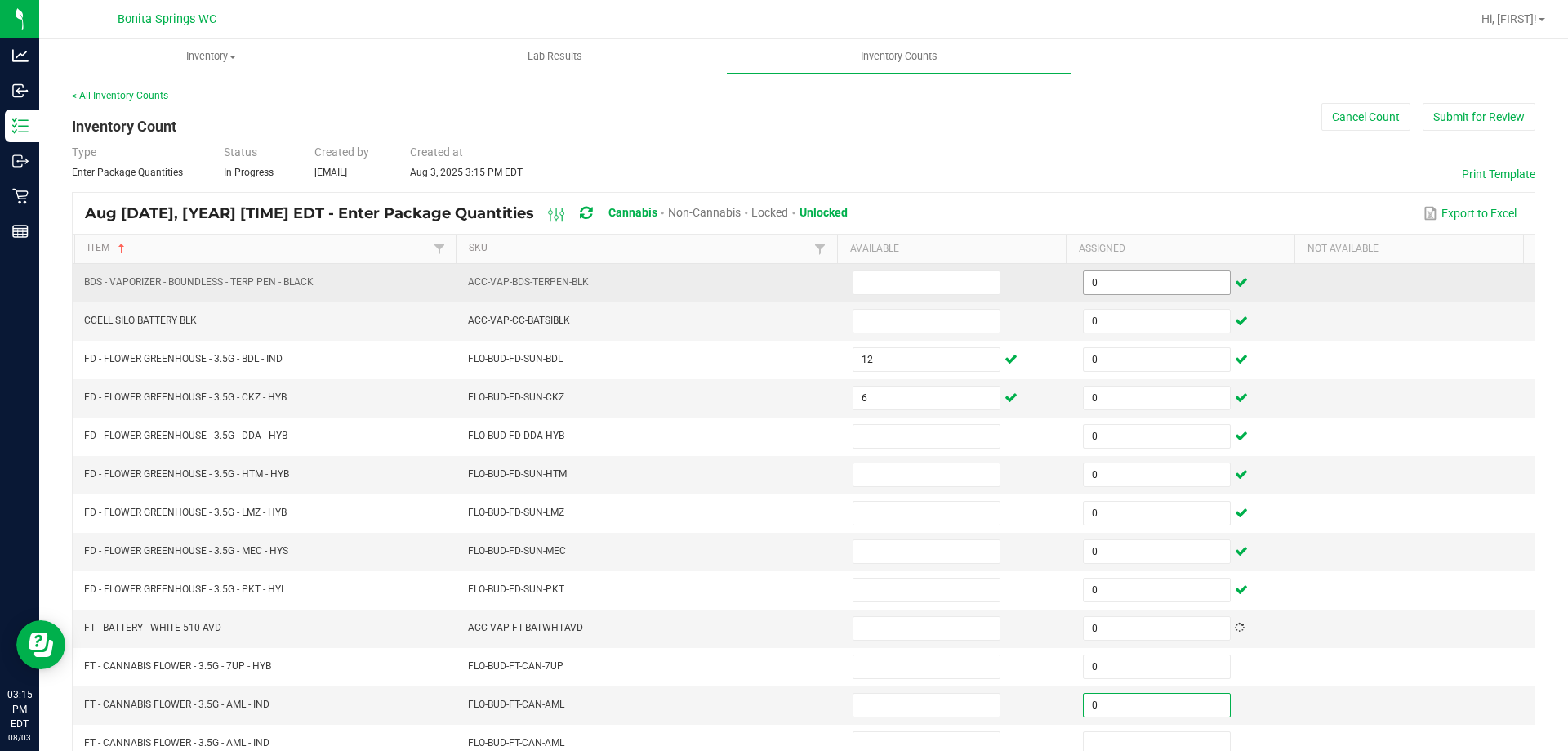 type on "0" 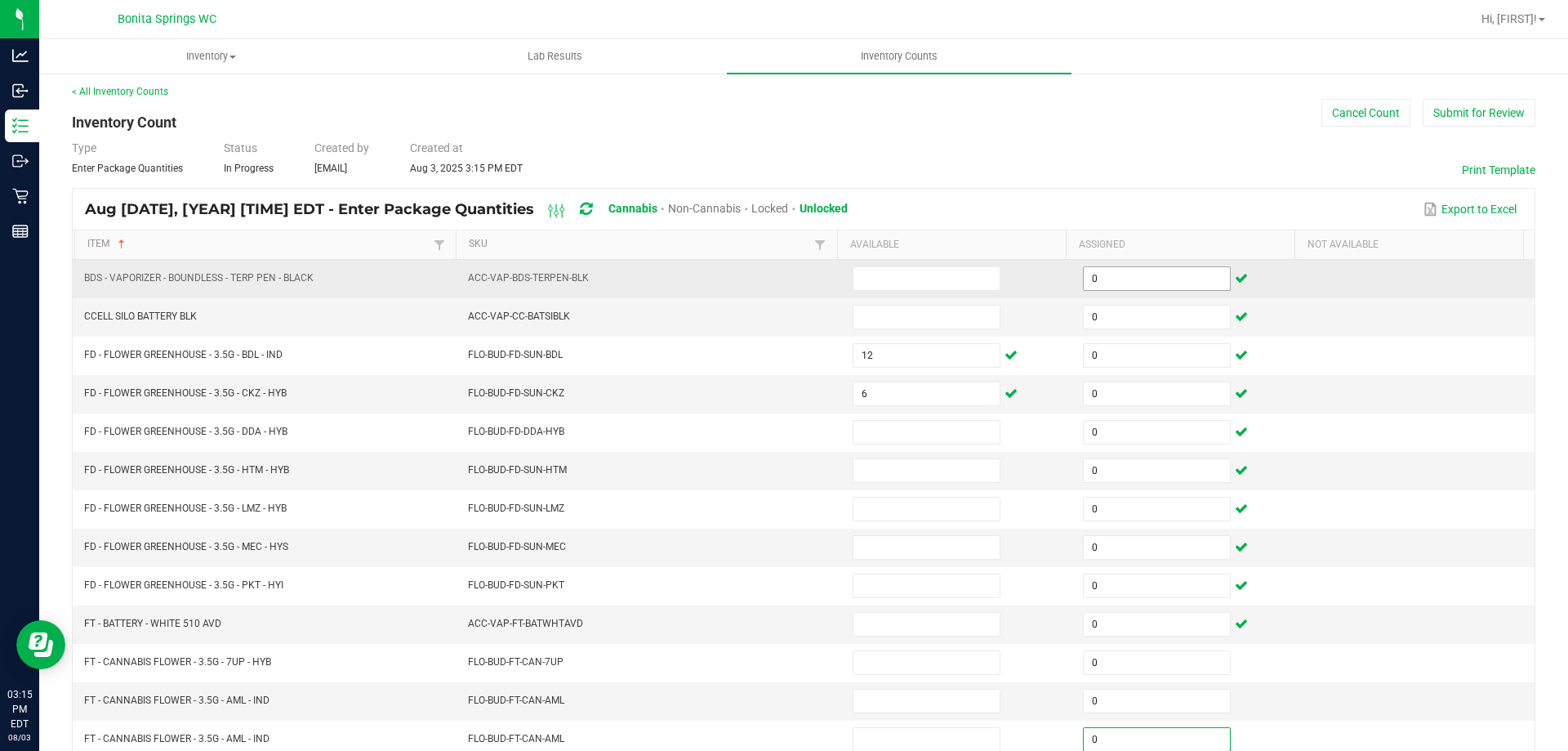 type on "0" 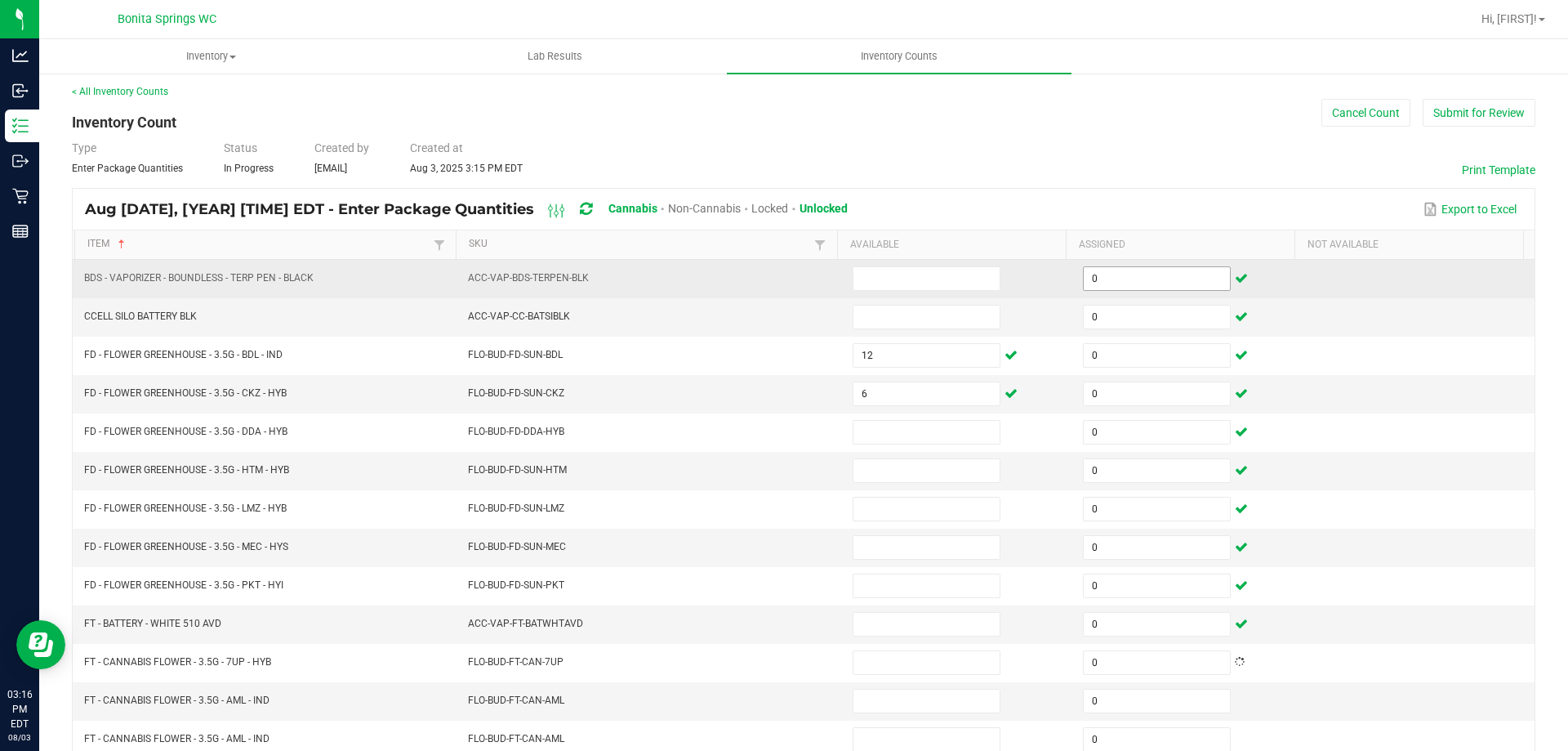 scroll, scrollTop: 339, scrollLeft: 0, axis: vertical 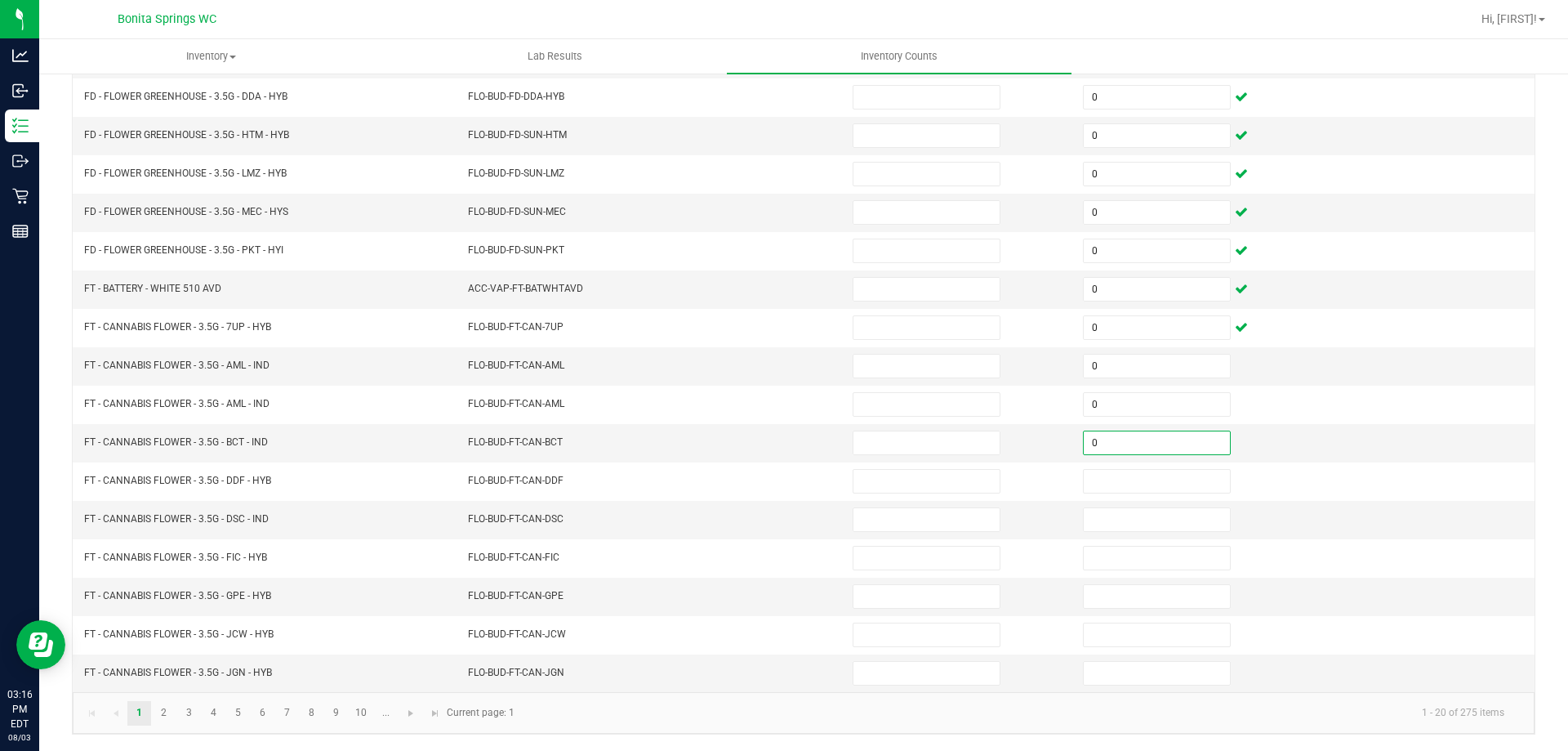 type on "0" 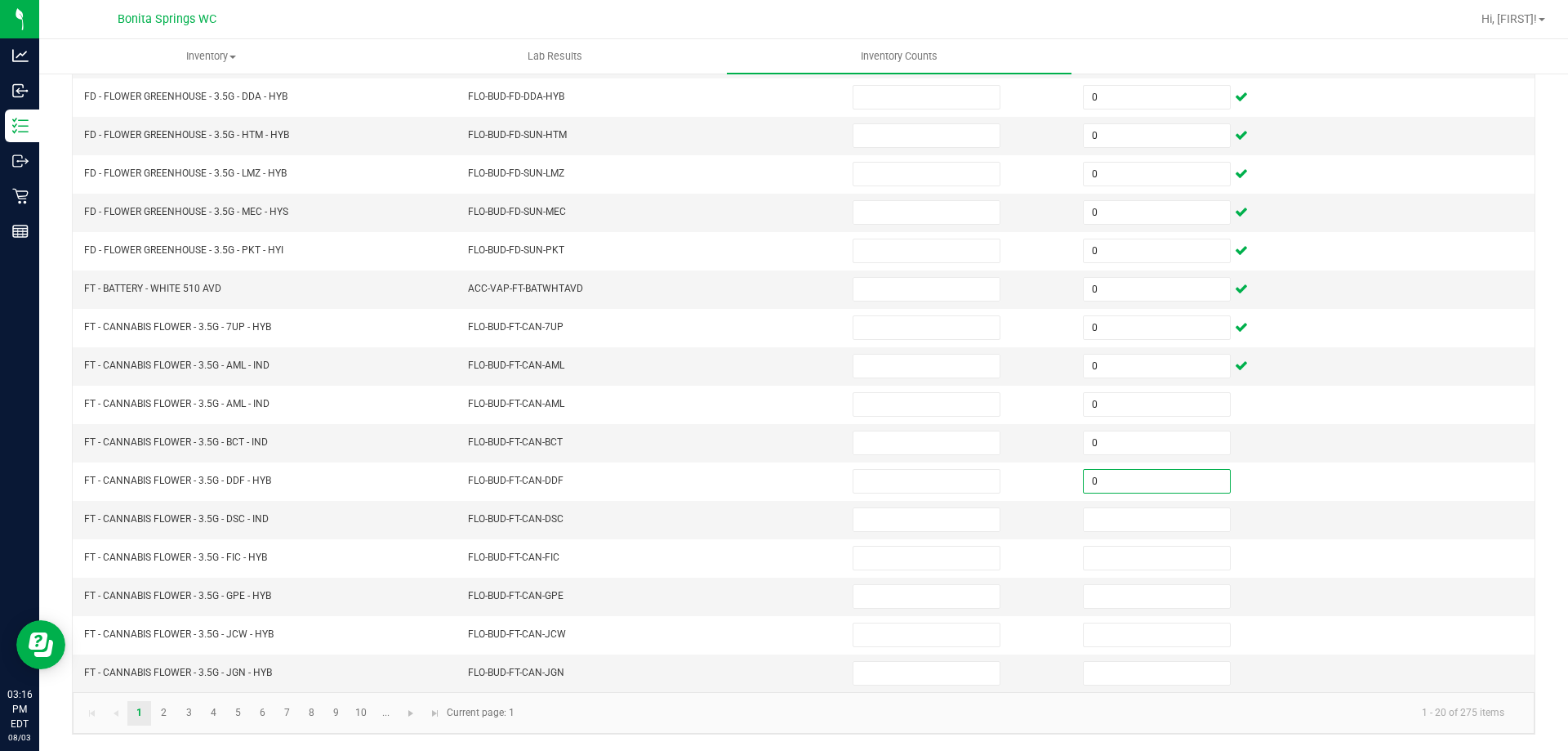 type on "0" 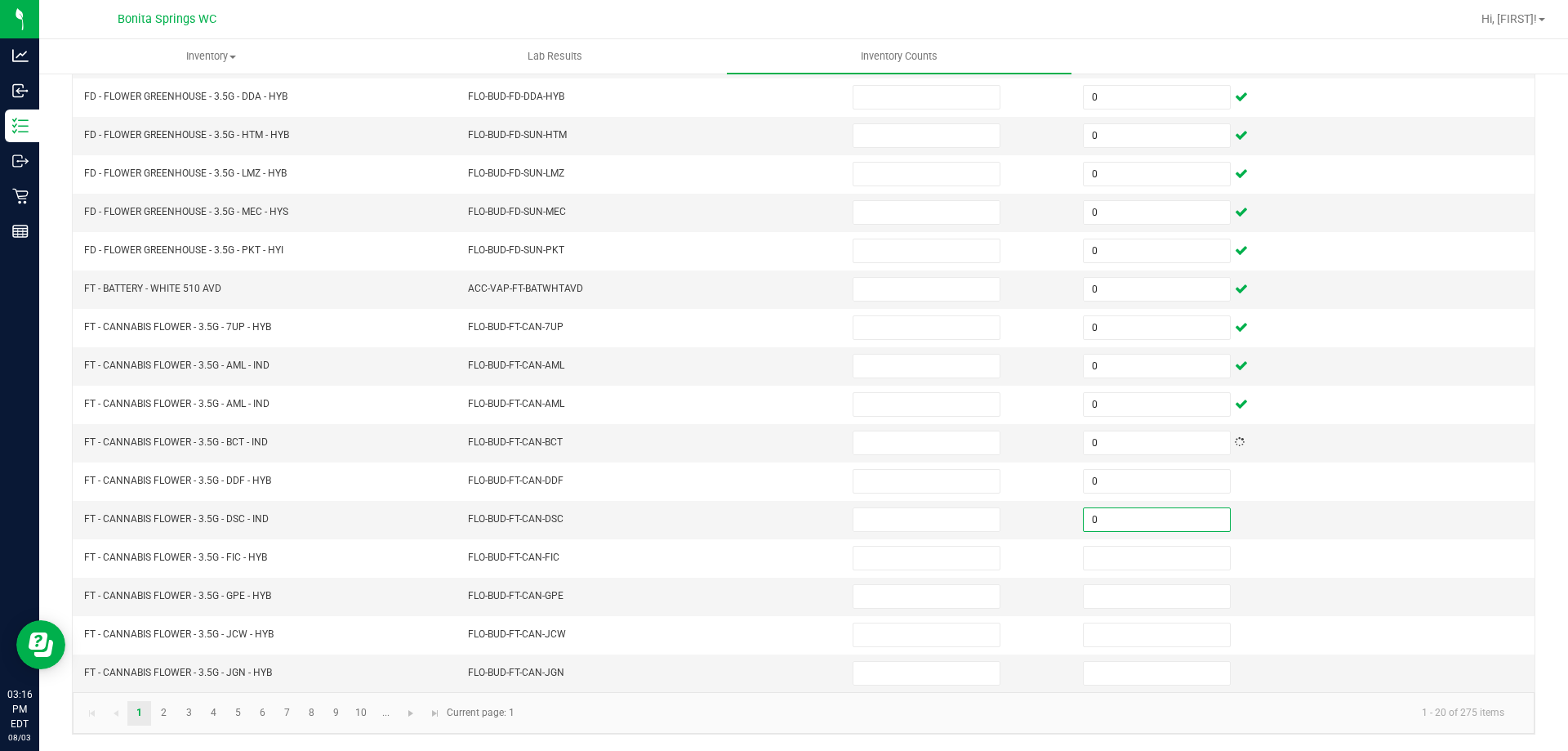 type on "0" 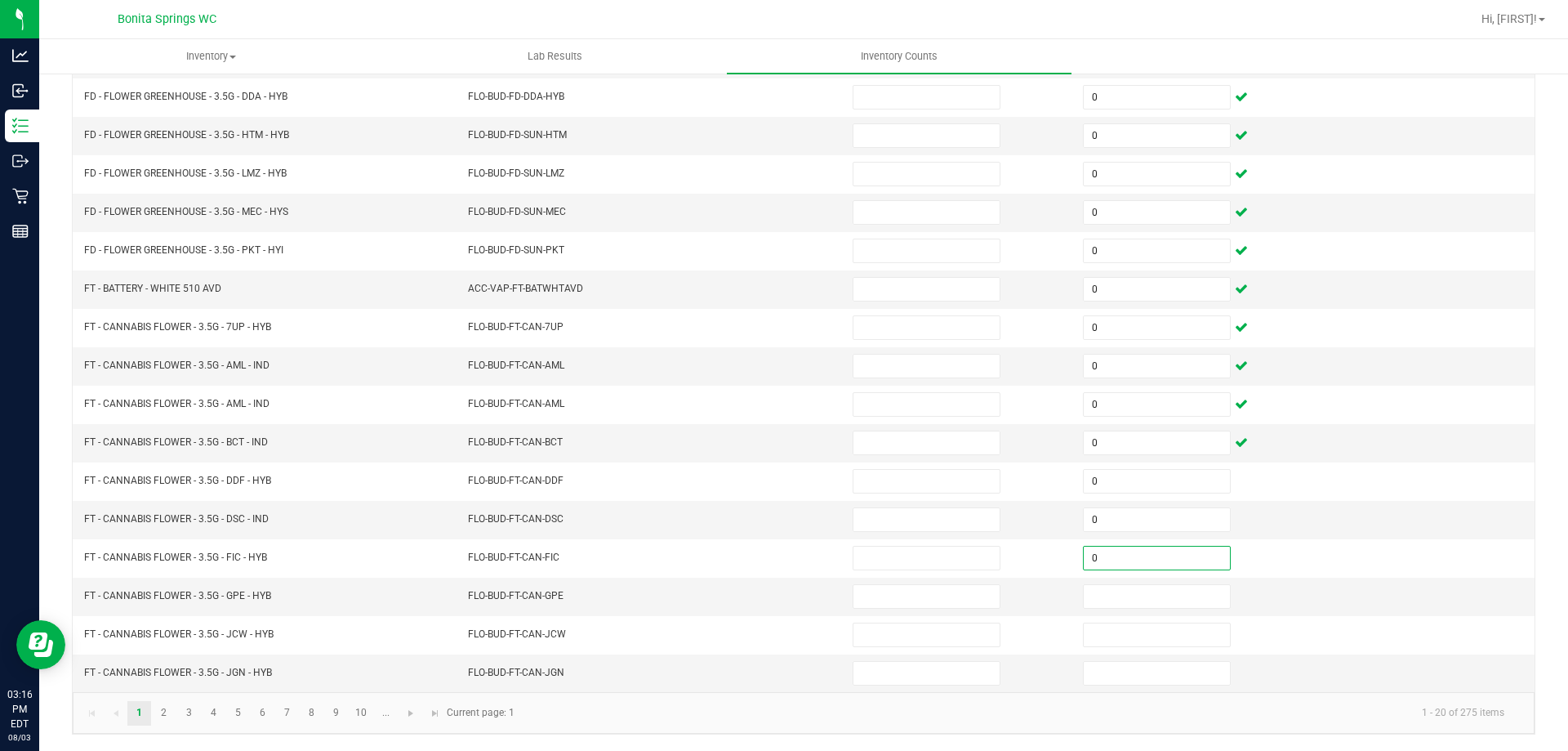 type on "0" 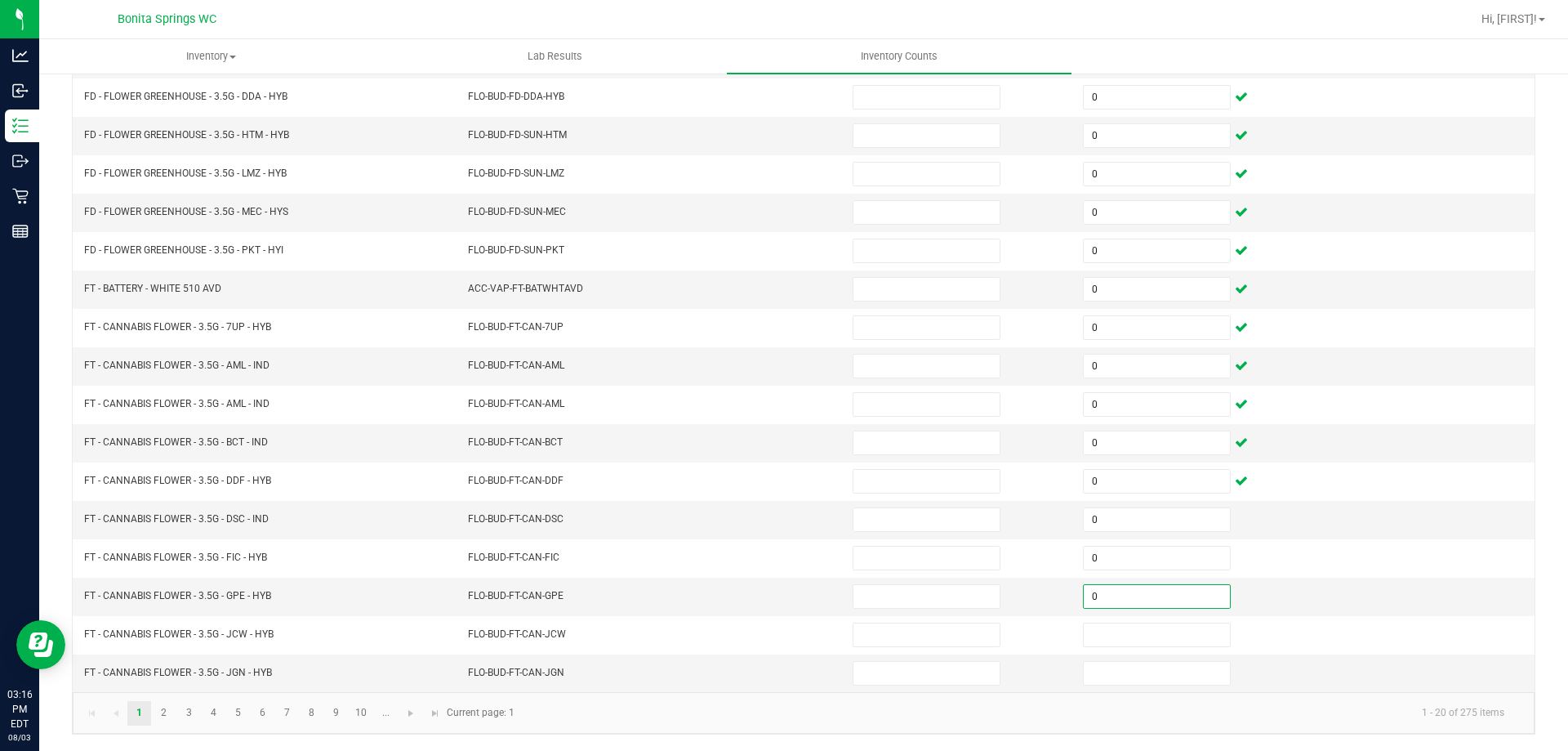 type on "0" 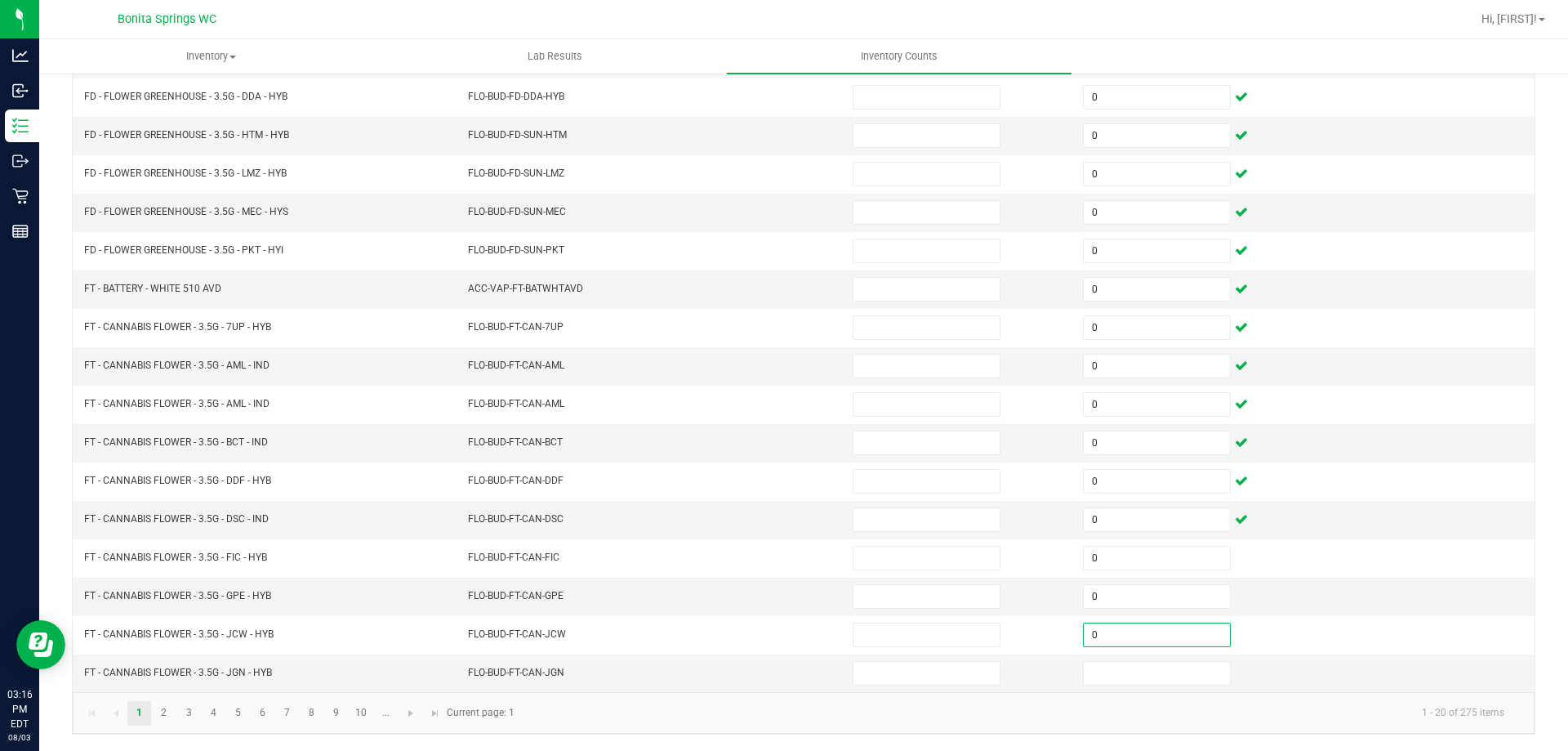 type on "0" 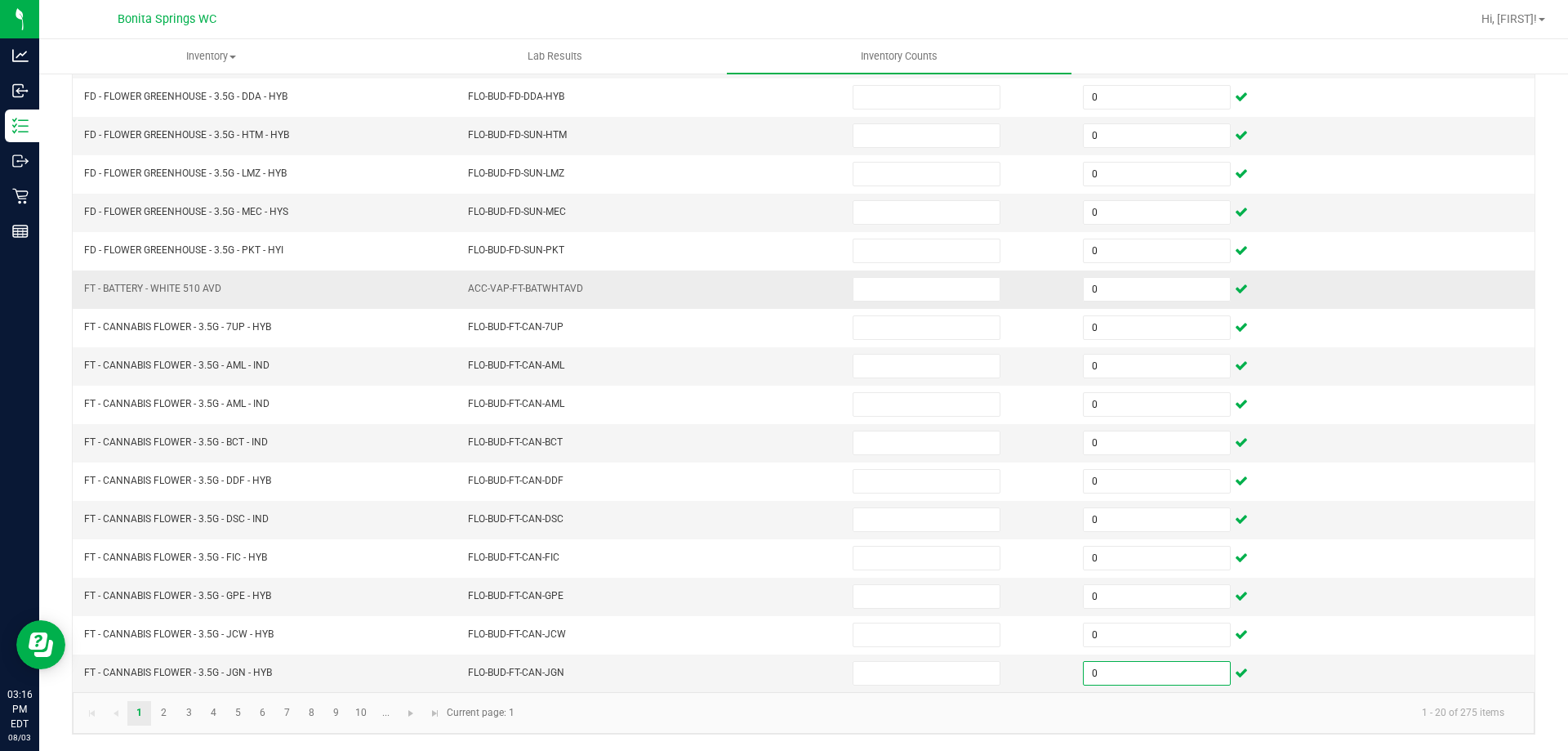 type on "0" 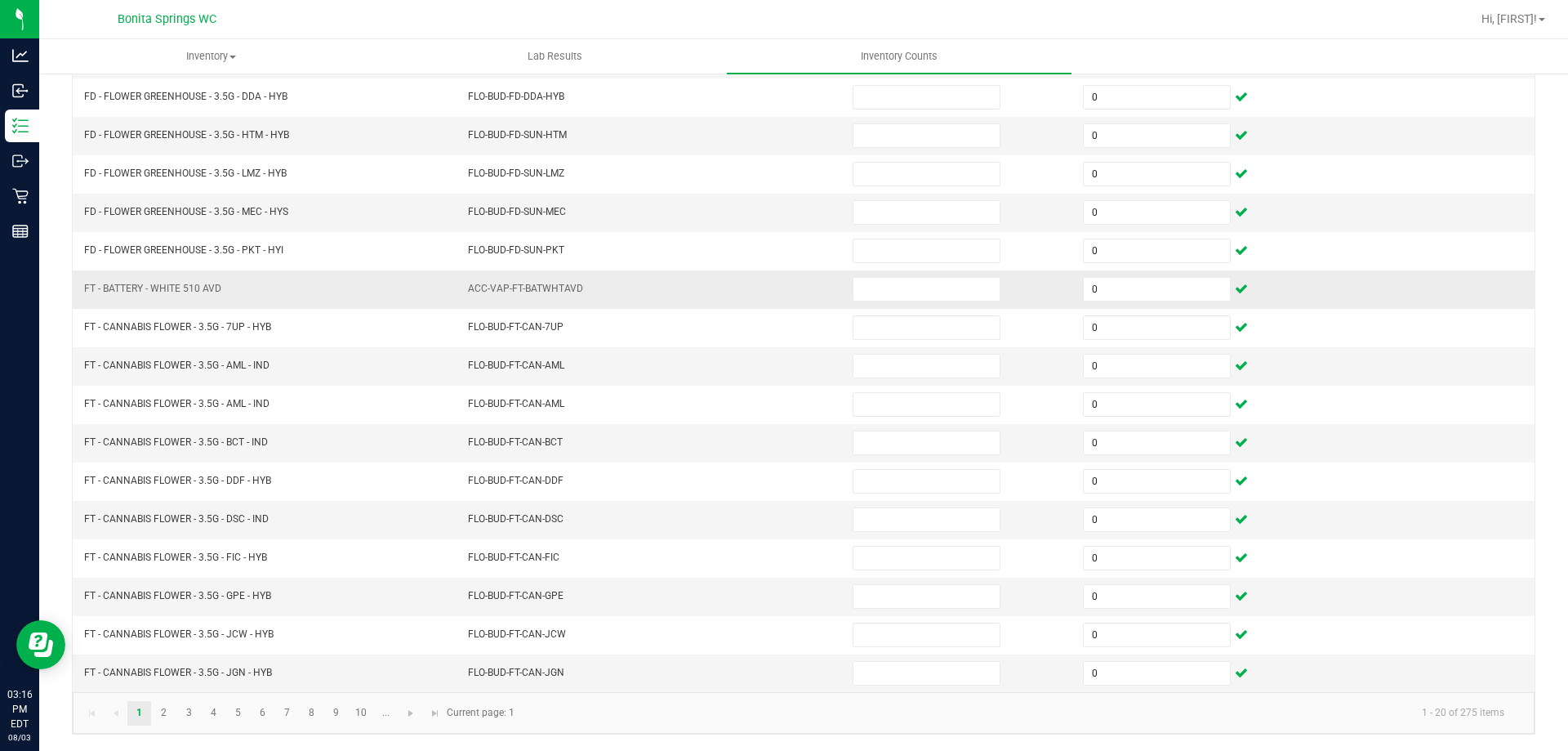 scroll, scrollTop: 94, scrollLeft: 0, axis: vertical 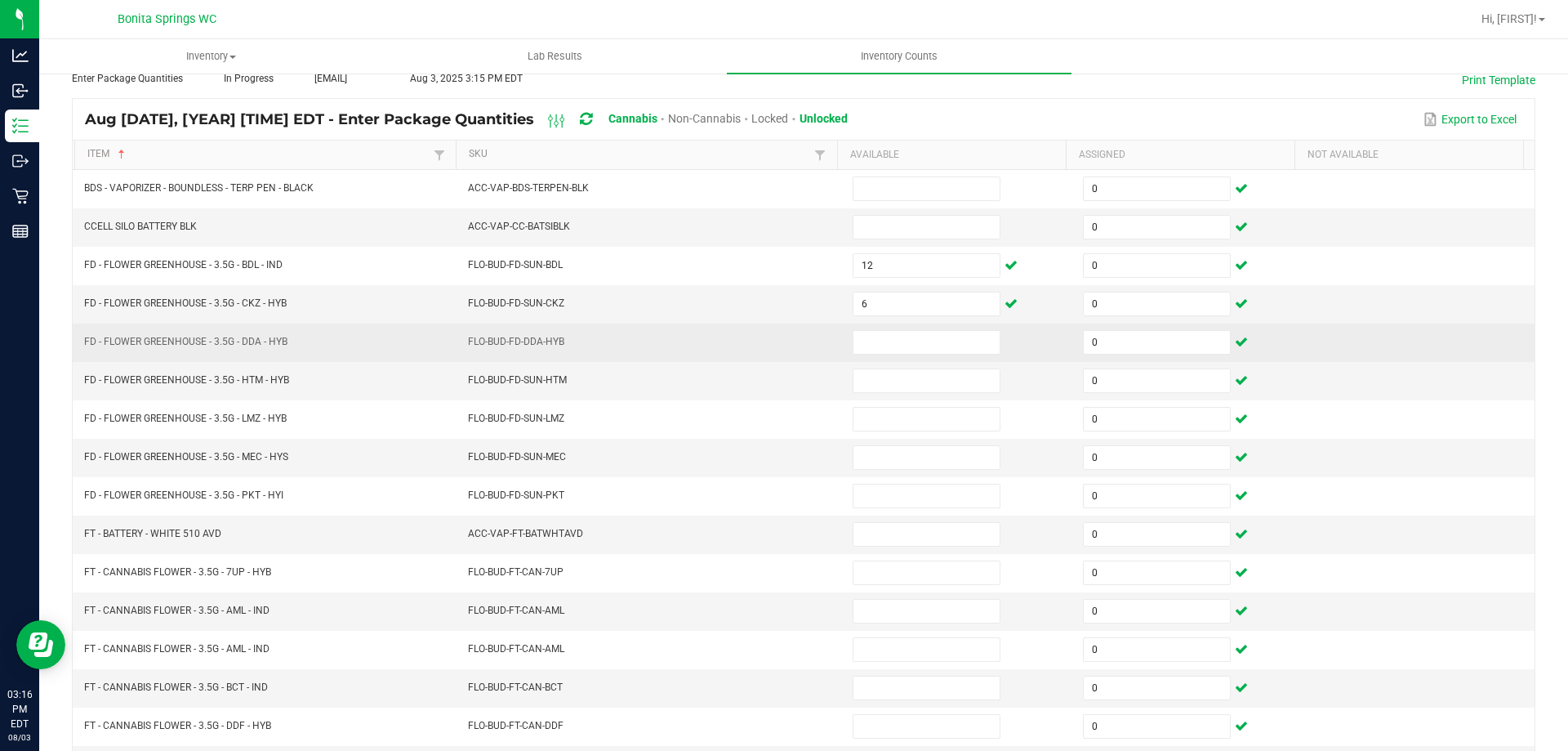 click at bounding box center (958, 342) 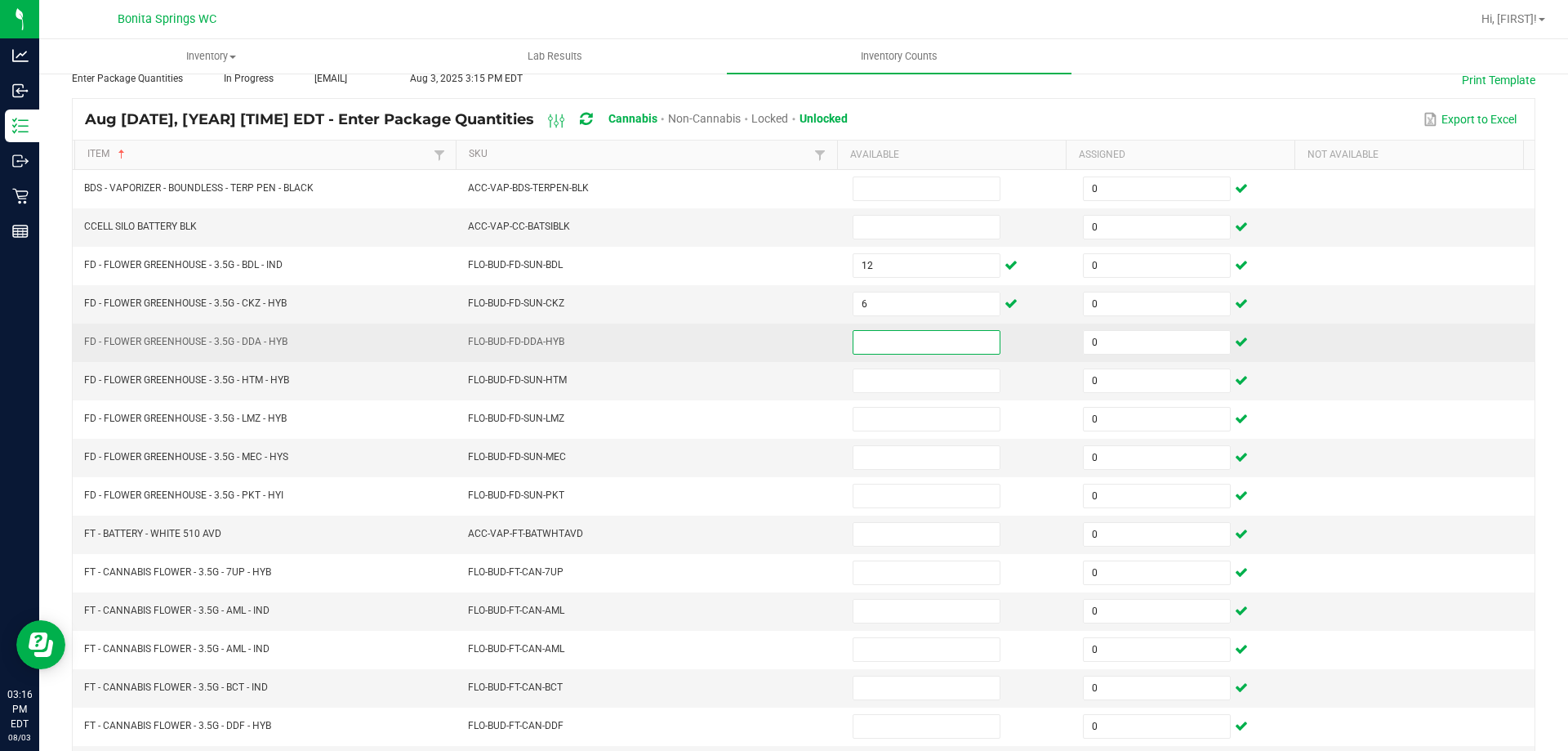 click at bounding box center [926, 342] 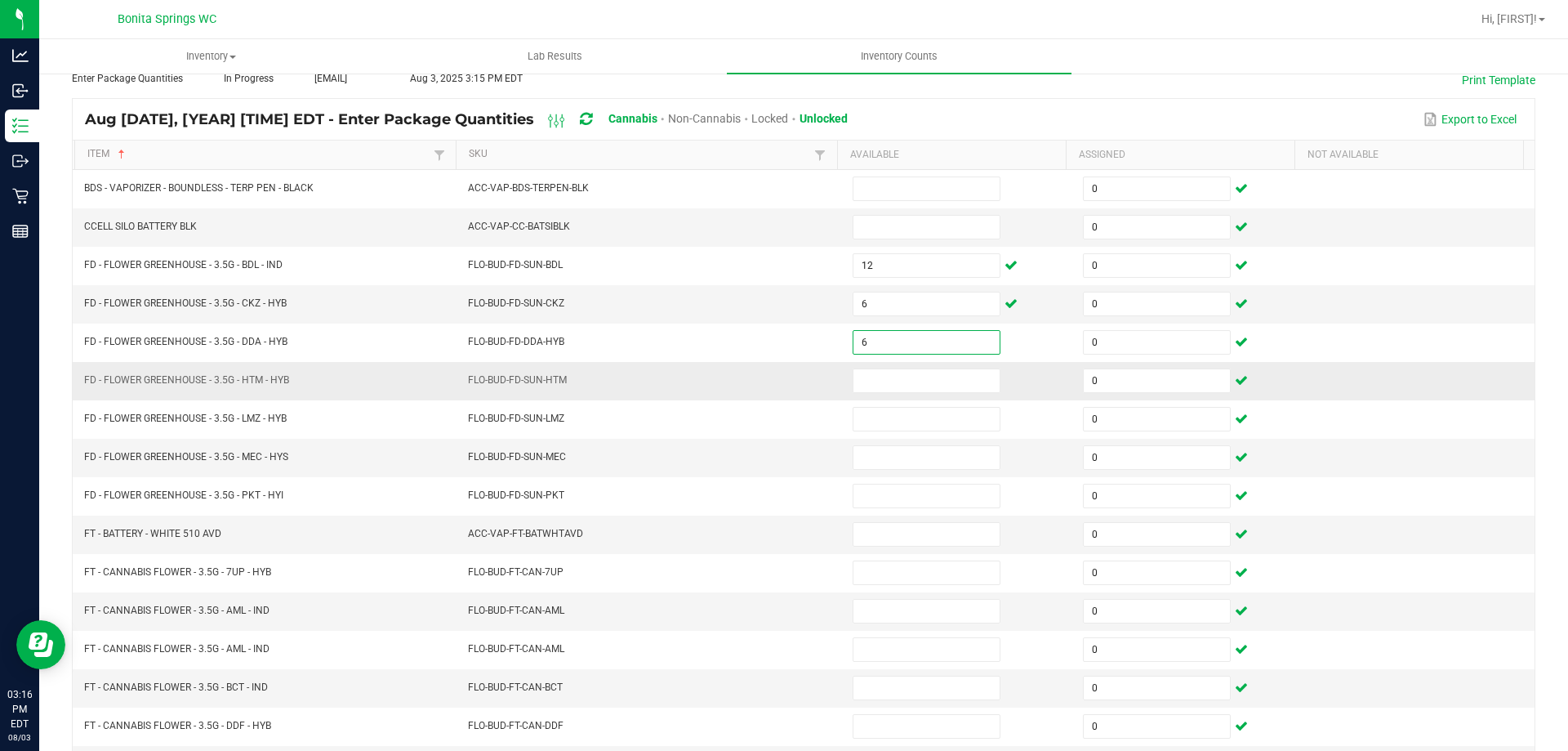 type on "6" 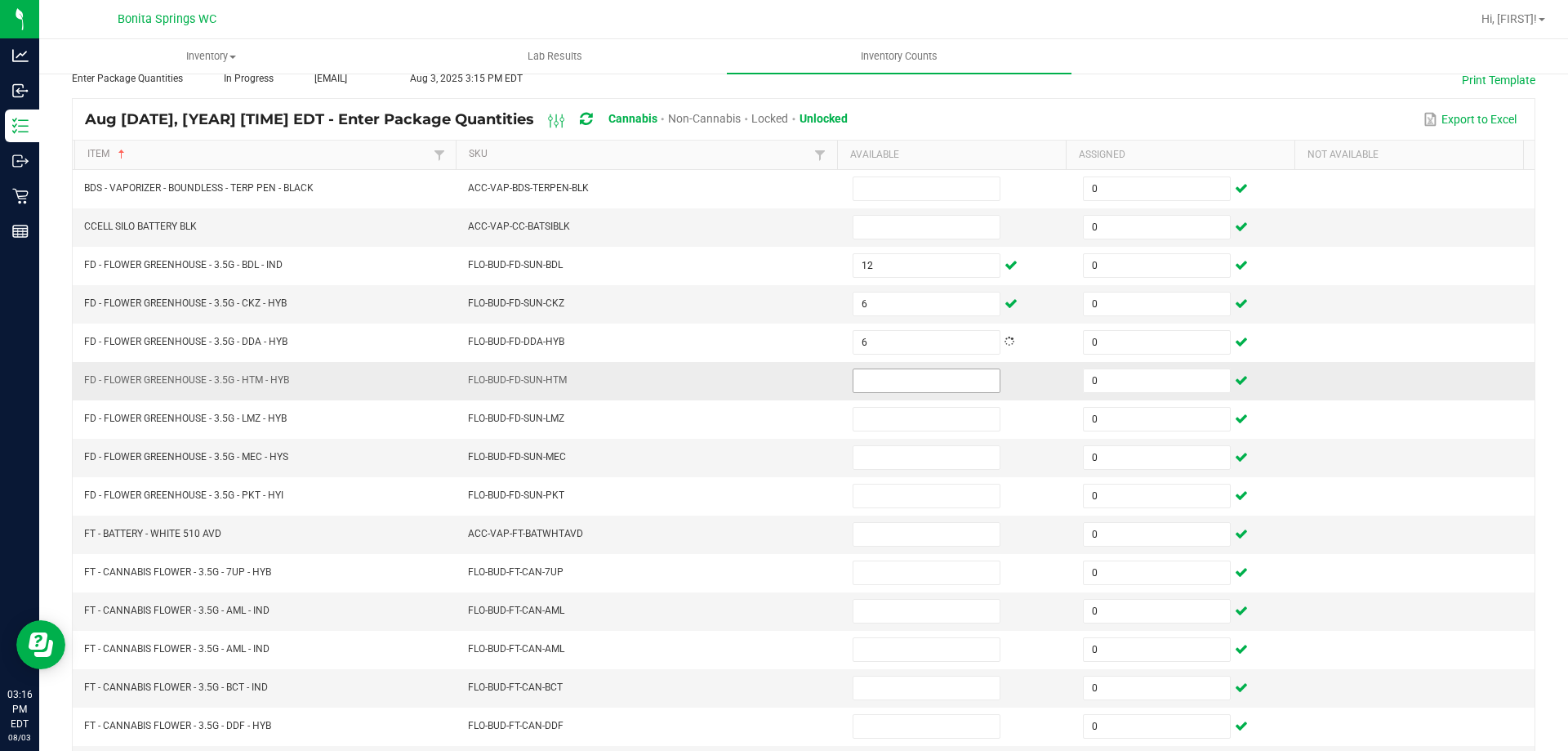 click at bounding box center [926, 381] 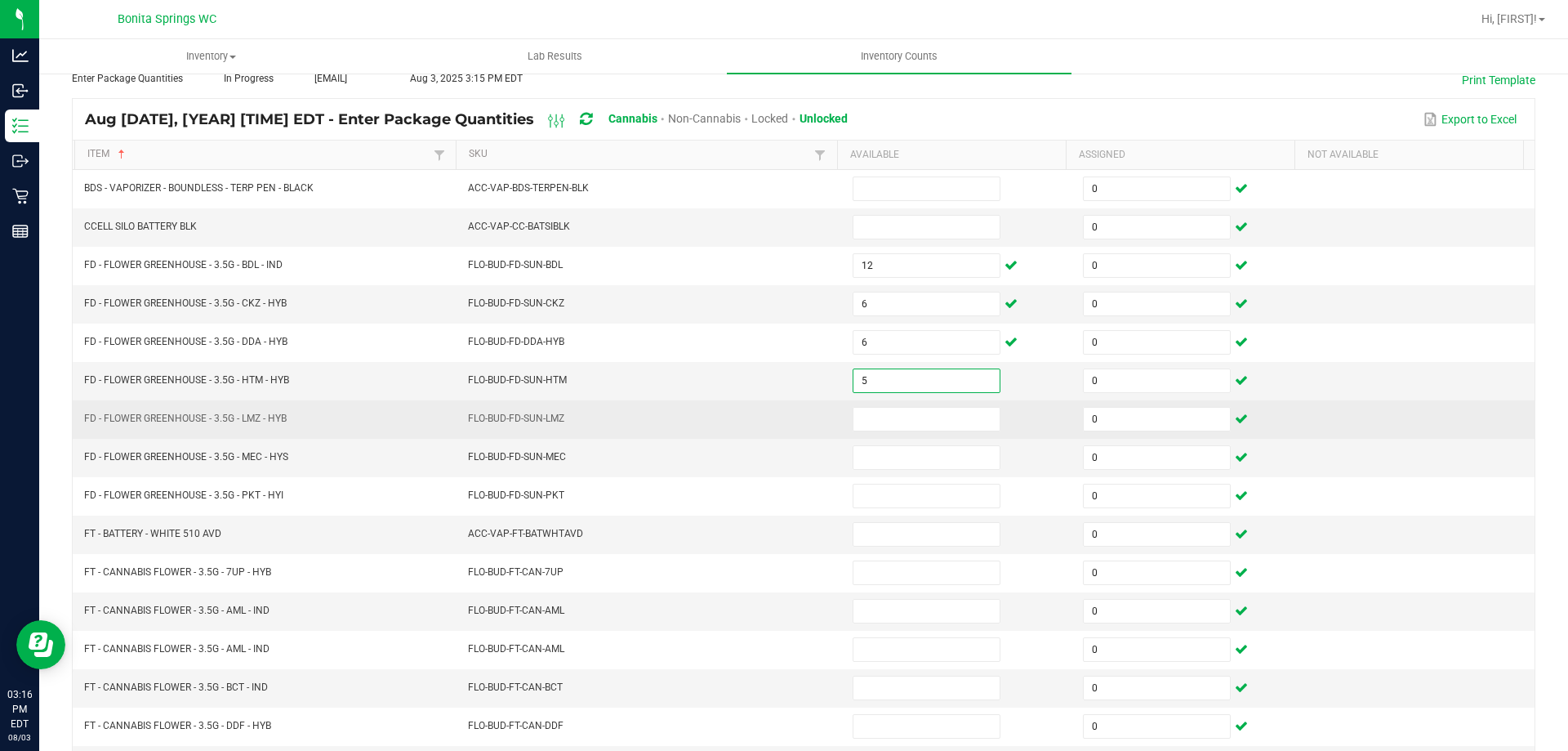 type on "5" 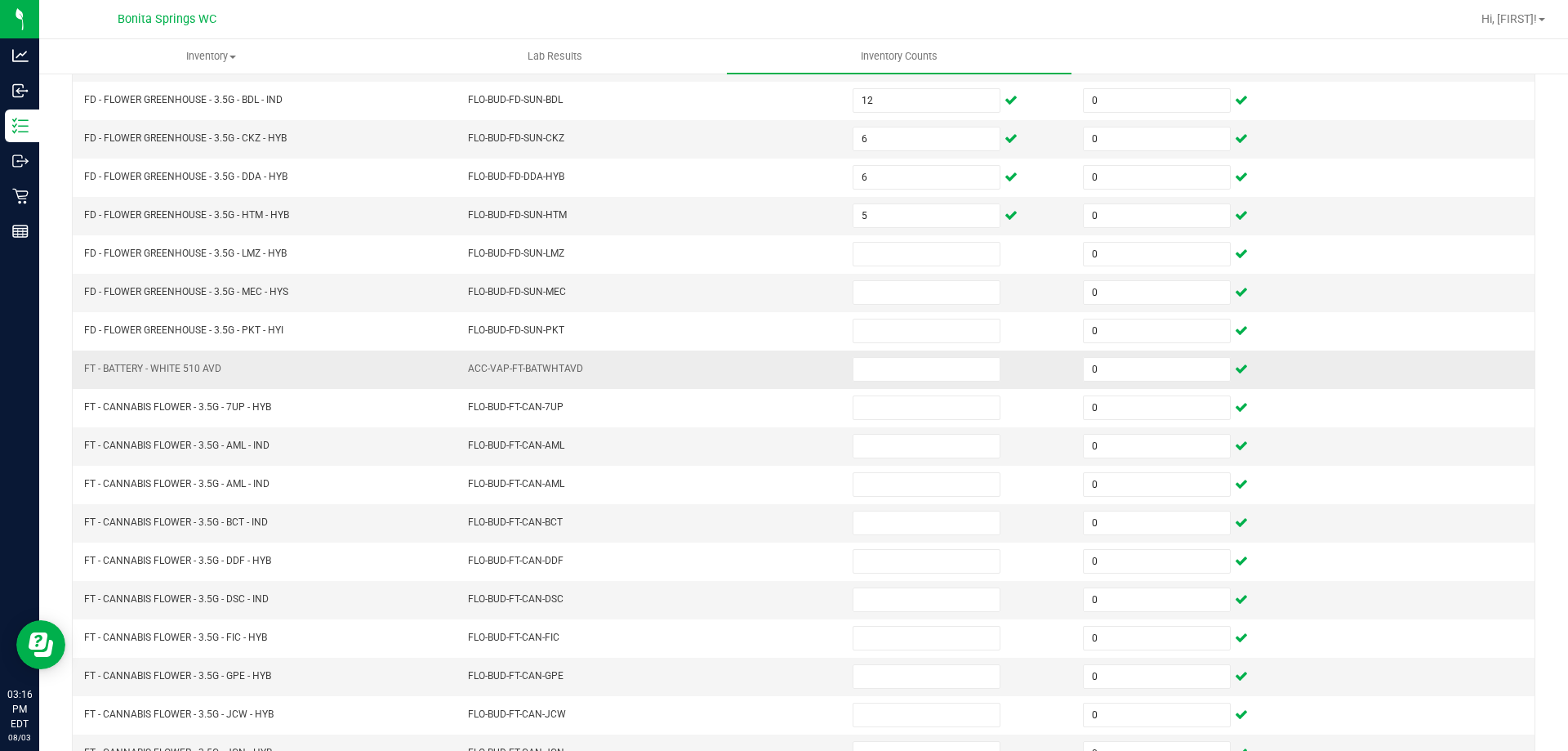 scroll, scrollTop: 12, scrollLeft: 0, axis: vertical 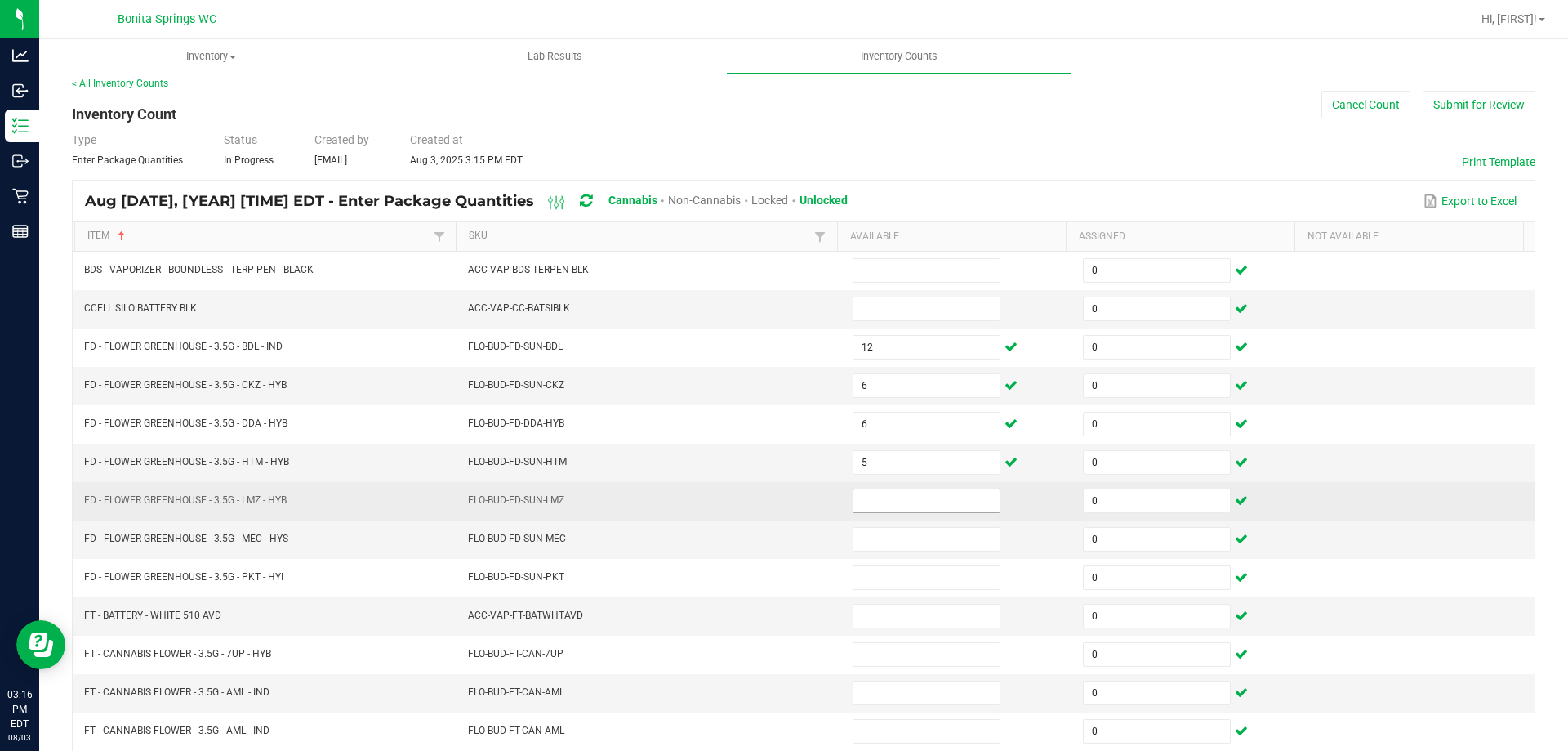 click at bounding box center [926, 501] 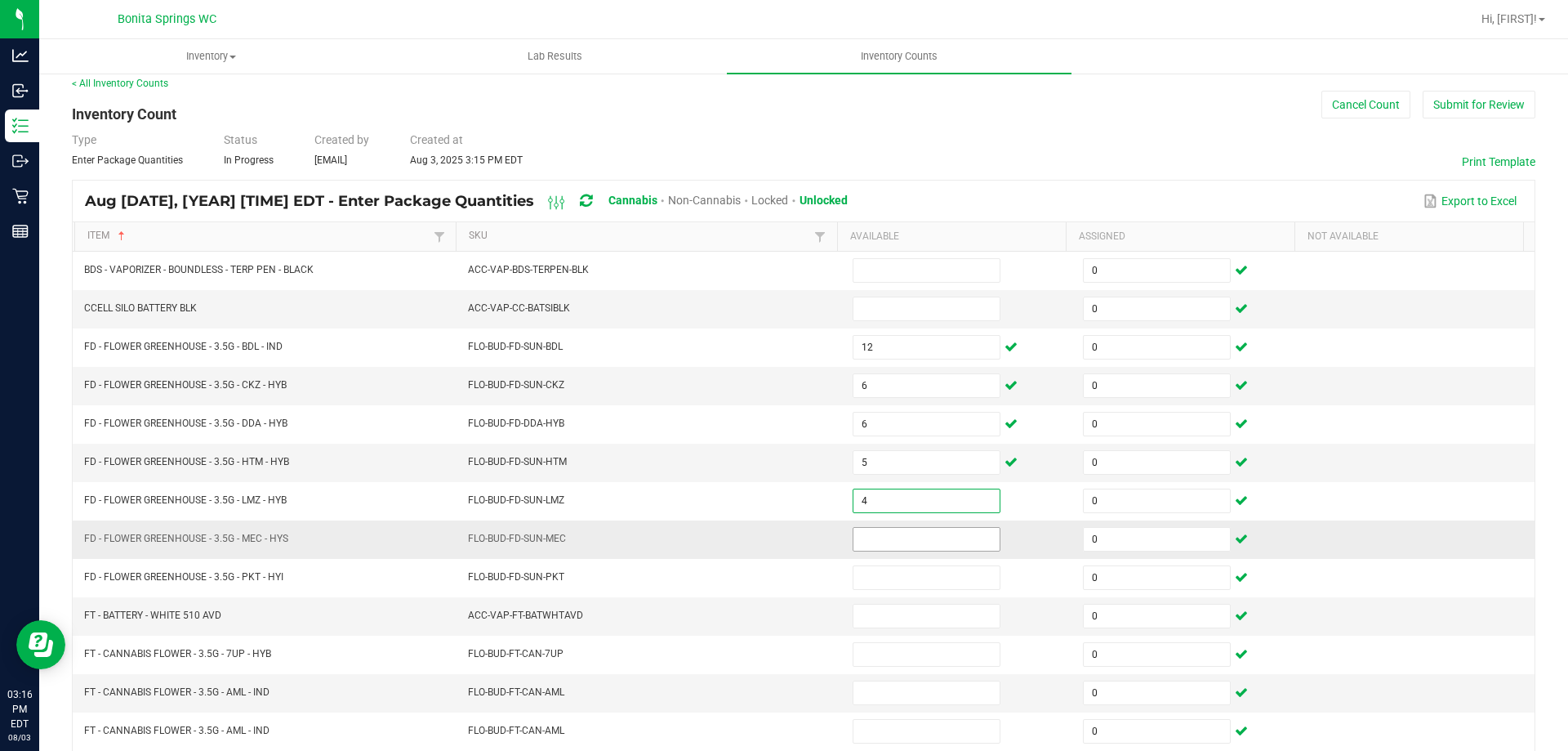 type on "4" 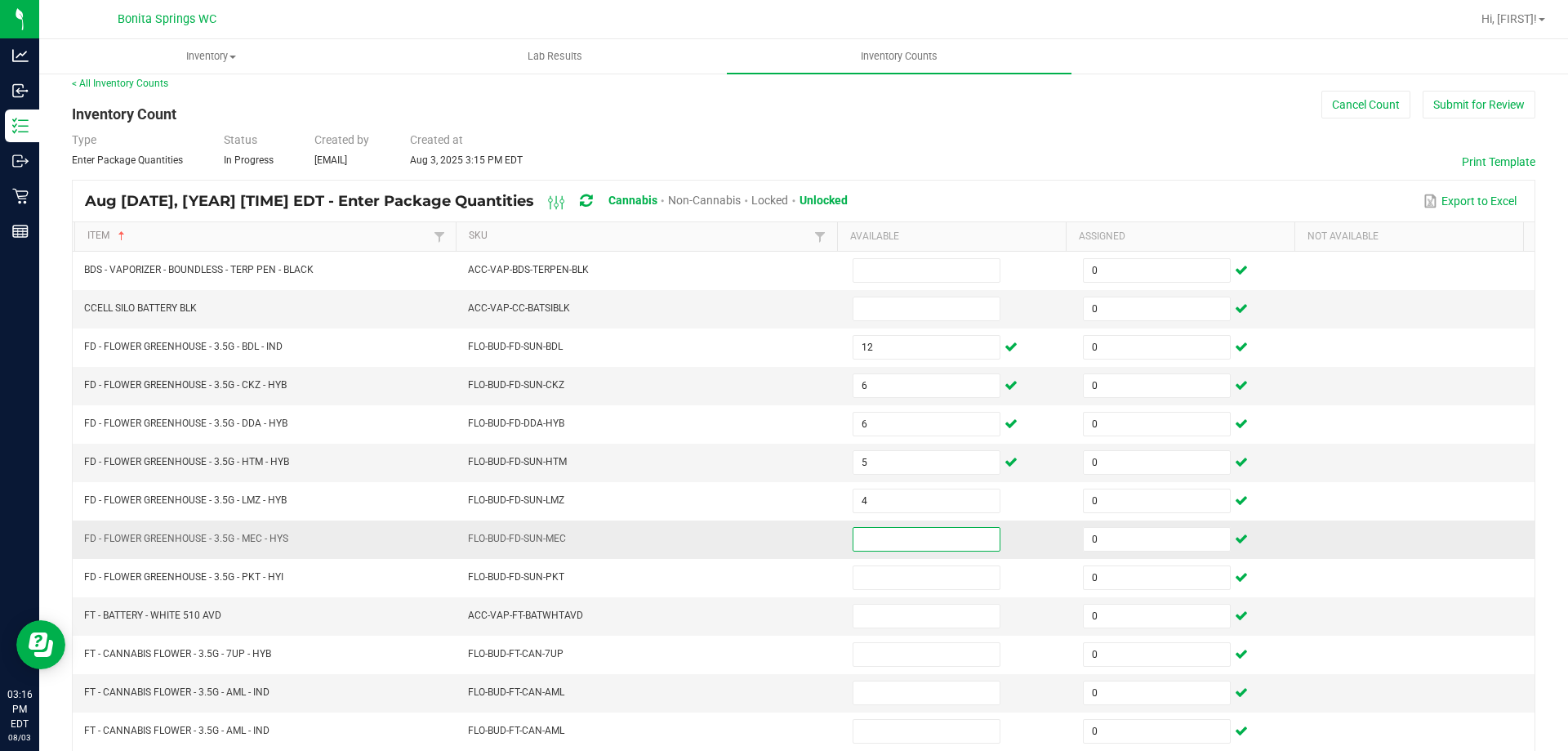 click at bounding box center (926, 539) 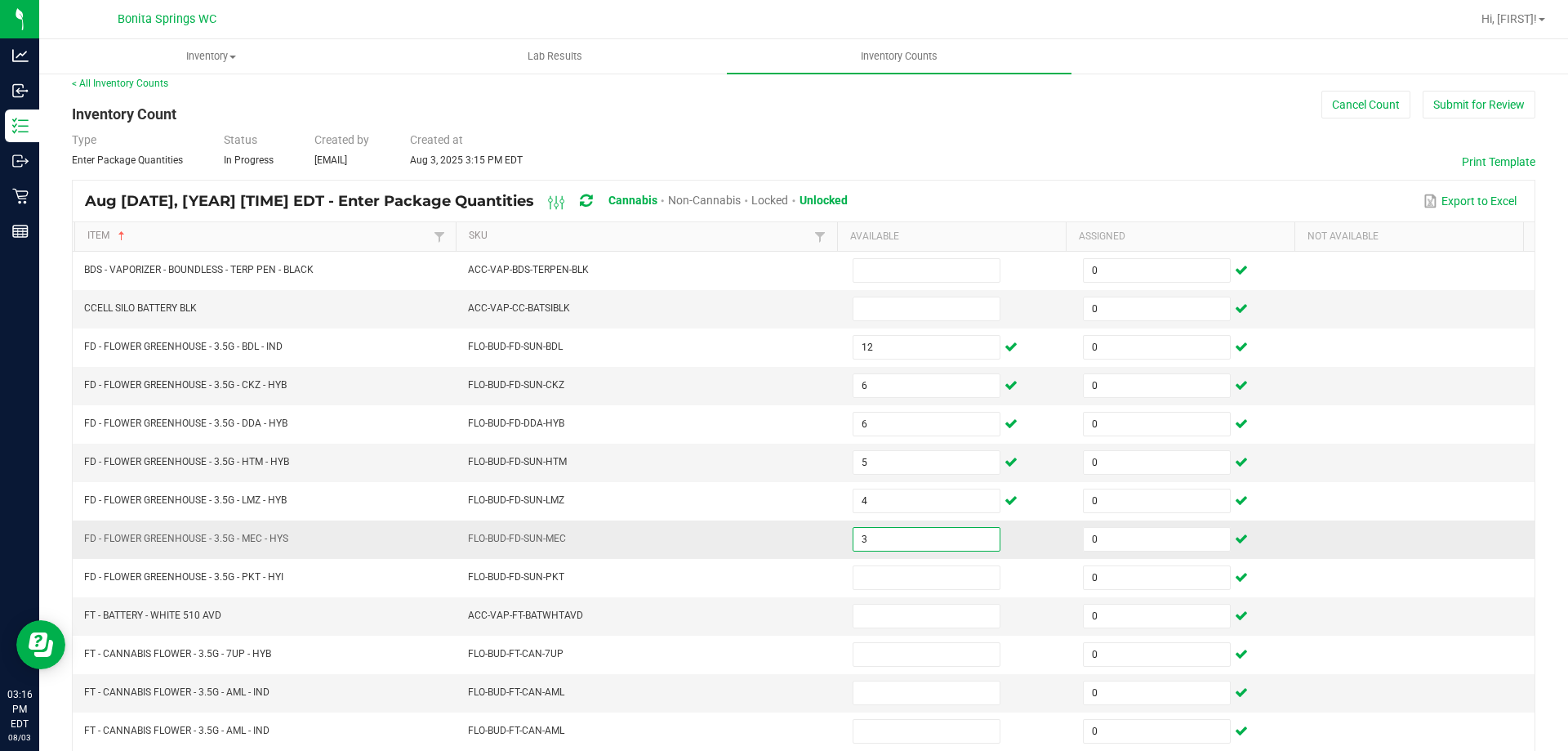 type on "3" 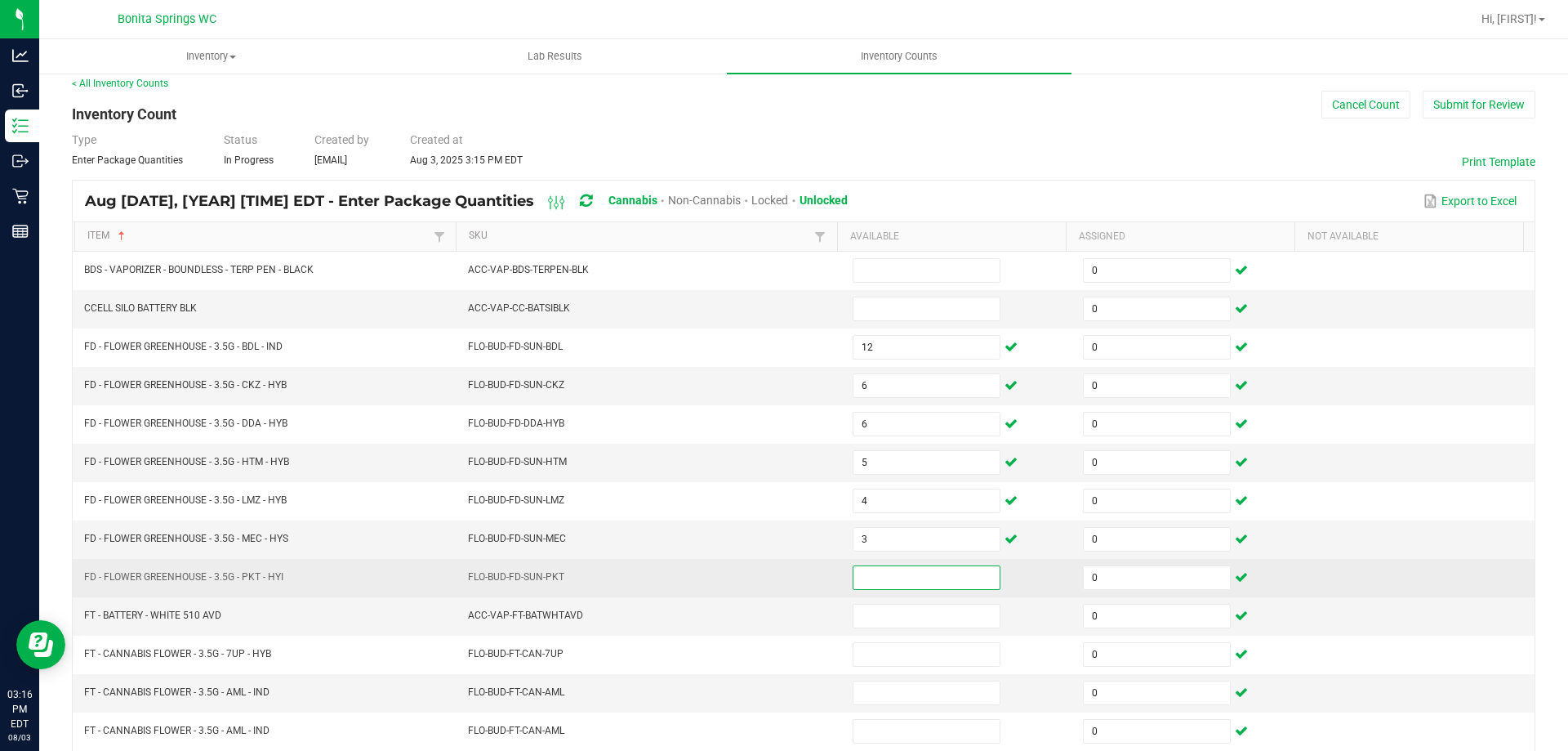 click at bounding box center (926, 578) 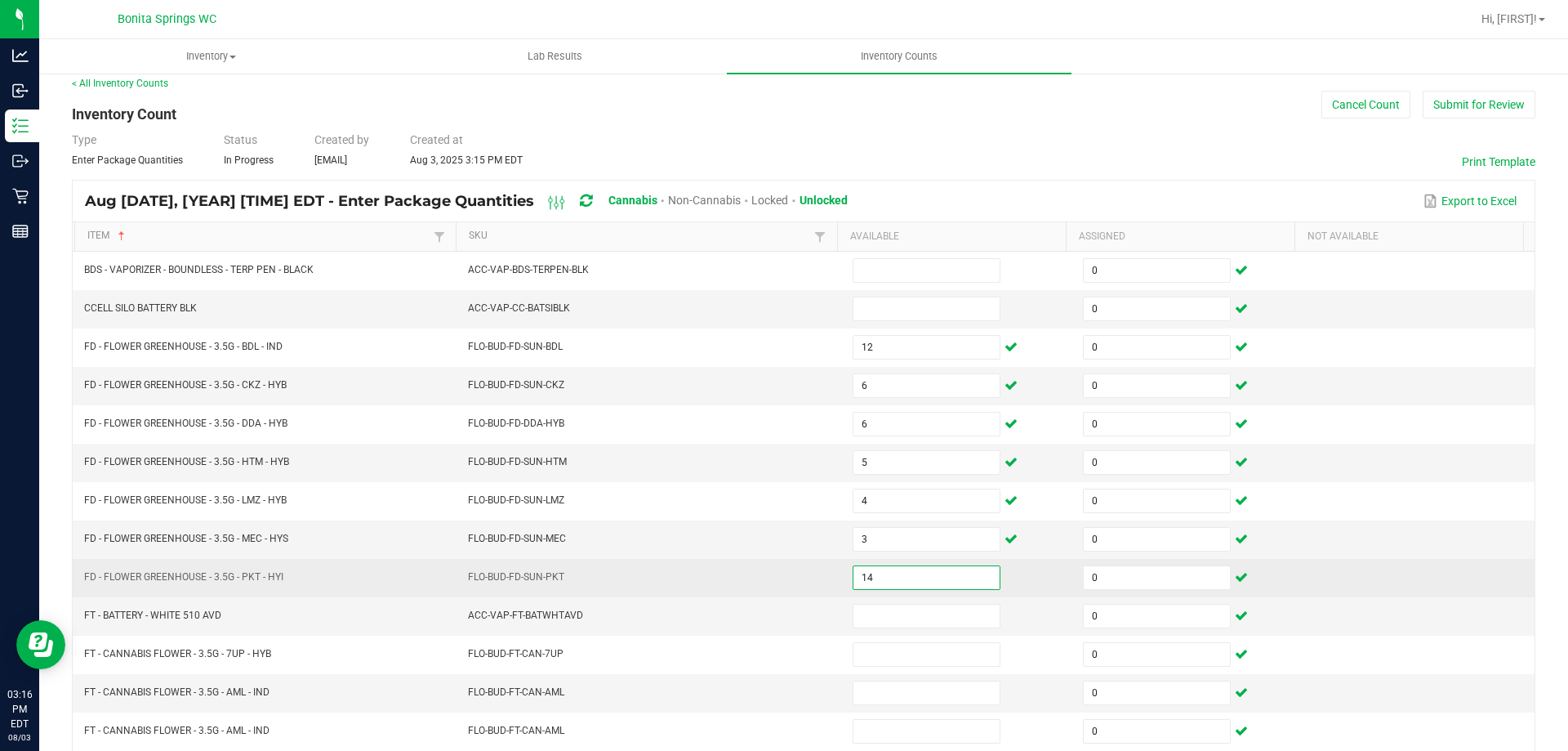 type on "14" 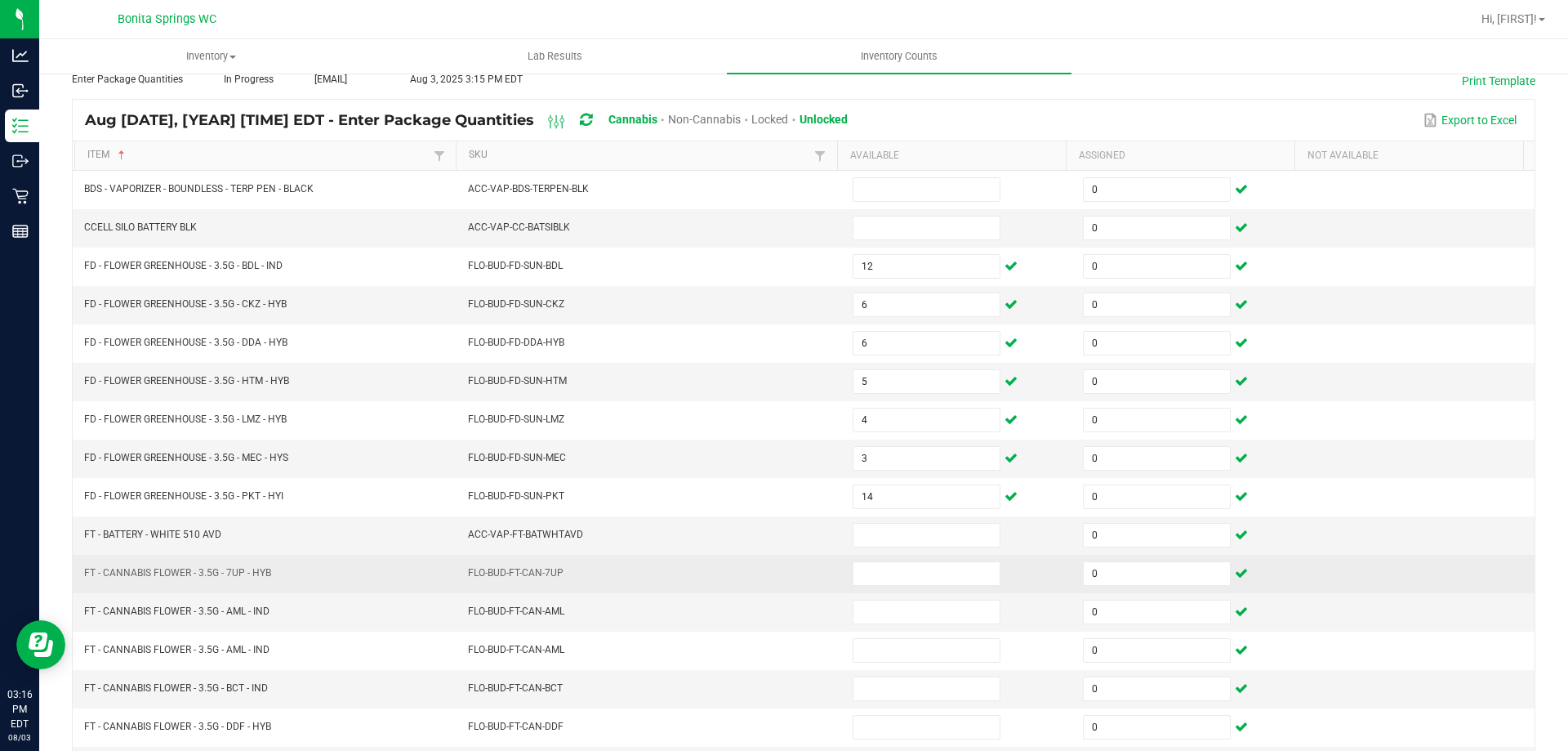 scroll, scrollTop: 94, scrollLeft: 0, axis: vertical 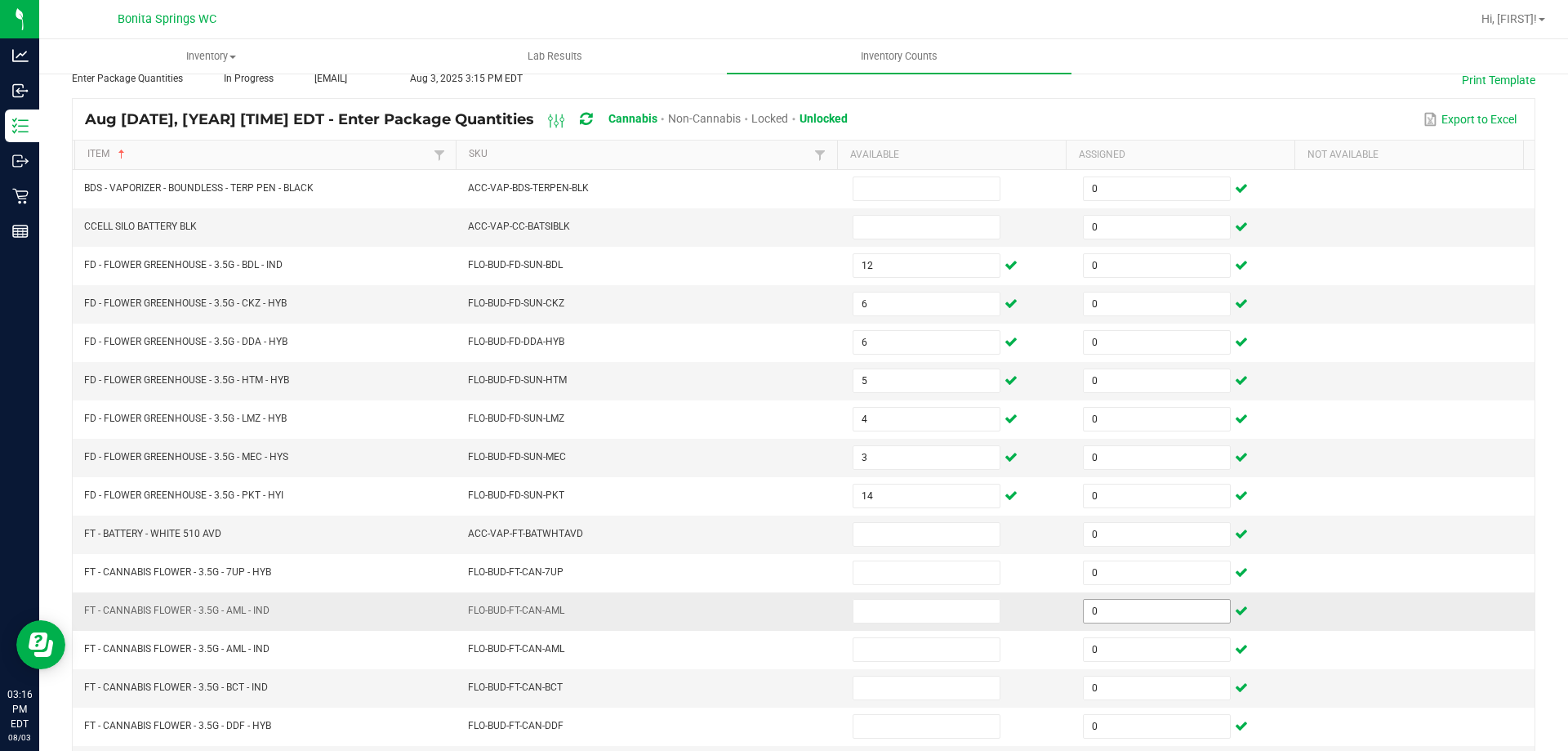 click on "0" at bounding box center (1156, 611) 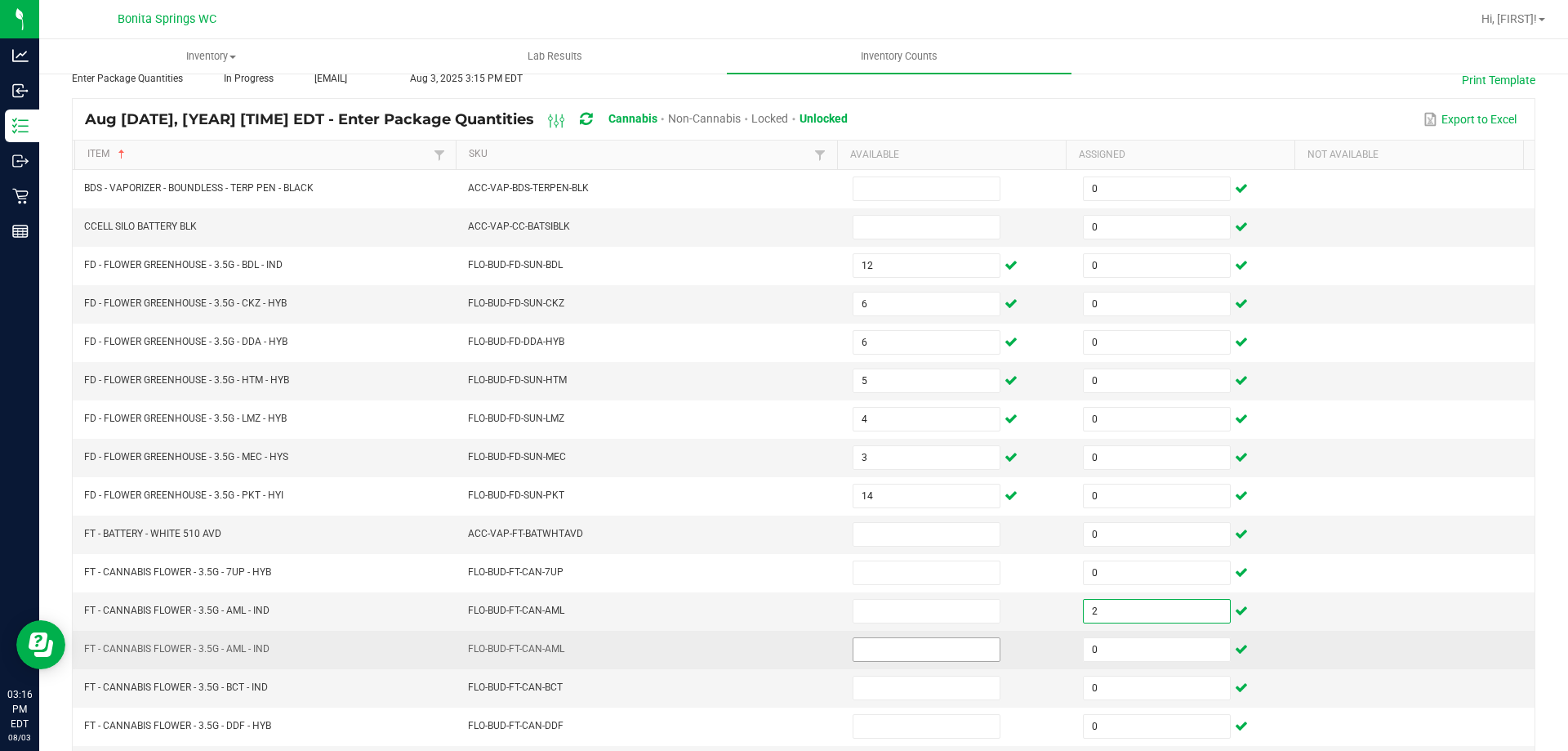 type on "2" 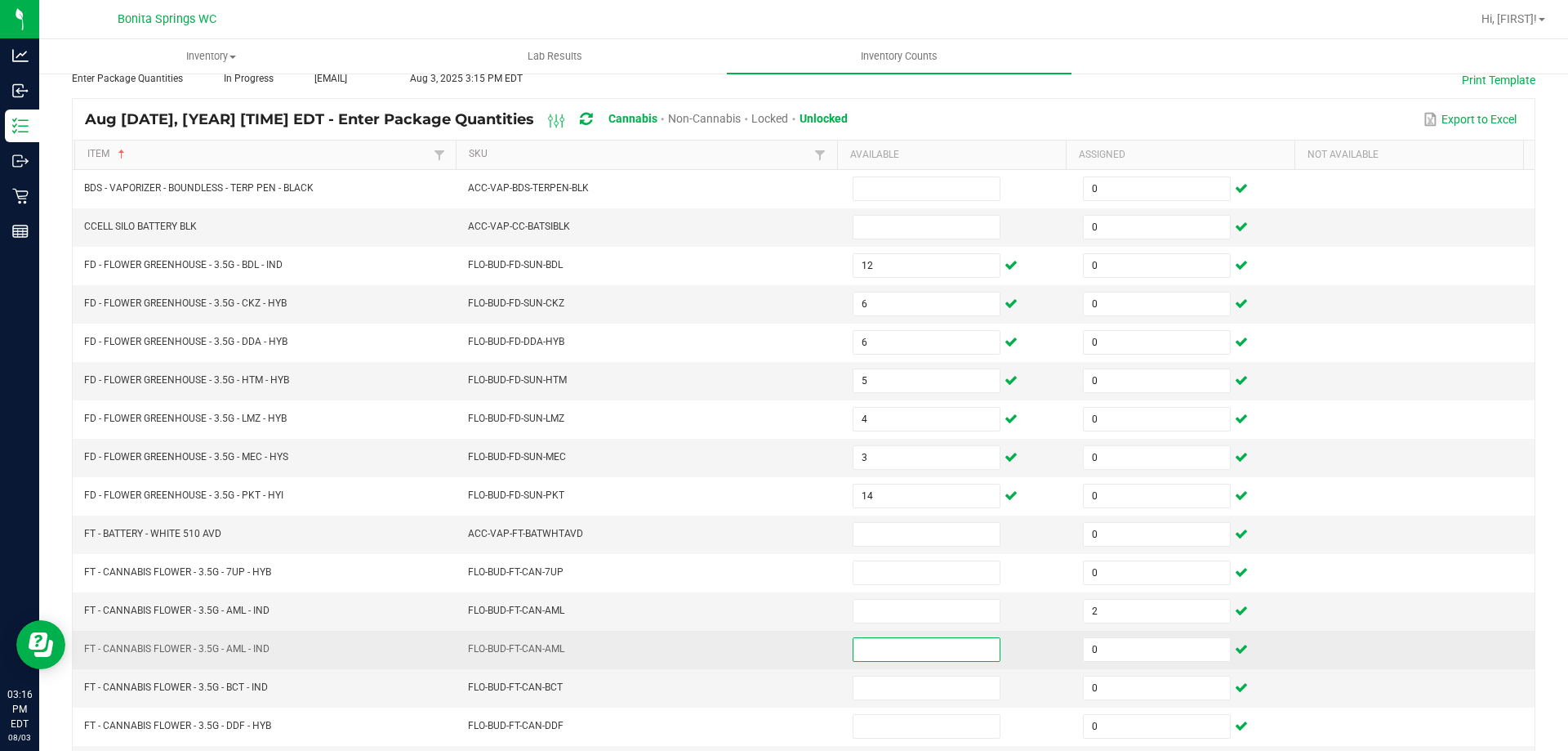 click at bounding box center (926, 650) 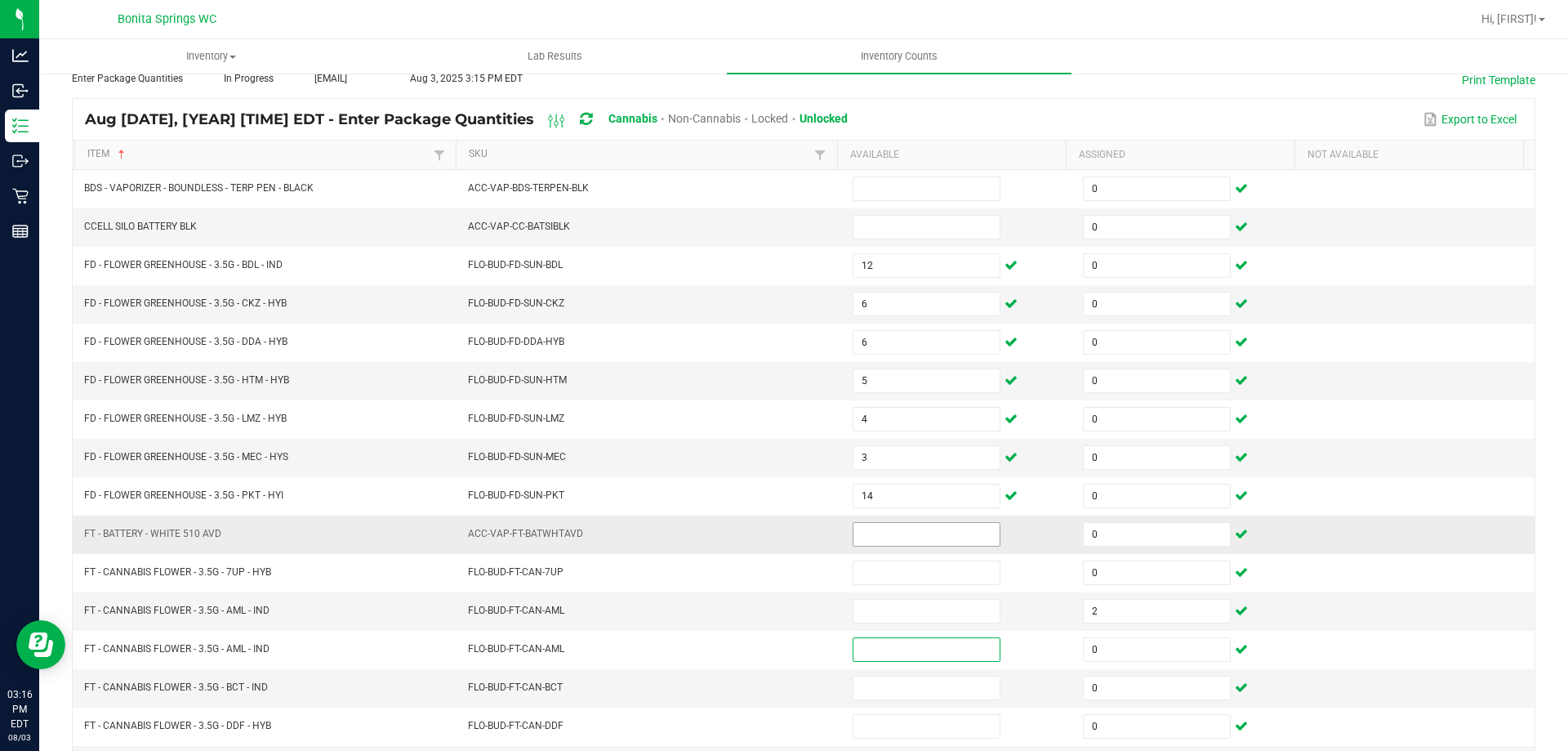 click at bounding box center [926, 534] 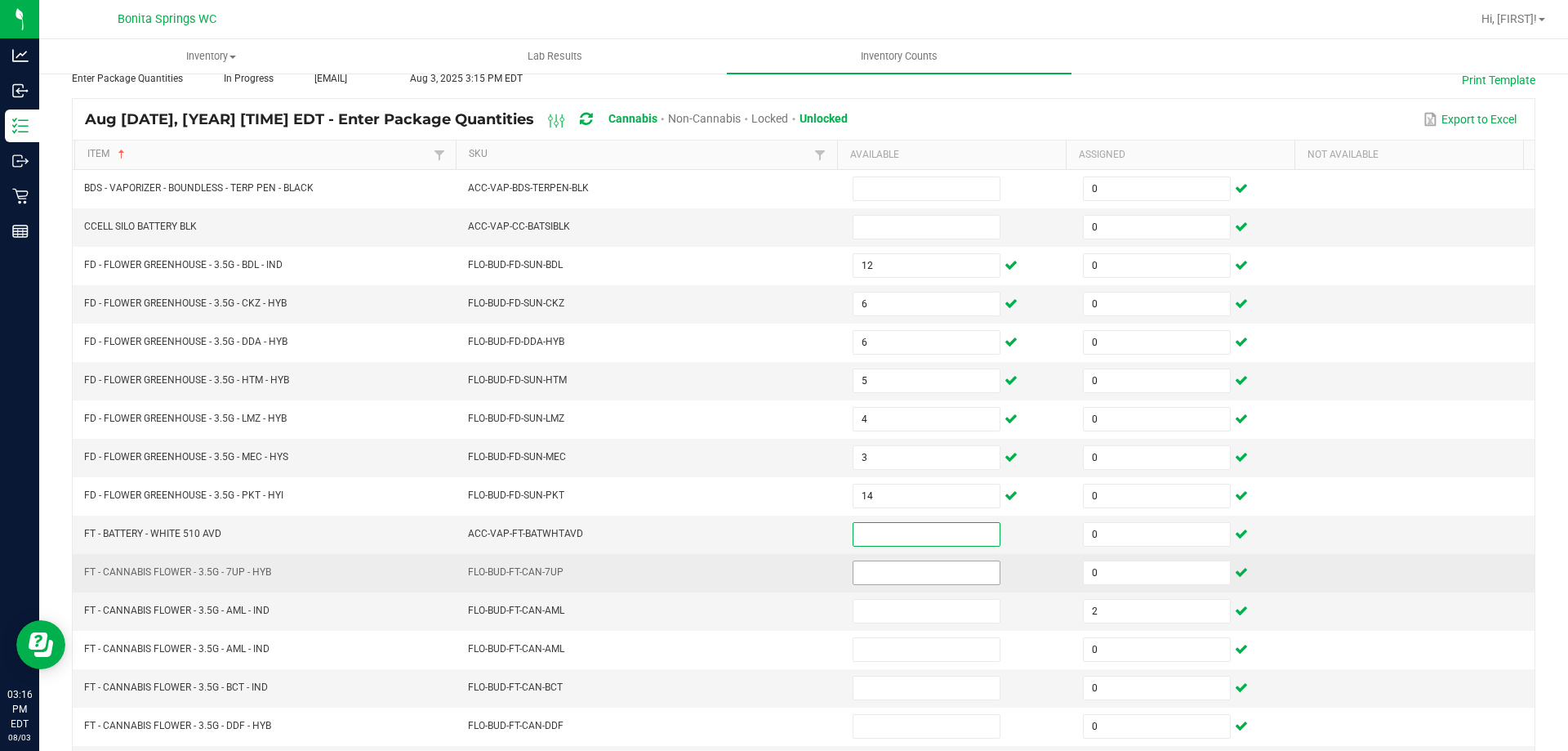 click at bounding box center [926, 573] 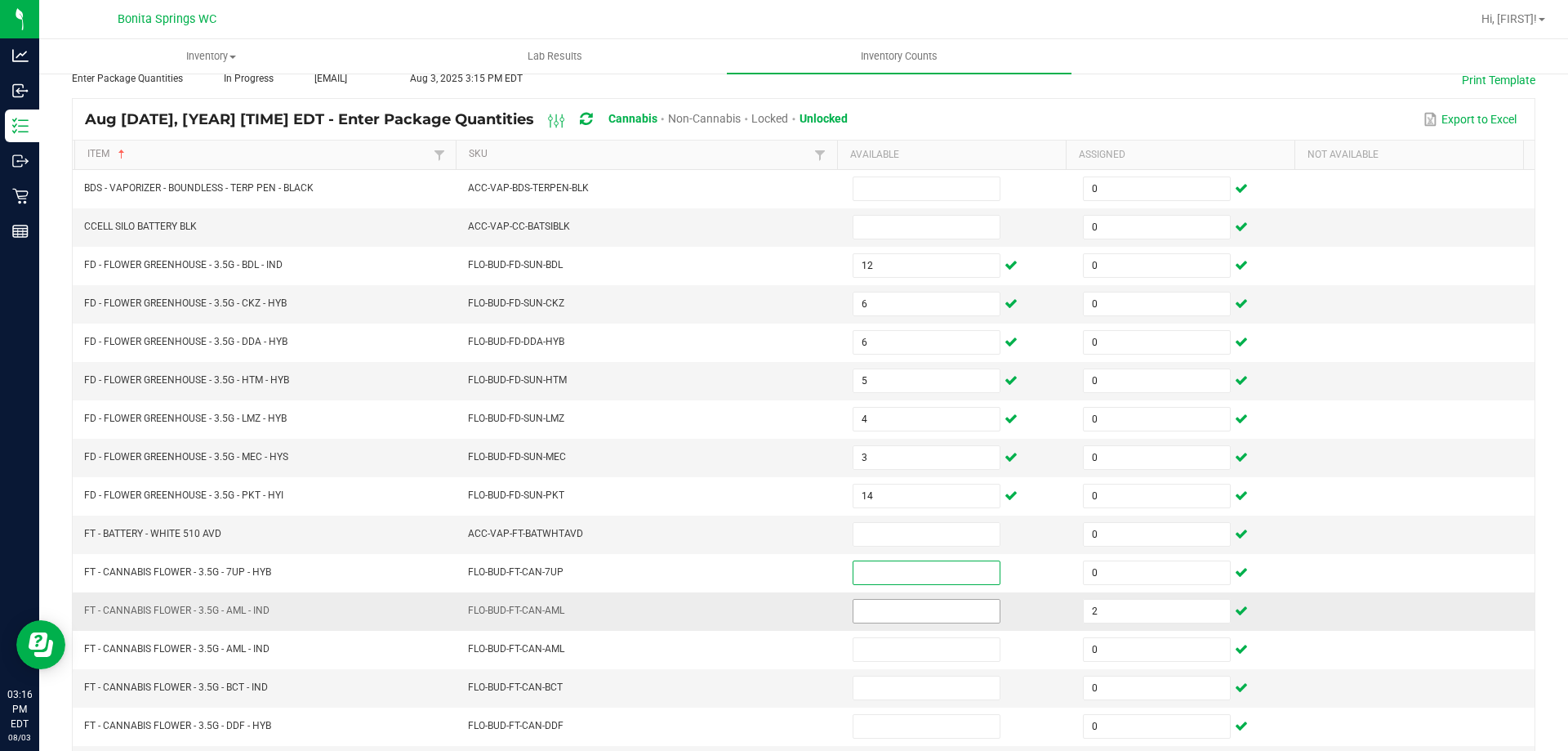 click at bounding box center [926, 611] 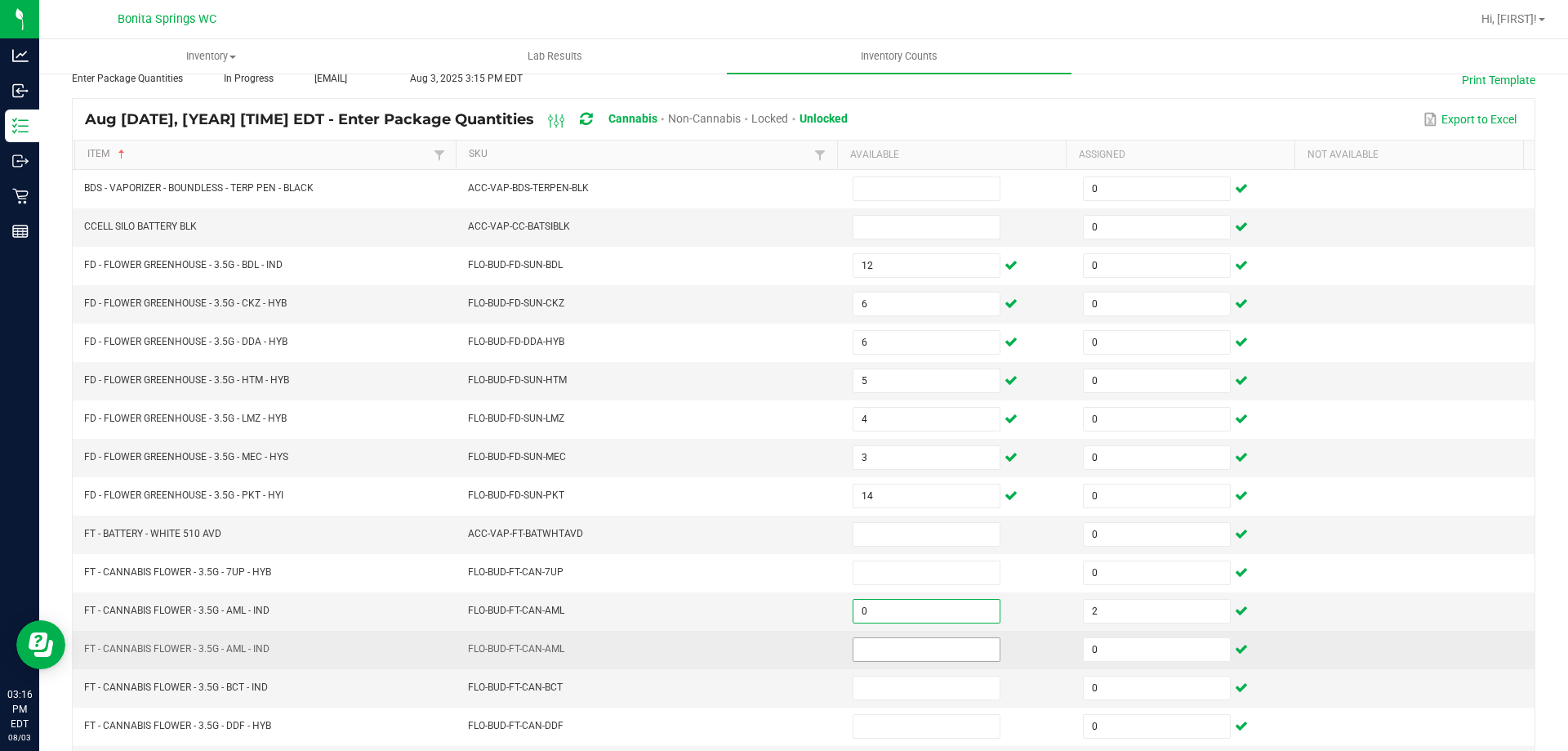 type on "0" 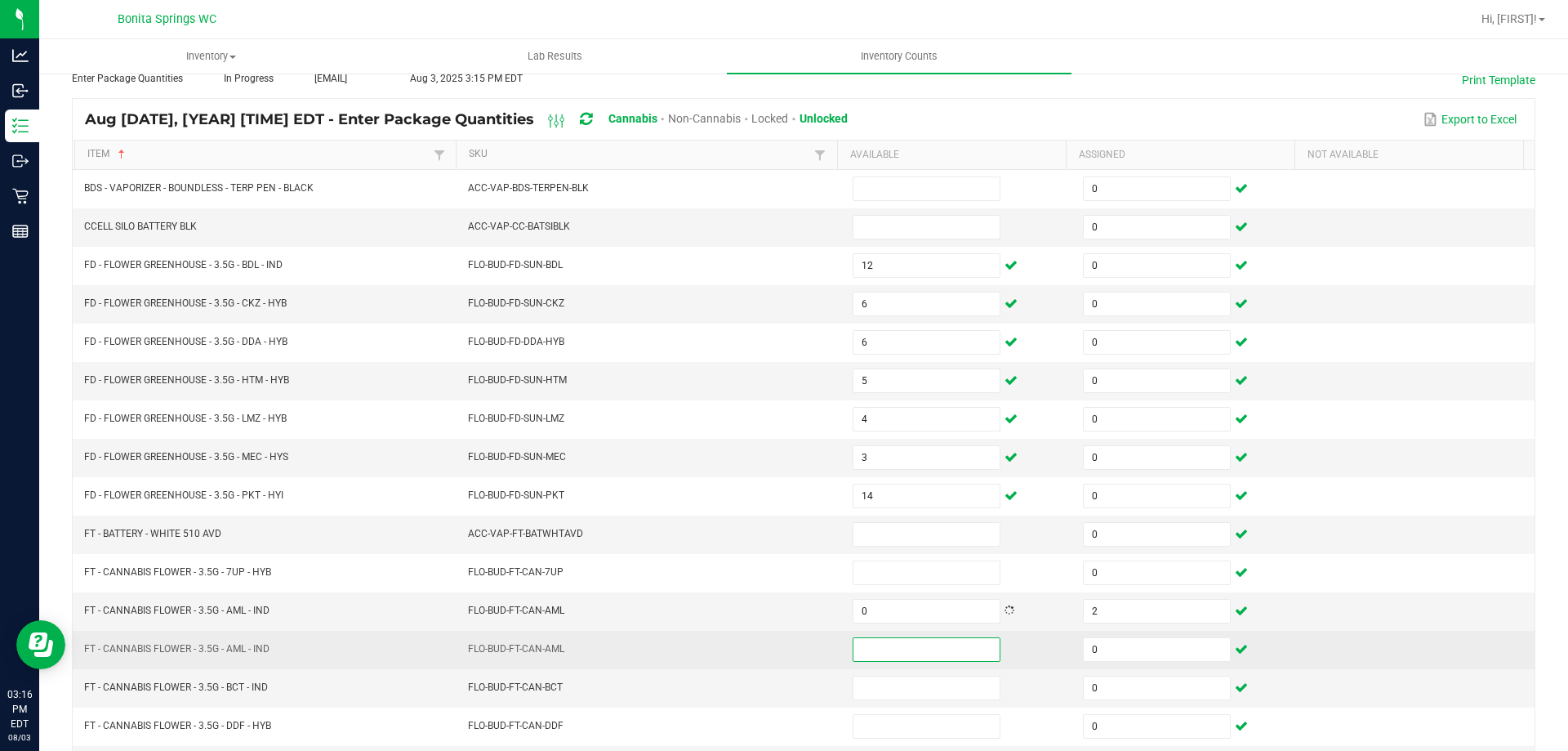 click at bounding box center (926, 650) 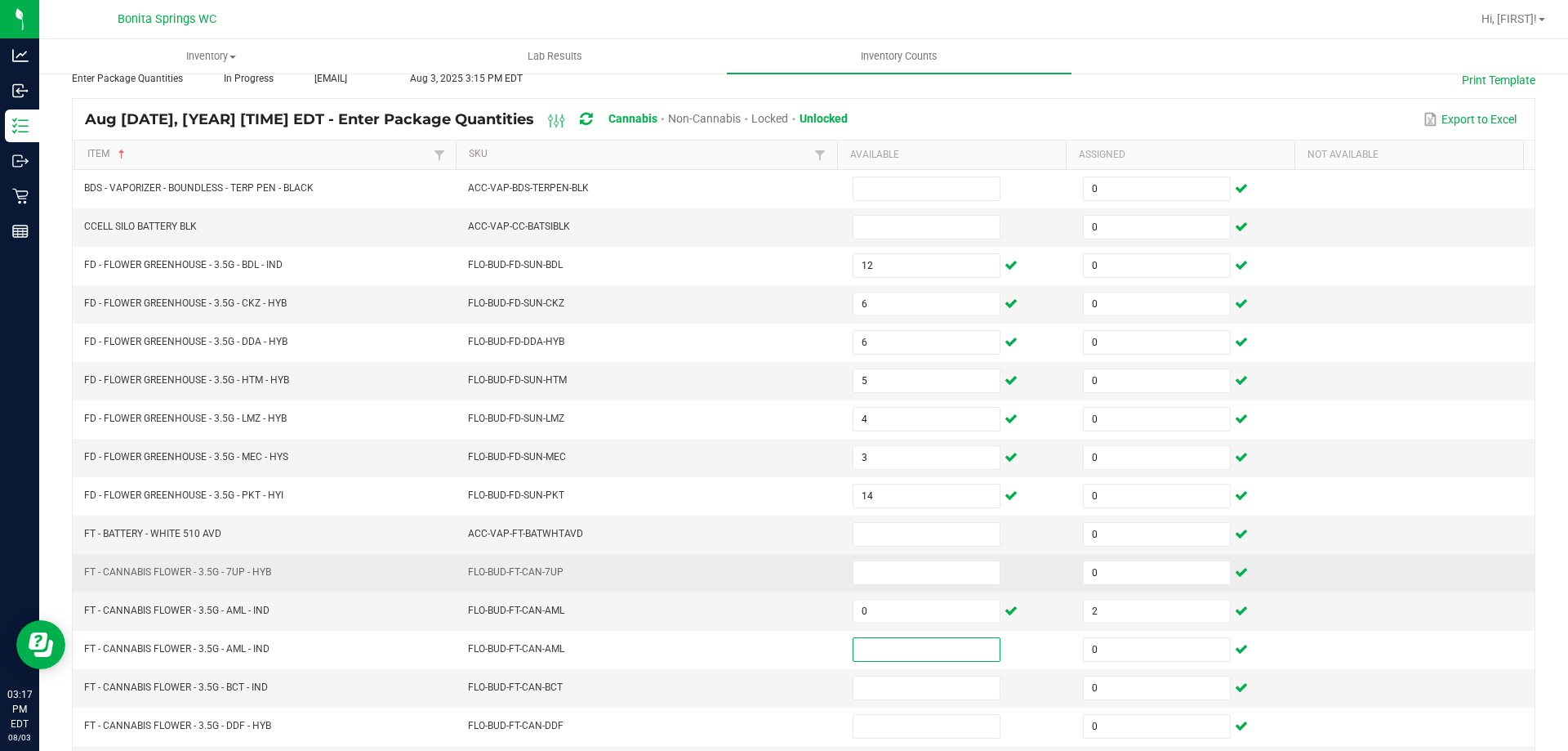 click at bounding box center [958, 573] 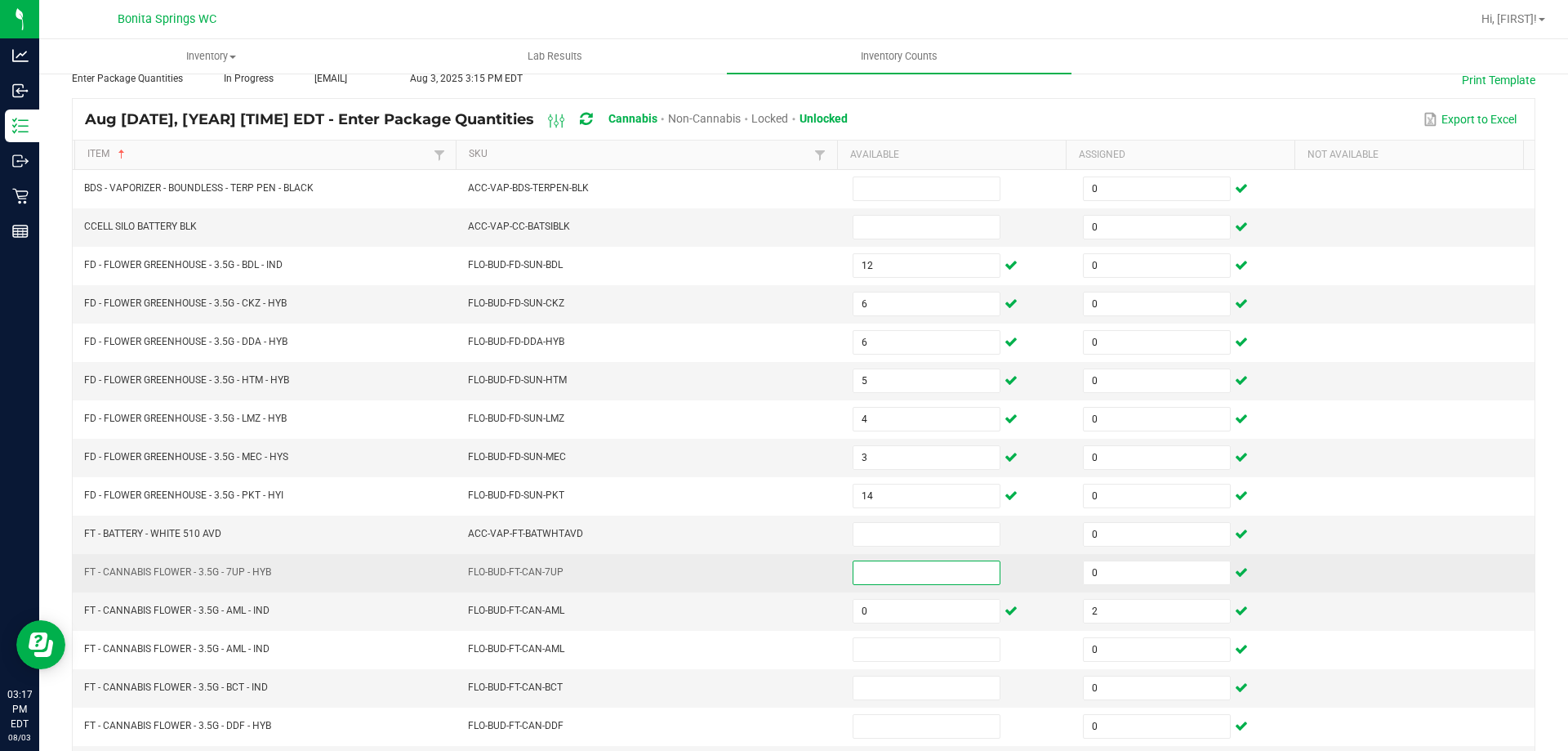 click at bounding box center (926, 573) 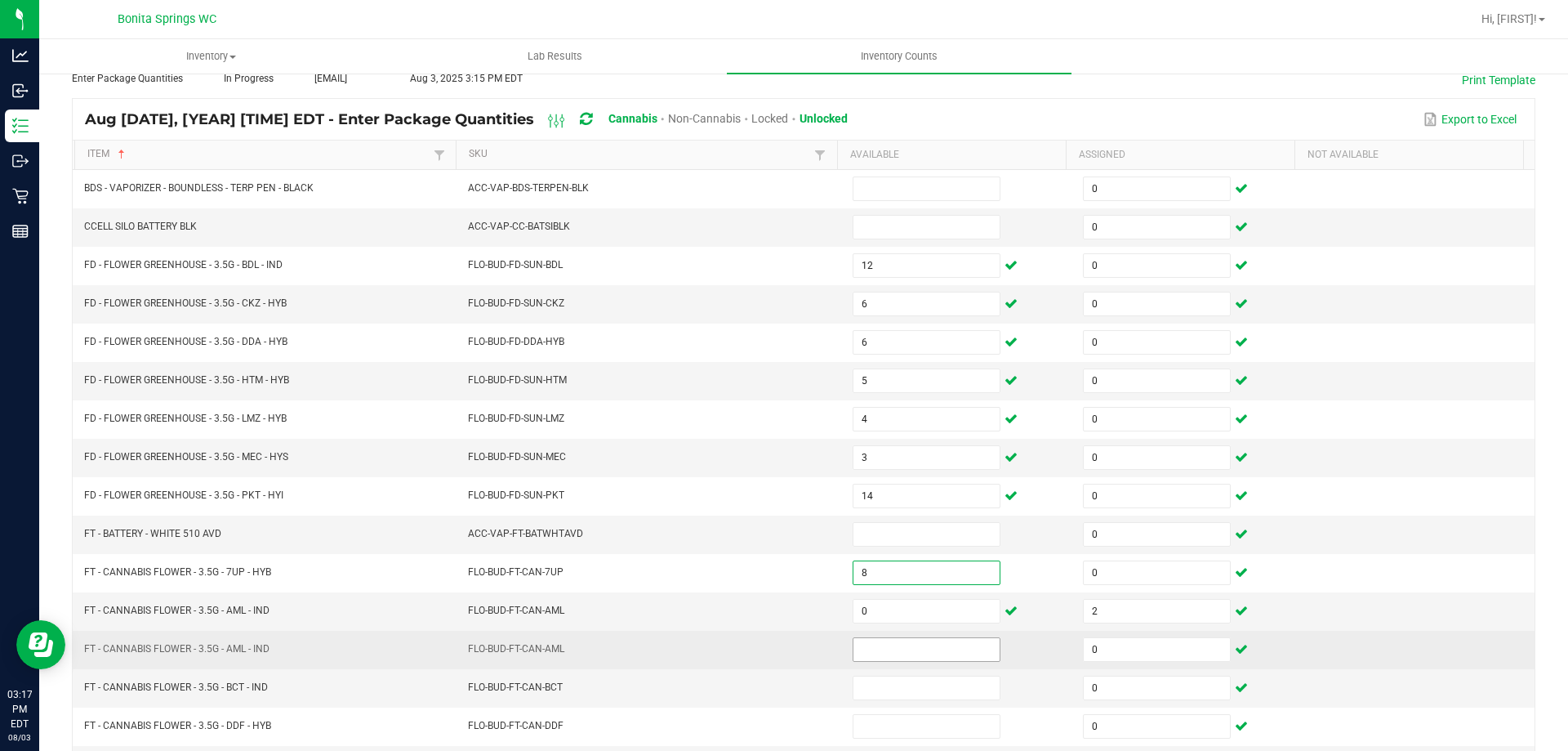 type on "8" 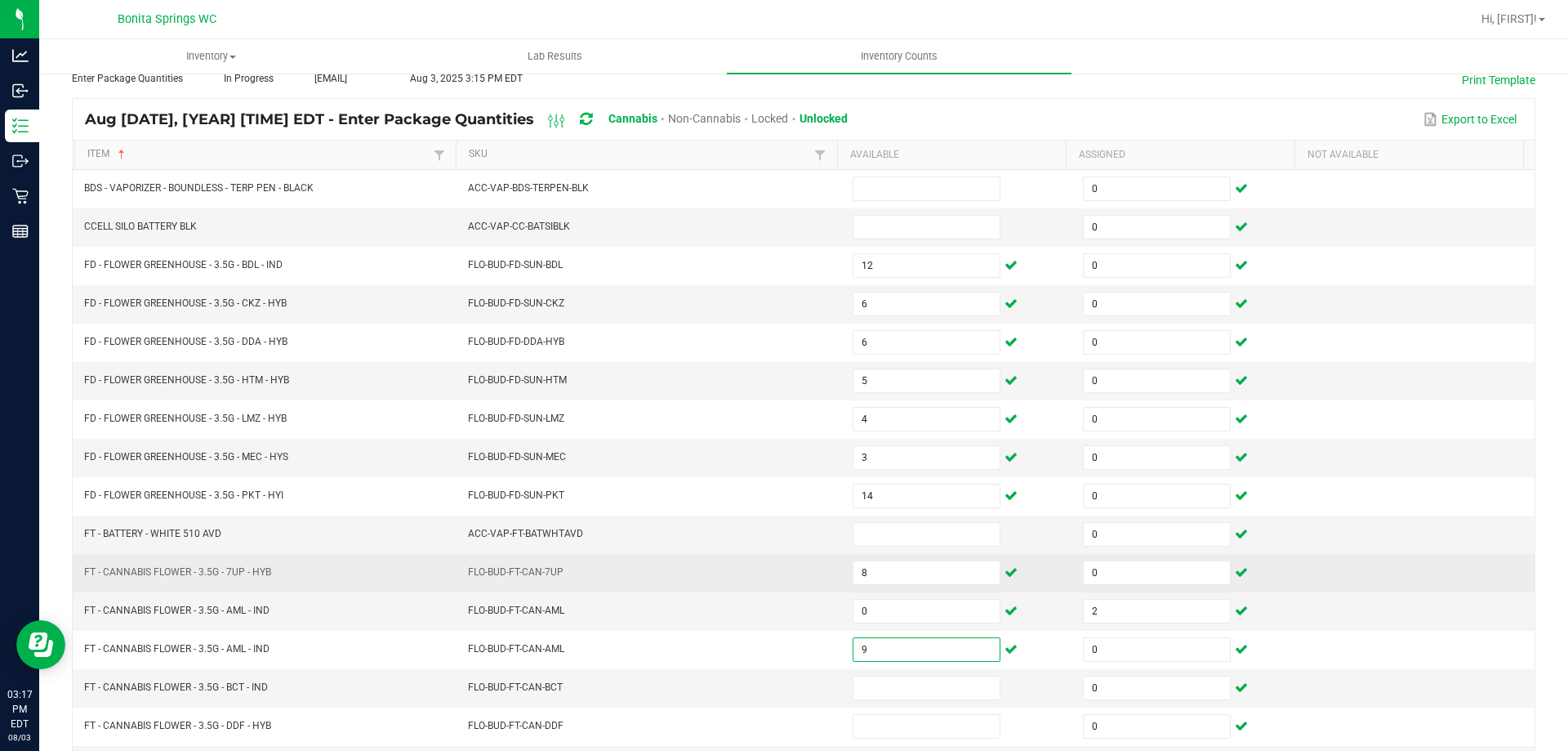 type on "9" 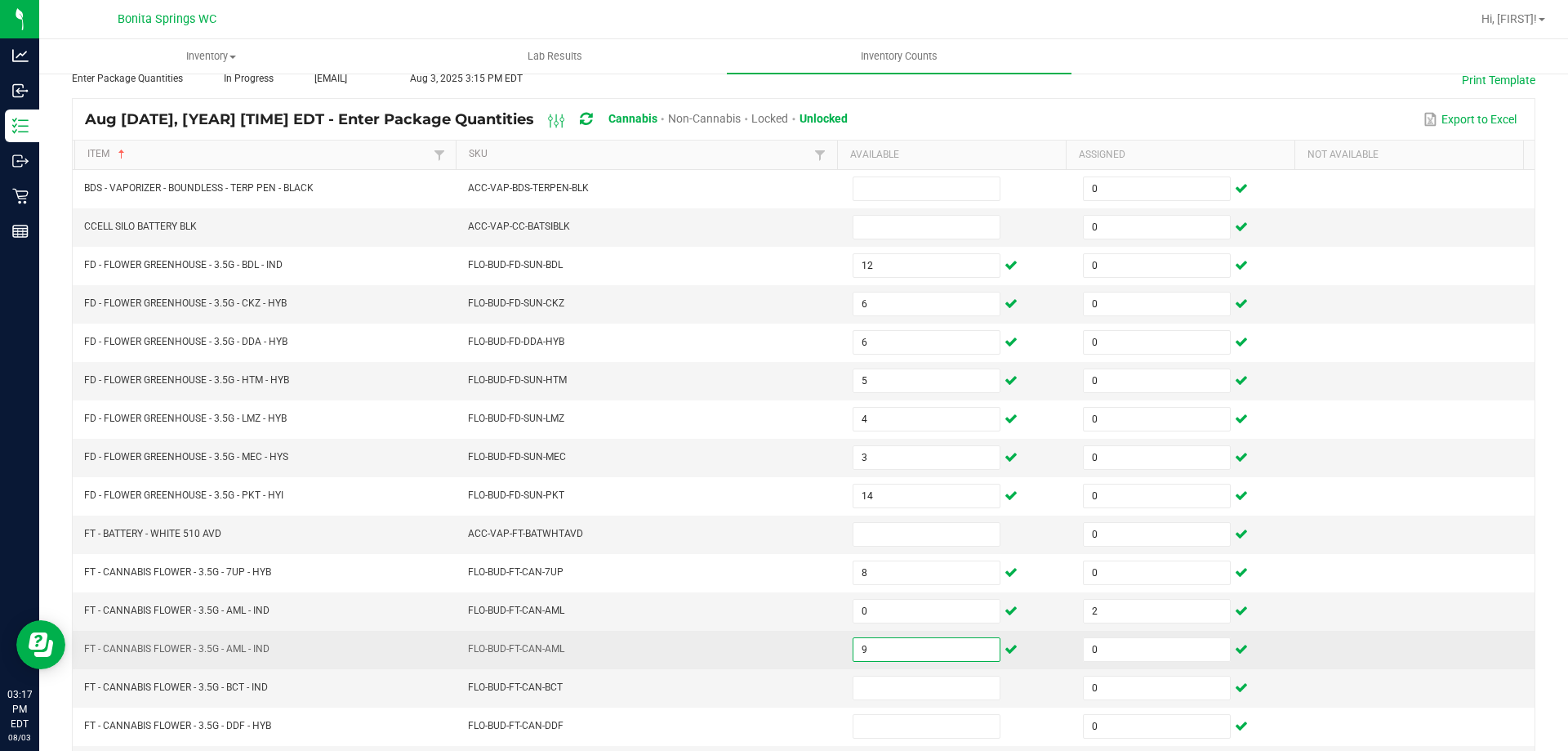 click on "9" at bounding box center (926, 650) 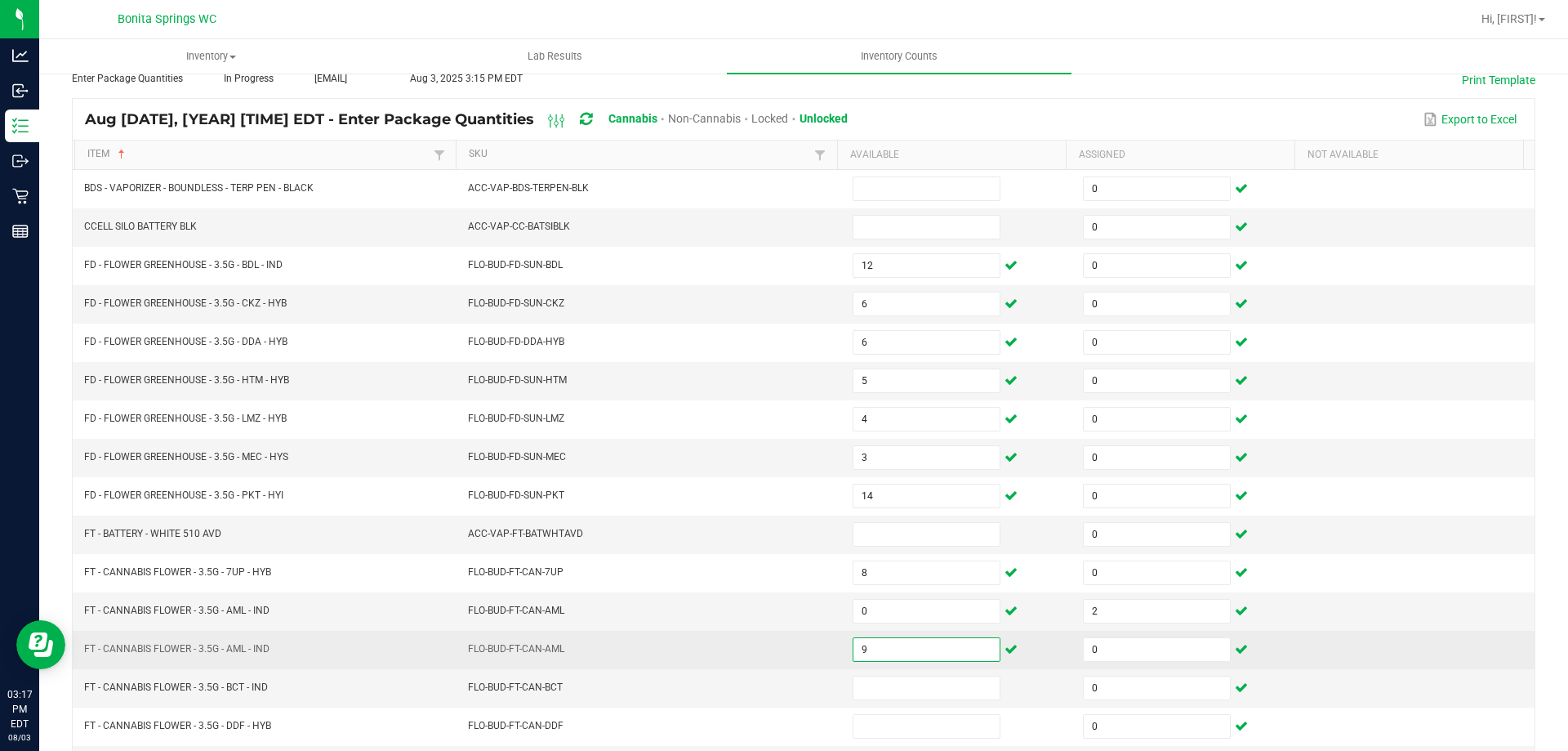click on "FLO-BUD-FT-CAN-AML" at bounding box center (650, 650) 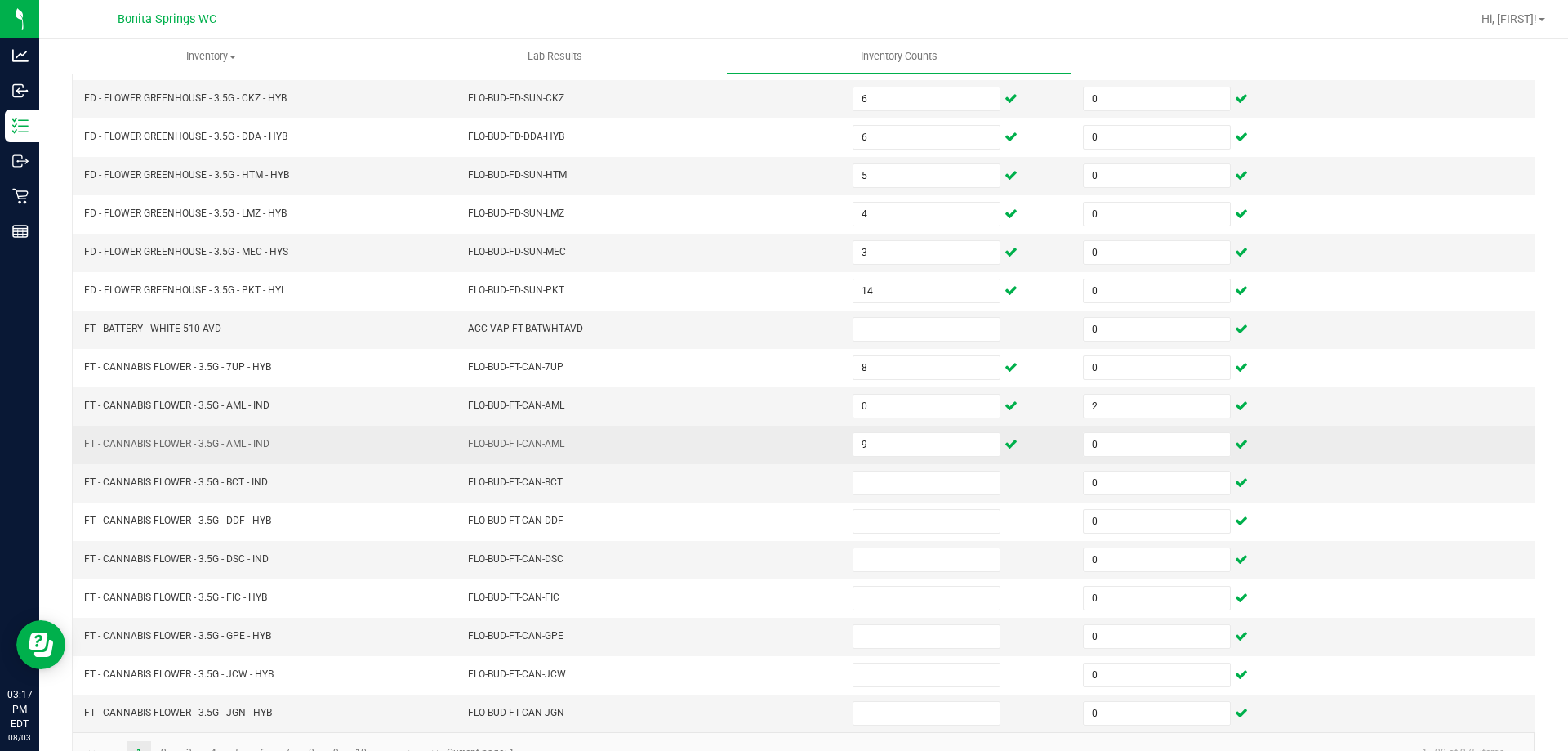 scroll, scrollTop: 339, scrollLeft: 0, axis: vertical 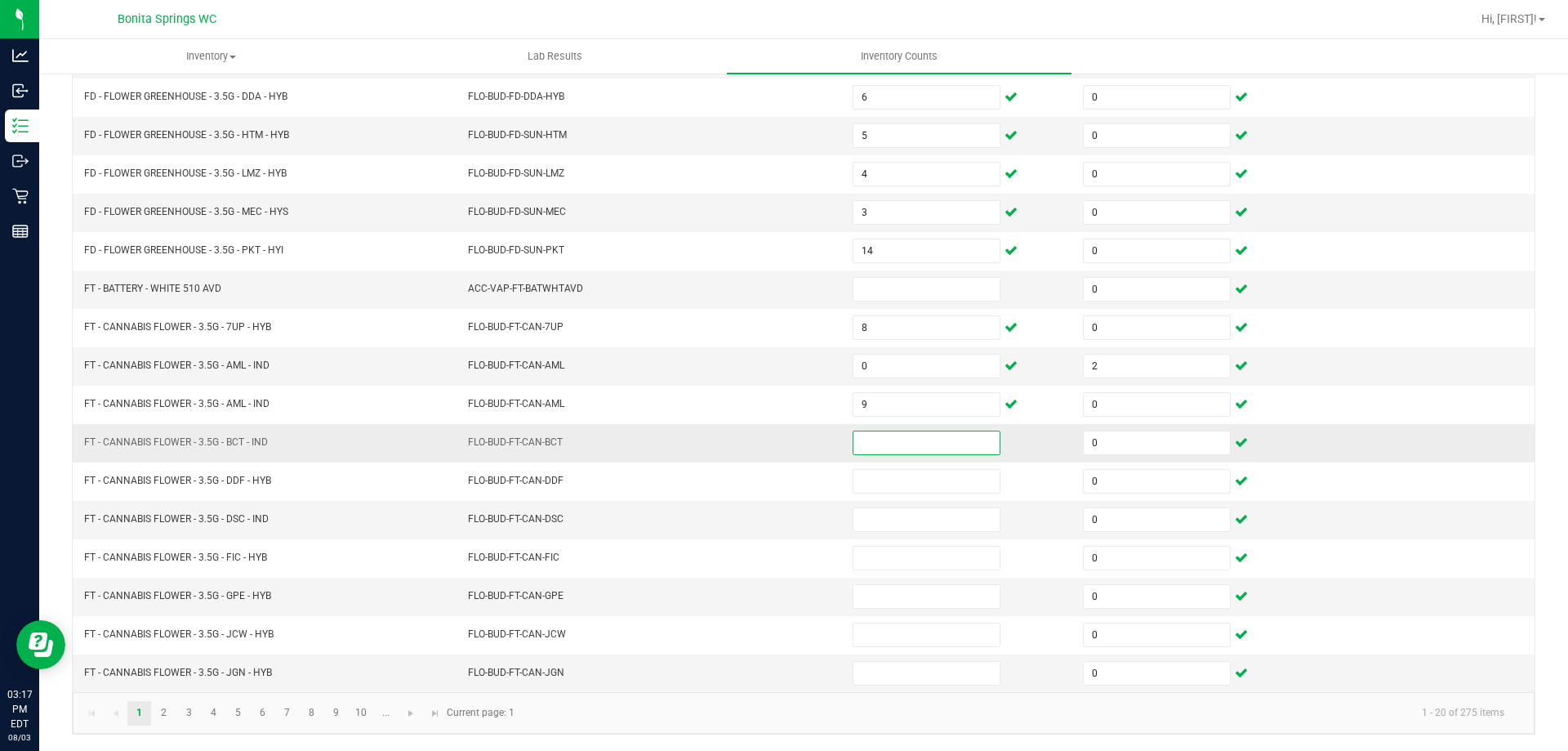 click at bounding box center (926, 443) 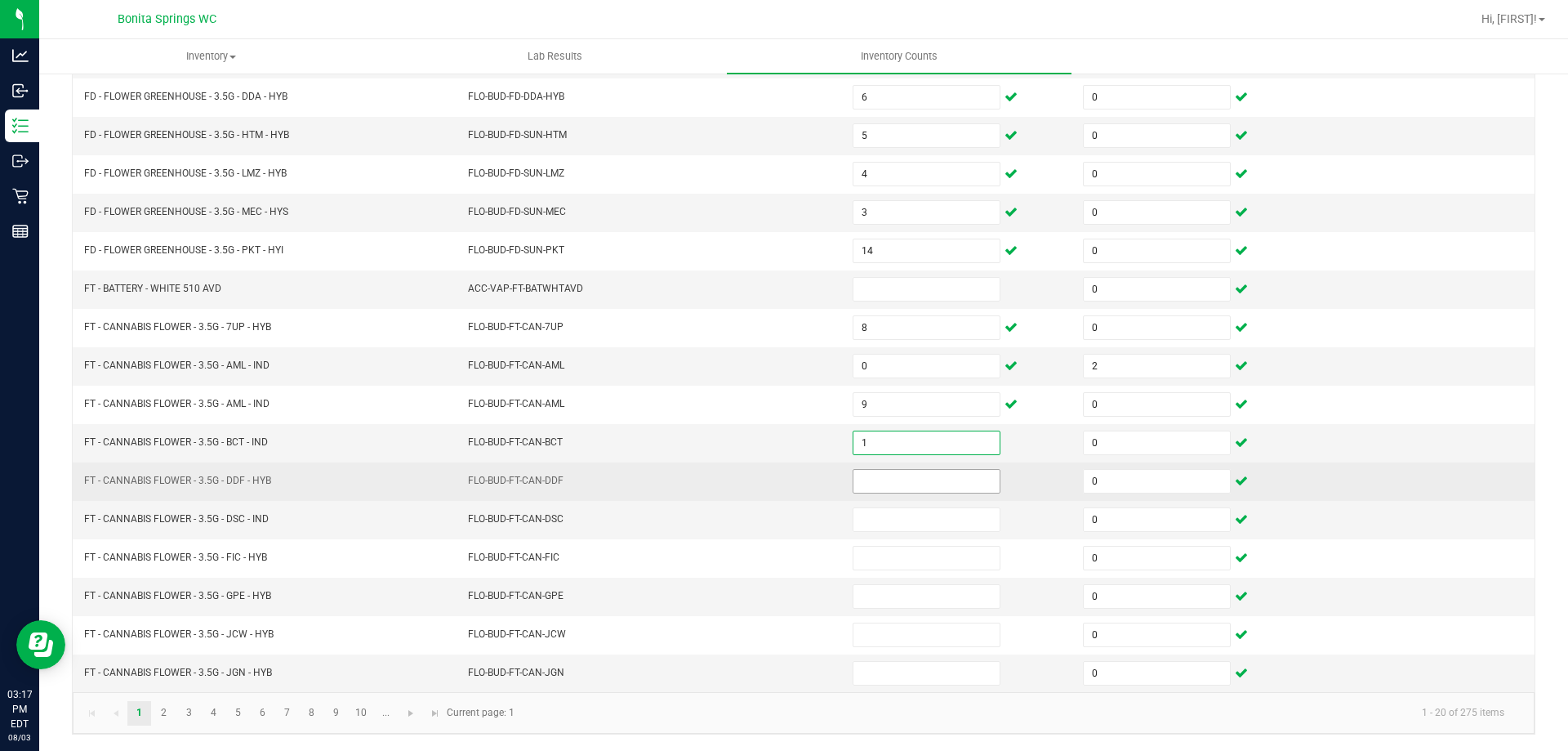 type on "1" 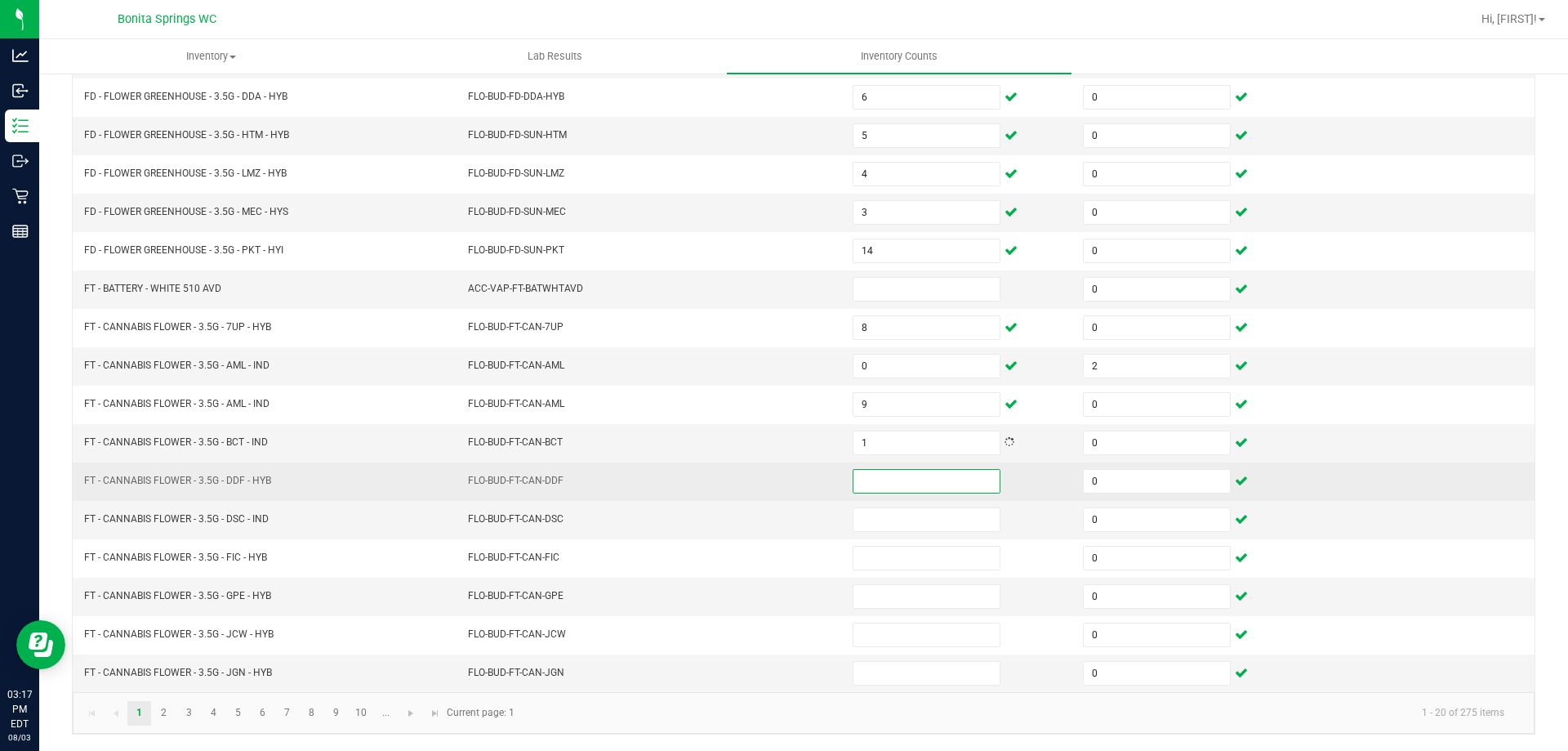 click at bounding box center [926, 481] 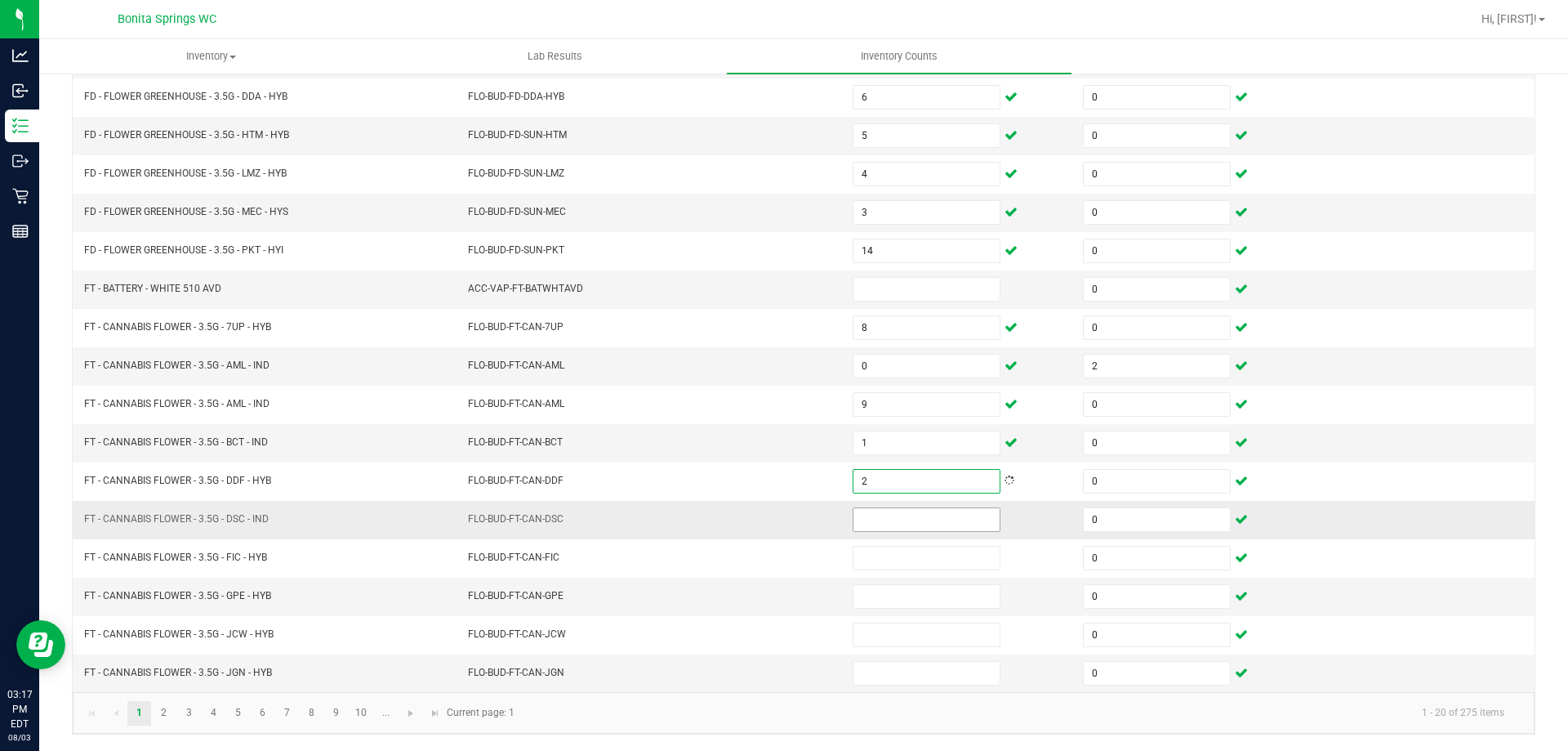 type on "2" 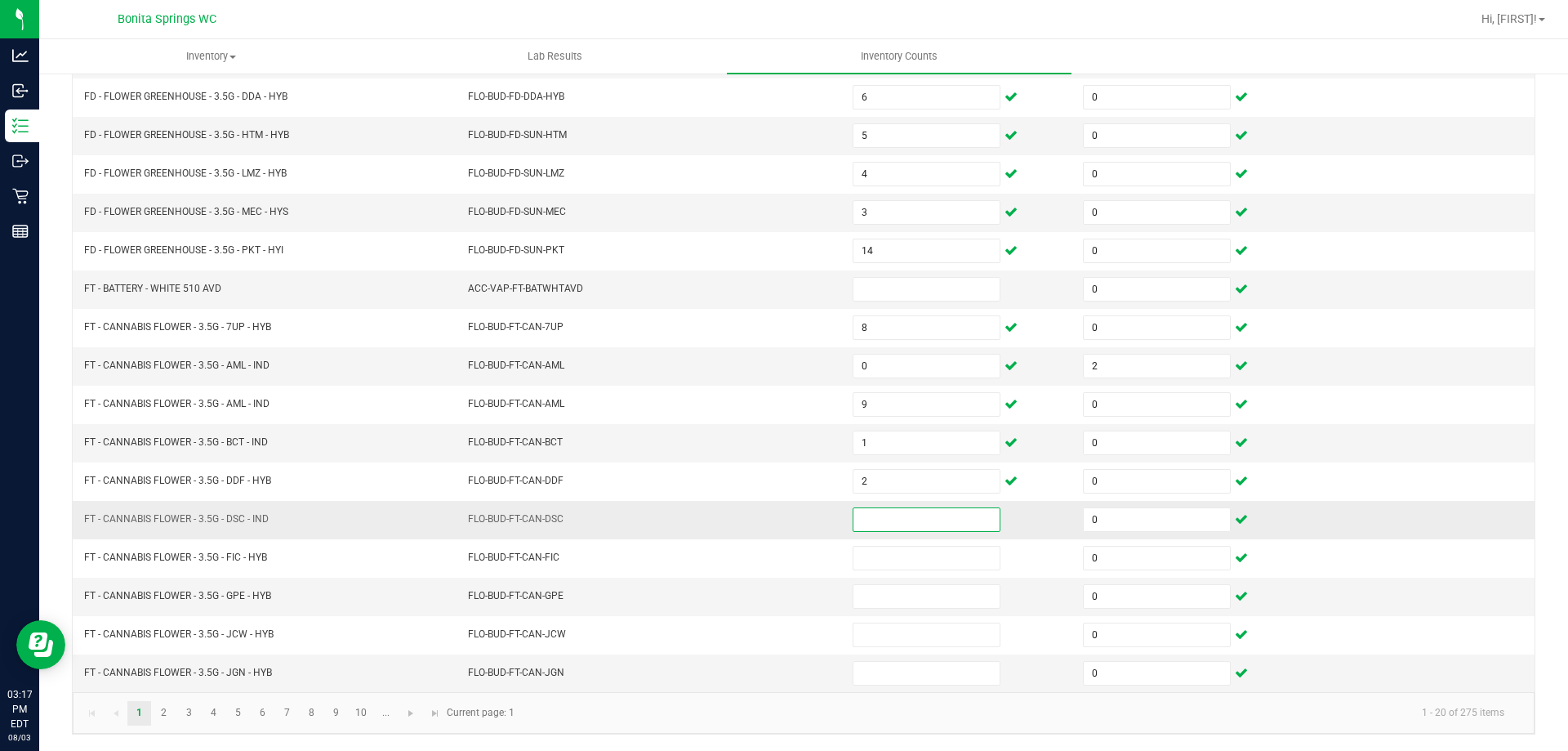 click at bounding box center [926, 520] 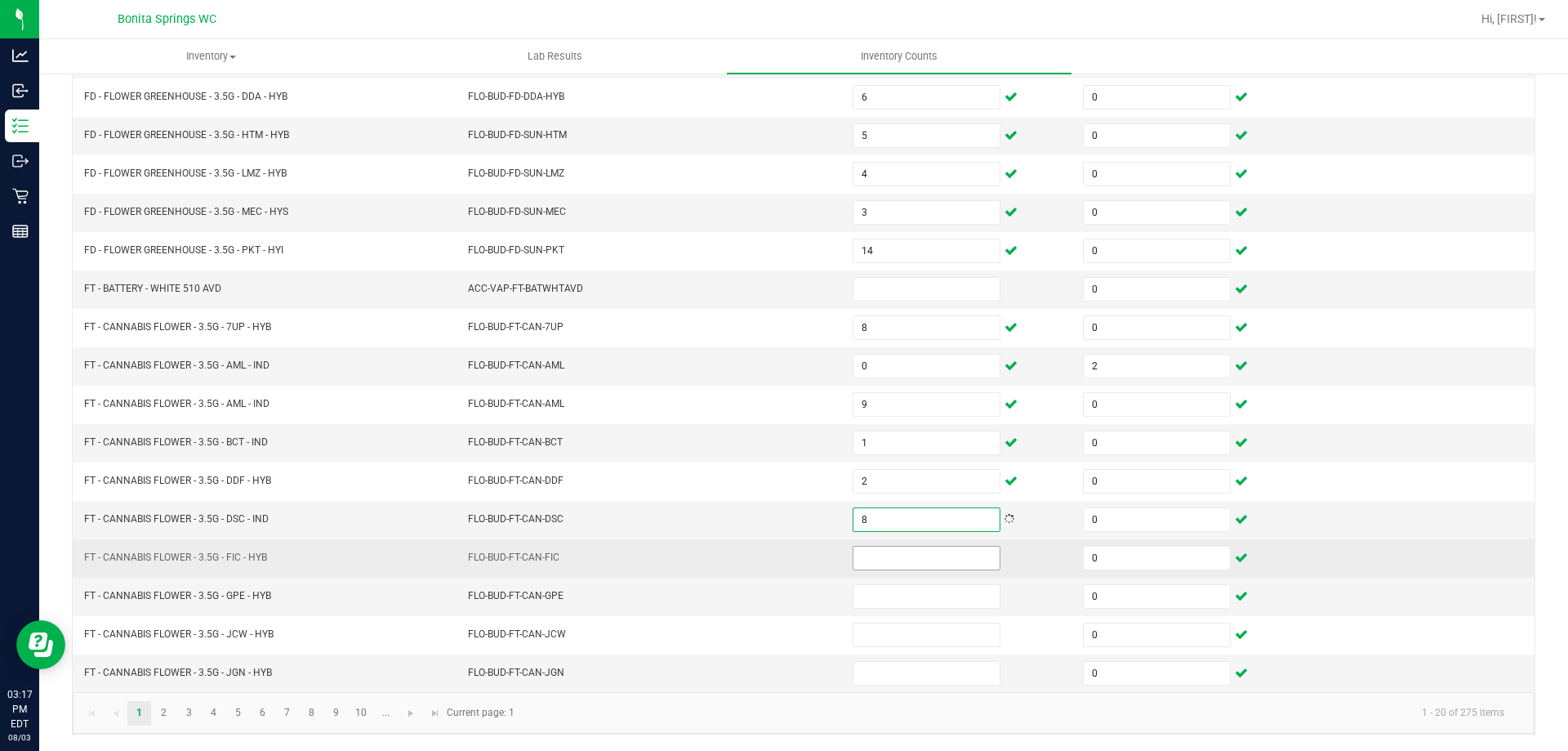 type on "8" 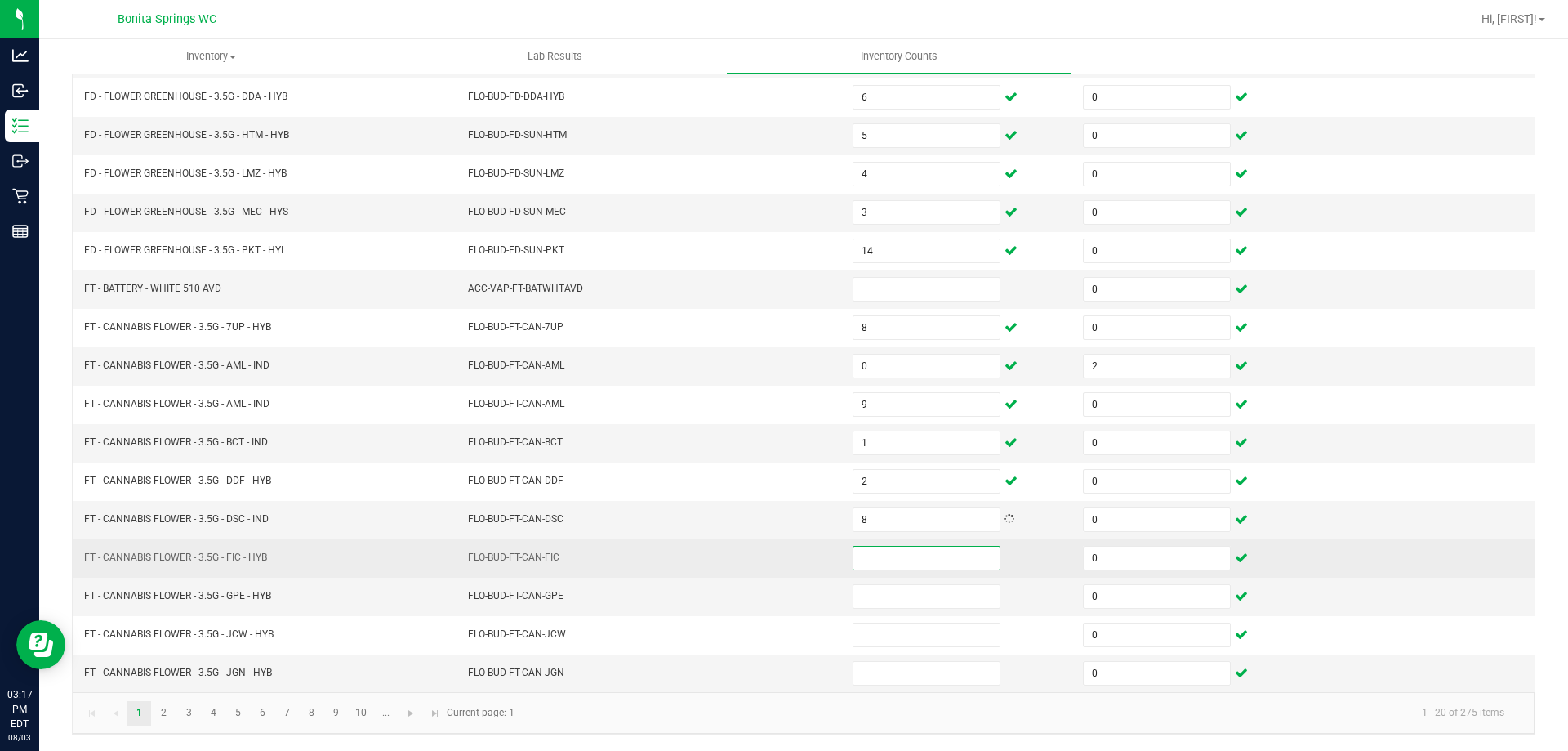 click at bounding box center (926, 558) 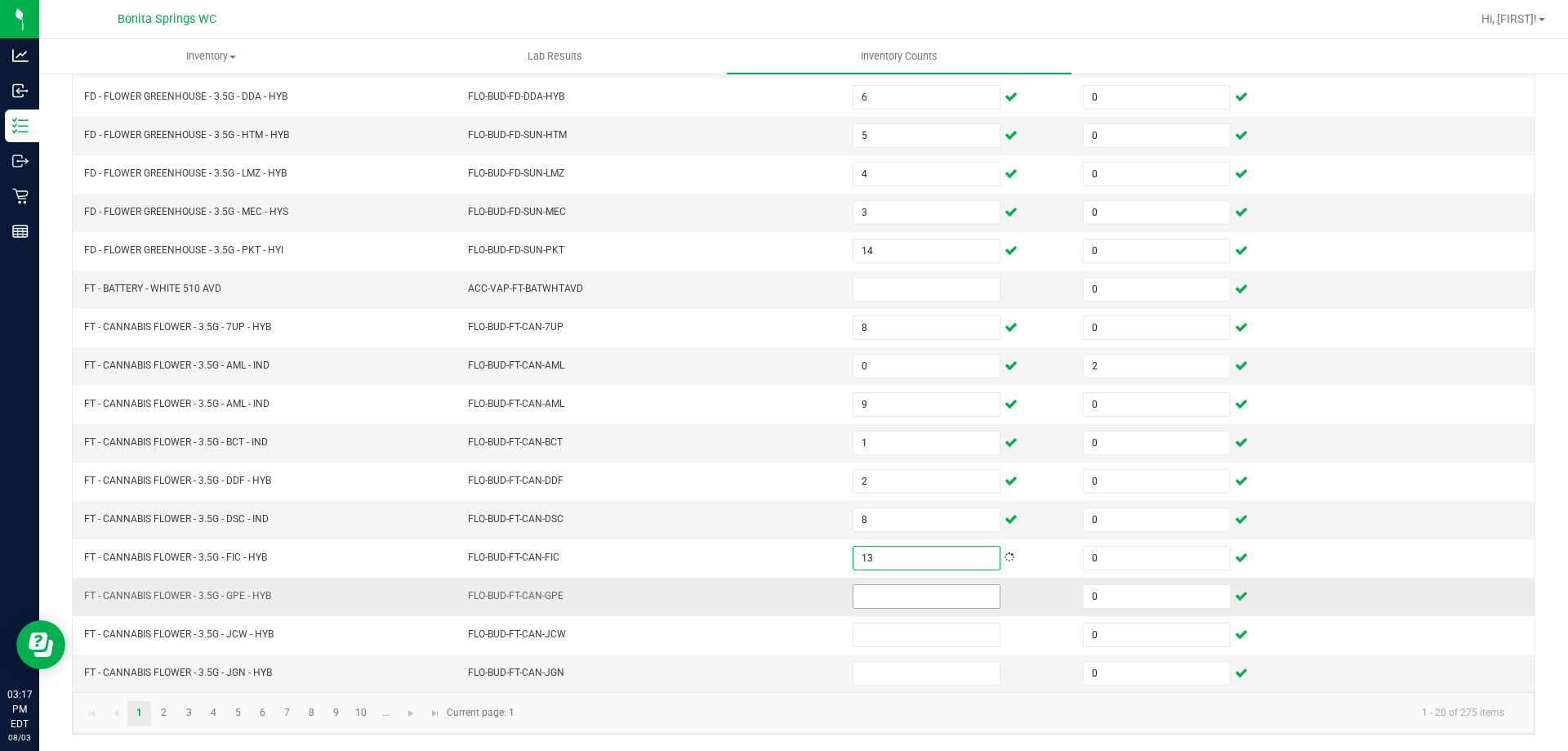 type on "13" 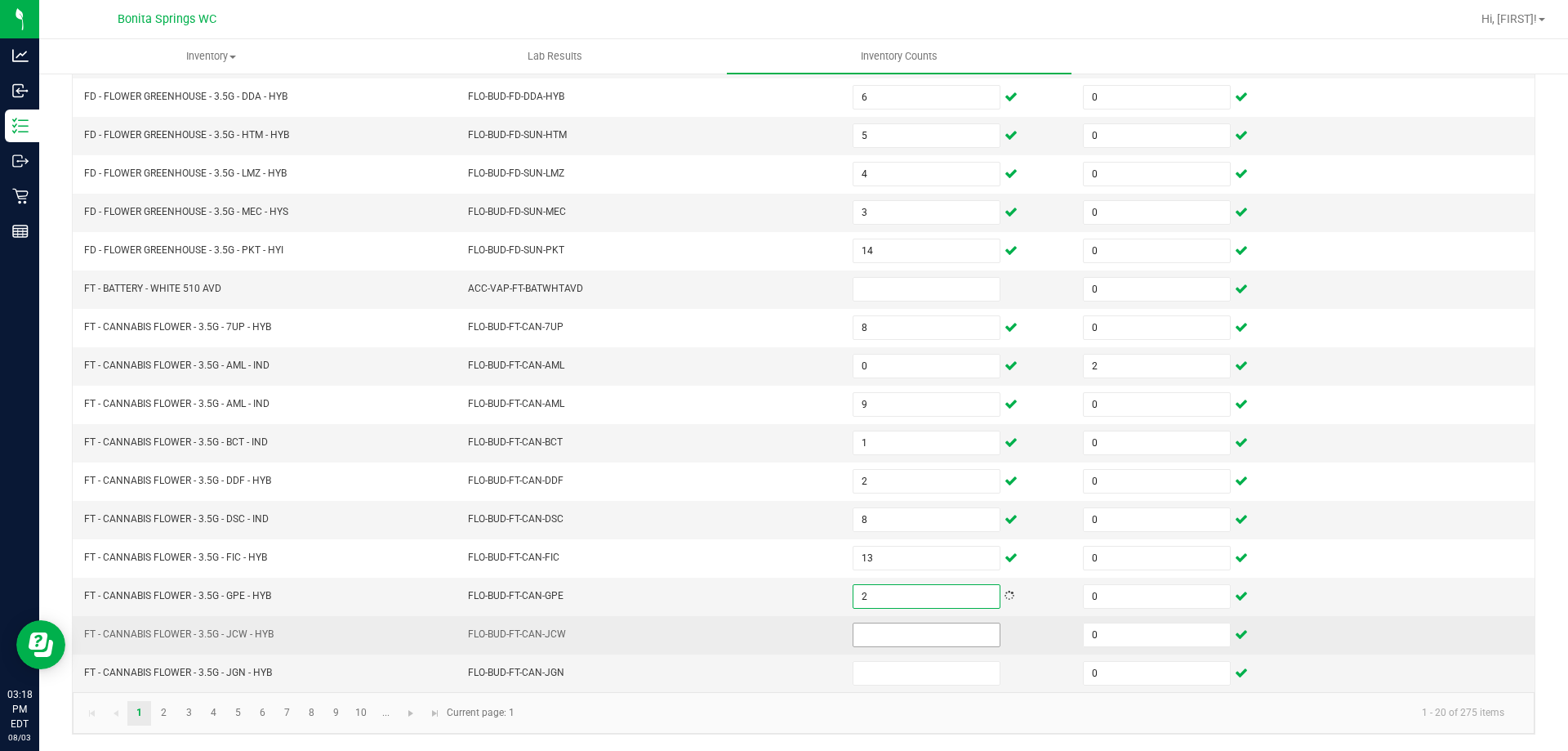 type on "2" 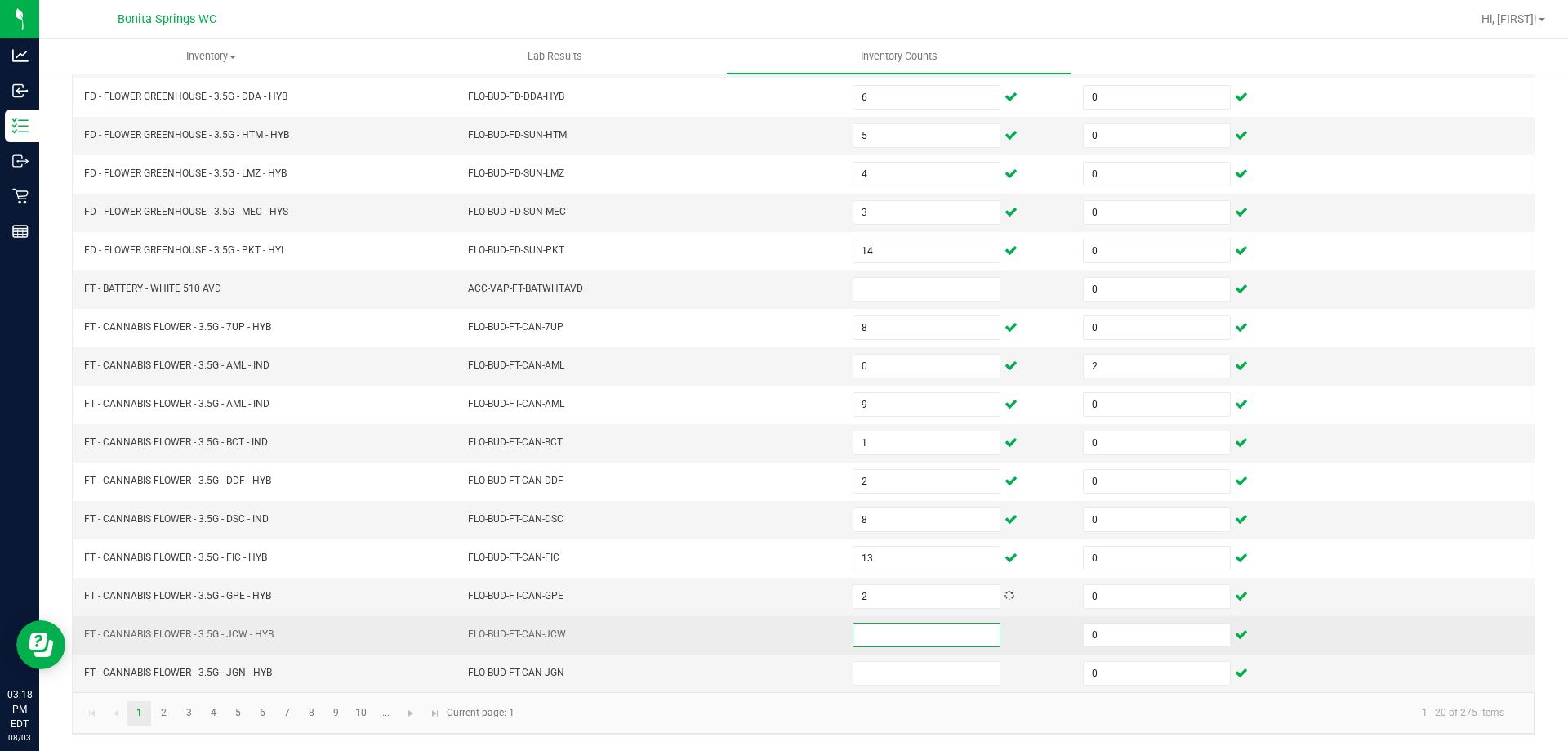click at bounding box center (926, 635) 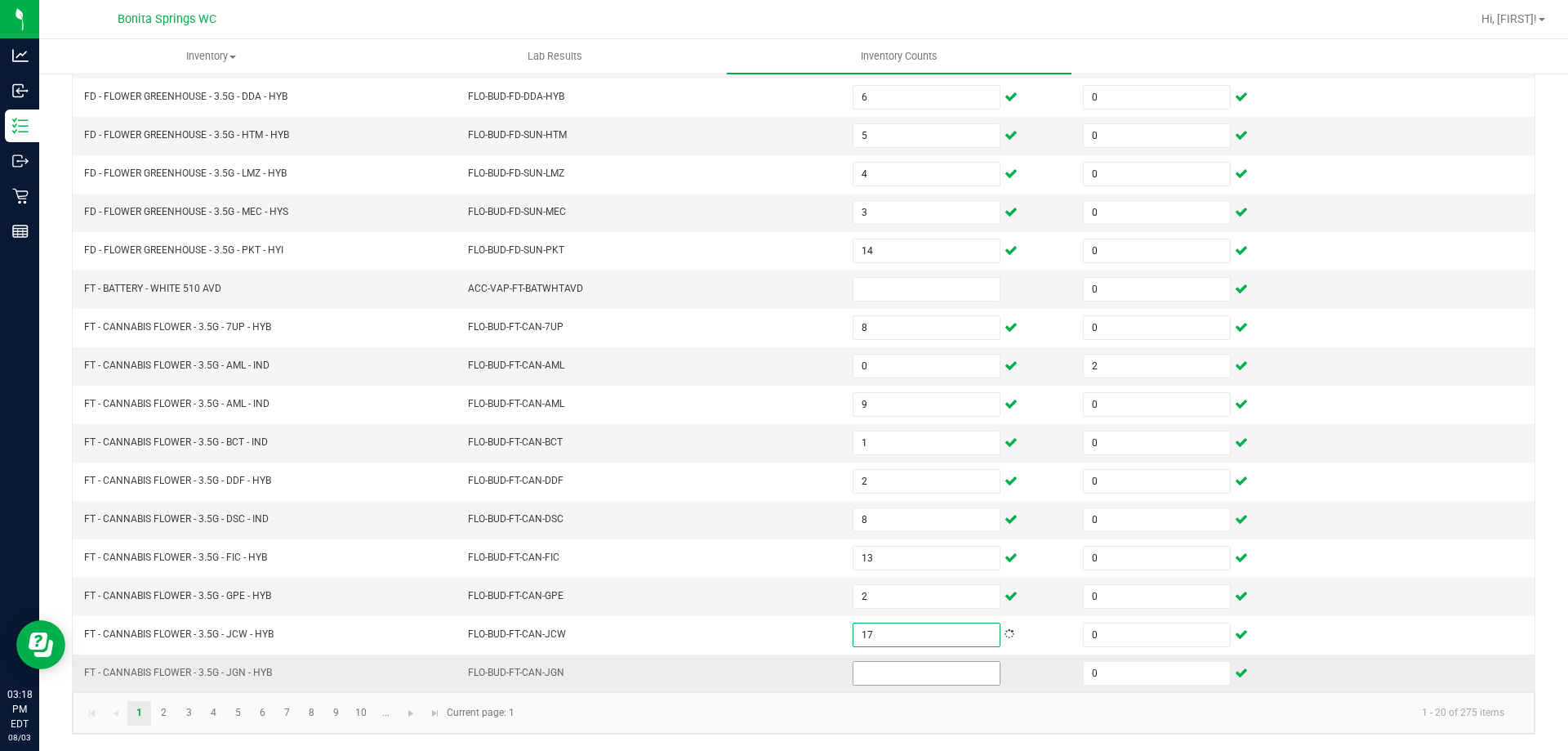type on "17" 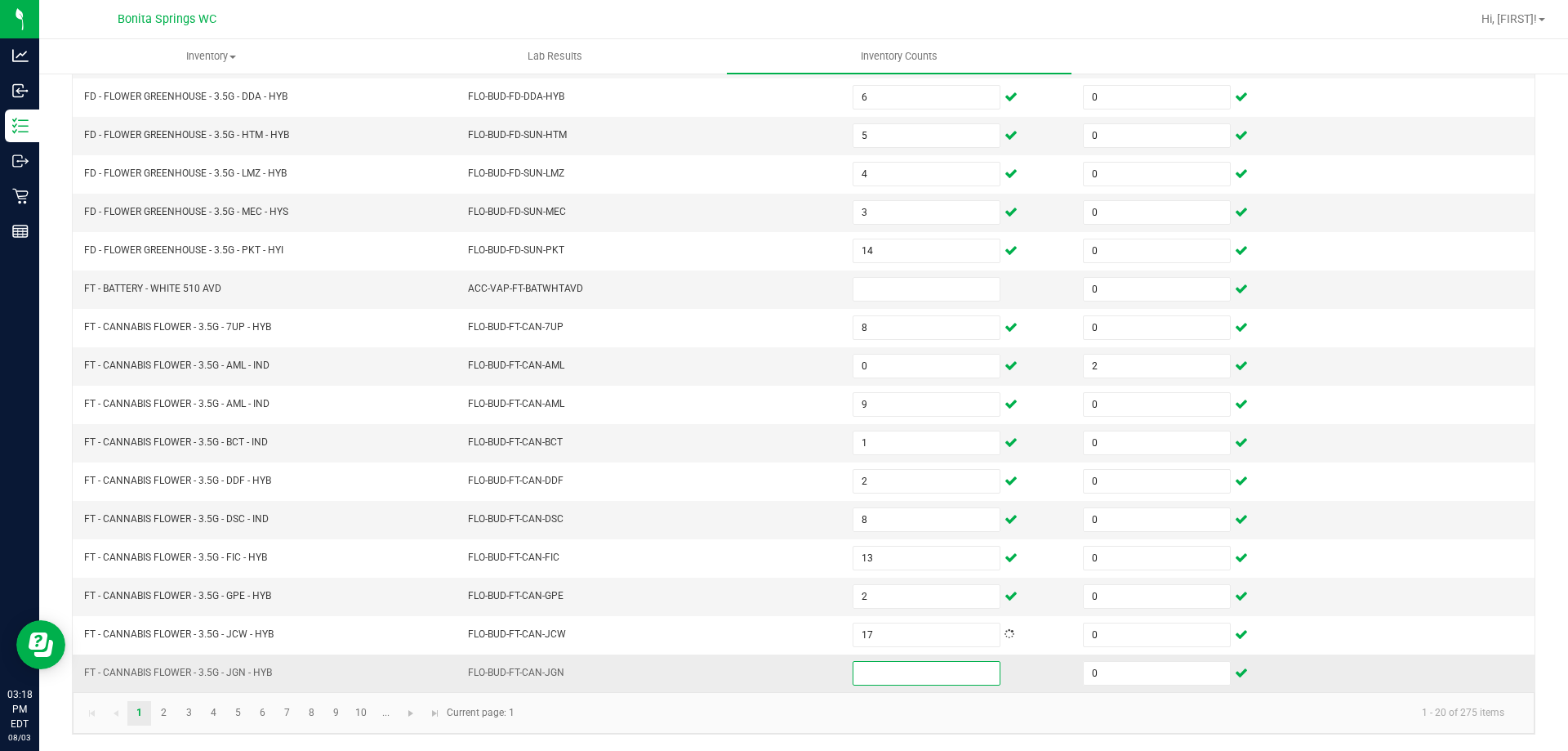 click at bounding box center (926, 673) 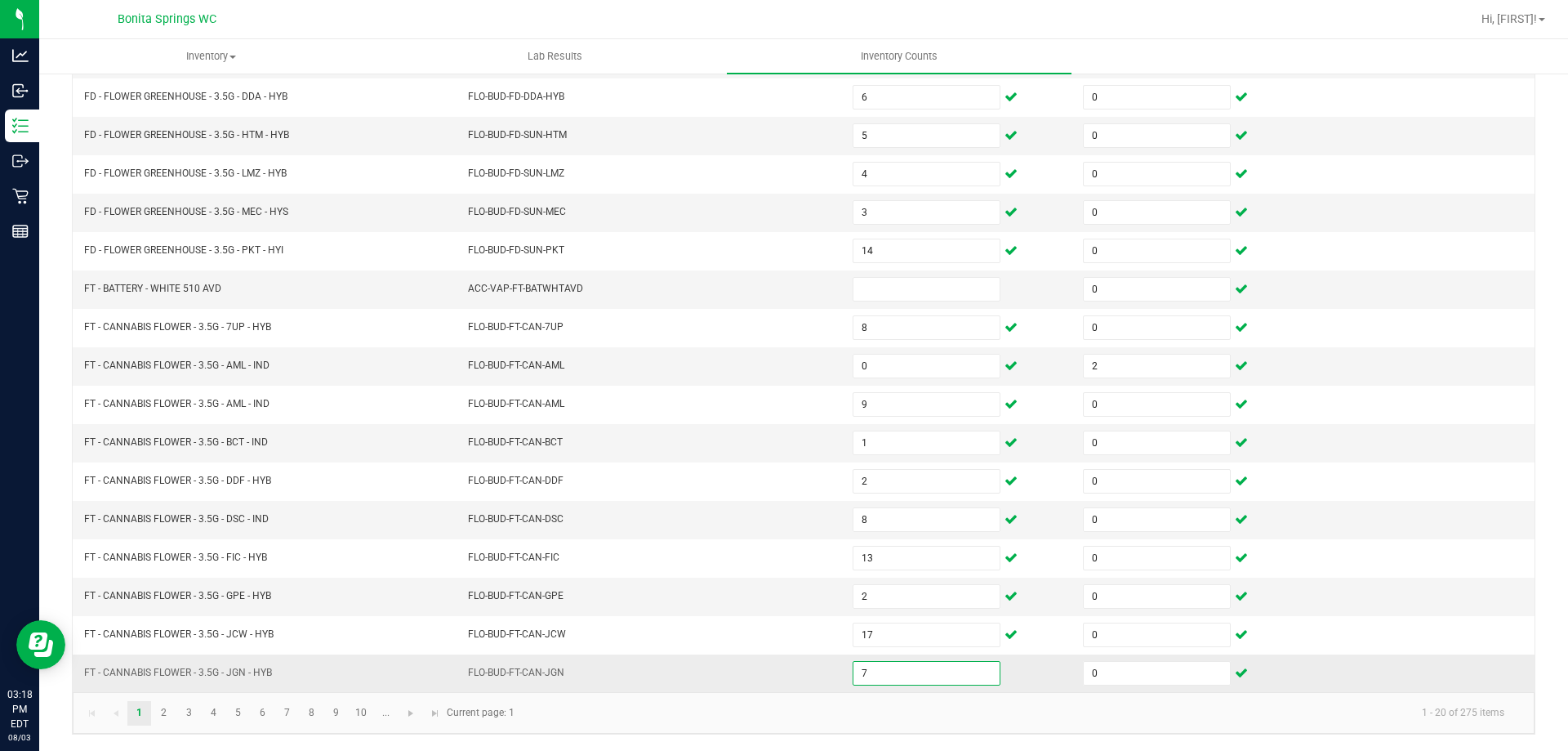 type on "7" 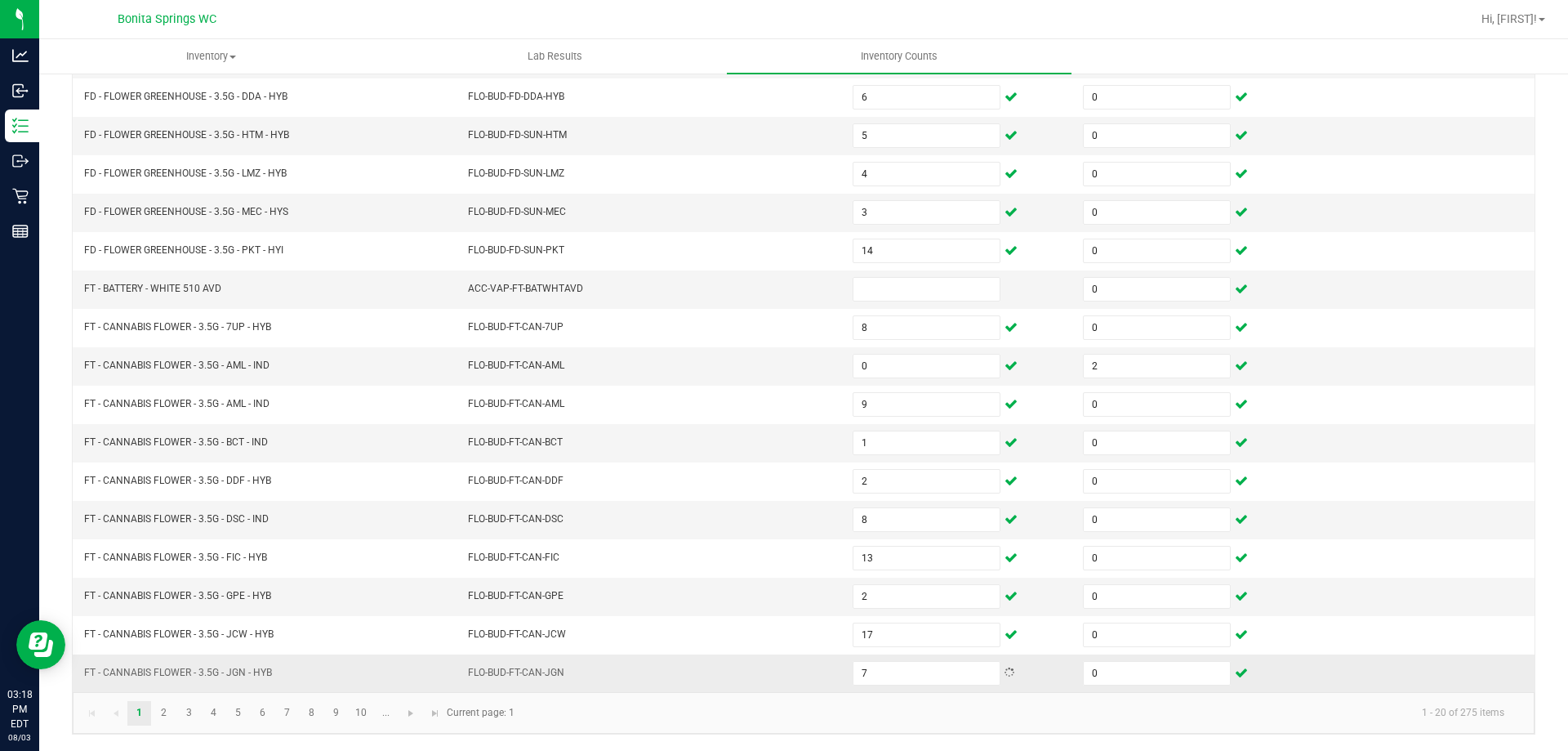 click on "FLO-BUD-FT-CAN-JGN" at bounding box center (650, 673) 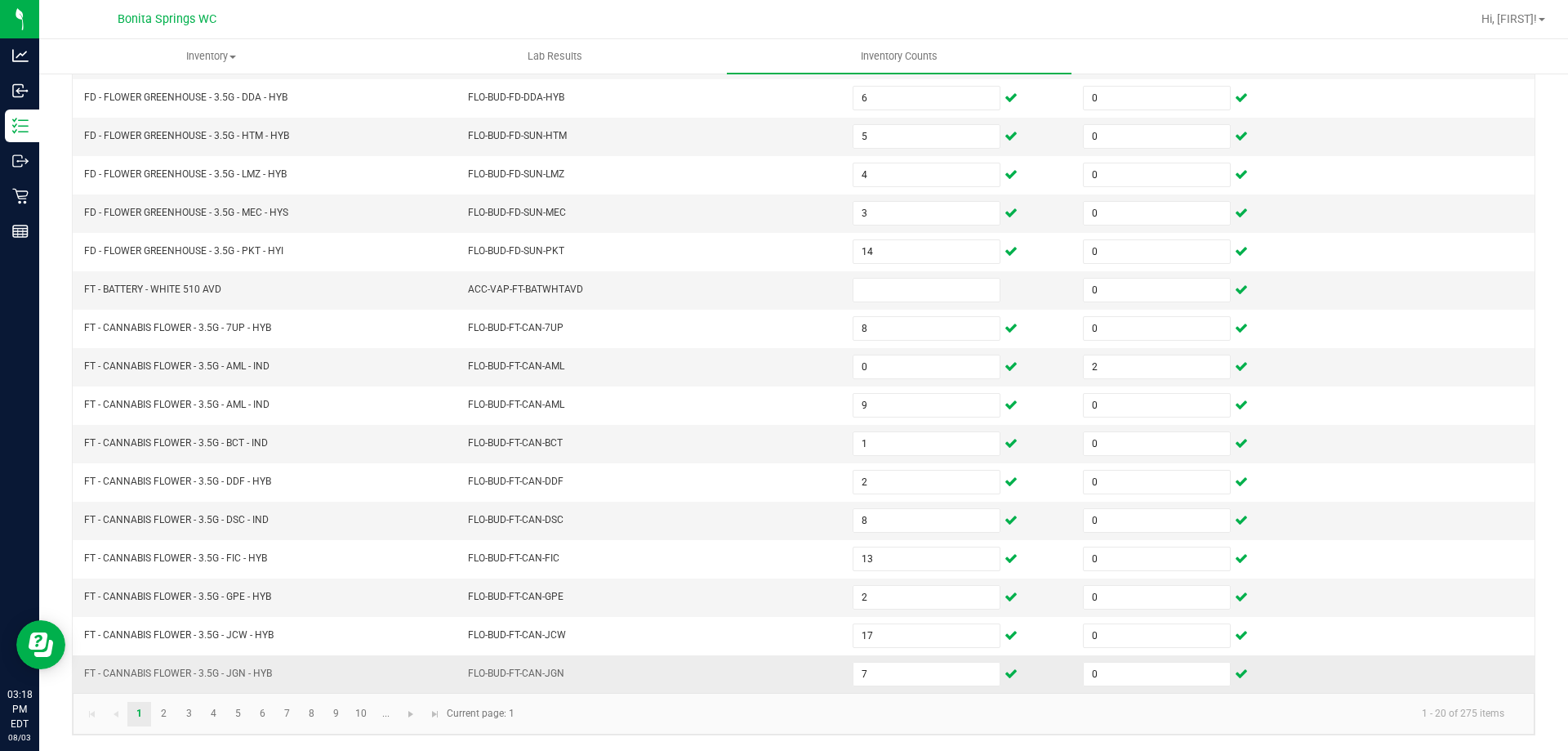 scroll, scrollTop: 339, scrollLeft: 0, axis: vertical 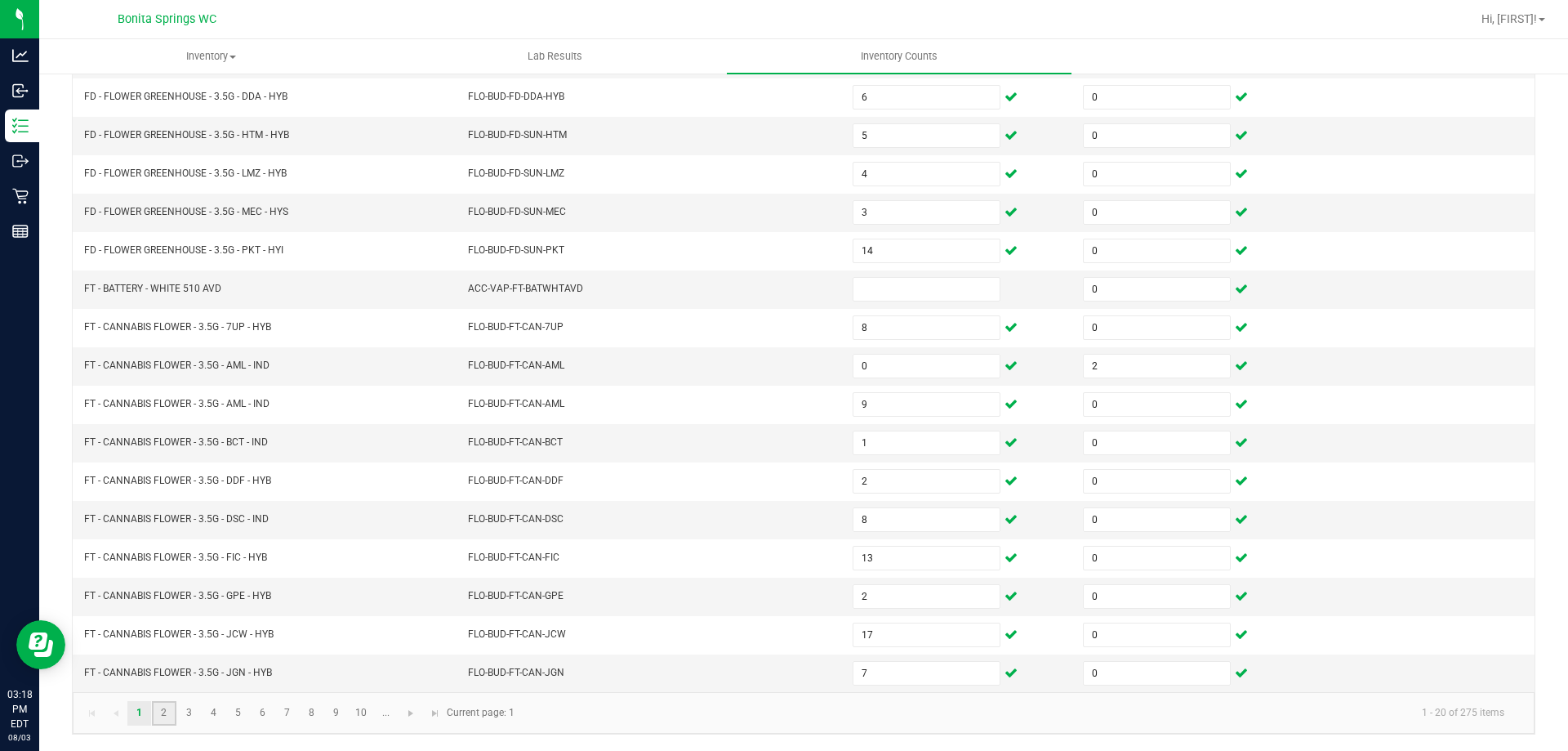 click on "2" 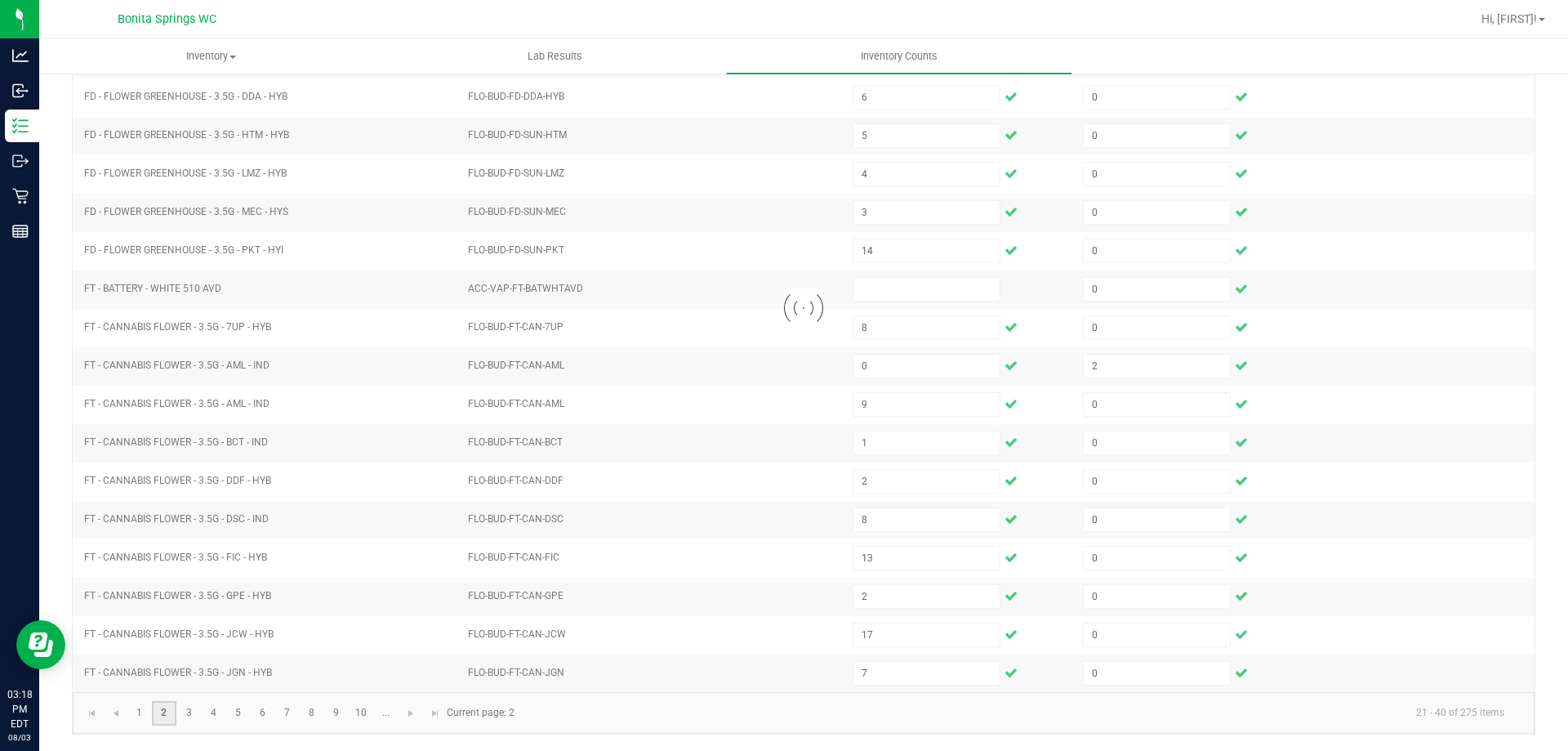 type 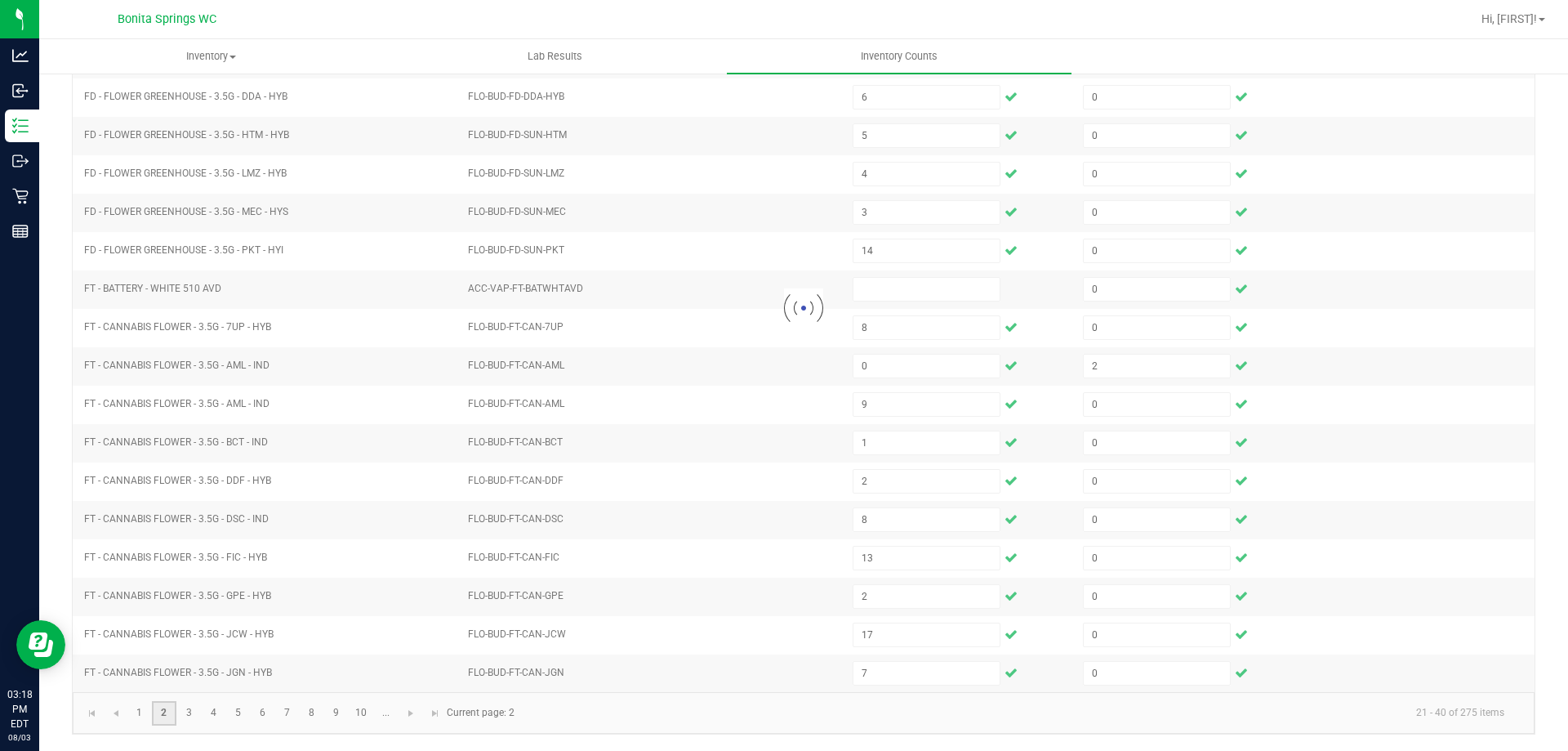 type 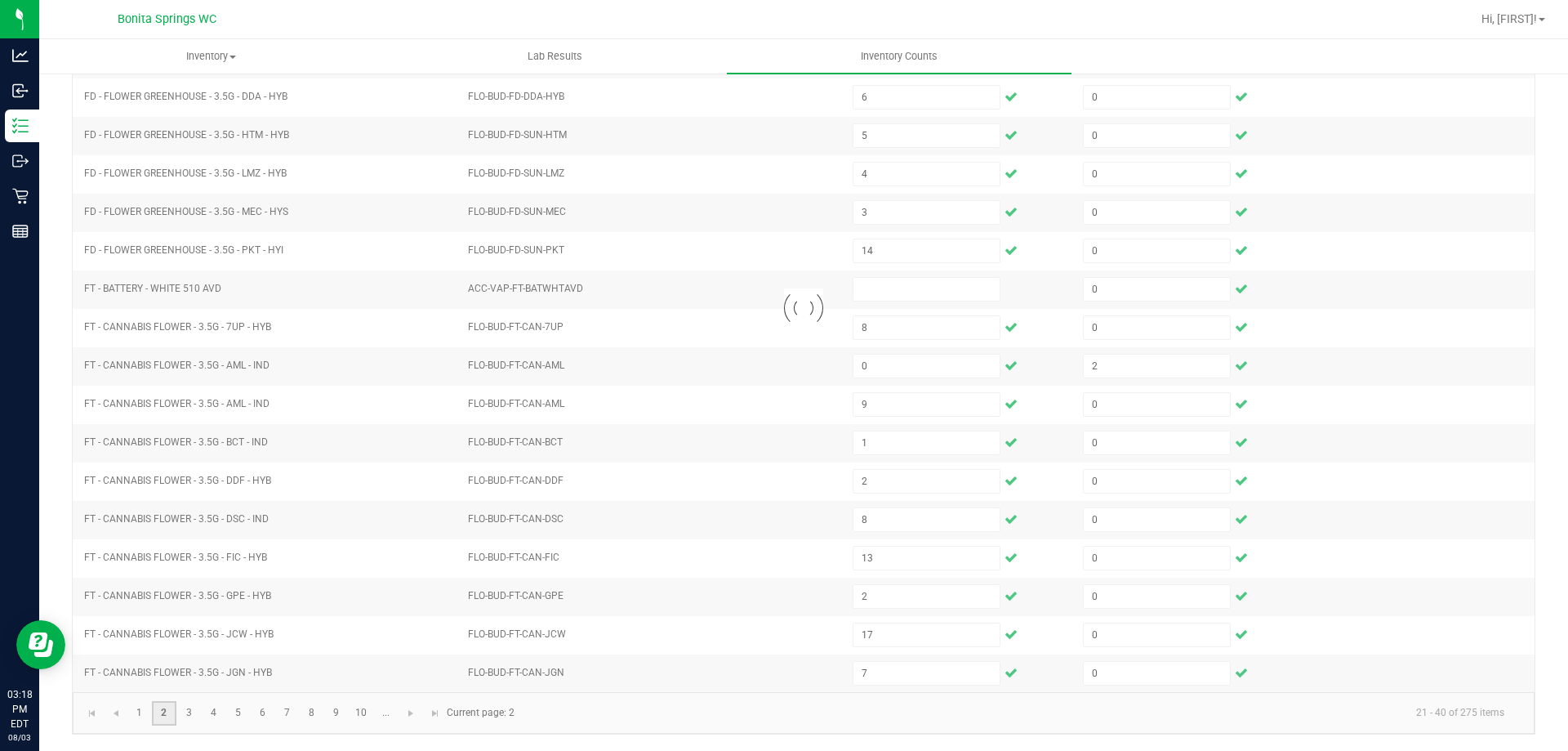type 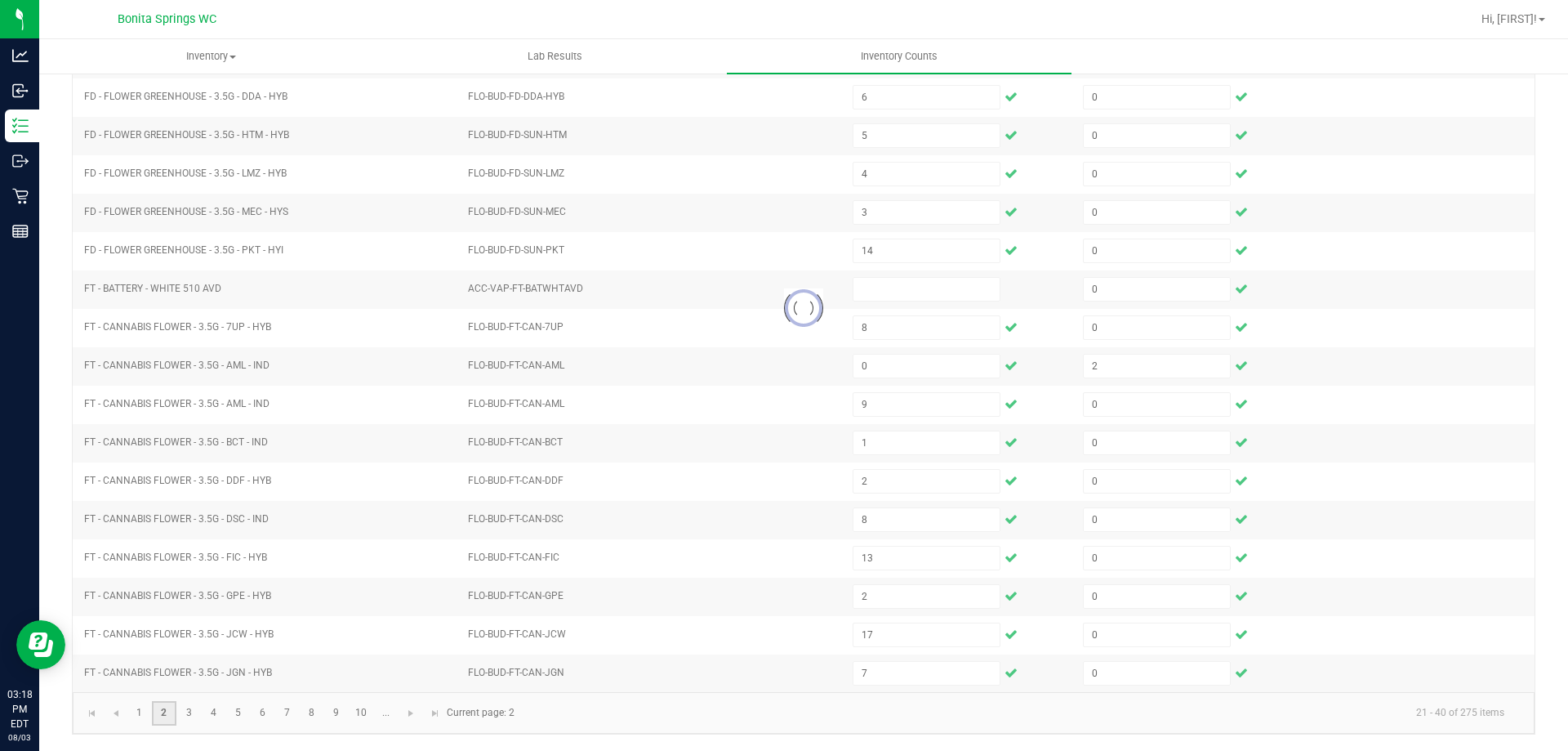 type 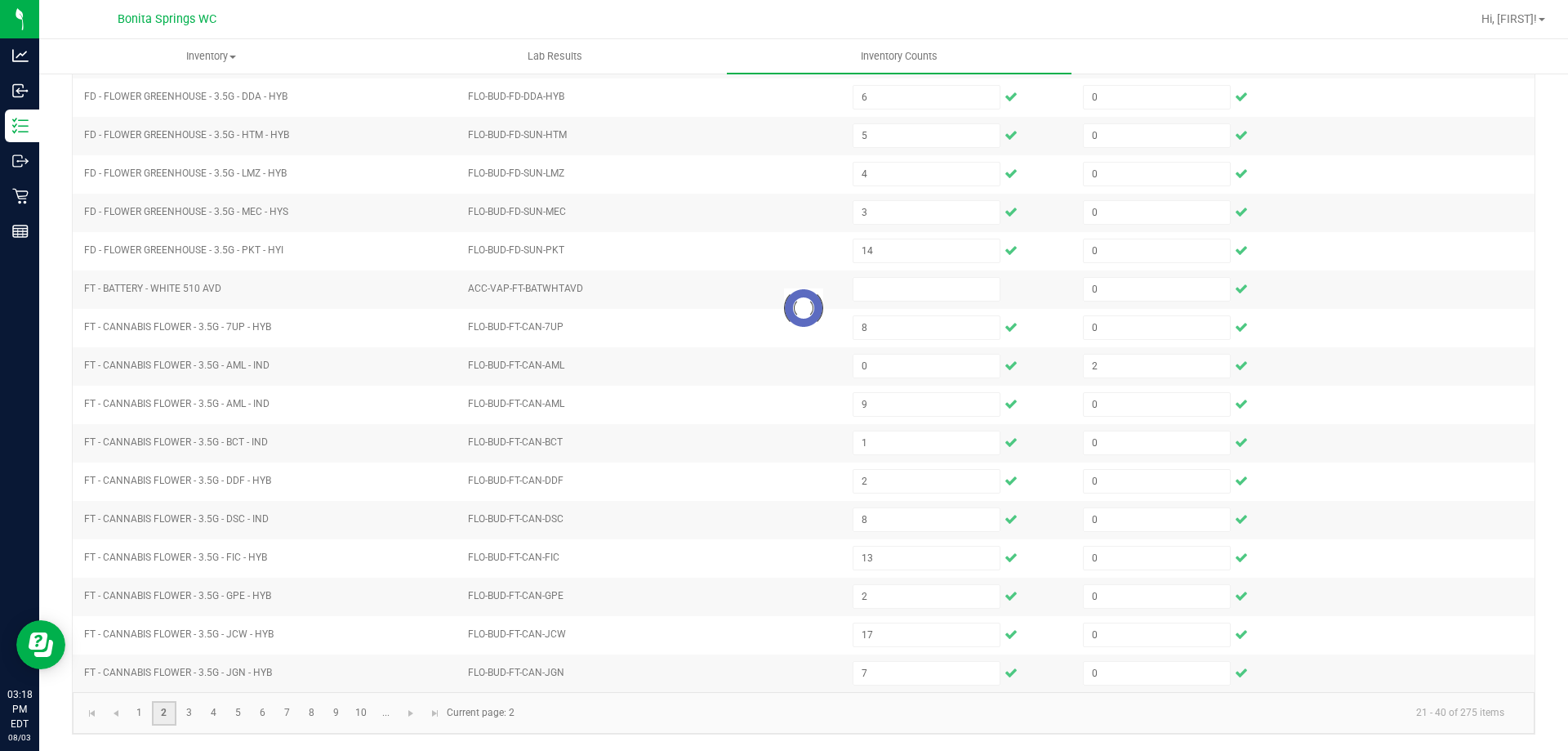 type 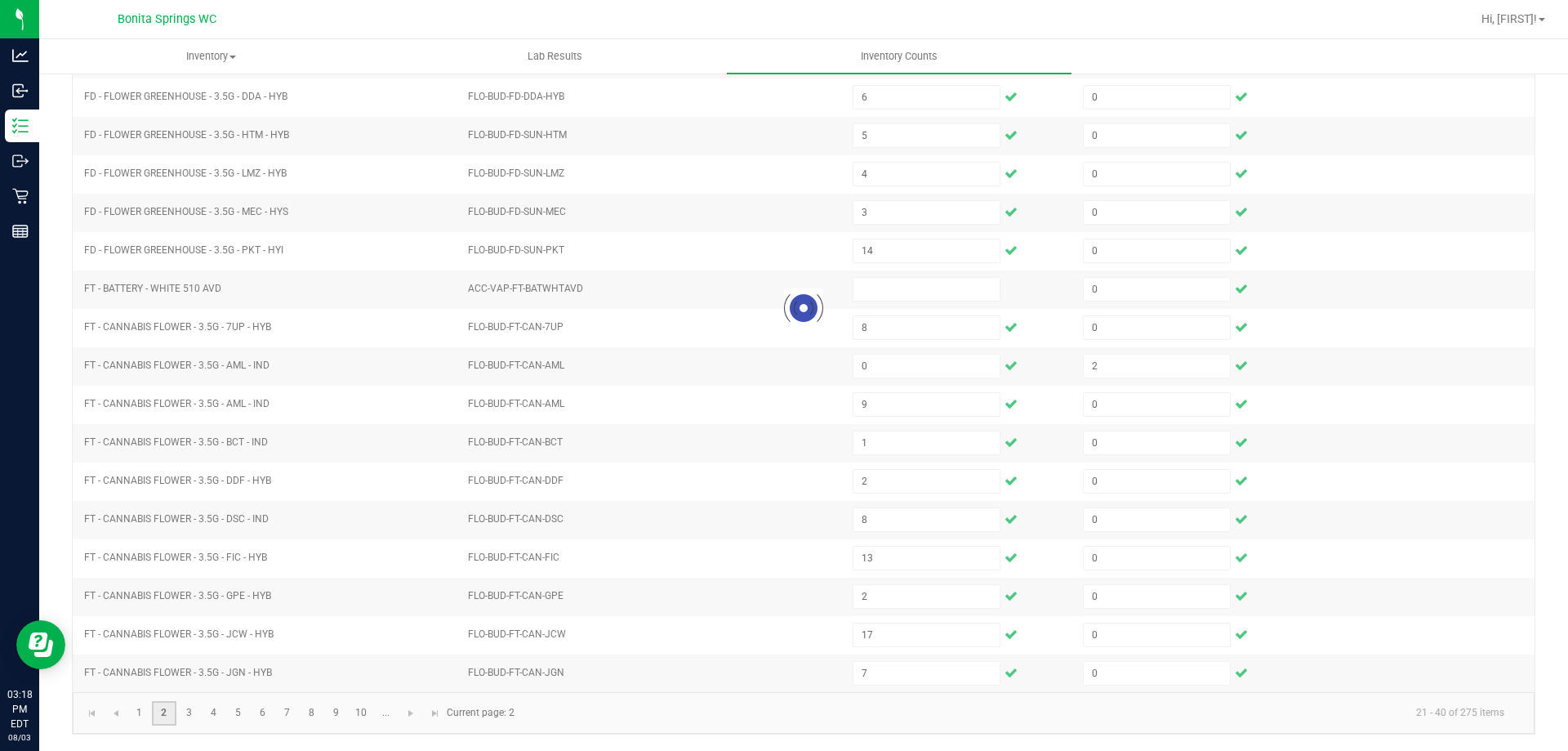 type 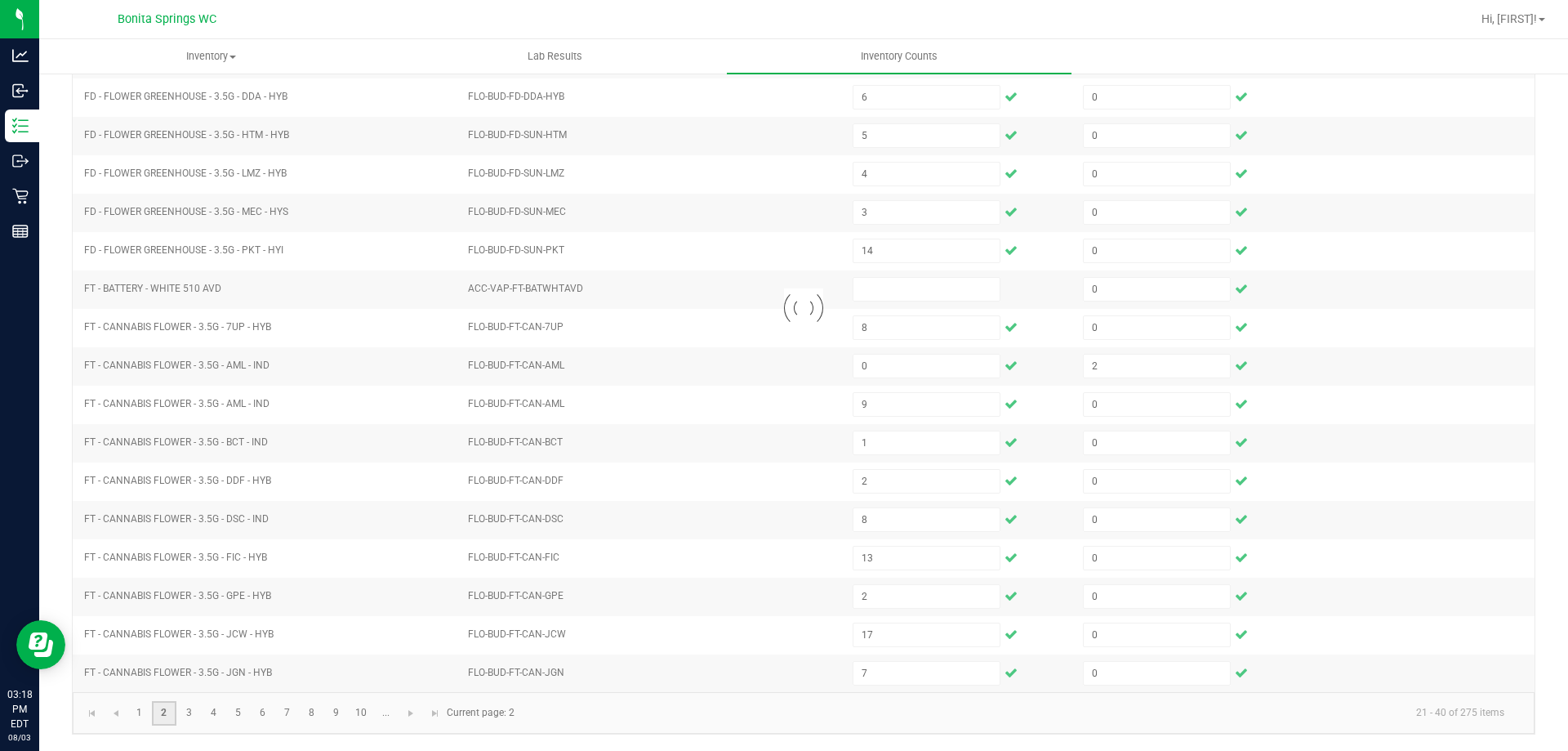 type 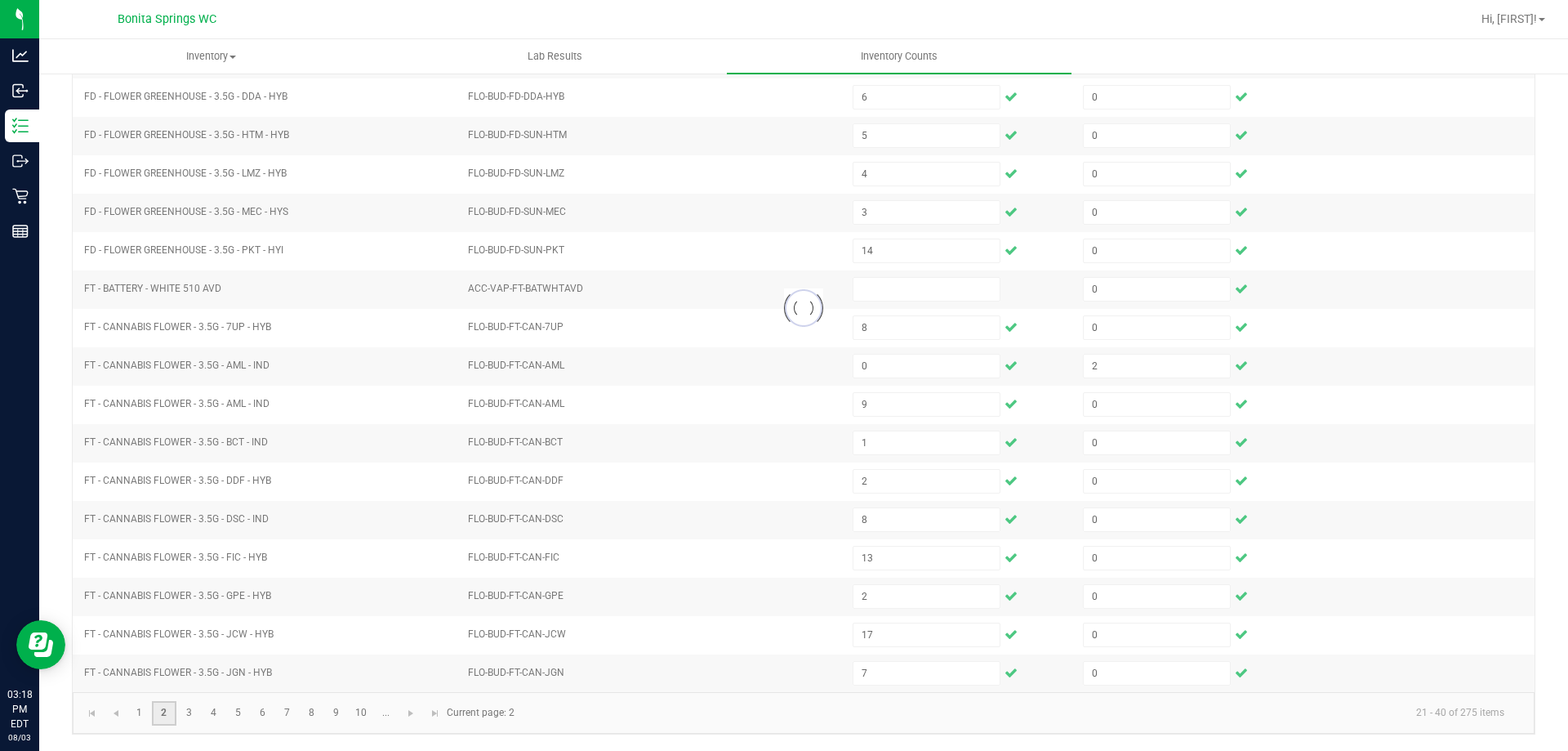 type 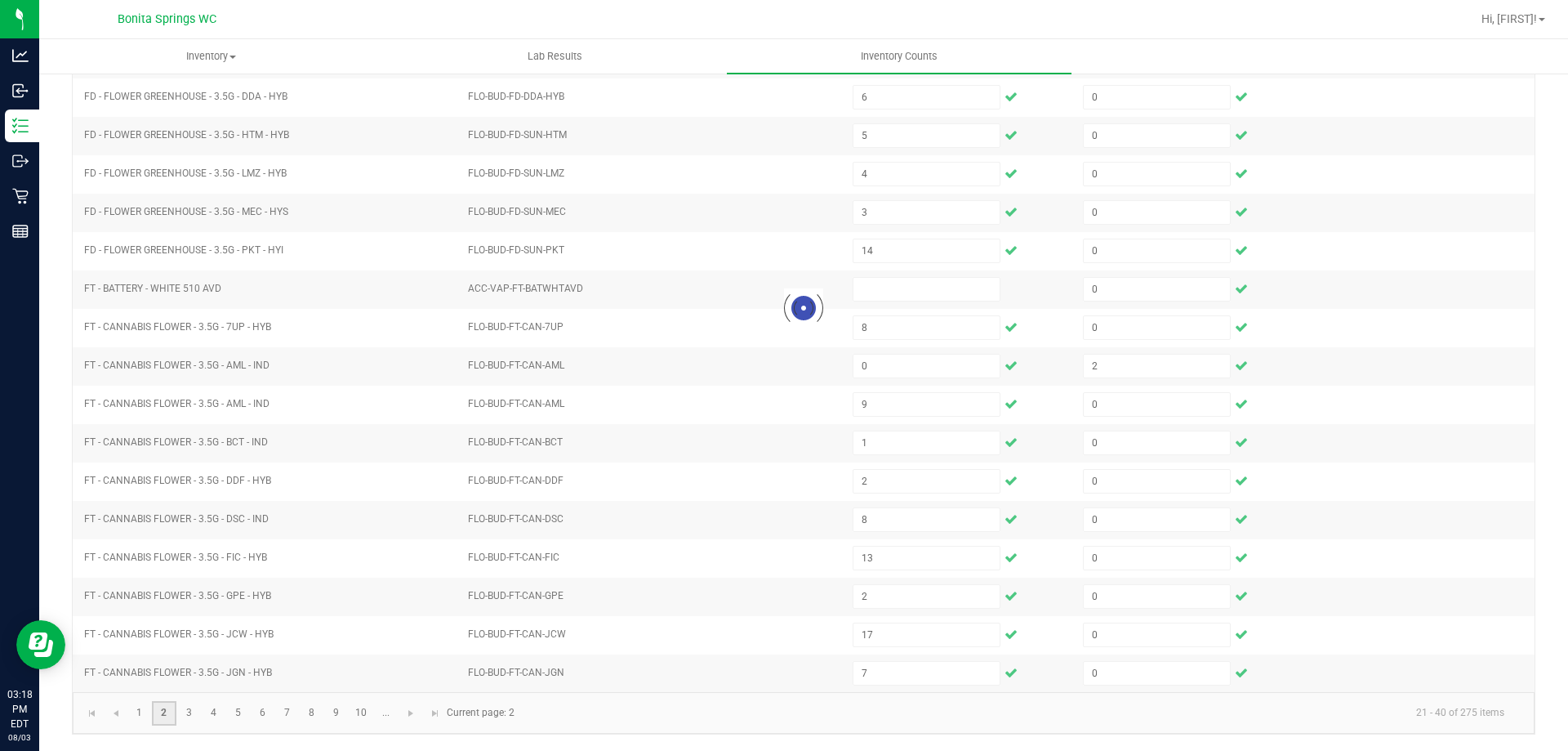 type 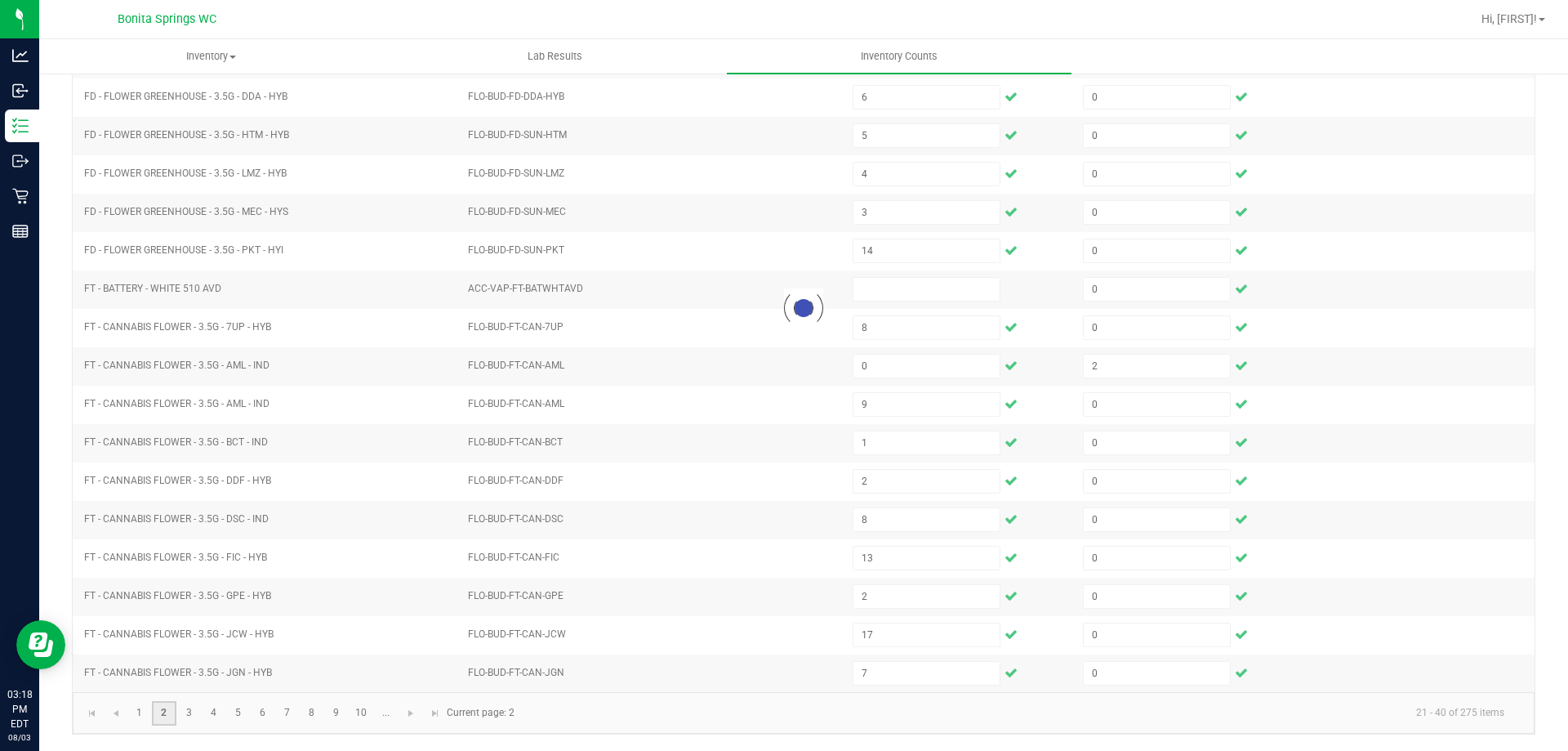 type 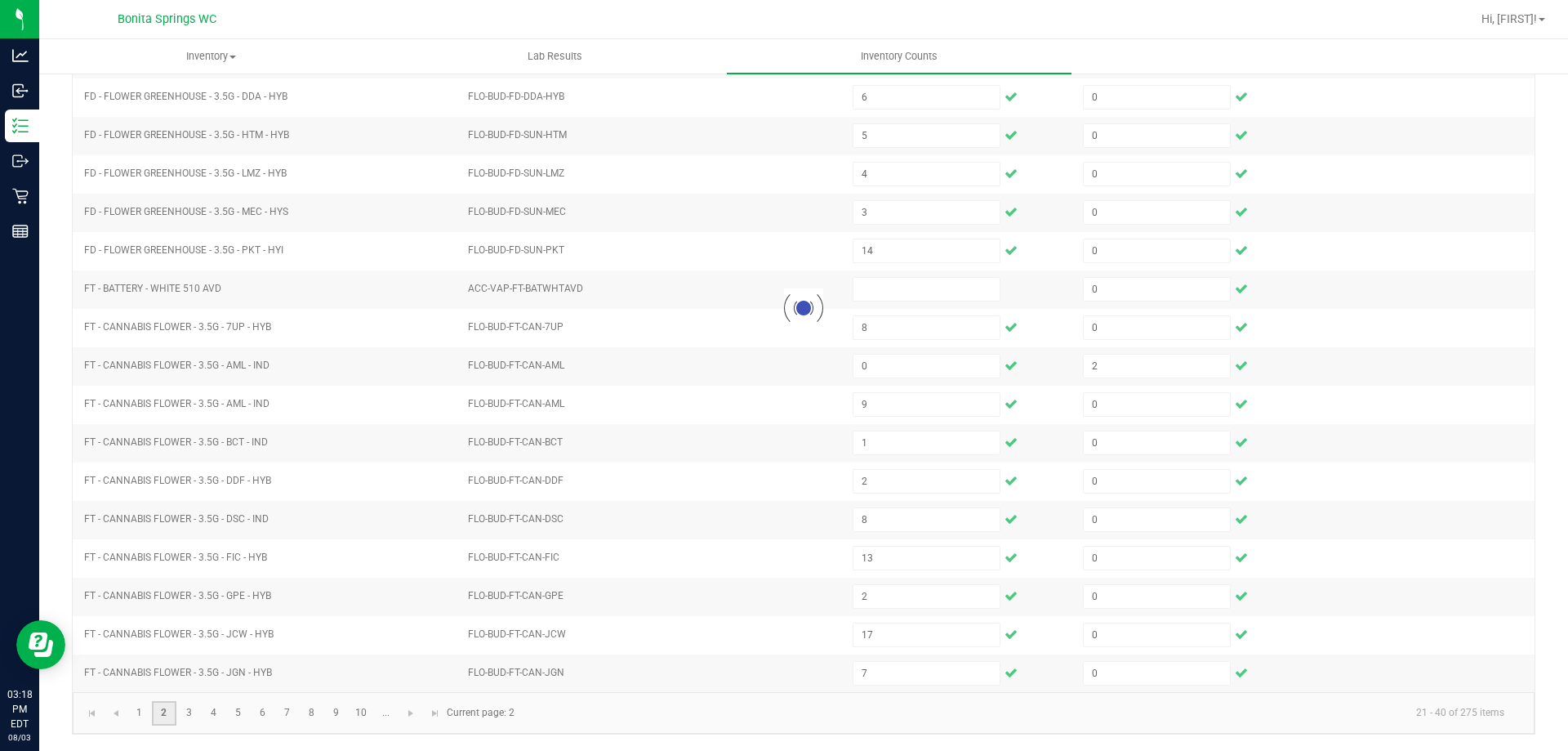 type 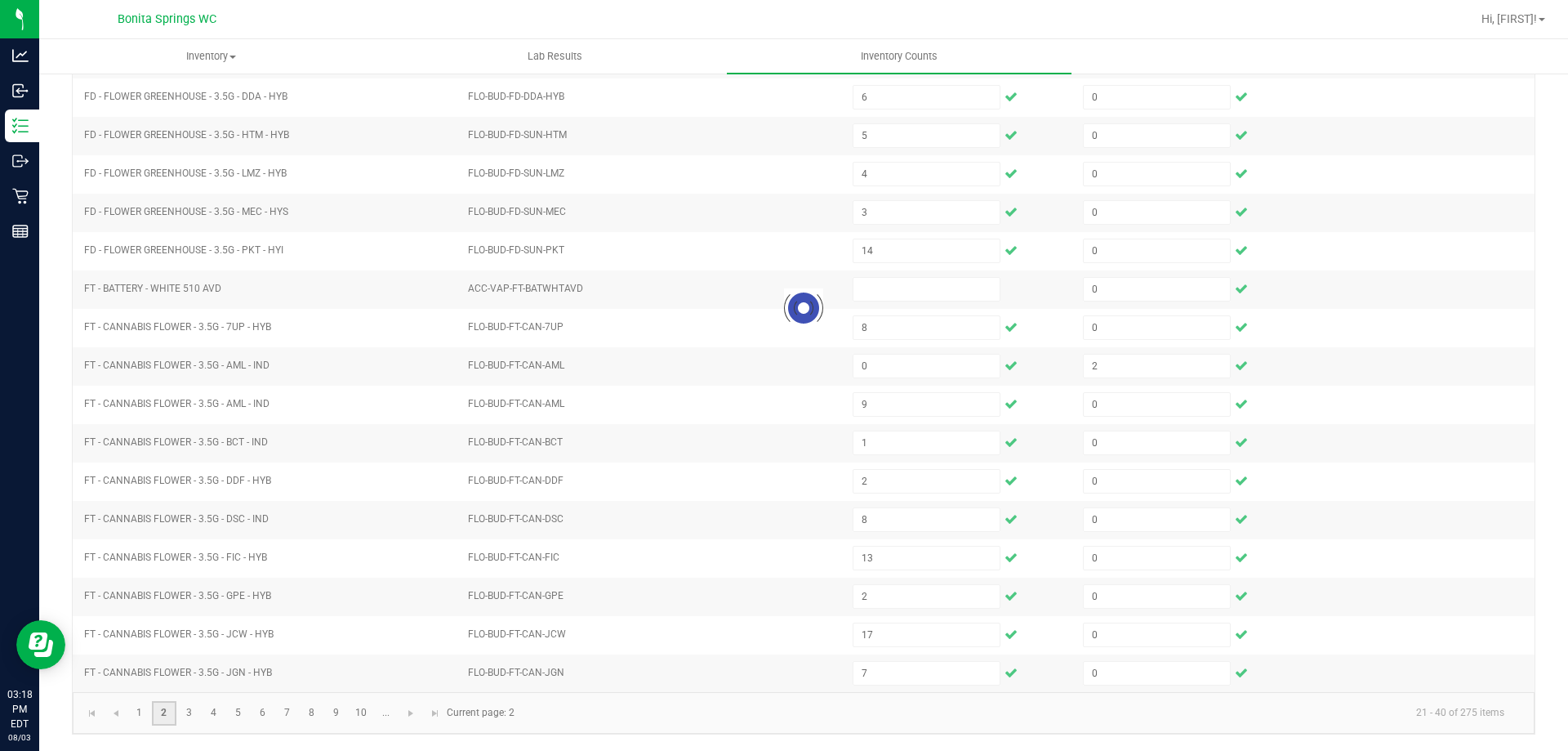 type 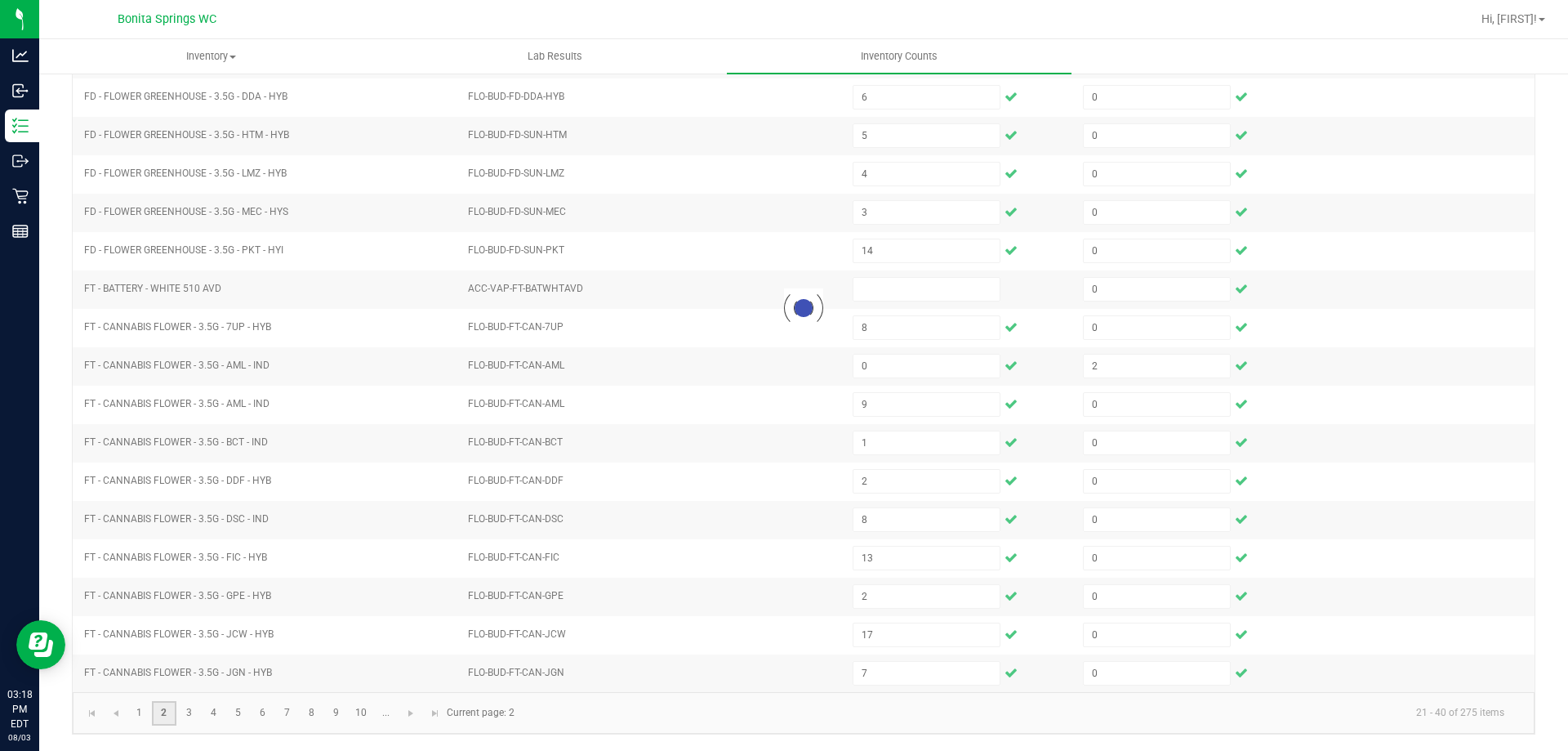 type 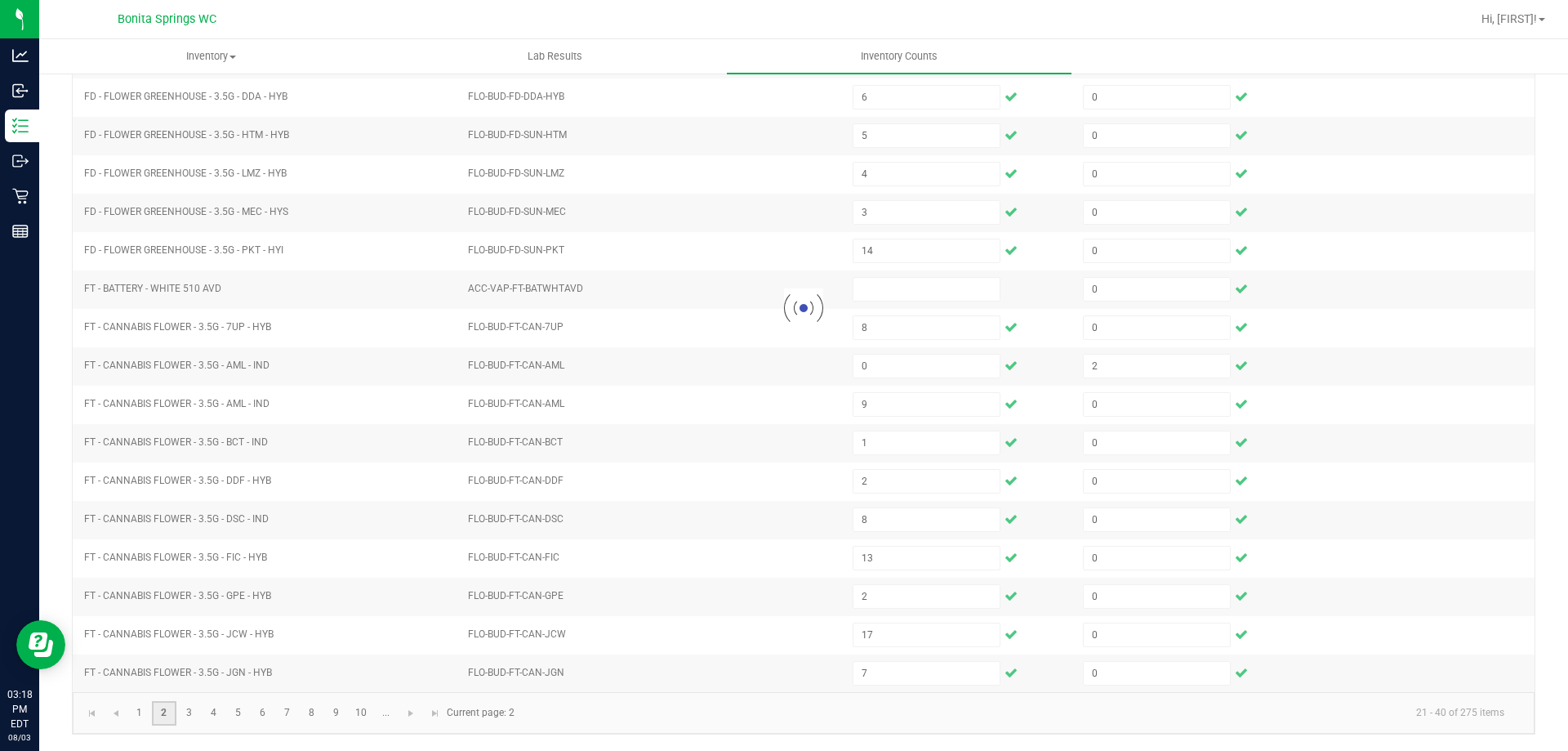 type 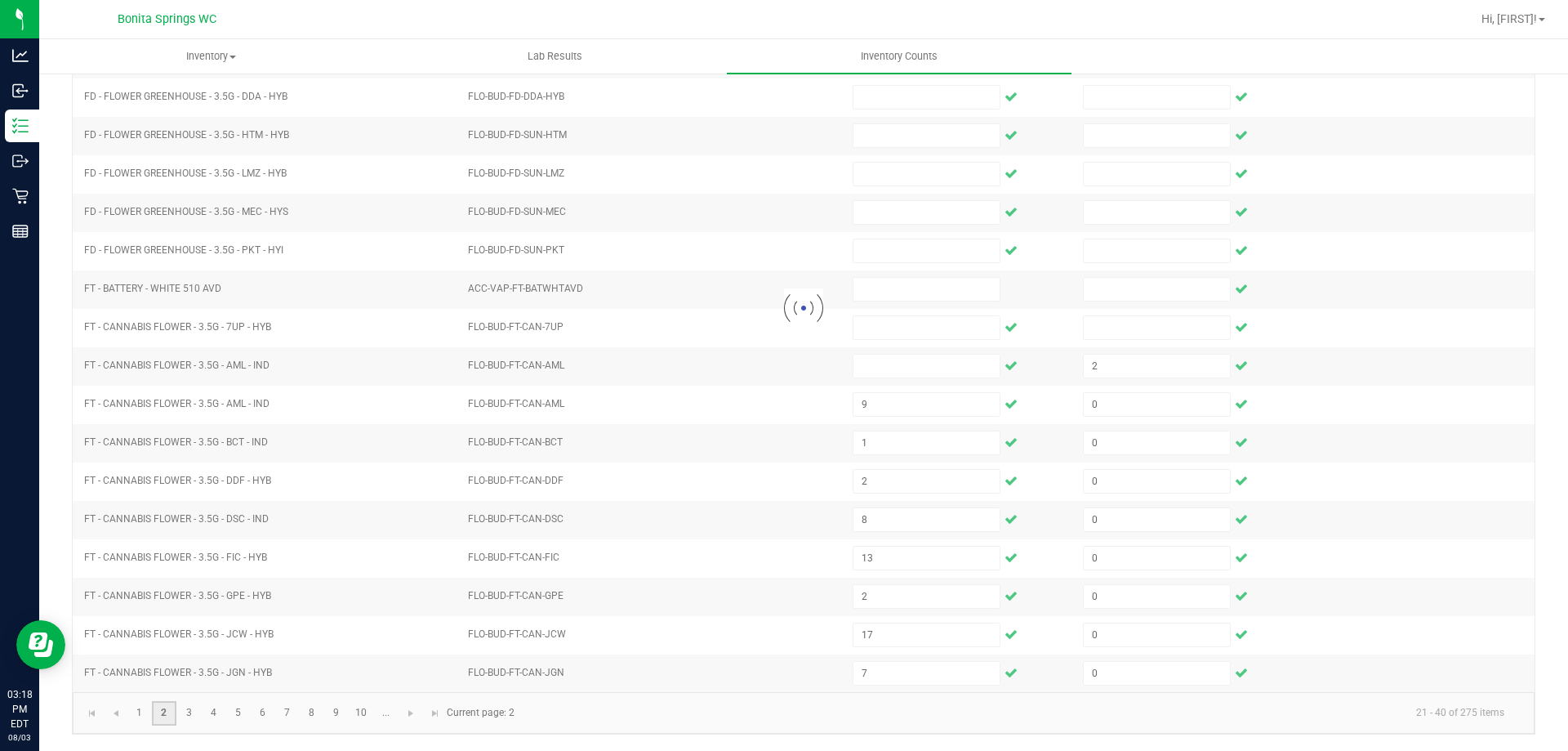 type 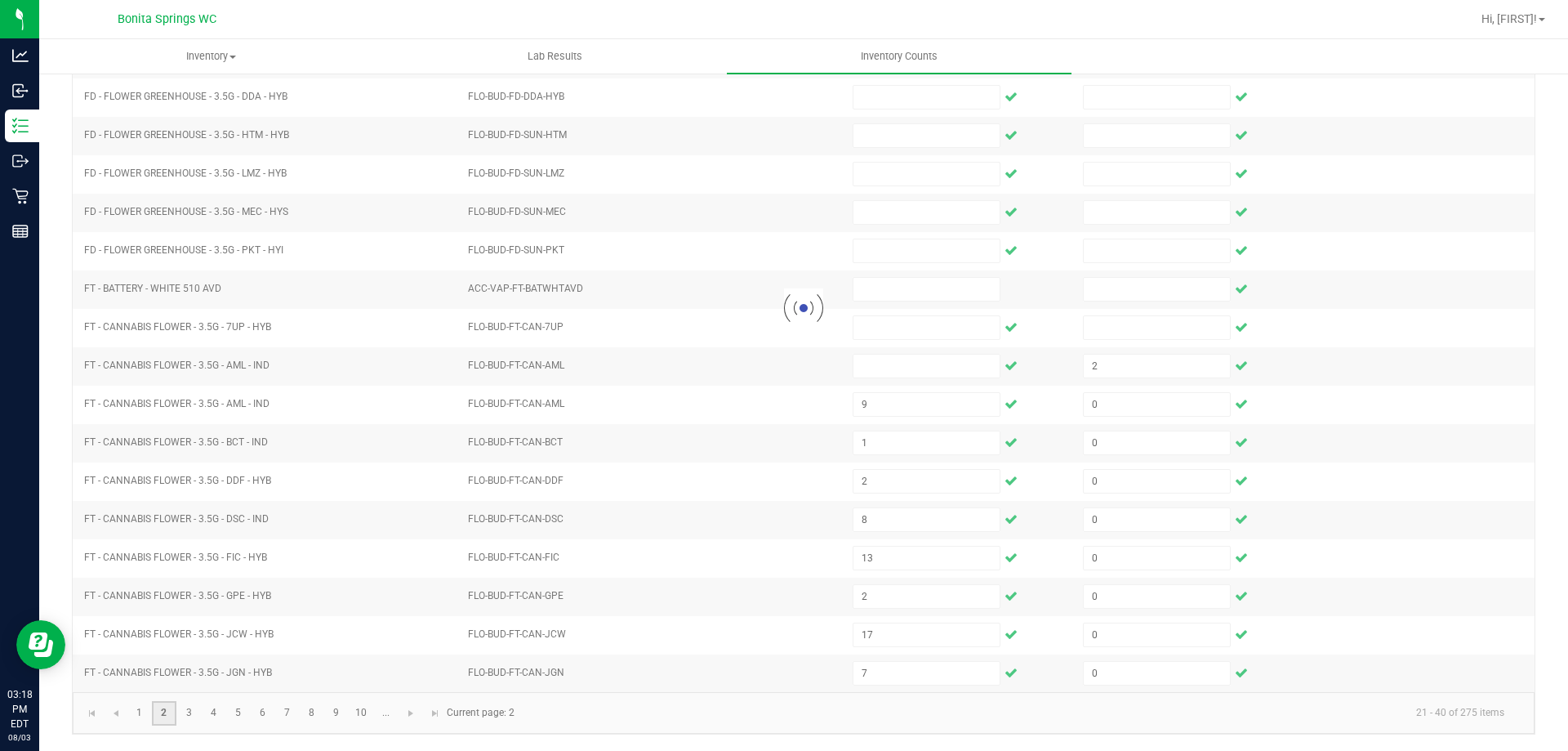 type 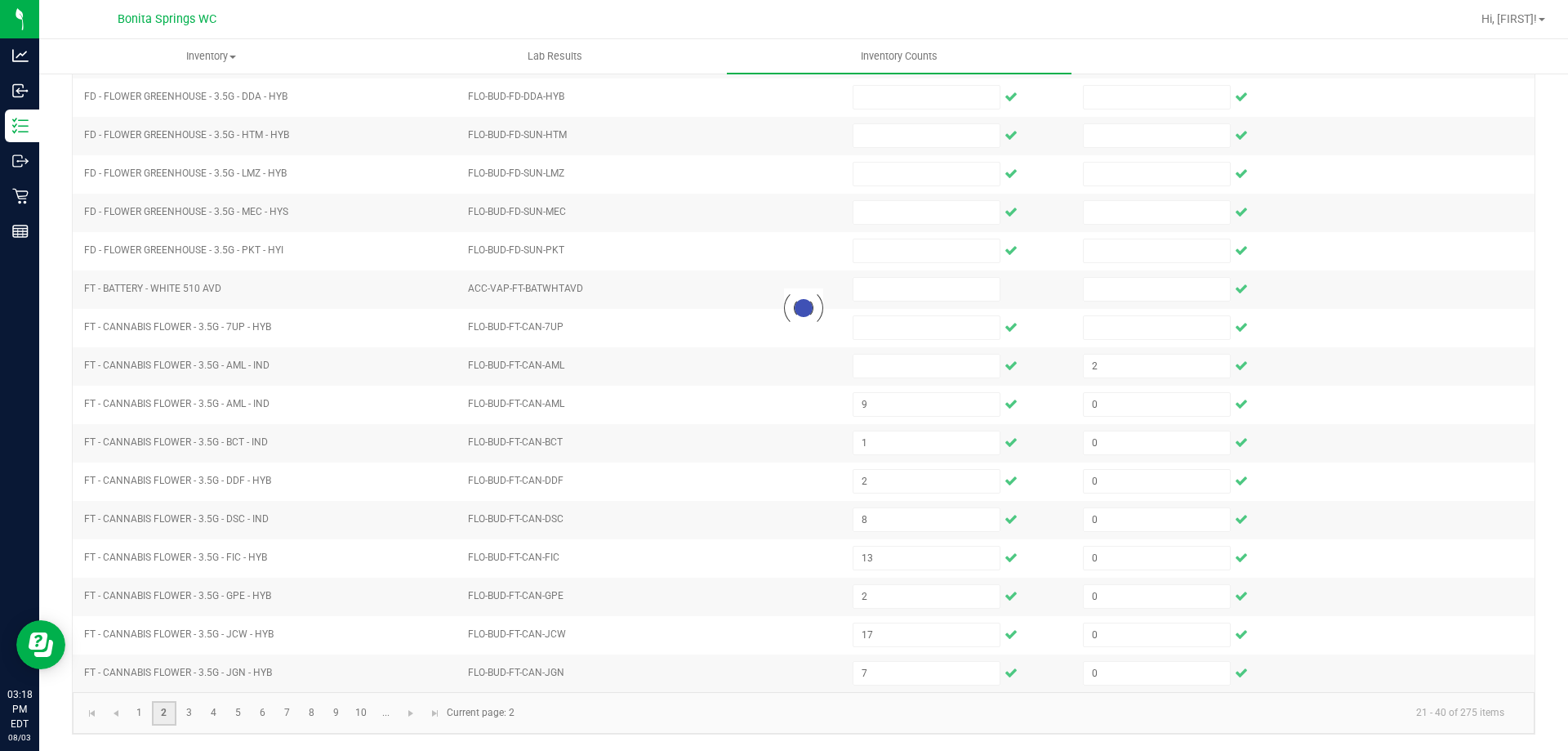 type 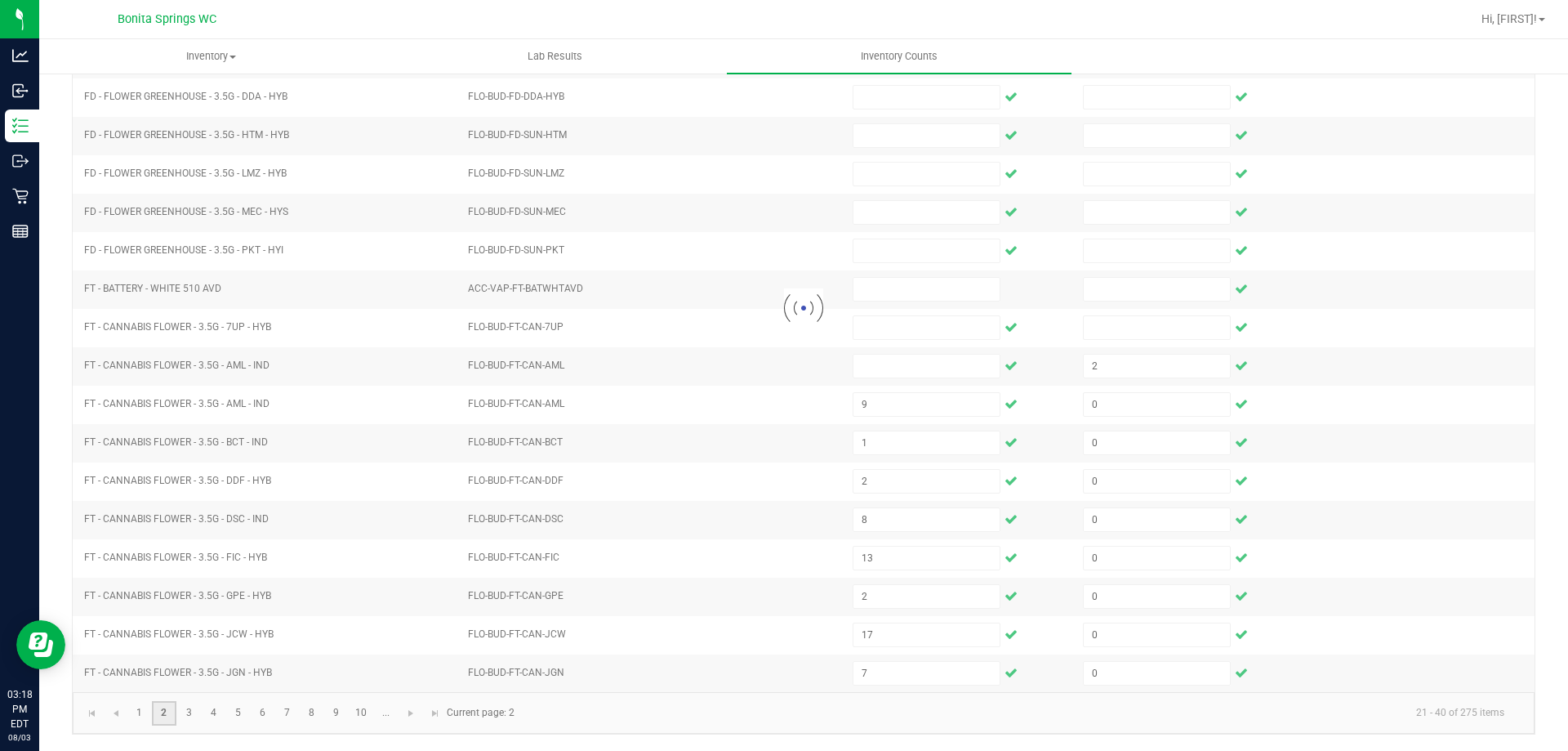 type 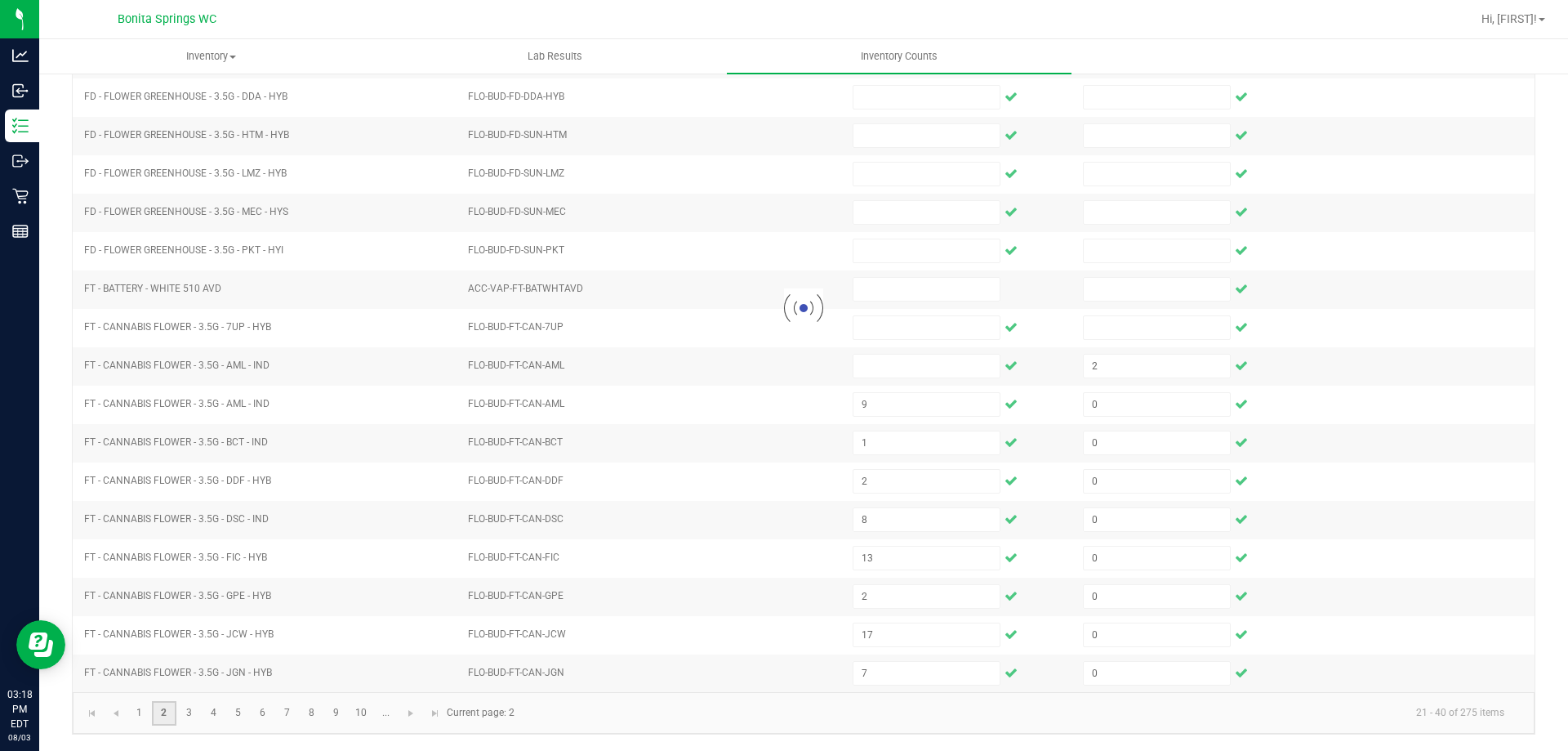 type 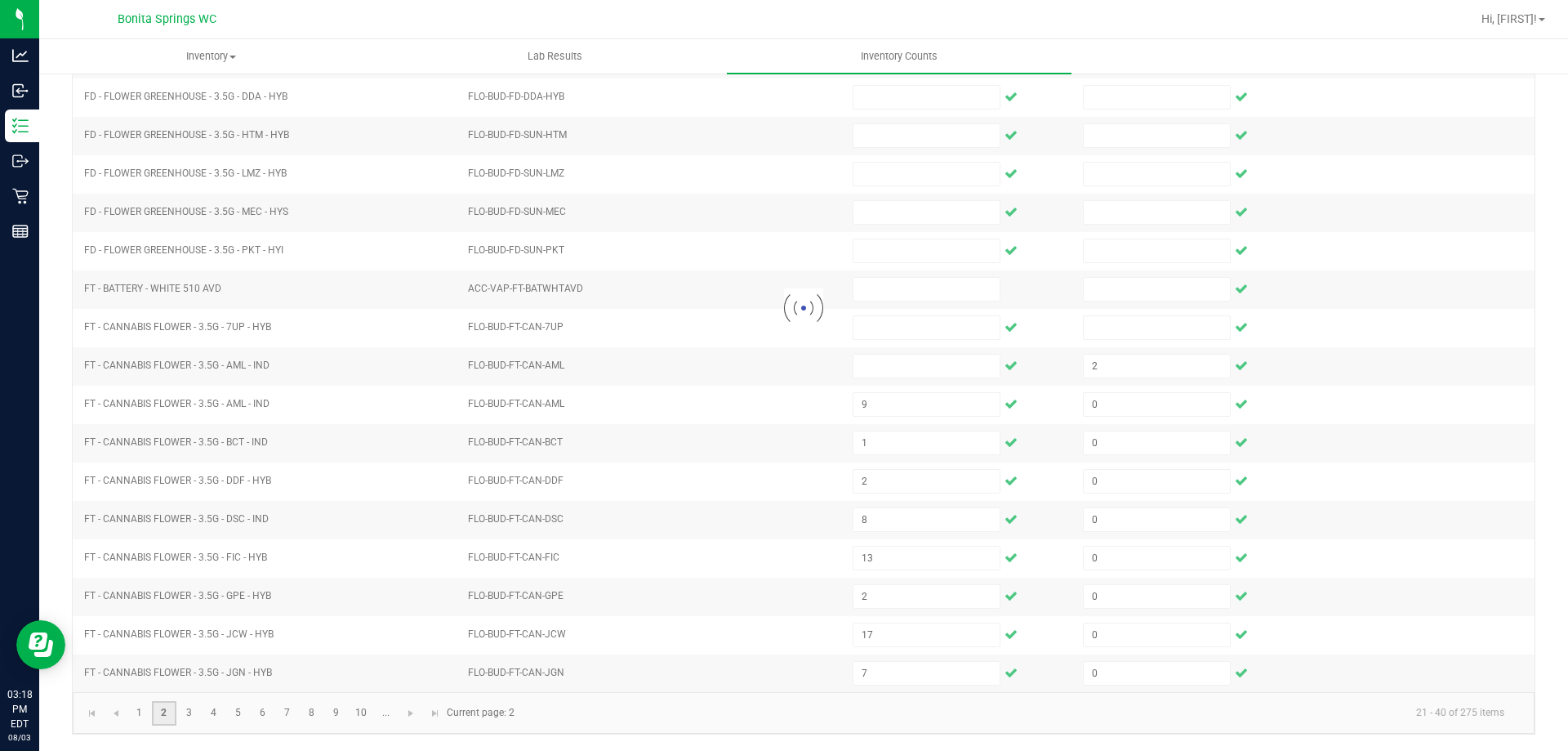type 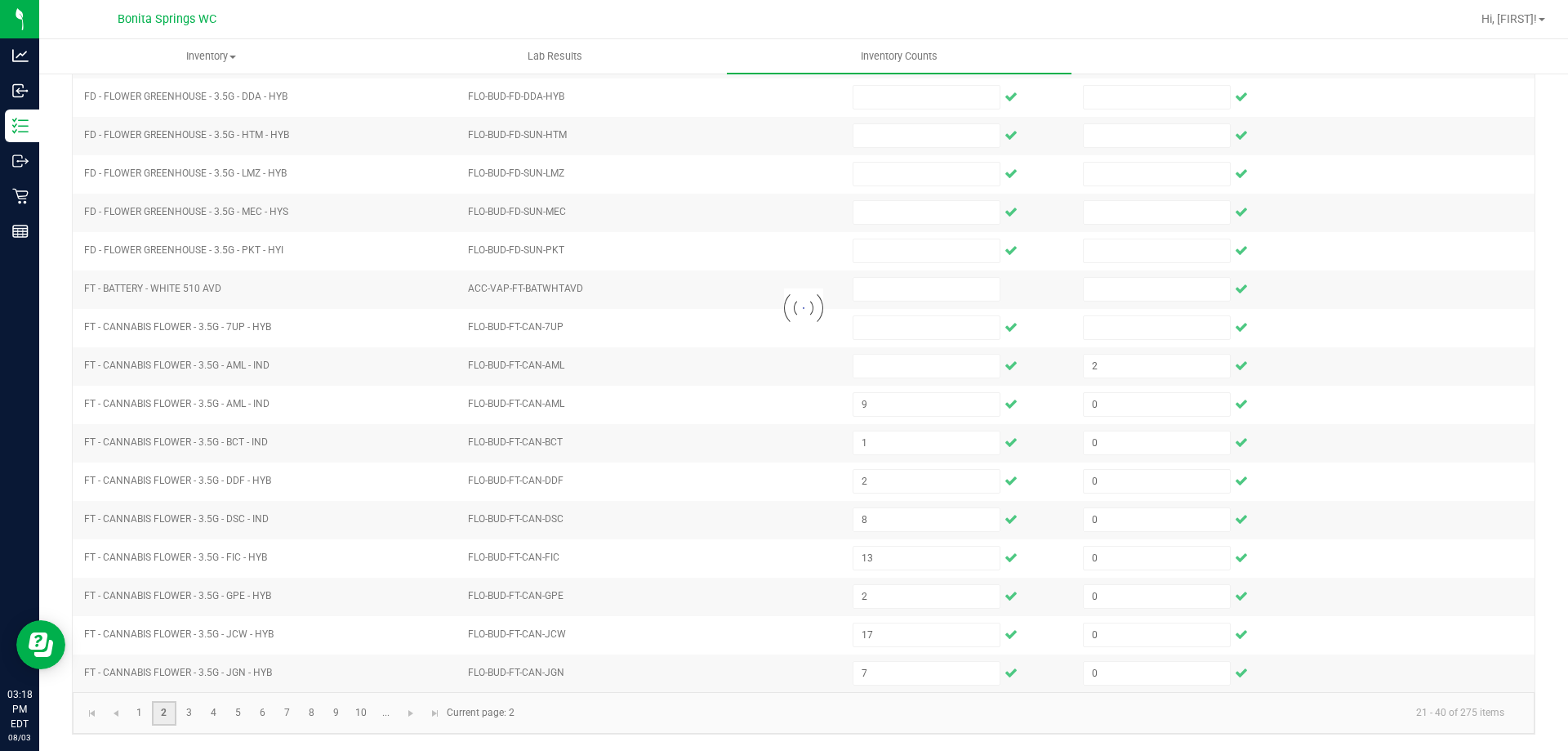 type 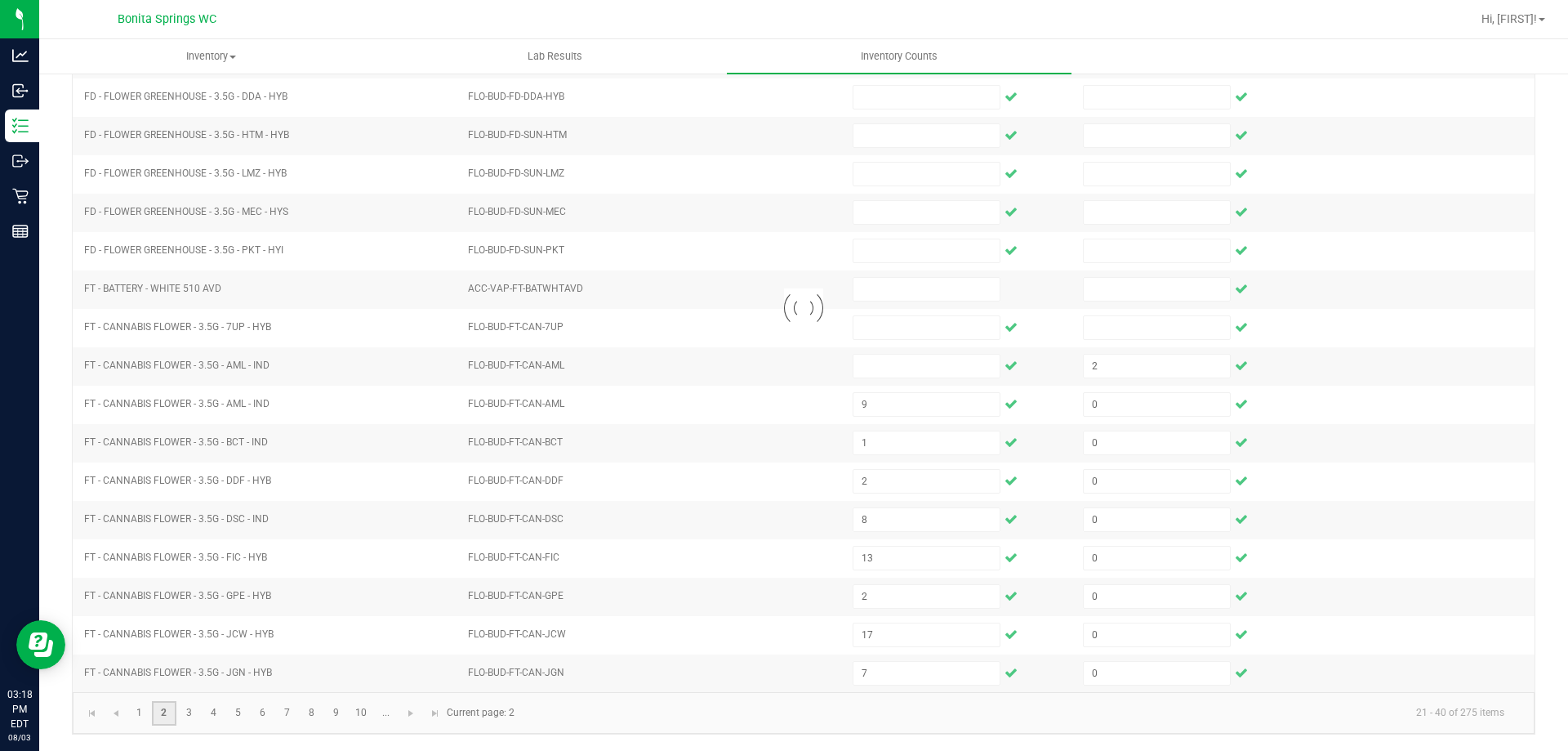 type 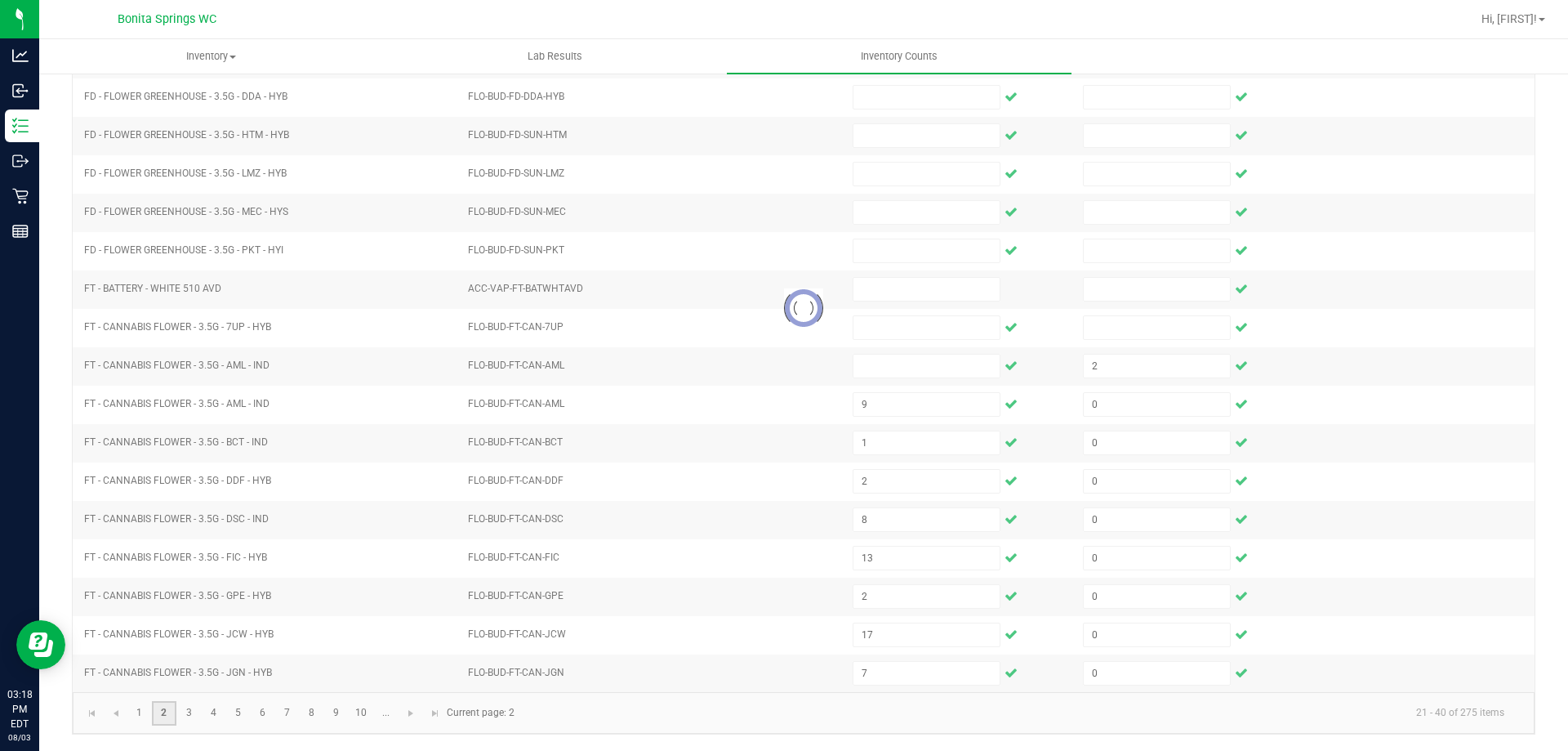 type 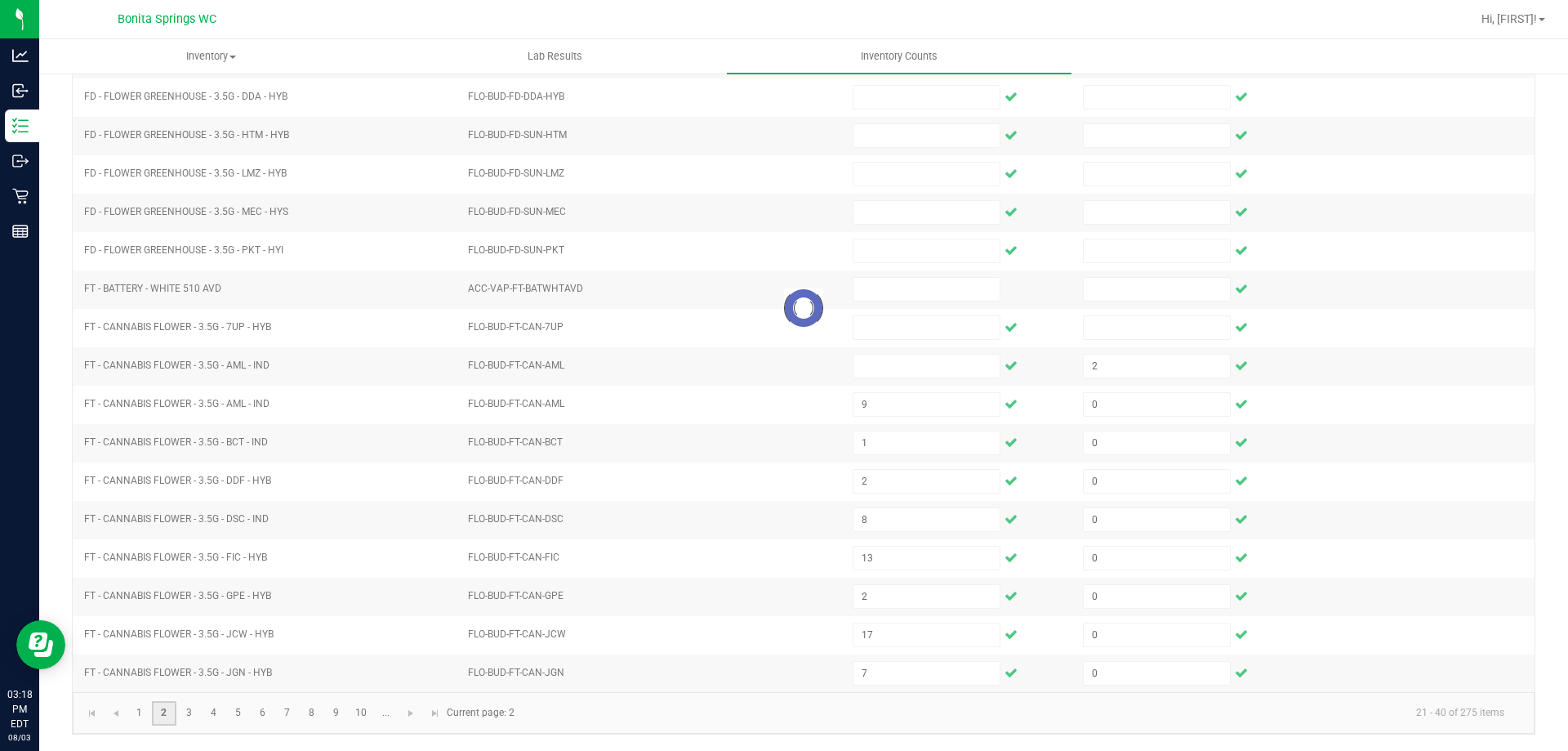 type 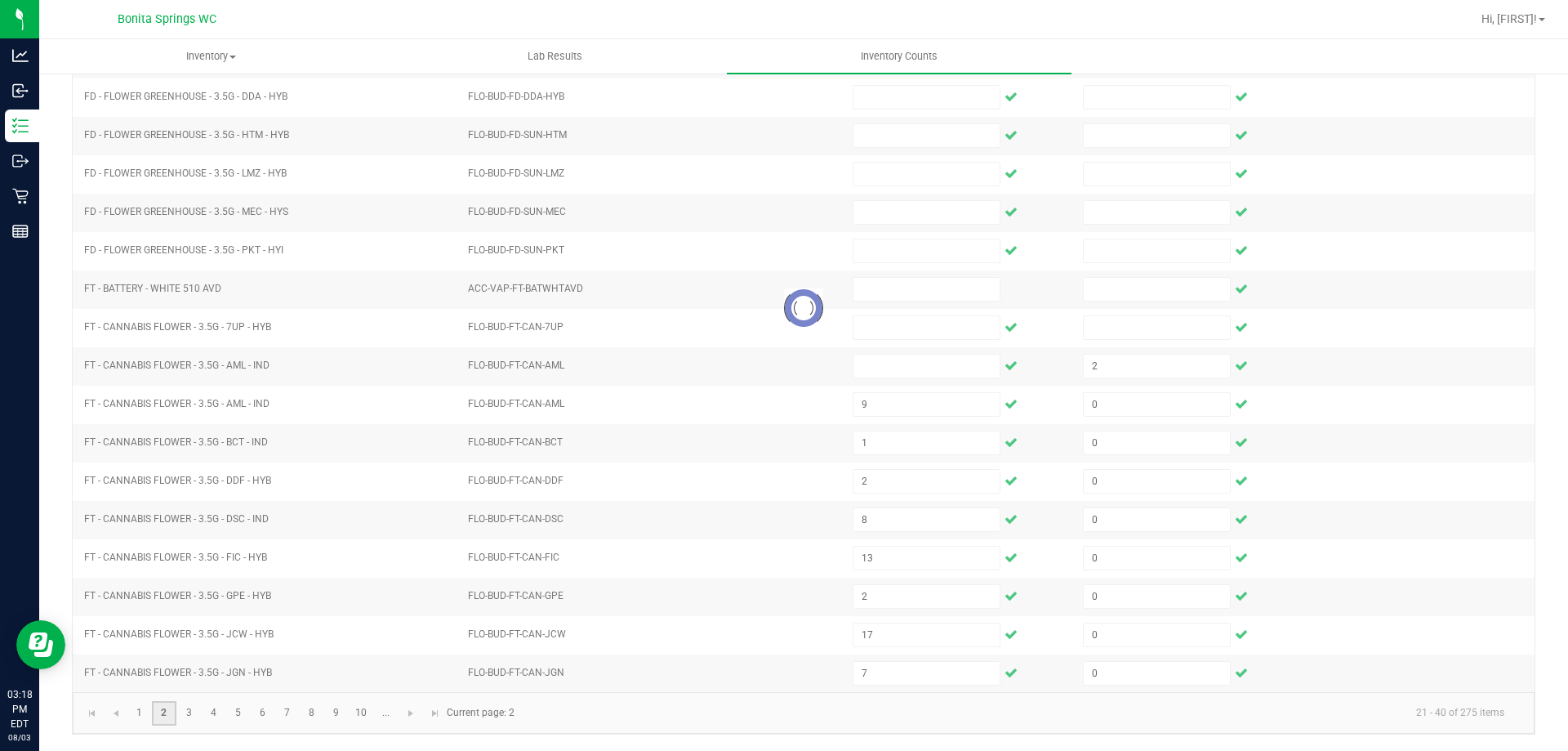 type 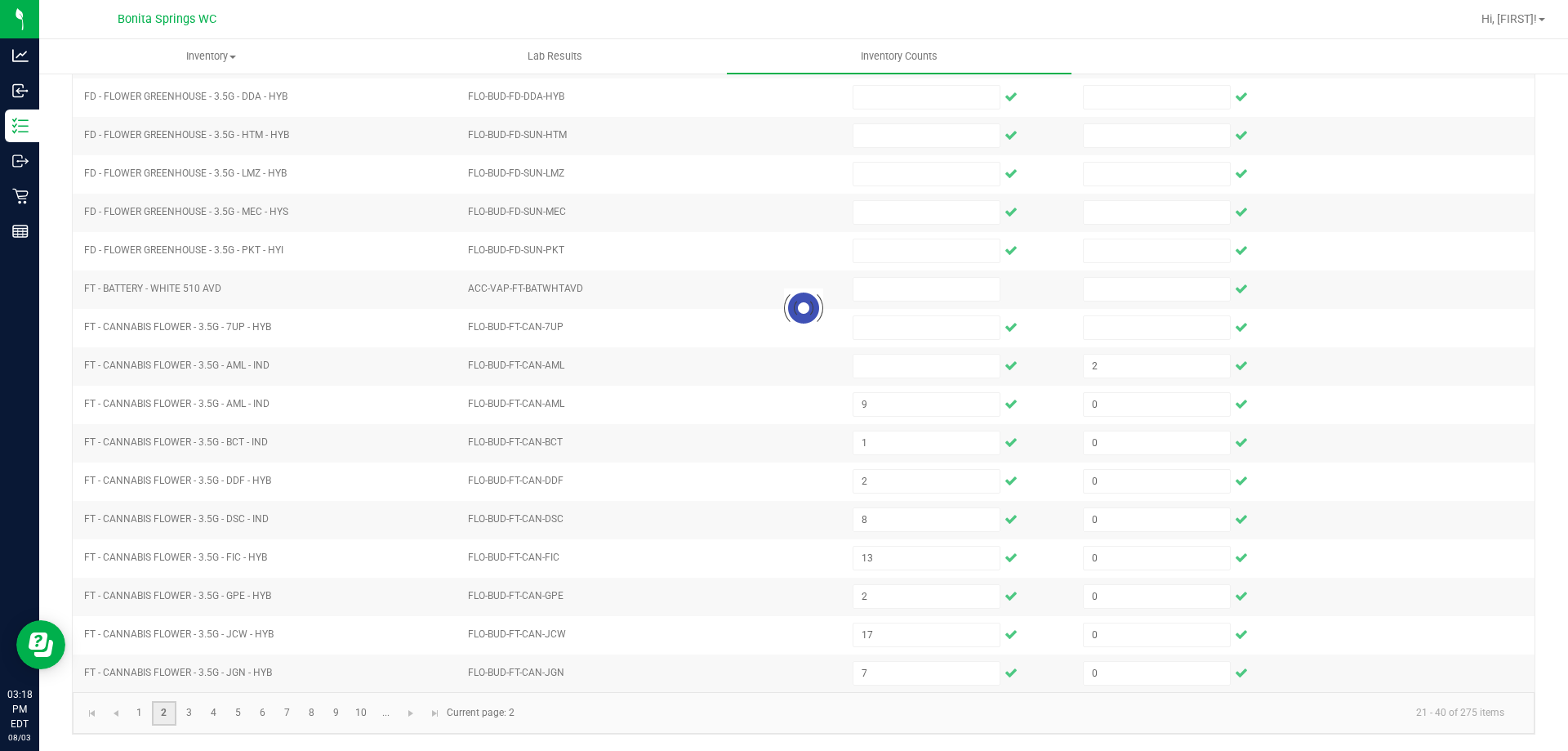 type 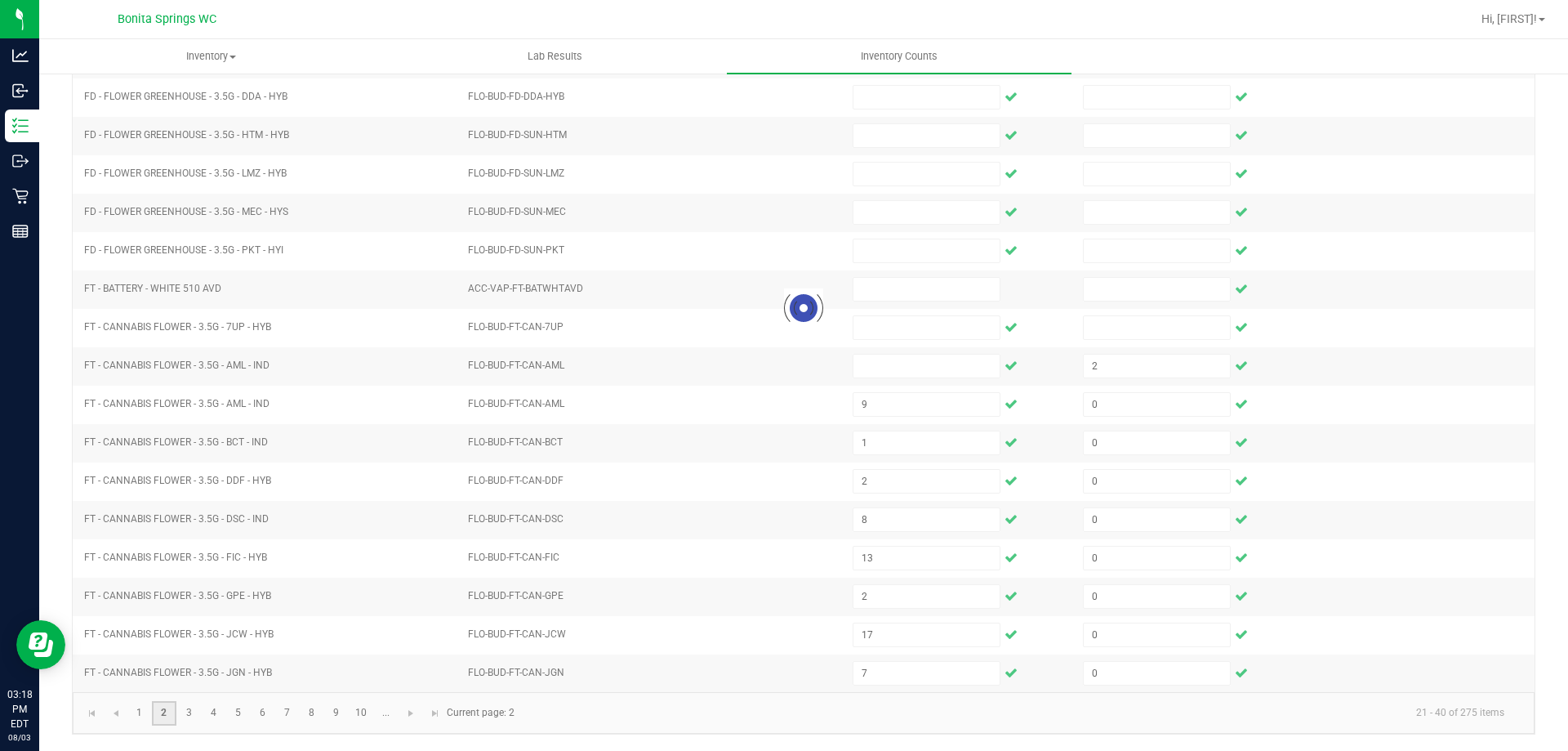 type 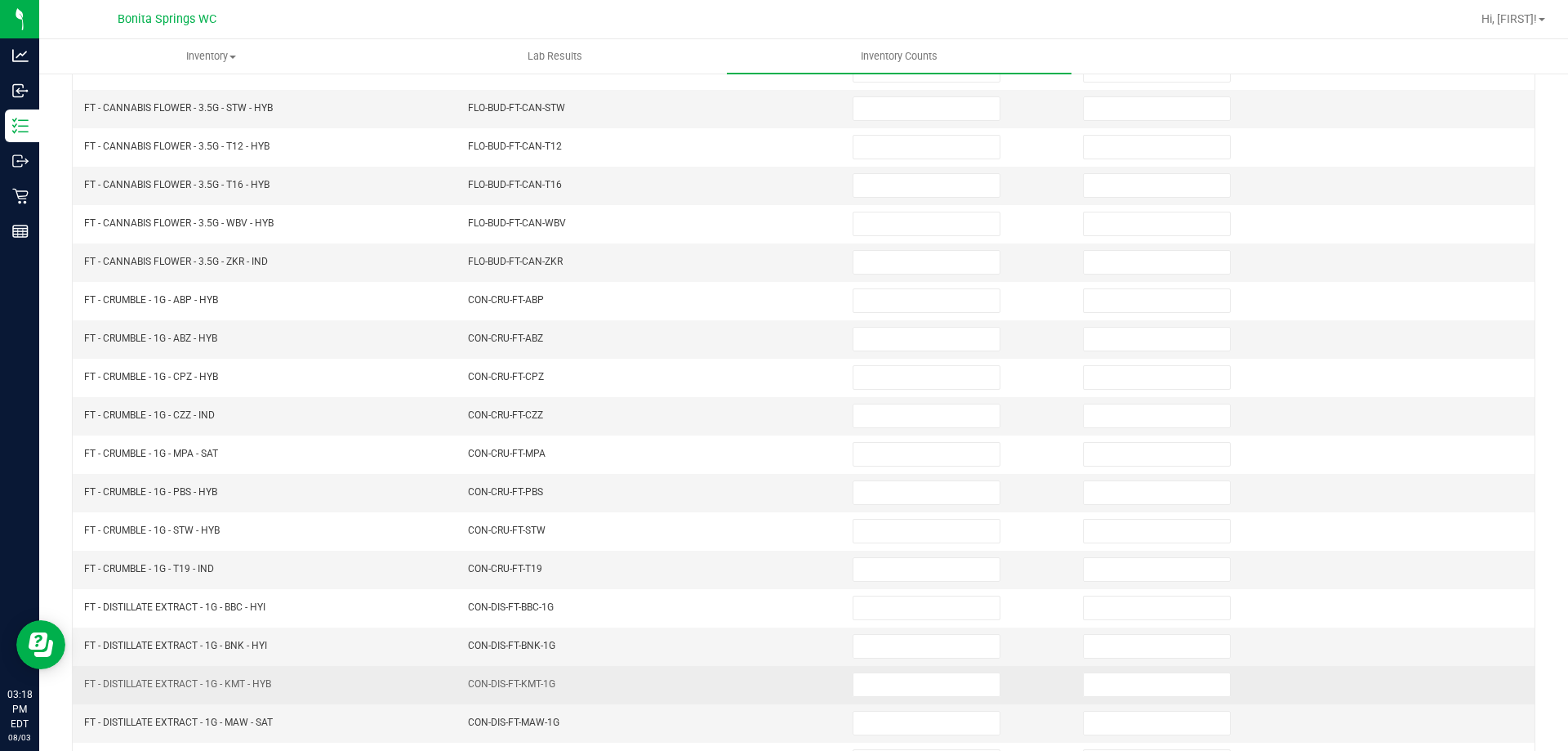 scroll, scrollTop: 12, scrollLeft: 0, axis: vertical 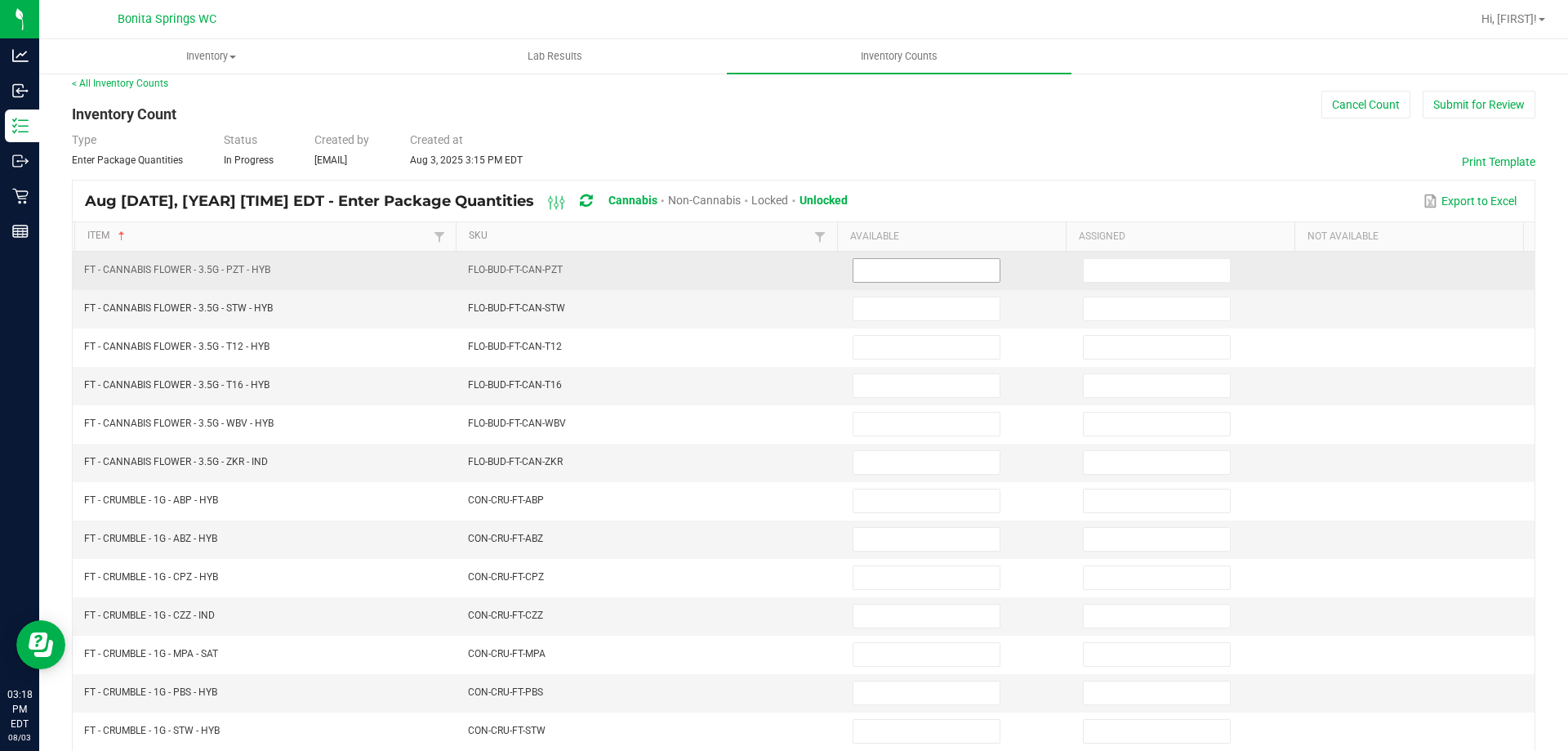 click at bounding box center (926, 270) 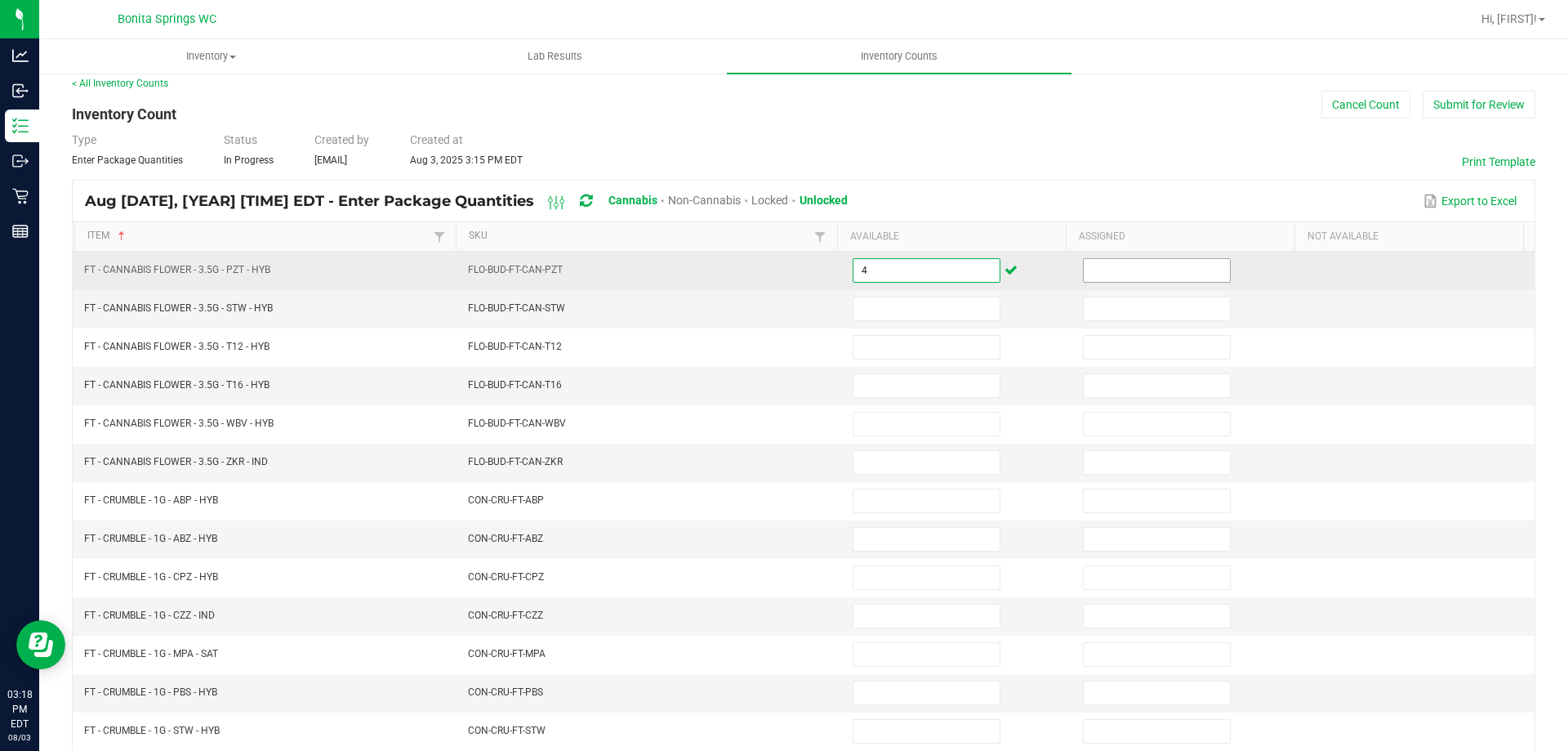 type on "4" 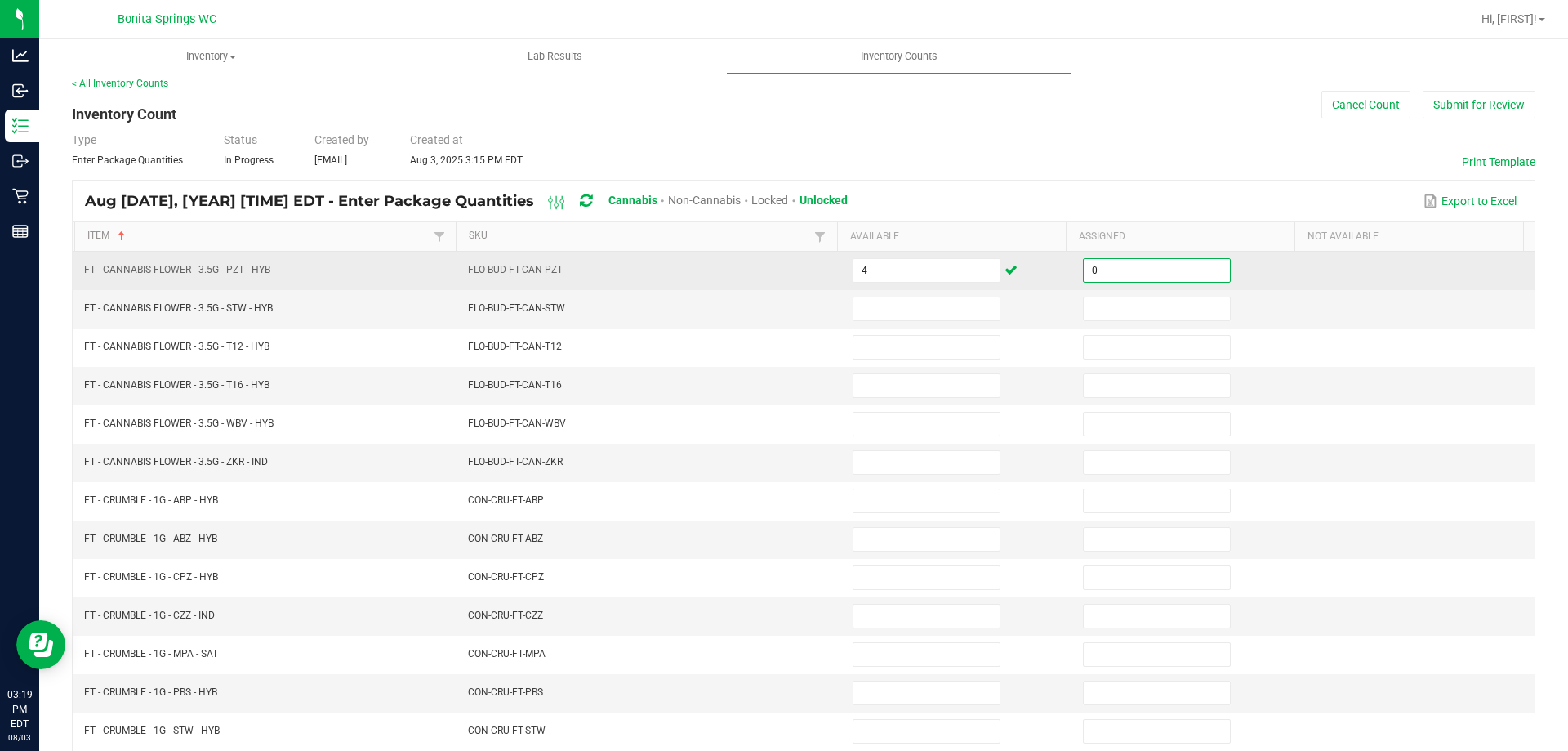 type on "0" 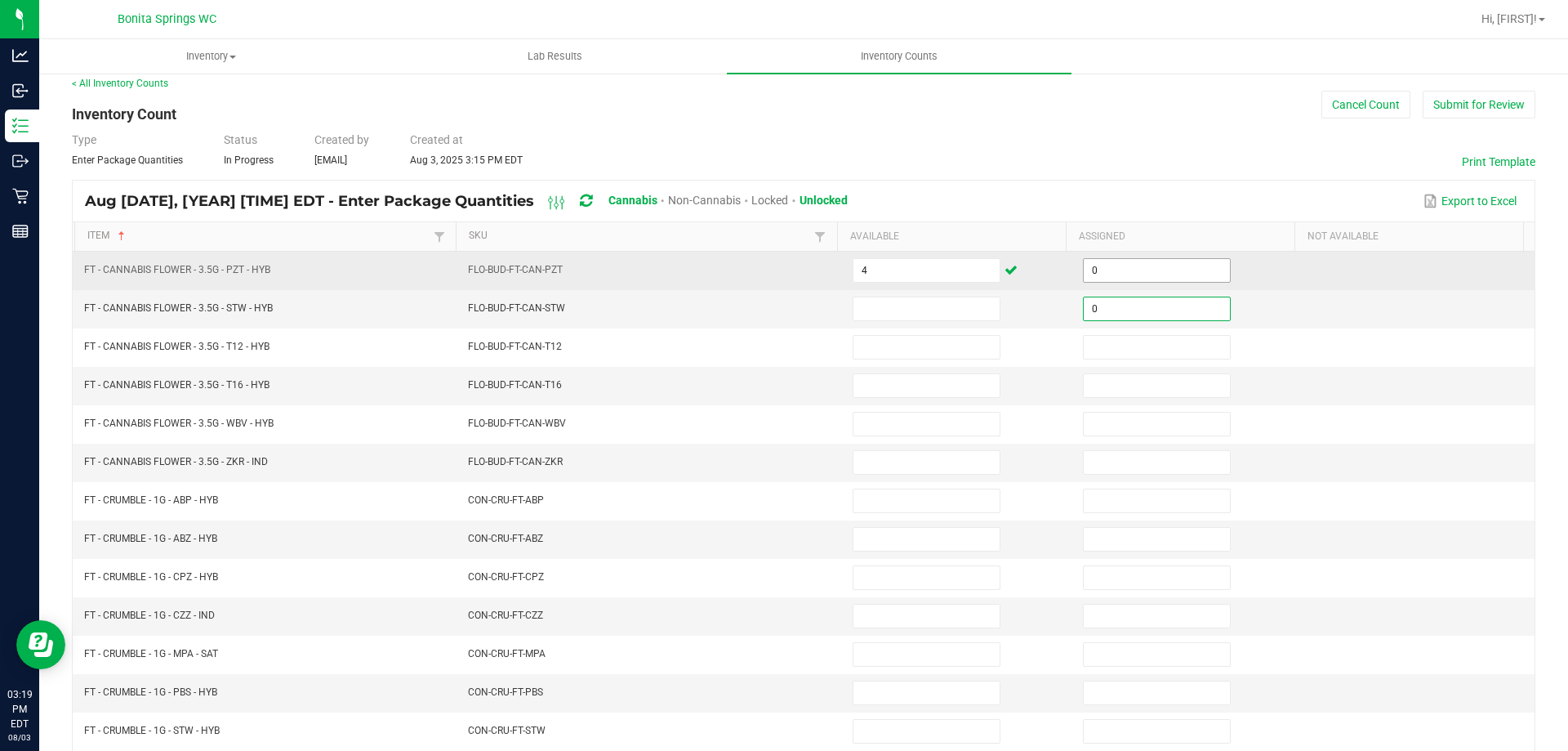 type on "0" 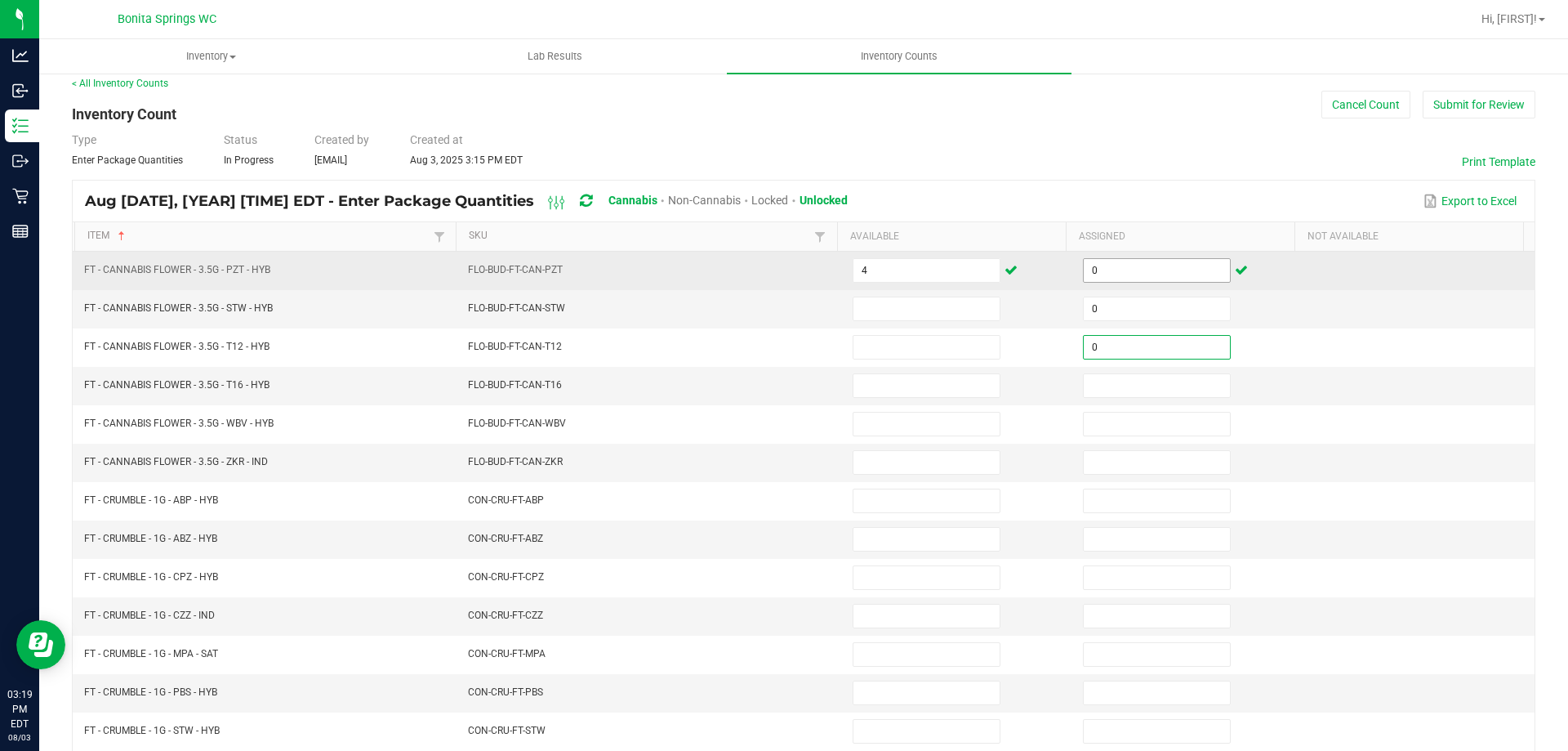 type on "0" 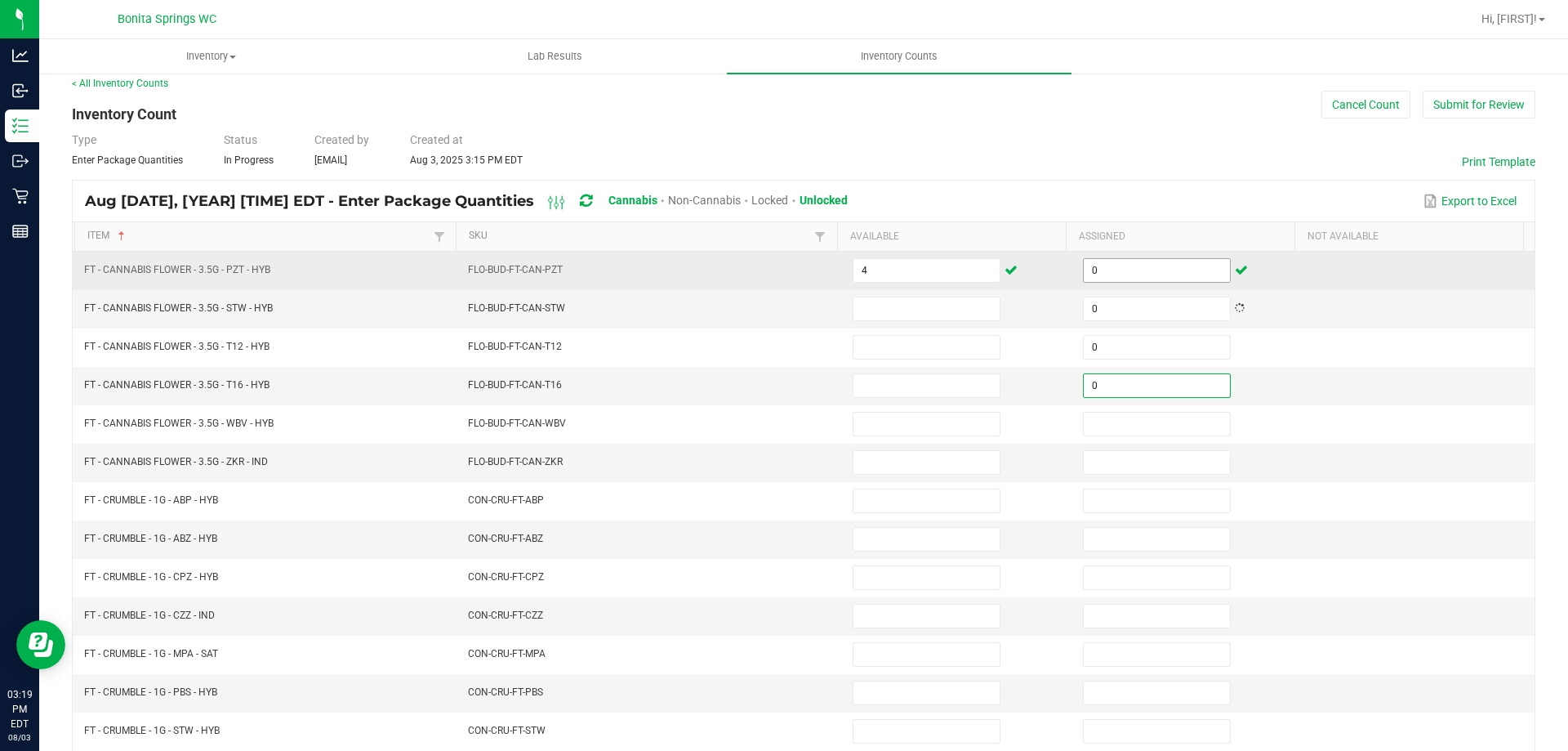 type on "0" 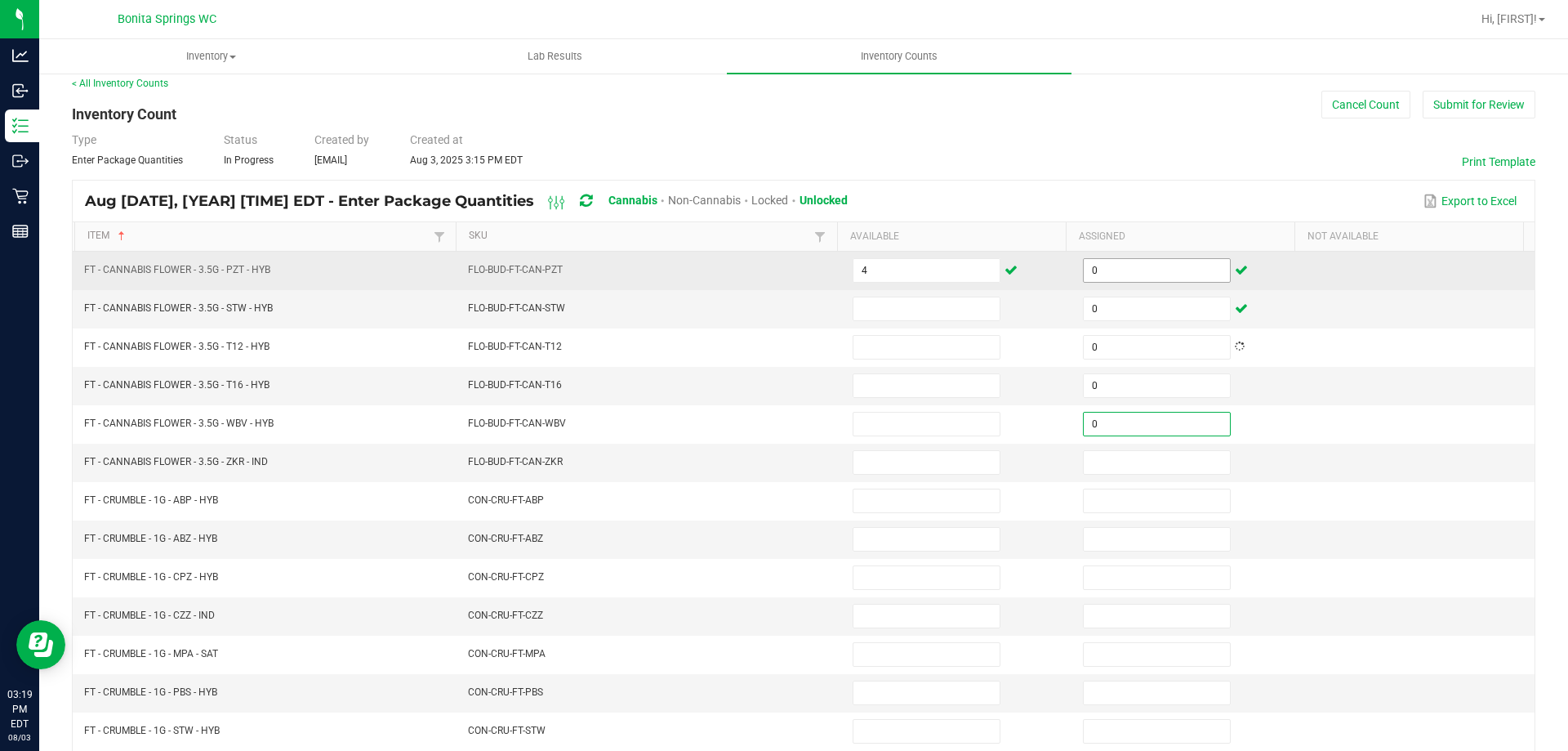 type on "0" 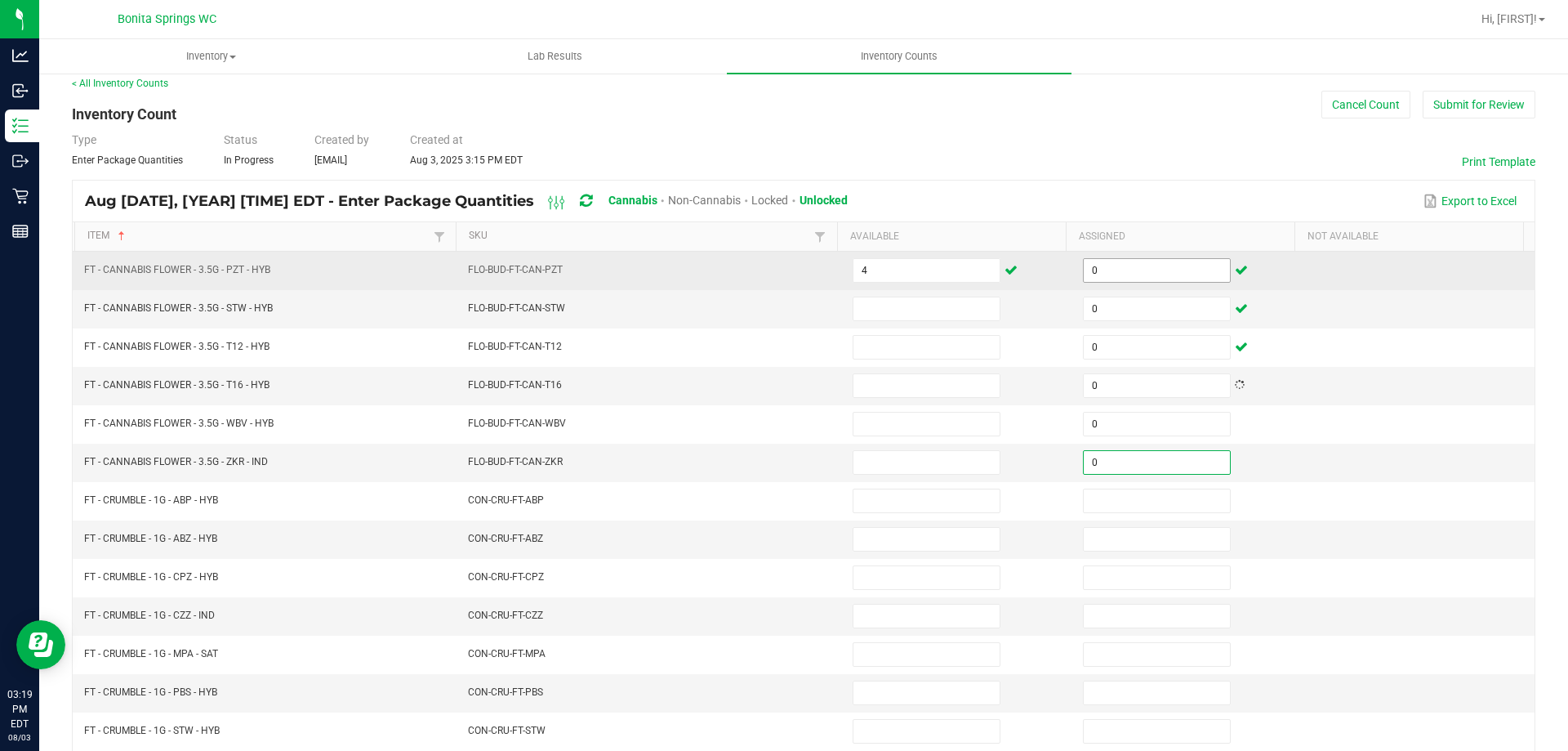 type on "0" 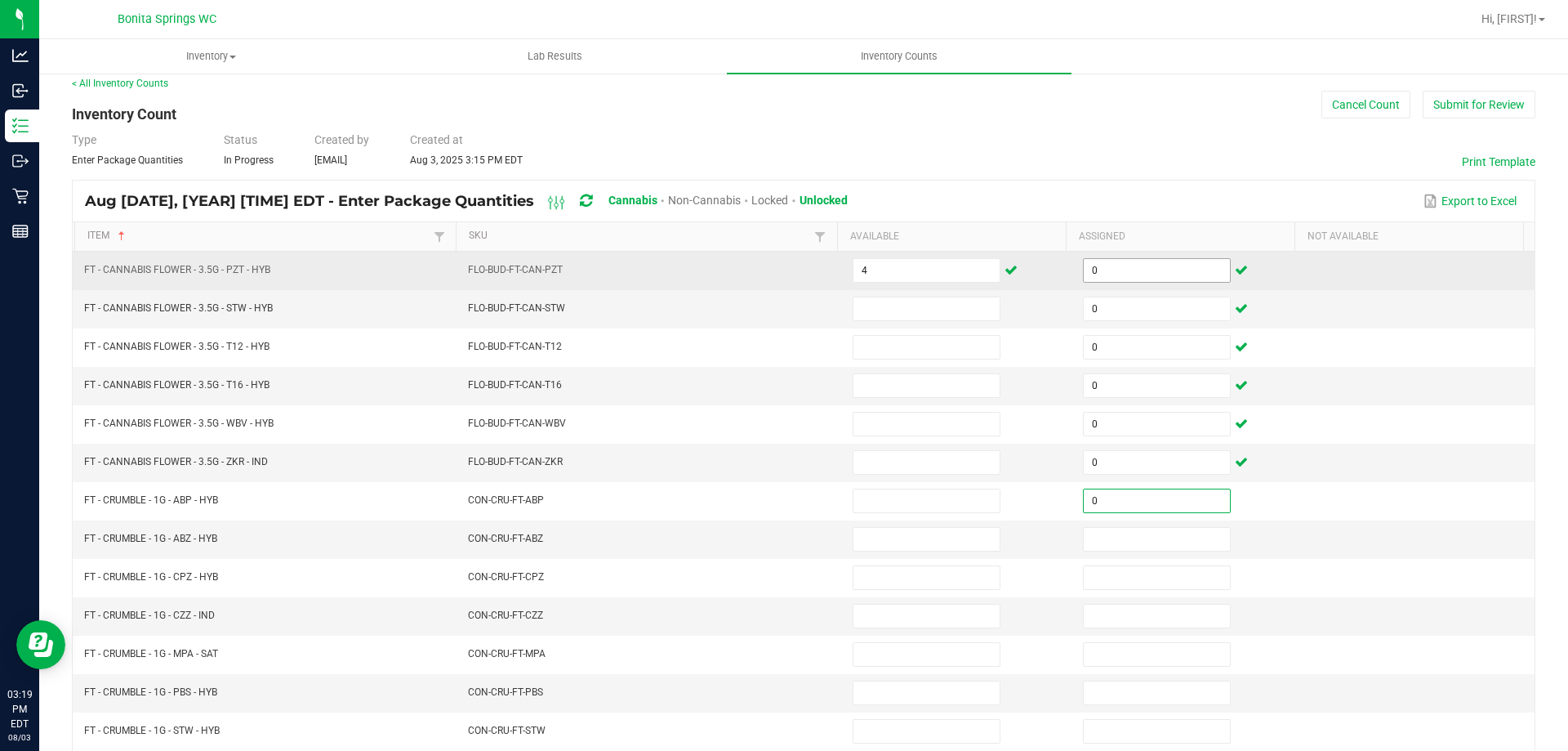 type on "0" 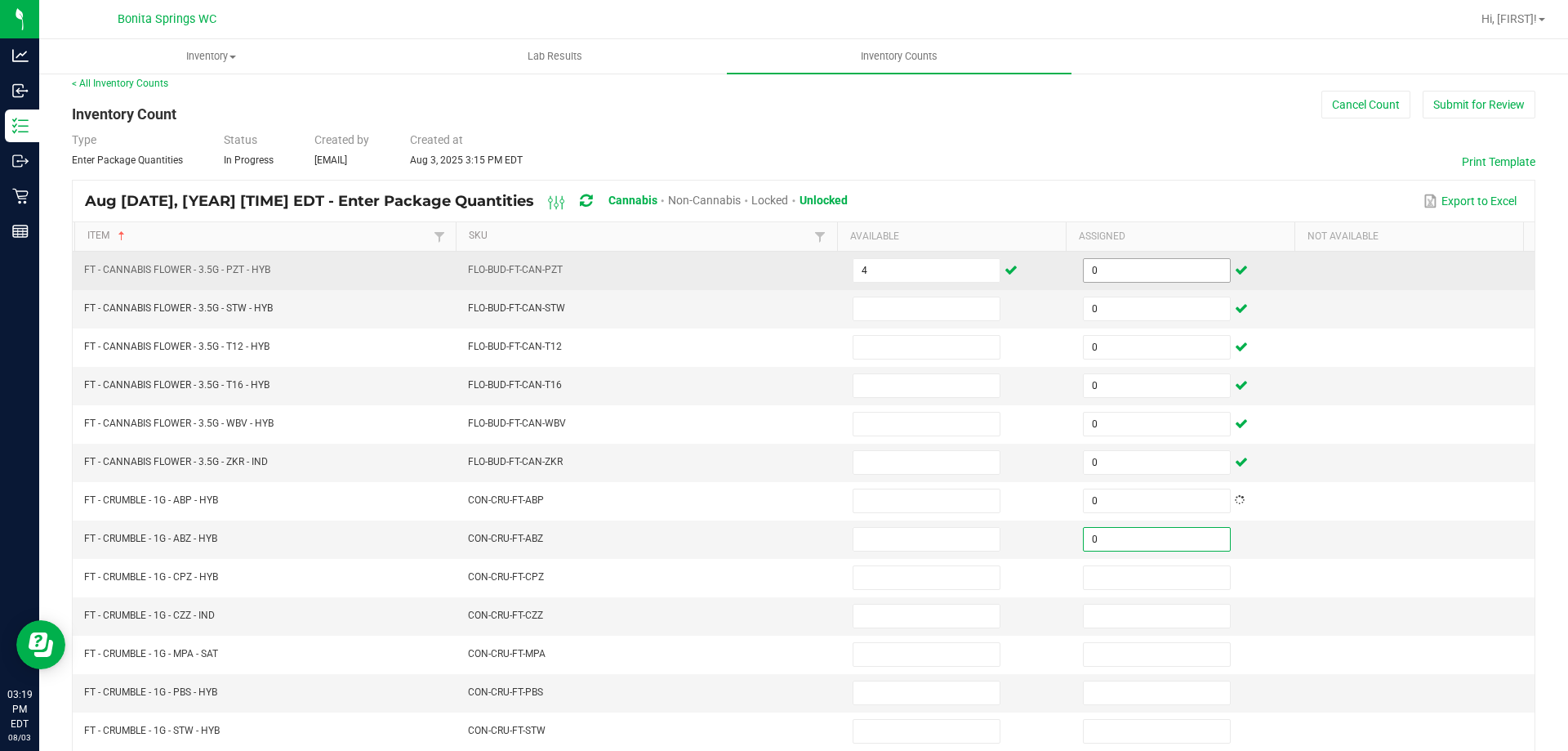 type on "0" 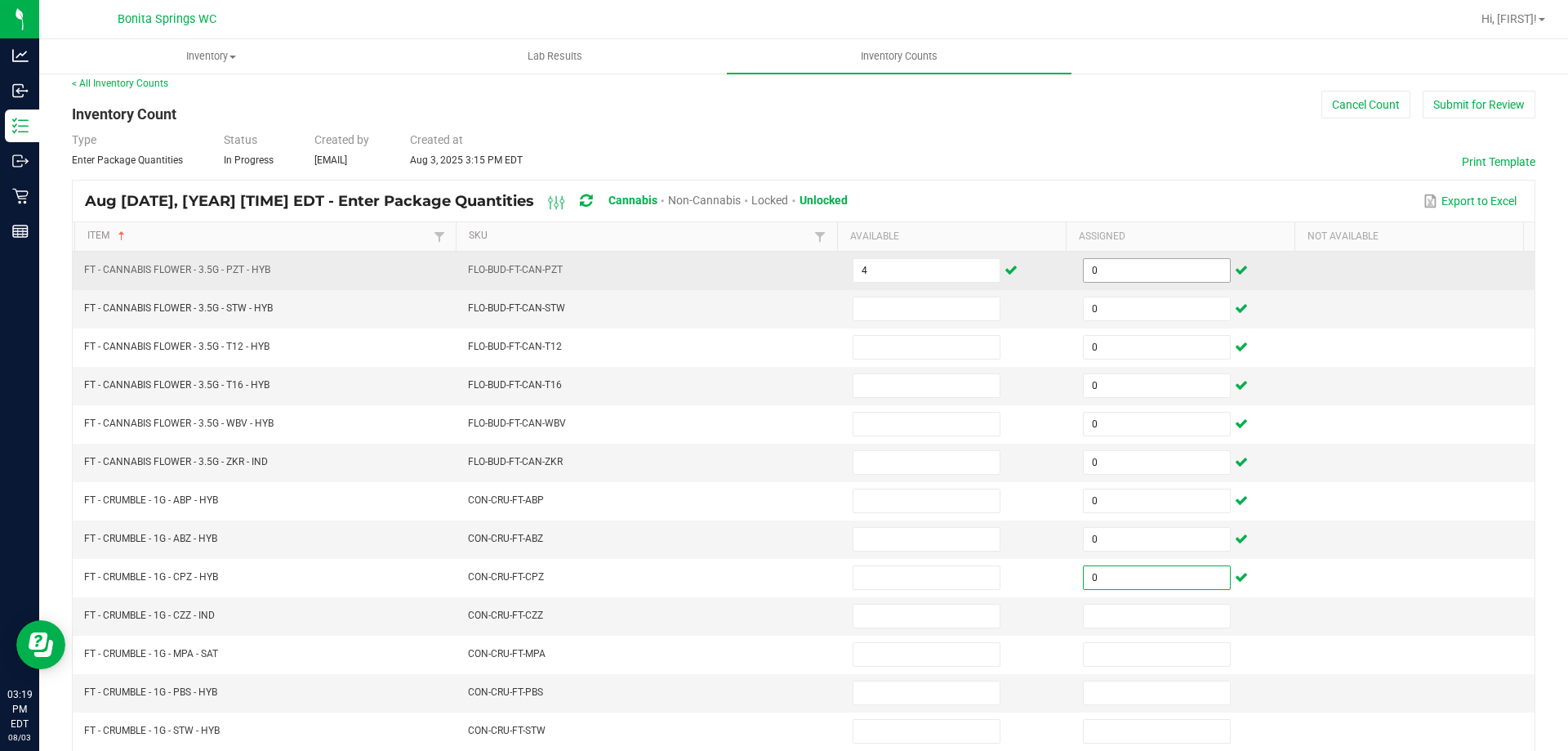 type on "0" 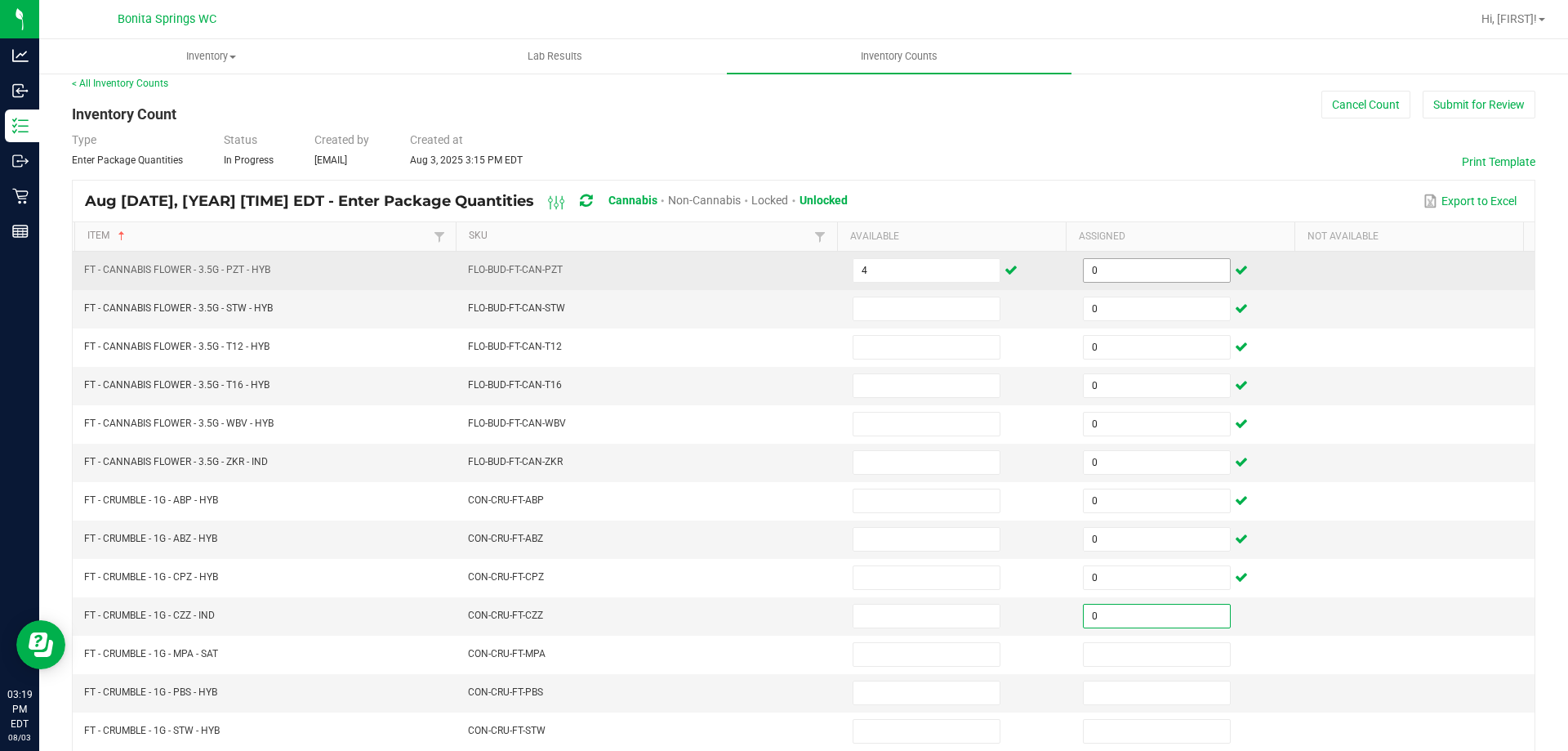 type on "0" 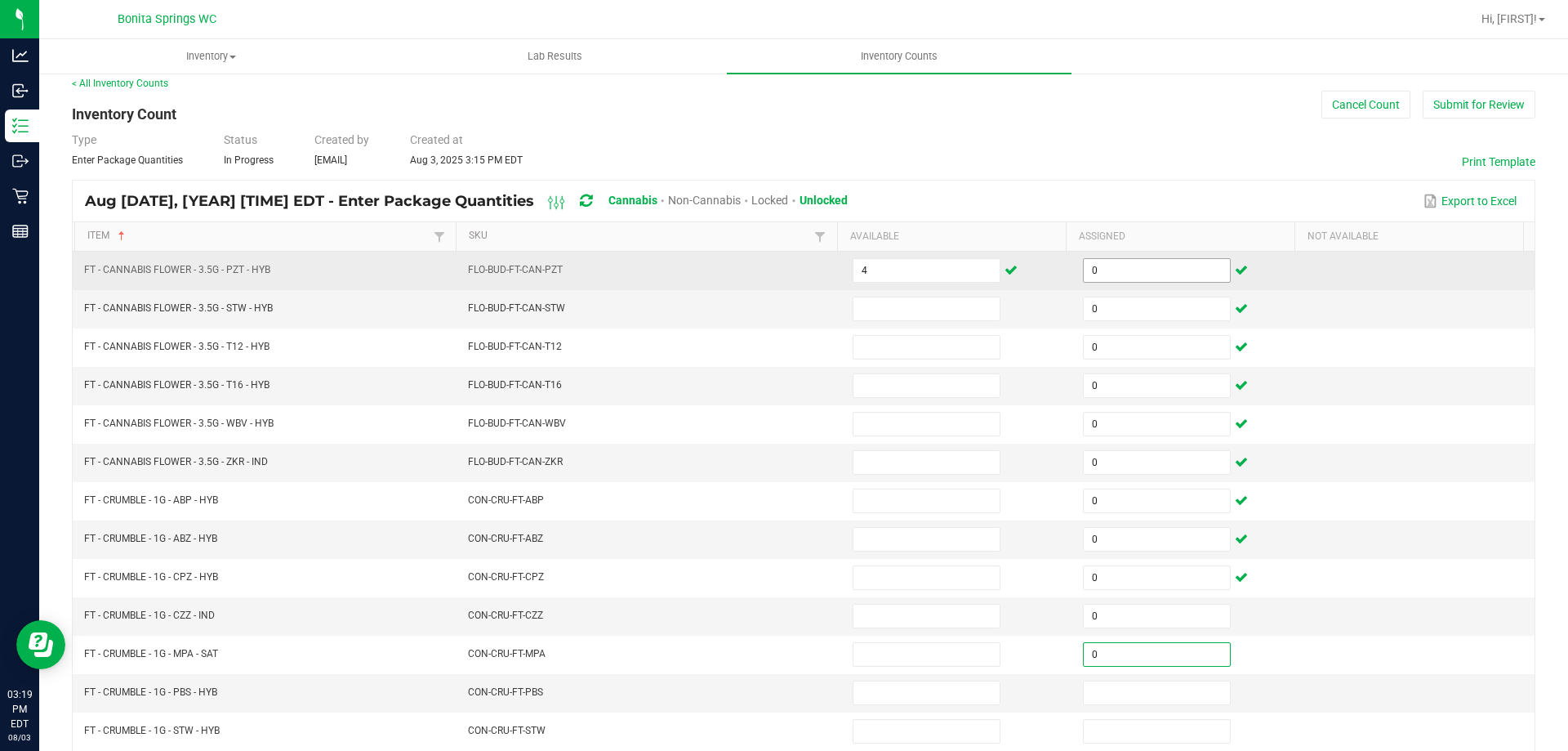 type on "0" 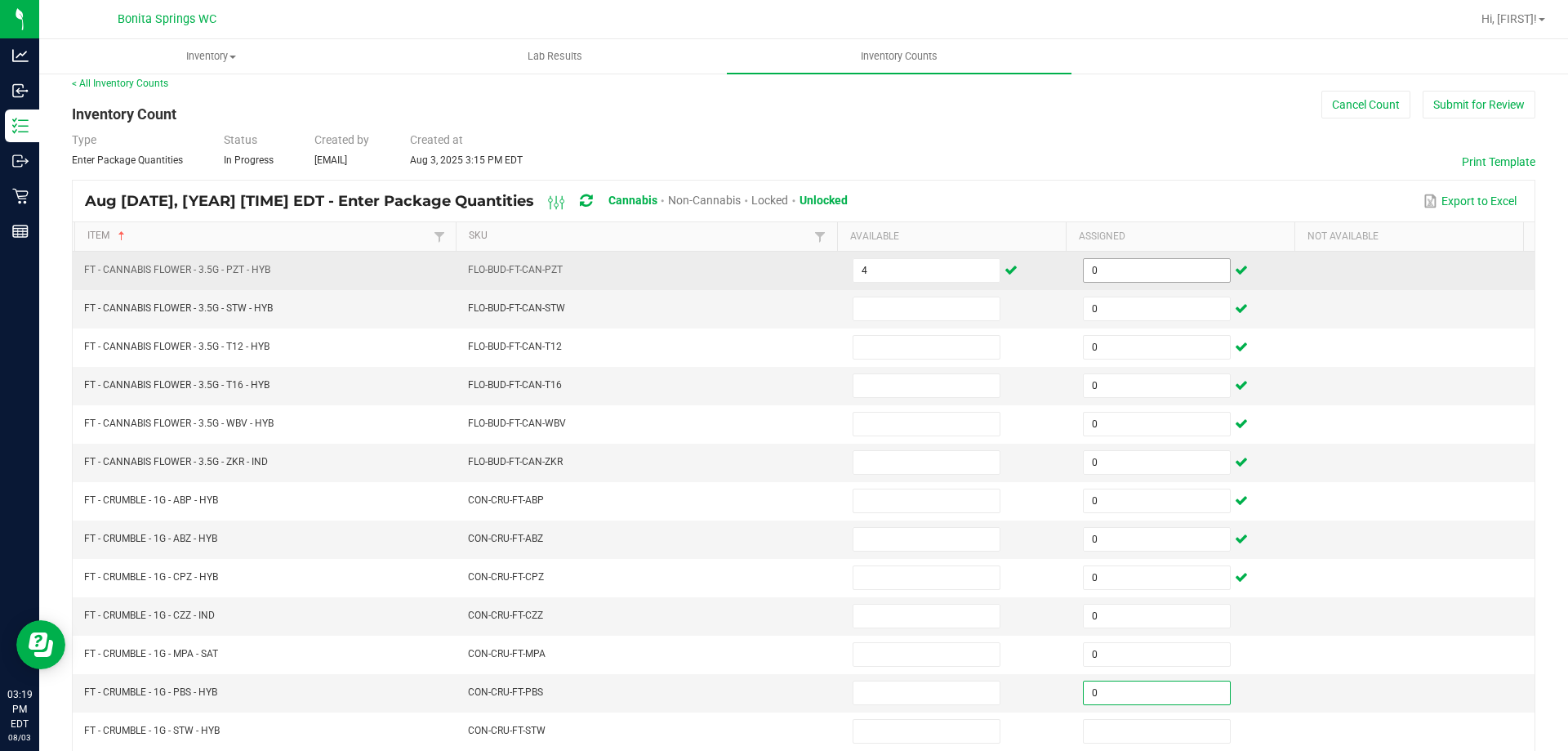 type on "0" 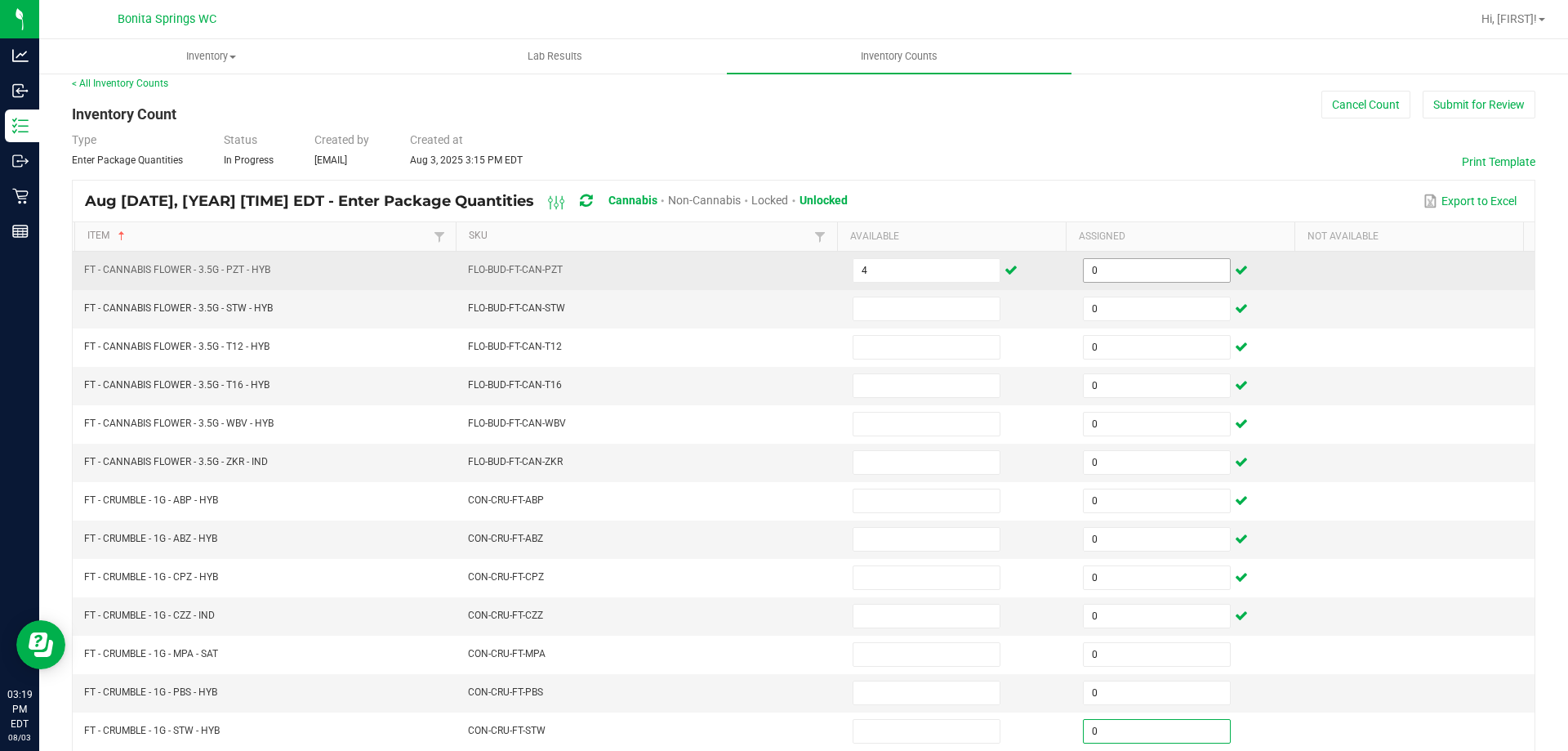 type on "0" 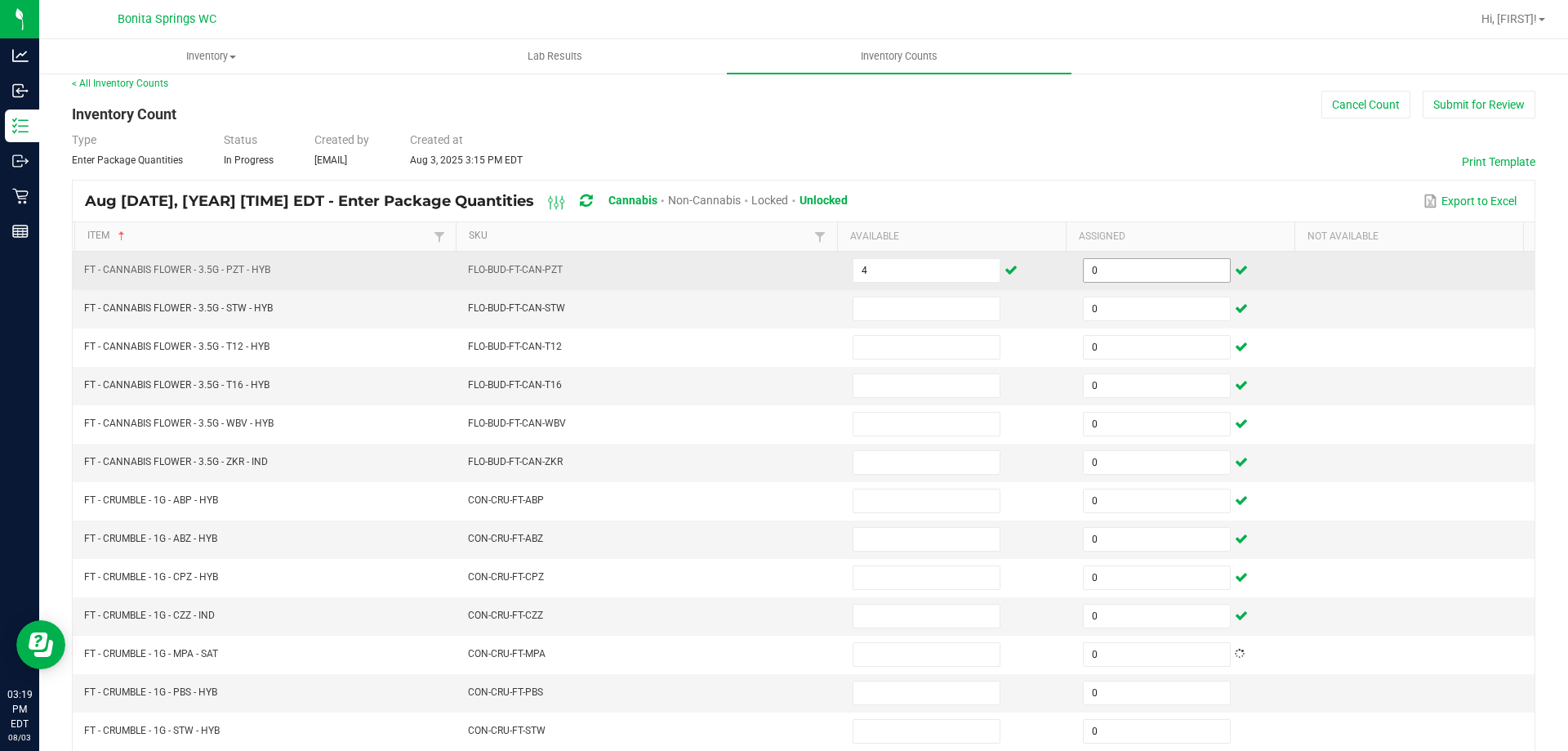scroll, scrollTop: 339, scrollLeft: 0, axis: vertical 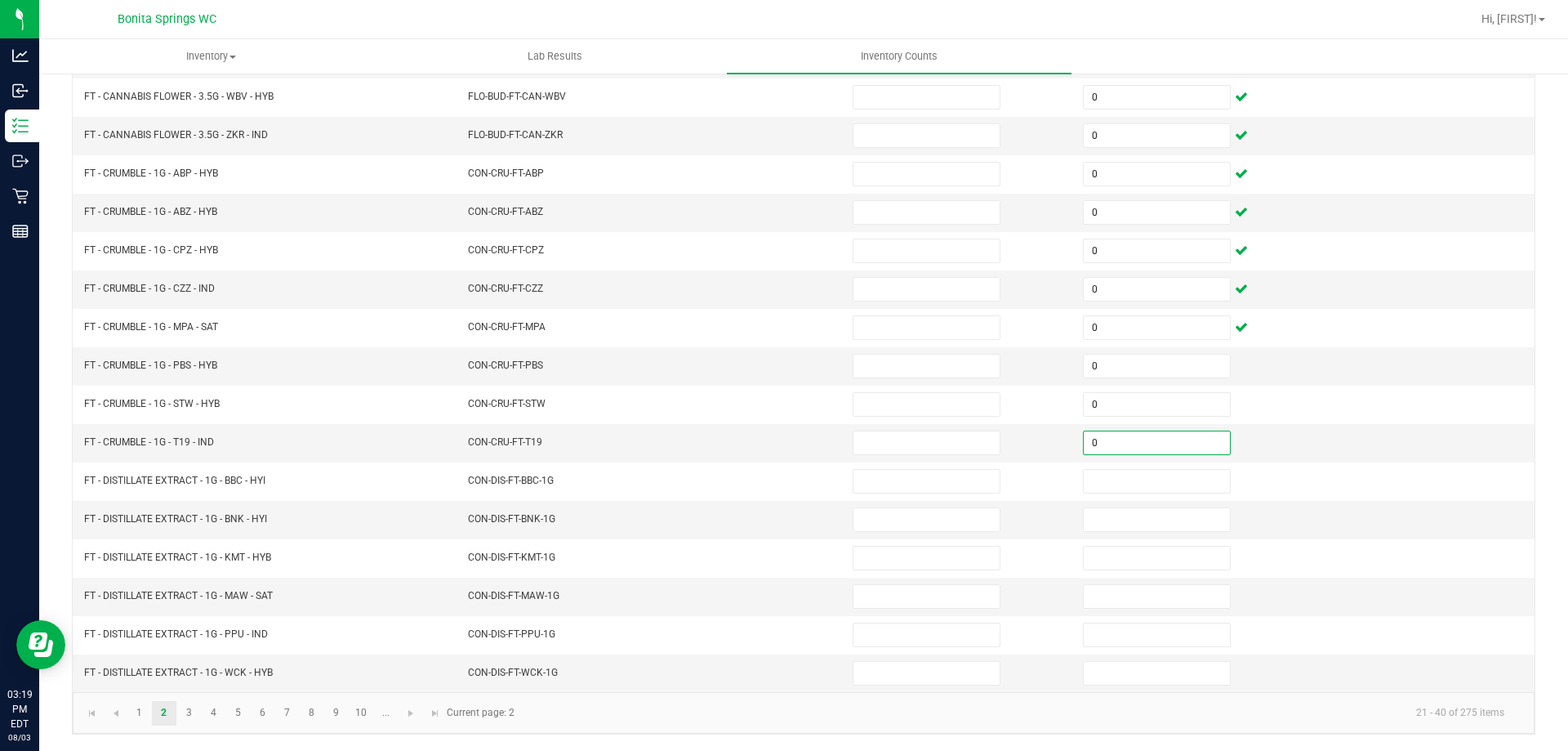 type on "0" 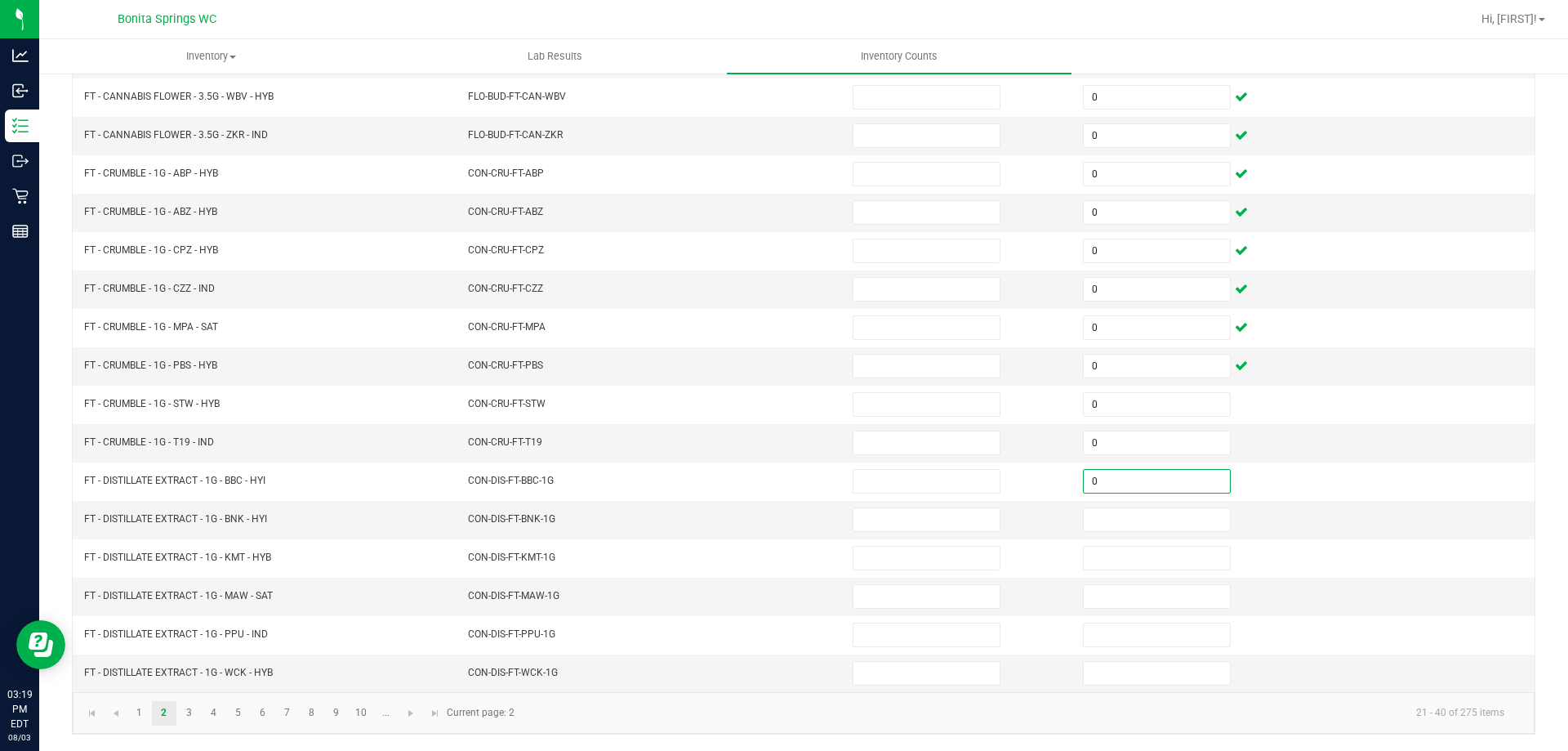 type on "0" 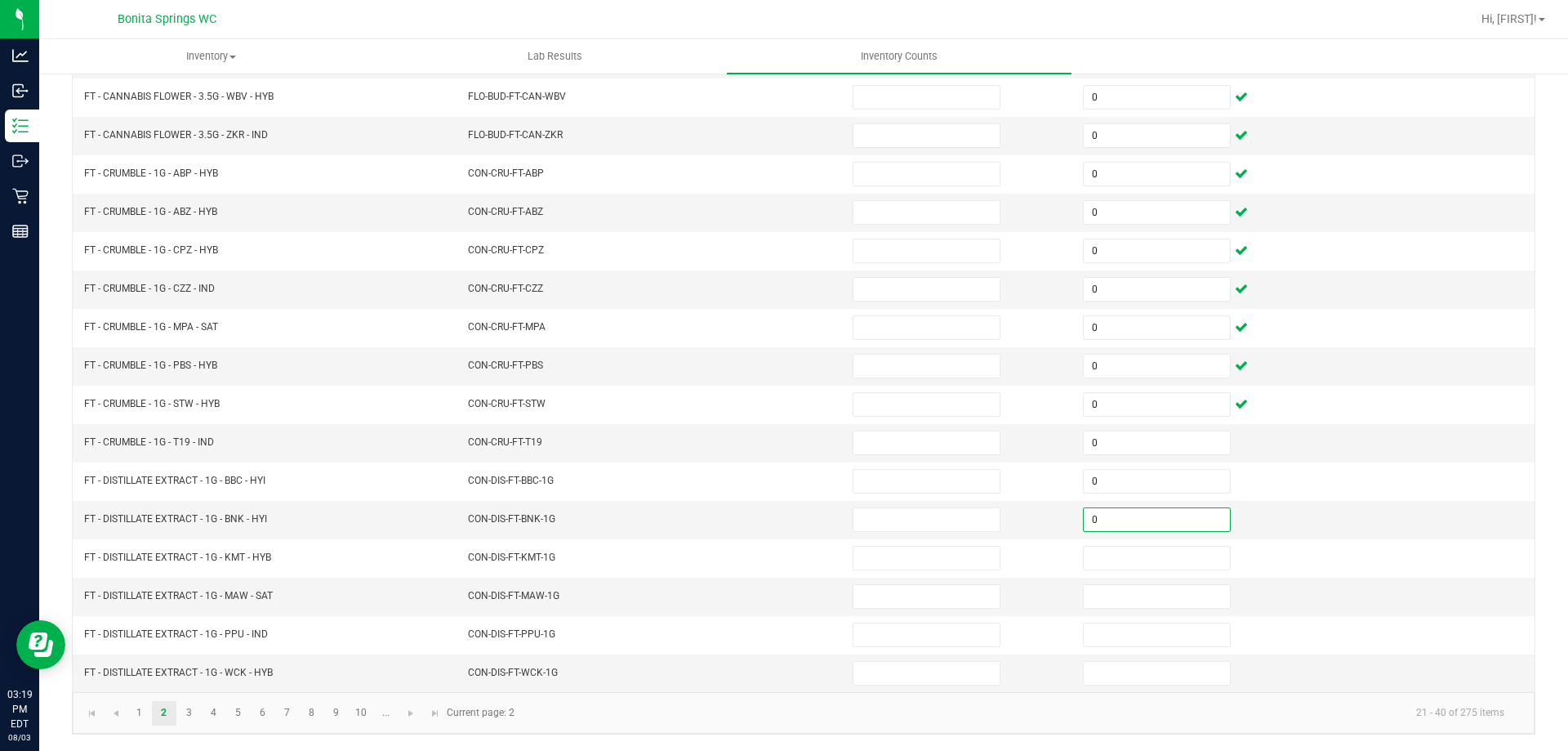 type on "0" 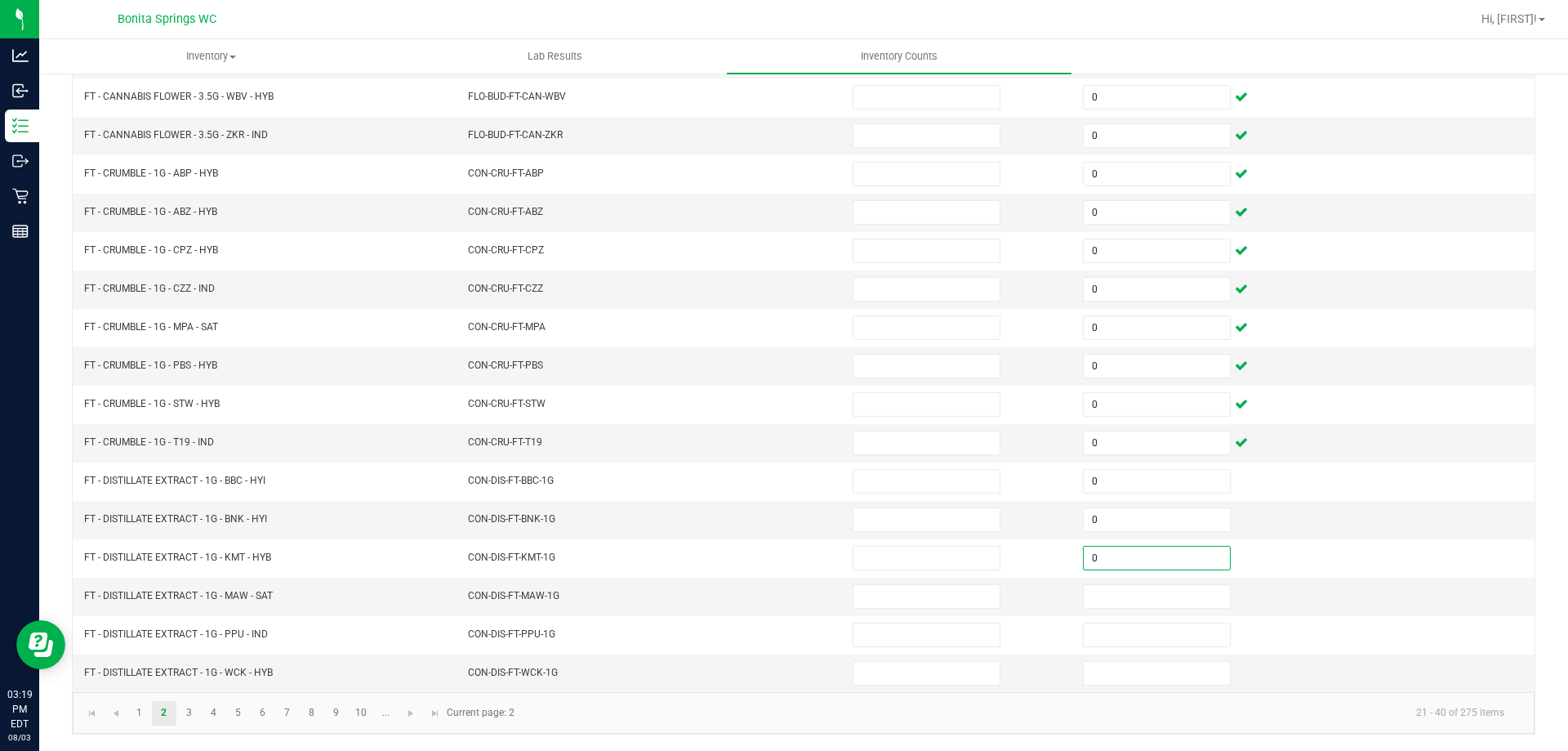 type on "0" 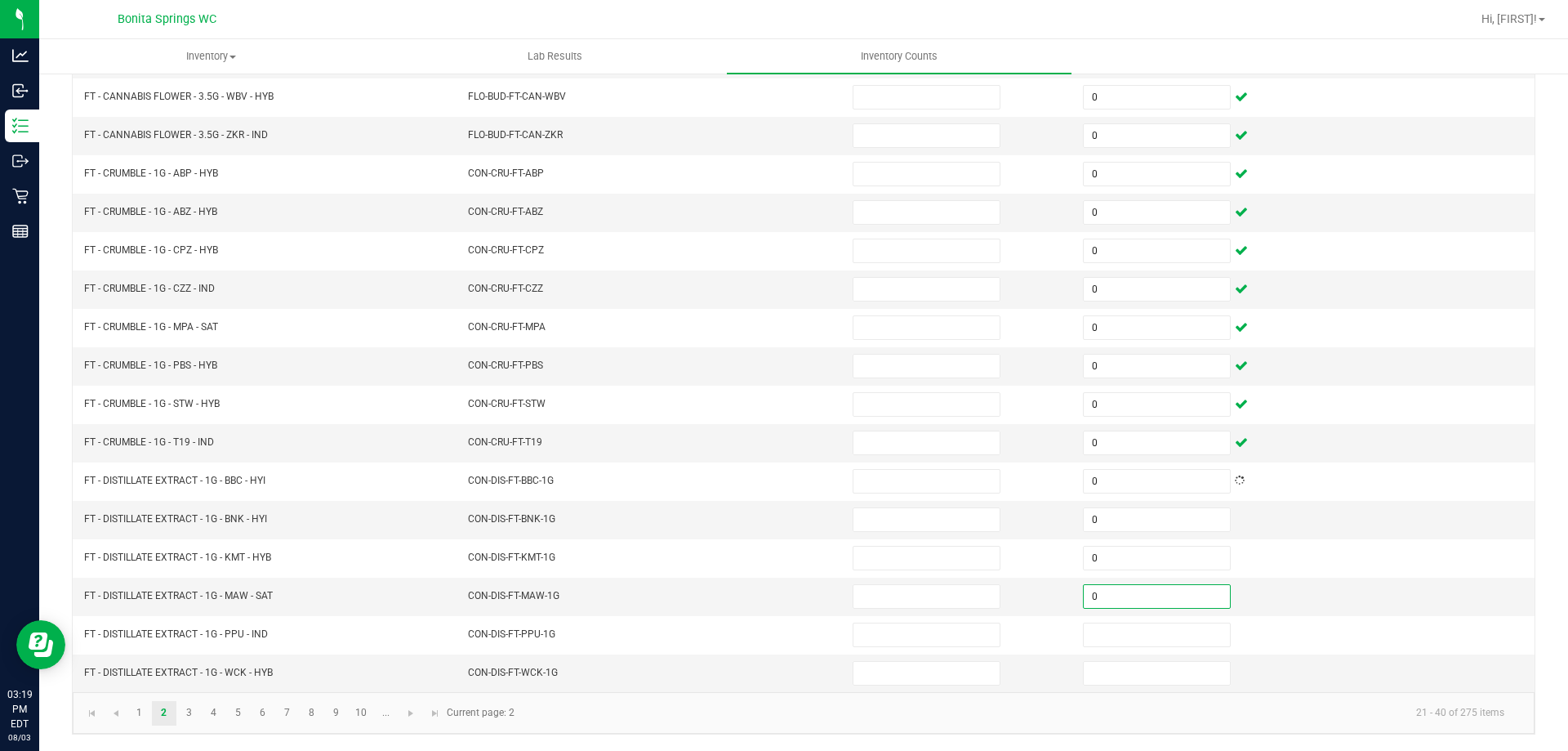 type on "0" 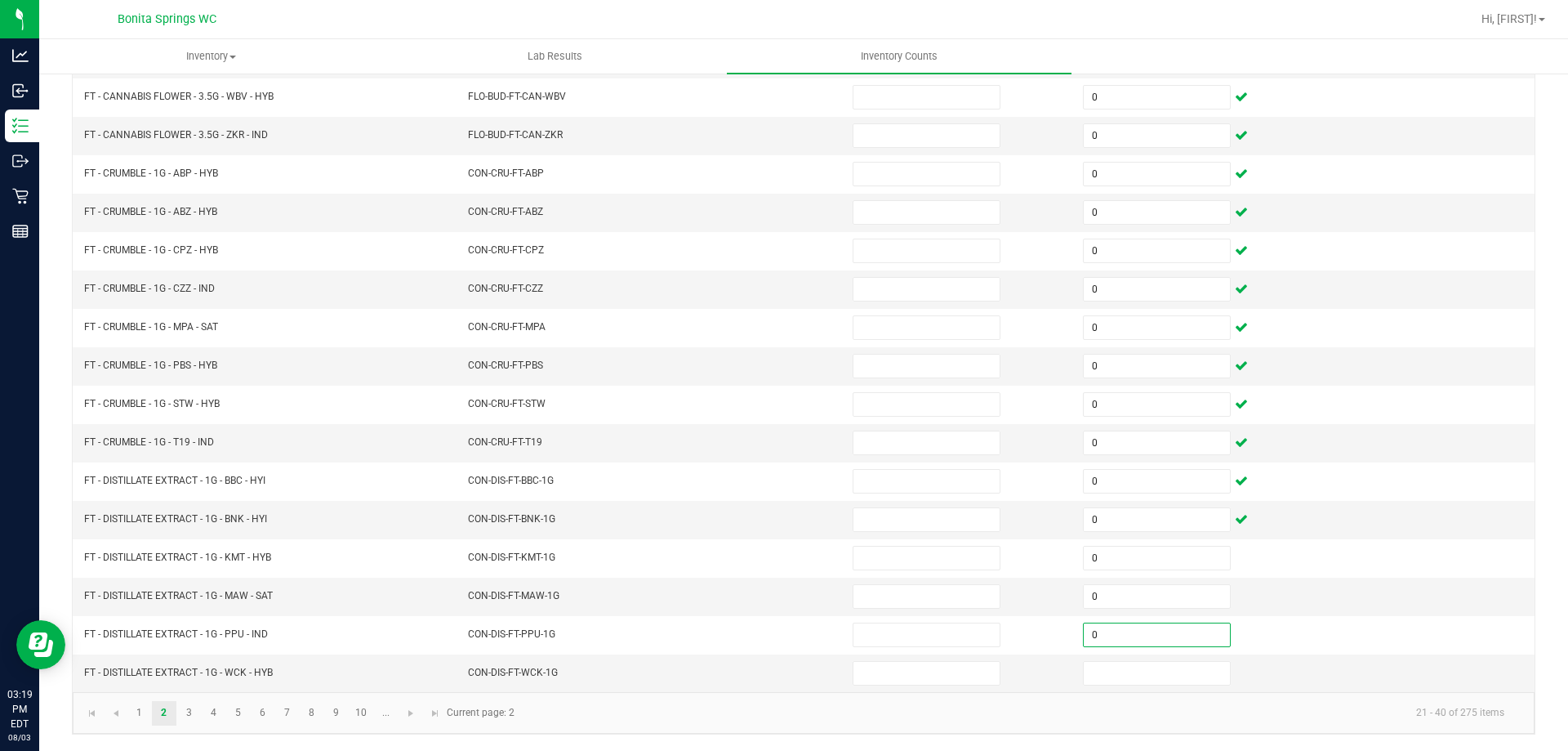 type on "0" 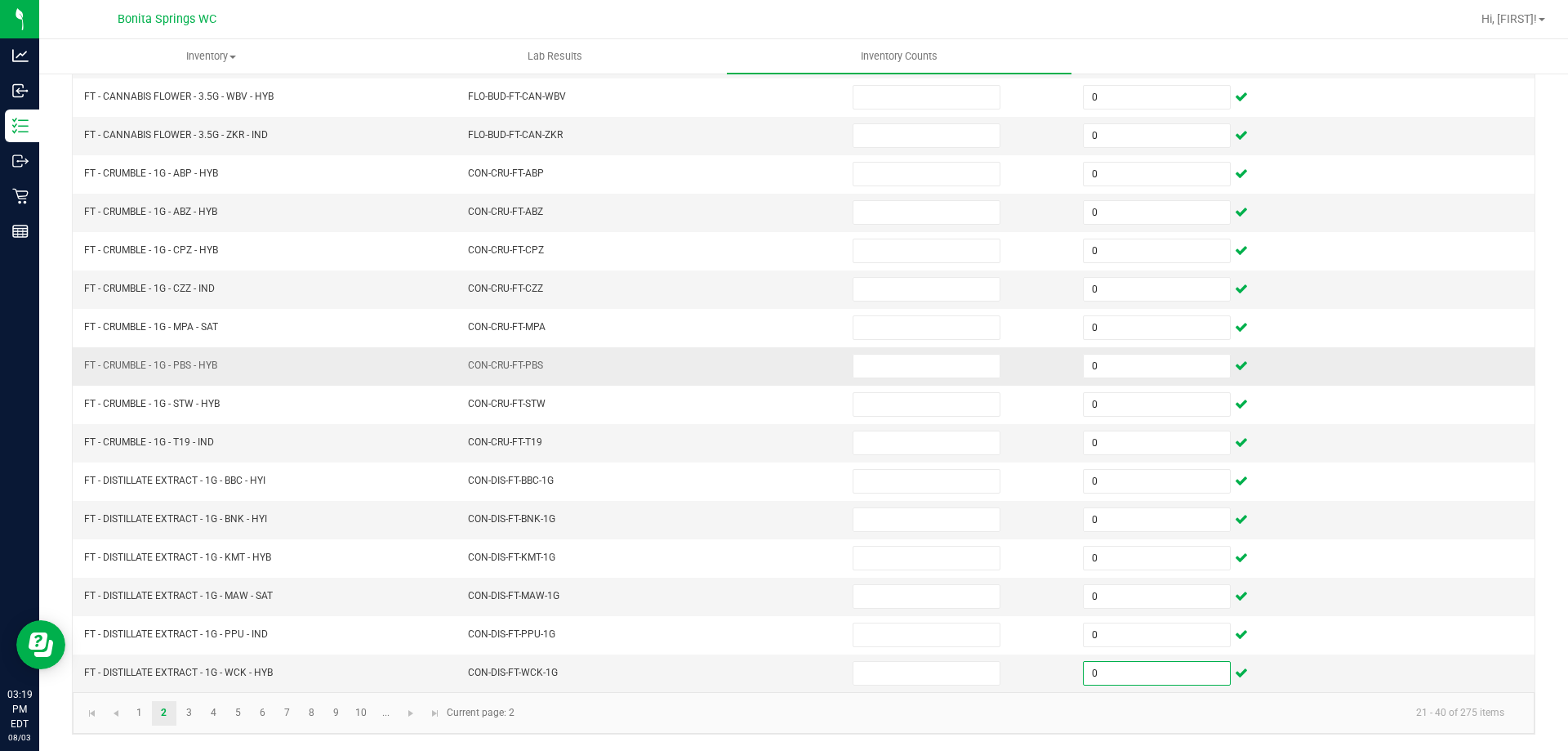 type on "0" 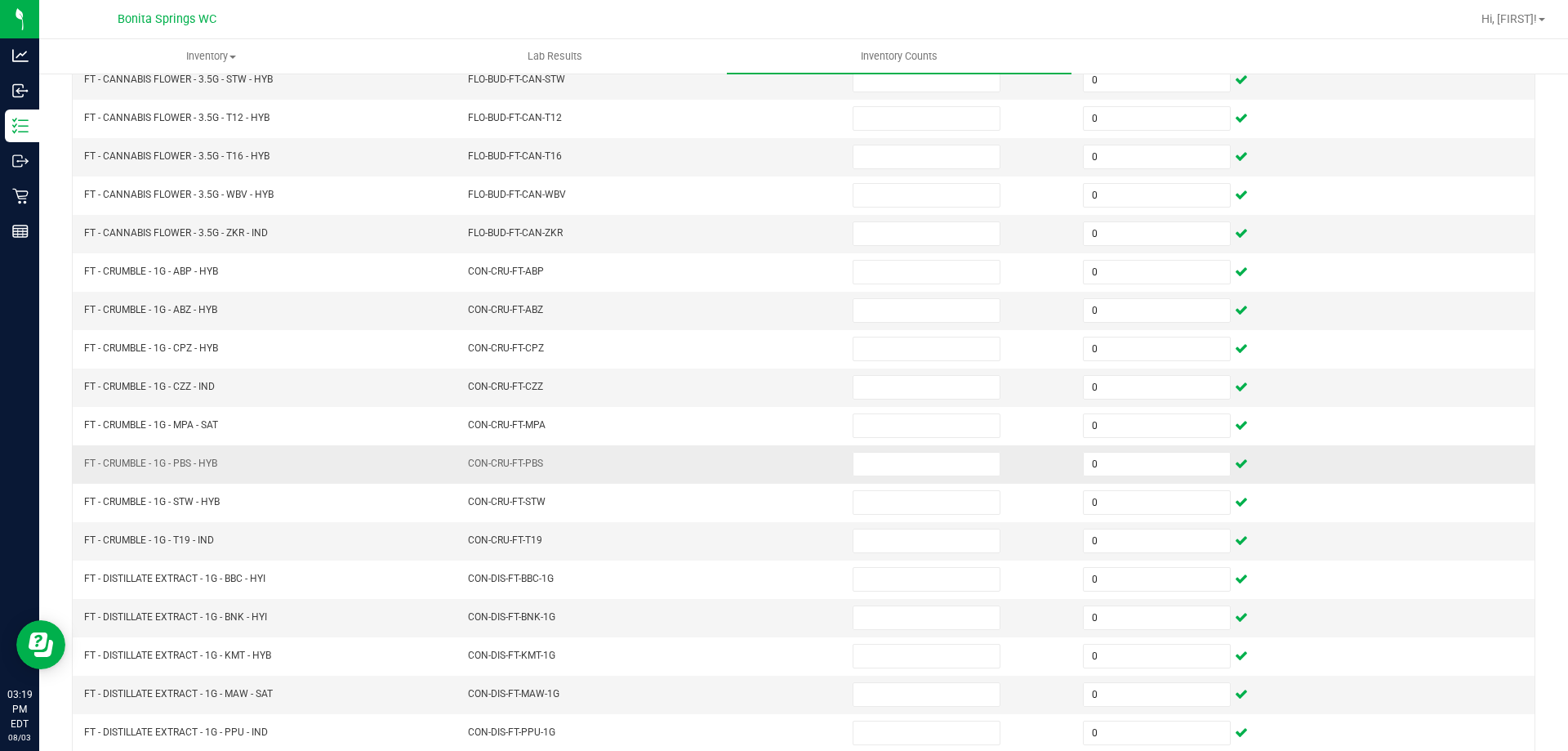 scroll, scrollTop: 94, scrollLeft: 0, axis: vertical 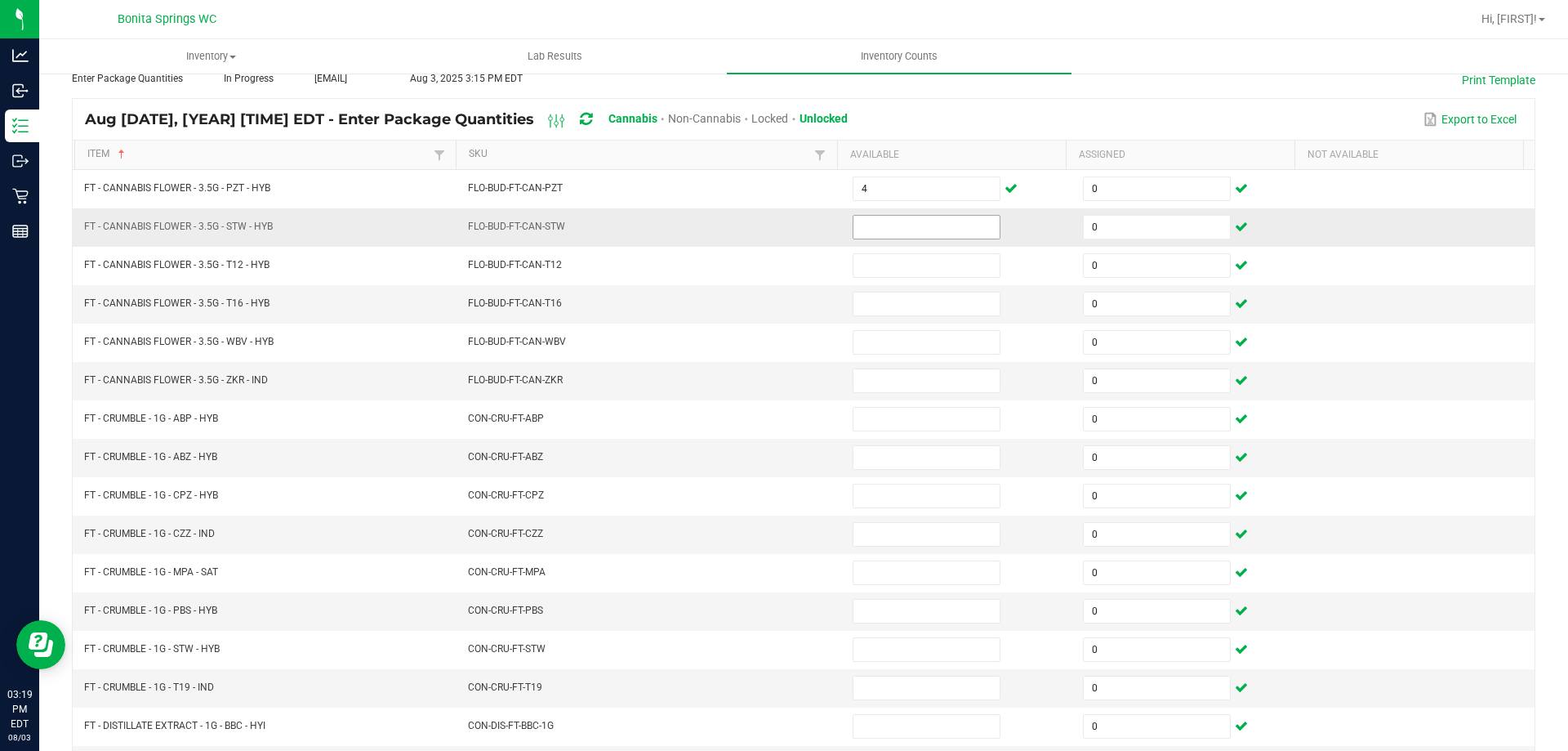 click at bounding box center (926, 227) 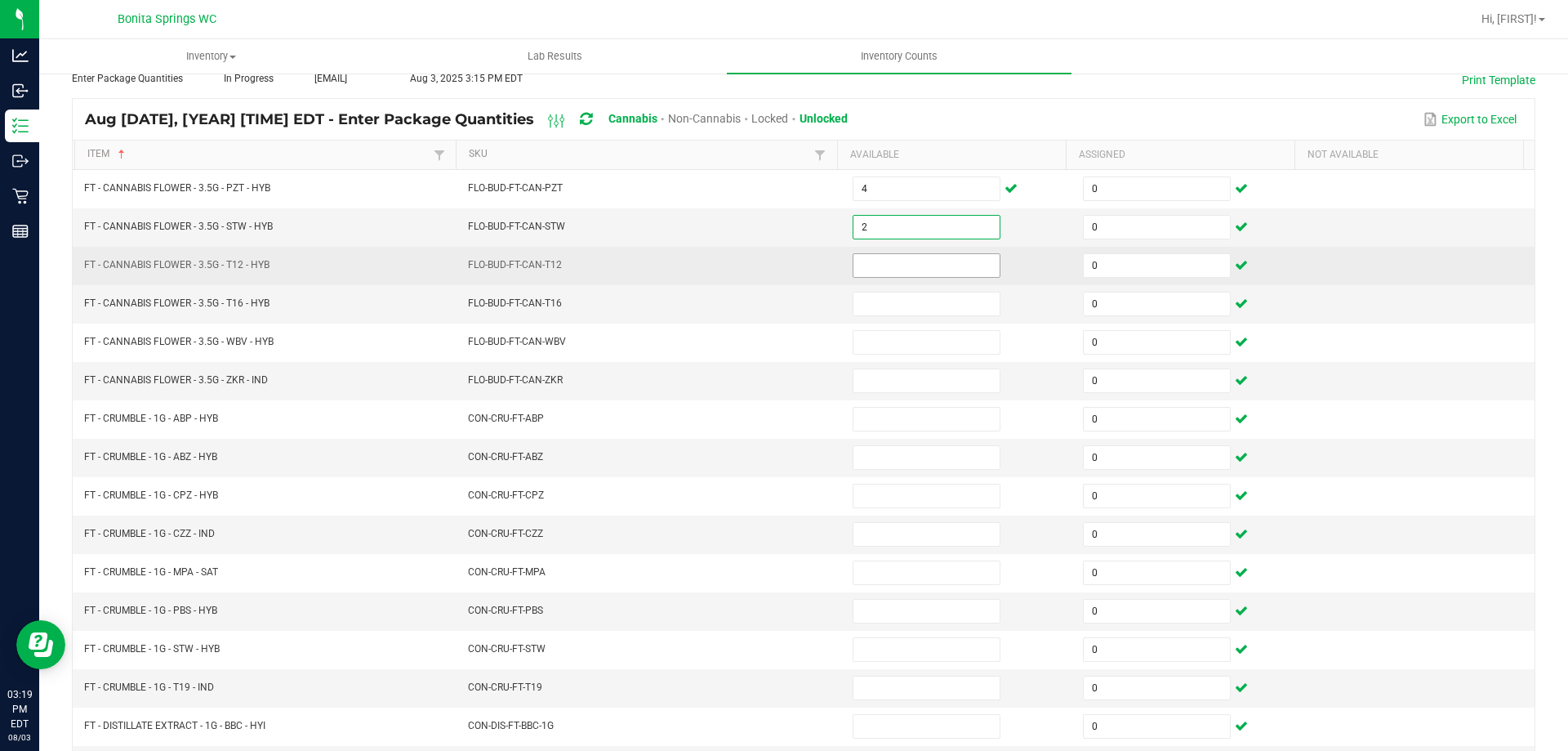 type on "2" 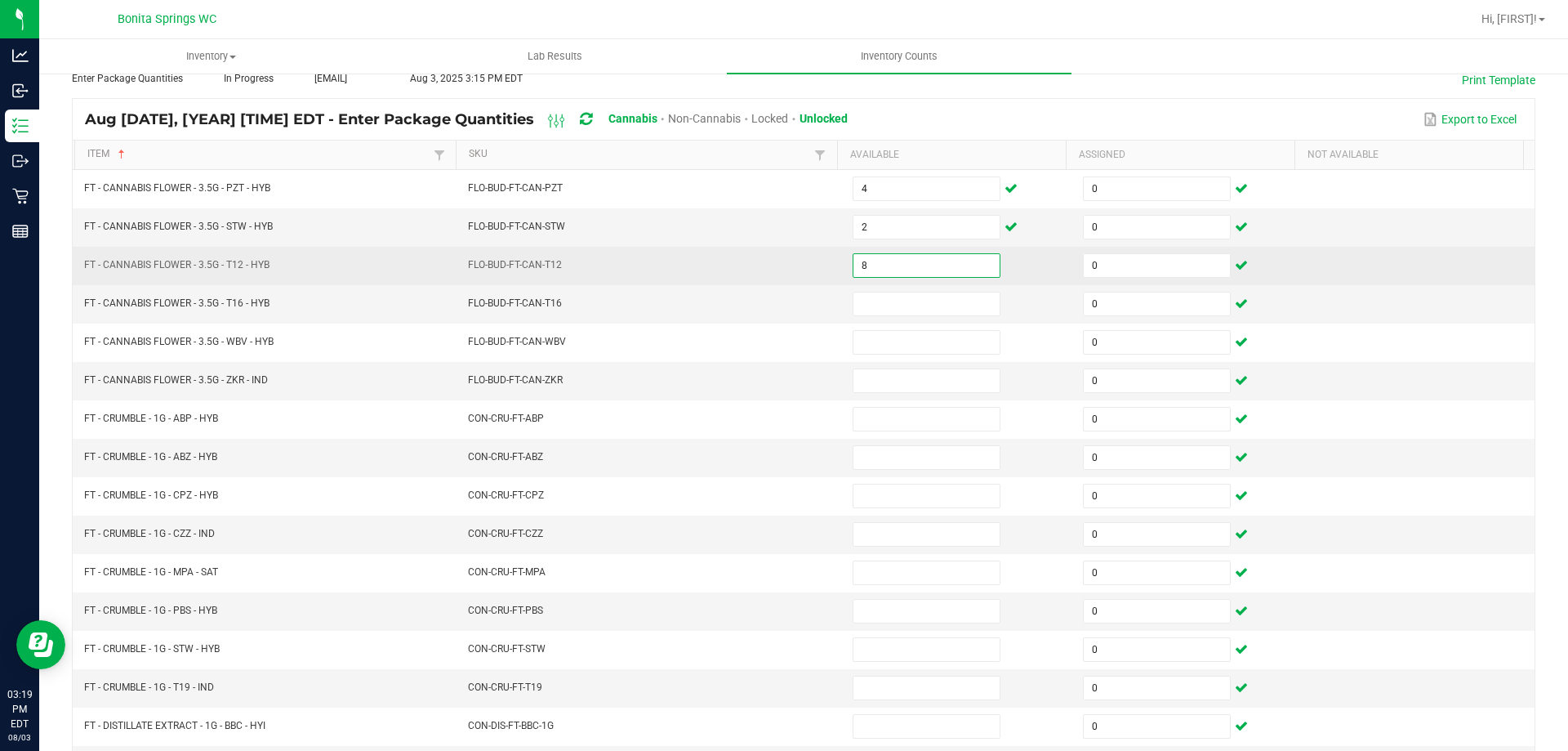 type on "8" 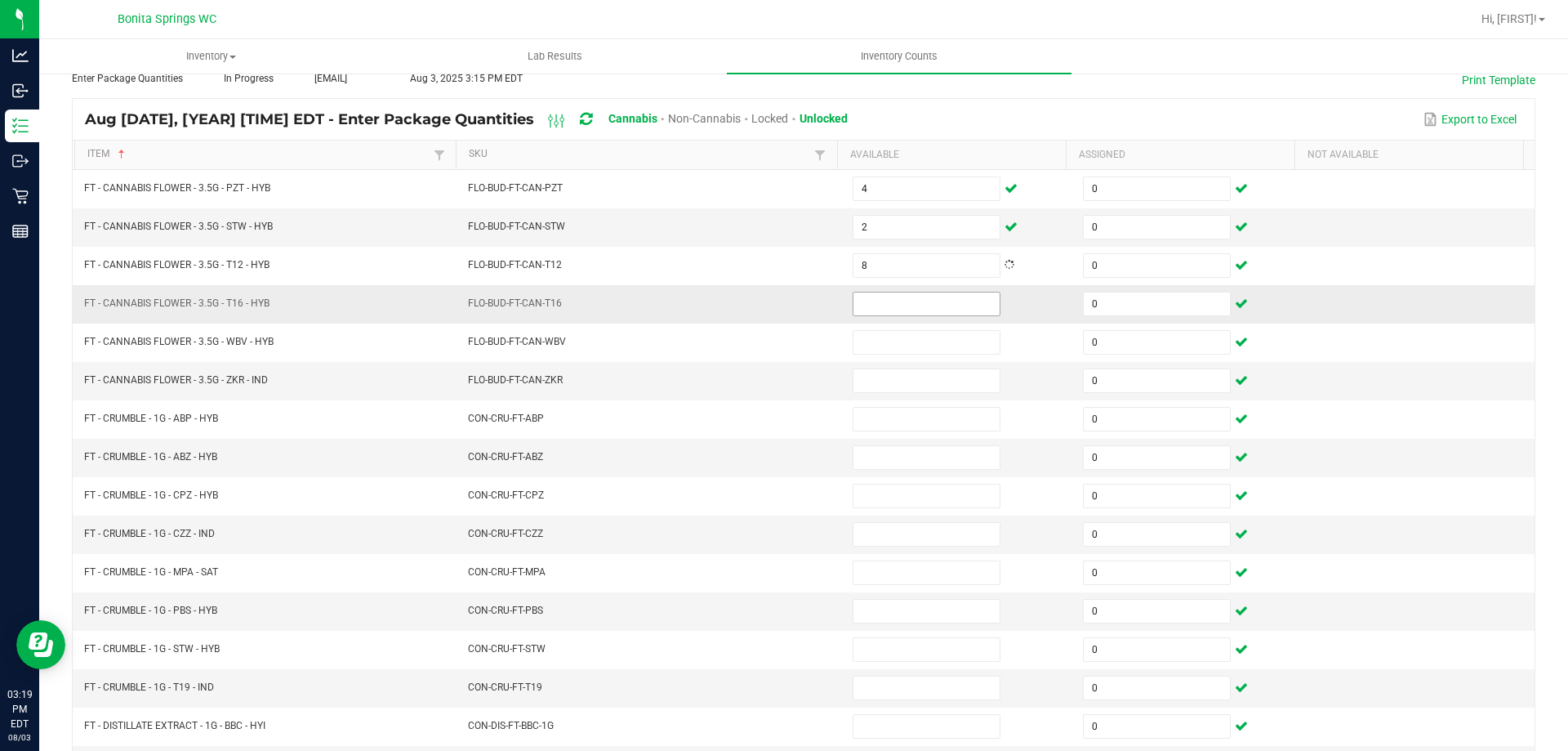 click at bounding box center [926, 304] 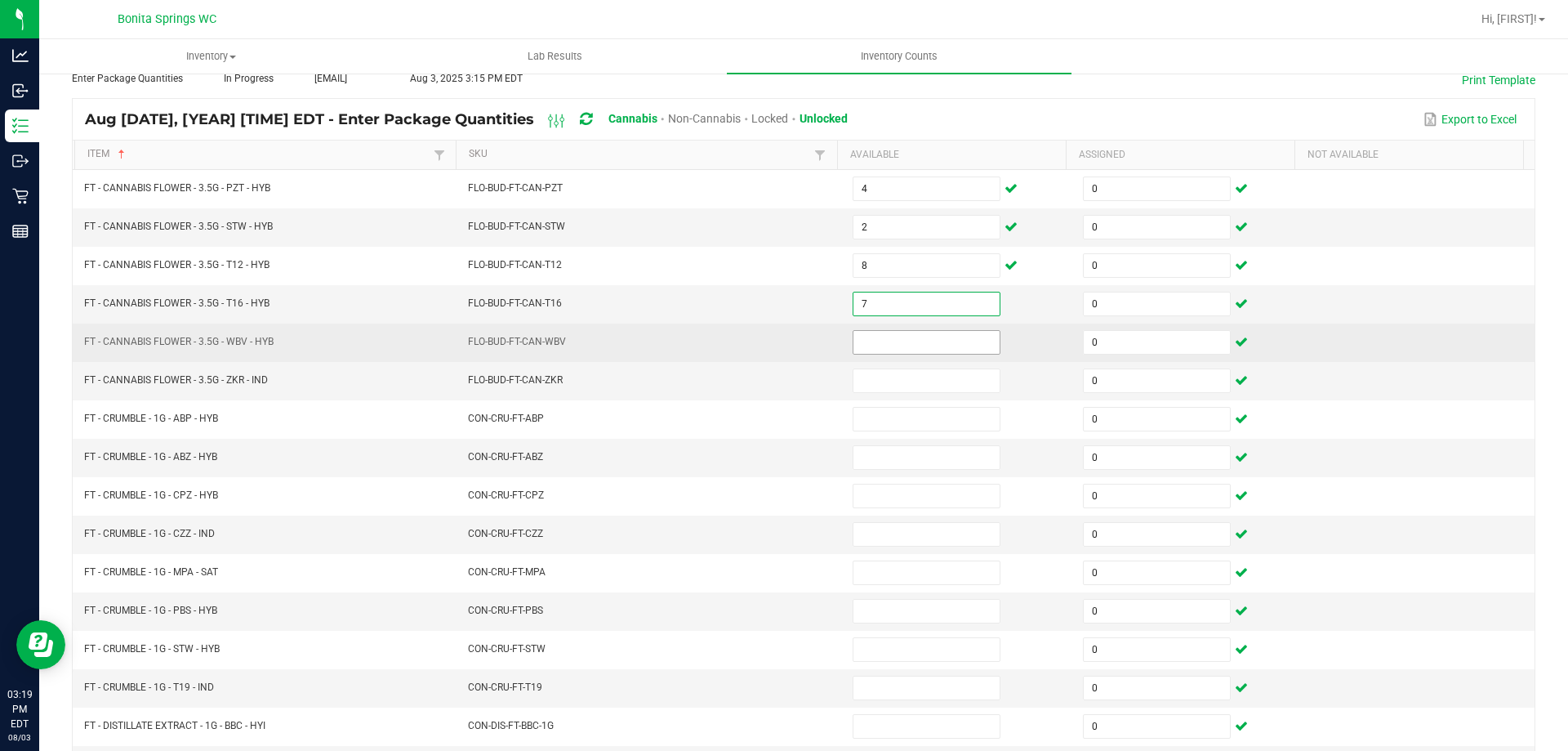 type on "7" 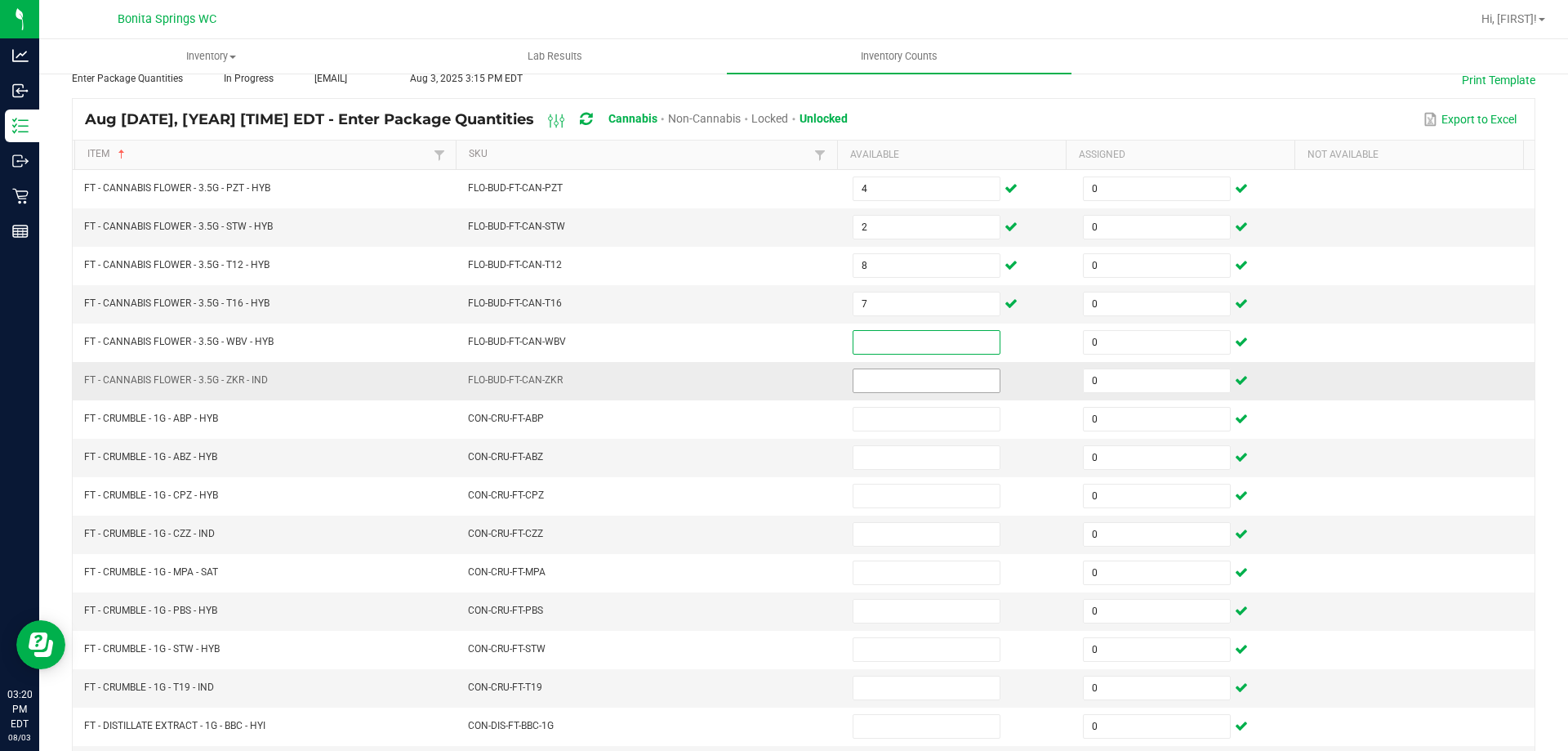 click at bounding box center (926, 381) 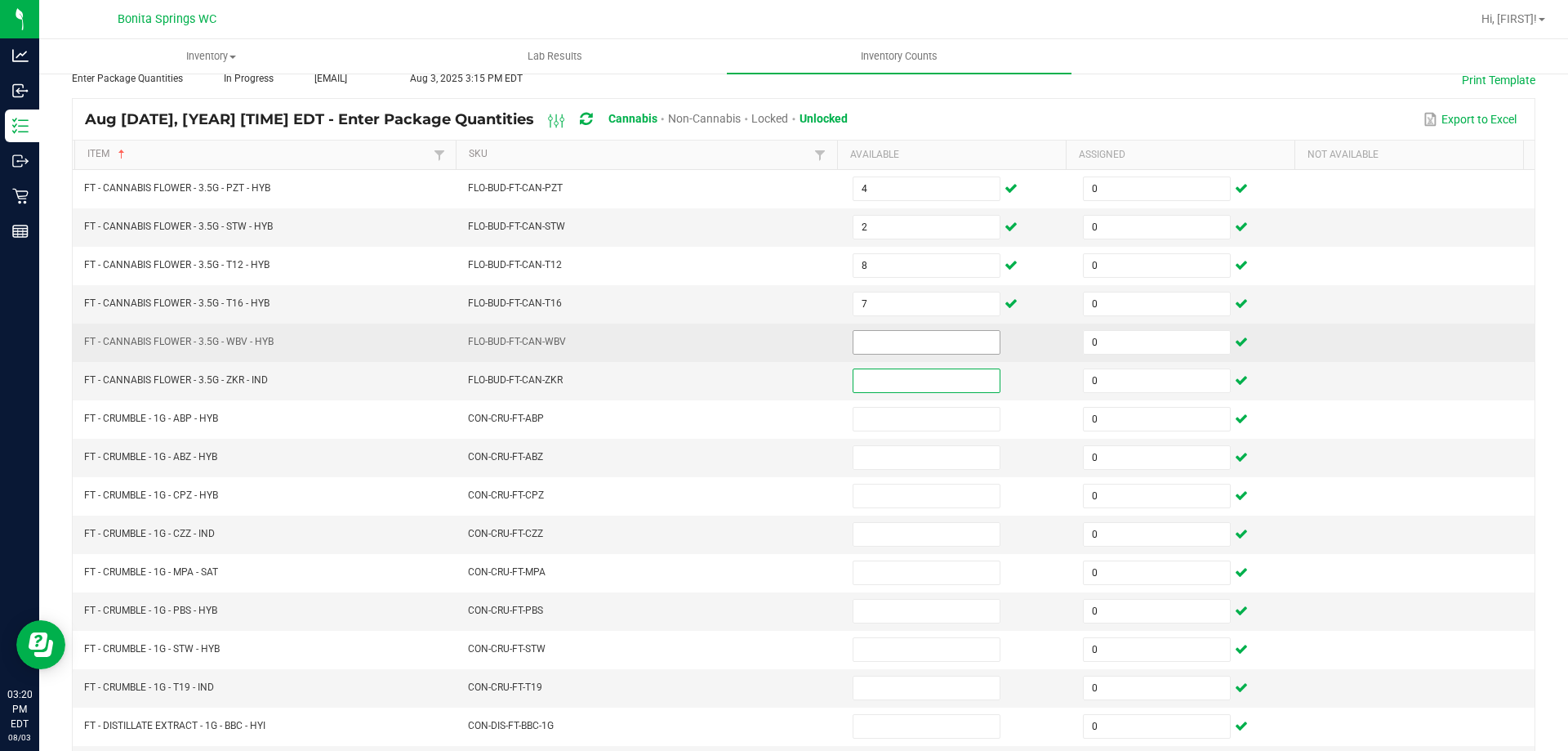 click at bounding box center (926, 342) 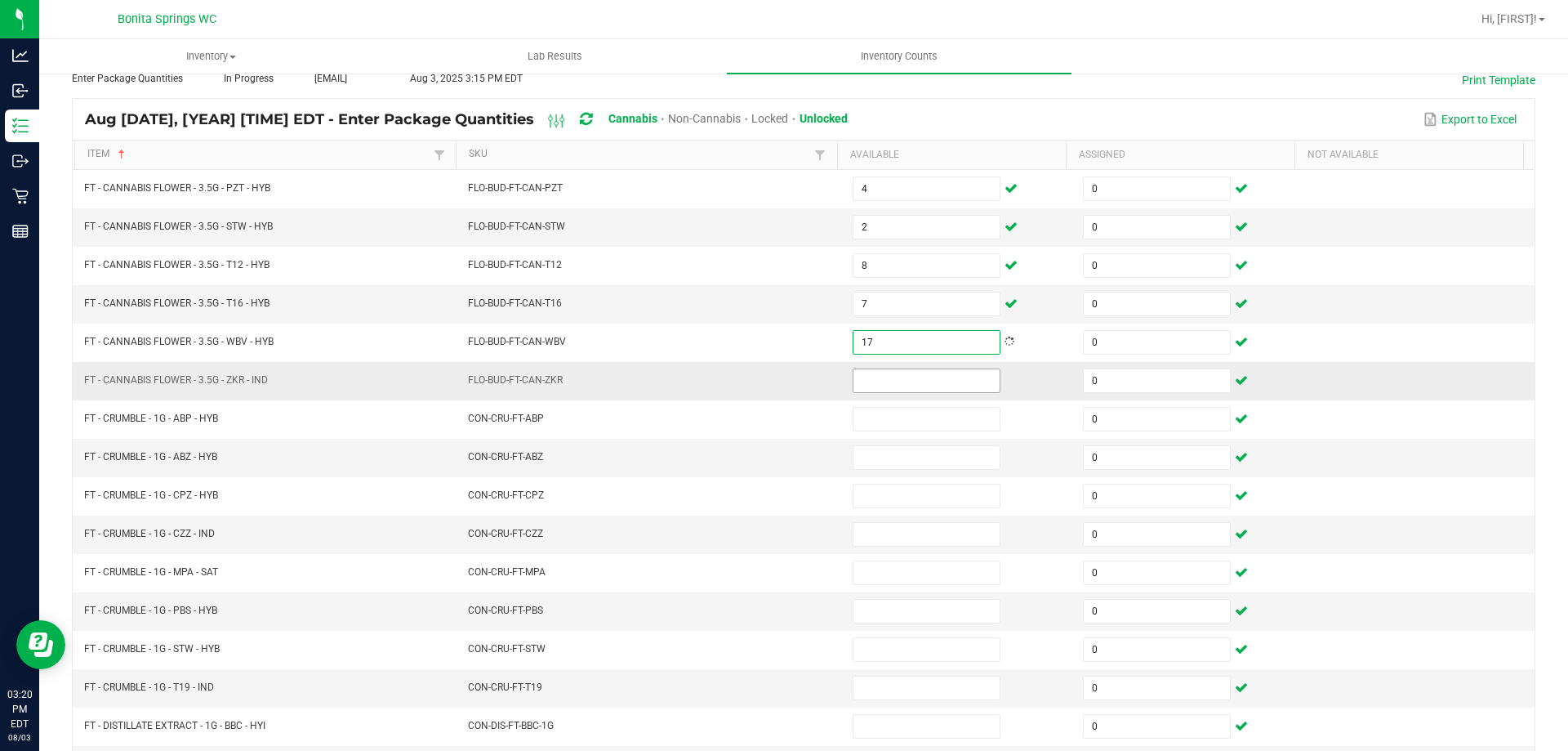 type on "17" 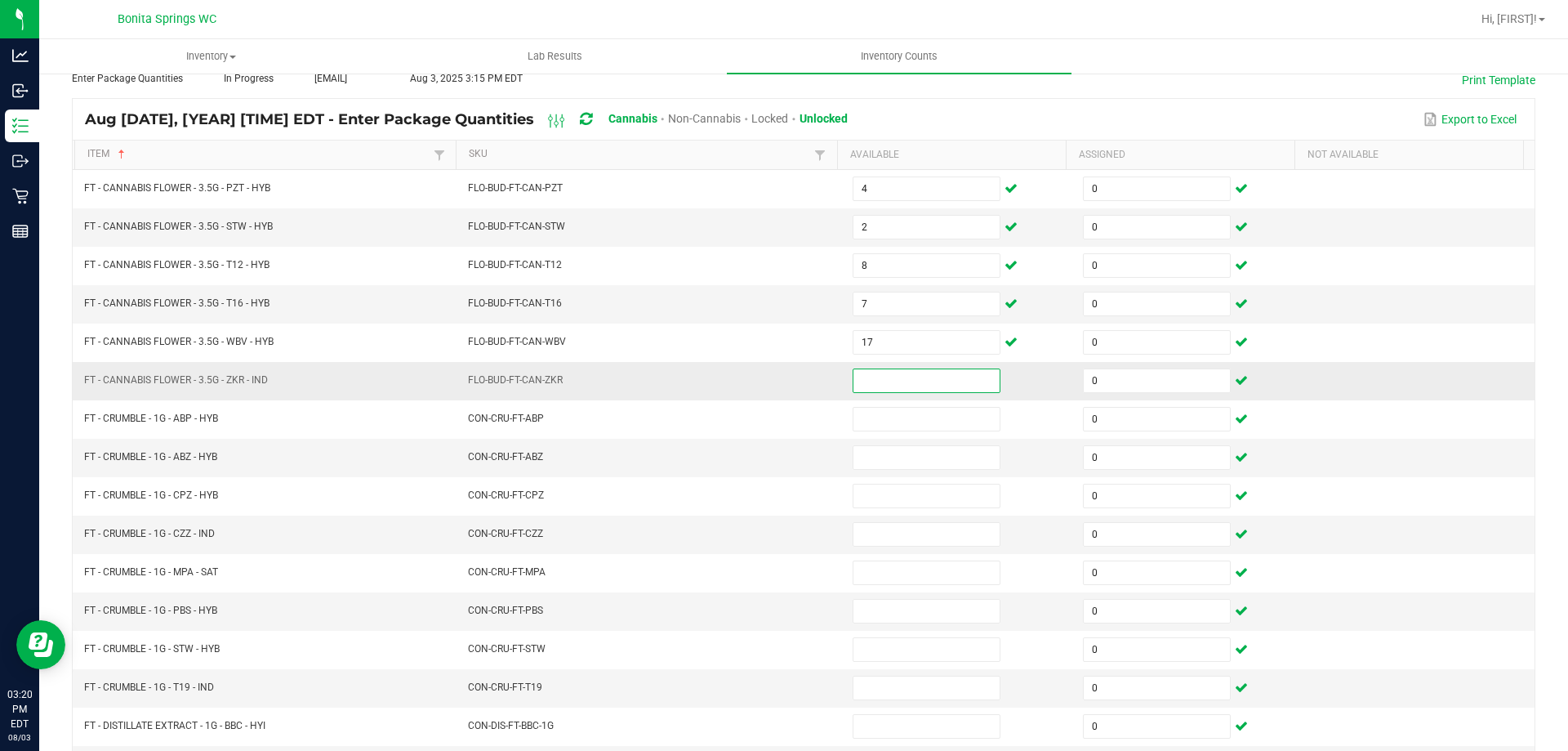 click at bounding box center (926, 381) 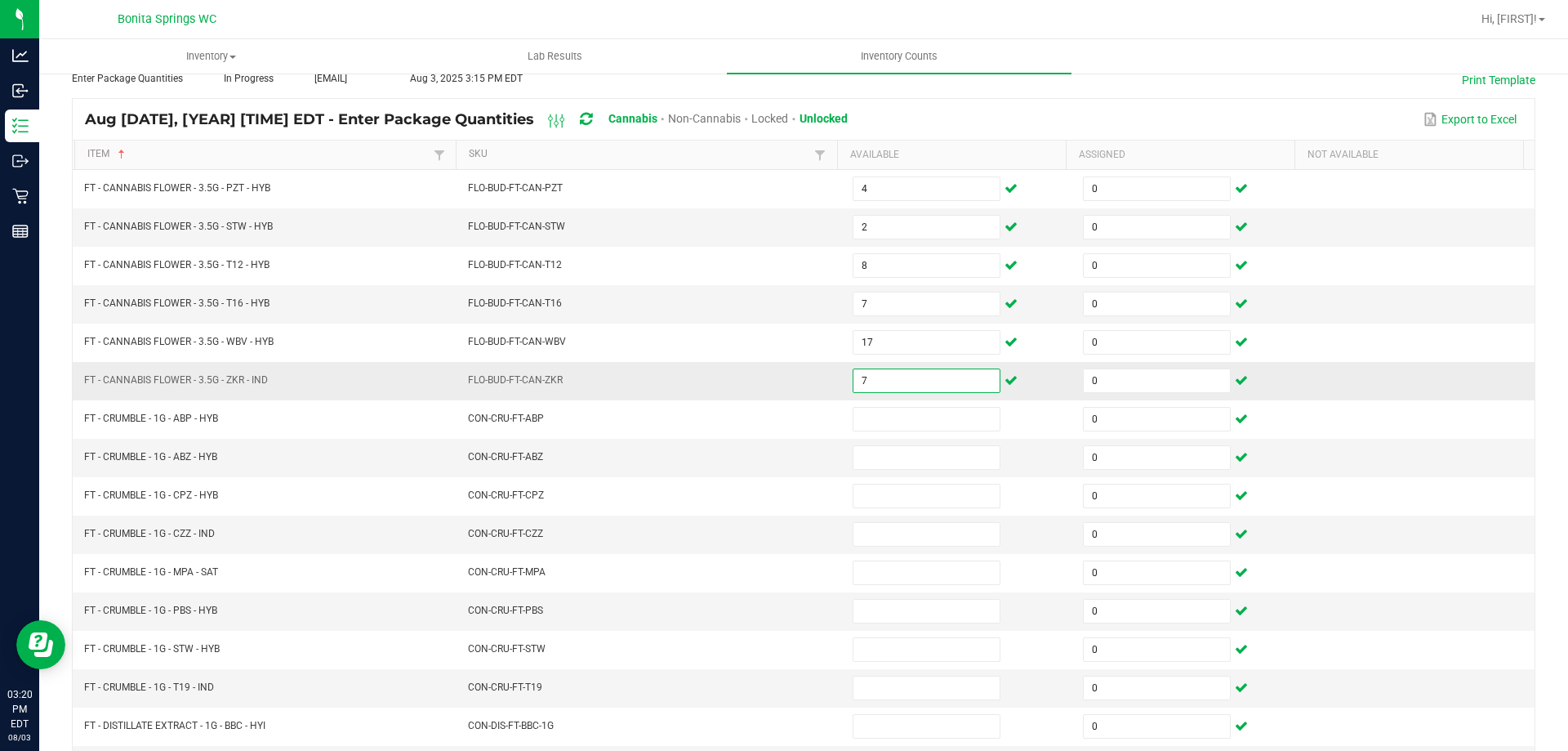 type on "7" 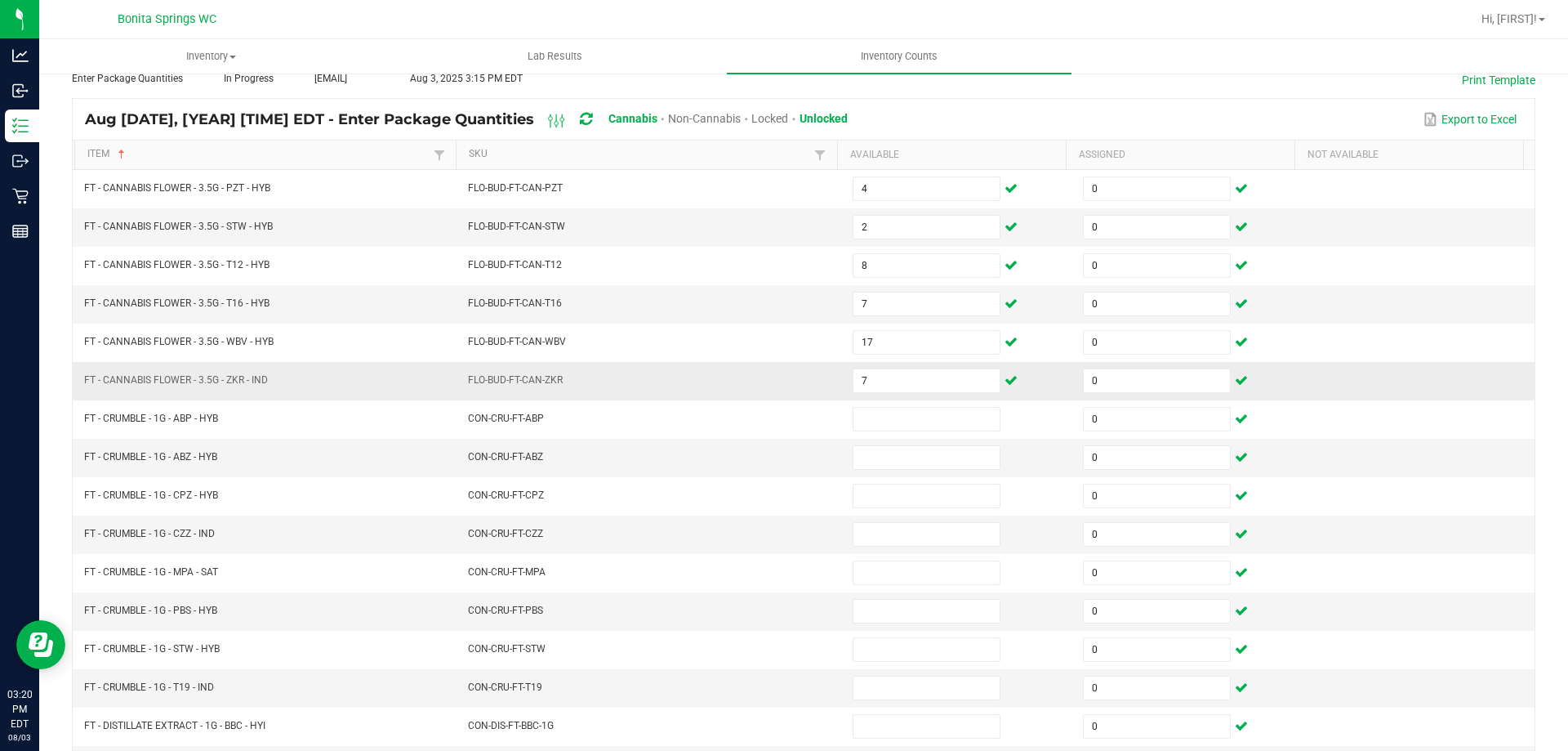 click on "FLO-BUD-FT-CAN-ZKR" at bounding box center (650, 381) 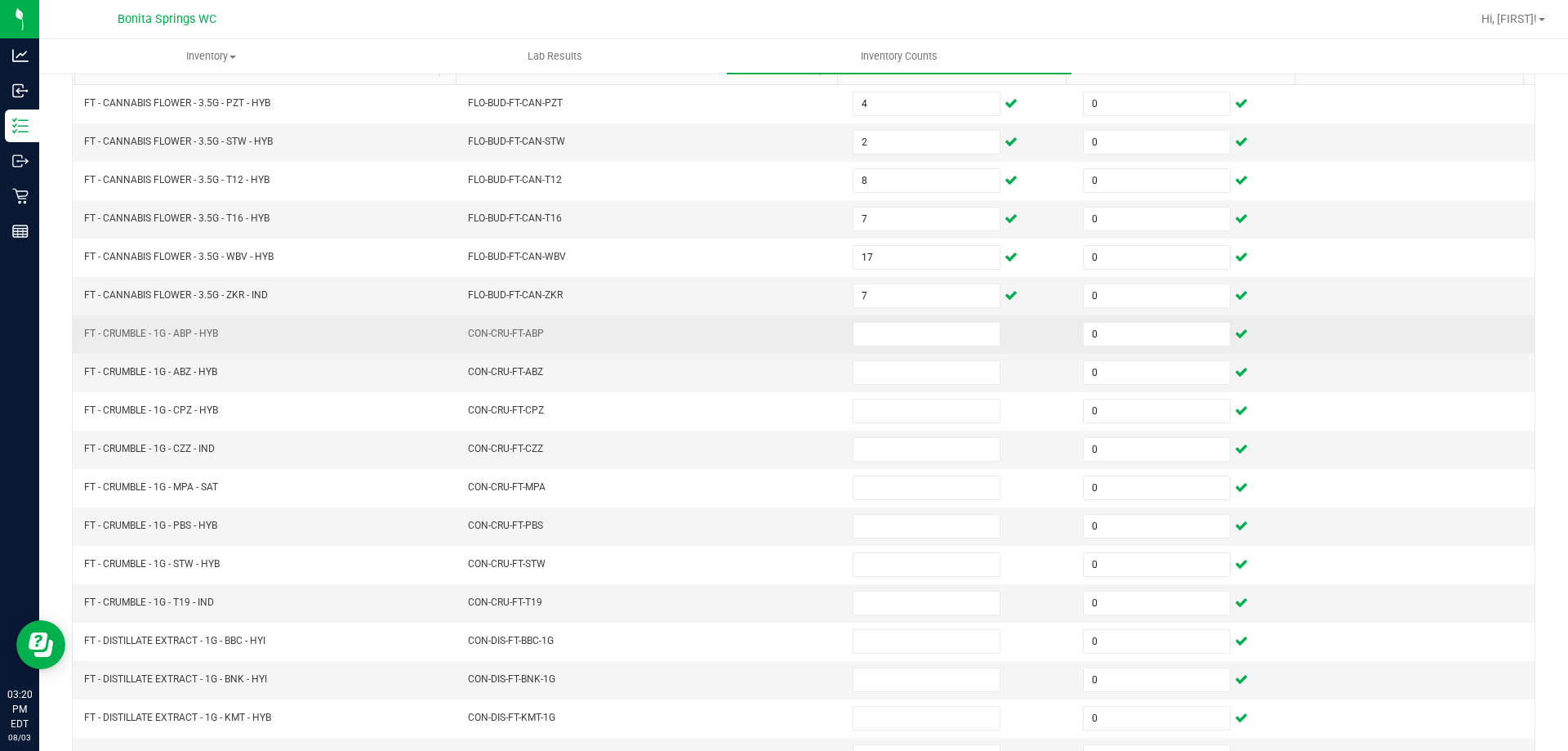 scroll, scrollTop: 176, scrollLeft: 0, axis: vertical 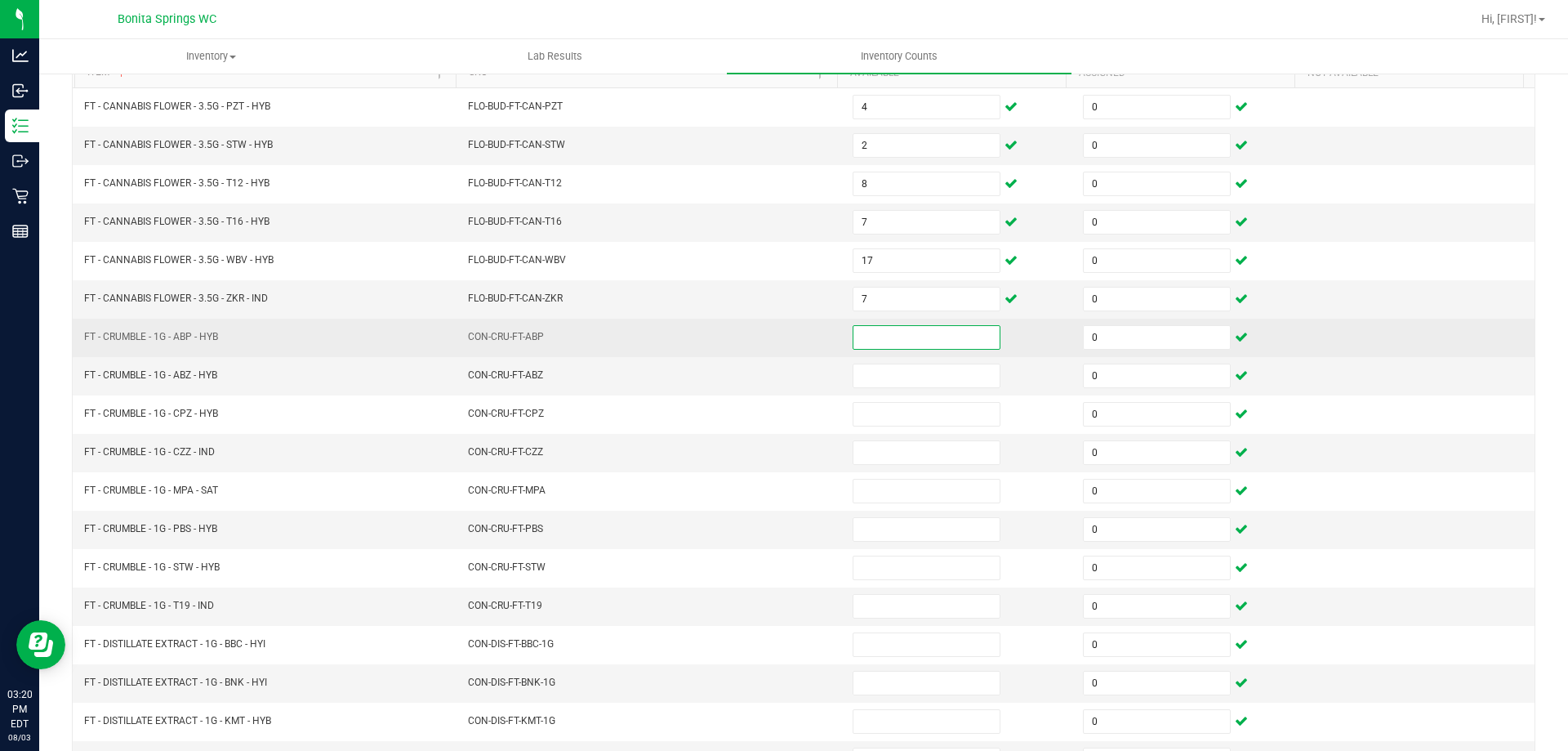 click at bounding box center [926, 338] 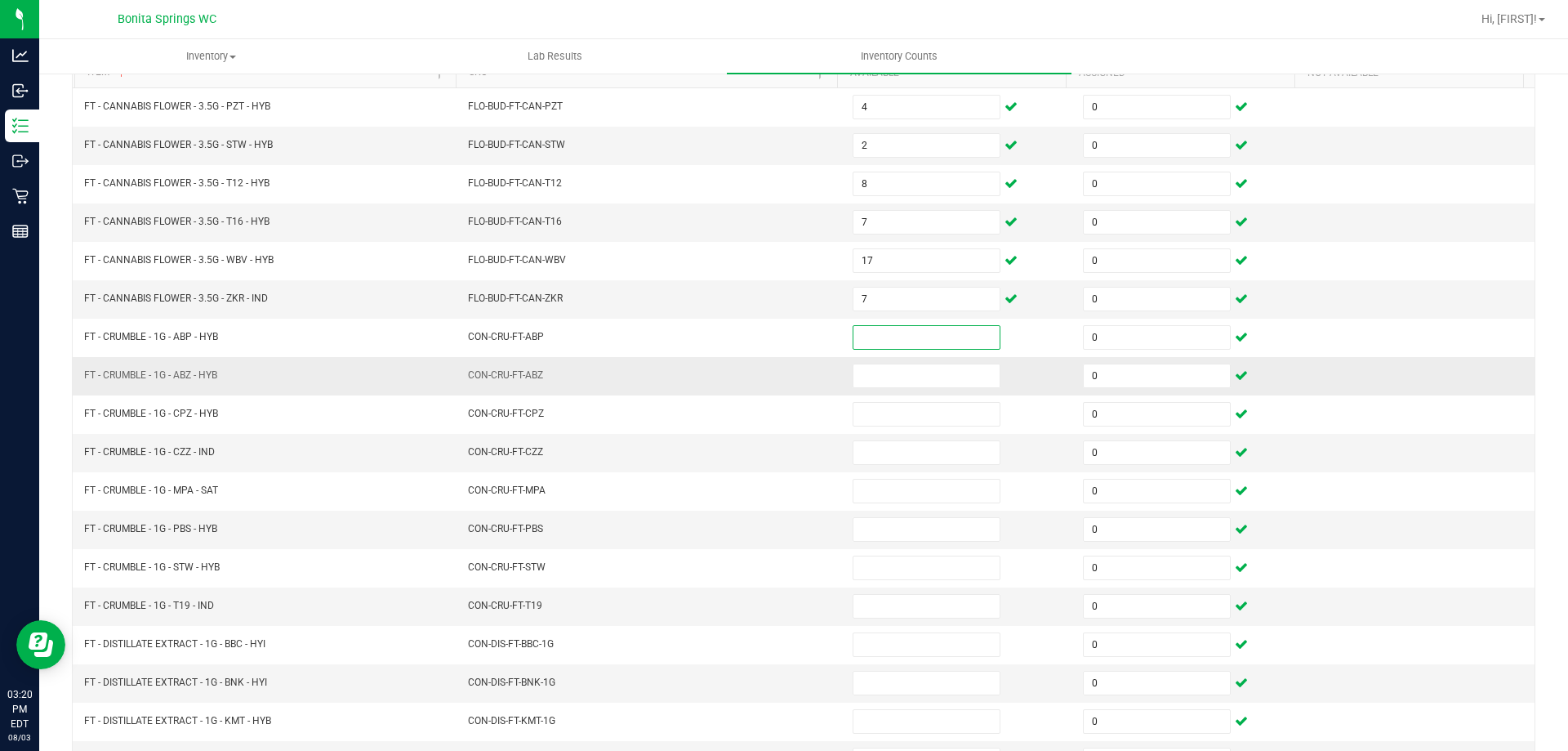 click on "CON-CRU-FT-ABZ" at bounding box center [650, 376] 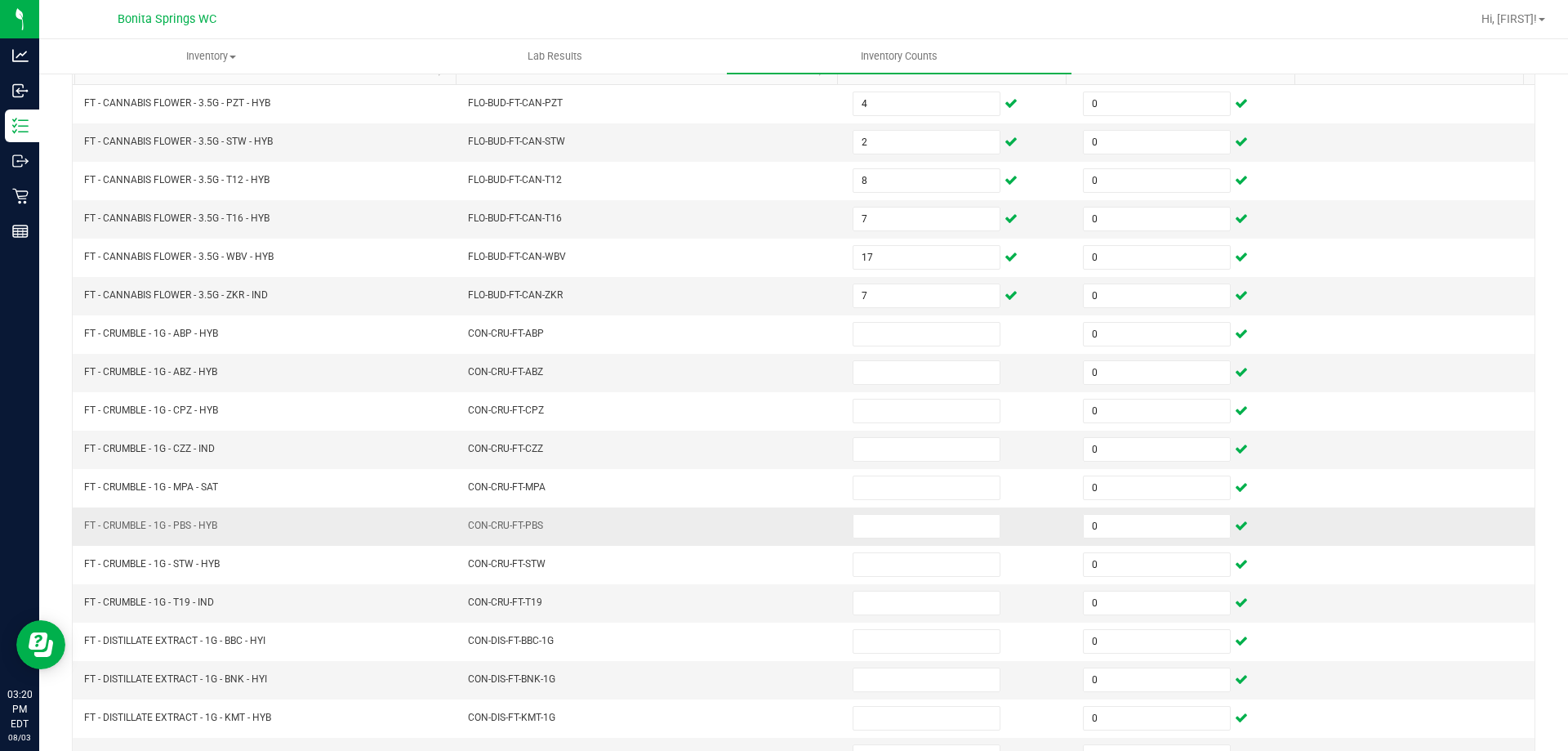 scroll, scrollTop: 176, scrollLeft: 0, axis: vertical 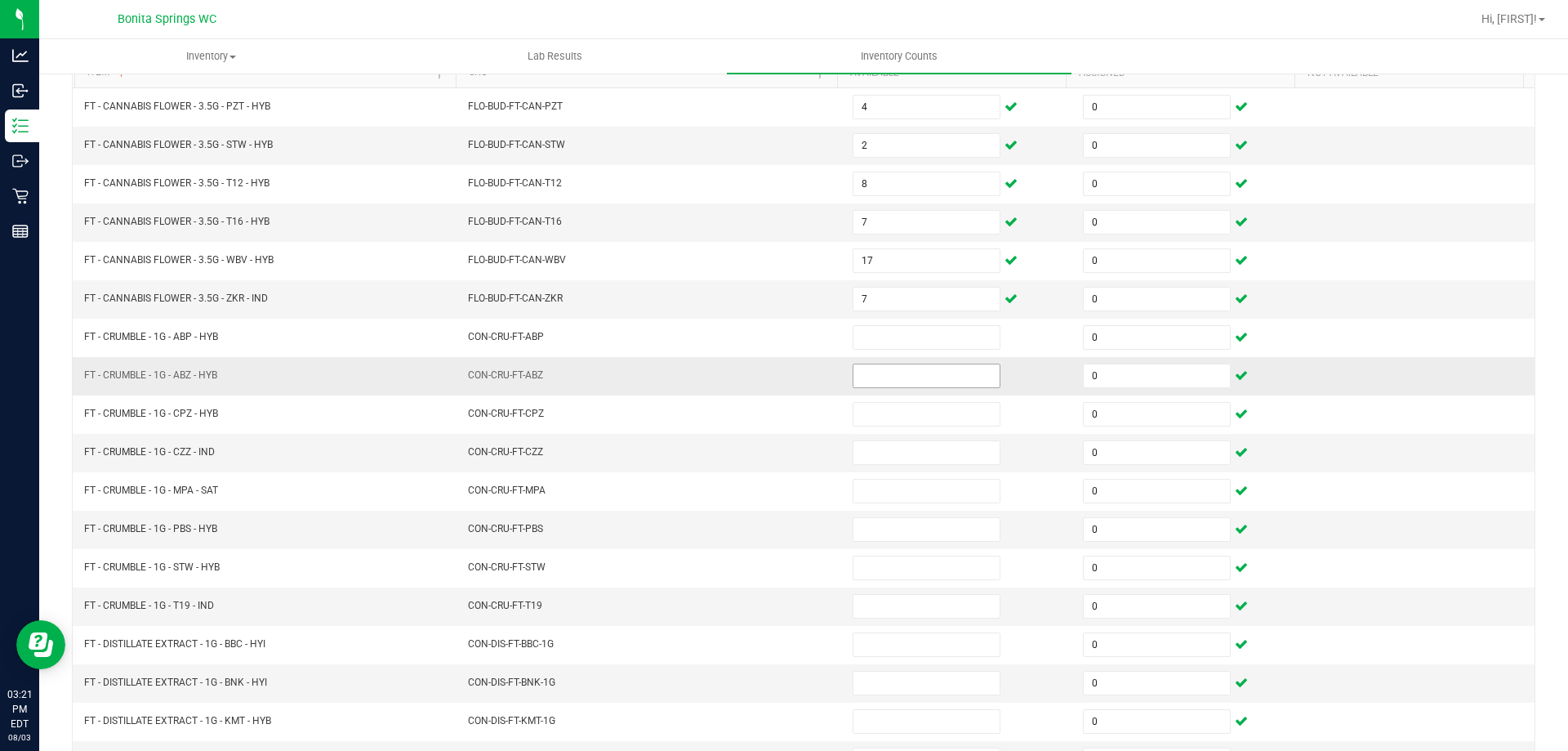 click at bounding box center [926, 376] 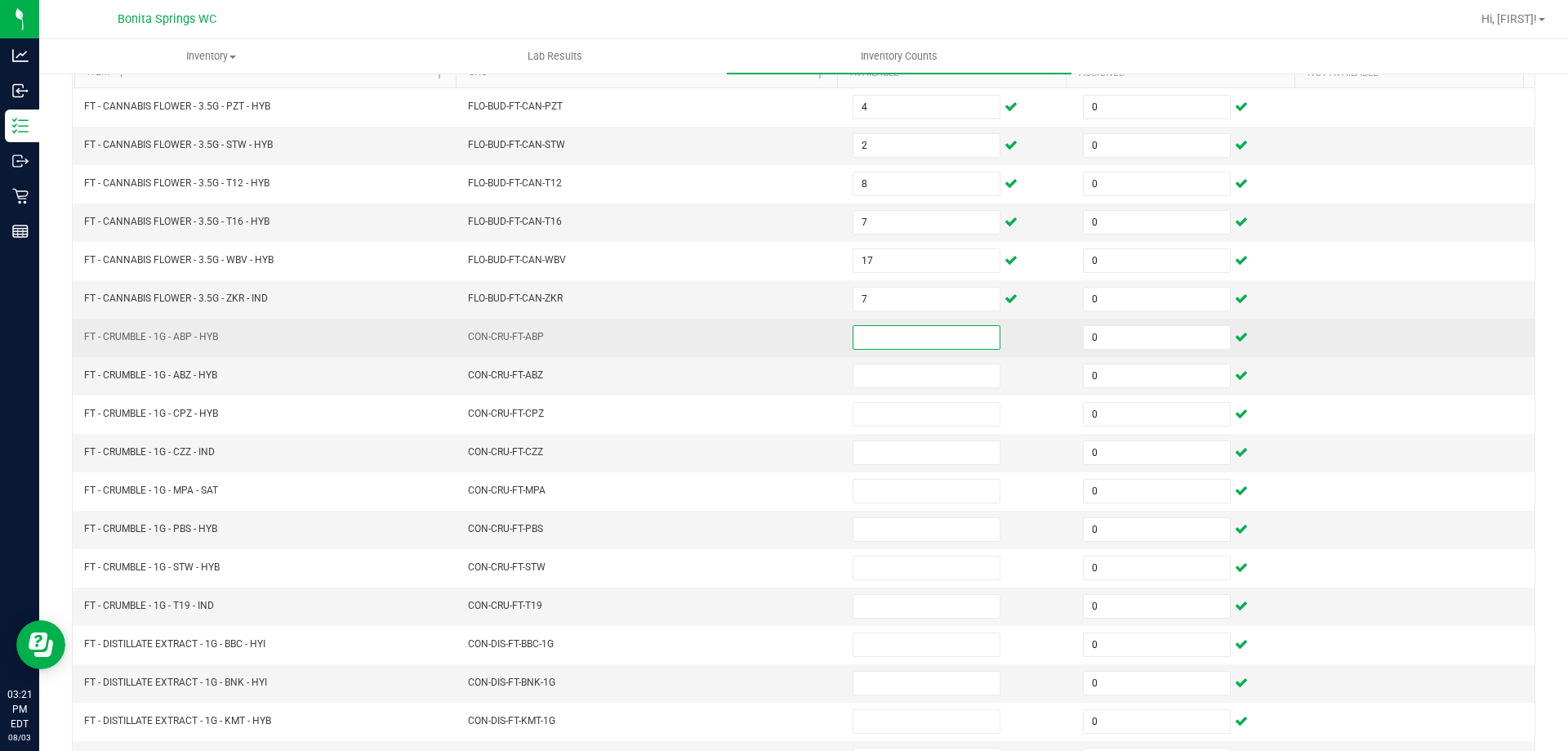 click at bounding box center [926, 338] 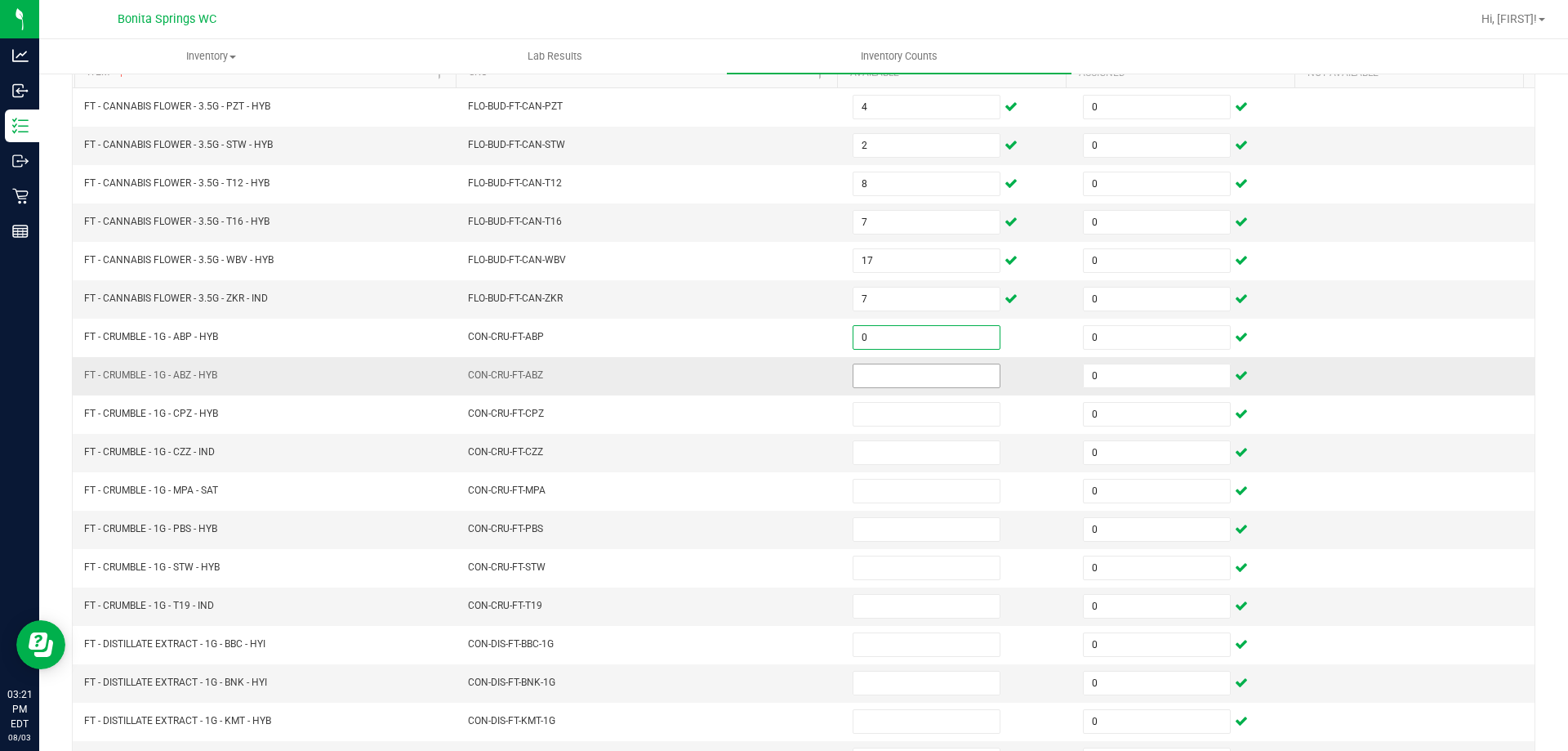 type on "0" 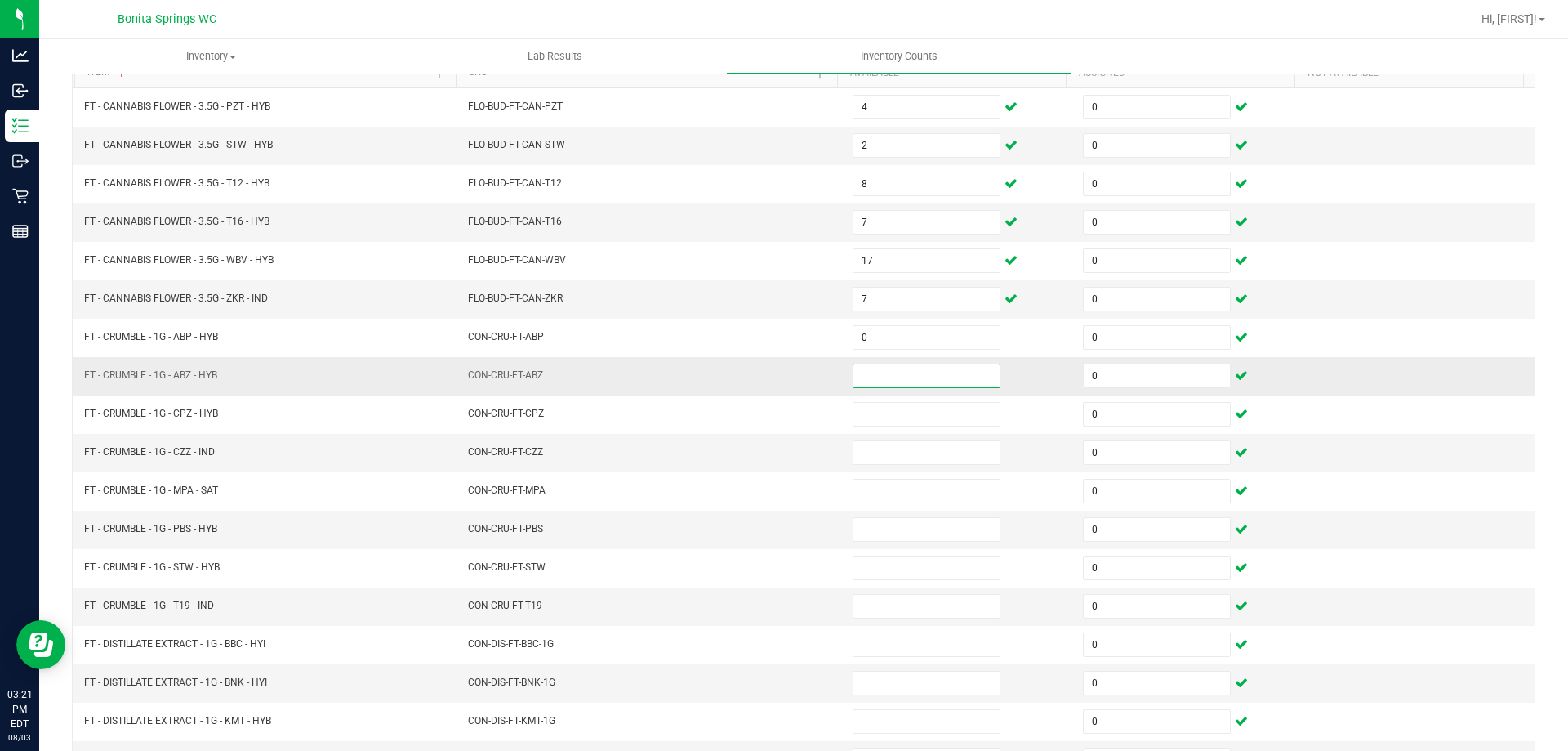 click at bounding box center [926, 376] 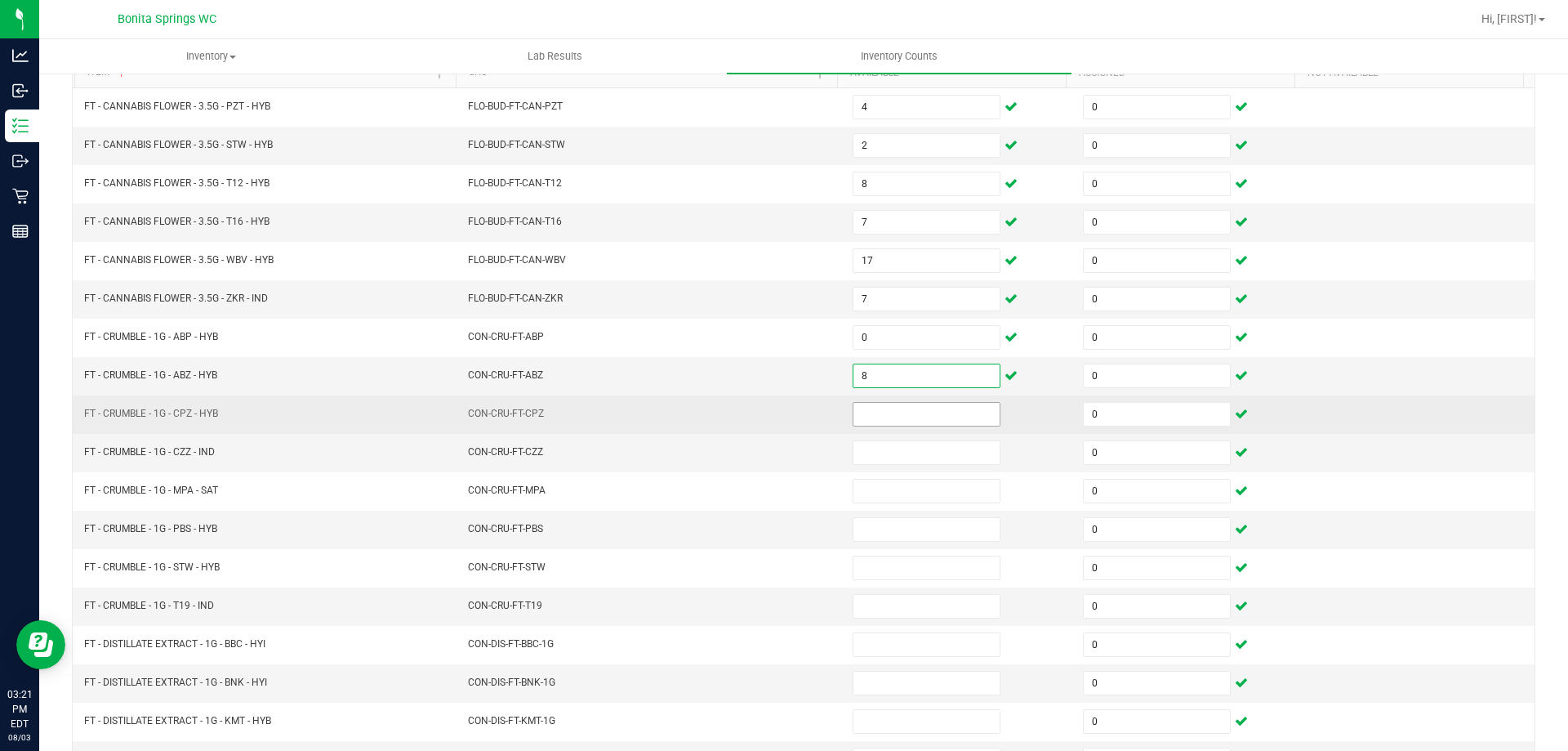 type on "8" 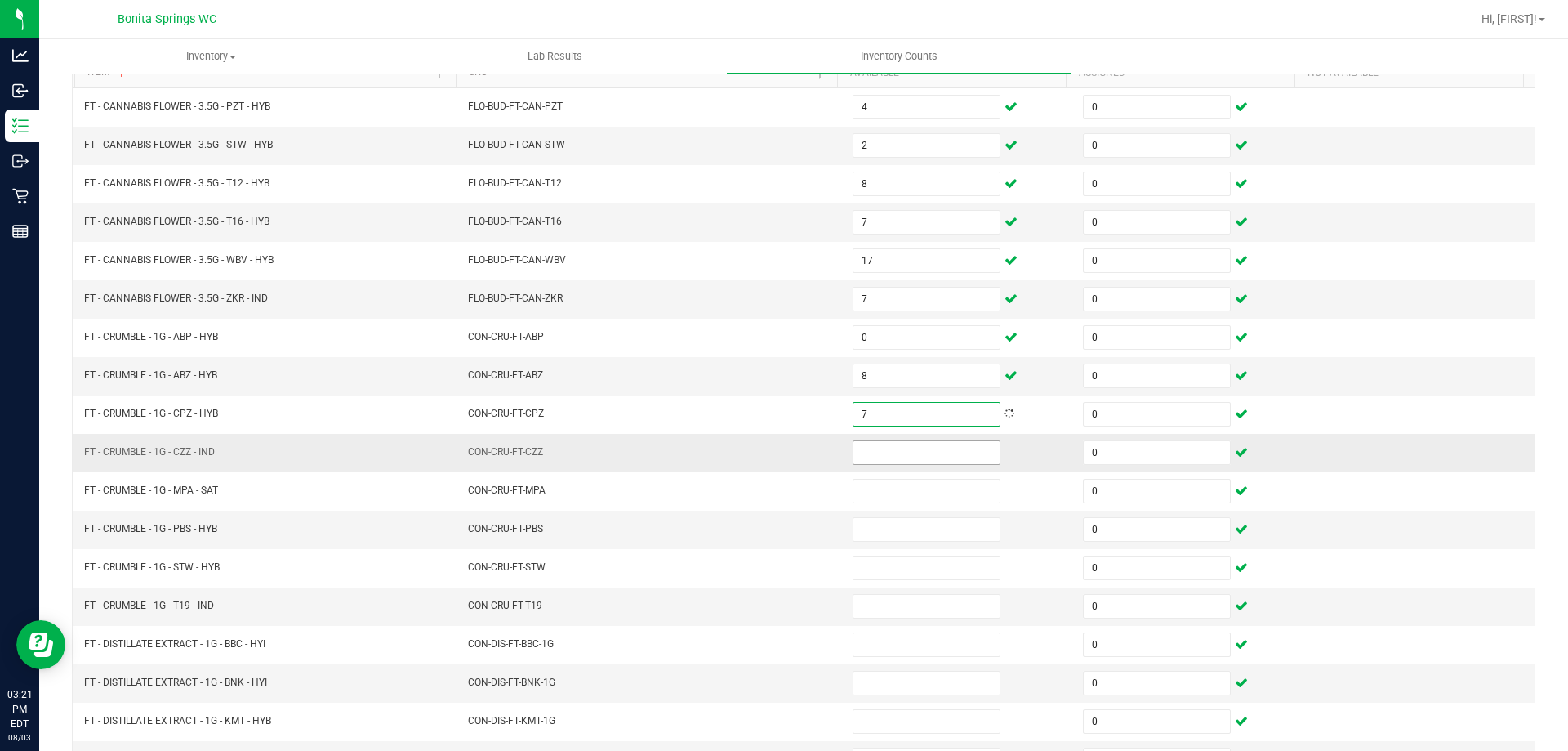 type on "7" 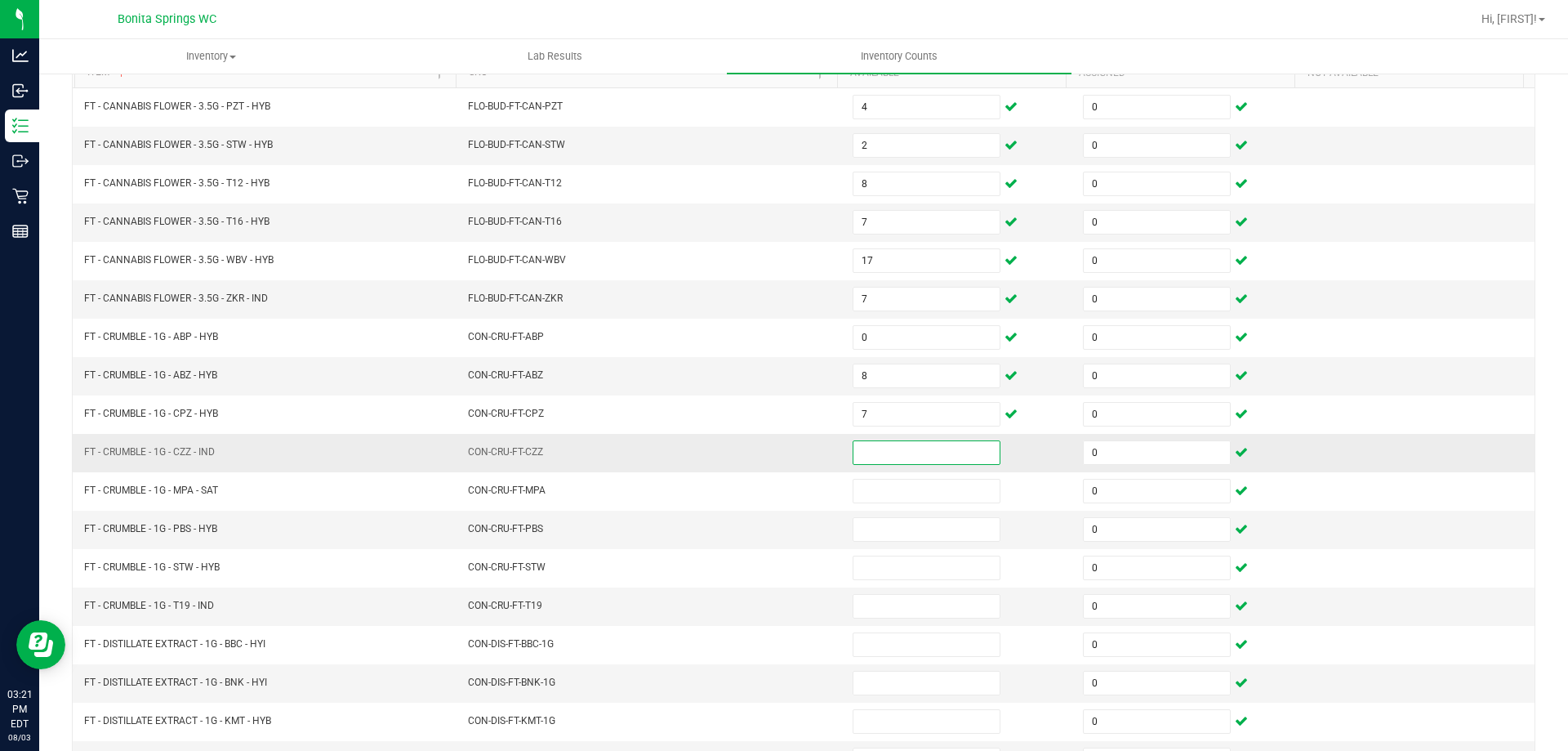 click at bounding box center [926, 453] 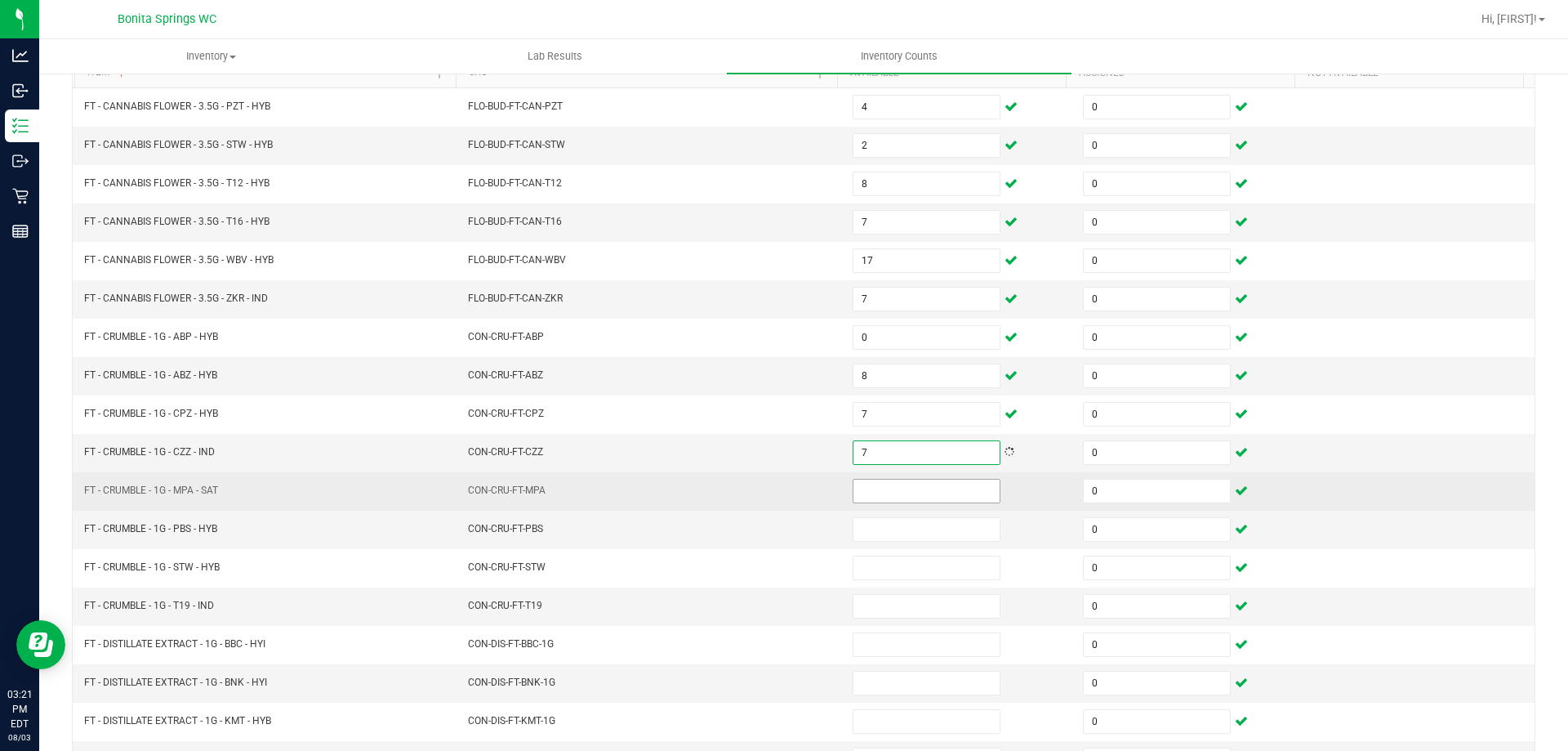 type on "7" 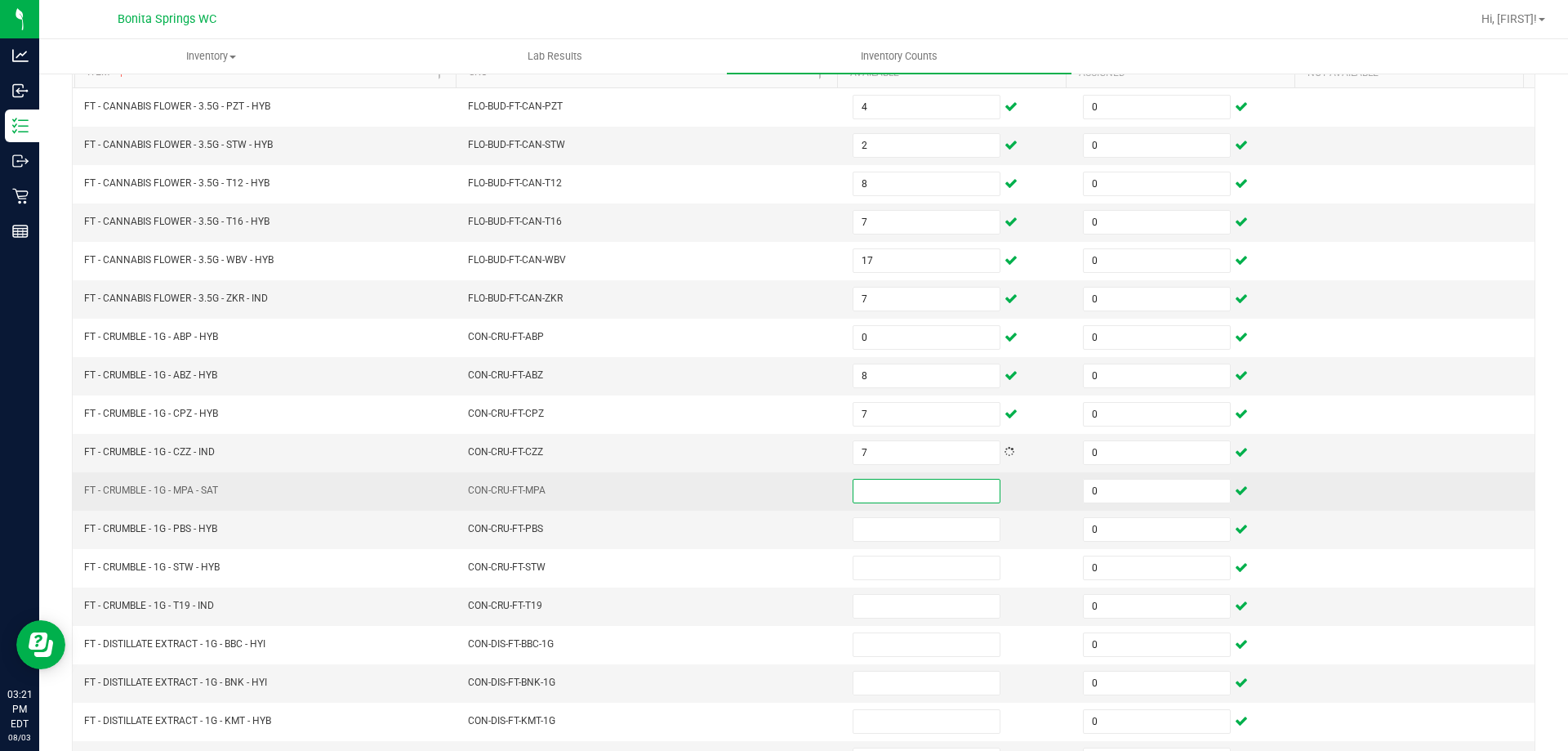 click at bounding box center (926, 491) 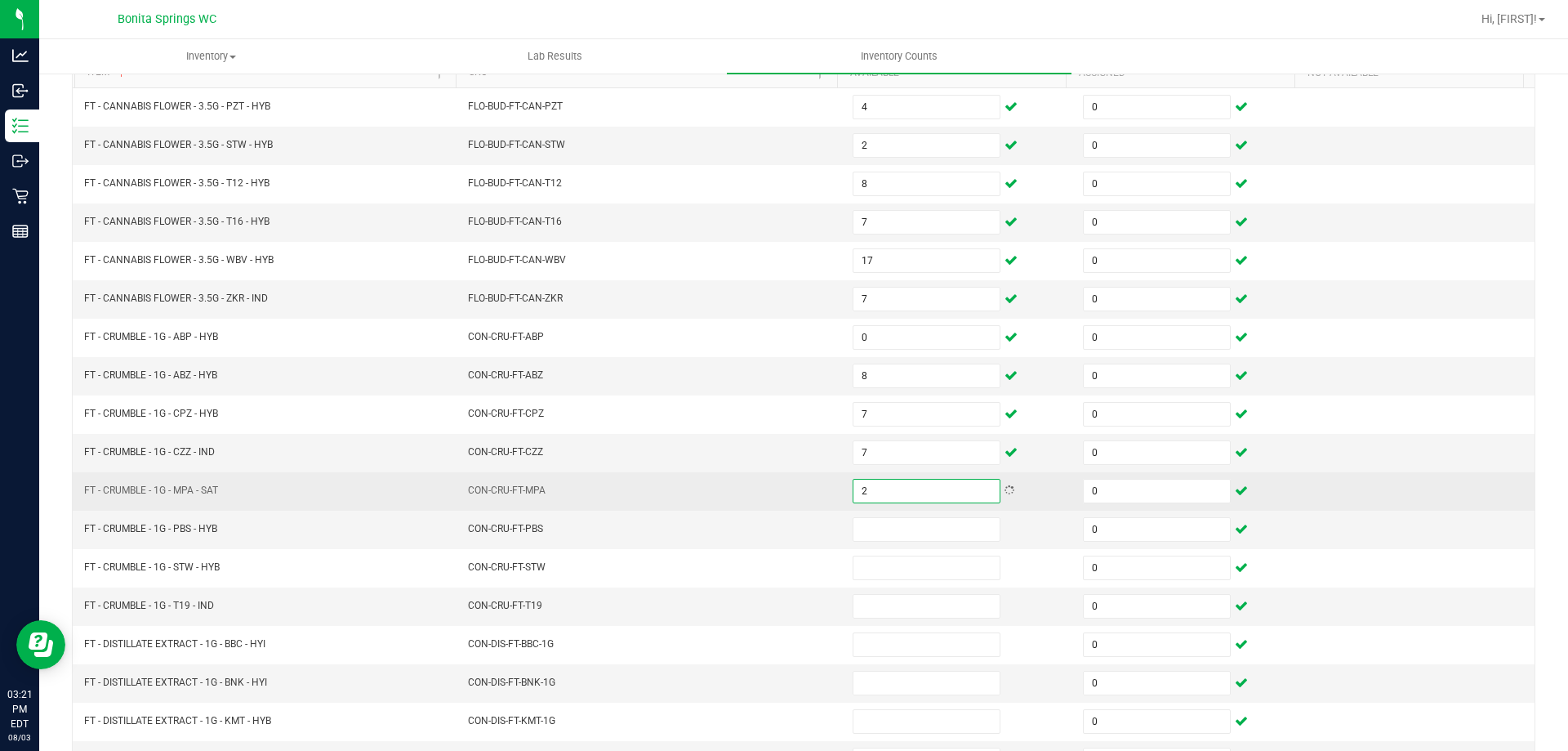 type on "2" 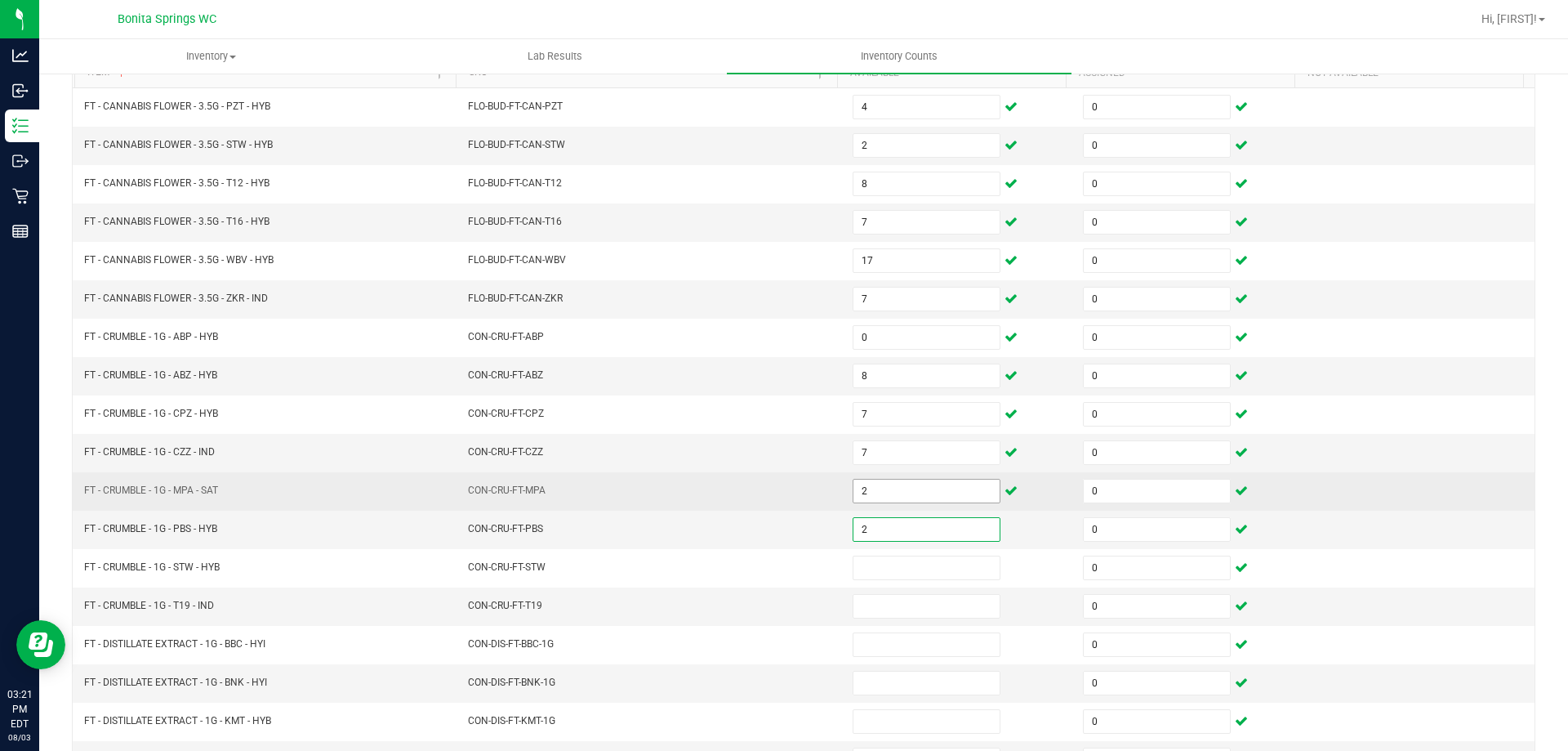 type on "2" 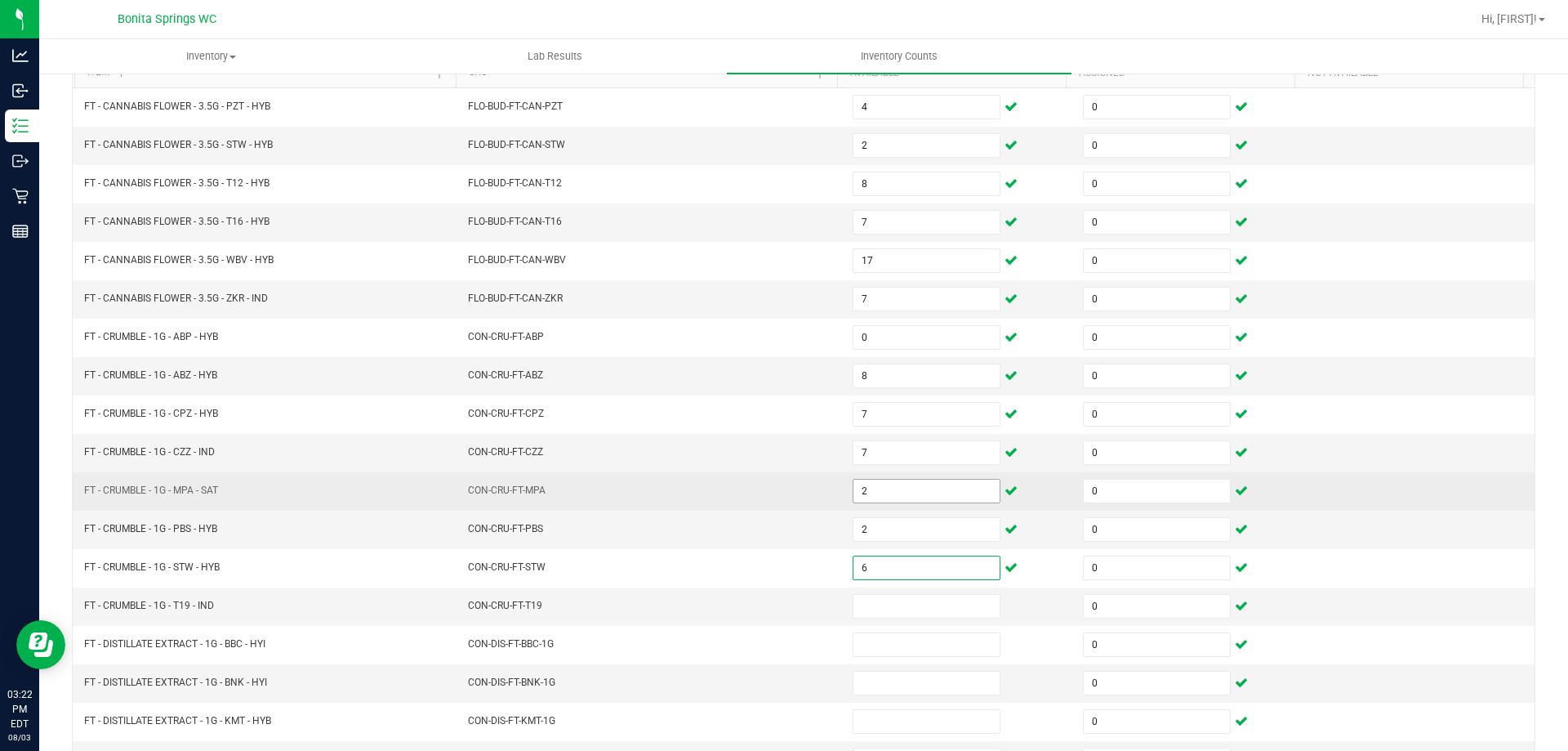 type on "6" 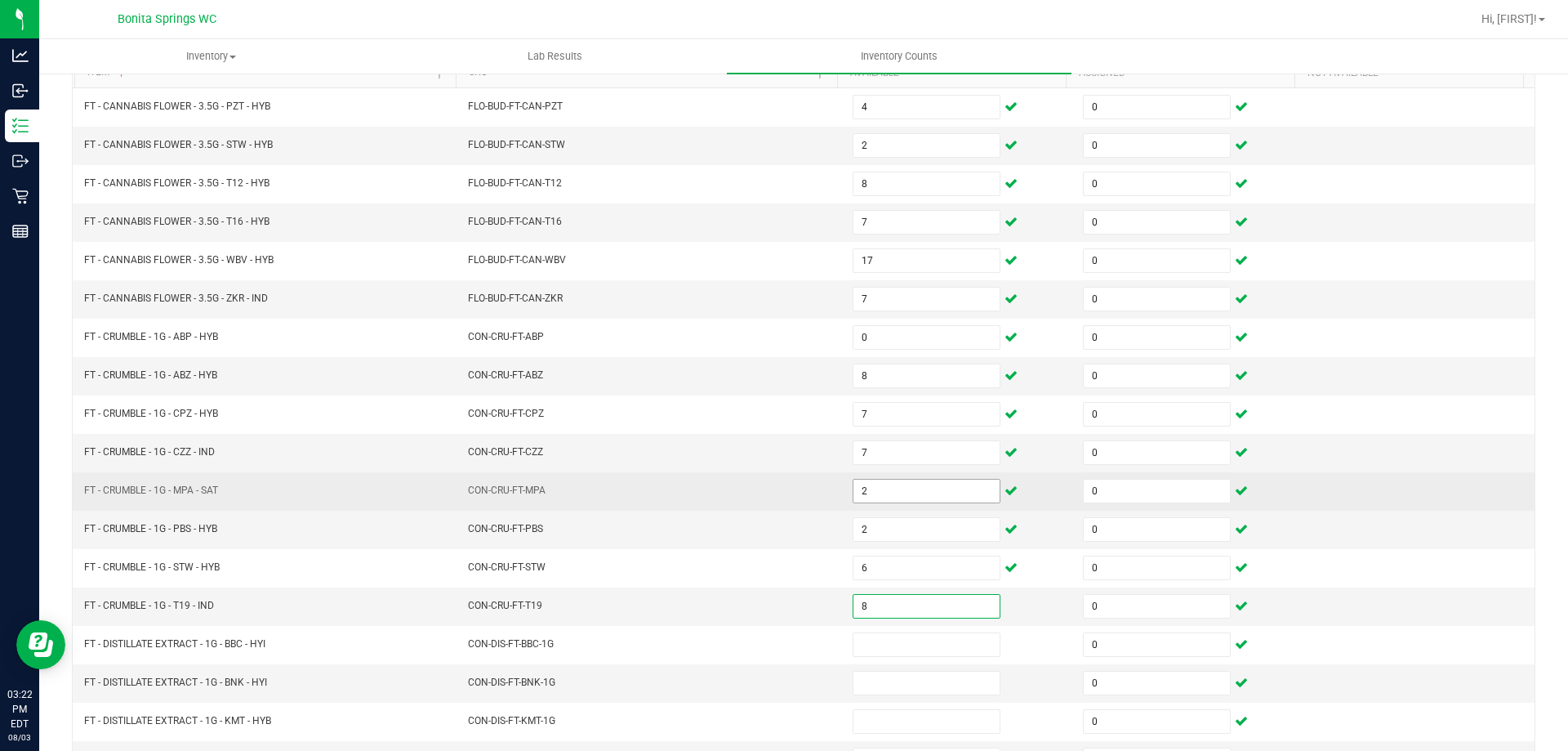 type on "8" 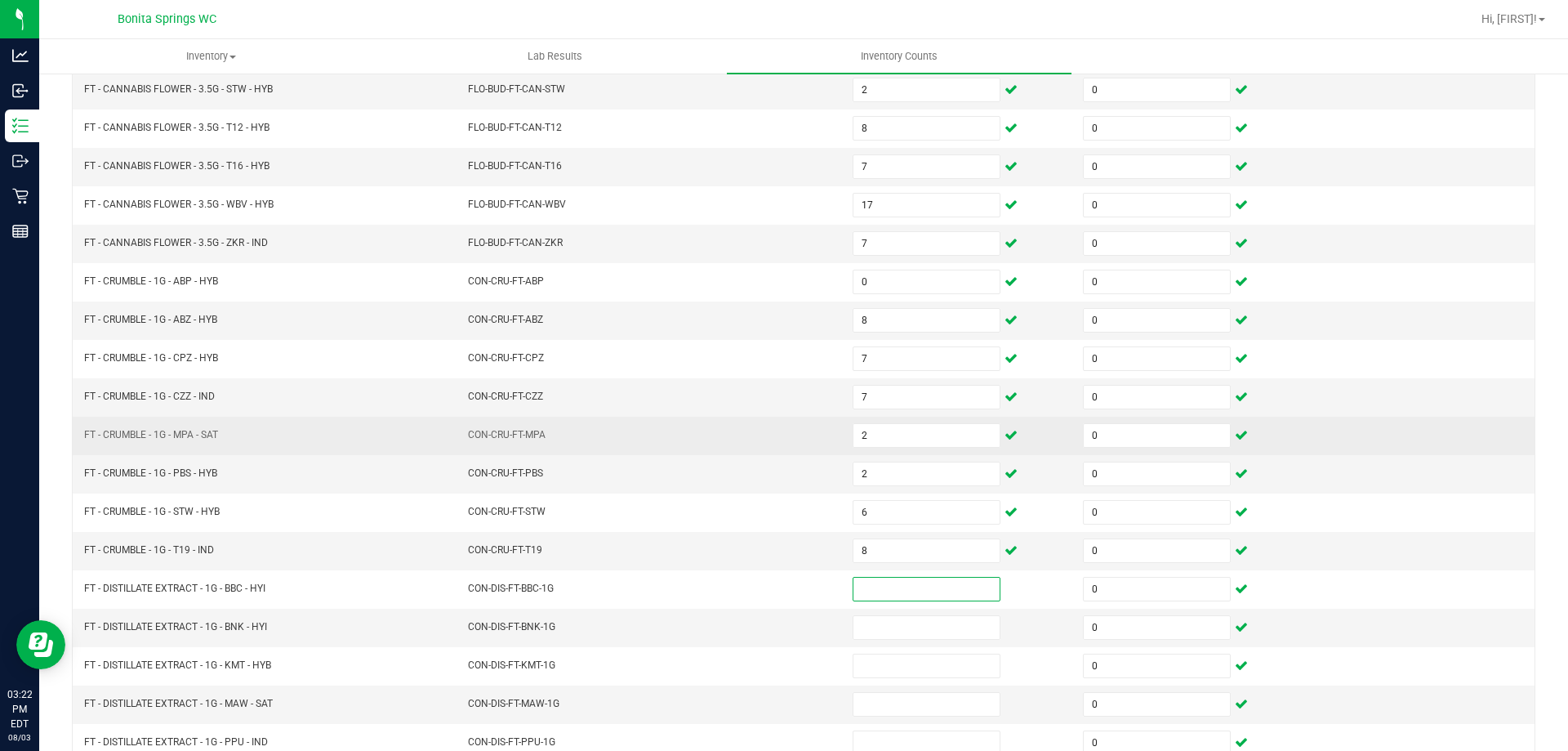 scroll, scrollTop: 339, scrollLeft: 0, axis: vertical 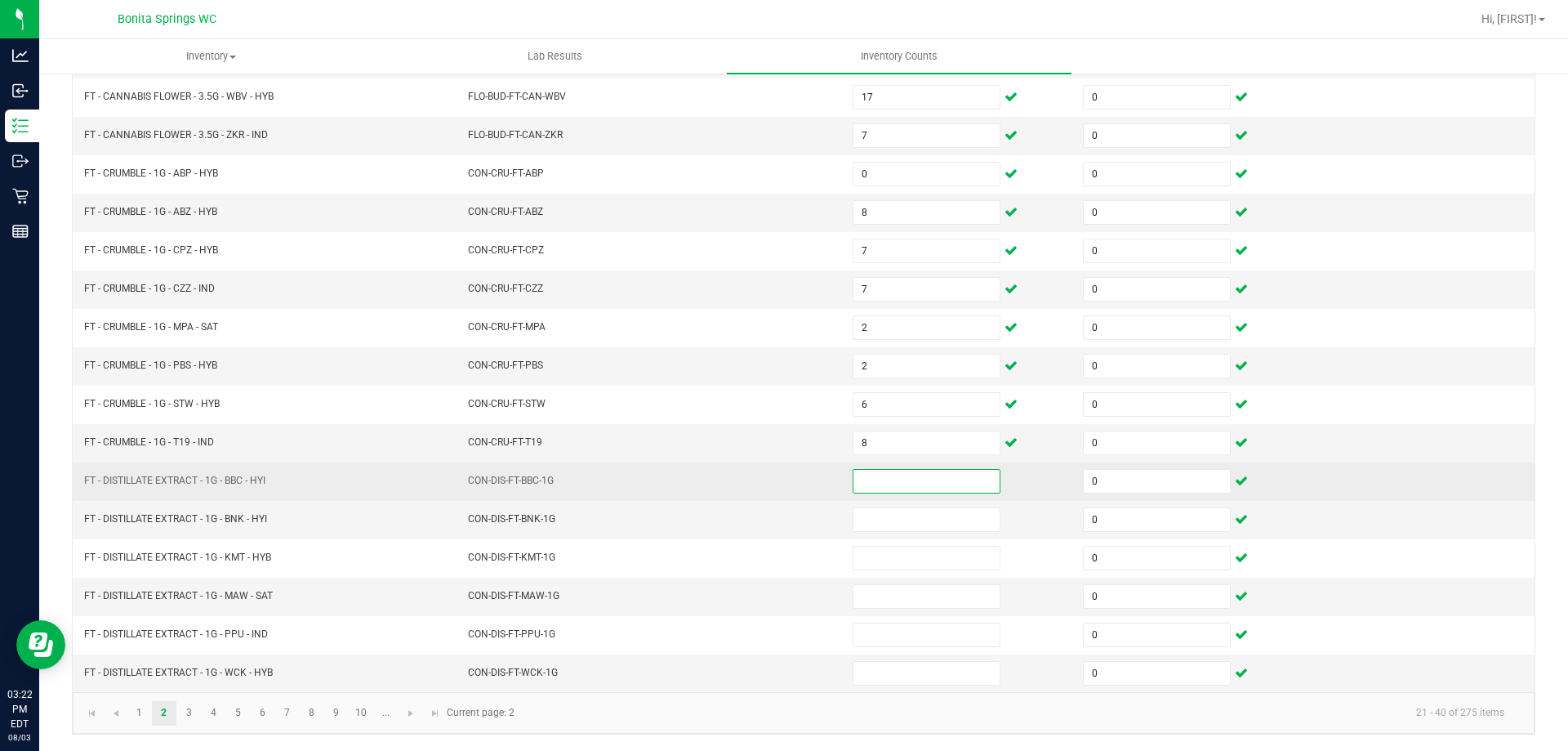 click at bounding box center [926, 481] 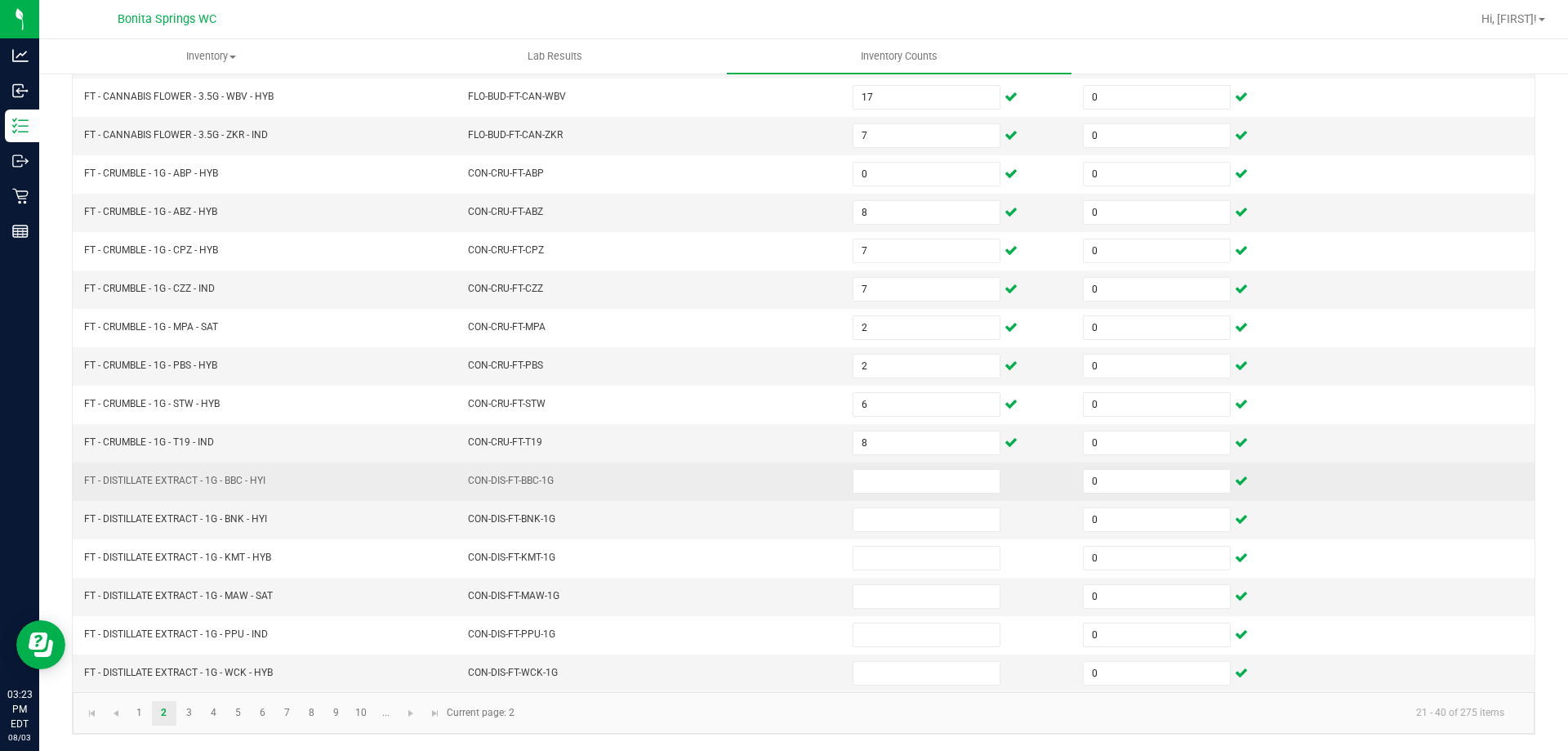 click on "CON-DIS-FT-BBC-1G" at bounding box center [650, 481] 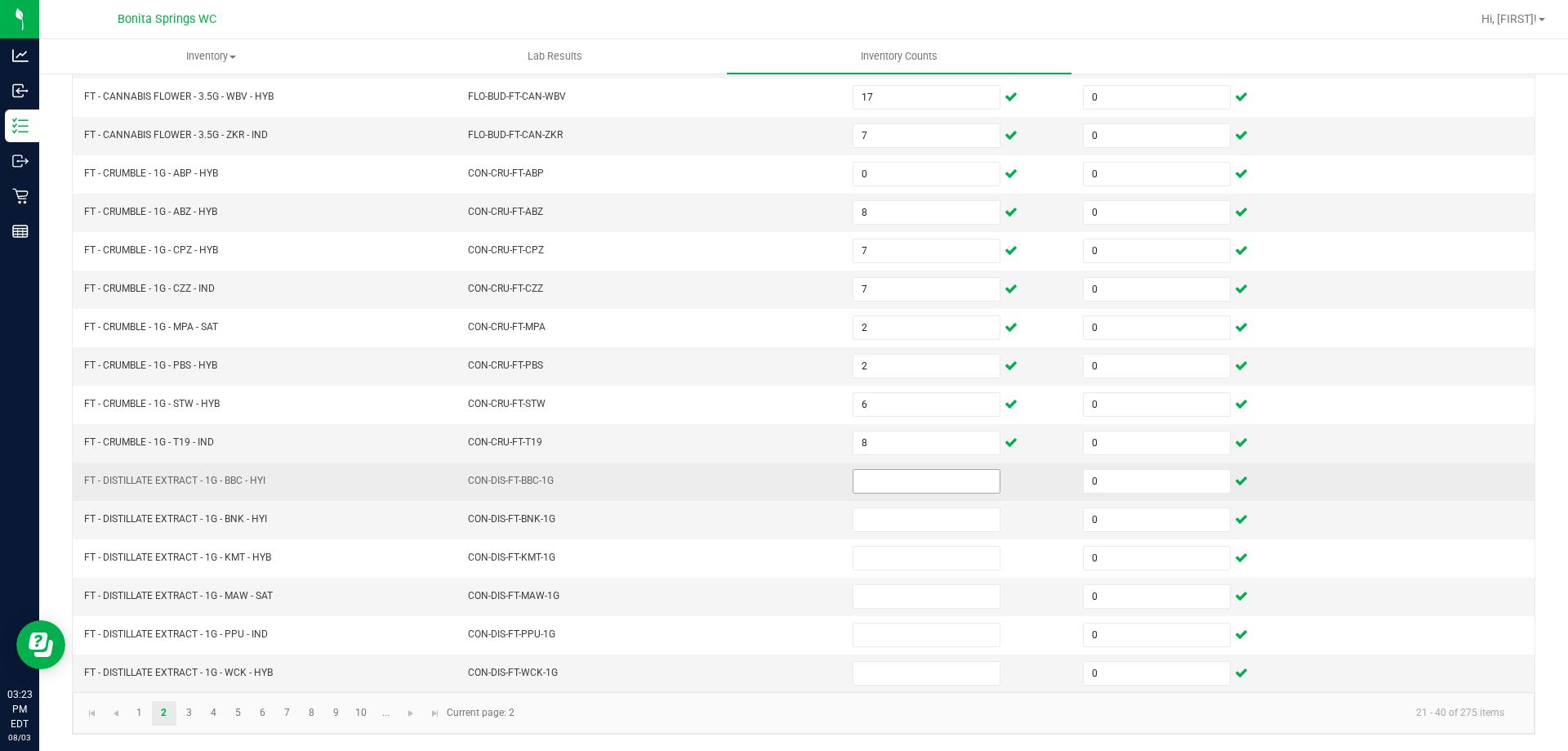 click at bounding box center [926, 481] 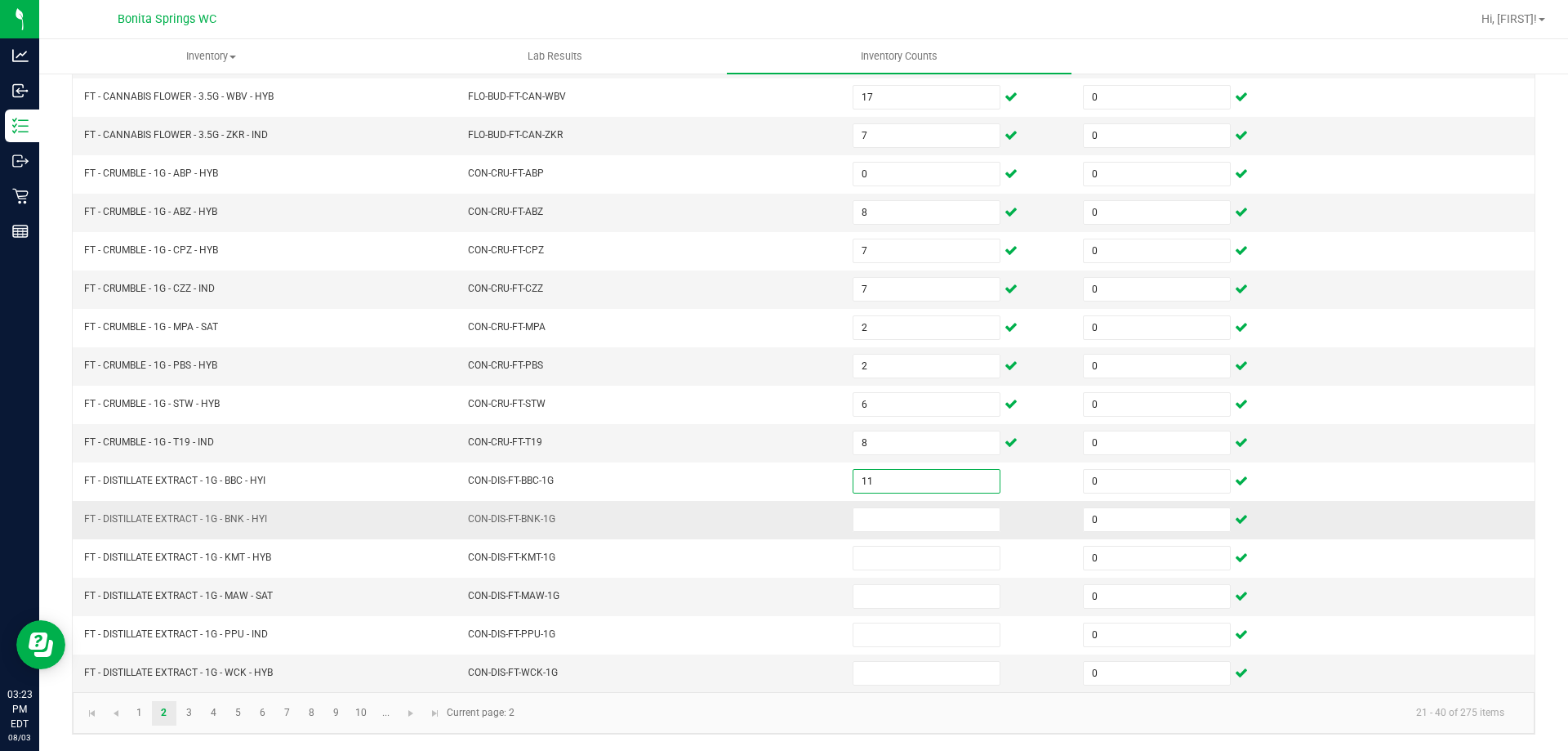 type on "11" 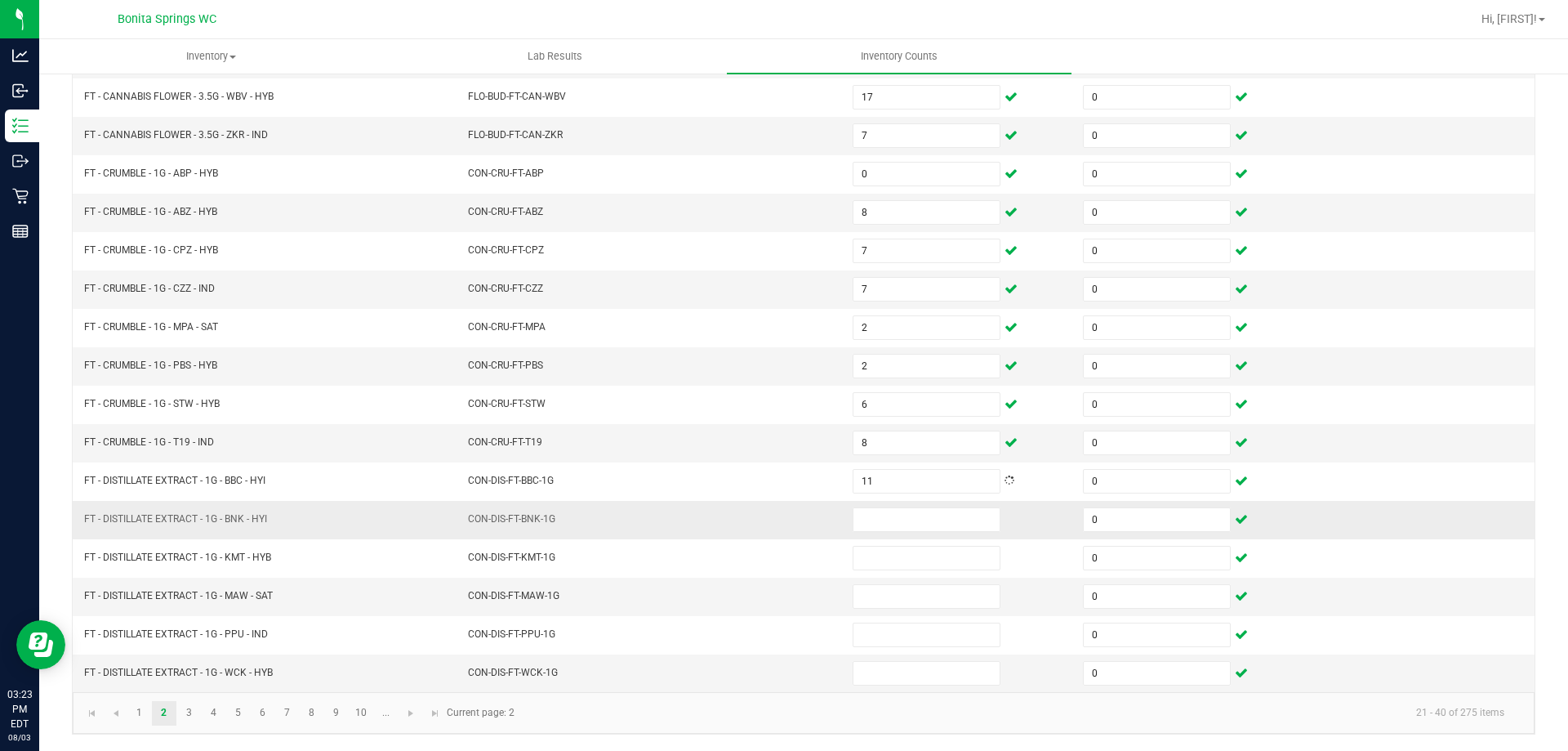 click on "CON-DIS-FT-BNK-1G" at bounding box center (650, 520) 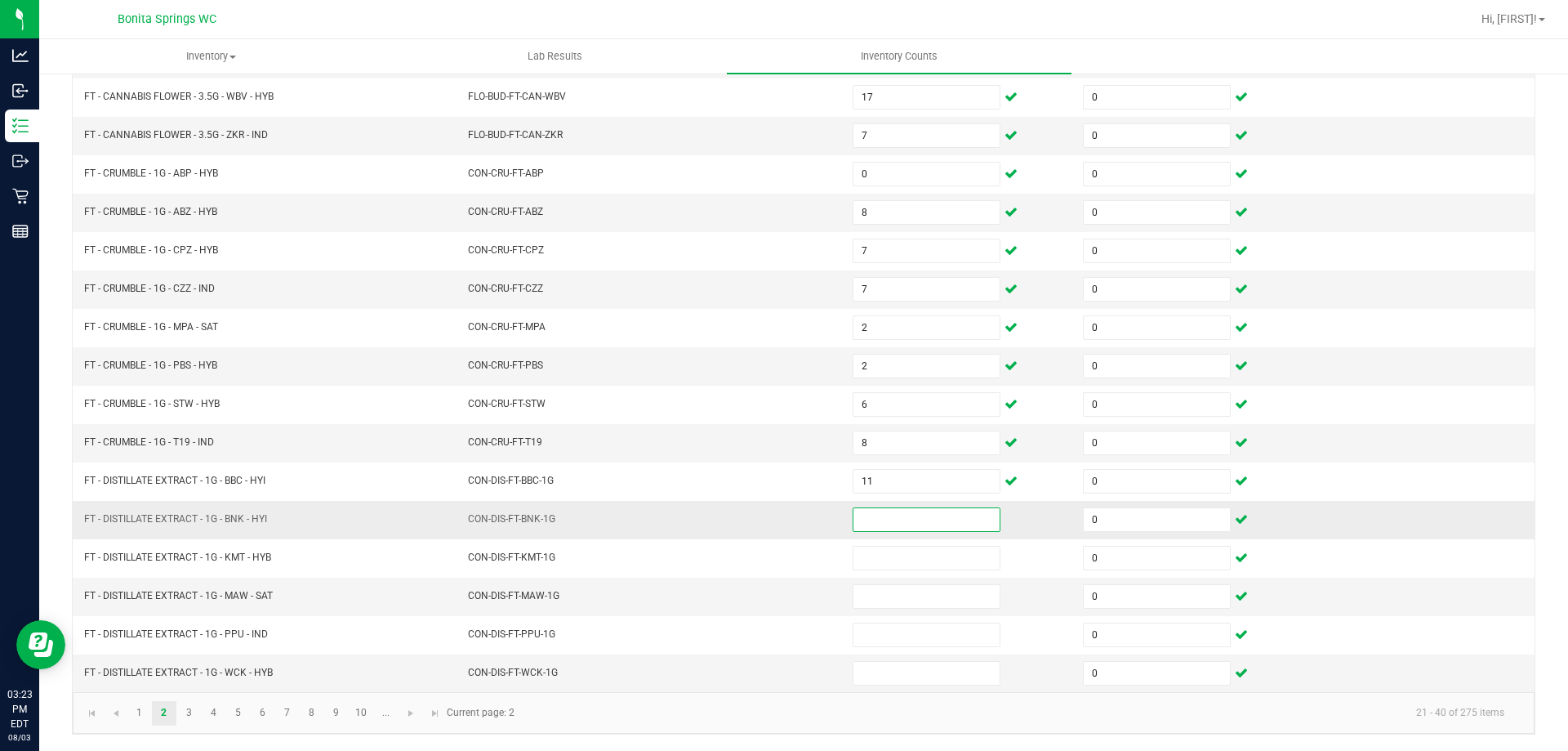 click at bounding box center (926, 520) 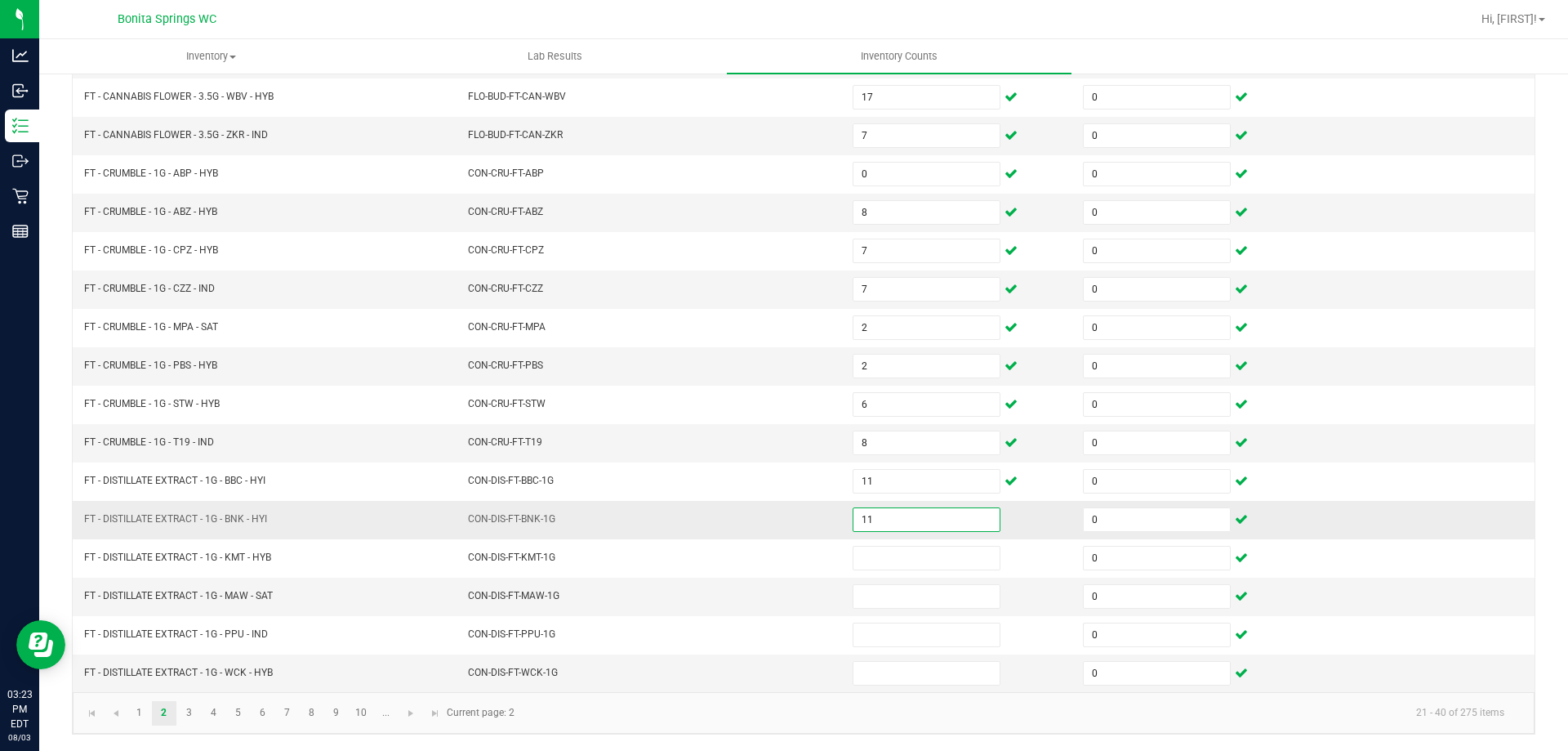 type on "11" 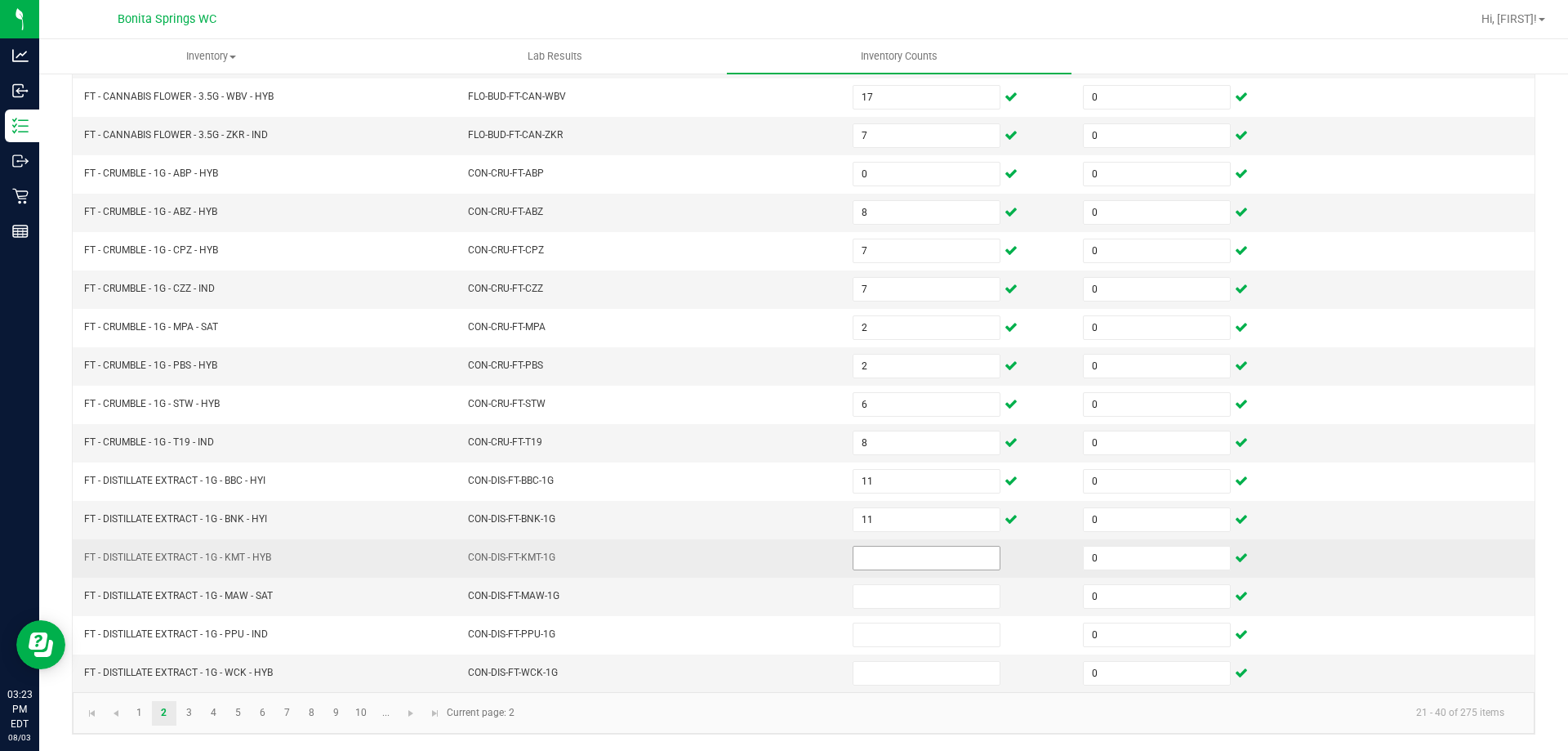 click at bounding box center (926, 558) 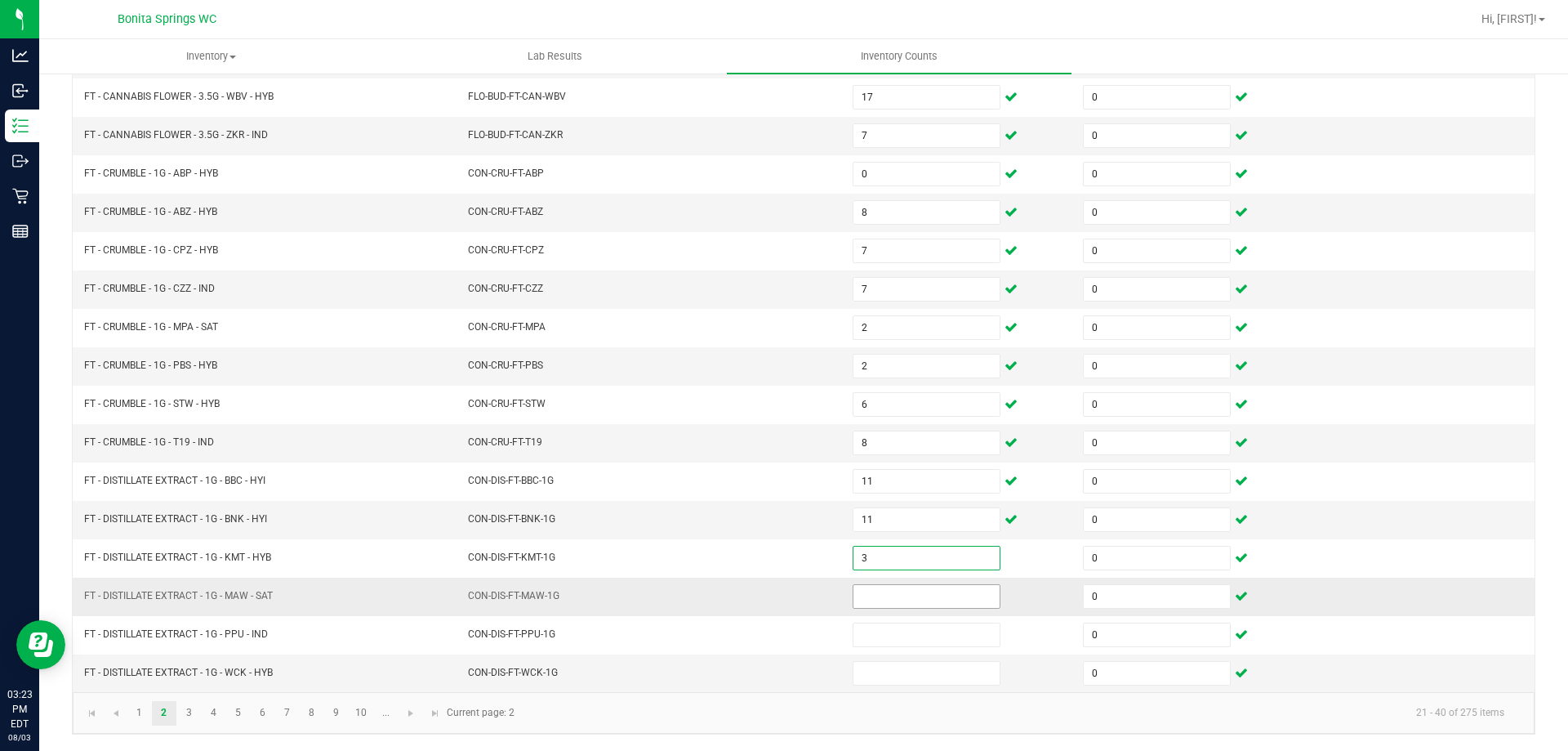type on "3" 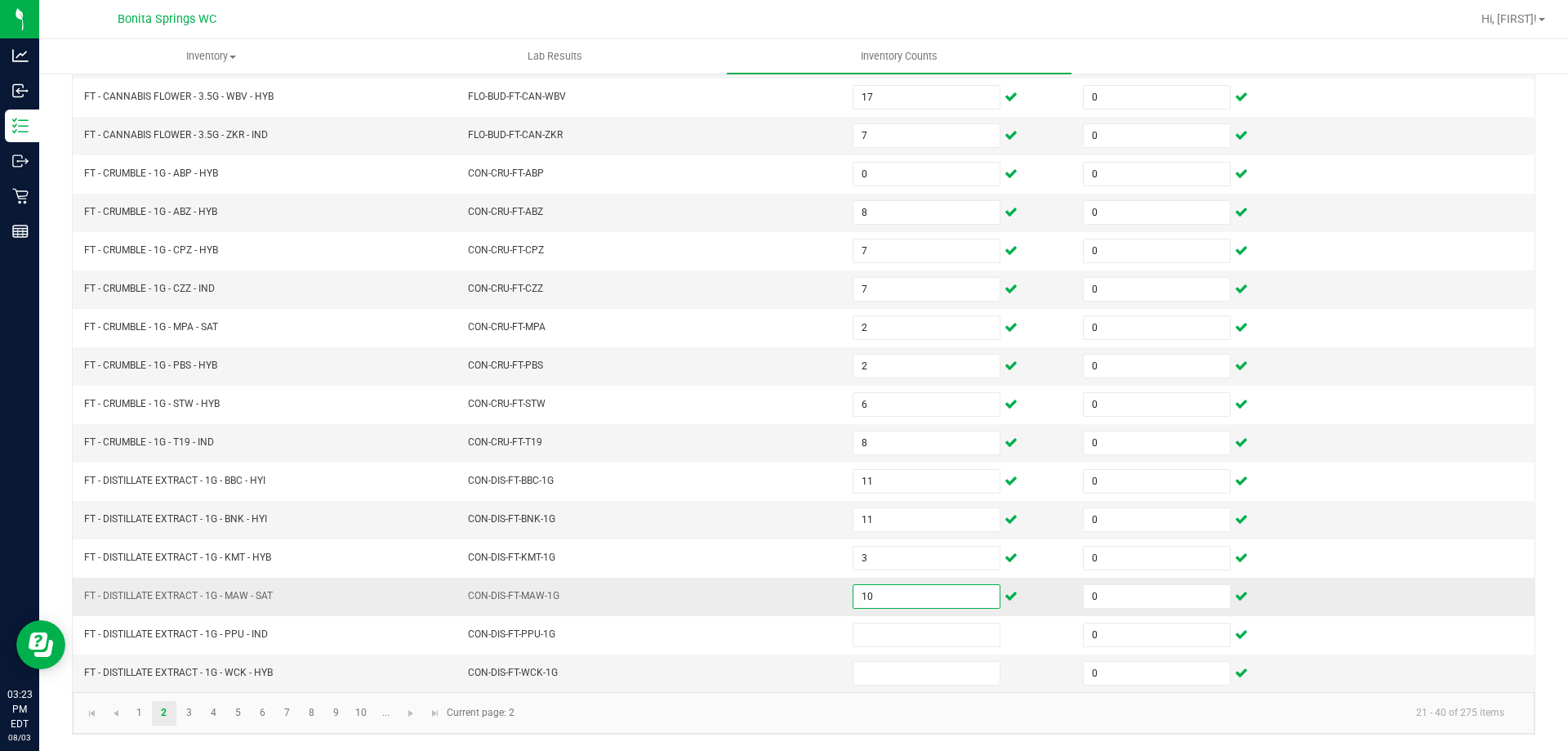 type on "10" 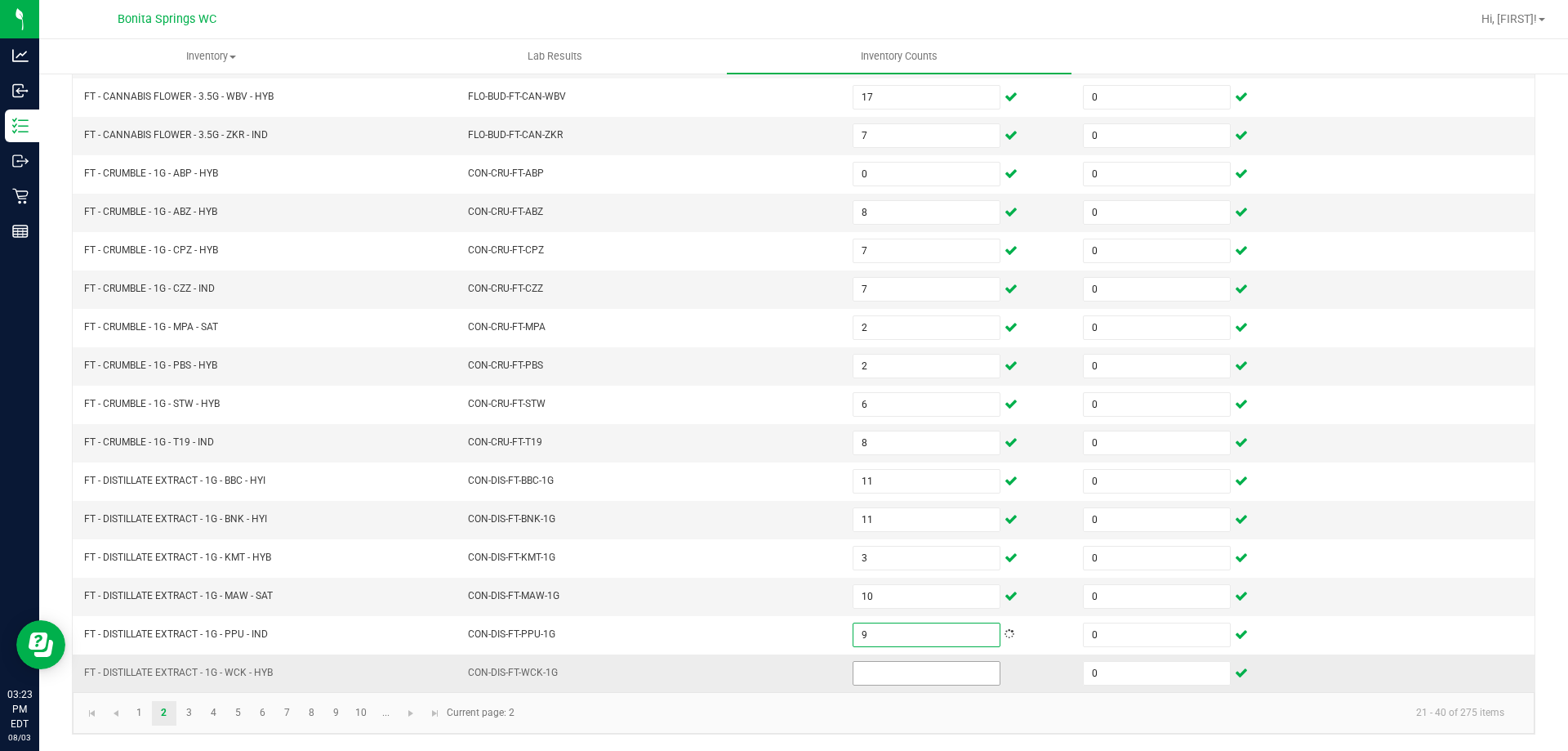 type on "9" 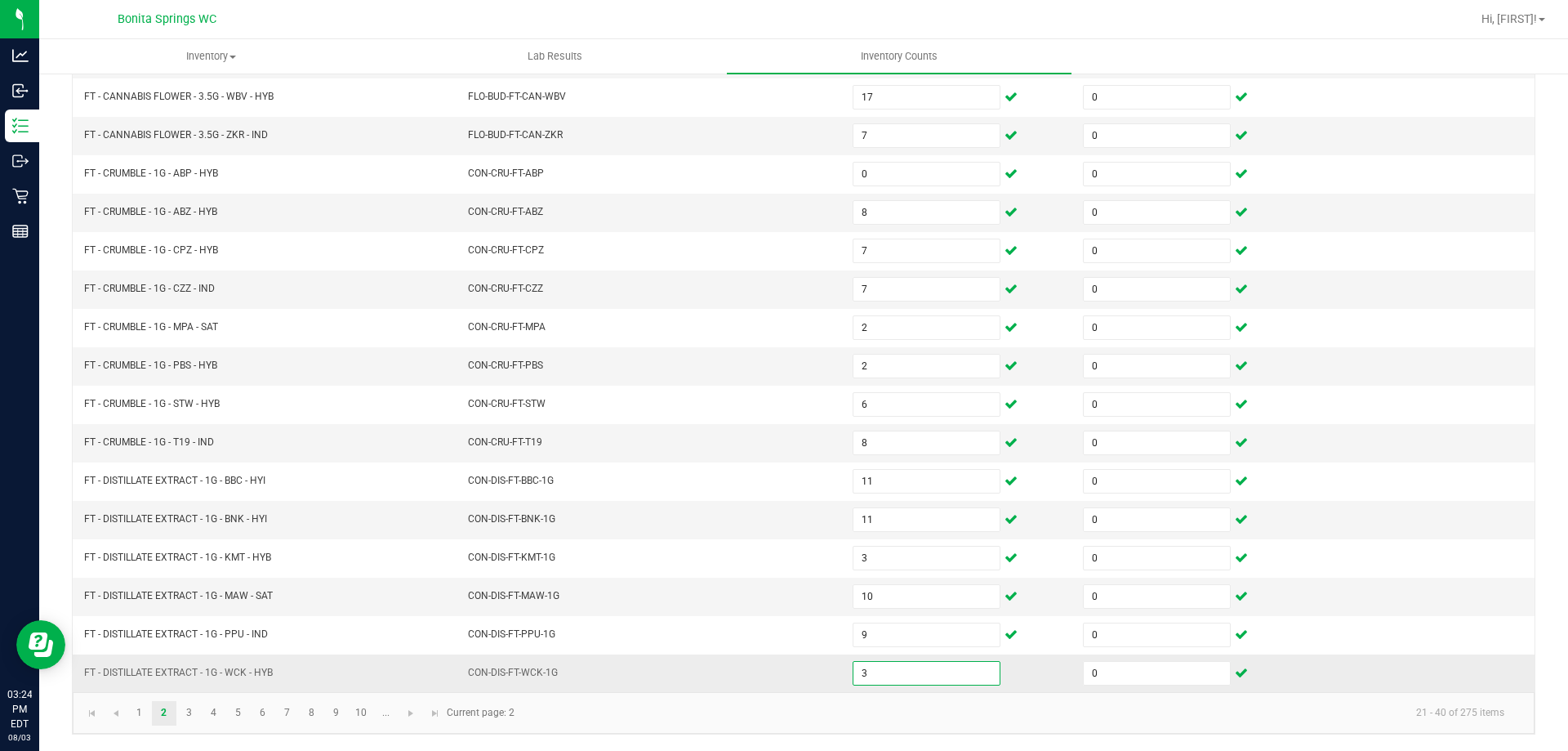 type on "3" 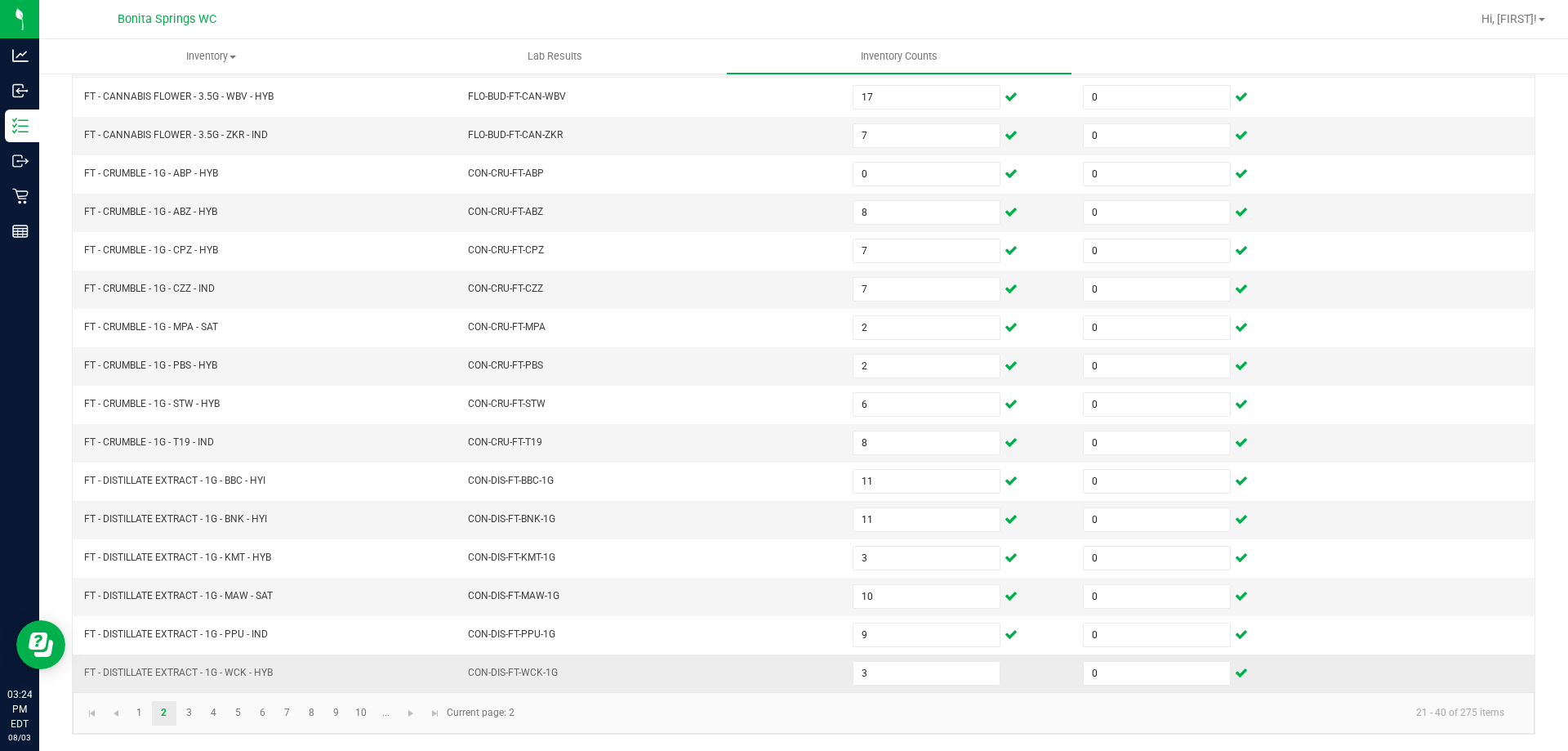 click on "CON-DIS-FT-WCK-1G" at bounding box center (650, 673) 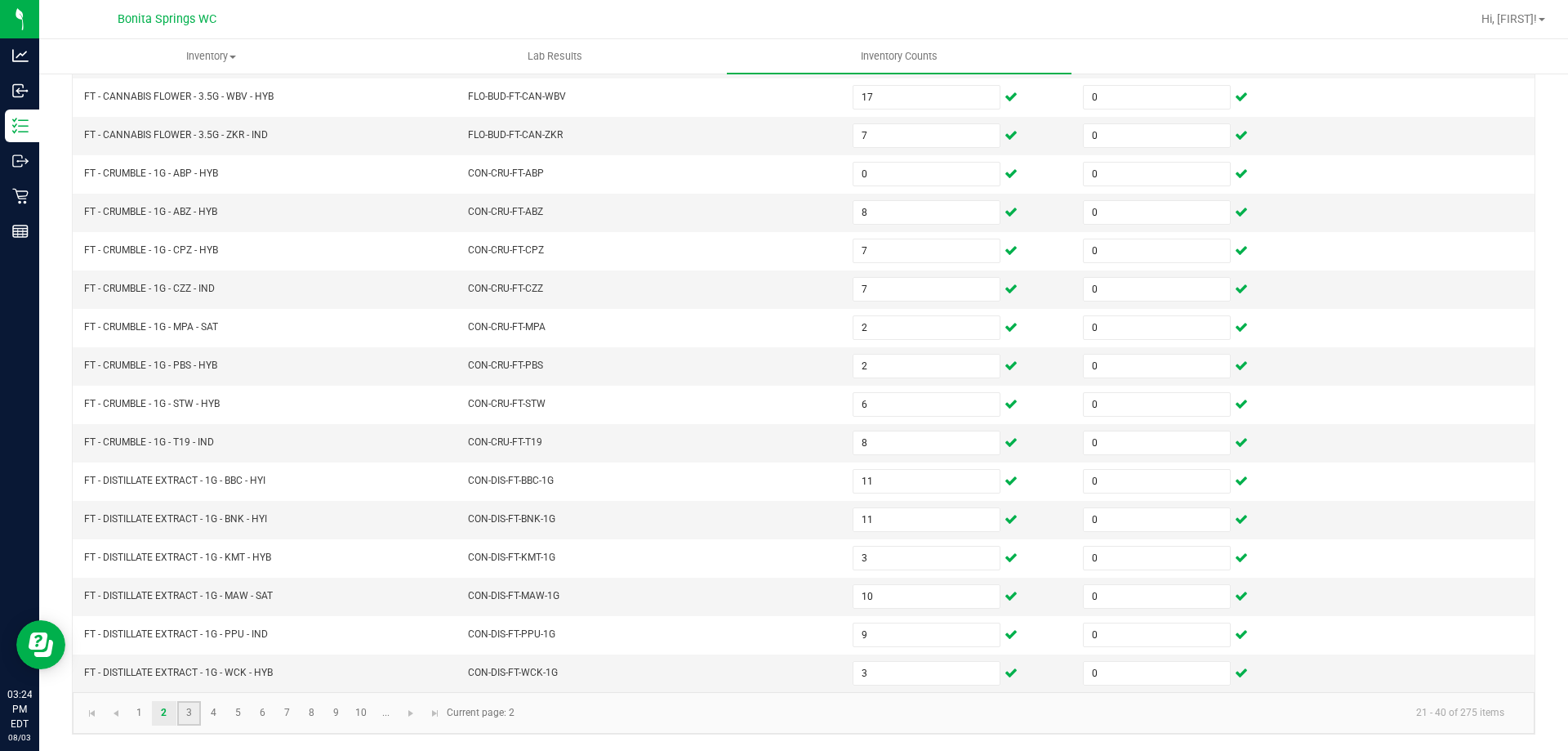 click on "3" 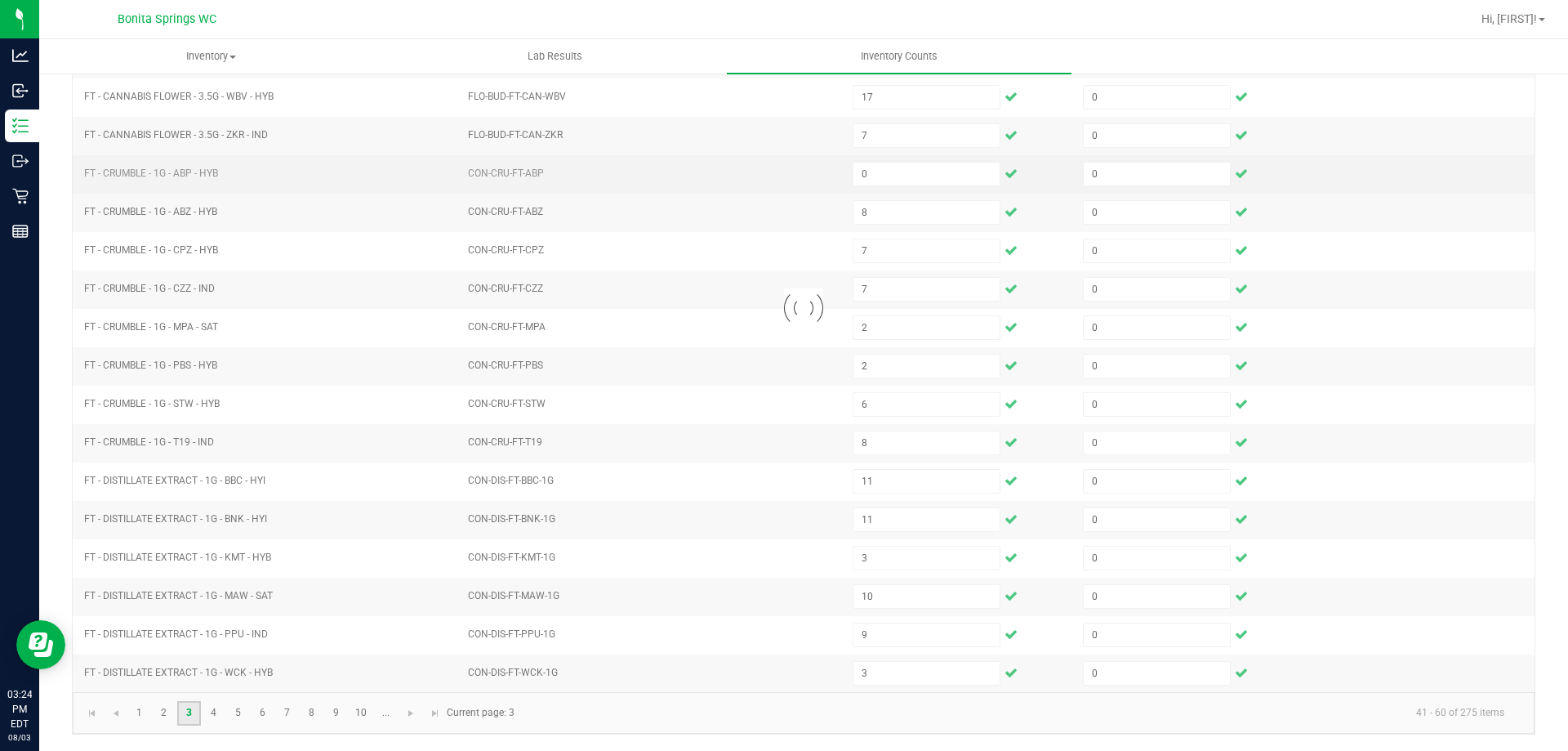 type 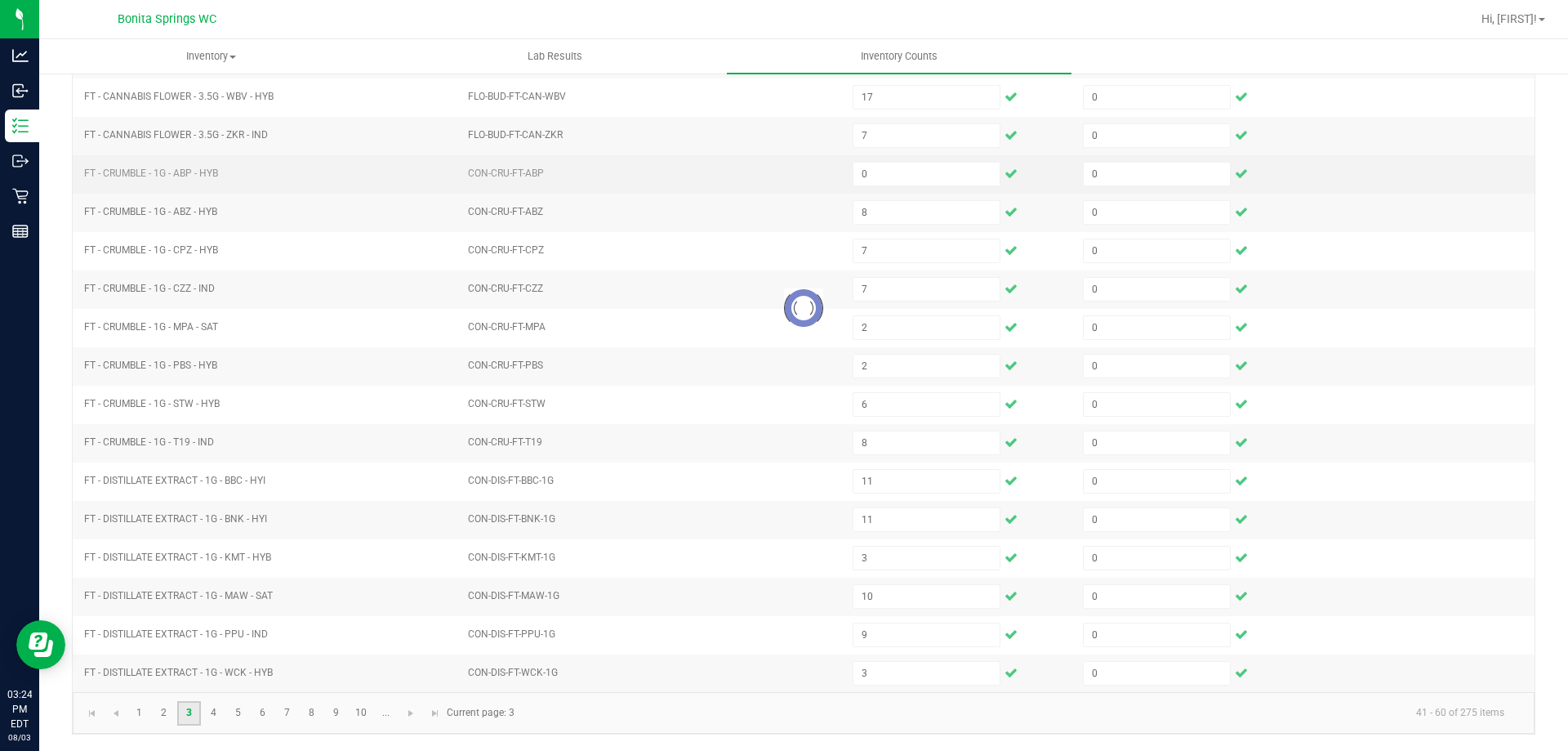 type 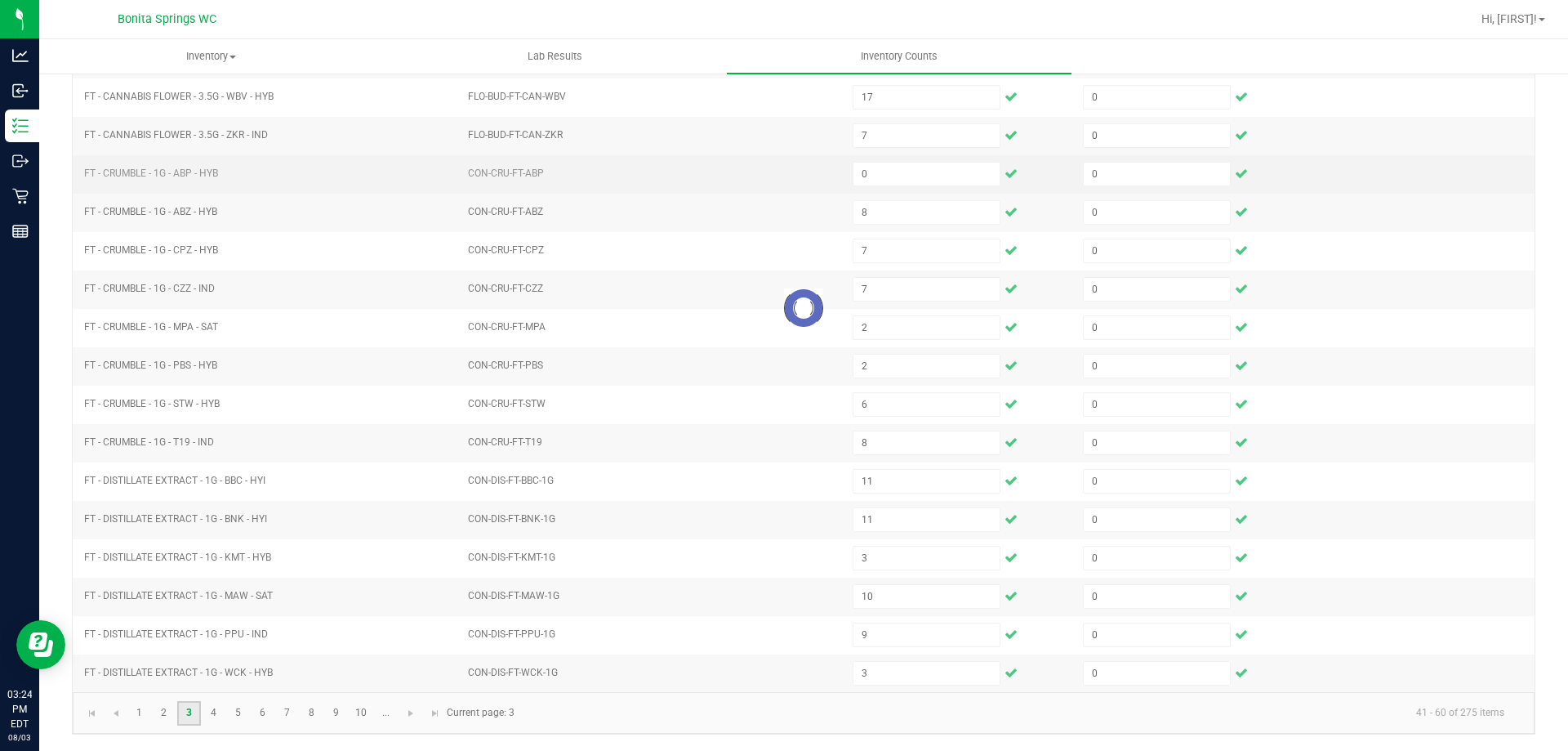 type 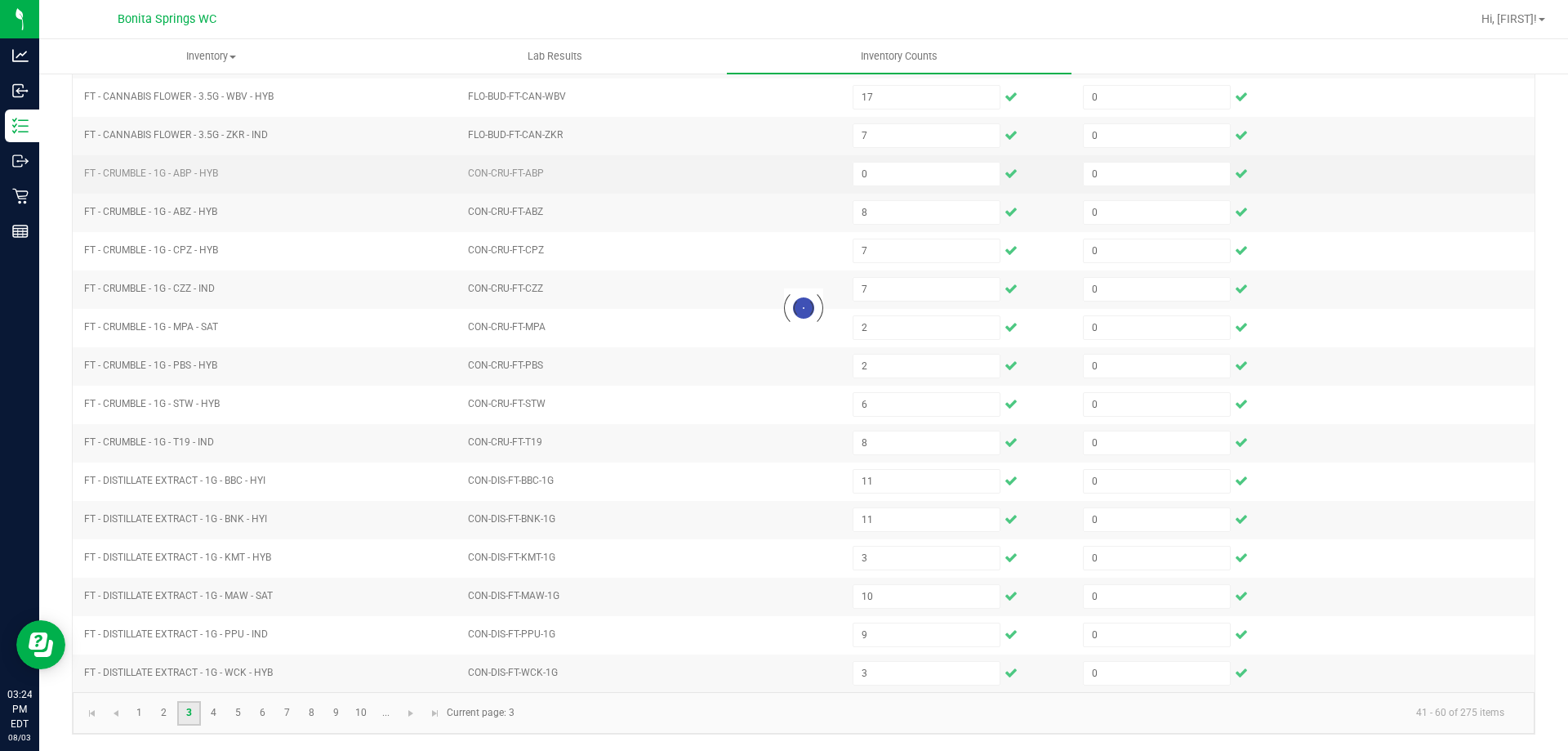 type 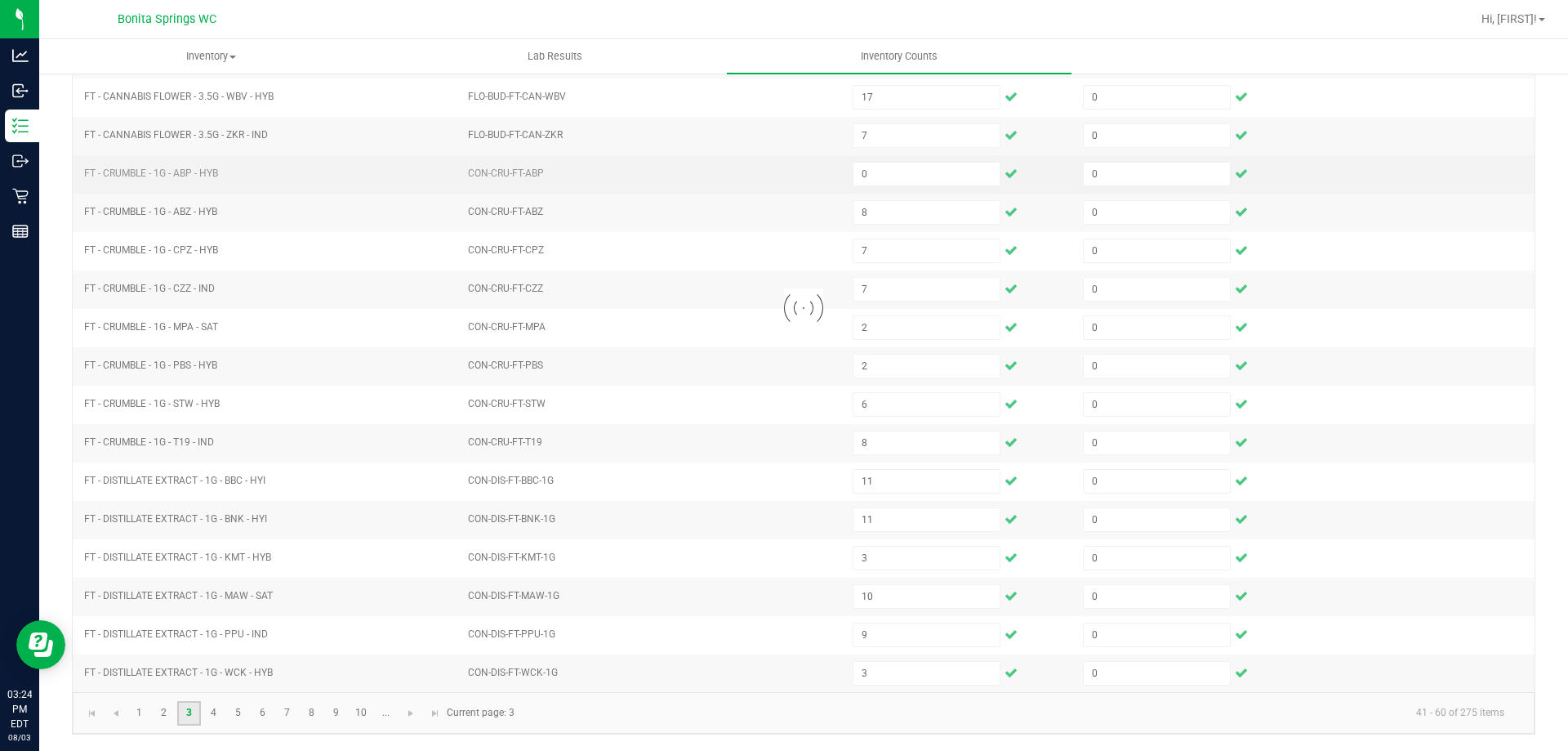 type 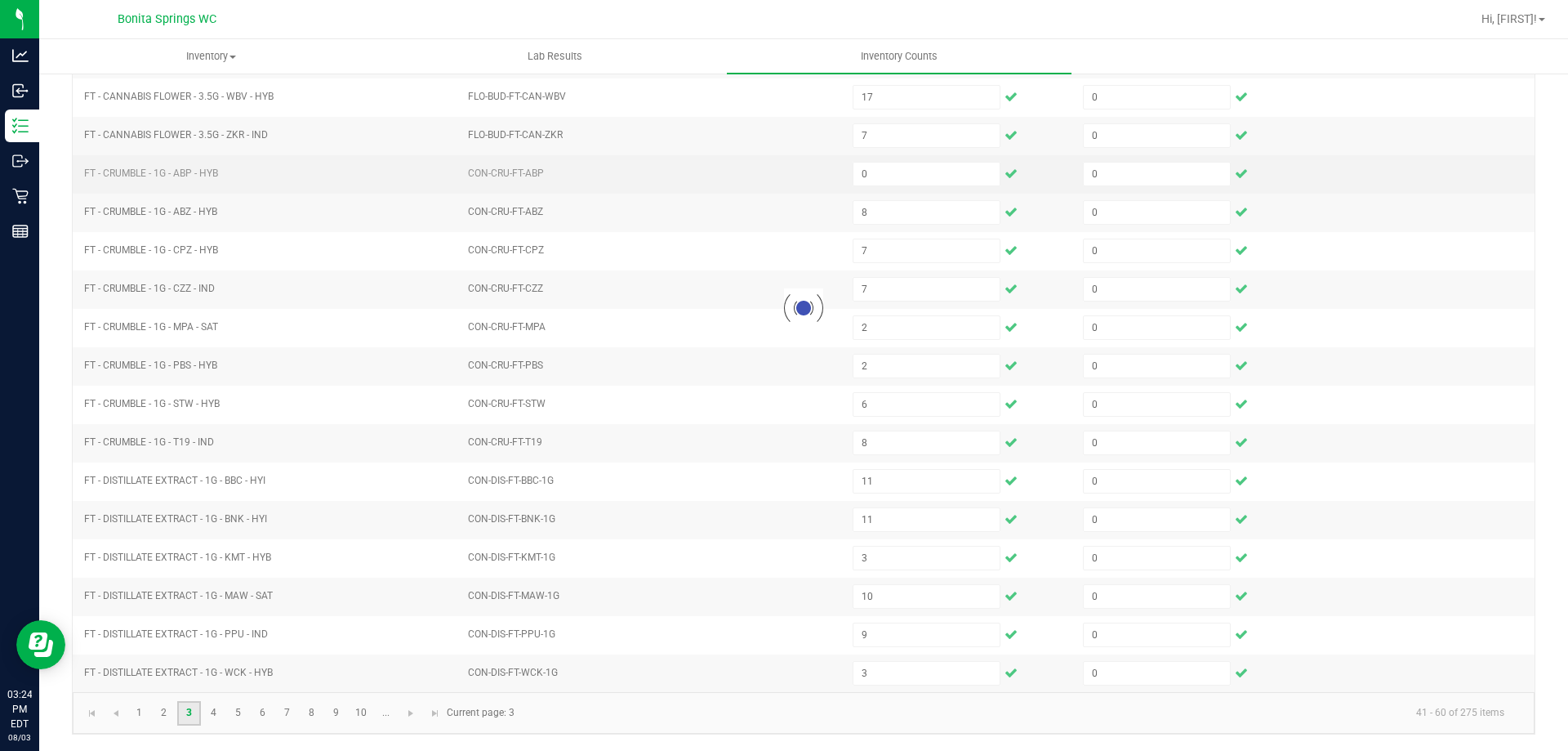 type 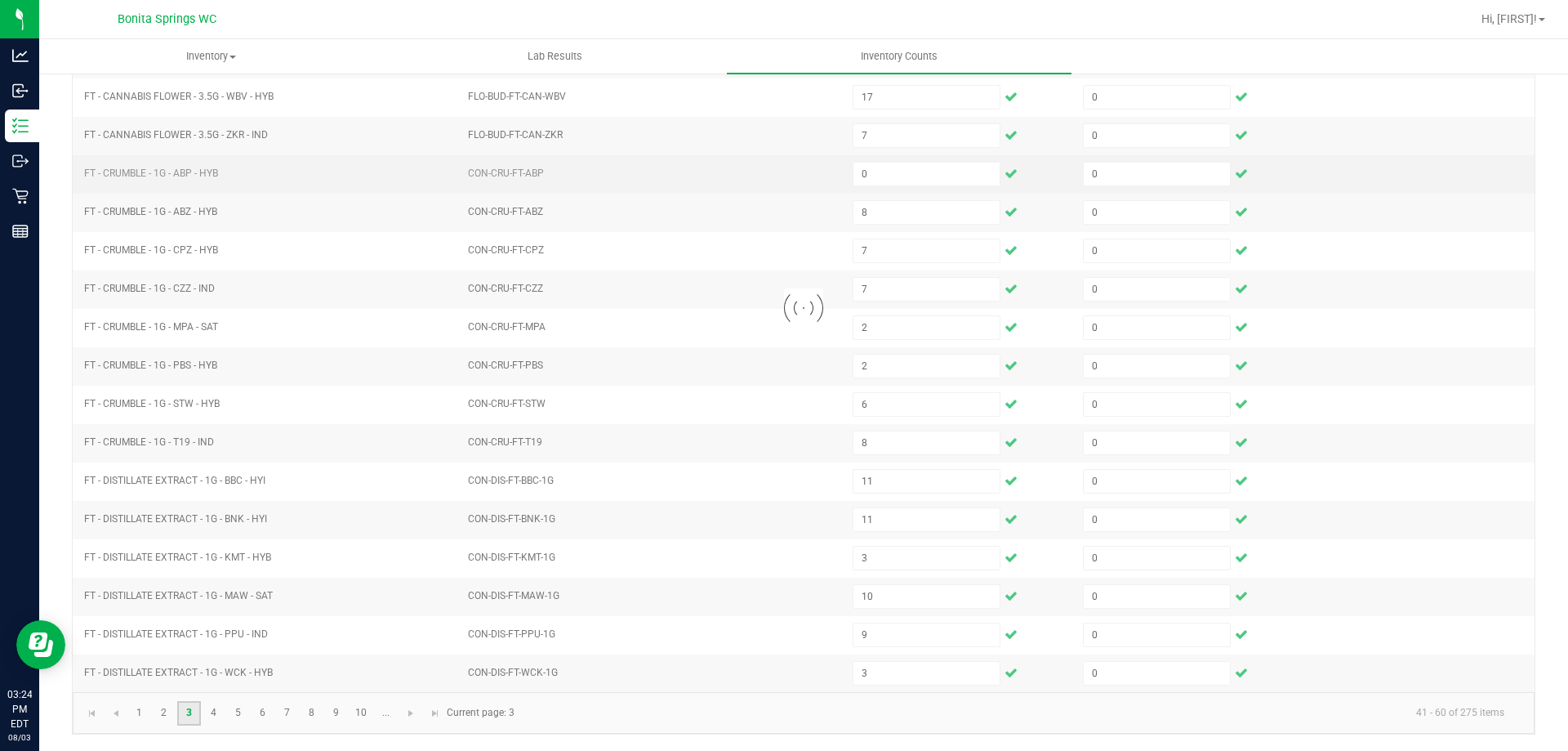 type 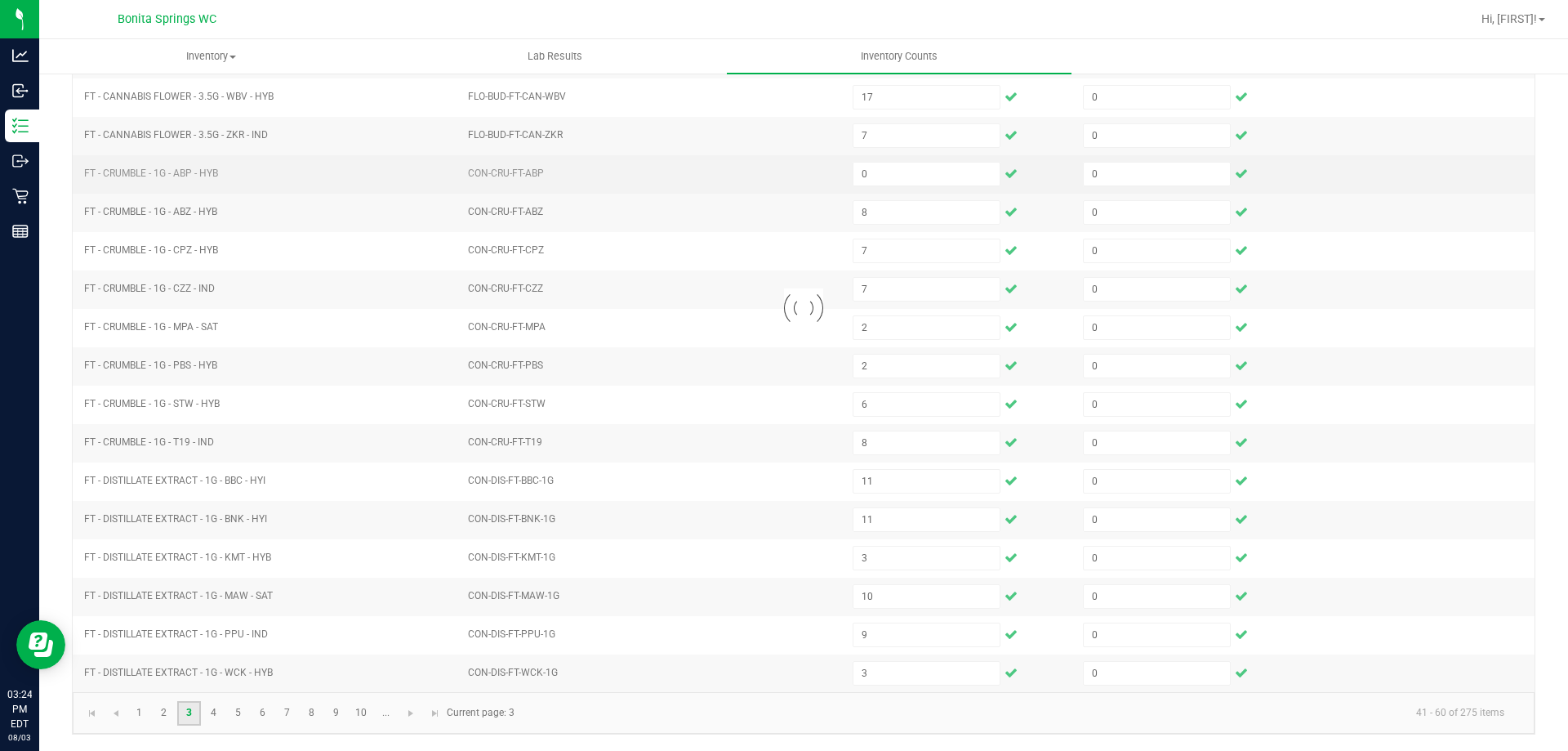 type 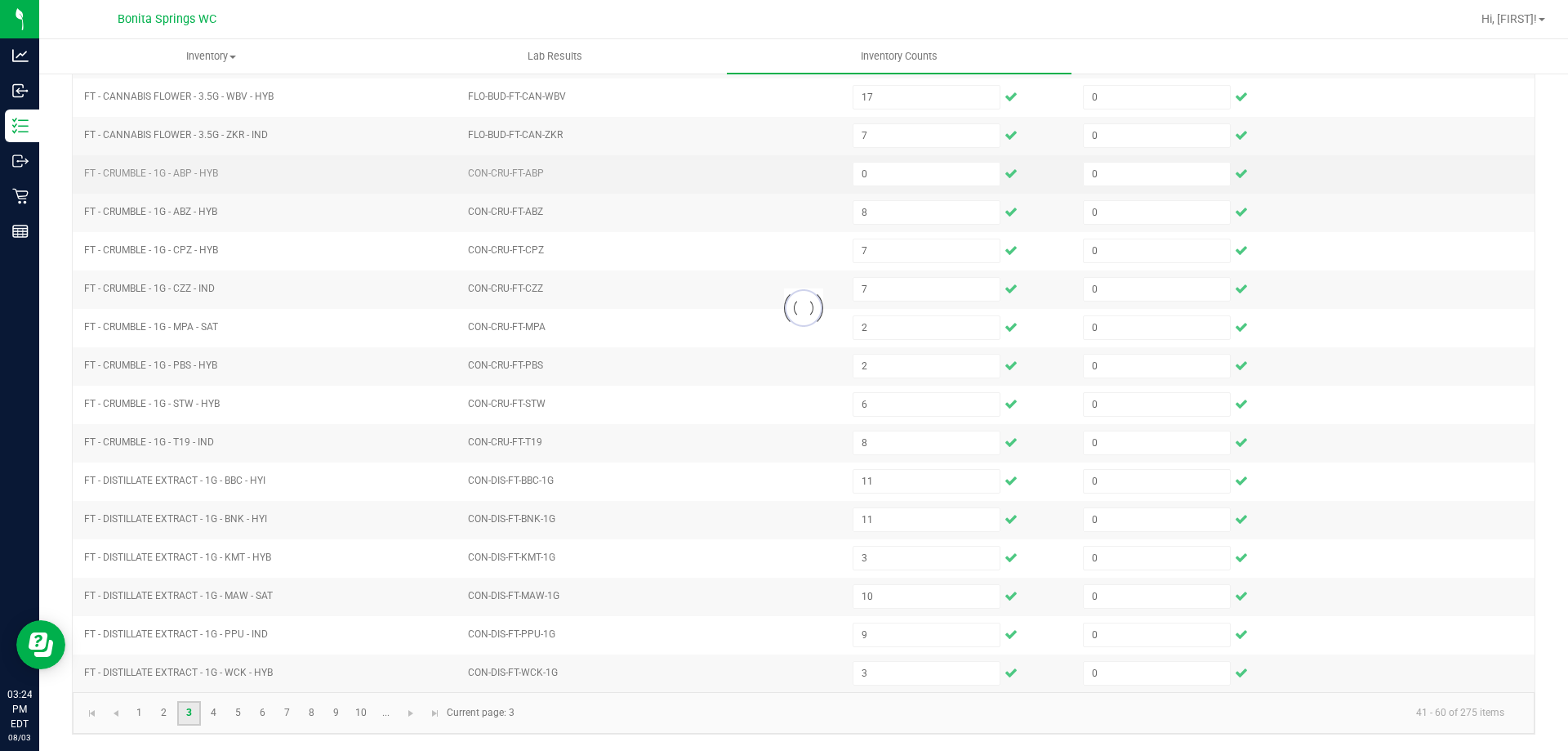 type 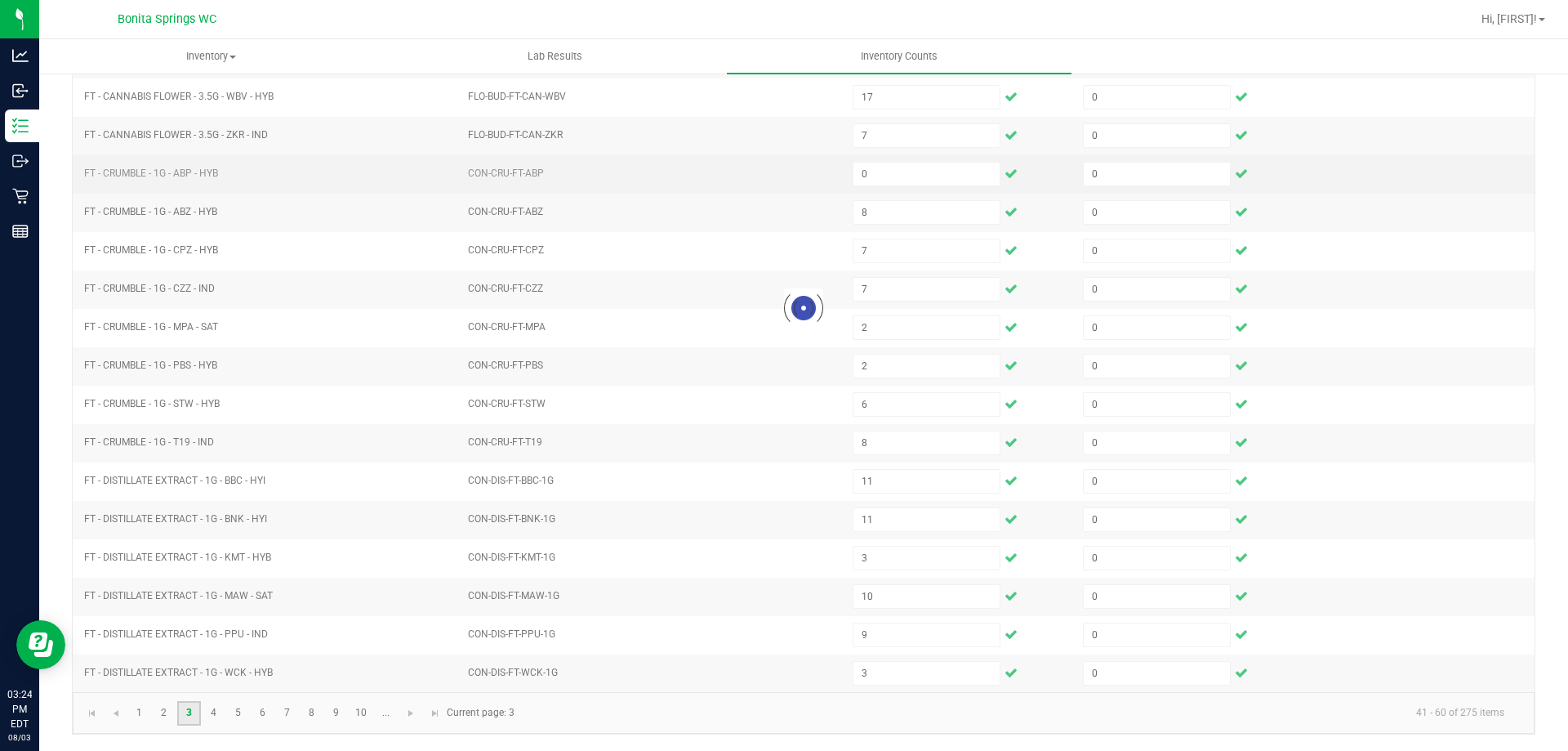 type 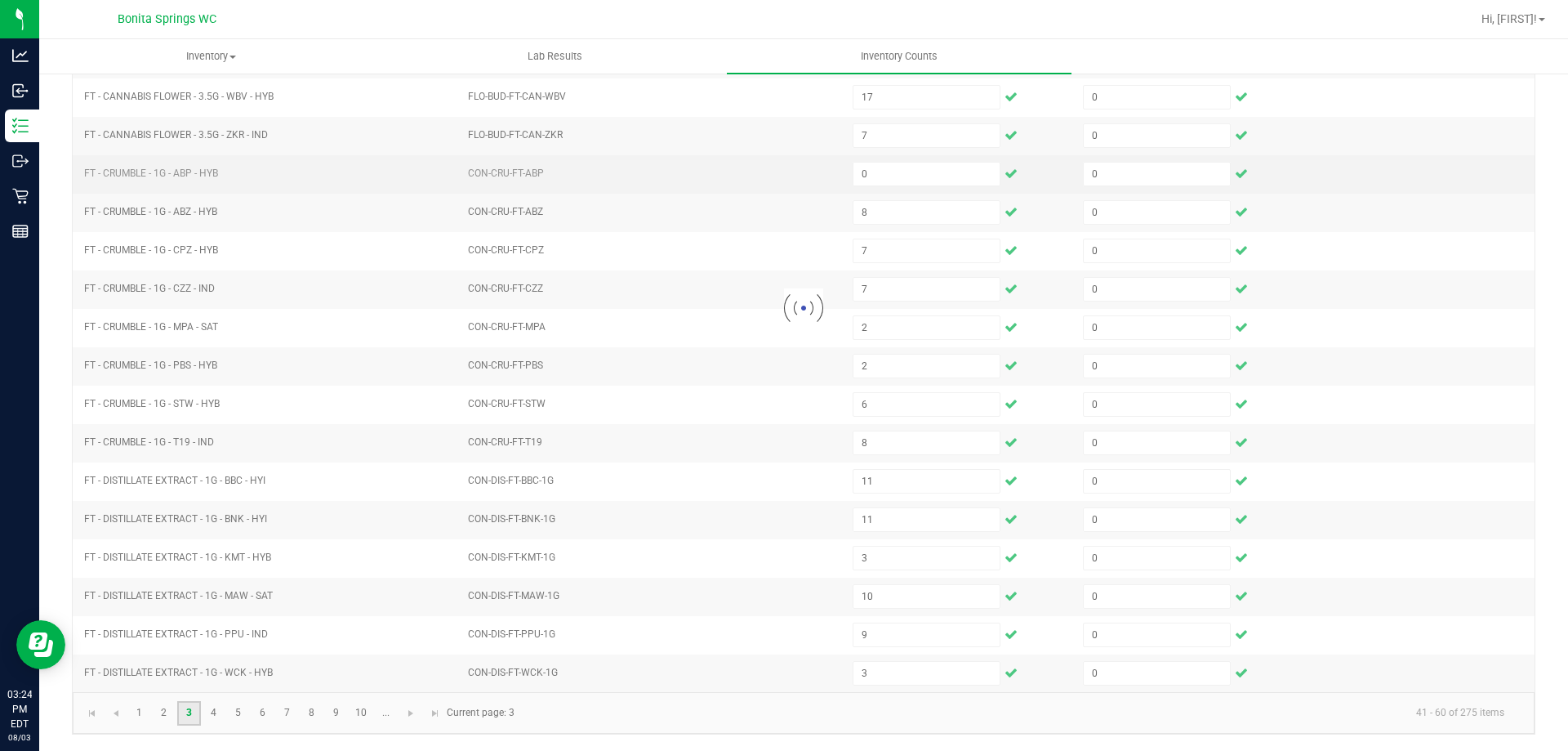 type 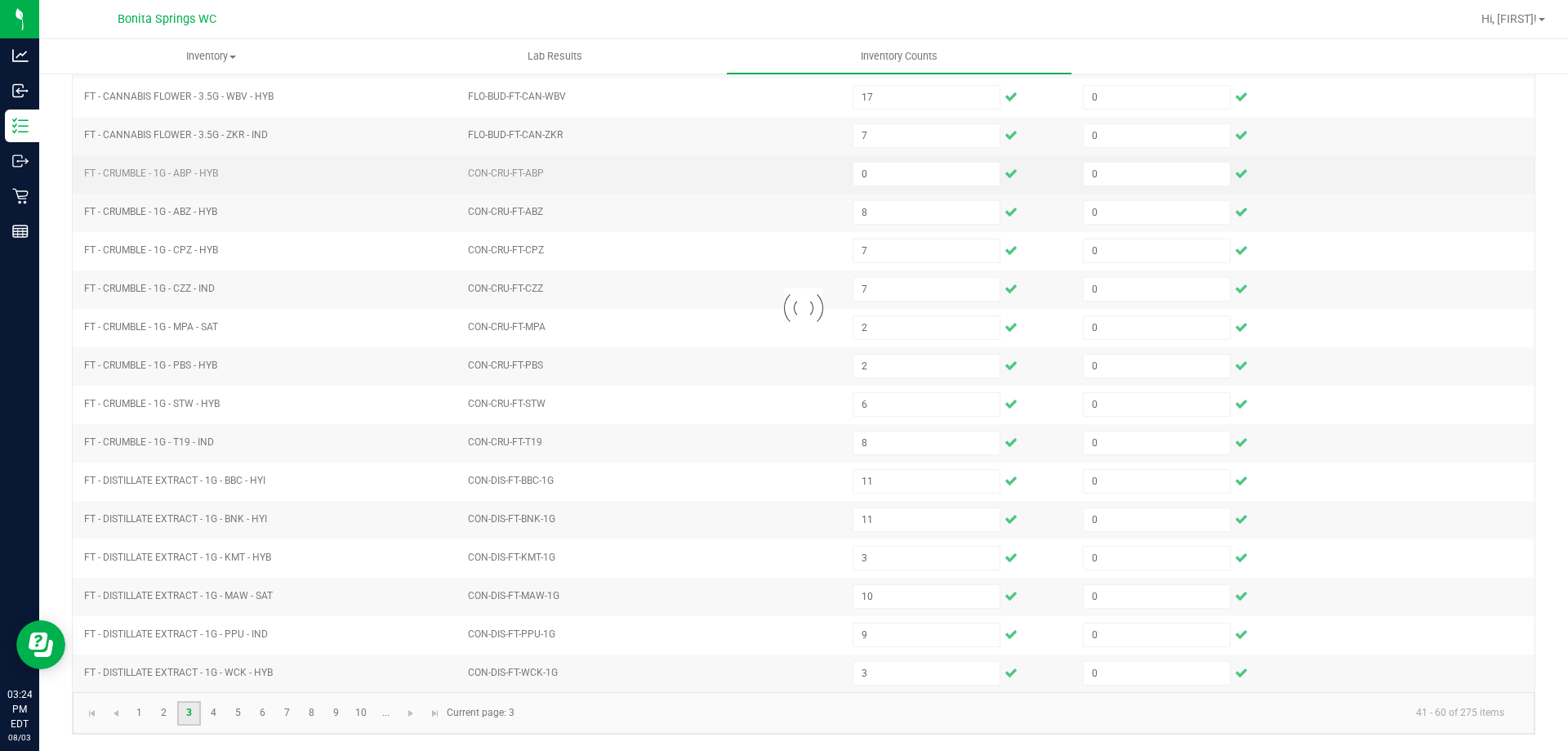 type 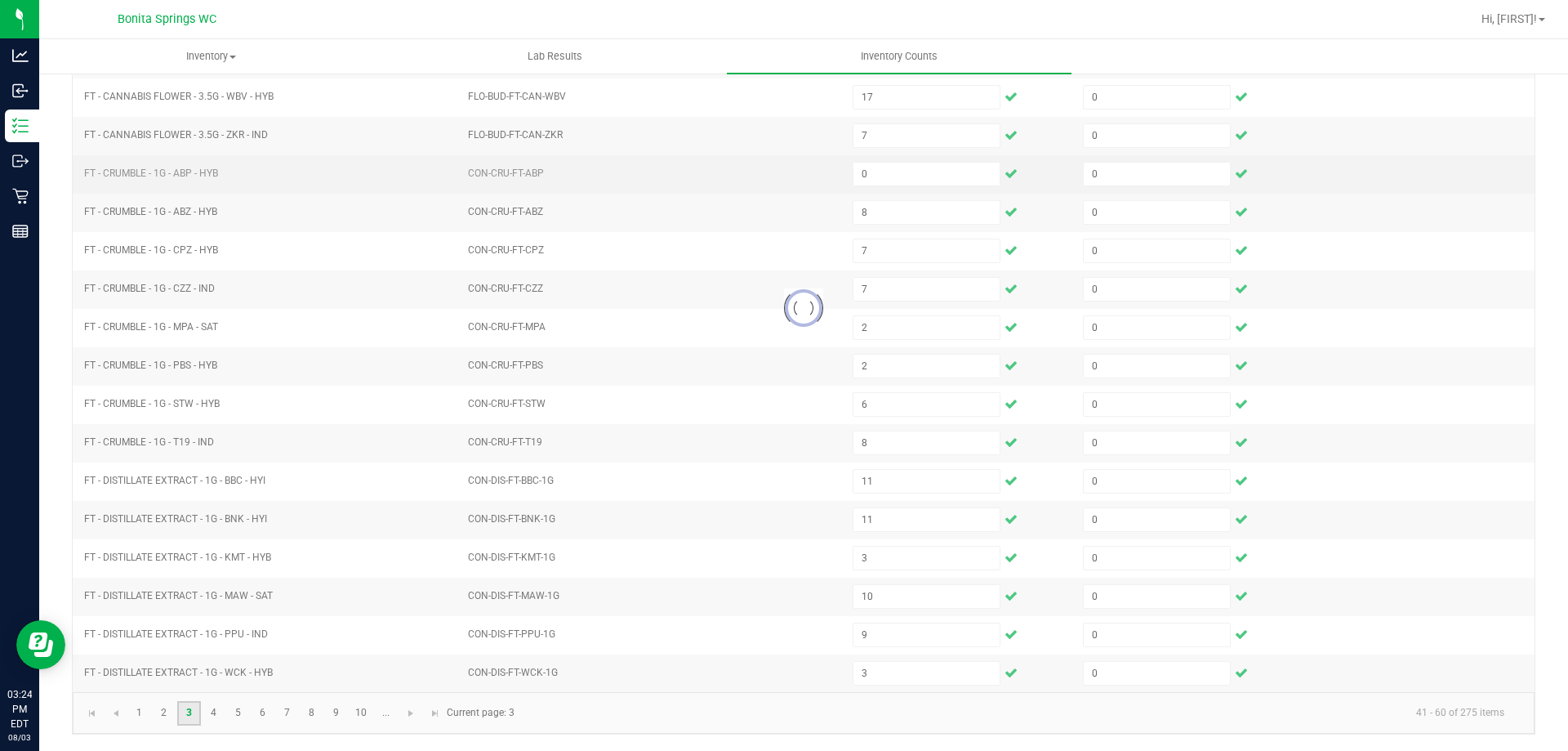 type 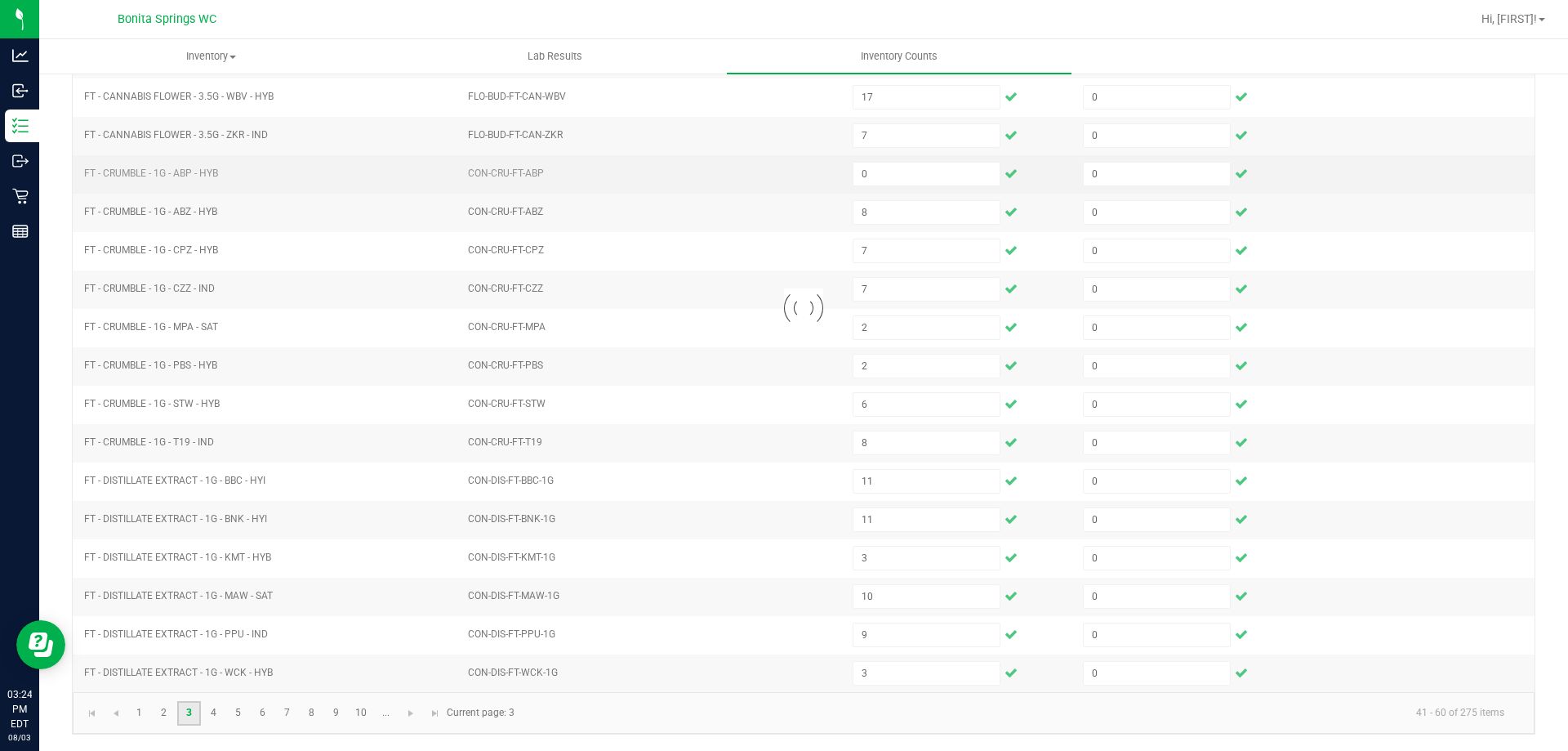 type 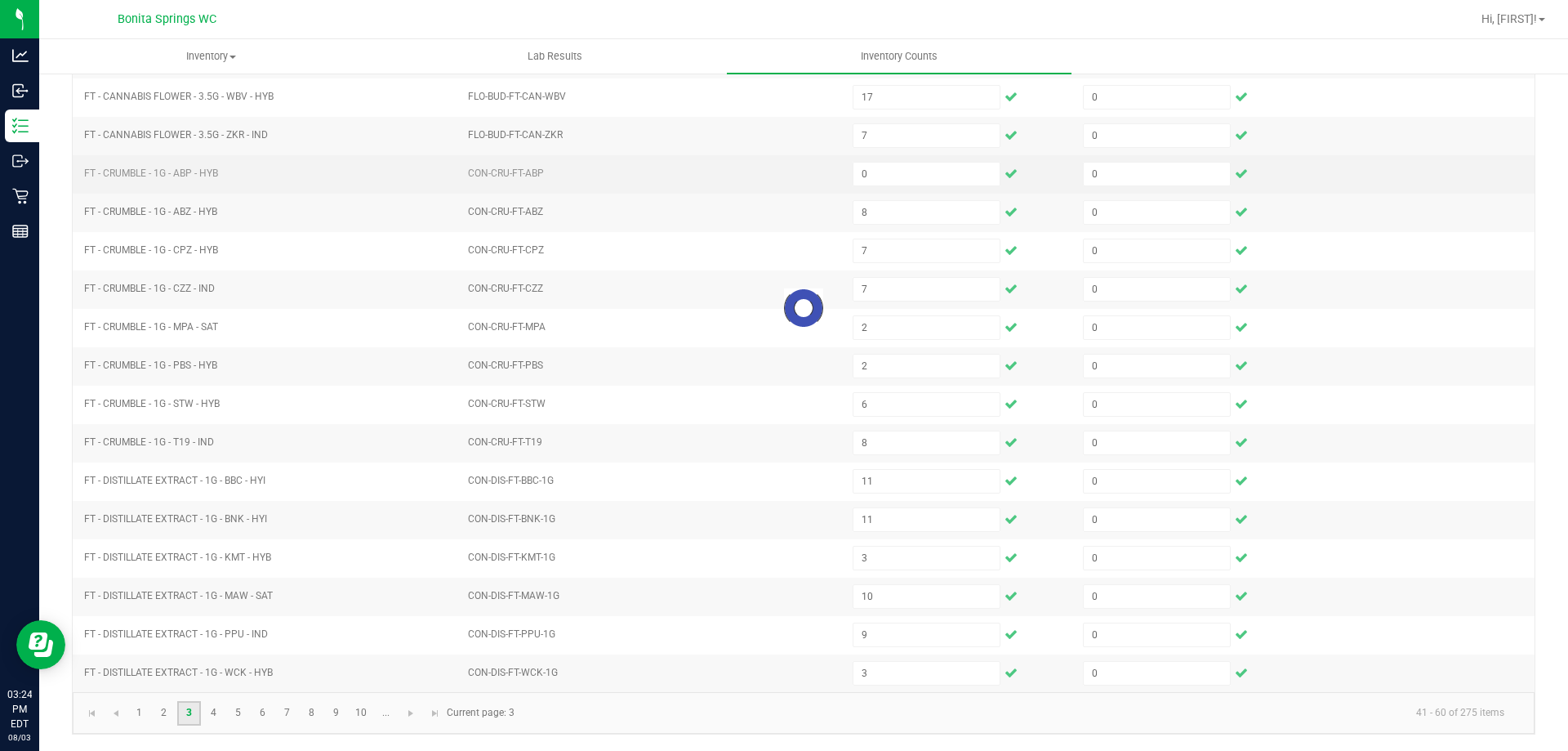 type 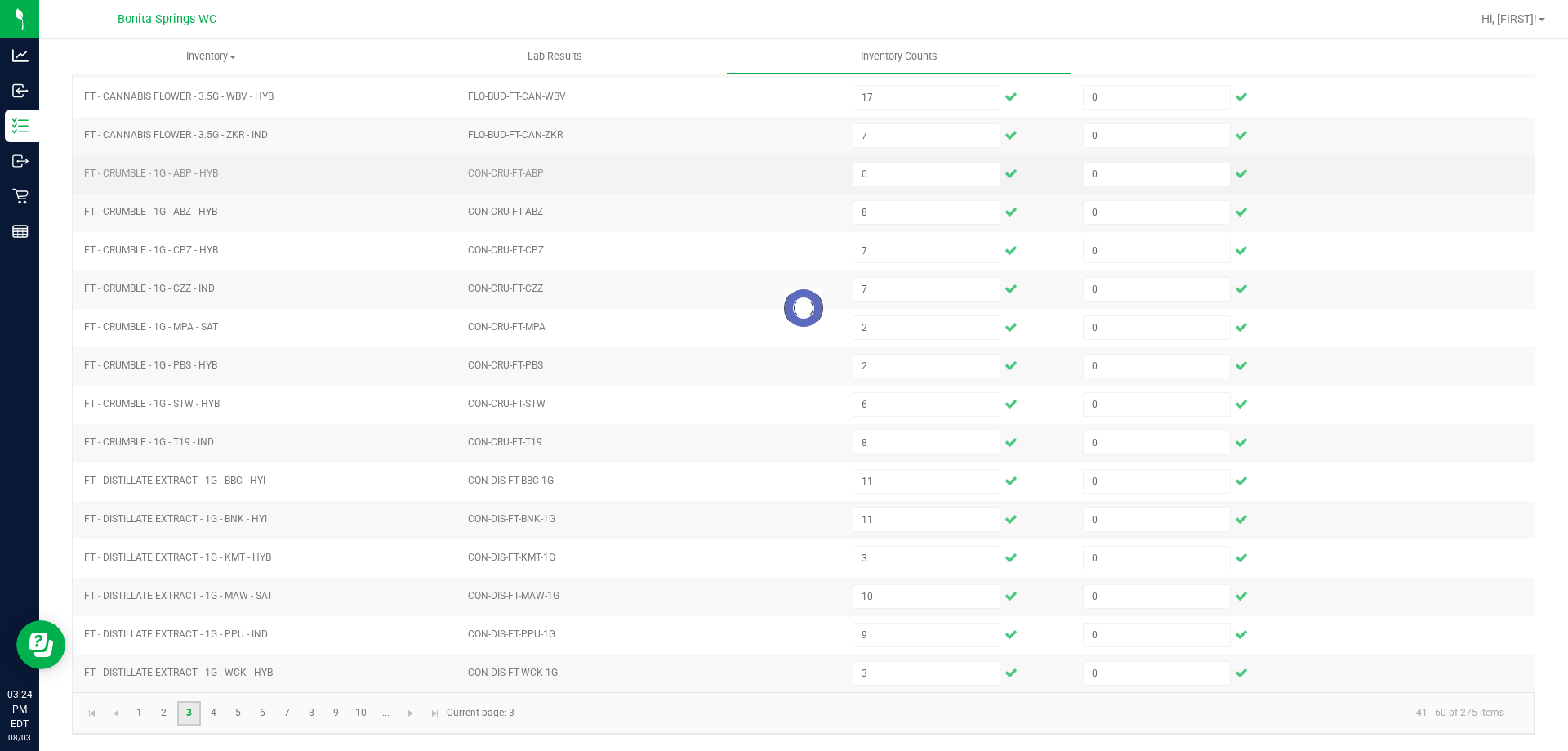 type 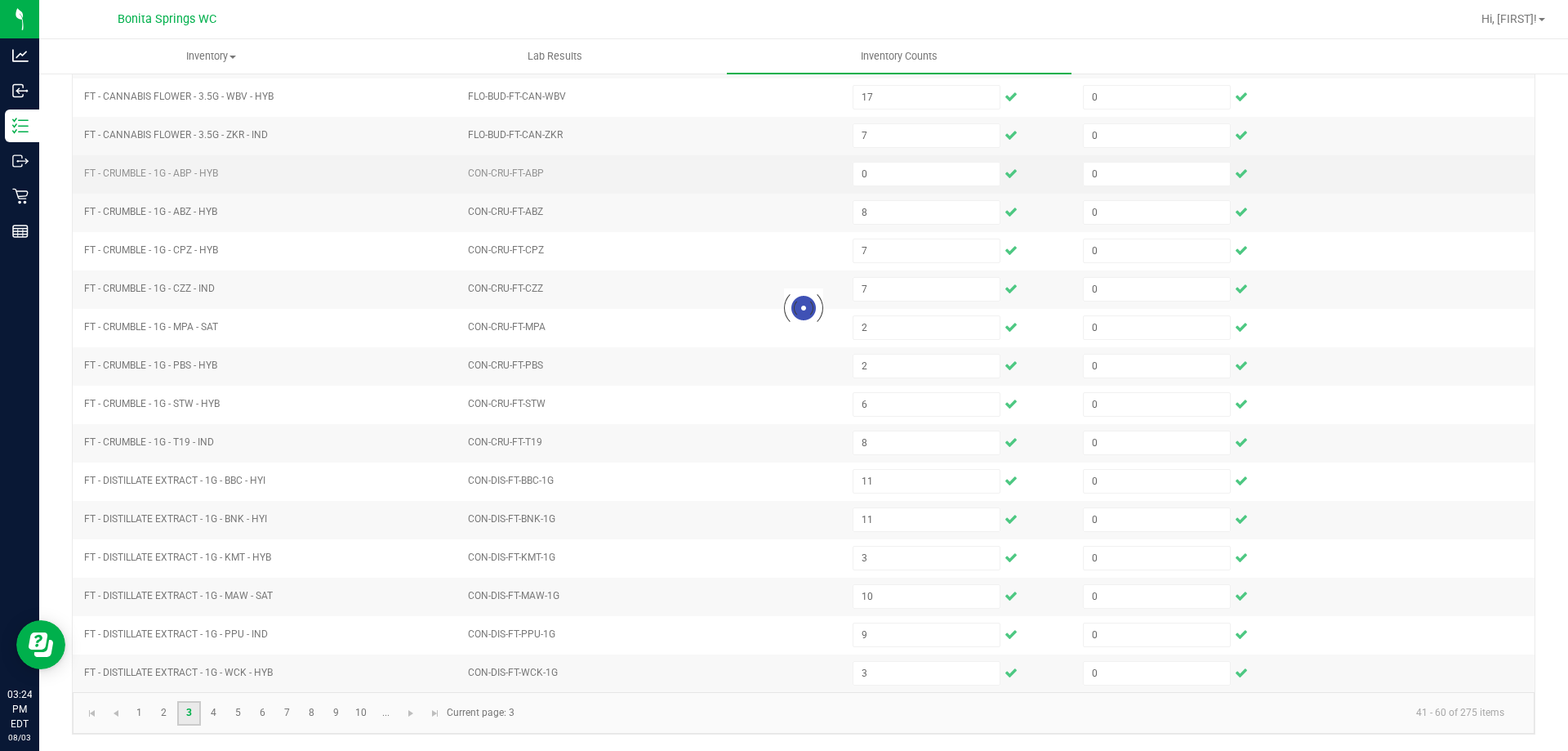 type 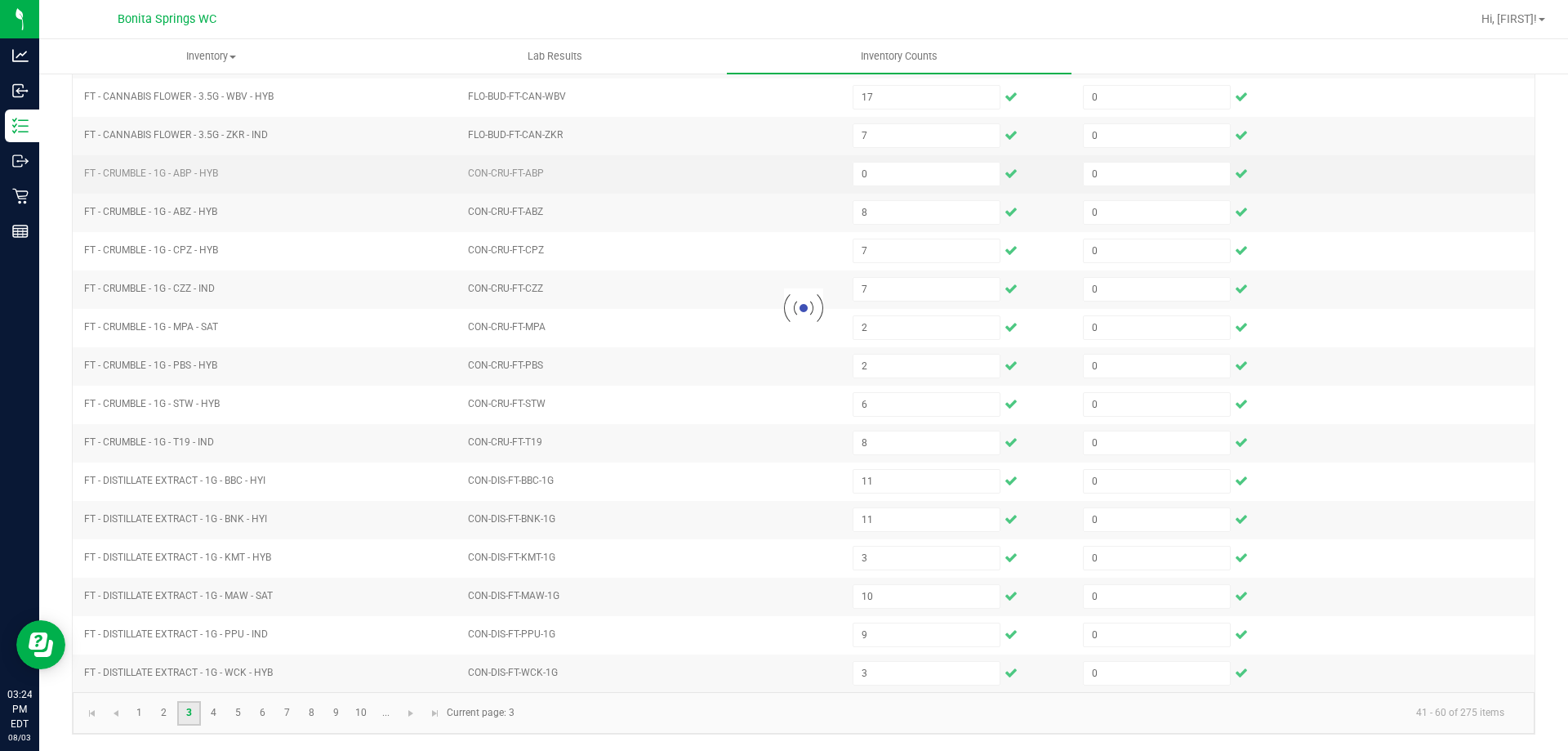 type 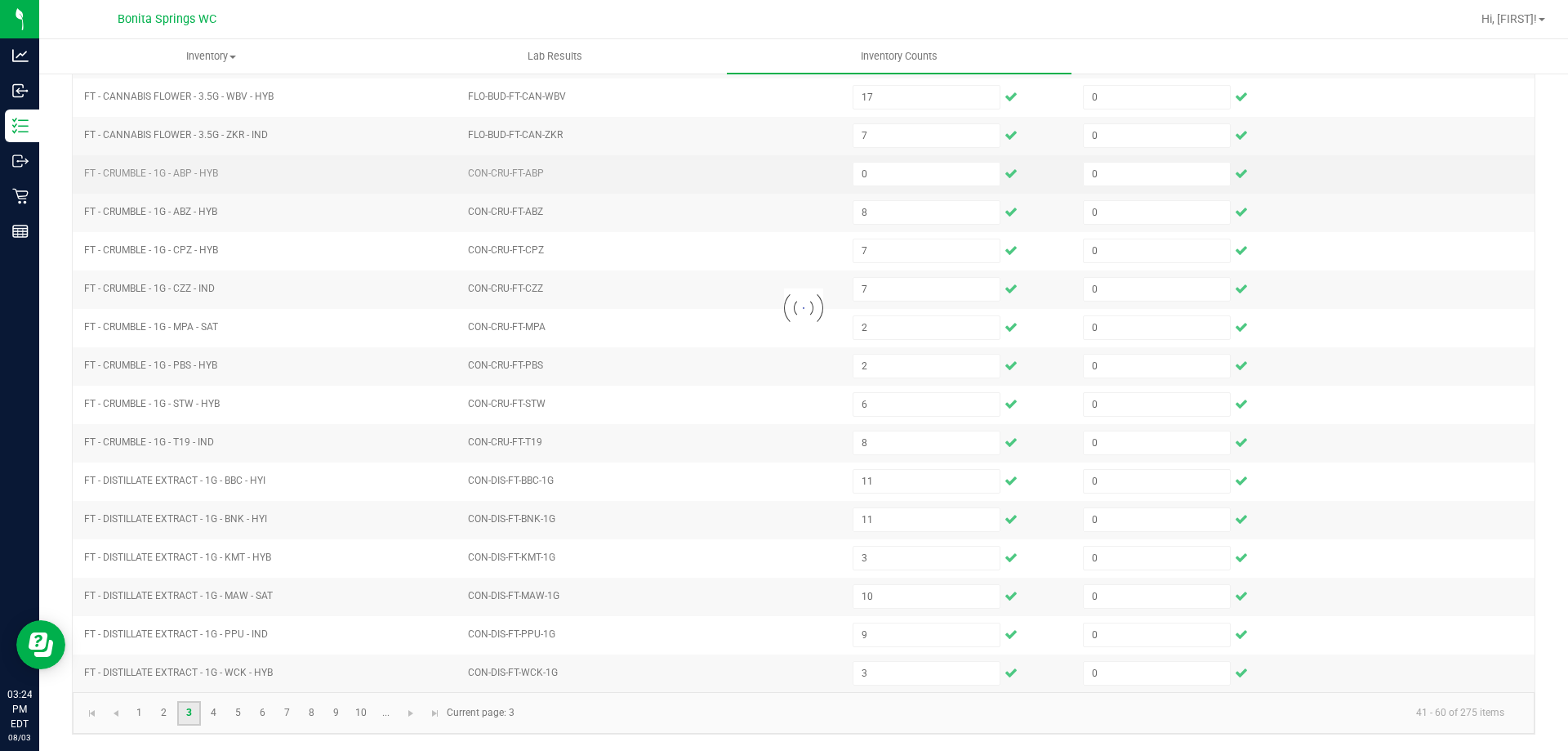 type 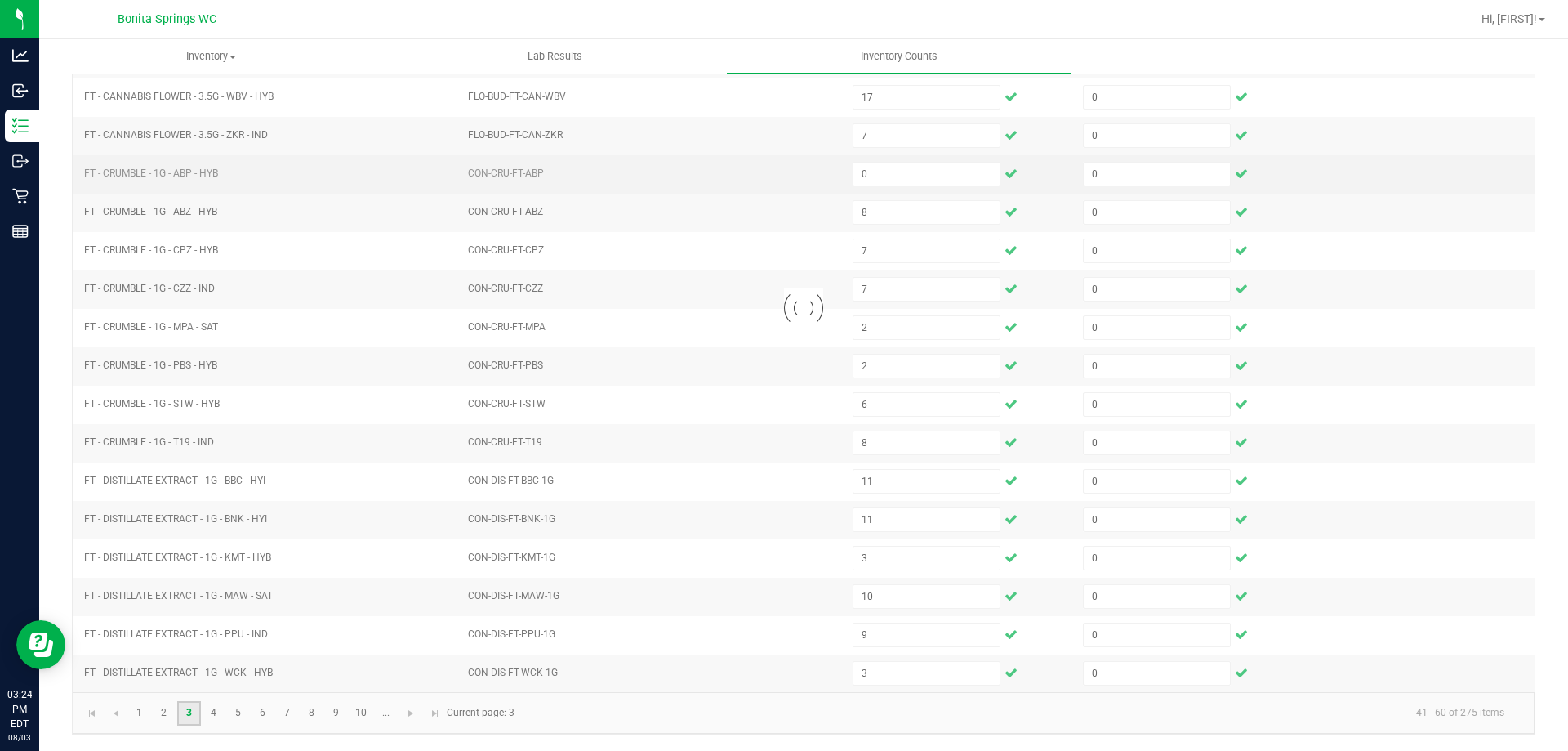 type 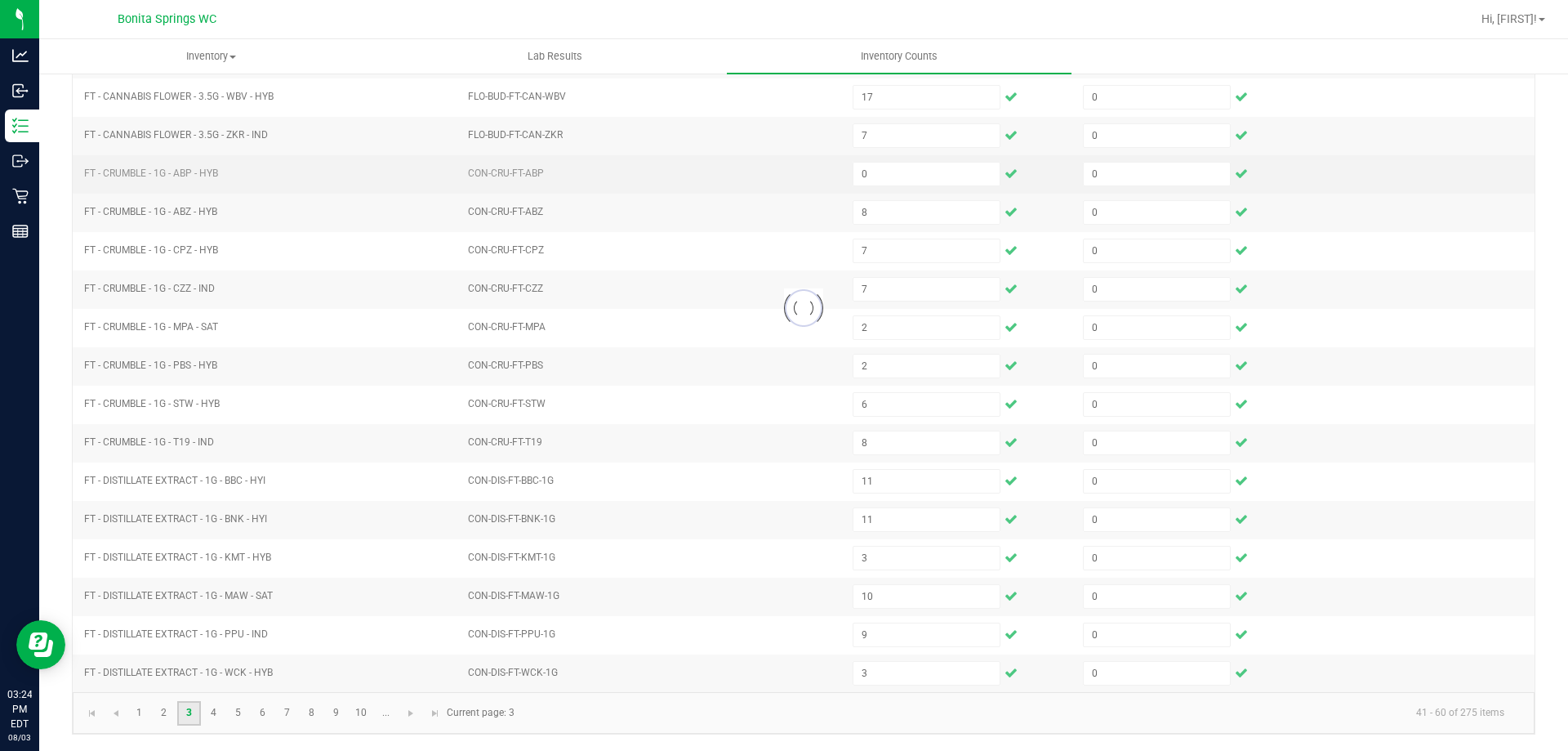 type 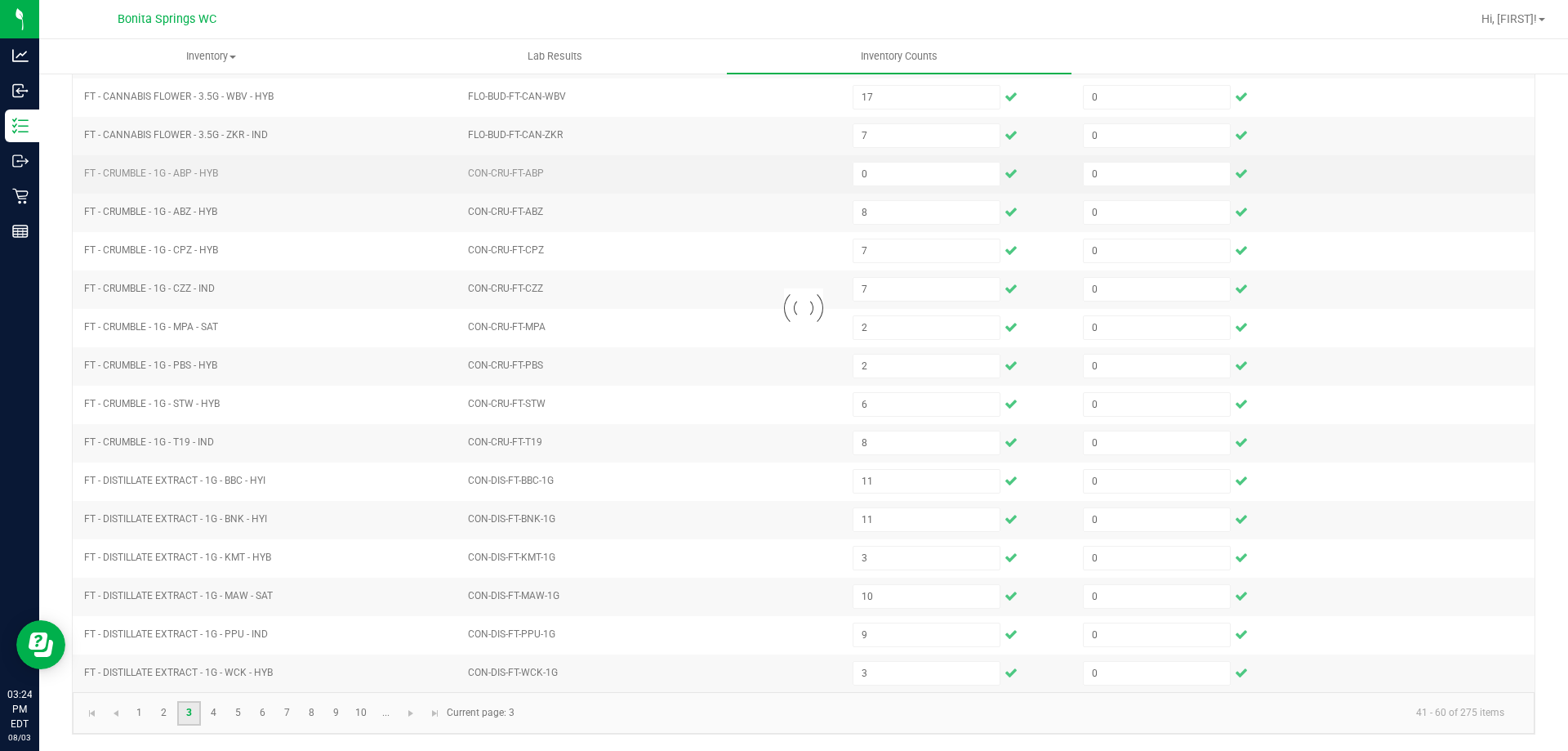 type 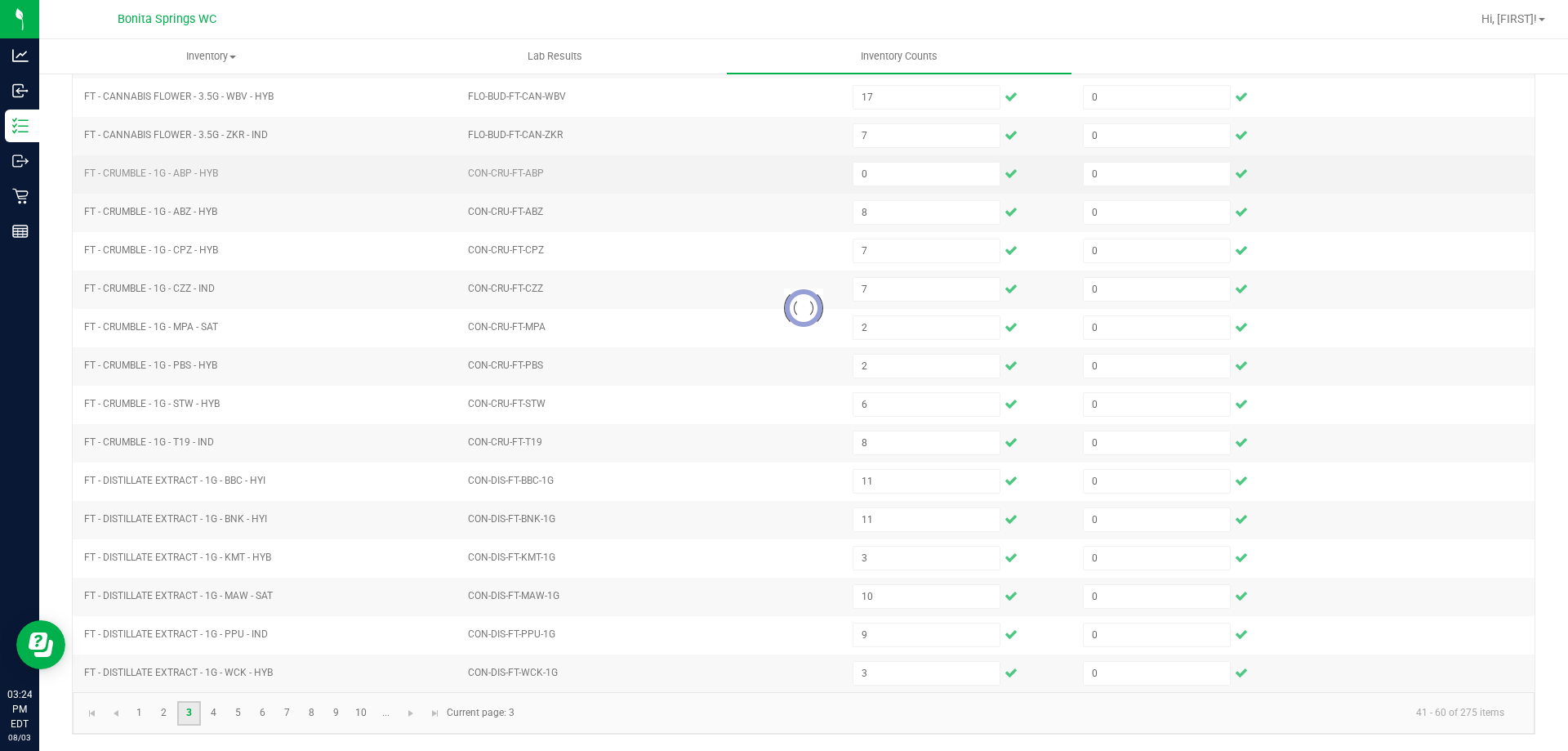 type 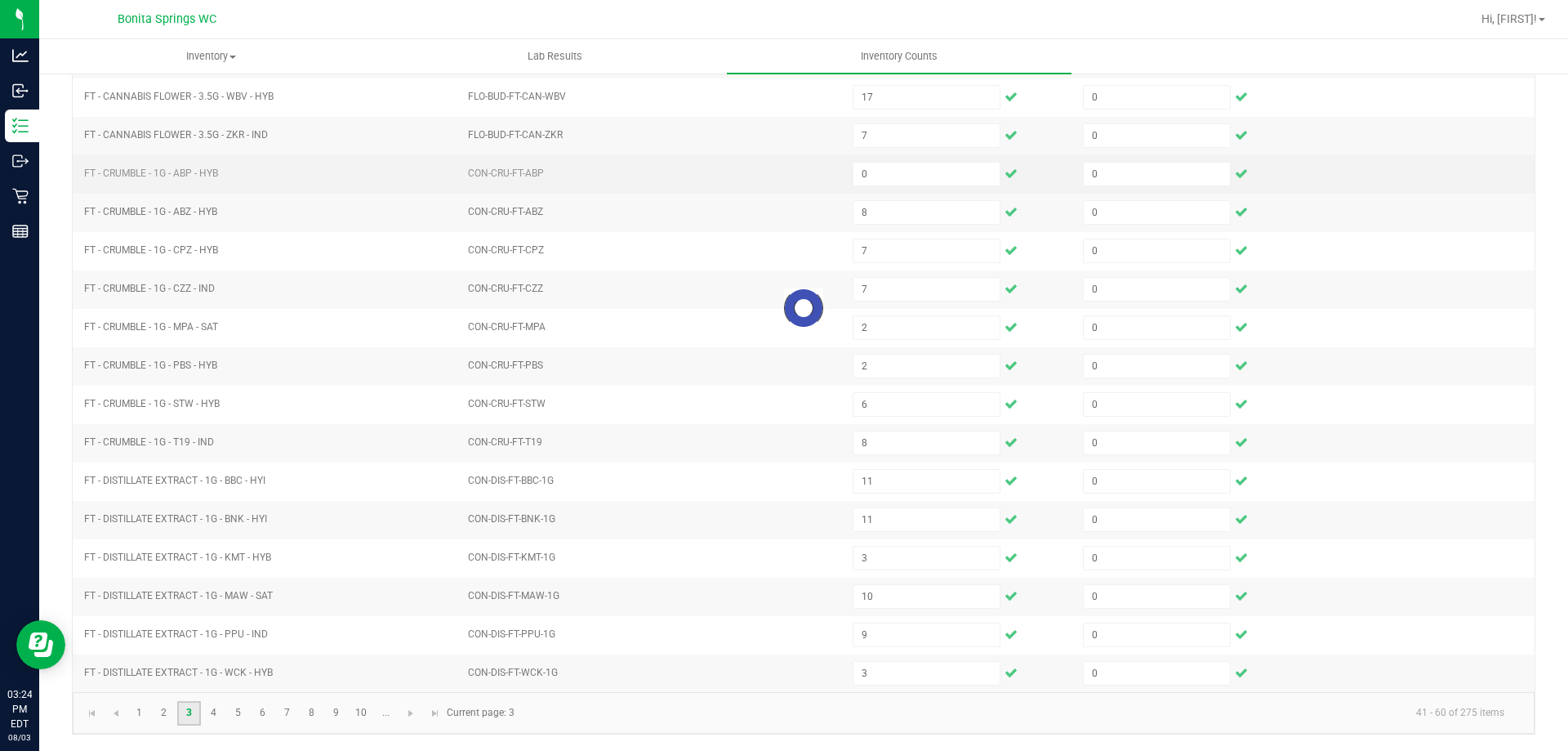 type 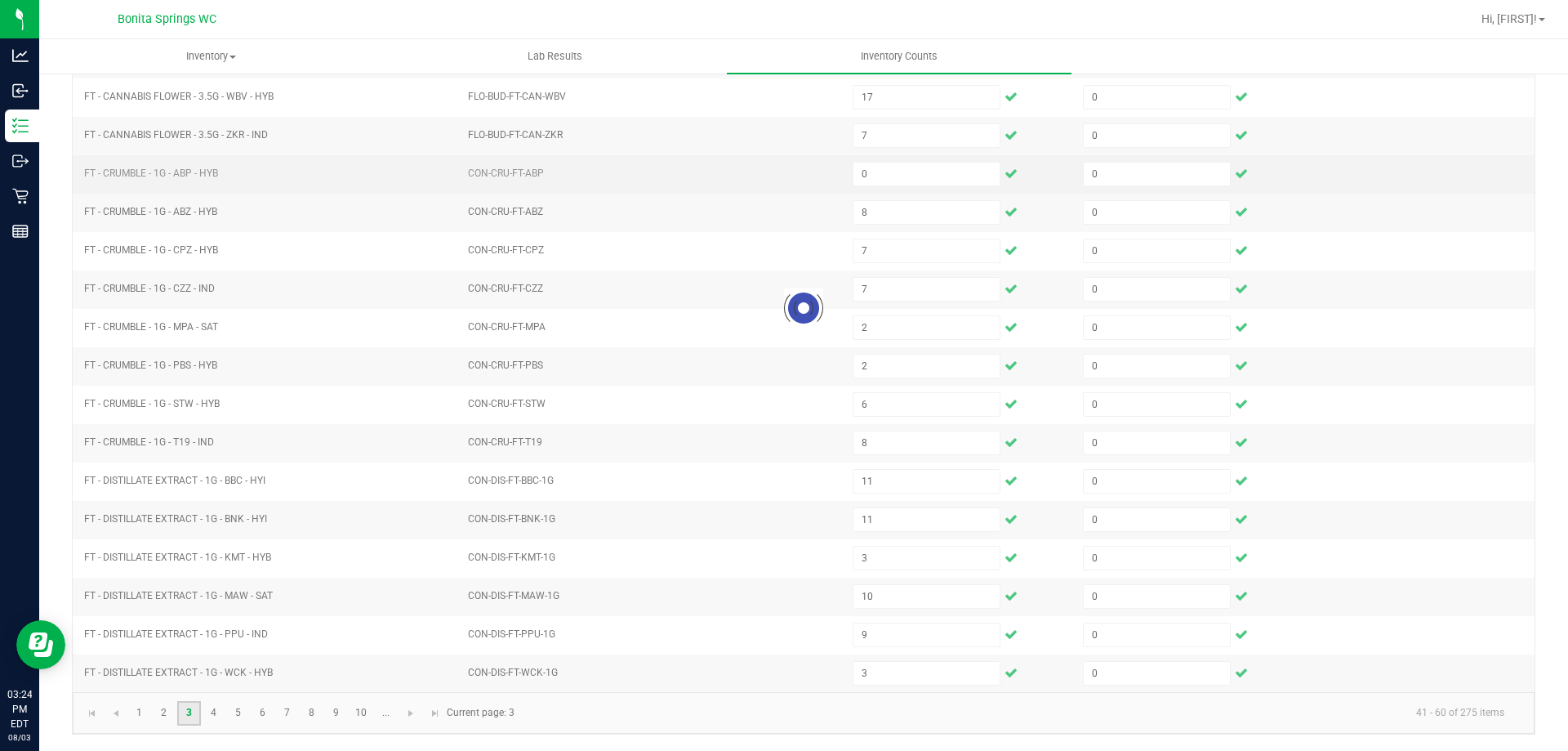type 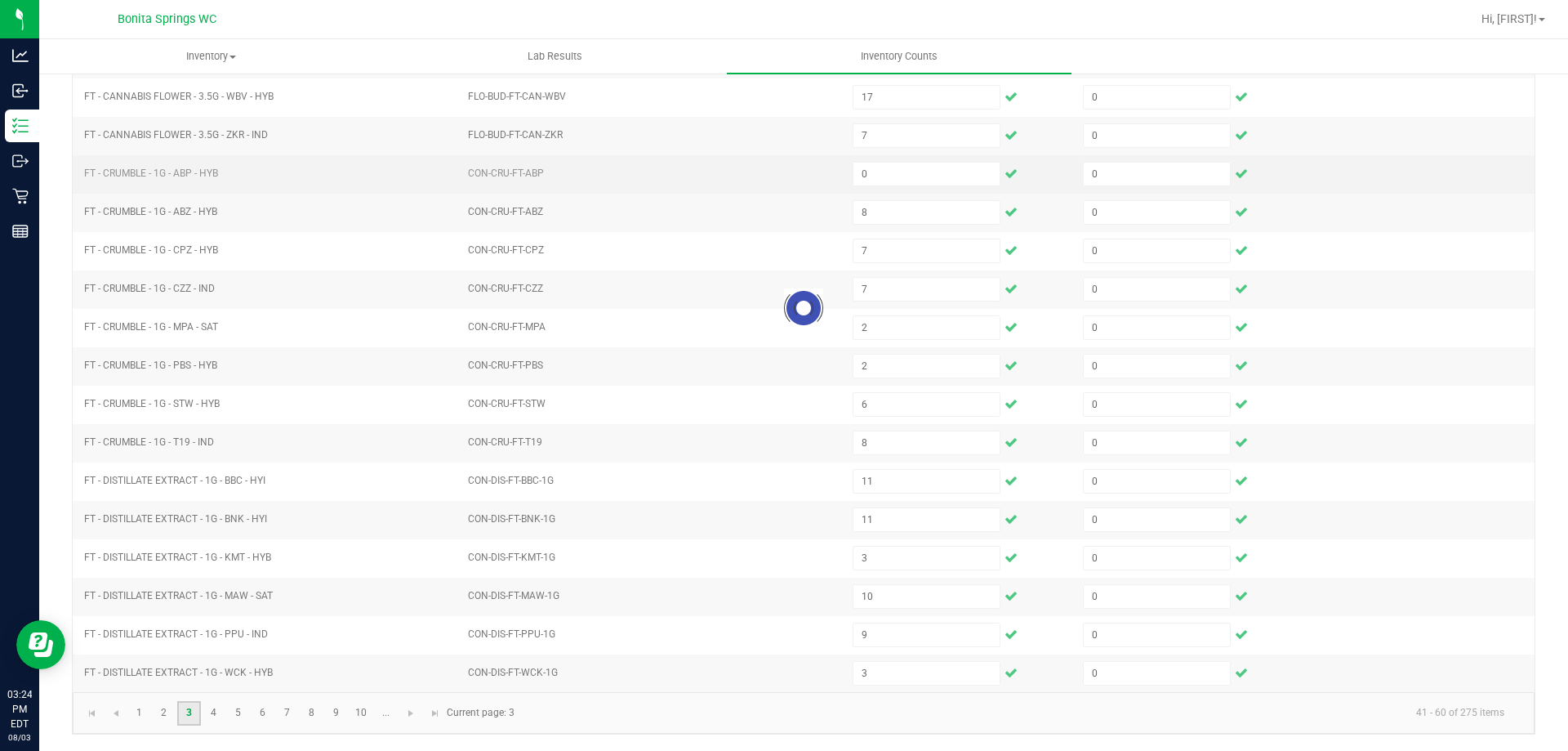 type 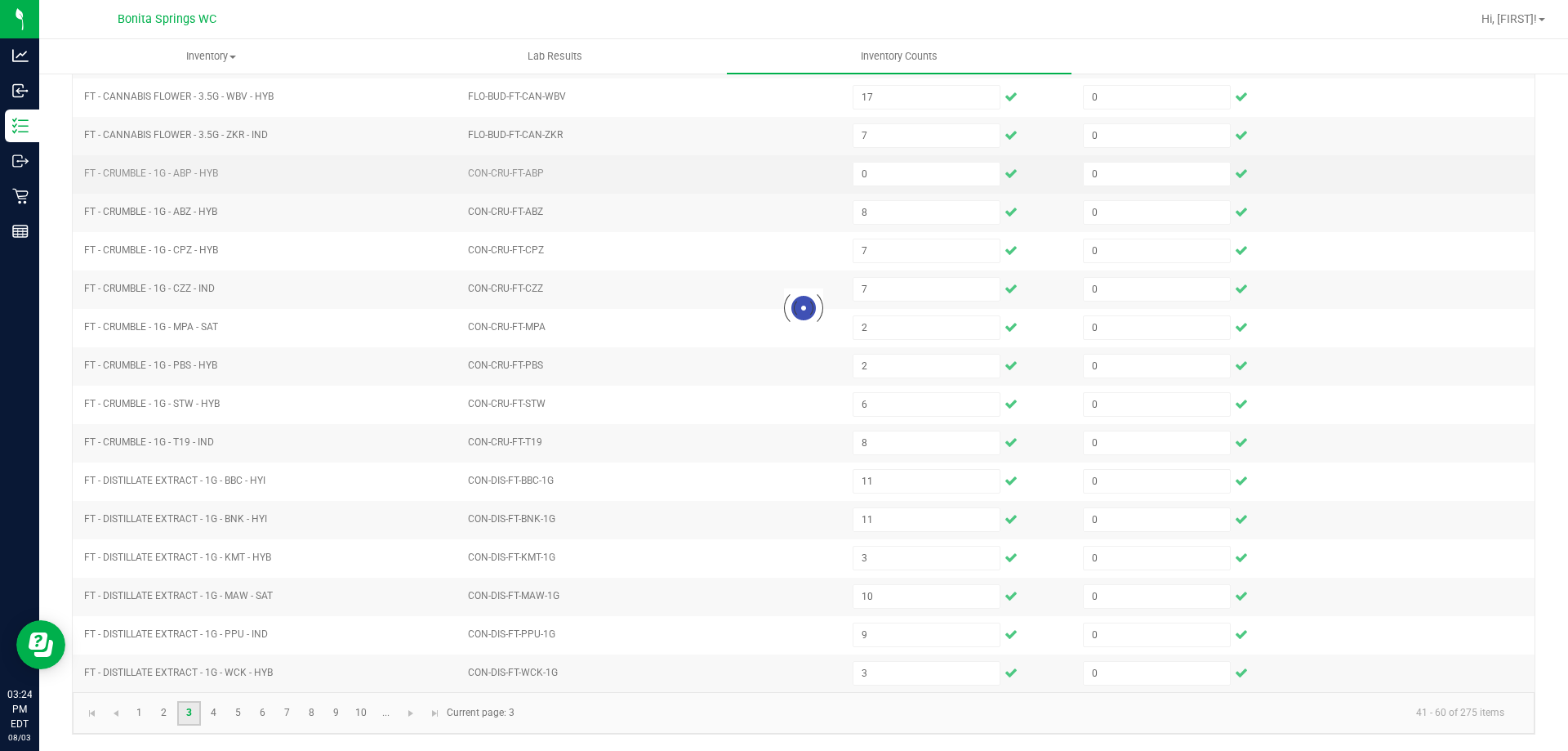 type 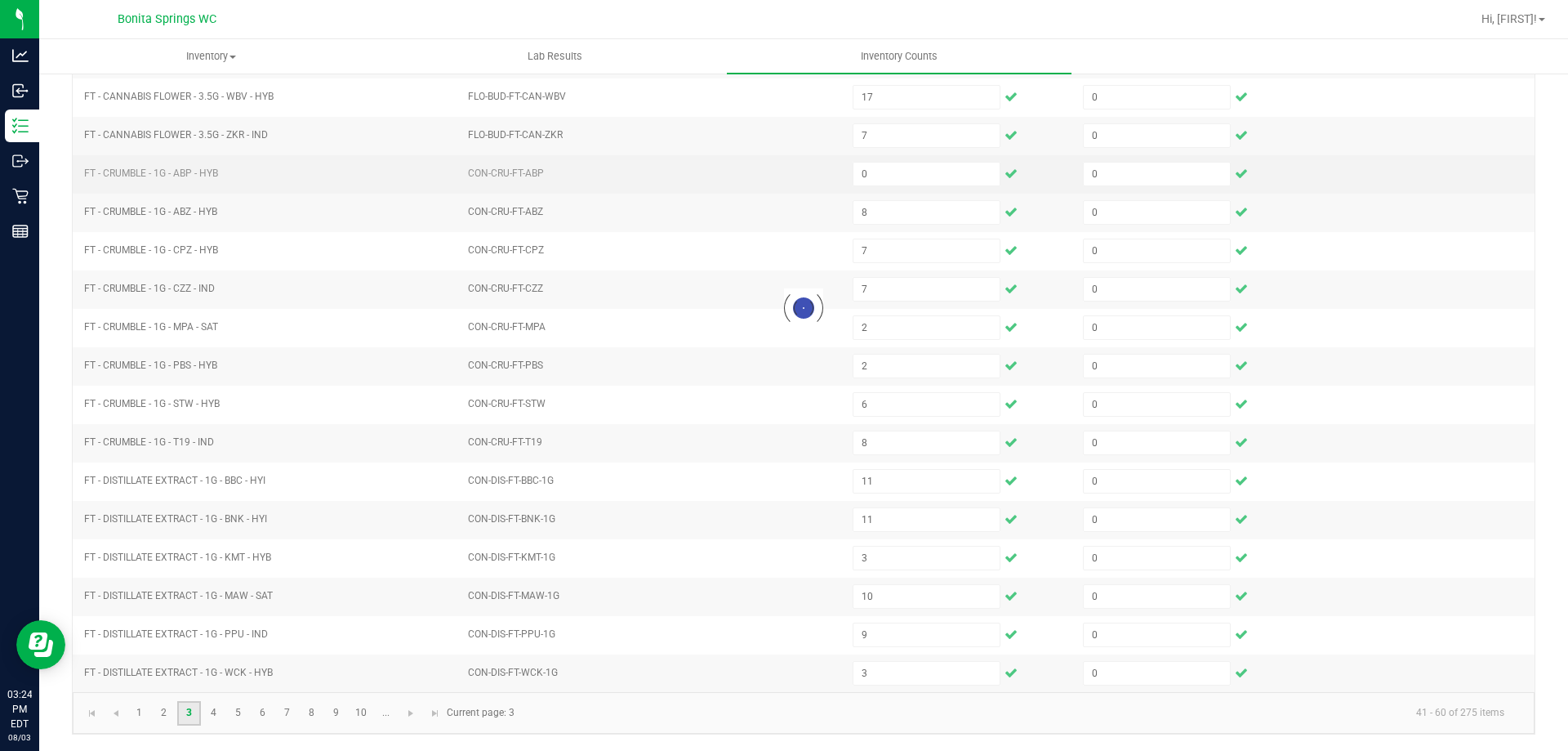 type 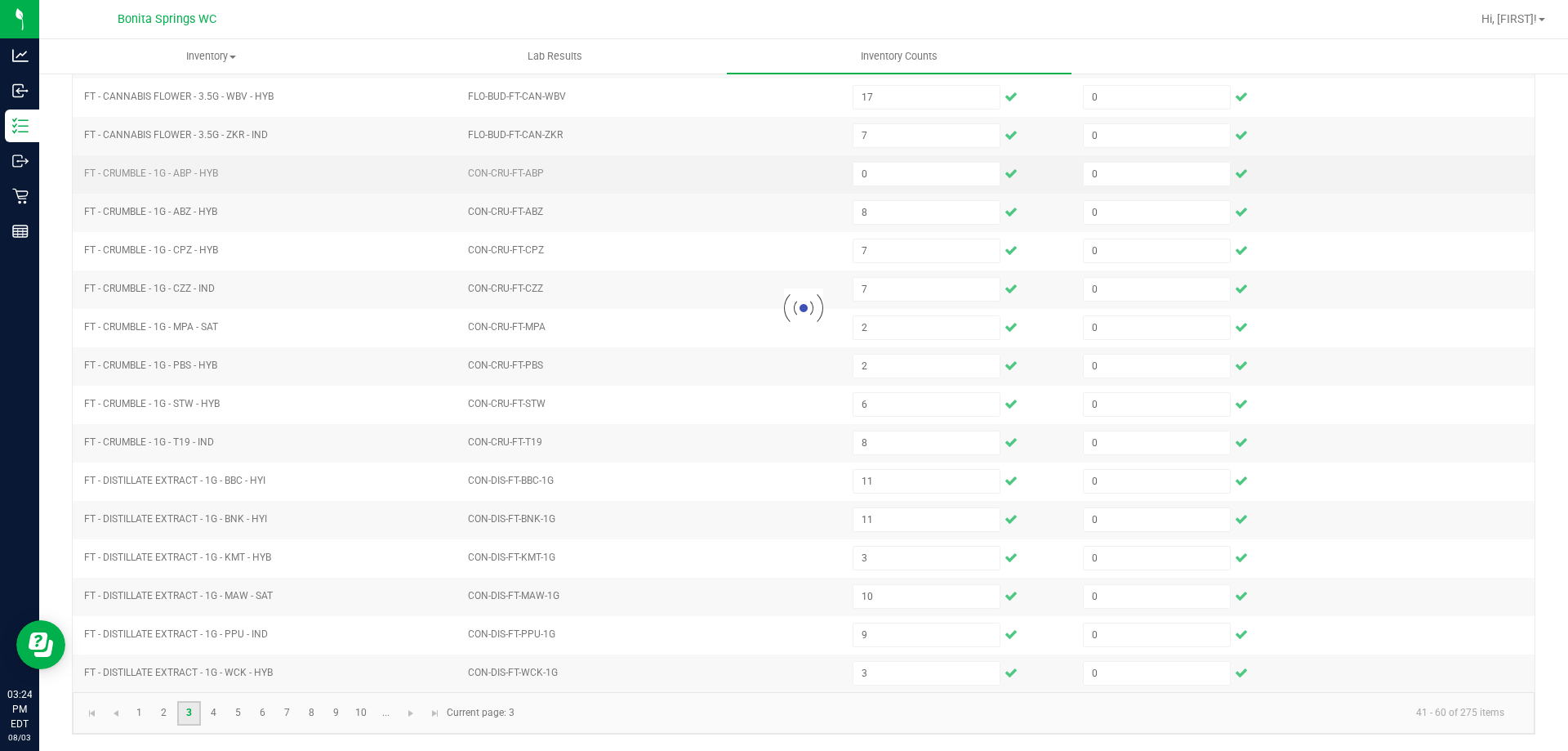 type 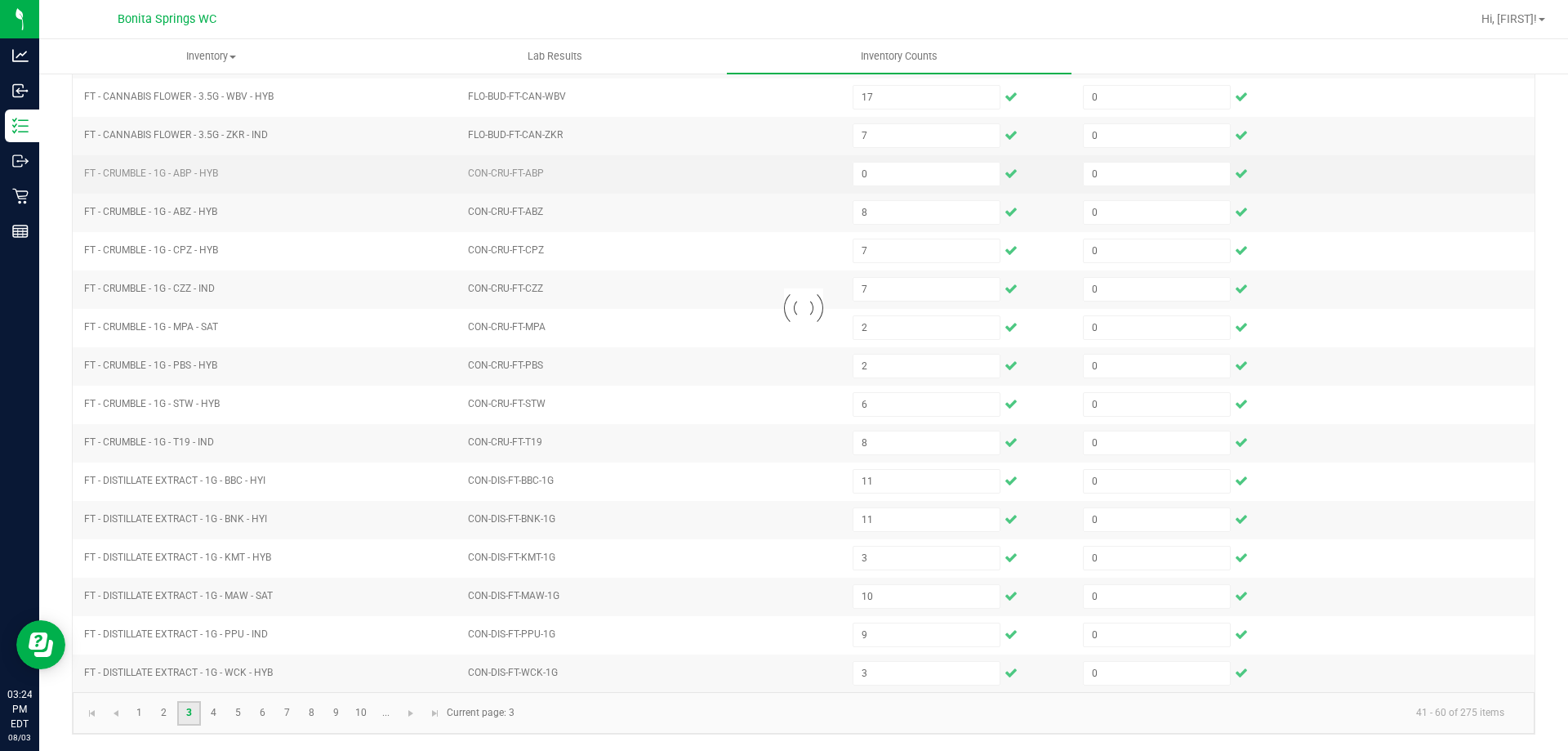 type 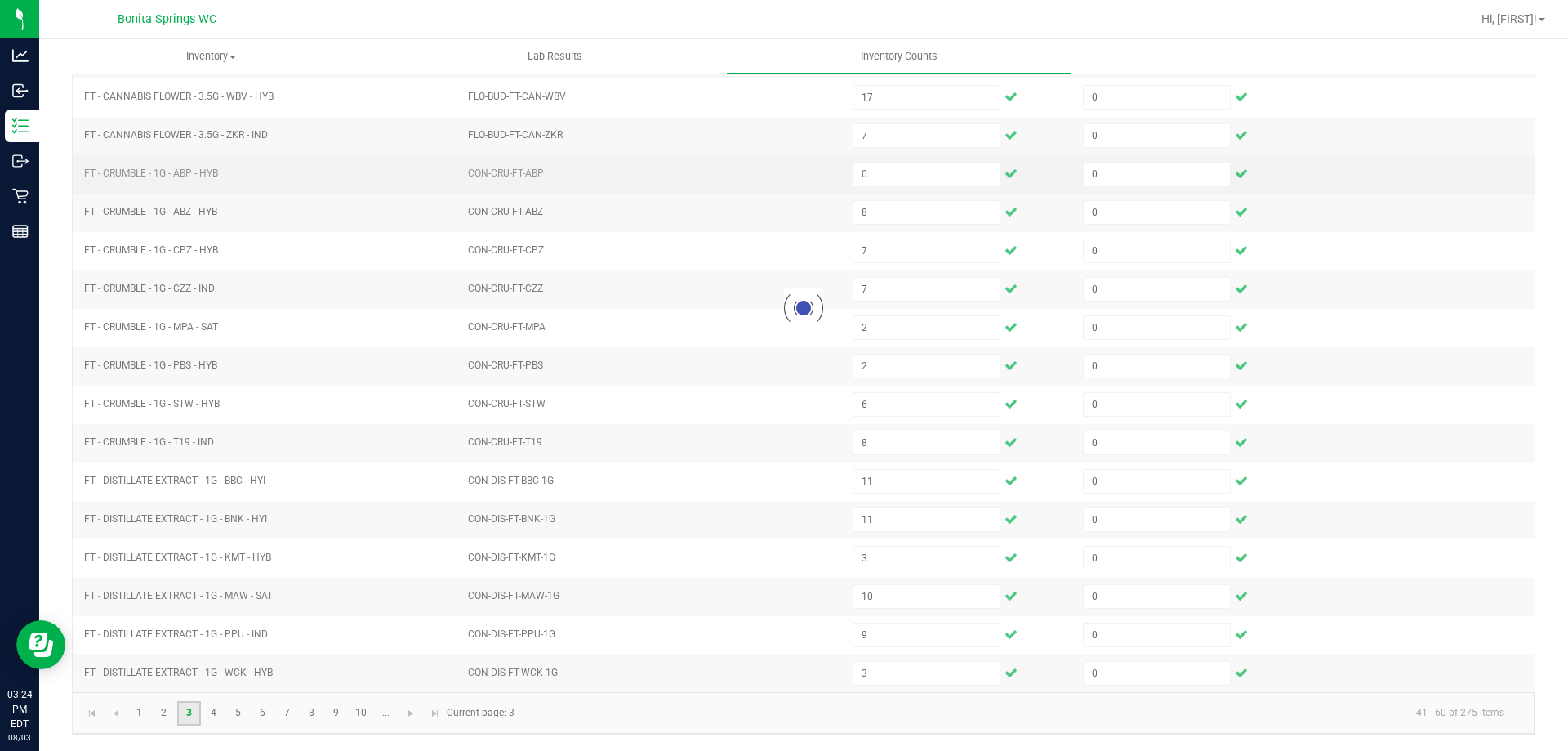 type 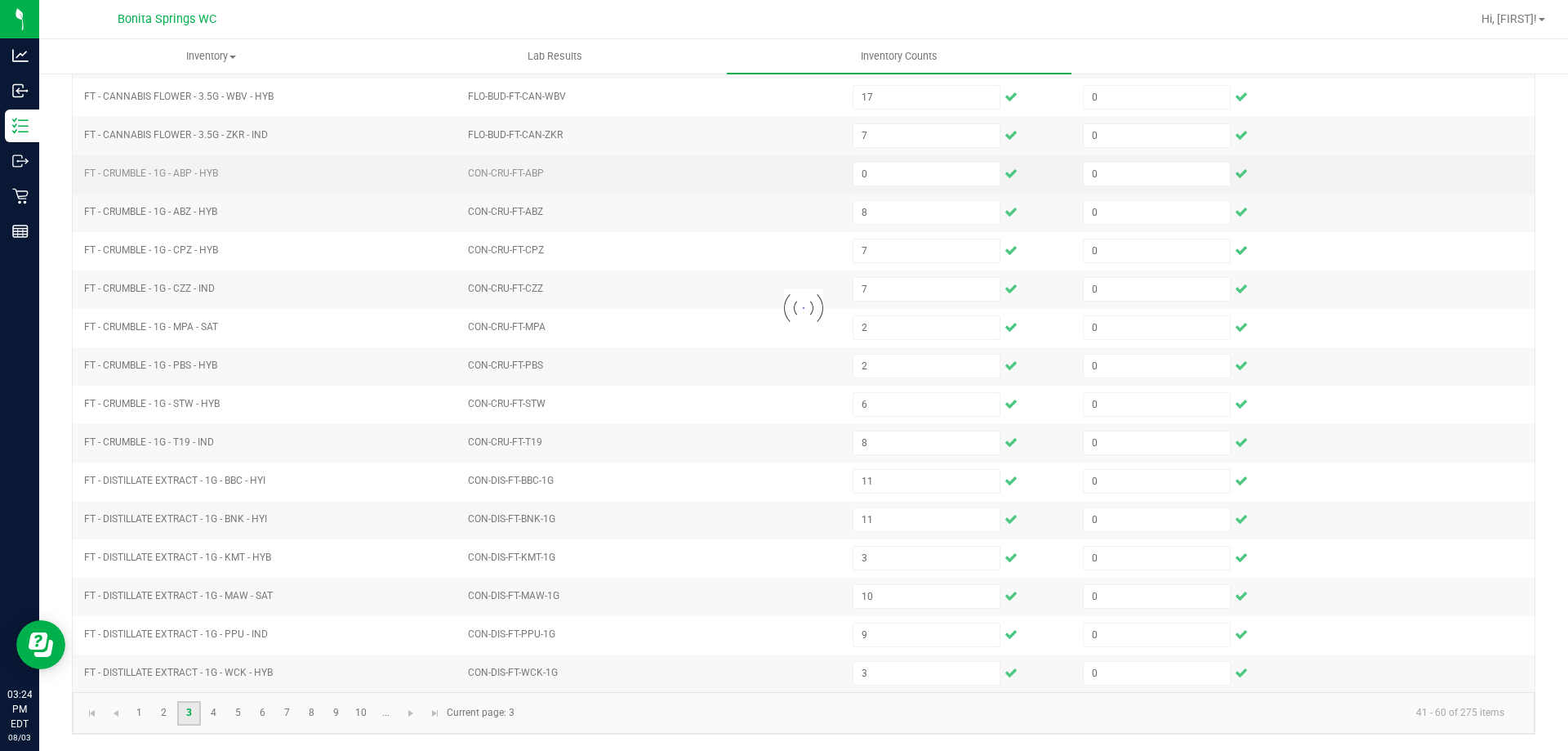 type 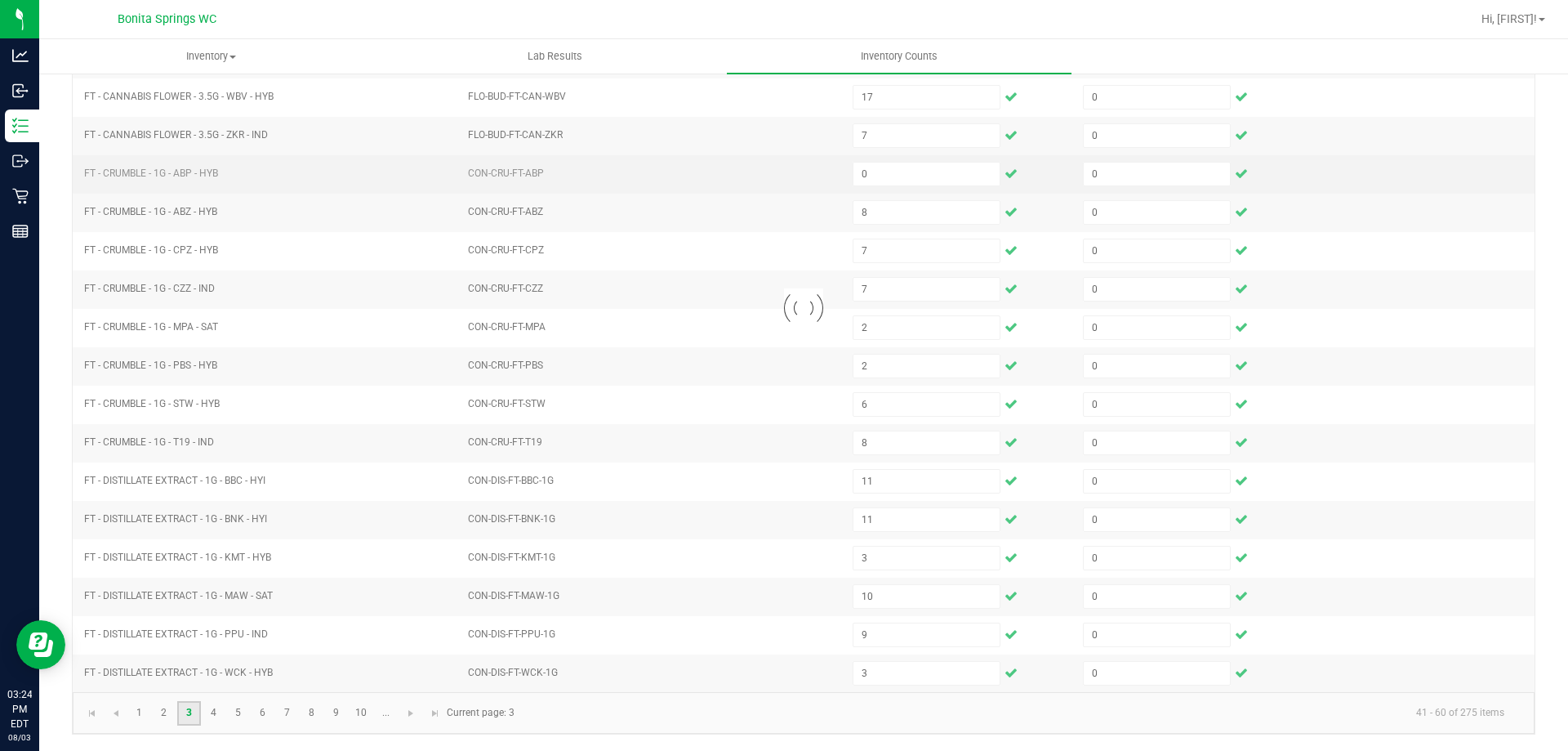 type 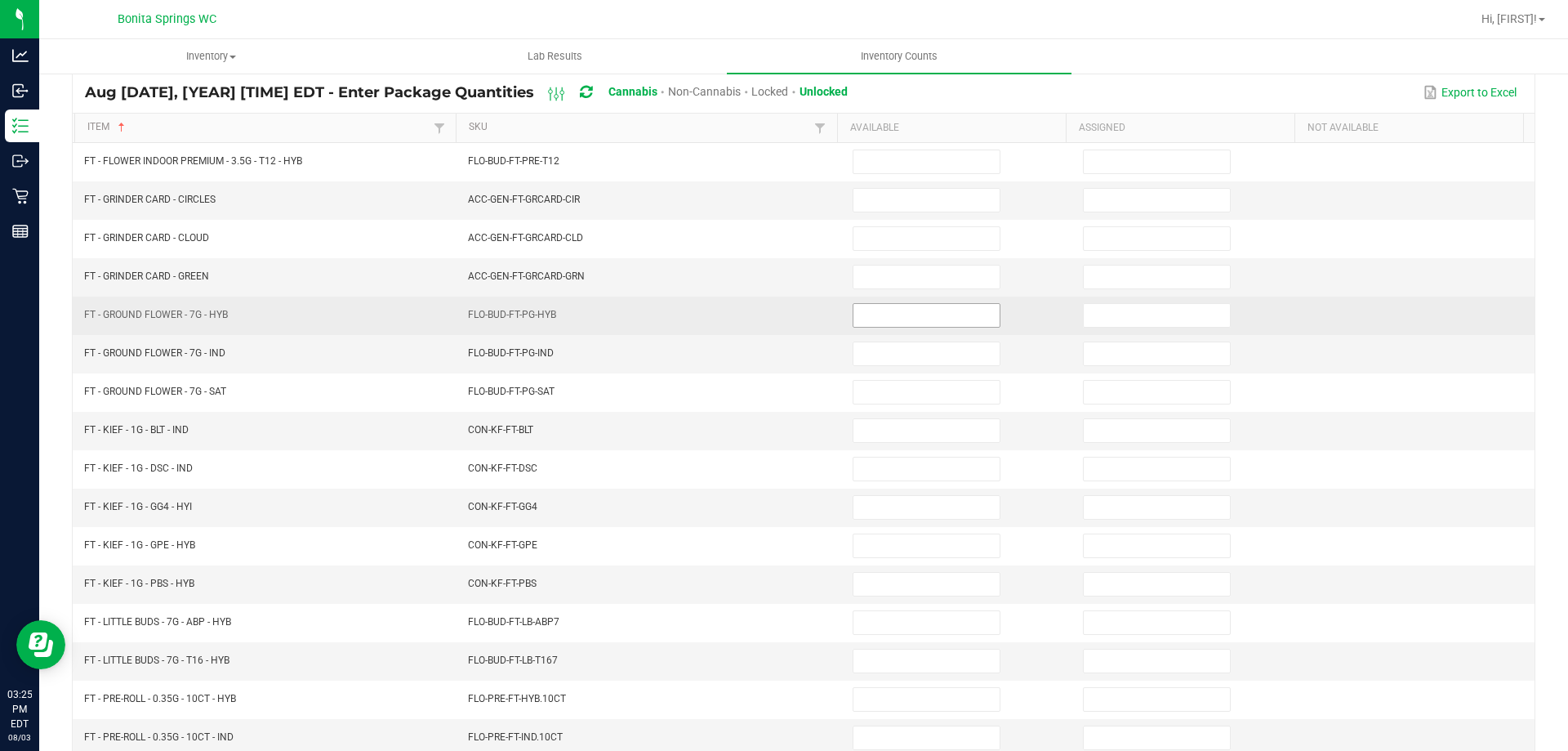 scroll, scrollTop: 12, scrollLeft: 0, axis: vertical 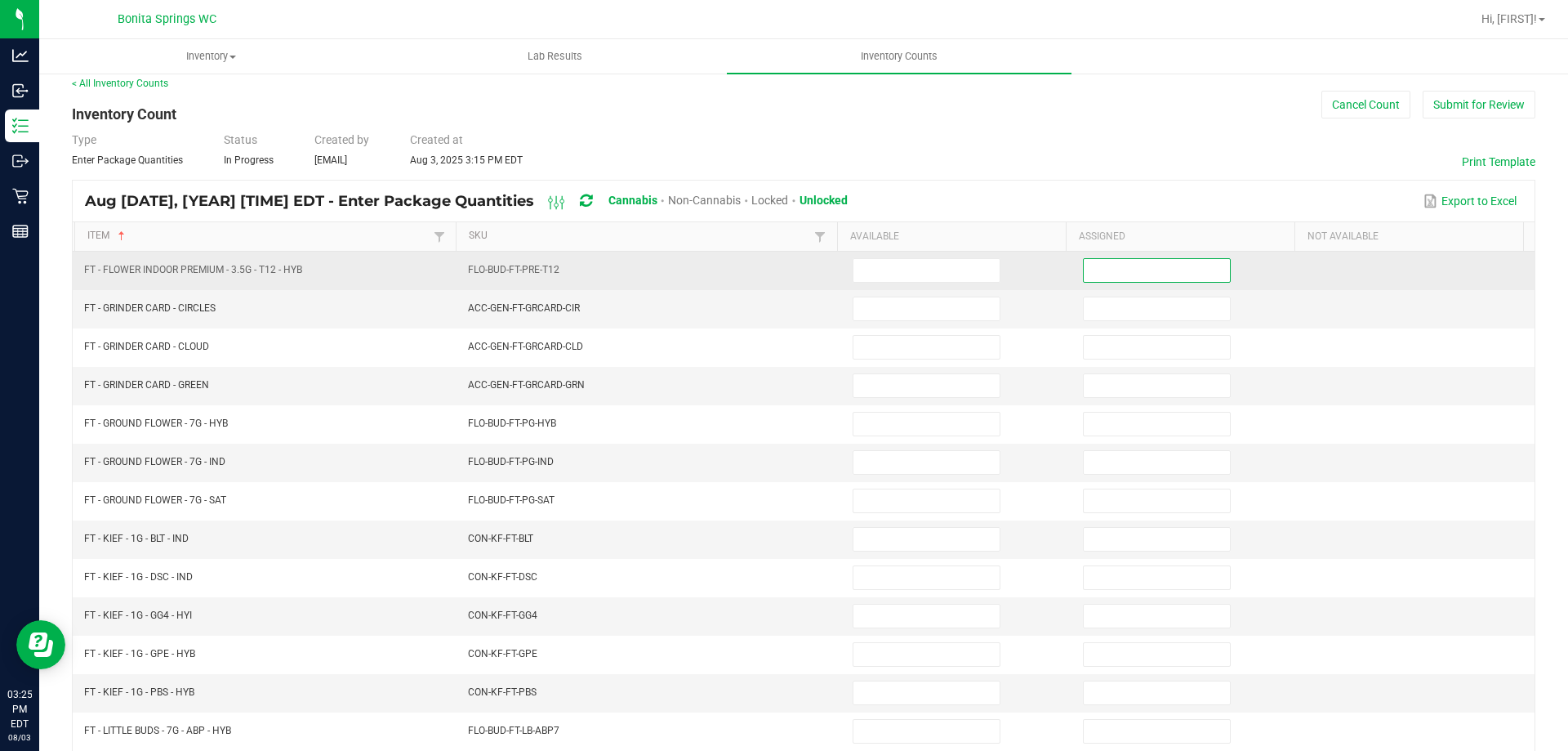 click at bounding box center (1156, 270) 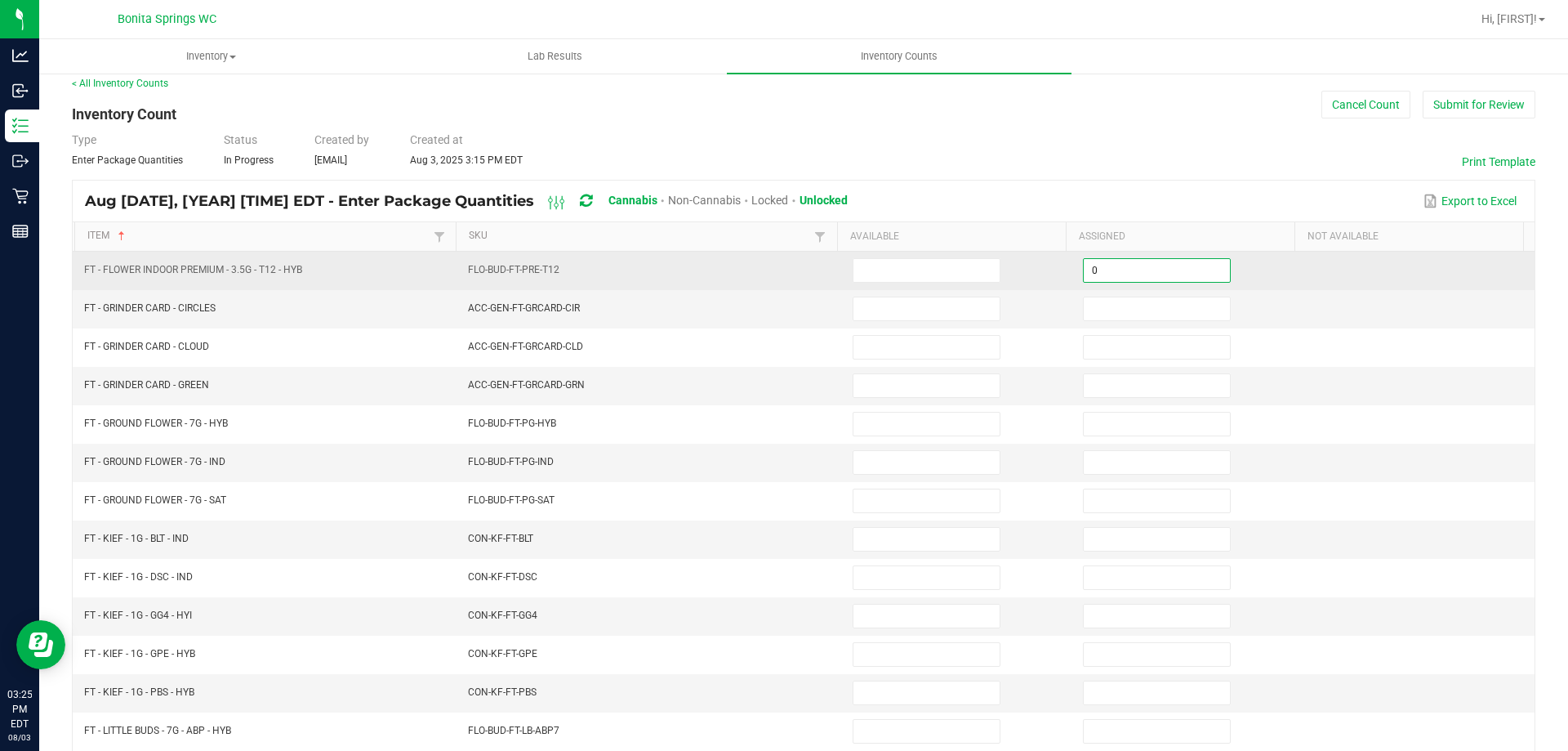type on "0" 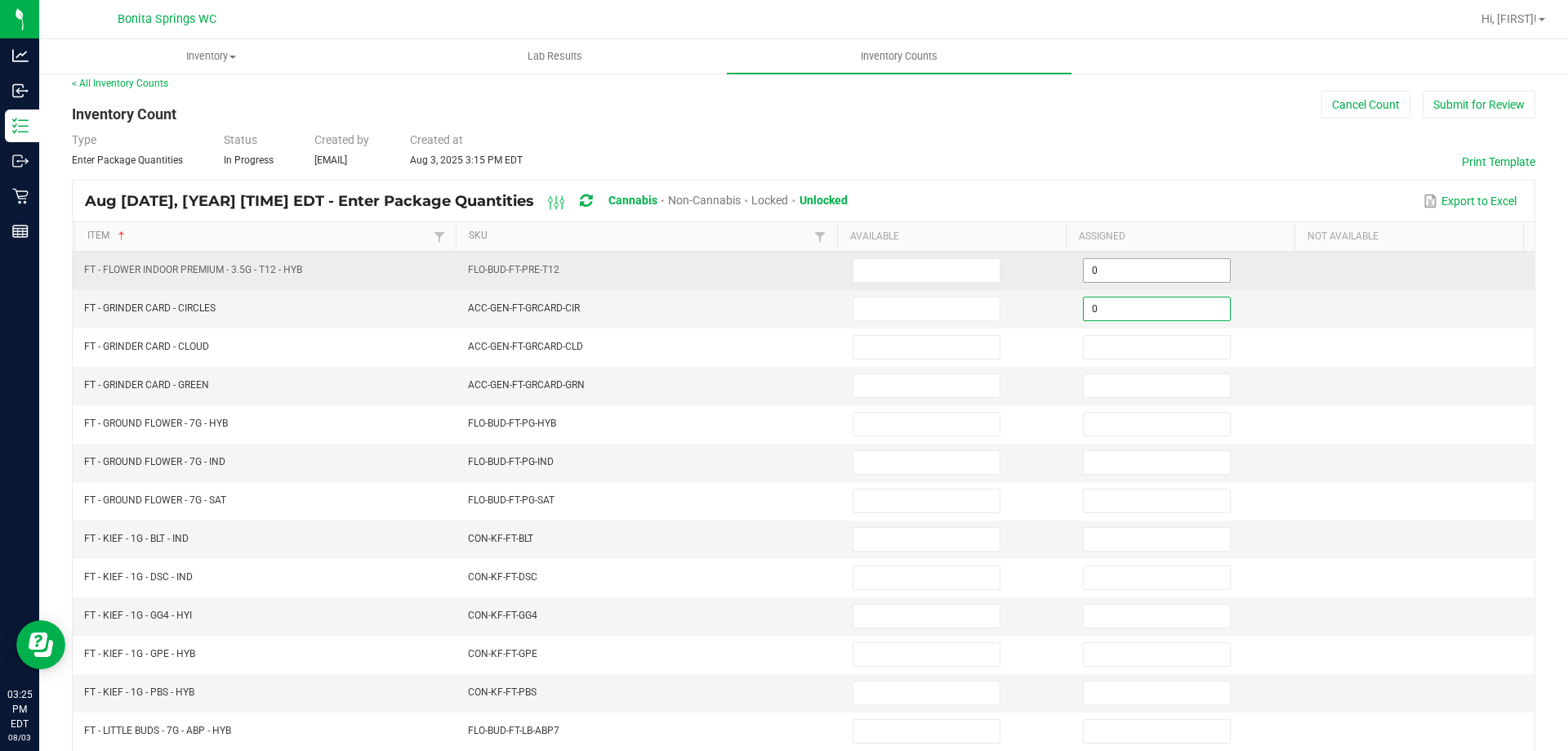 type on "0" 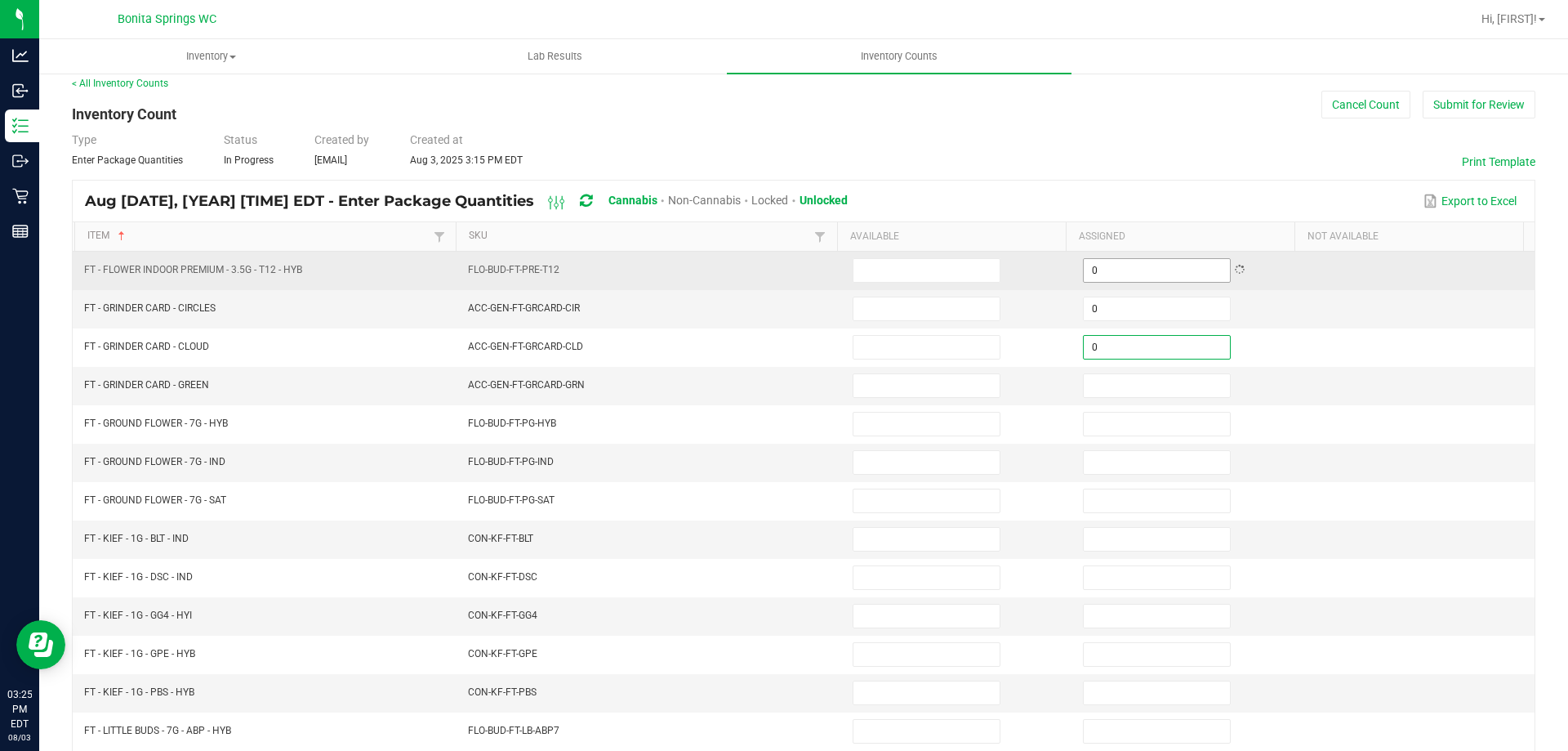type on "0" 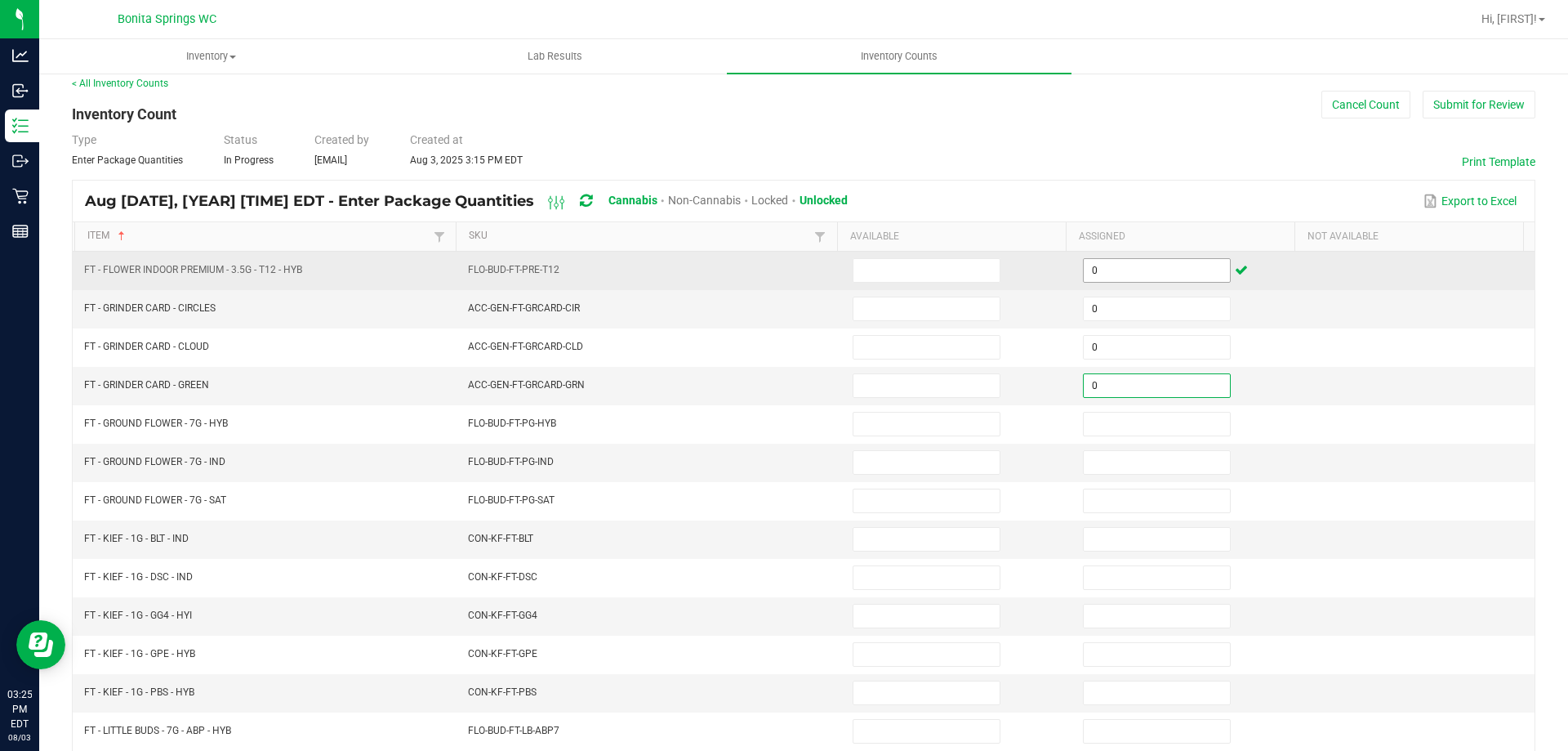 type on "0" 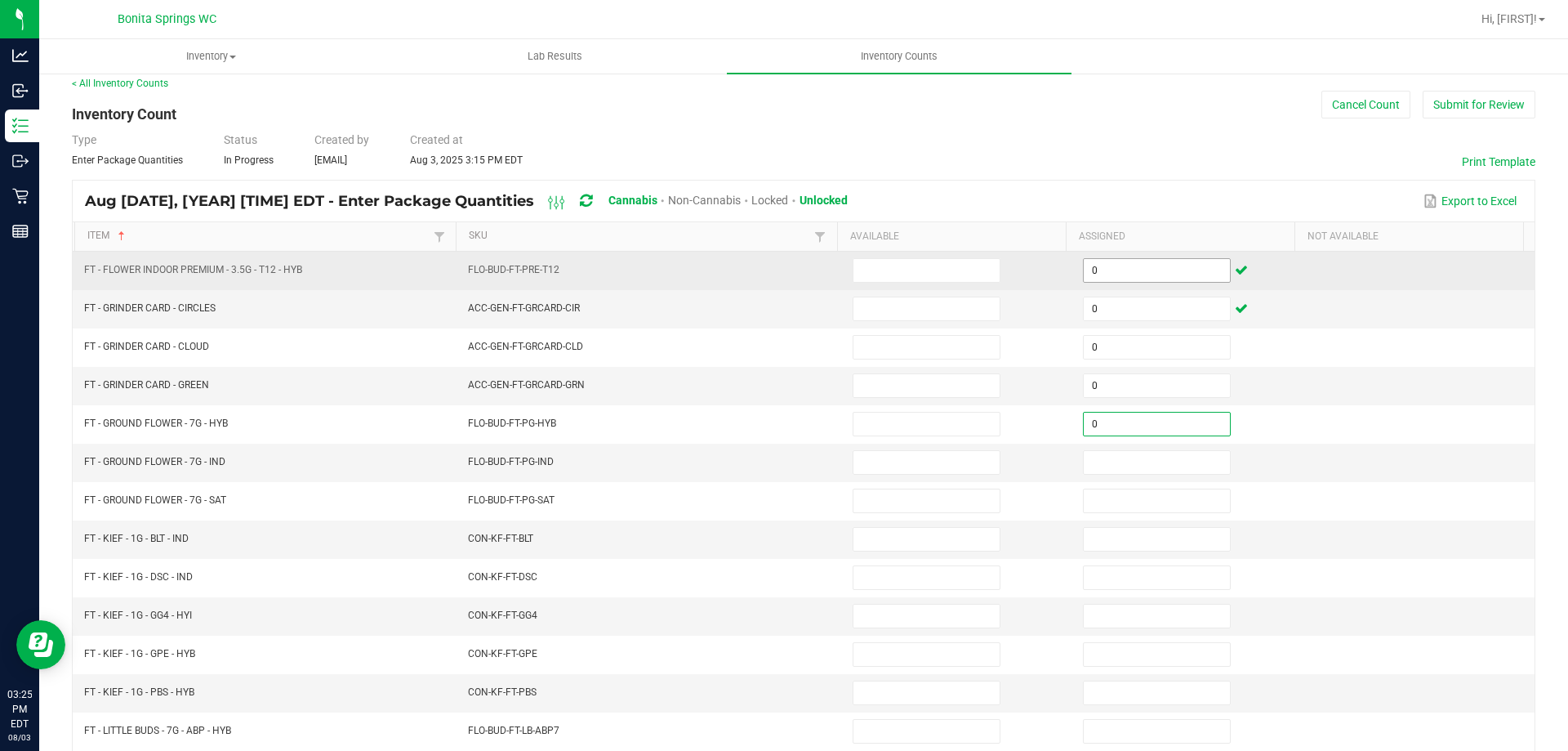 type on "0" 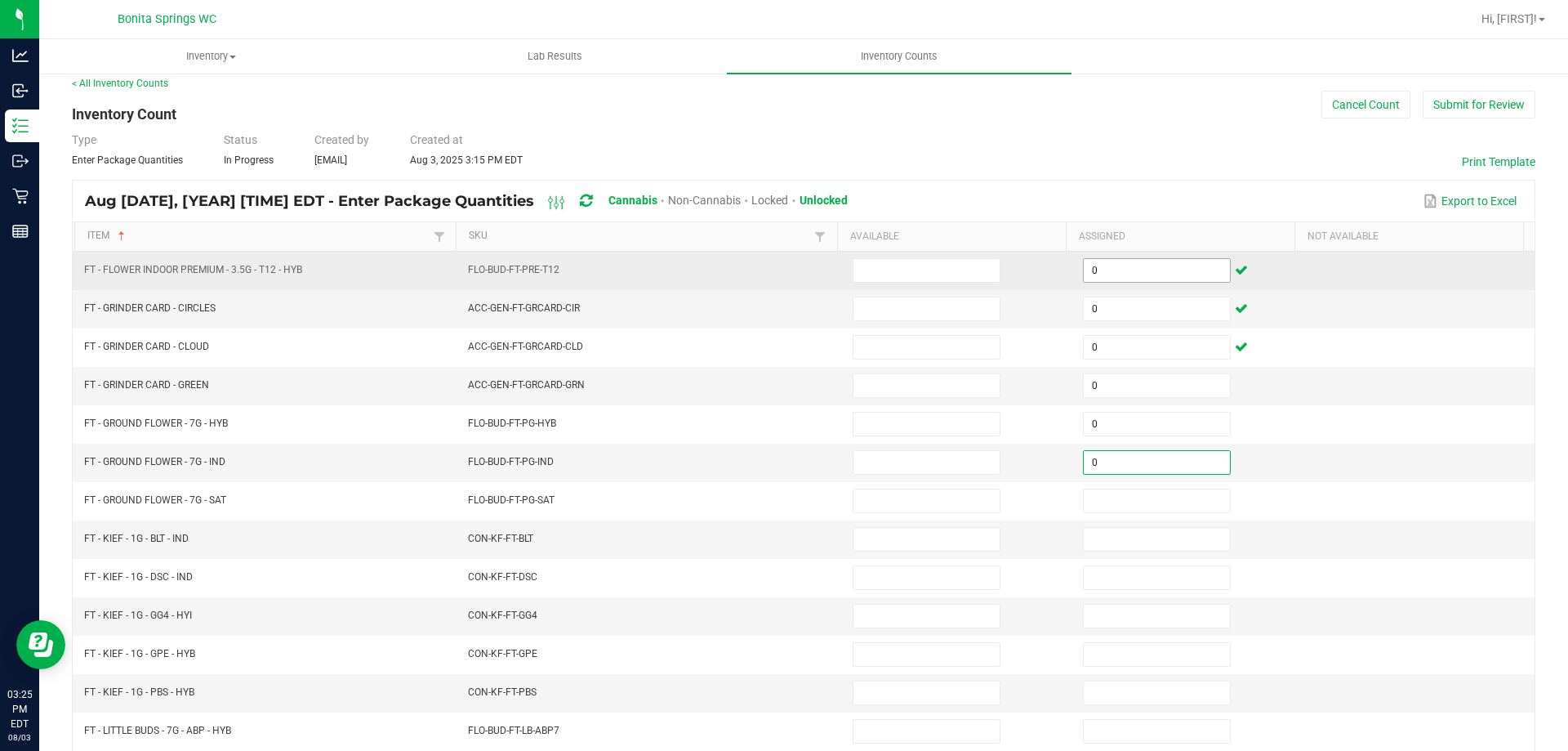 type on "0" 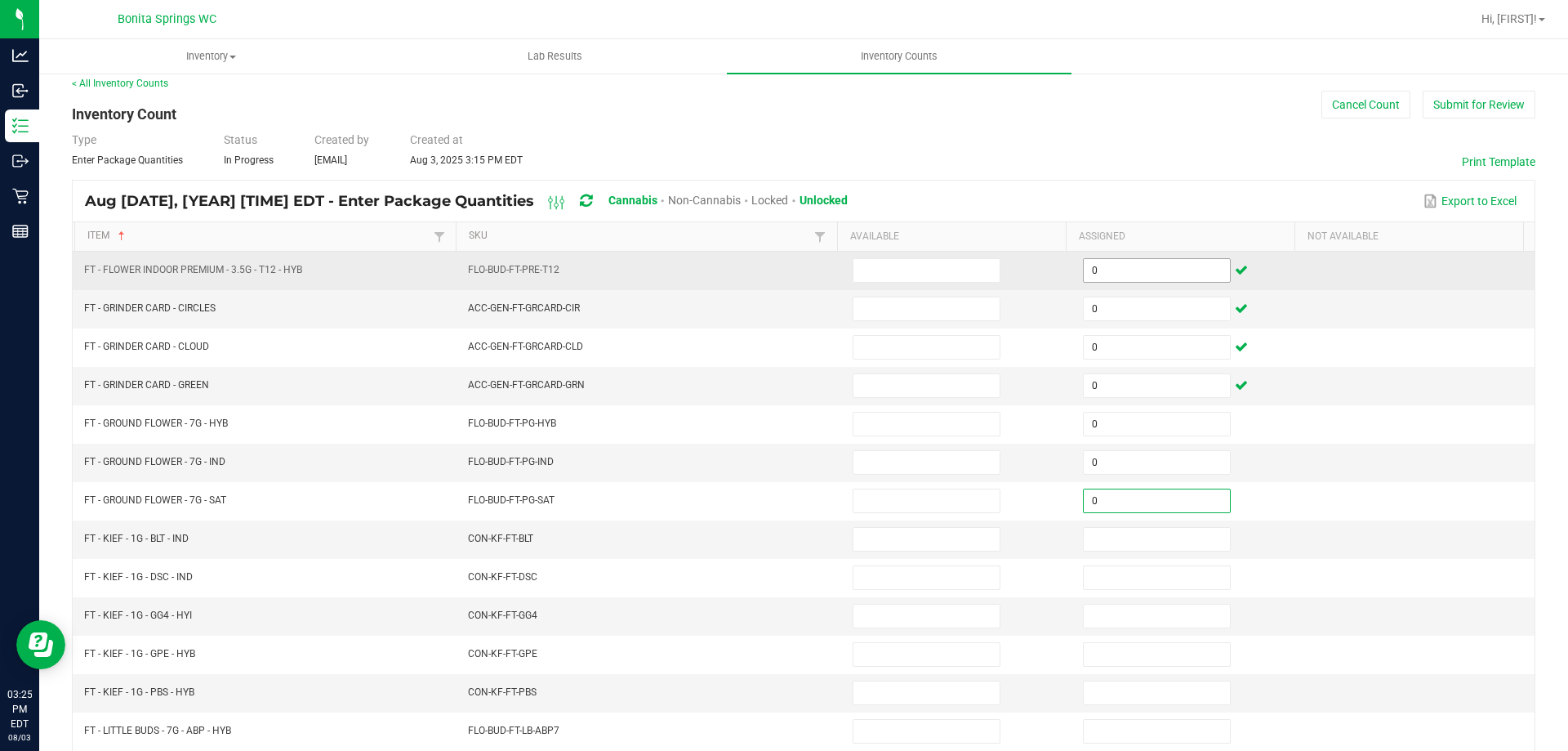 type on "0" 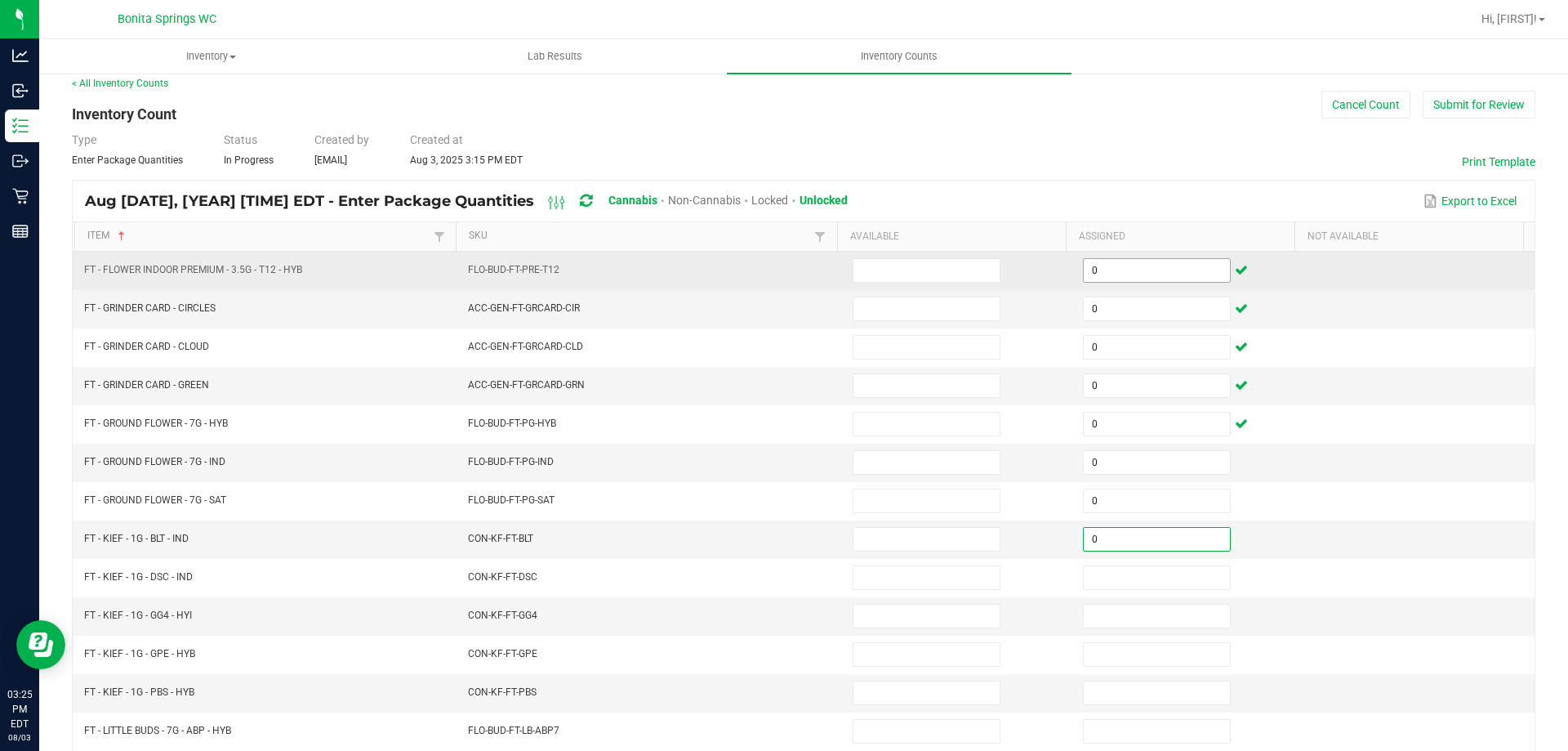 type on "0" 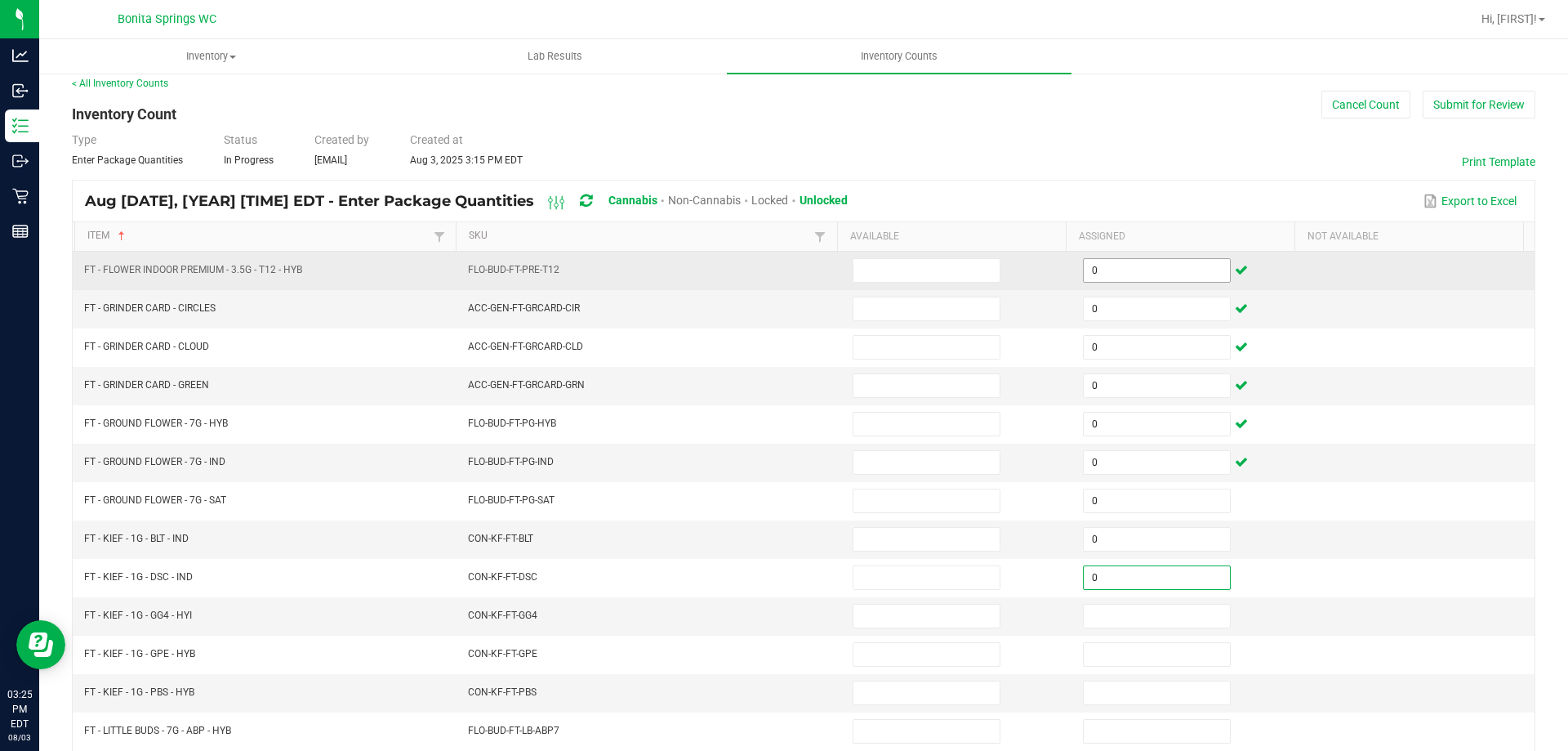 type on "0" 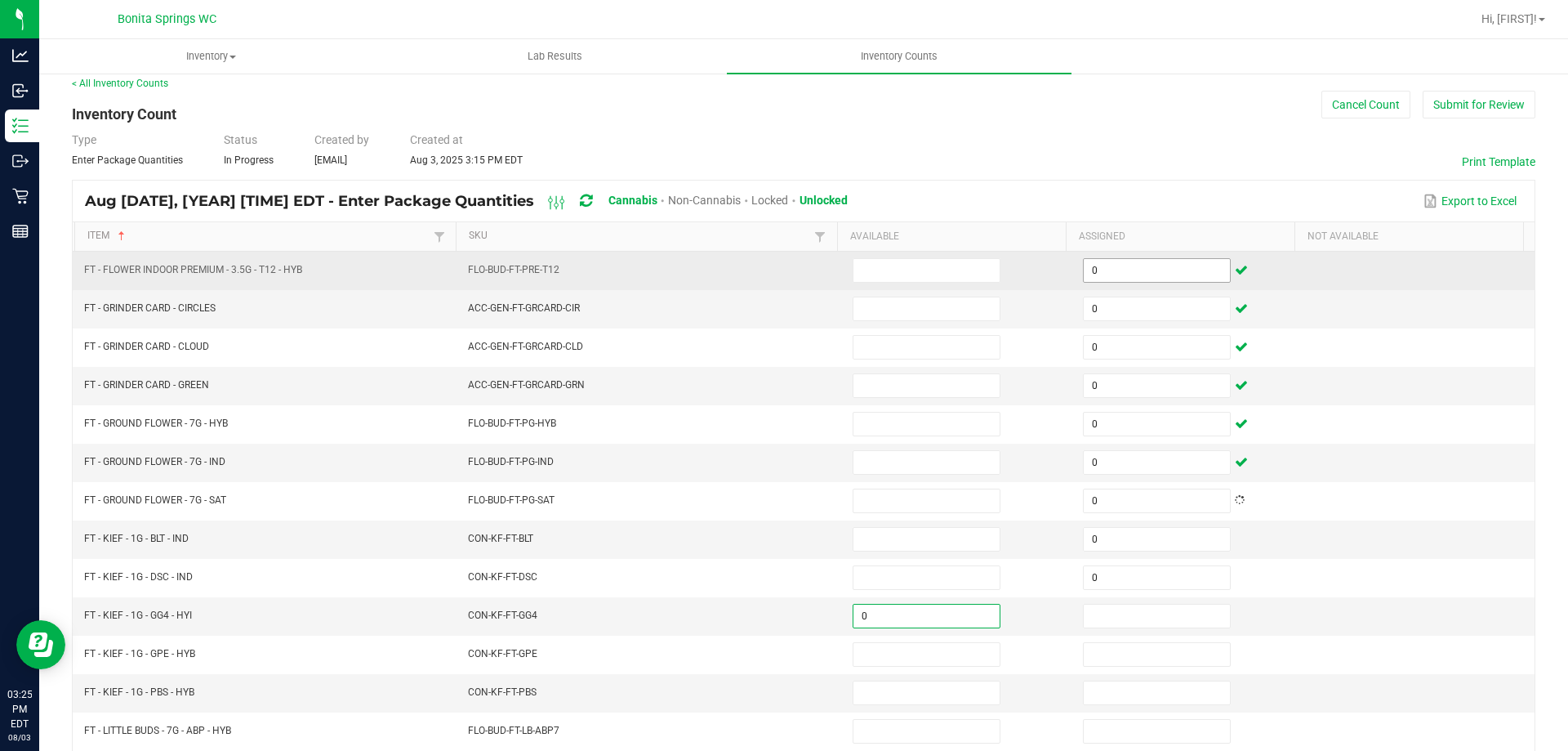 type on "0" 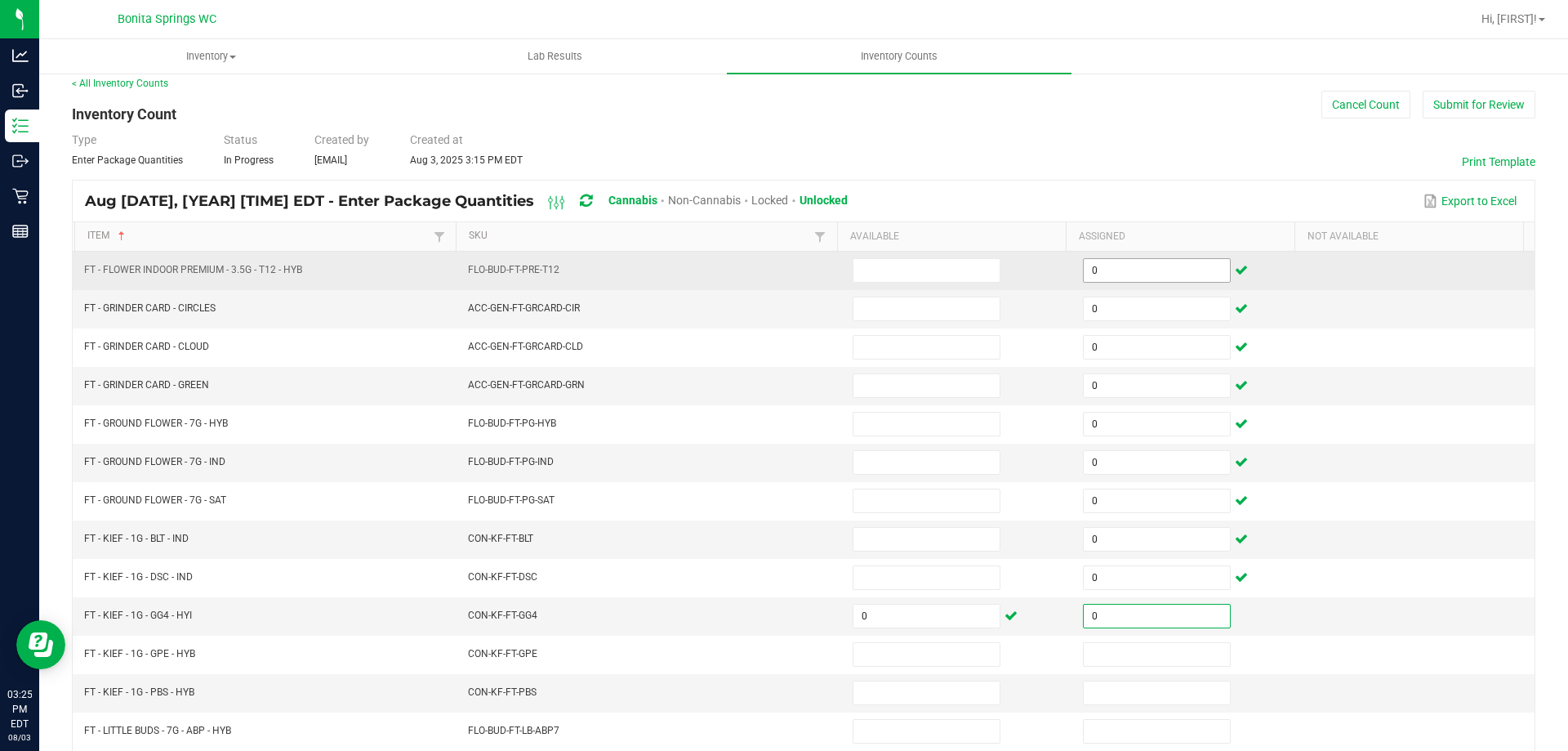 type on "0" 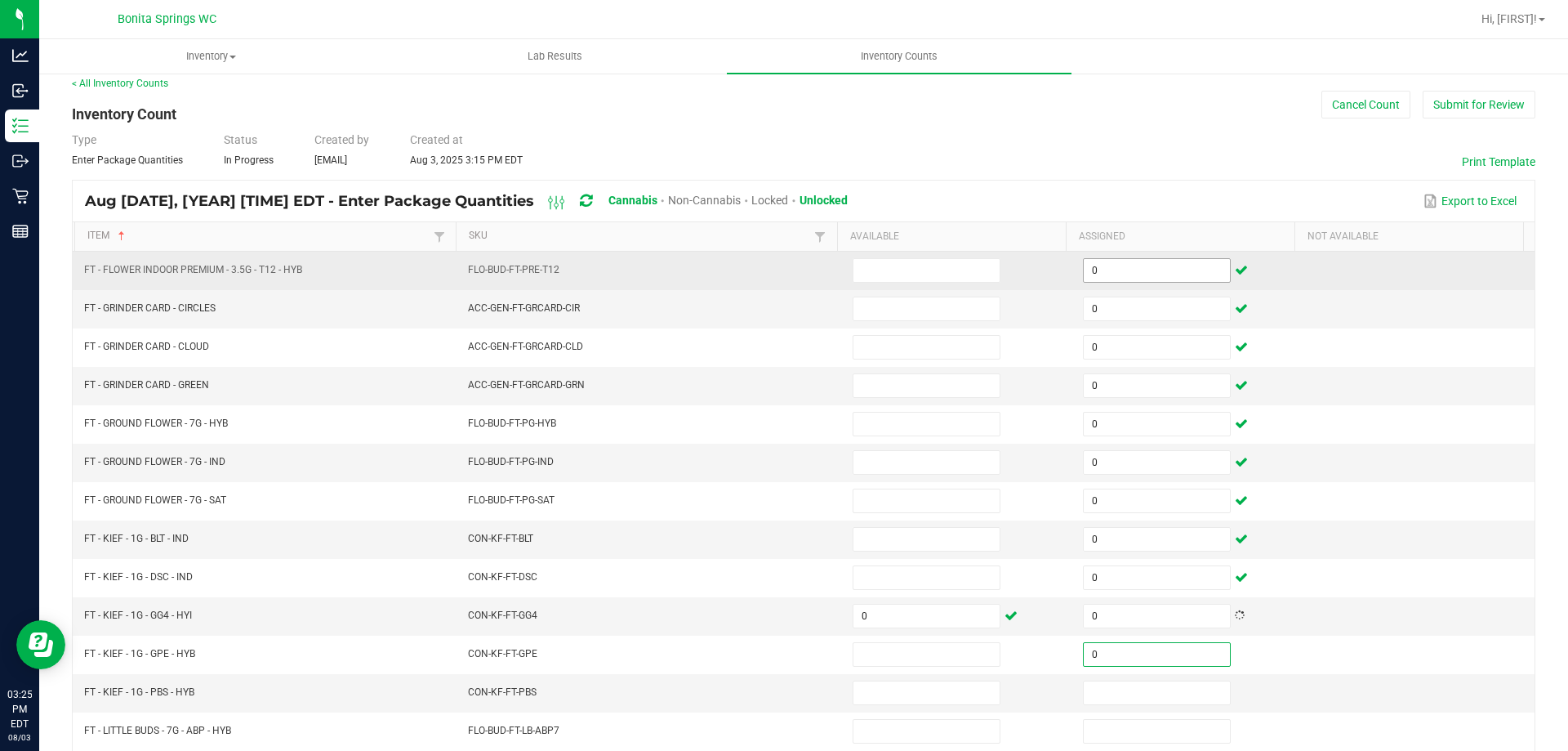 type on "0" 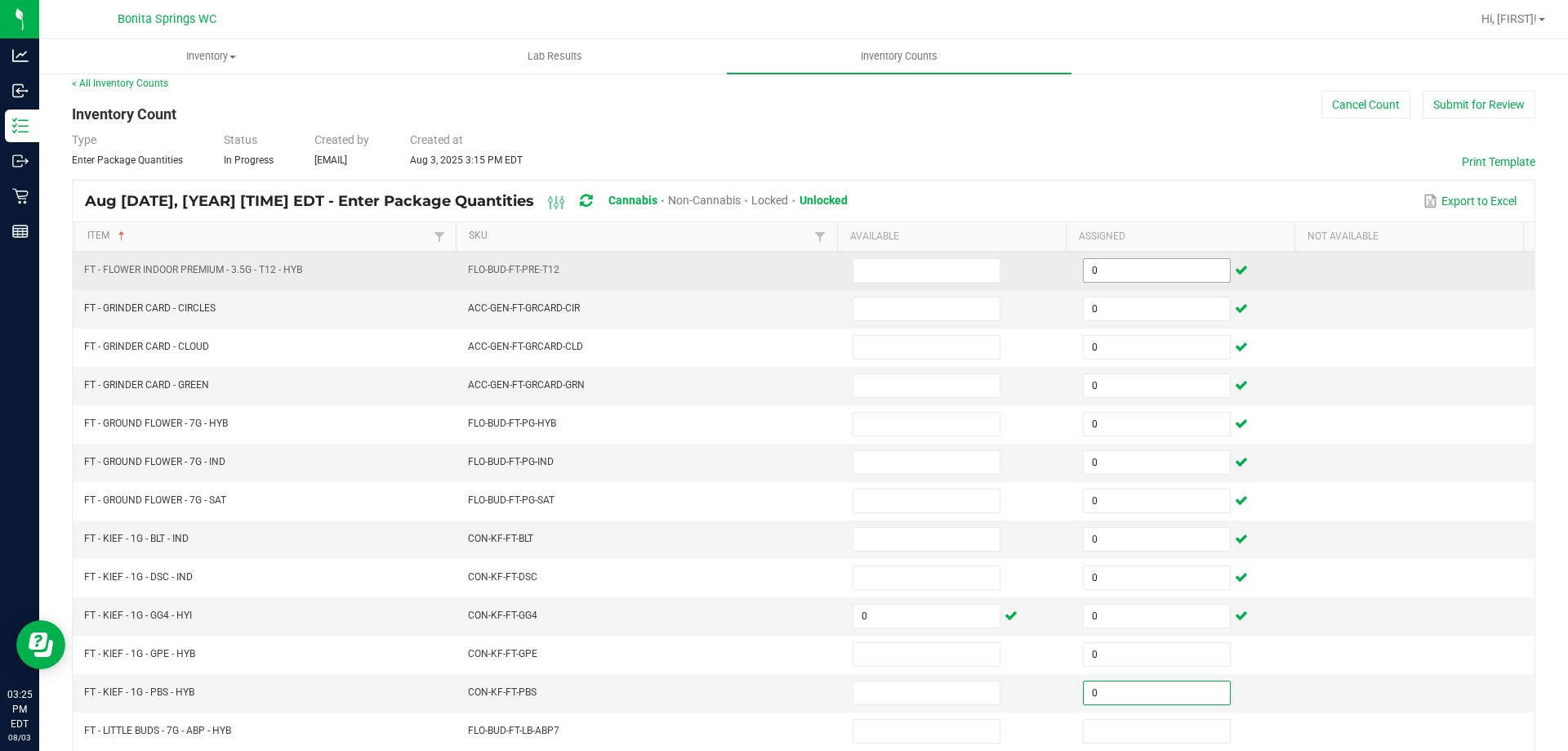 type on "0" 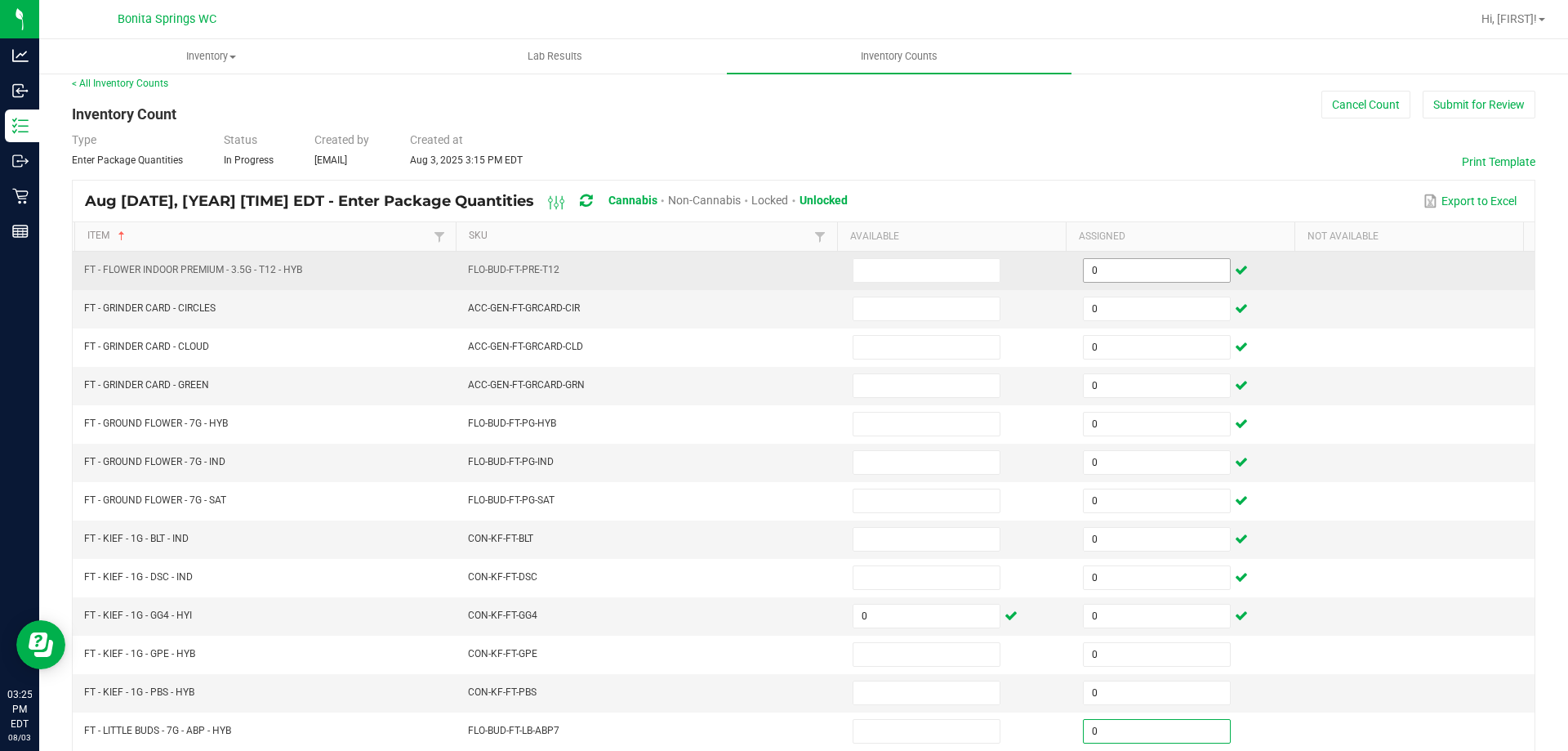 type on "0" 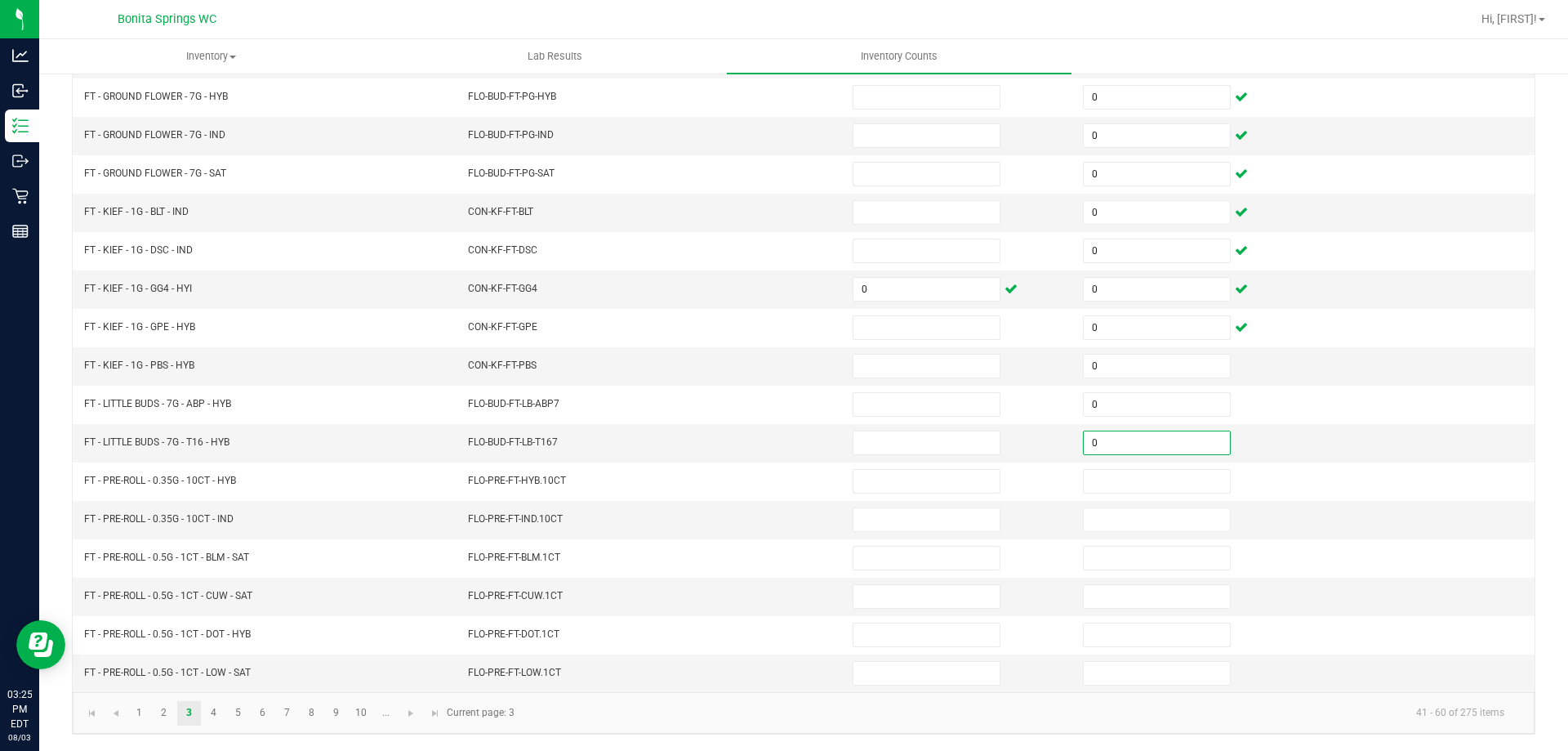 type on "0" 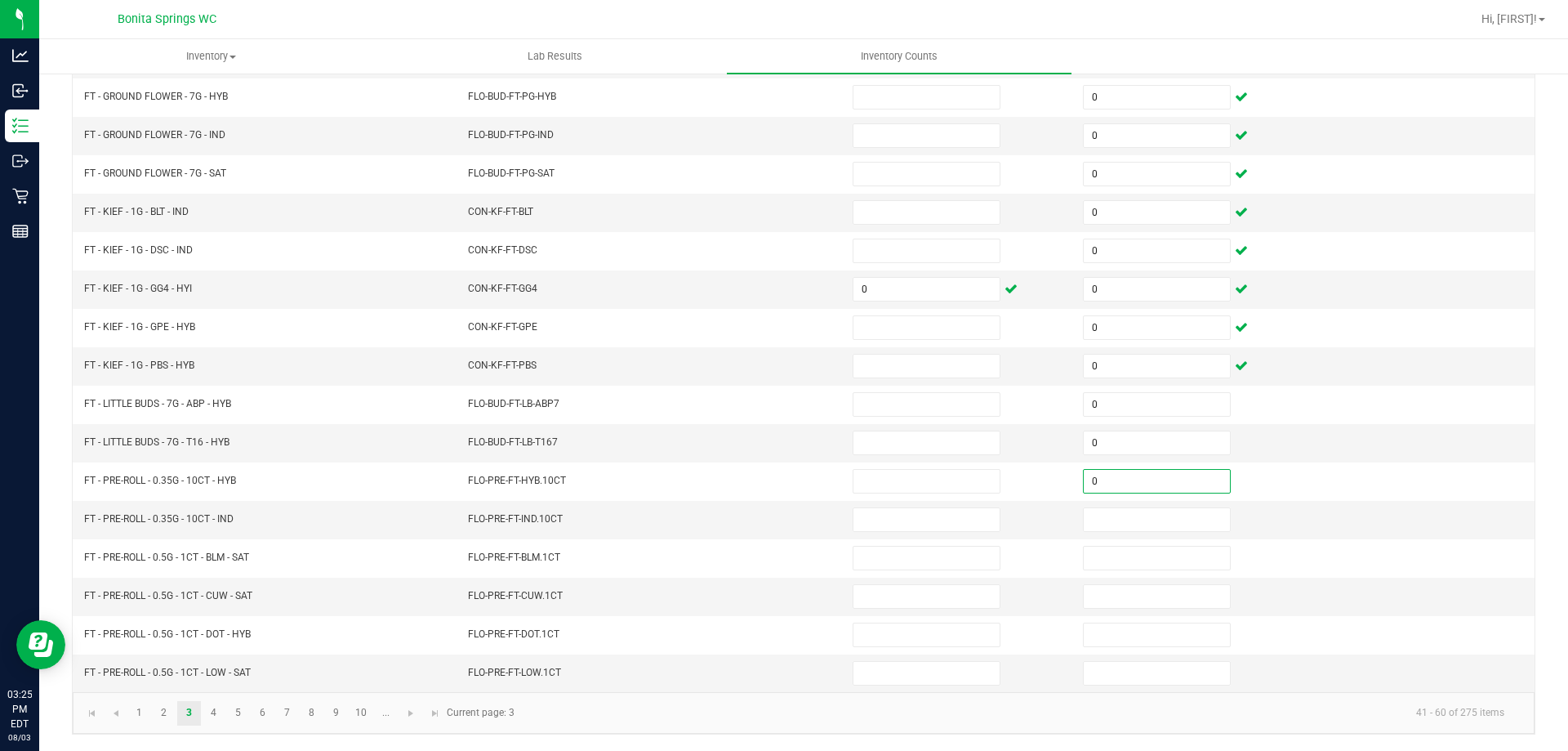 type on "0" 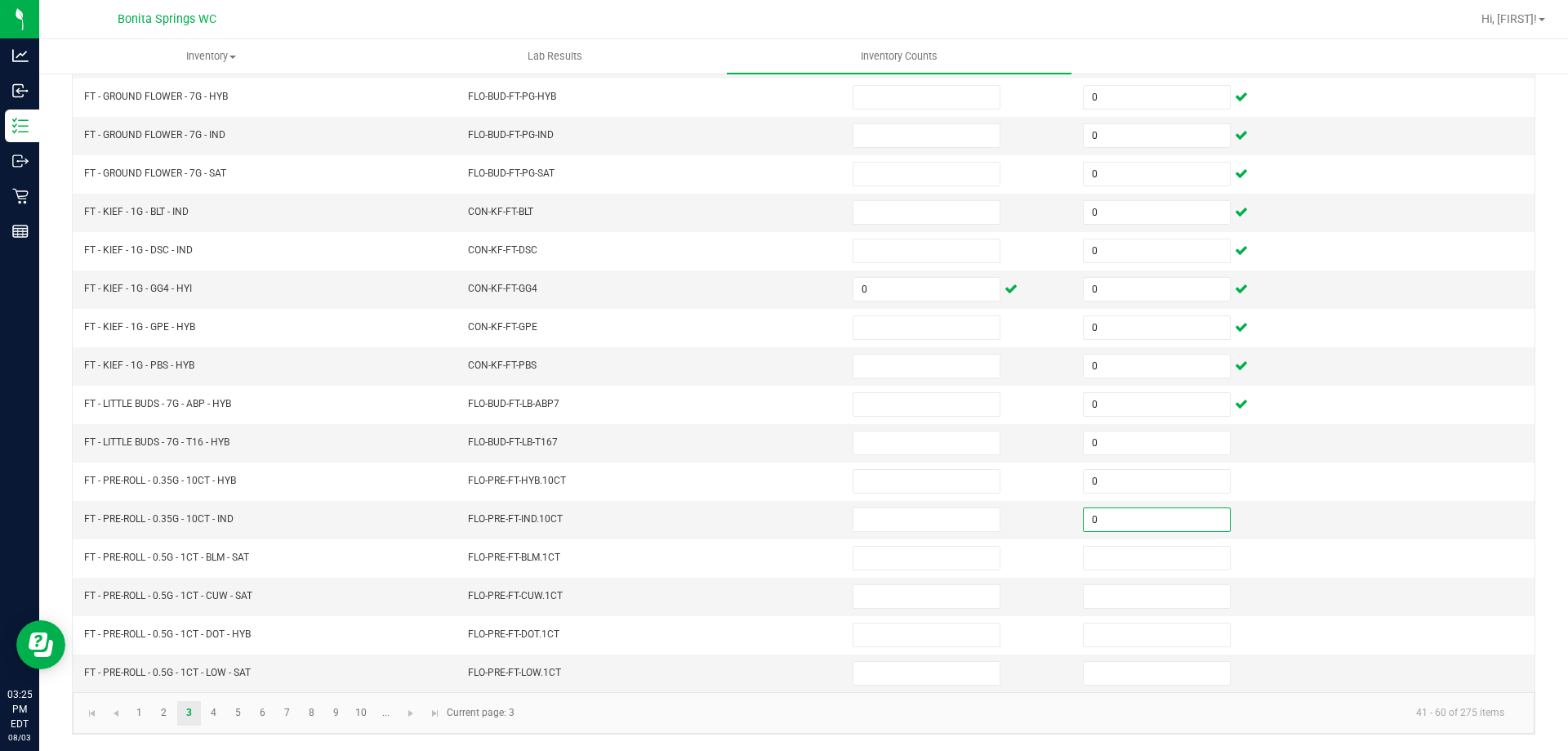 type on "0" 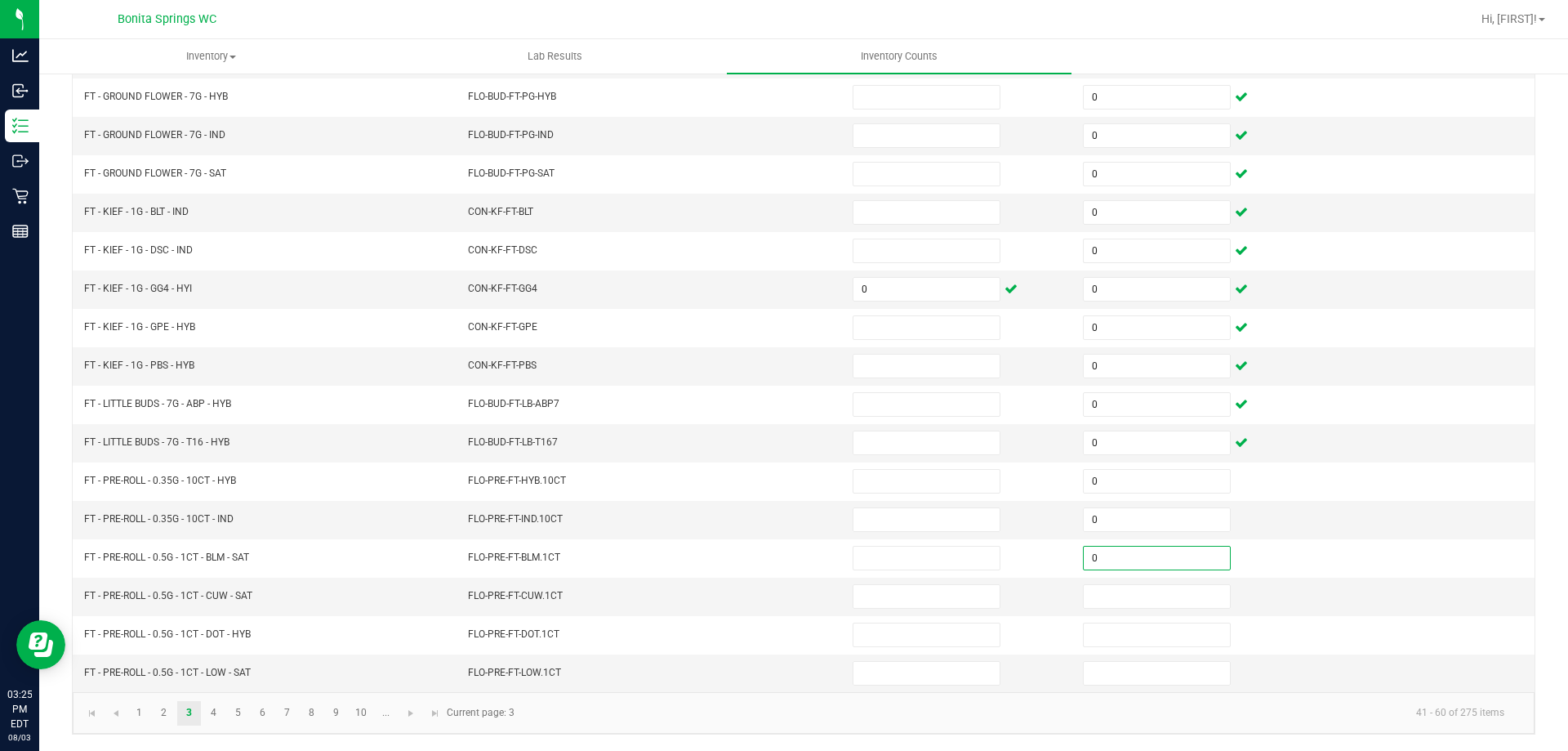 type on "0" 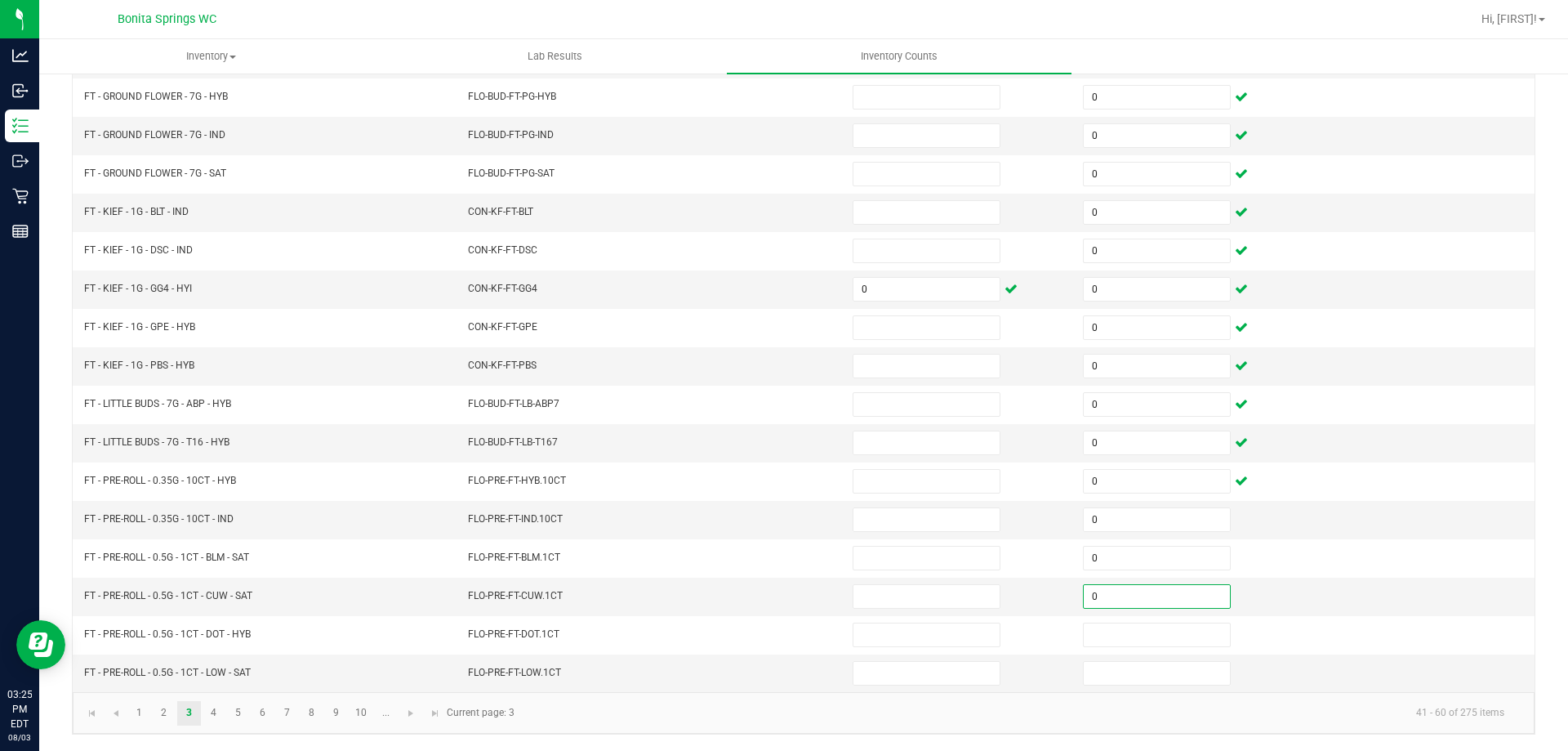 type on "0" 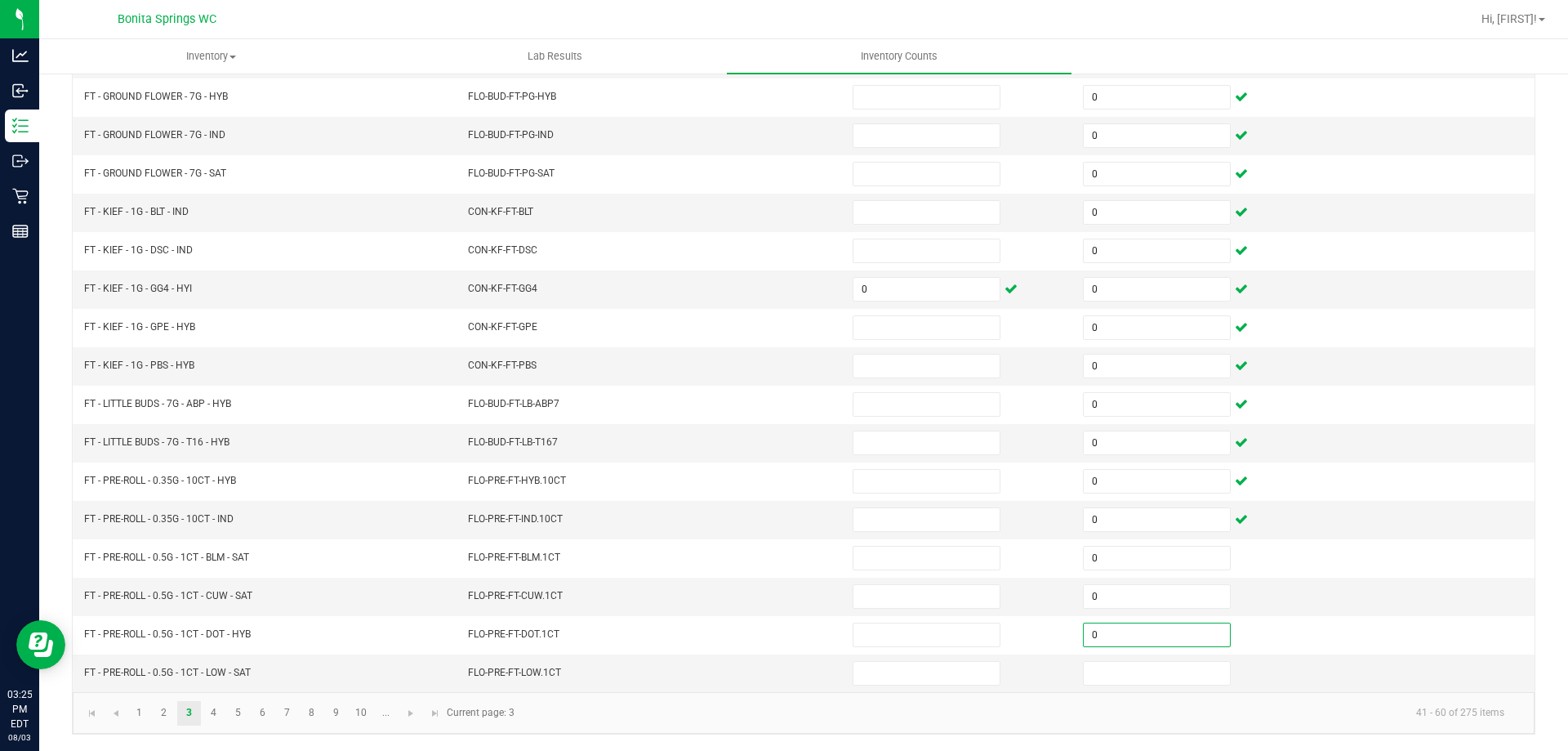type on "0" 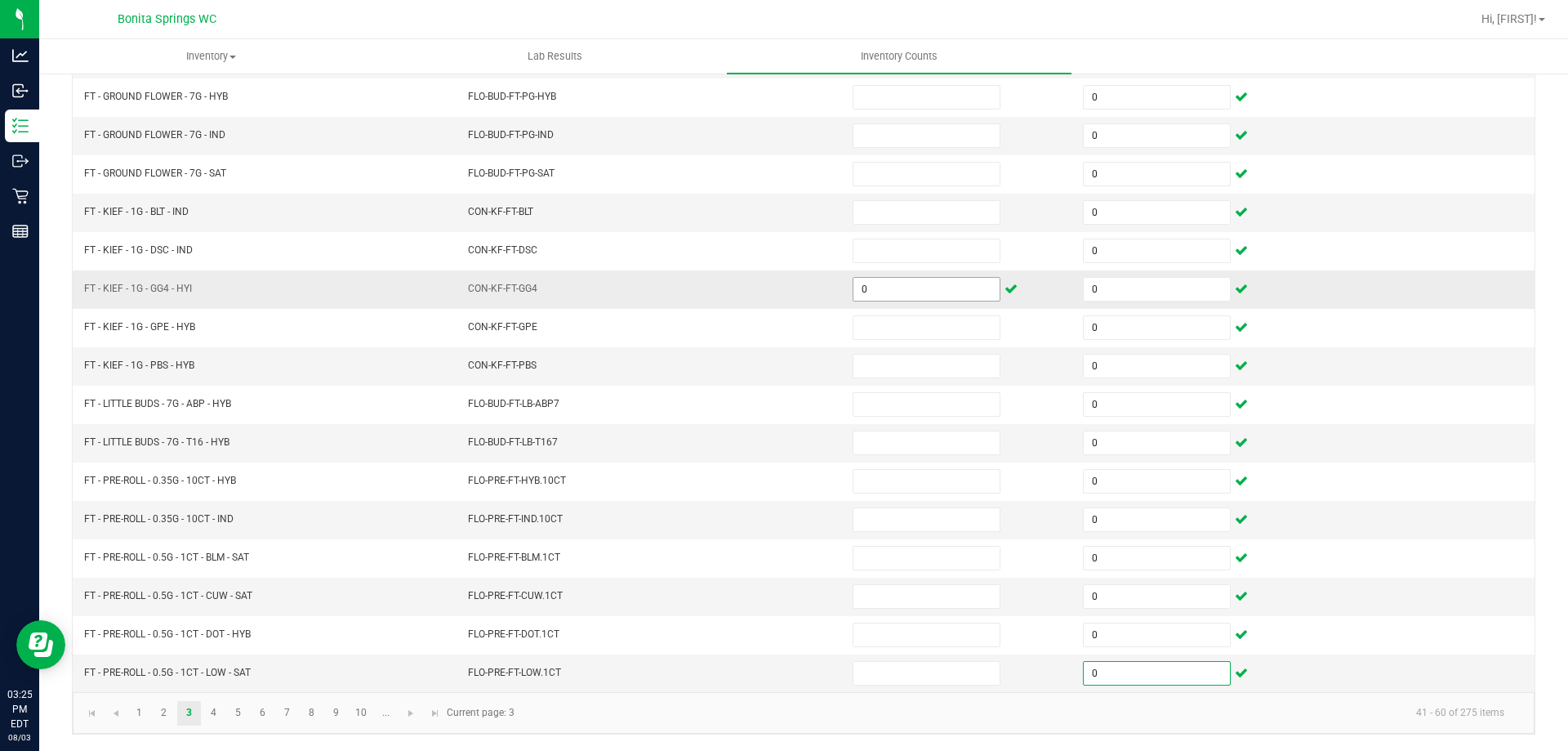 type on "0" 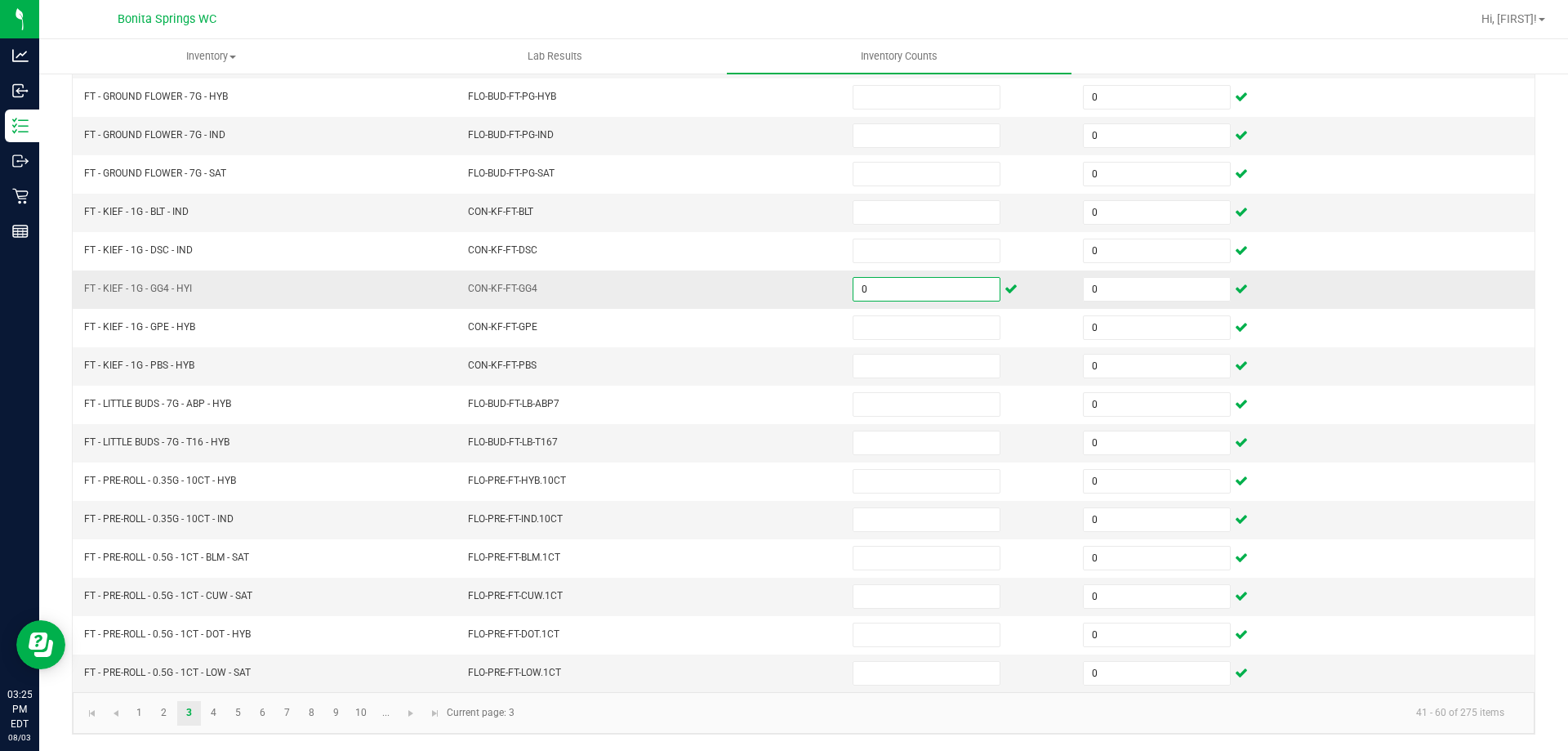 click on "0" at bounding box center [926, 289] 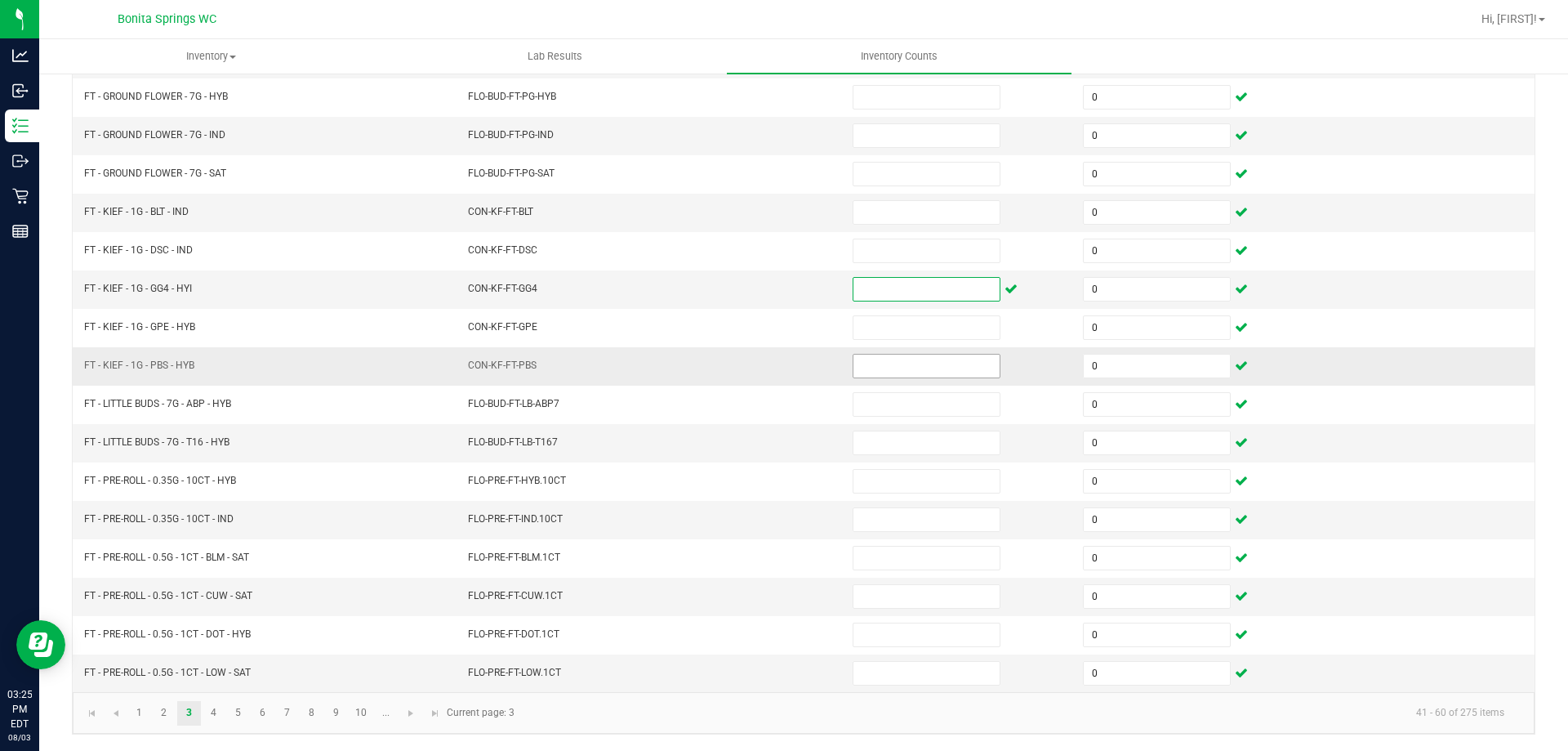 type 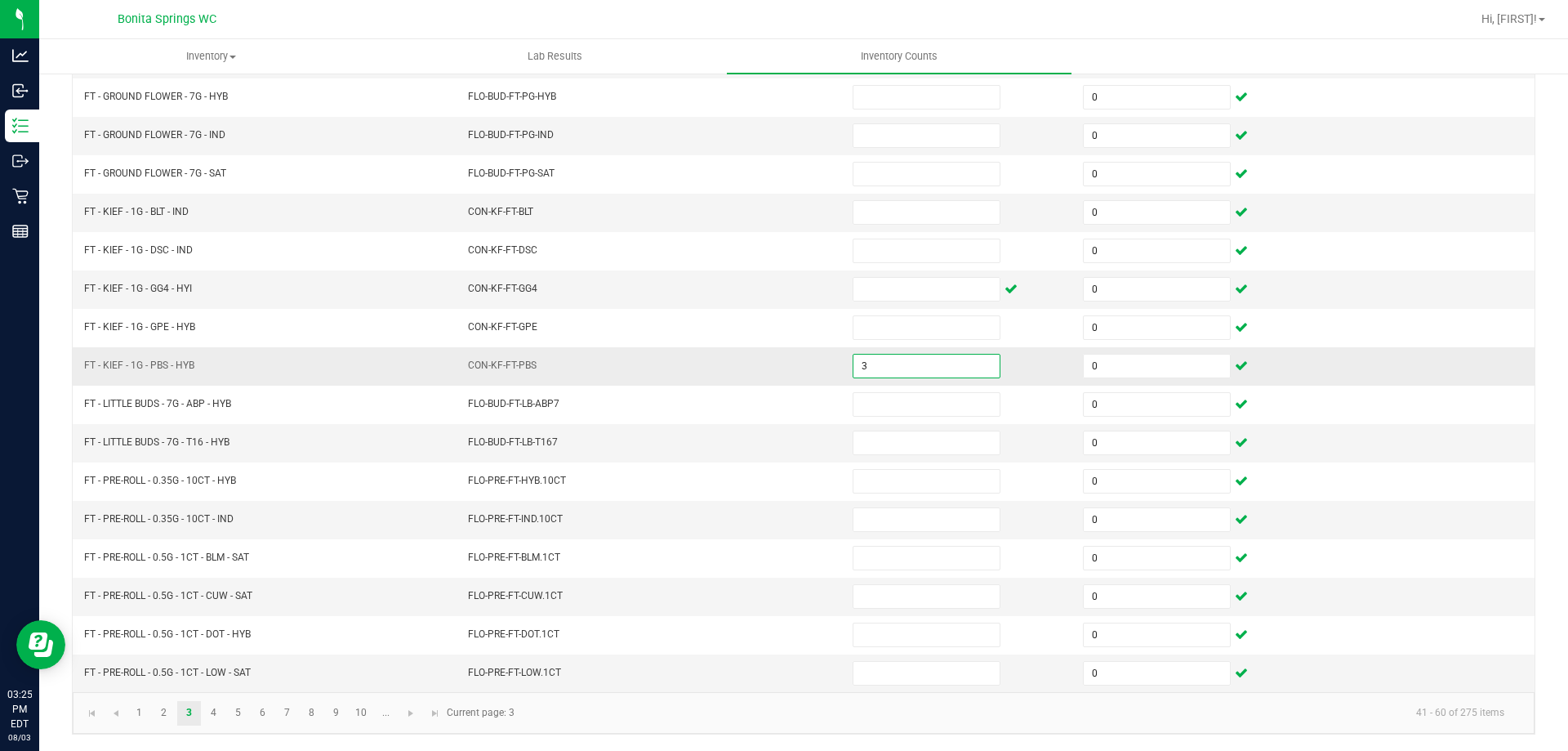 type on "4" 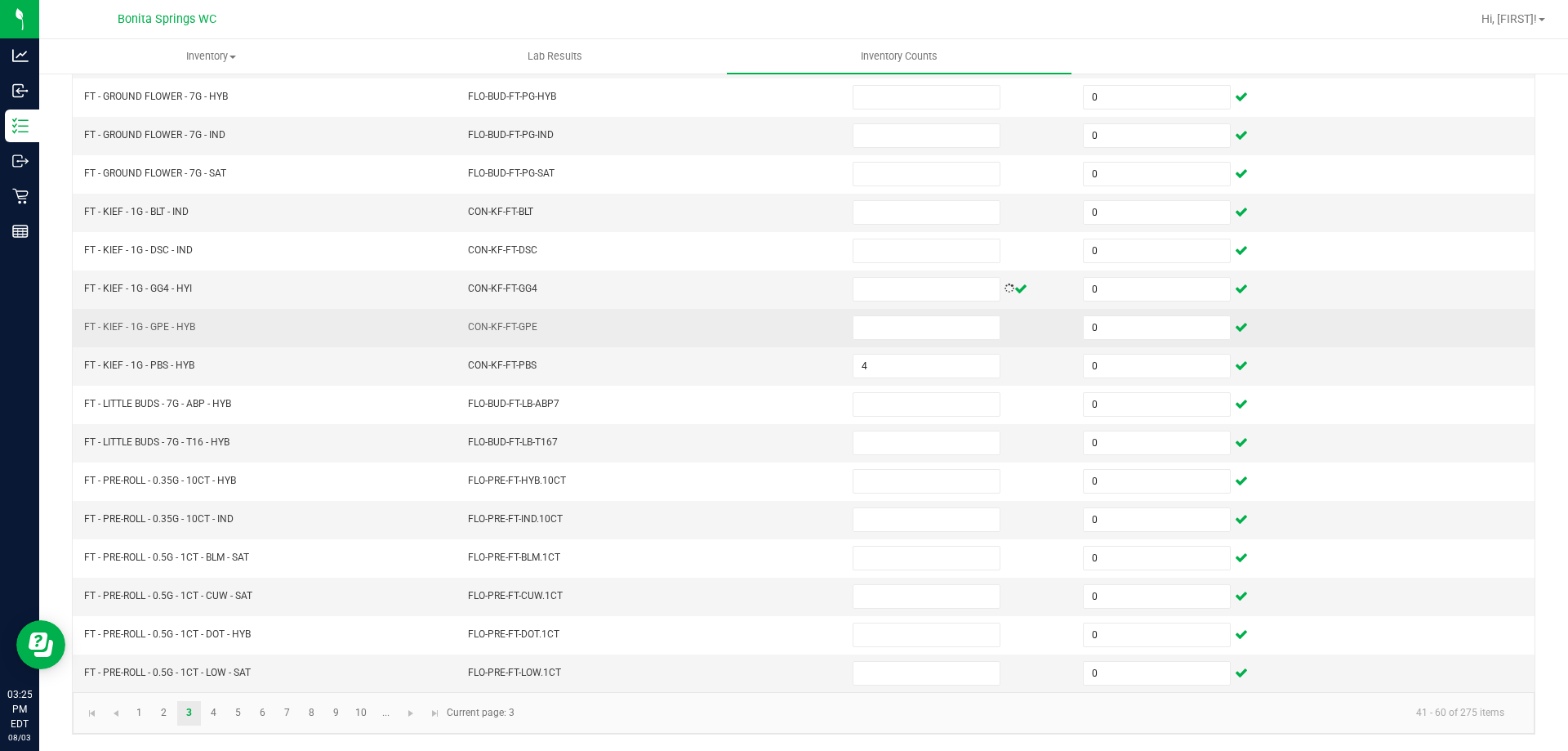 click on "CON-KF-FT-GPE" at bounding box center [650, 328] 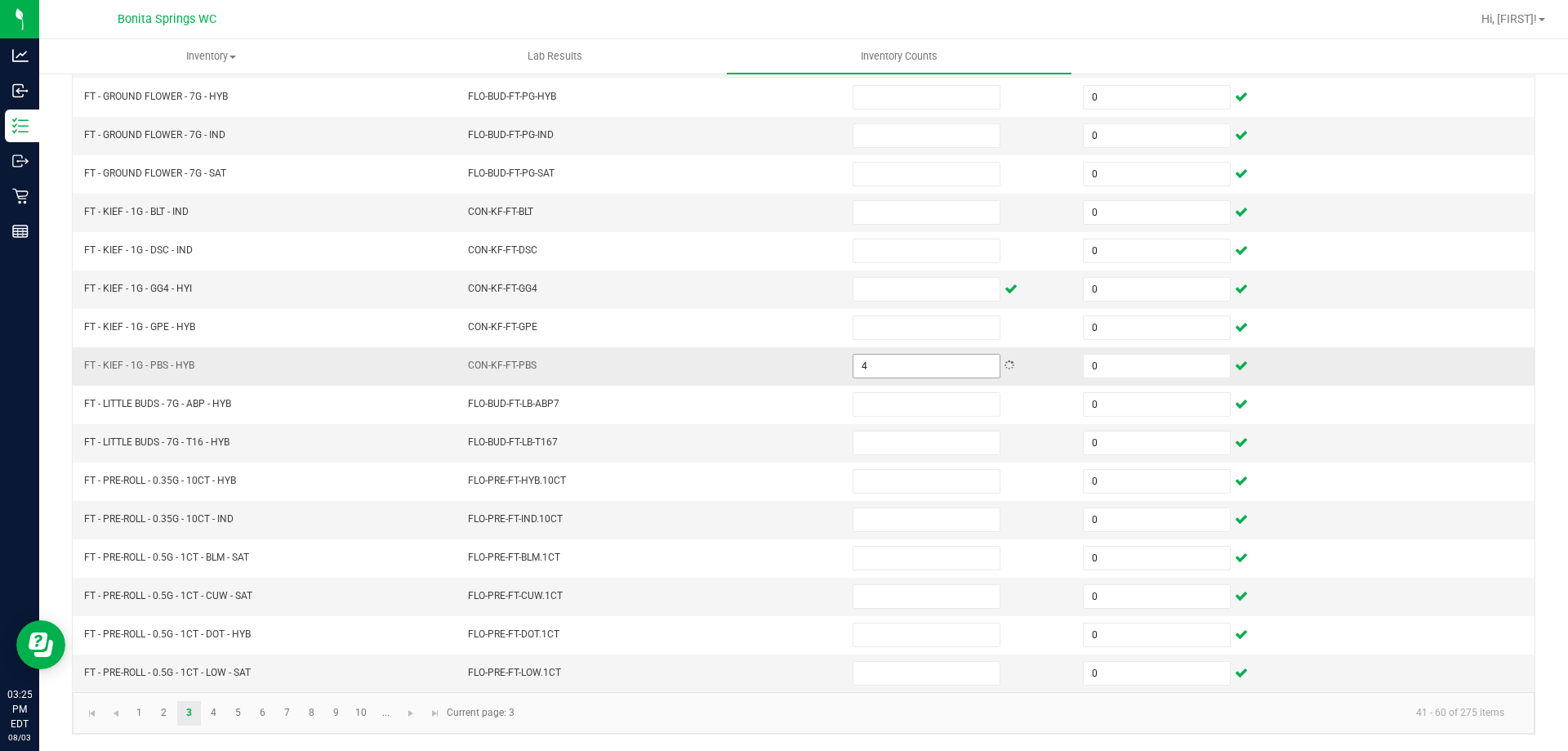 click on "4" at bounding box center [926, 366] 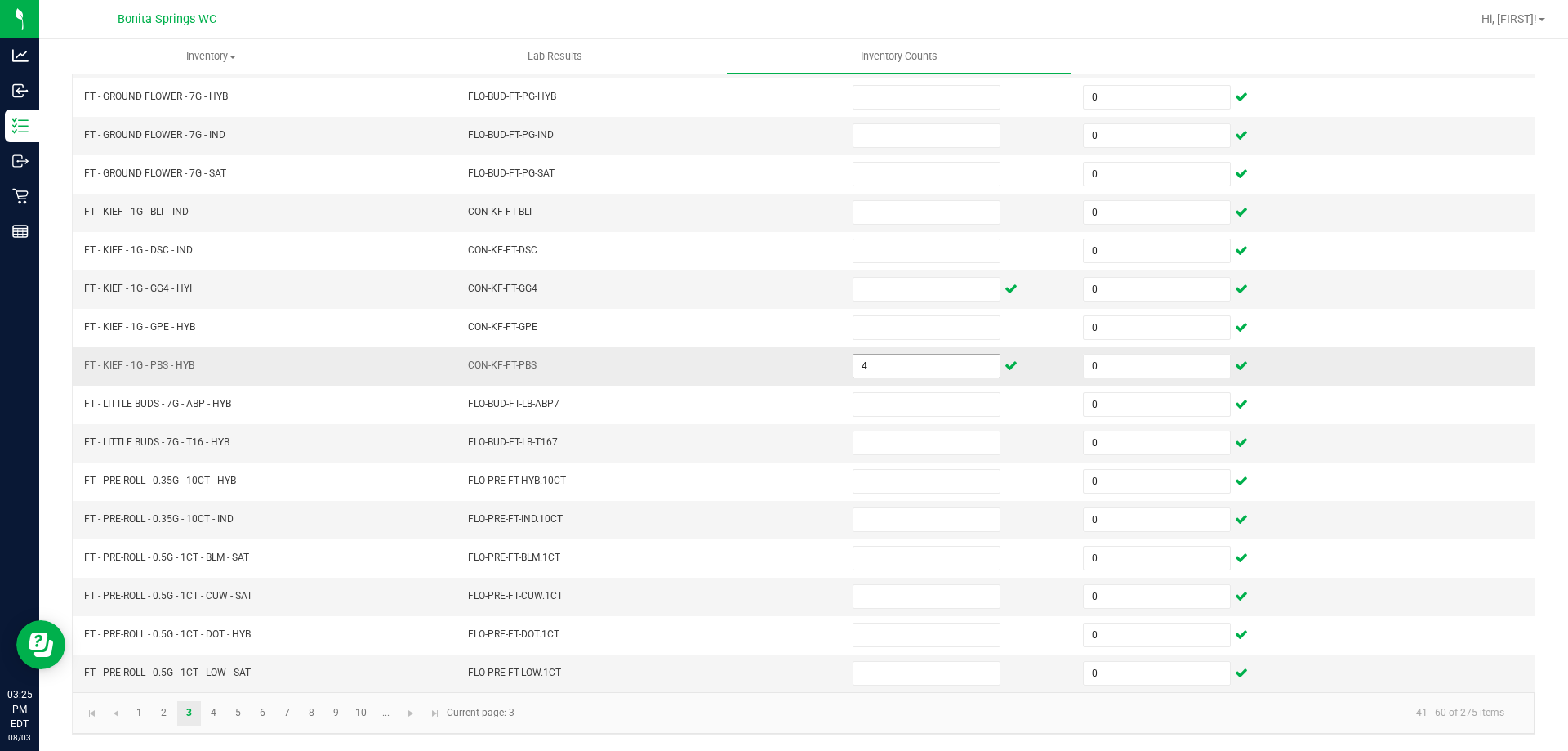 click on "4" at bounding box center (926, 366) 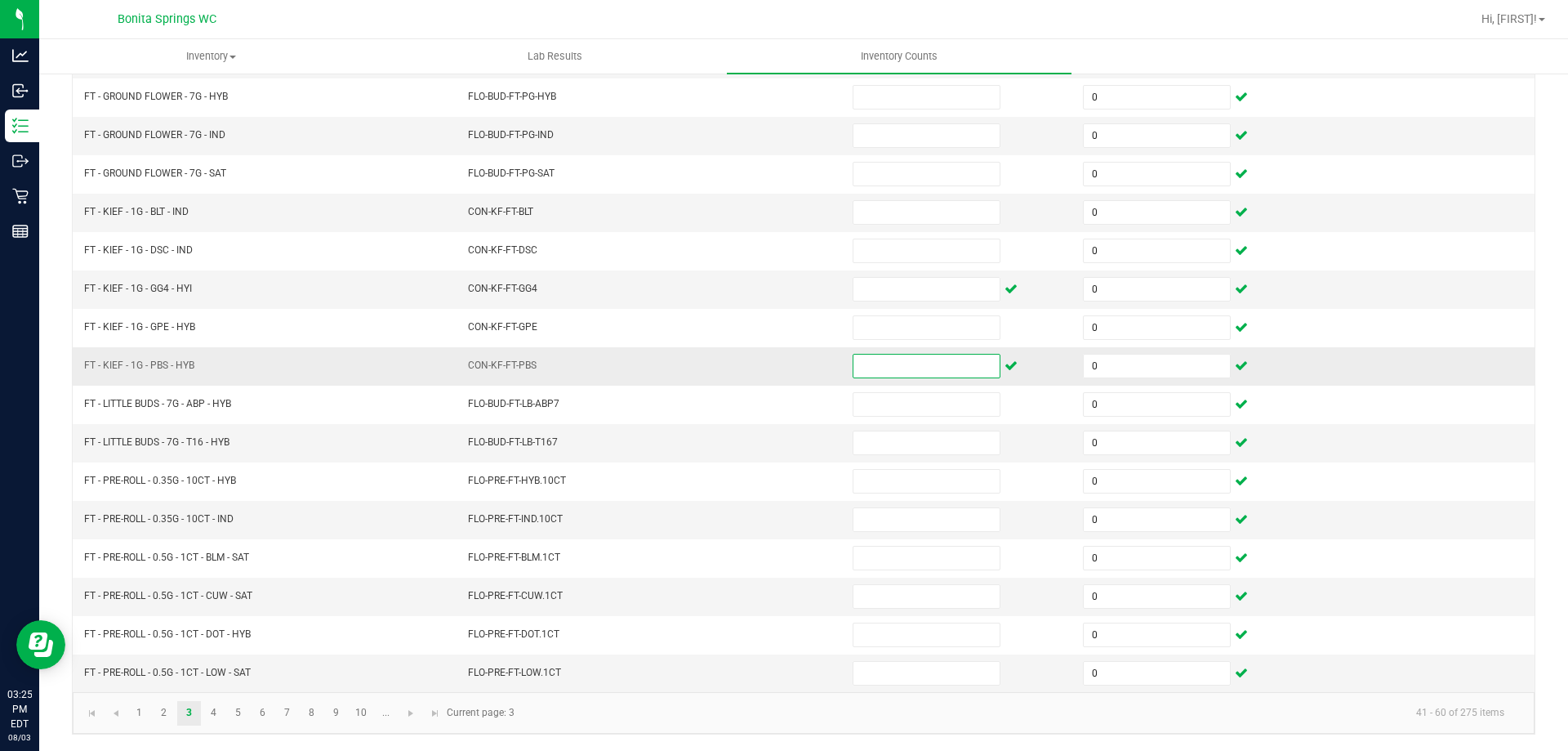 type 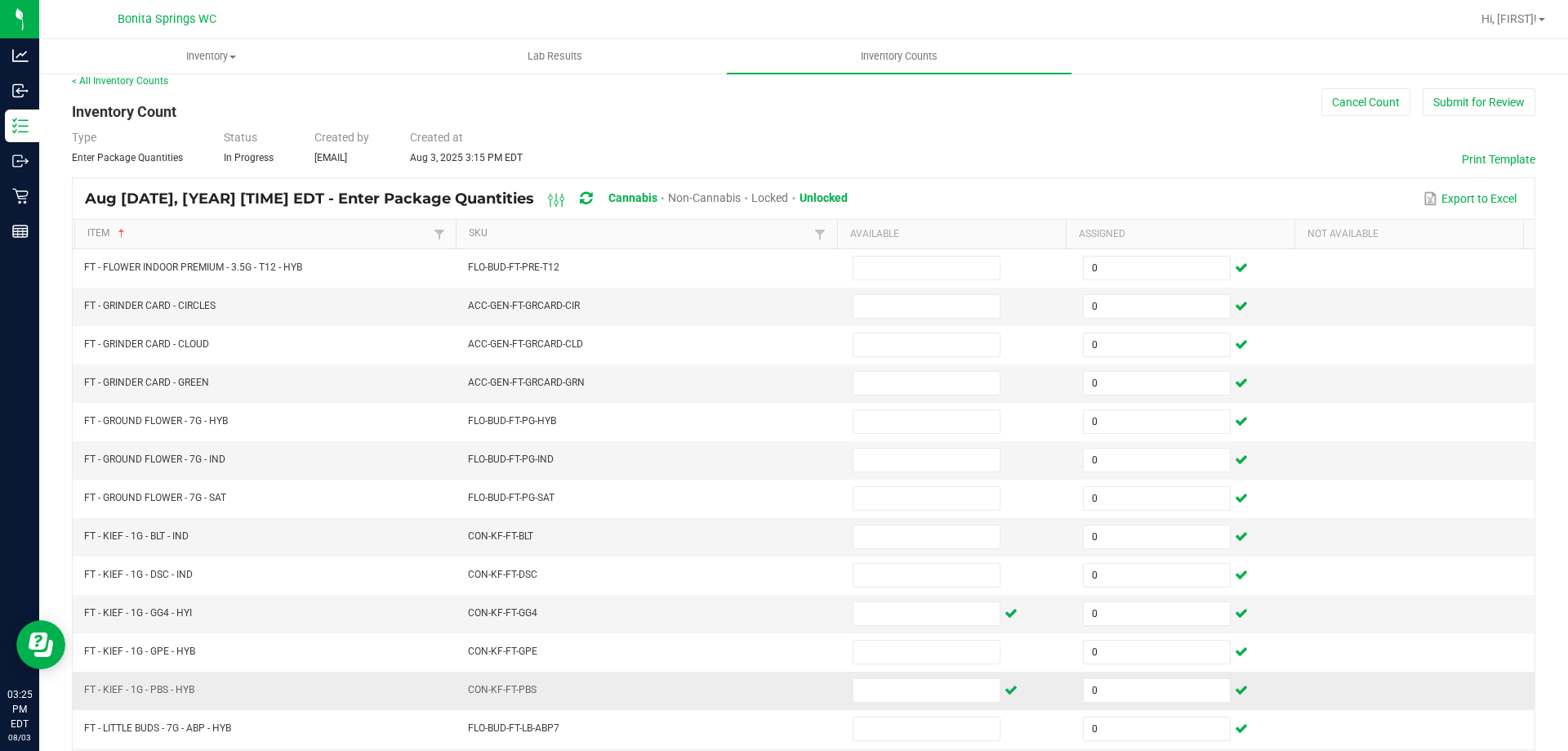 scroll, scrollTop: 12, scrollLeft: 0, axis: vertical 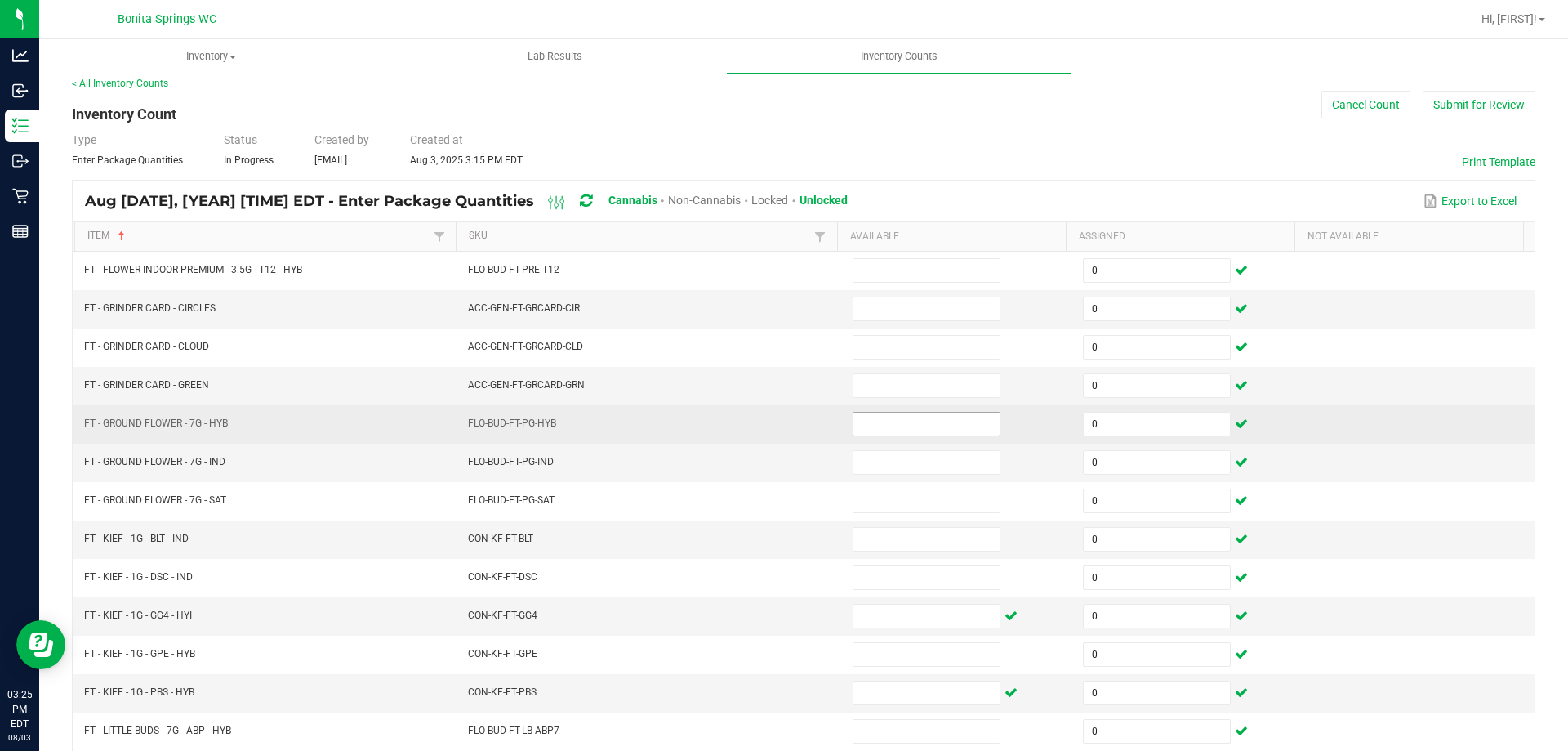 click at bounding box center (926, 424) 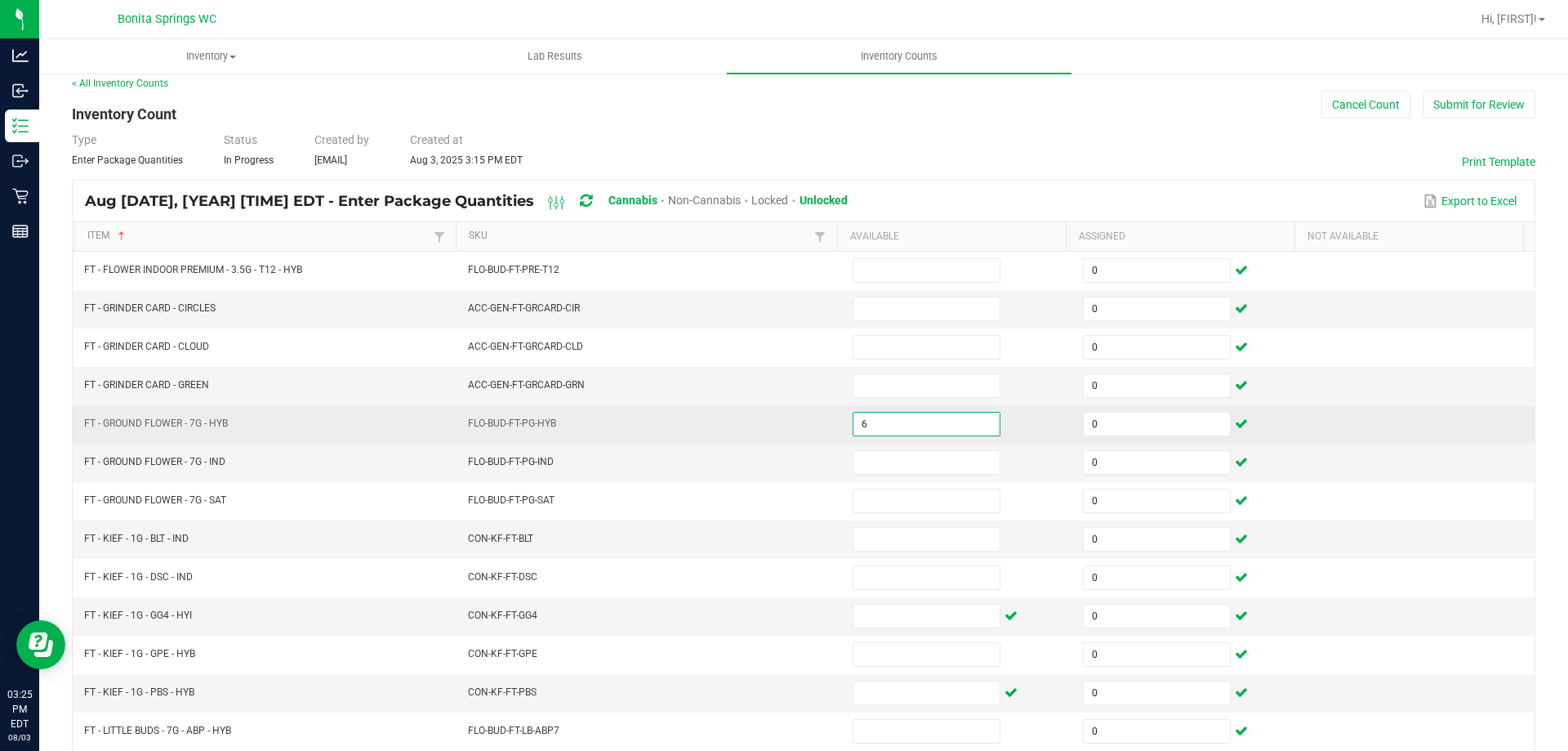 type on "6" 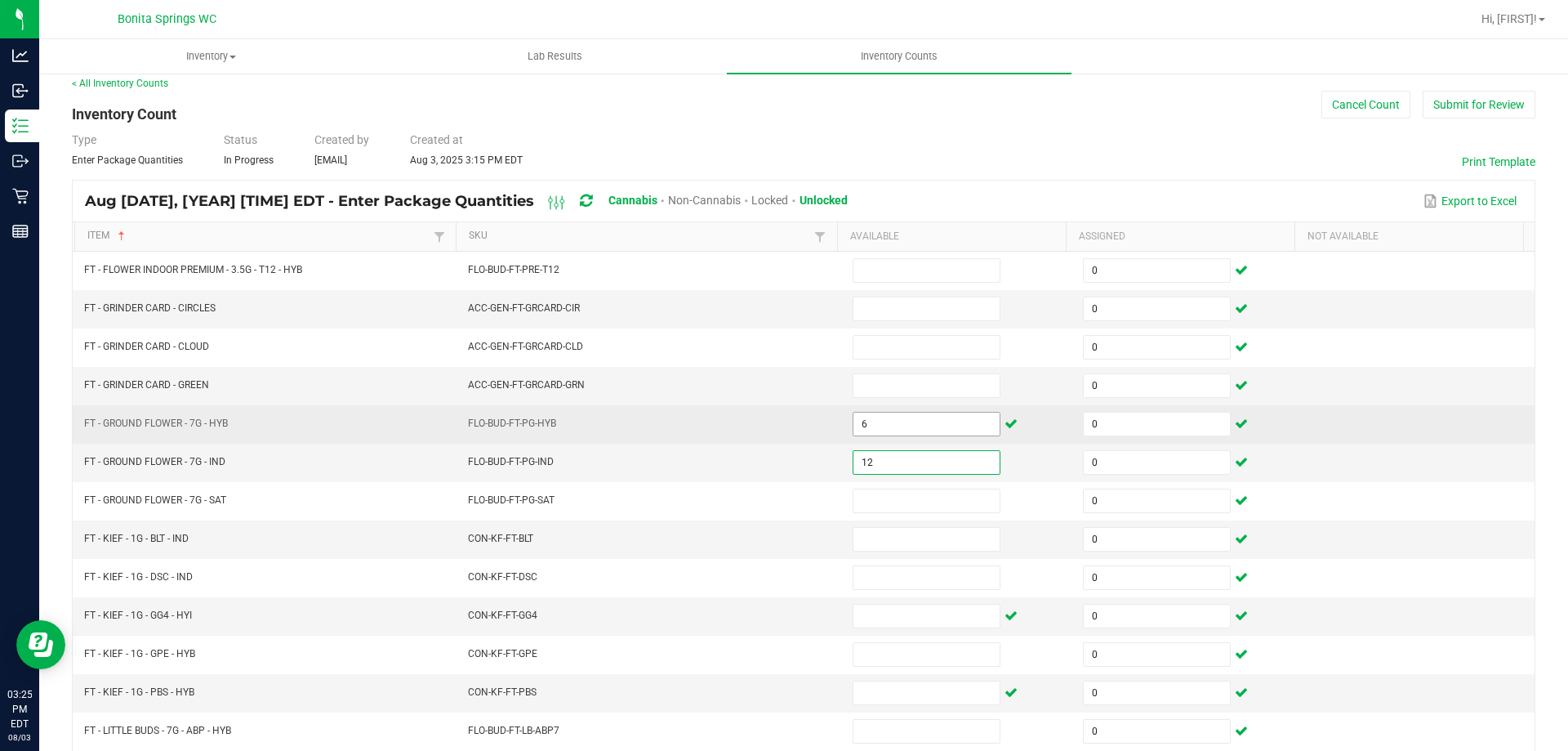 type on "12" 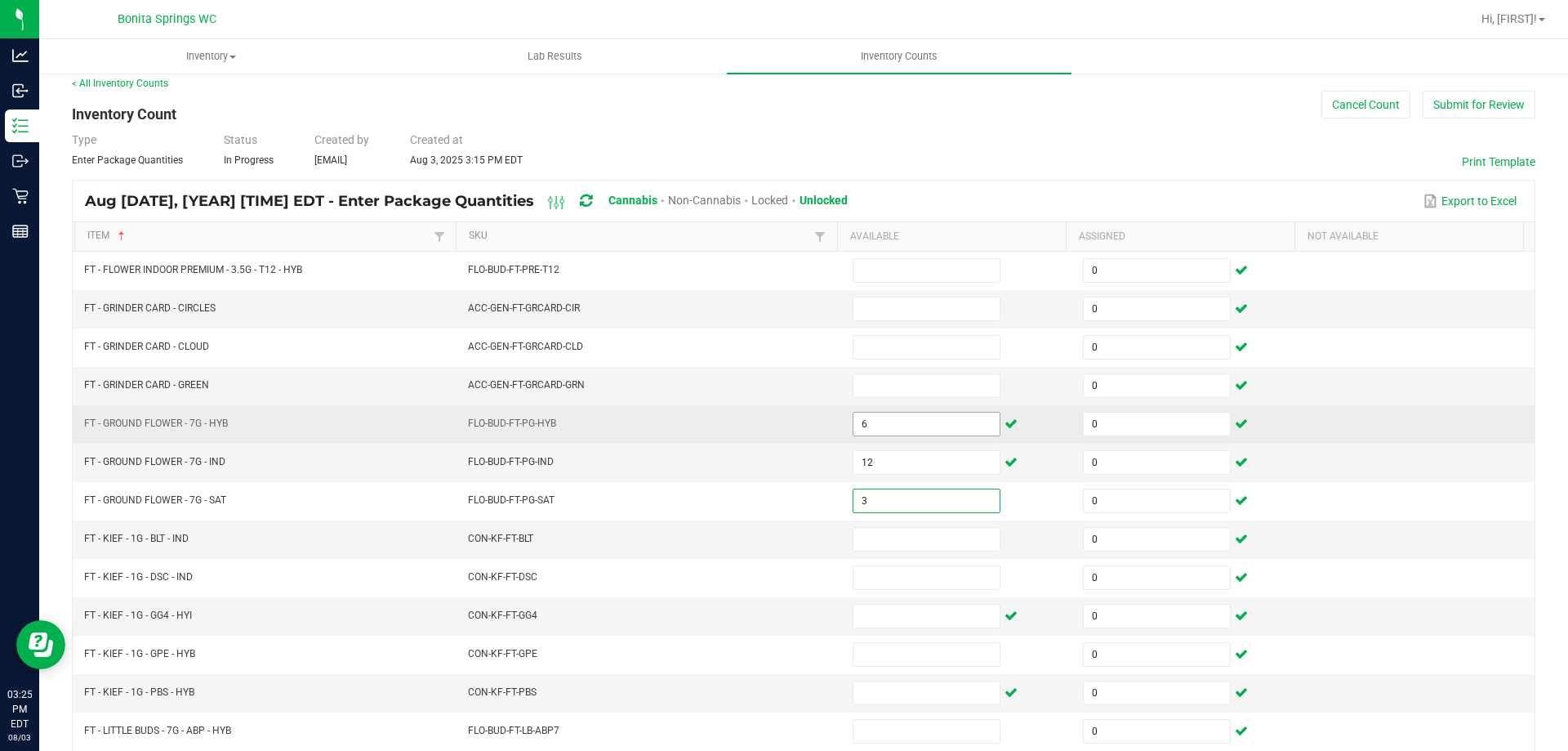 type on "3" 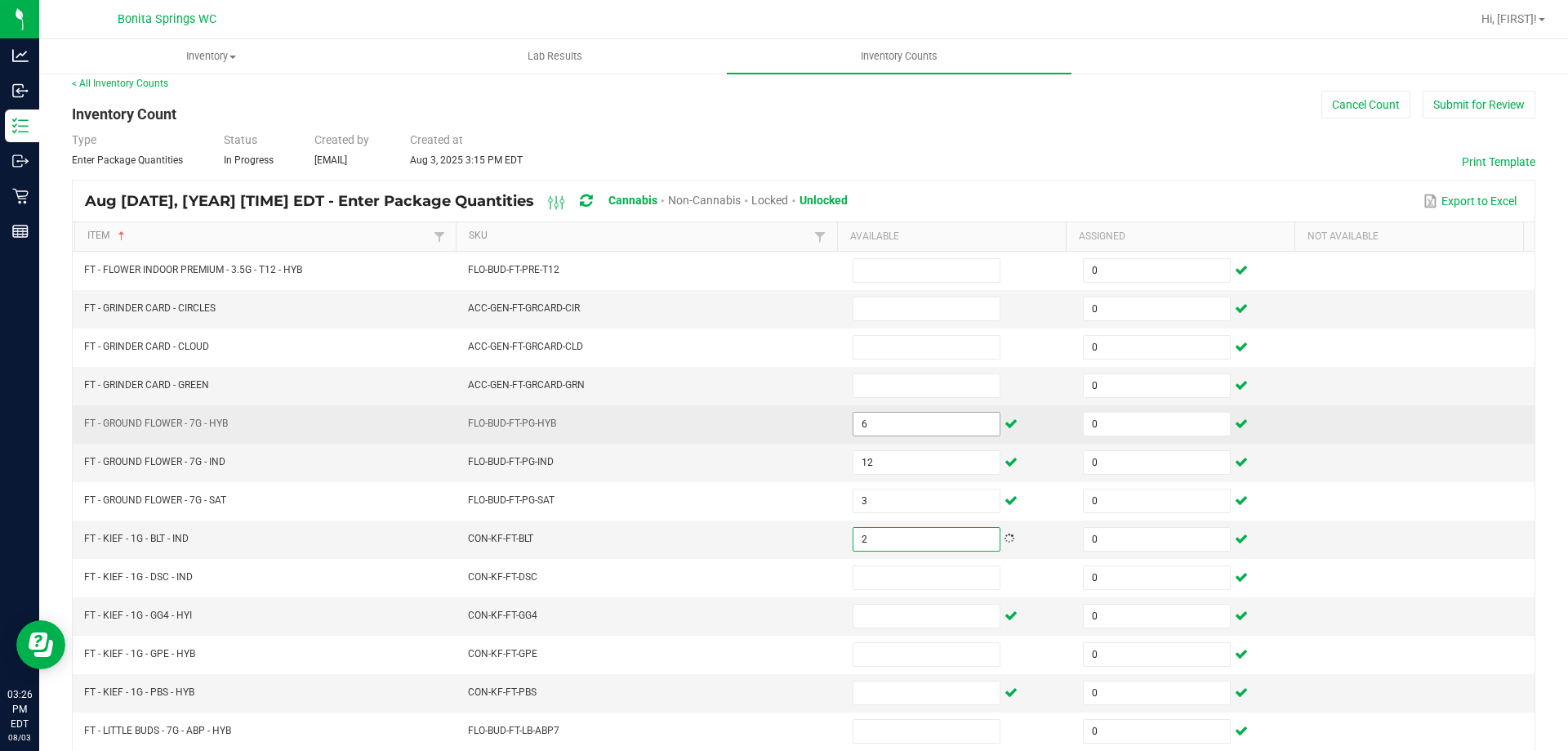 type on "2" 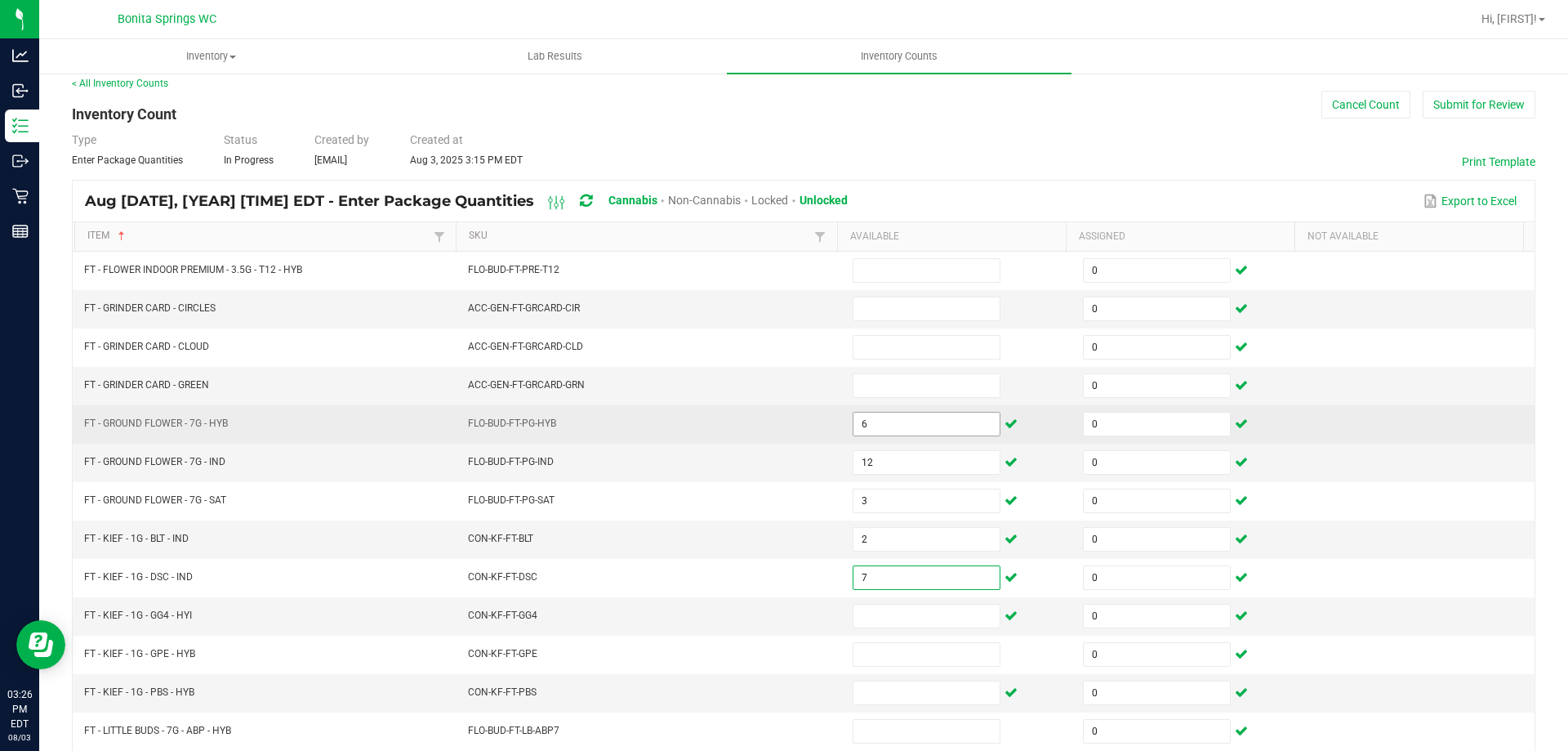 type on "7" 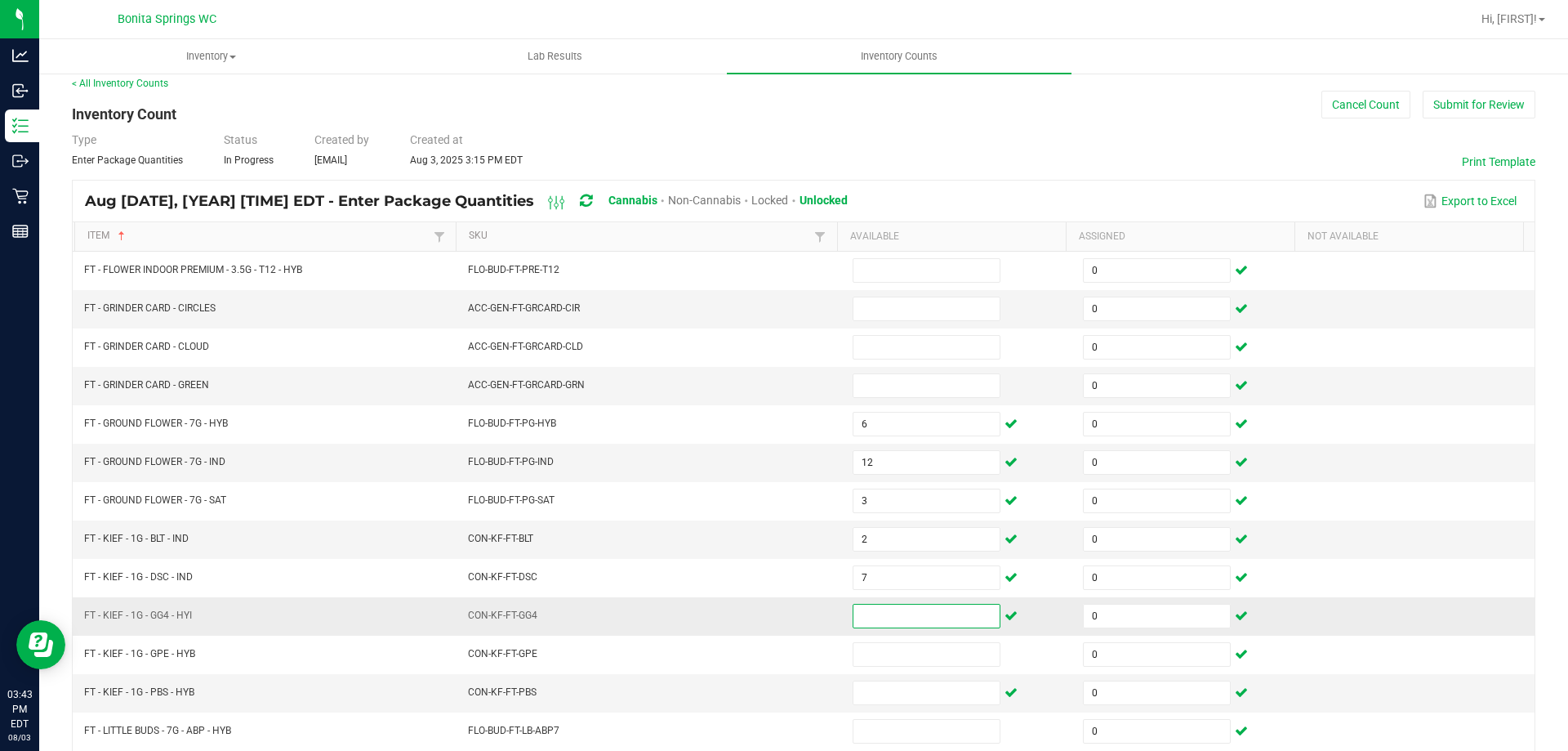click at bounding box center (926, 616) 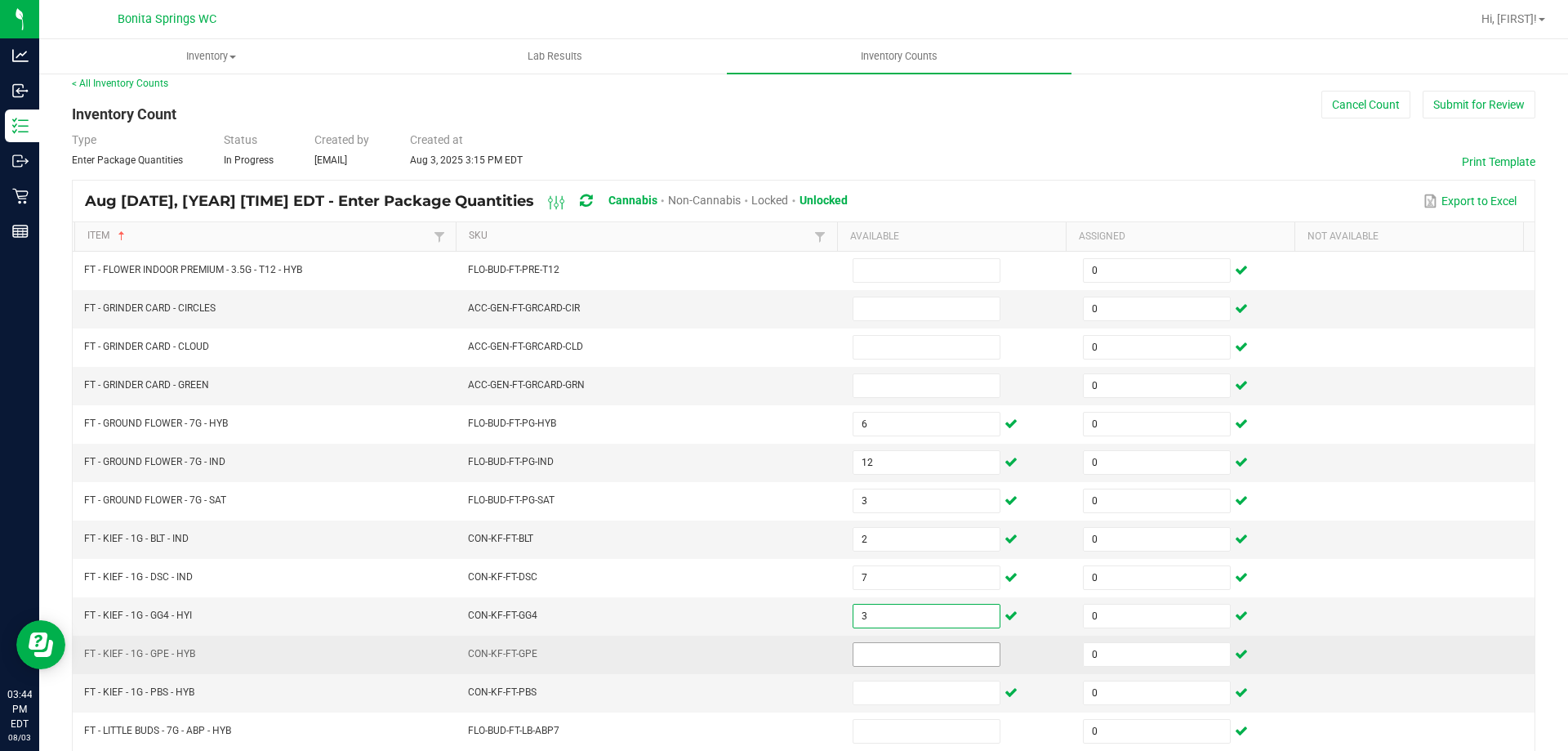 type on "3" 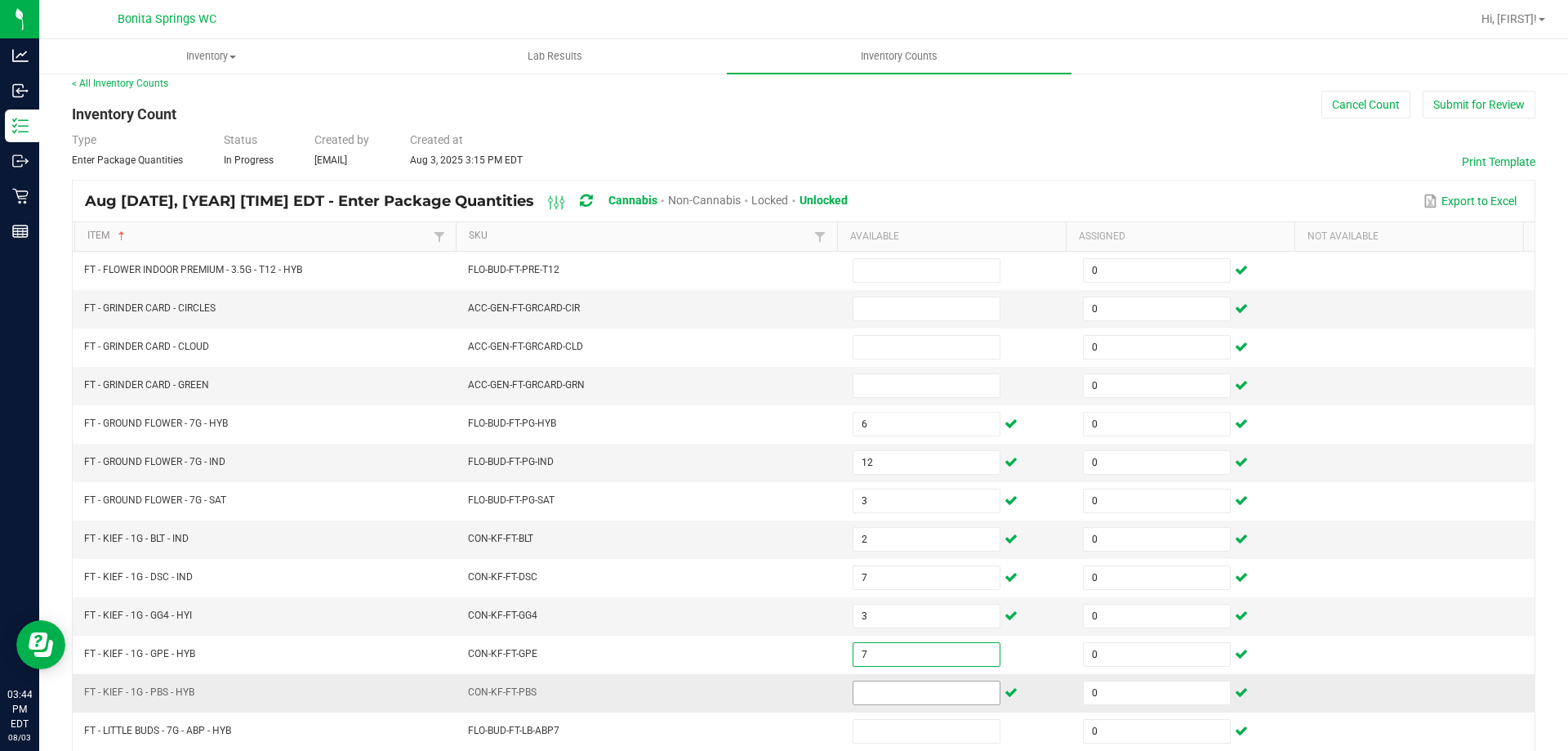 type on "7" 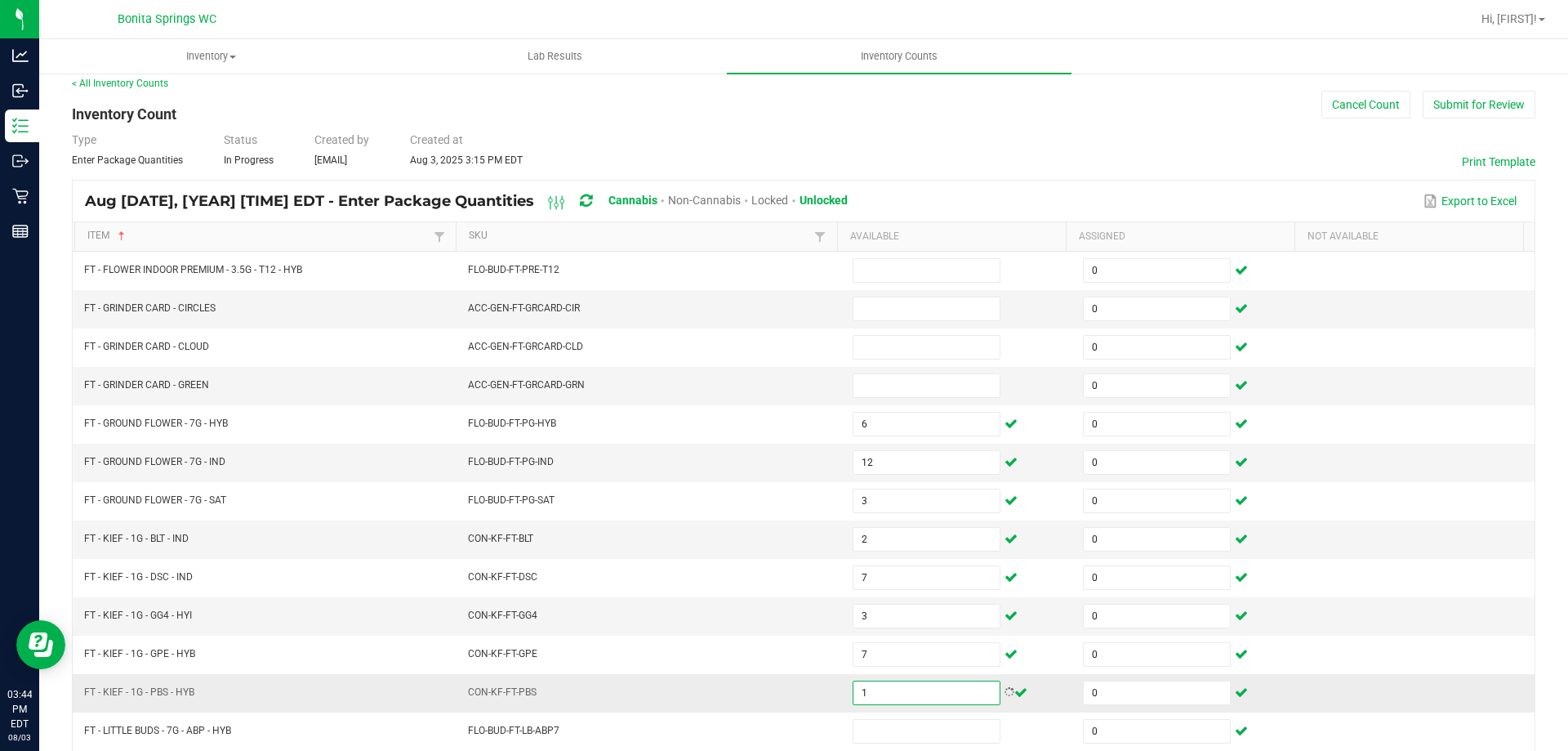 type on "1" 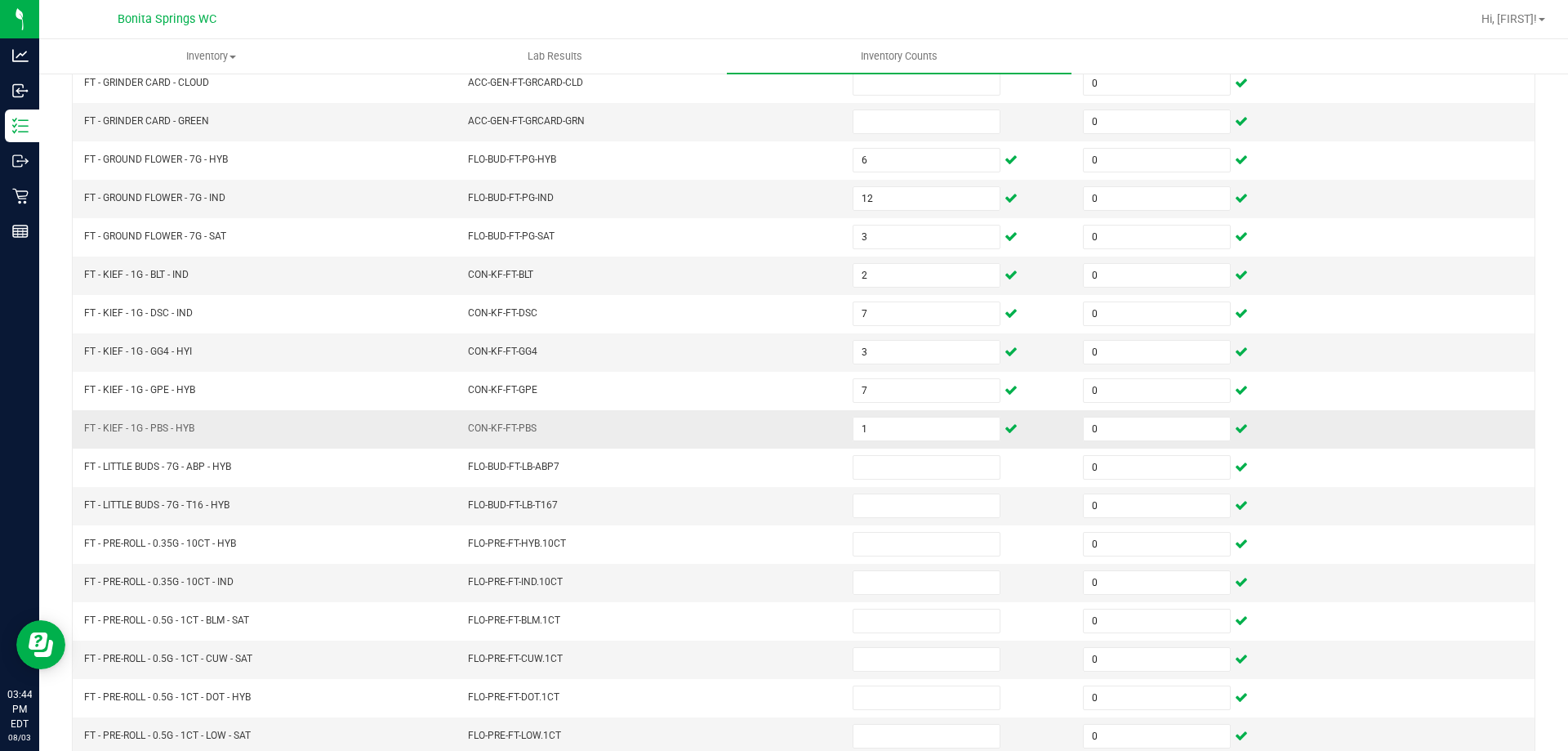 scroll, scrollTop: 339, scrollLeft: 0, axis: vertical 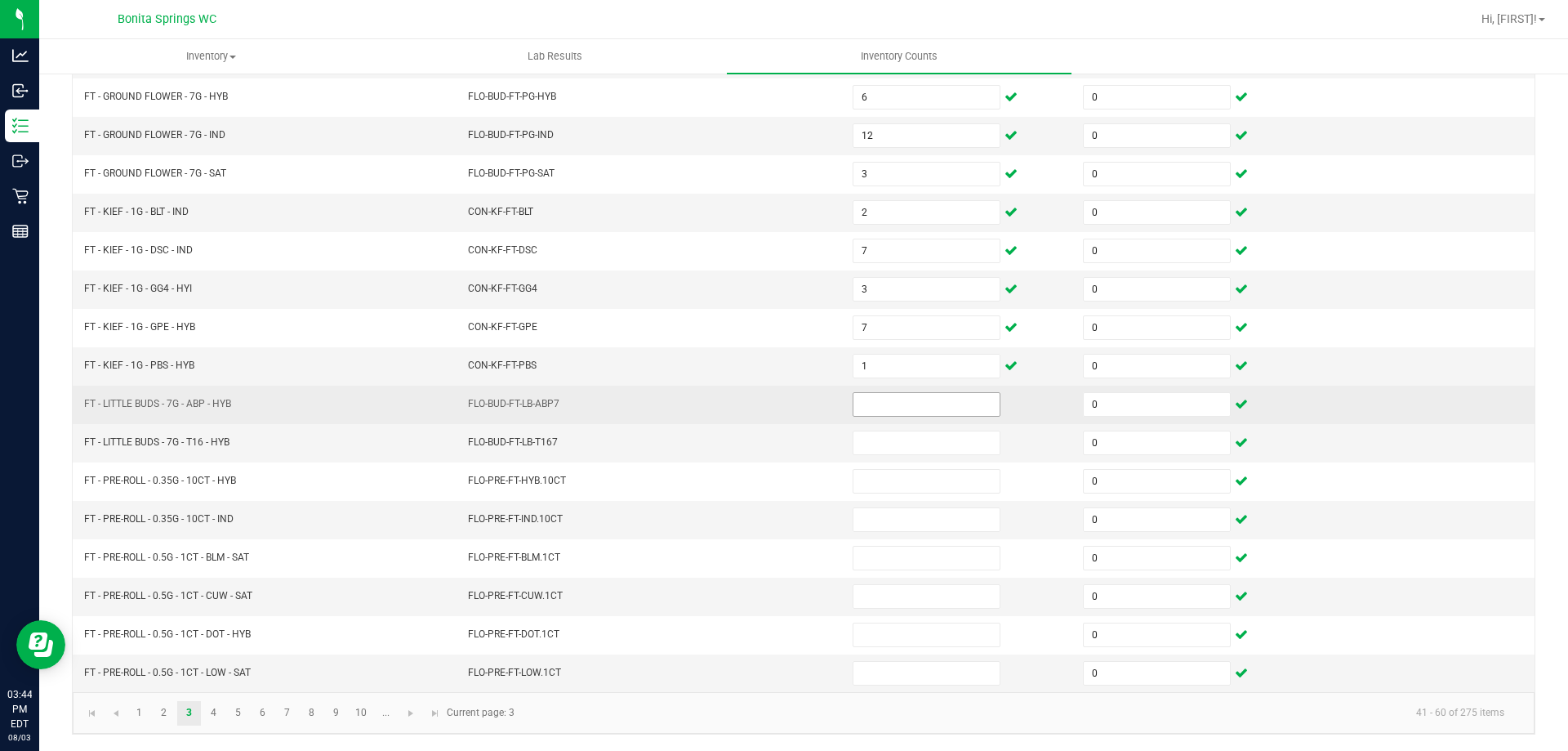 click at bounding box center [926, 405] 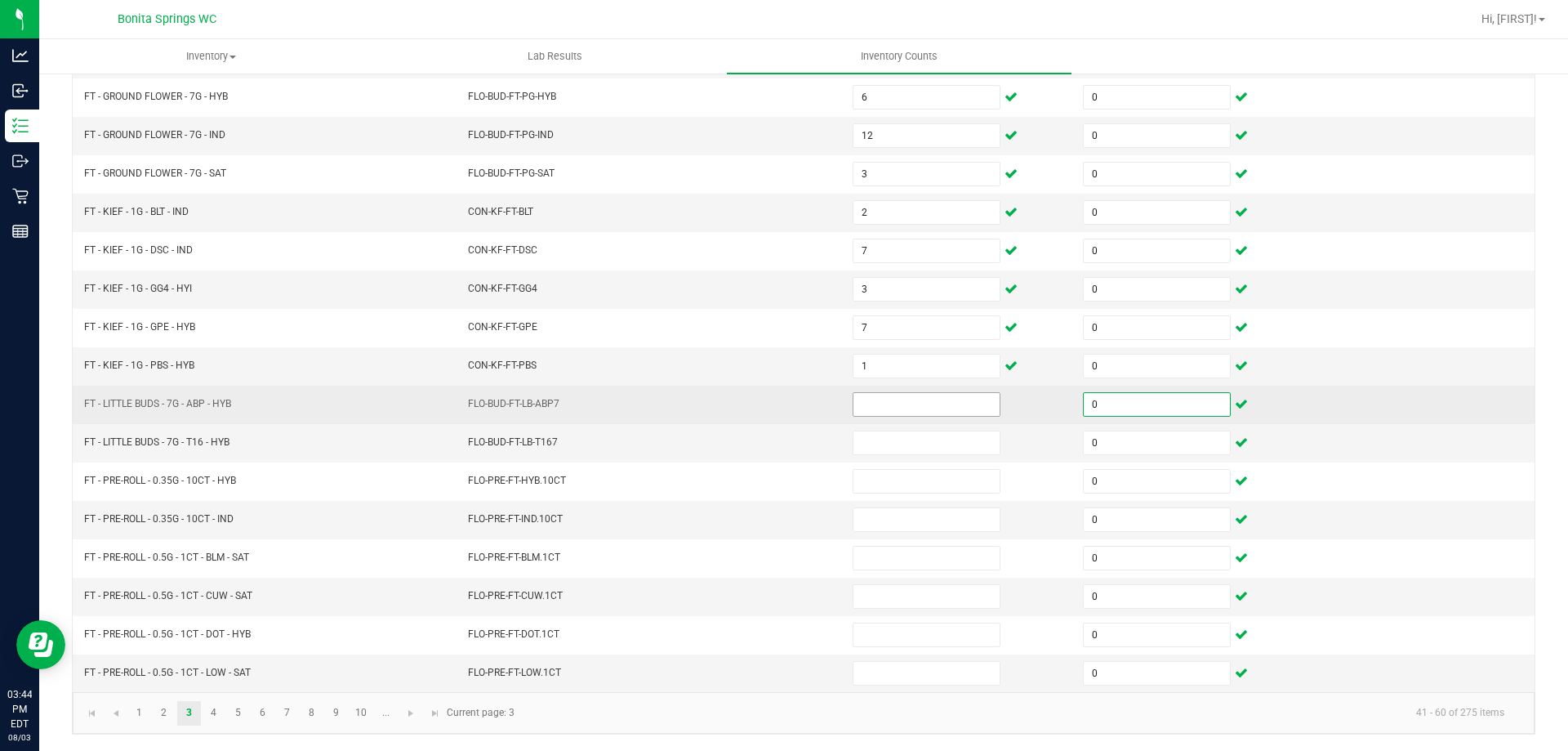 click at bounding box center (926, 405) 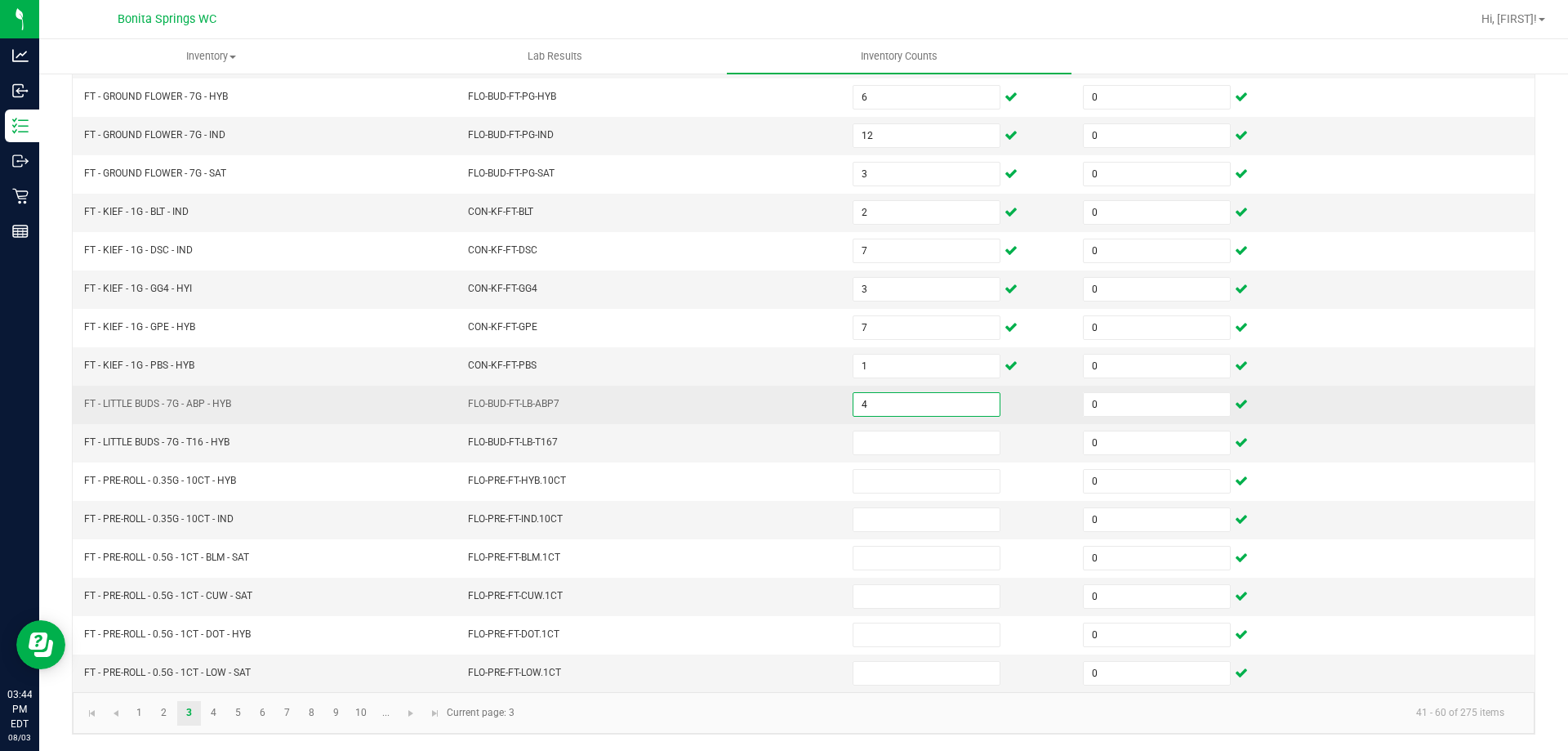 type on "4" 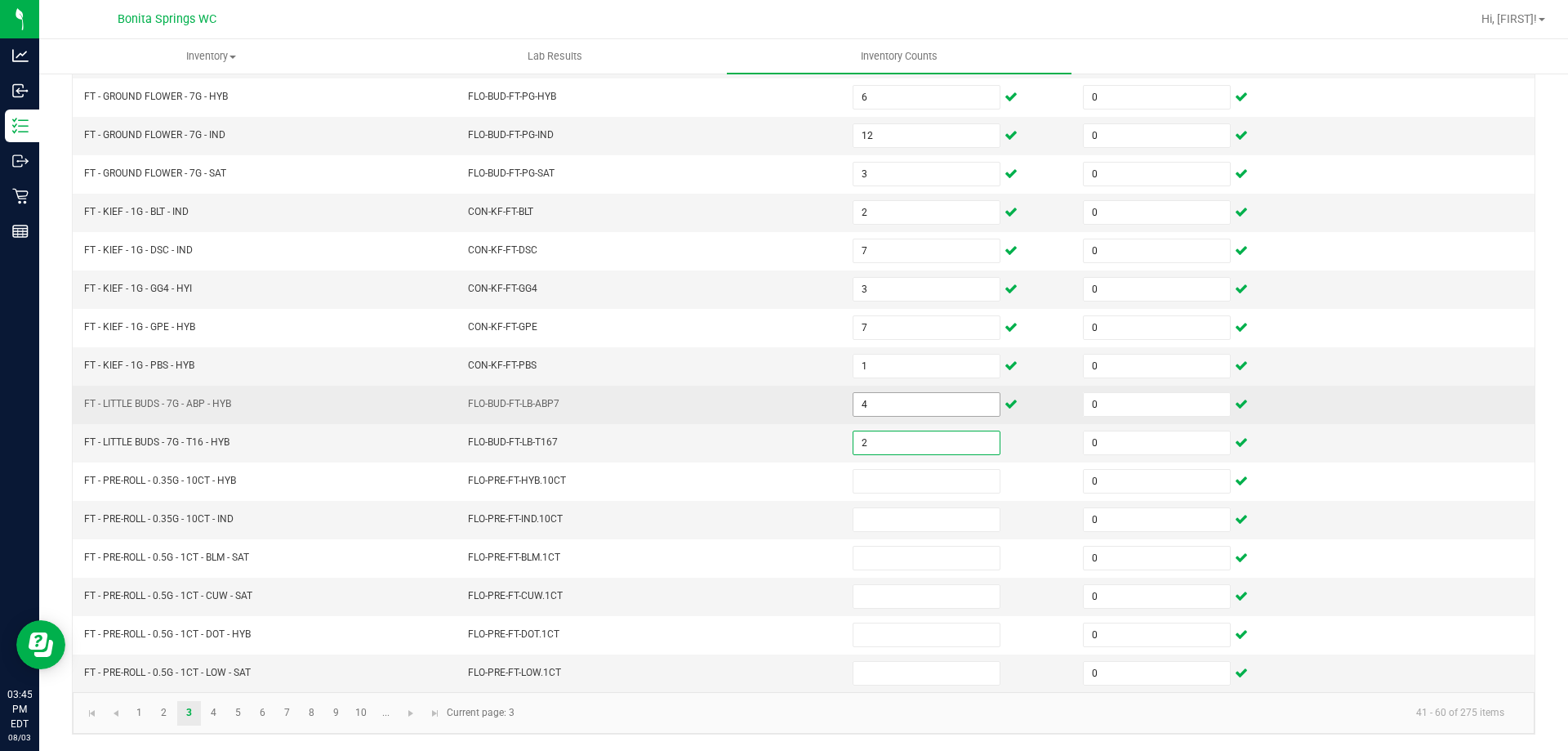 type on "2" 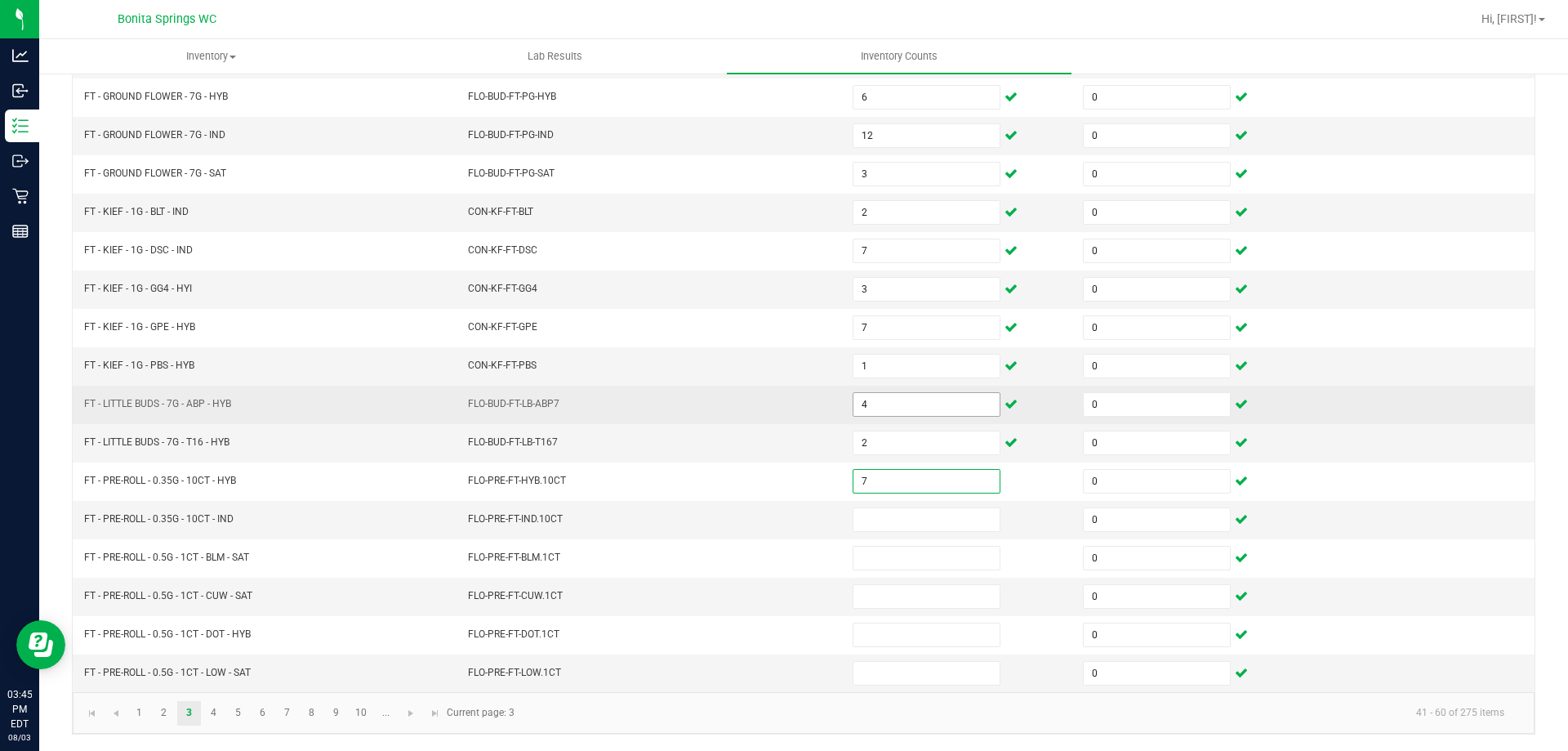 type on "7" 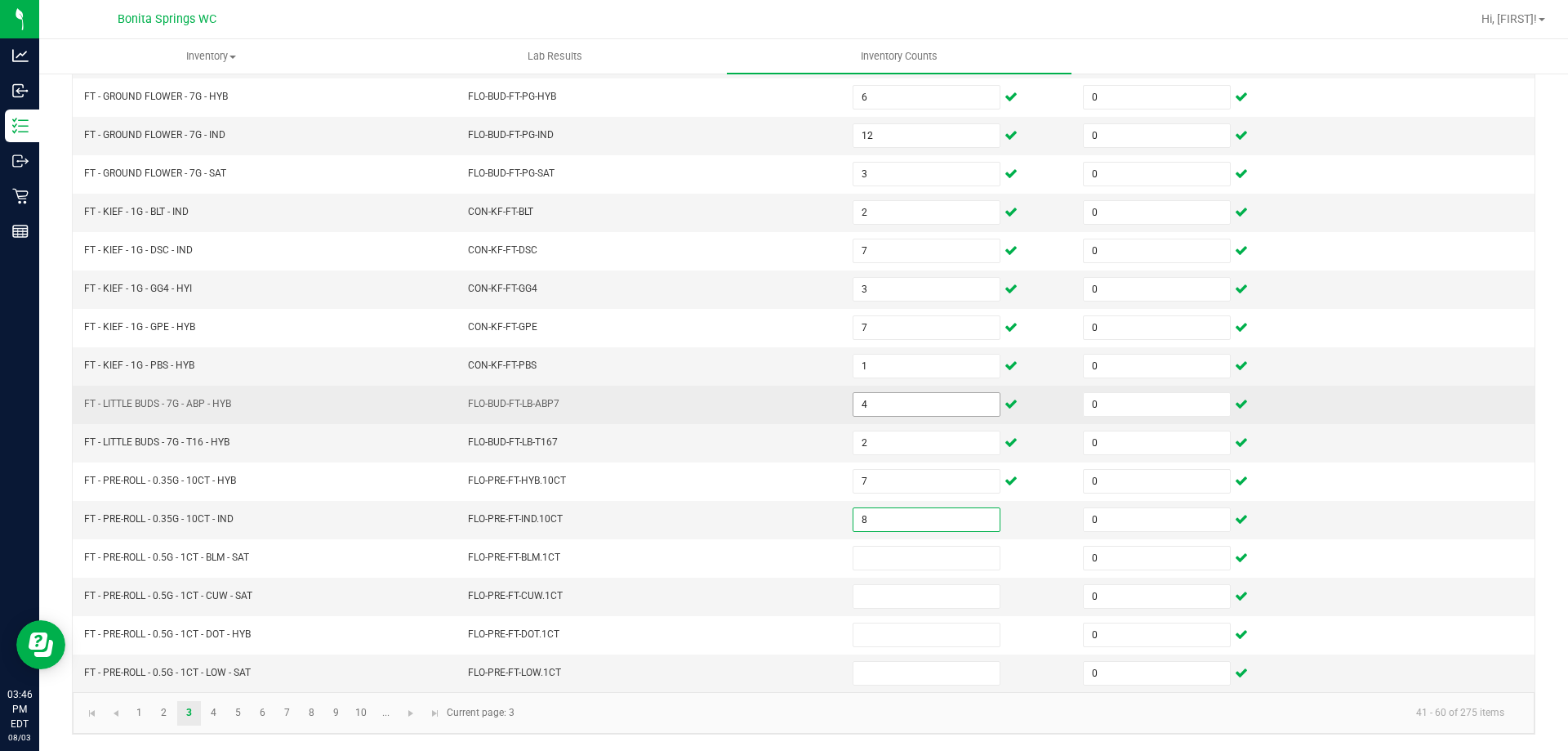 type on "8" 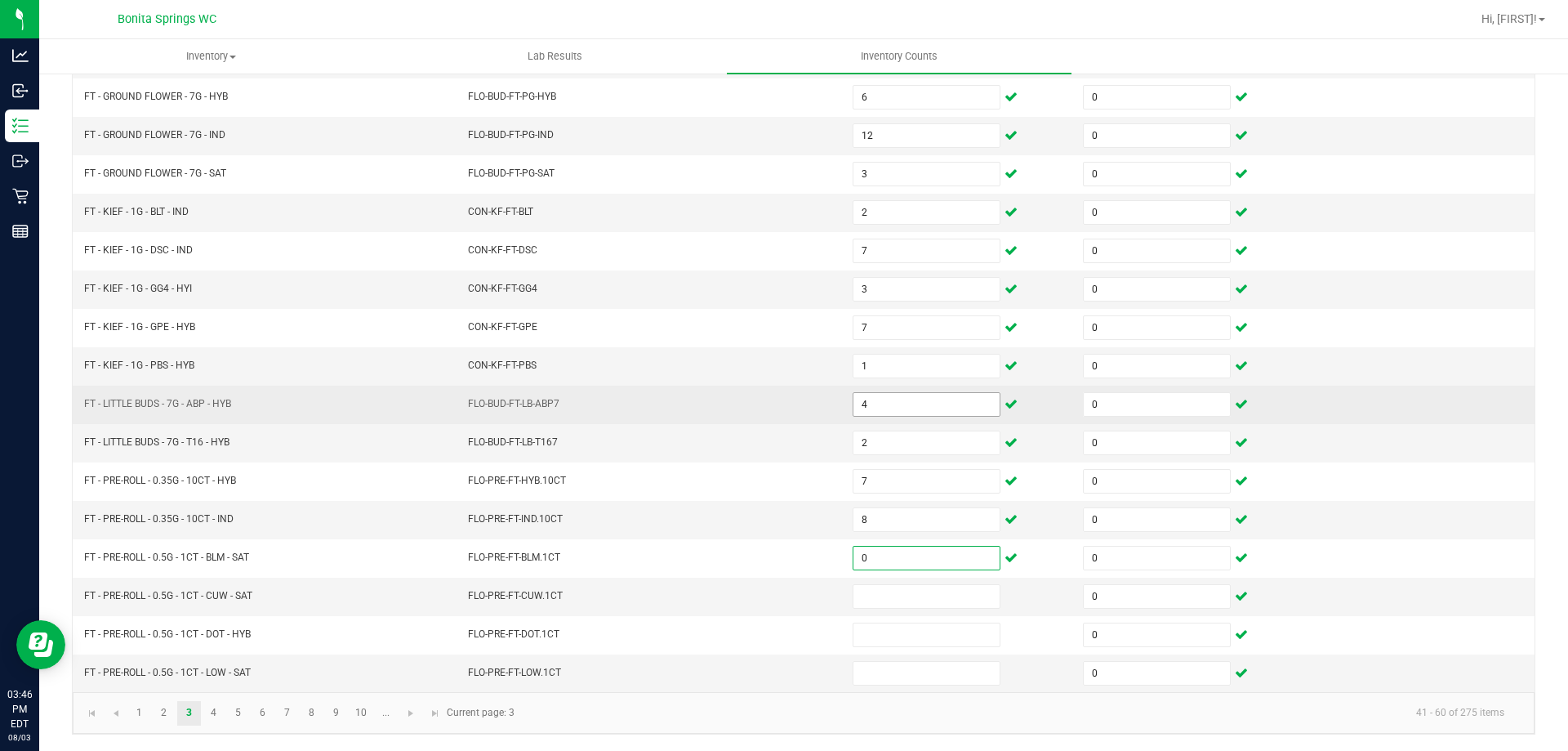 type on "0" 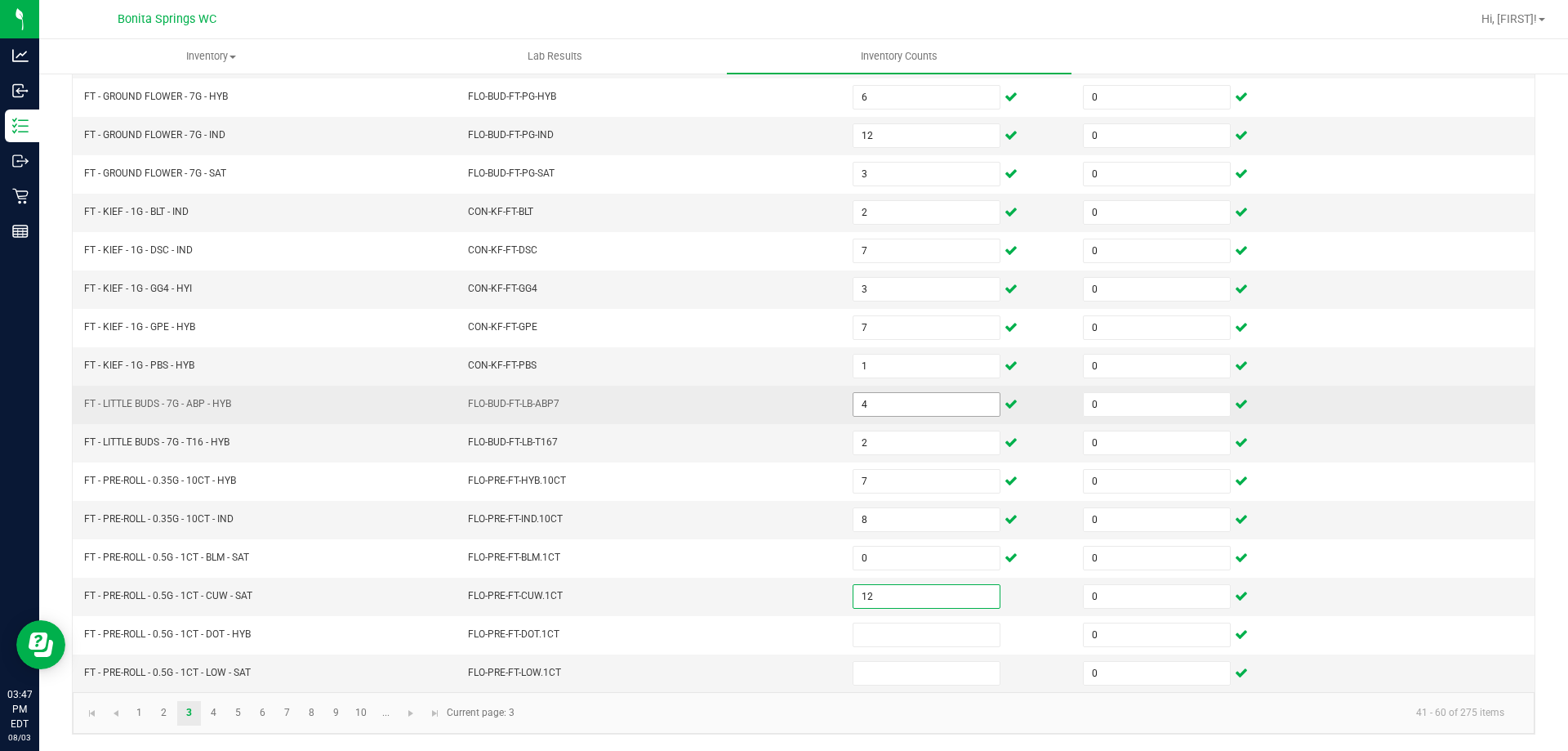 type on "12" 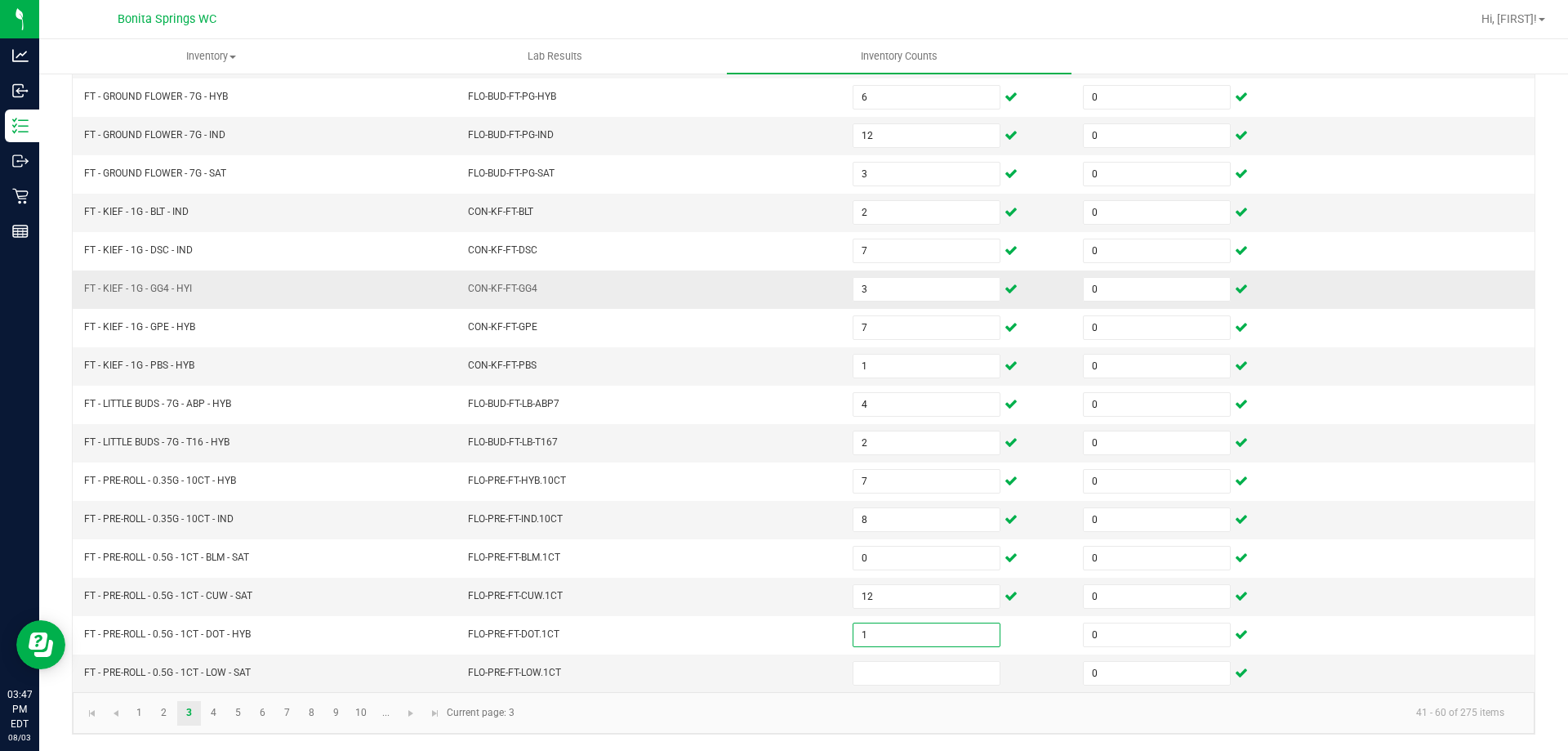 type on "1" 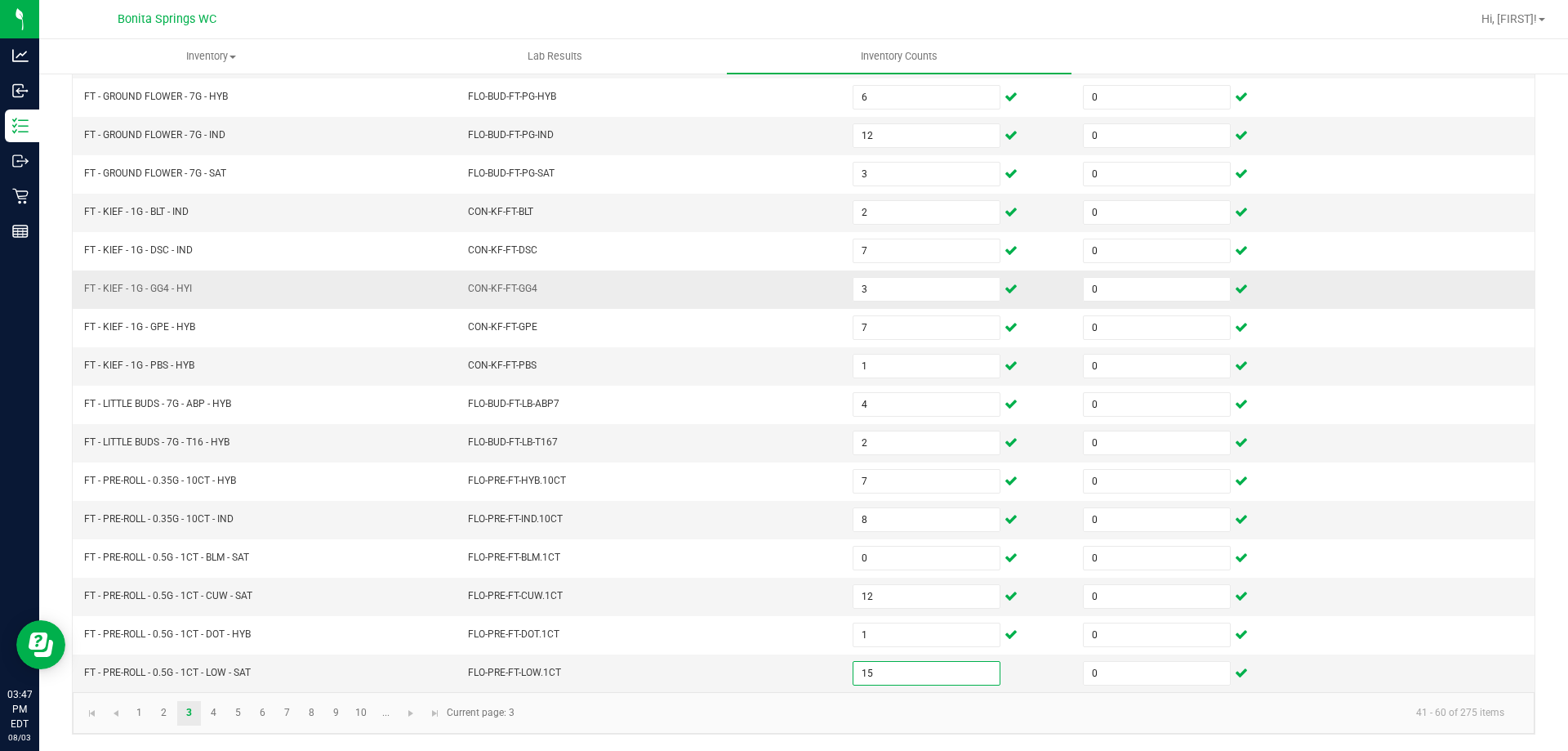 type on "15" 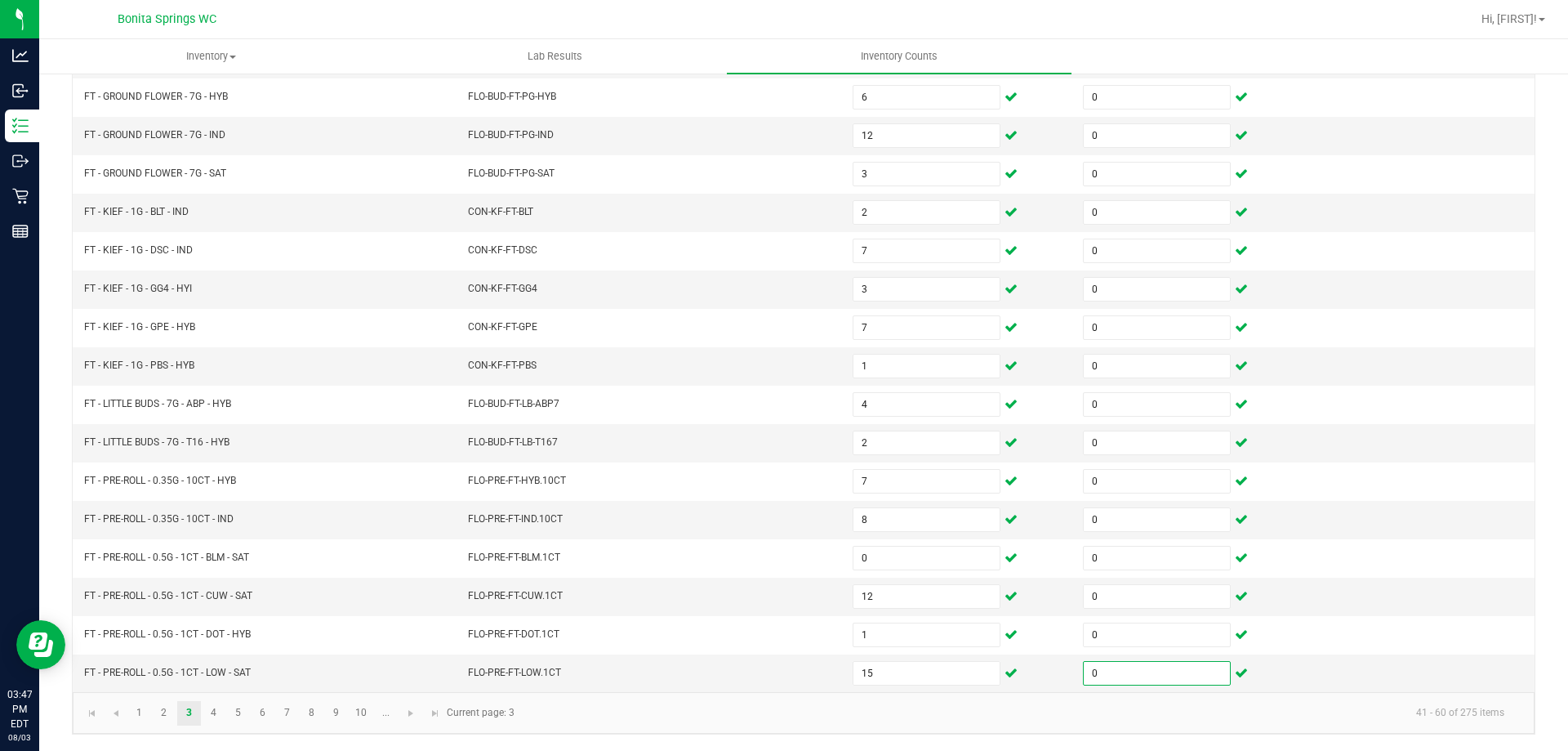 click on "1   2   3   4   5   6   7   8   9   10  ... 41 - 60 of 275 items  Current page: 3" 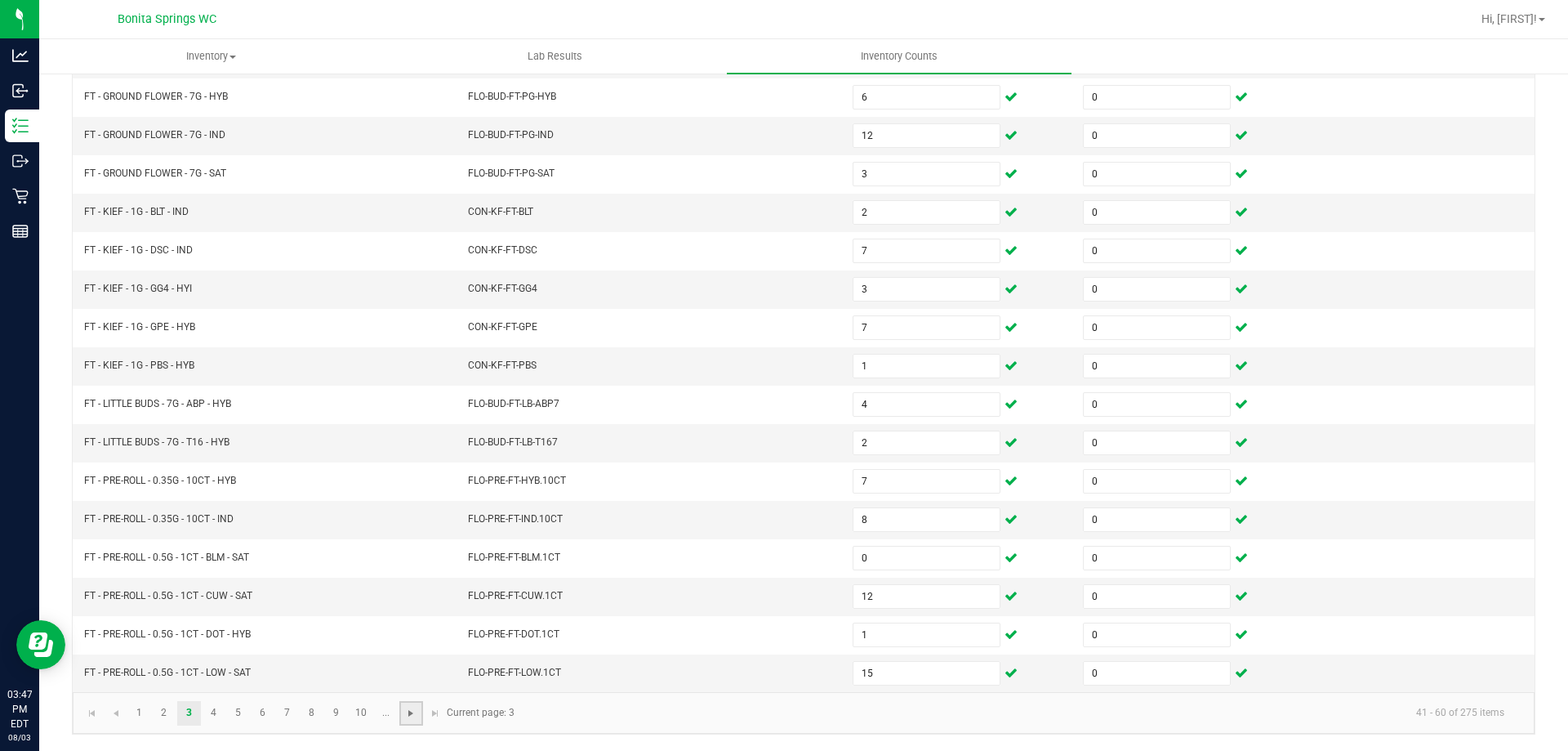 click 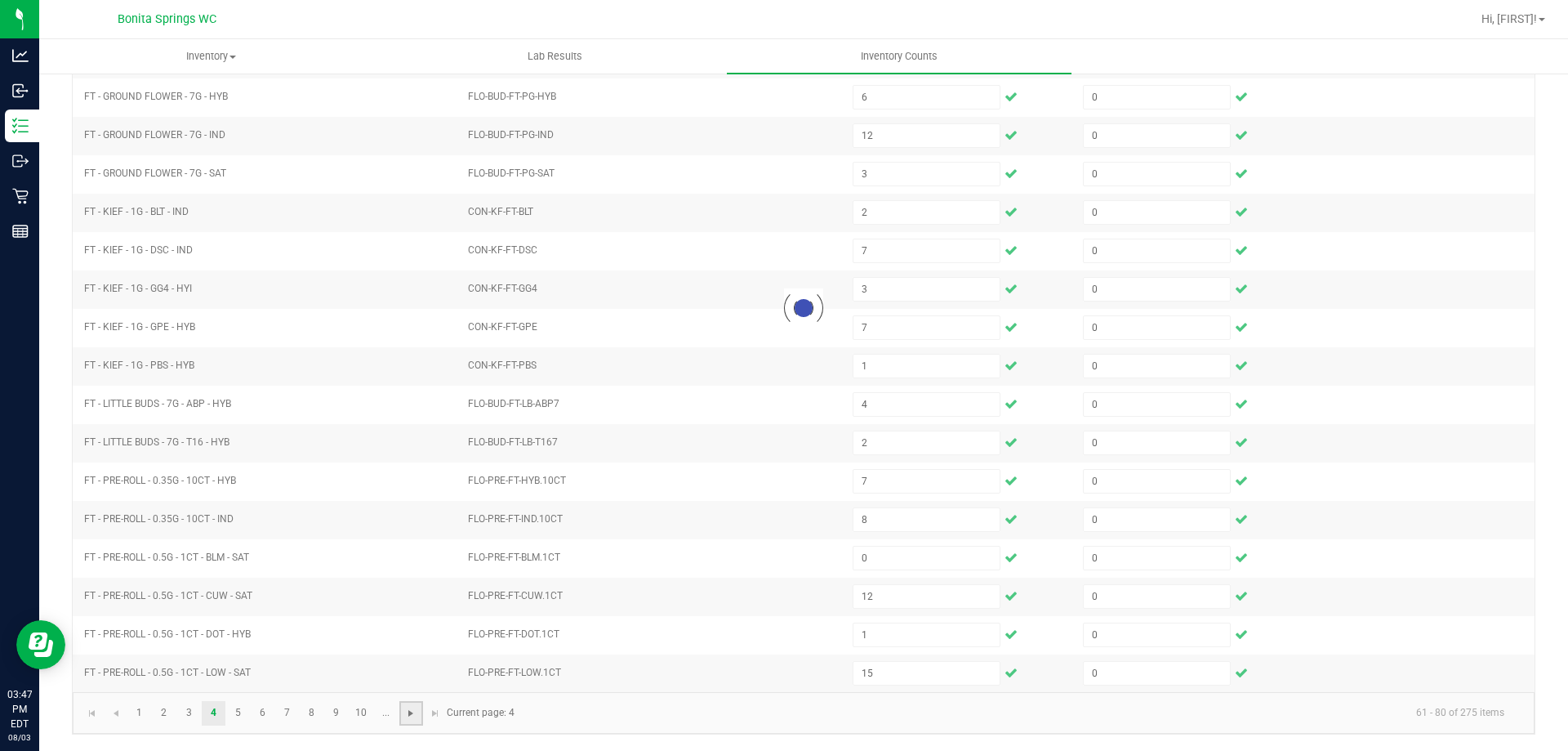 type 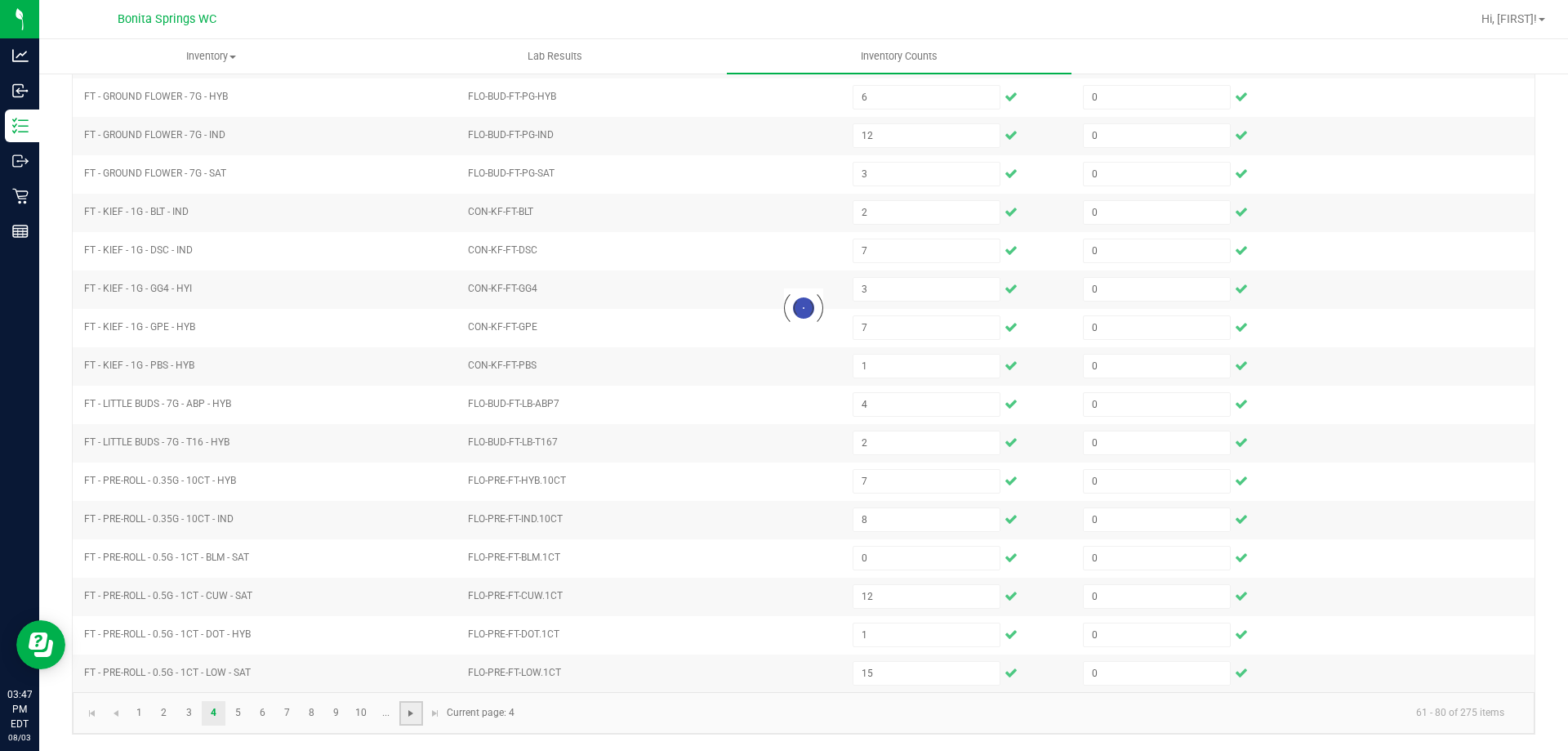 type 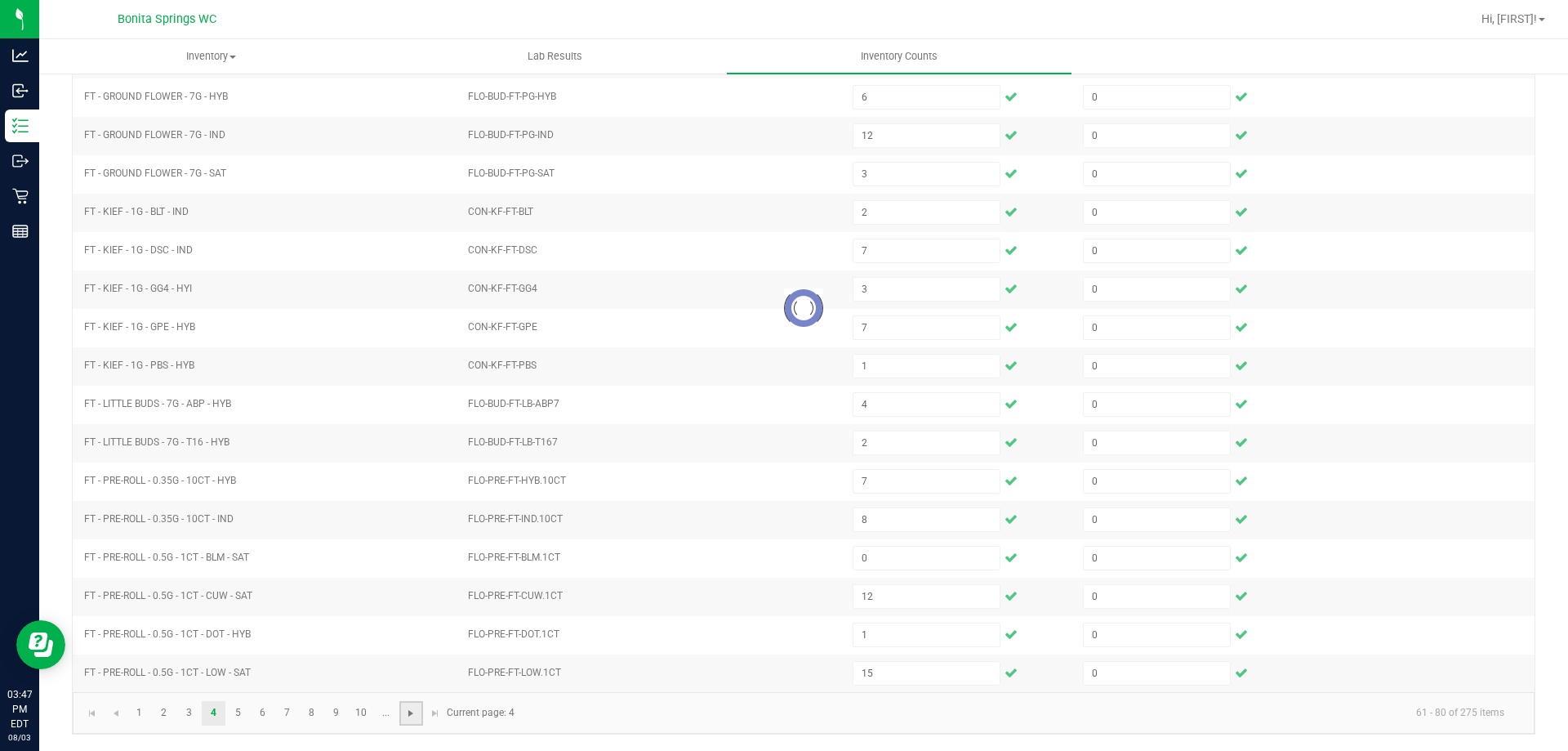 type 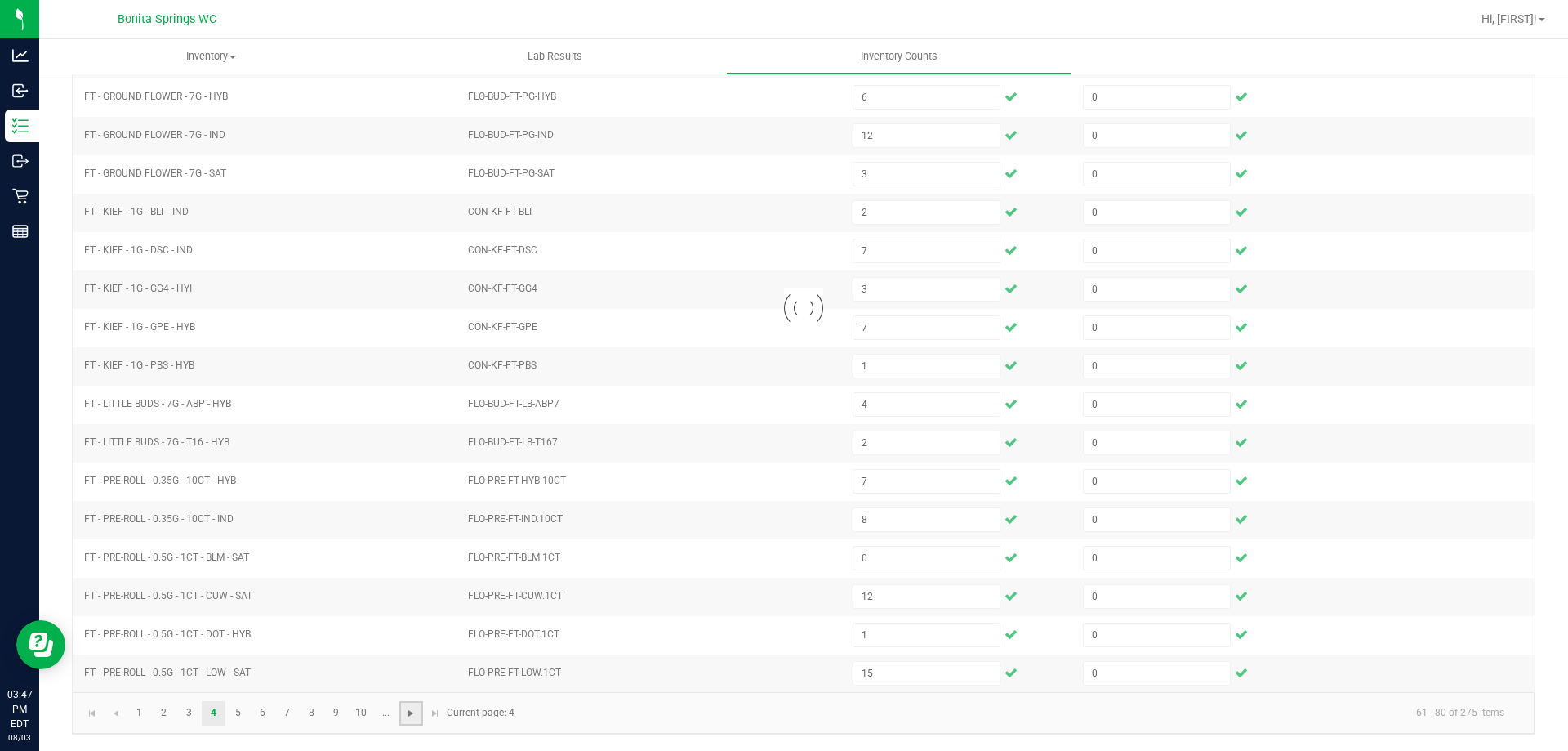 type 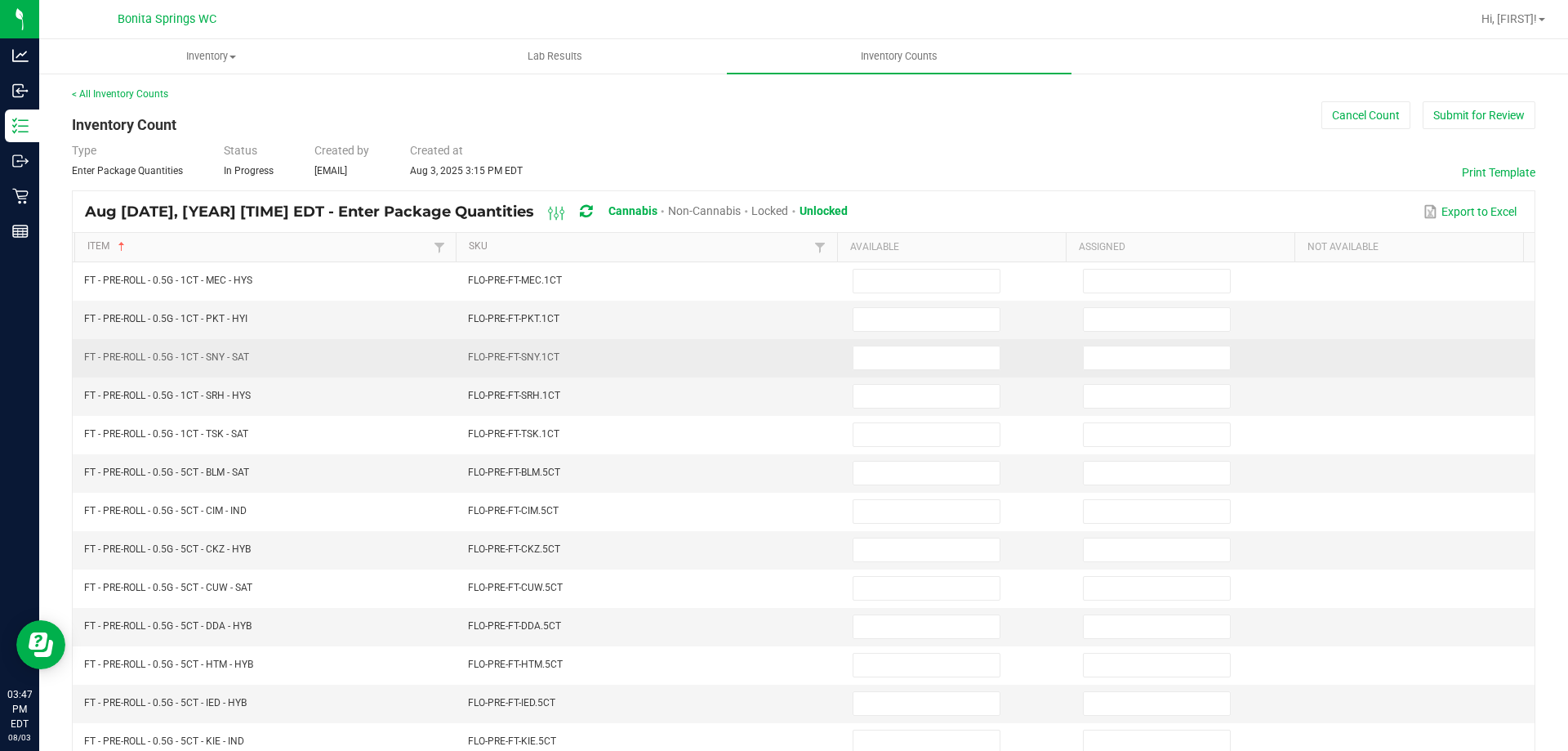 scroll, scrollTop: 0, scrollLeft: 0, axis: both 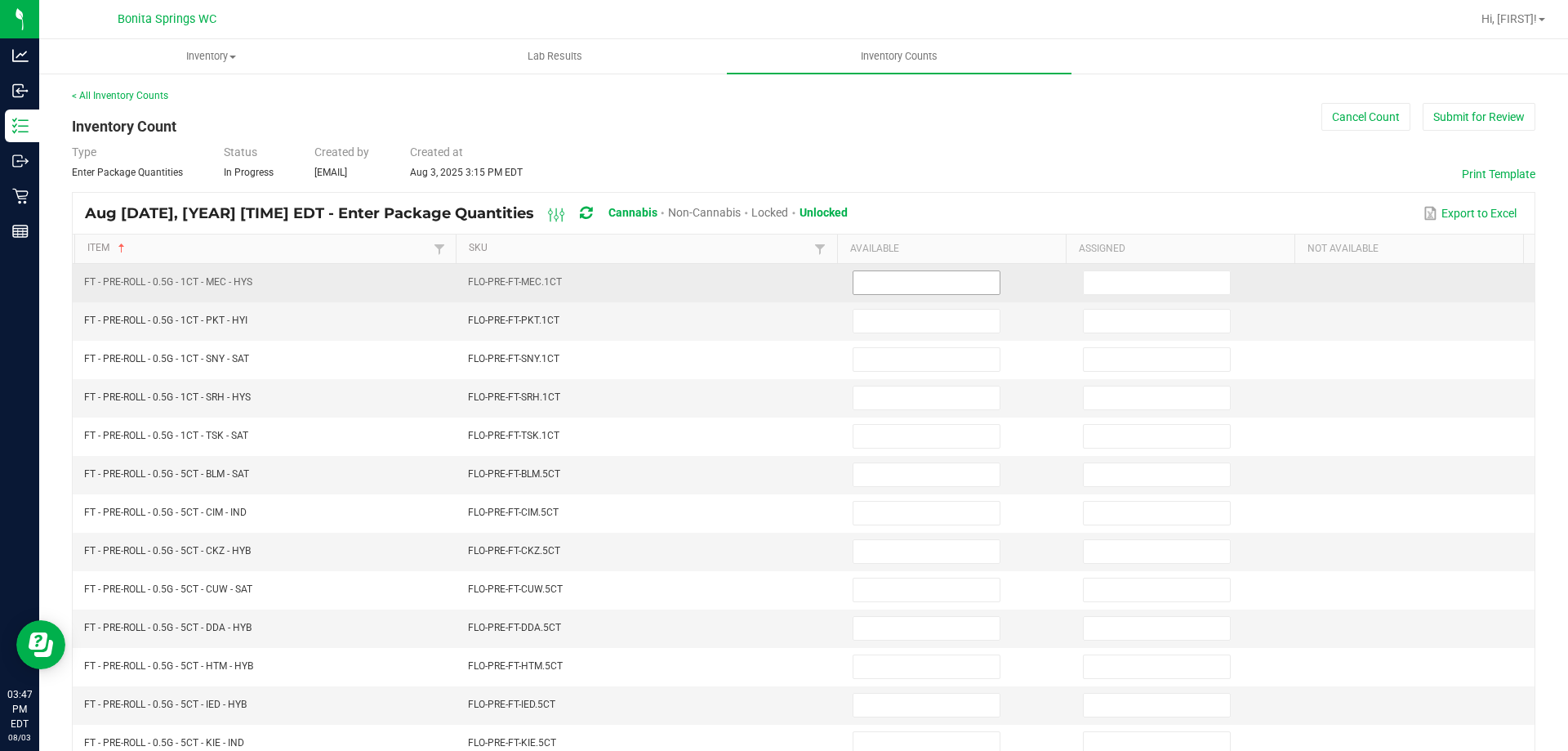 click at bounding box center [926, 283] 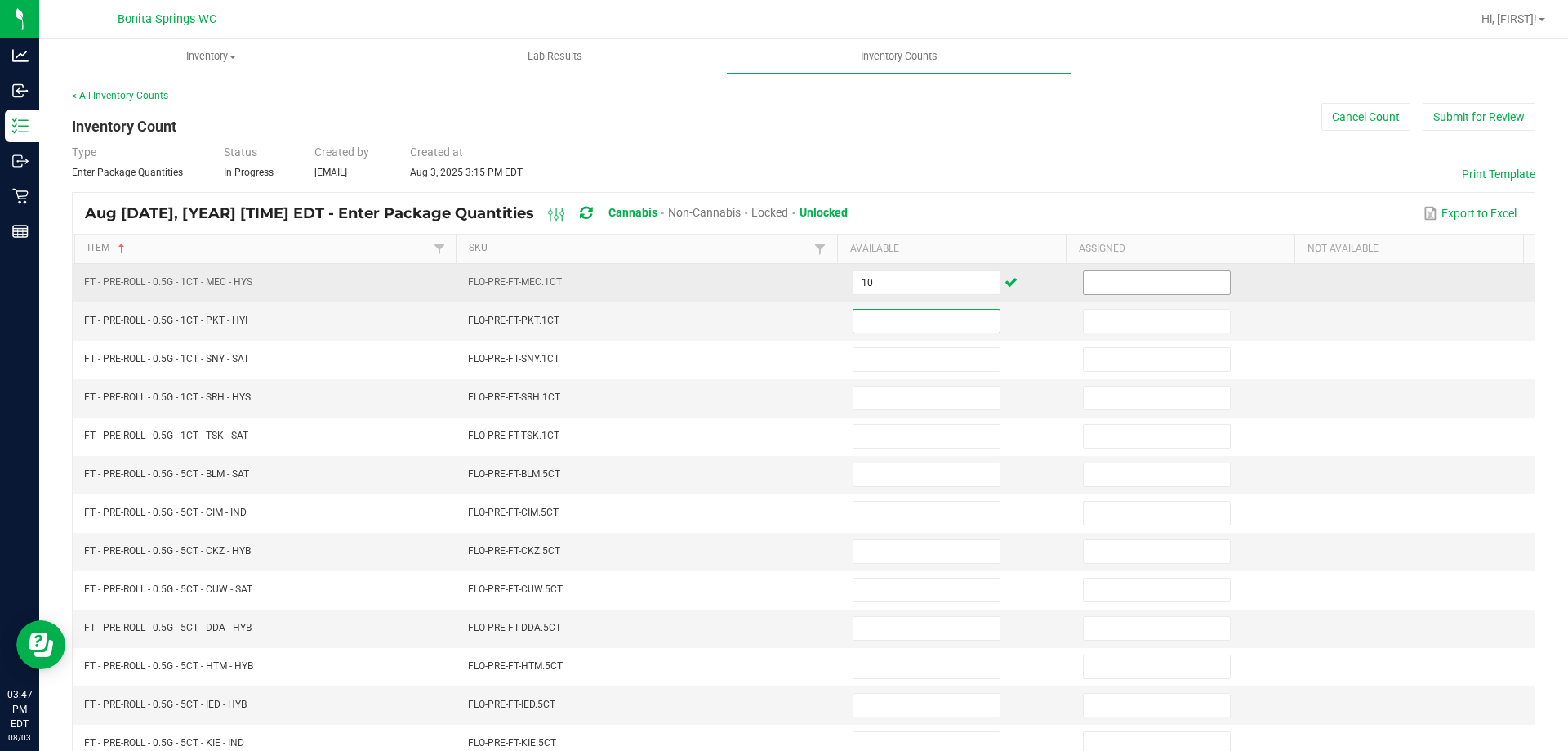 click at bounding box center (1156, 283) 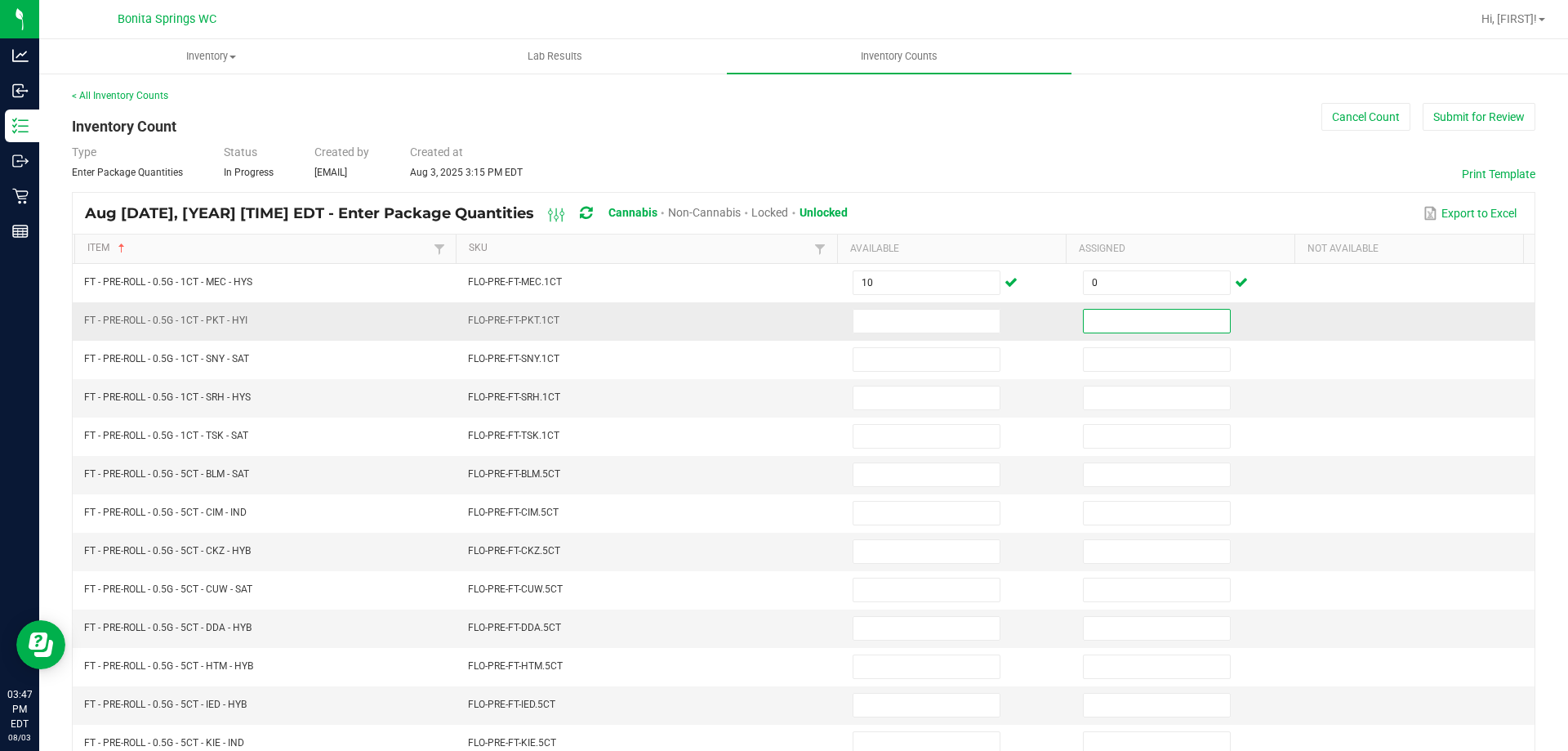 click at bounding box center [1156, 321] 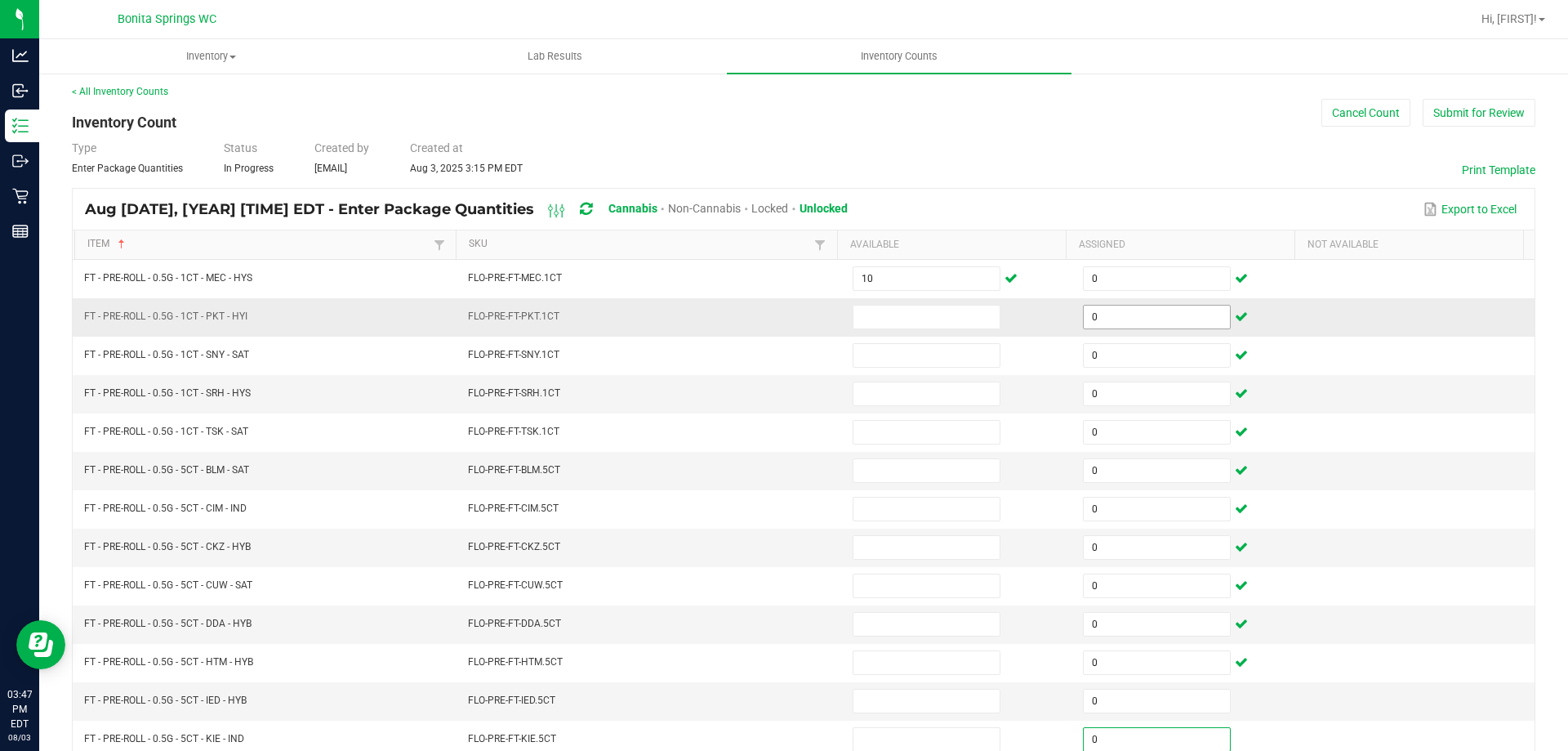 scroll, scrollTop: 339, scrollLeft: 0, axis: vertical 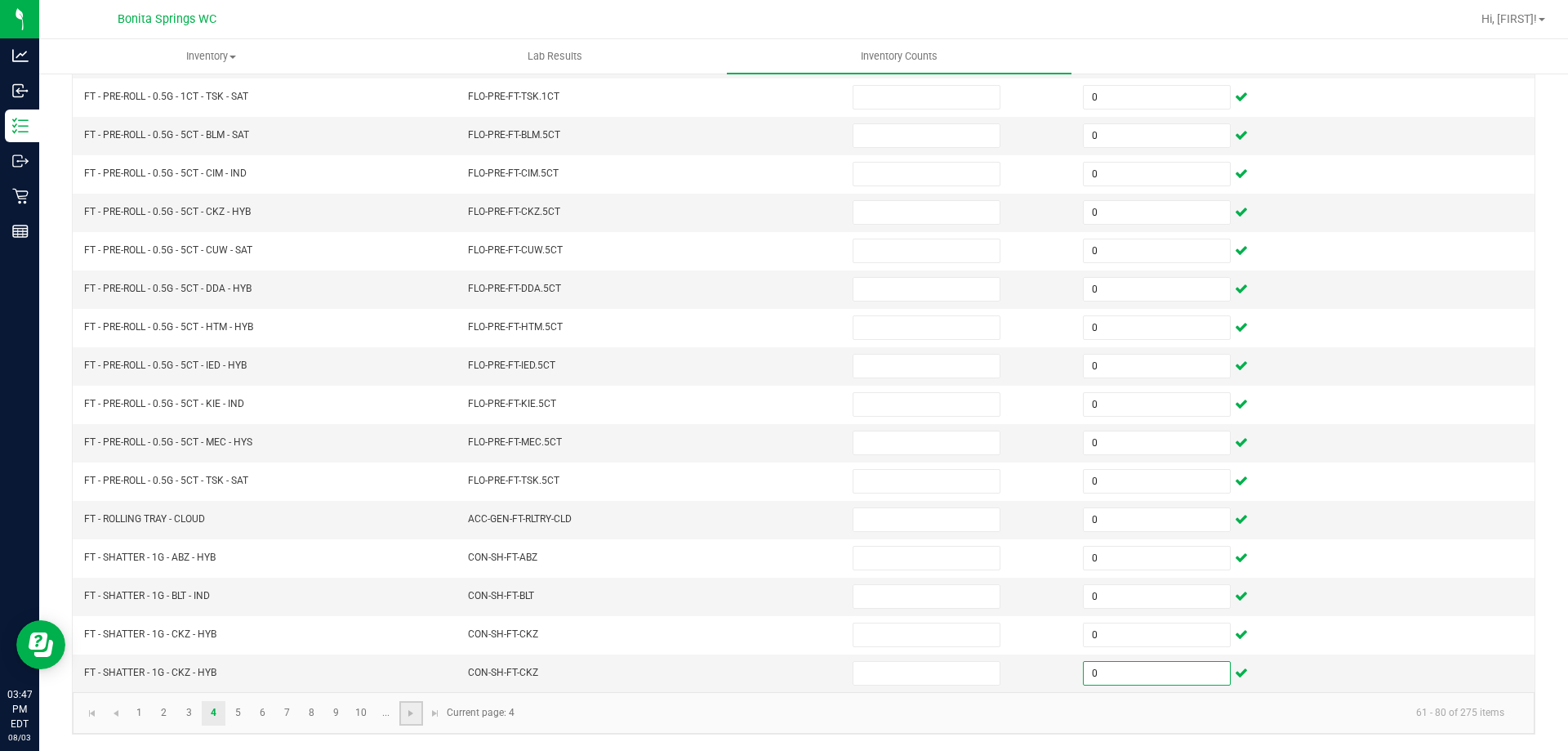 click 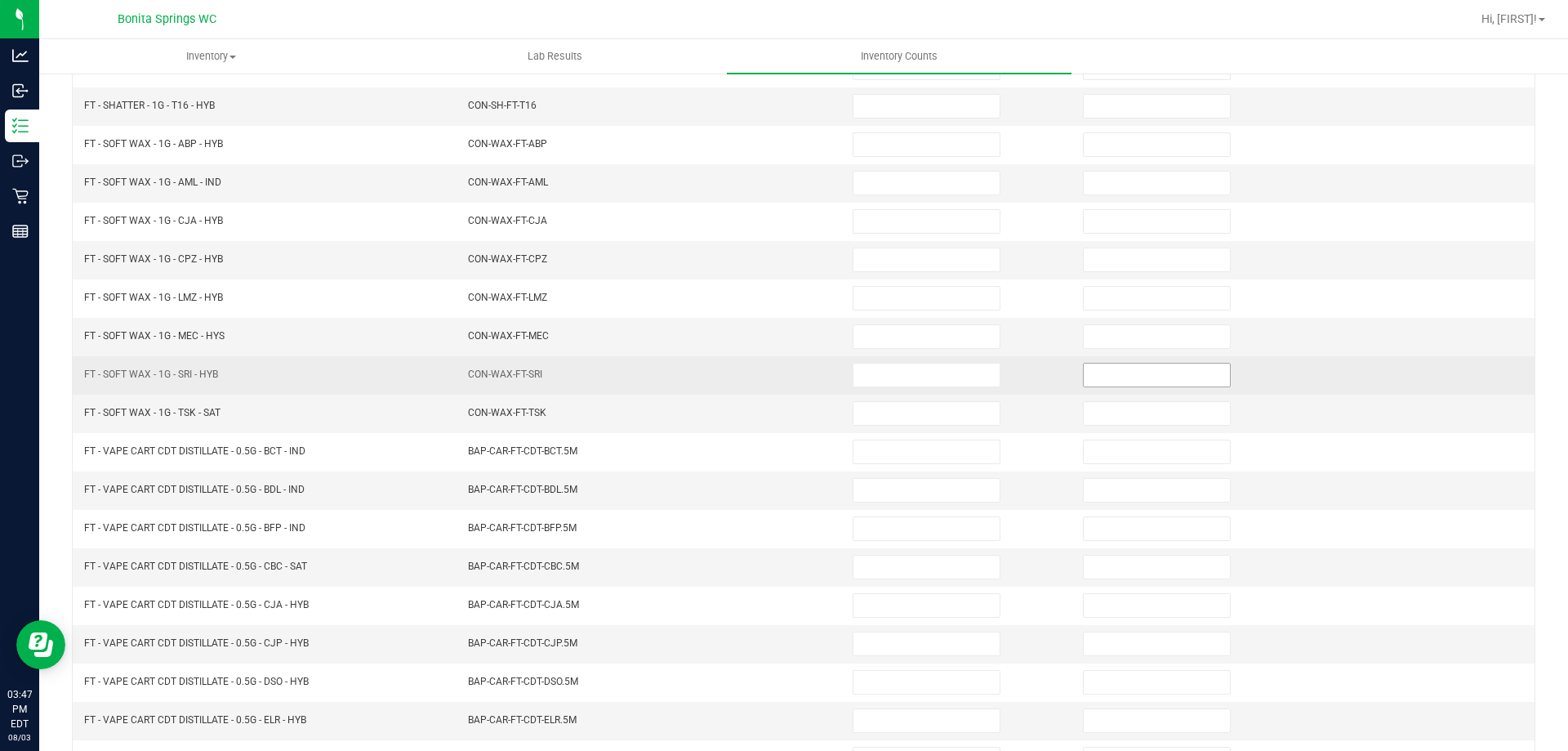 scroll, scrollTop: 12, scrollLeft: 0, axis: vertical 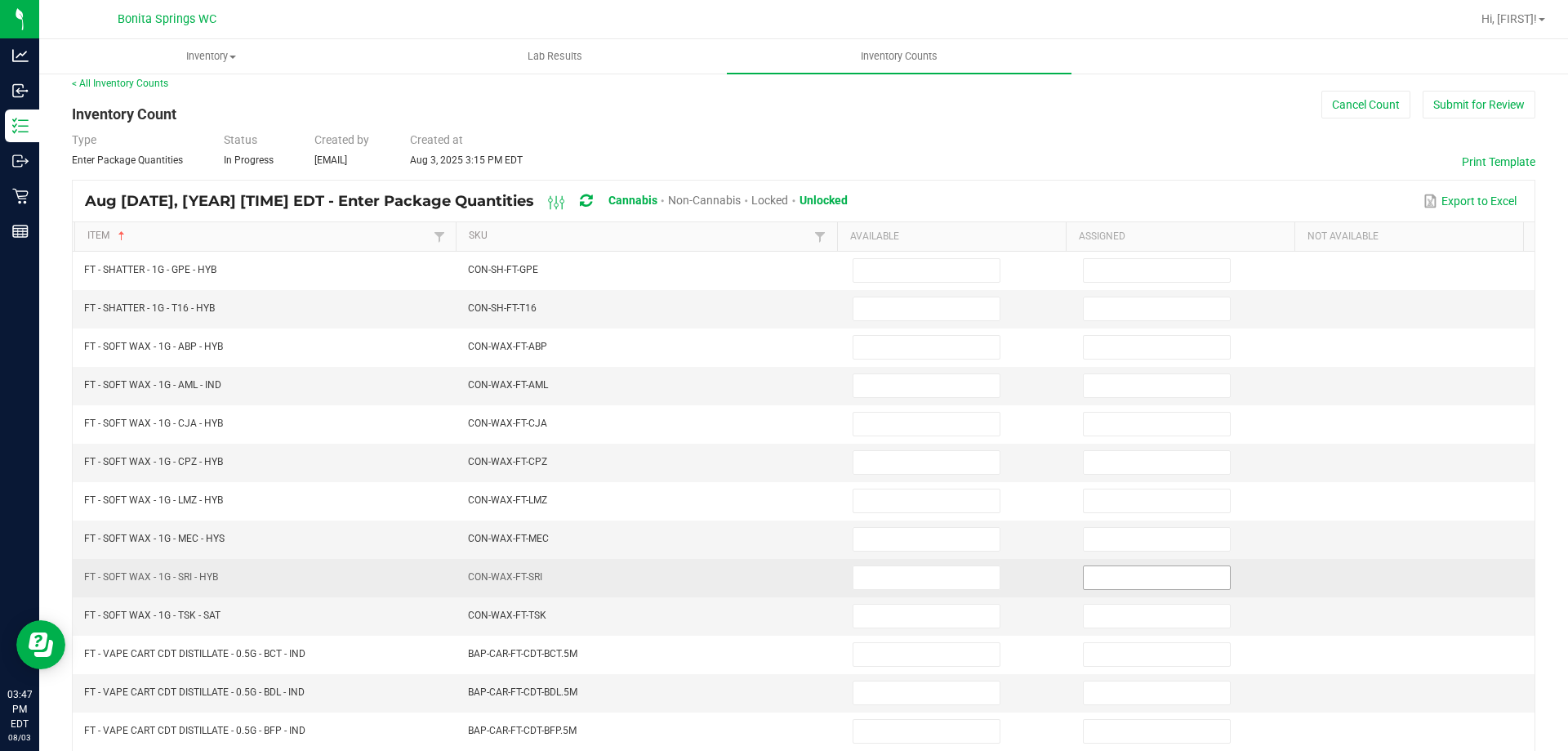 click at bounding box center (1156, 270) 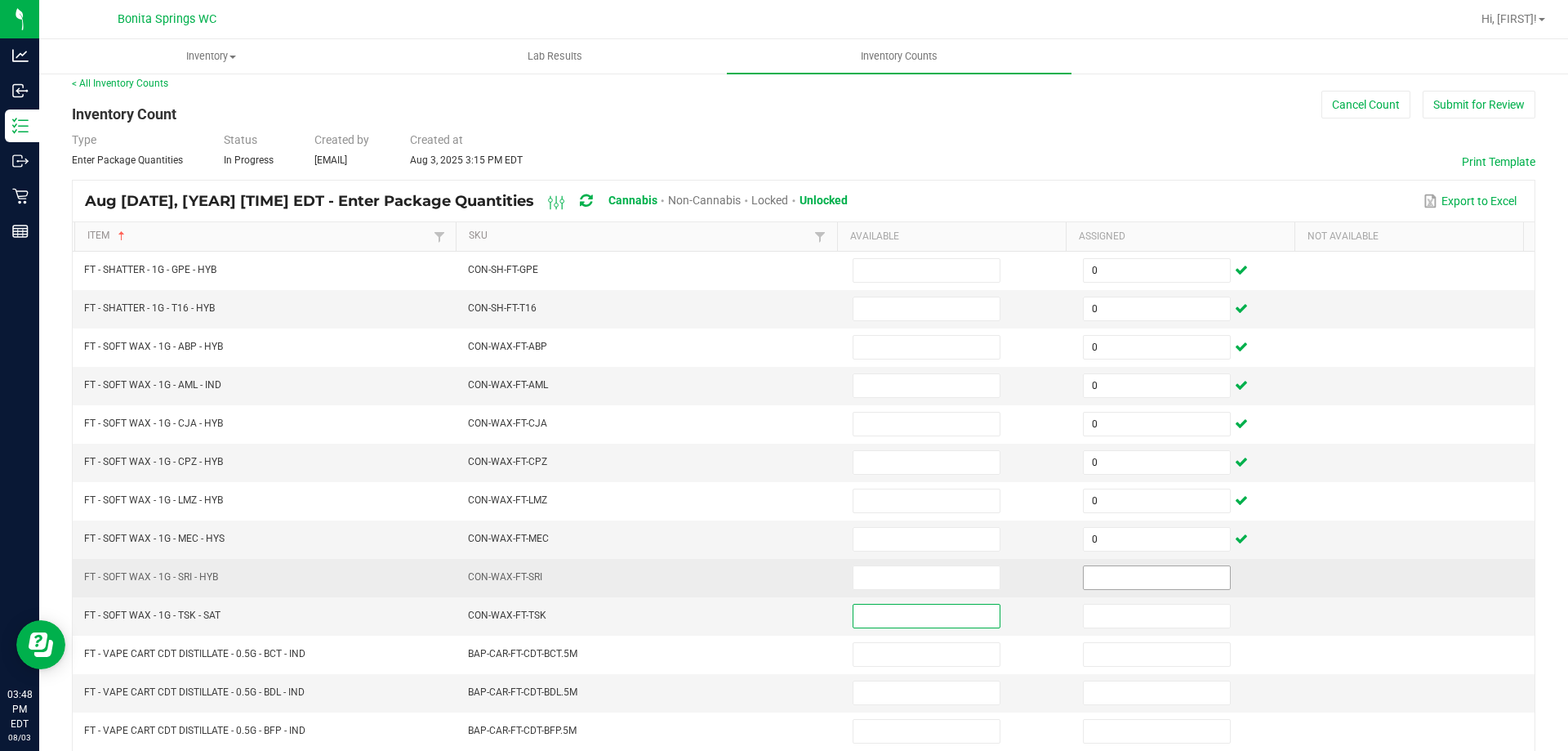 click at bounding box center [1156, 578] 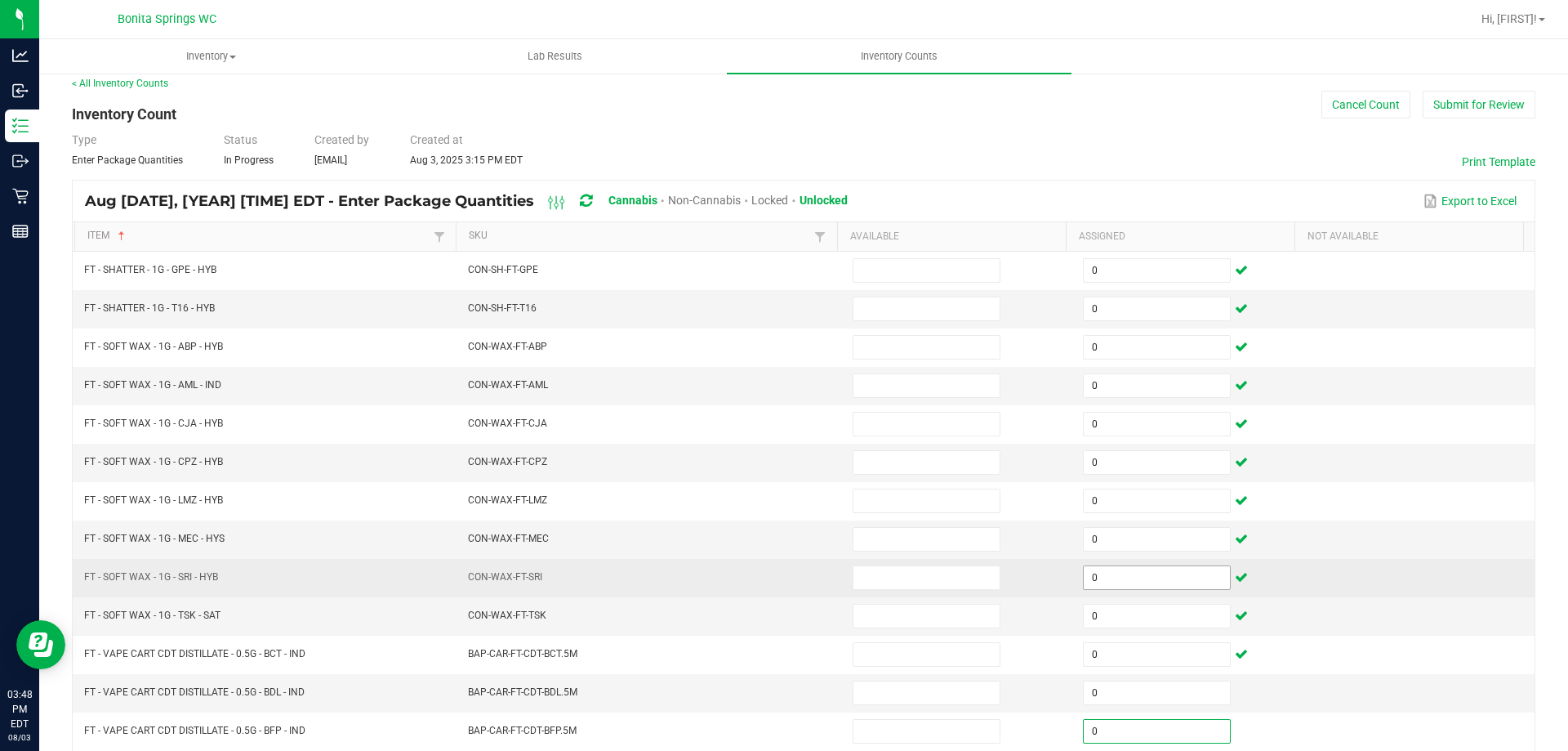 scroll, scrollTop: 339, scrollLeft: 0, axis: vertical 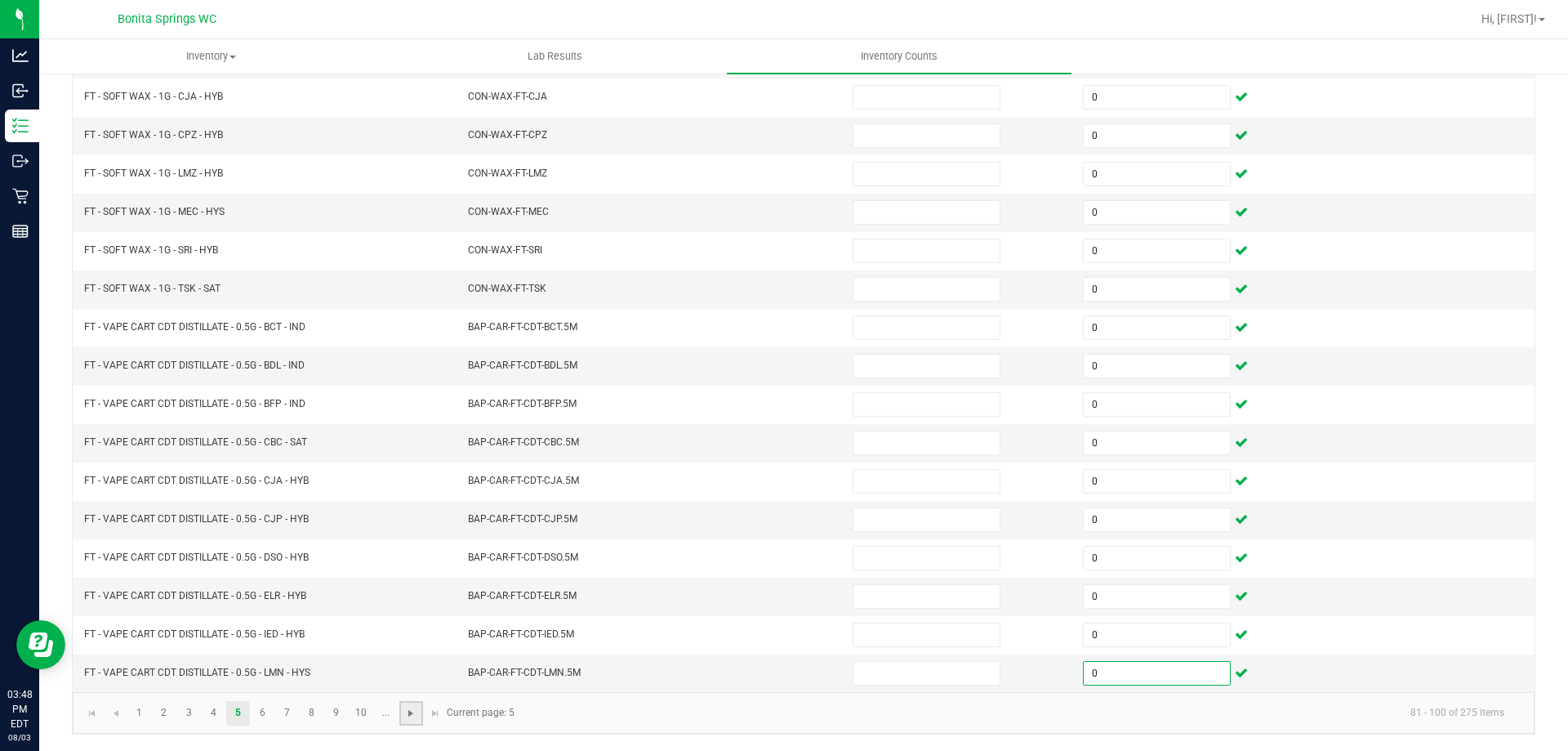 click 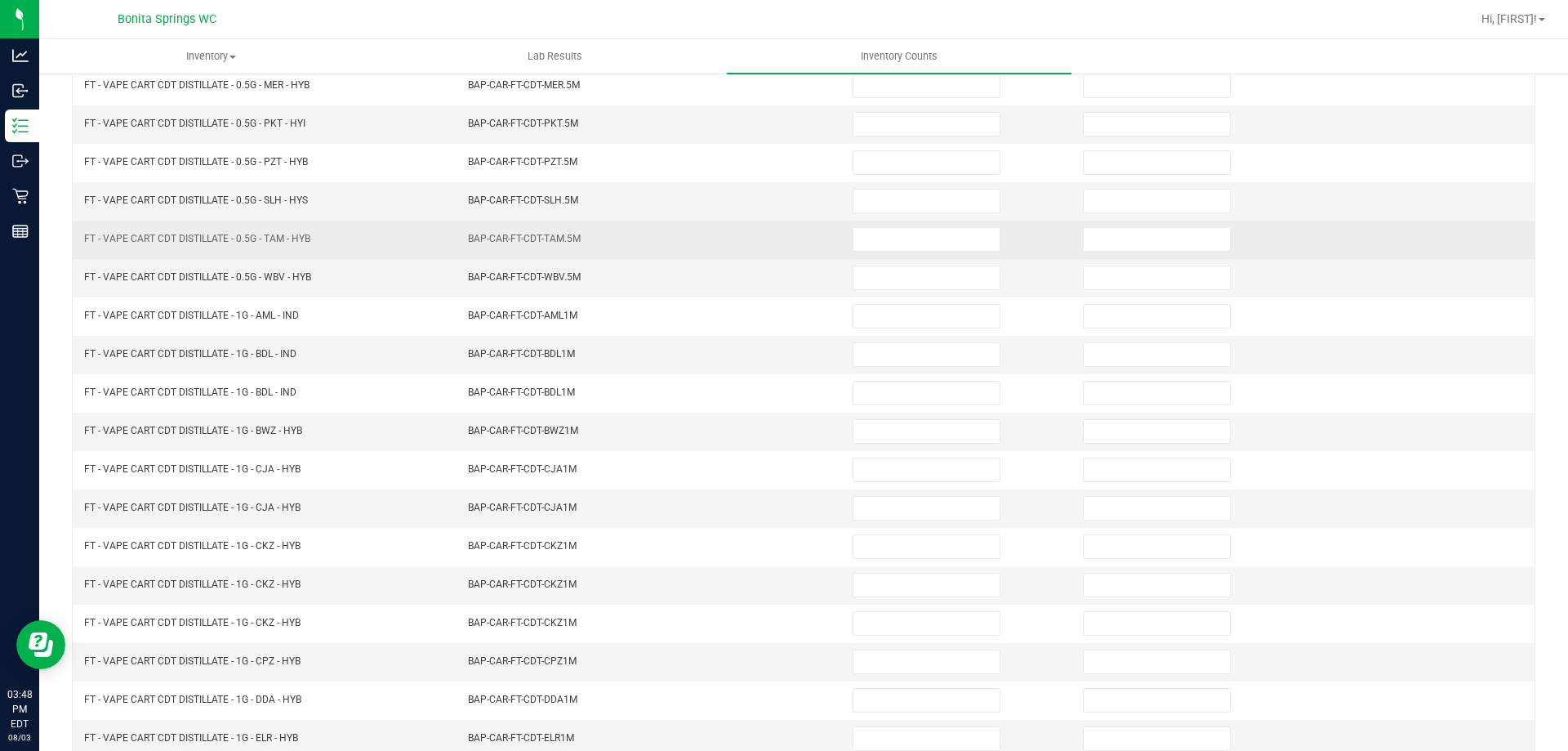 scroll, scrollTop: 12, scrollLeft: 0, axis: vertical 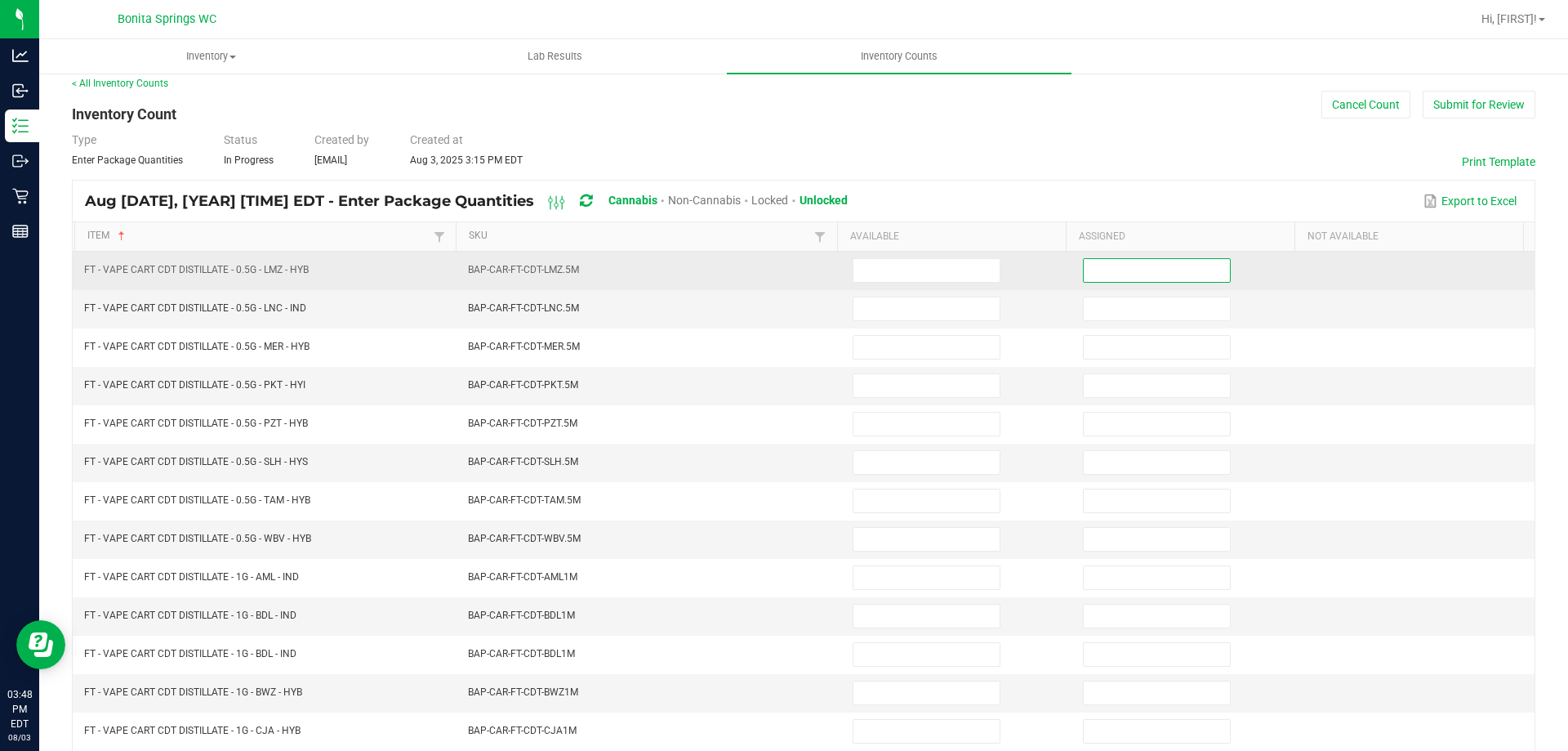click at bounding box center [1156, 270] 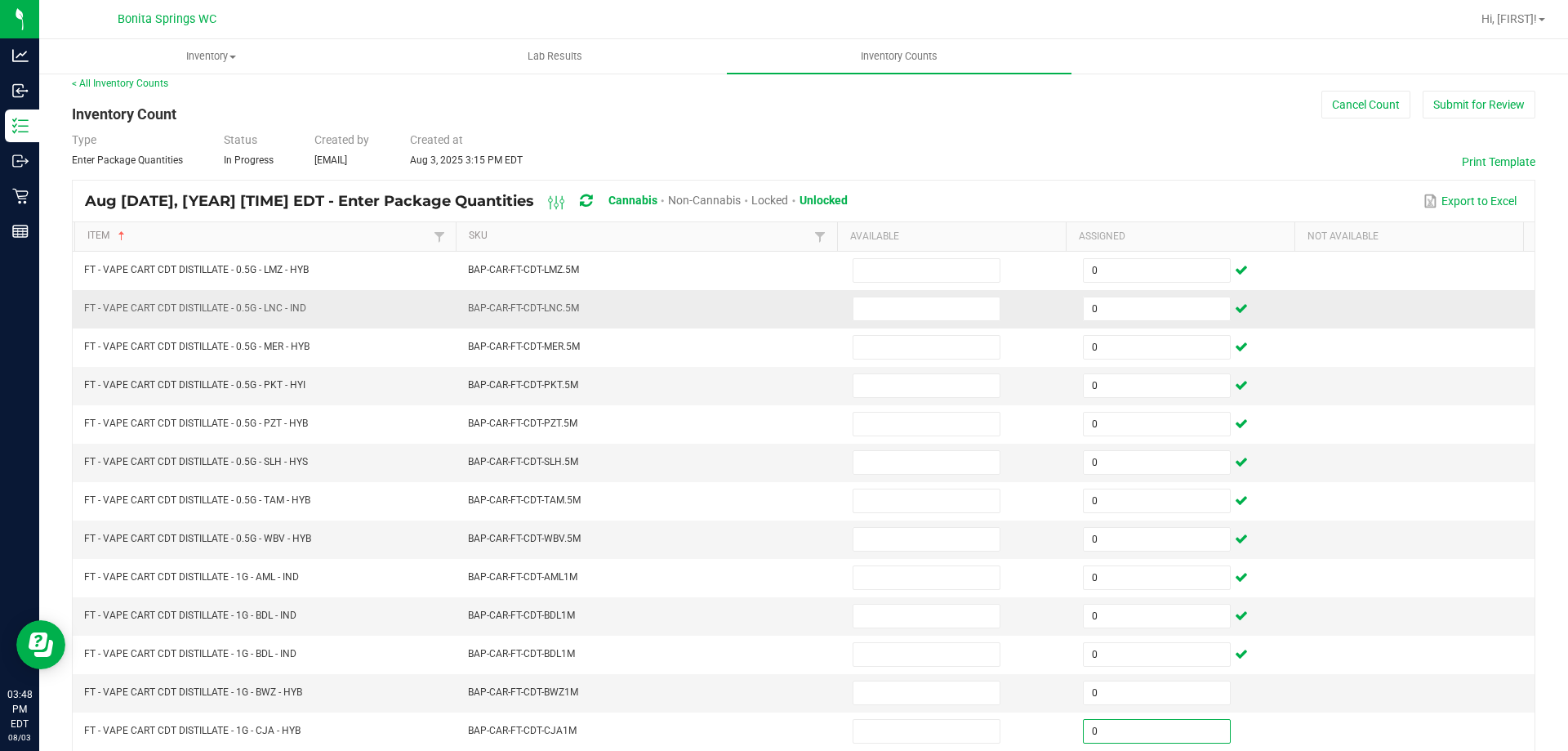 scroll, scrollTop: 339, scrollLeft: 0, axis: vertical 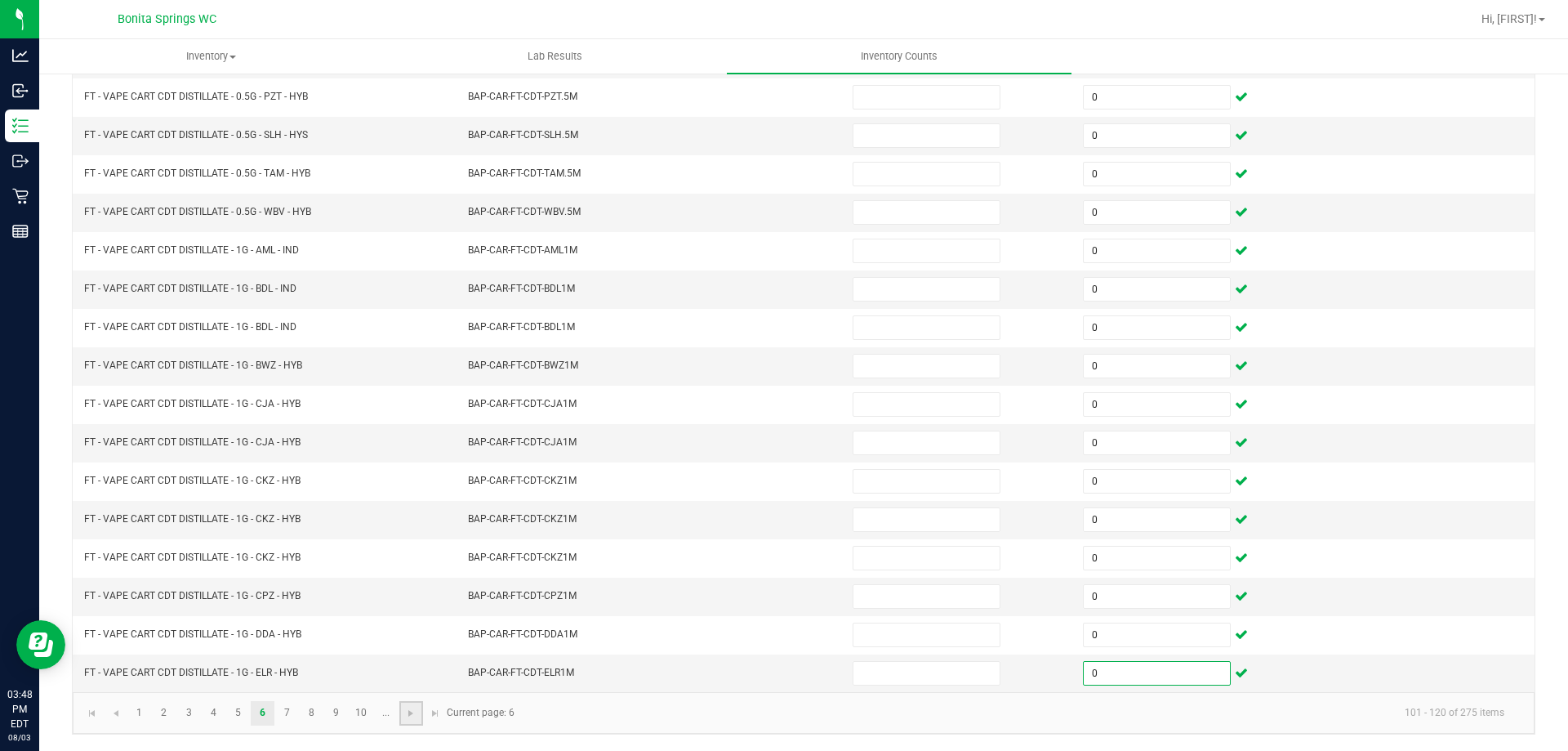 click 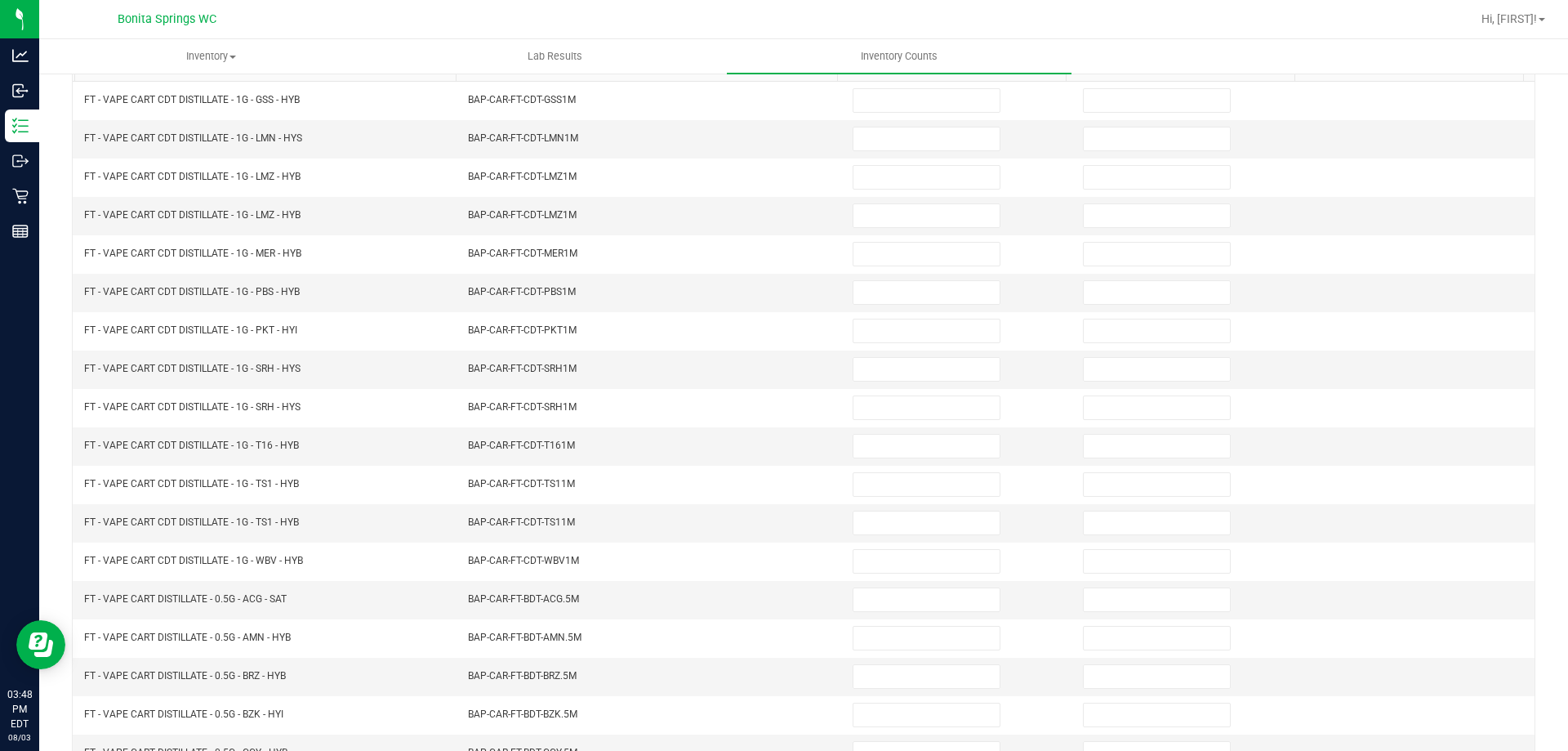 scroll, scrollTop: 0, scrollLeft: 0, axis: both 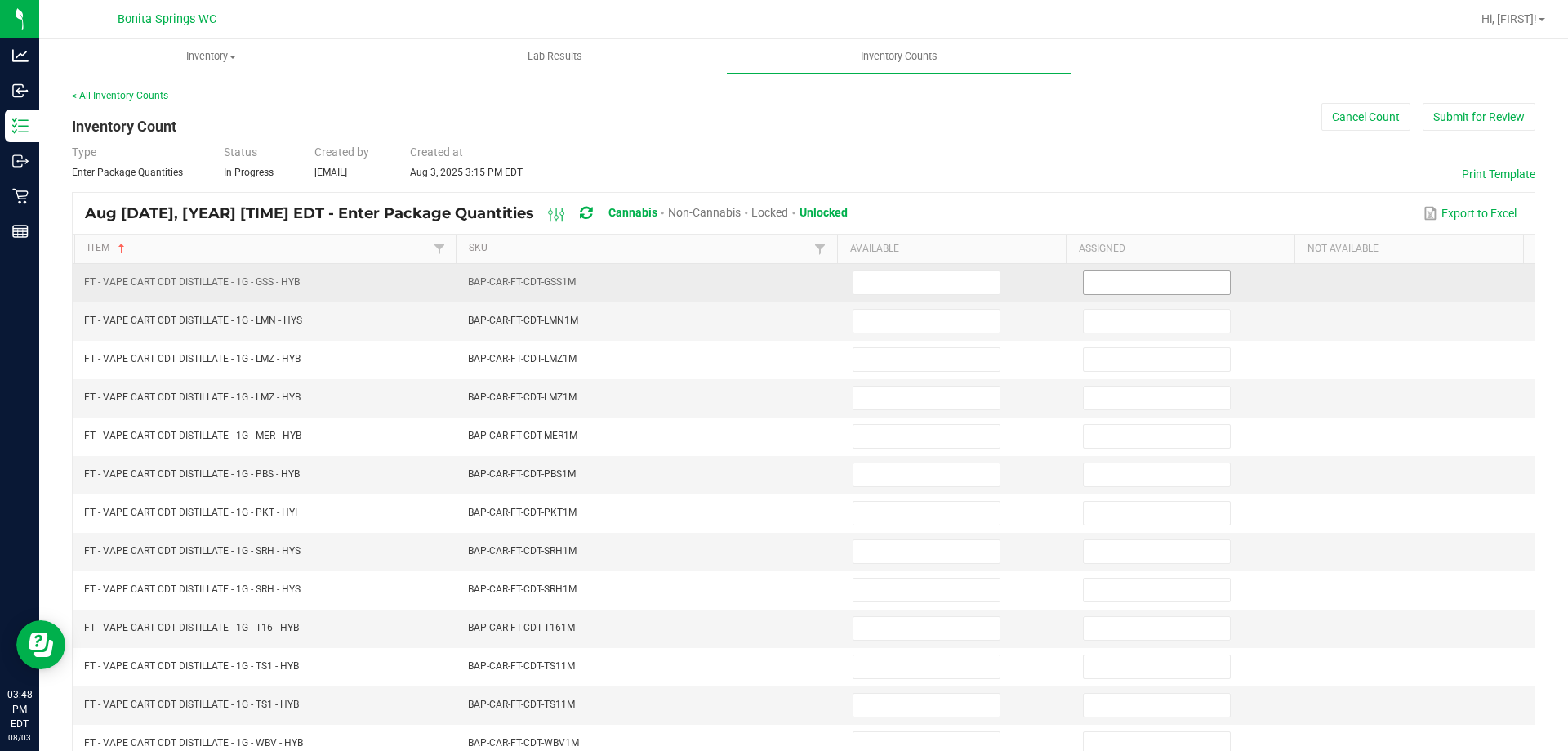 click at bounding box center [1156, 283] 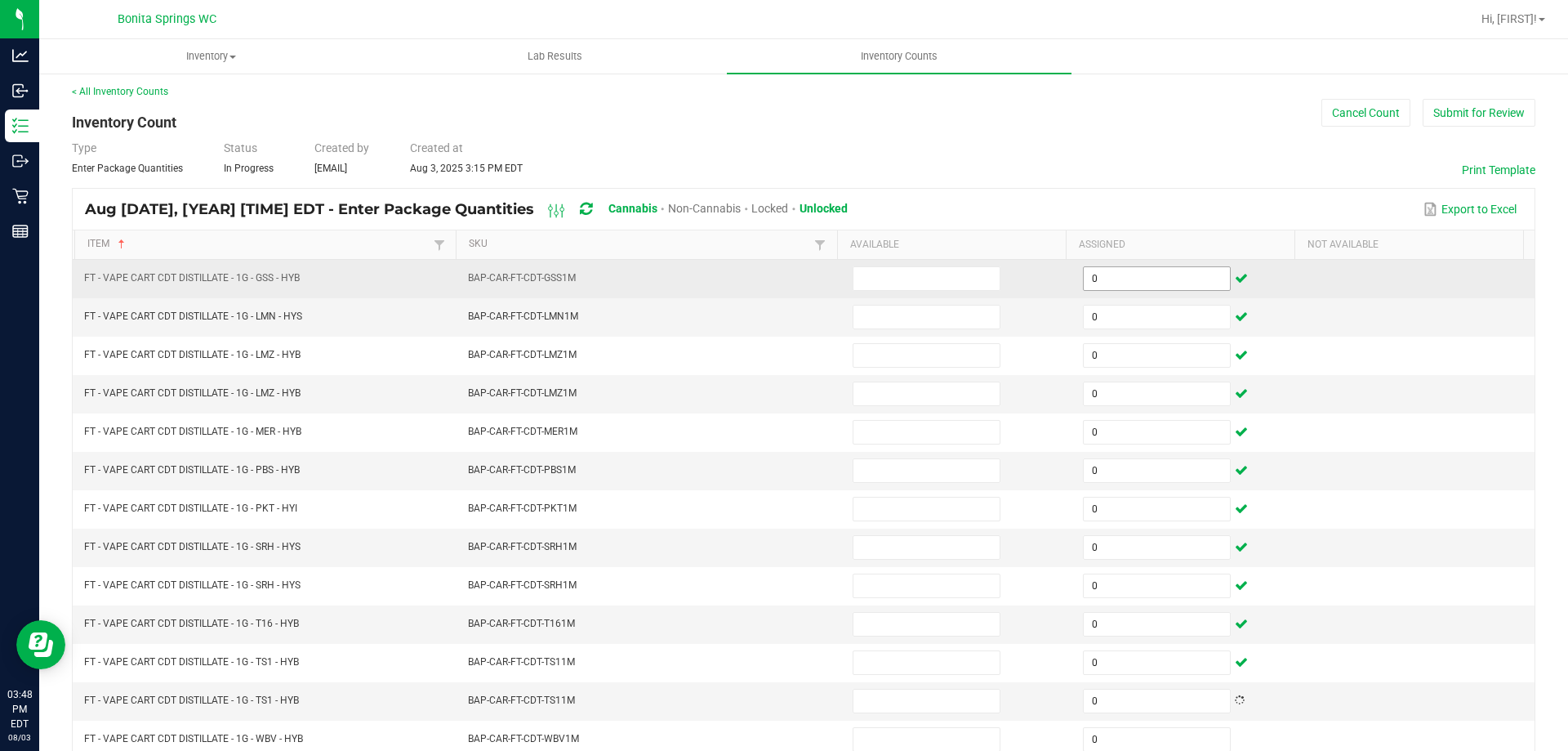 scroll, scrollTop: 339, scrollLeft: 0, axis: vertical 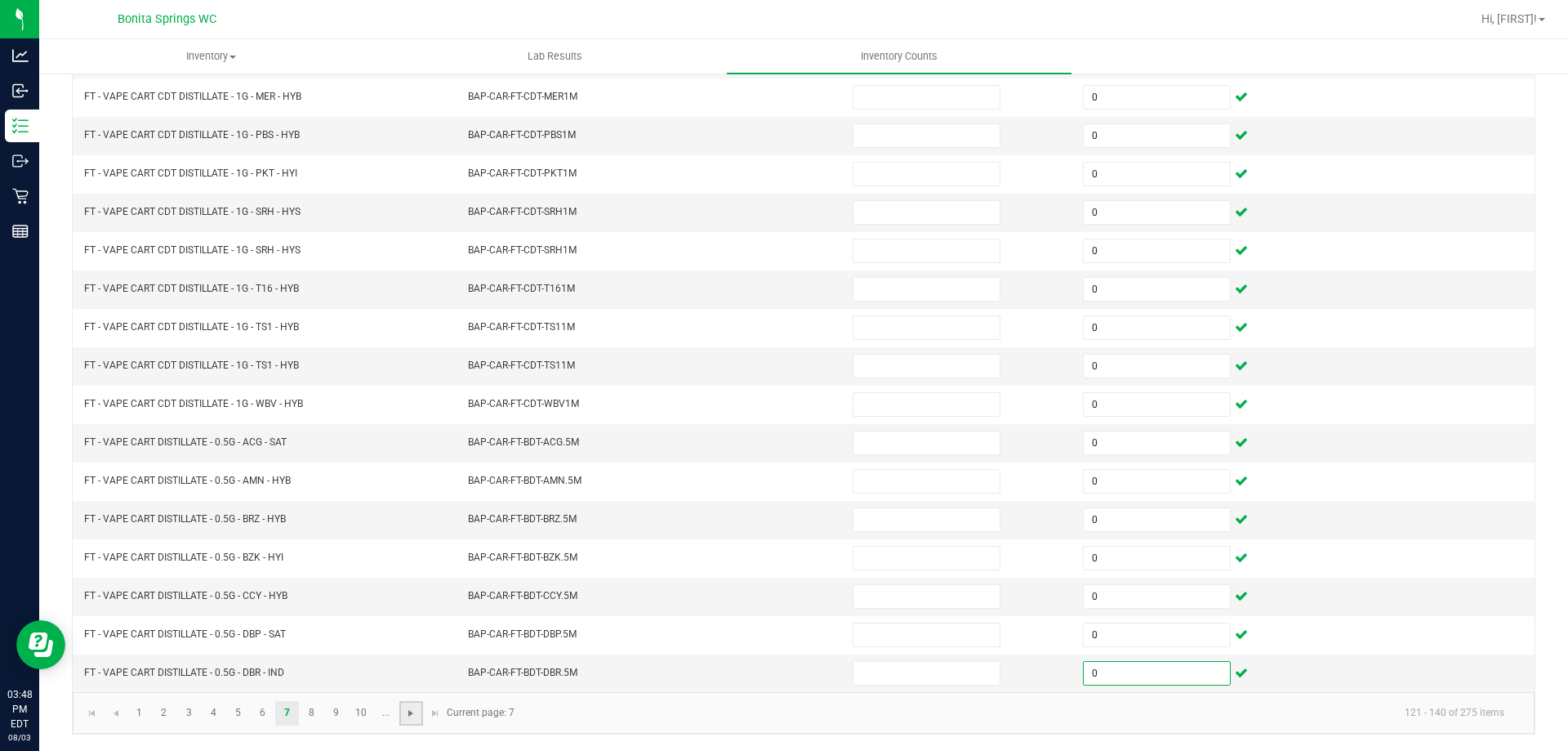click 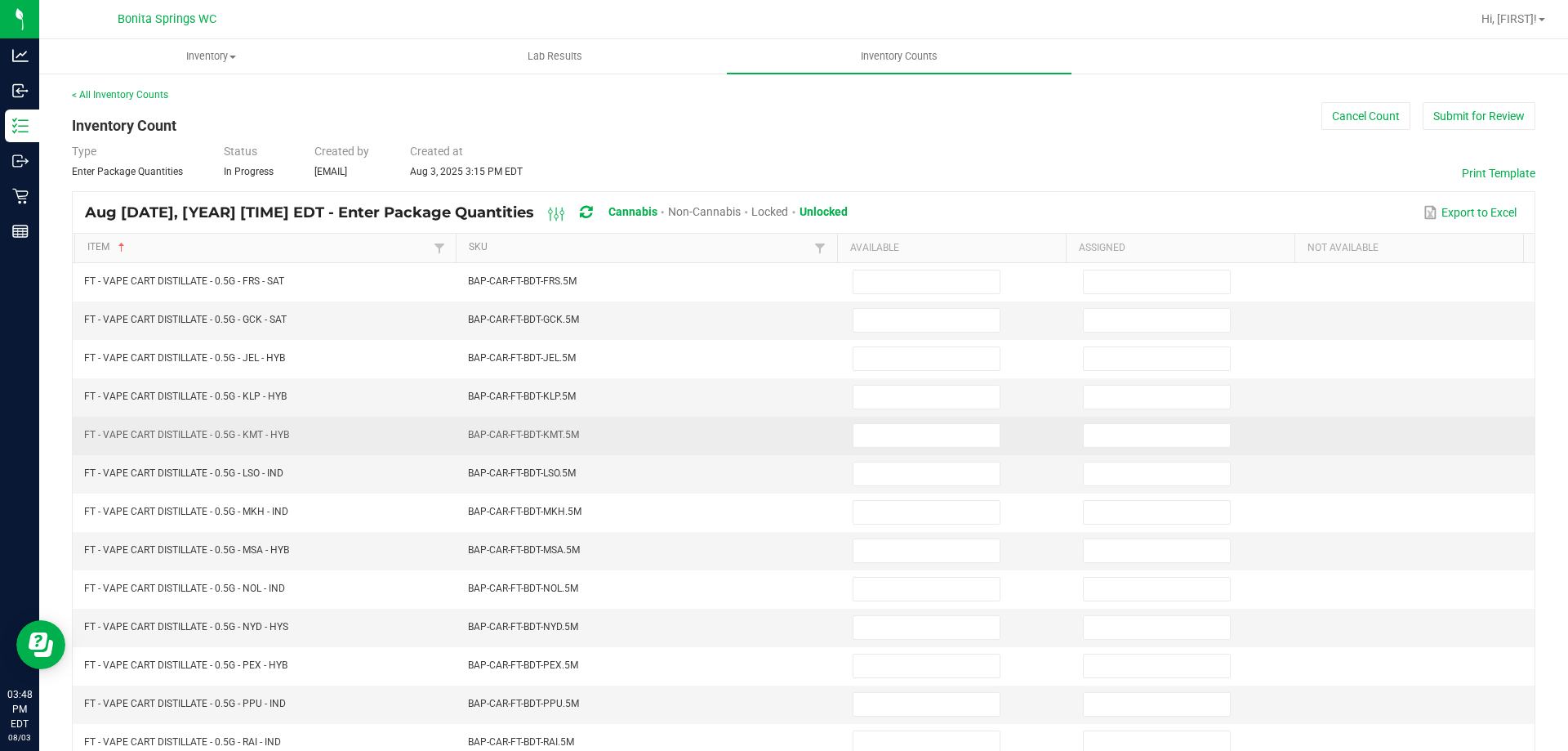 scroll, scrollTop: 0, scrollLeft: 0, axis: both 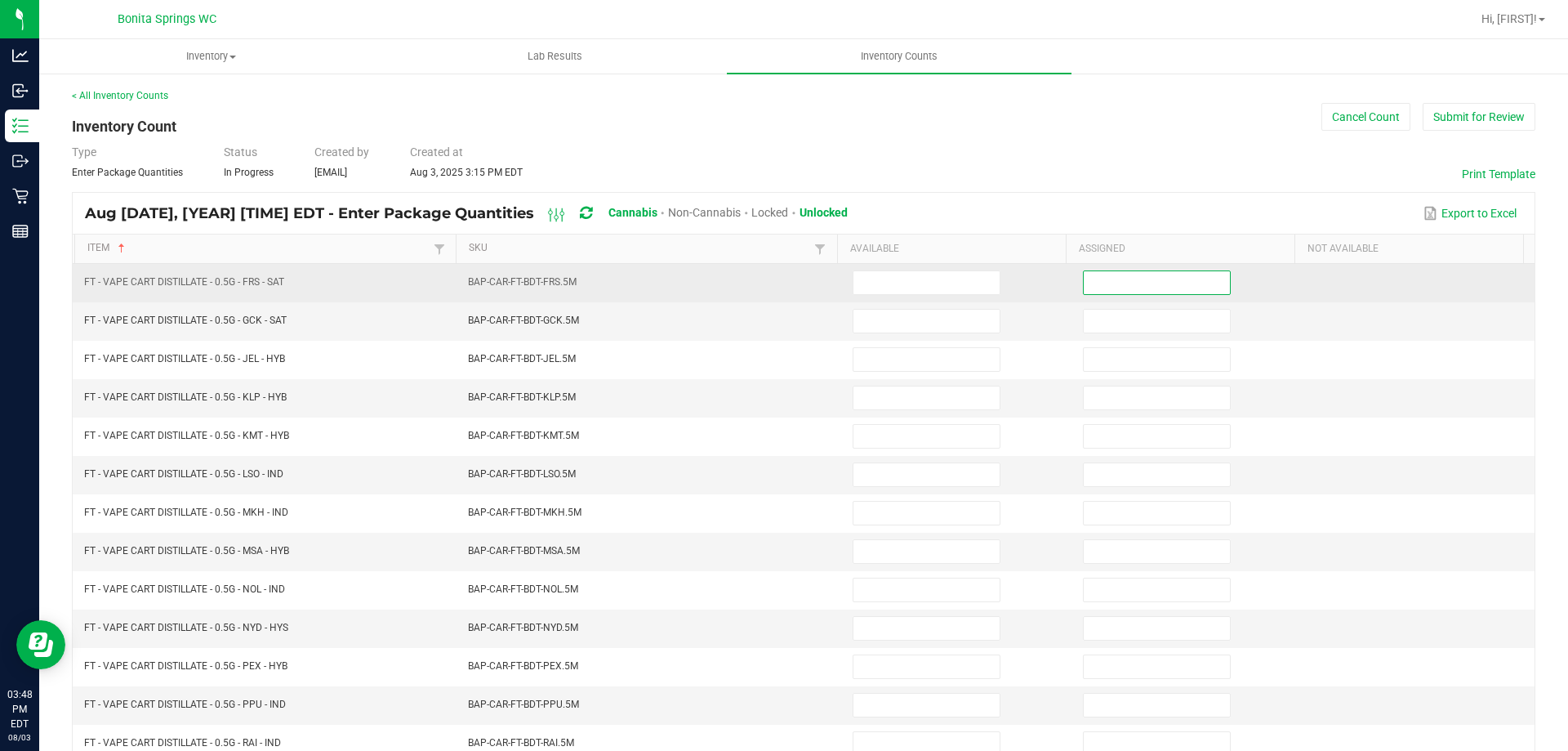 click at bounding box center [1156, 283] 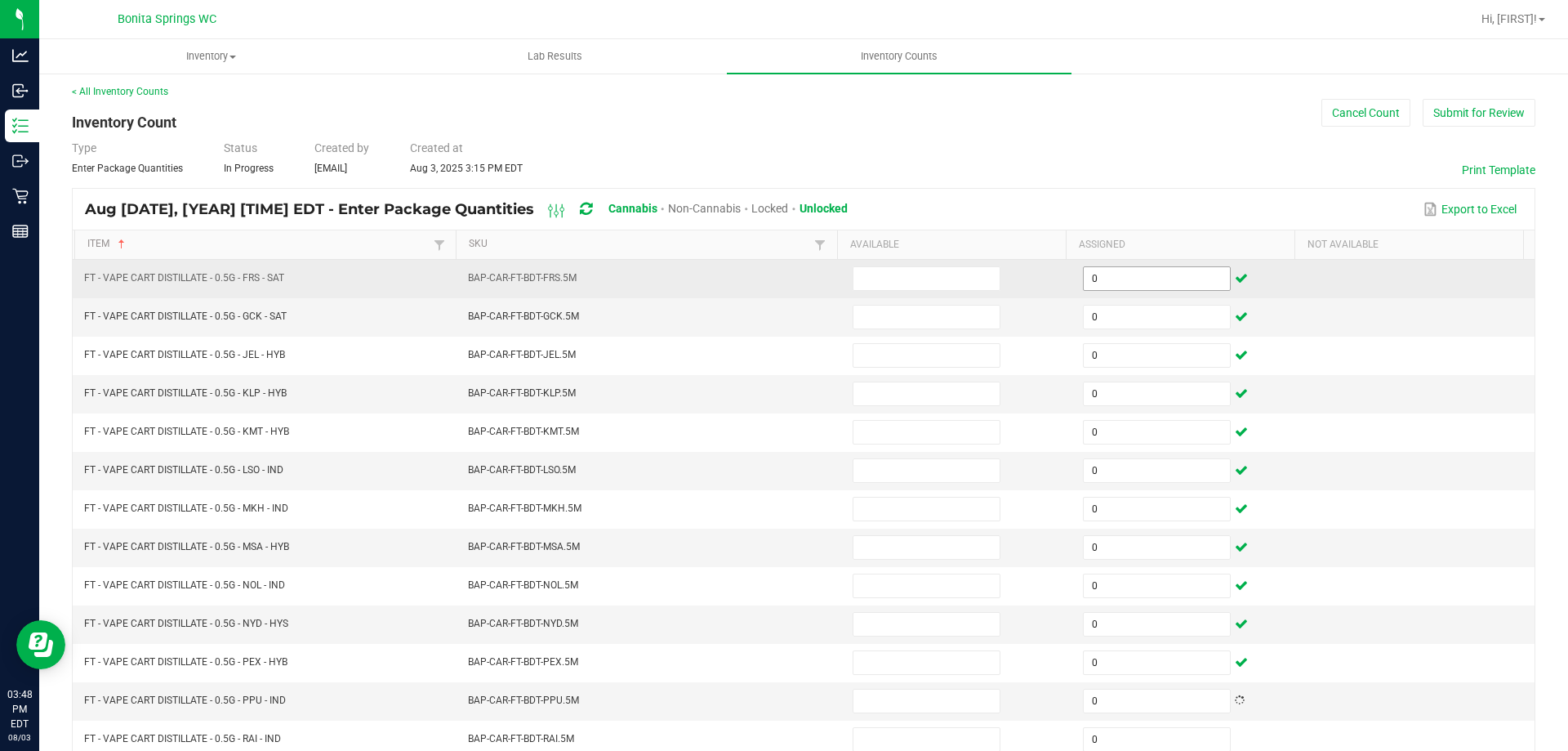 scroll, scrollTop: 339, scrollLeft: 0, axis: vertical 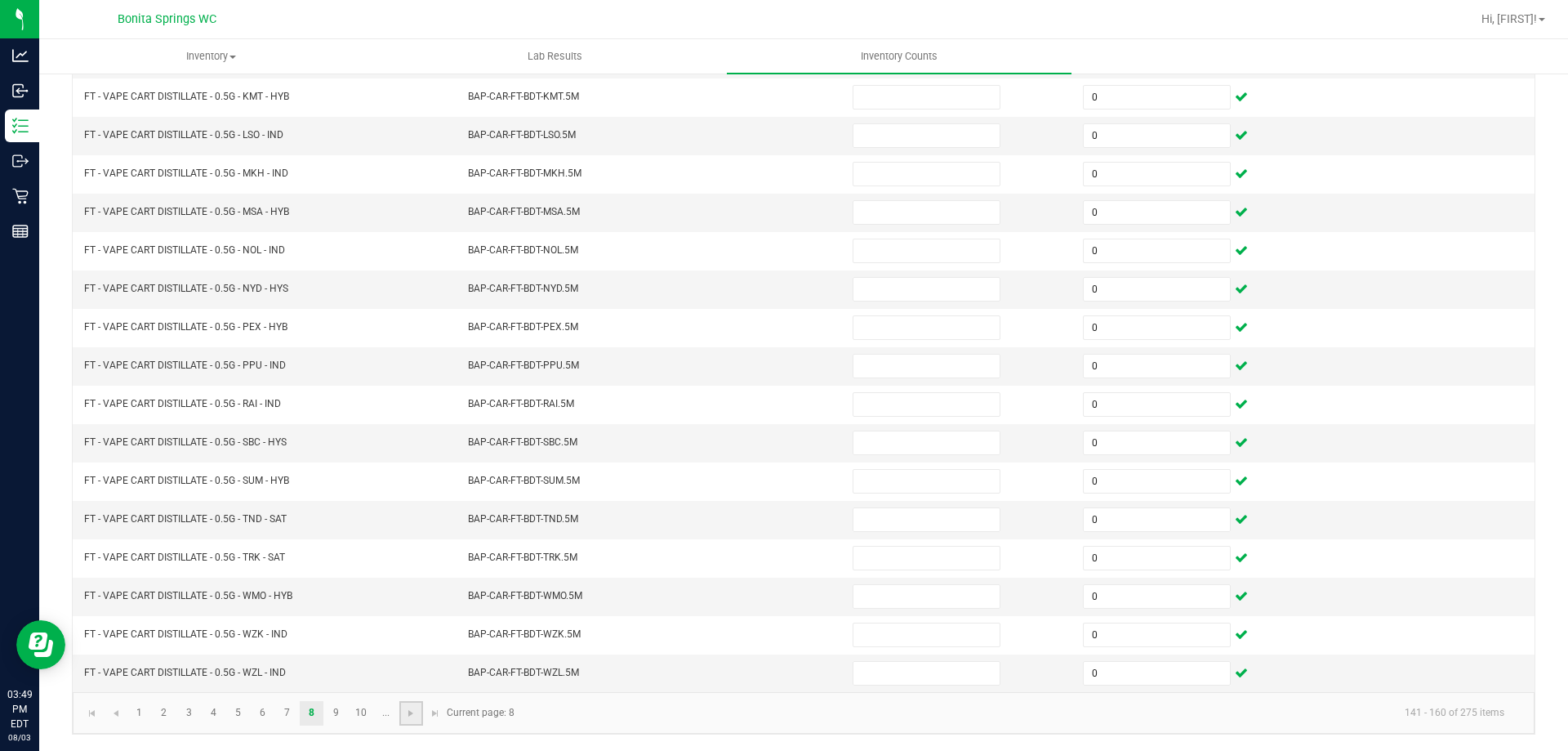 click 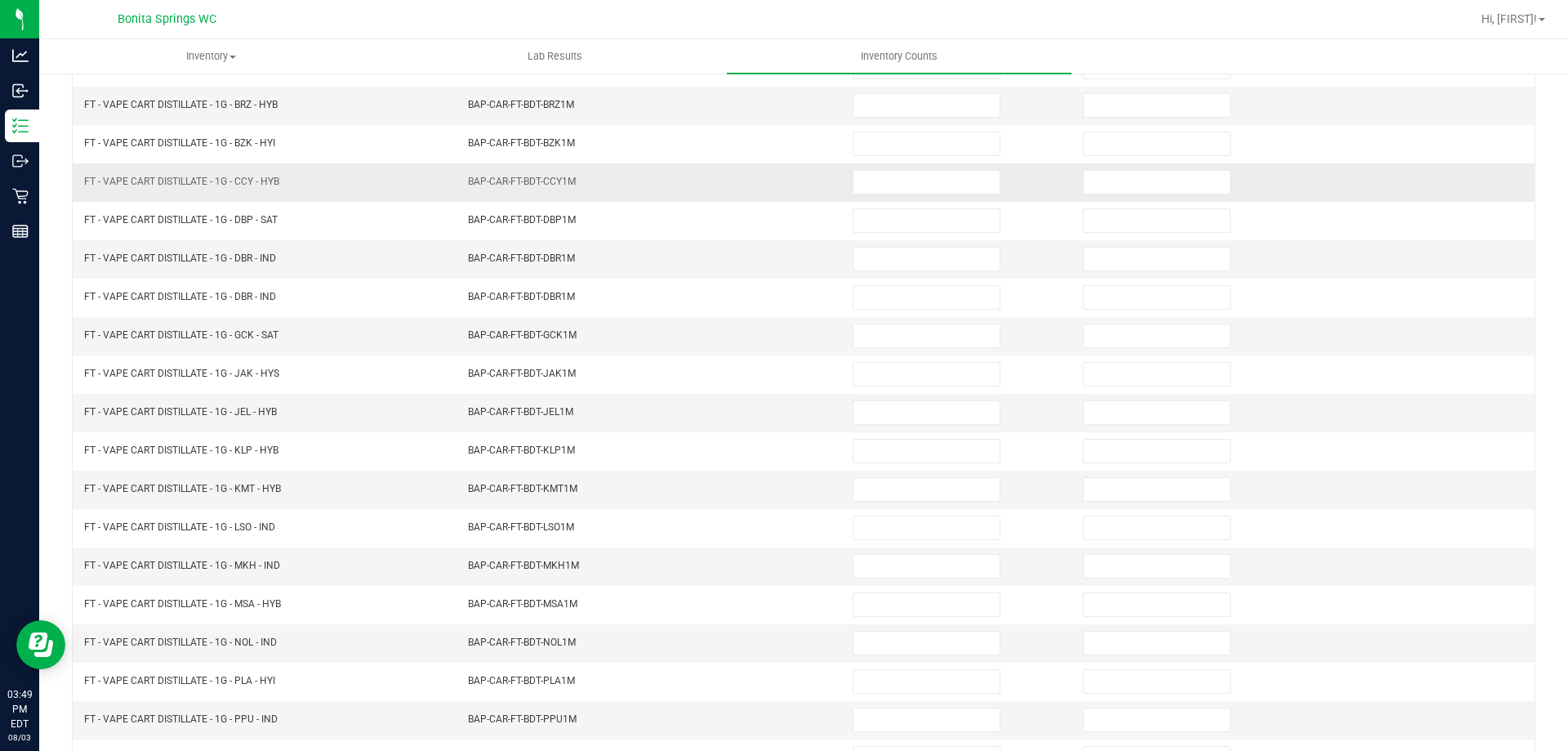 scroll, scrollTop: 0, scrollLeft: 0, axis: both 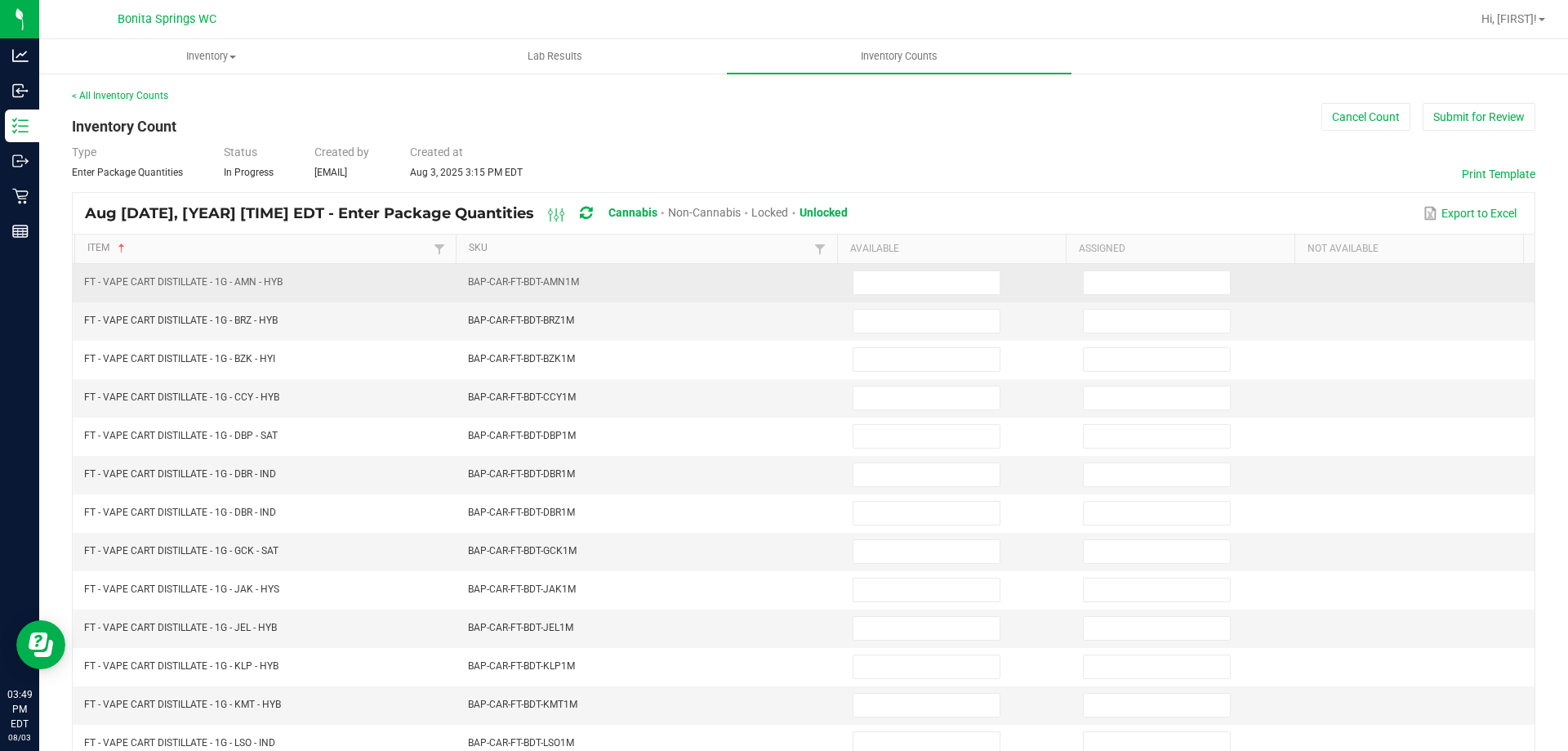 click at bounding box center (1188, 283) 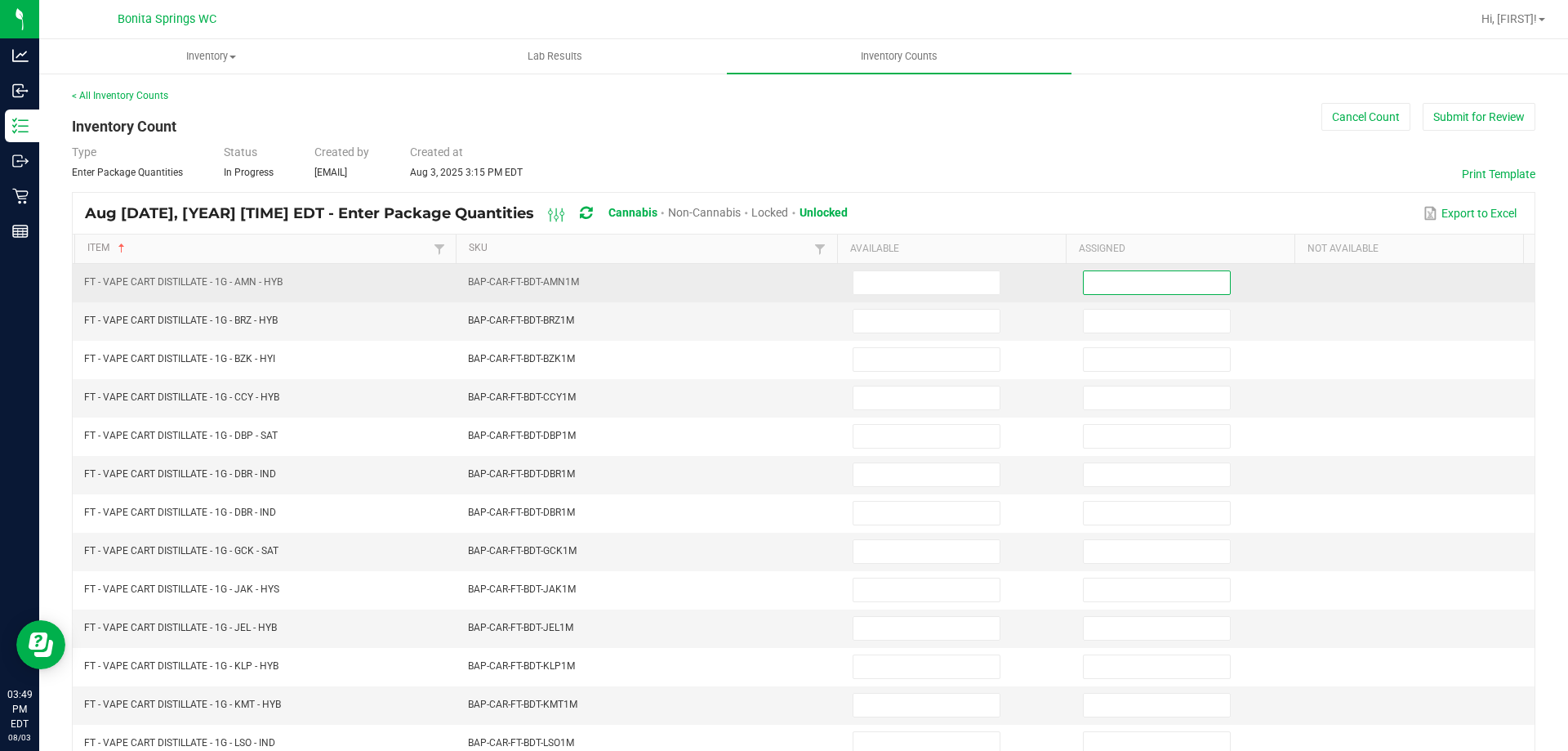 click at bounding box center (1156, 283) 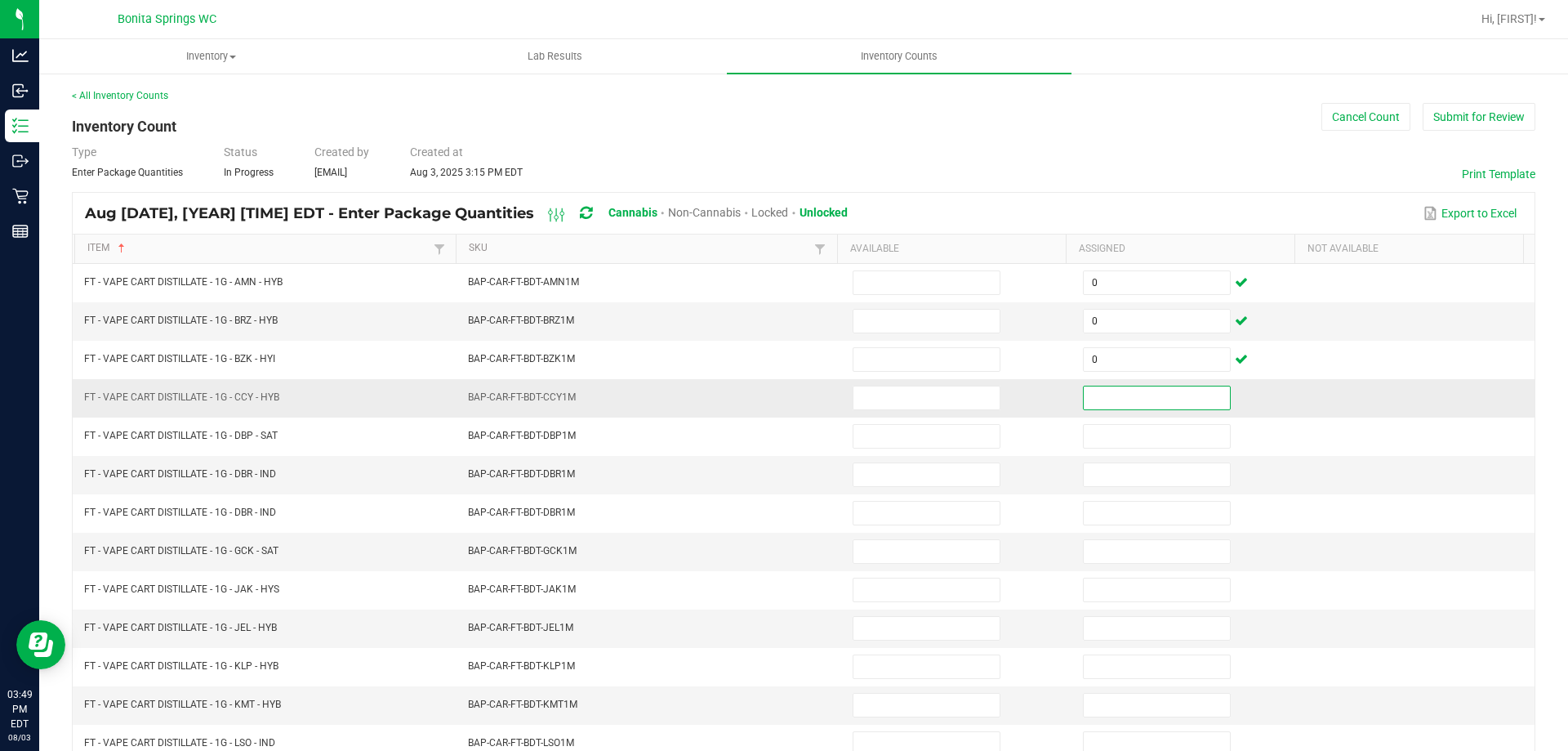 click at bounding box center [1156, 398] 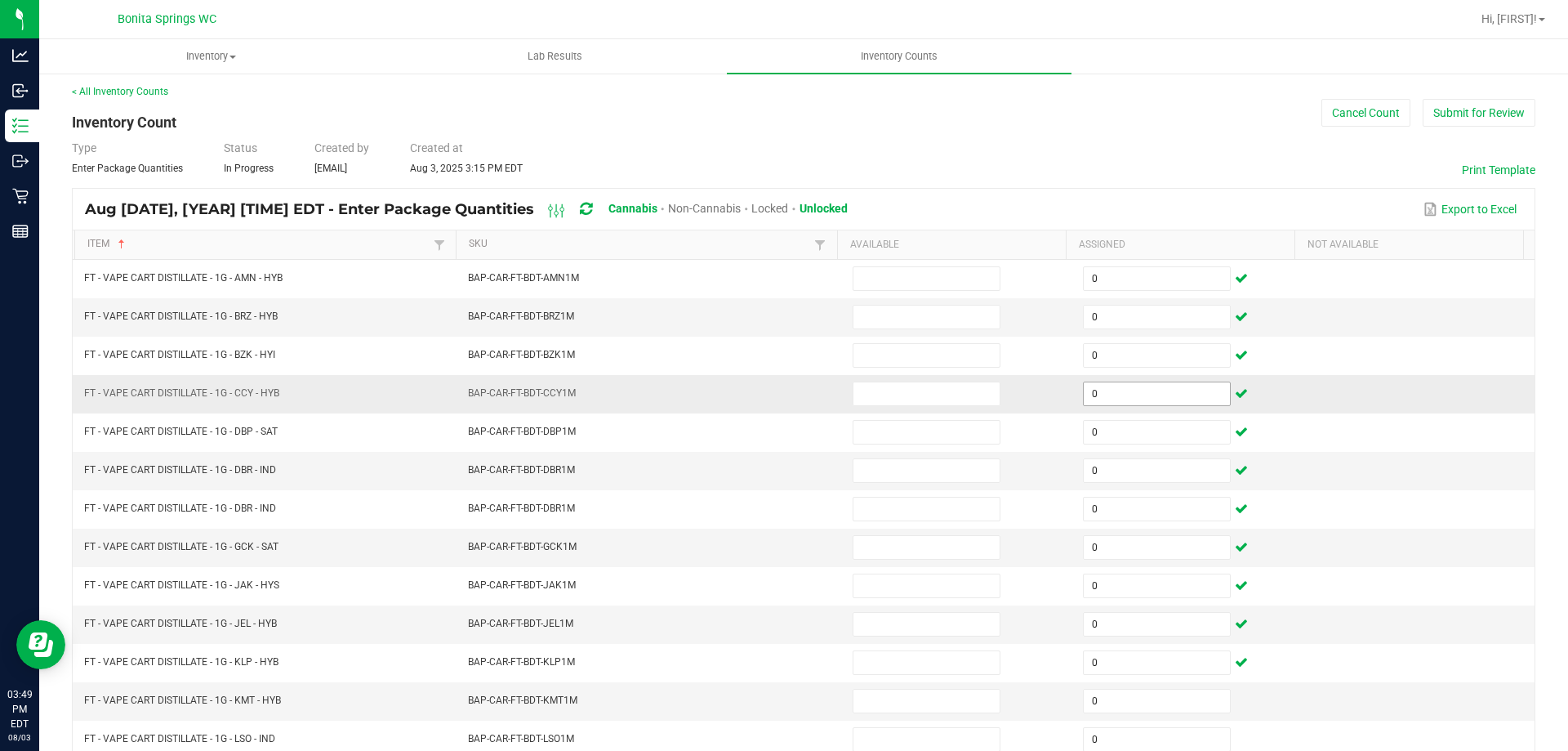 scroll, scrollTop: 339, scrollLeft: 0, axis: vertical 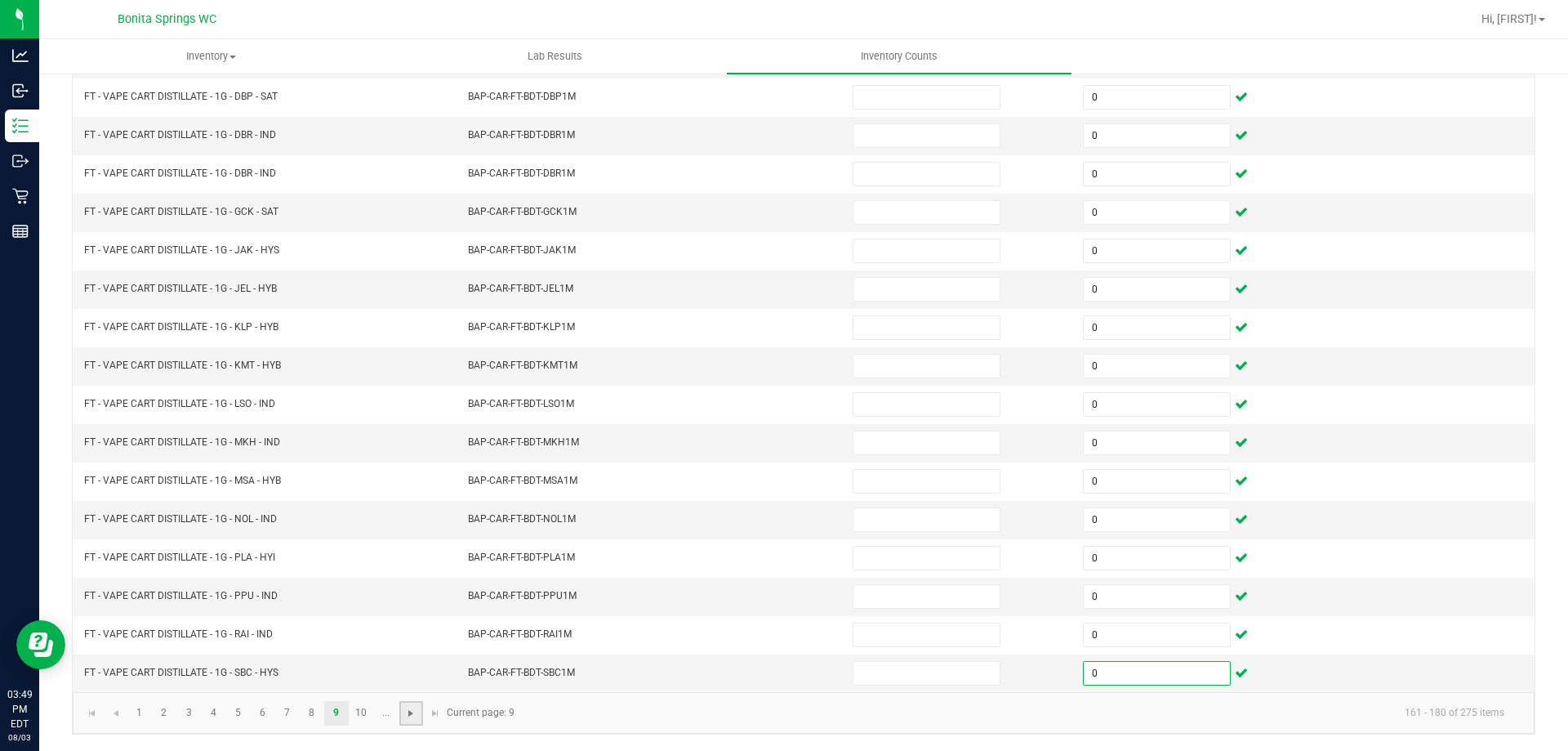 click 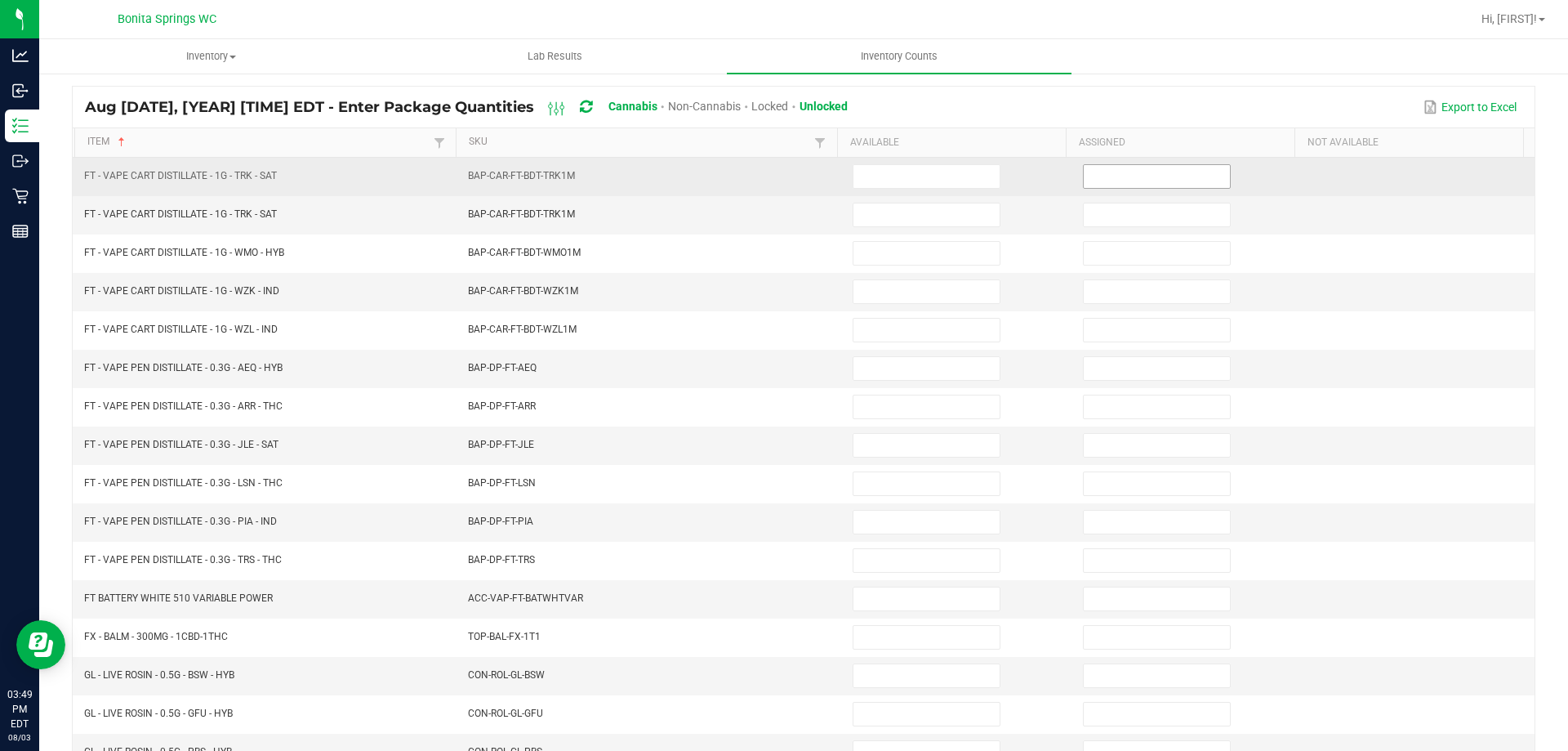 scroll, scrollTop: 12, scrollLeft: 0, axis: vertical 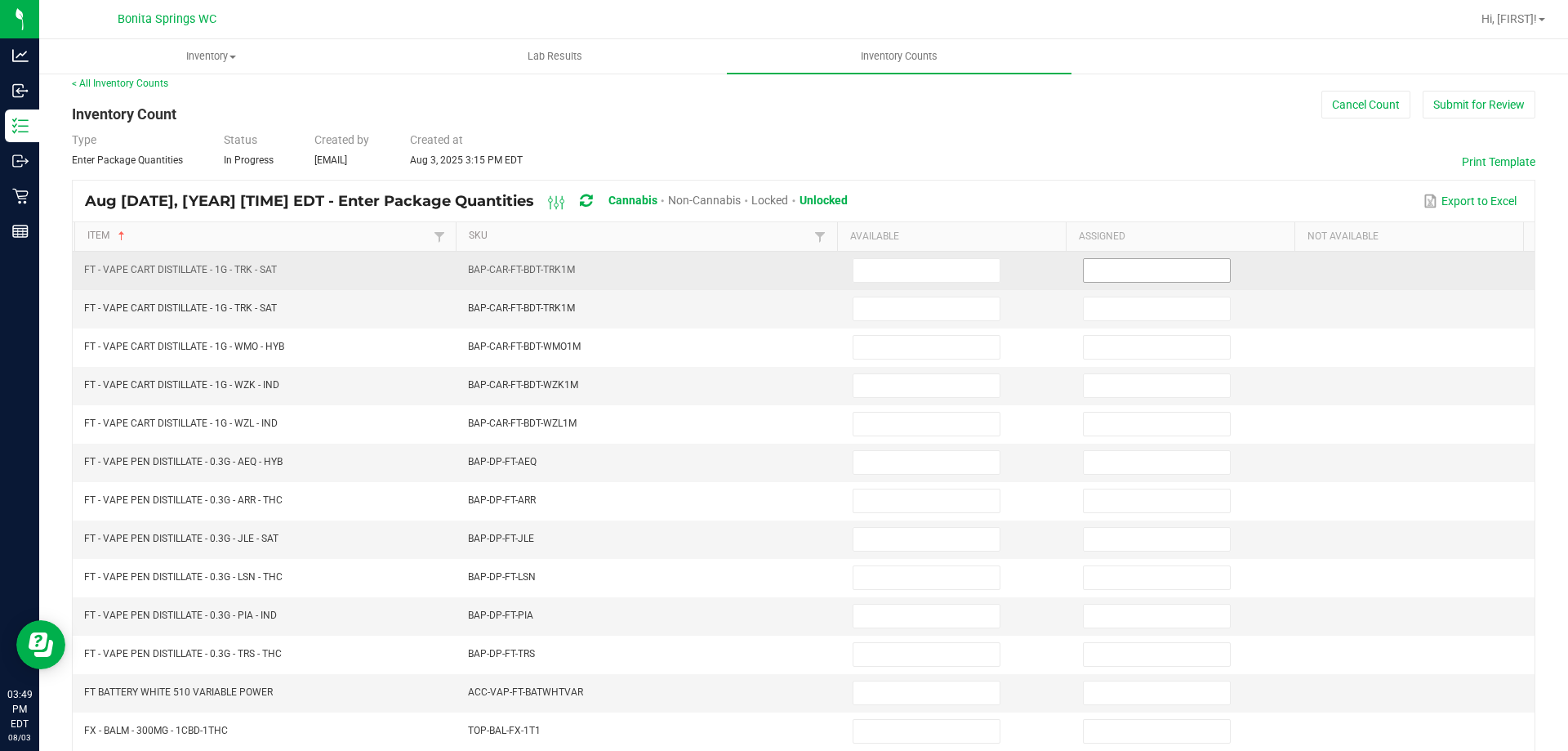 click at bounding box center (1156, 270) 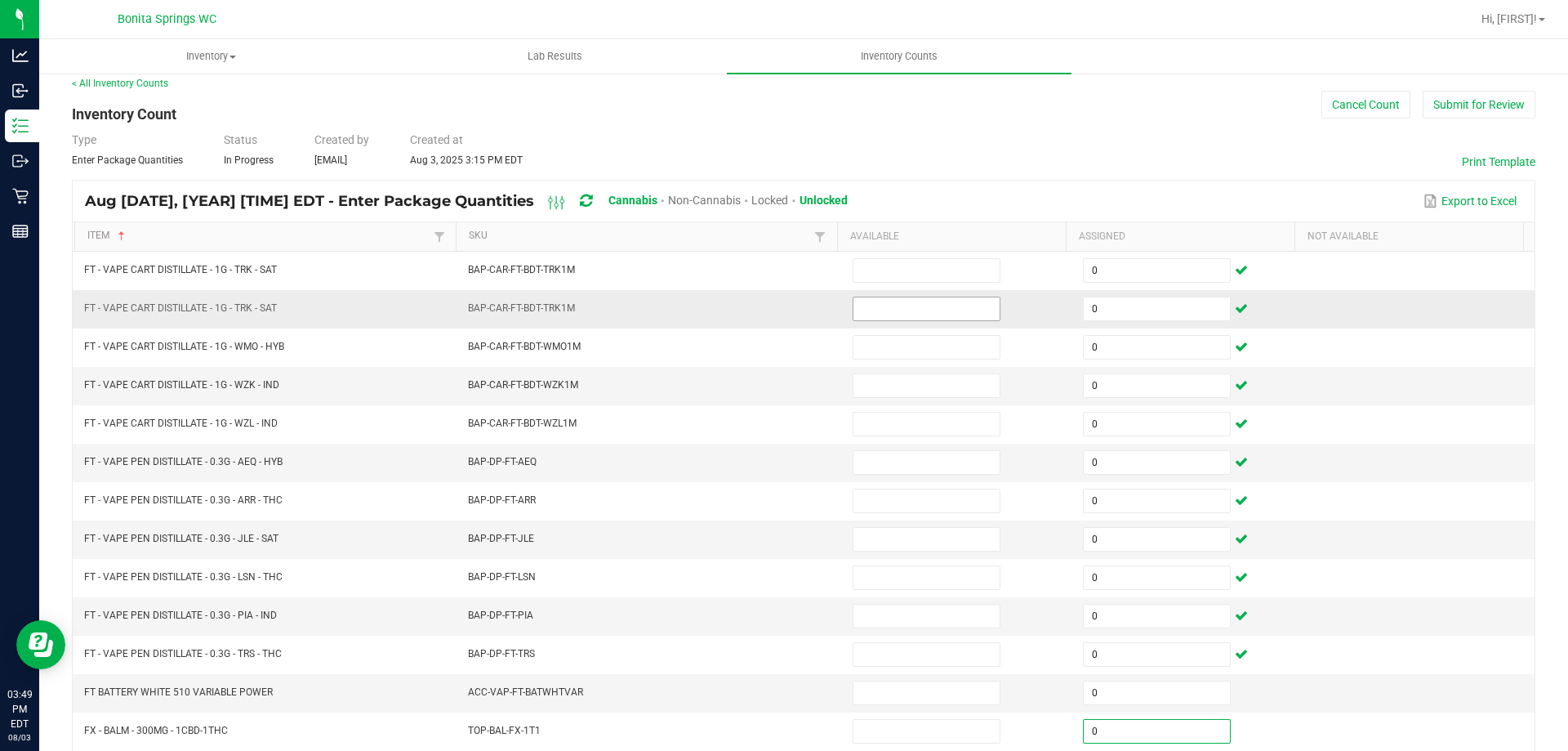 scroll, scrollTop: 339, scrollLeft: 0, axis: vertical 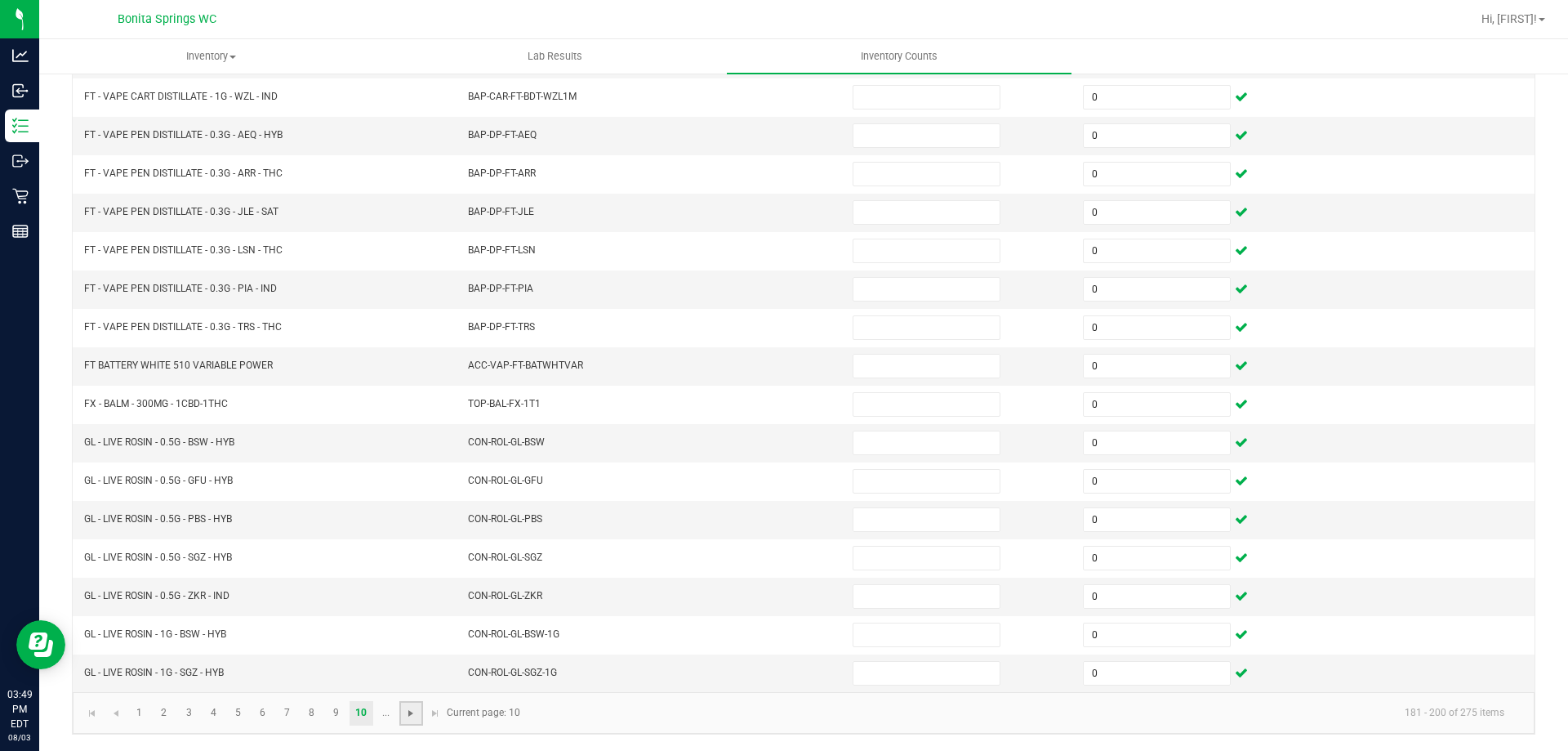 click 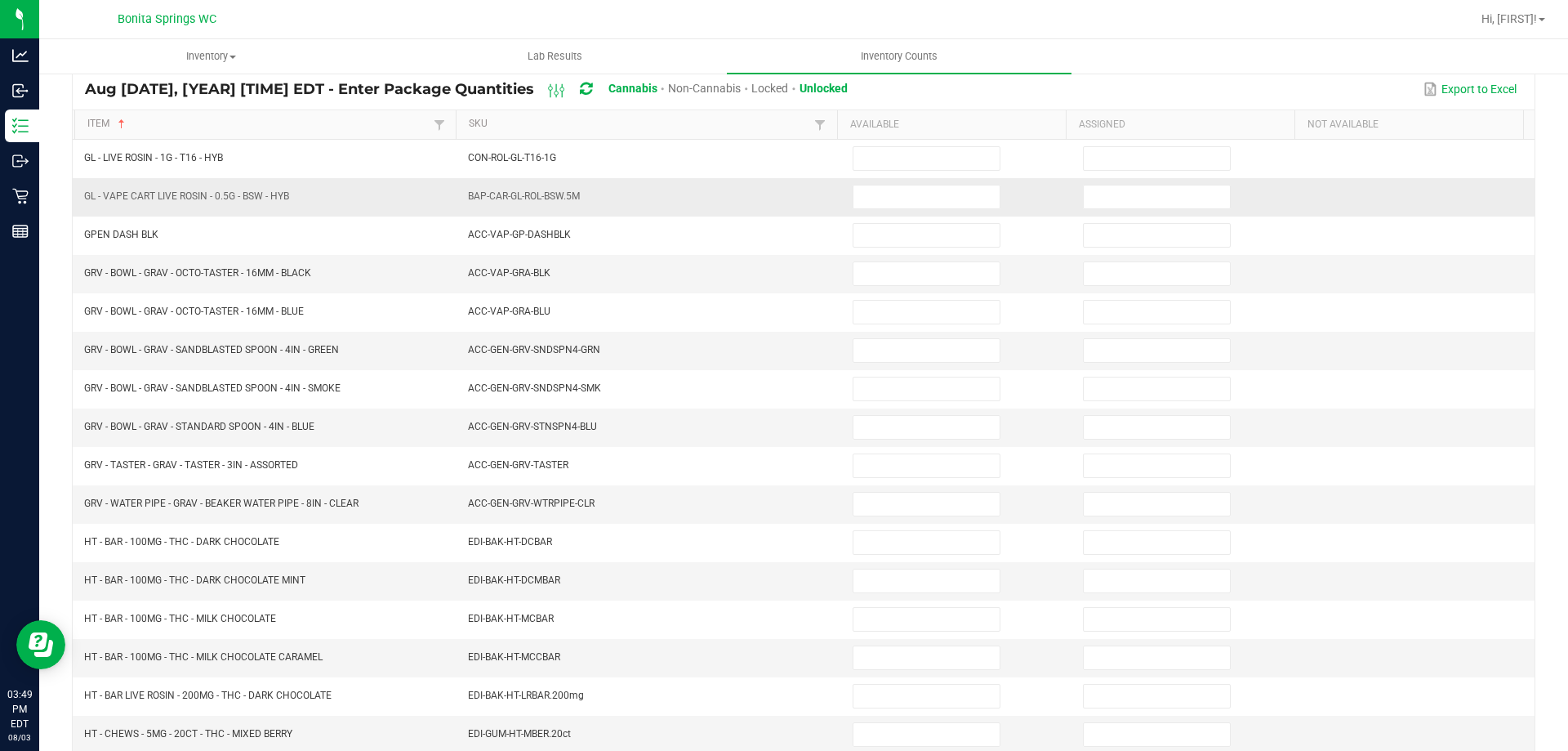 scroll, scrollTop: 12, scrollLeft: 0, axis: vertical 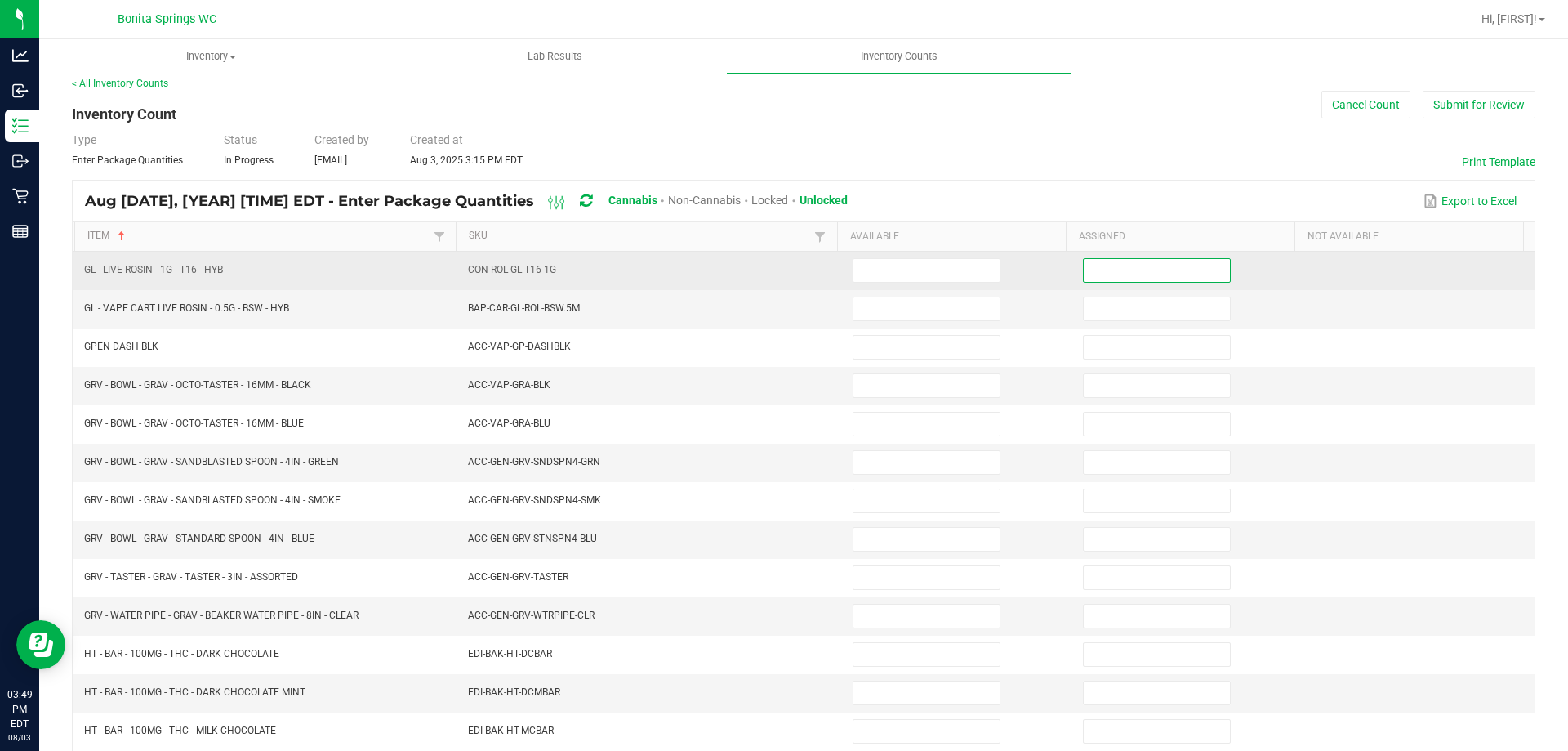 click at bounding box center [1156, 270] 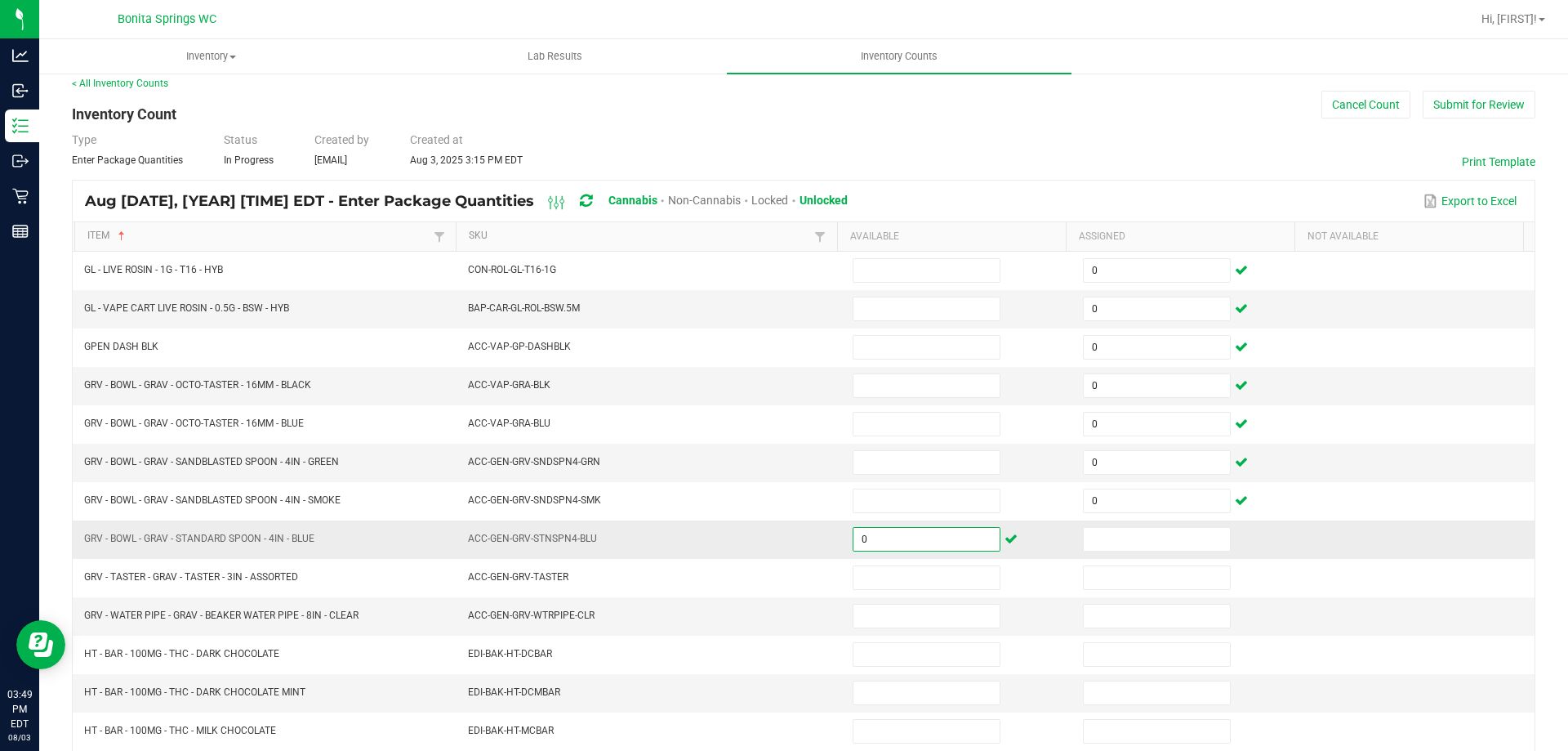 click on "0" at bounding box center [926, 539] 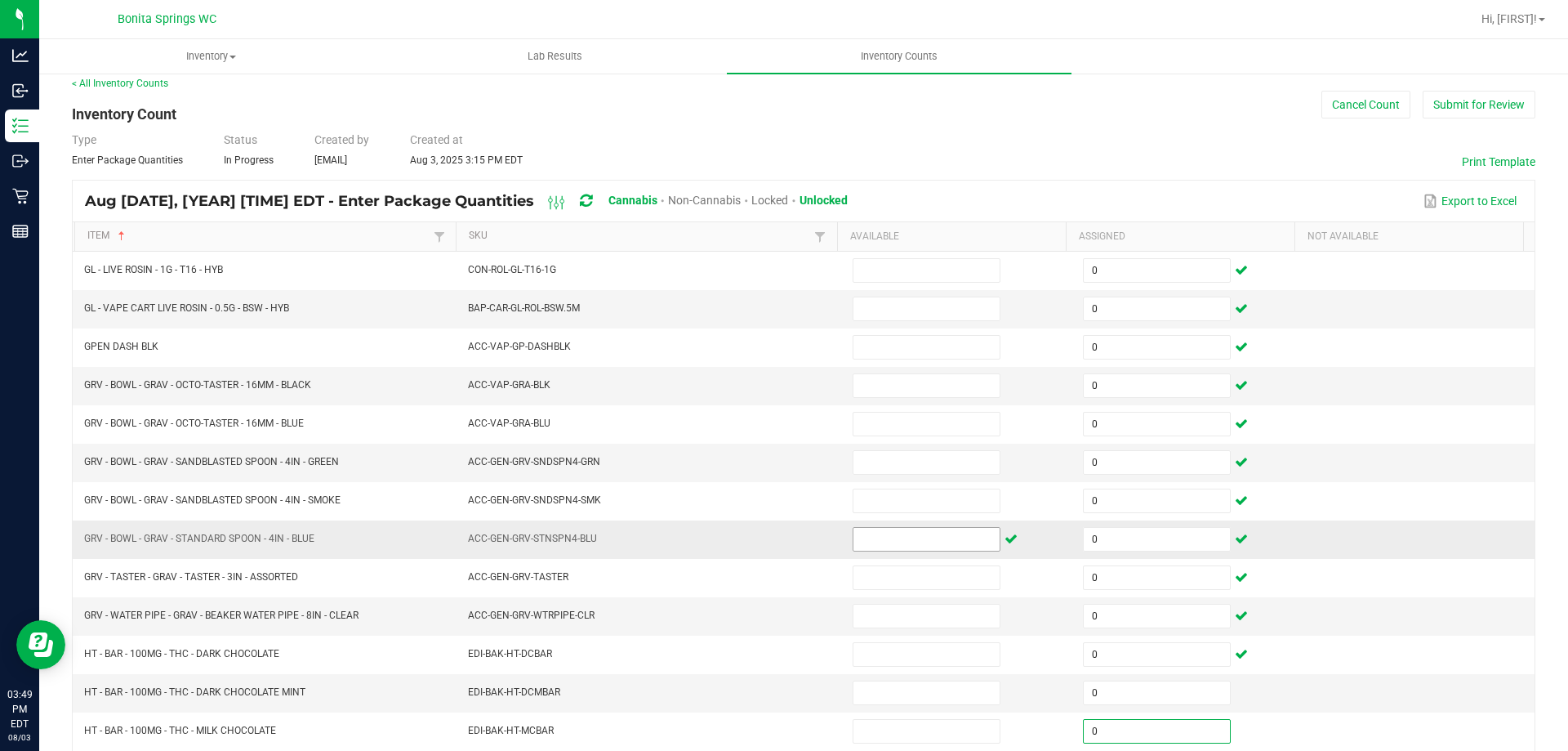 scroll, scrollTop: 339, scrollLeft: 0, axis: vertical 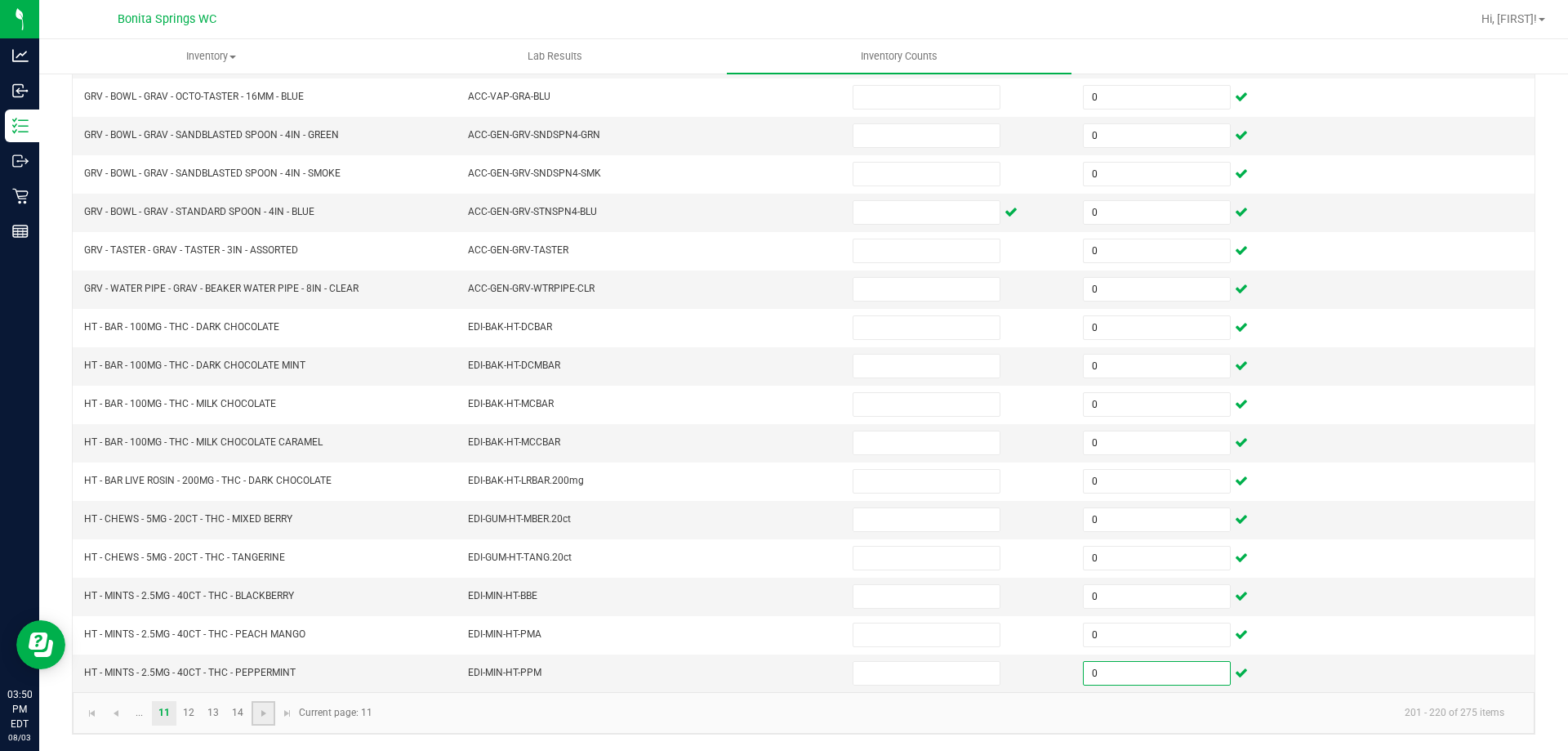 click 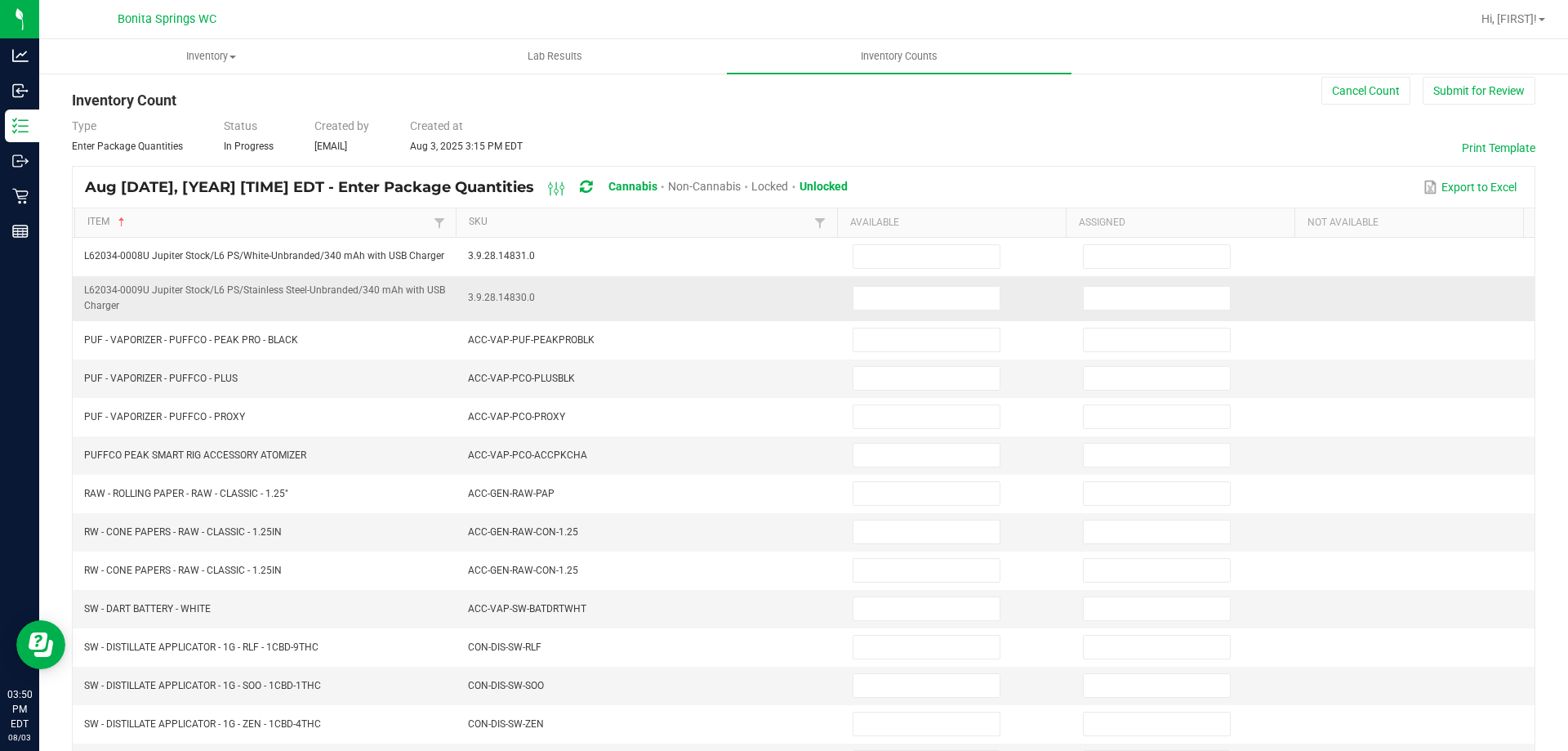 scroll, scrollTop: 12, scrollLeft: 0, axis: vertical 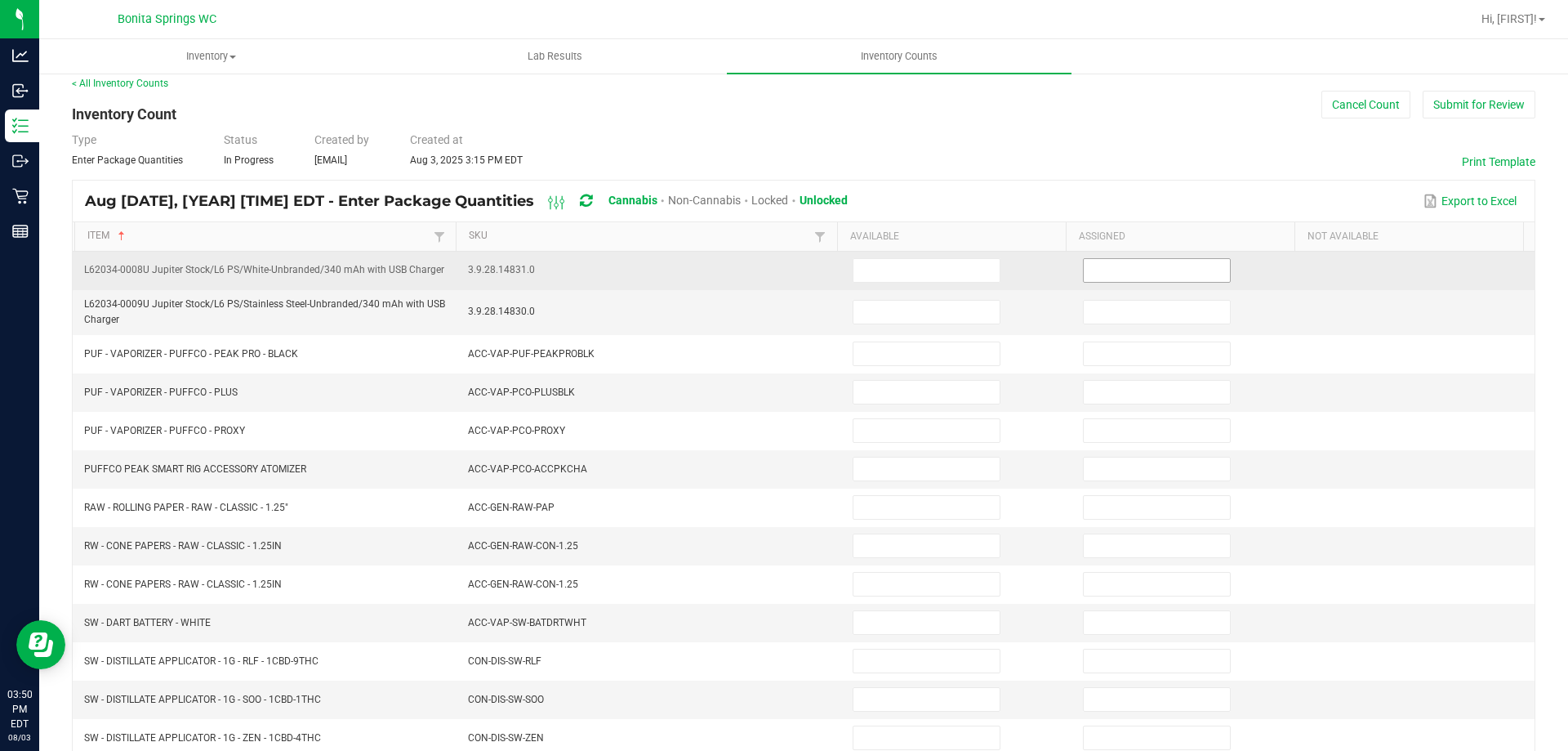 click at bounding box center [1156, 270] 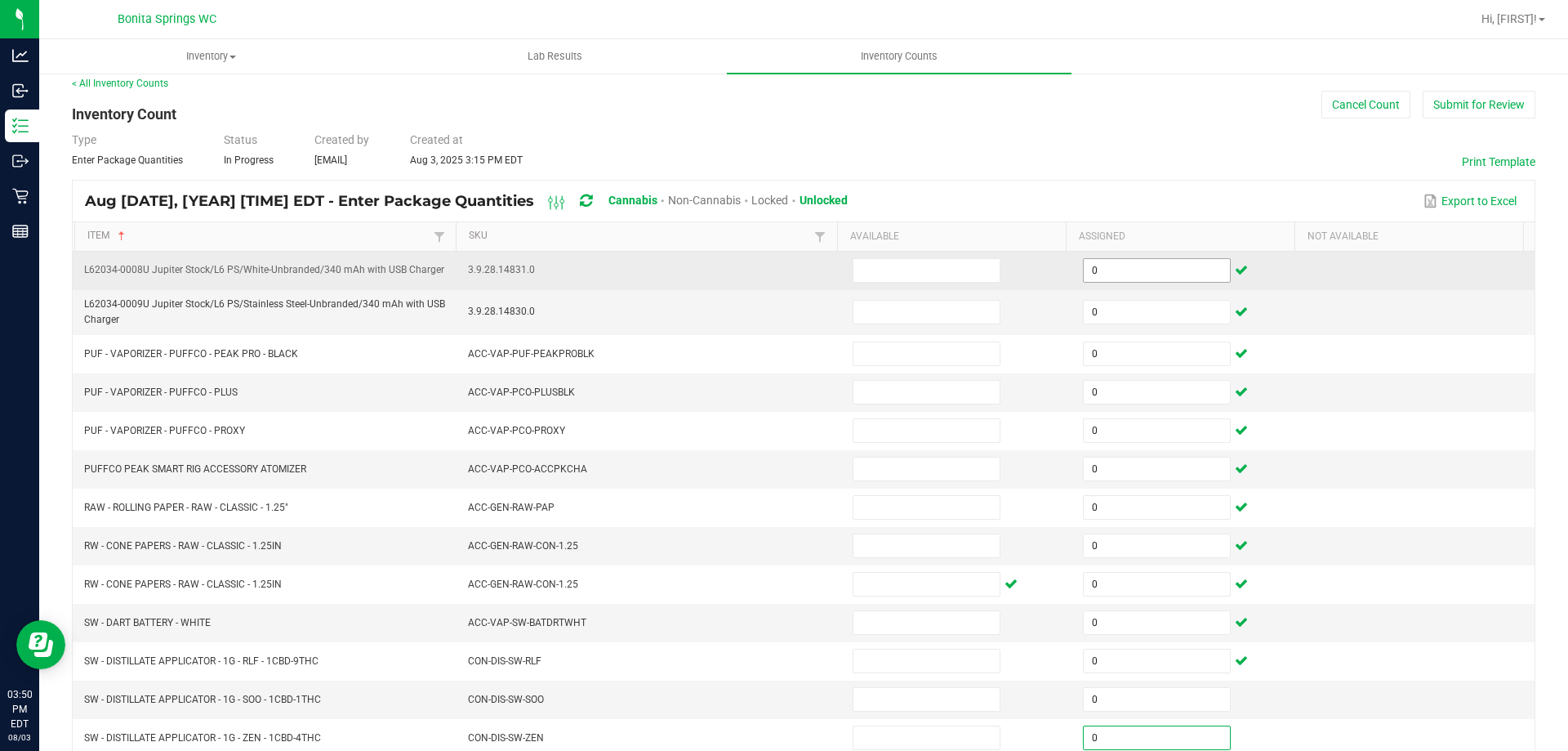 scroll, scrollTop: 346, scrollLeft: 0, axis: vertical 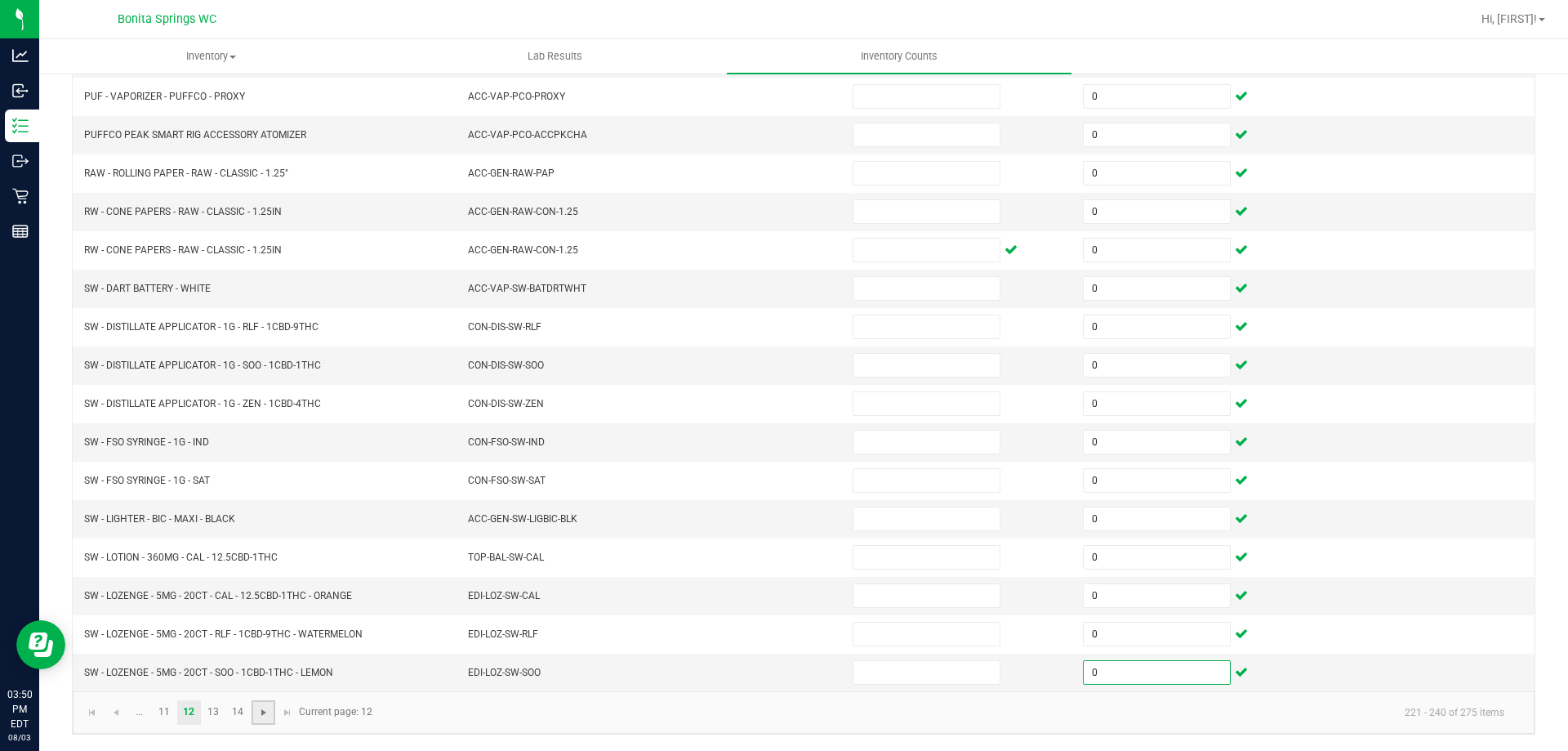 click 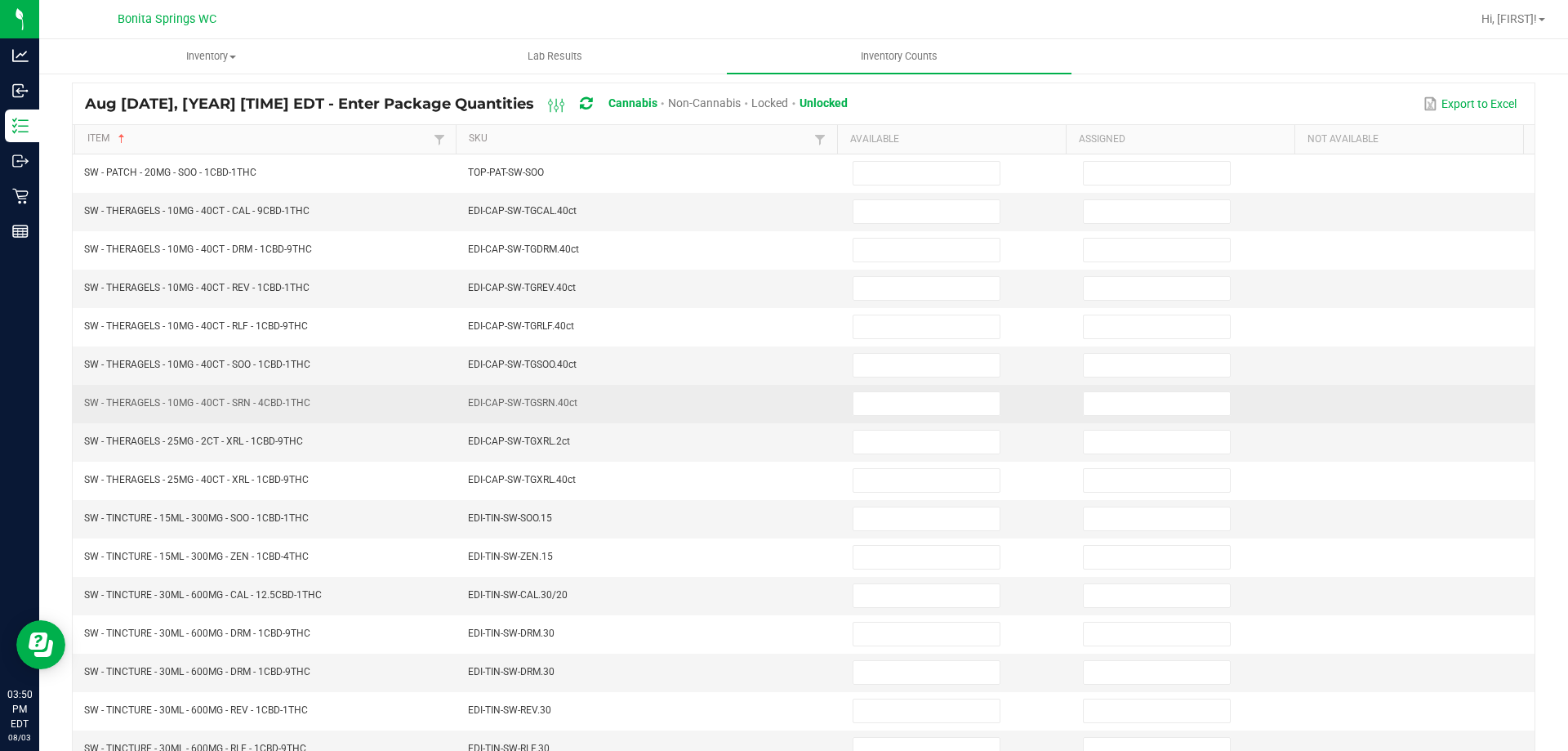 scroll, scrollTop: 0, scrollLeft: 0, axis: both 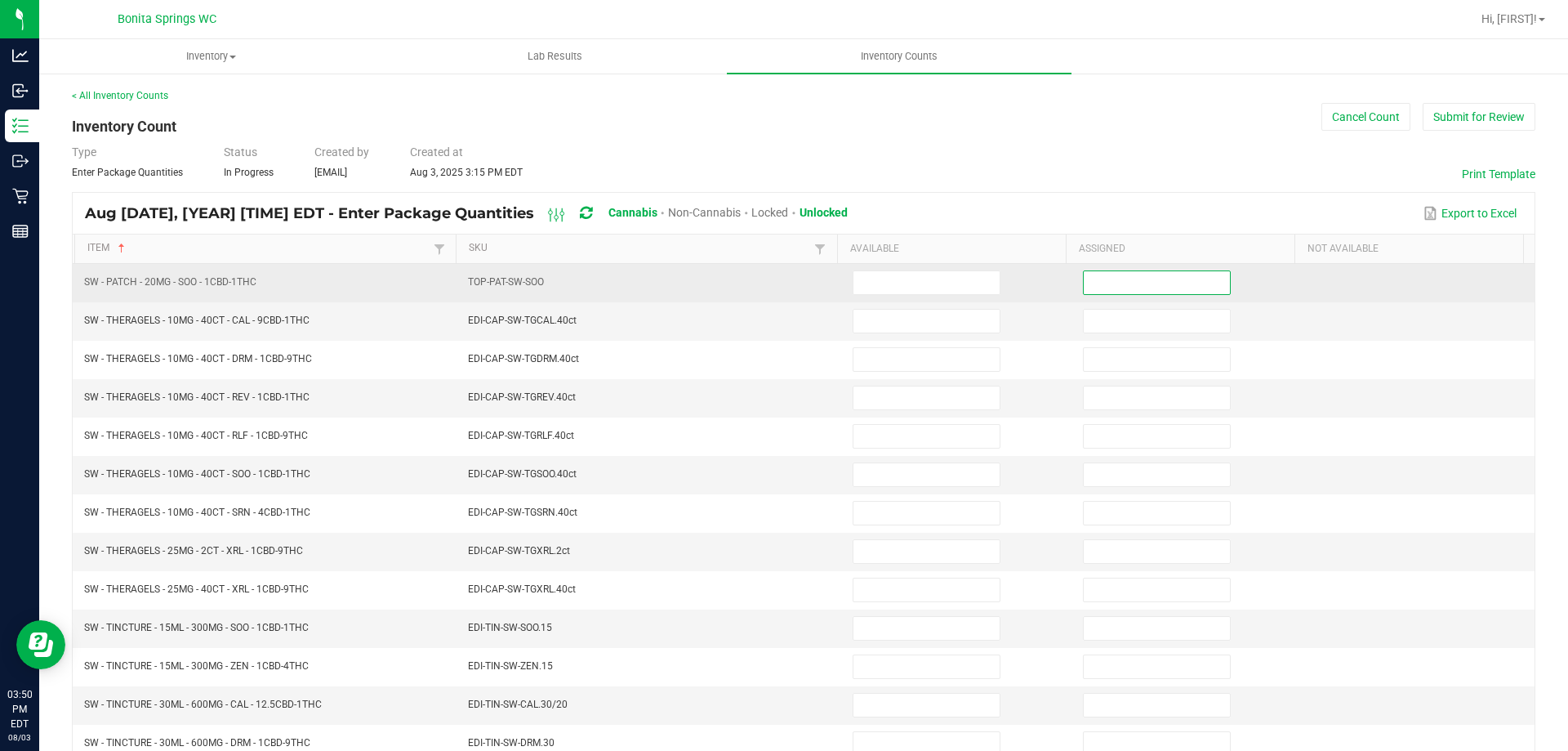 click at bounding box center [1156, 283] 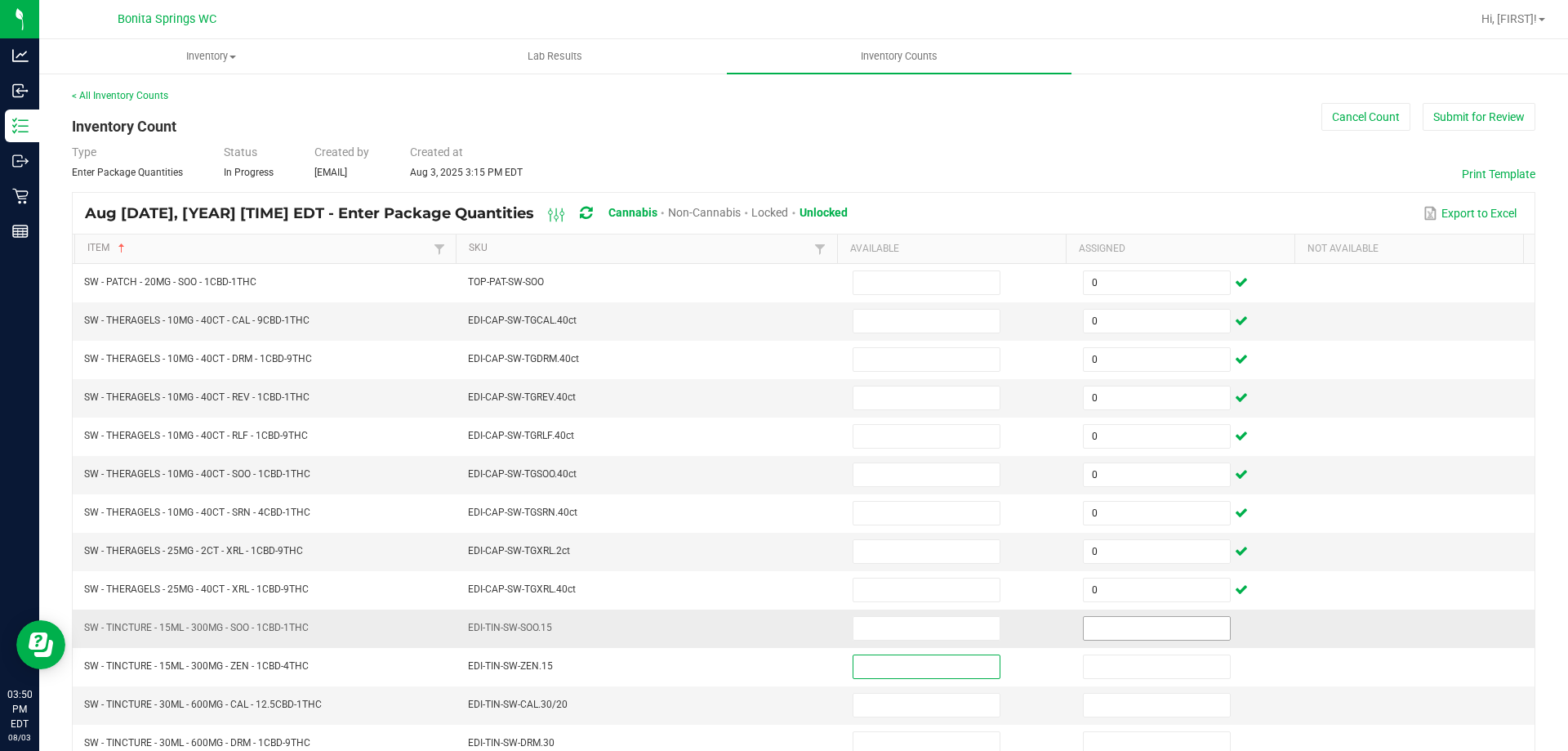 click at bounding box center [1156, 628] 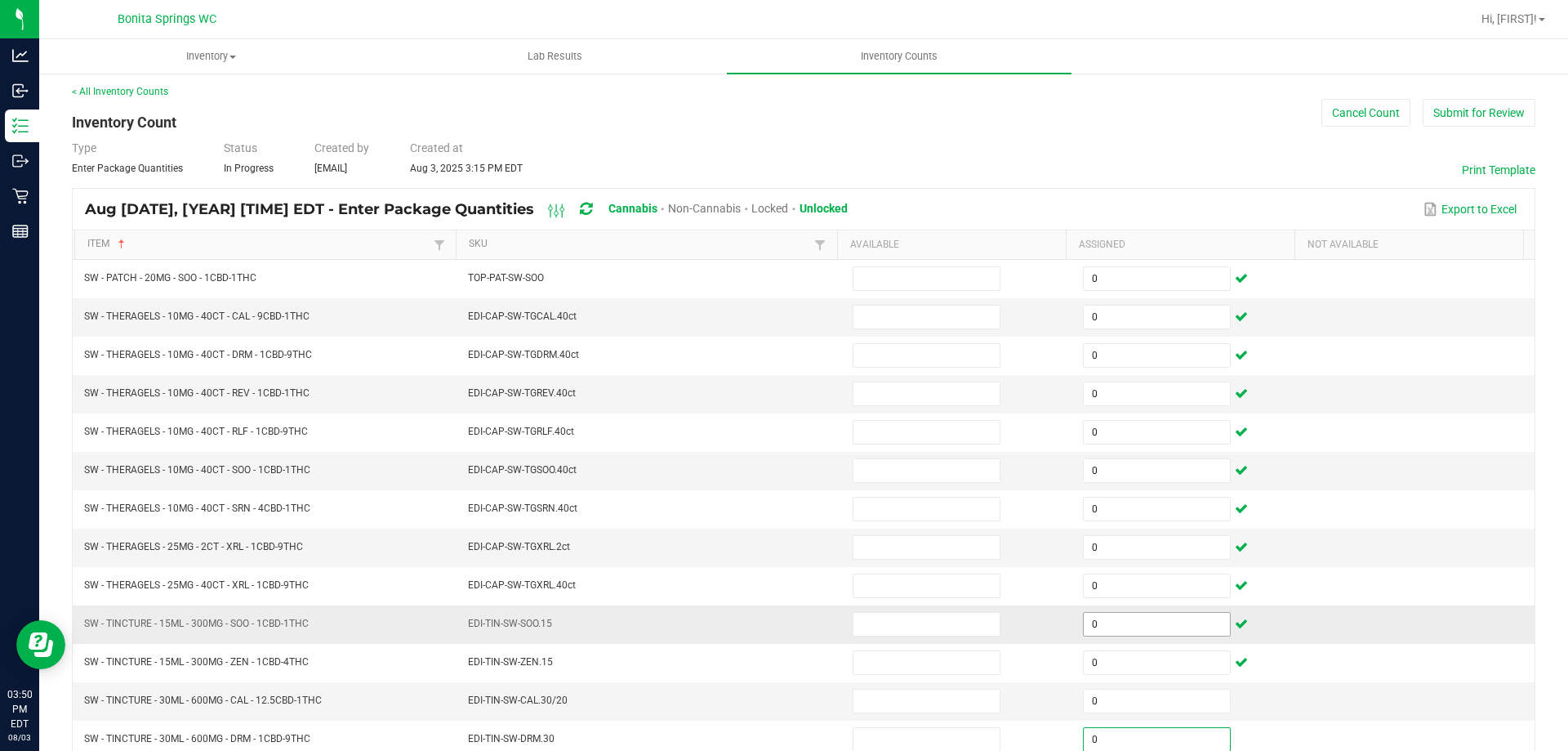 scroll, scrollTop: 339, scrollLeft: 0, axis: vertical 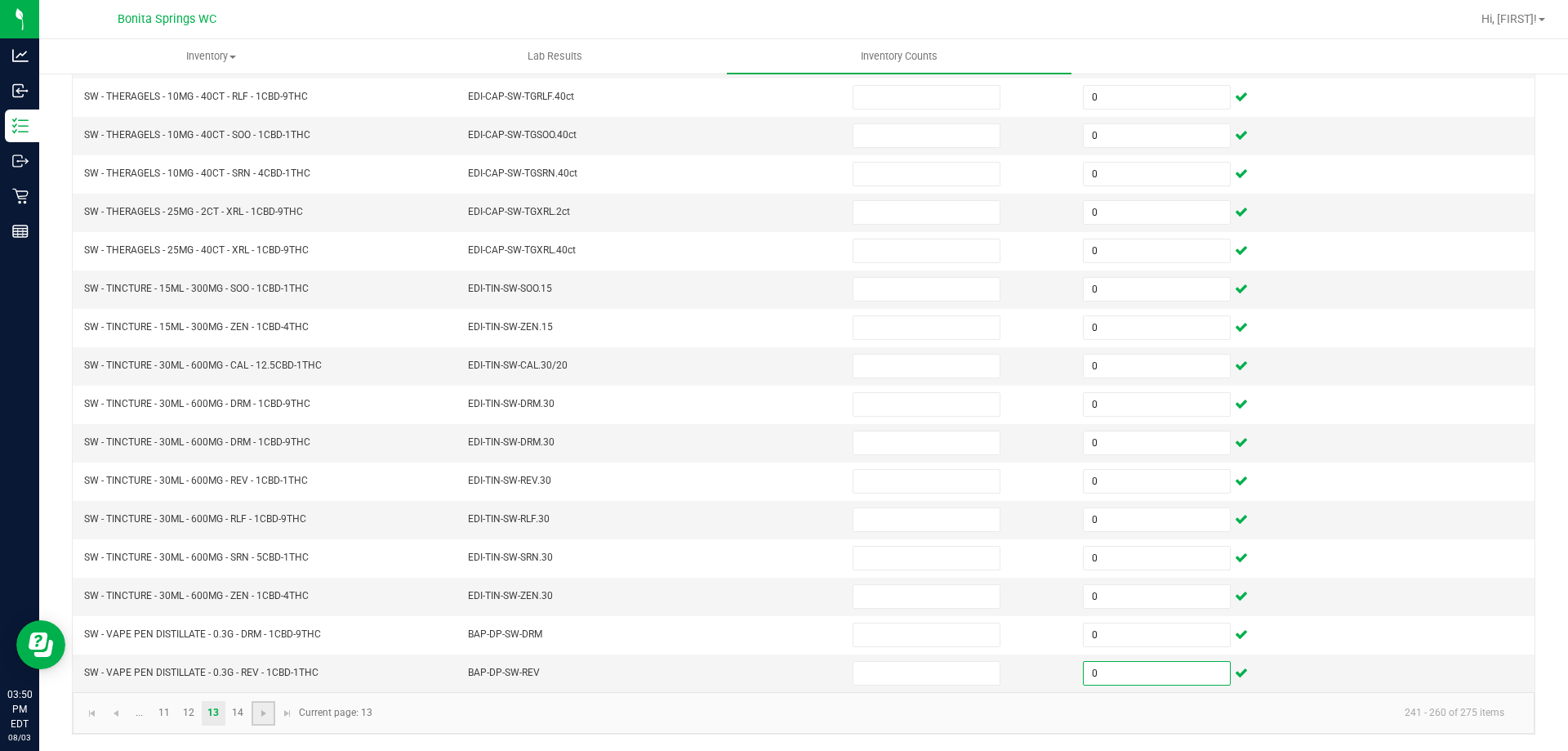 click 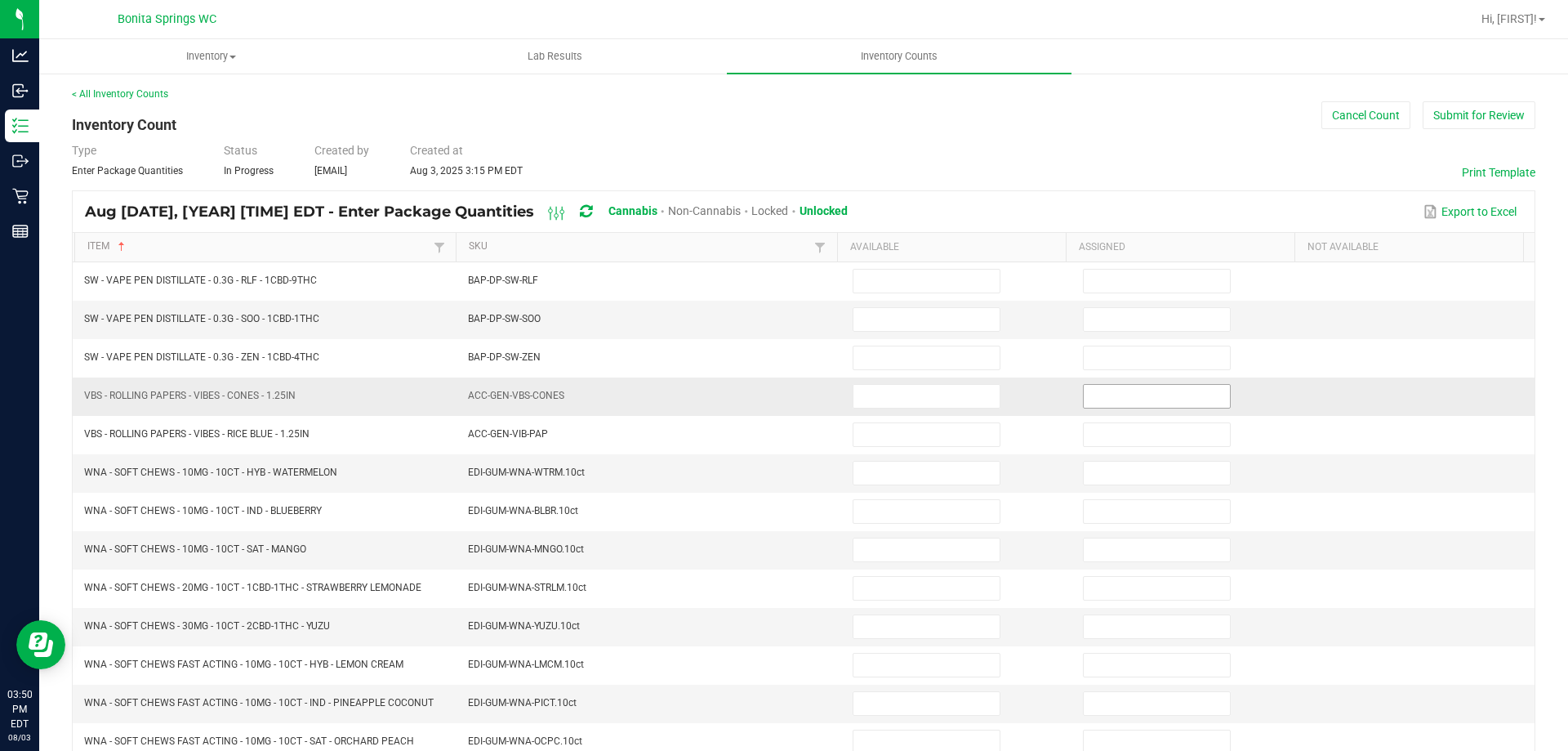 scroll, scrollTop: 0, scrollLeft: 0, axis: both 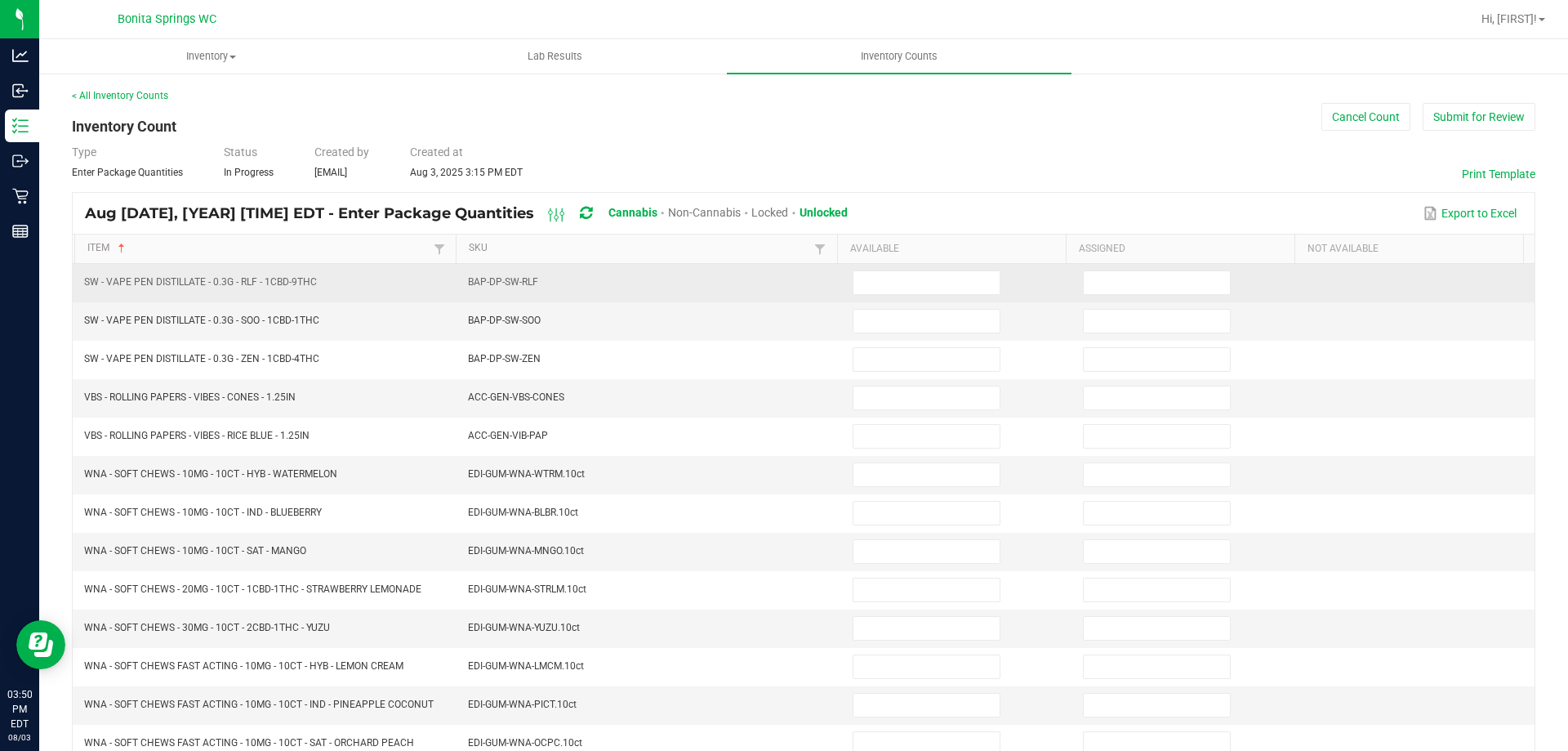 click at bounding box center (1188, 283) 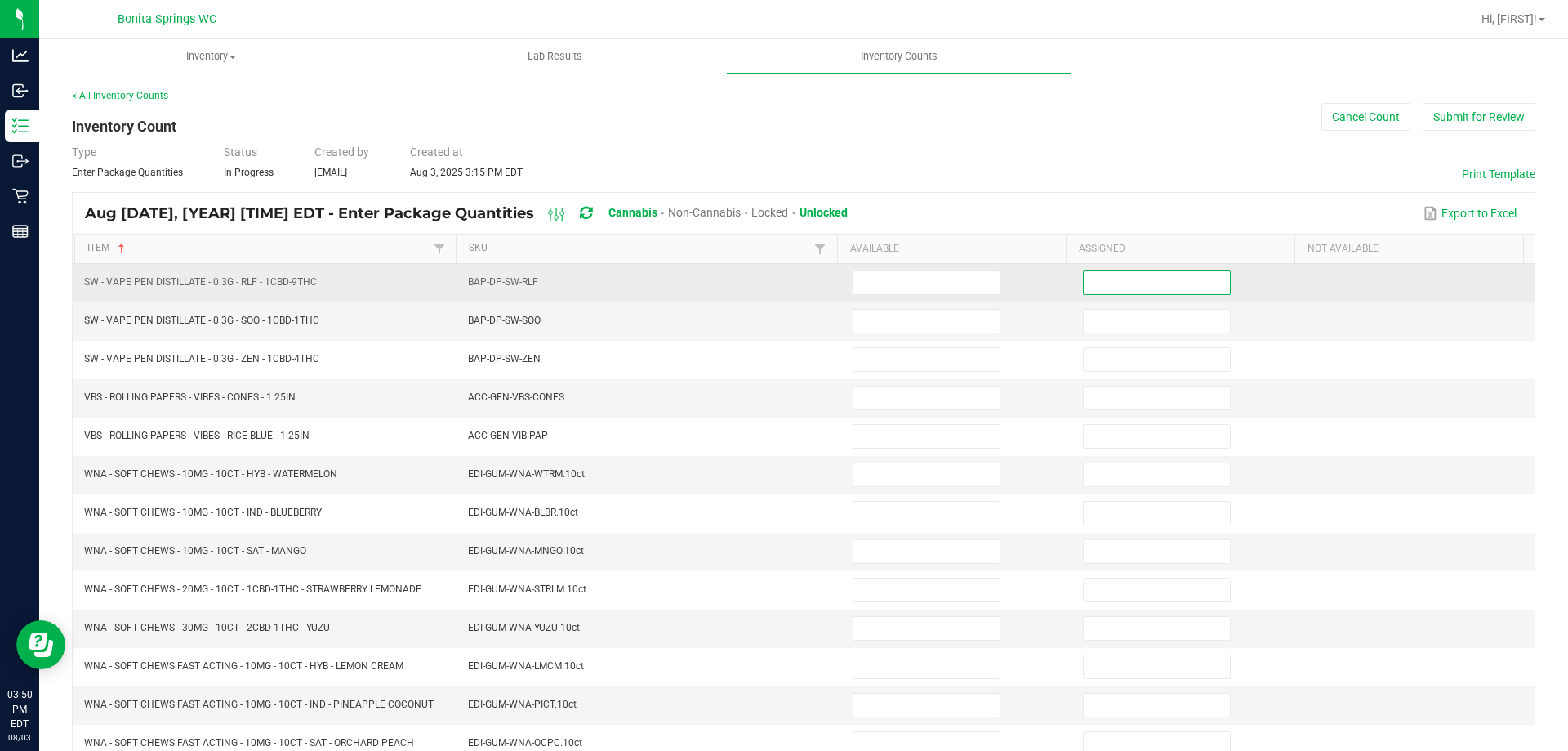 click at bounding box center (1156, 283) 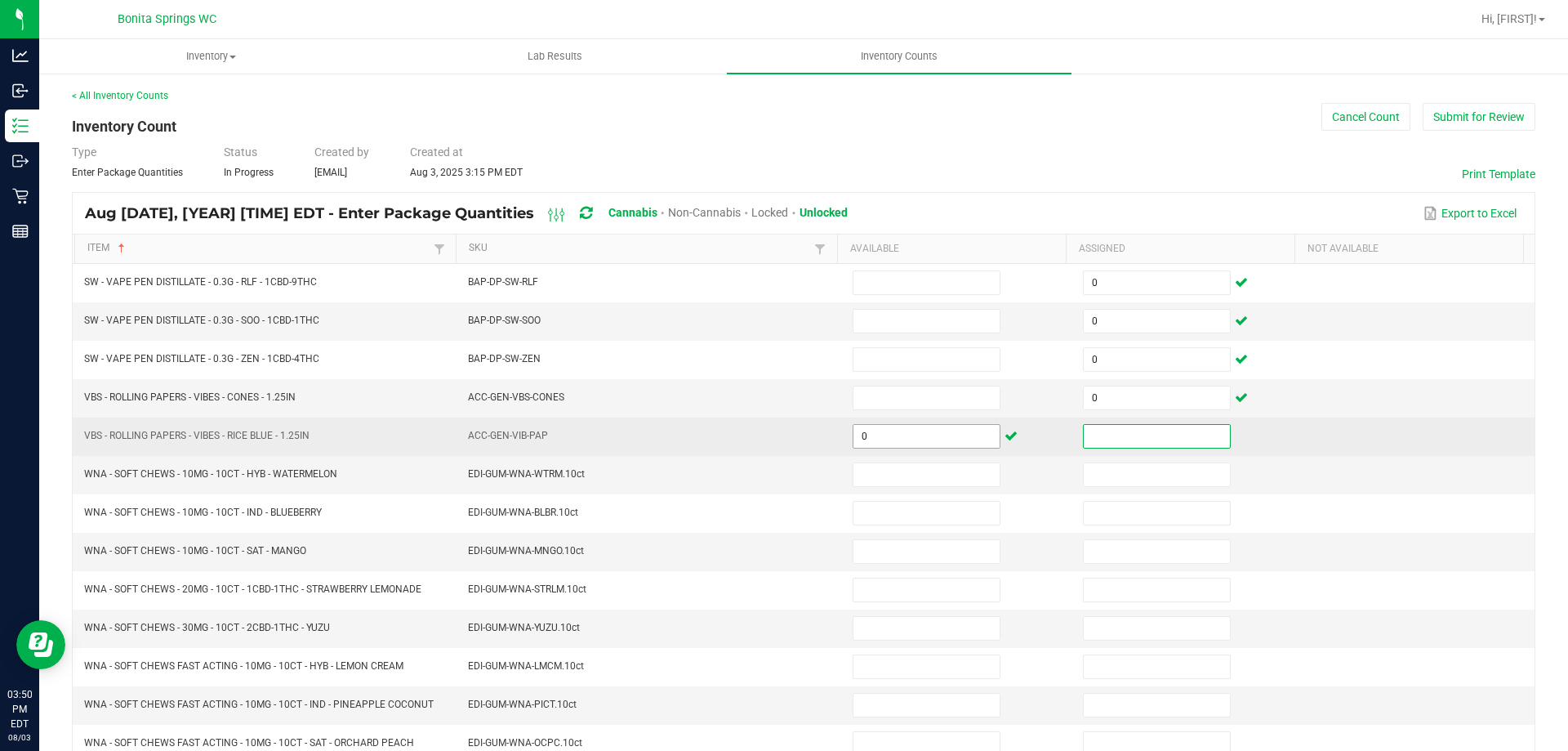 click on "0" at bounding box center [926, 436] 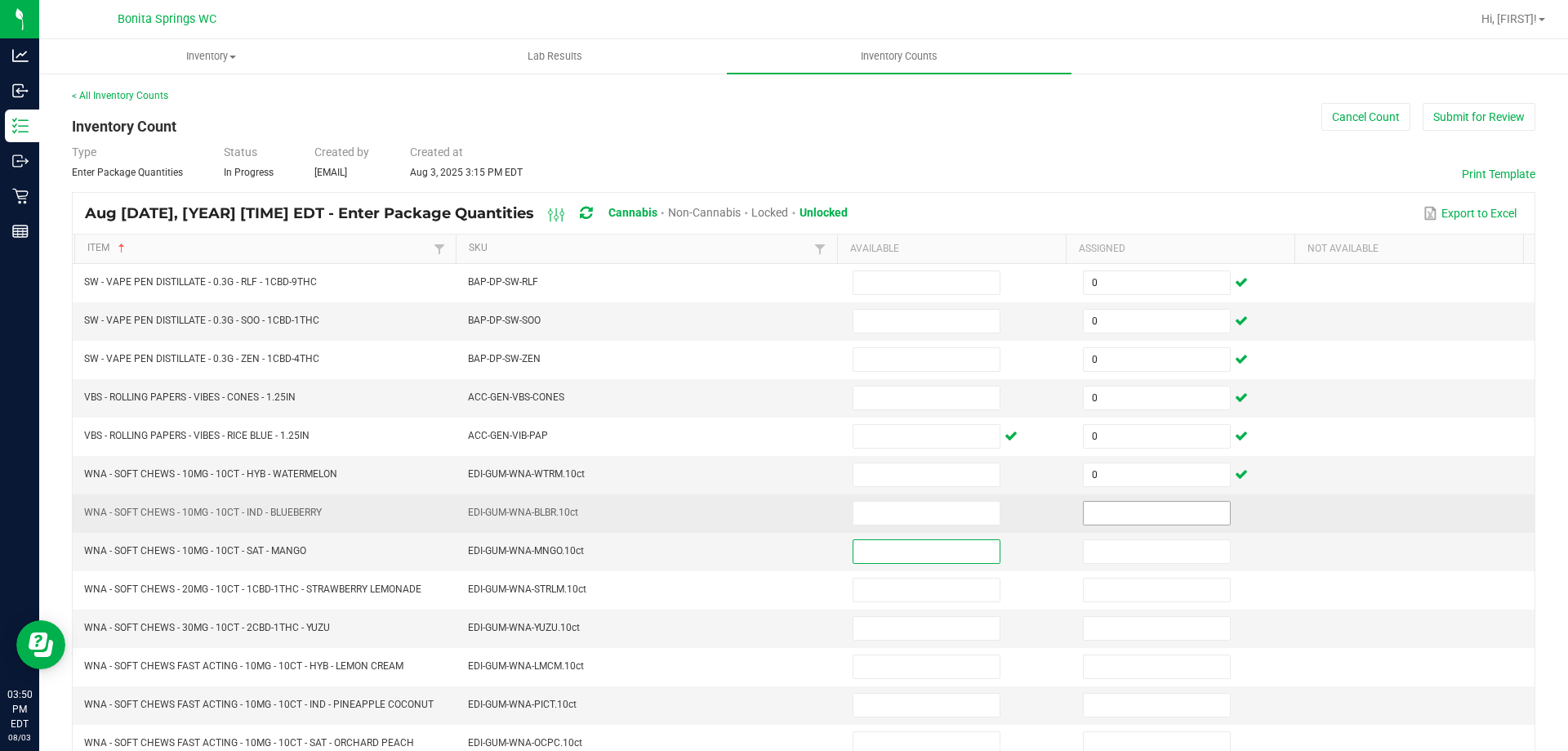 click at bounding box center [1156, 513] 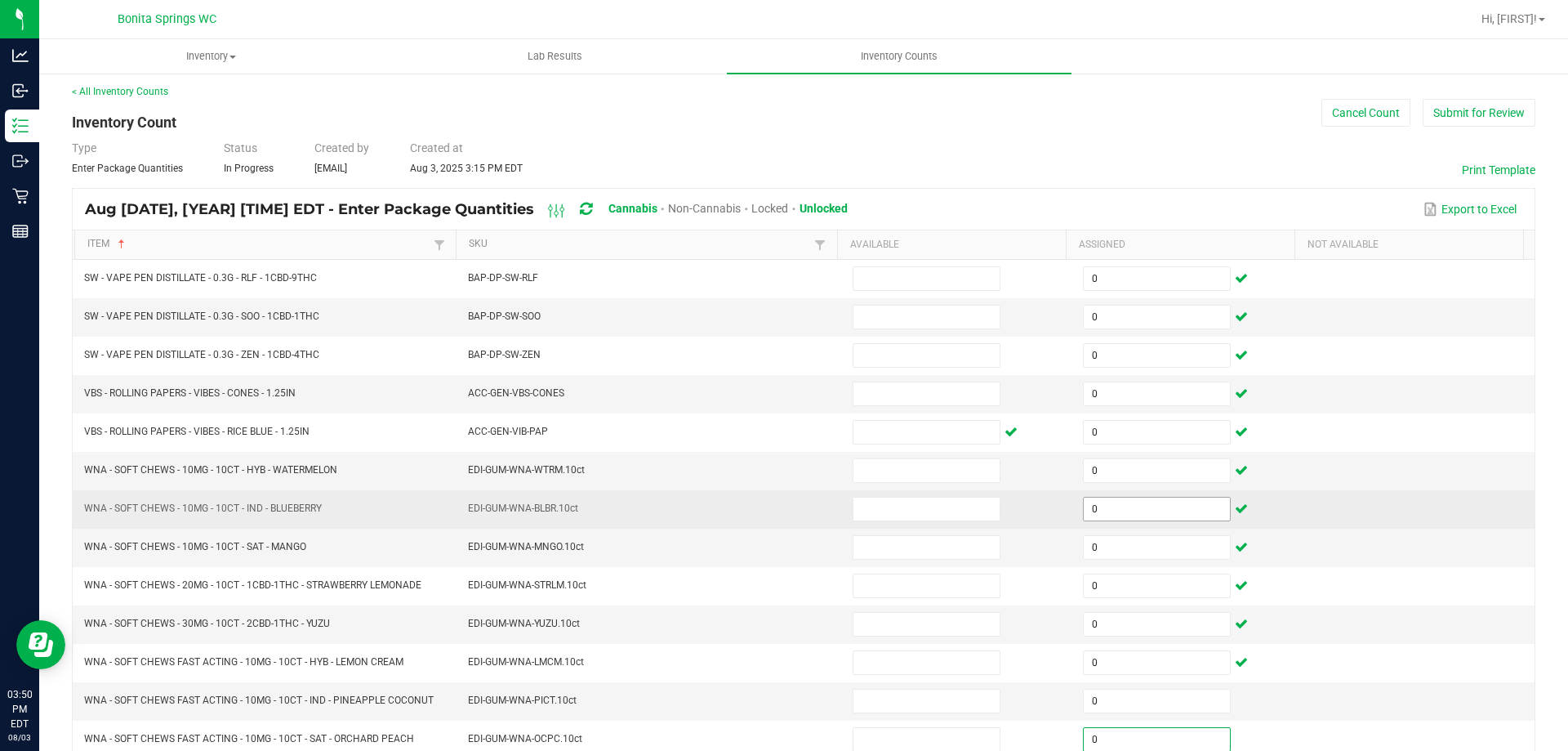 scroll, scrollTop: 154, scrollLeft: 0, axis: vertical 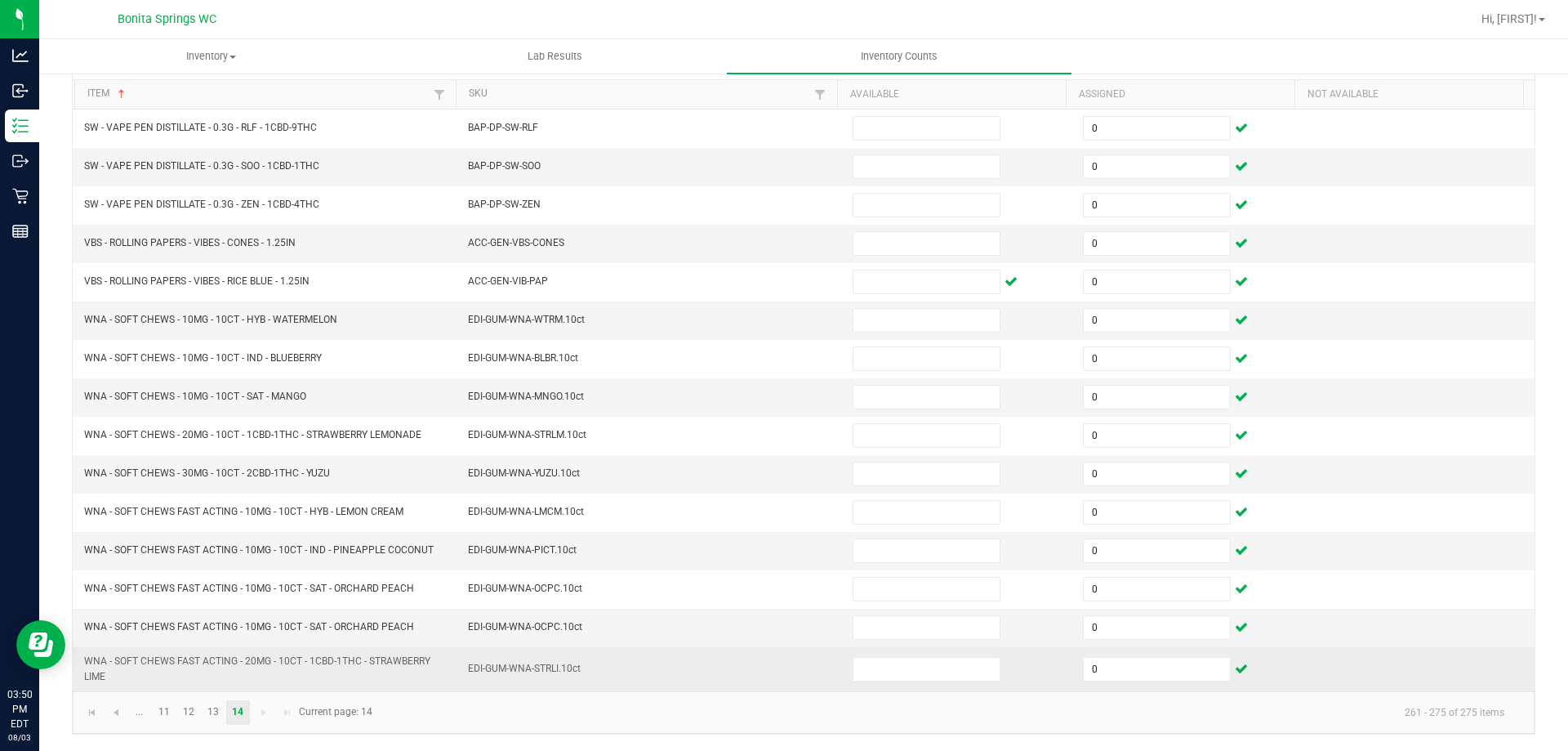 click at bounding box center (958, 669) 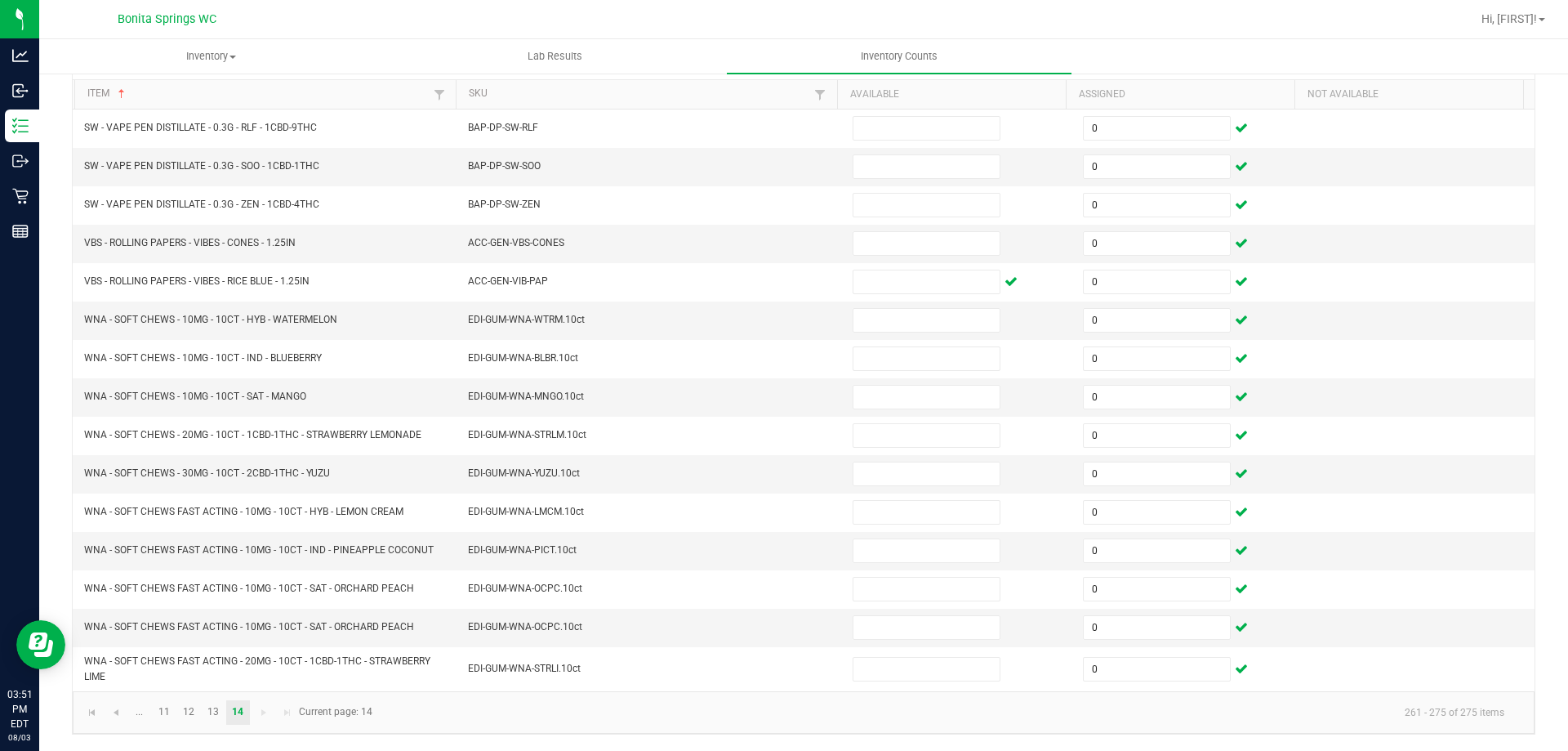 click 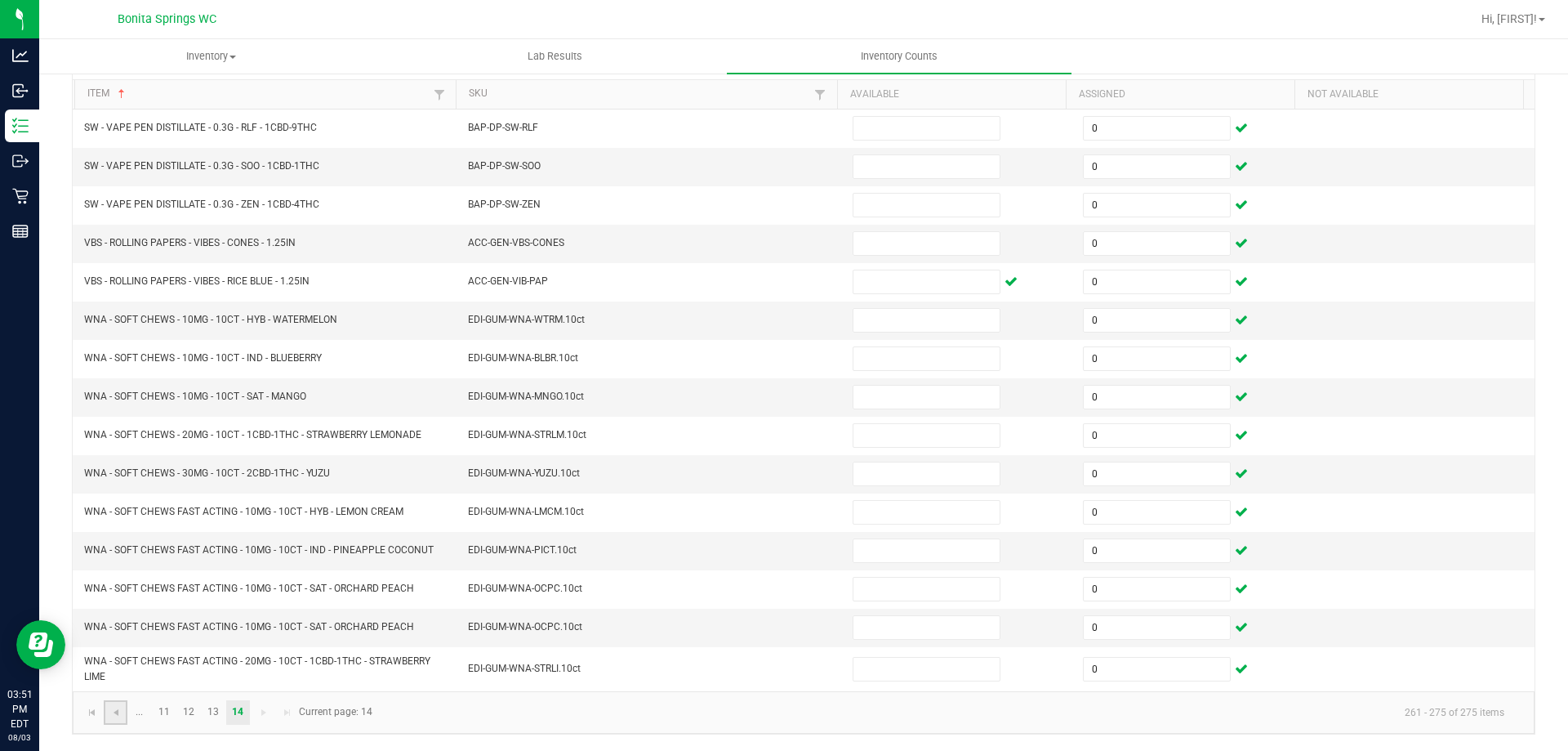click 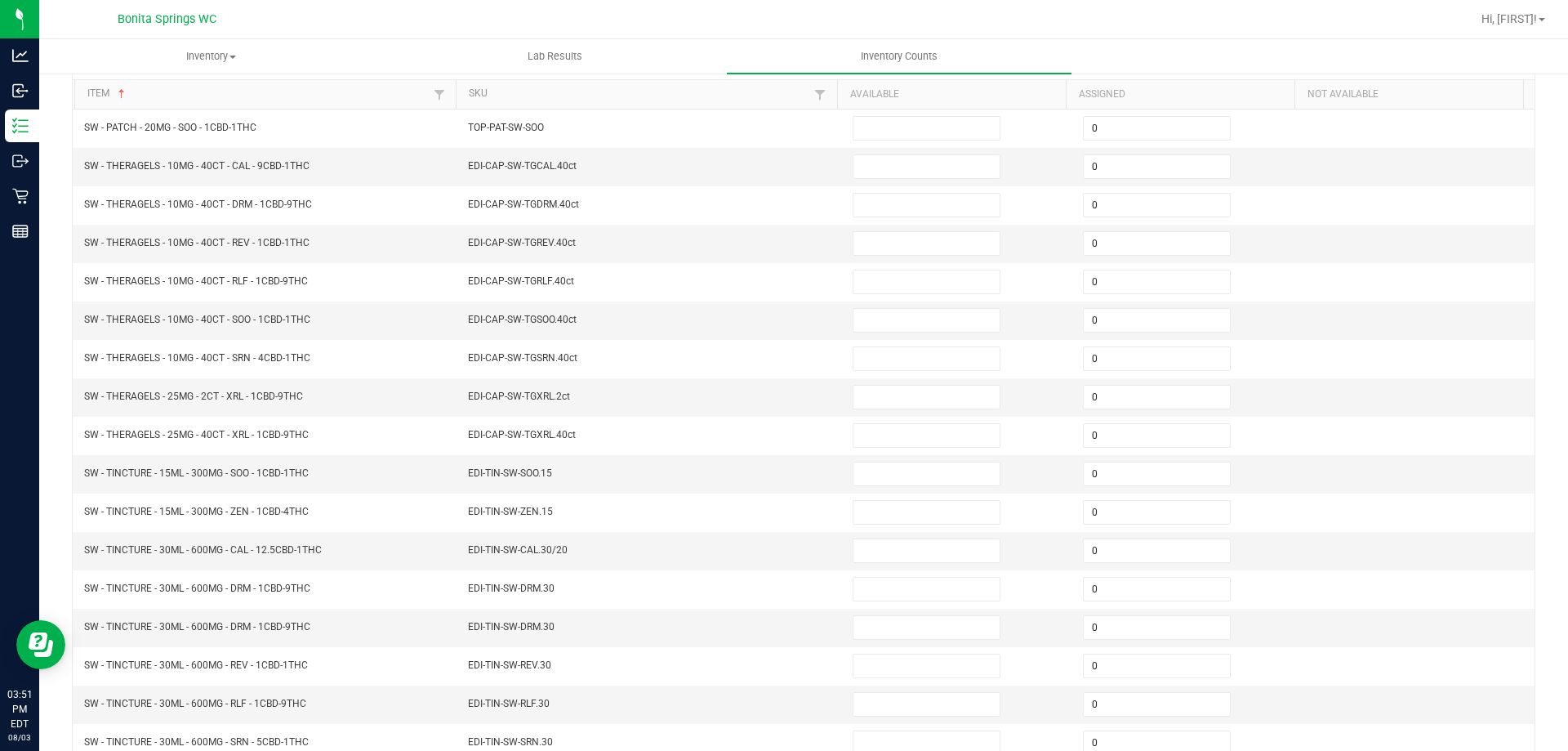 click on "SW - TINCTURE - 30ML - 600MG - RLF - 1CBD-9THC" at bounding box center (266, 704) 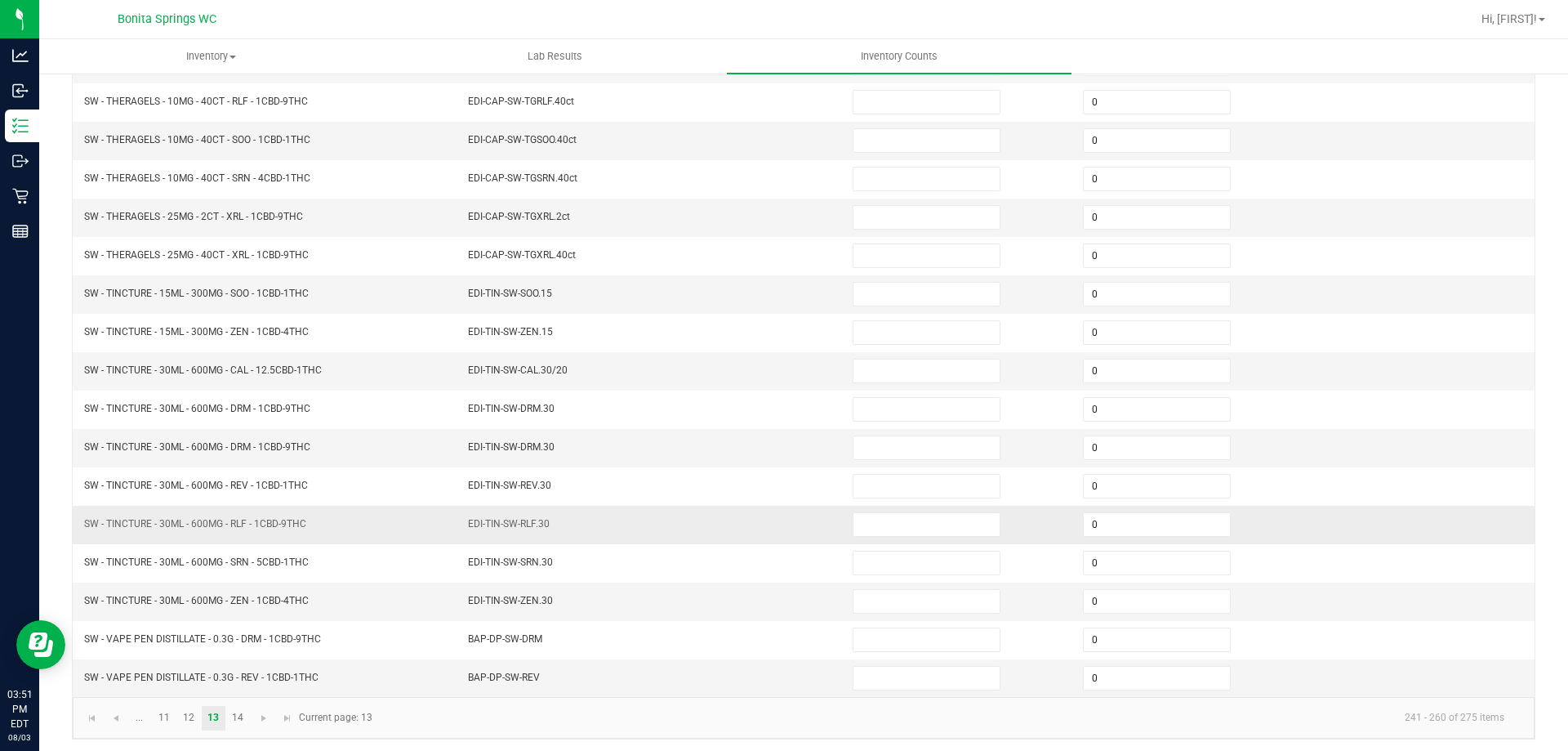 scroll, scrollTop: 339, scrollLeft: 0, axis: vertical 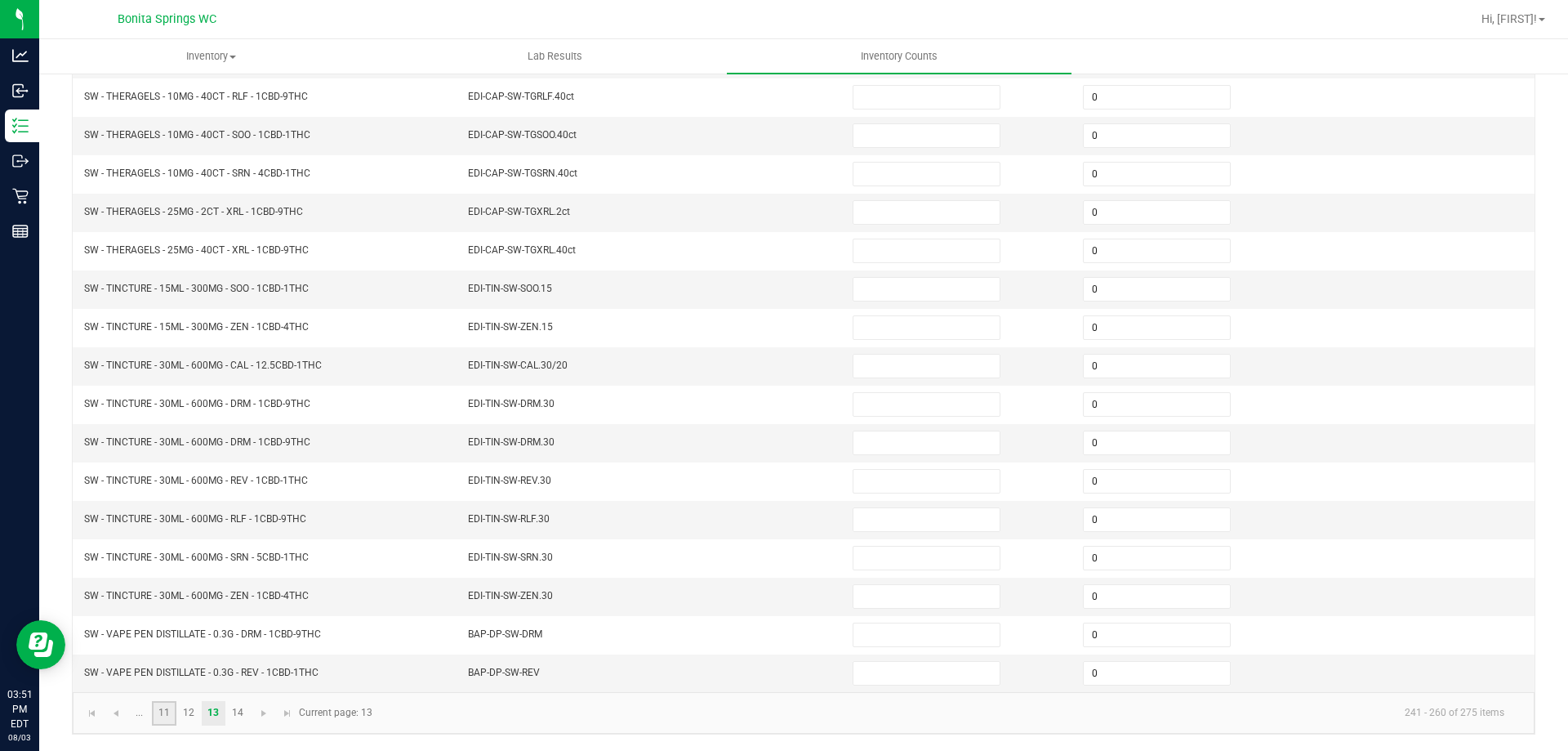 click on "11" 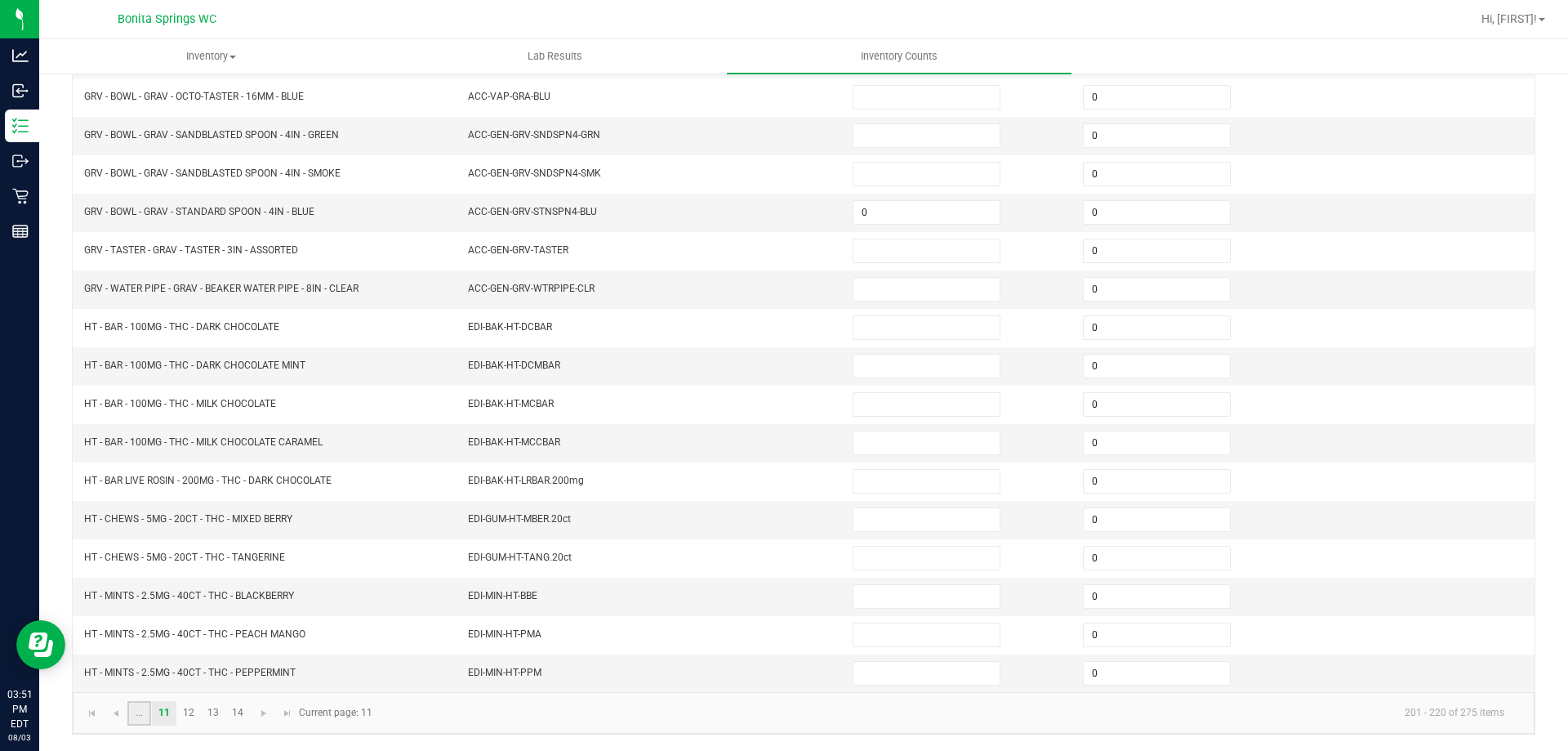 click on "..." 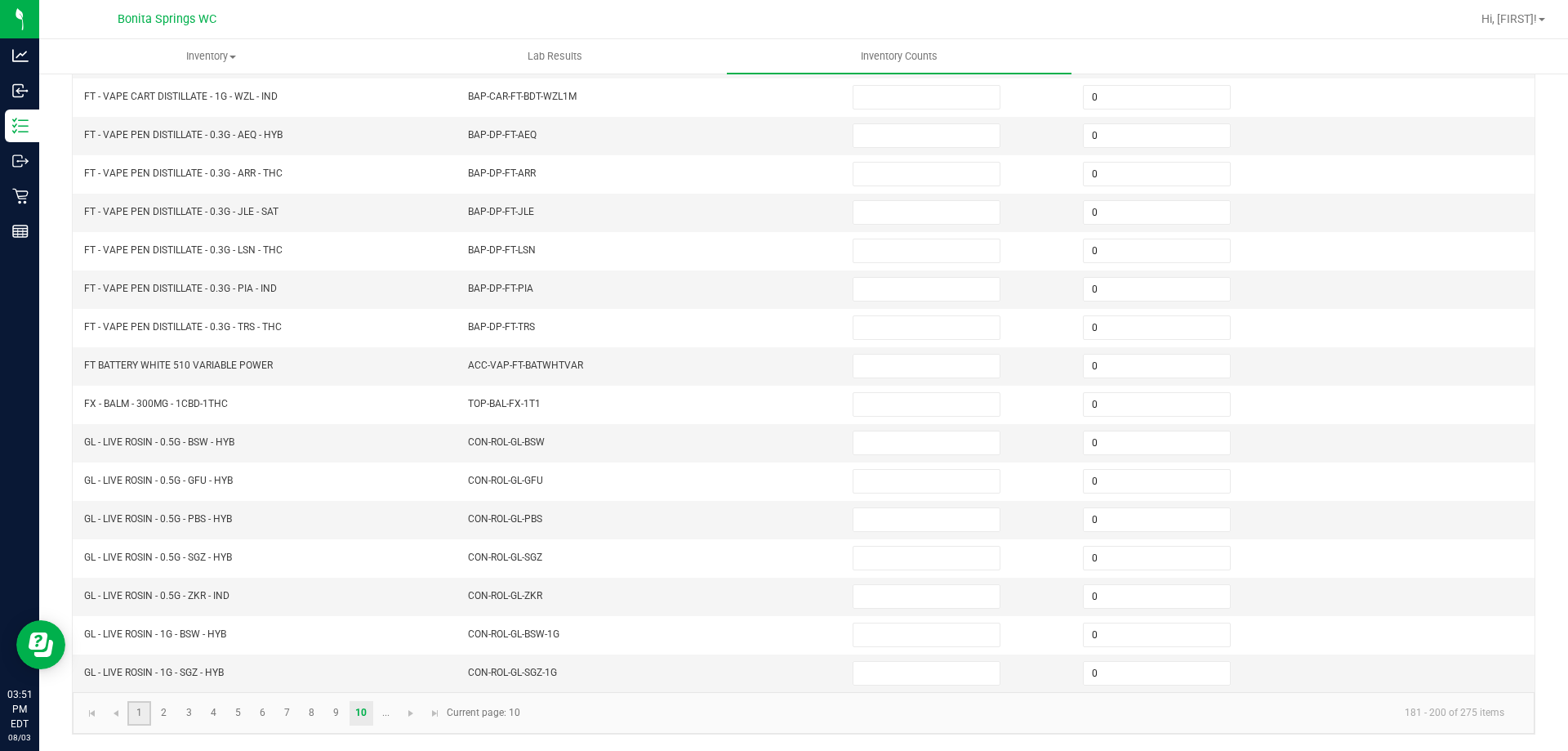 click on "1" 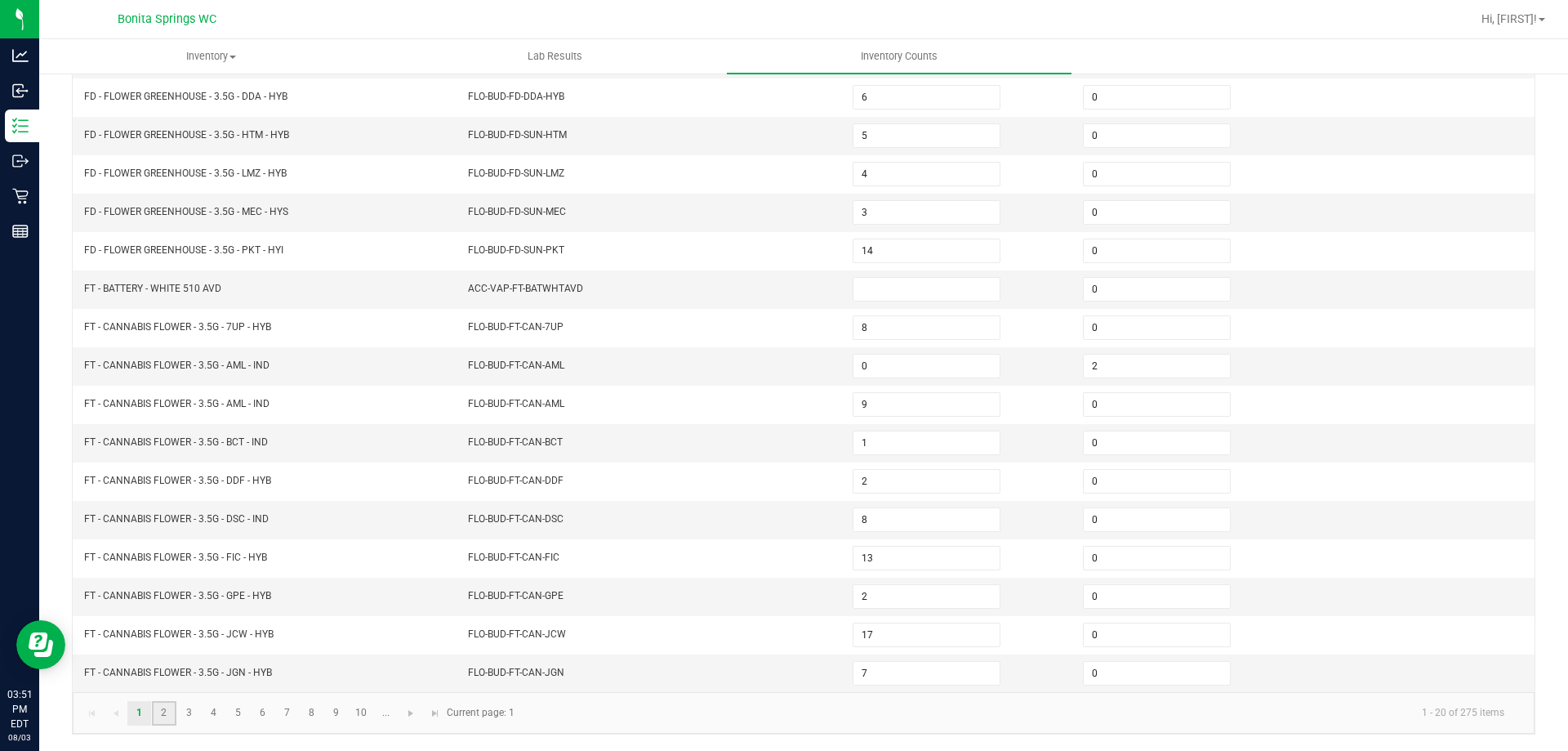 click on "2" 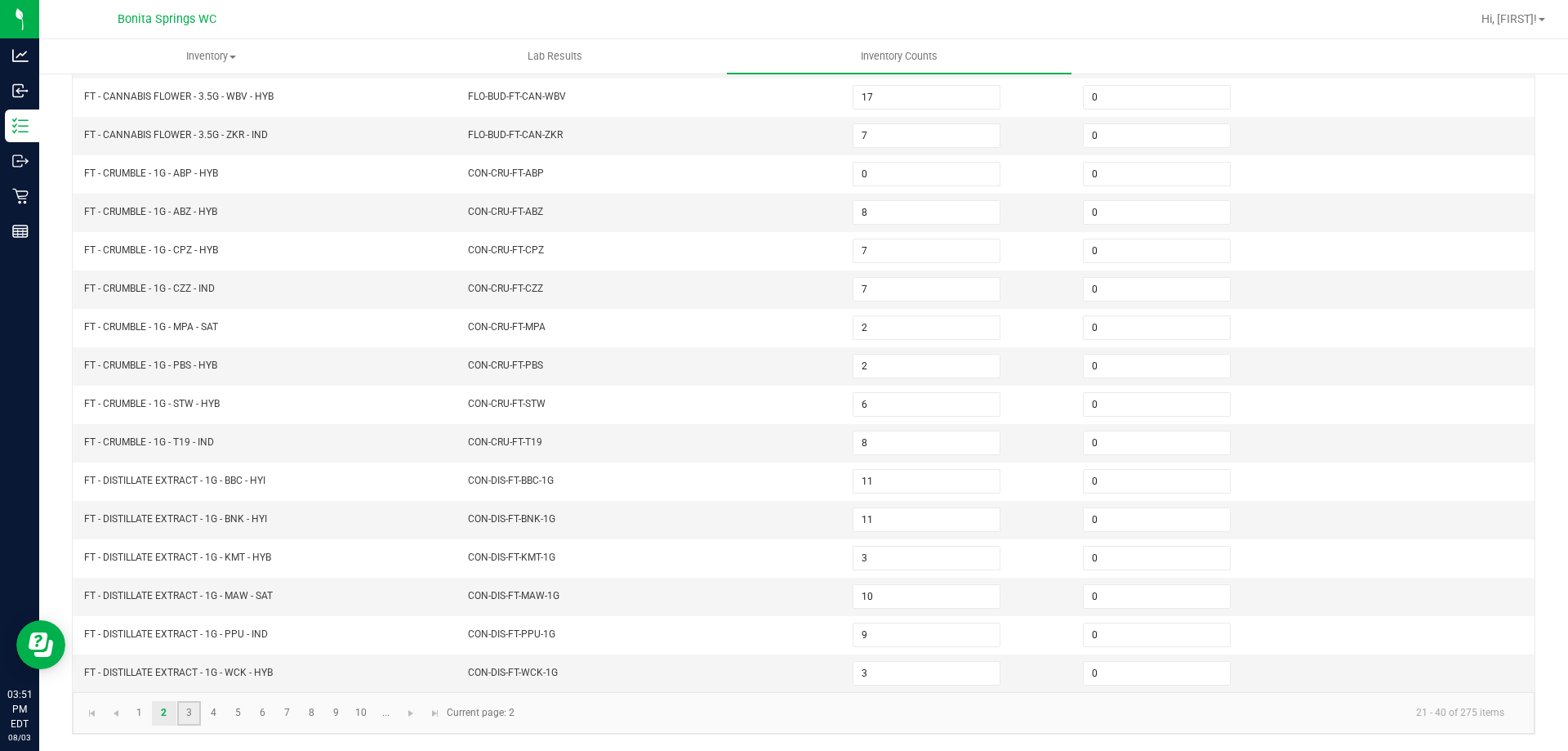 click on "3" 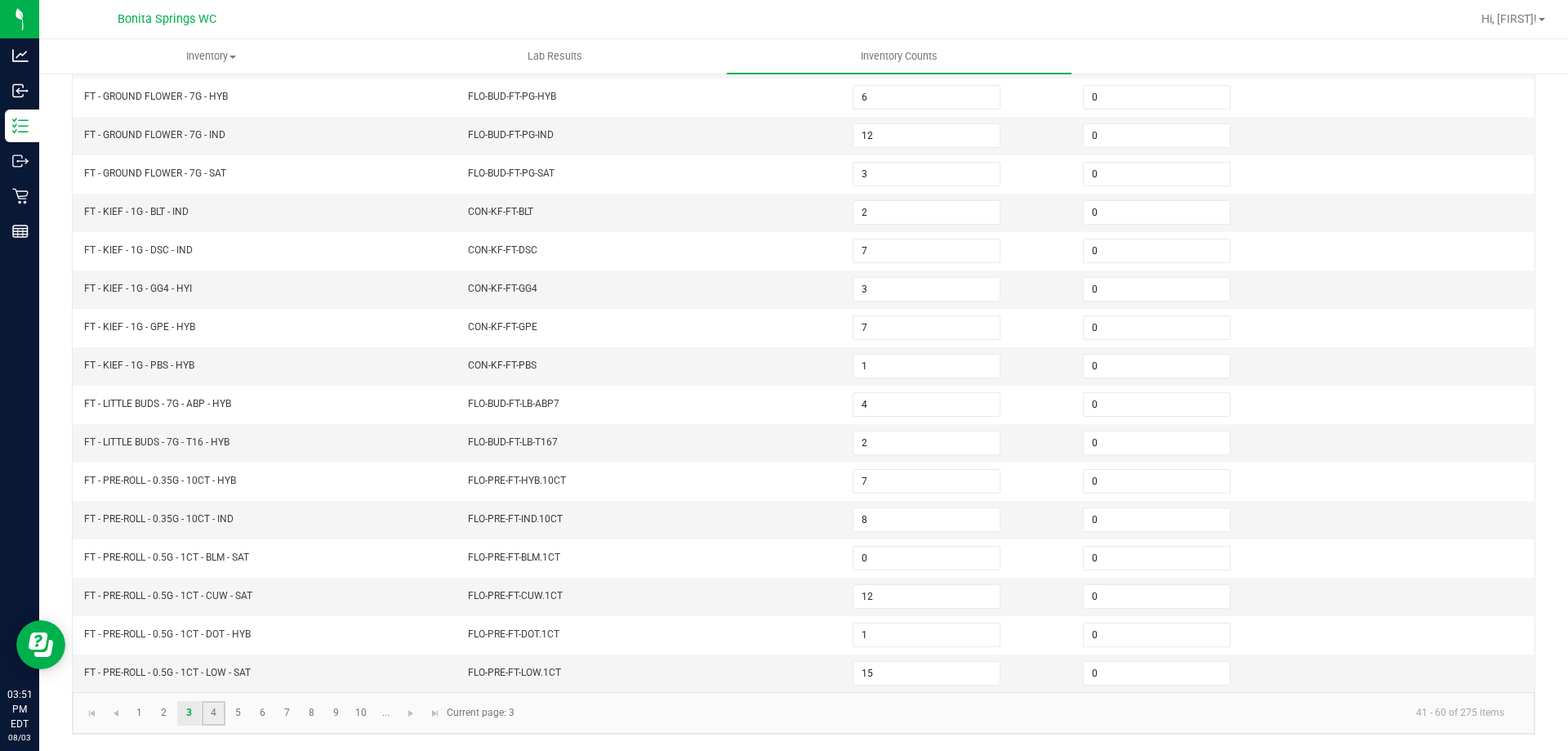 click on "4" 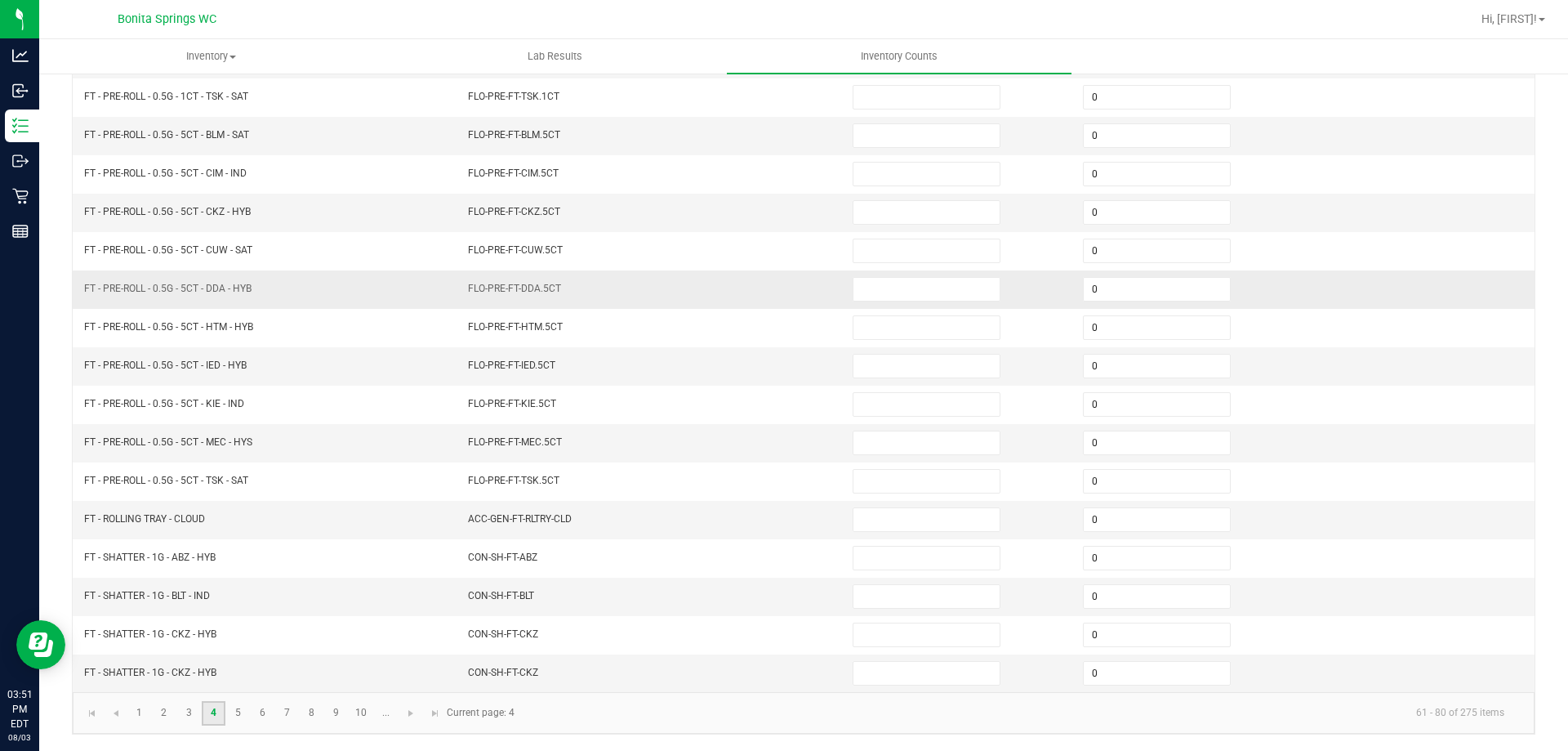 scroll, scrollTop: 0, scrollLeft: 0, axis: both 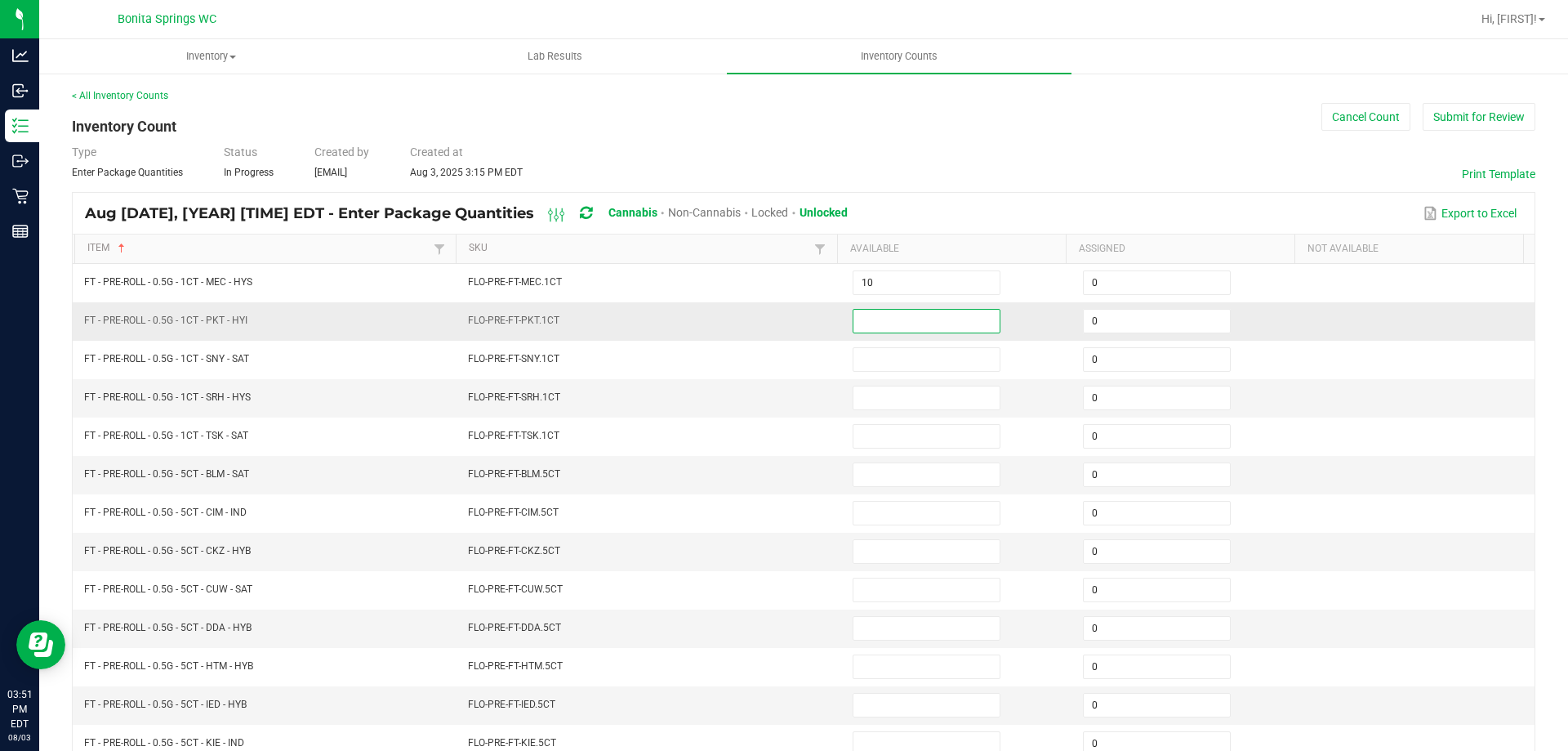 click at bounding box center [926, 321] 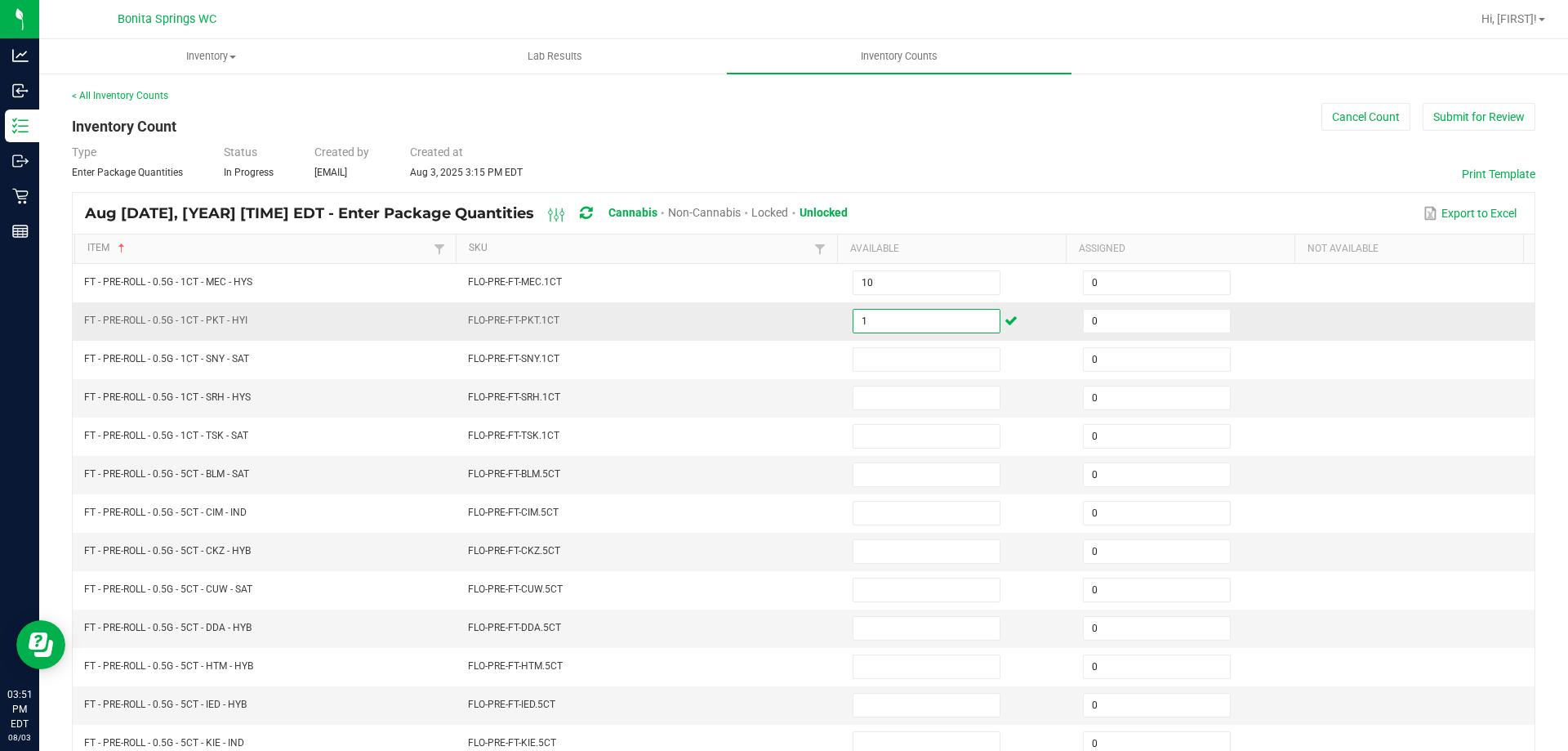 click on "1" at bounding box center (926, 321) 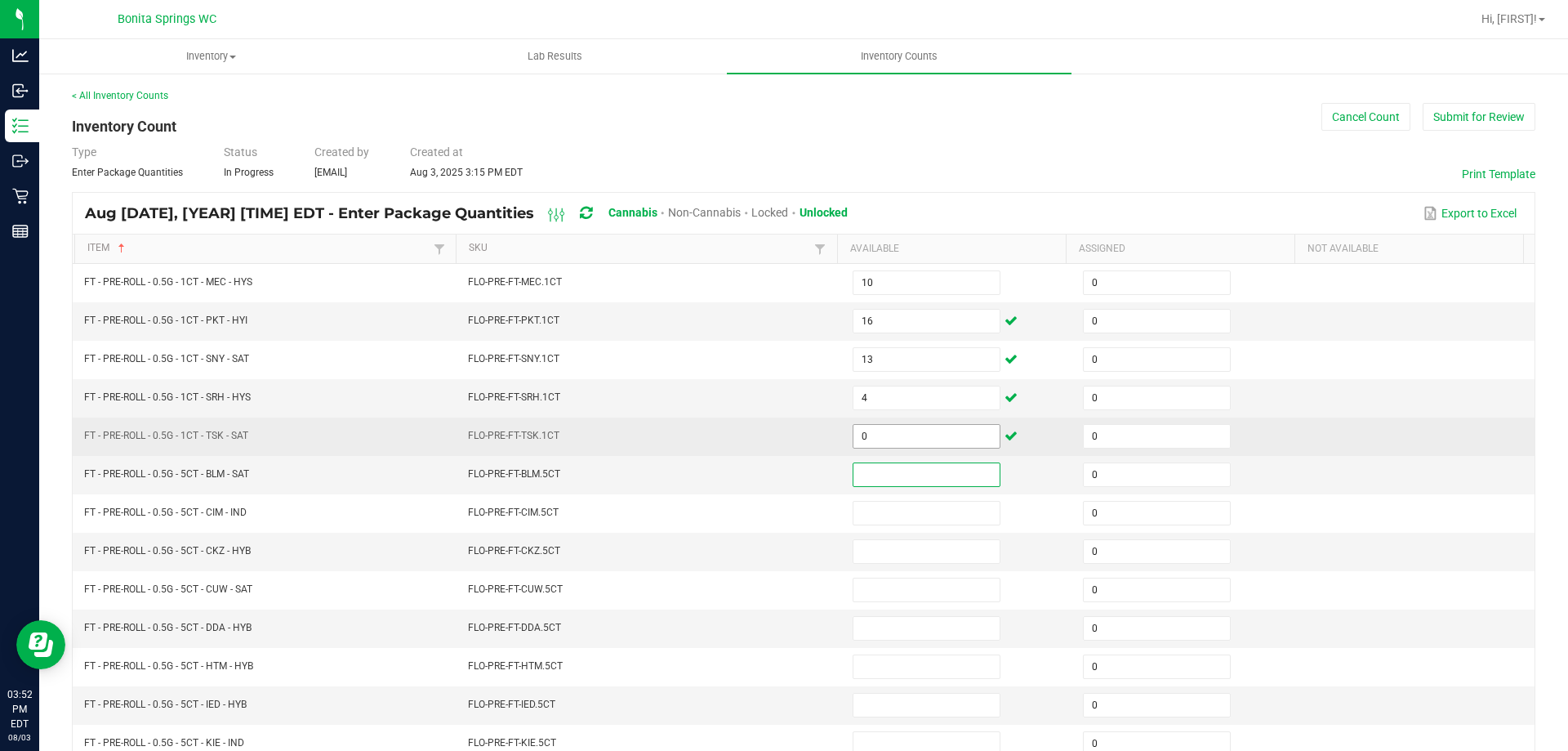 click on "0" at bounding box center (926, 436) 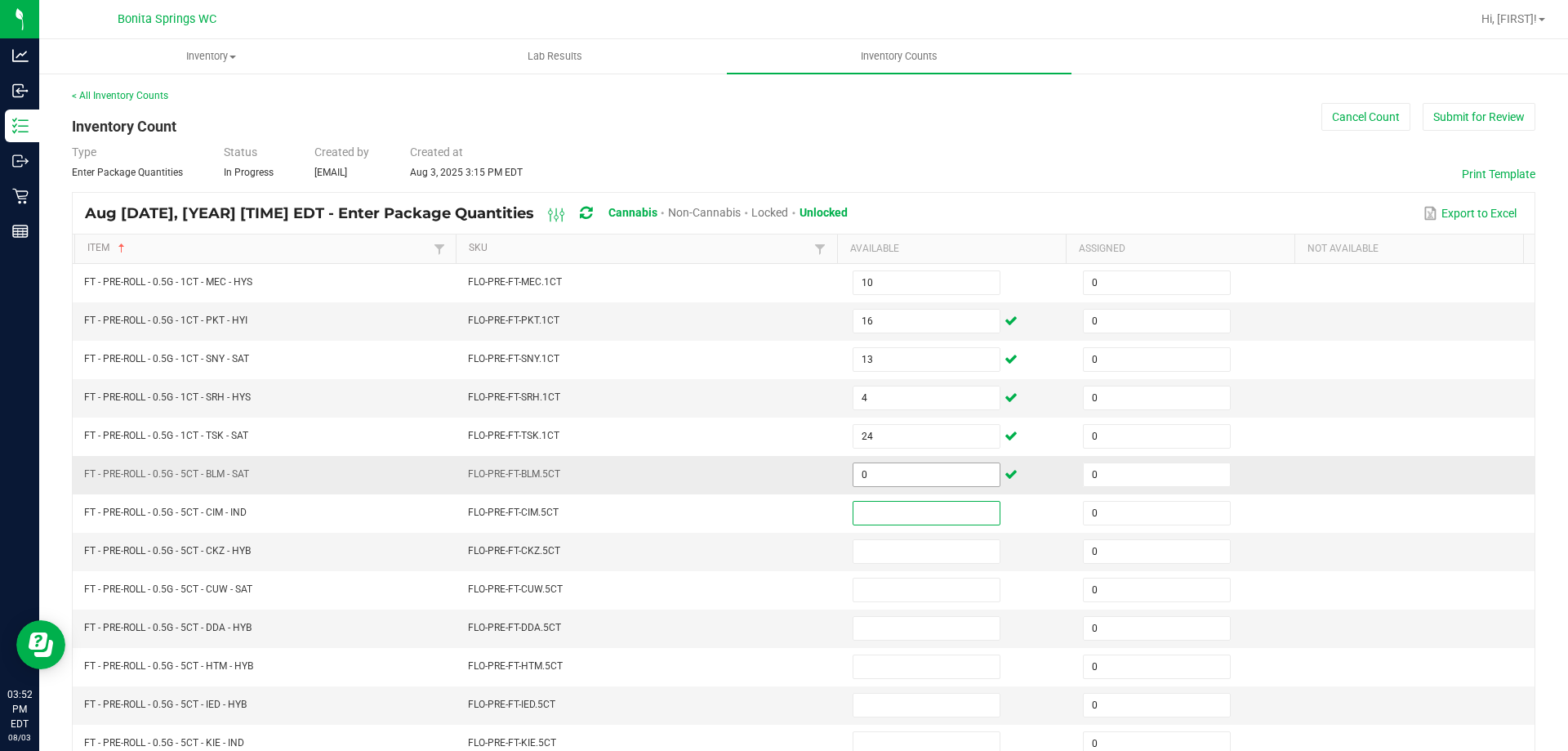 click on "0" at bounding box center [926, 475] 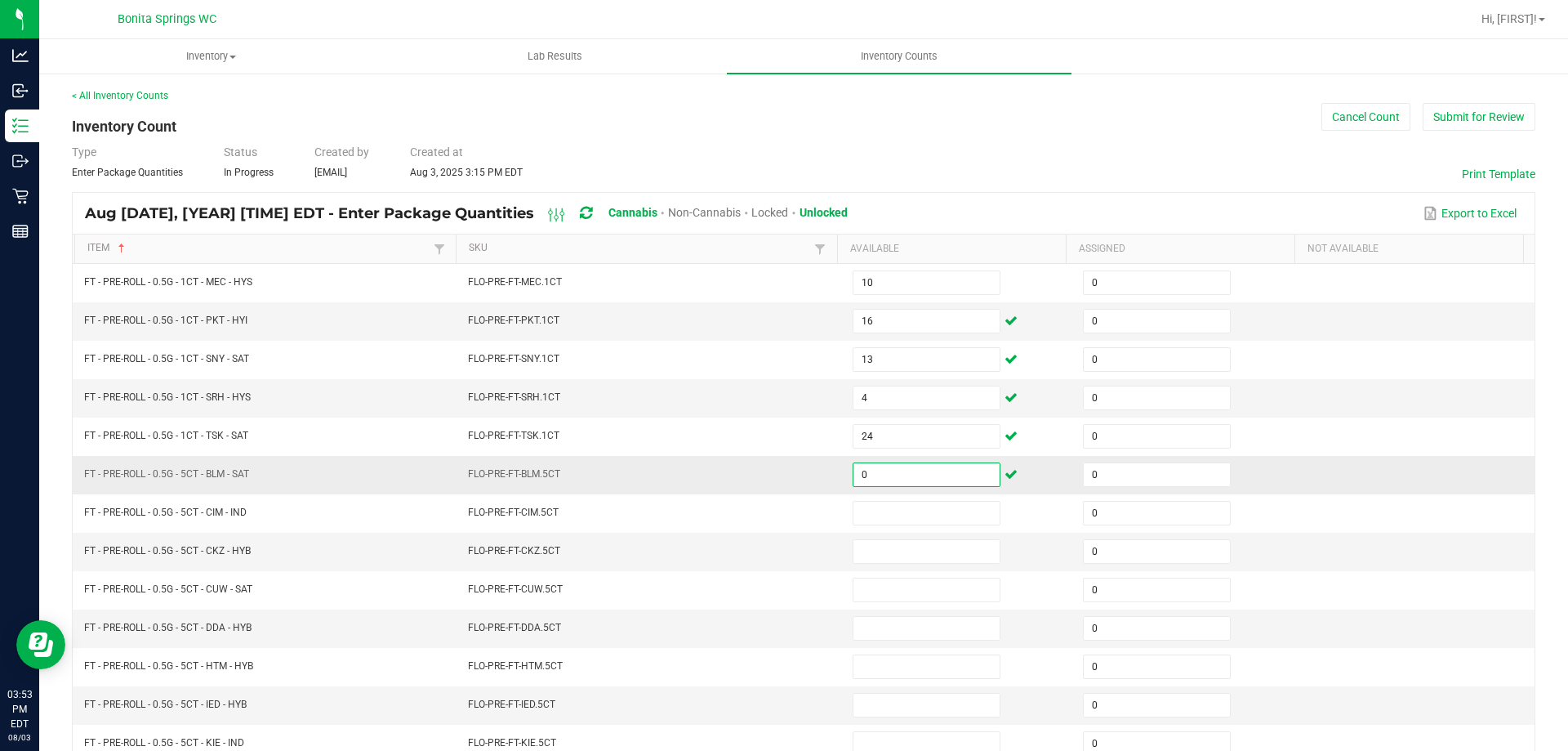 click on "0" at bounding box center [926, 475] 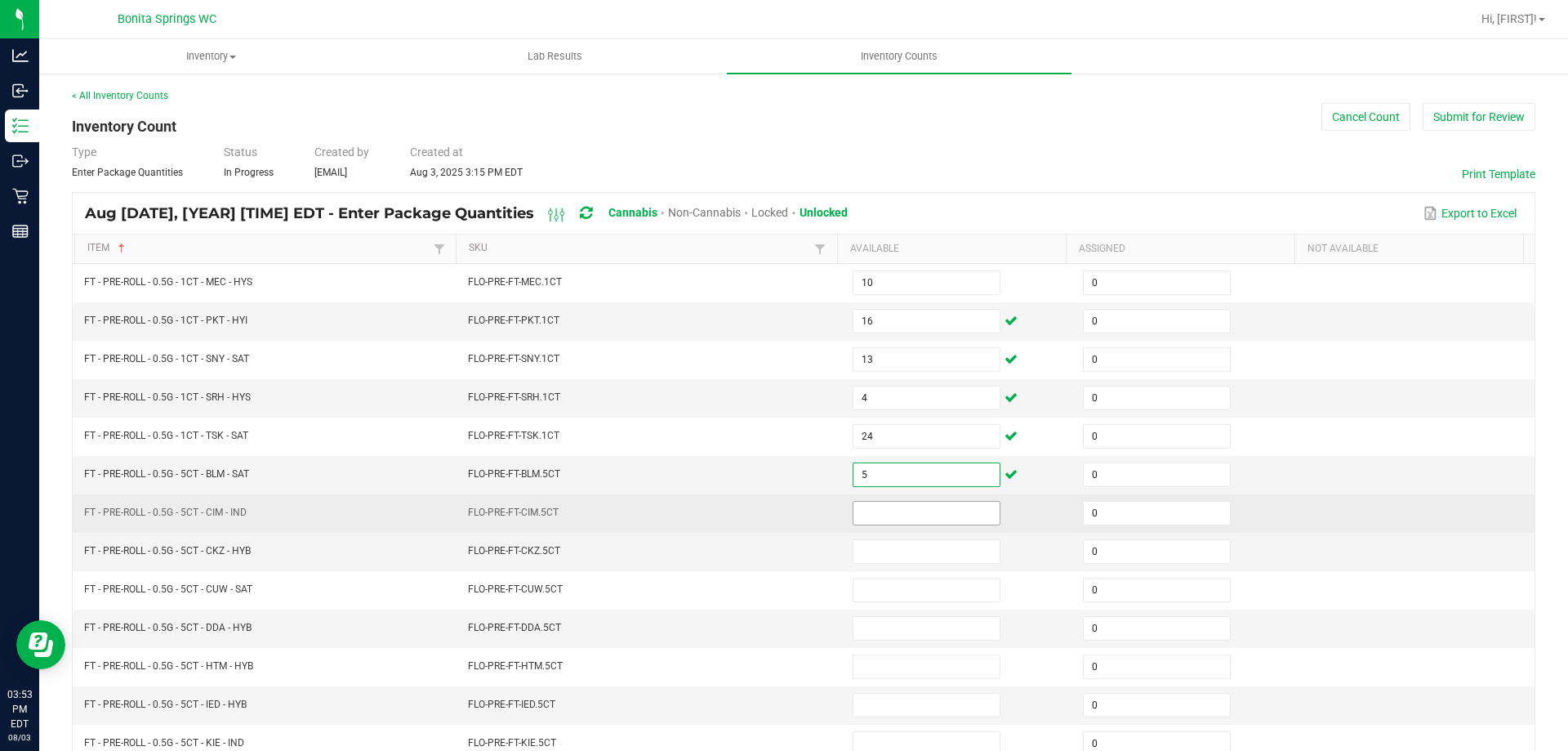 click at bounding box center (926, 513) 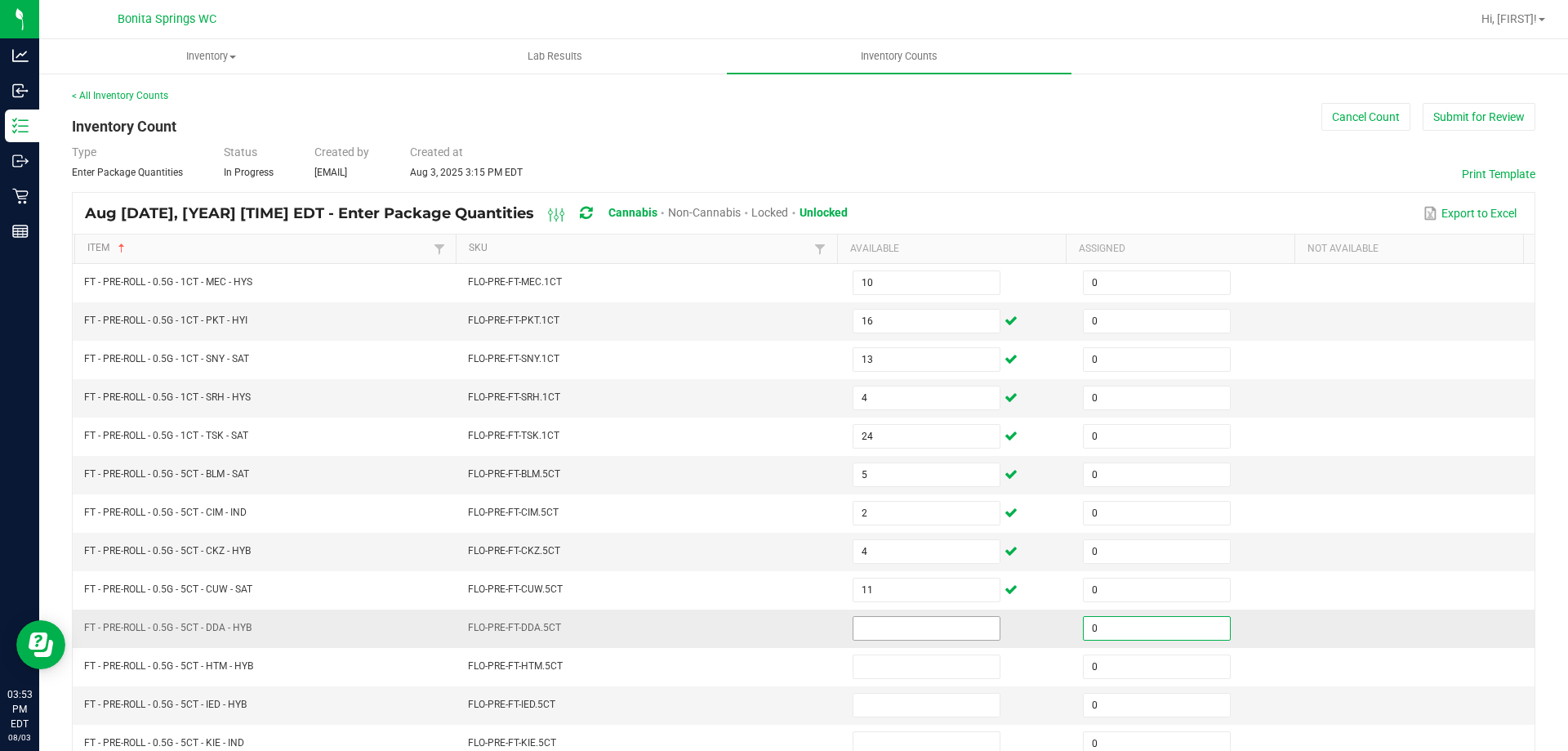 click at bounding box center [926, 628] 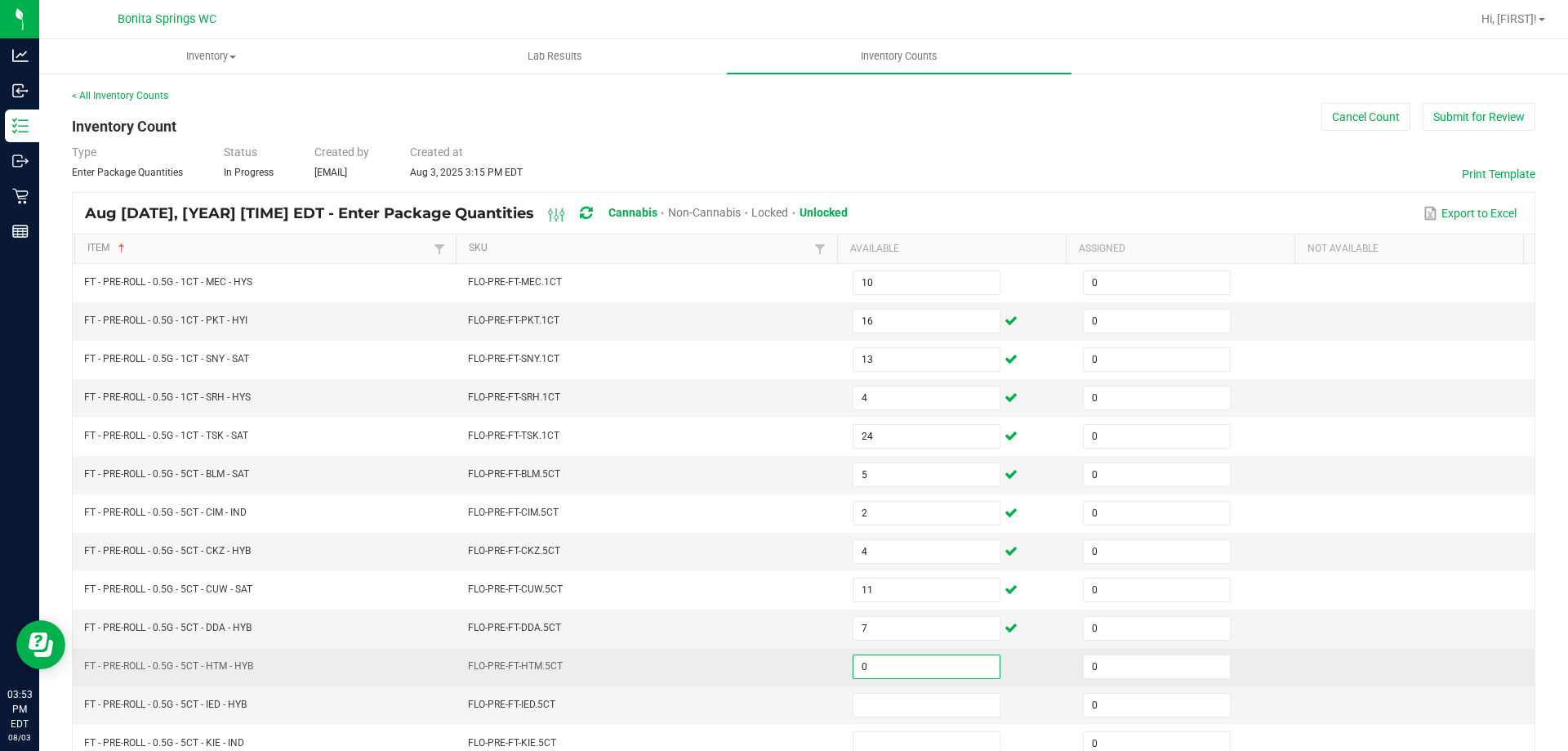 click on "0" at bounding box center [926, 667] 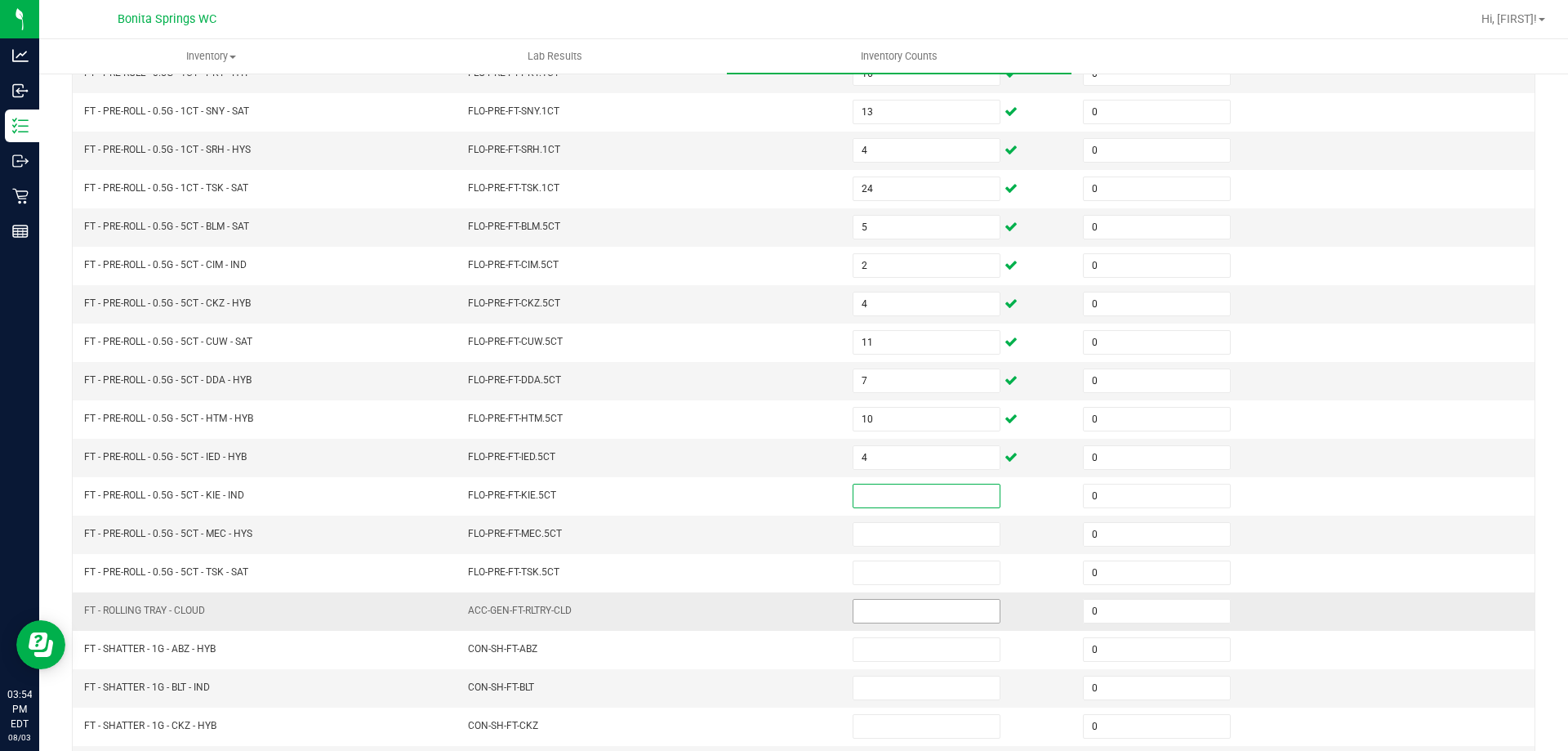 scroll, scrollTop: 249, scrollLeft: 0, axis: vertical 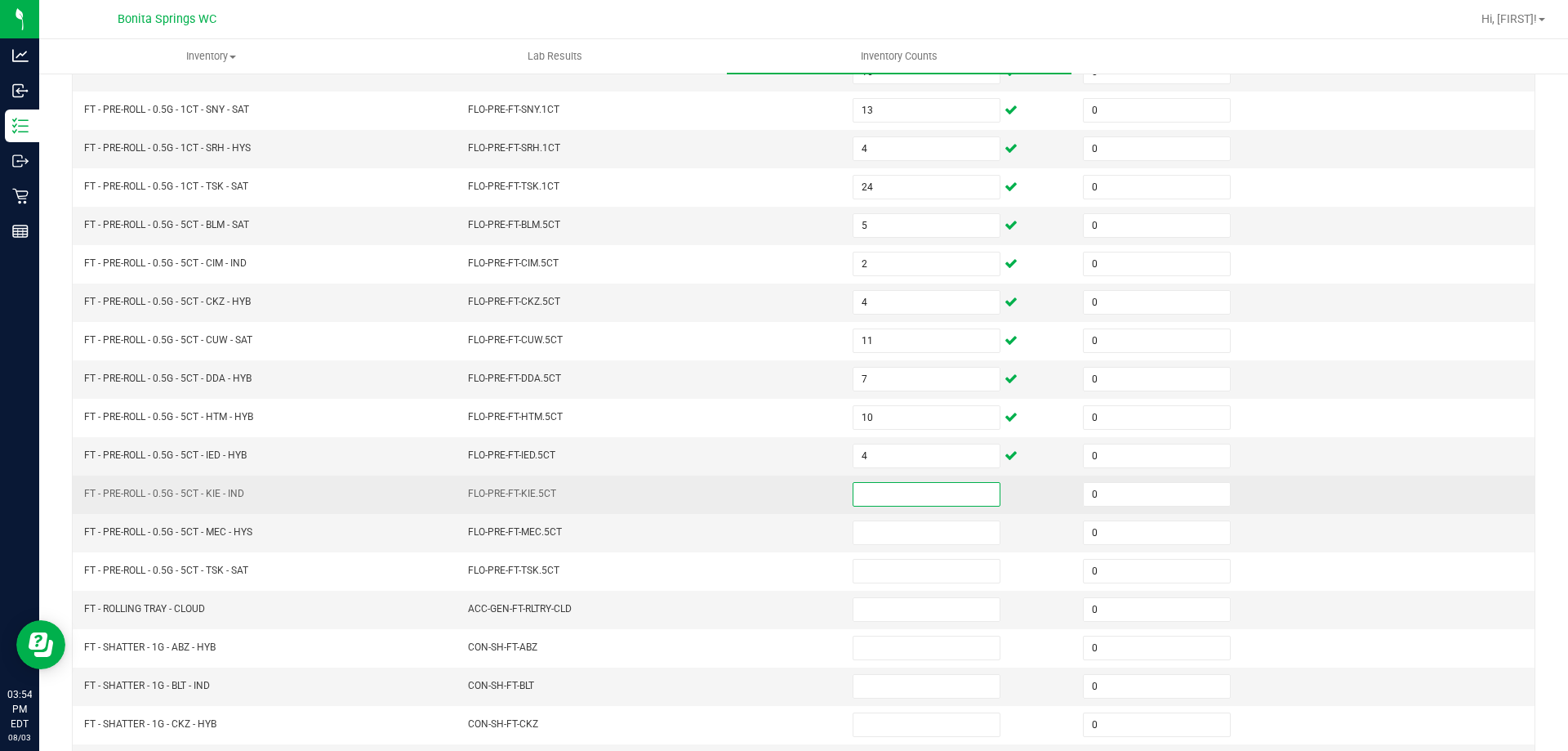 click at bounding box center [926, 494] 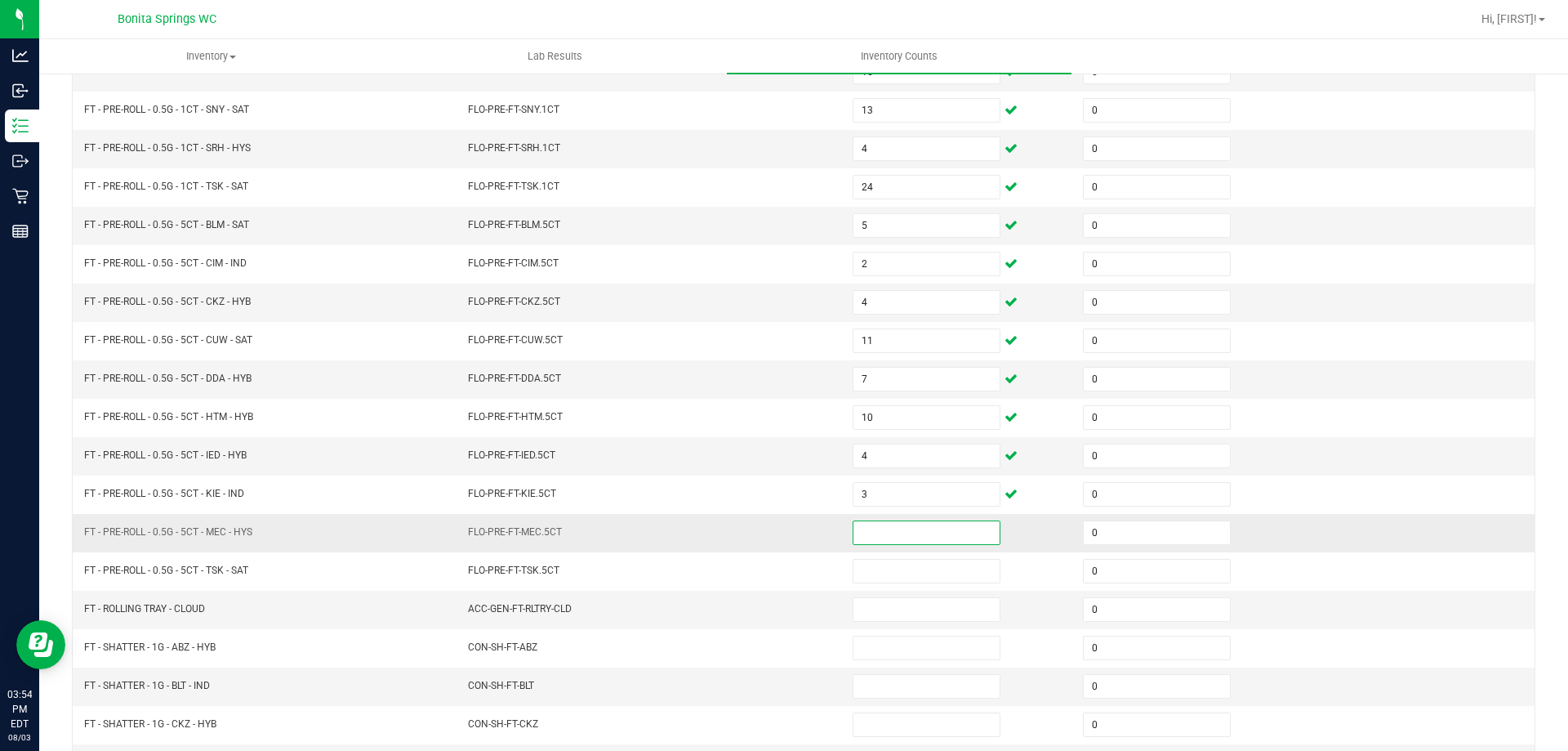 click at bounding box center [926, 533] 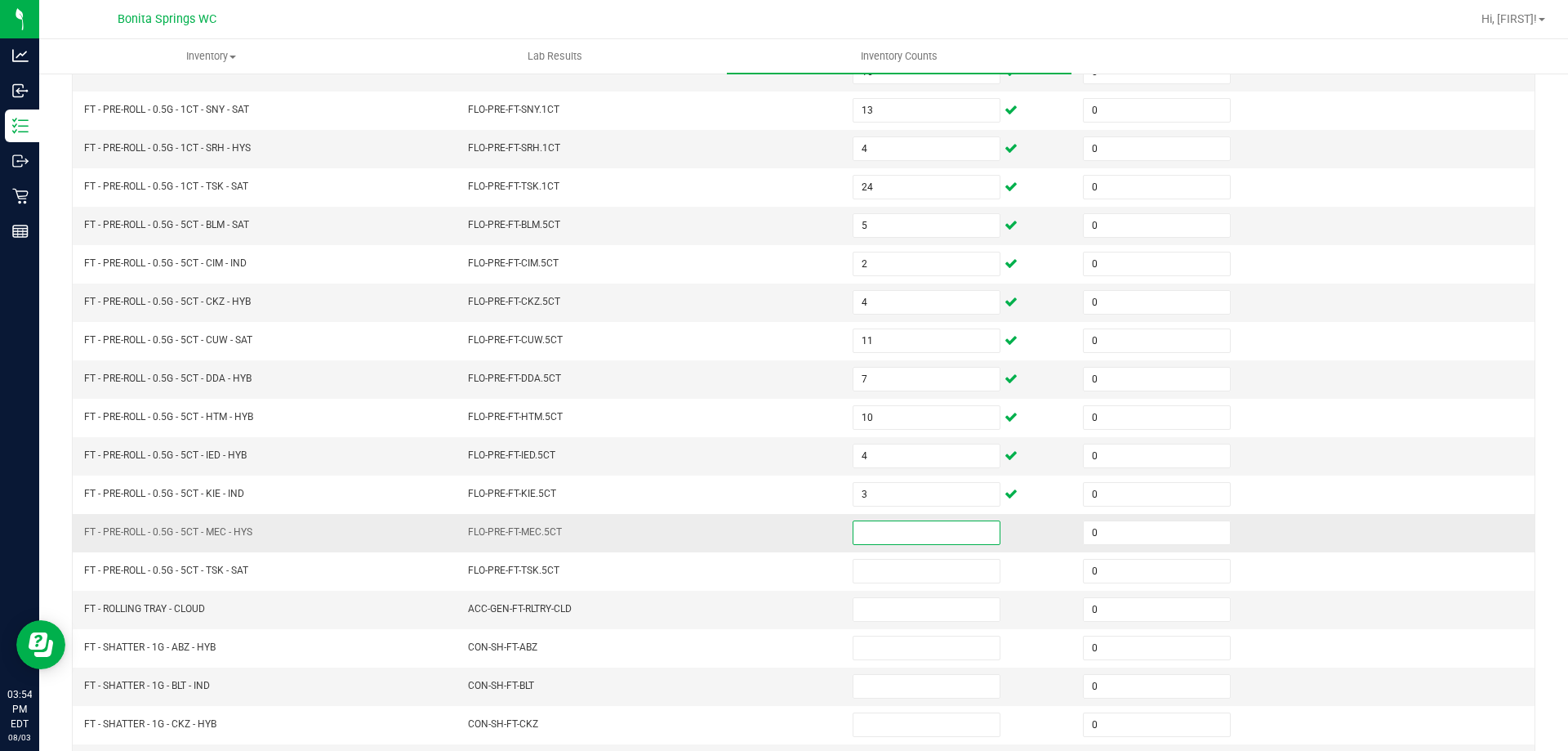 click at bounding box center [926, 533] 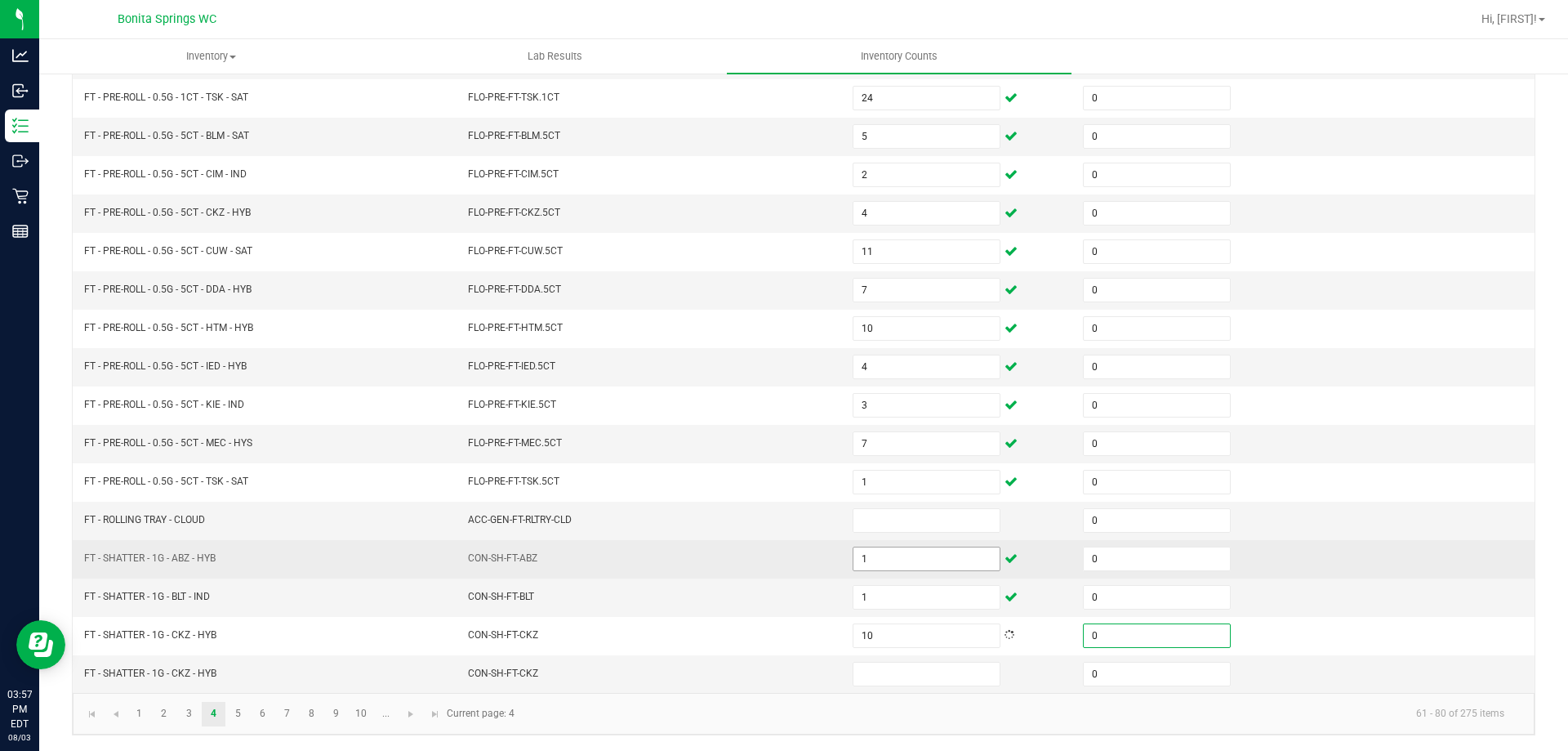 scroll, scrollTop: 339, scrollLeft: 0, axis: vertical 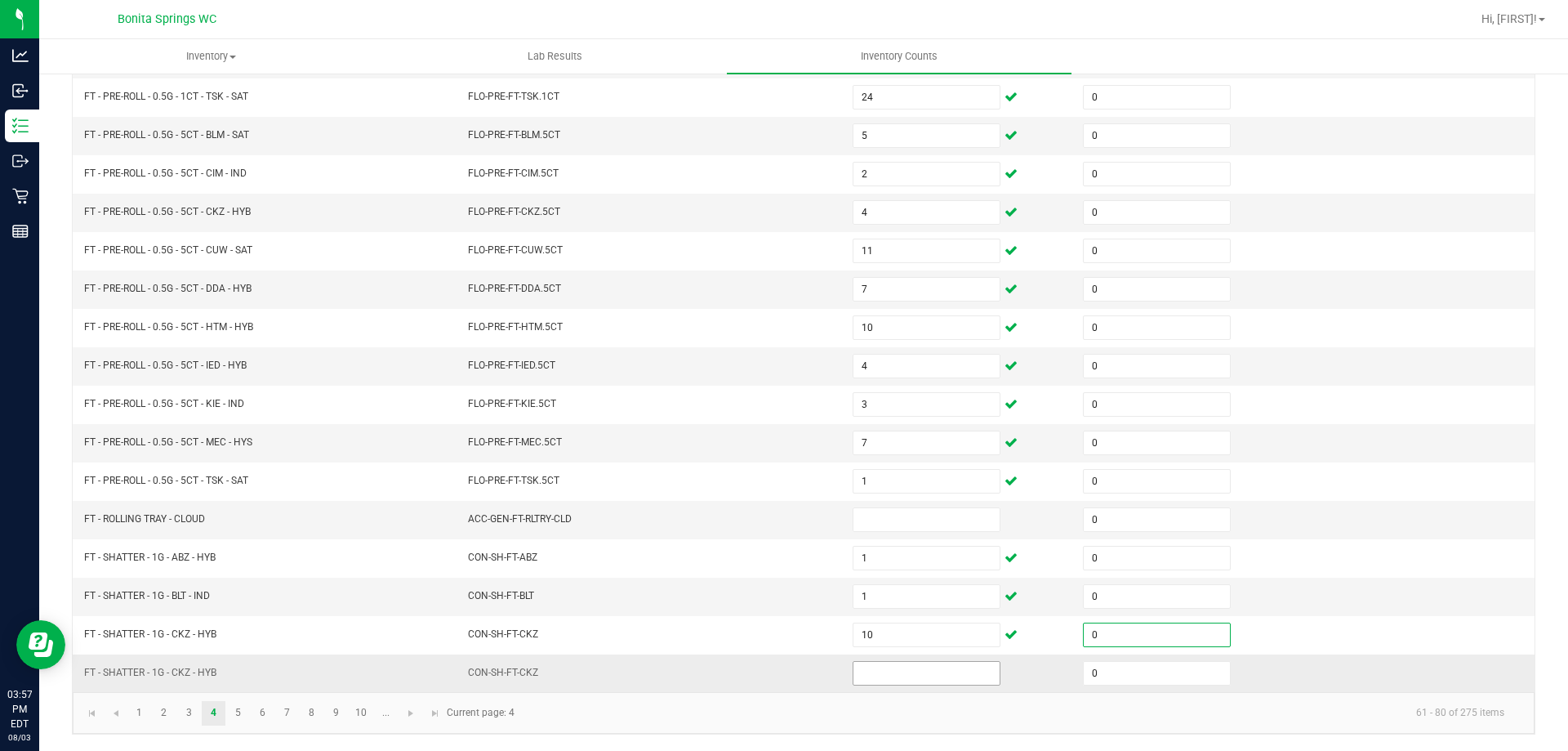 click at bounding box center (926, 673) 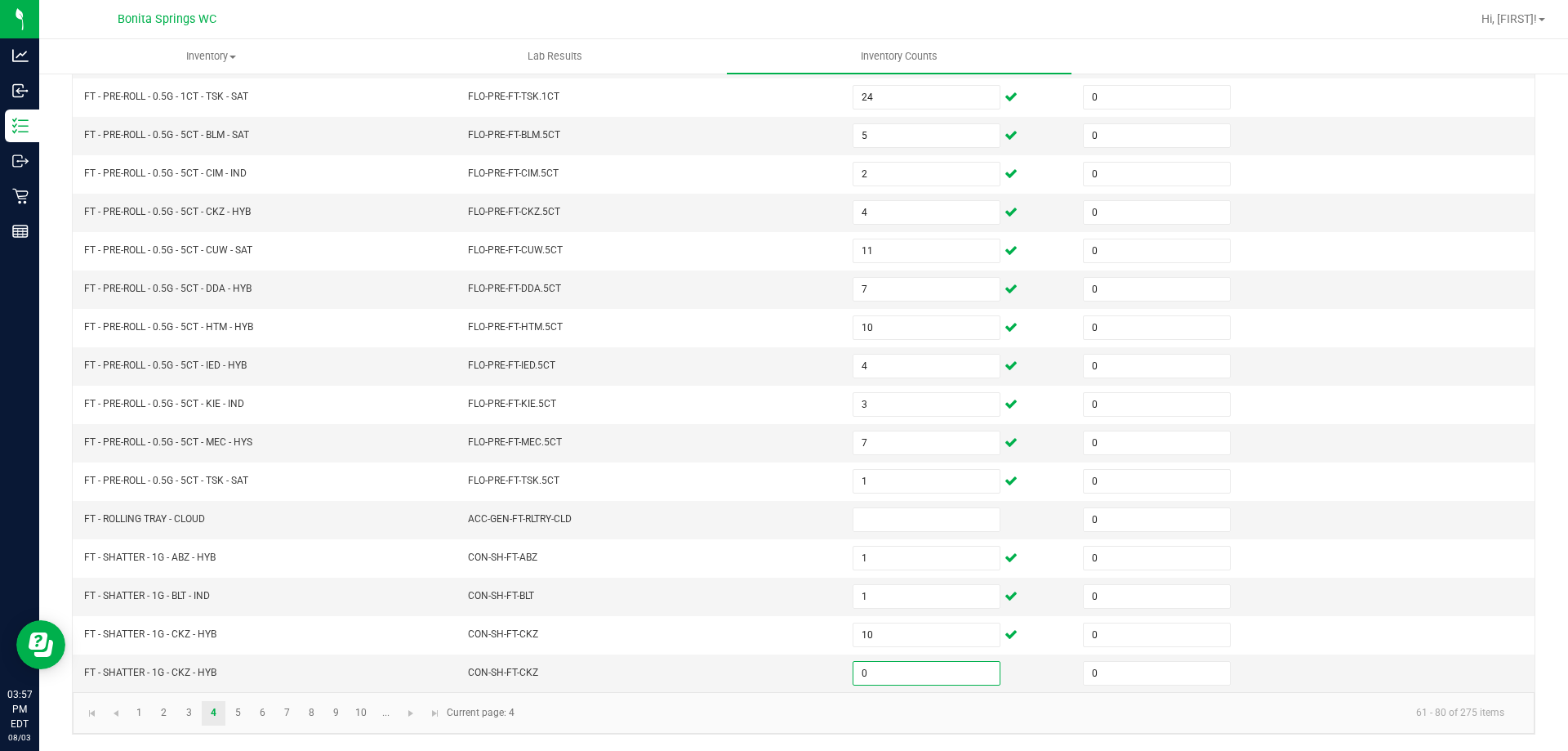 drag, startPoint x: 792, startPoint y: 714, endPoint x: 539, endPoint y: 691, distance: 254.0433 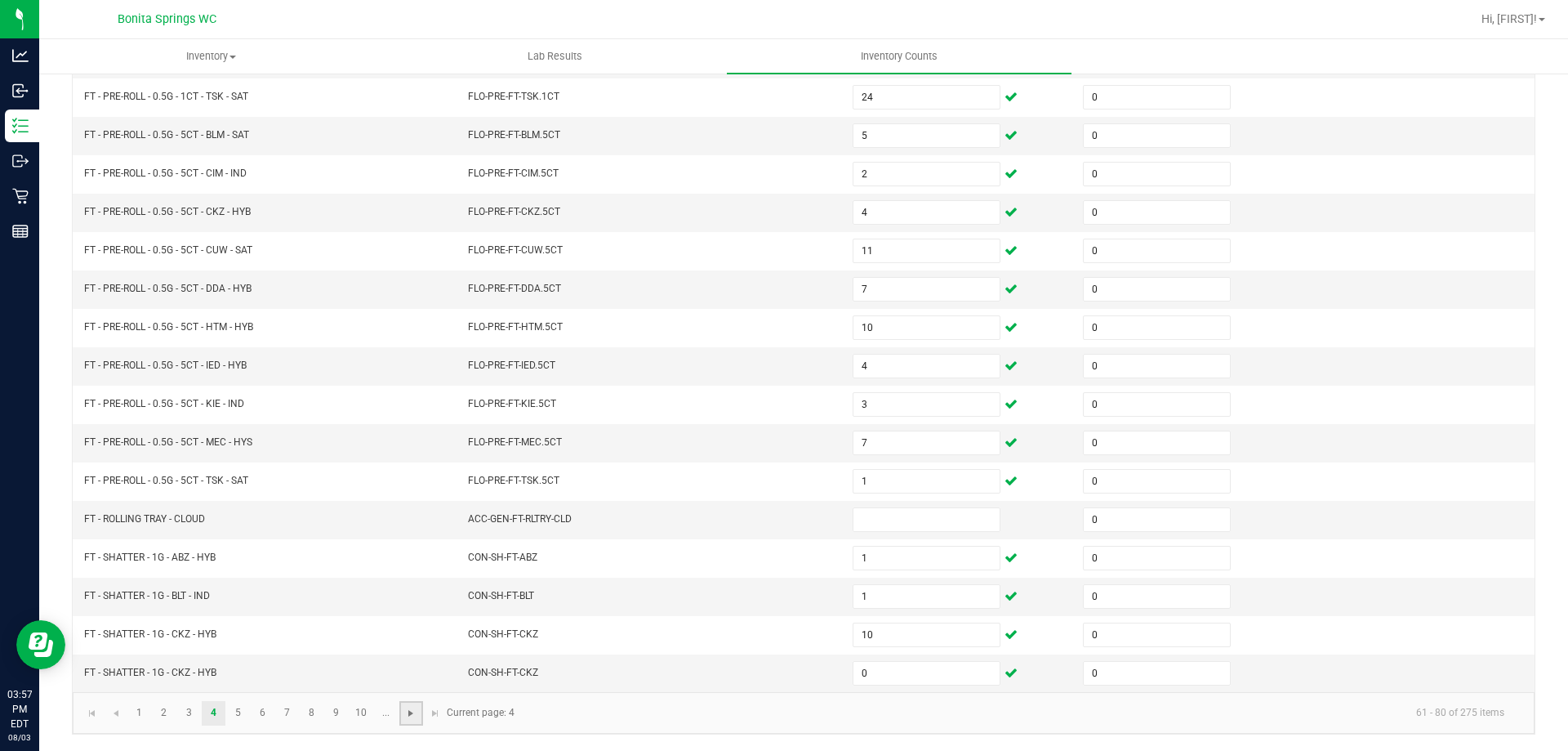 click 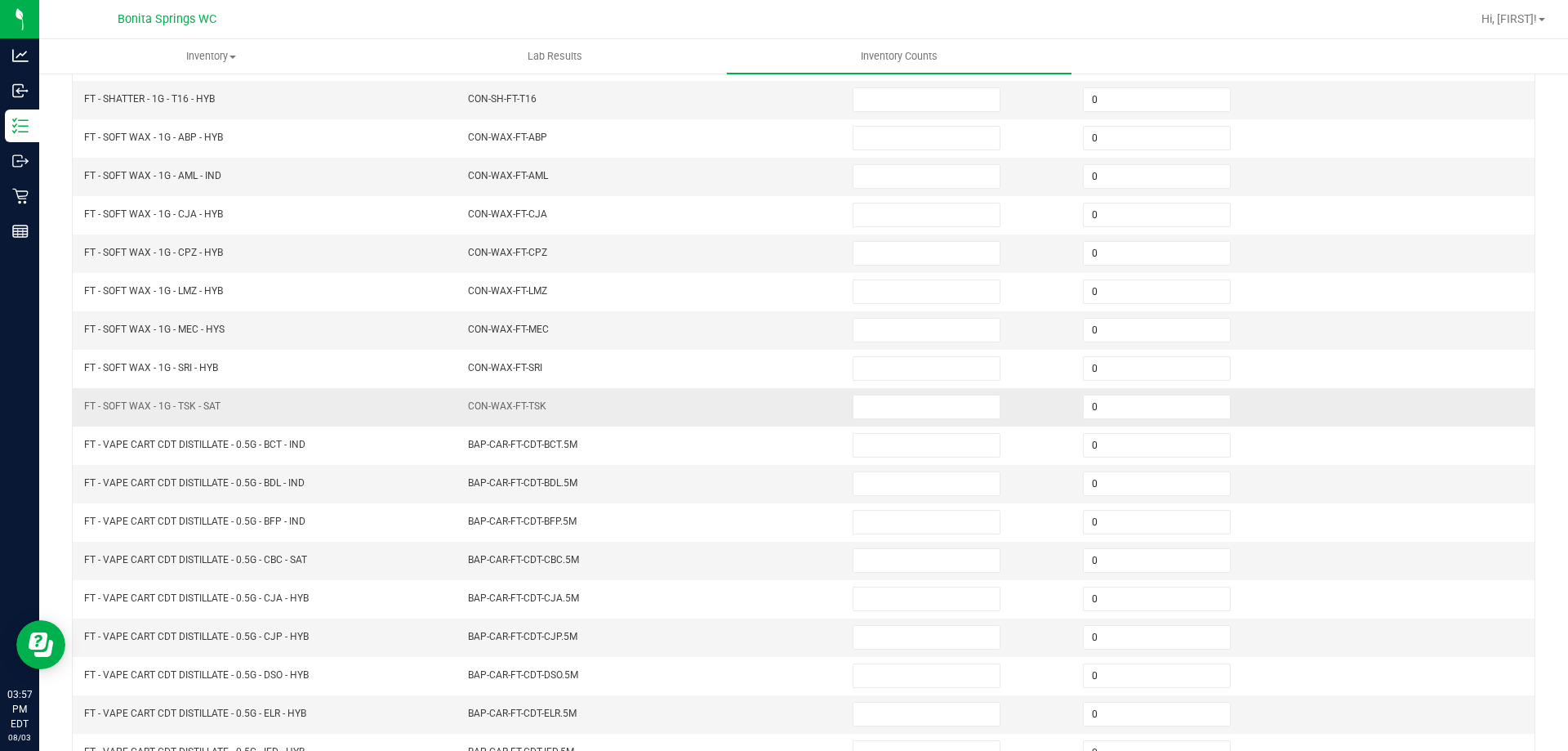 scroll, scrollTop: 0, scrollLeft: 0, axis: both 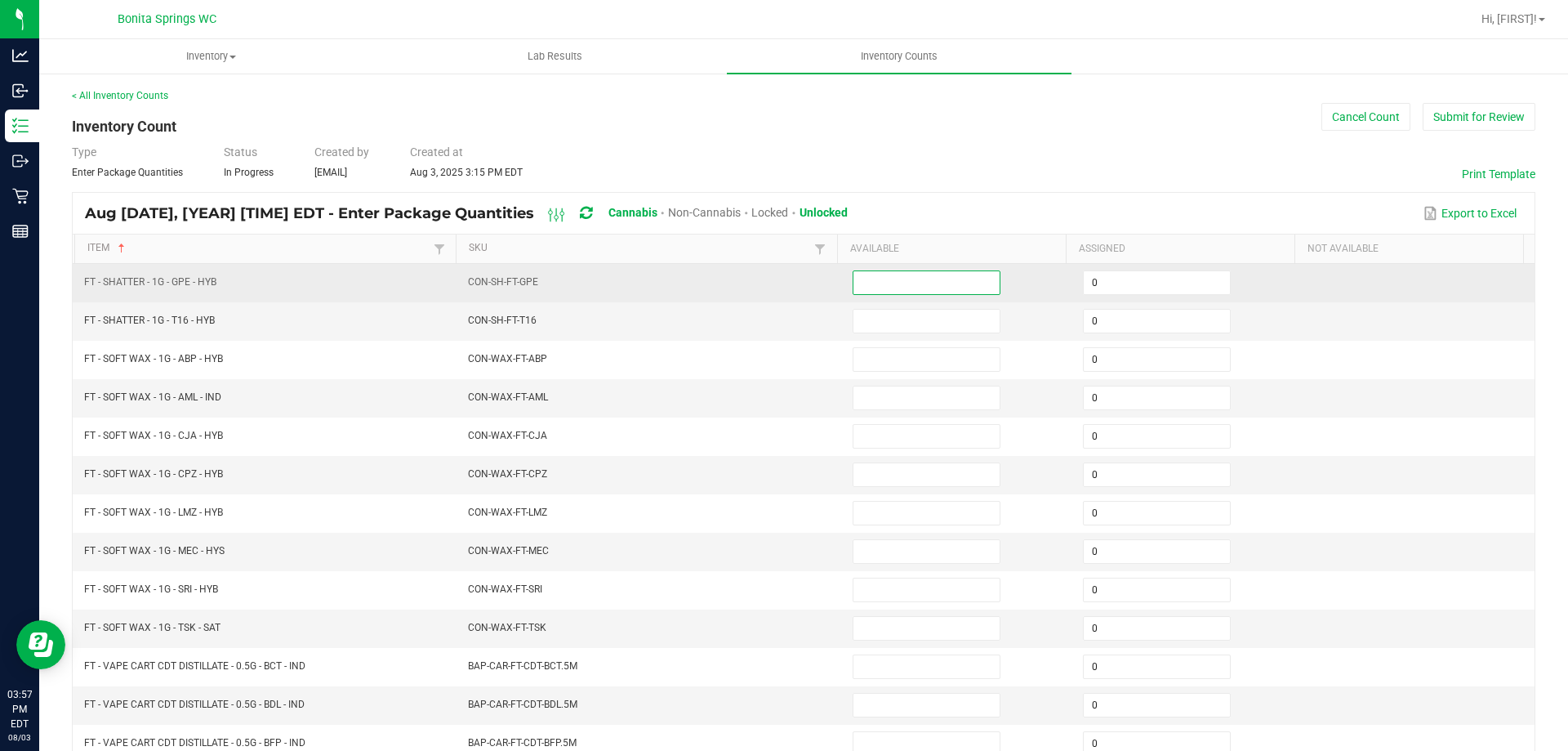 click at bounding box center [926, 283] 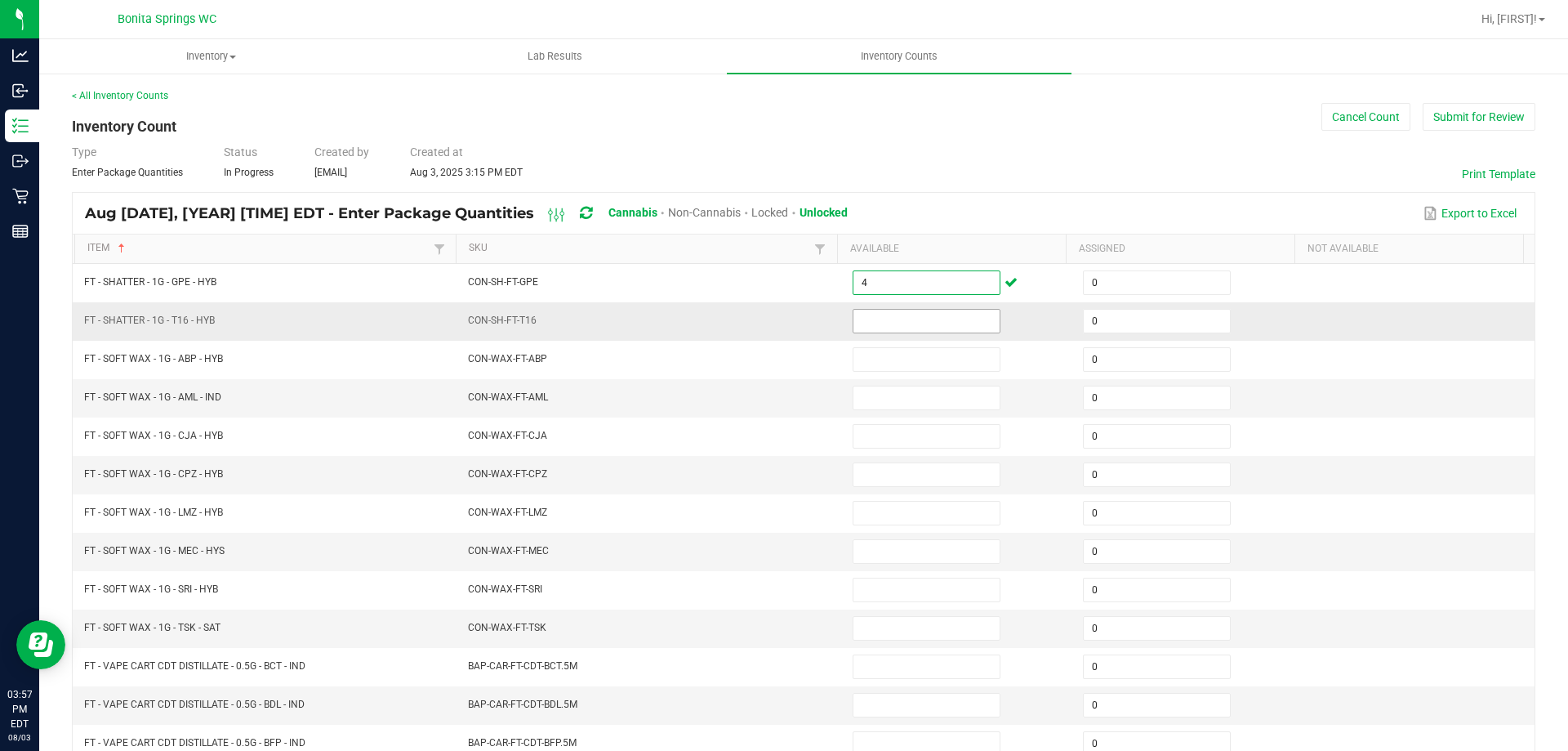 click at bounding box center (926, 321) 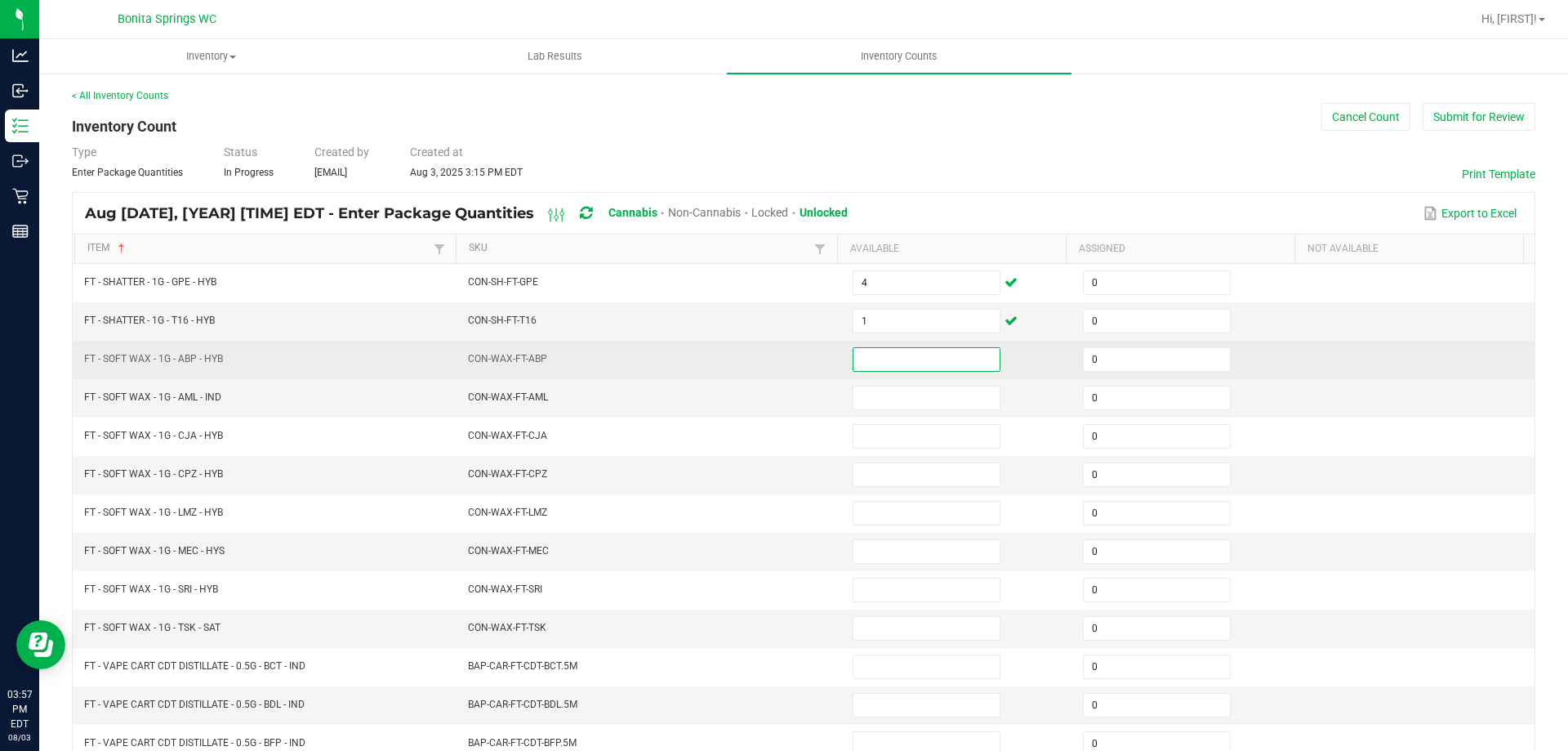 click at bounding box center [926, 360] 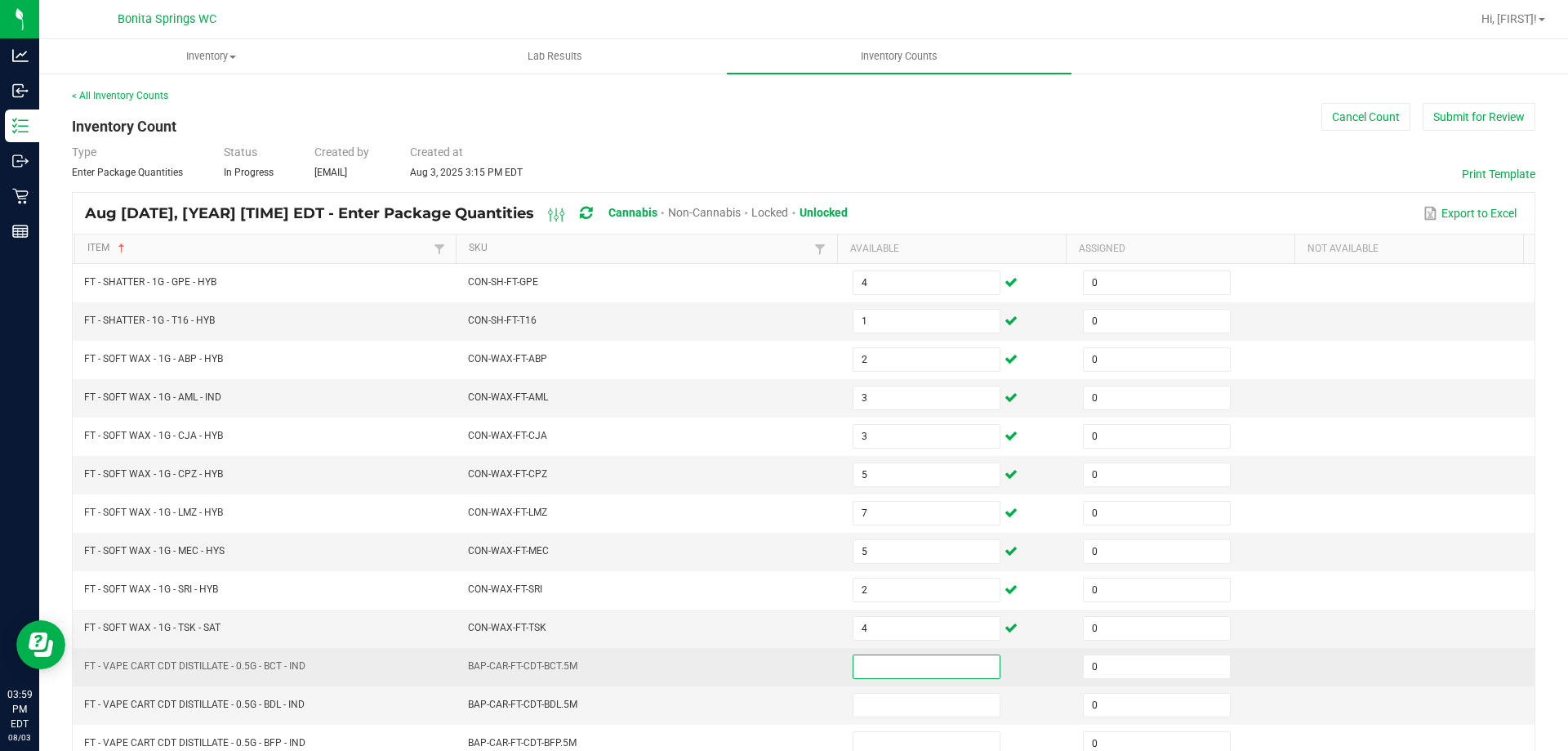 click at bounding box center (926, 667) 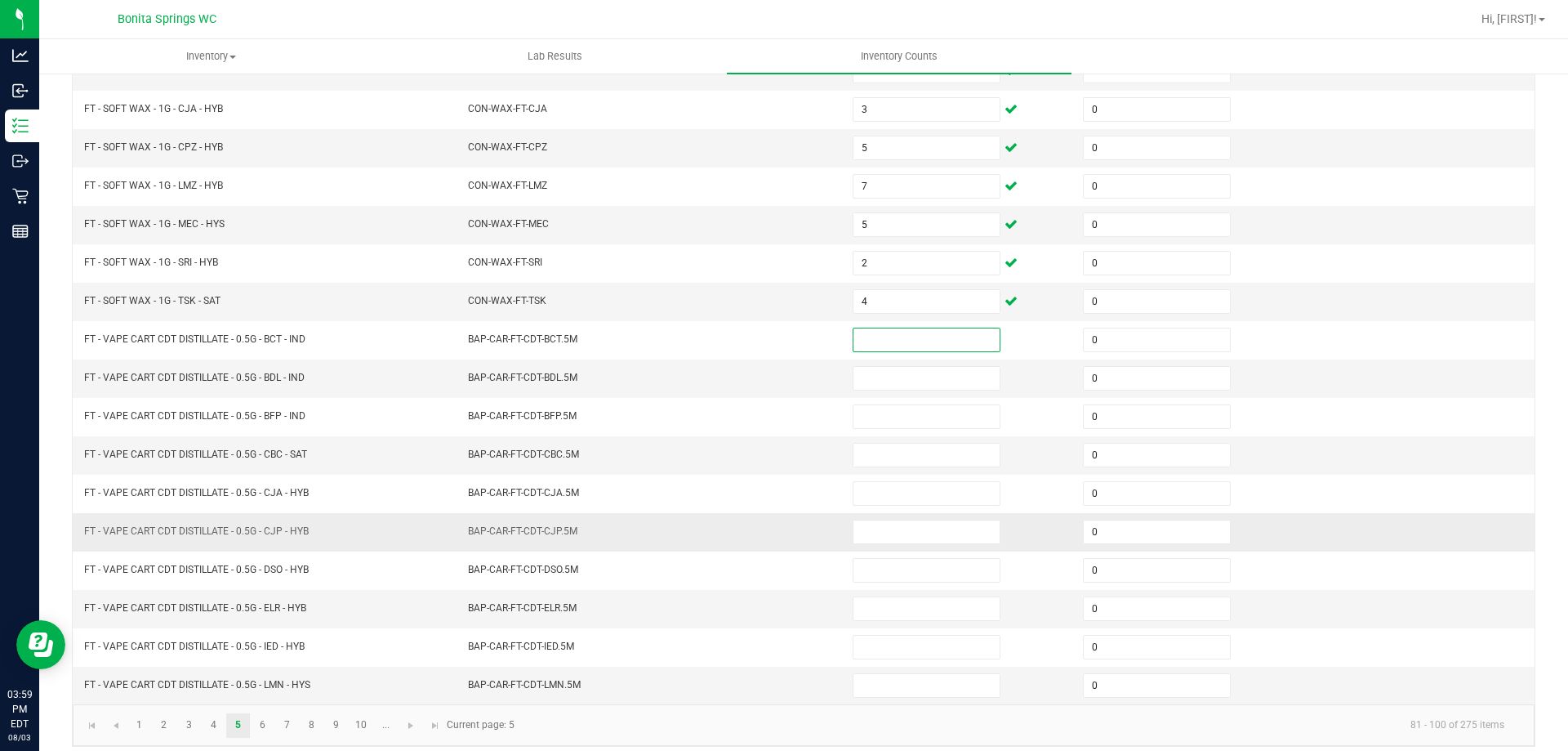 scroll, scrollTop: 339, scrollLeft: 0, axis: vertical 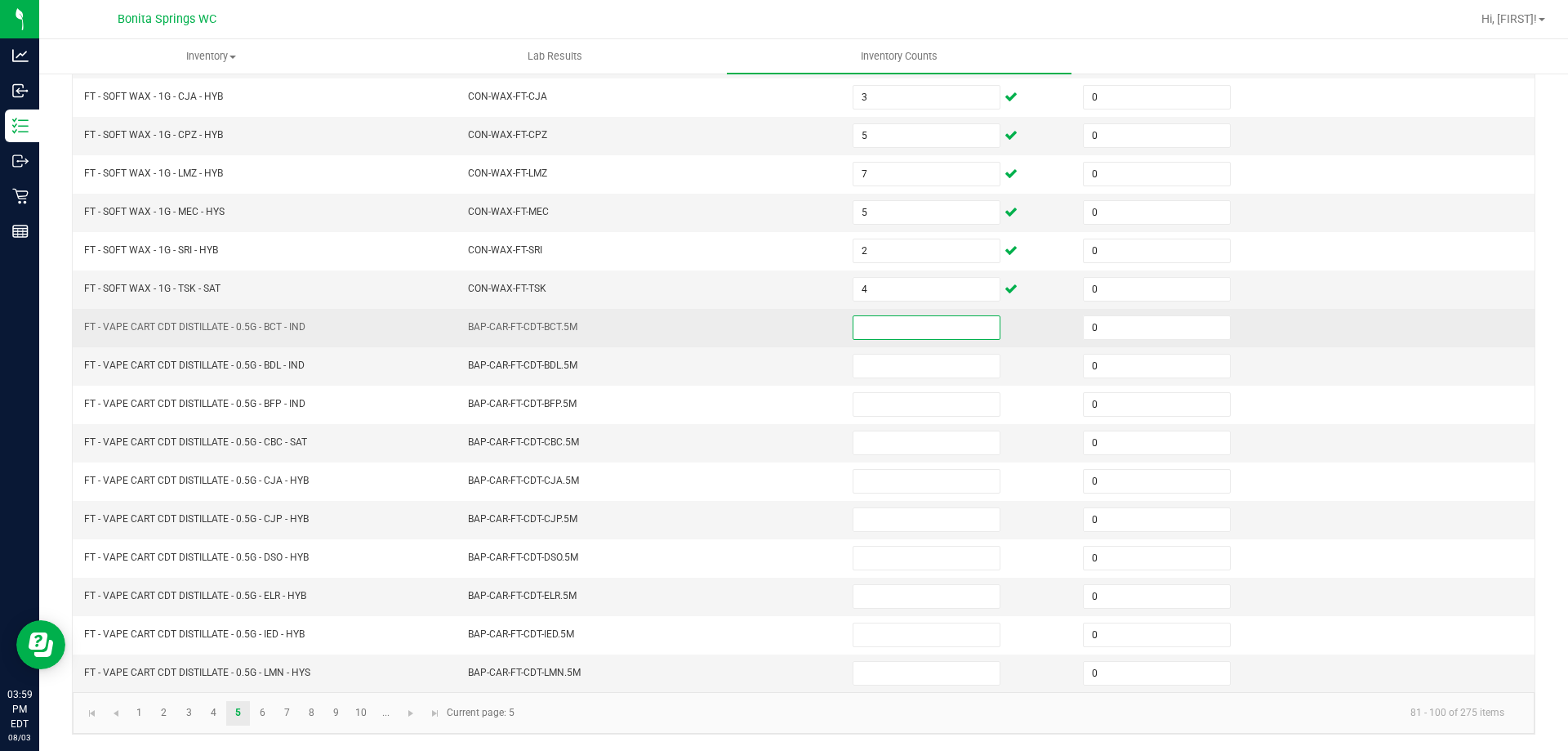 click at bounding box center (926, 328) 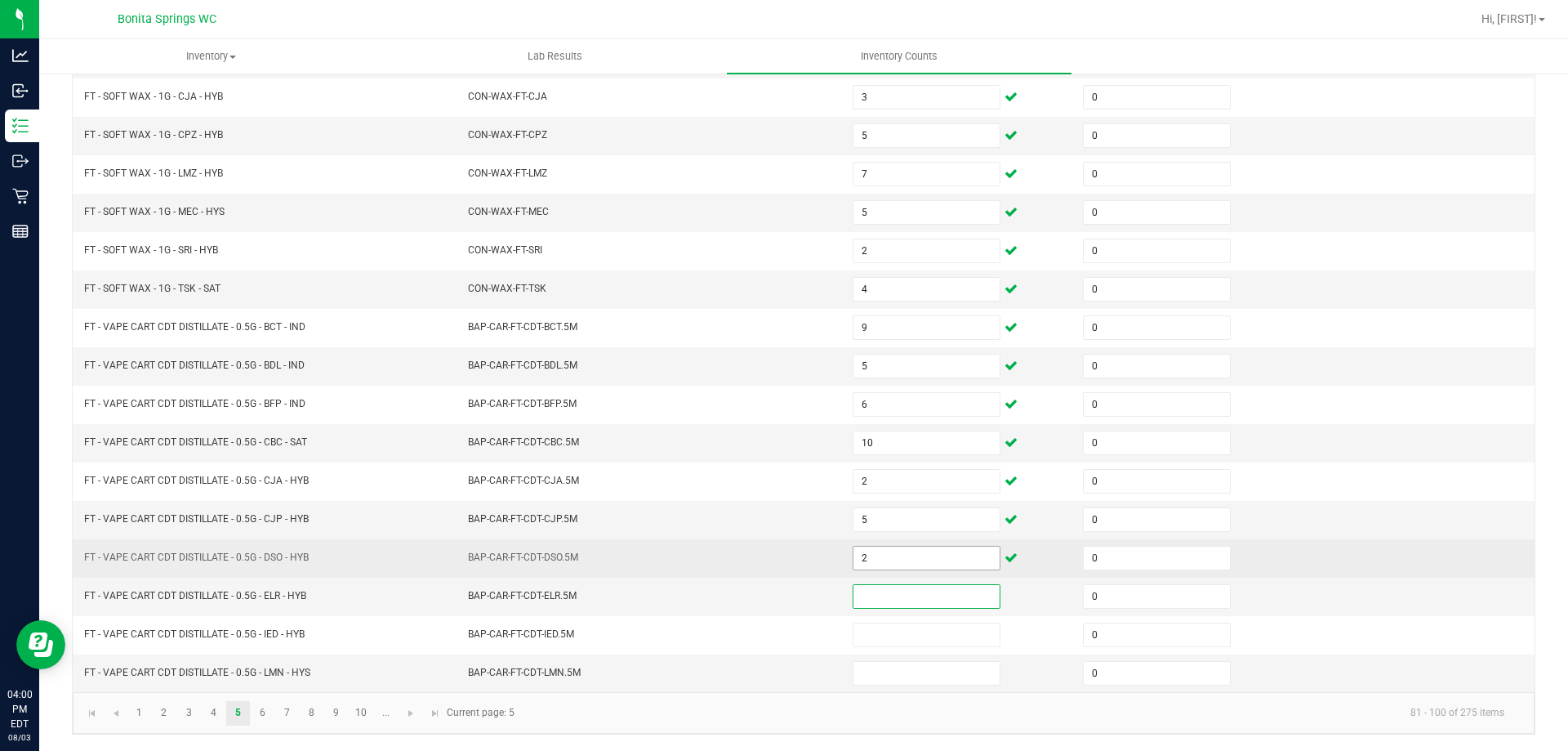 click on "2" at bounding box center (926, 558) 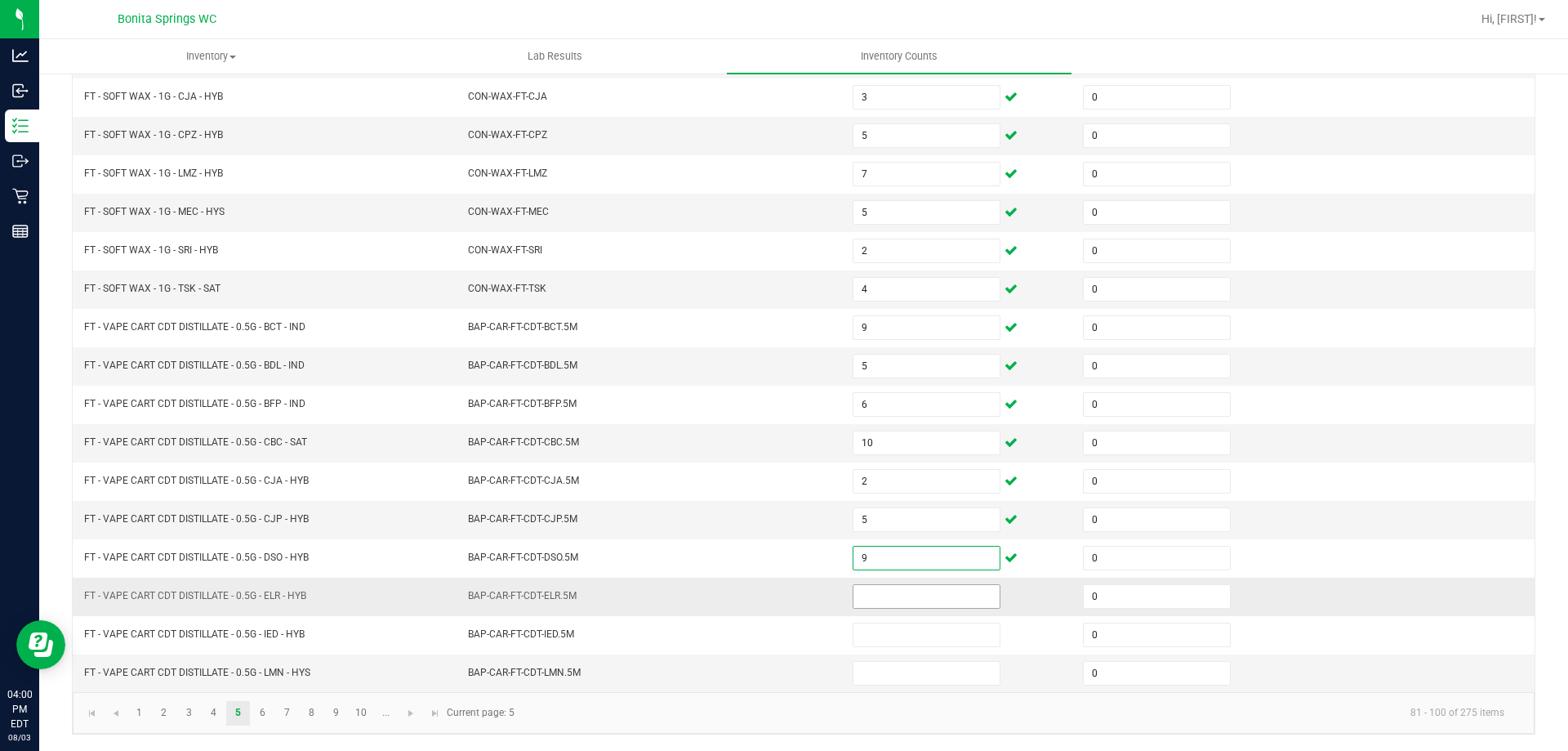 click at bounding box center [926, 597] 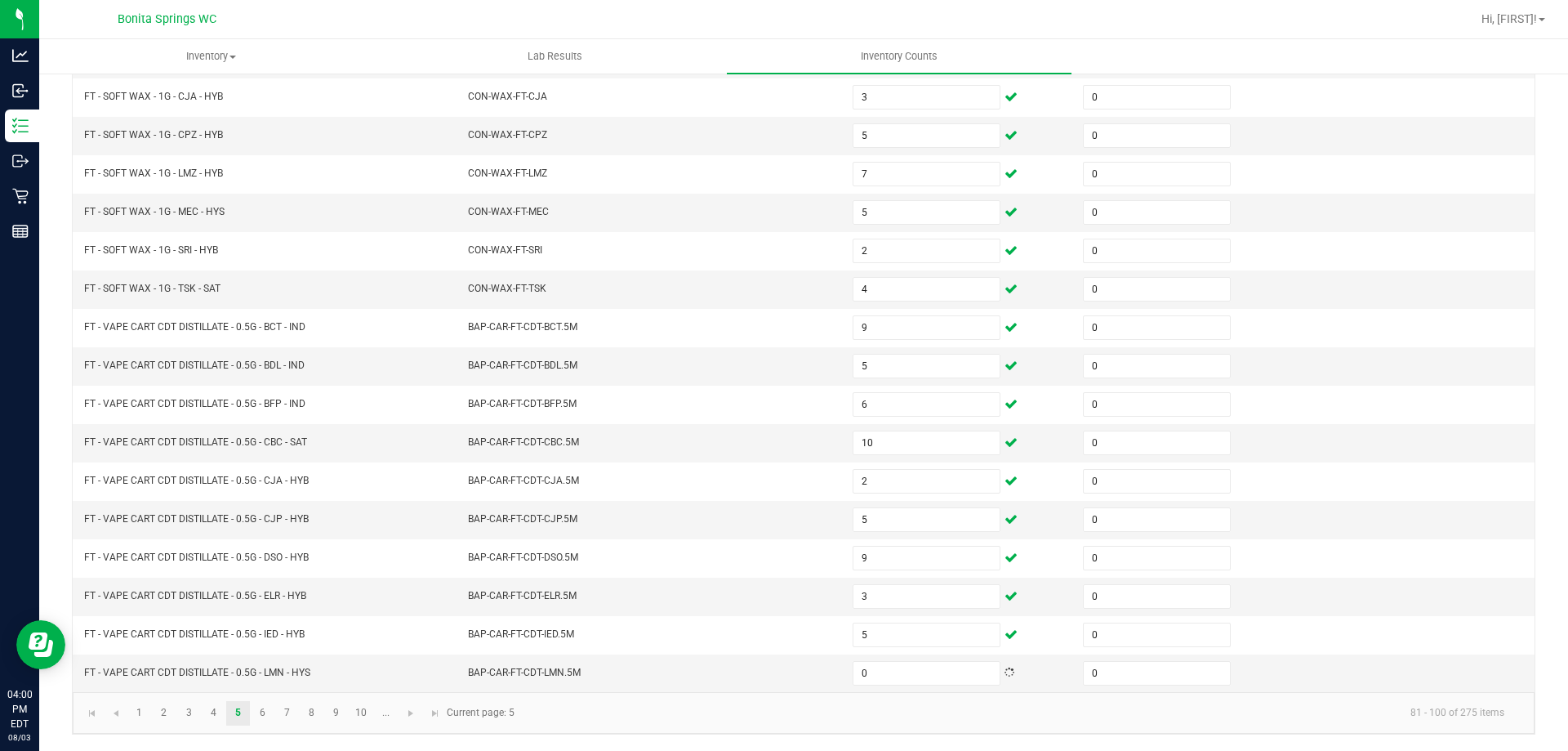 click on "81 - 100 of 275 items" 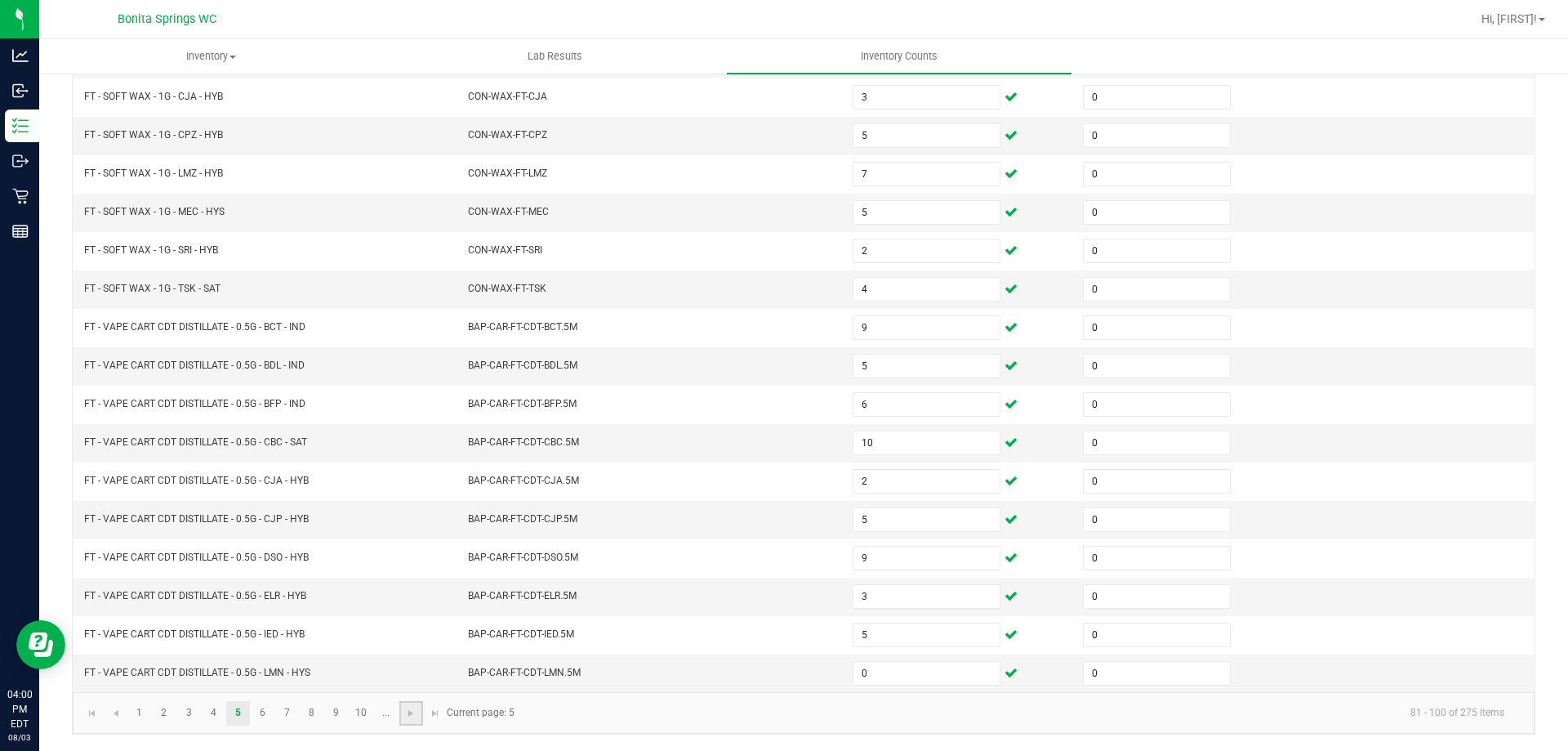 click 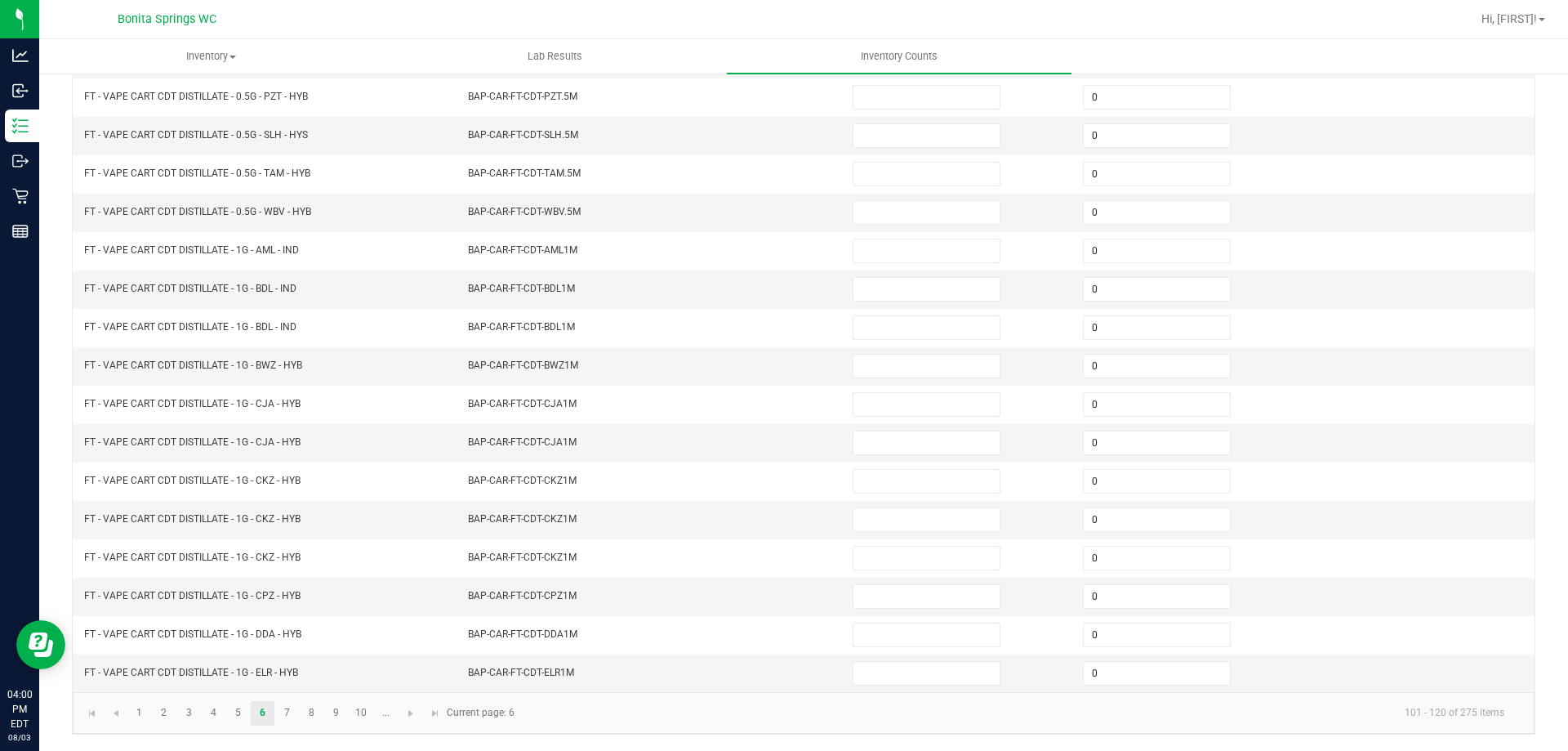 drag, startPoint x: 714, startPoint y: 721, endPoint x: 699, endPoint y: 730, distance: 17.492856 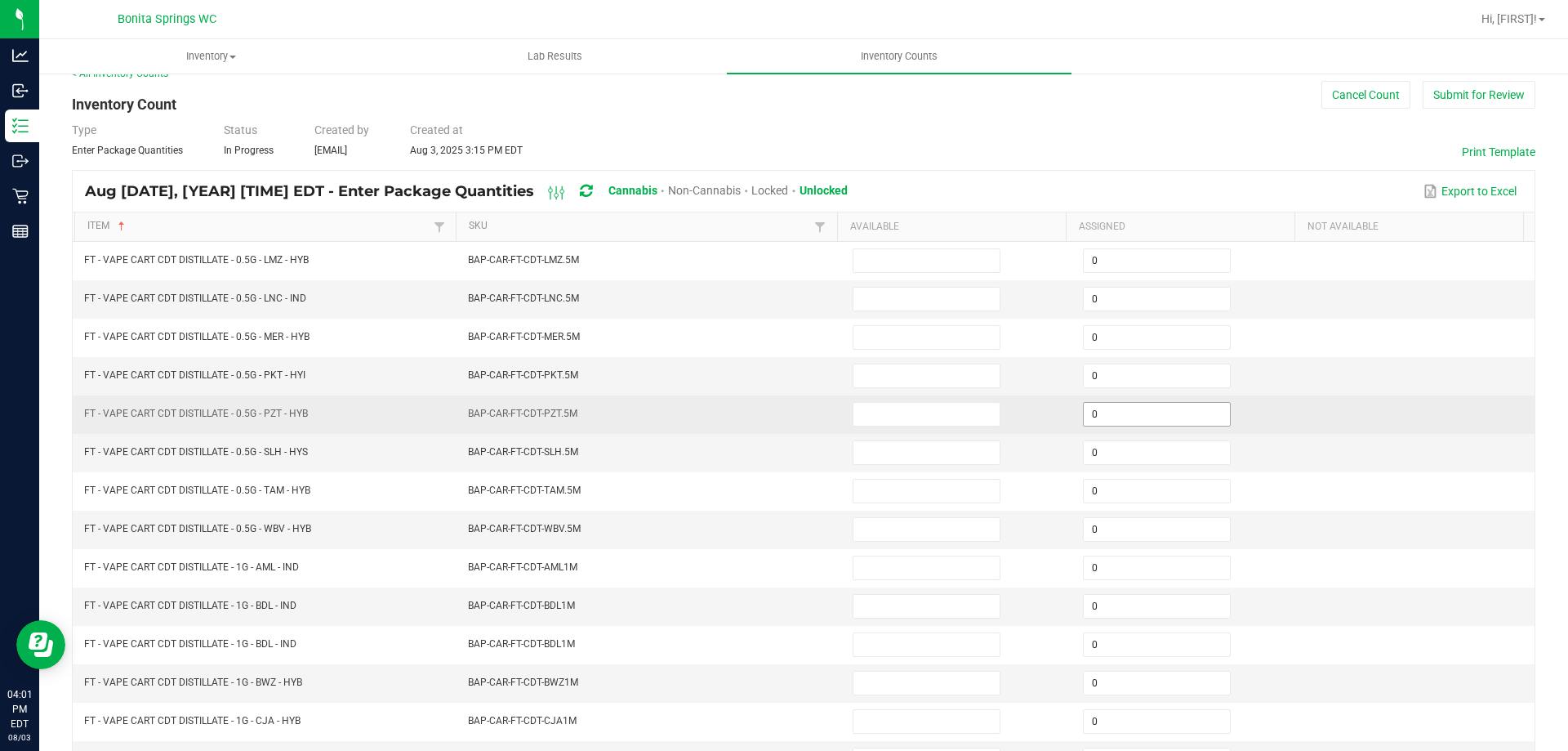 scroll, scrollTop: 12, scrollLeft: 0, axis: vertical 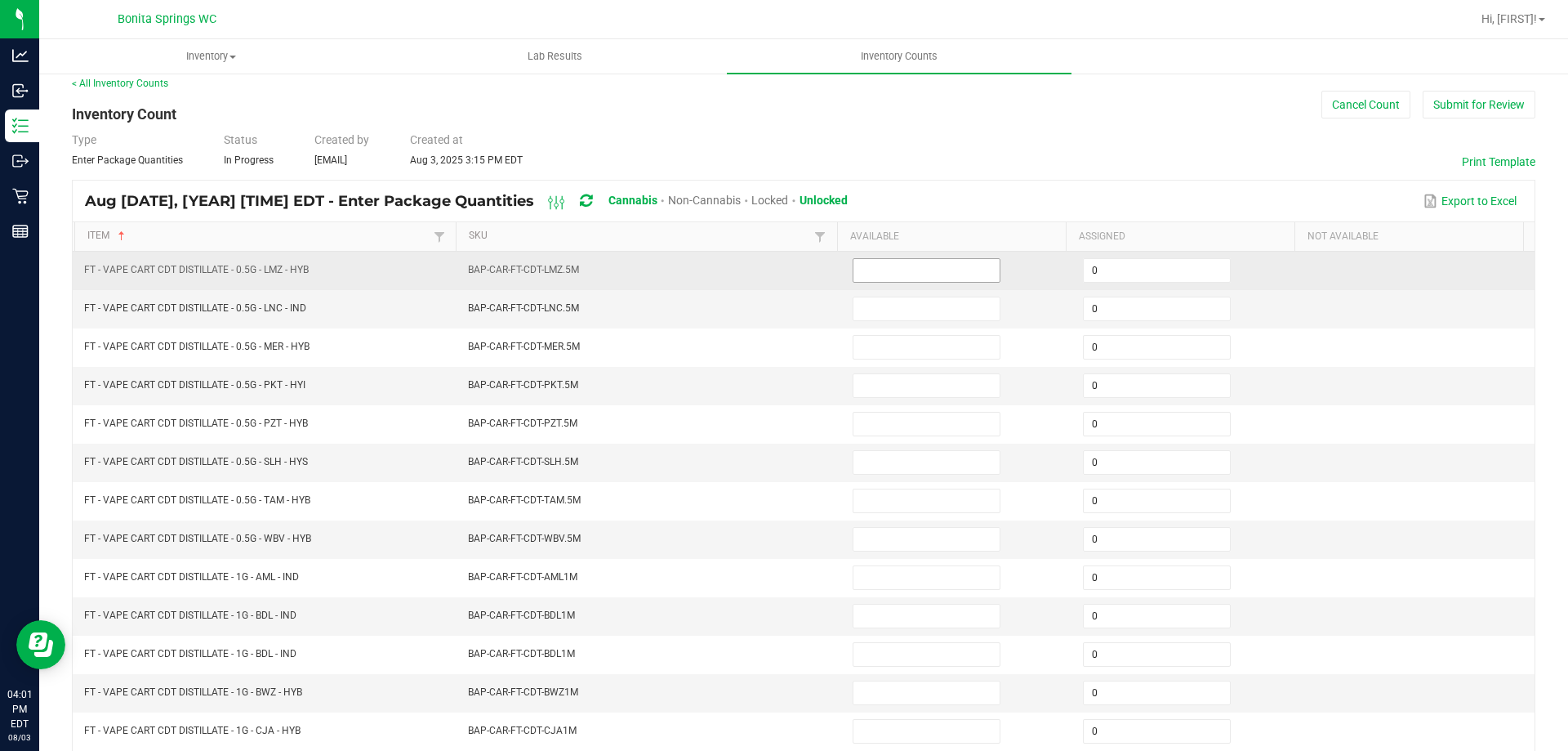 click at bounding box center (926, 270) 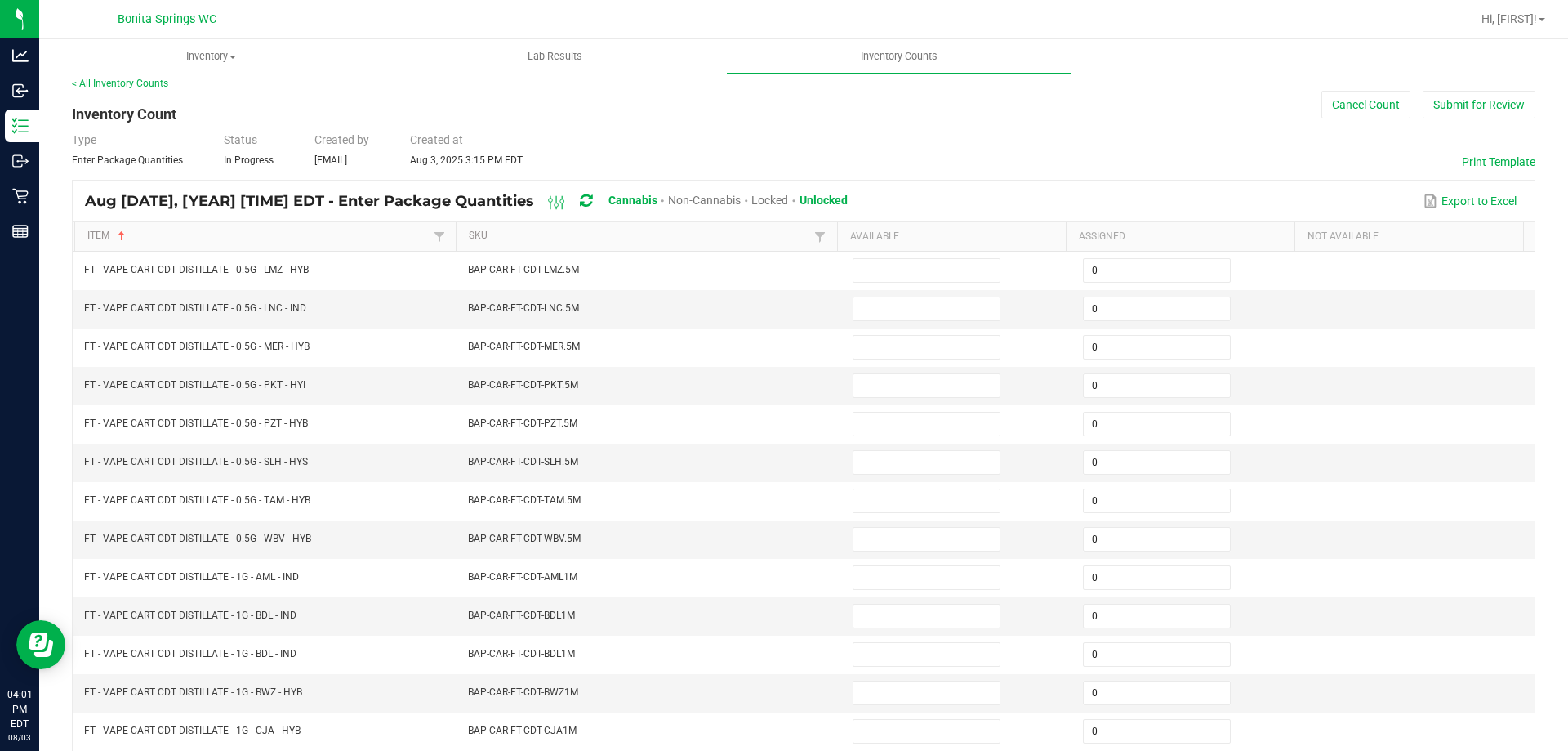 click on "Type   Enter Package Quantities   Status   In Progress   Created by   [EMAIL]   Created at   Aug [DATE], [YEAR] [TIME] EDT" at bounding box center (804, 150) 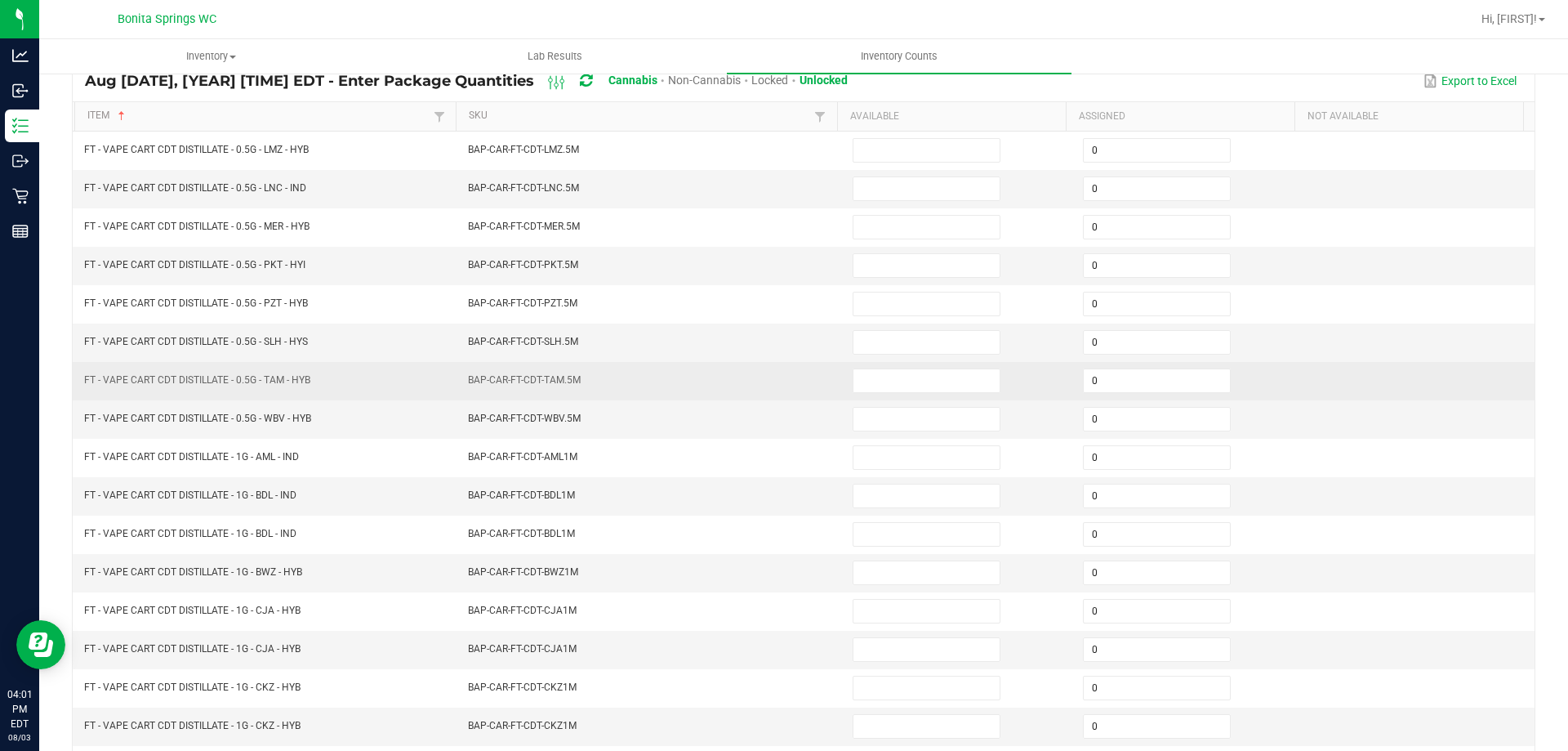 scroll, scrollTop: 176, scrollLeft: 0, axis: vertical 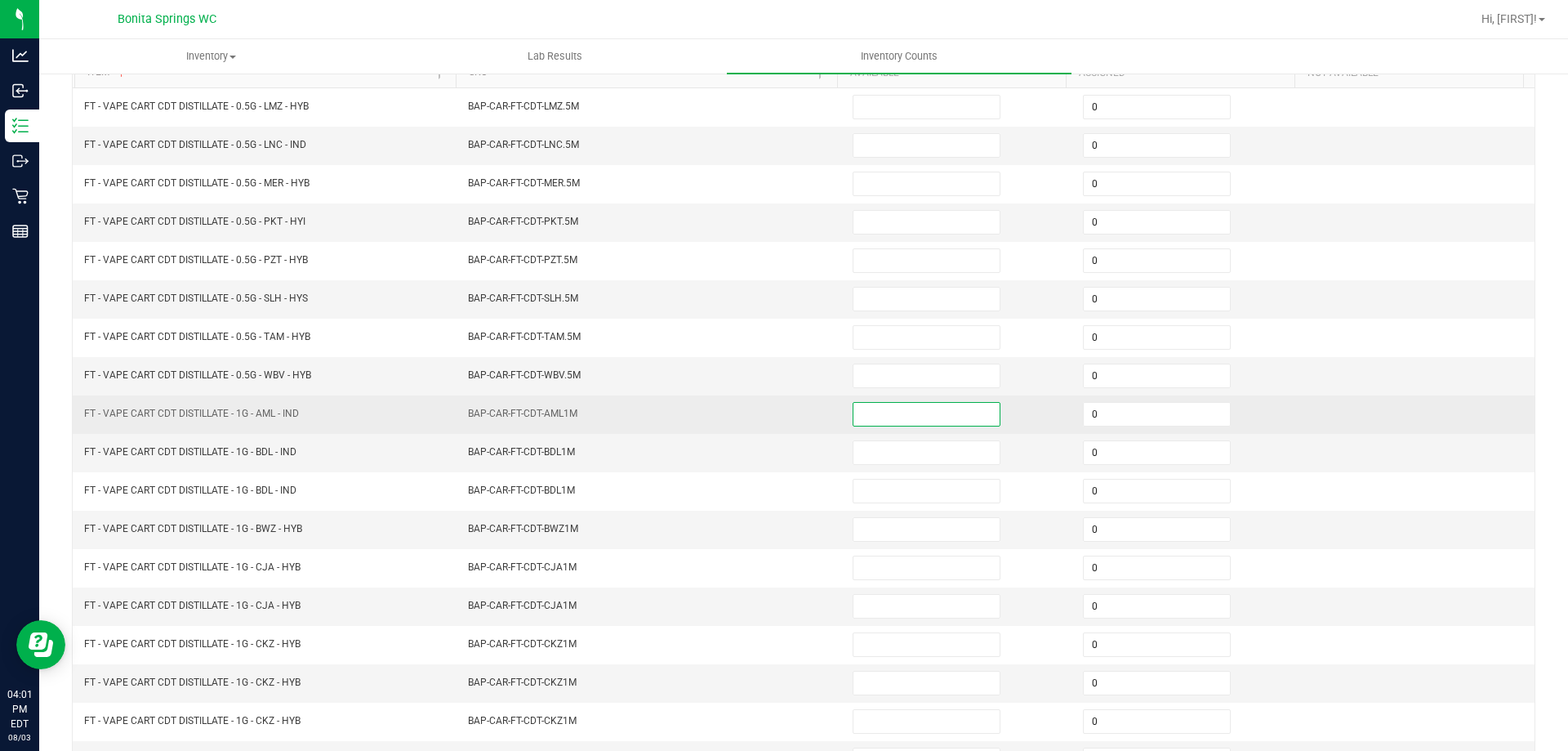 click at bounding box center [926, 414] 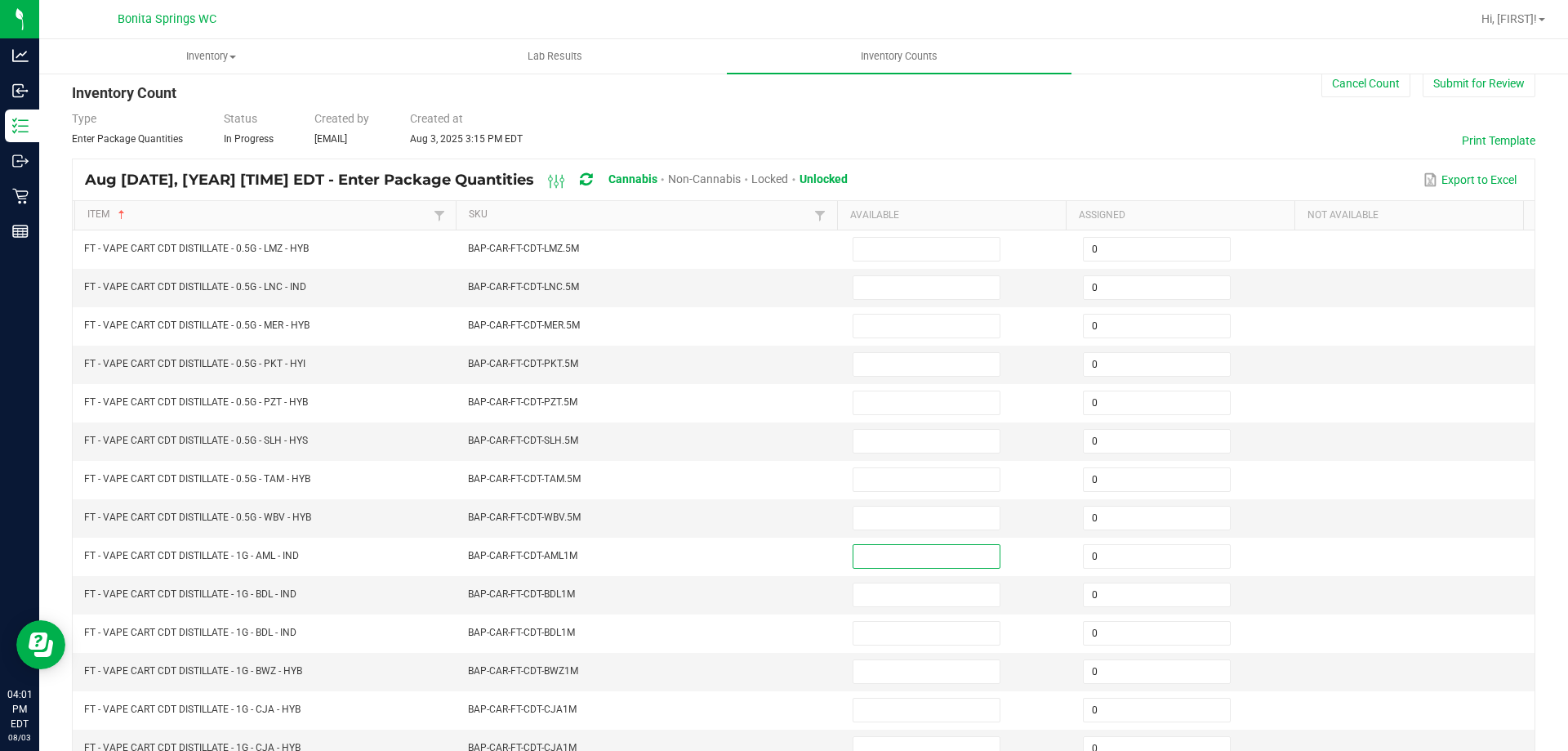 scroll, scrollTop: 12, scrollLeft: 0, axis: vertical 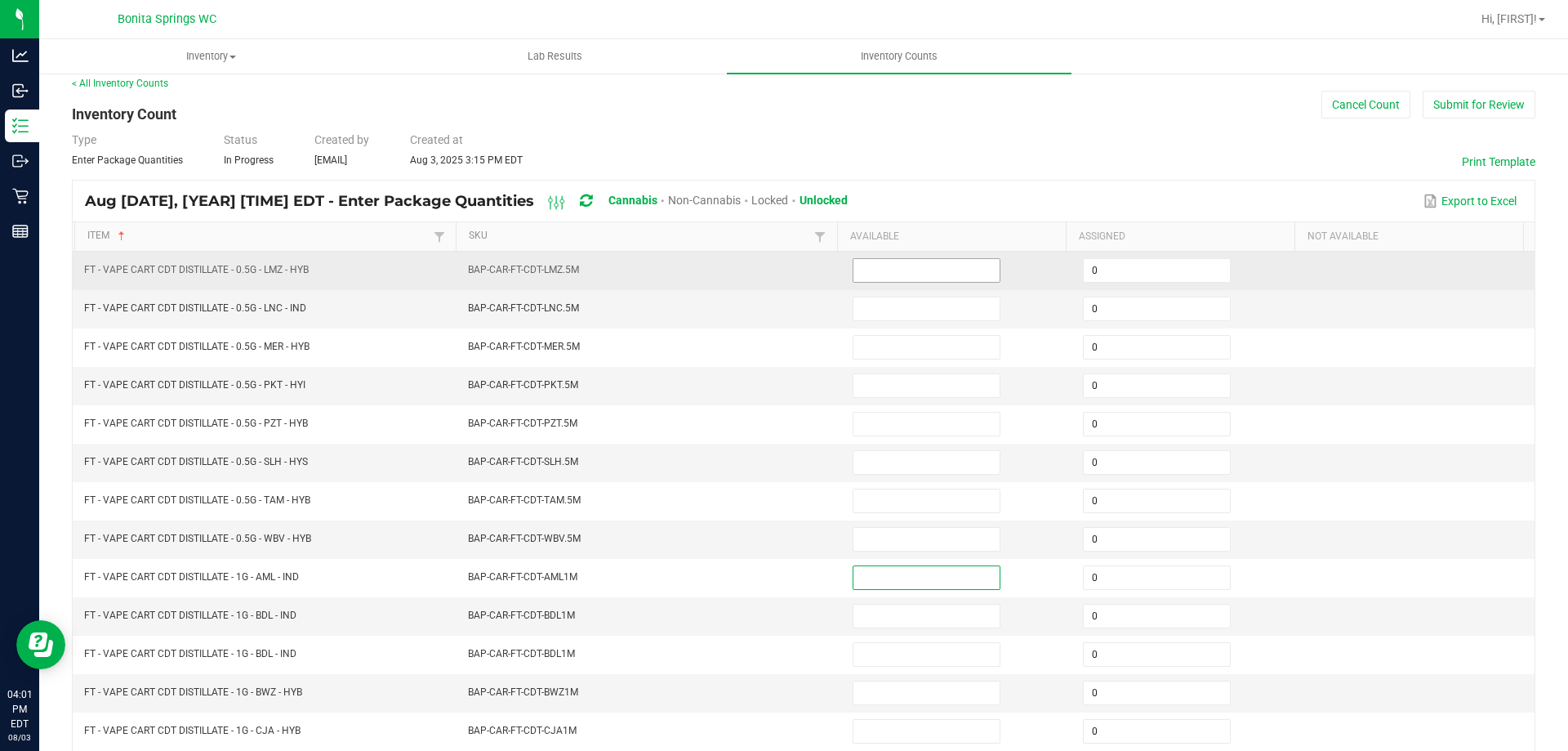 click at bounding box center [926, 270] 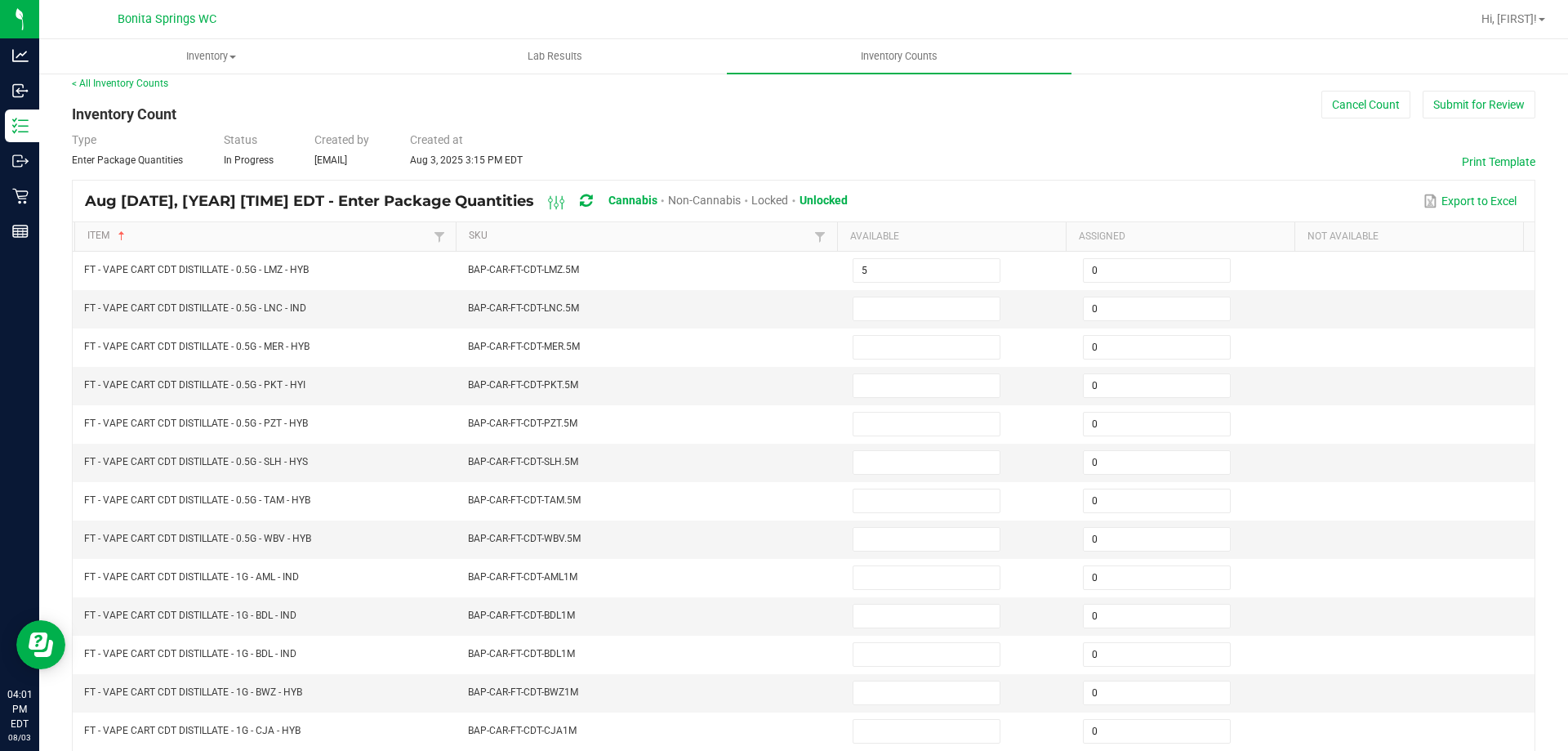 click on "Created by [EMAIL] Created at [DATE] [TIME] [TIMEZONE]" at bounding box center (804, 569) 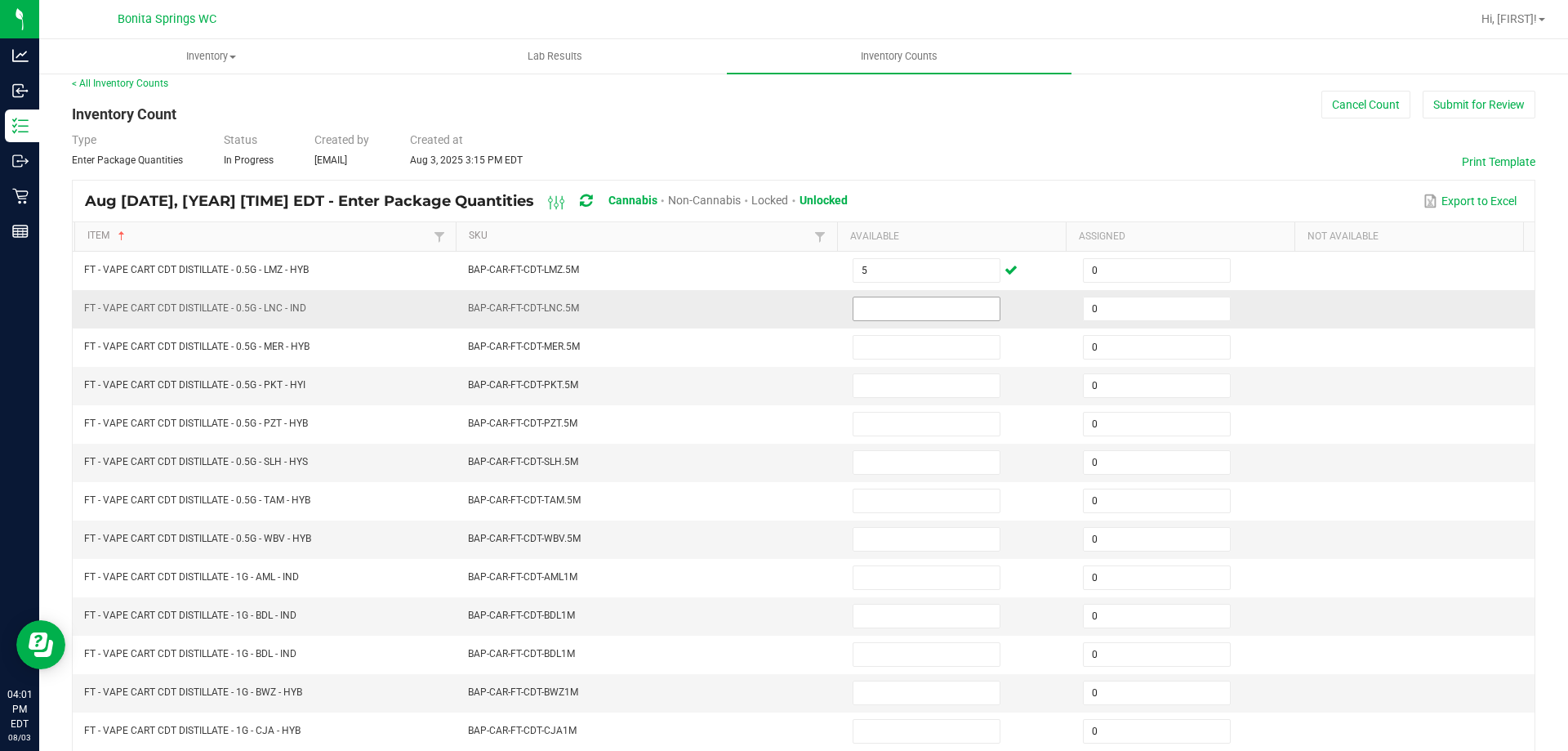 click at bounding box center [926, 309] 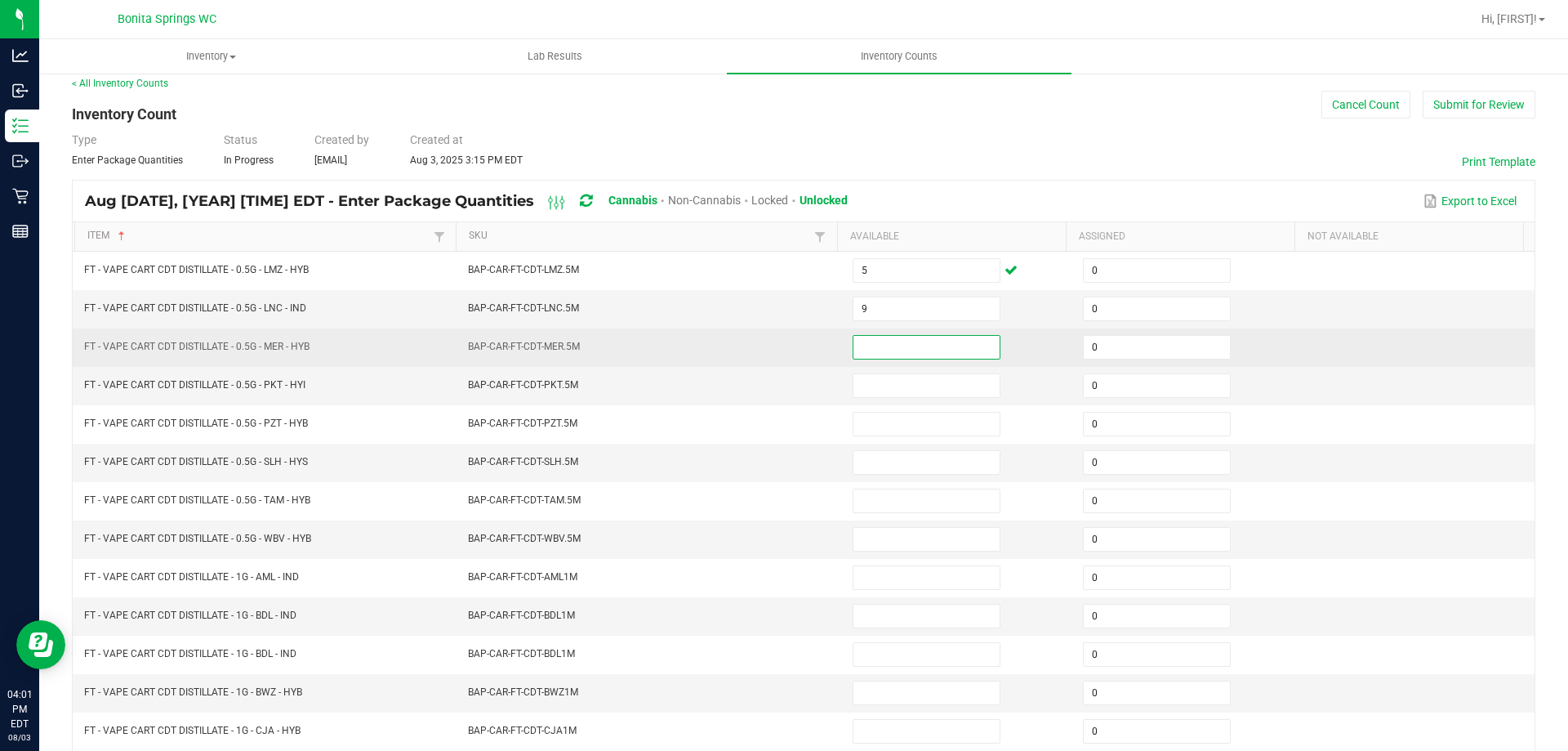 click at bounding box center [926, 347] 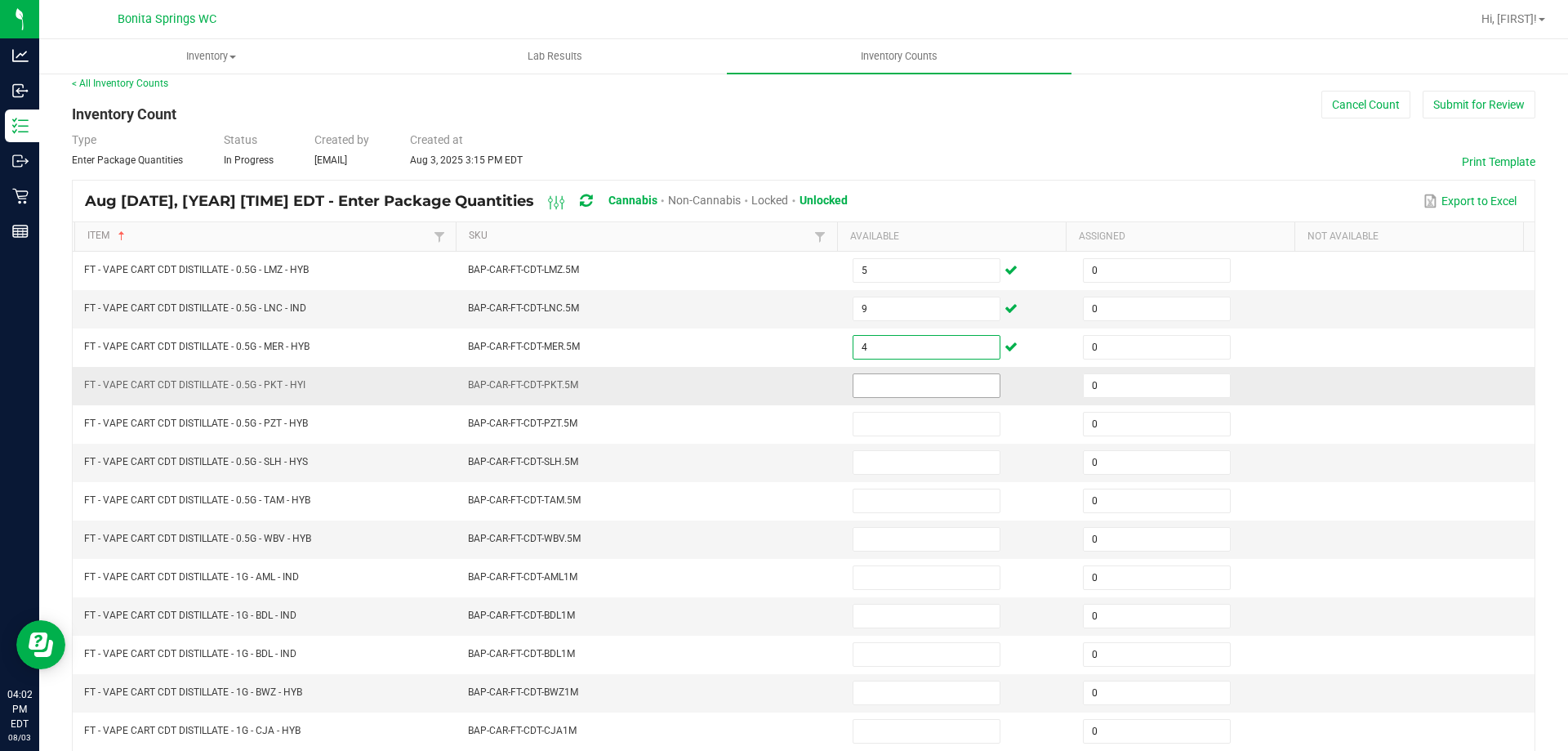 click at bounding box center (926, 386) 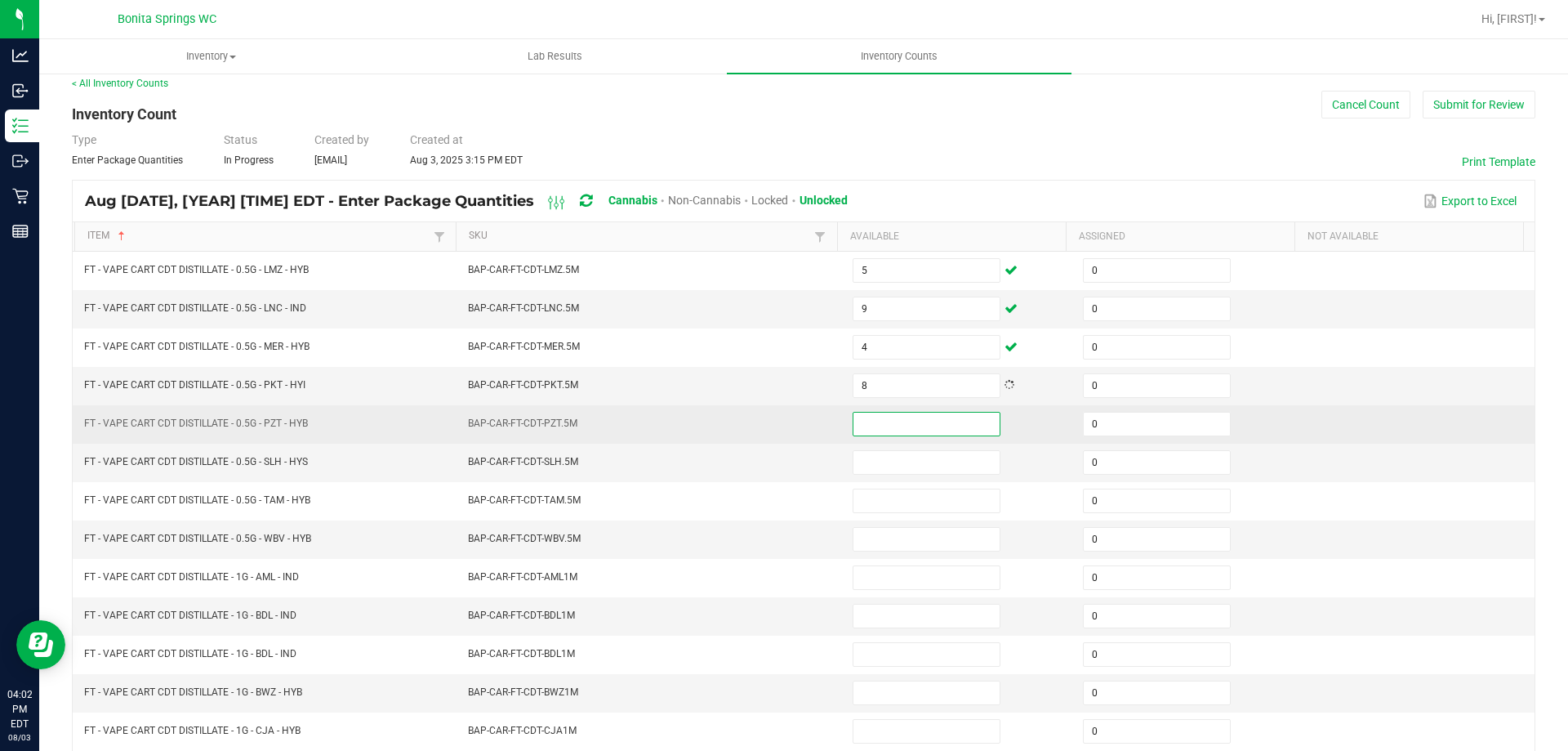click at bounding box center [926, 424] 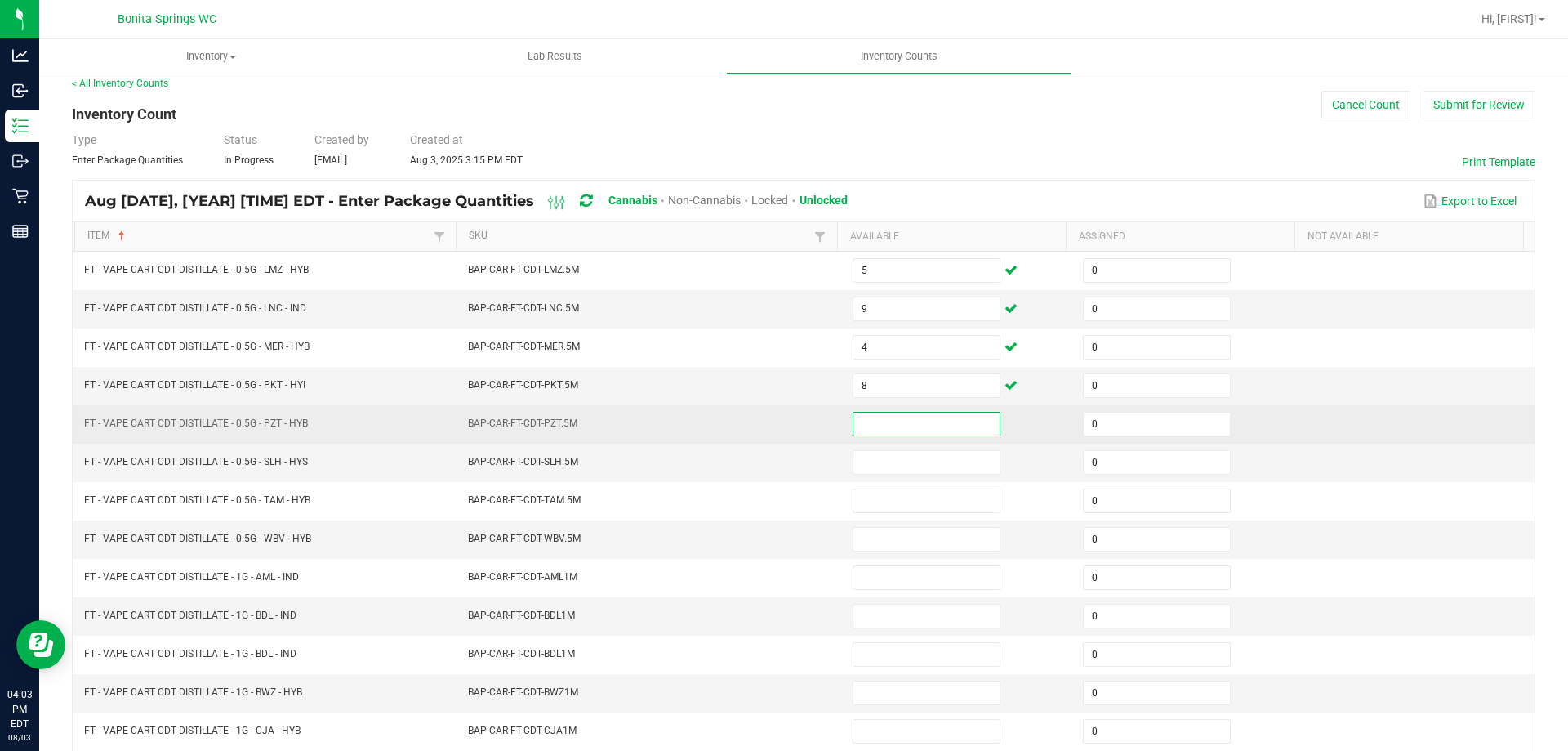 click at bounding box center [926, 424] 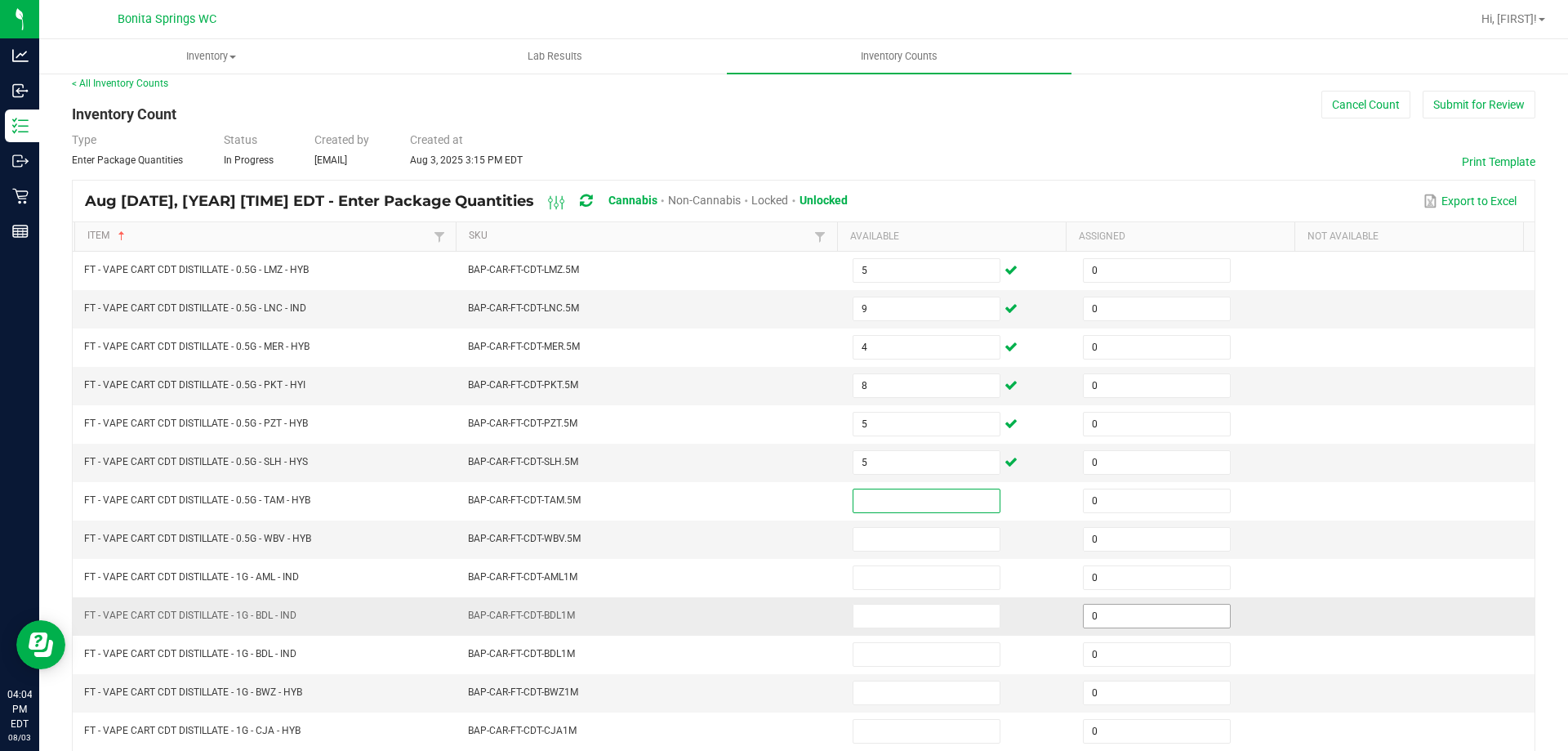 click on "FT - VAPE CART CDT DISTILLATE - 0.5G - LMZ - HYB   BAP-CAR-FT-CDT-LMZ.5M  5 0  FT - VAPE CART CDT DISTILLATE - 0.5G - LNC - IND   BAP-CAR-FT-CDT-LNC.5M  9 0  FT - VAPE CART CDT DISTILLATE - 0.5G - MER - HYB   BAP-CAR-FT-CDT-MER.5M  4 0  FT - VAPE CART CDT DISTILLATE - 0.5G - PKT - HYI   BAP-CAR-FT-CDT-PKT.5M  8 0  FT - VAPE CART CDT DISTILLATE - 0.5G - PZT - HYB   BAP-CAR-FT-CDT-PZT.5M  5 0  FT - VAPE CART CDT DISTILLATE - 0.5G - SLH - HYS   BAP-CAR-FT-CDT-SLH.5M  5 0  FT - VAPE CART CDT DISTILLATE - 0.5G - TAM - HYB   BAP-CAR-FT-CDT-TAM.5M  0  FT - VAPE CART CDT DISTILLATE - 0.5G - WBV - HYB   BAP-CAR-FT-CDT-WBV.5M  0  FT - VAPE CART CDT DISTILLATE - 1G - AML - IND   BAP-CAR-FT-CDT-AML1M  0  FT - VAPE CART CDT DISTILLATE - 1G - BDL - IND   BAP-CAR-FT-CDT-BDL1M  0  FT - VAPE CART CDT DISTILLATE - 1G - BDL - IND   BAP-CAR-FT-CDT-BDL1M  0  FT - VAPE CART CDT DISTILLATE - 1G - BWZ - HYB   BAP-CAR-FT-CDT-BWZ1M  0  FT - VAPE CART CDT DISTILLATE - 1G - CJA - HYB   BAP-CAR-FT-CDT-CJA1M  0  BAP-CAR-FT-CDT-CJA1M  0 0" at bounding box center (804, 635) 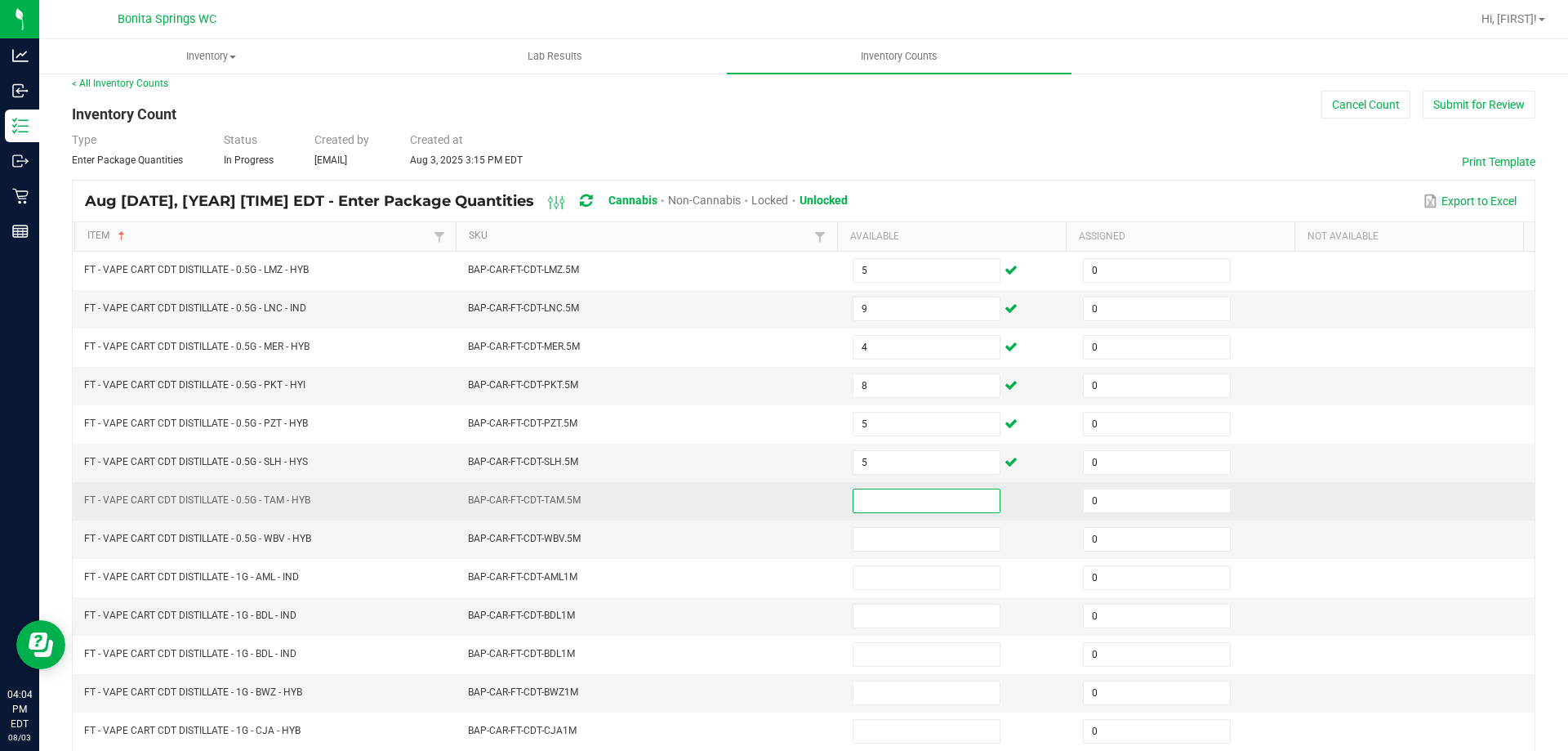 click at bounding box center [926, 501] 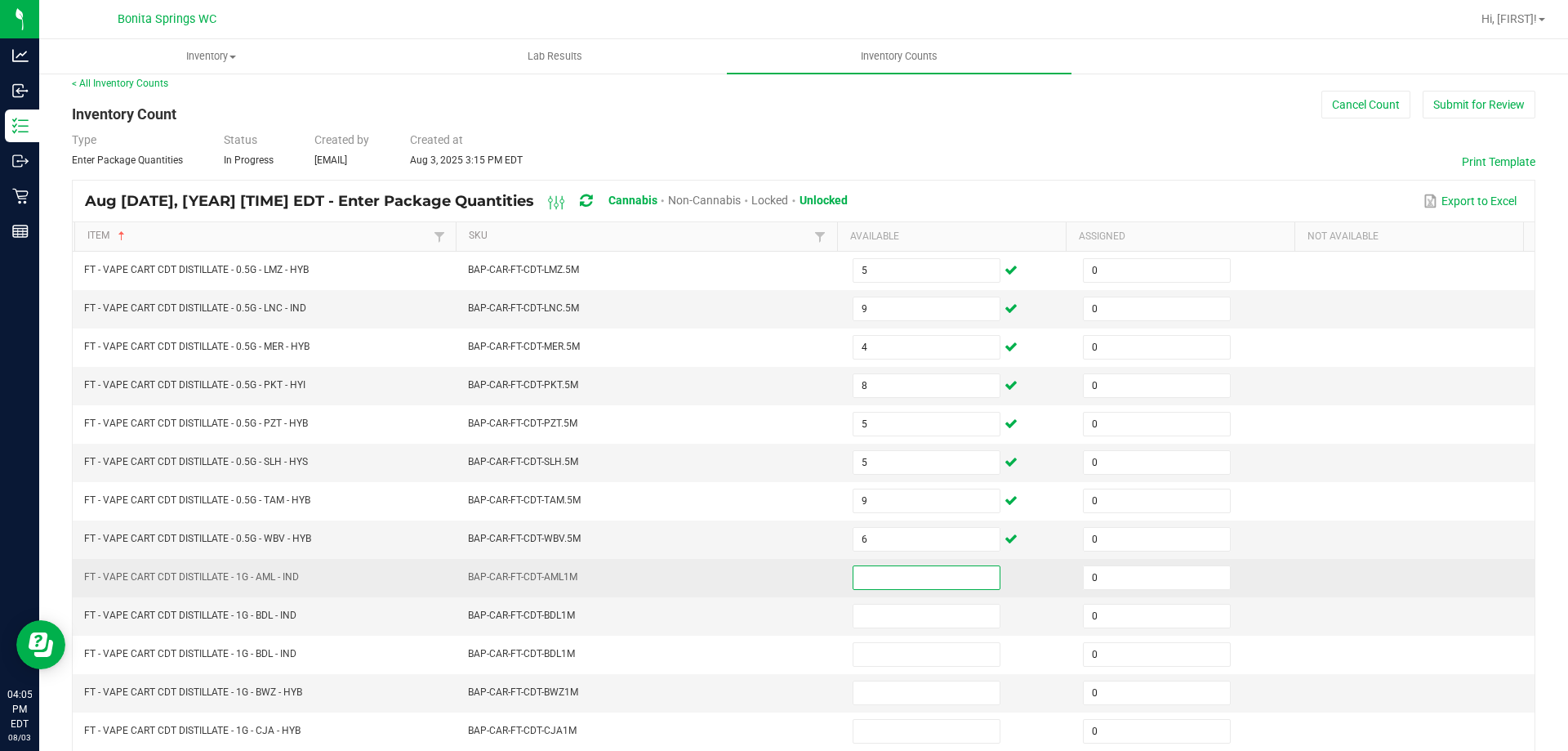 click at bounding box center [926, 578] 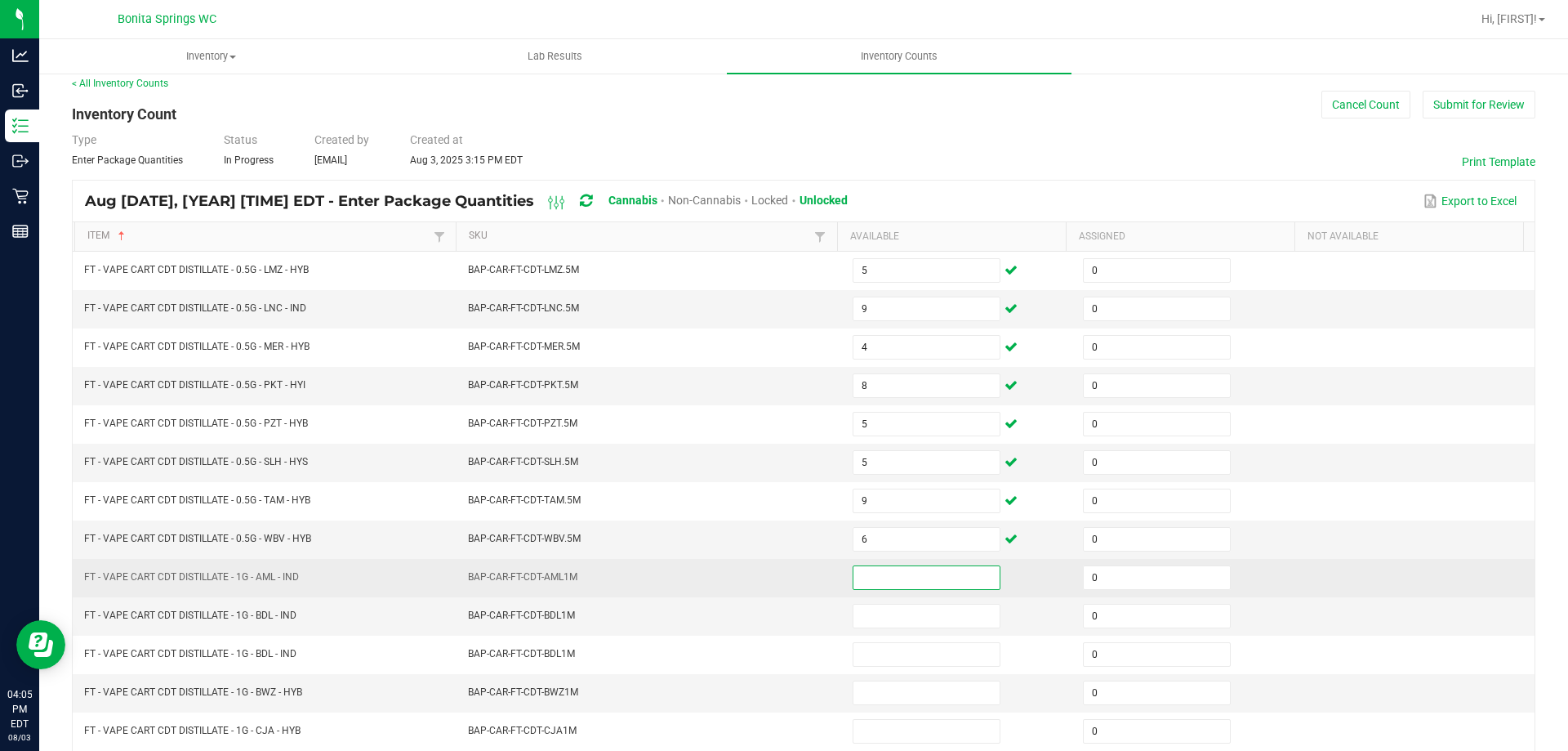 click at bounding box center [926, 578] 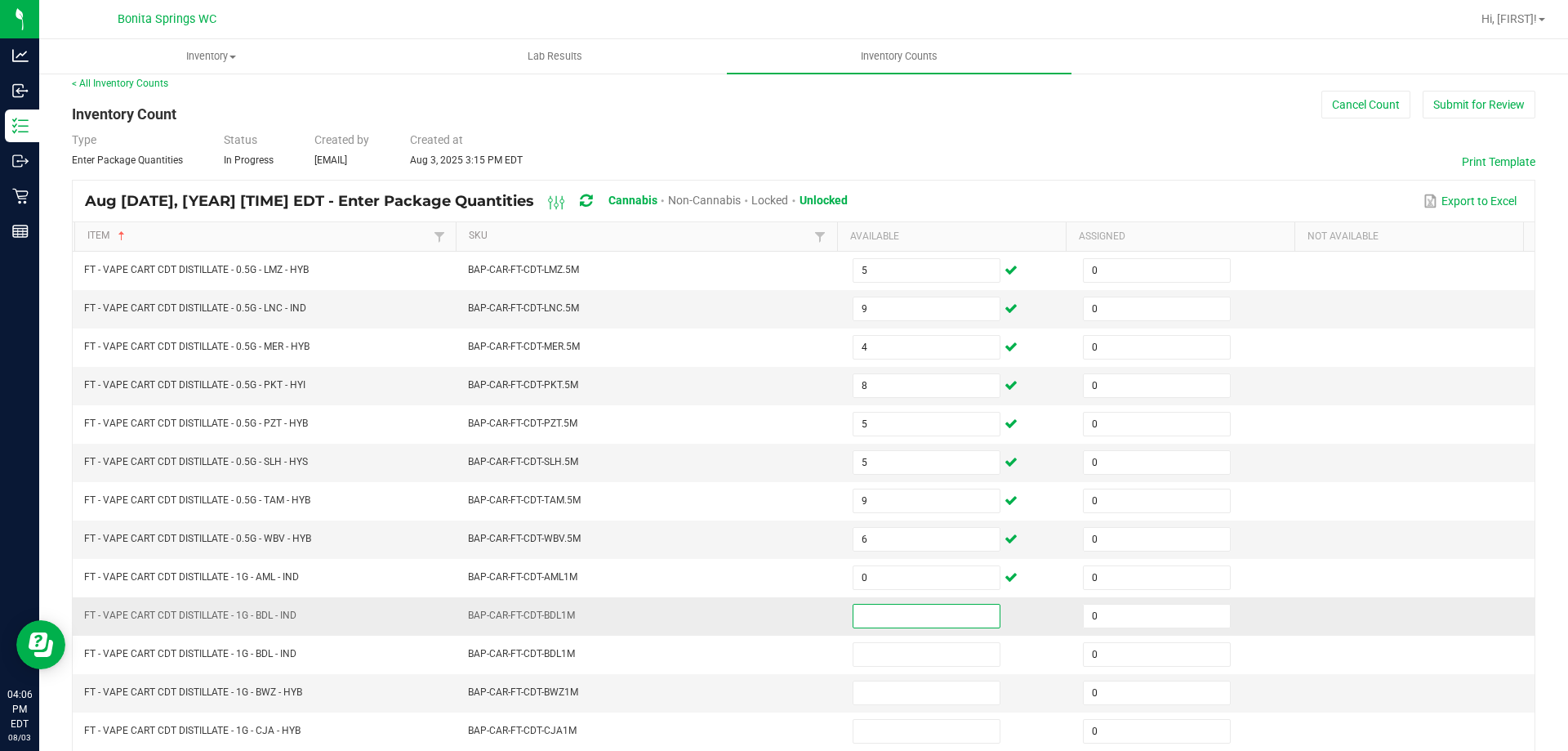 click at bounding box center [926, 616] 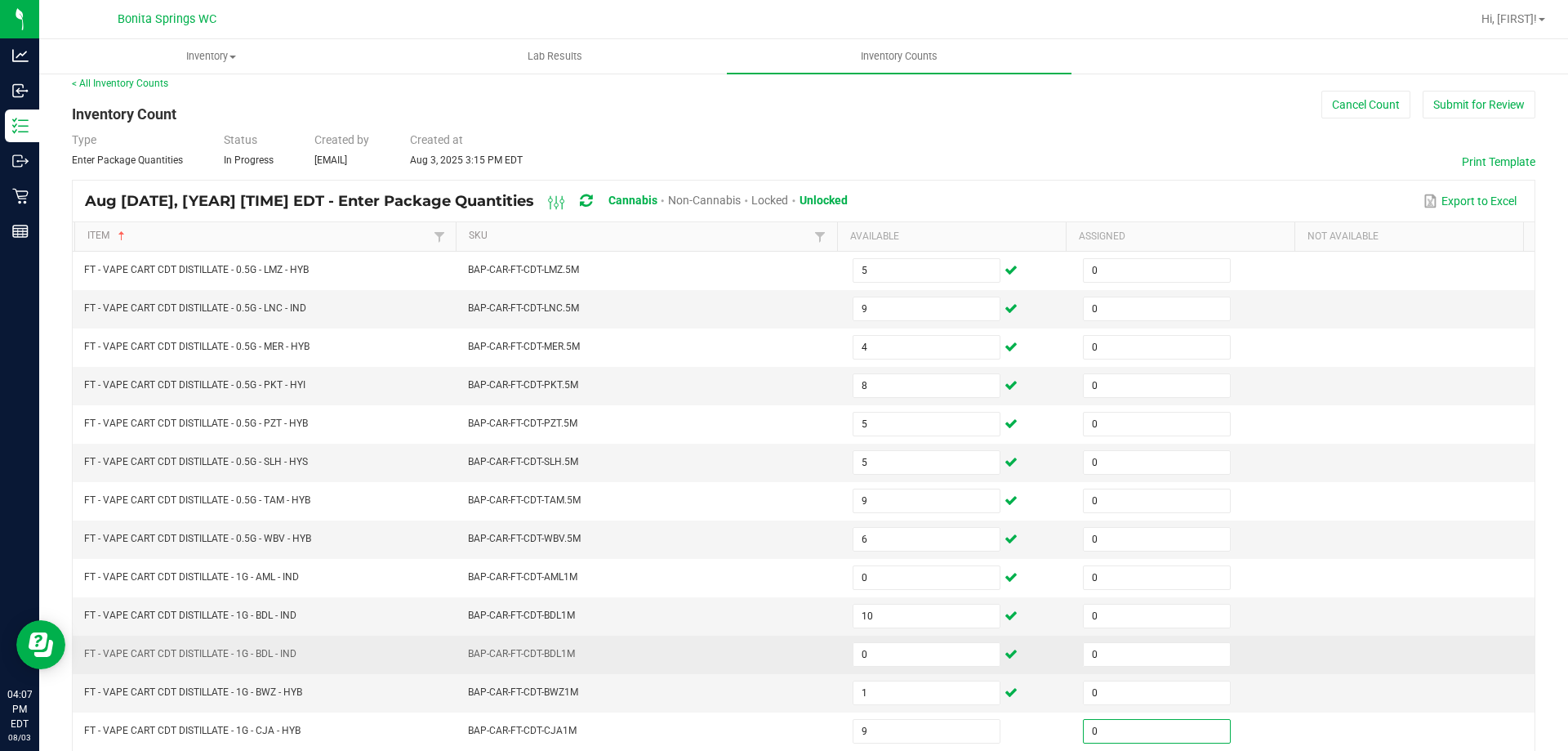 scroll, scrollTop: 339, scrollLeft: 0, axis: vertical 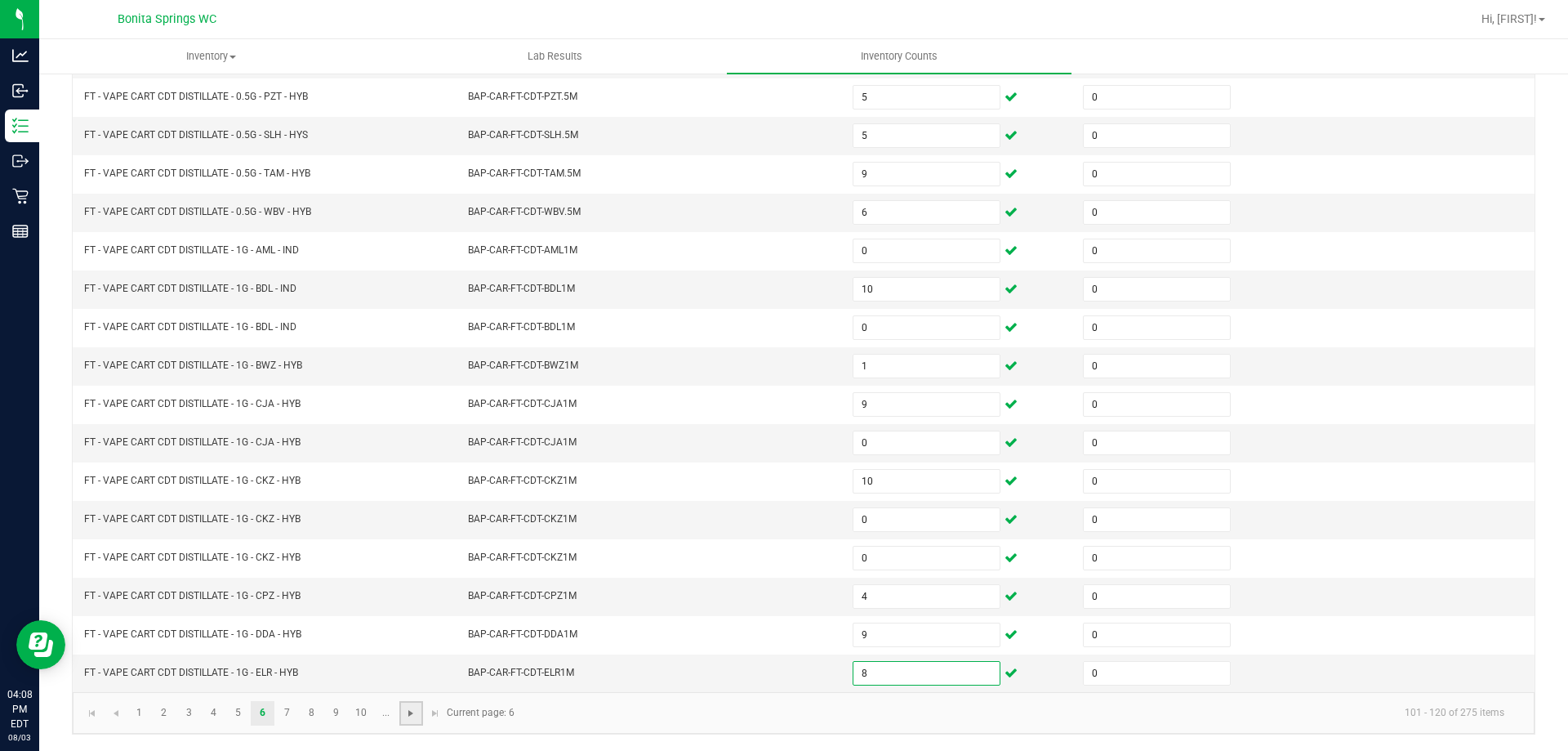 click 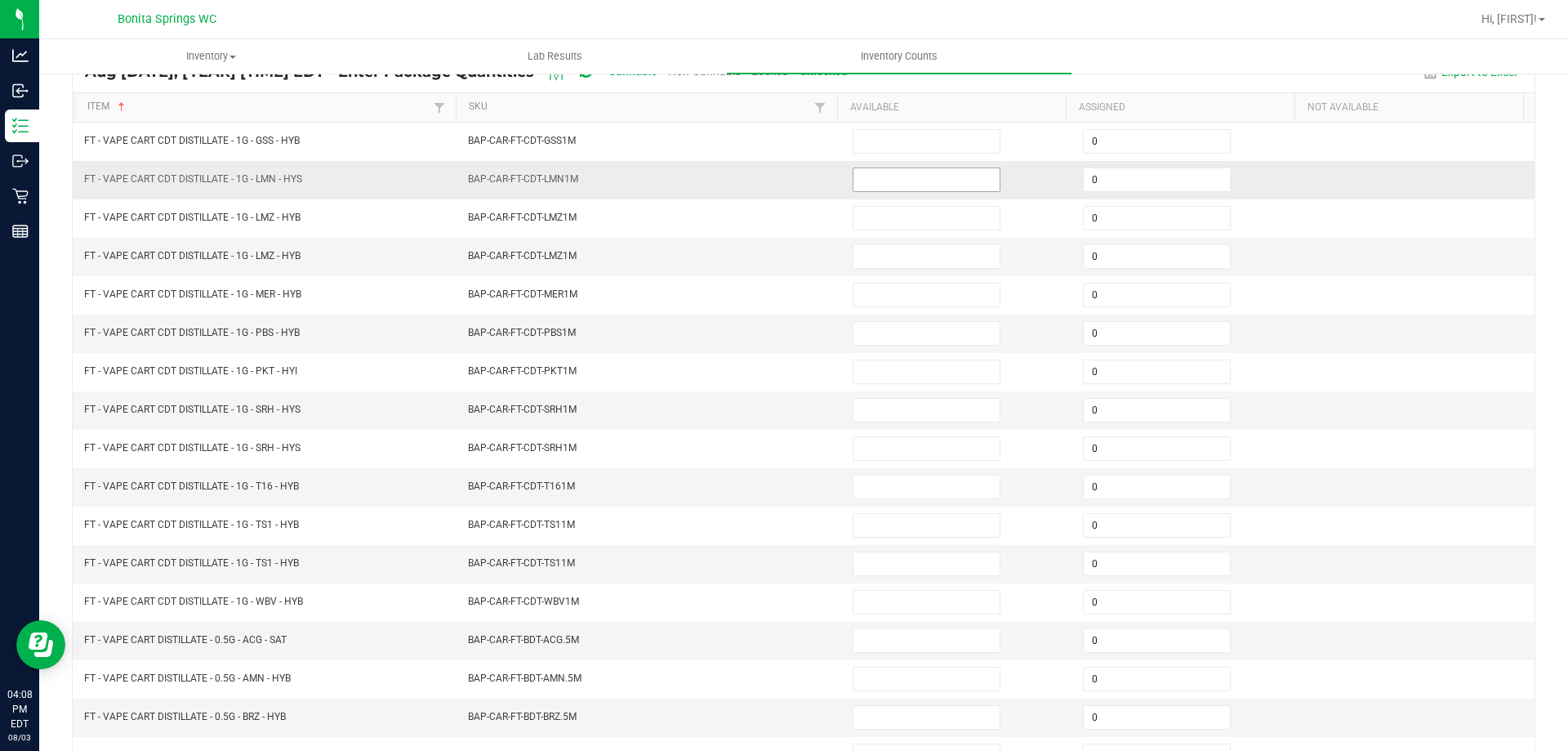 scroll, scrollTop: 12, scrollLeft: 0, axis: vertical 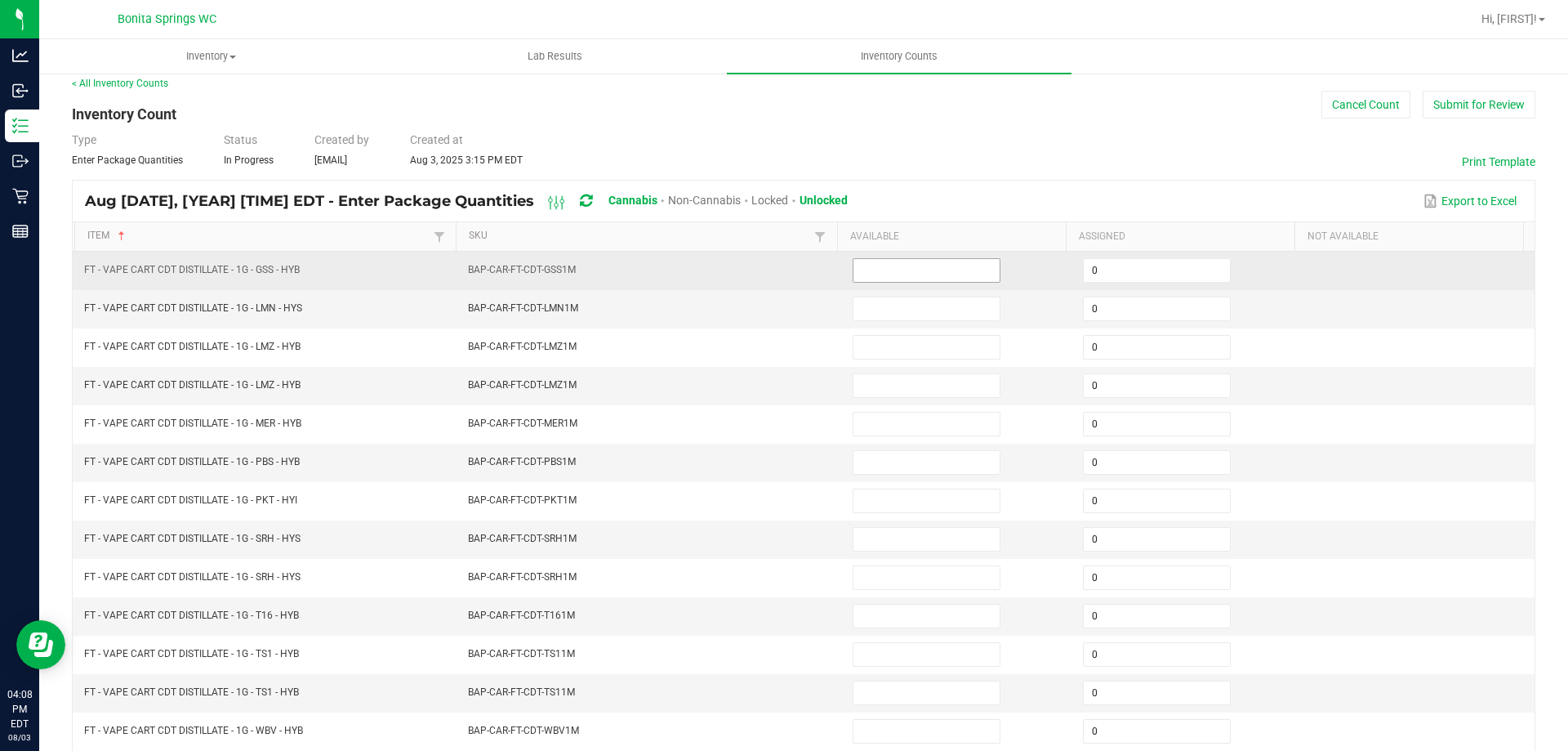 click at bounding box center [926, 270] 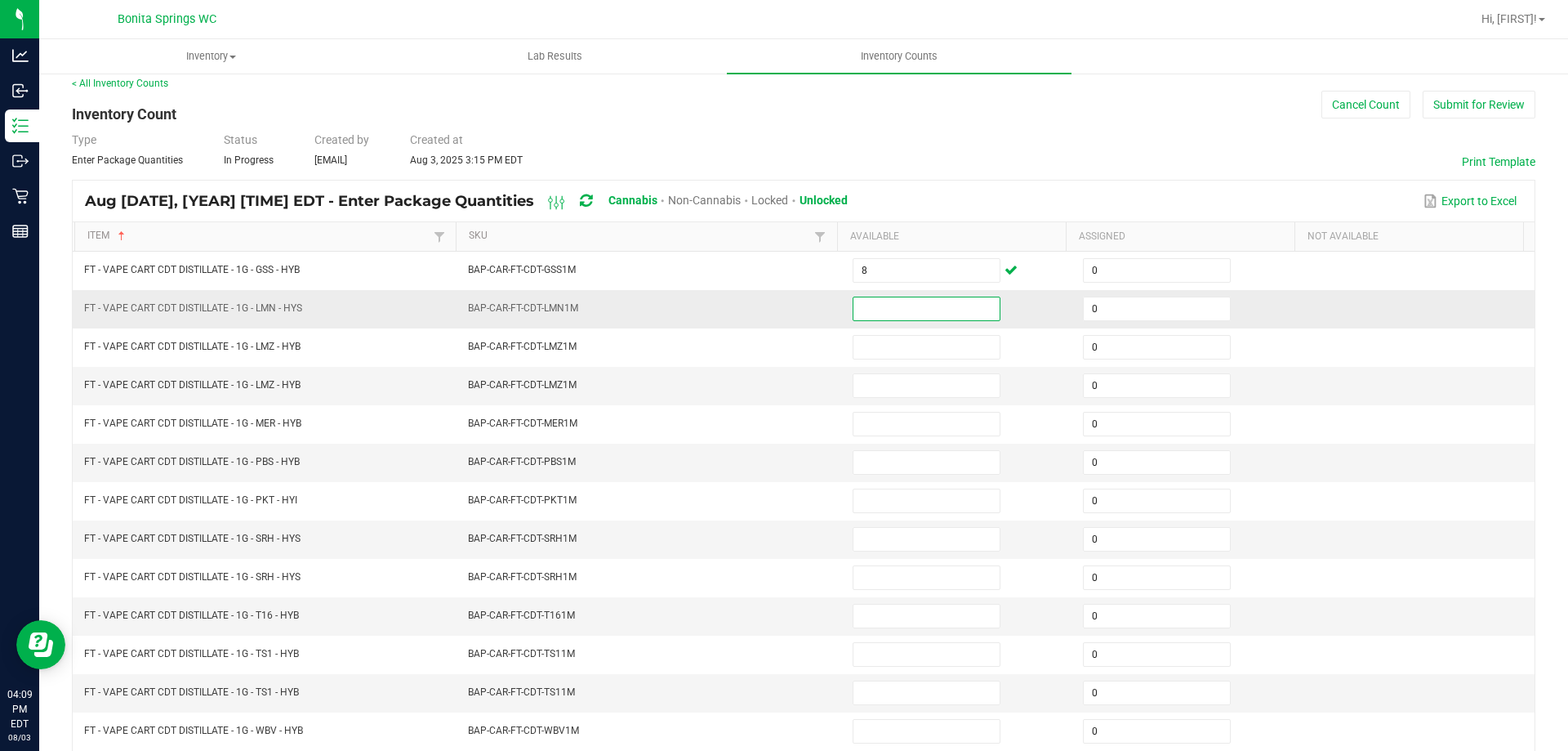click at bounding box center [926, 309] 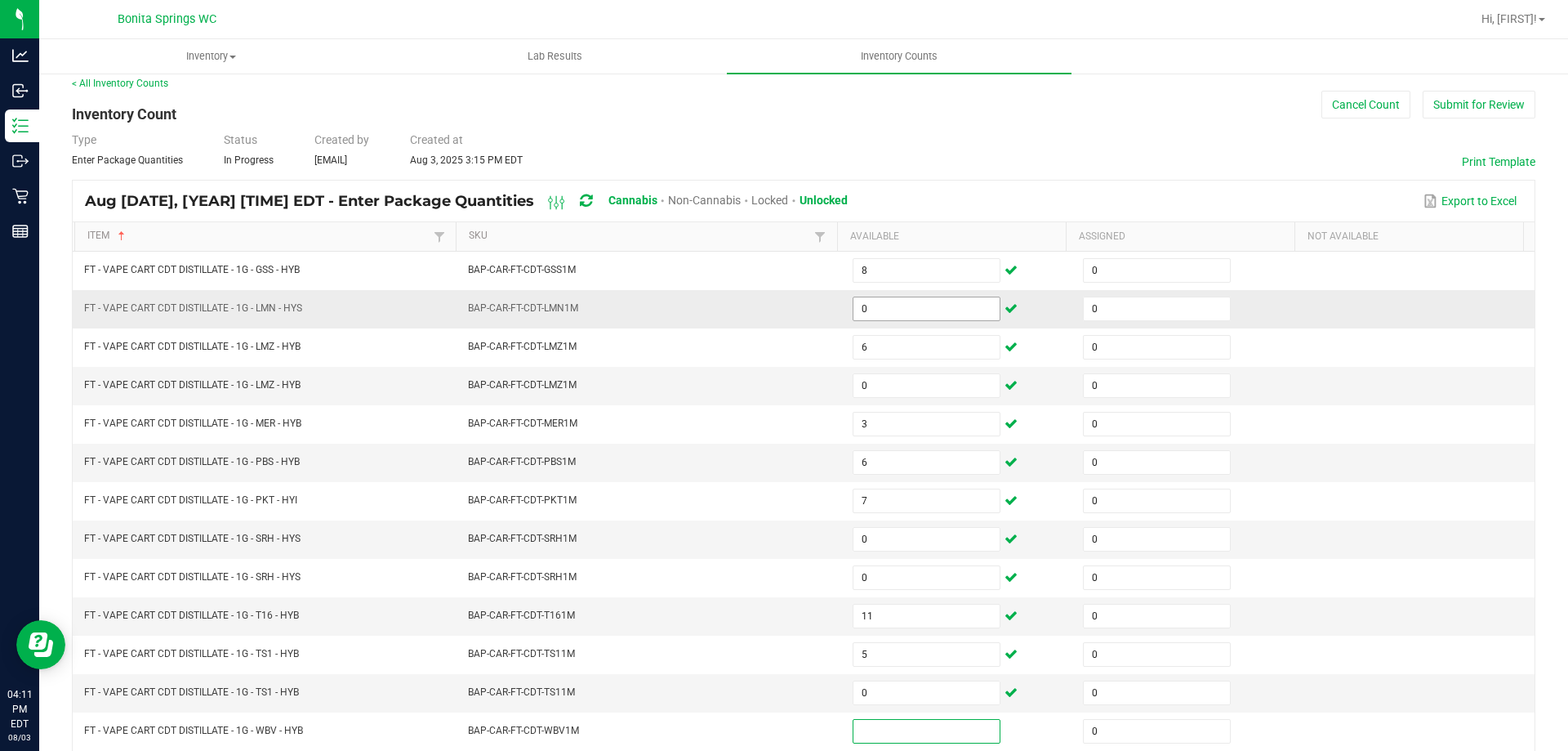 scroll, scrollTop: 257, scrollLeft: 0, axis: vertical 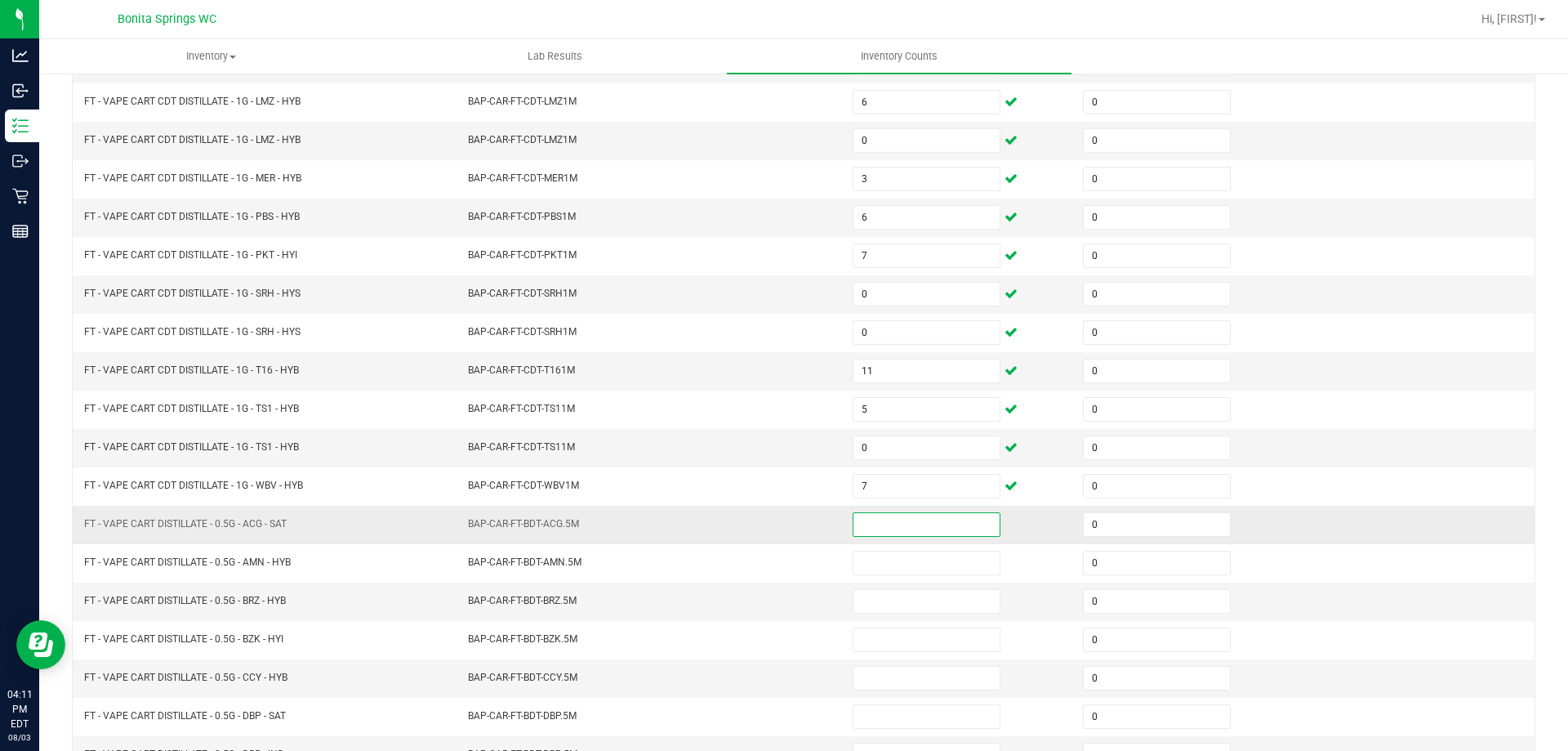 click at bounding box center [926, 525] 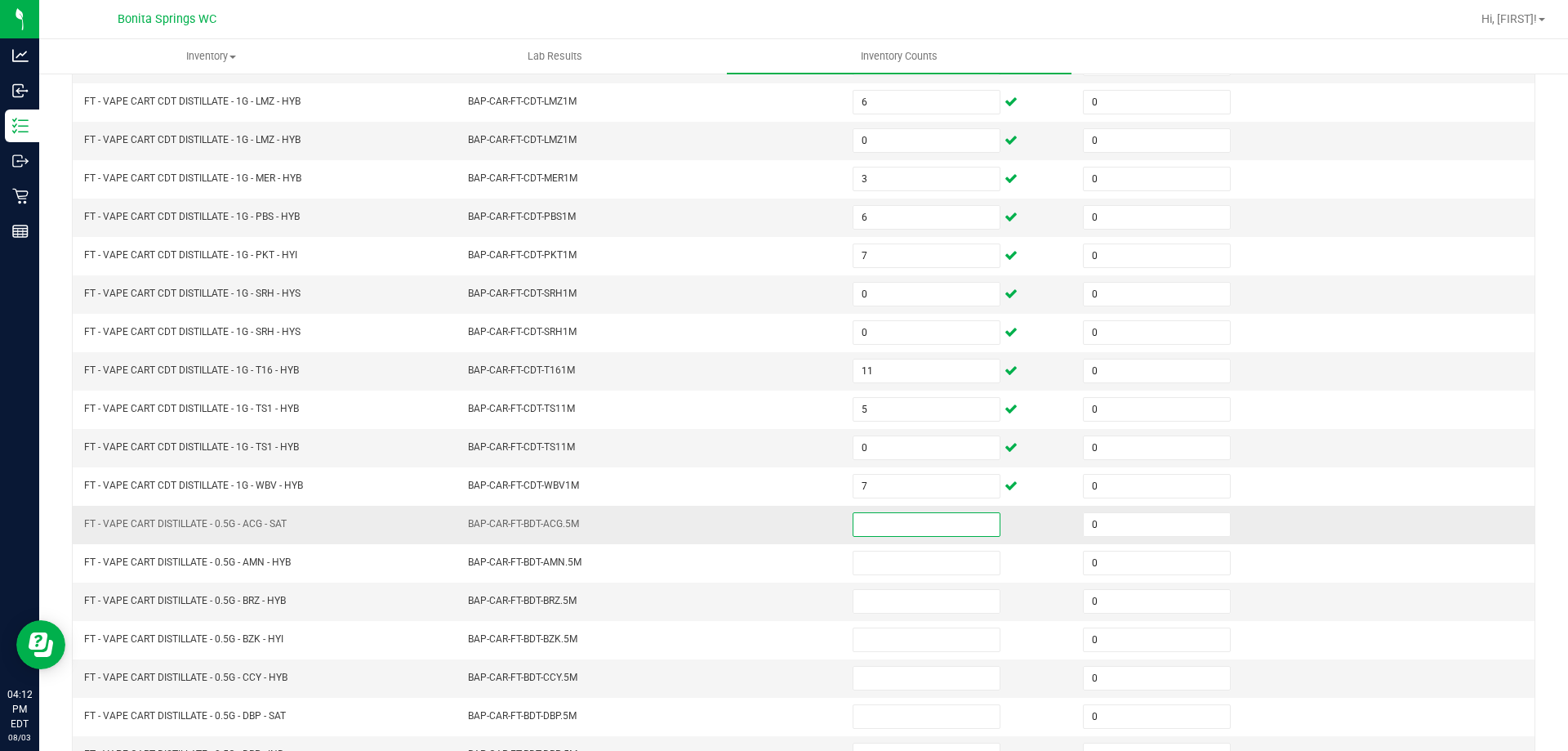 click at bounding box center (926, 525) 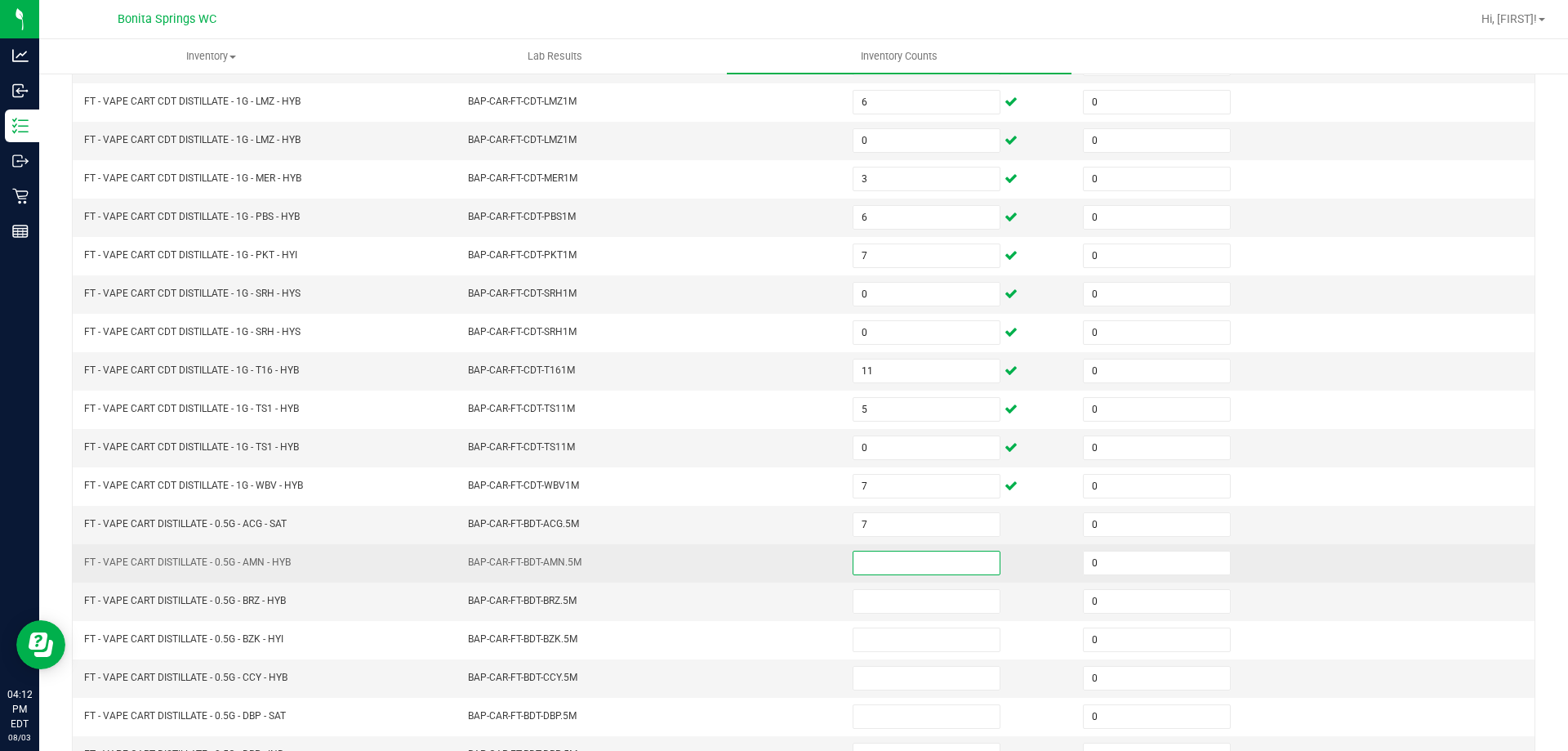 click at bounding box center (926, 563) 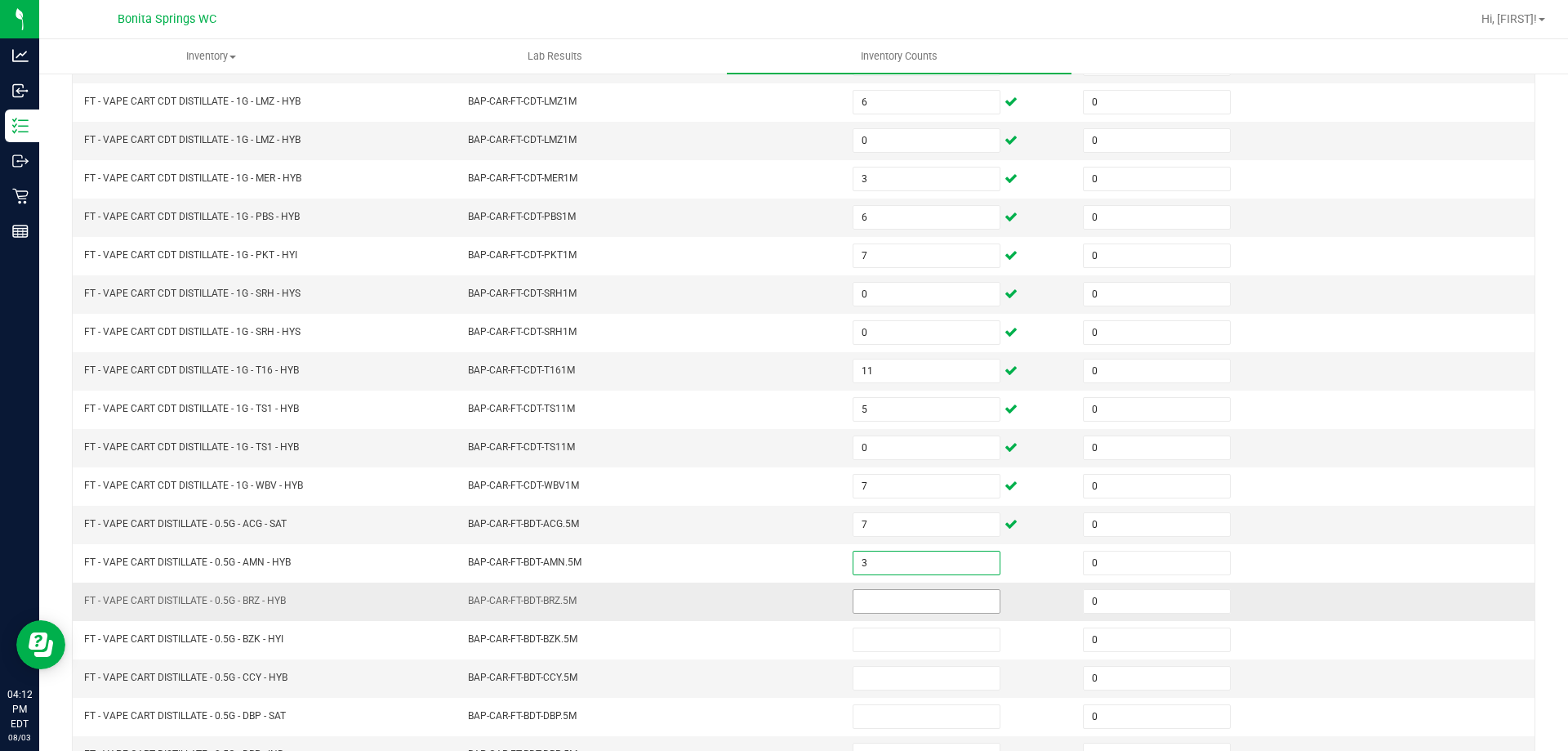 click at bounding box center (926, 601) 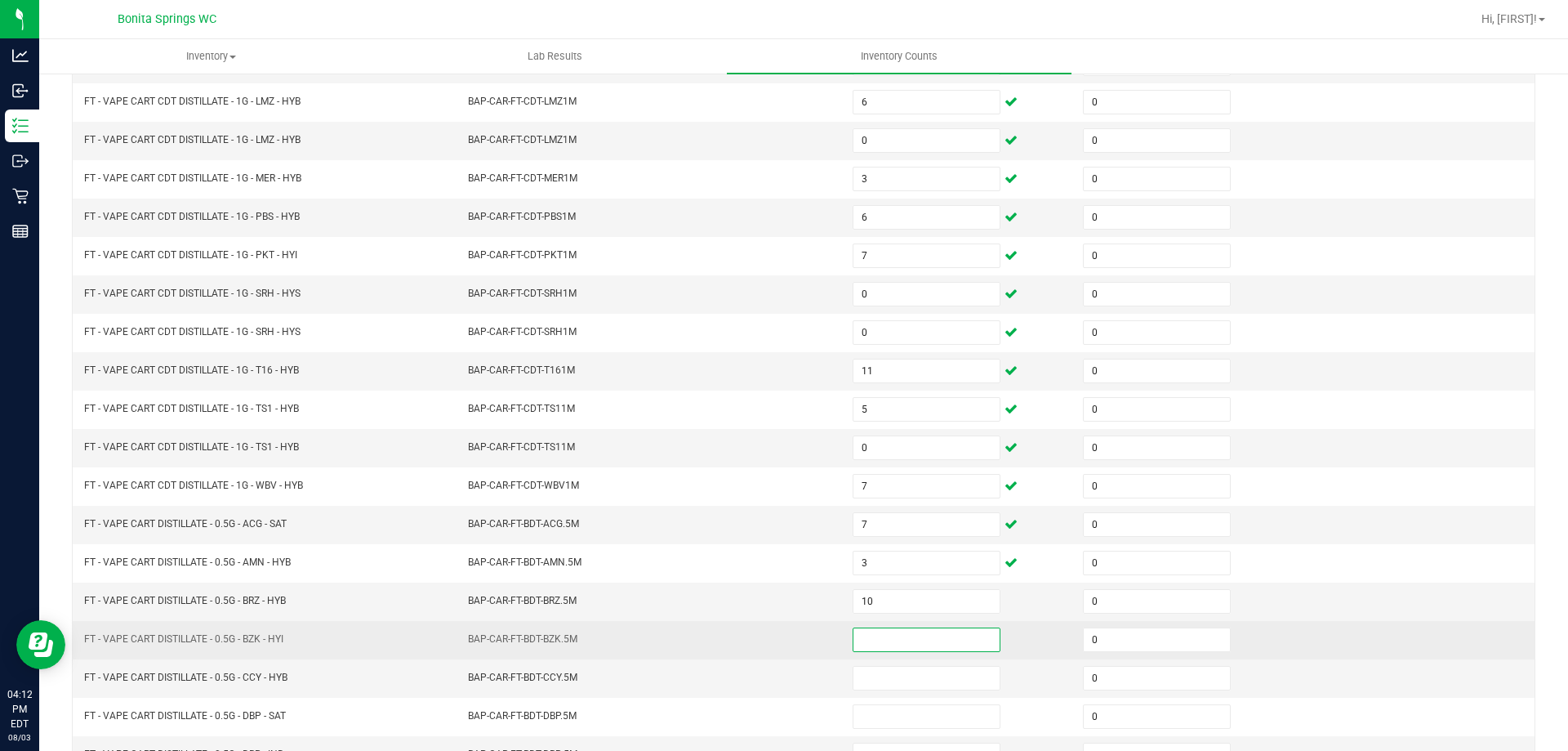 click at bounding box center (926, 640) 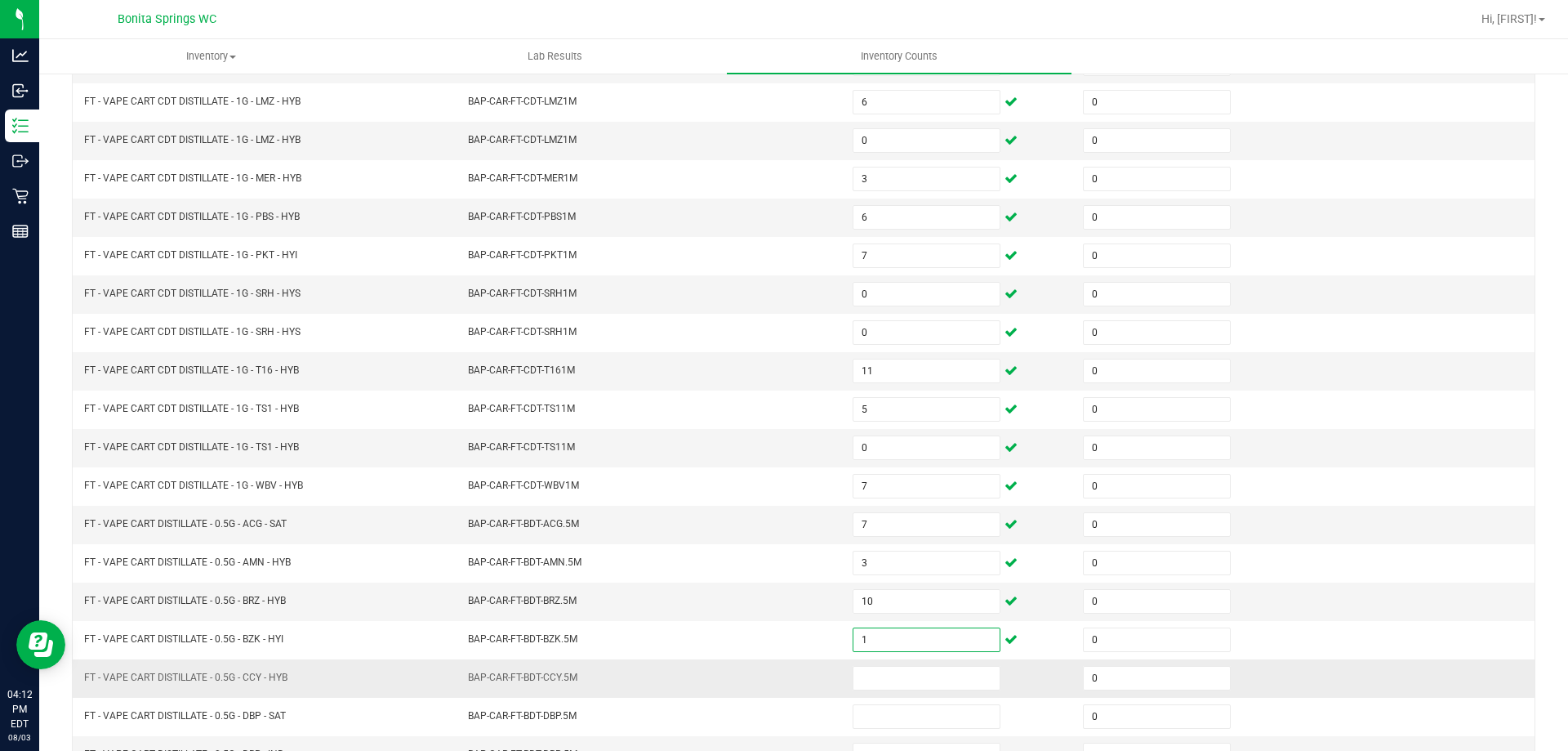 click at bounding box center (958, 678) 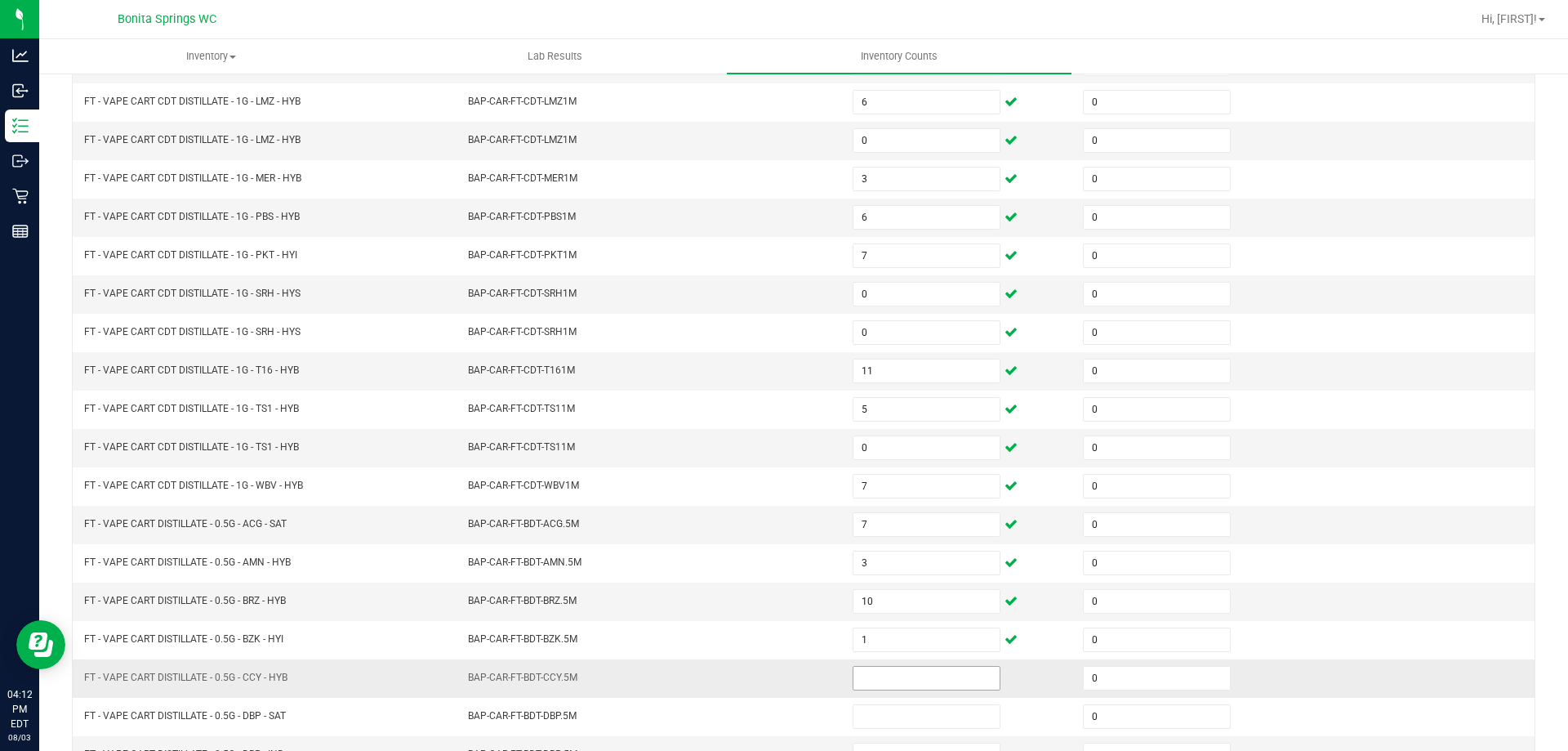 click at bounding box center [926, 678] 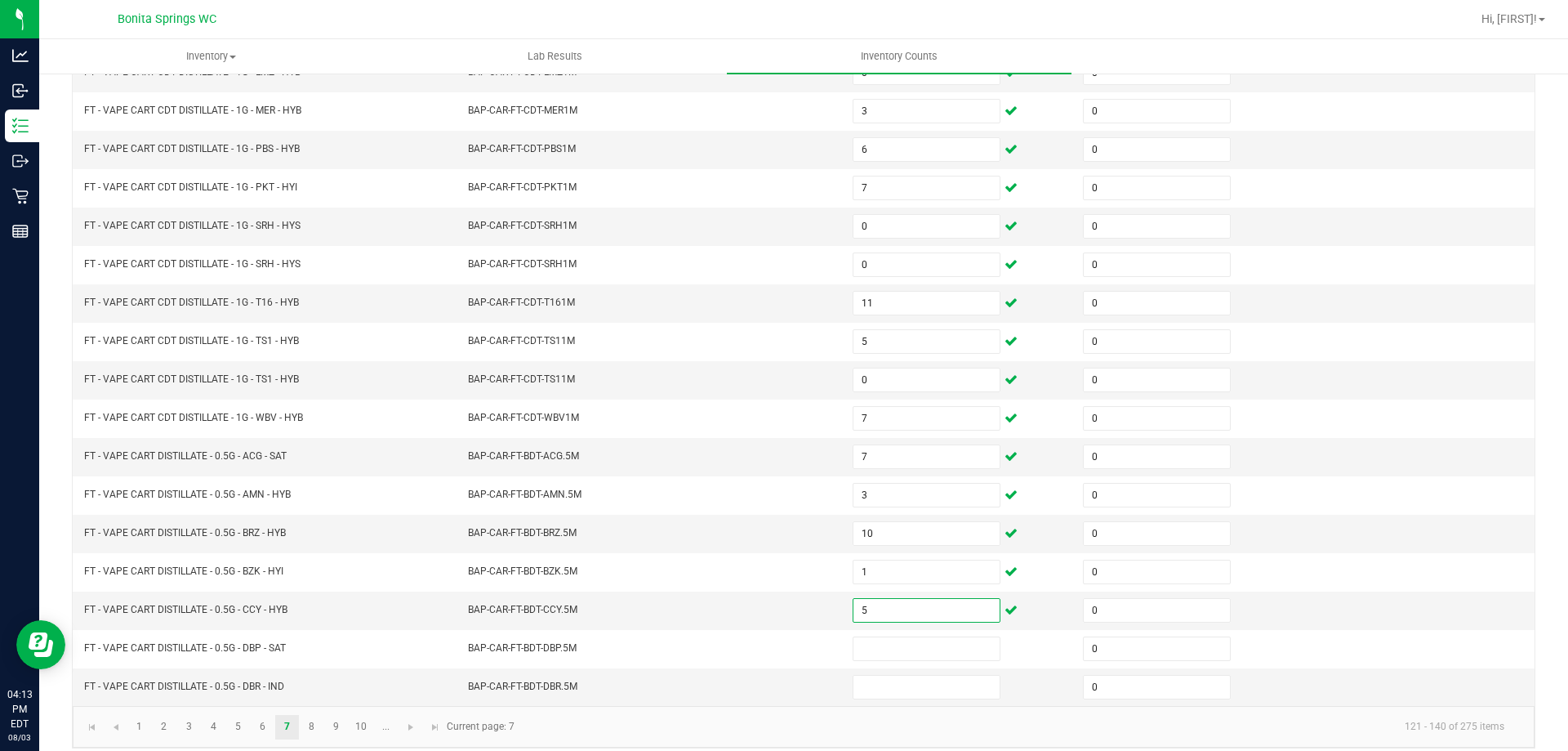 scroll, scrollTop: 339, scrollLeft: 0, axis: vertical 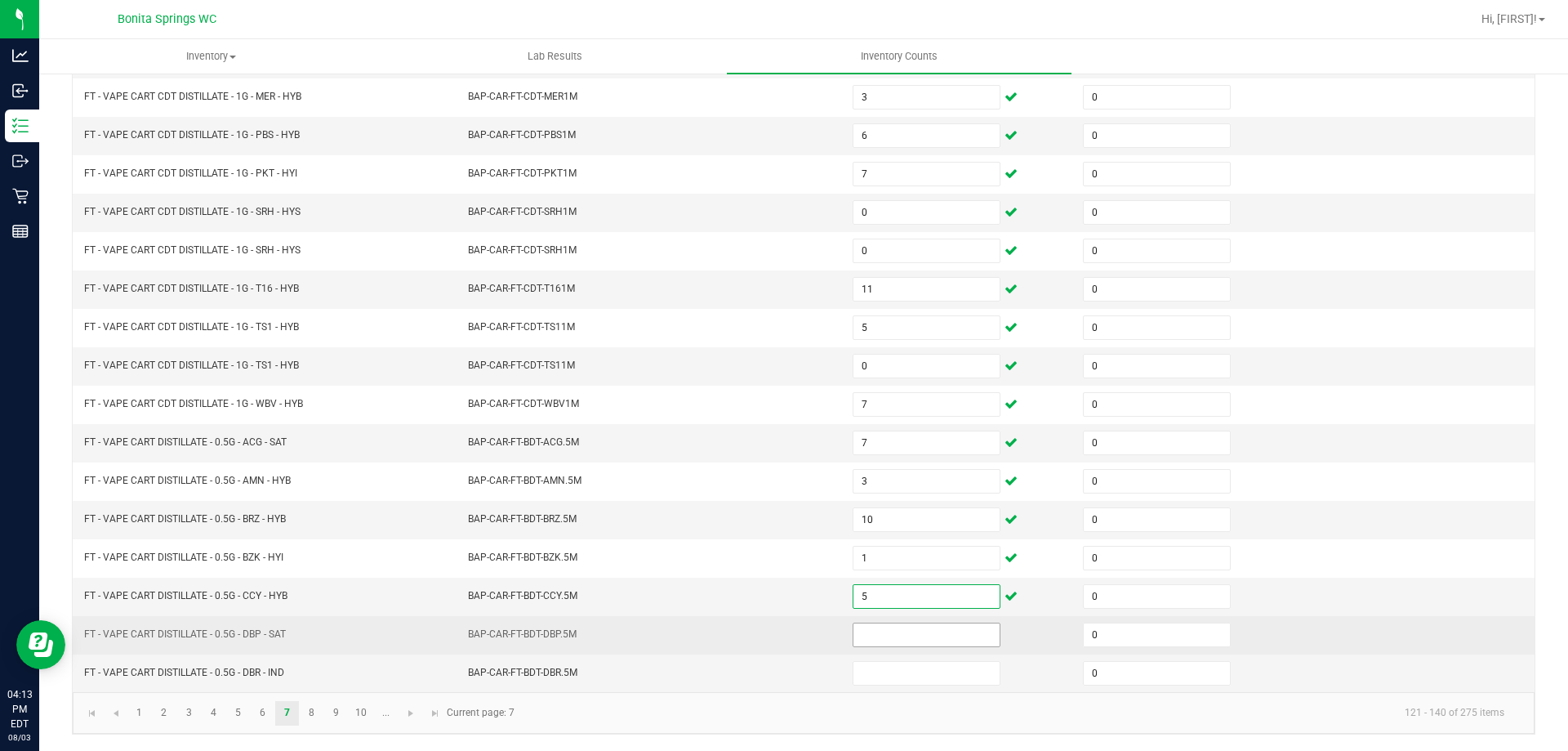 click at bounding box center (926, 635) 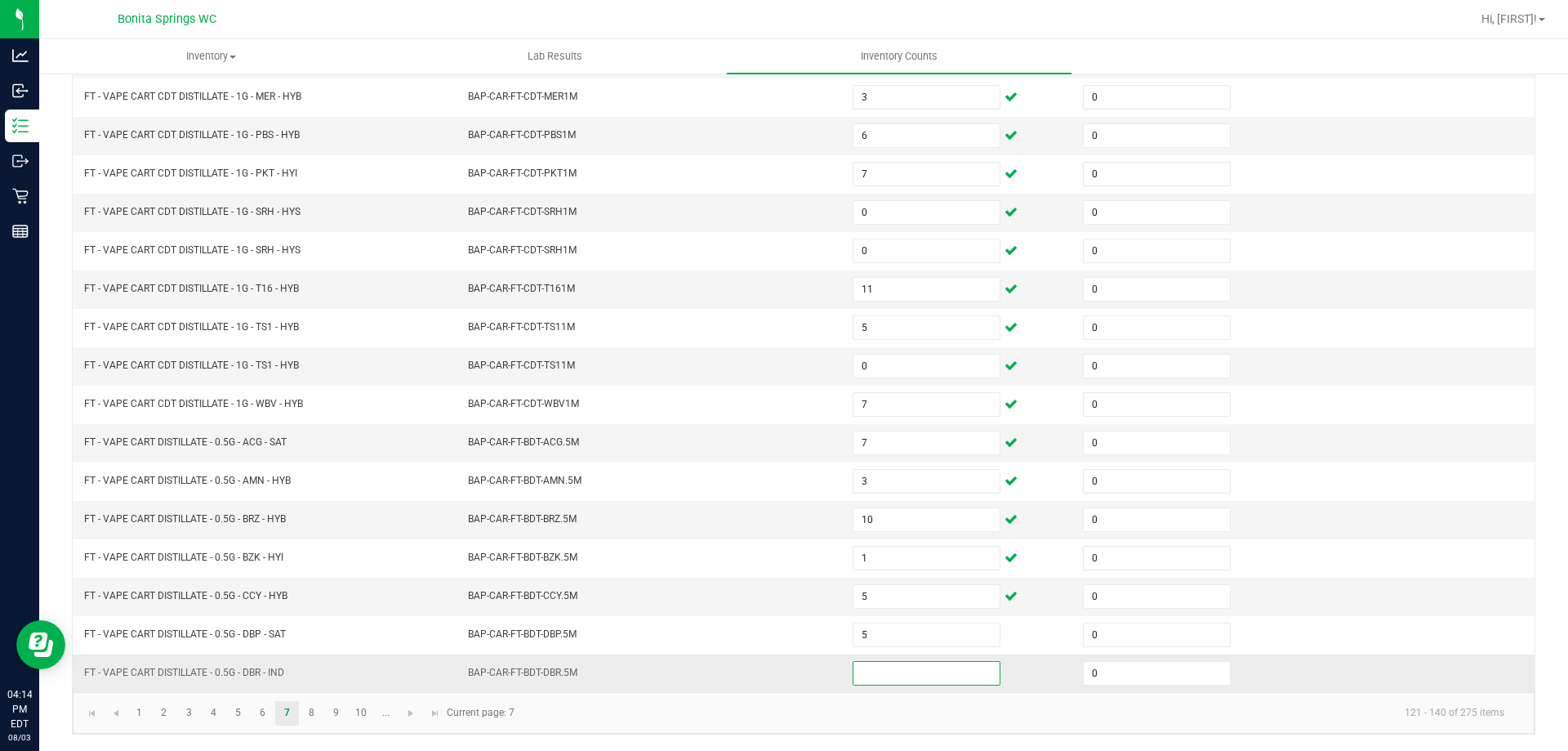 click at bounding box center [926, 673] 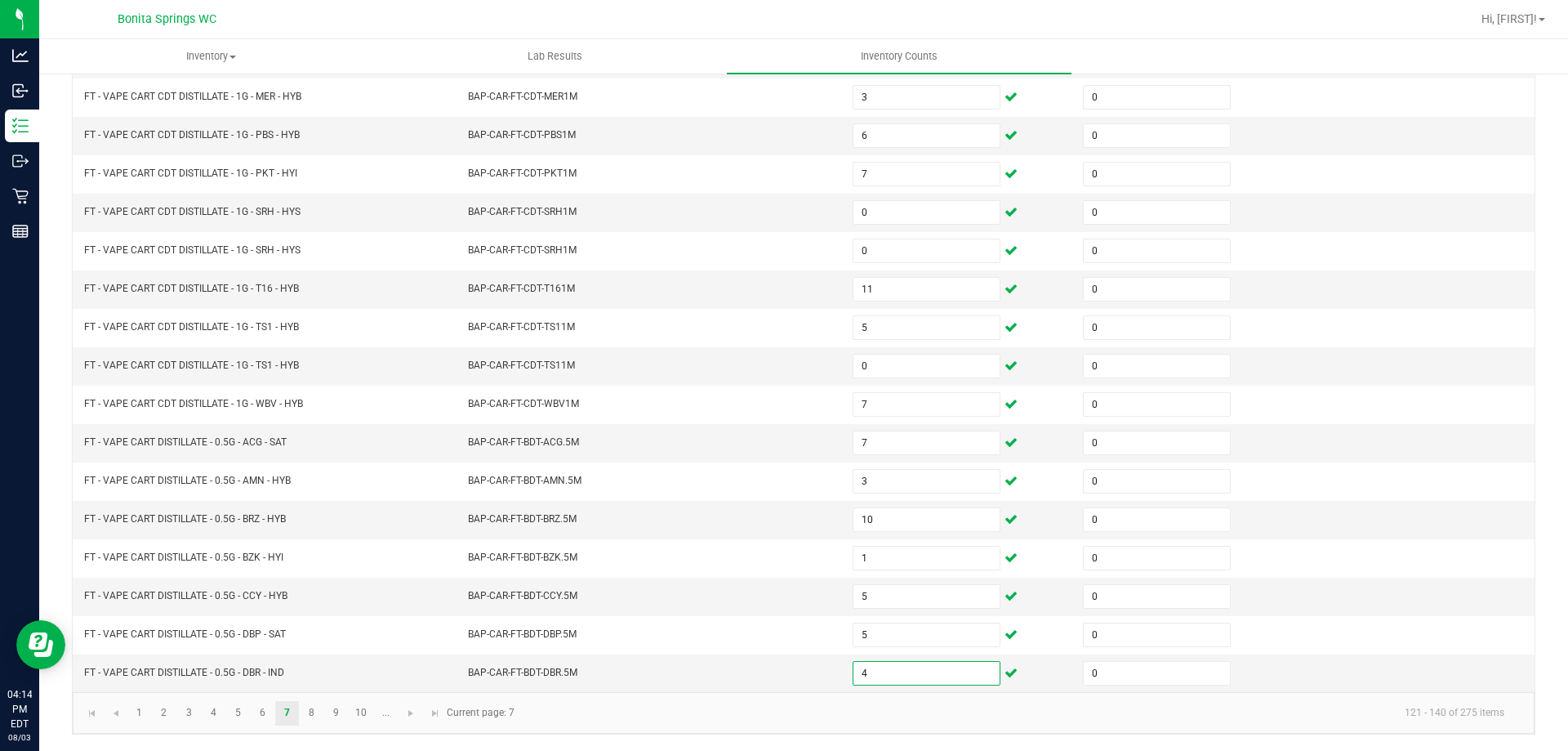 click on "121 - 140 of 275 items" 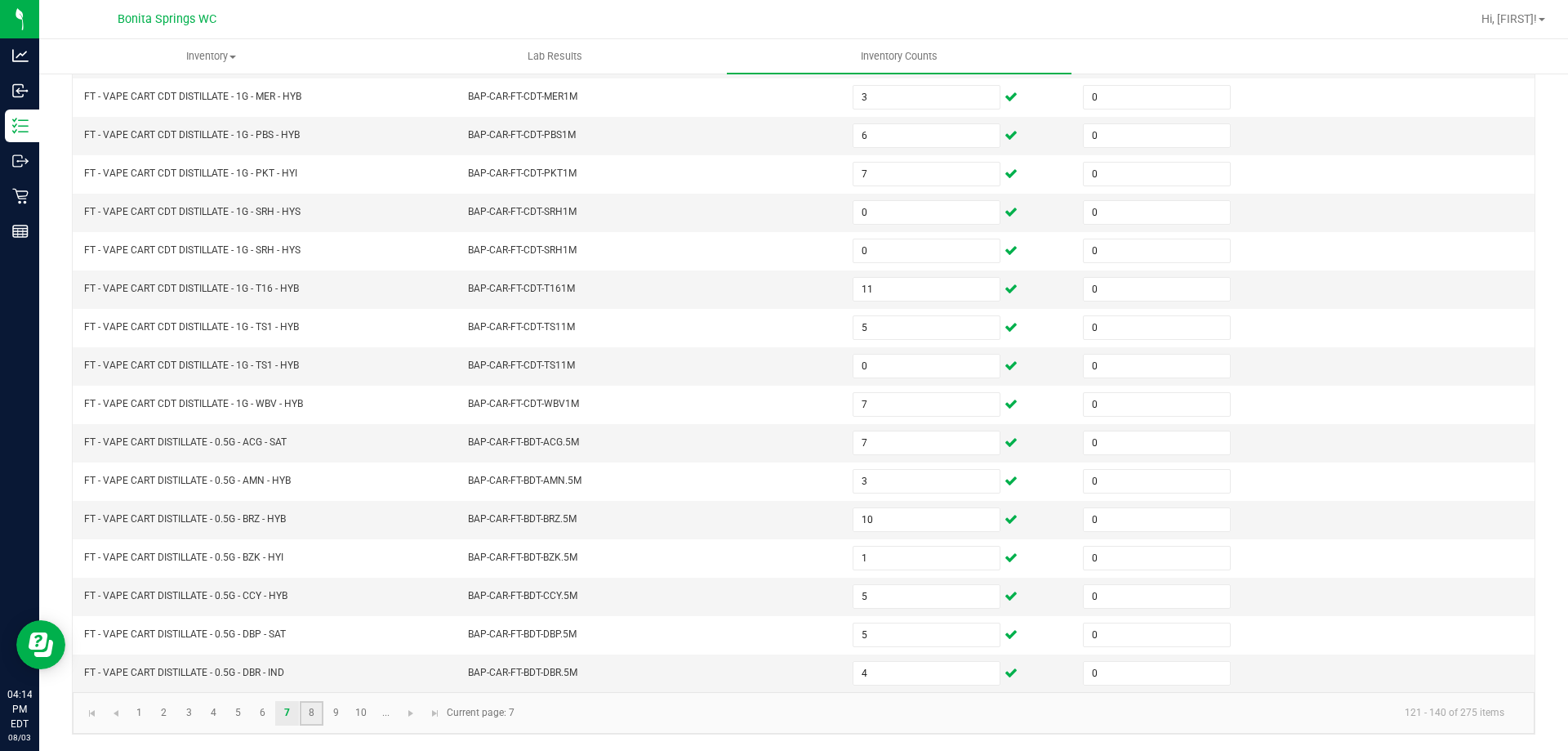 click on "8" 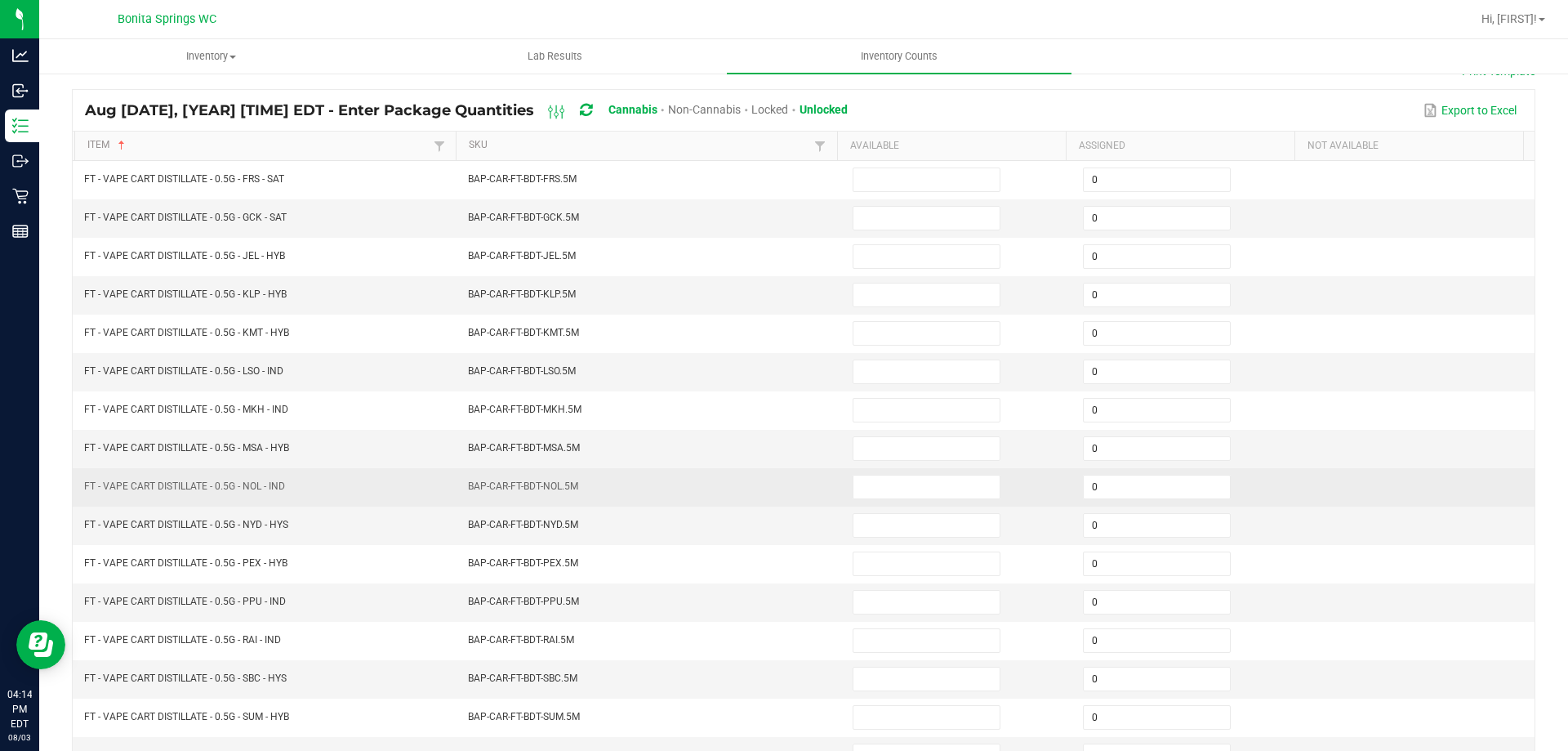 scroll, scrollTop: 0, scrollLeft: 0, axis: both 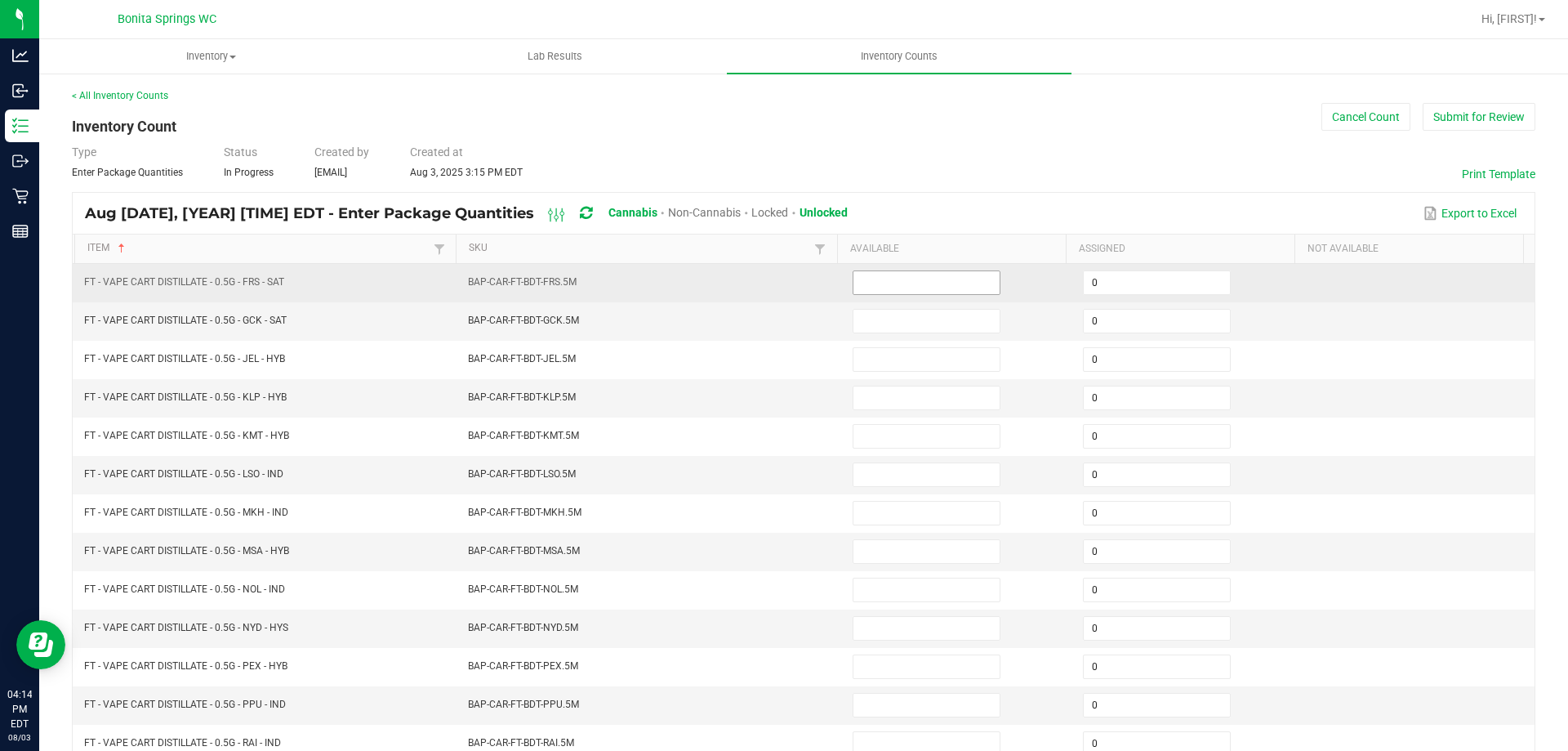click at bounding box center (926, 283) 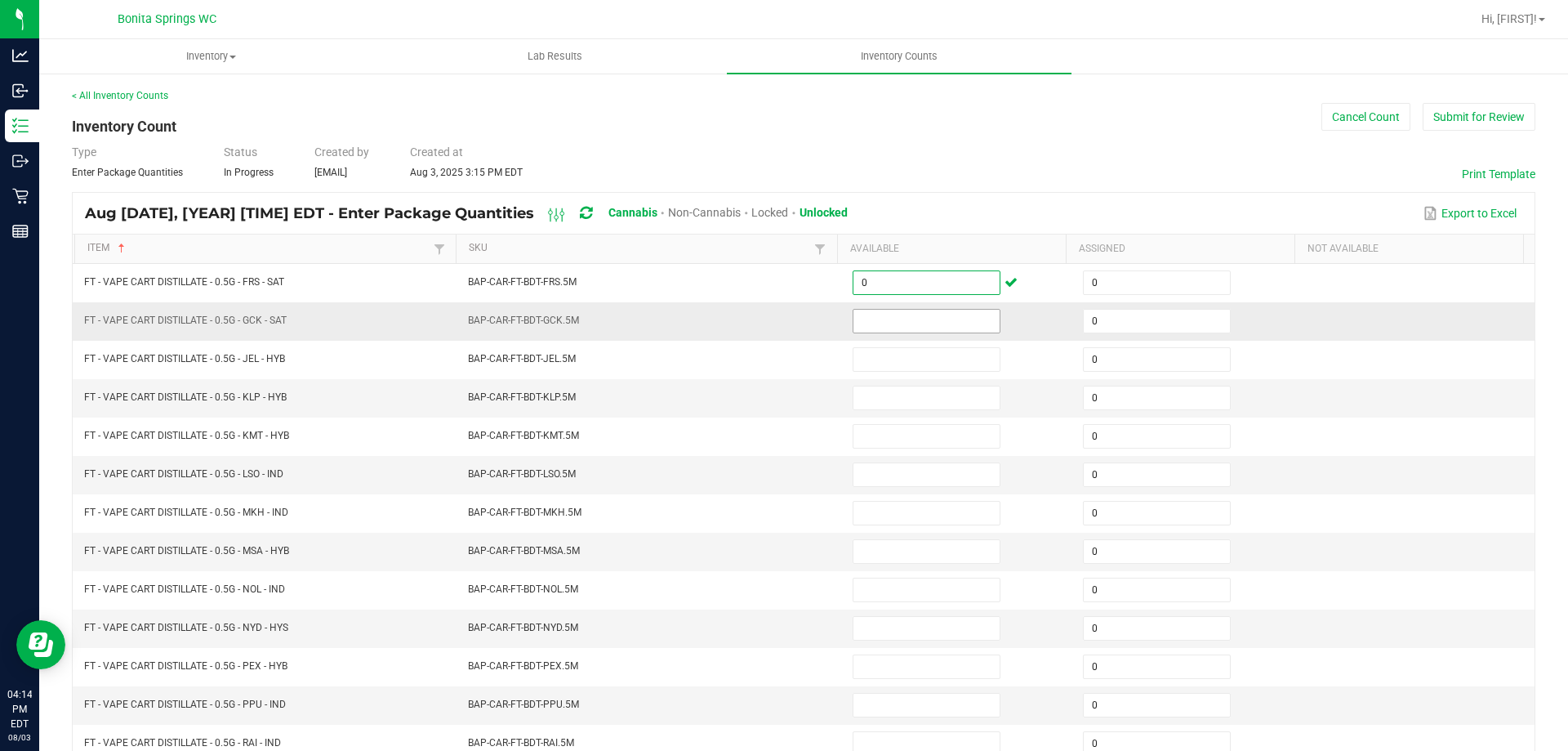 click at bounding box center (926, 321) 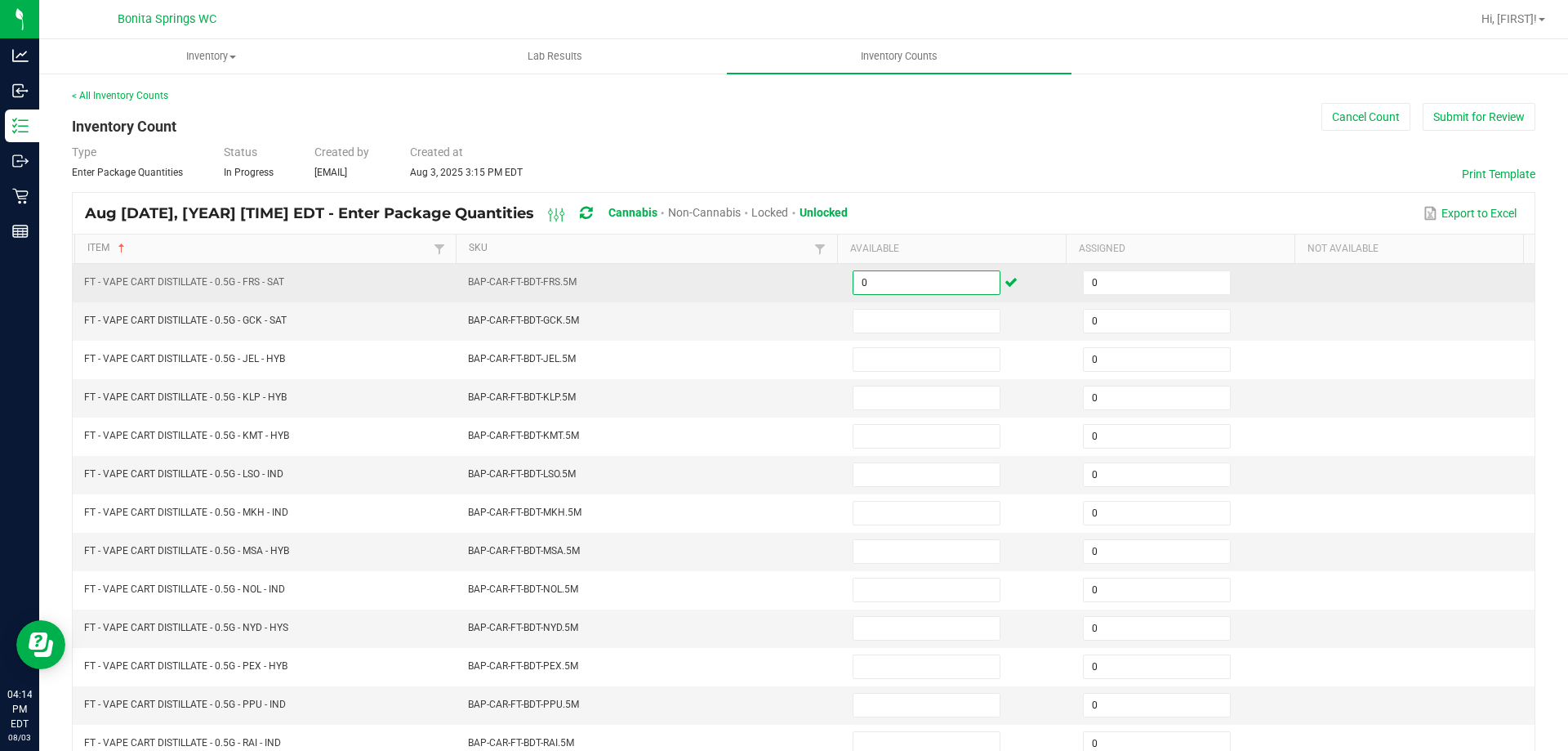 click on "0" at bounding box center (926, 283) 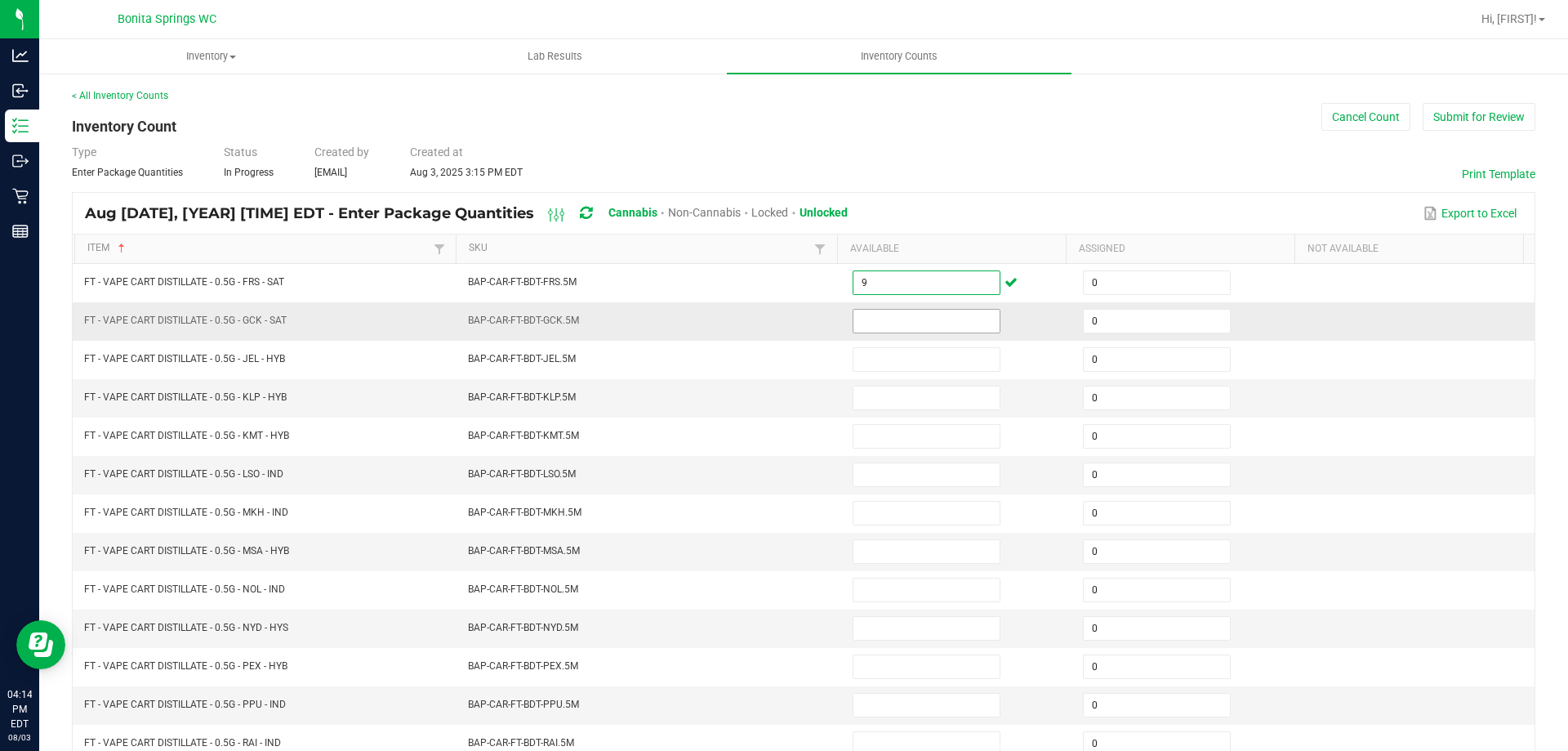 click at bounding box center (926, 321) 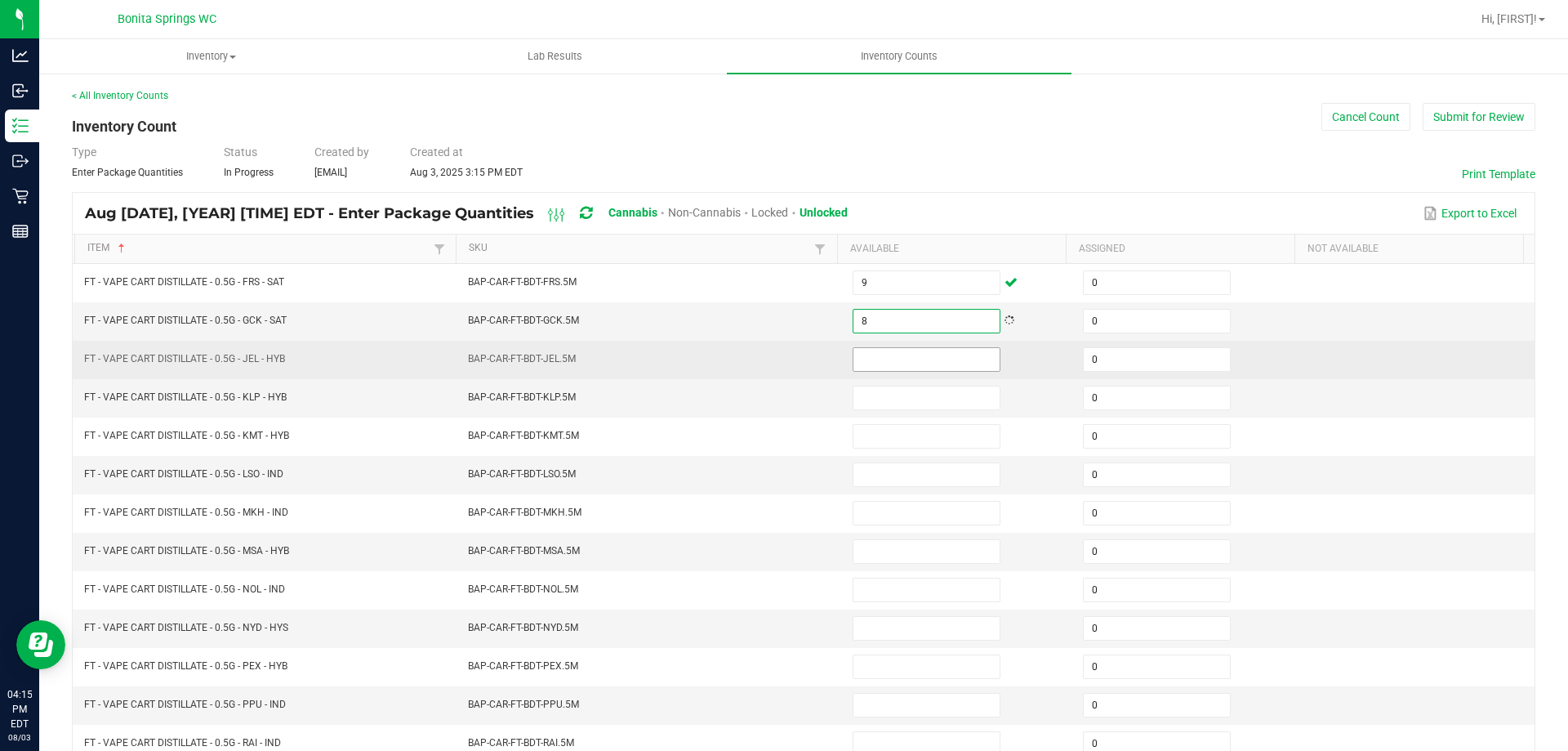 click at bounding box center [926, 360] 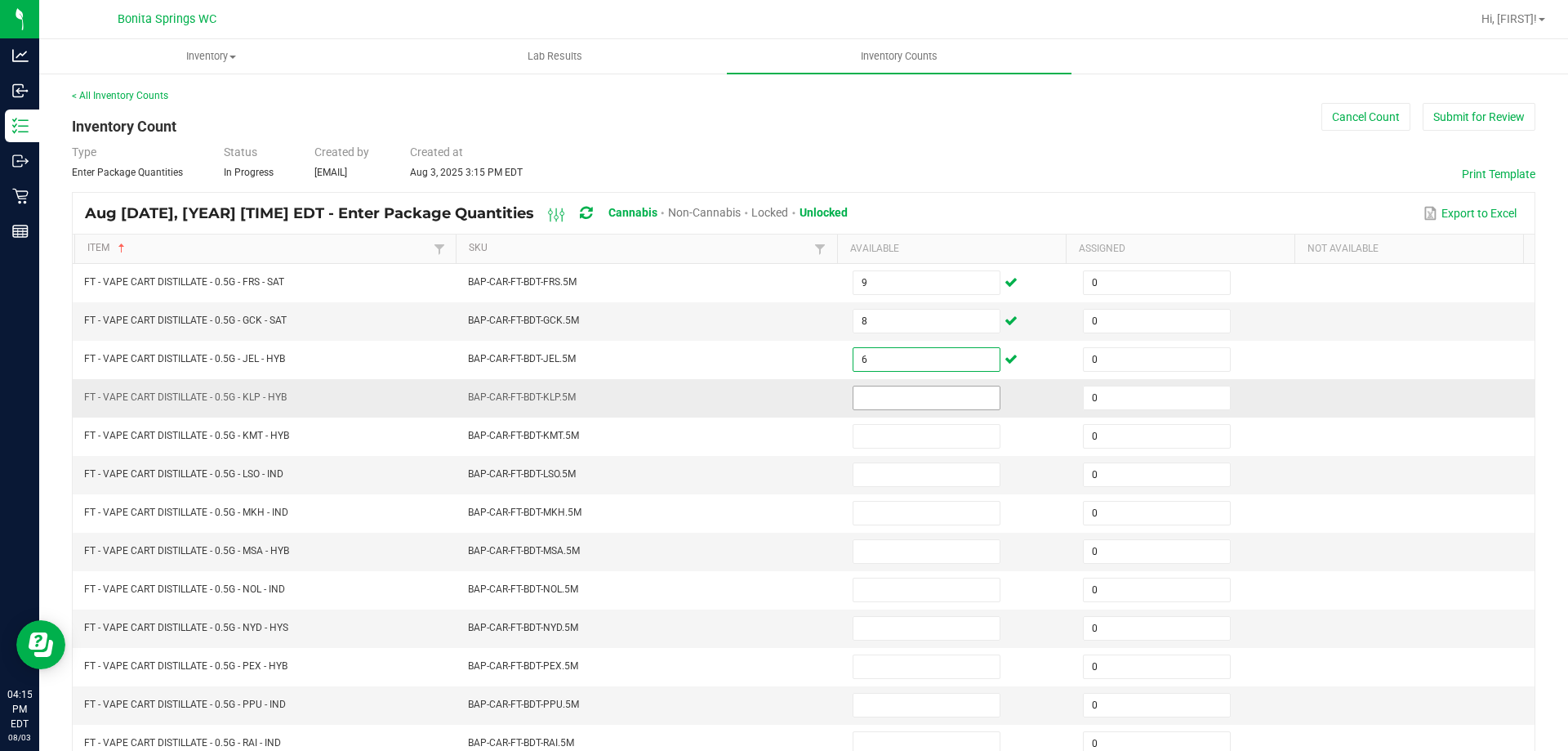 click at bounding box center (926, 398) 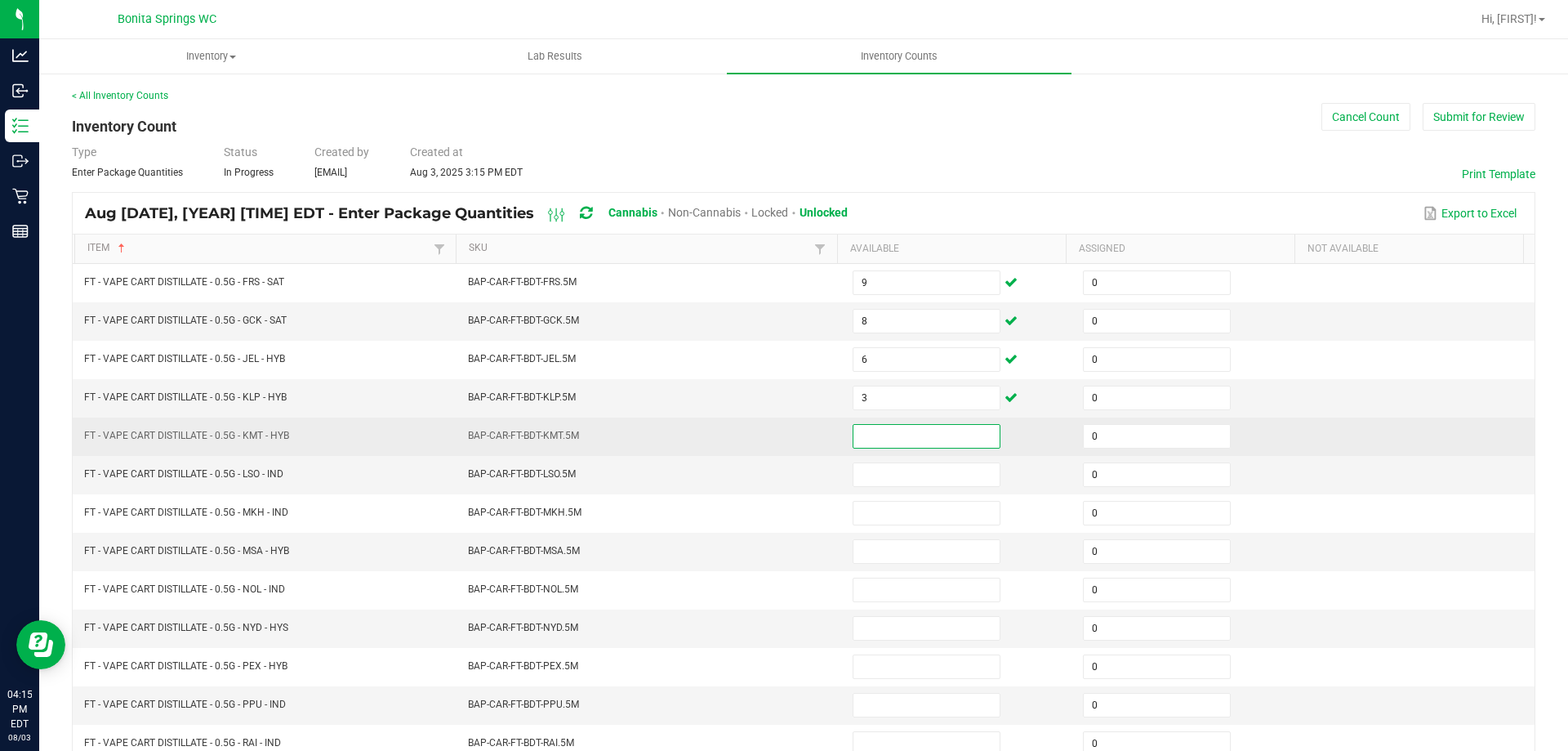 click at bounding box center [926, 436] 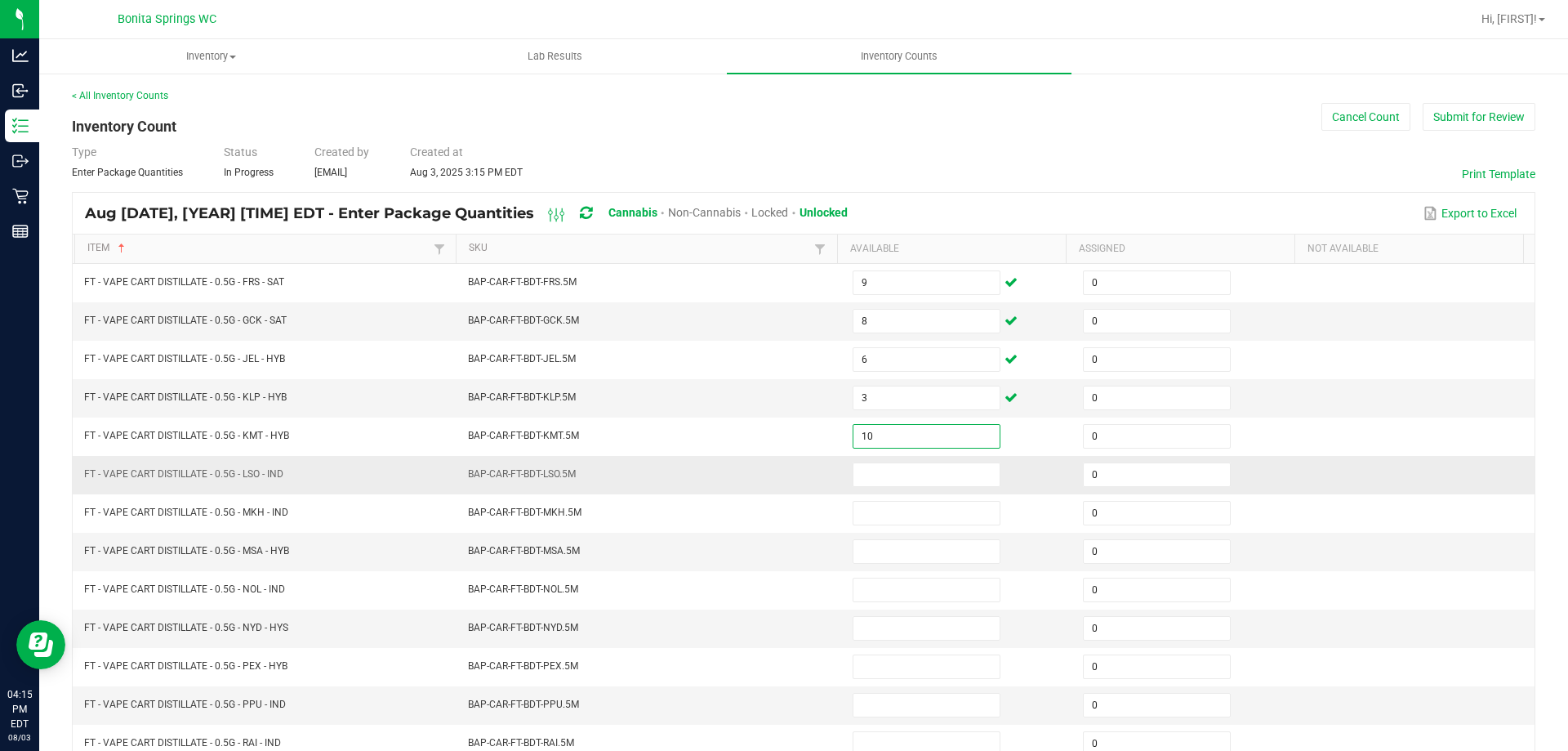 click at bounding box center [958, 475] 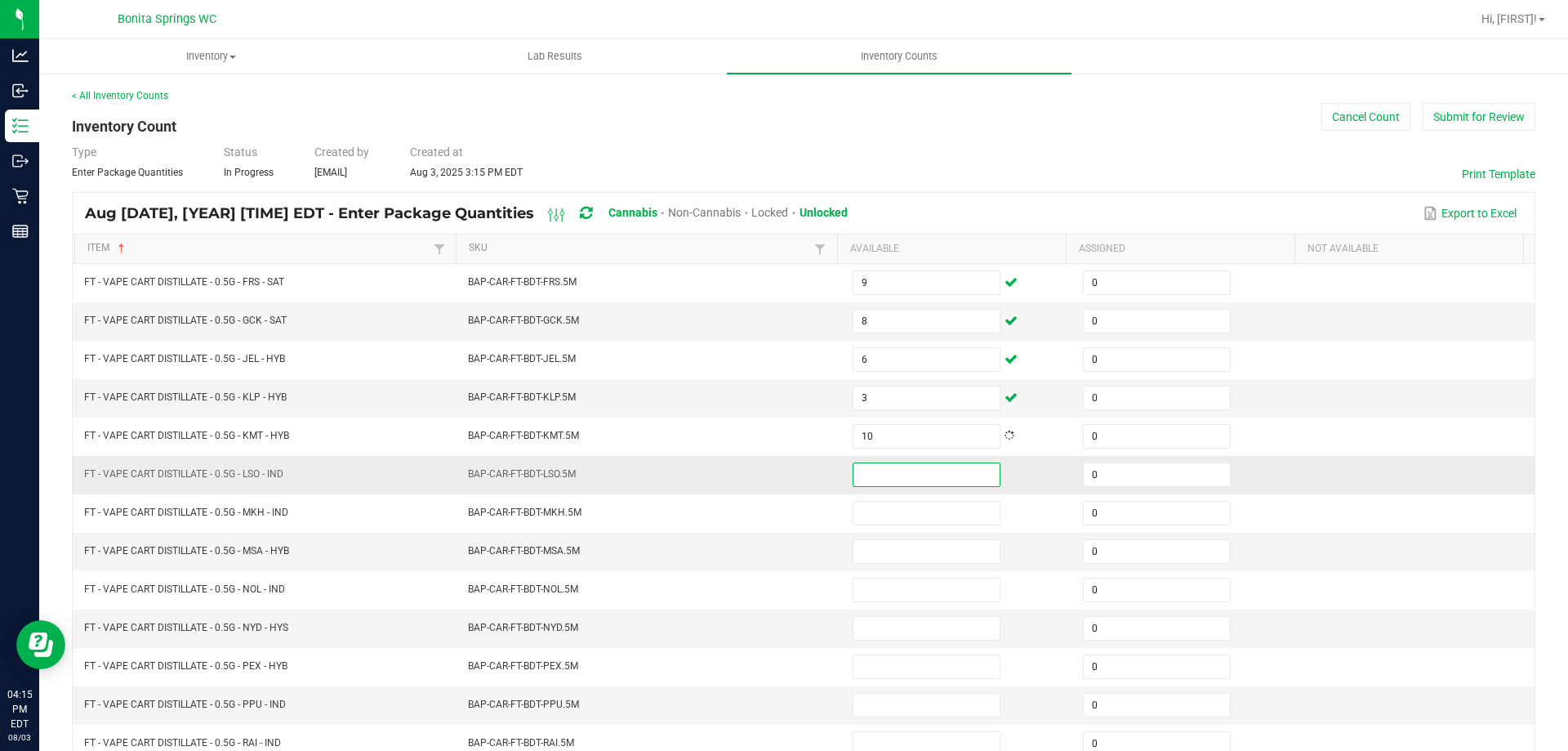 click at bounding box center [926, 475] 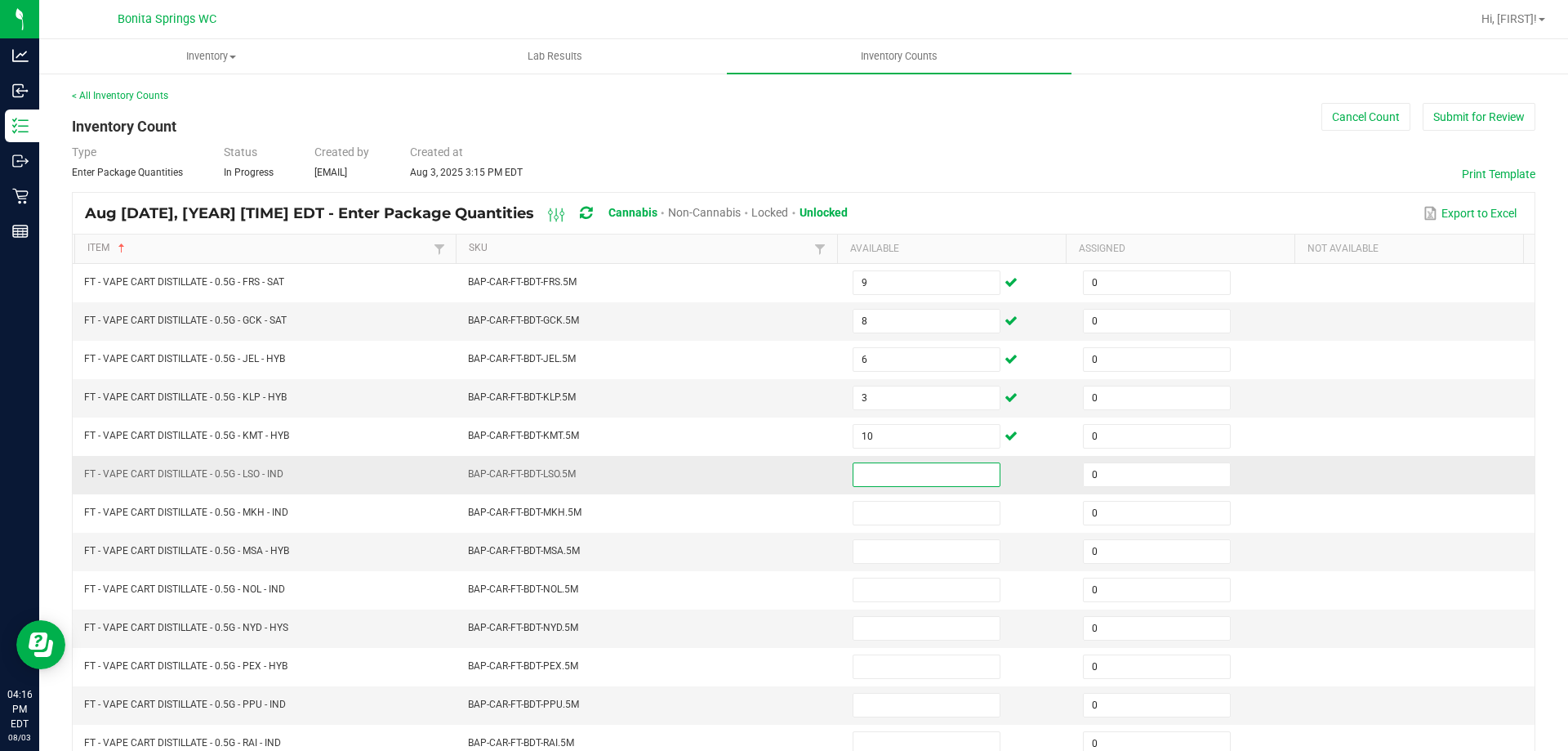 click at bounding box center (926, 475) 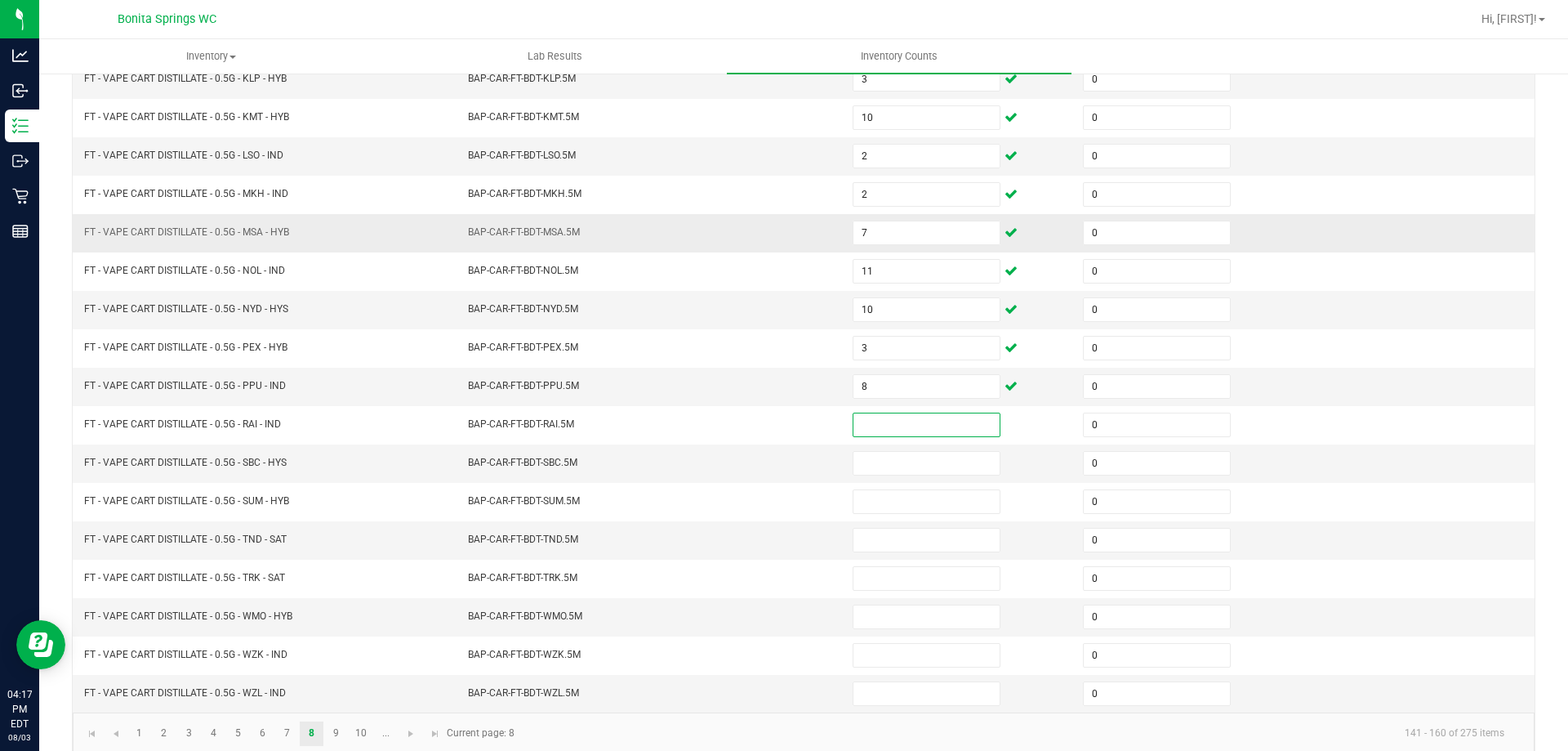 scroll, scrollTop: 339, scrollLeft: 0, axis: vertical 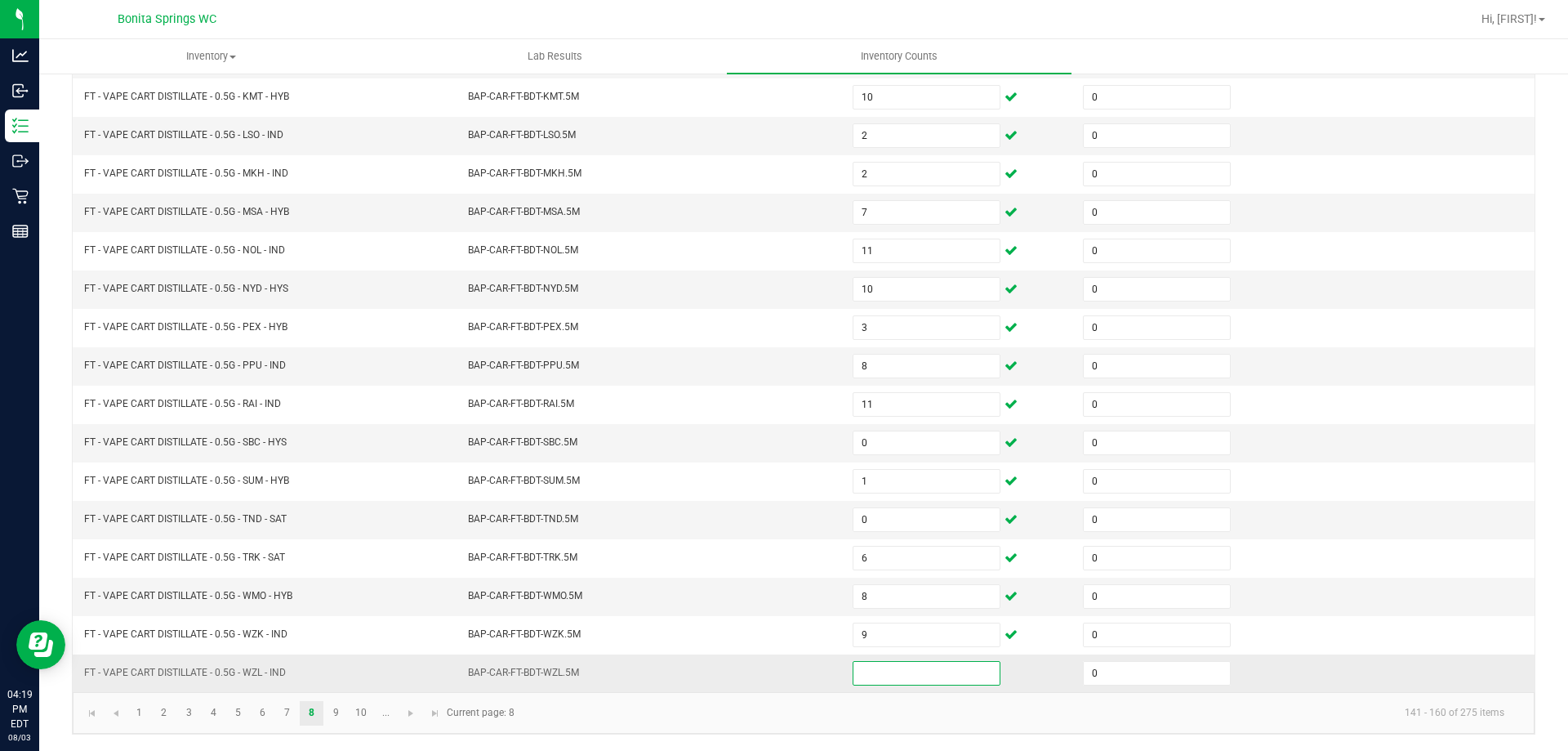 click at bounding box center [926, 673] 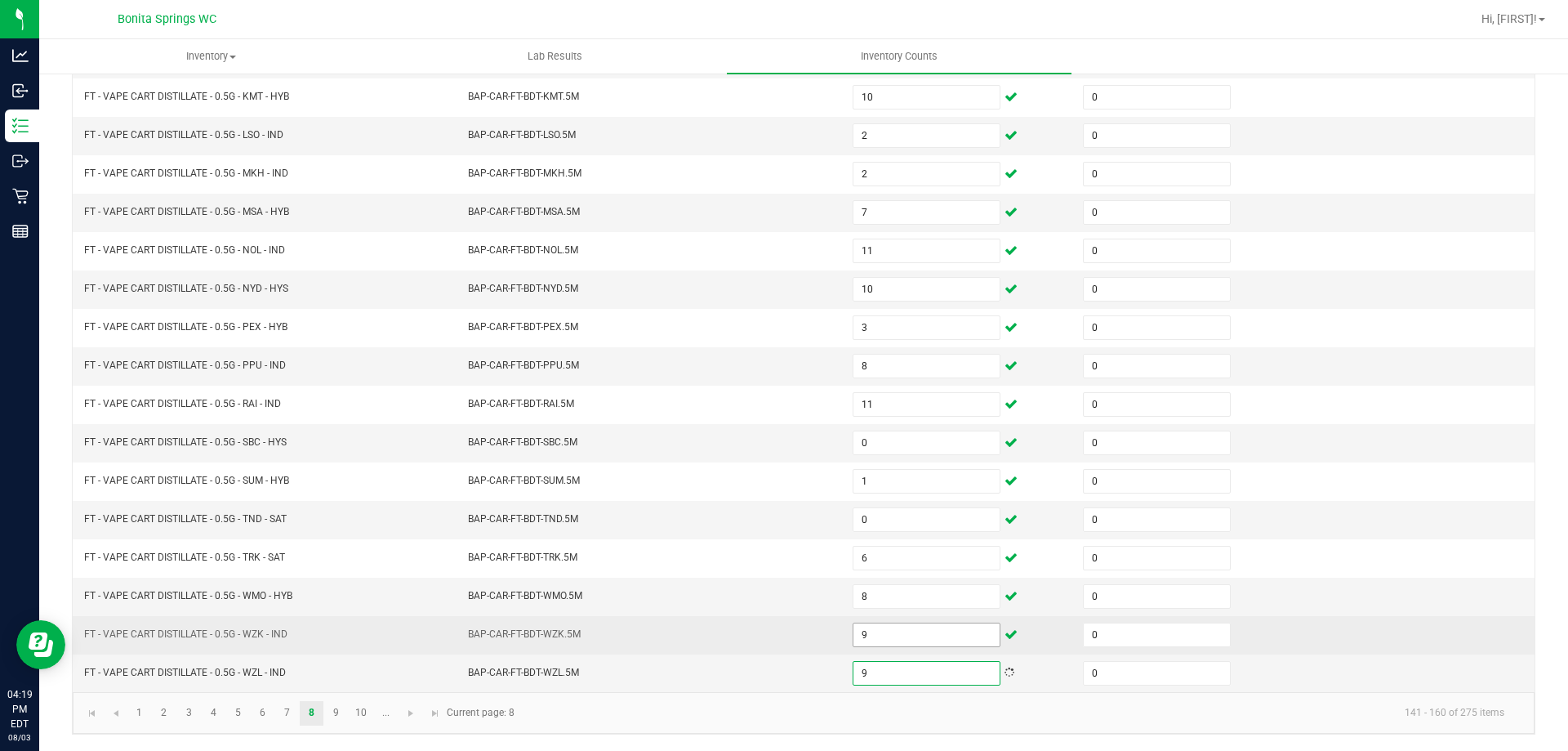 click on "9" at bounding box center (926, 635) 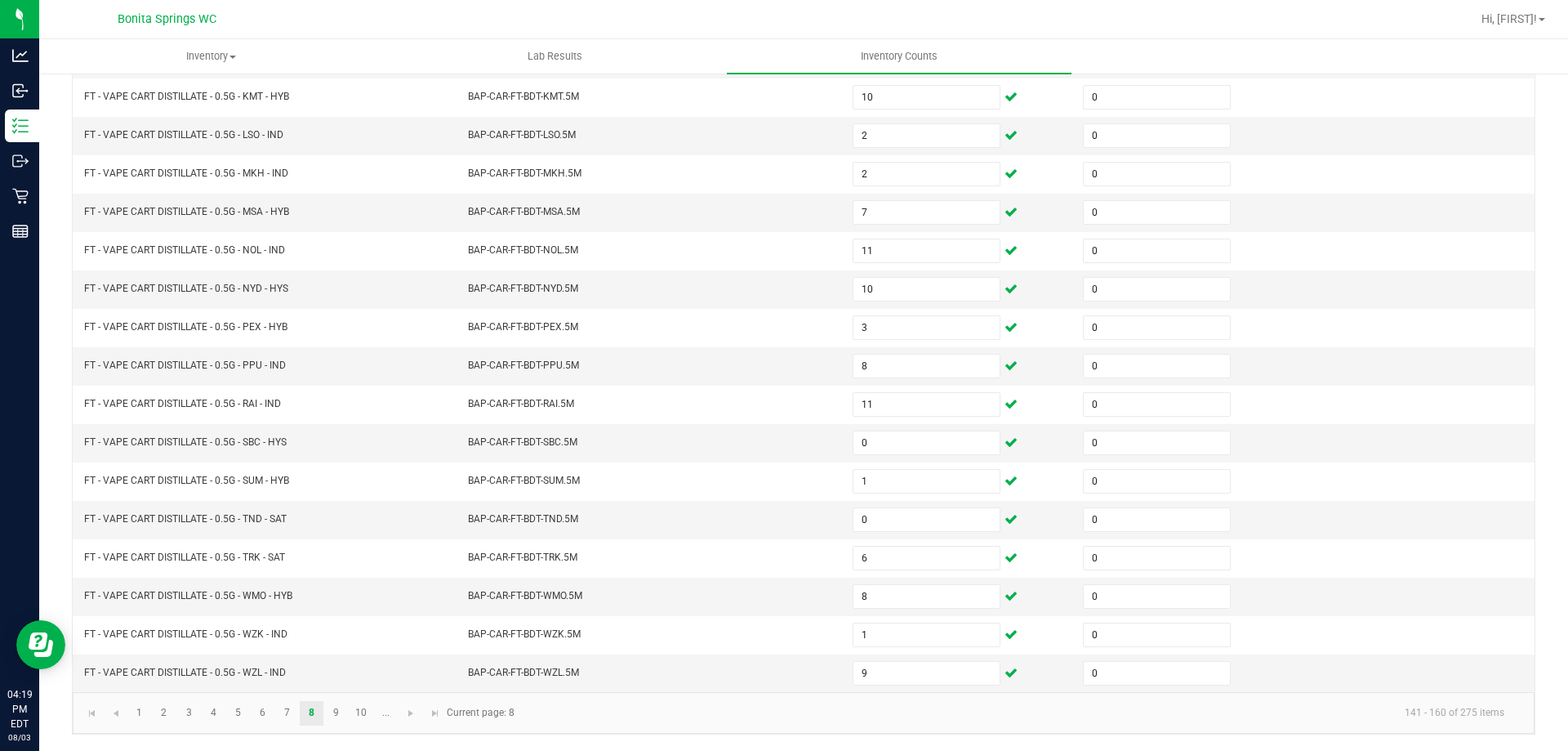 click on "141 - 160 of 275 items" 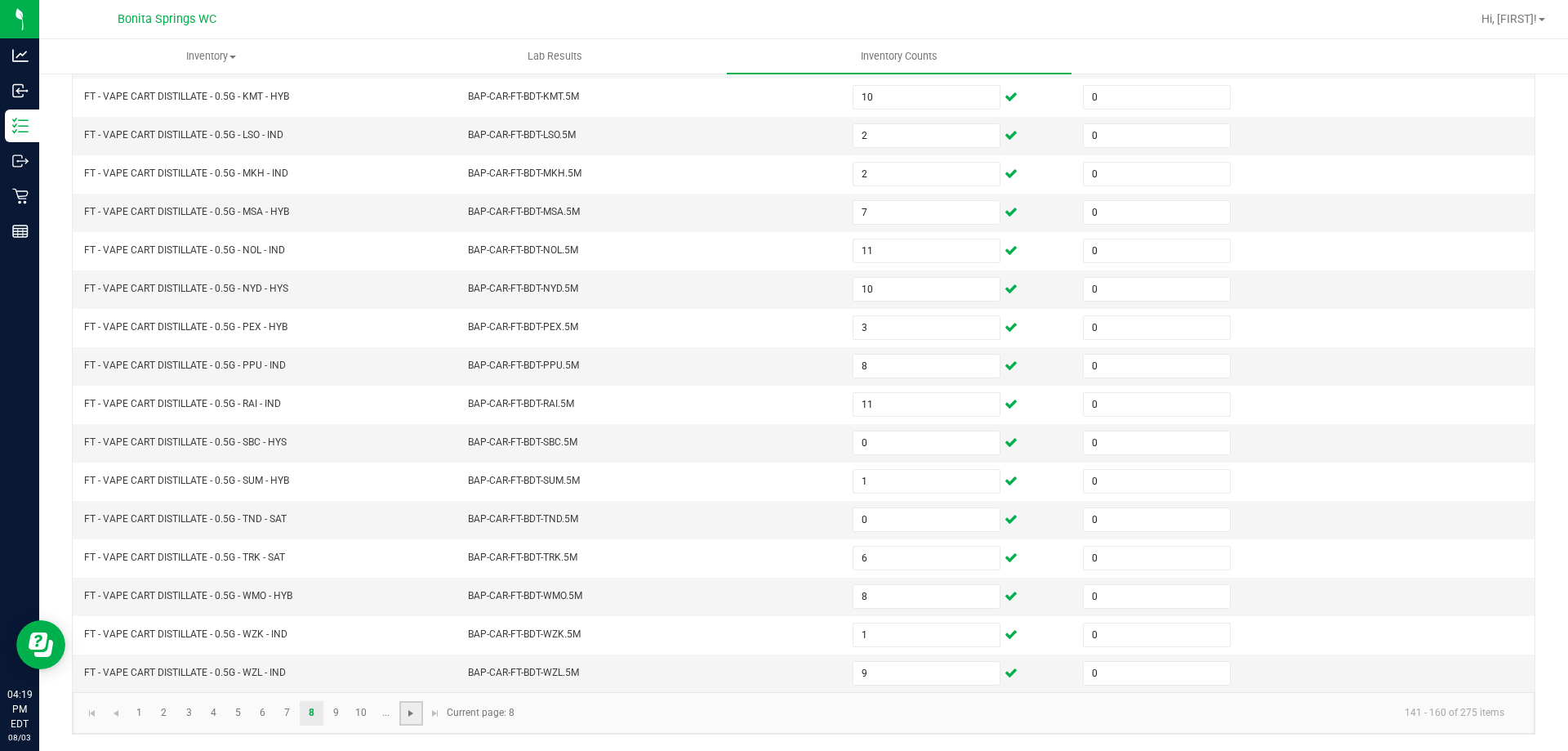 click 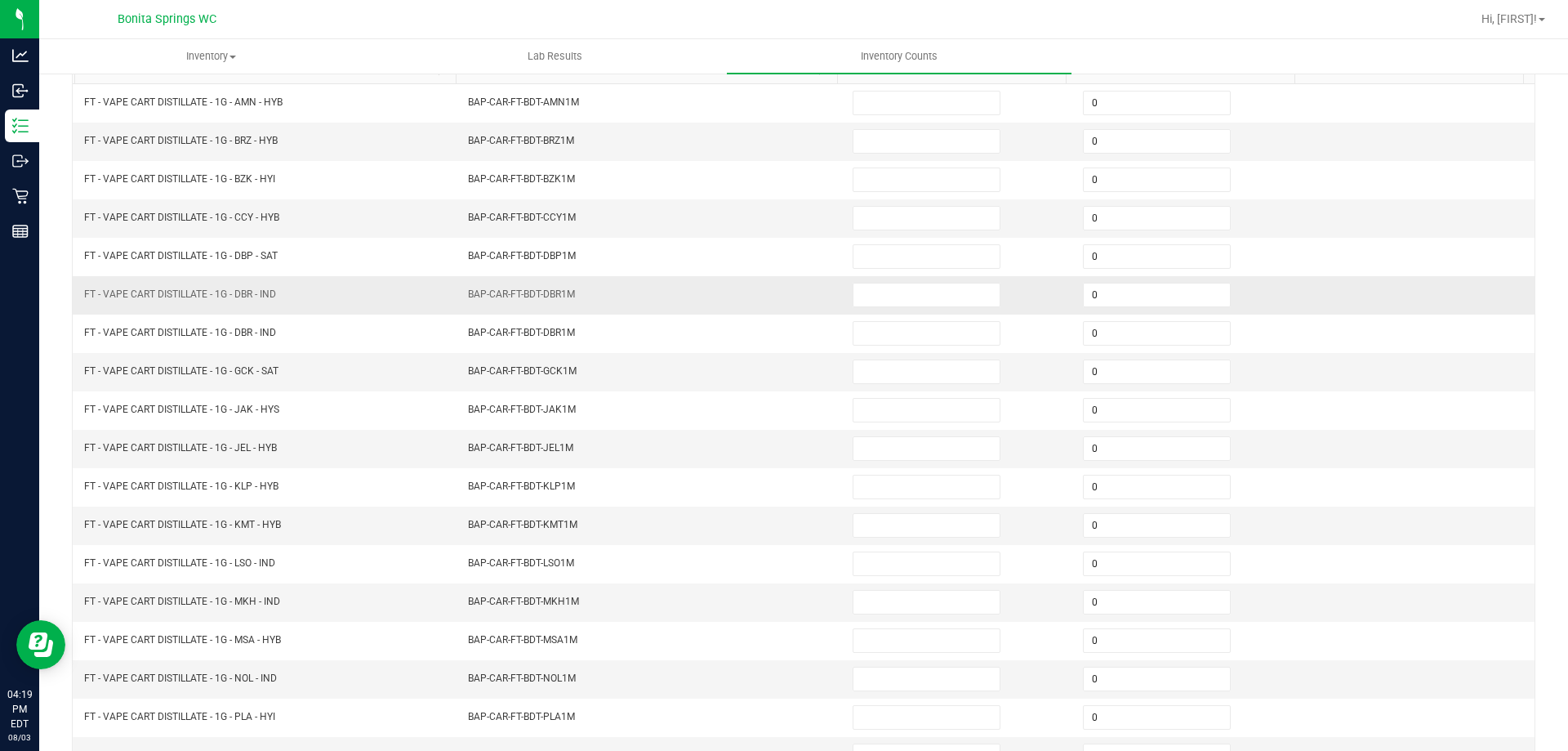 scroll, scrollTop: 0, scrollLeft: 0, axis: both 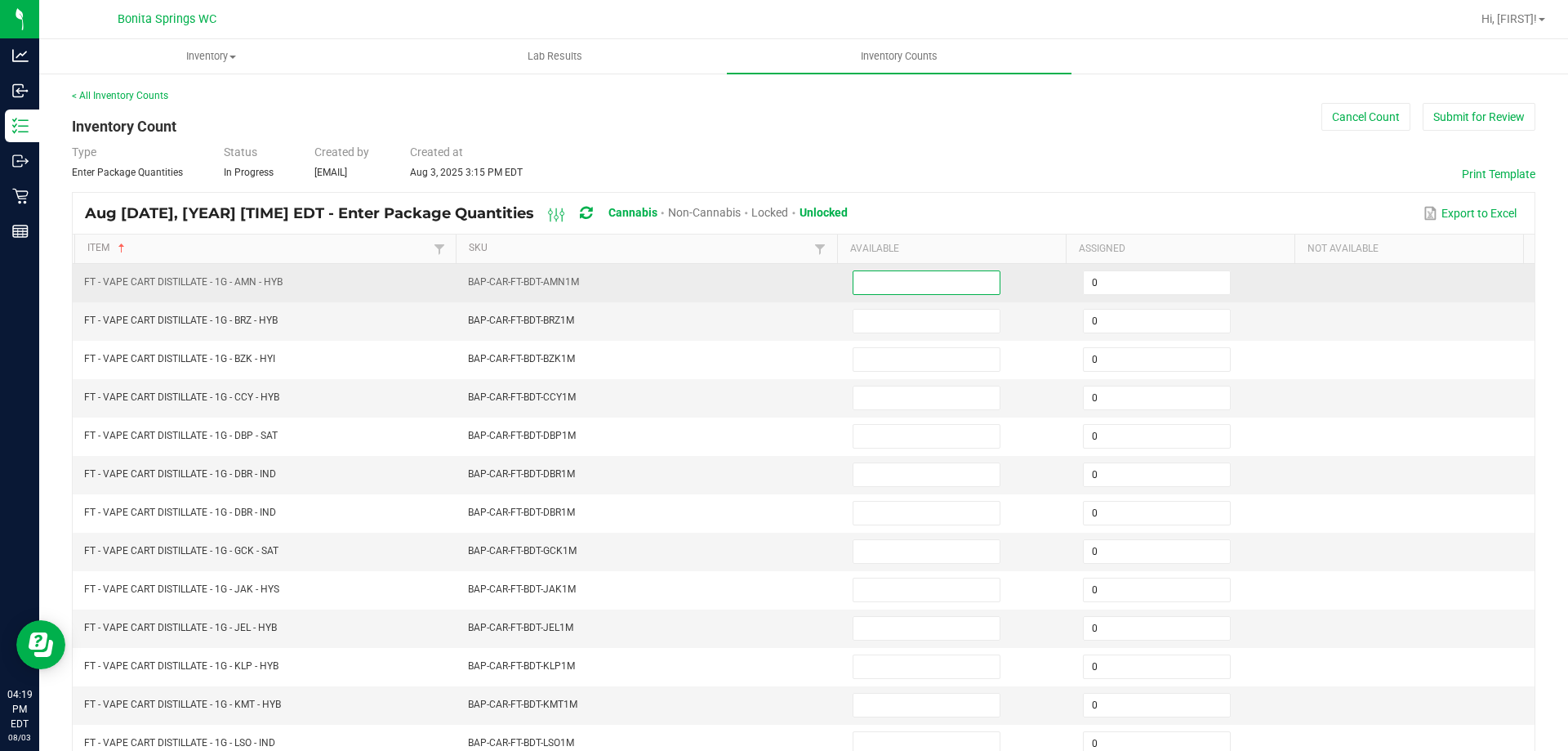 click at bounding box center (926, 283) 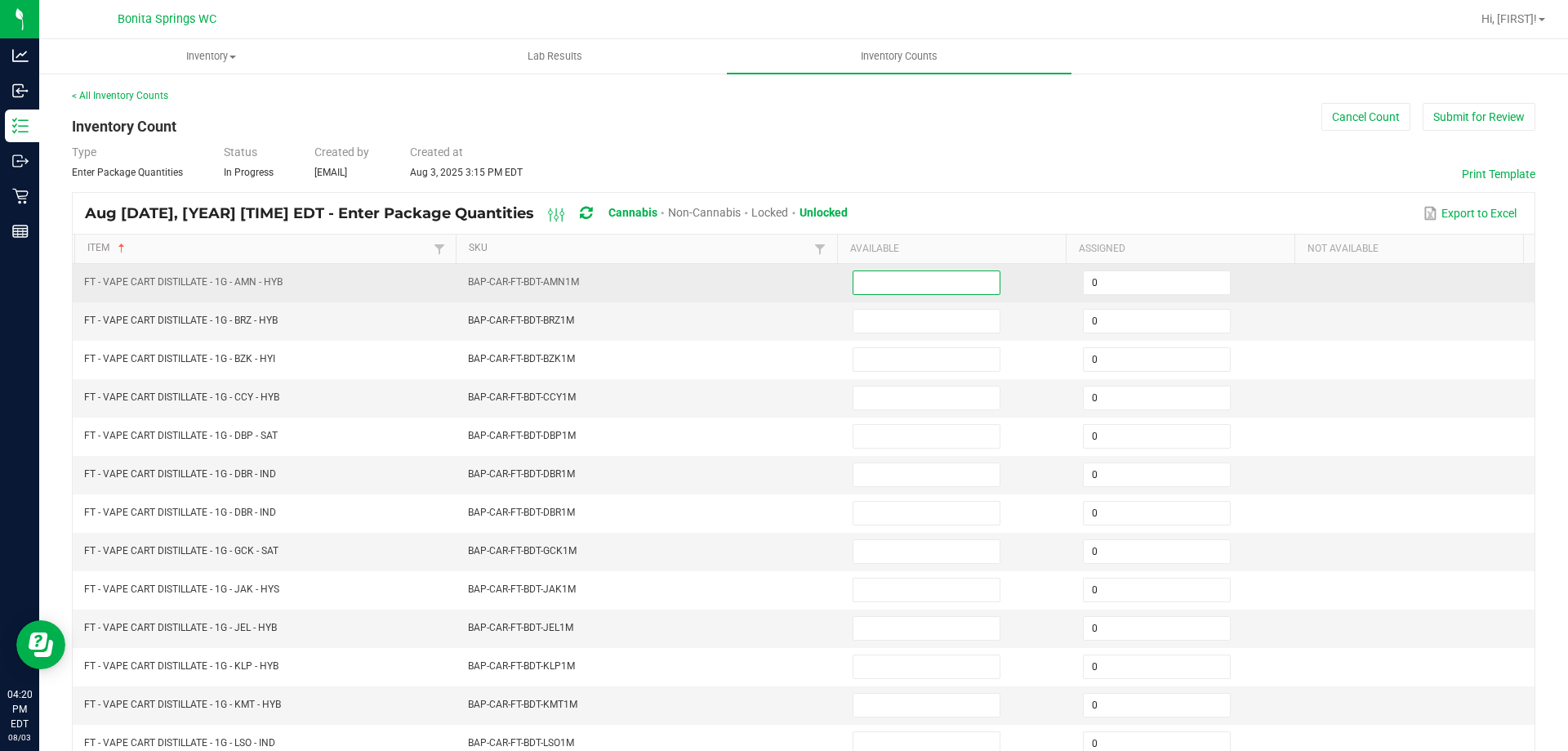 click at bounding box center (926, 283) 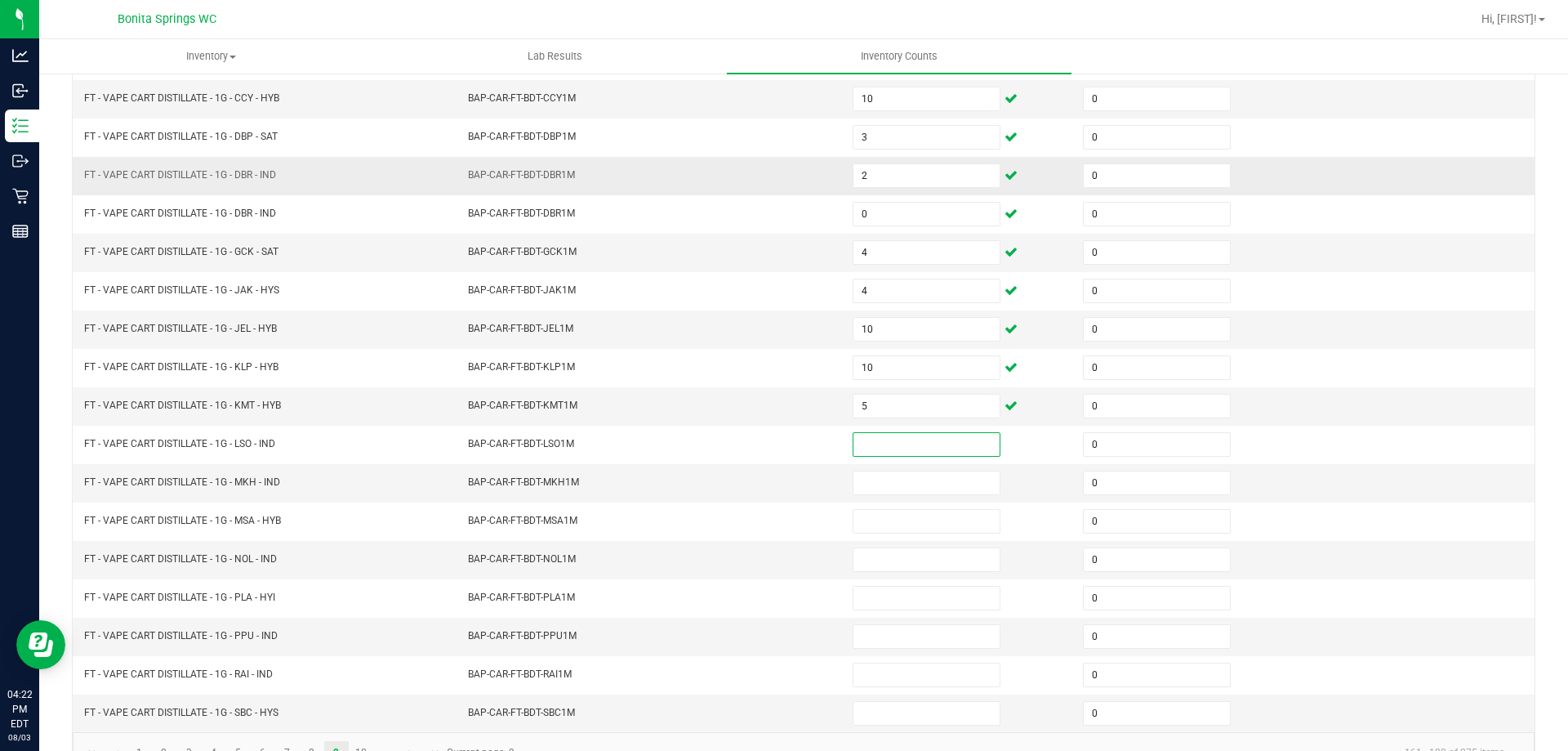 scroll, scrollTop: 339, scrollLeft: 0, axis: vertical 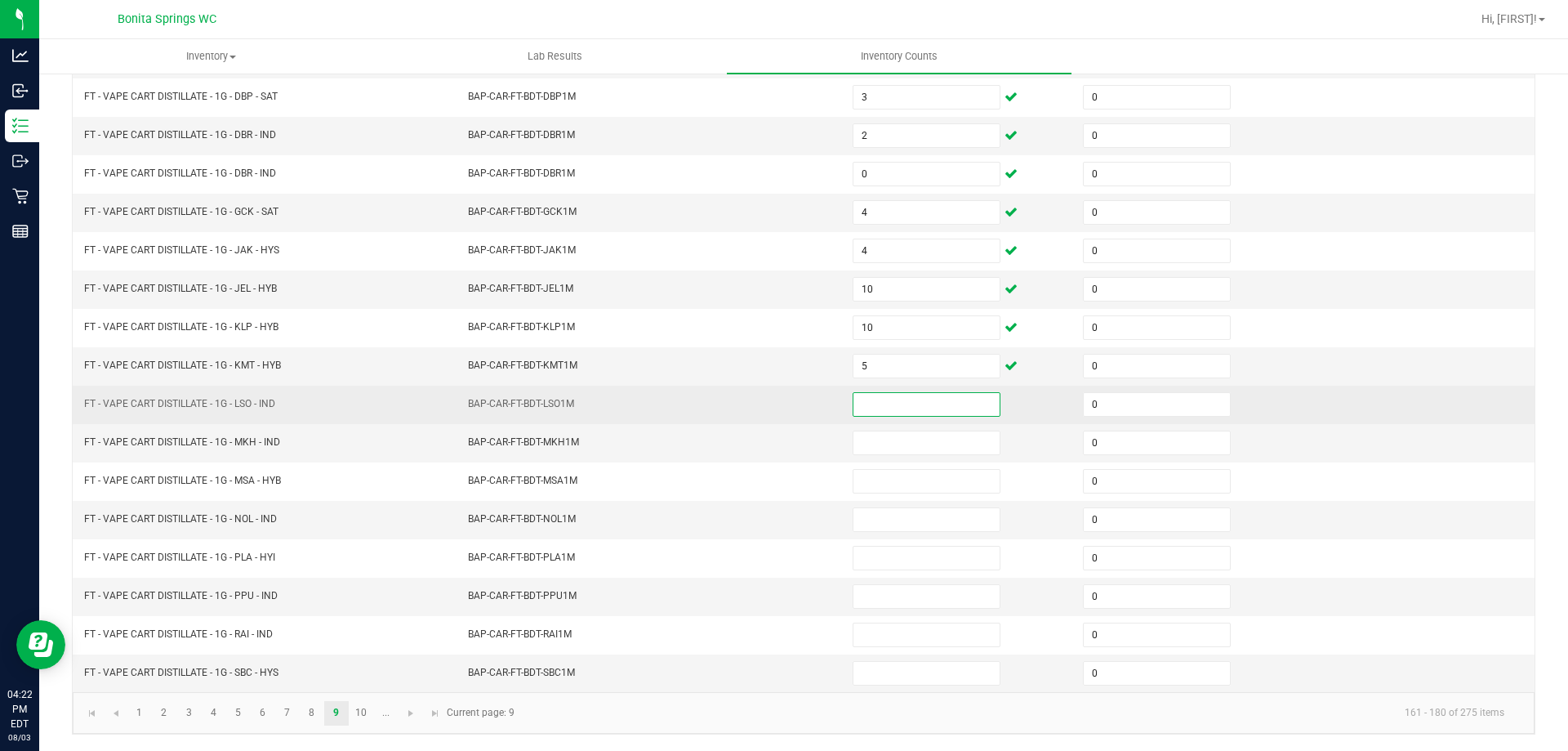 click at bounding box center [926, 405] 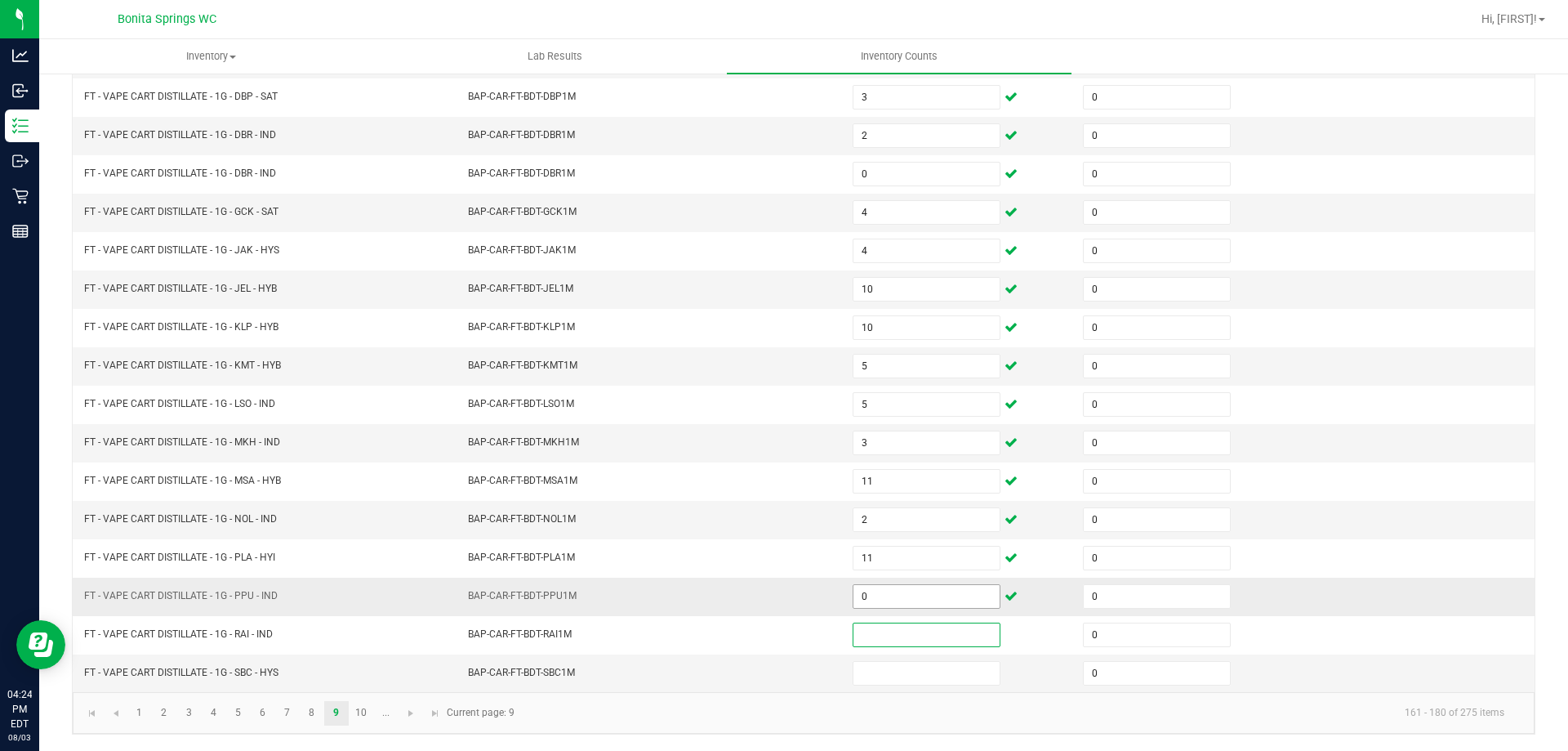 click on "0" at bounding box center (926, 597) 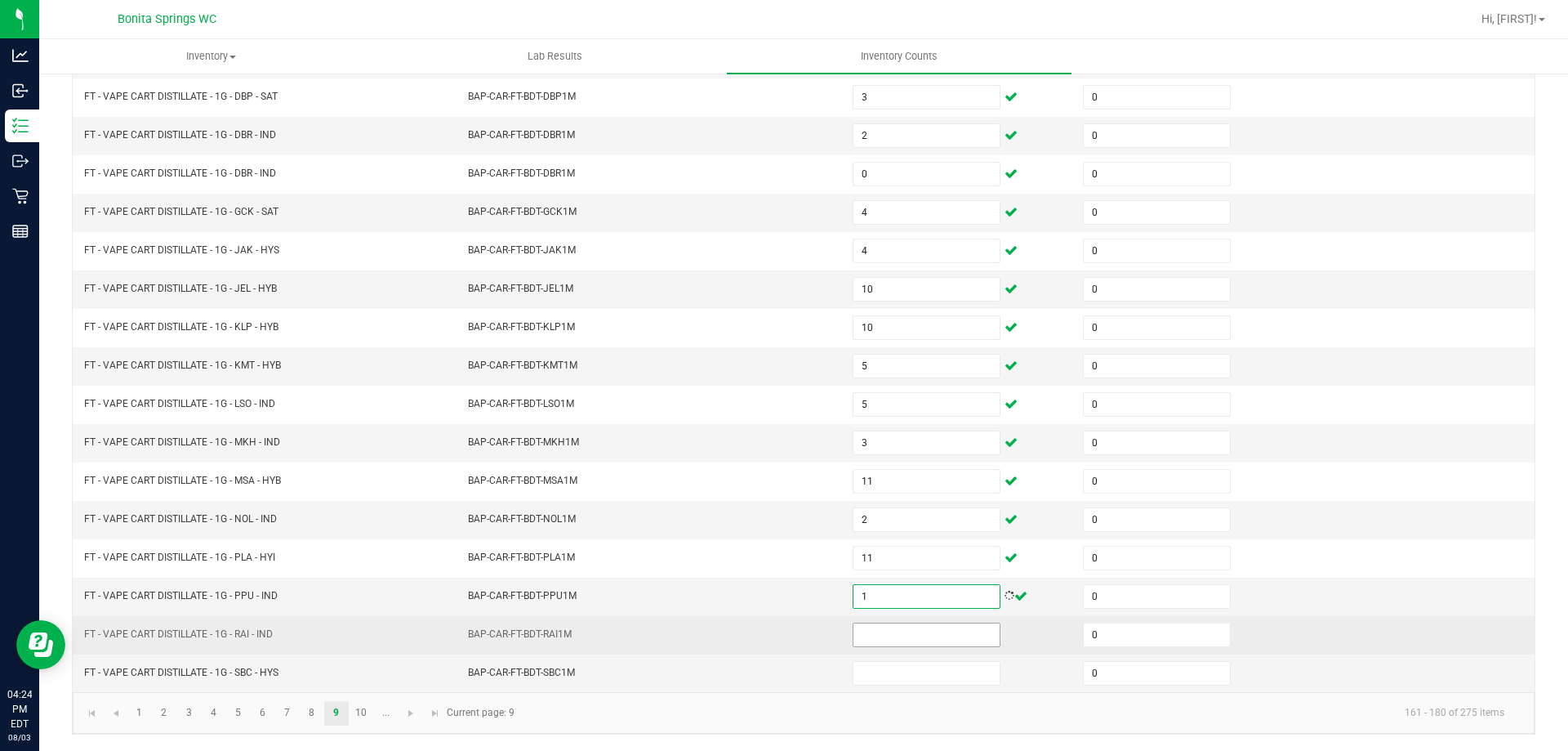 click at bounding box center (926, 635) 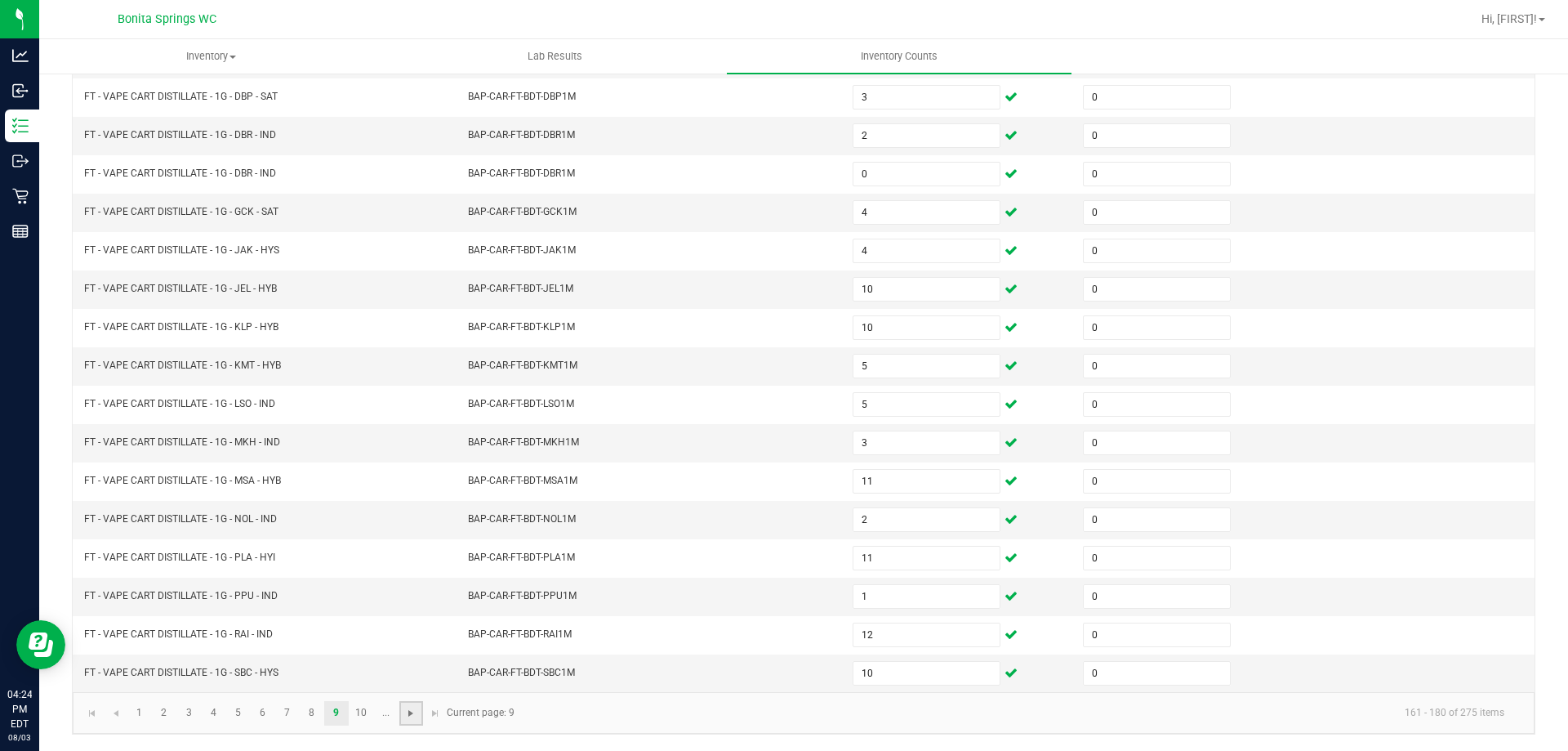 click 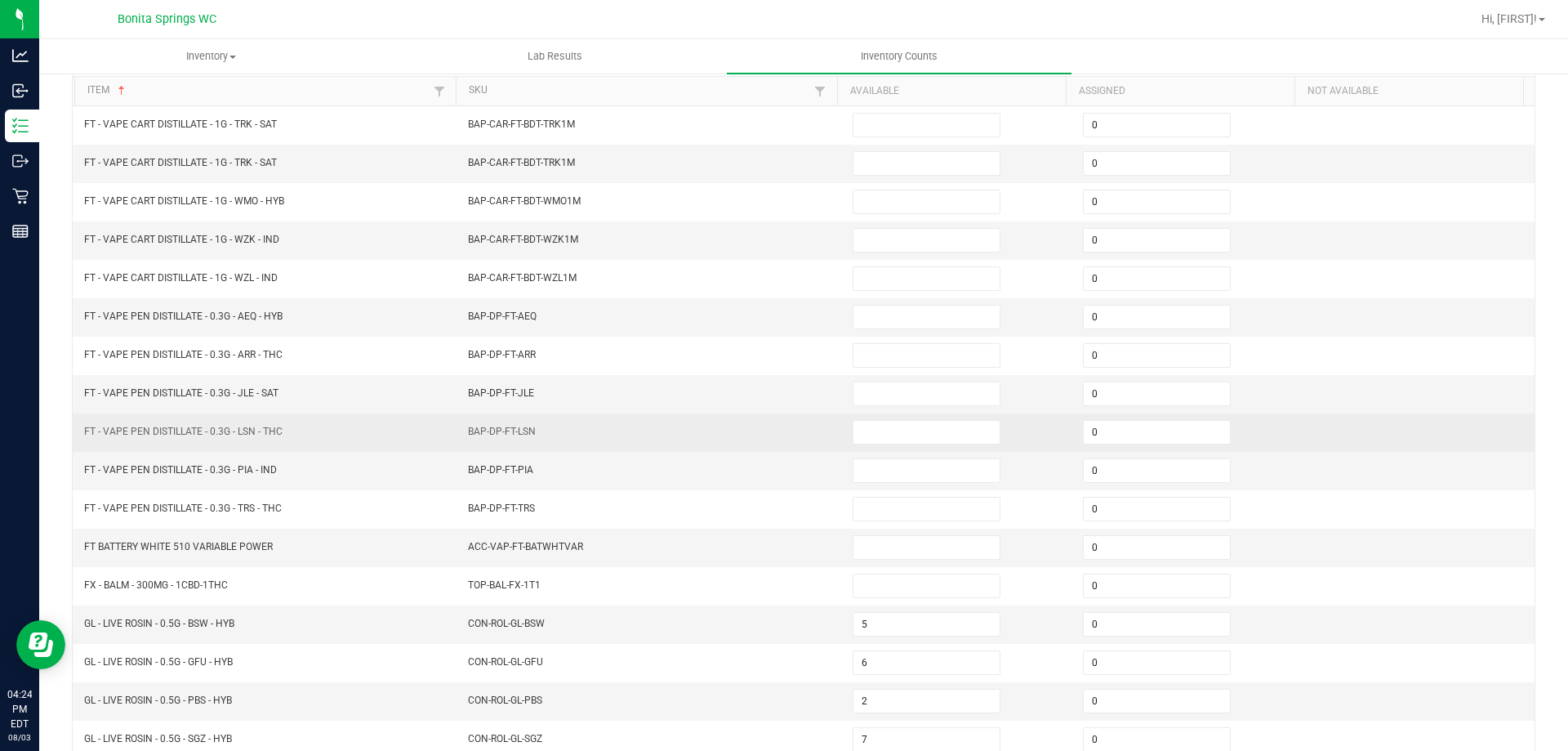 scroll, scrollTop: 0, scrollLeft: 0, axis: both 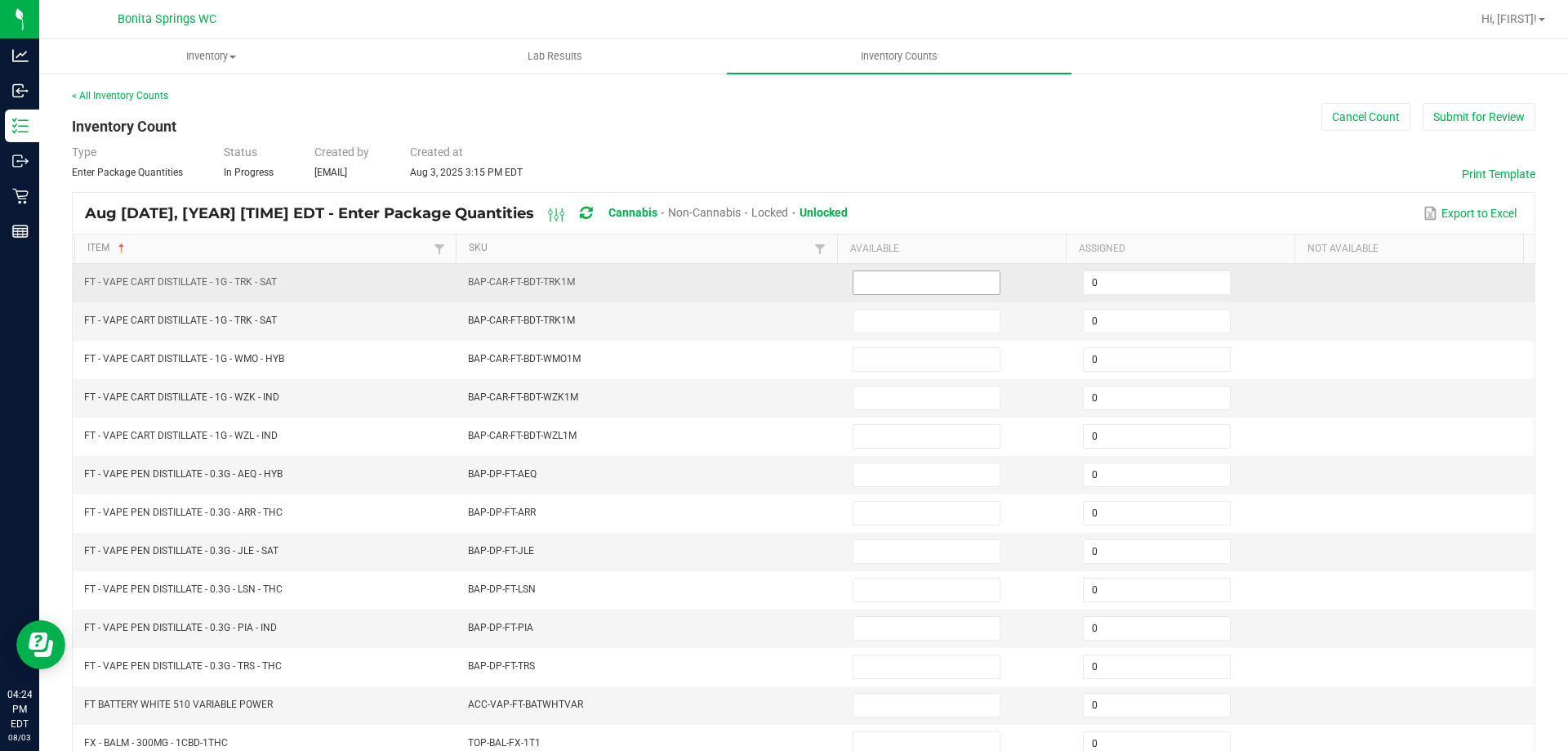 click at bounding box center [926, 283] 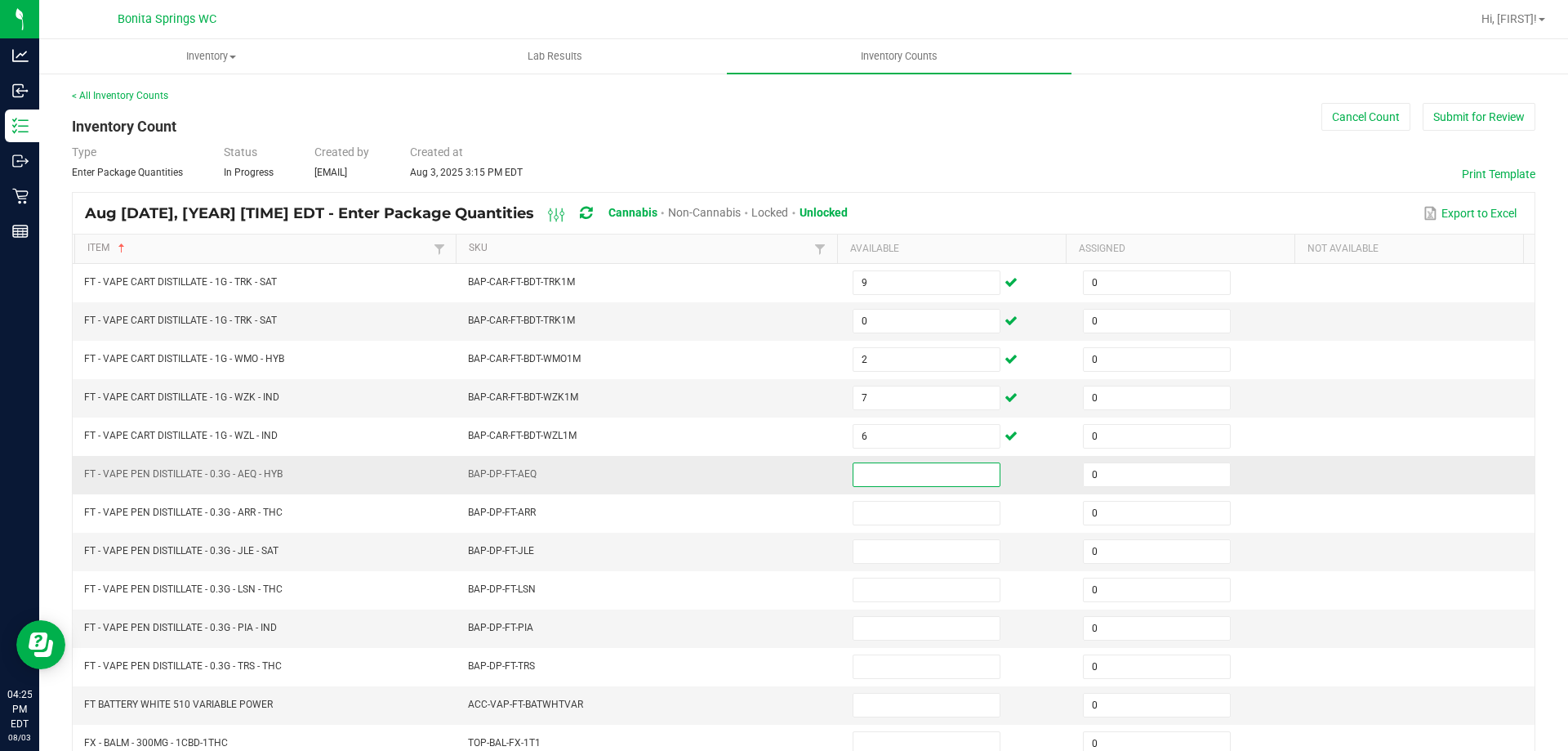 click at bounding box center (926, 475) 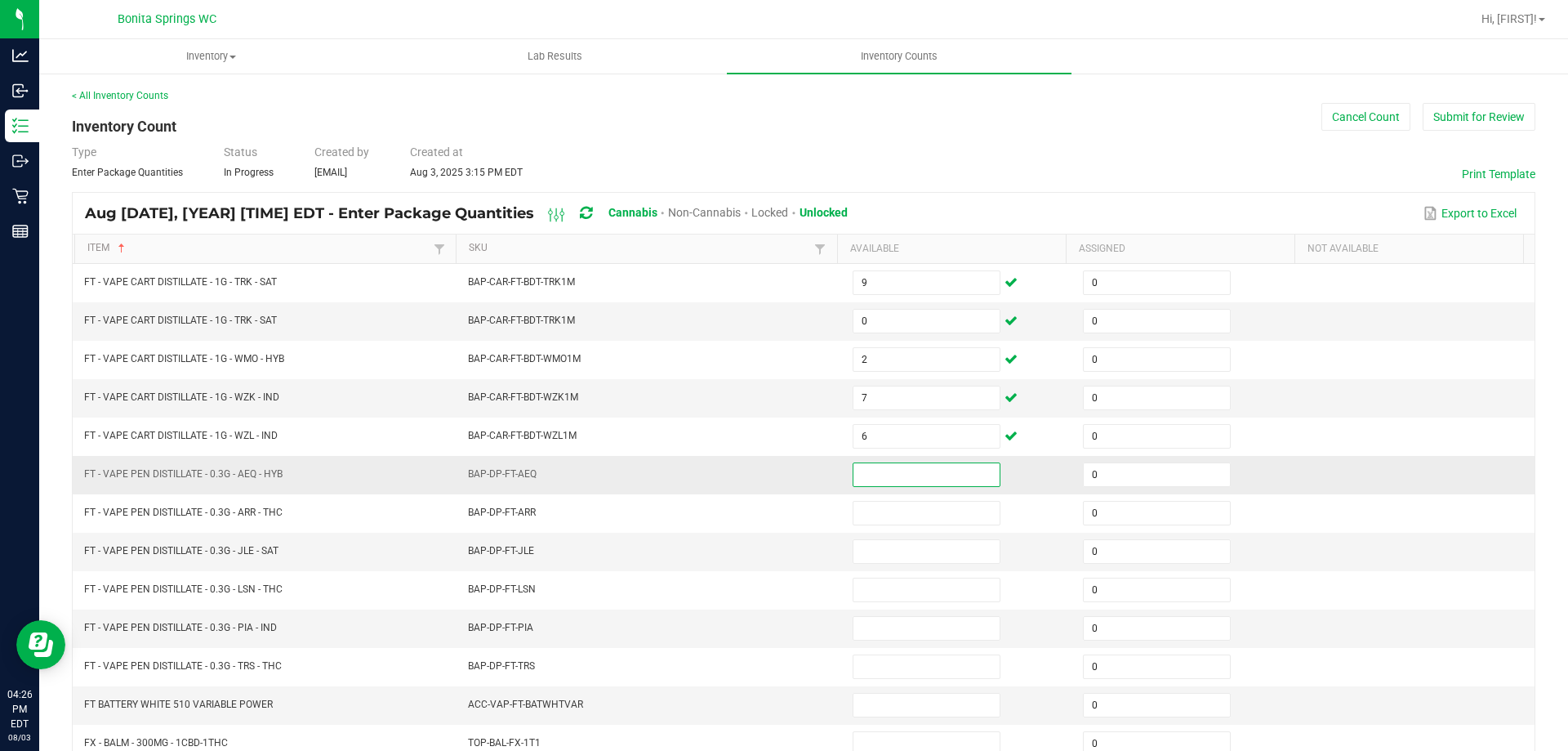 click at bounding box center [926, 475] 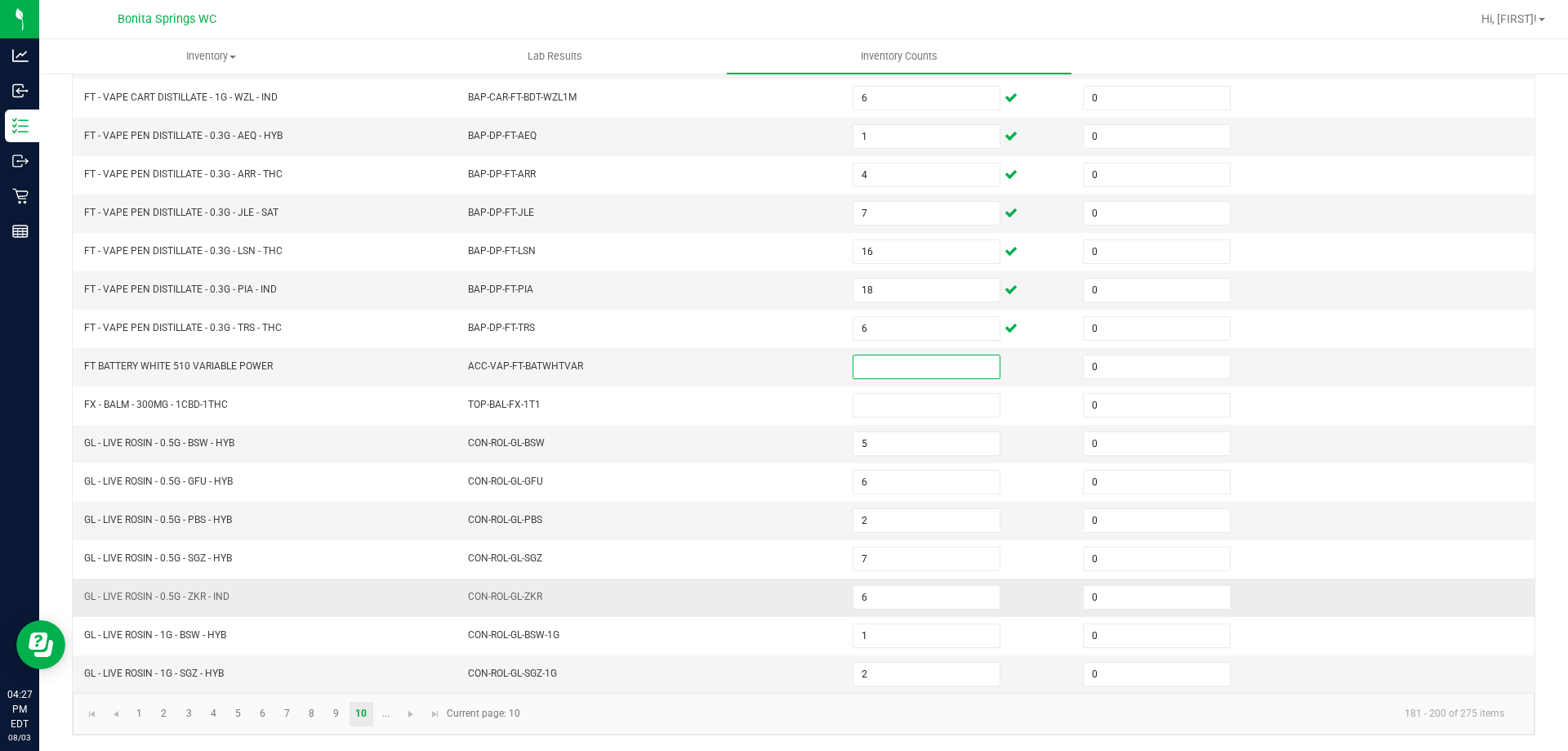 scroll, scrollTop: 339, scrollLeft: 0, axis: vertical 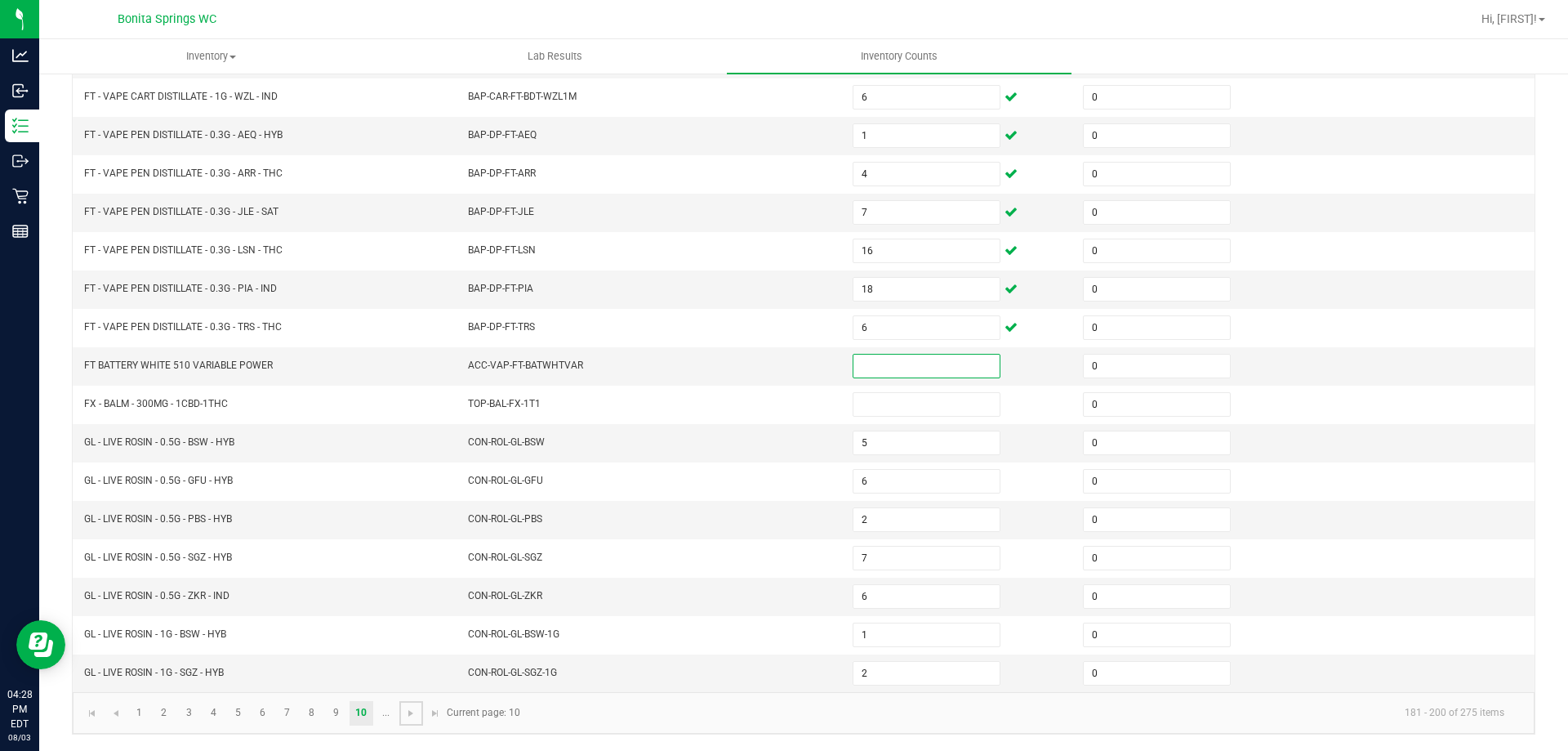 click 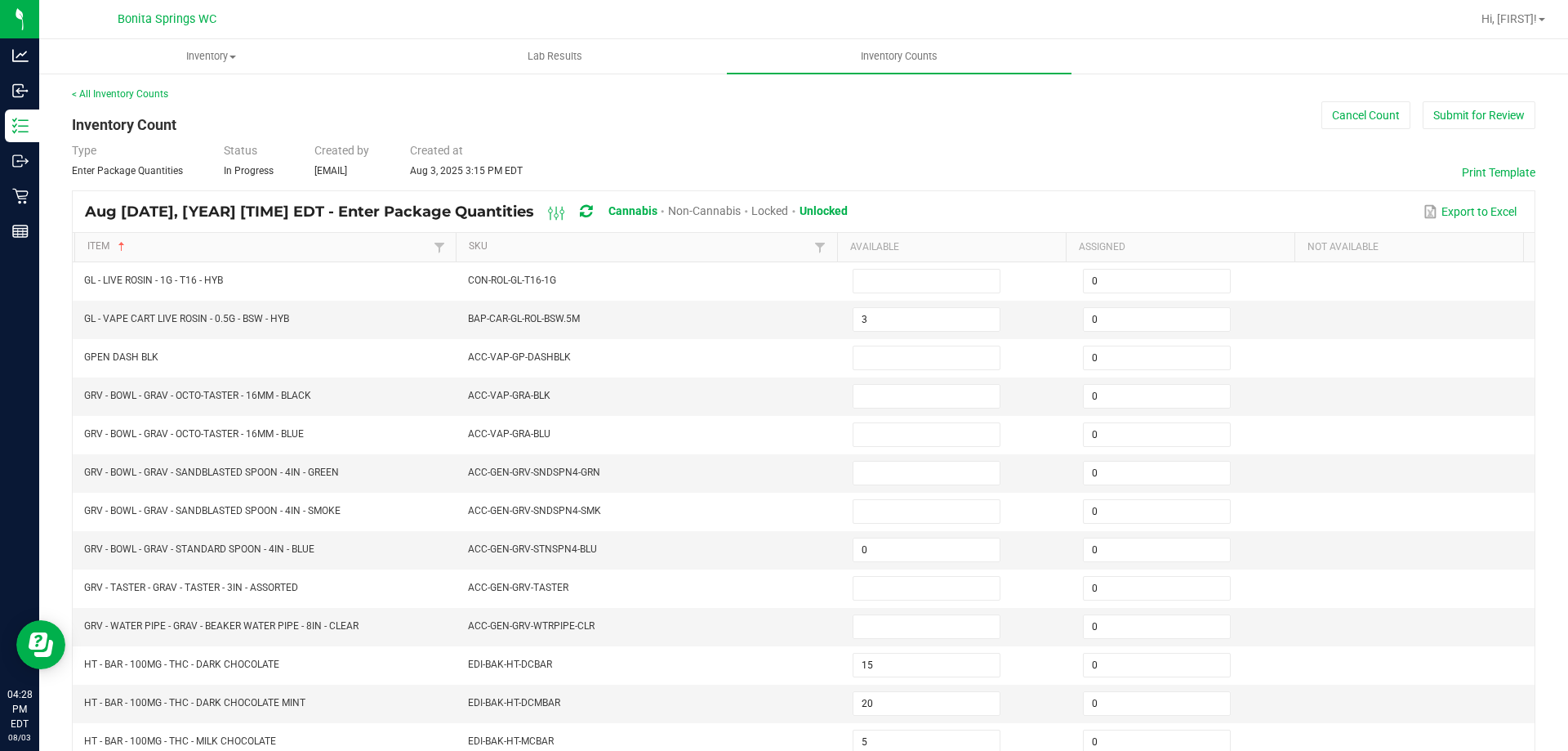 scroll, scrollTop: 0, scrollLeft: 0, axis: both 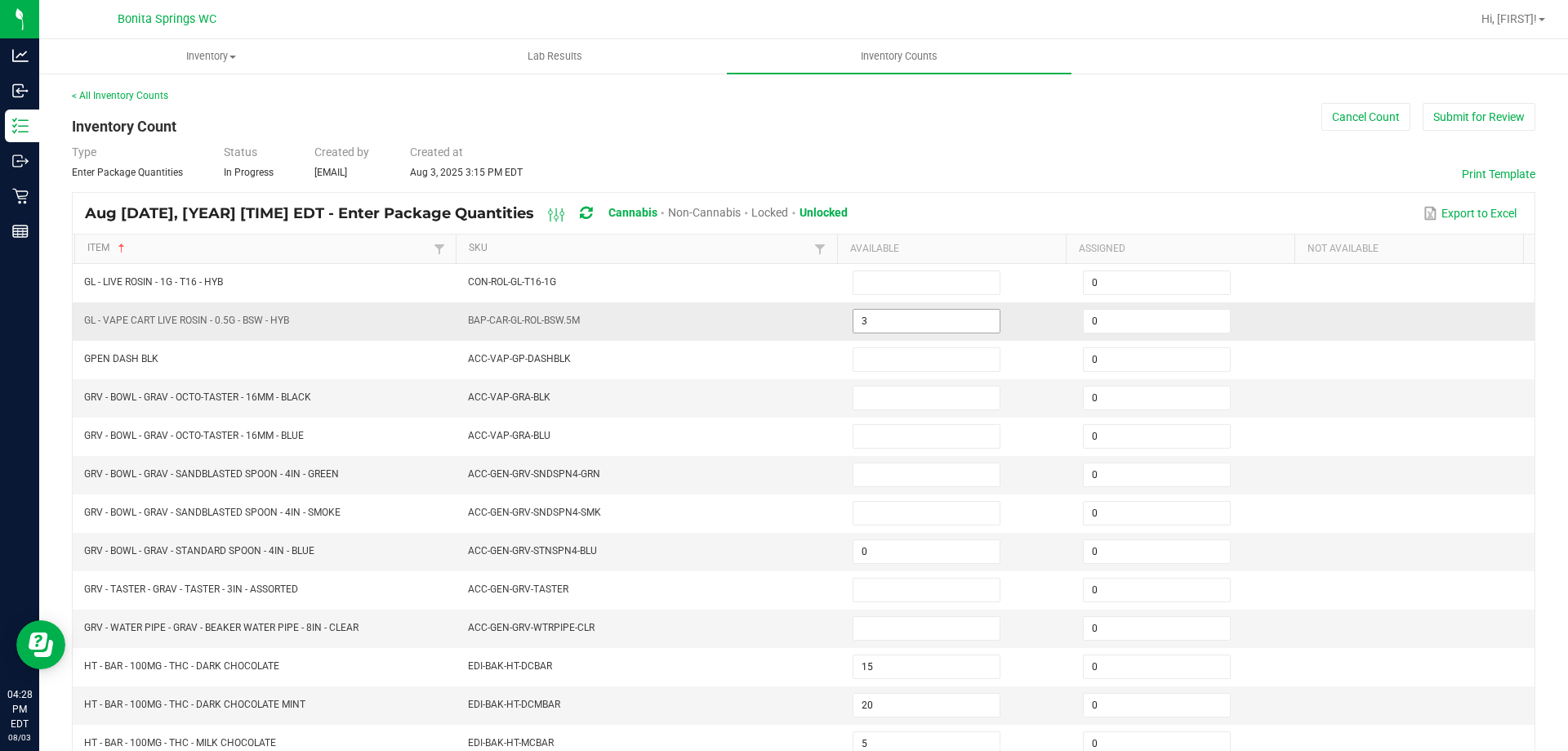click on "3" at bounding box center (926, 321) 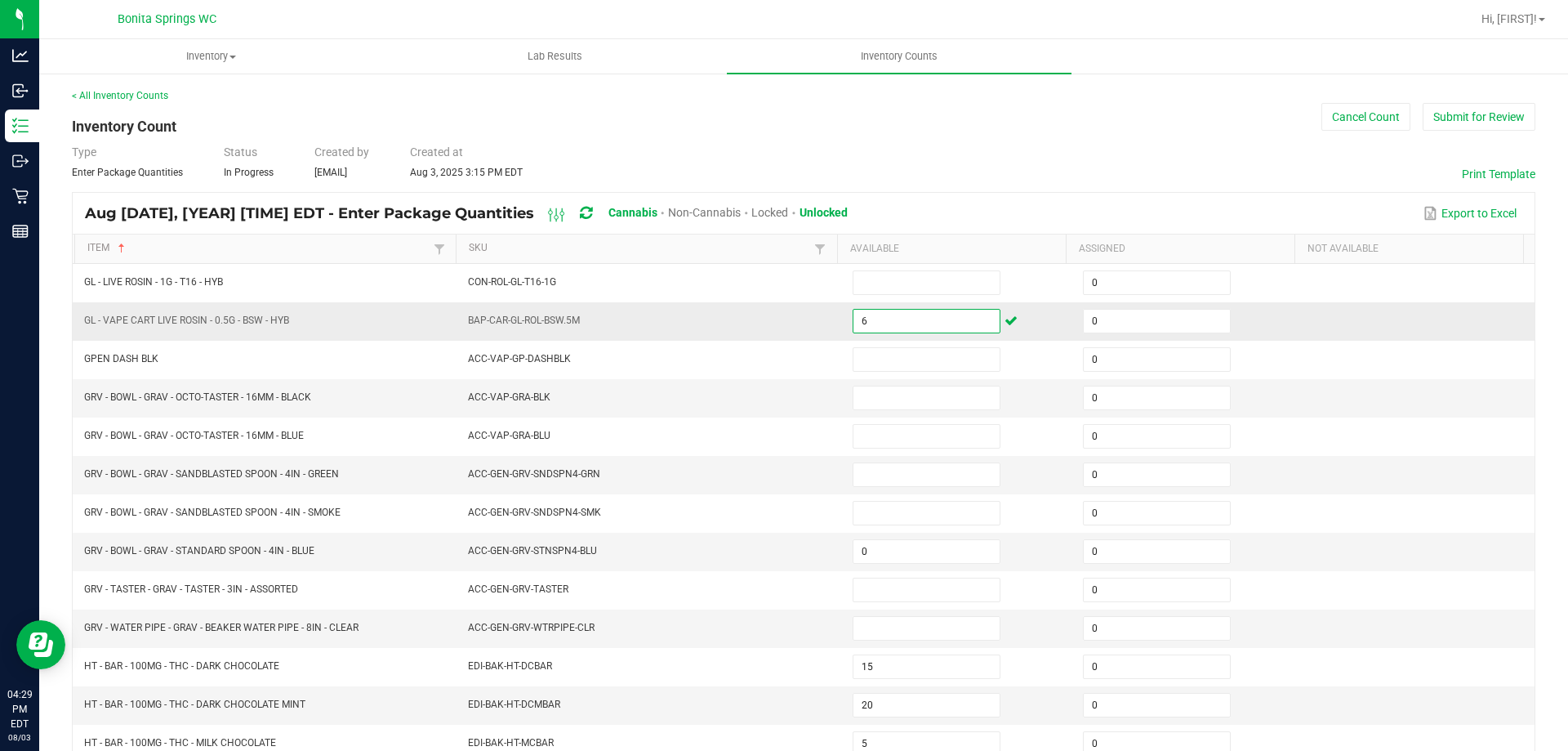 click on "6" at bounding box center (926, 321) 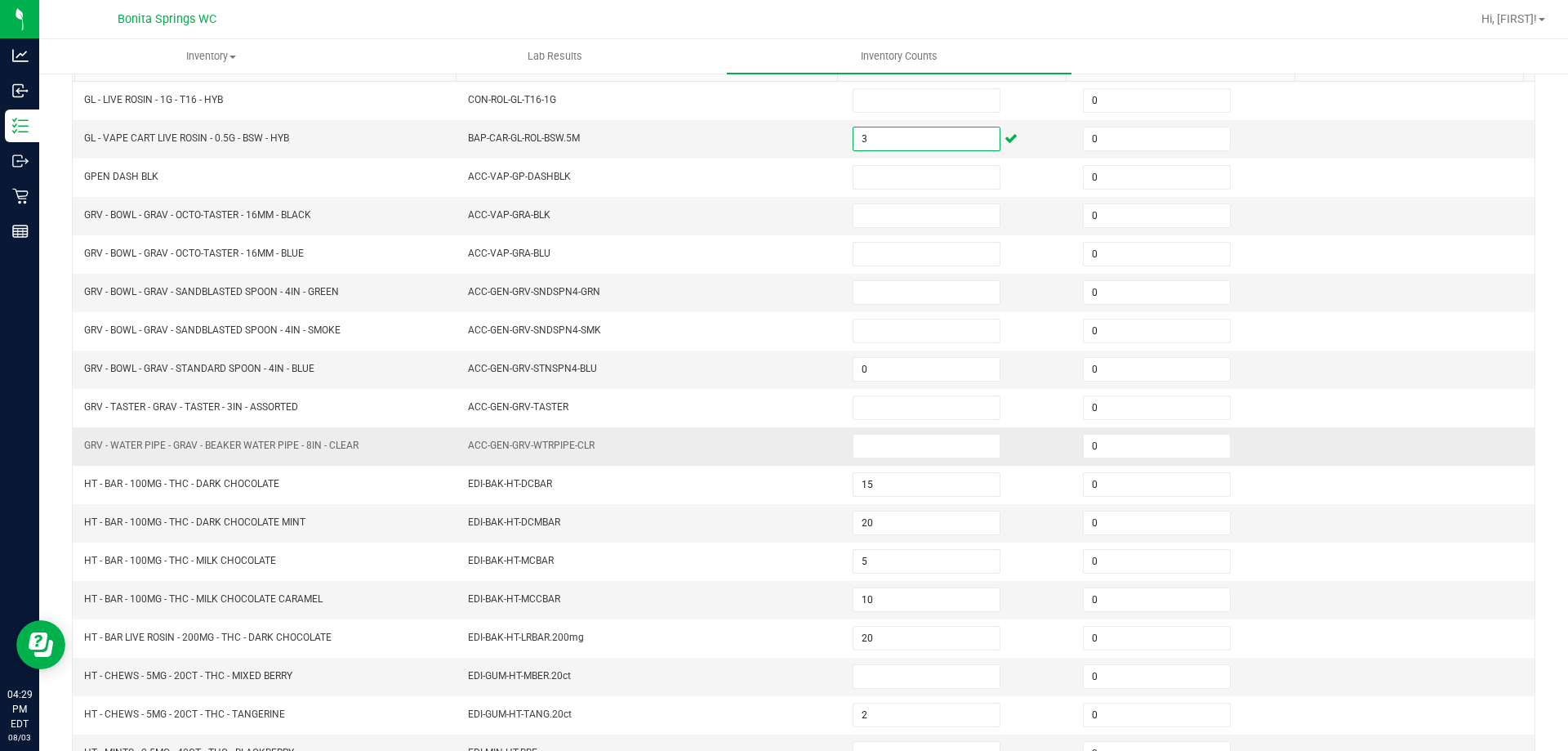 scroll, scrollTop: 245, scrollLeft: 0, axis: vertical 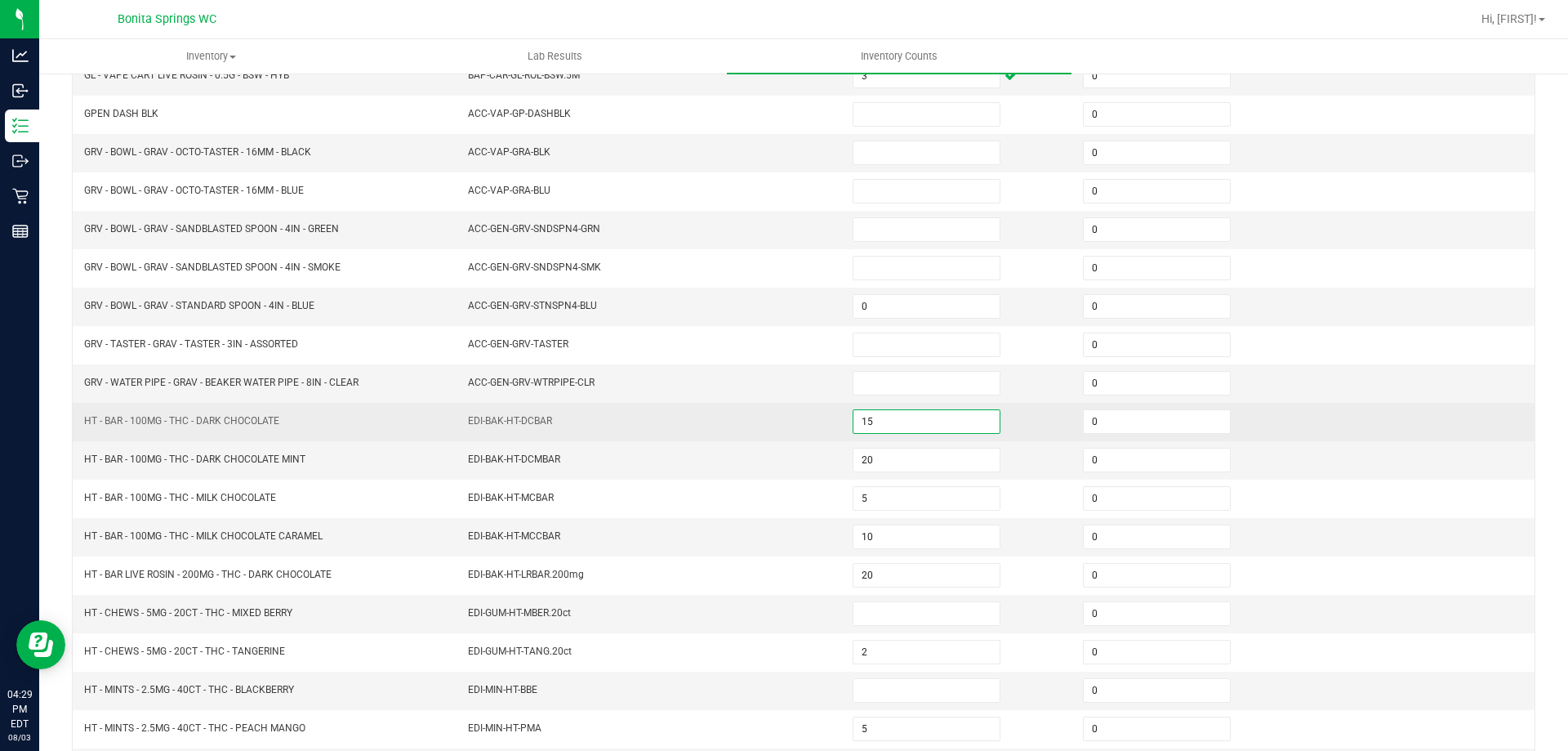 click on "15" at bounding box center [926, 422] 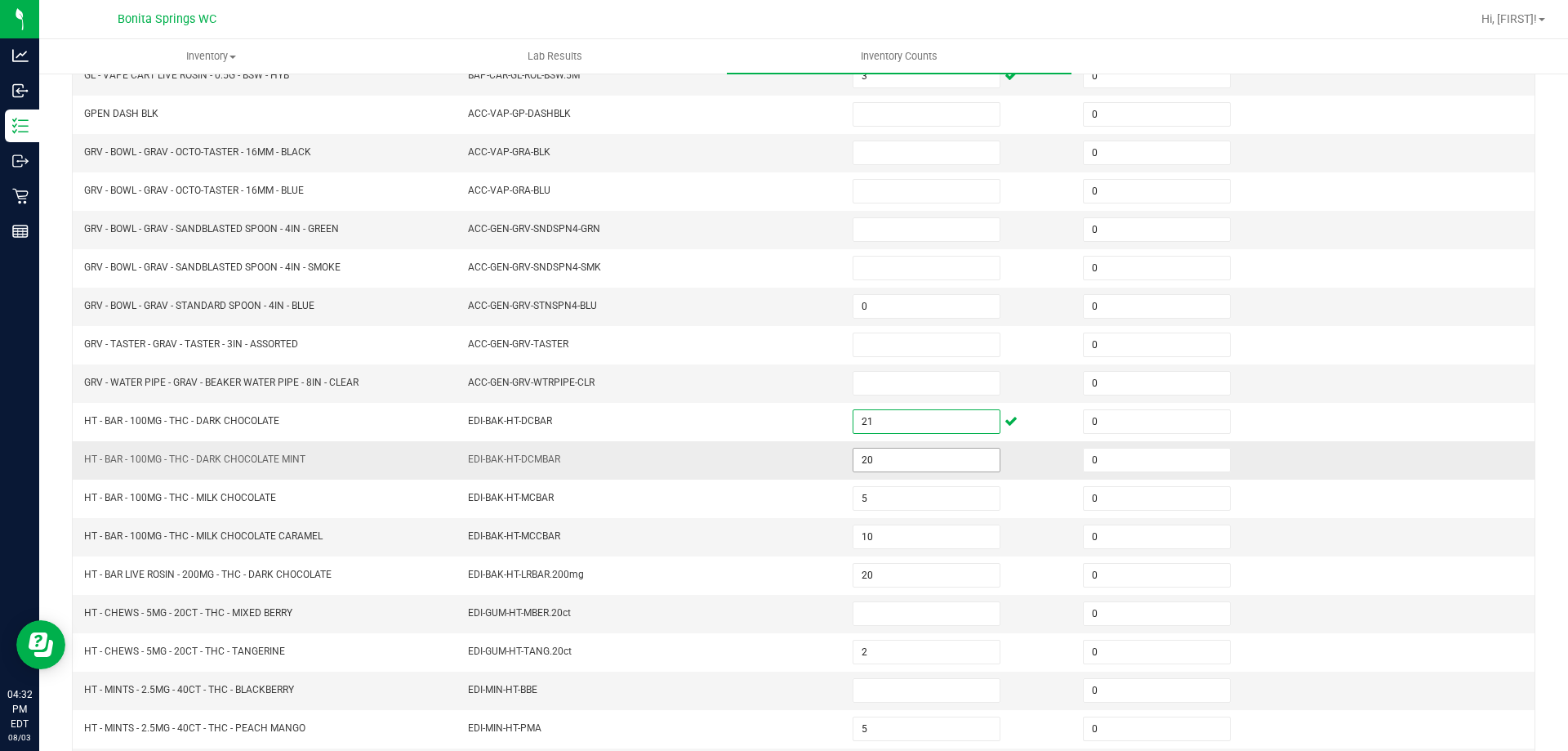 click on "20" at bounding box center [926, 460] 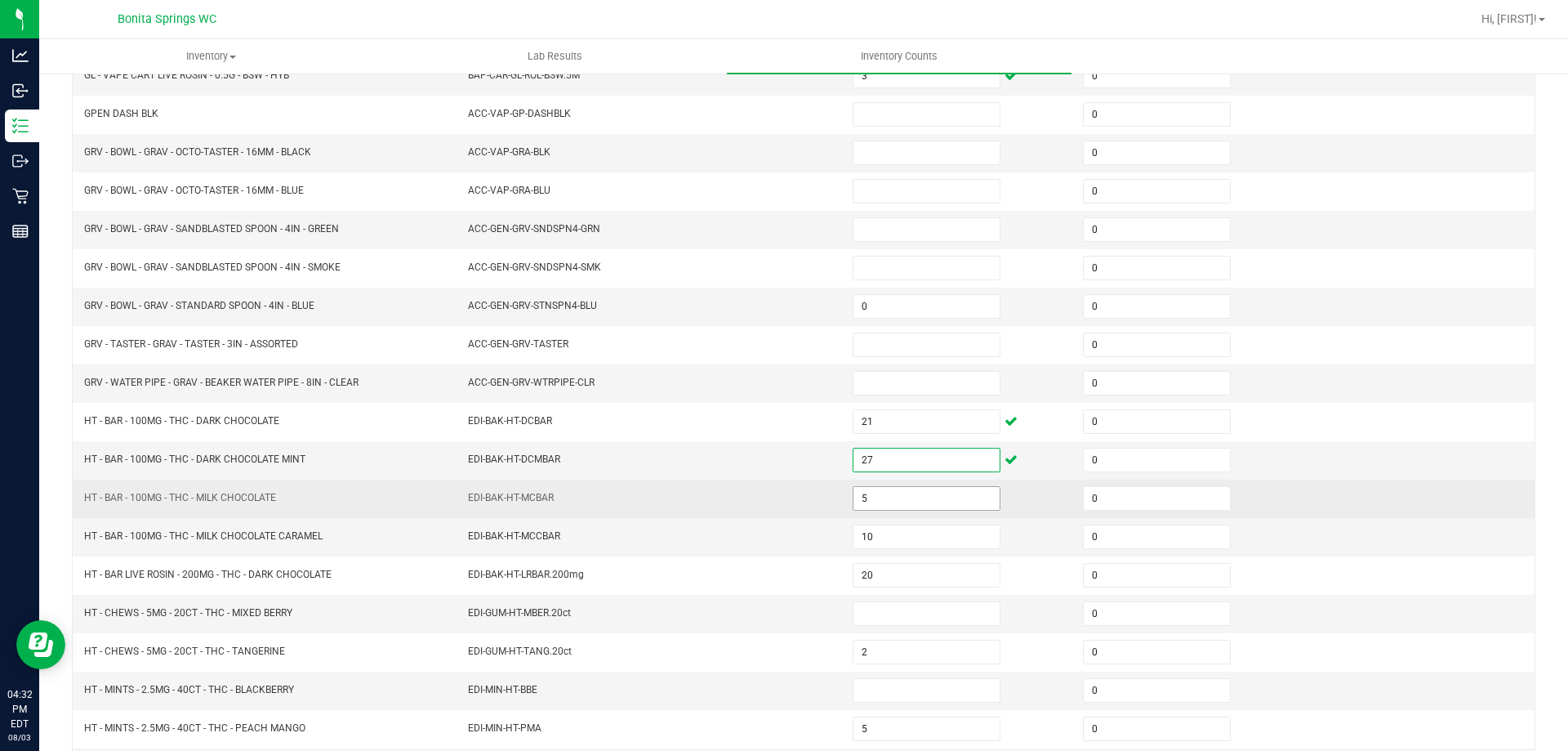 click on "5" at bounding box center (926, 498) 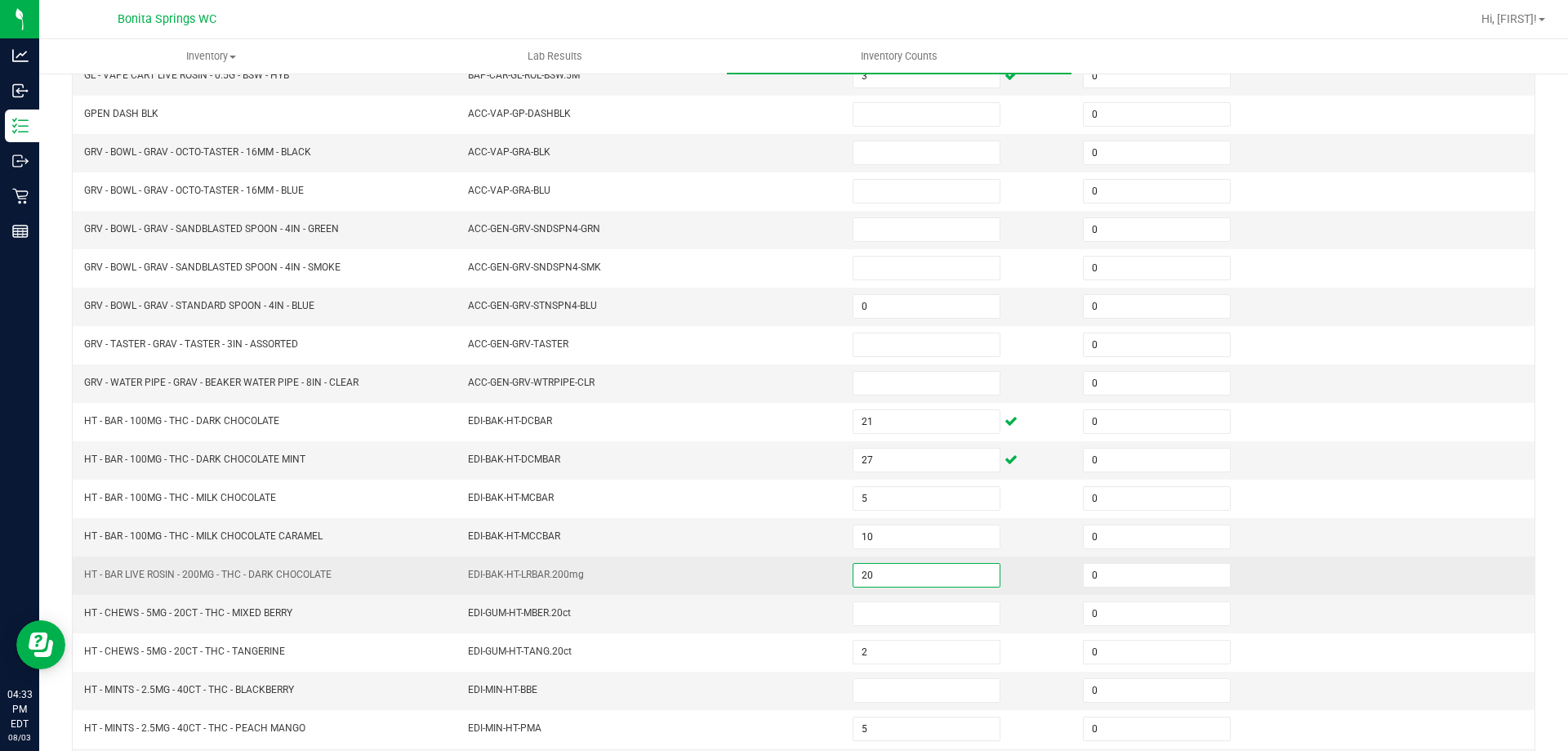 click on "20" at bounding box center (926, 575) 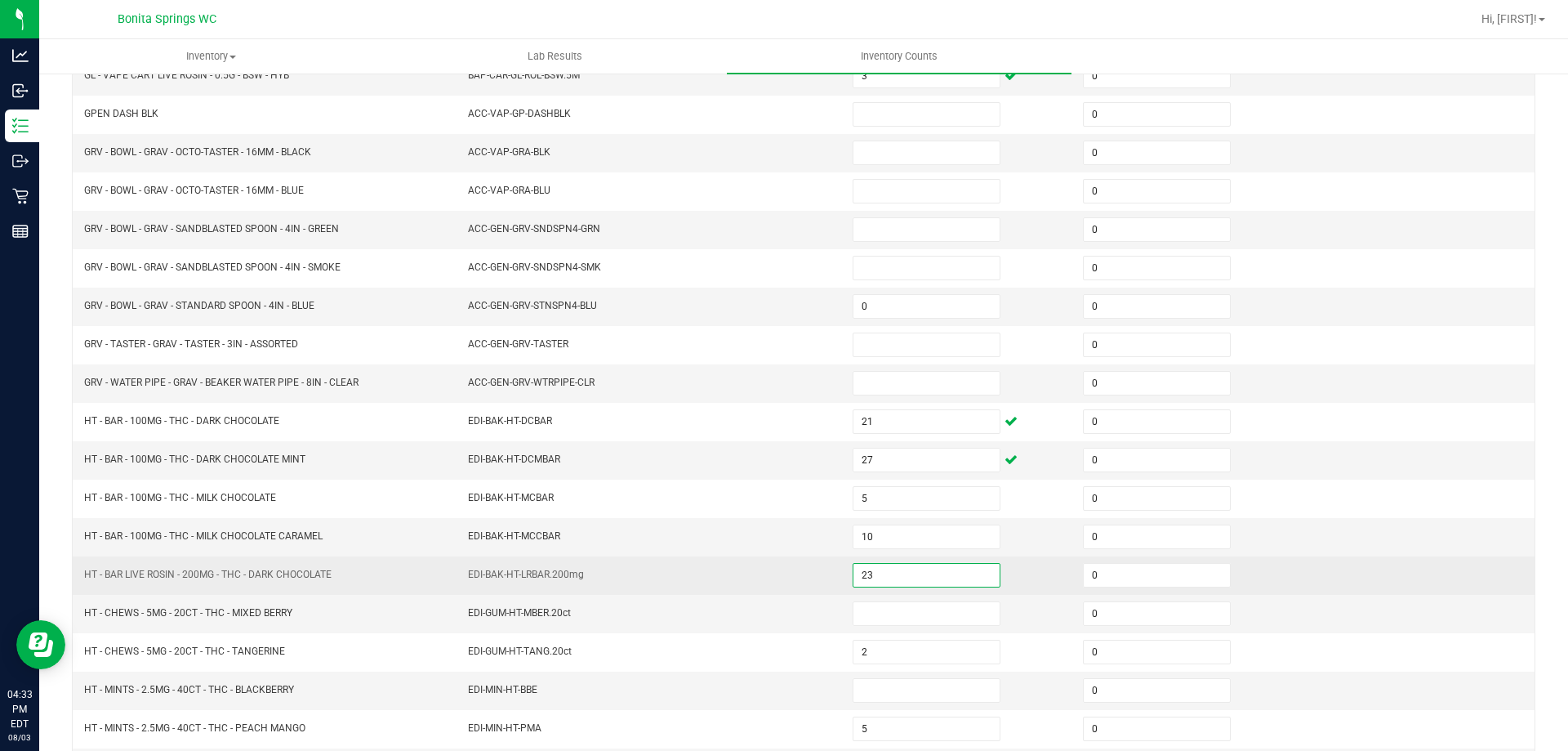 click on "EDI-BAK-HT-LRBAR.200mg" at bounding box center [650, 575] 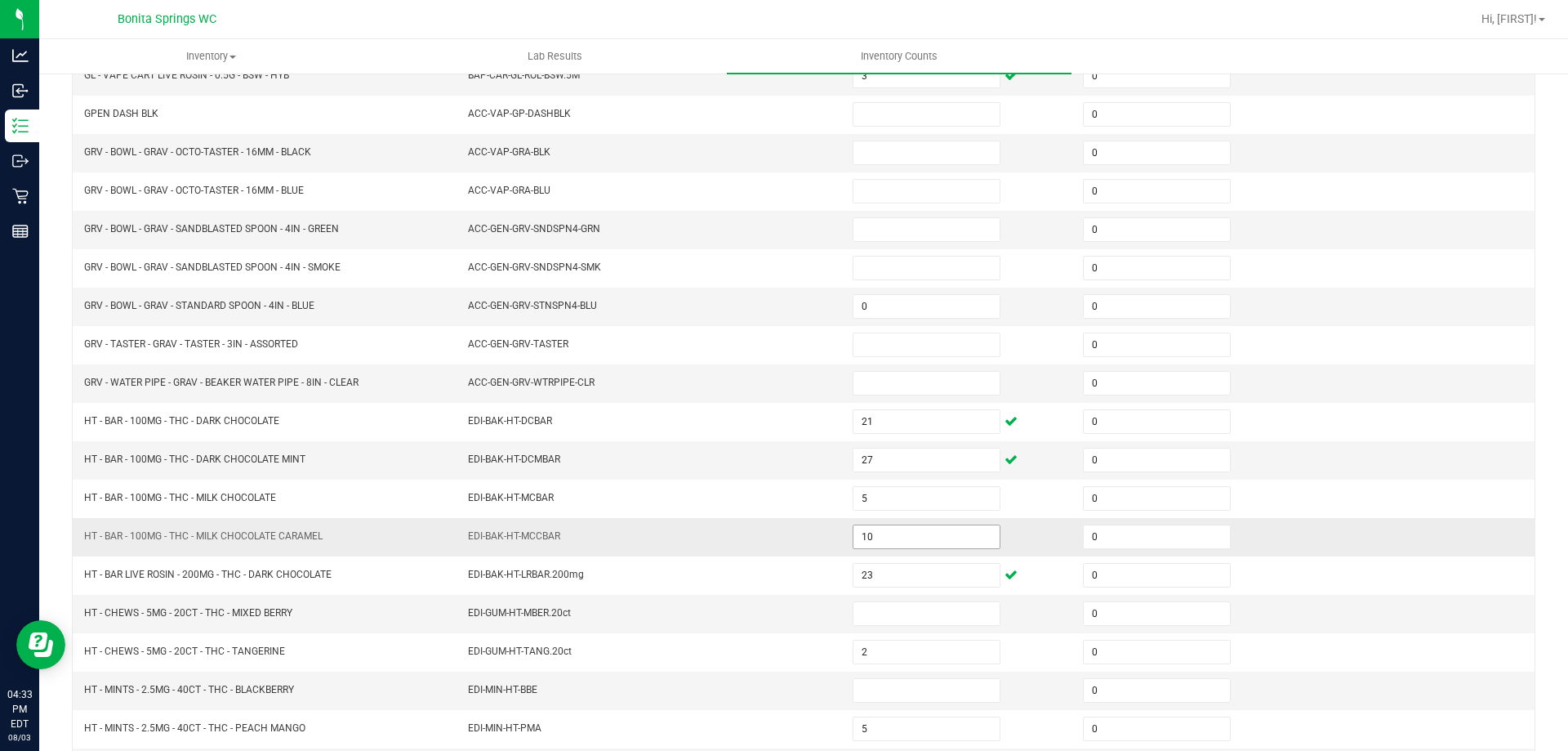 click on "10" at bounding box center [926, 537] 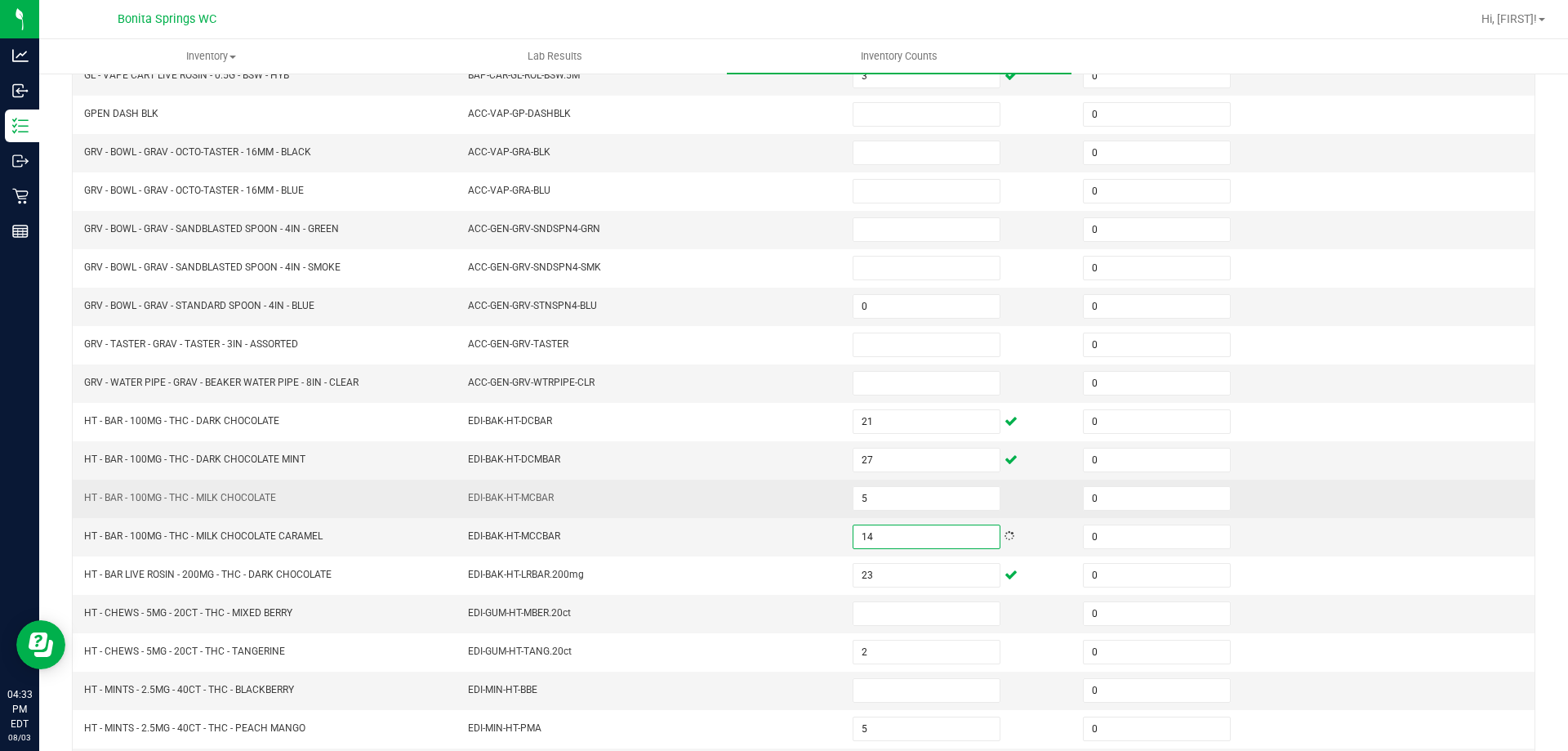 click on "5" at bounding box center [958, 498] 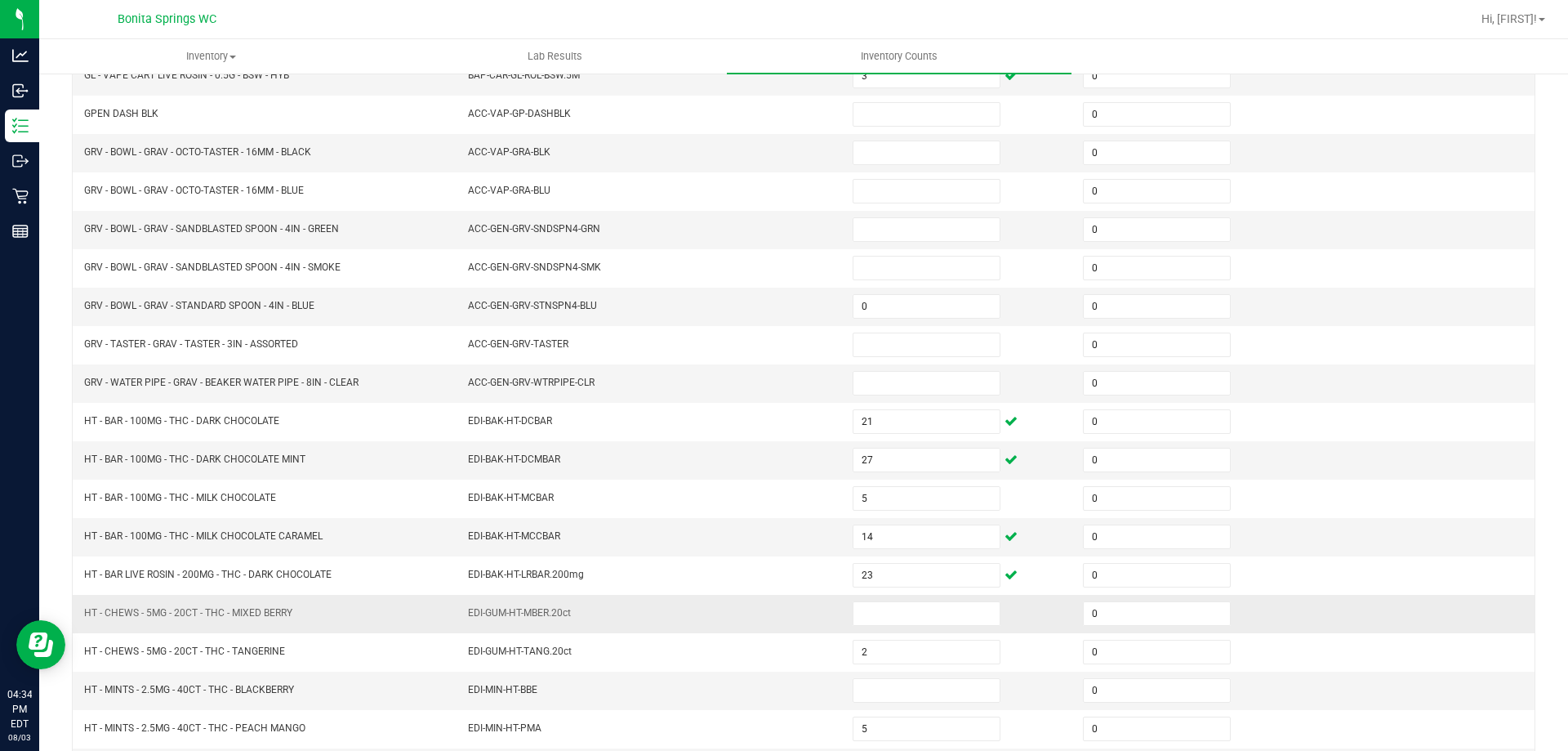 click at bounding box center (958, 614) 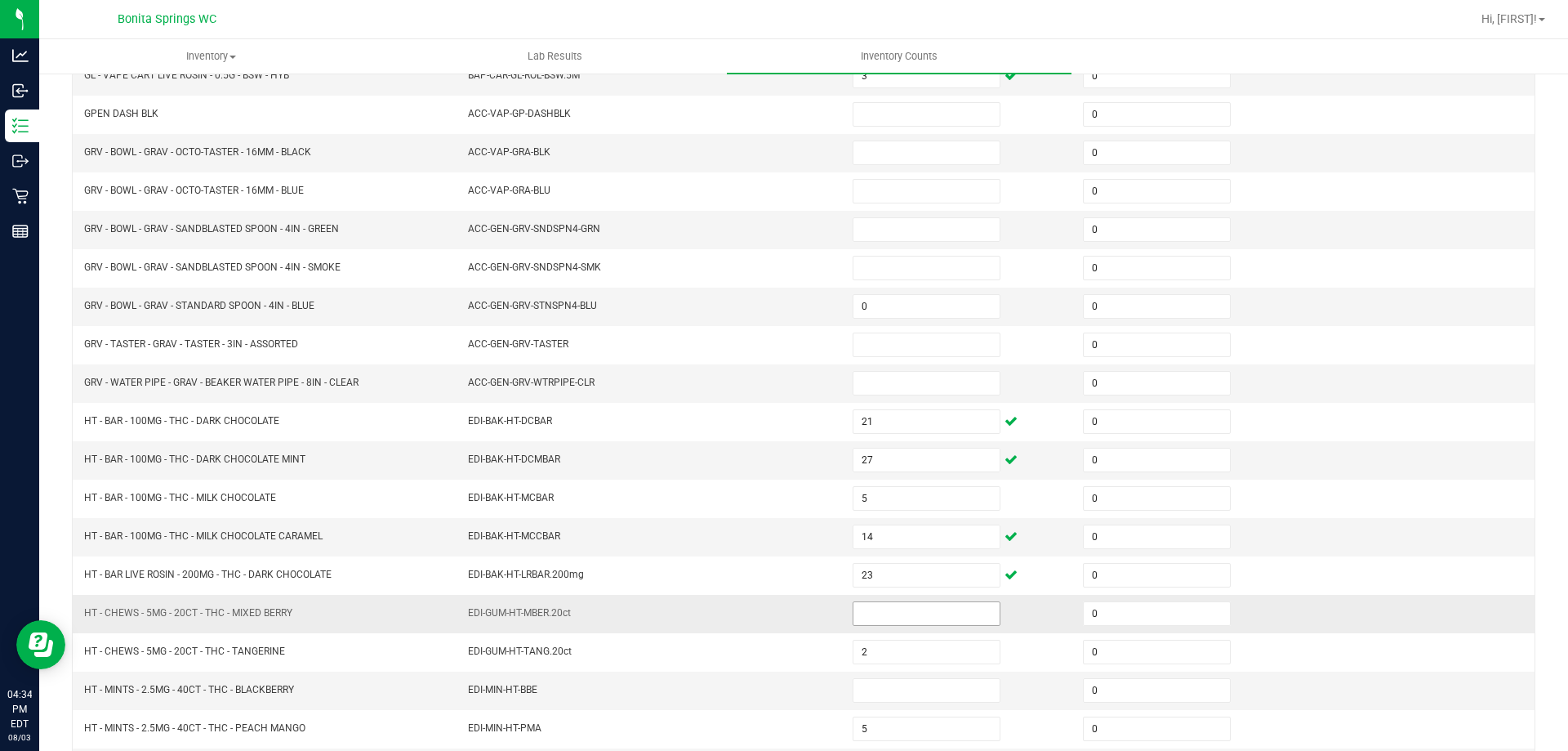 click at bounding box center [926, 614] 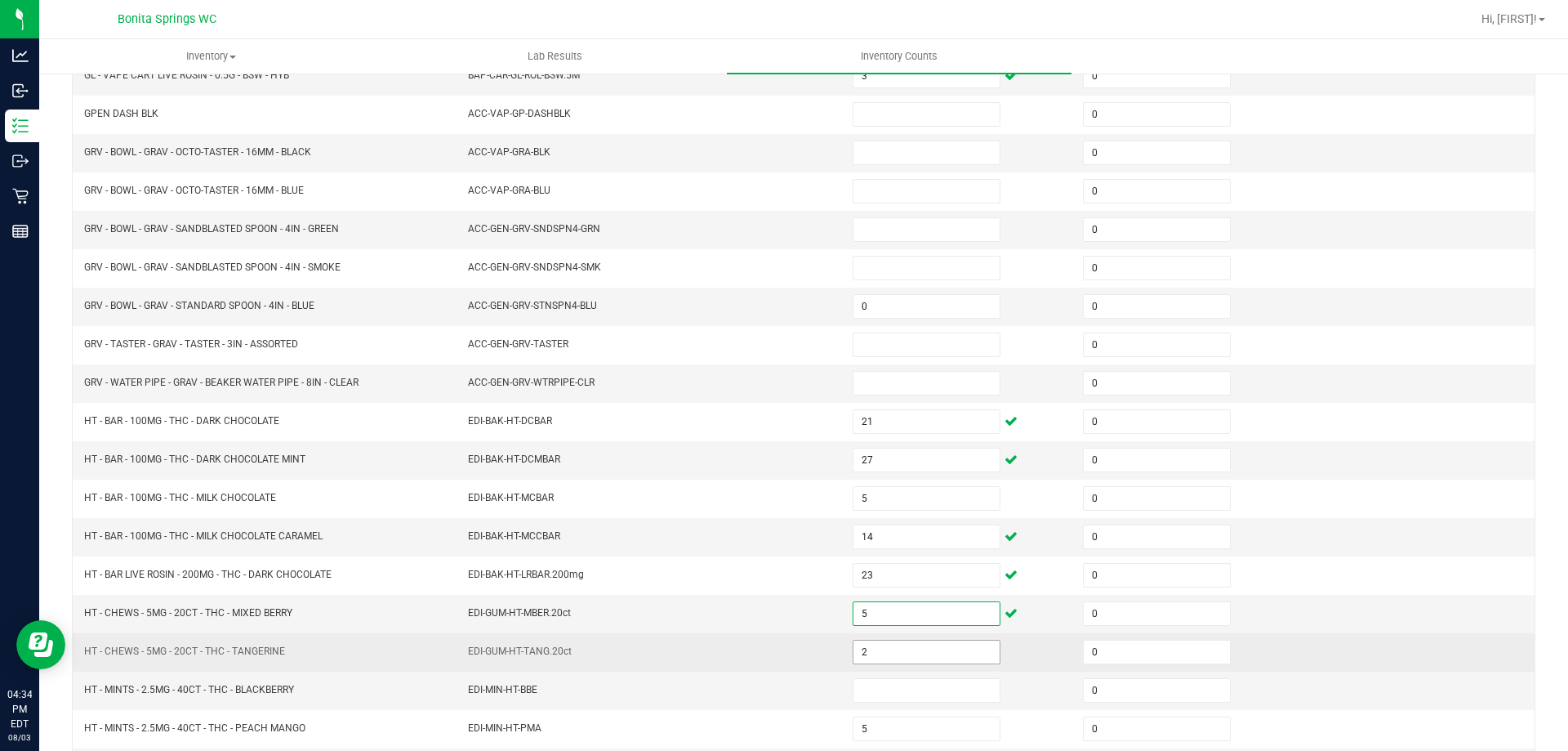 click on "2" at bounding box center (926, 652) 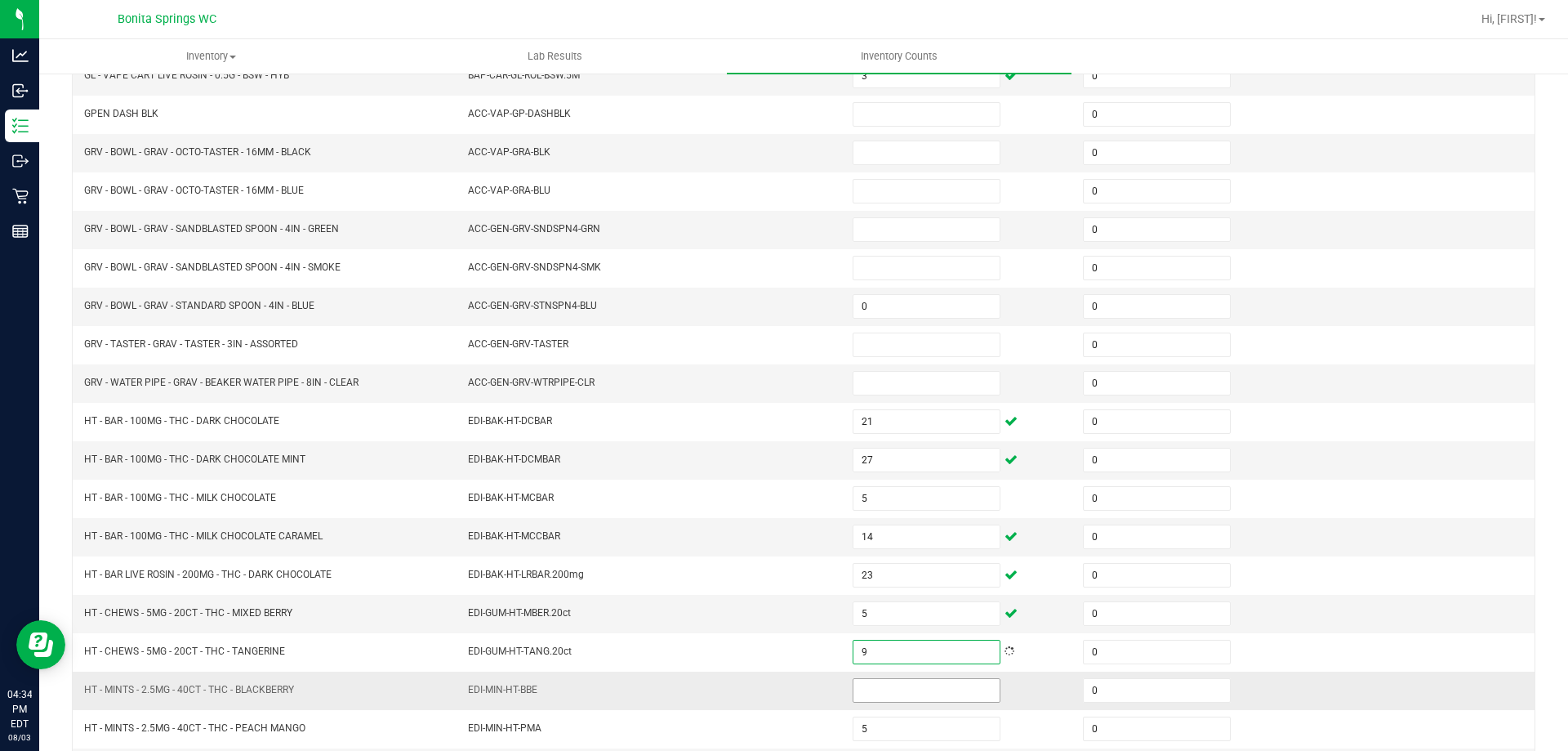 click at bounding box center (926, 691) 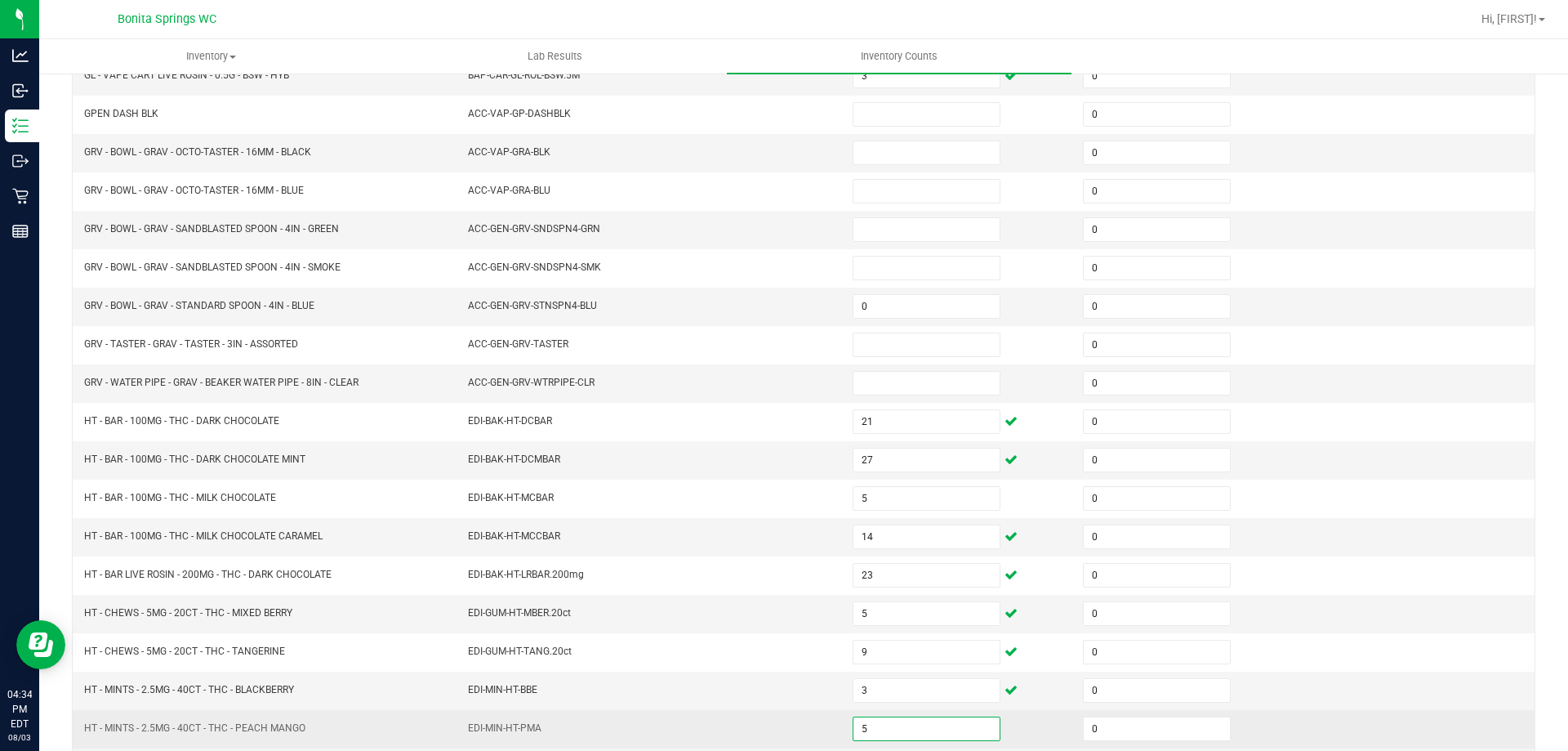 click on "5" at bounding box center [926, 729] 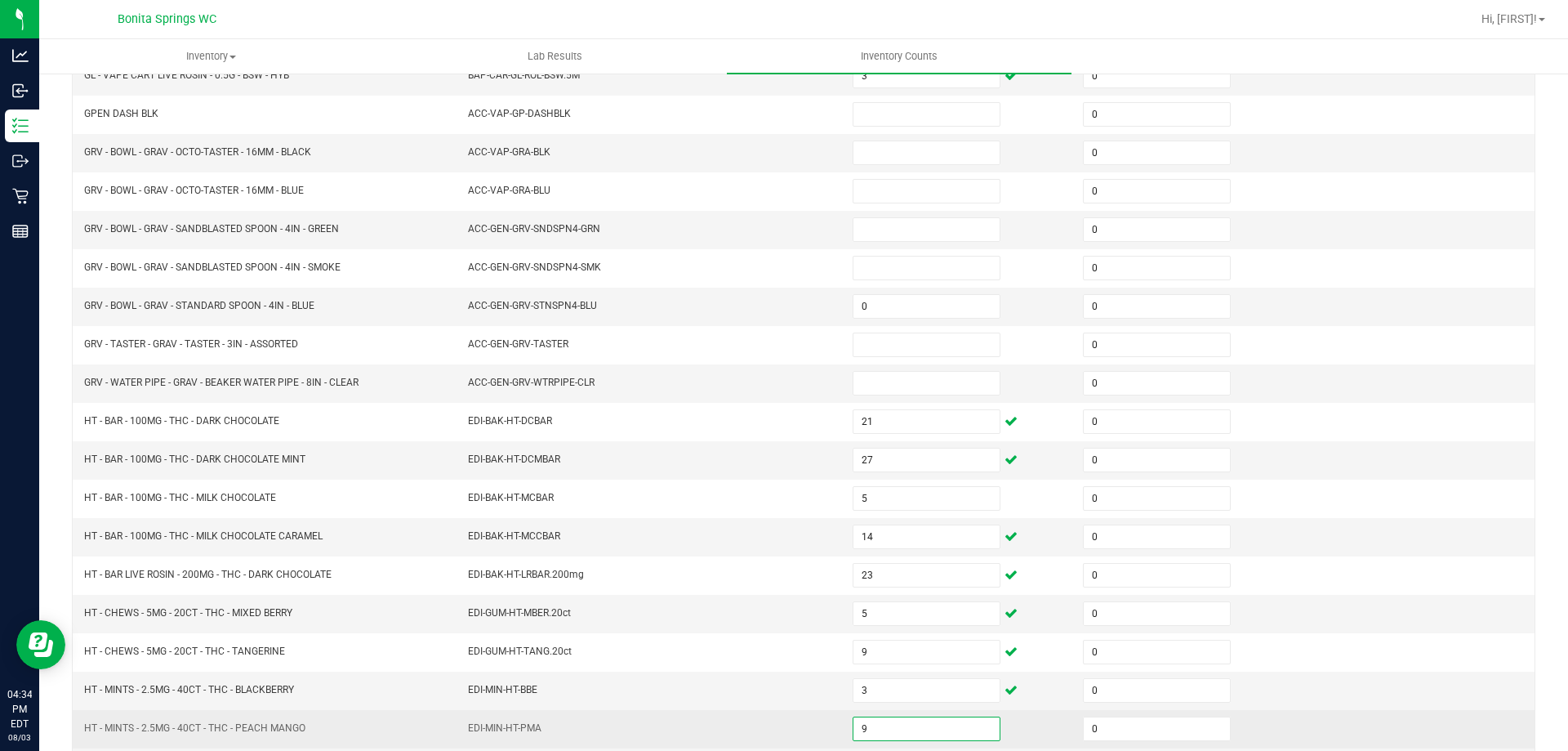 click on "EDI-MIN-HT-PMA" at bounding box center (650, 729) 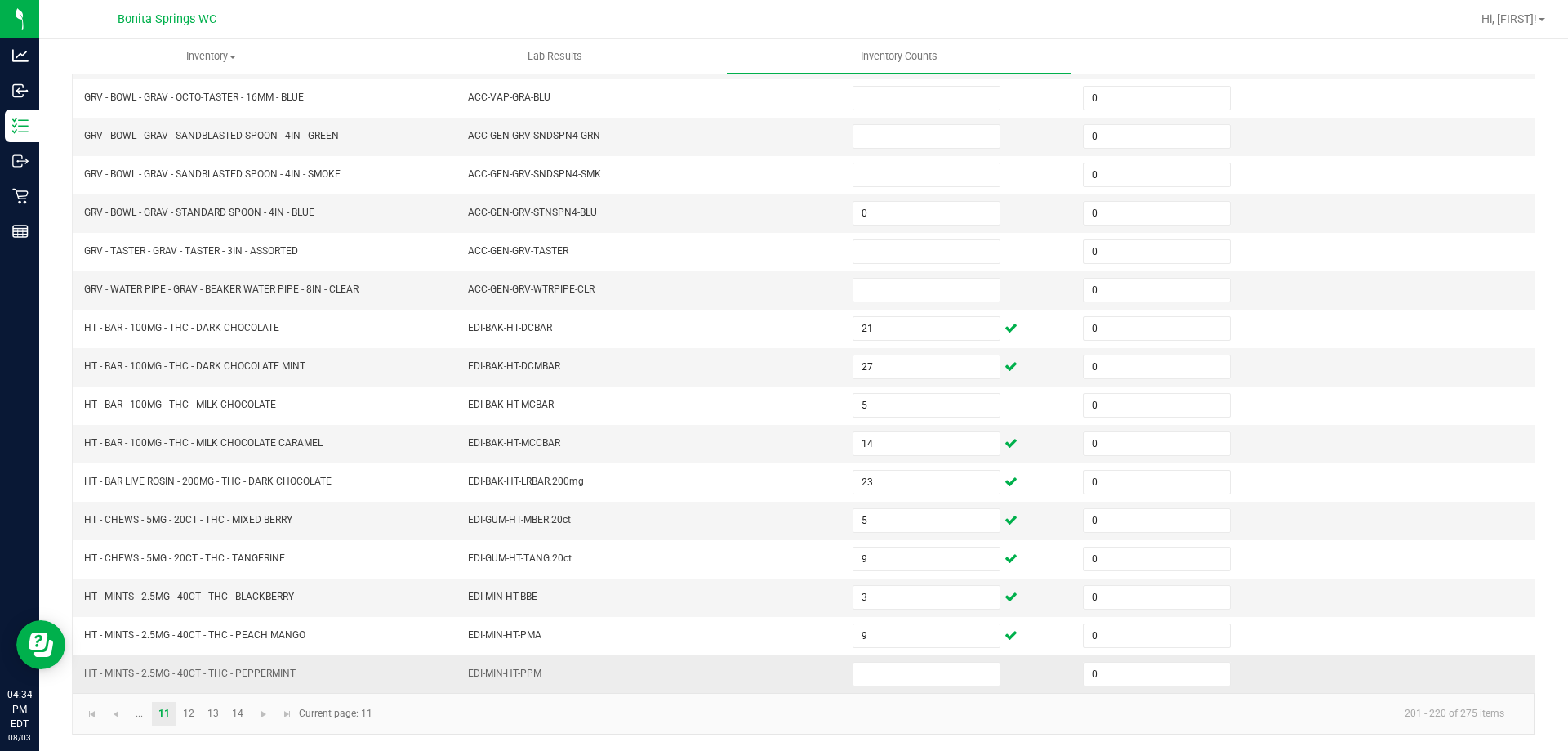 scroll, scrollTop: 339, scrollLeft: 0, axis: vertical 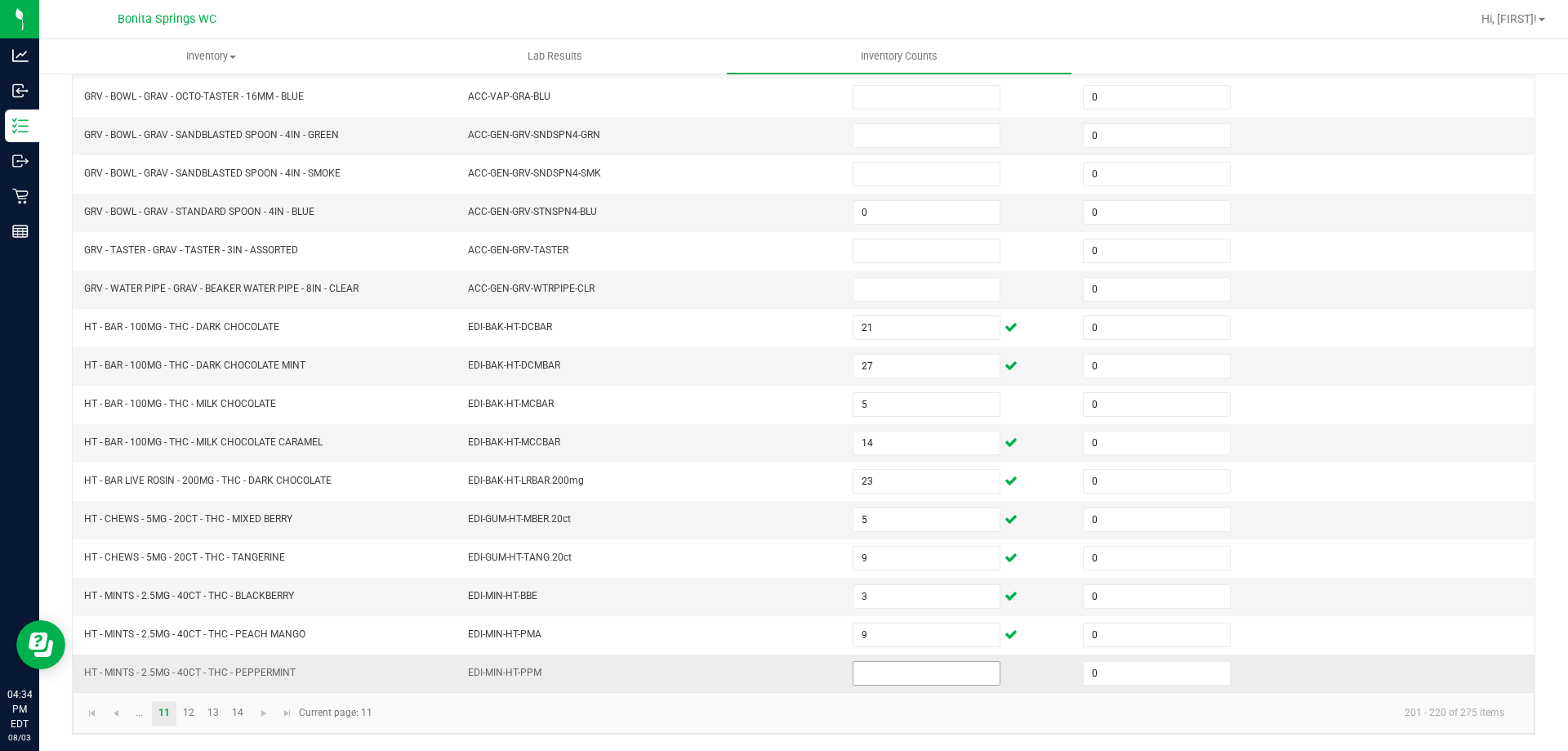 click at bounding box center (926, 673) 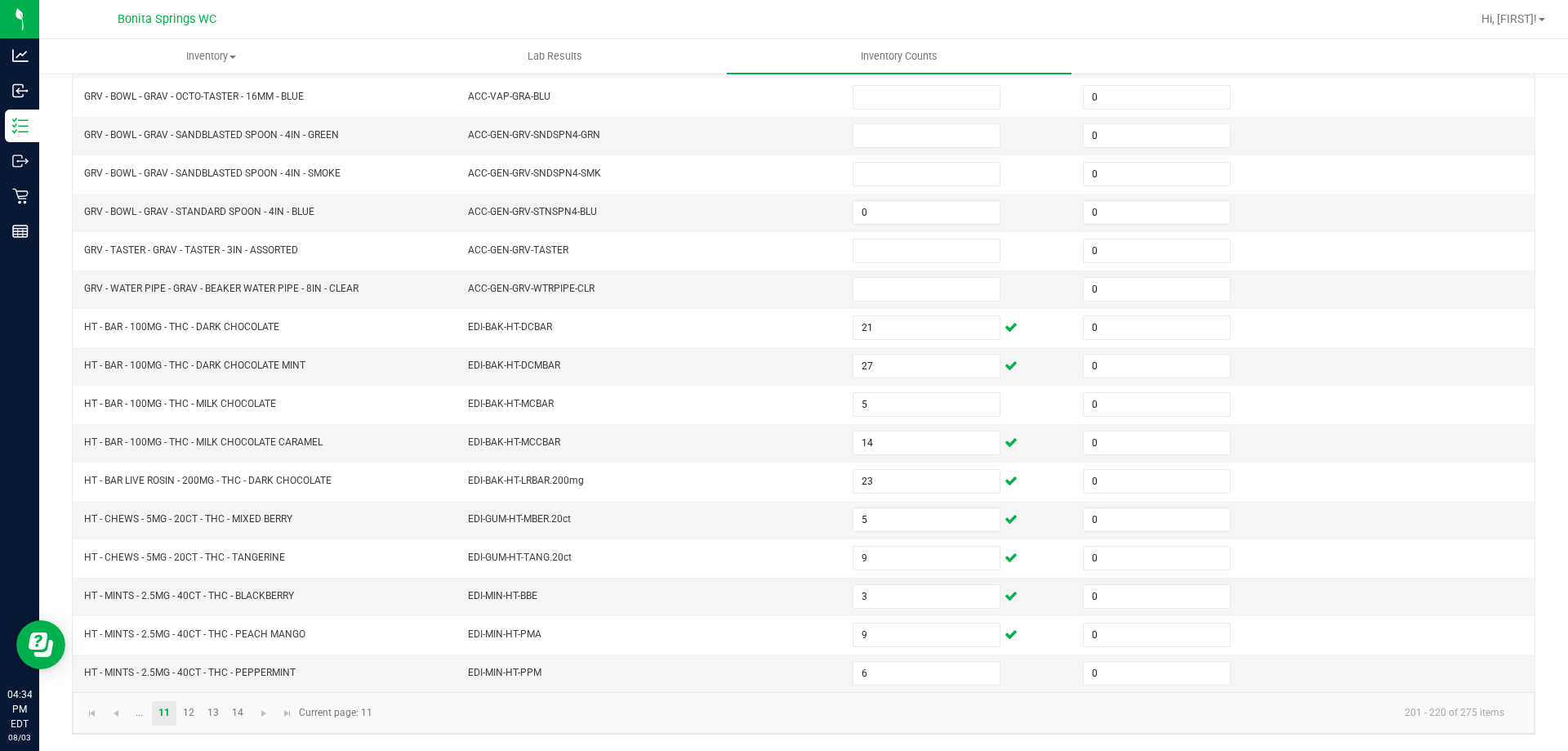 click on "201 - 220 of 275 items" 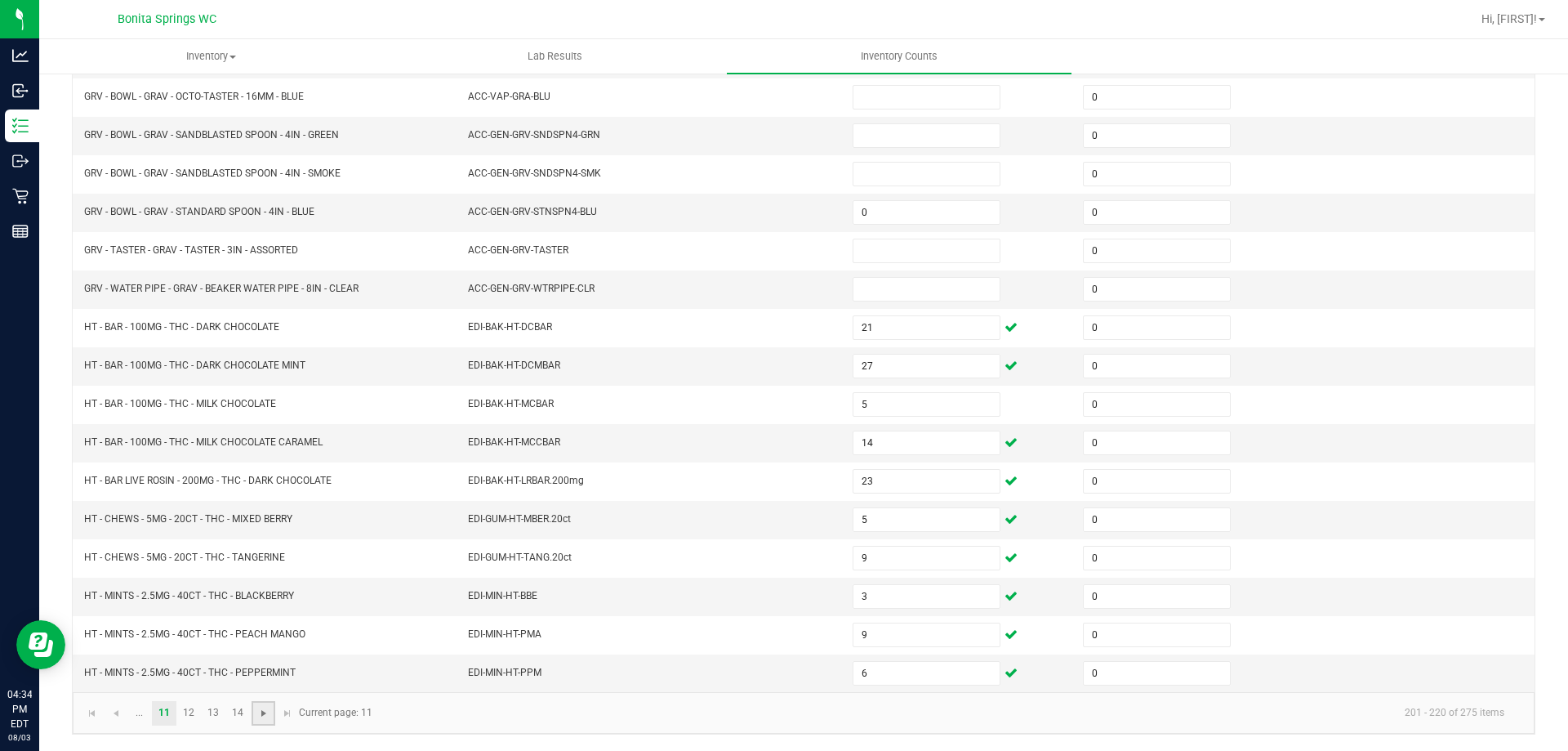 click 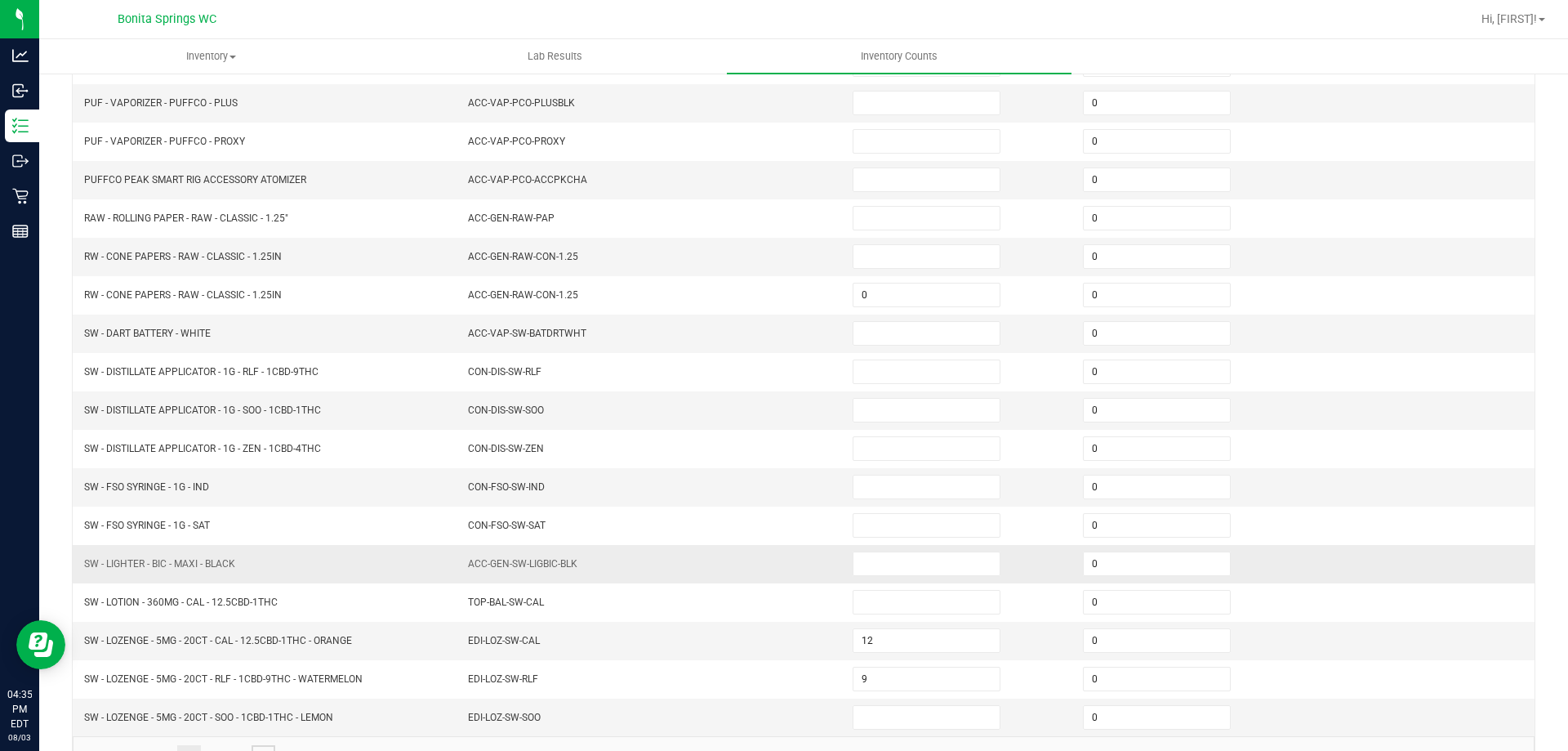scroll, scrollTop: 327, scrollLeft: 0, axis: vertical 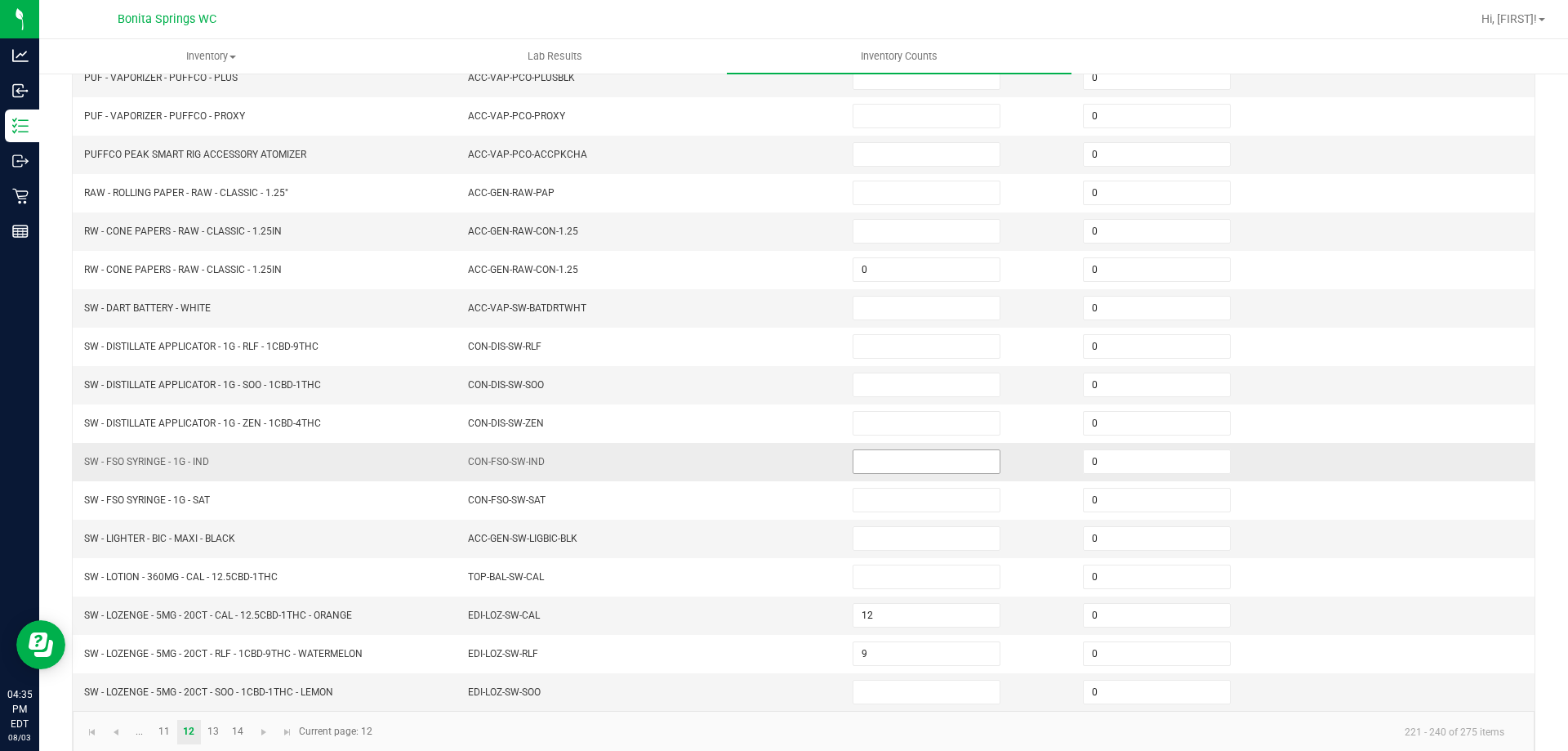 click at bounding box center (926, 462) 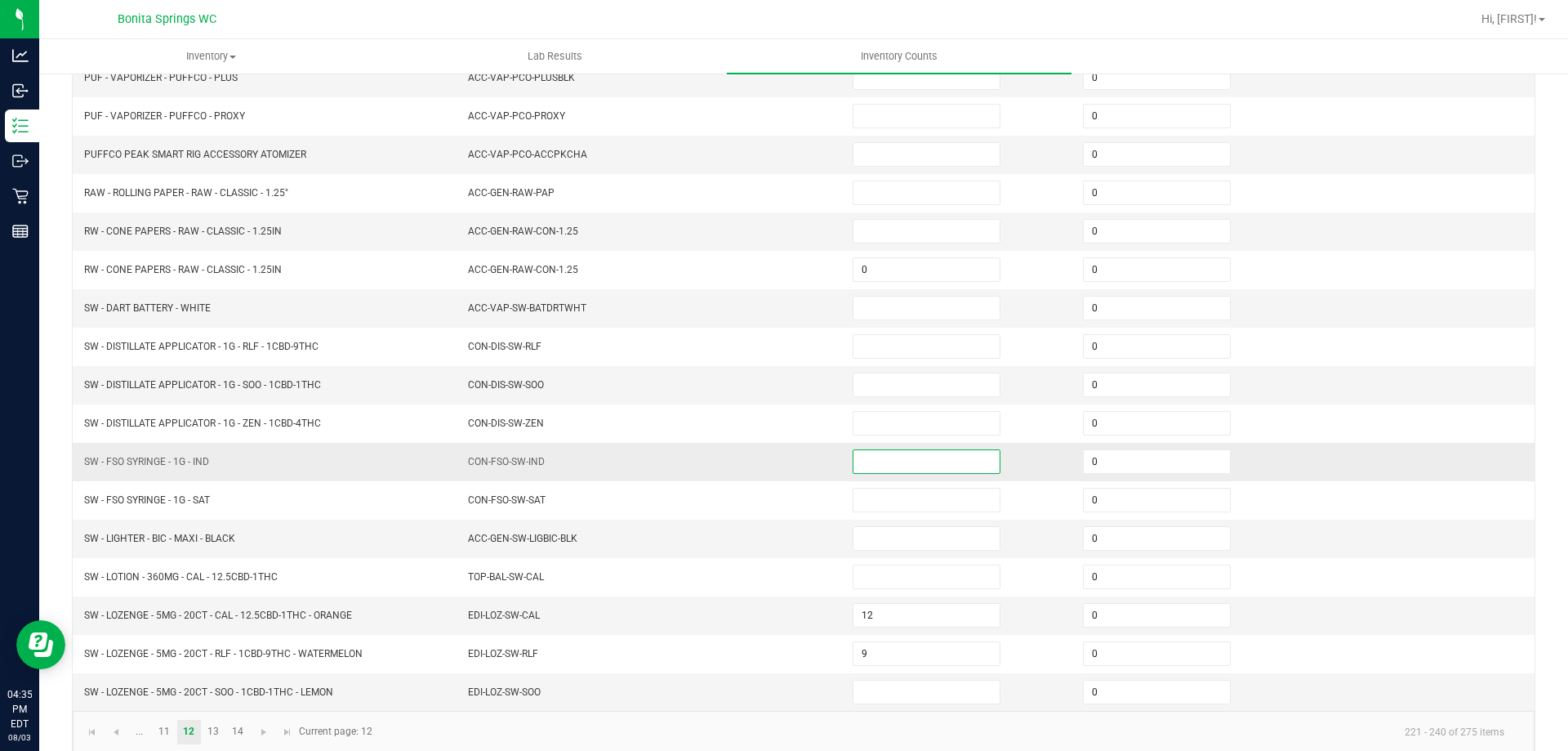 click at bounding box center (926, 462) 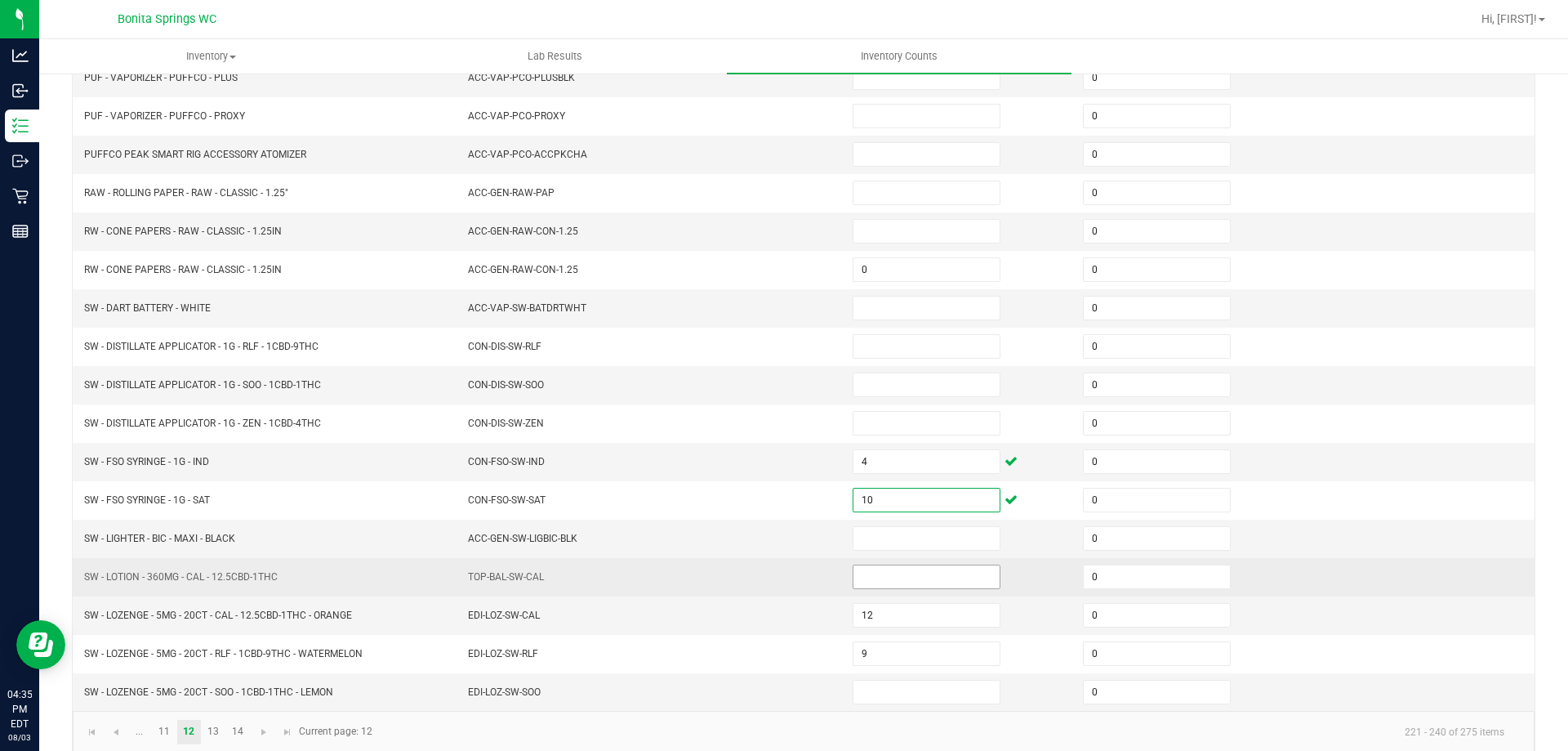 click at bounding box center [926, 577] 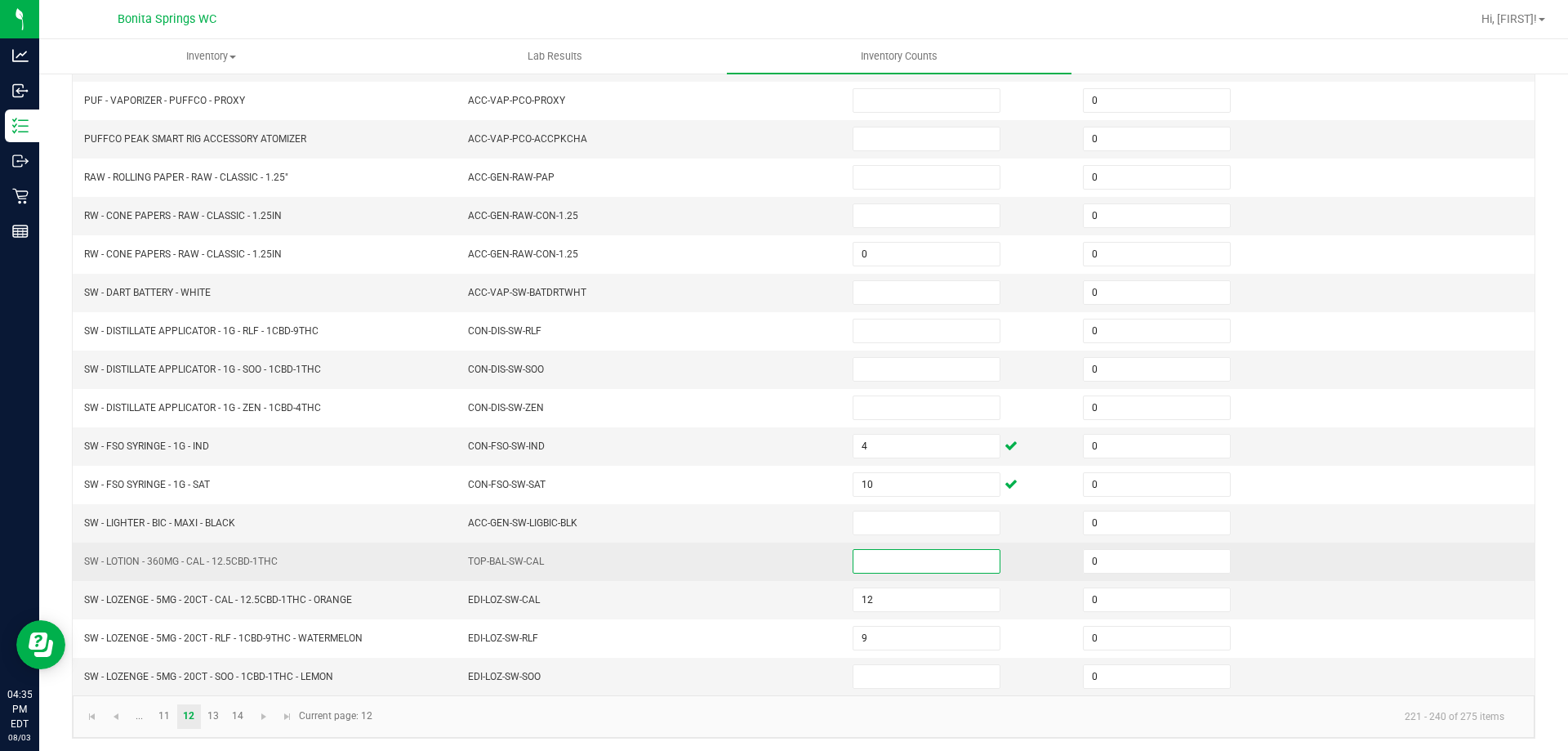 scroll, scrollTop: 346, scrollLeft: 0, axis: vertical 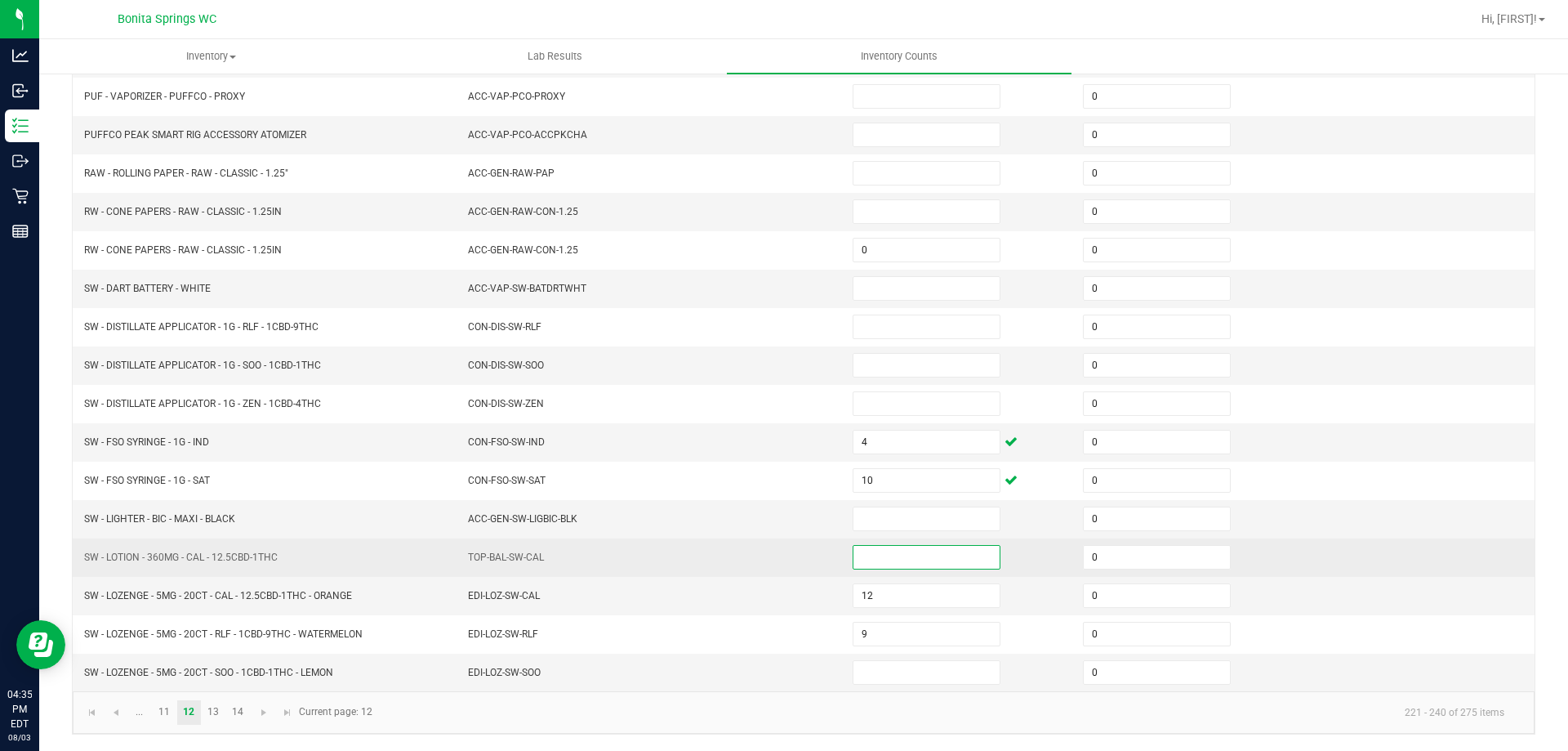 click at bounding box center [926, 557] 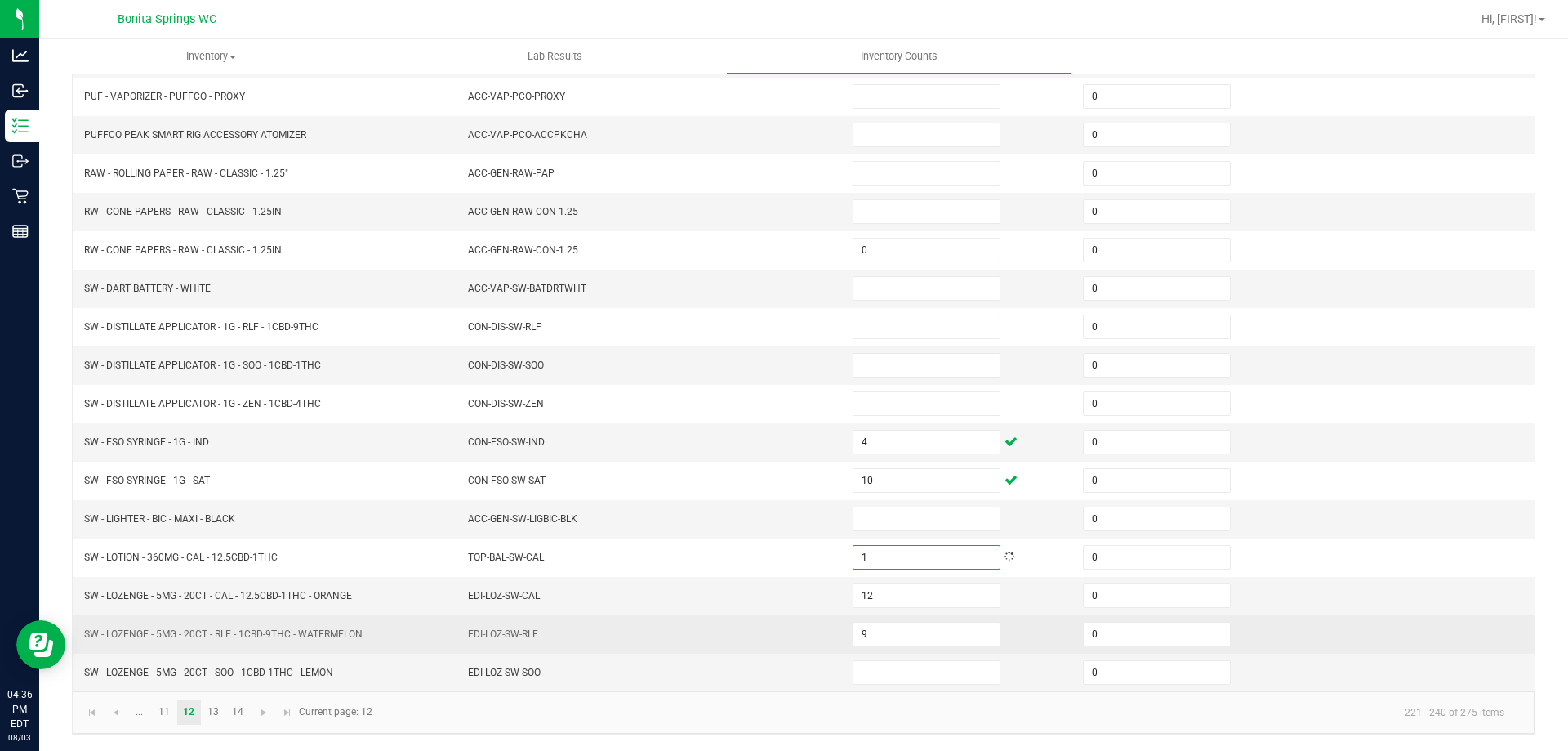 click on "EDI-LOZ-SW-RLF" at bounding box center (650, 634) 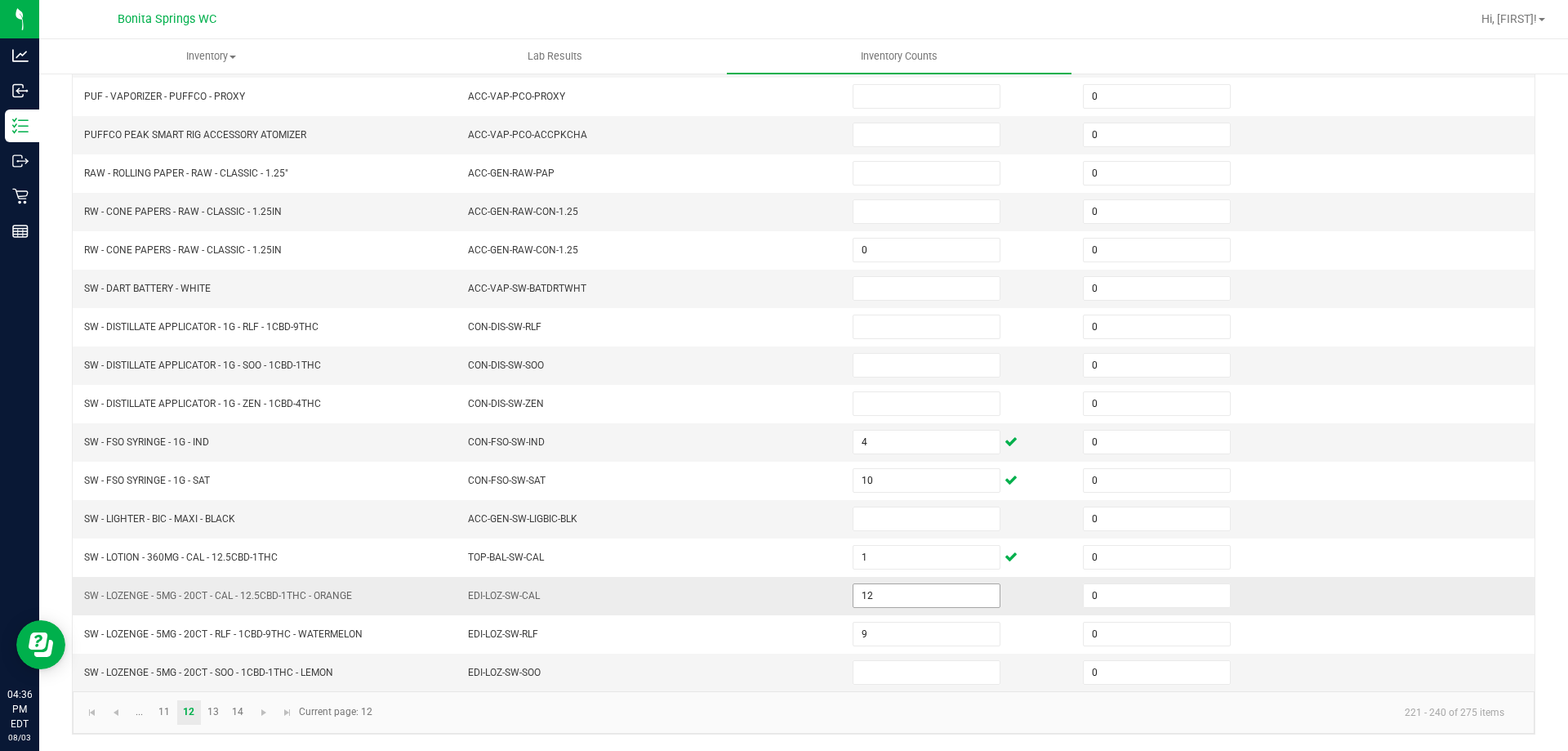 click on "12" at bounding box center (926, 596) 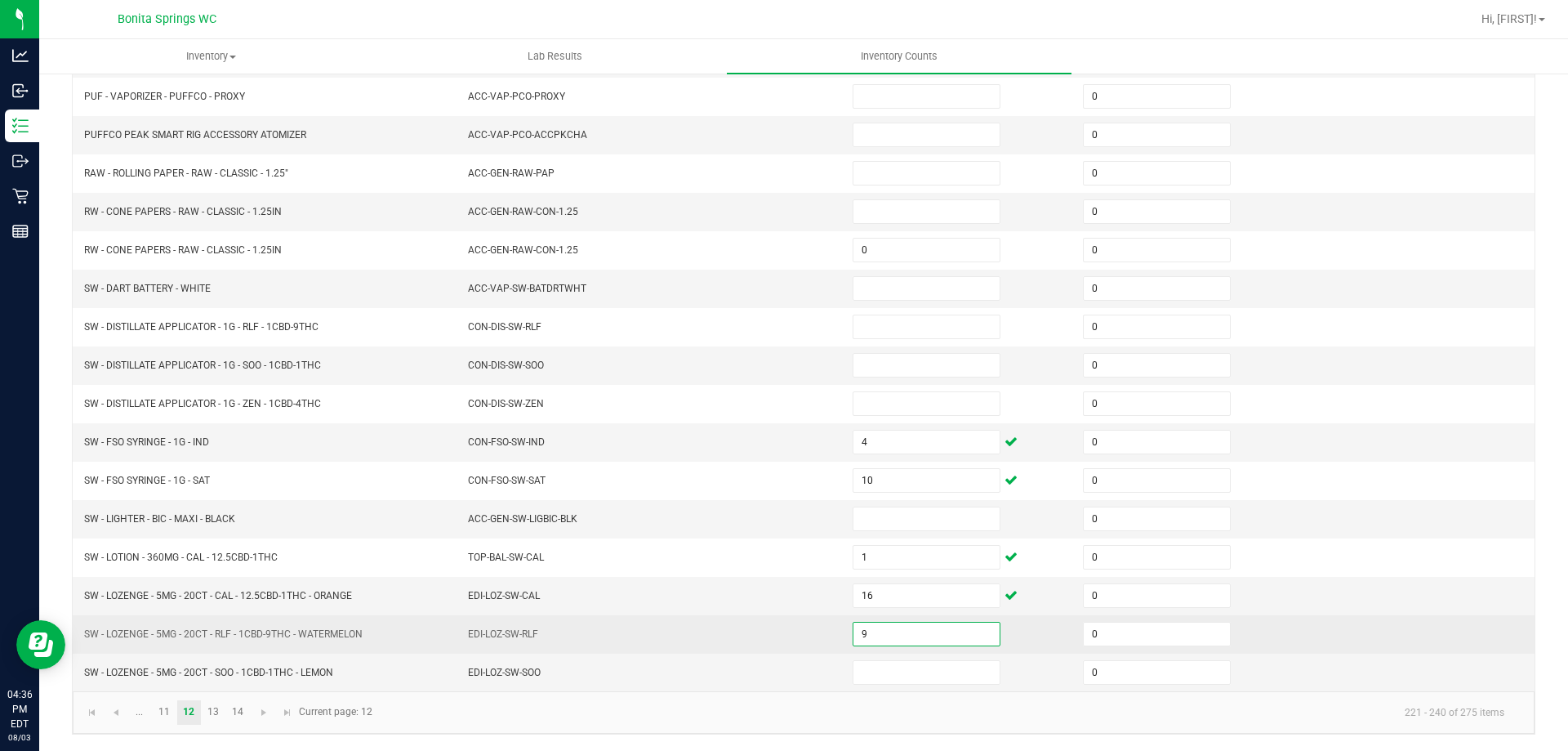click on "9" at bounding box center (926, 634) 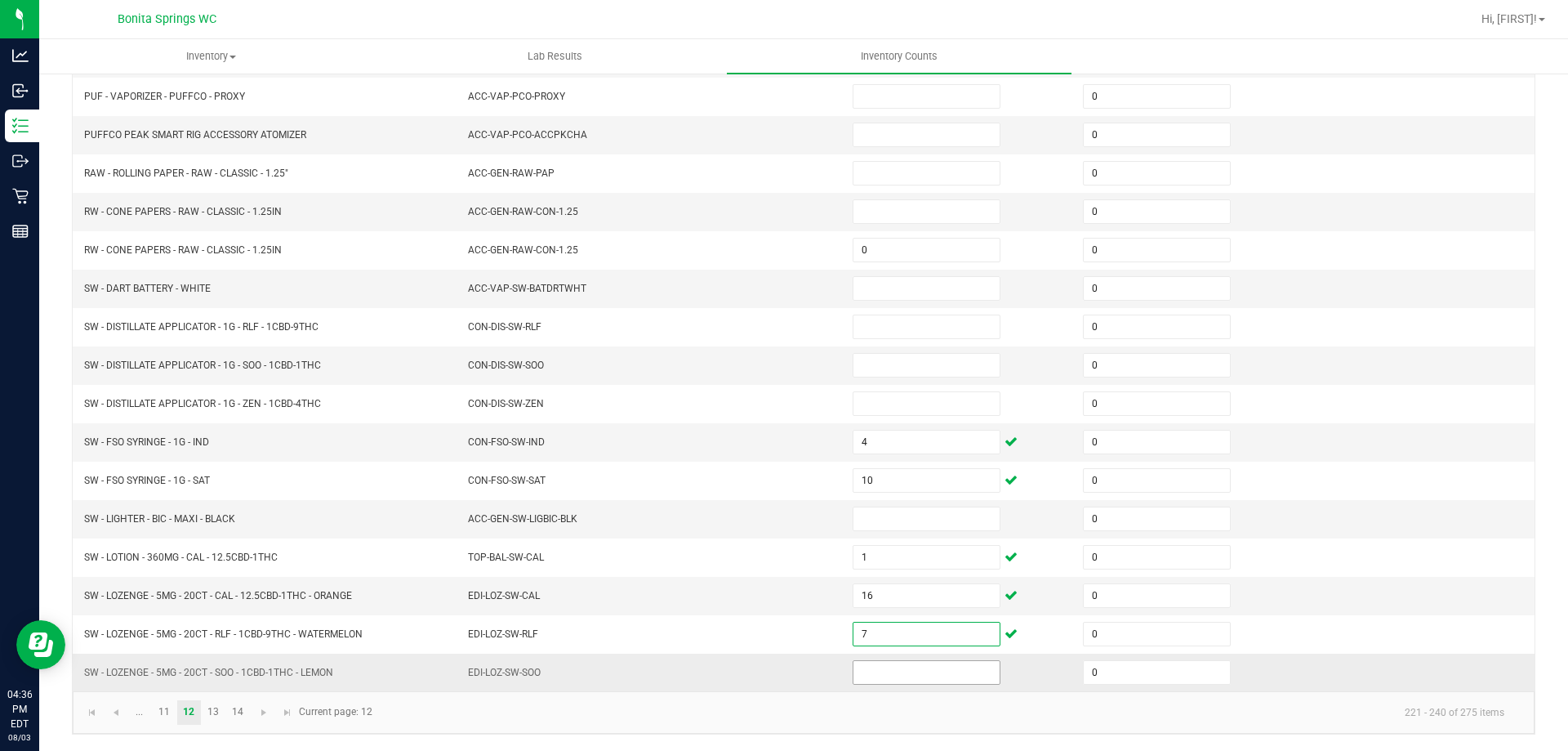 click at bounding box center [926, 673] 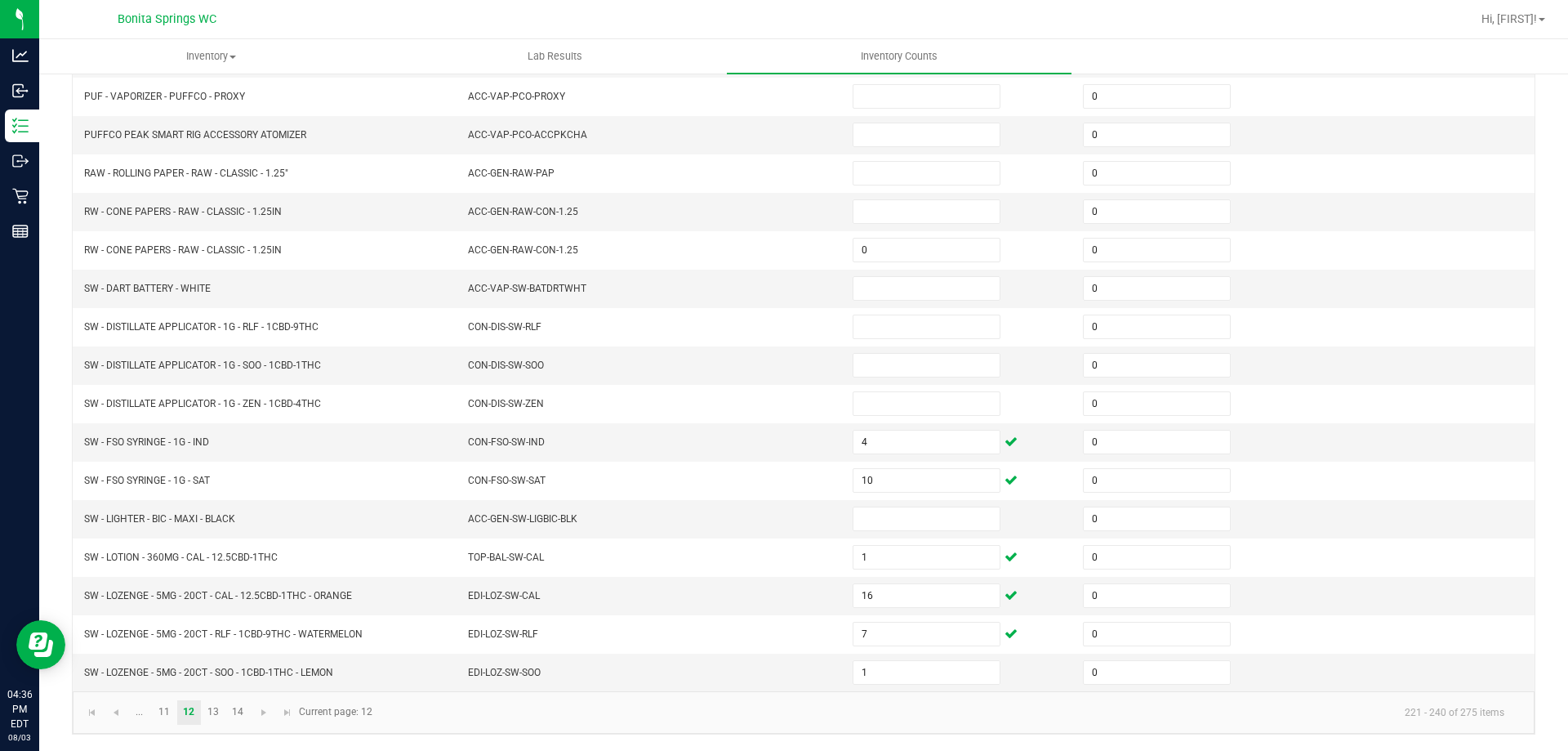 click on "...  11   12   13   14  221 - 240 of 275 items  Current page: 12" 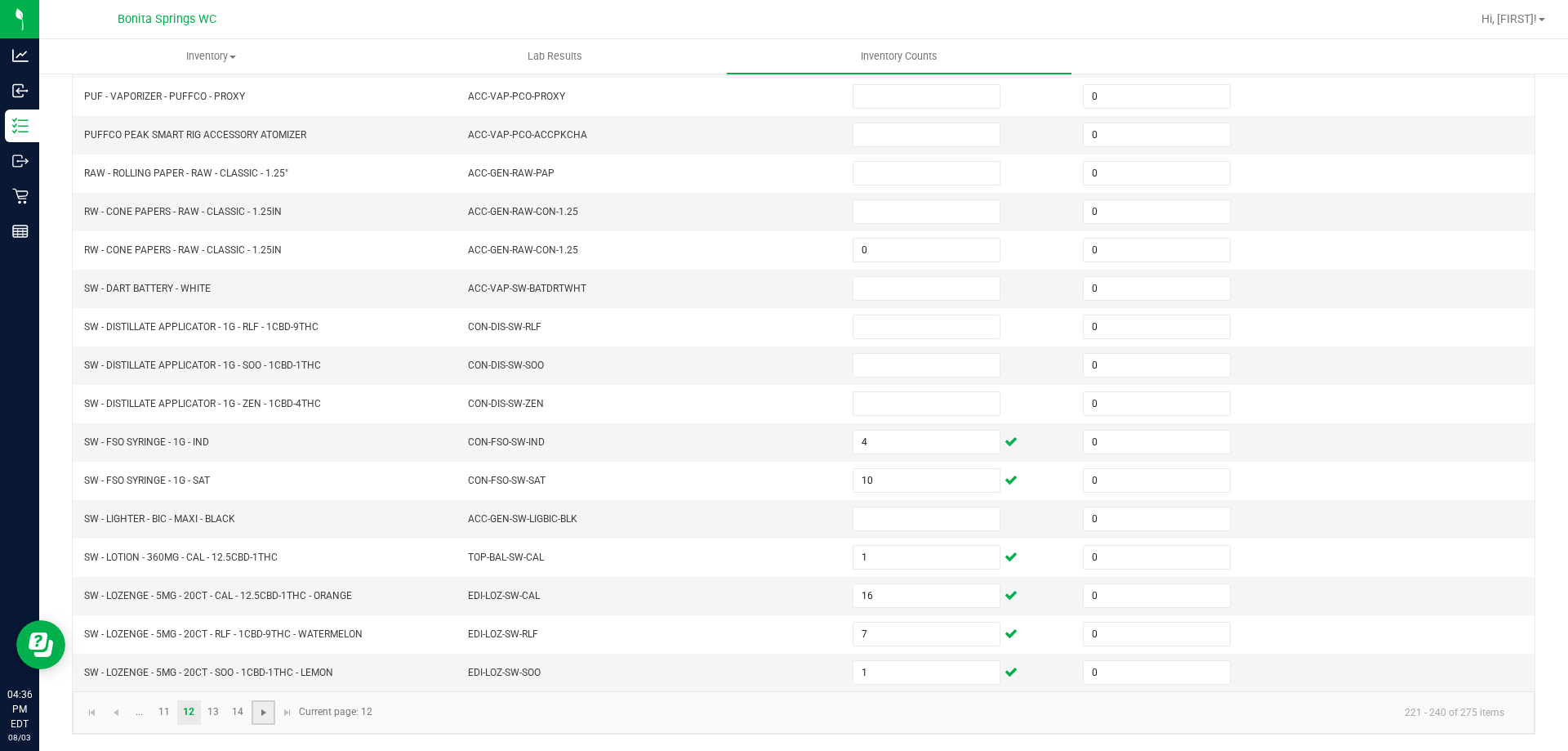 click 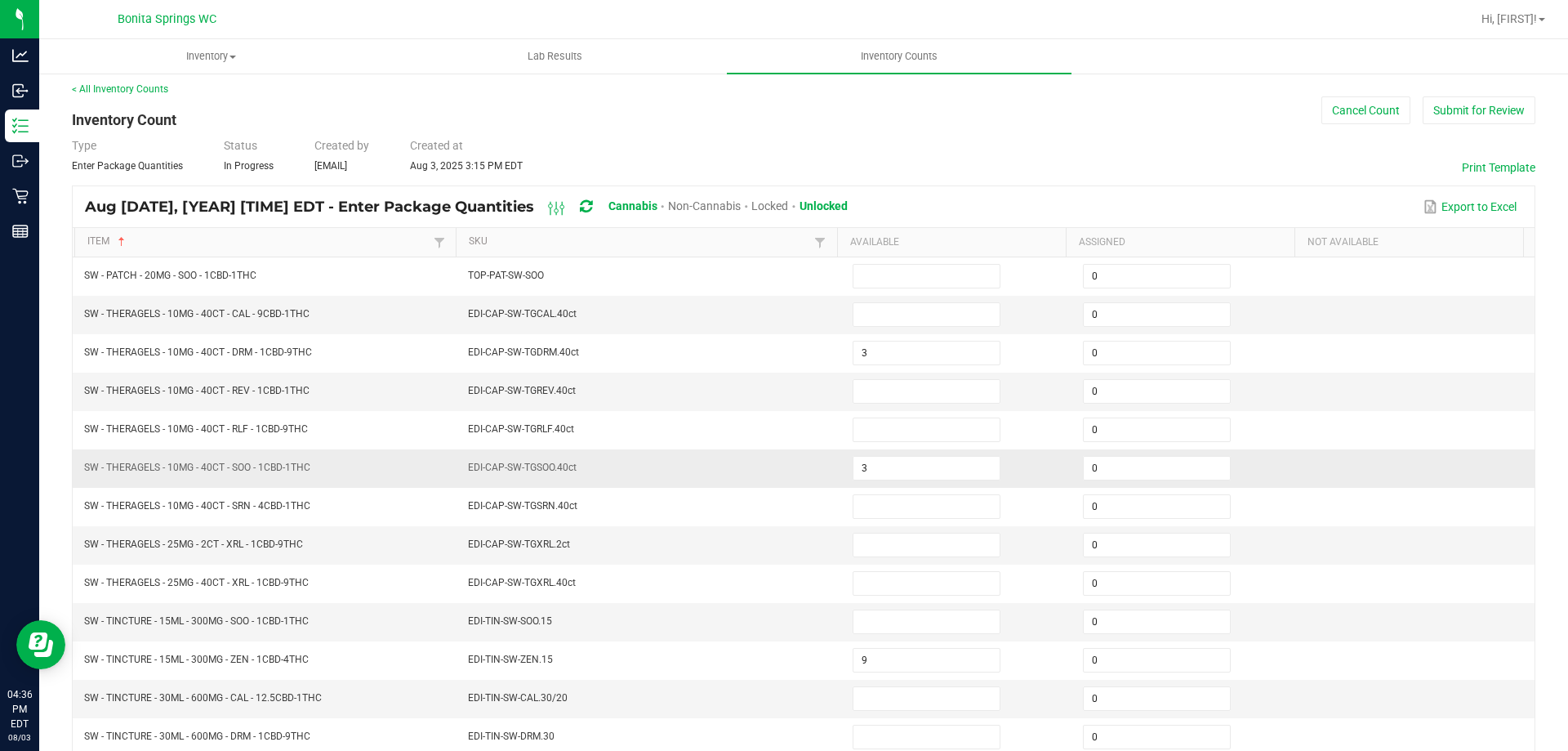 scroll, scrollTop: 0, scrollLeft: 0, axis: both 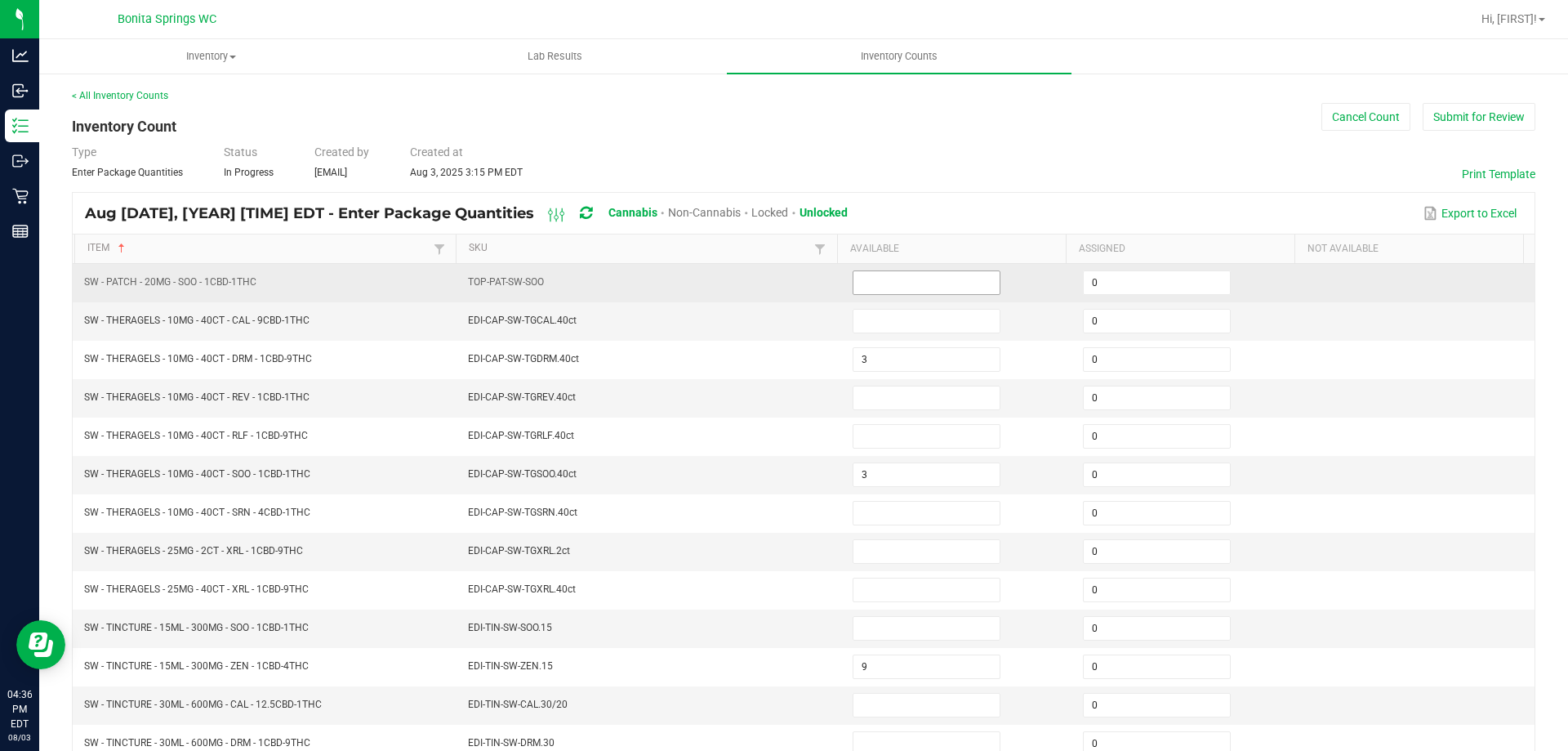 click at bounding box center (926, 283) 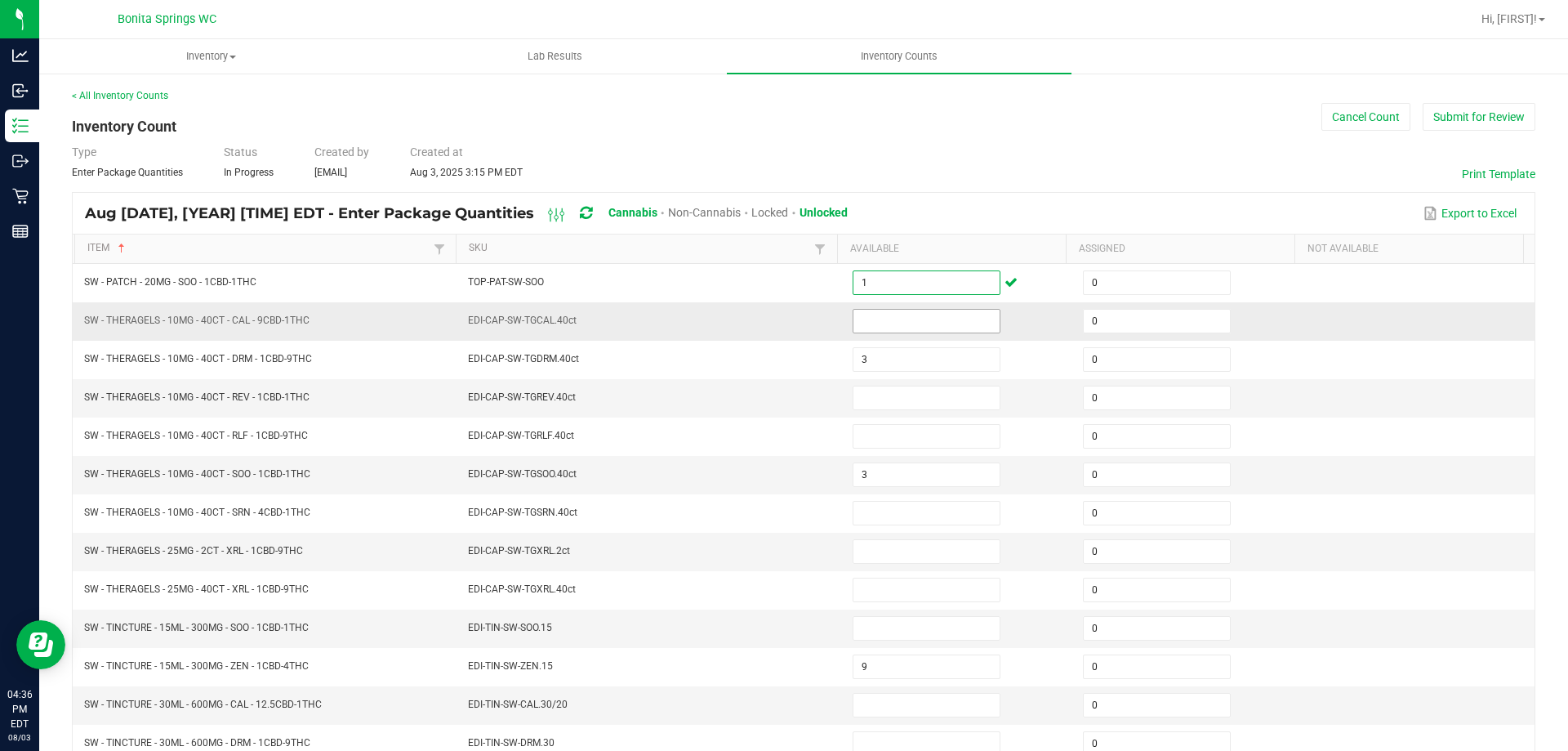 click at bounding box center (926, 321) 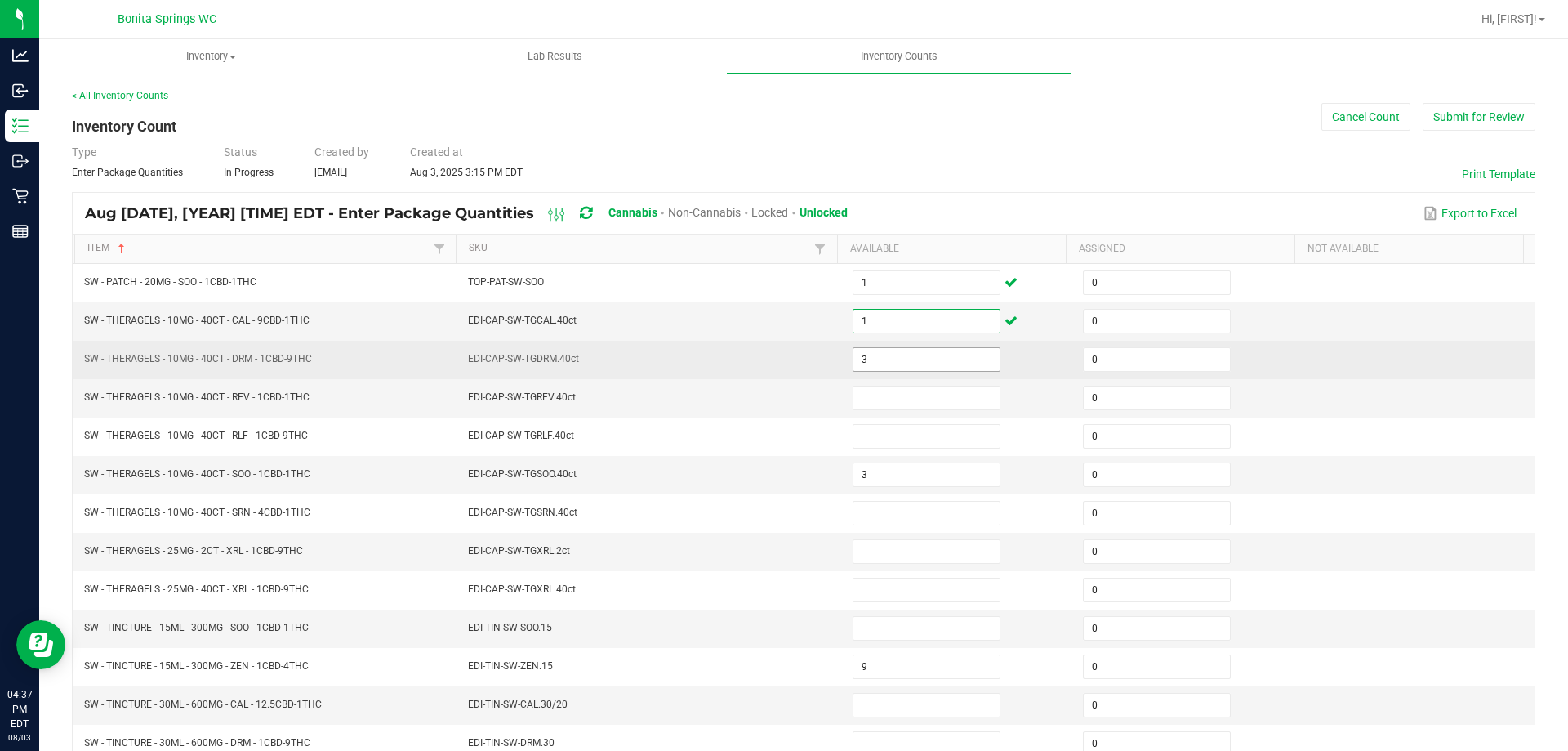 click on "3" at bounding box center (926, 360) 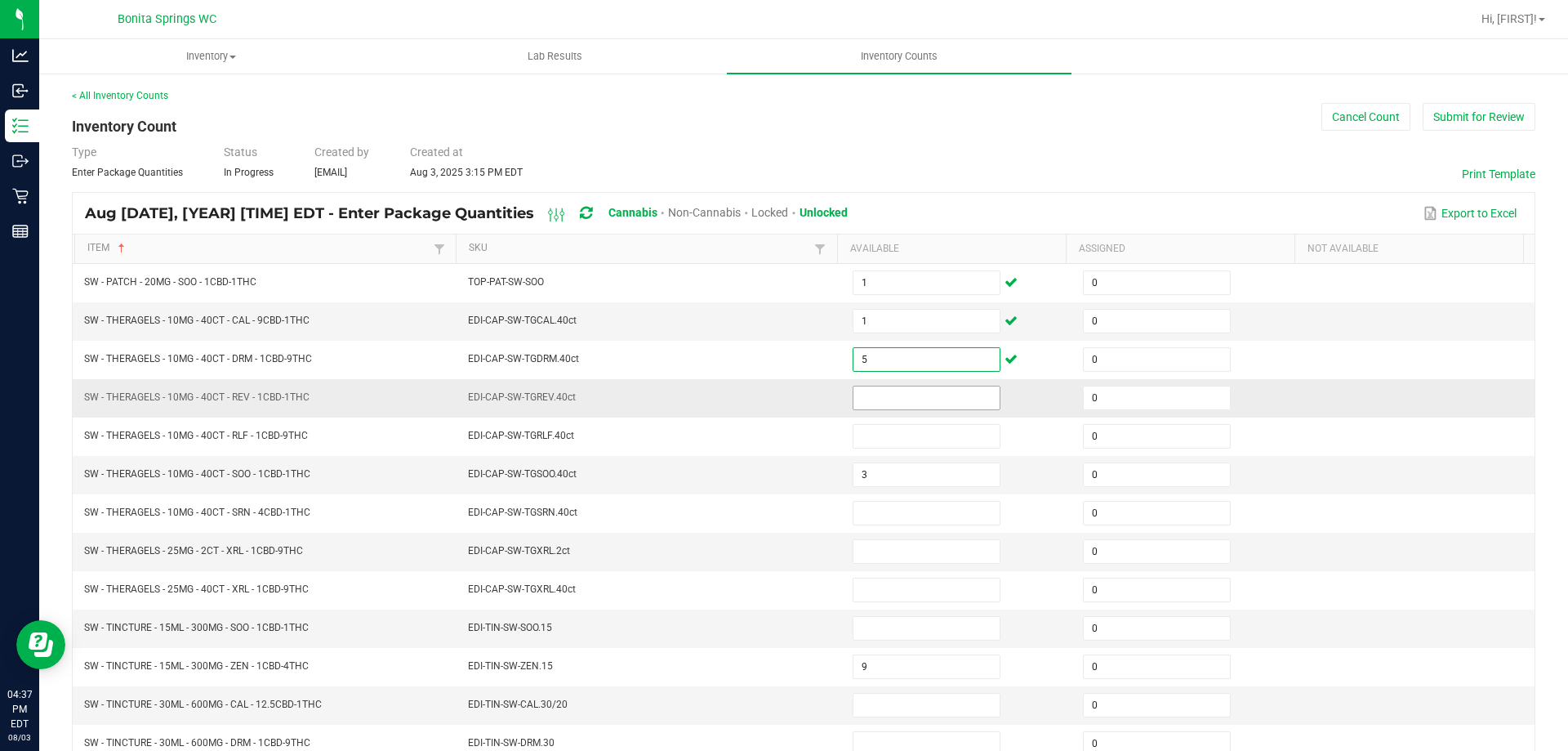 click at bounding box center [926, 398] 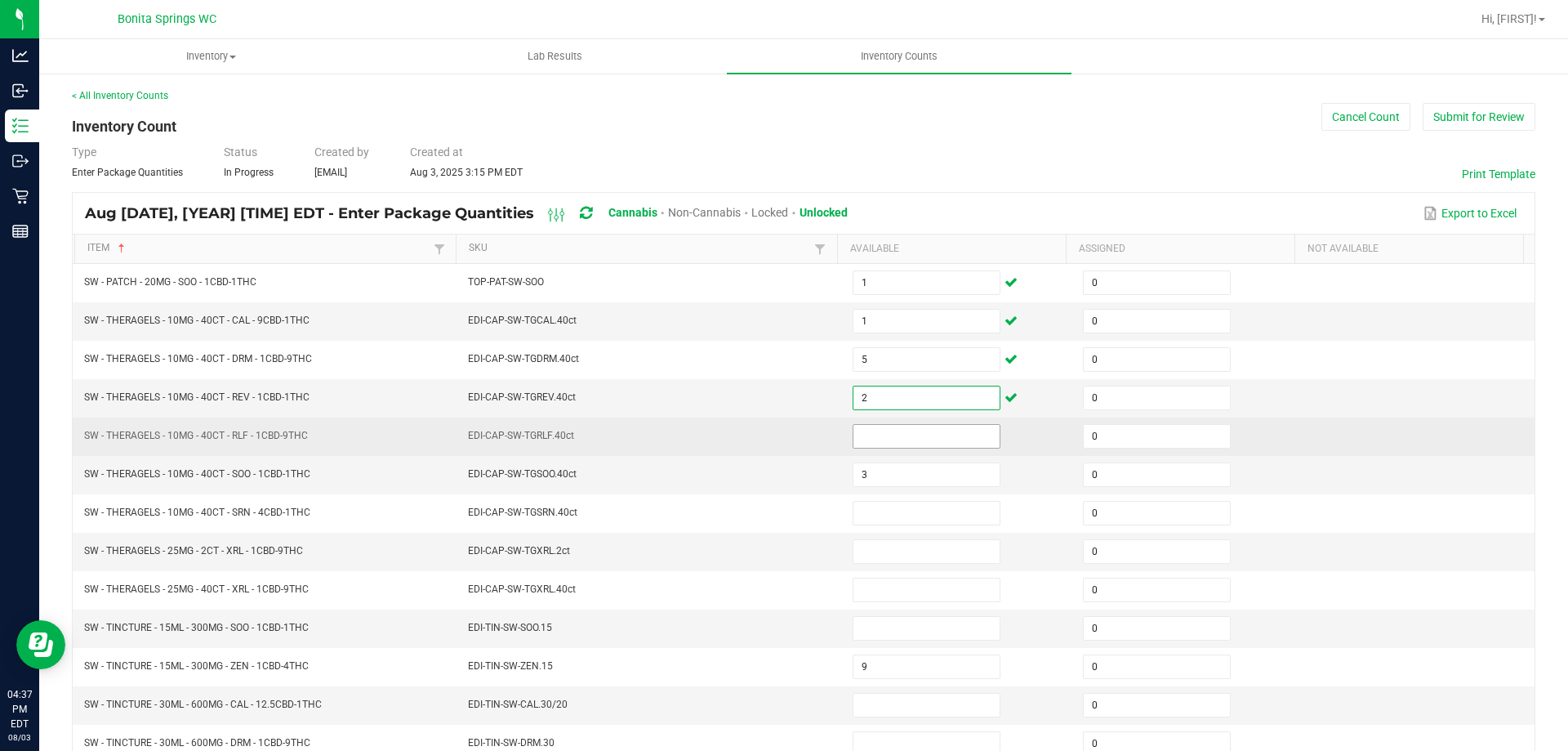 click at bounding box center [926, 436] 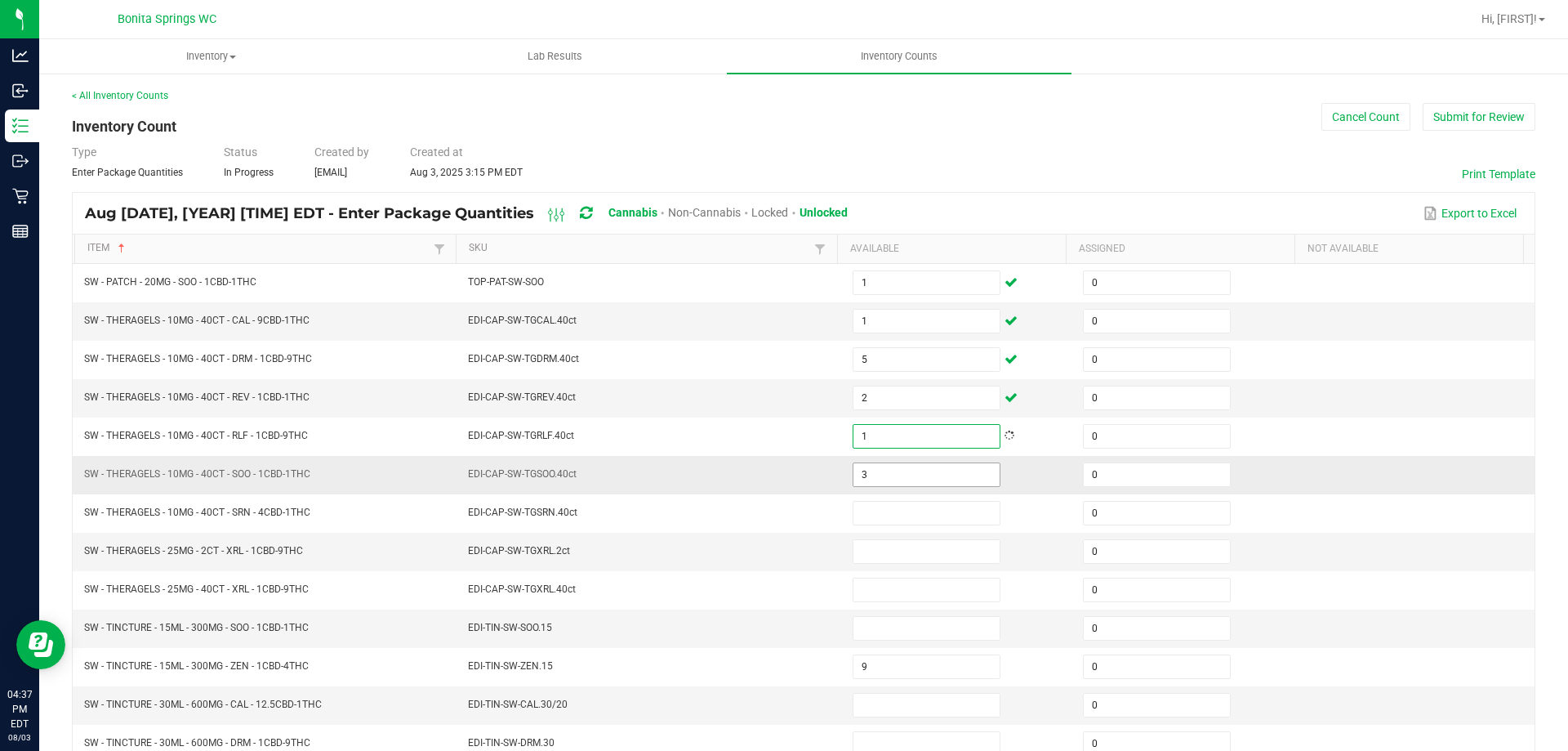 click on "3" at bounding box center [926, 475] 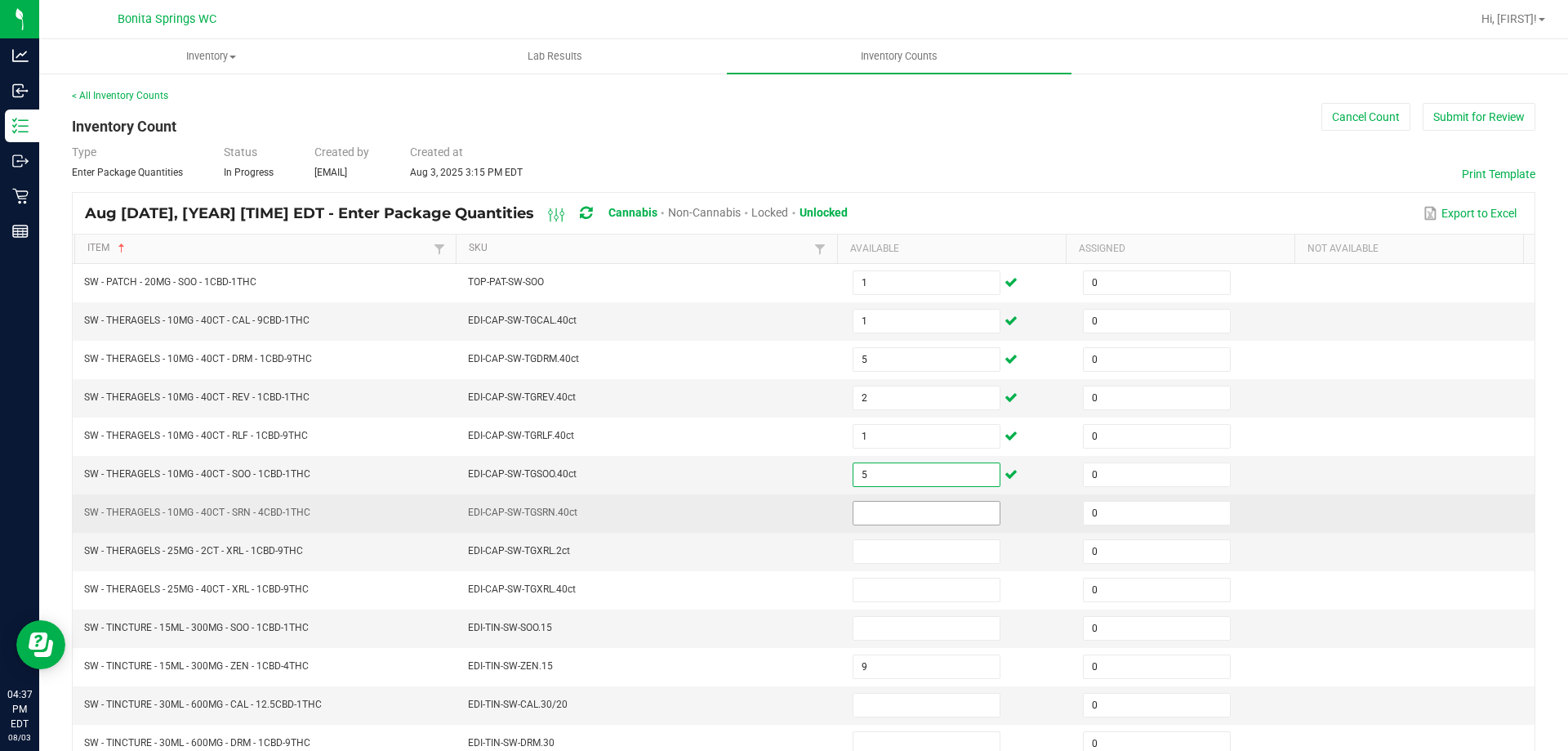 click at bounding box center [926, 513] 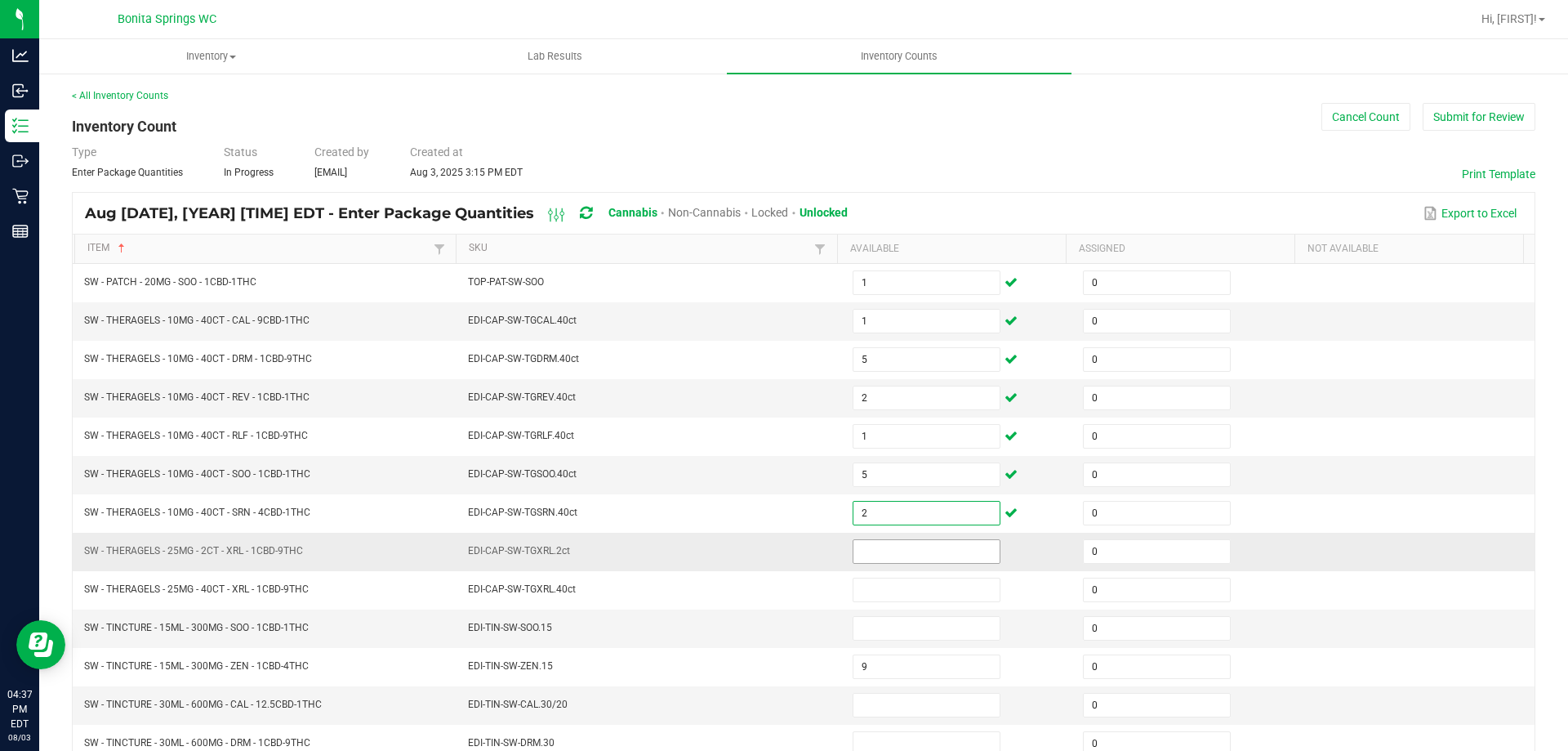 click at bounding box center (926, 552) 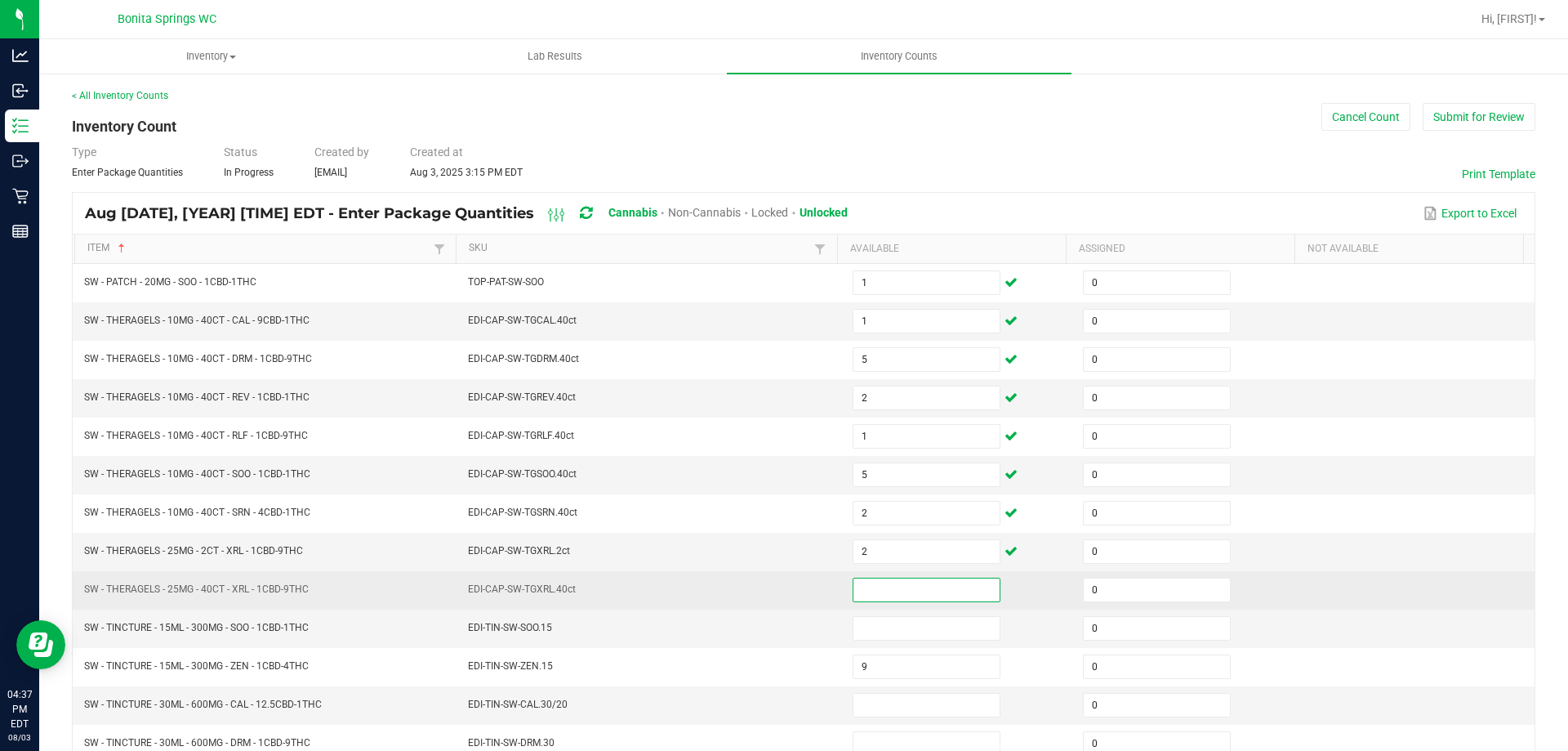 click at bounding box center (926, 590) 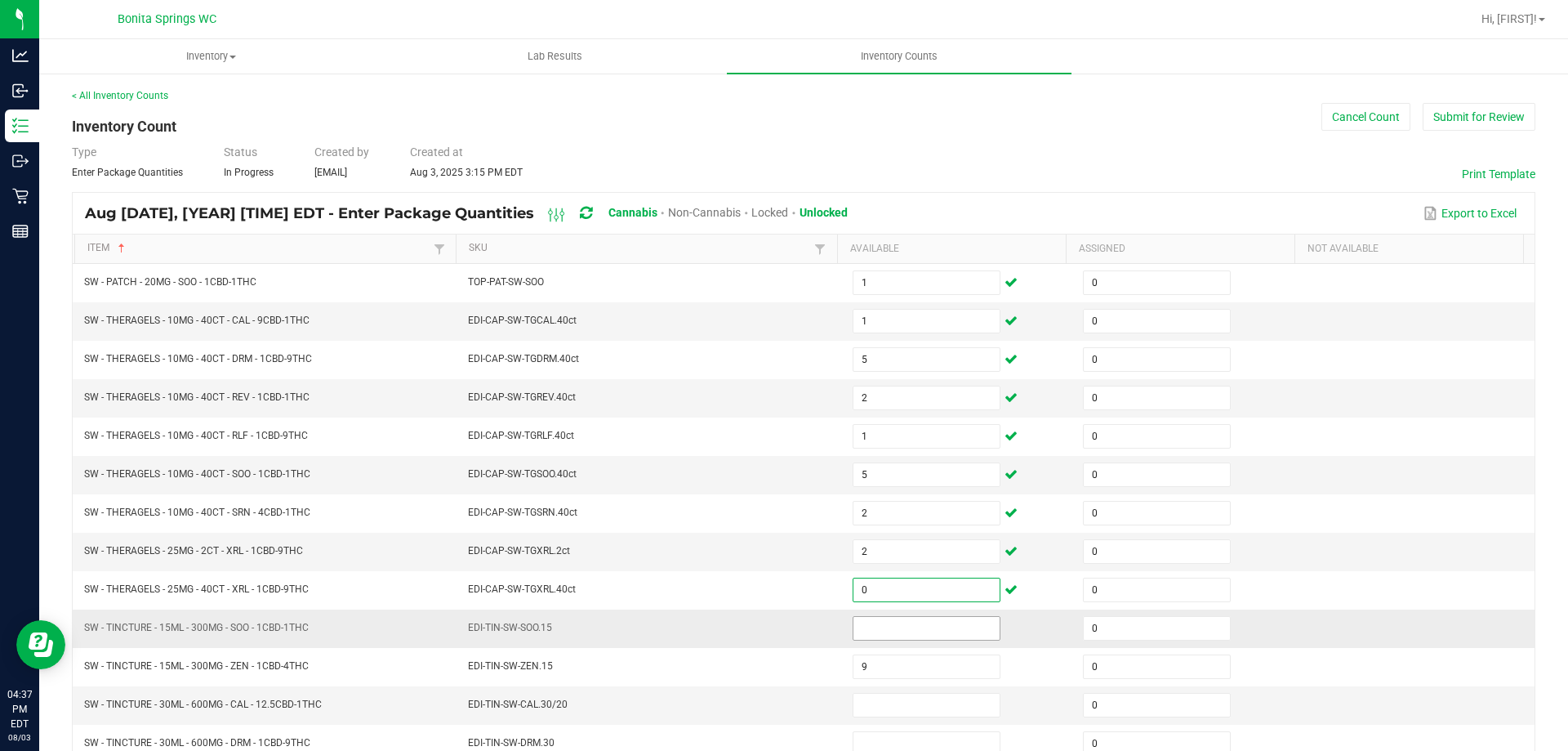 click at bounding box center [926, 628] 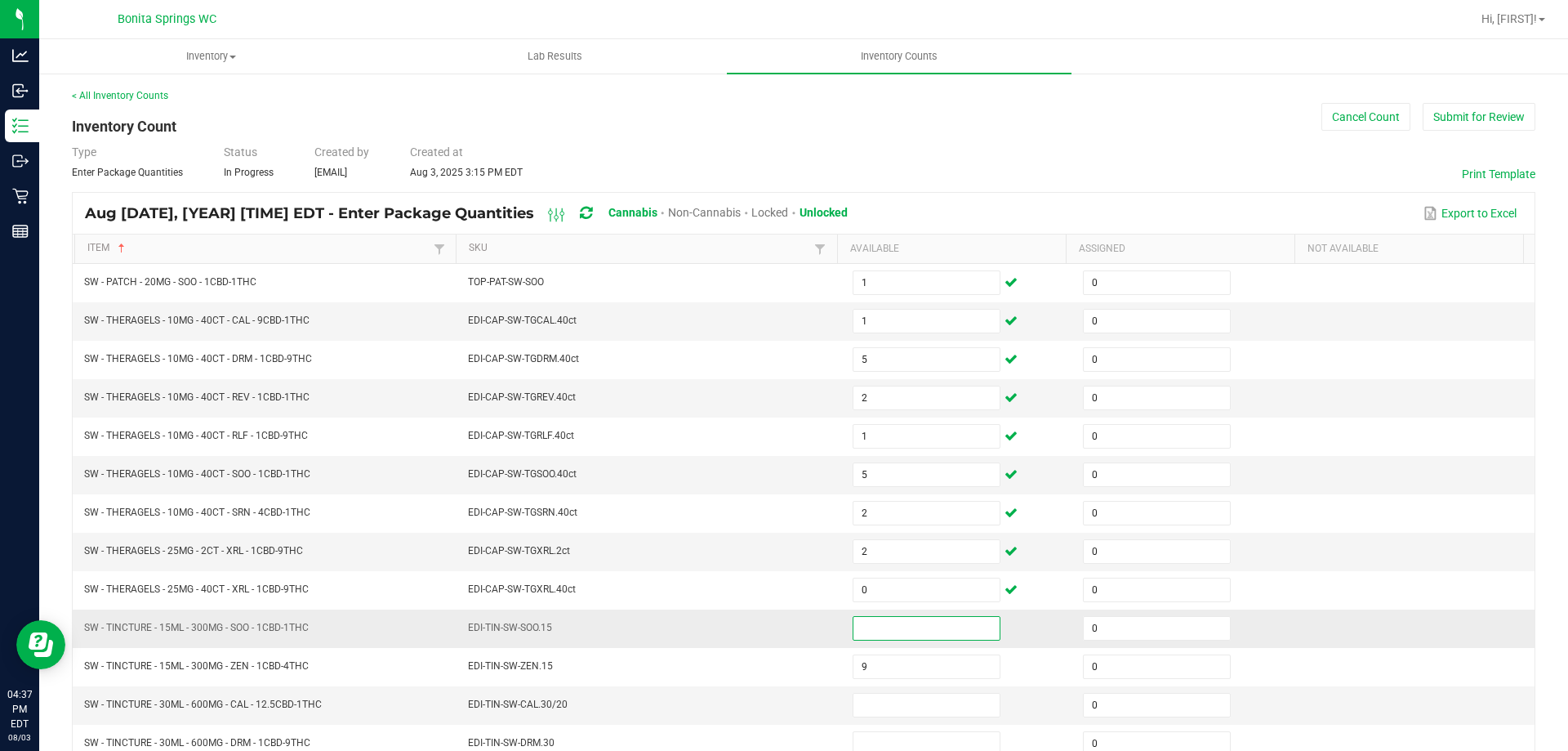 click at bounding box center [926, 628] 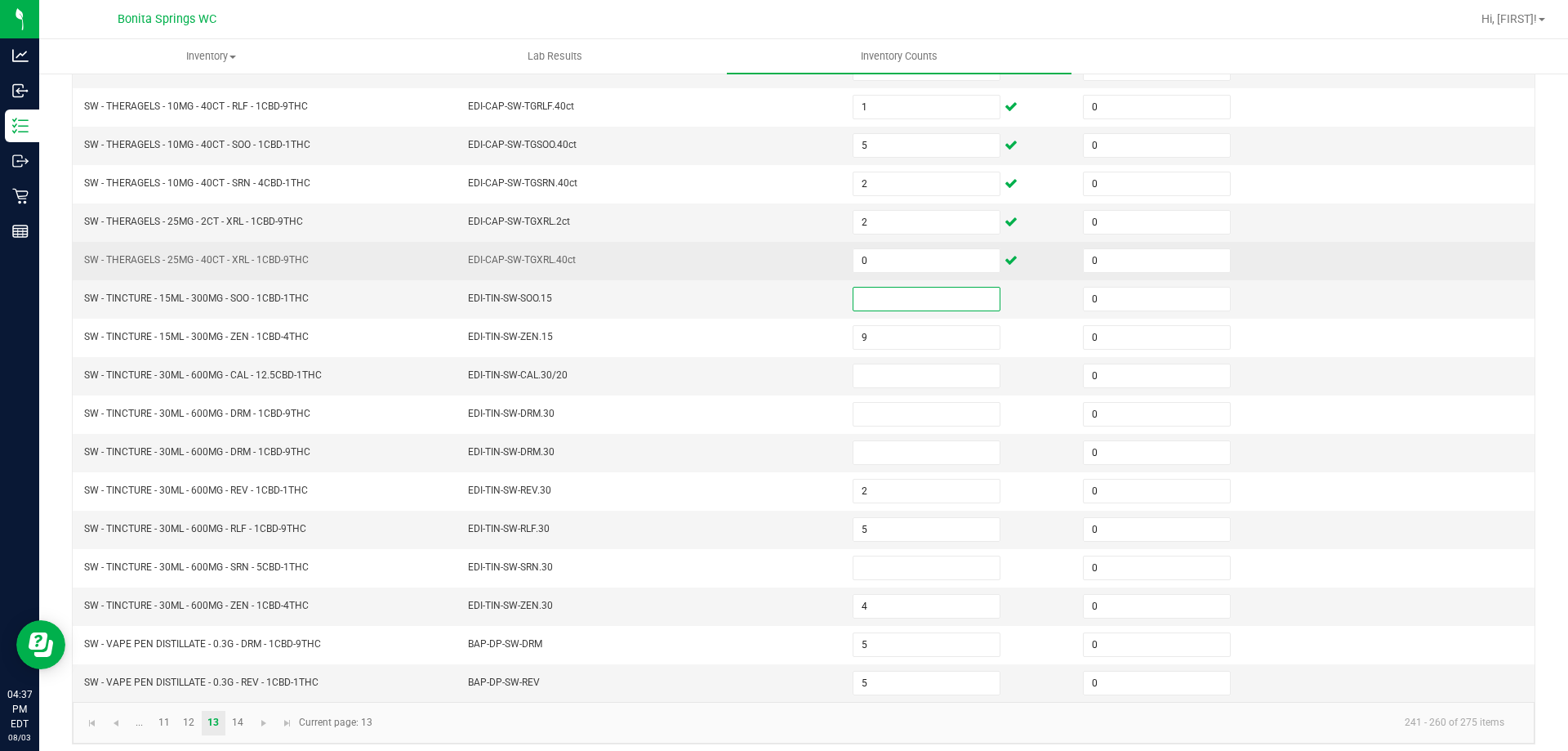 scroll, scrollTop: 339, scrollLeft: 0, axis: vertical 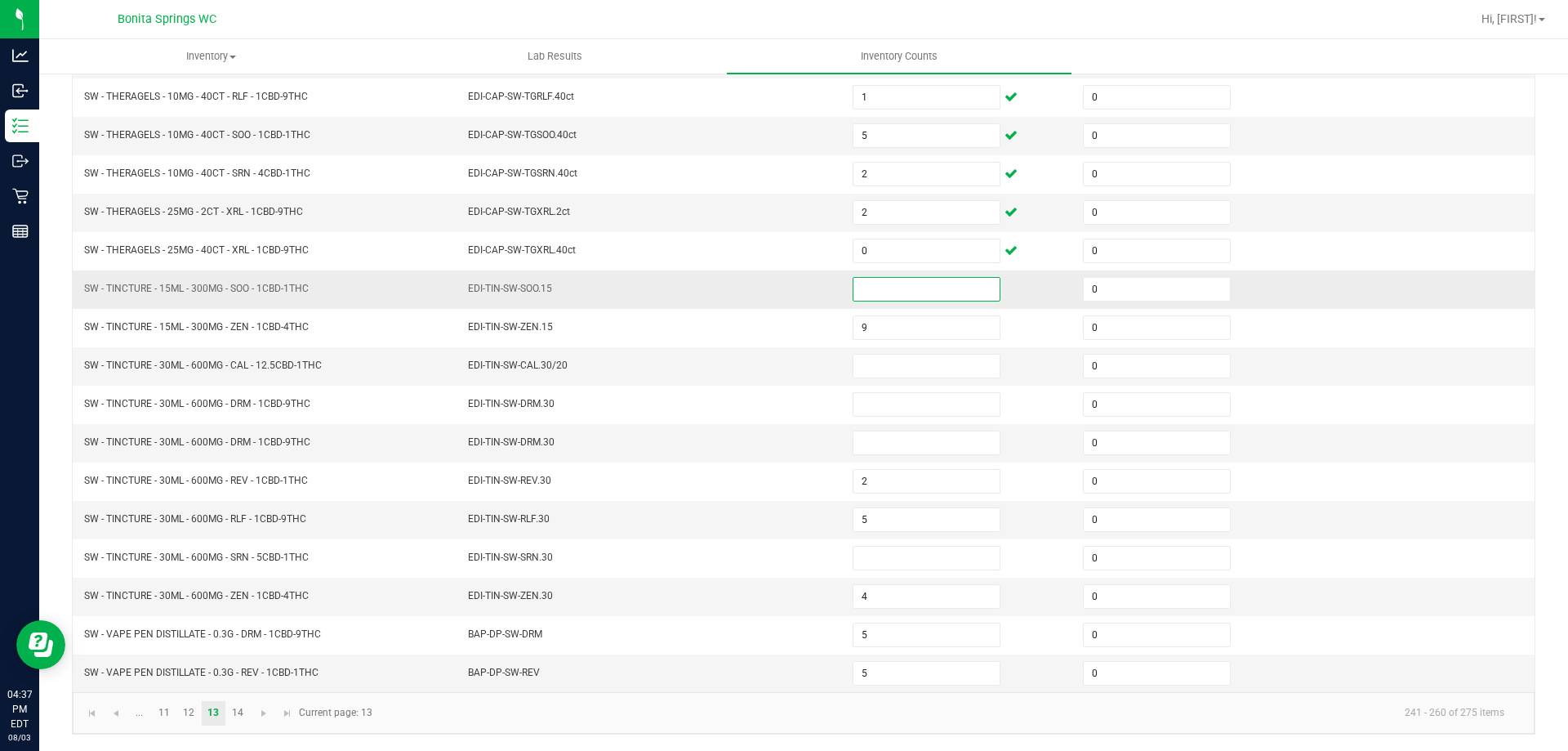 click at bounding box center (926, 289) 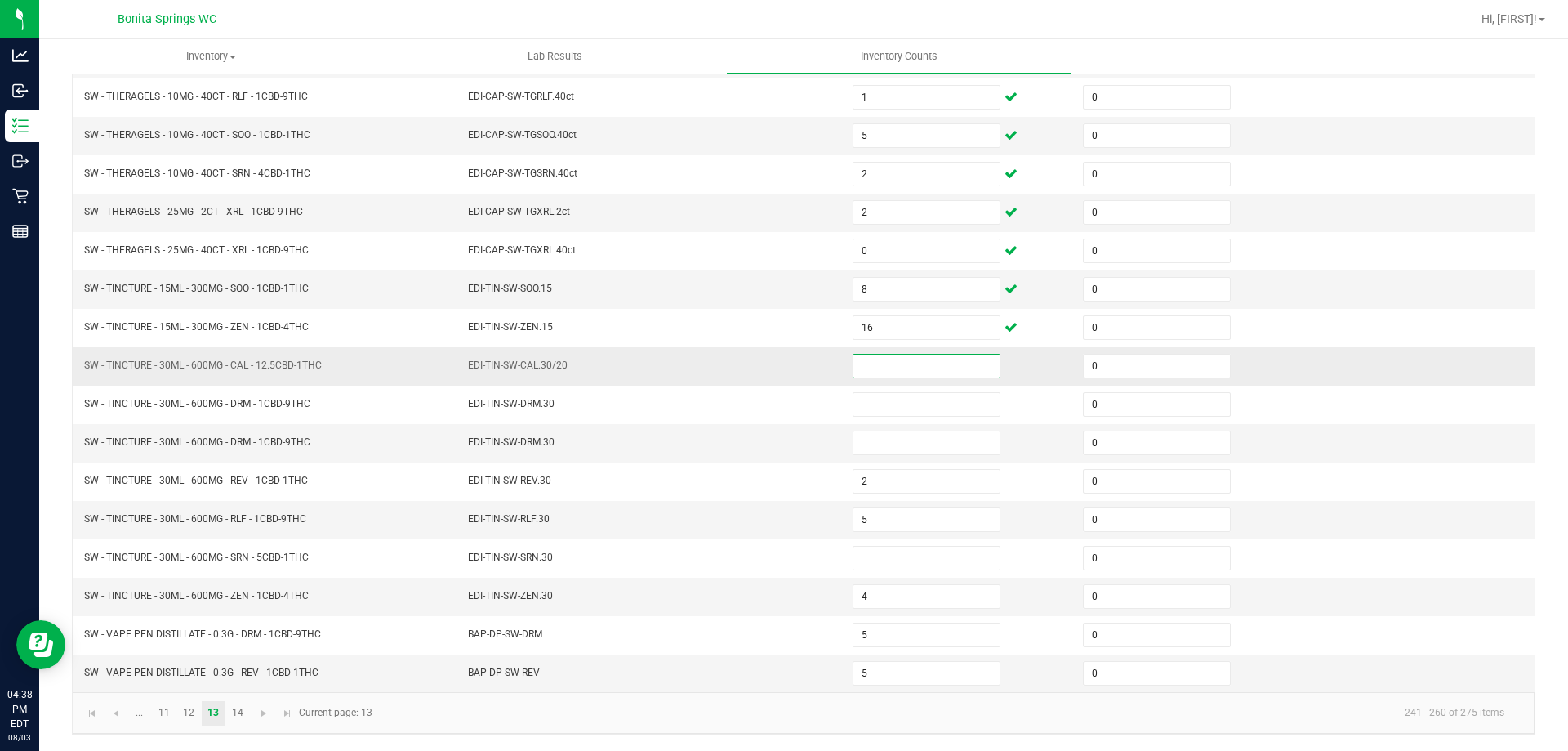 click at bounding box center [926, 366] 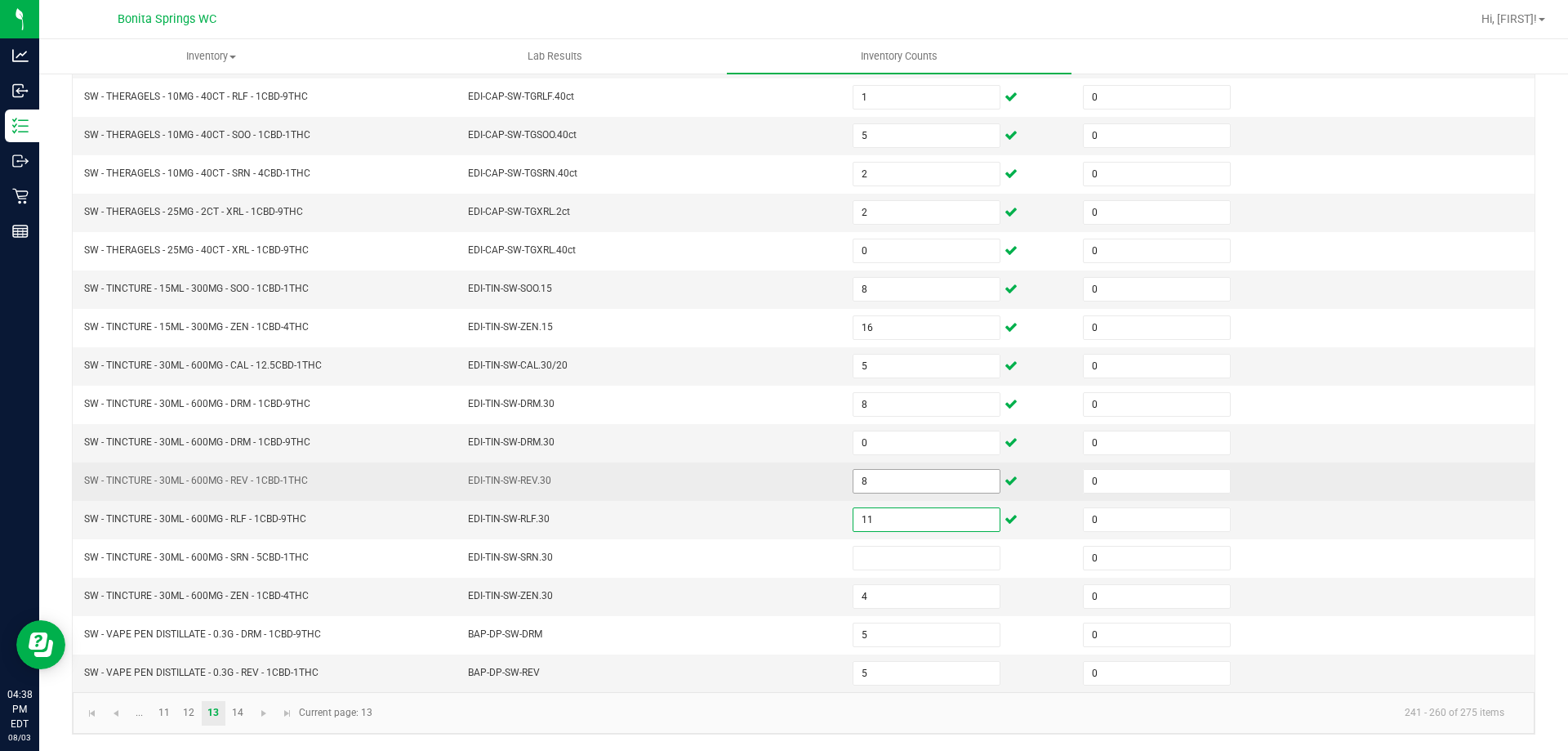 click on "8" at bounding box center [926, 481] 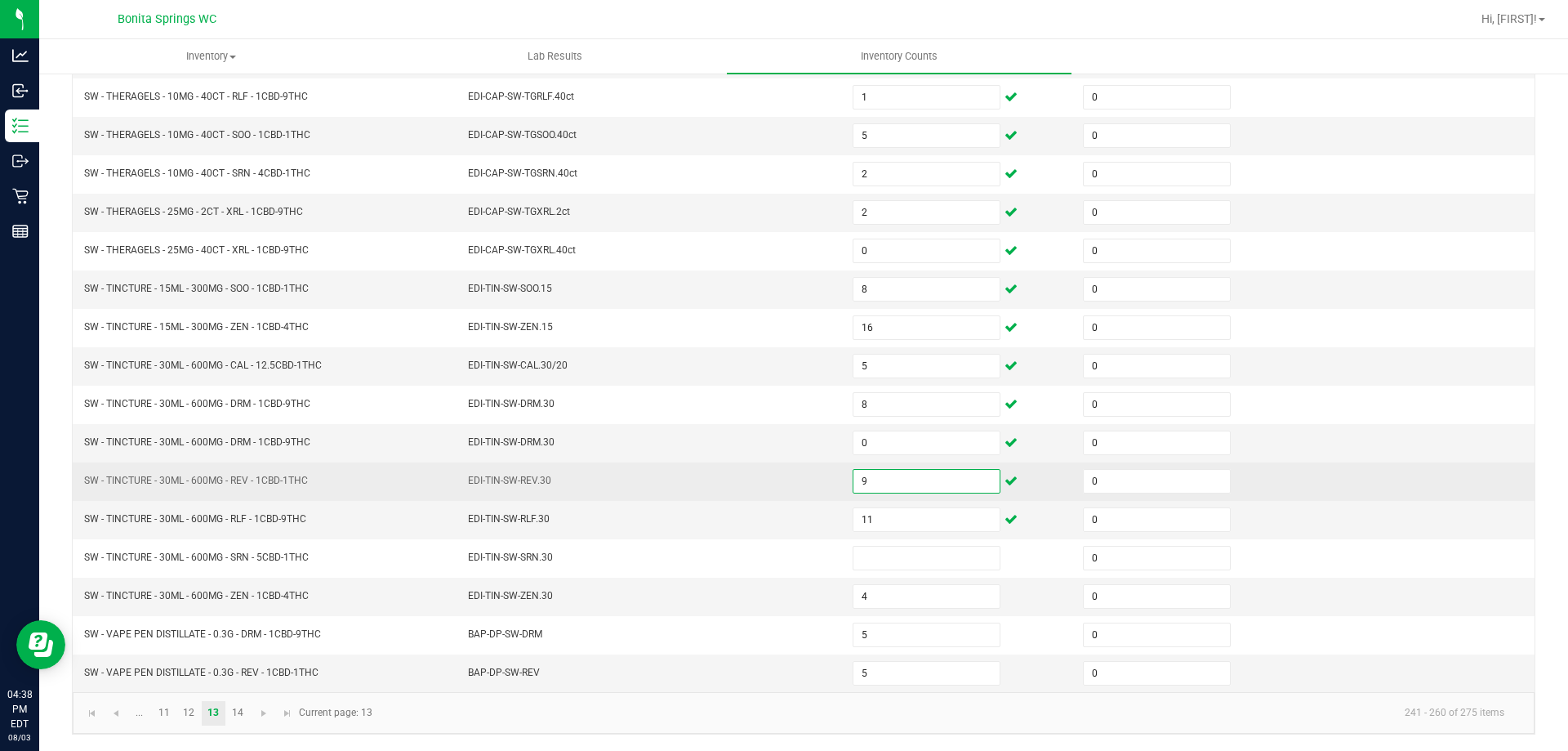 click on "9" at bounding box center (926, 481) 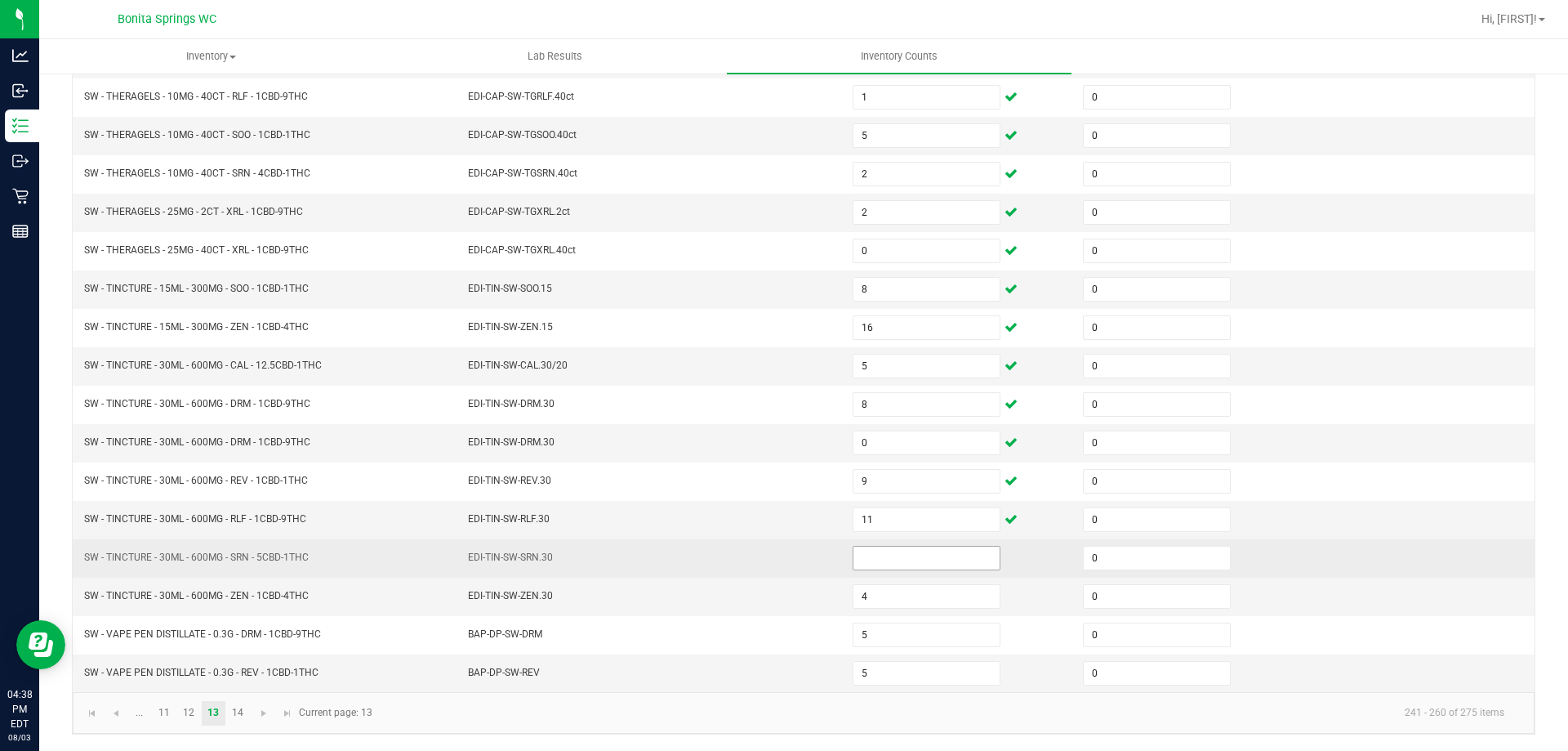 click at bounding box center (926, 558) 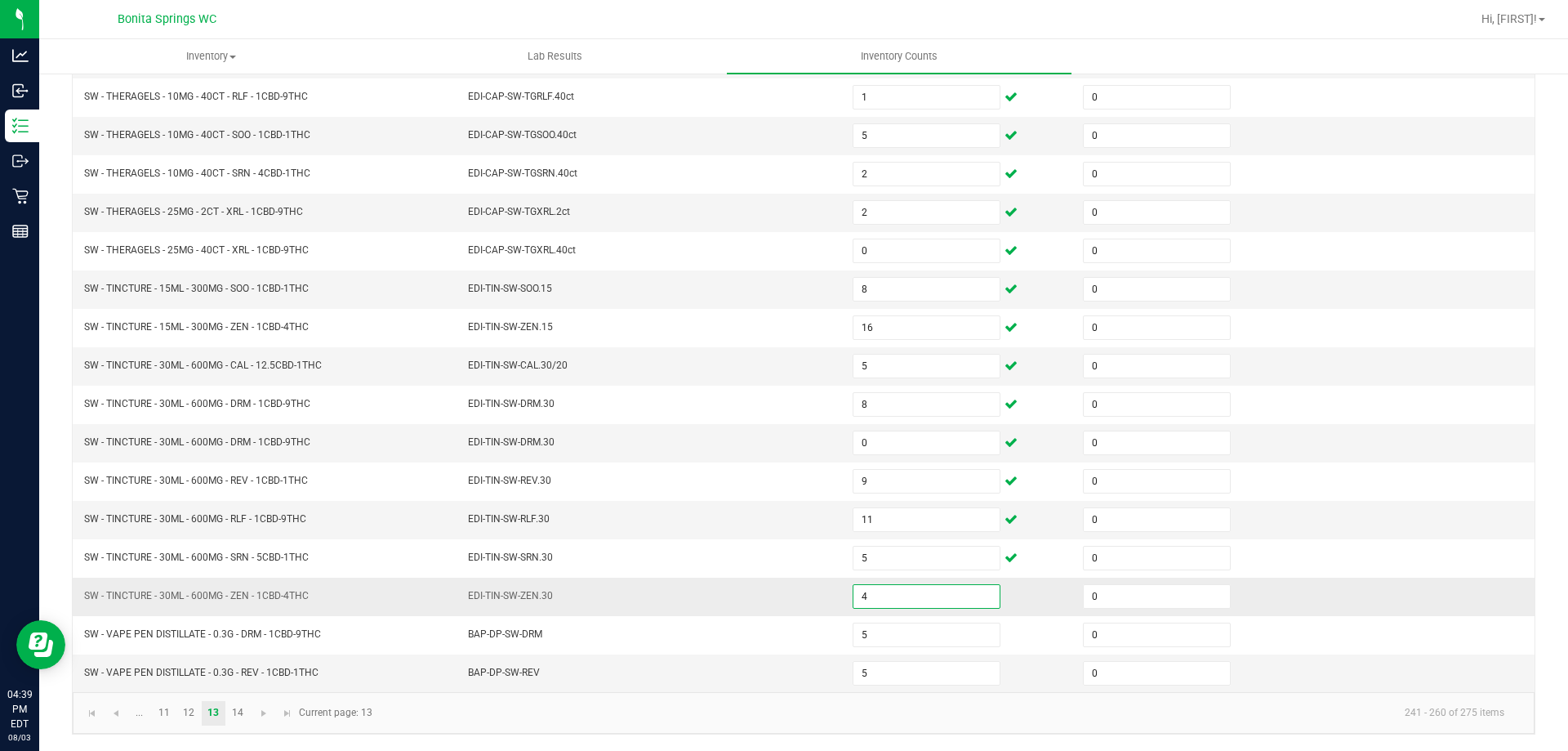 click on "4" at bounding box center [926, 597] 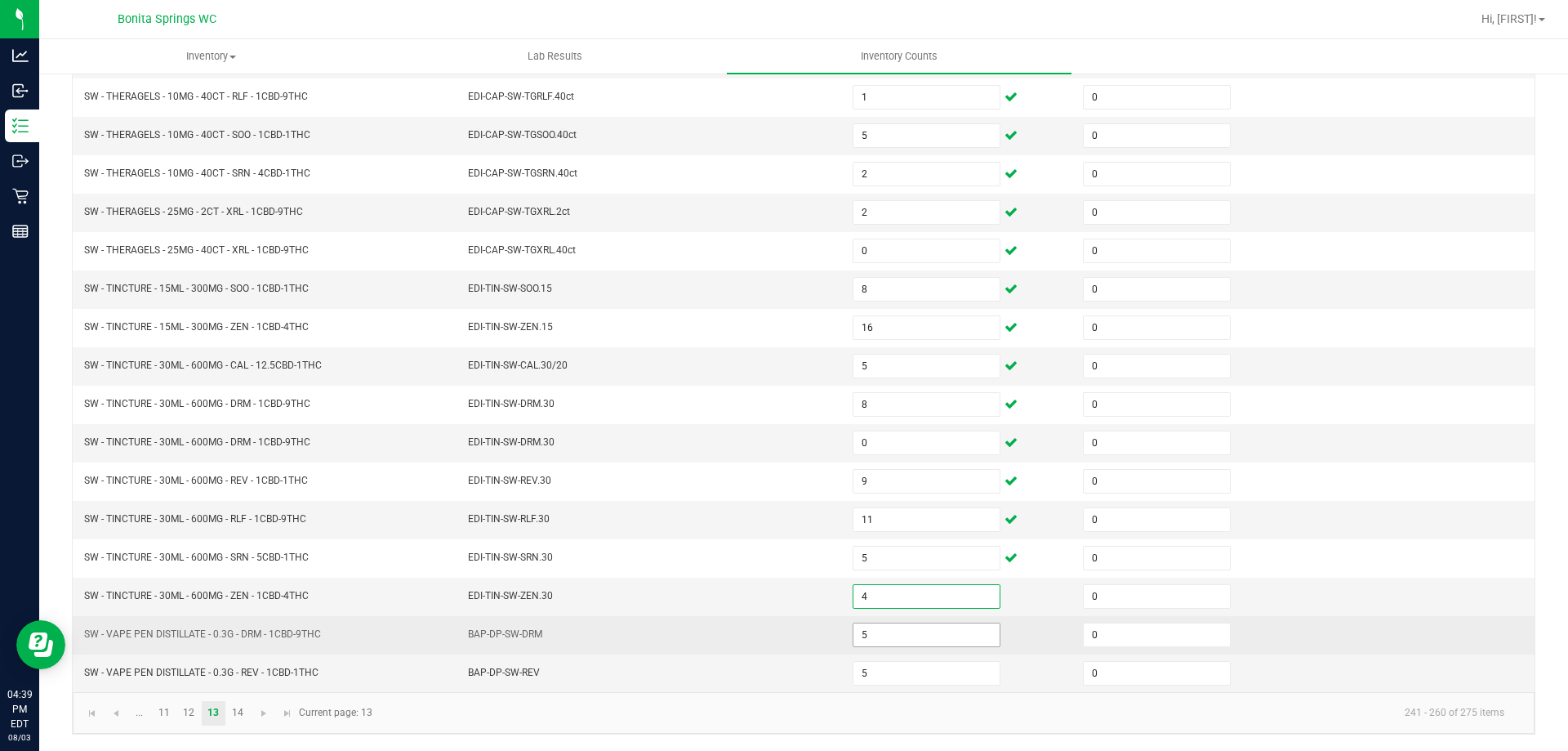 click on "5" at bounding box center (926, 635) 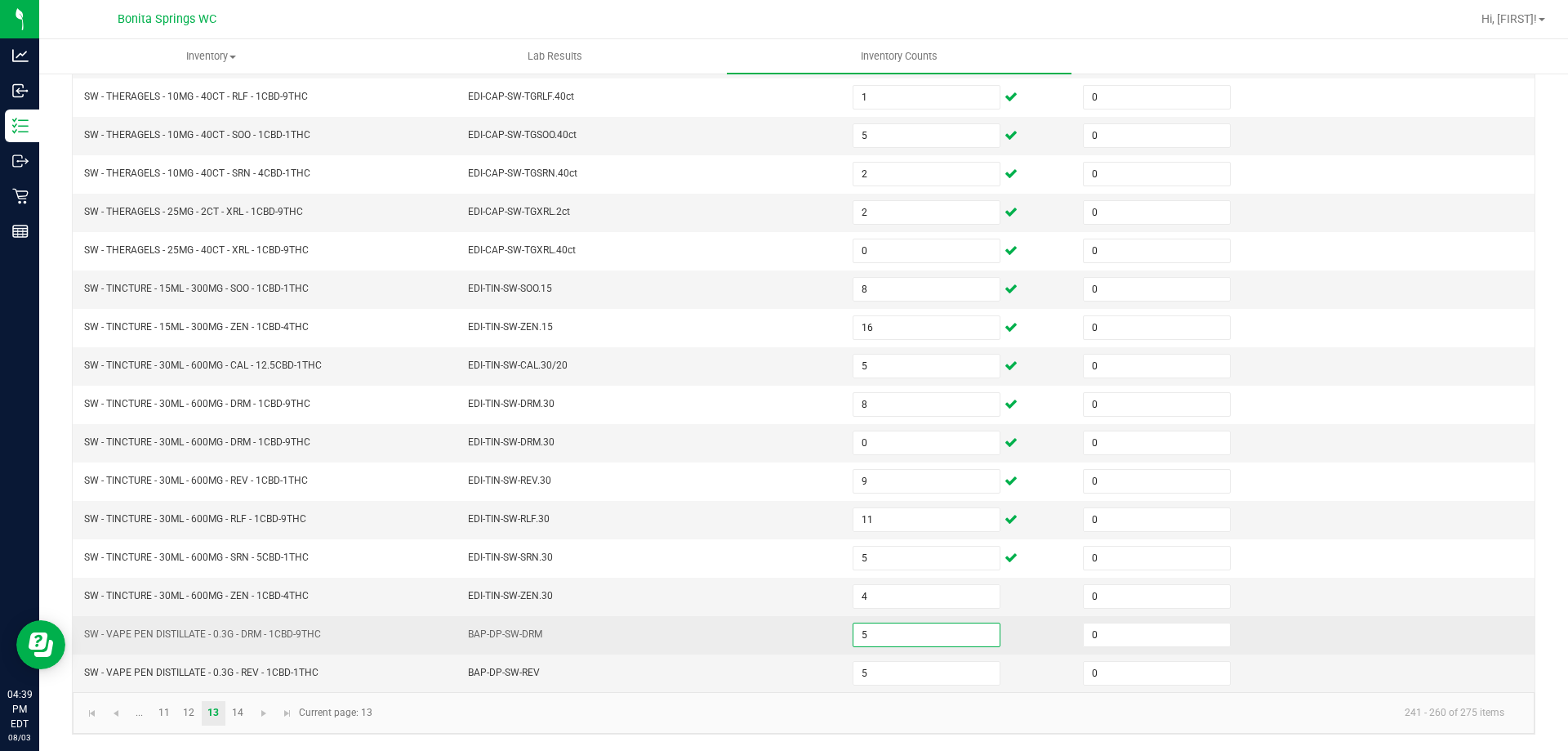 click on "5" at bounding box center (926, 635) 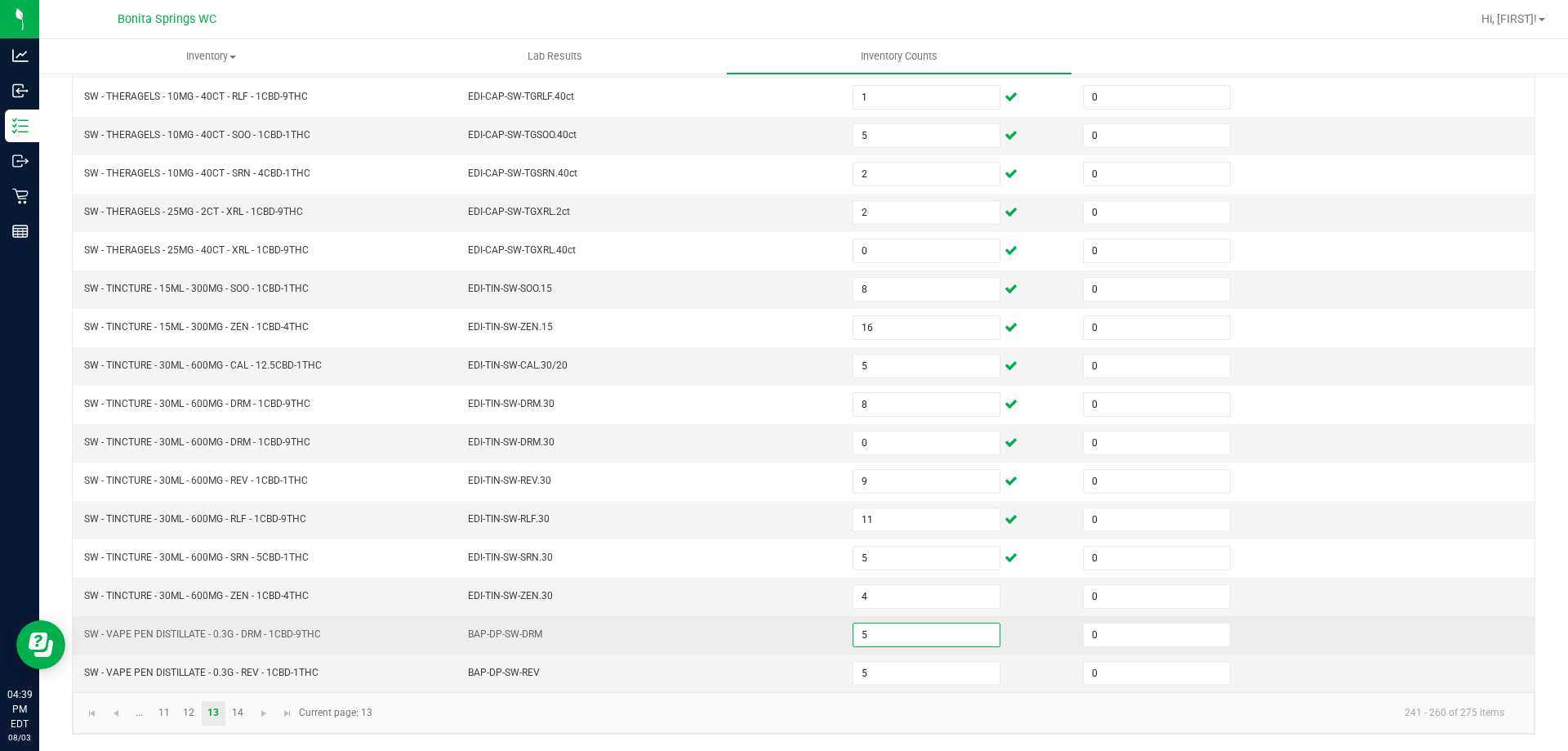 click on "5" at bounding box center (926, 635) 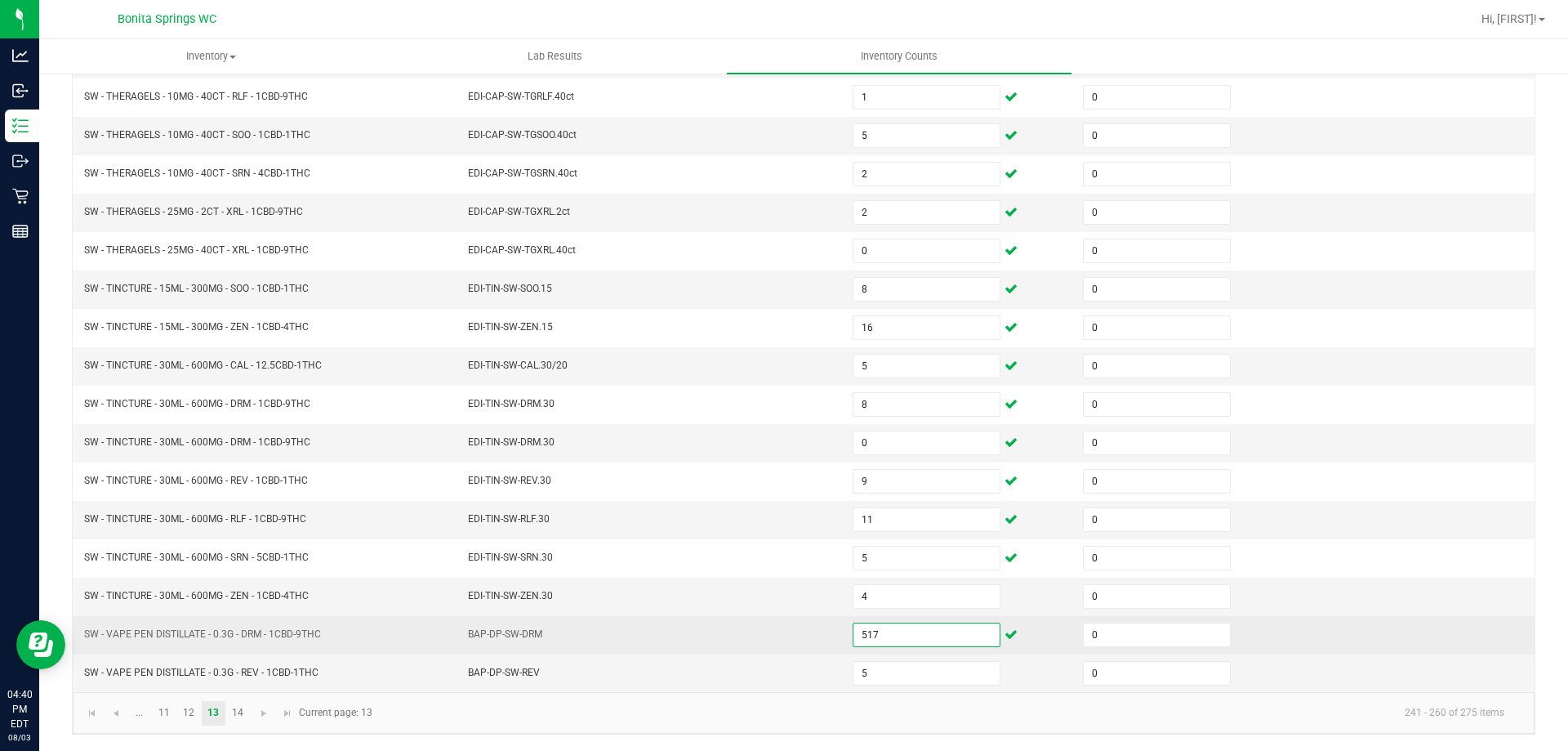 click on "517" at bounding box center [926, 635] 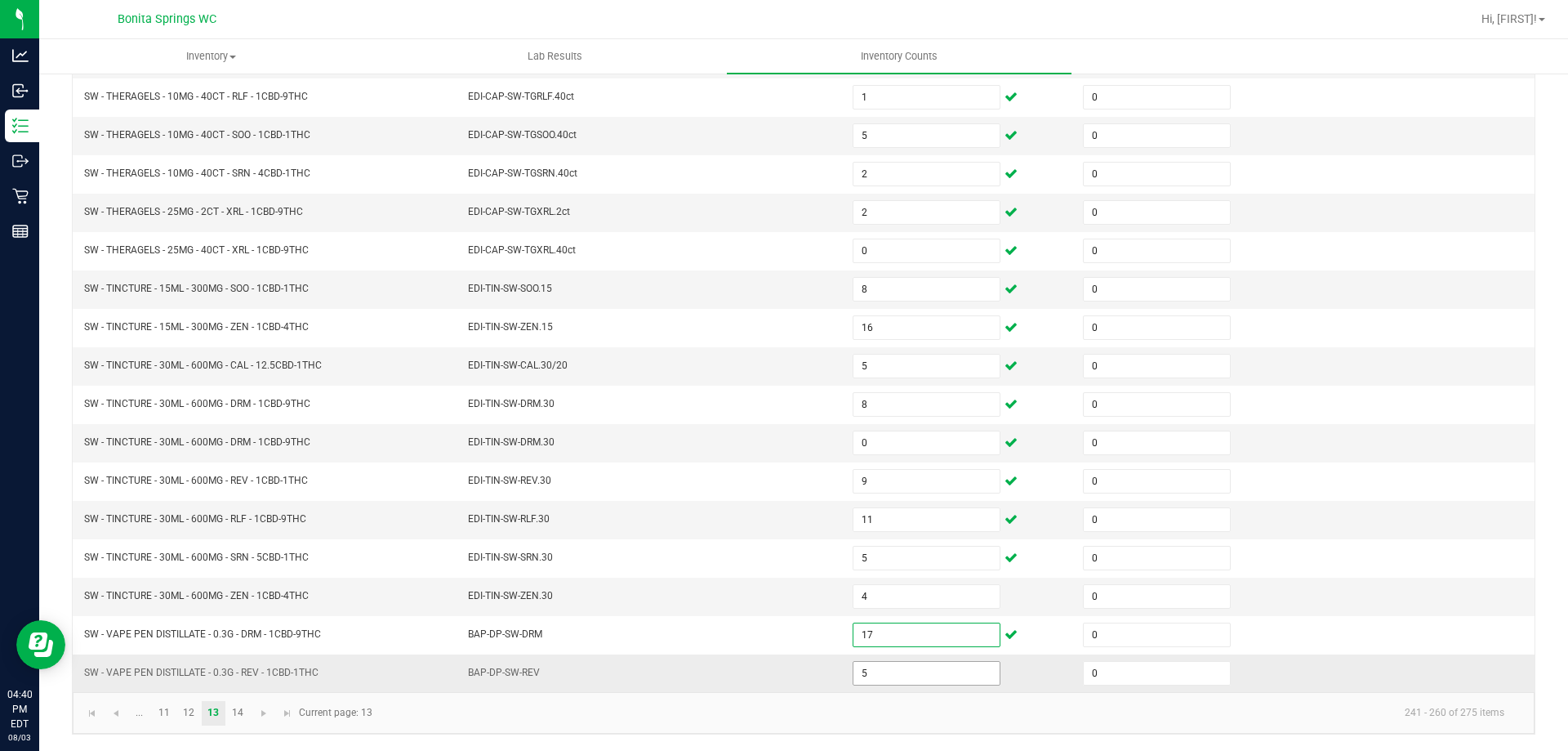 click on "5" at bounding box center (926, 673) 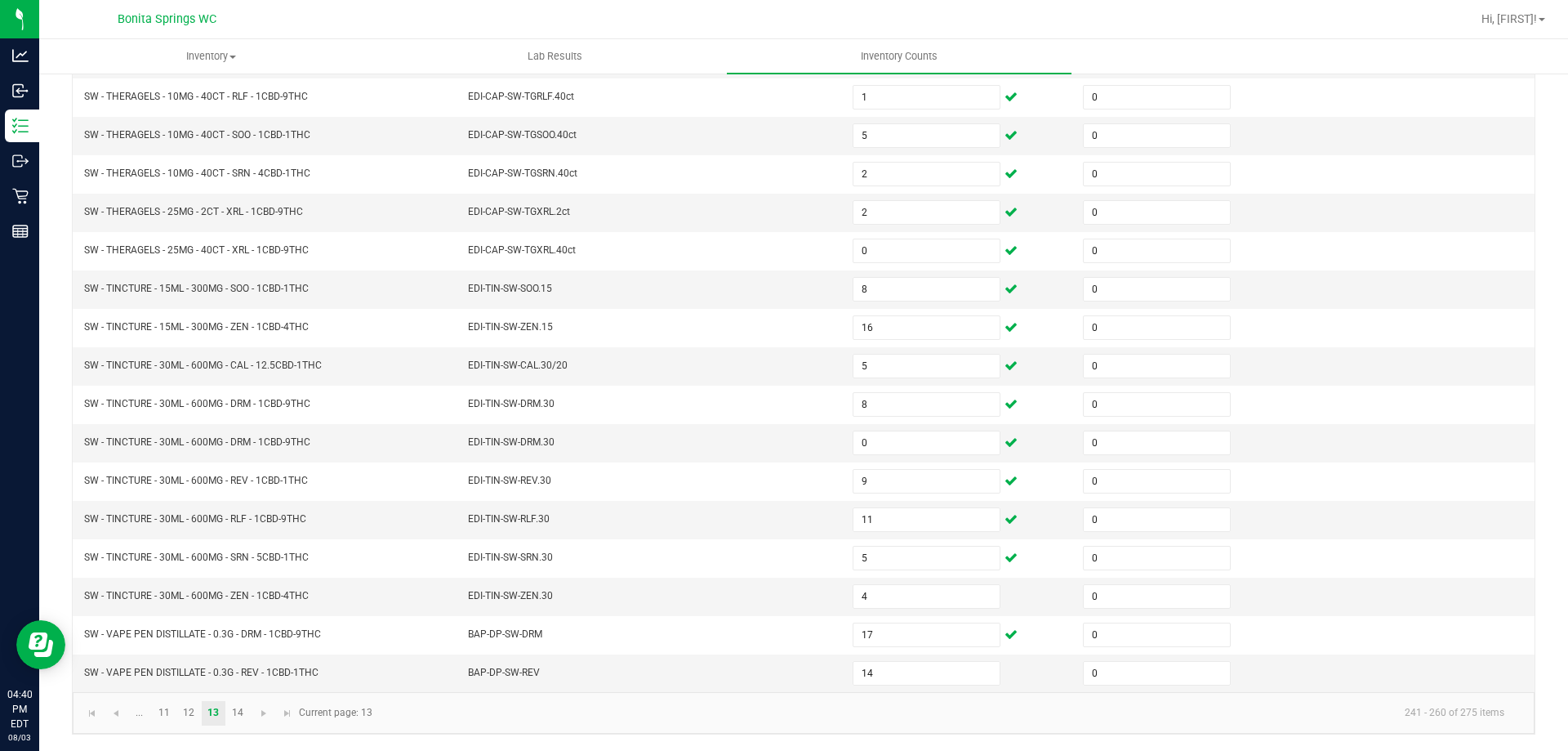 click on "< All Inventory Counts  Inventory Count    Cancel Count    Submit for Review   Type   Enter Package Quantities   Status   In Progress   Created by   [EMAIL]   Created at   [DATE] [TIME] [TIMEZONE]   Print Template   [DATE] [TIME] [TIMEZONE]
- Enter Package Quantities   Cannabis   Non-Cannabis   Locked   Unlocked   Export to Excel  Item Sorted Ascending SKU Available Assigned Not Available  SW - PATCH - 20MG - SOO - 1CBD-1THC   TOP-PAT-SW-SOO  1 0  SW - THERAGELS - 10MG - 40CT - CAL - 9CBD-1THC   EDI-CAP-SW-TGCAL.40ct  1 0  SW - THERAGELS - 10MG - 40CT - DRM - 1CBD-9THC   EDI-CAP-SW-TGDRM.40ct  5 0  SW - THERAGELS - 10MG - 40CT - REV - 1CBD-1THC   EDI-CAP-SW-TGREV.40ct  2 0  SW - THERAGELS - 10MG - 40CT - RLF - 1CBD-9THC   EDI-CAP-SW-TGRLF.40ct  1 0  SW - THERAGELS - 10MG - 40CT - SOO - 1CBD-1THC   EDI-CAP-SW-TGSOO.40ct  5 0  SW - THERAGELS - 10MG - 40CT - SRN - 4CBD-1THC   EDI-CAP-SW-TGSRN.40ct  2 0  SW - THERAGELS - 25MG - 2CT - XRL - 1CBD-9THC  2 0 0 0 8 0 16" at bounding box center (804, 242) 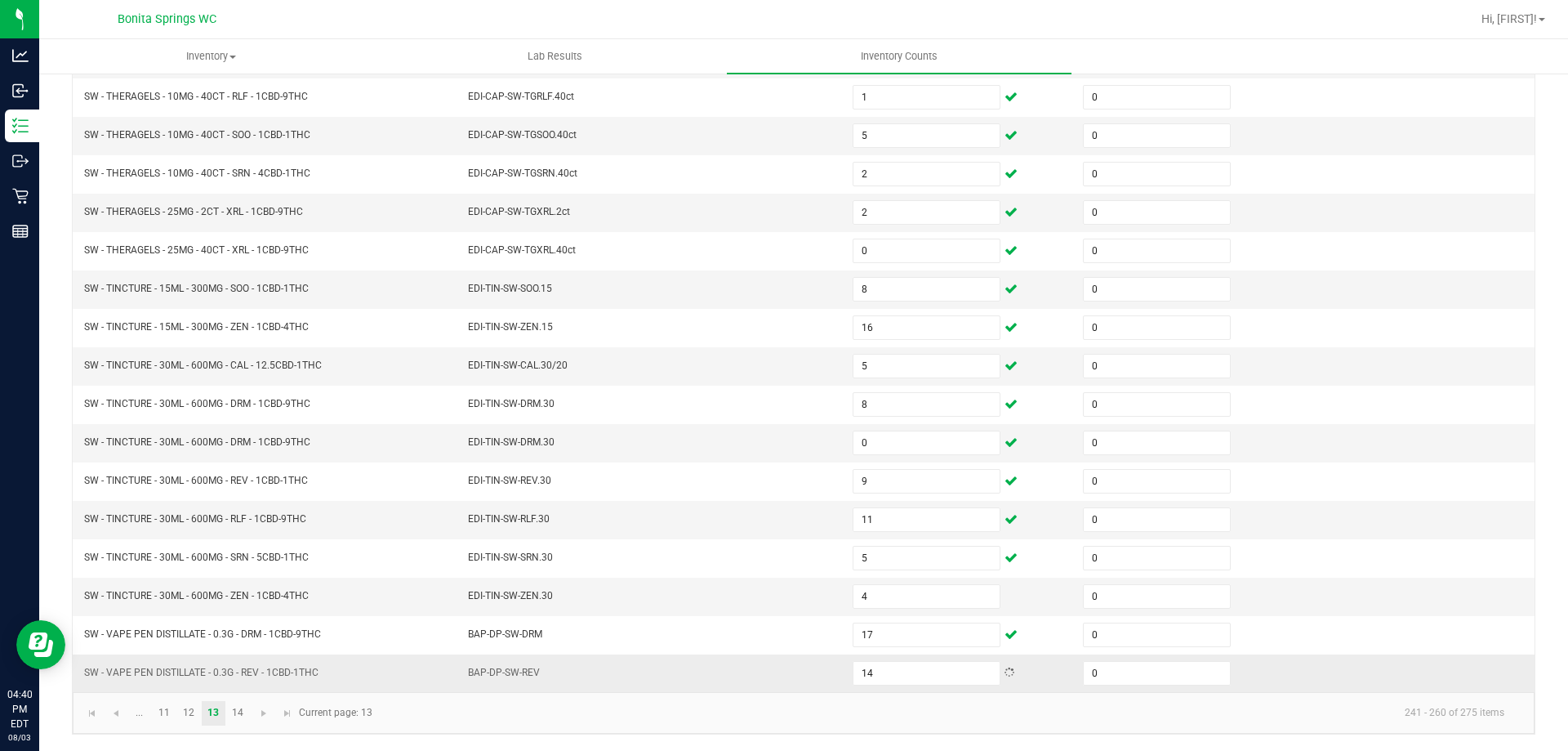 click on "BAP-DP-SW-REV" at bounding box center [650, 673] 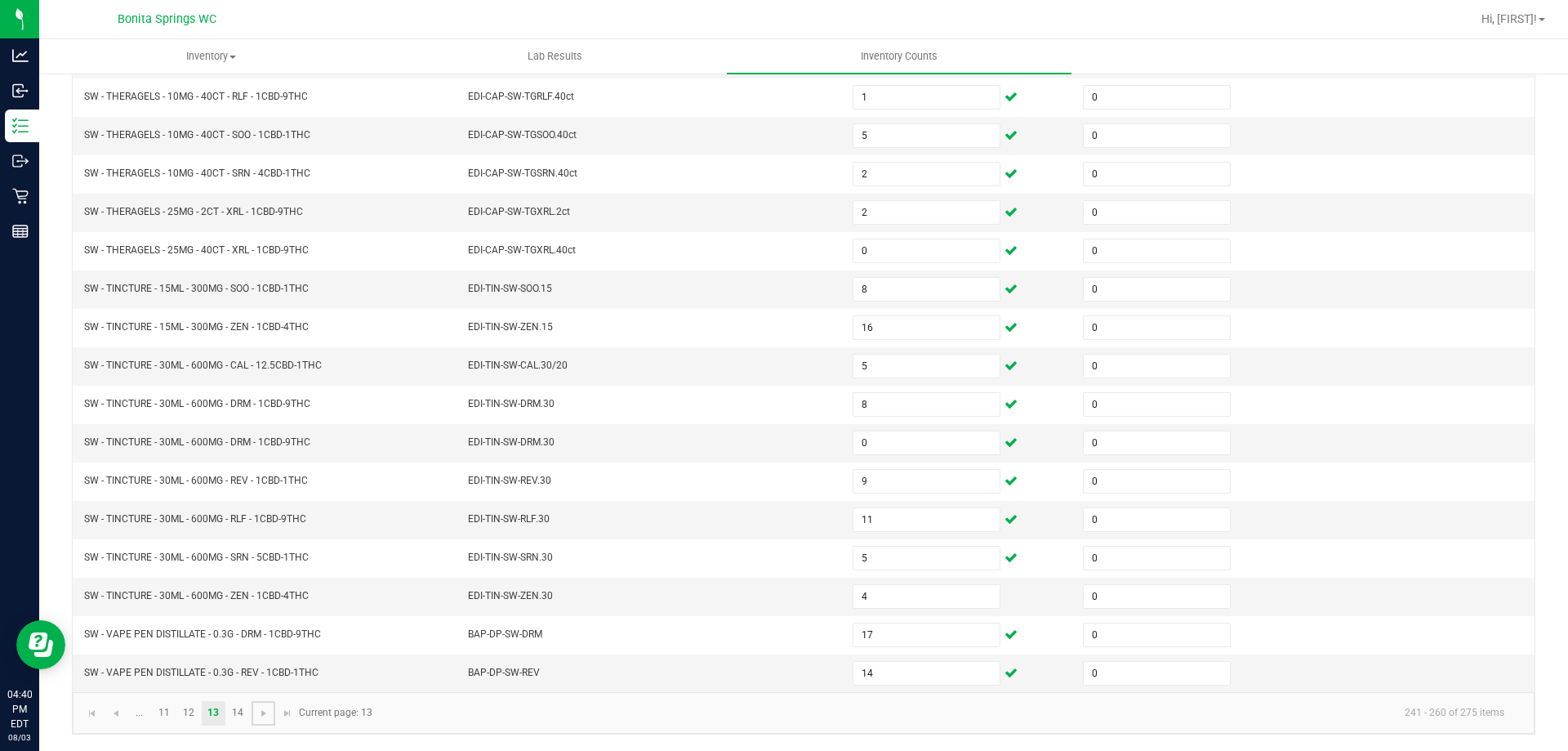 drag, startPoint x: 265, startPoint y: 714, endPoint x: 272, endPoint y: 709, distance: 8.602325 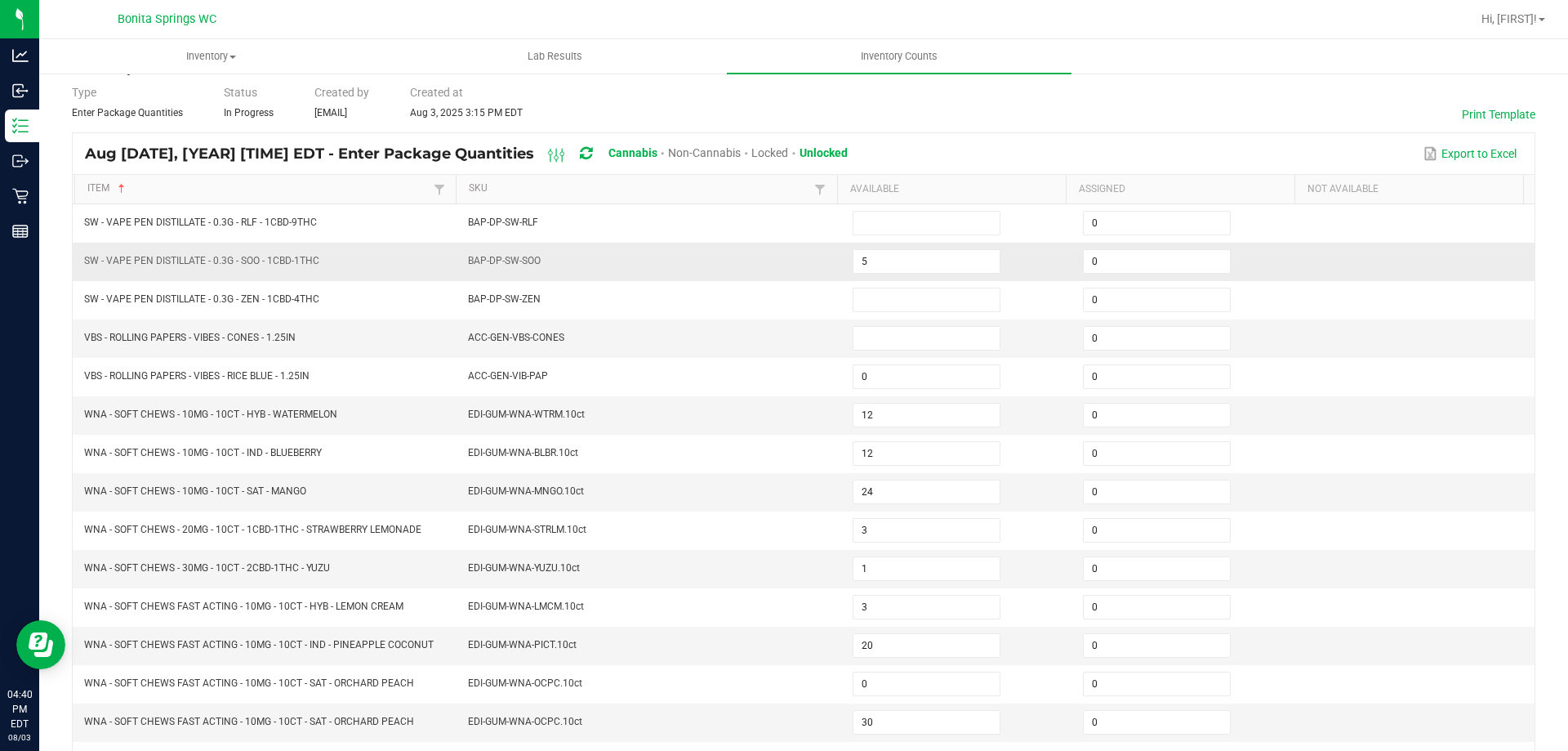 scroll, scrollTop: 0, scrollLeft: 0, axis: both 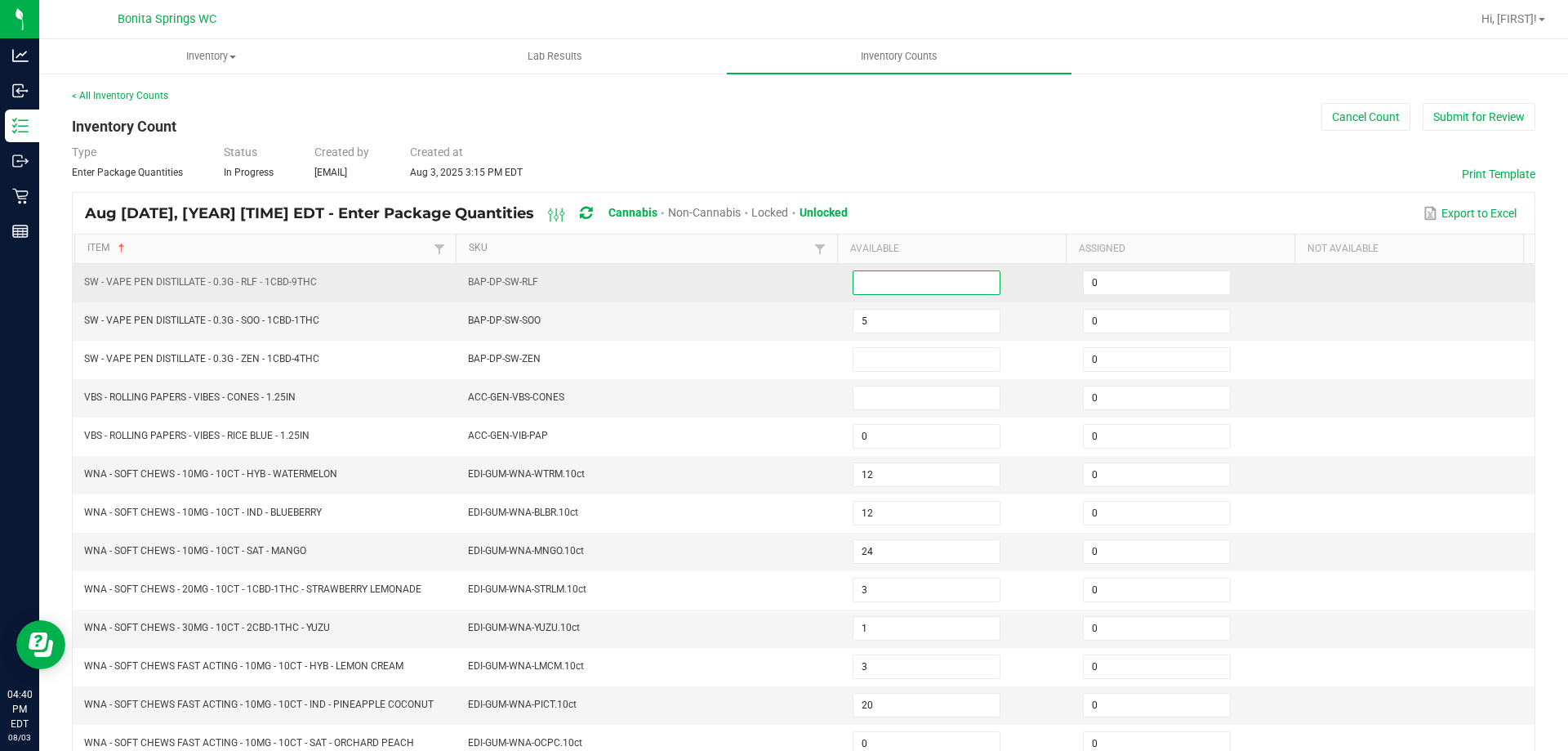 click at bounding box center [926, 283] 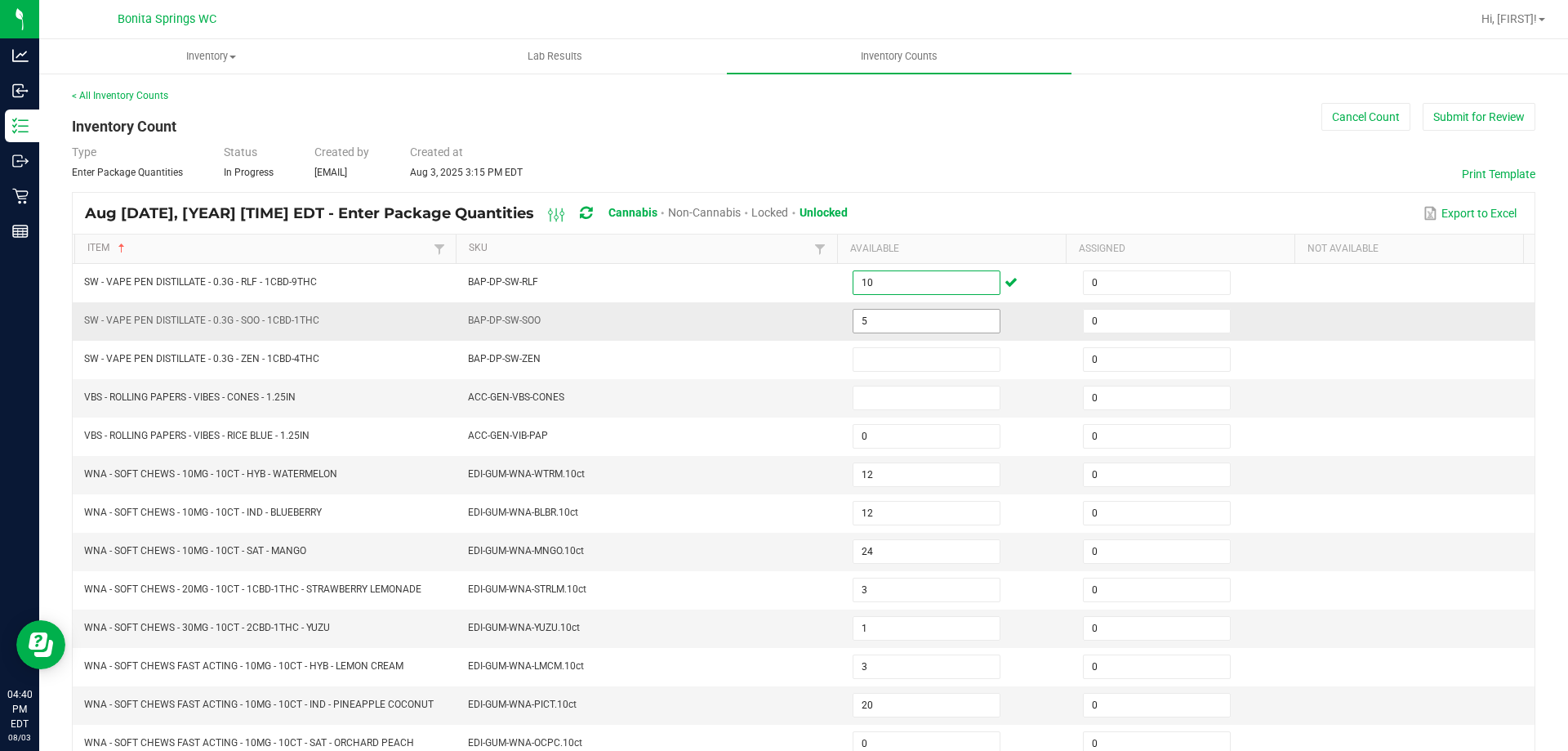 click on "5" at bounding box center (926, 321) 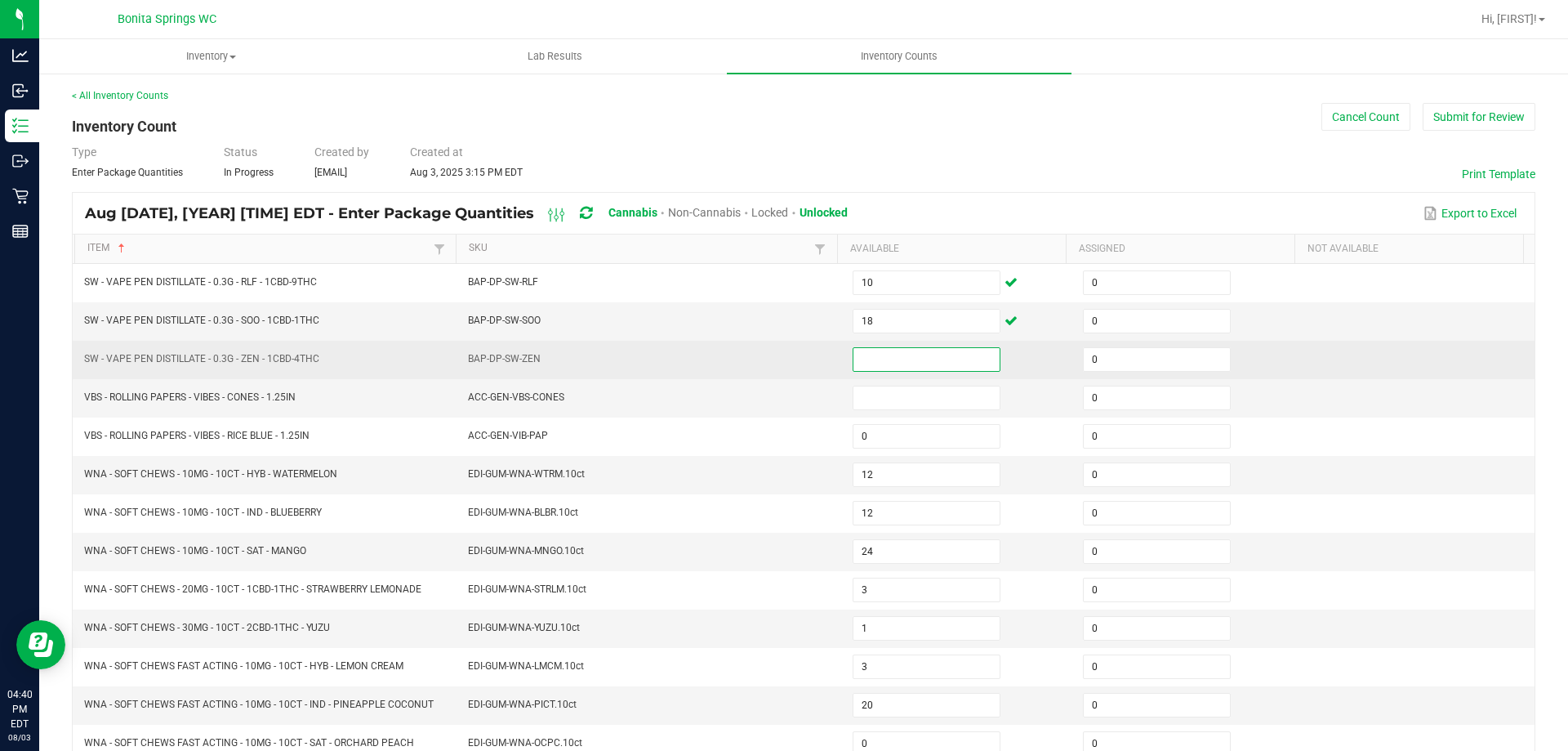 click at bounding box center [926, 360] 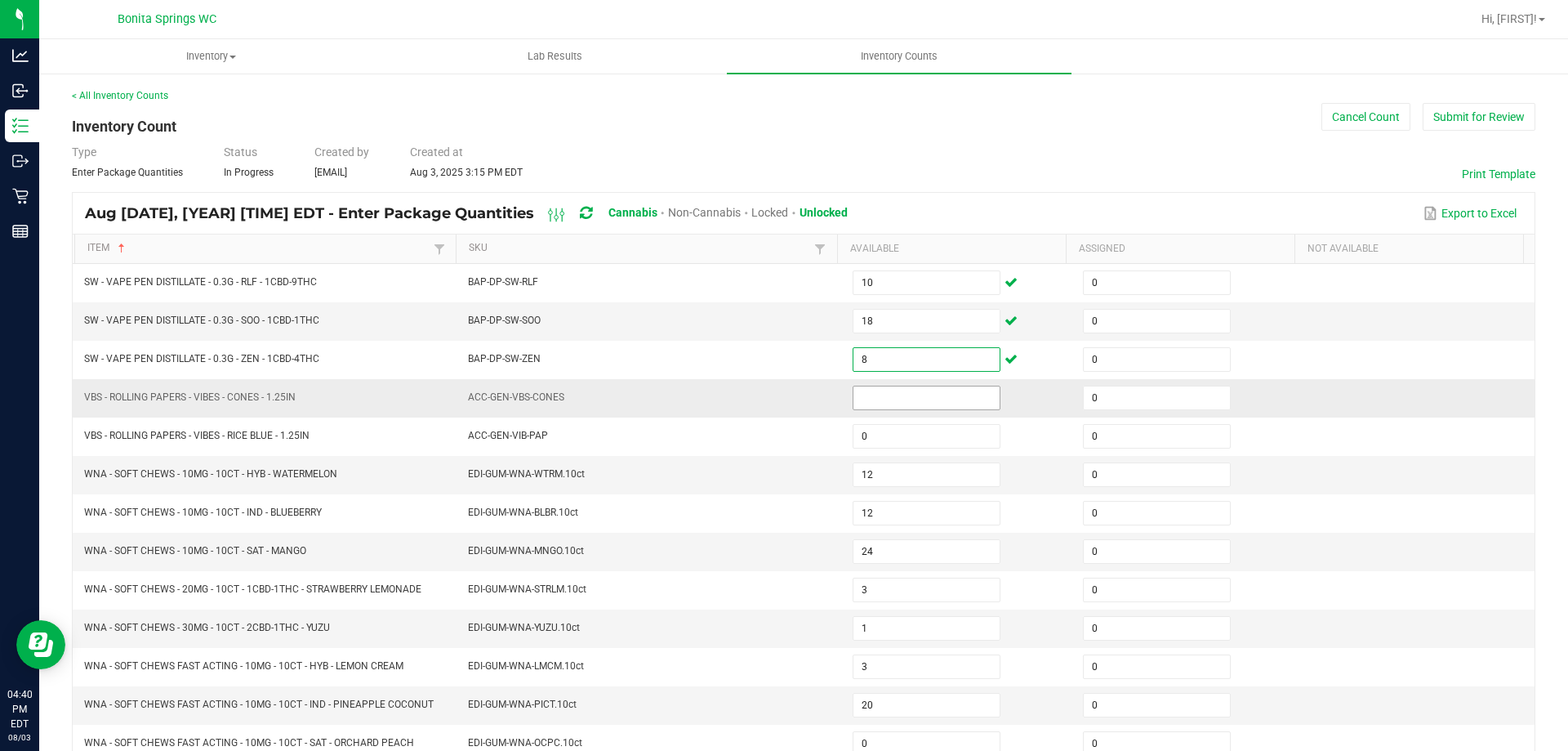 click at bounding box center (926, 398) 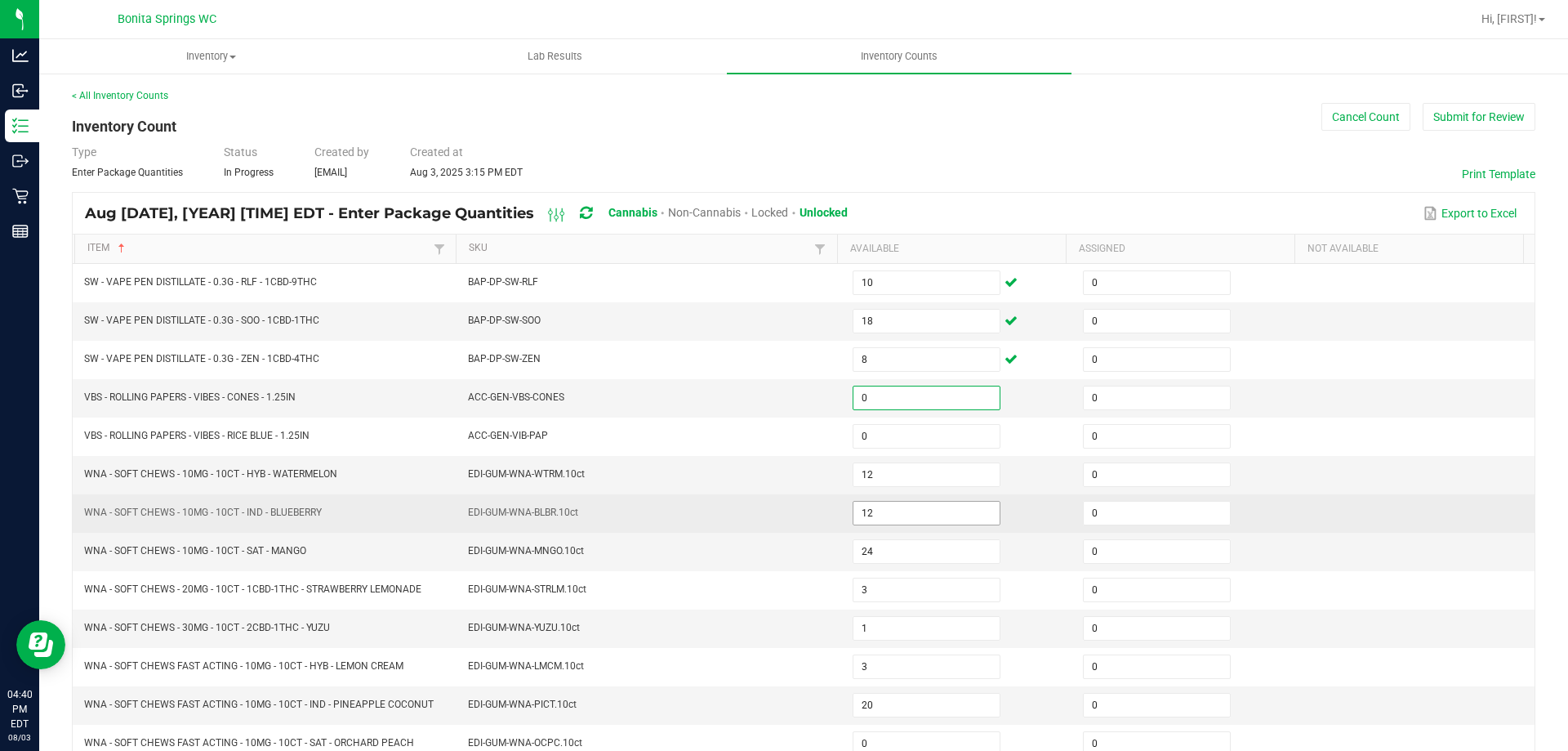 click on "12" at bounding box center [926, 513] 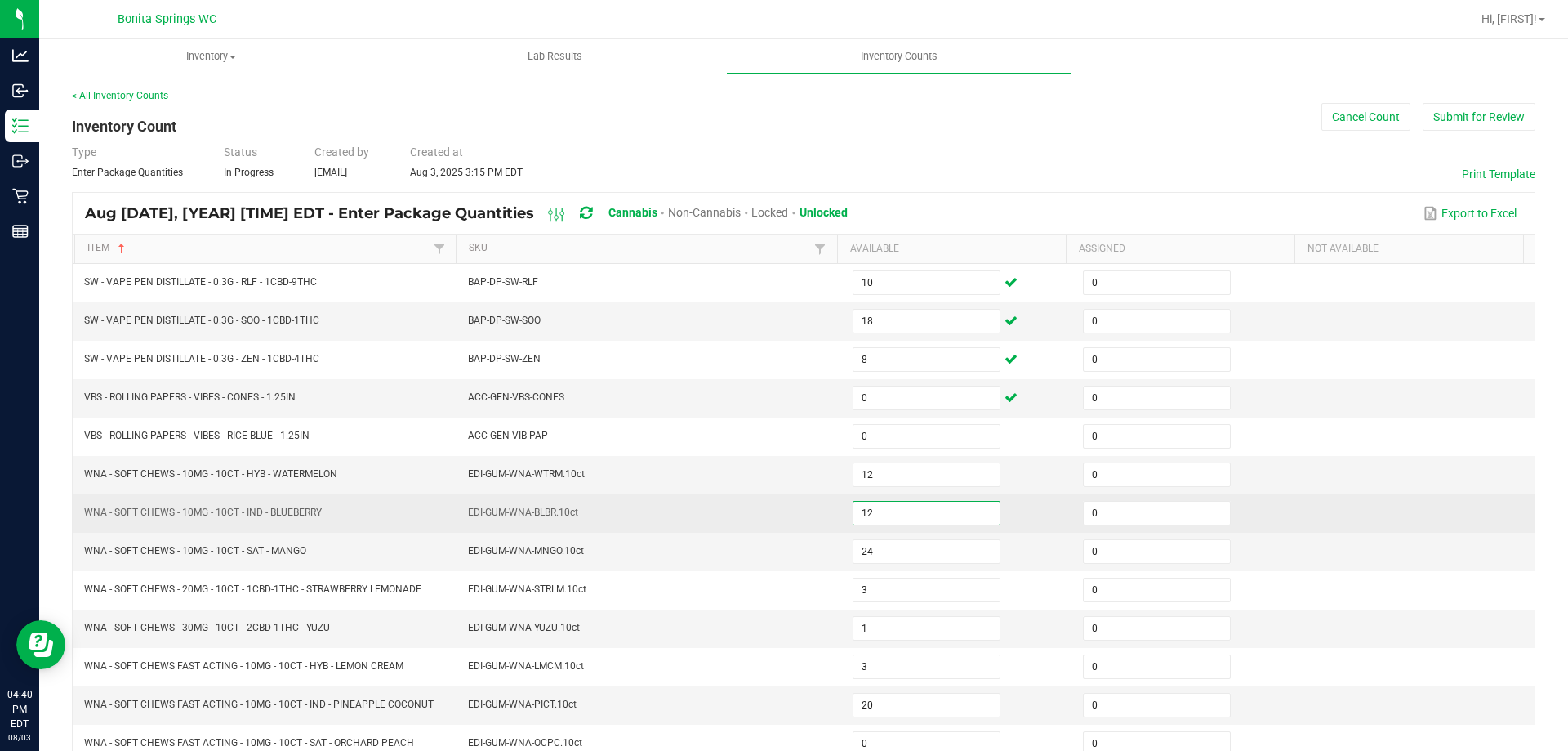click on "EDI-GUM-WNA-BLBR.10ct" at bounding box center (650, 513) 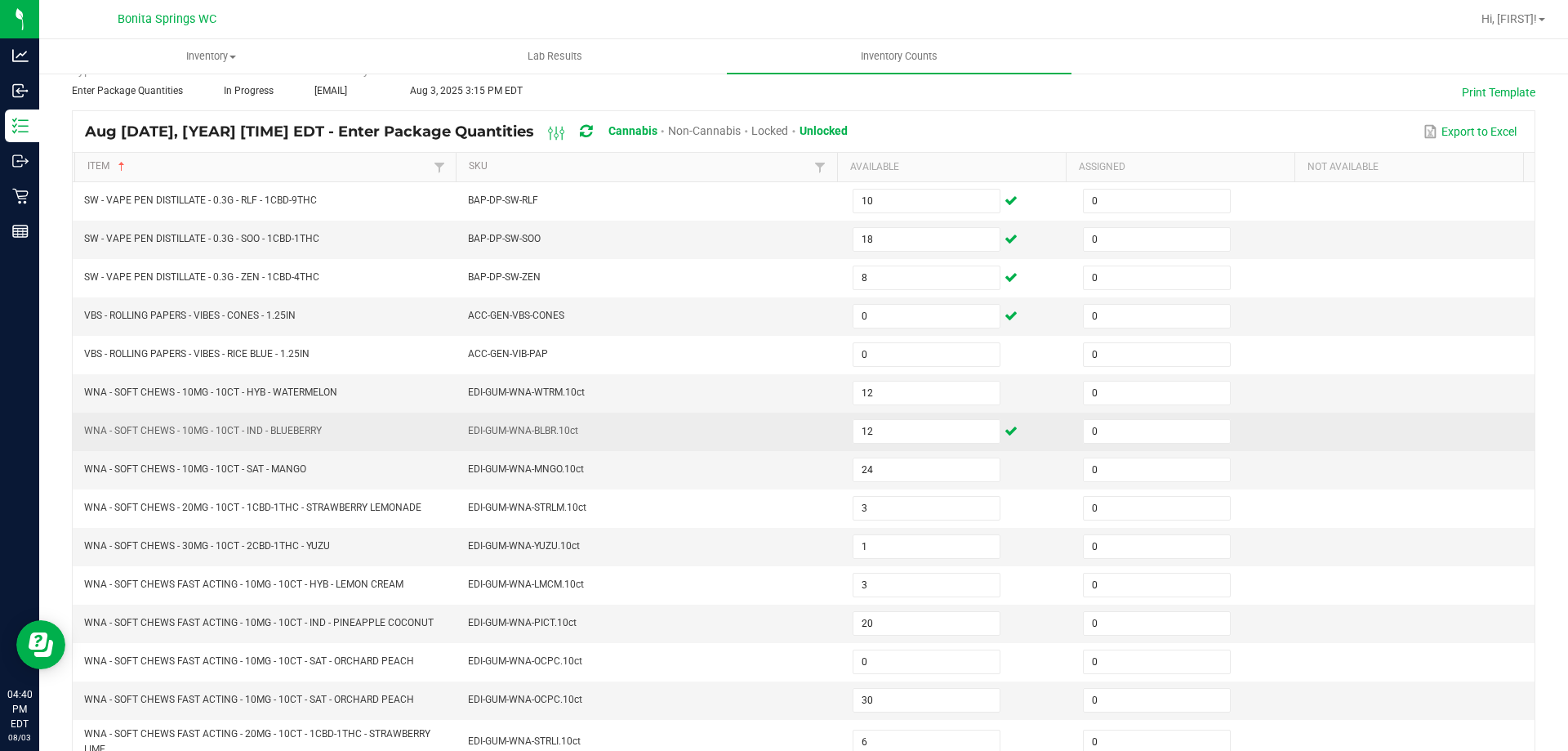 scroll, scrollTop: 154, scrollLeft: 0, axis: vertical 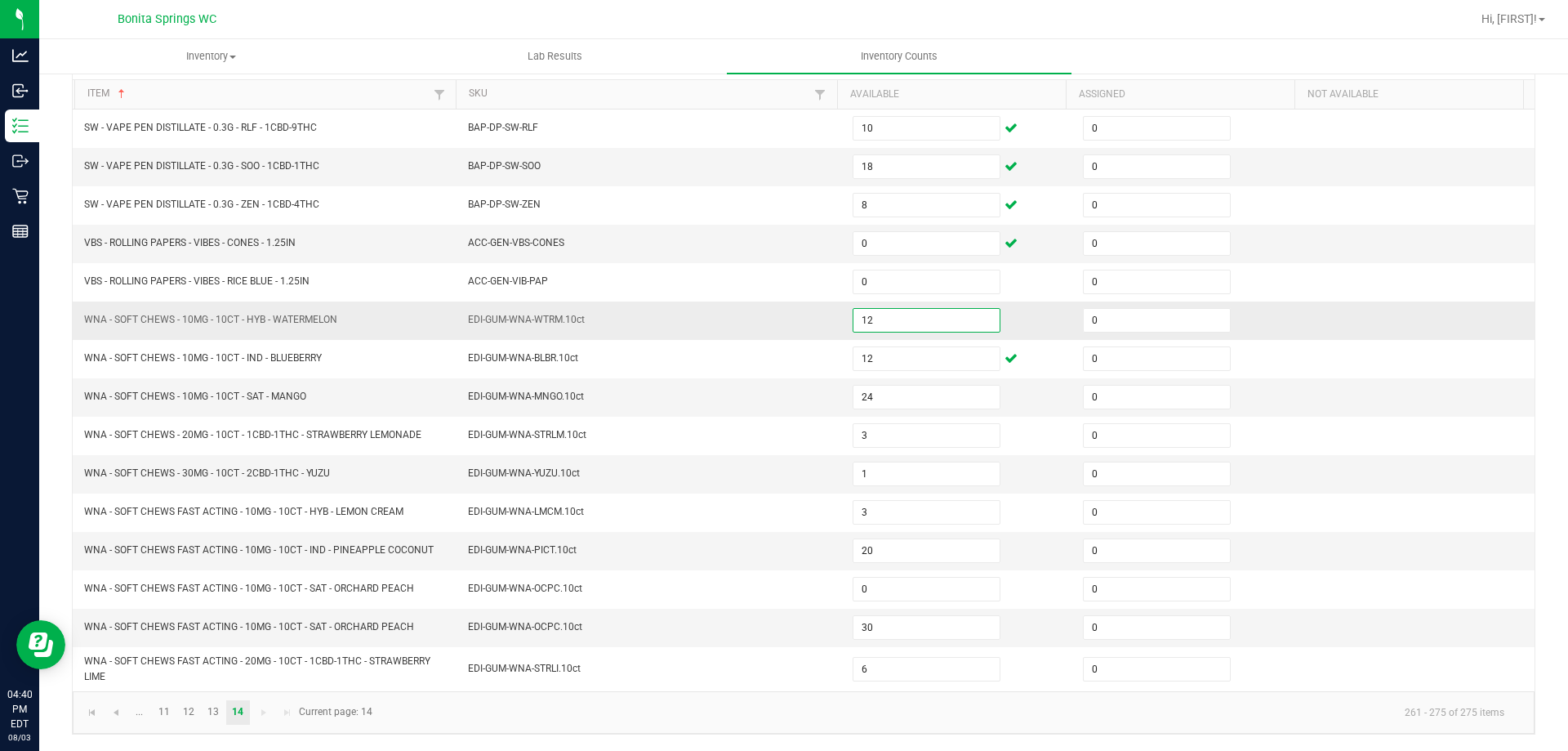 click on "12" at bounding box center (926, 320) 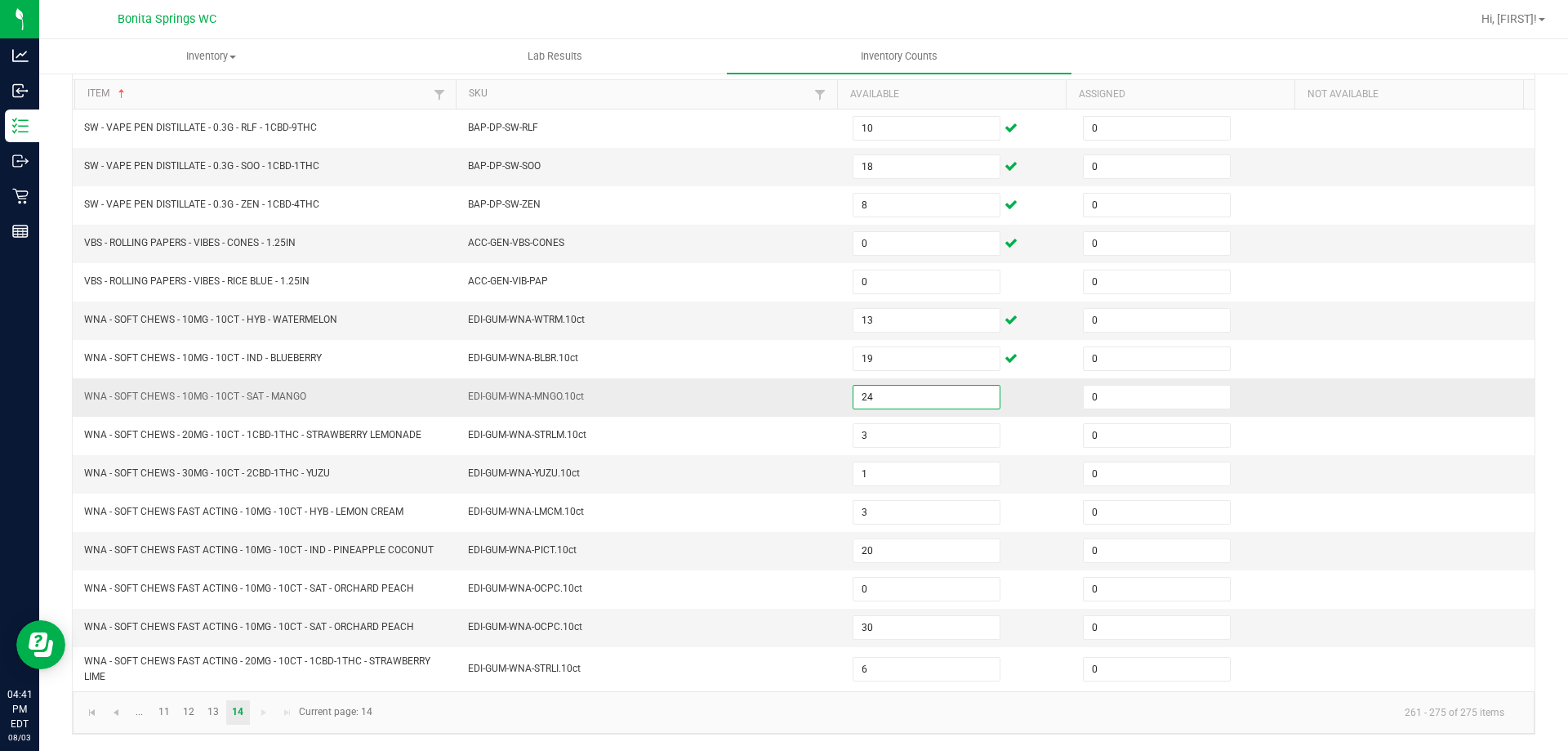 click on "24" at bounding box center (926, 397) 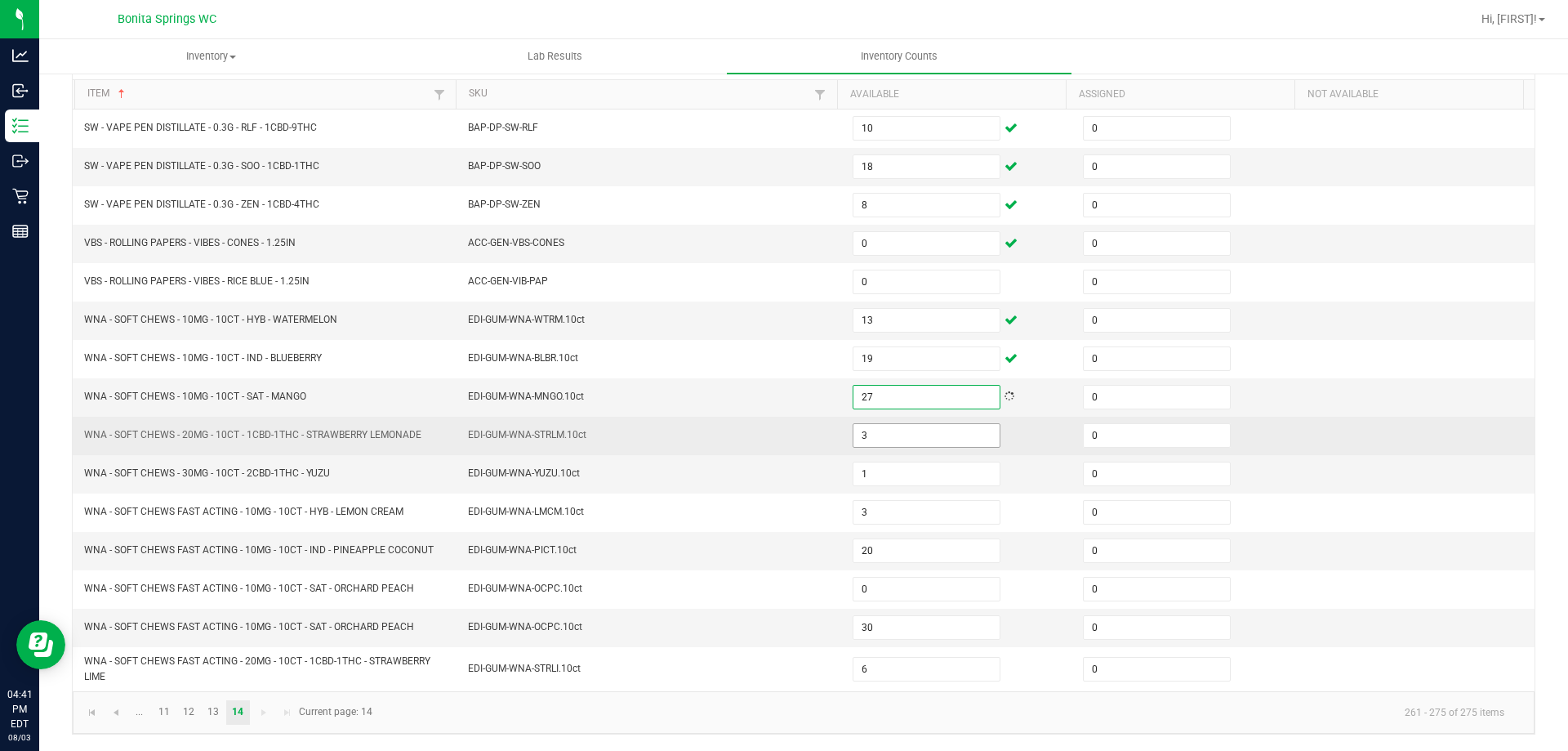 click on "3" at bounding box center [926, 436] 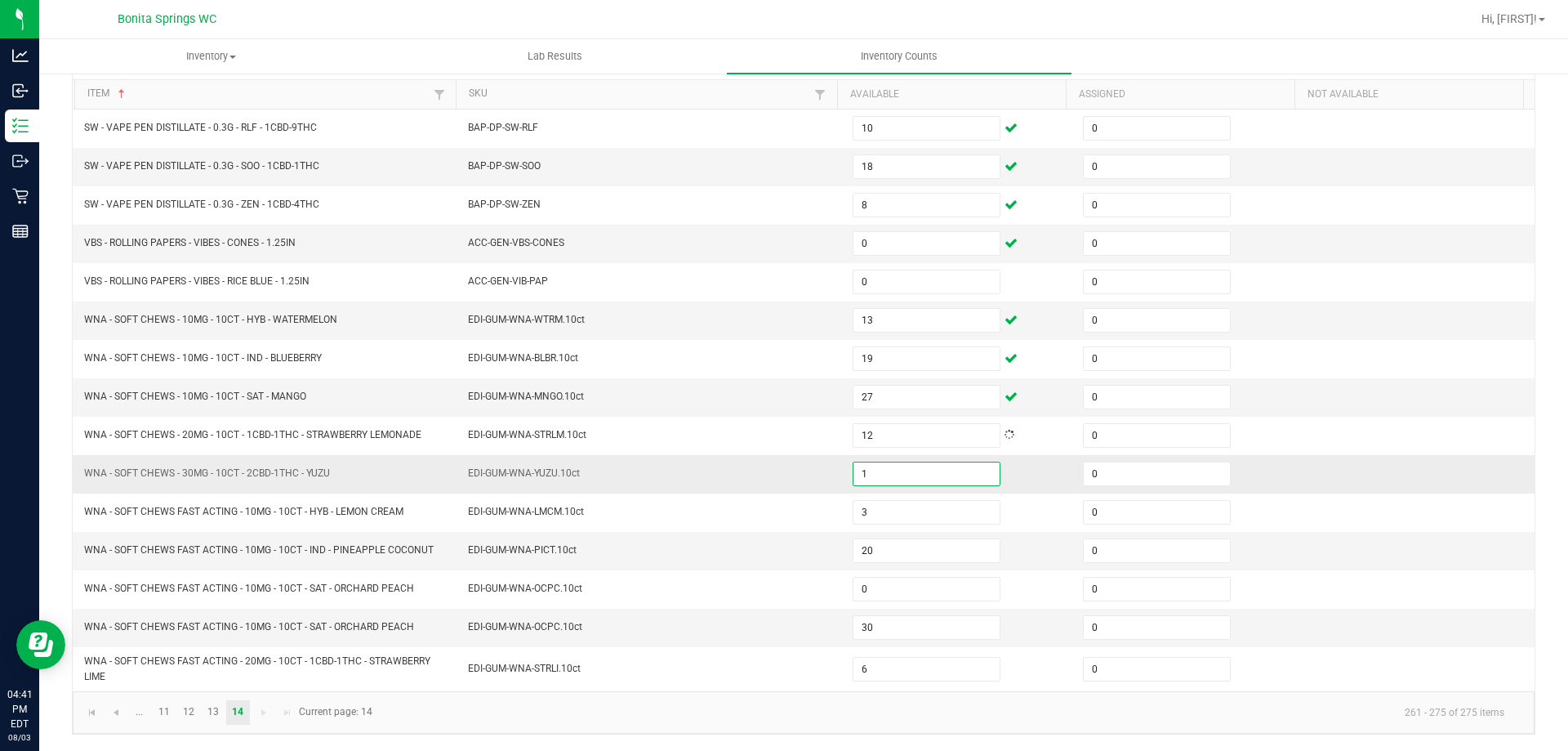 click on "1" at bounding box center [926, 474] 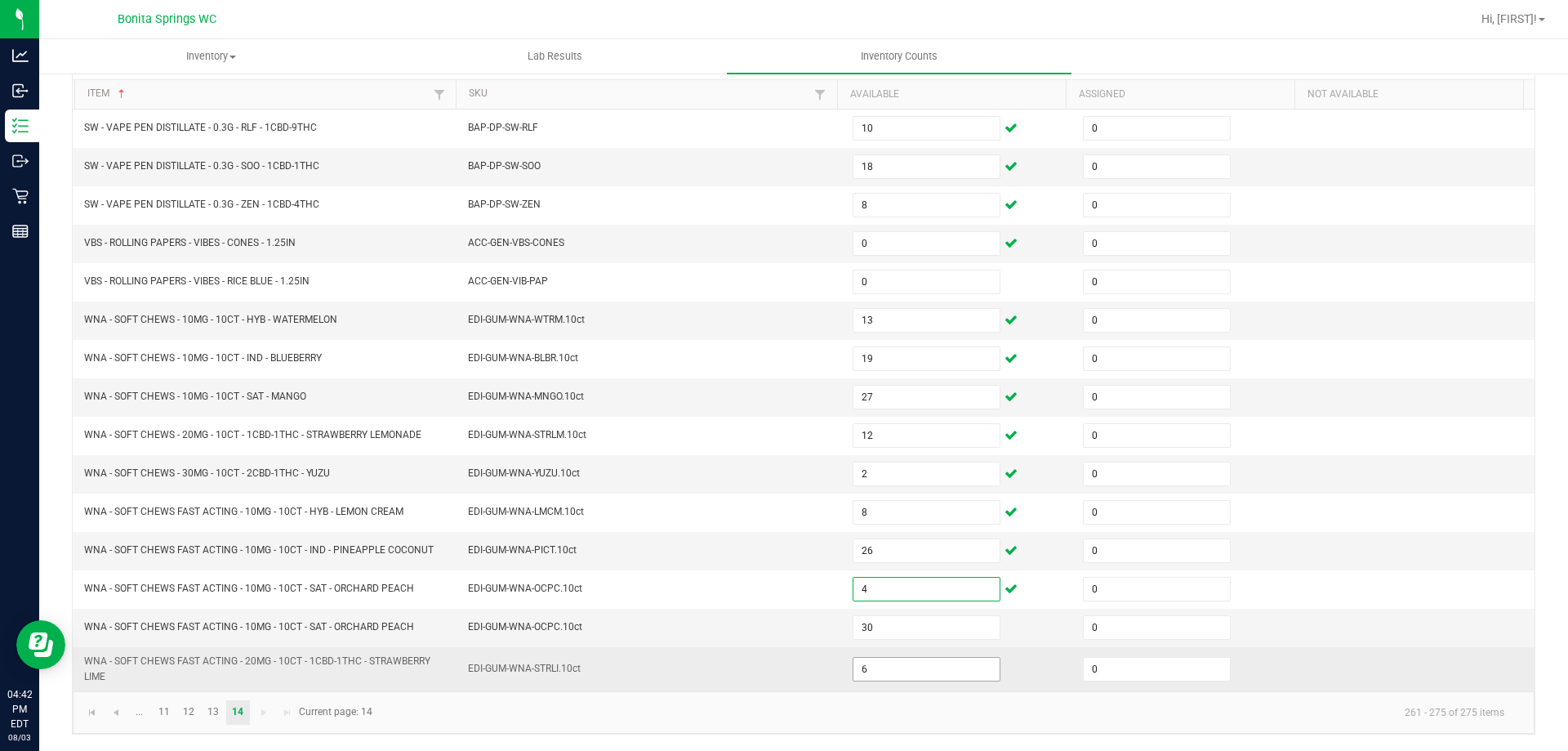 click on "6" at bounding box center [926, 669] 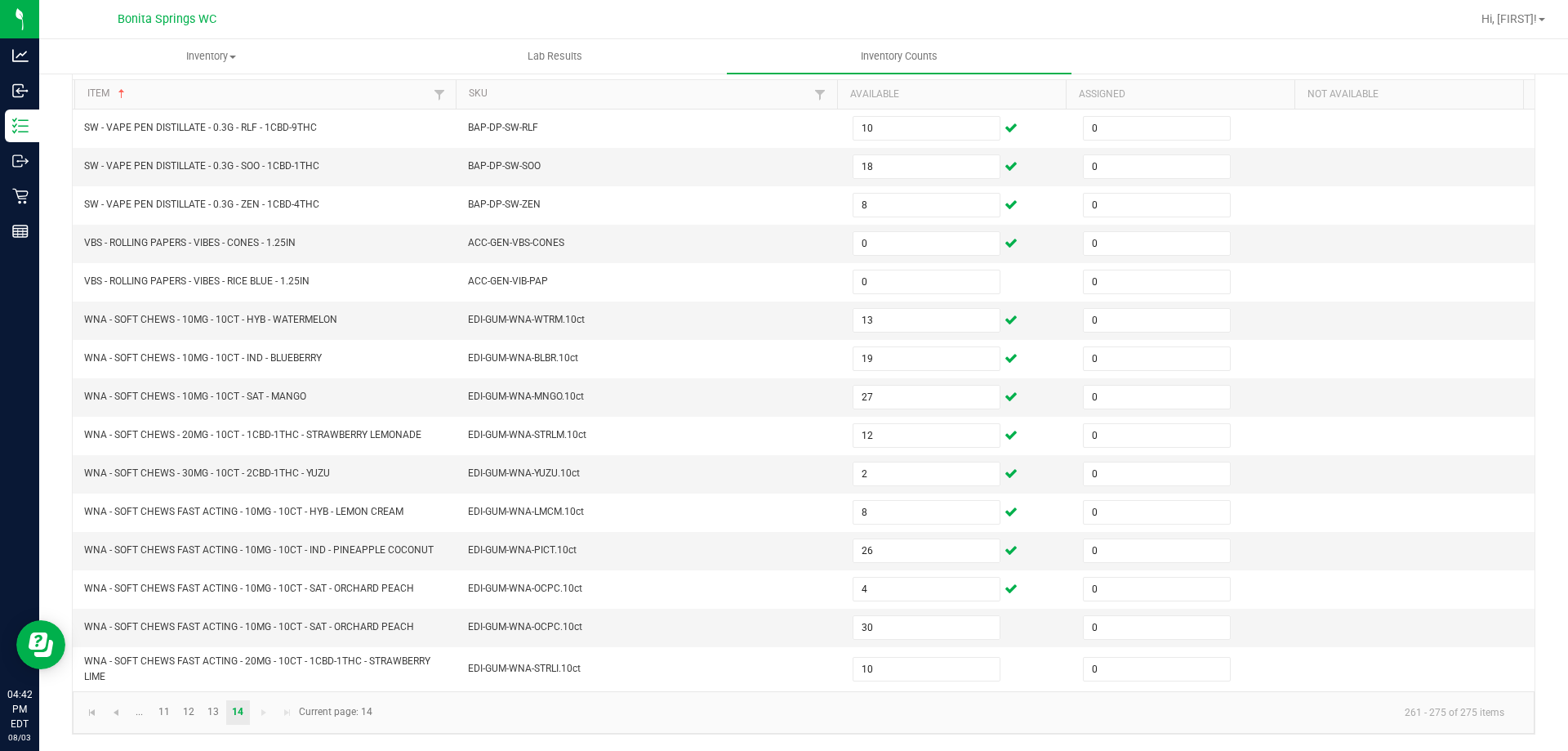 click on "< All Inventory Counts  Inventory Count    Cancel Count    Submit for Review   Type   Enter Package Quantities   Status   In Progress   Created by   [EMAIL]   Created at   Aug [DATE], [YEAR] [TIME] EDT   Print Template   Aug [DATE], [YEAR] [TIME] EDT
- Enter Package Quantities   Cannabis   Non-Cannabis   Locked   Unlocked   Export to Excel  Item Sorted Ascending SKU Available Assigned Not Available  SW - VAPE PEN DISTILLATE - 0.3G - RLF - 1CBD-9THC   BAP-DP-SW-RLF  10 0  SW - VAPE PEN DISTILLATE - 0.3G - SOO - 1CBD-1THC   BAP-DP-SW-SOO  18 0  SW - VAPE PEN DISTILLATE - 0.3G - ZEN - 1CBD-4THC   BAP-DP-SW-ZEN  8 0  VBS - ROLLING PAPERS - VIBES - CONES - 1.25IN   ACC-GEN-VBS-CONES  0 0  VBS - ROLLING PAPERS - VIBES - RICE BLUE - 1.25IN   ACC-GEN-VIB-PAP  0 0  WNA - SOFT CHEWS - 10MG - 10CT - HYB - WATERMELON   EDI-GUM-WNA-WTRM.10ct  13 0  WNA - SOFT CHEWS - 10MG - 10CT - IND - BLUEBERRY   EDI-GUM-WNA-BLBR.10ct  19 0  WNA - SOFT CHEWS - 10MG - 10CT - SAT - MANGO  27 0 12 0 2" at bounding box center [804, 334] 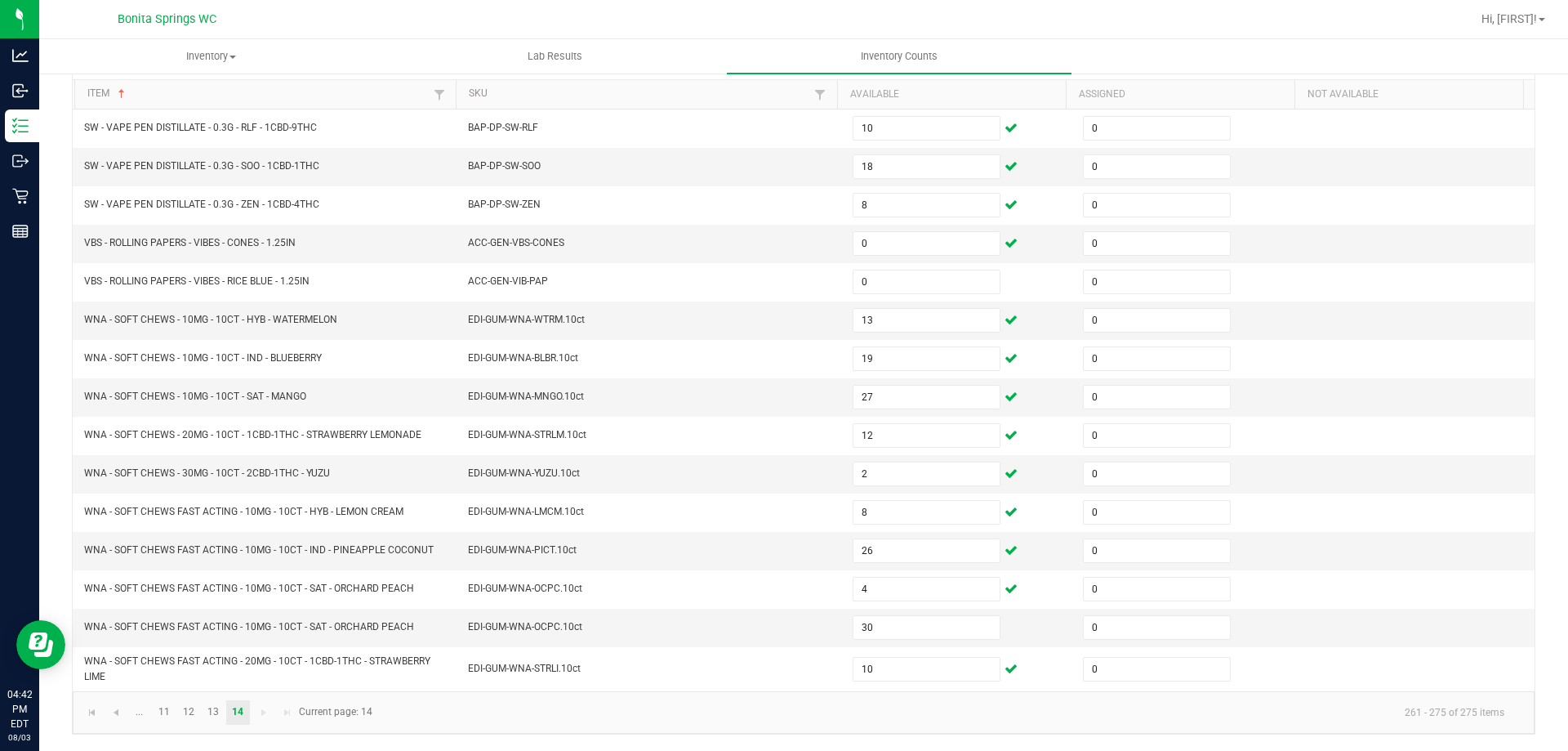 click 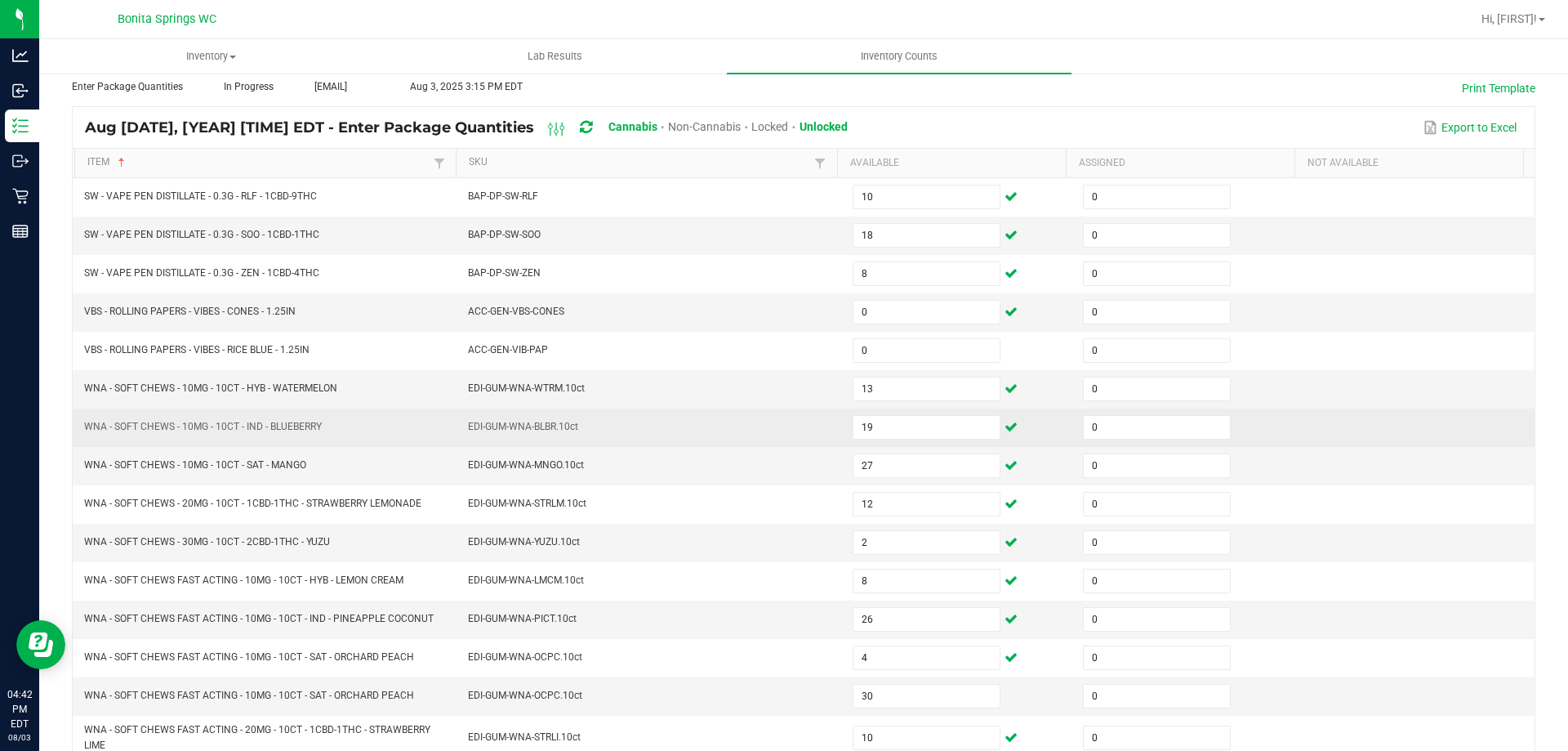 scroll, scrollTop: 154, scrollLeft: 0, axis: vertical 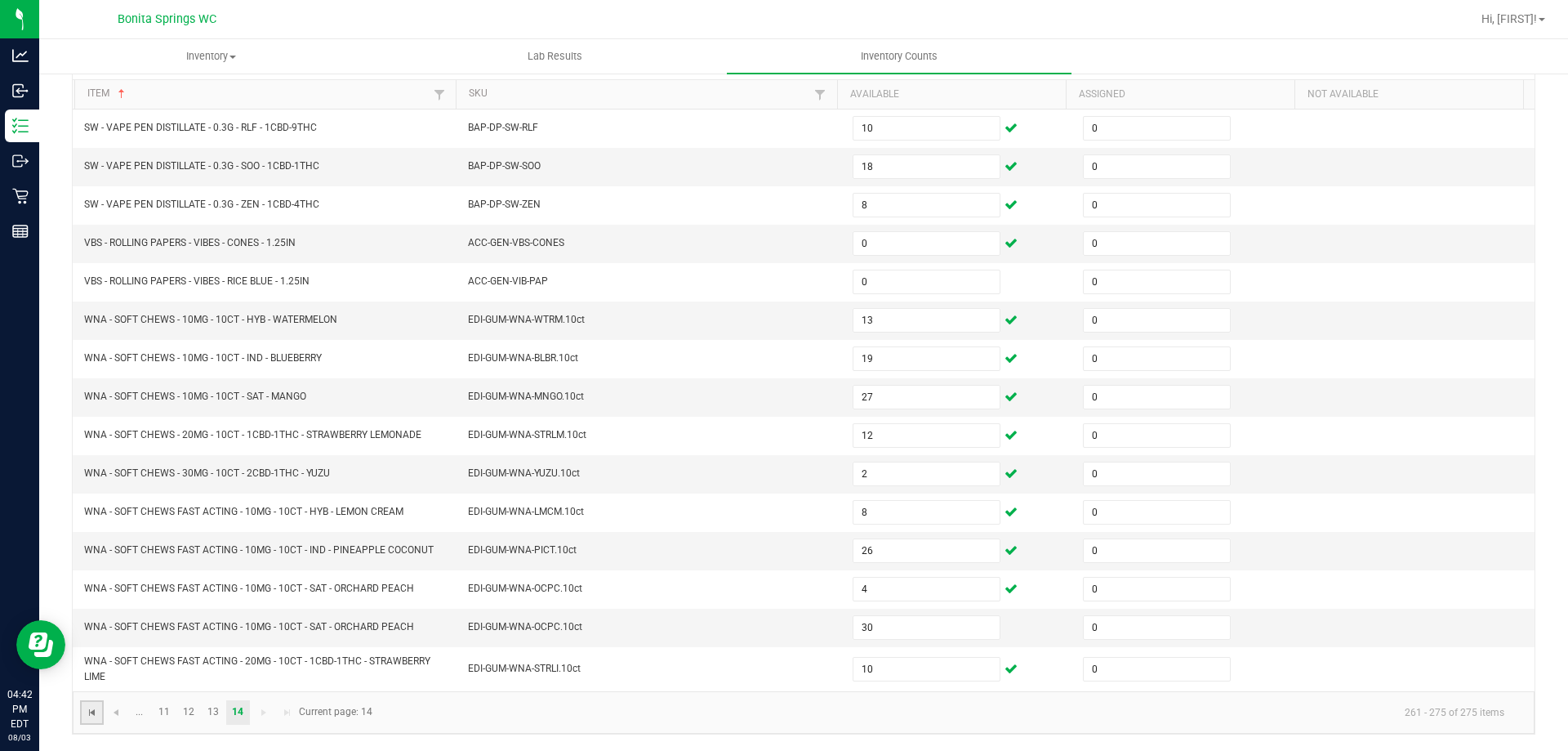 click 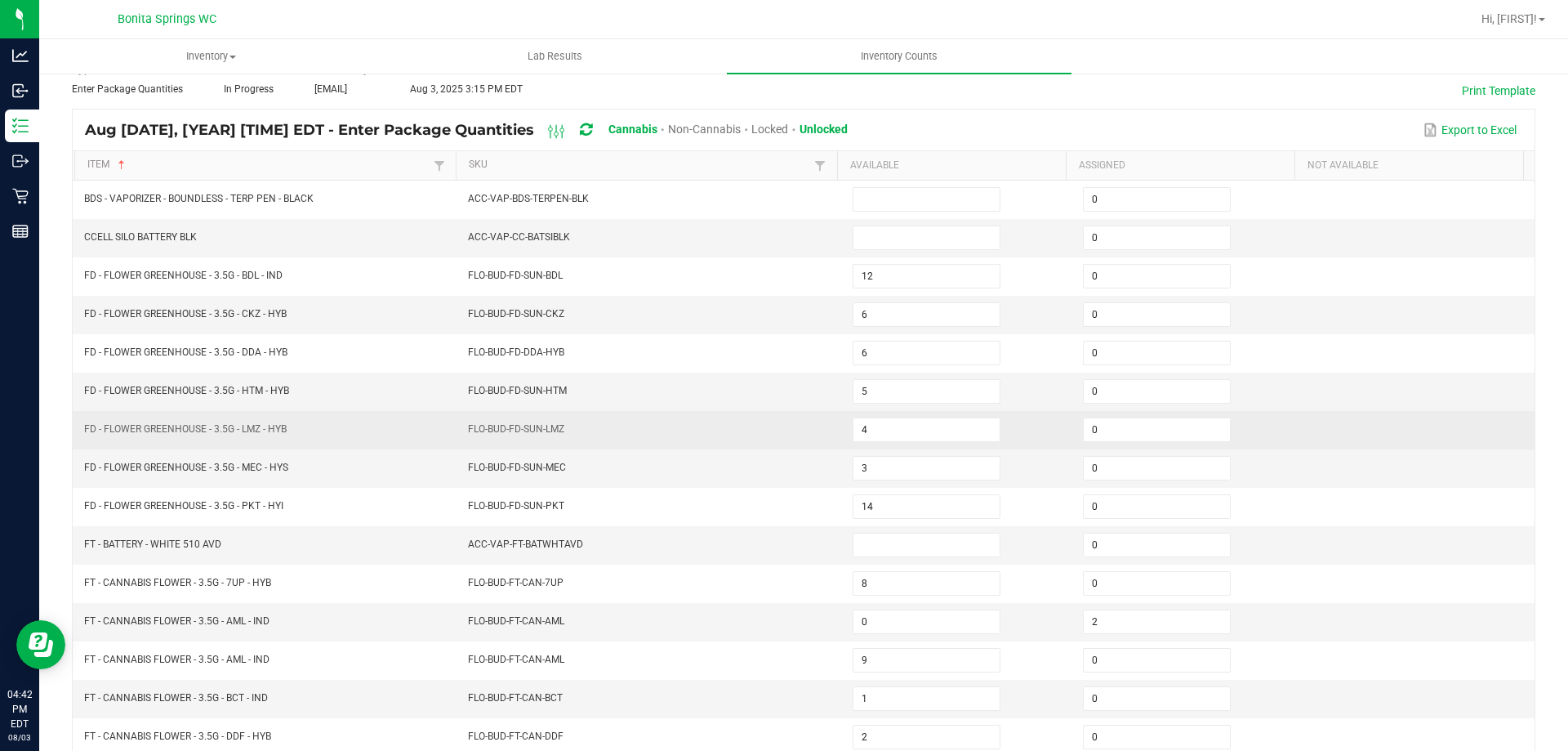 scroll, scrollTop: 0, scrollLeft: 0, axis: both 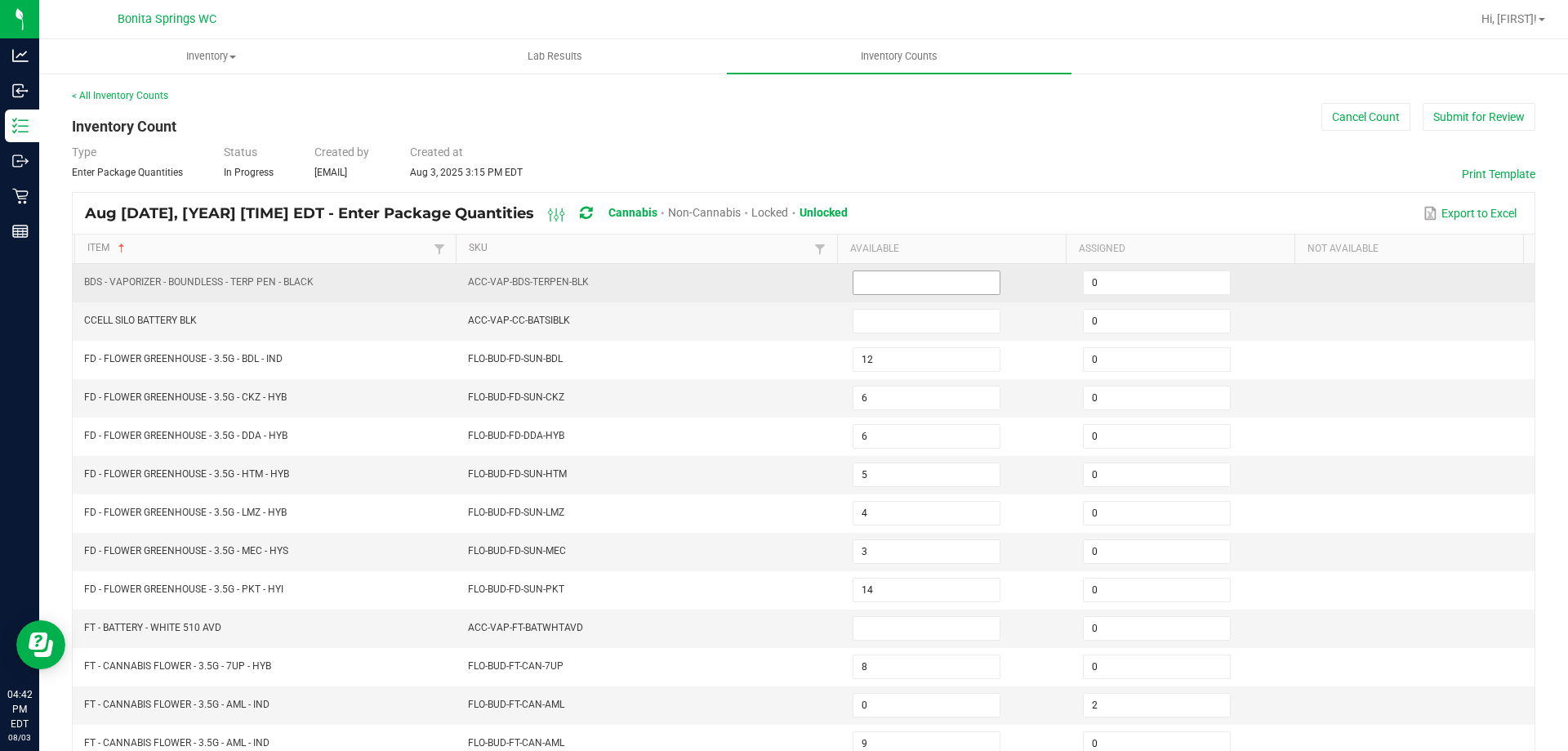 click at bounding box center (926, 283) 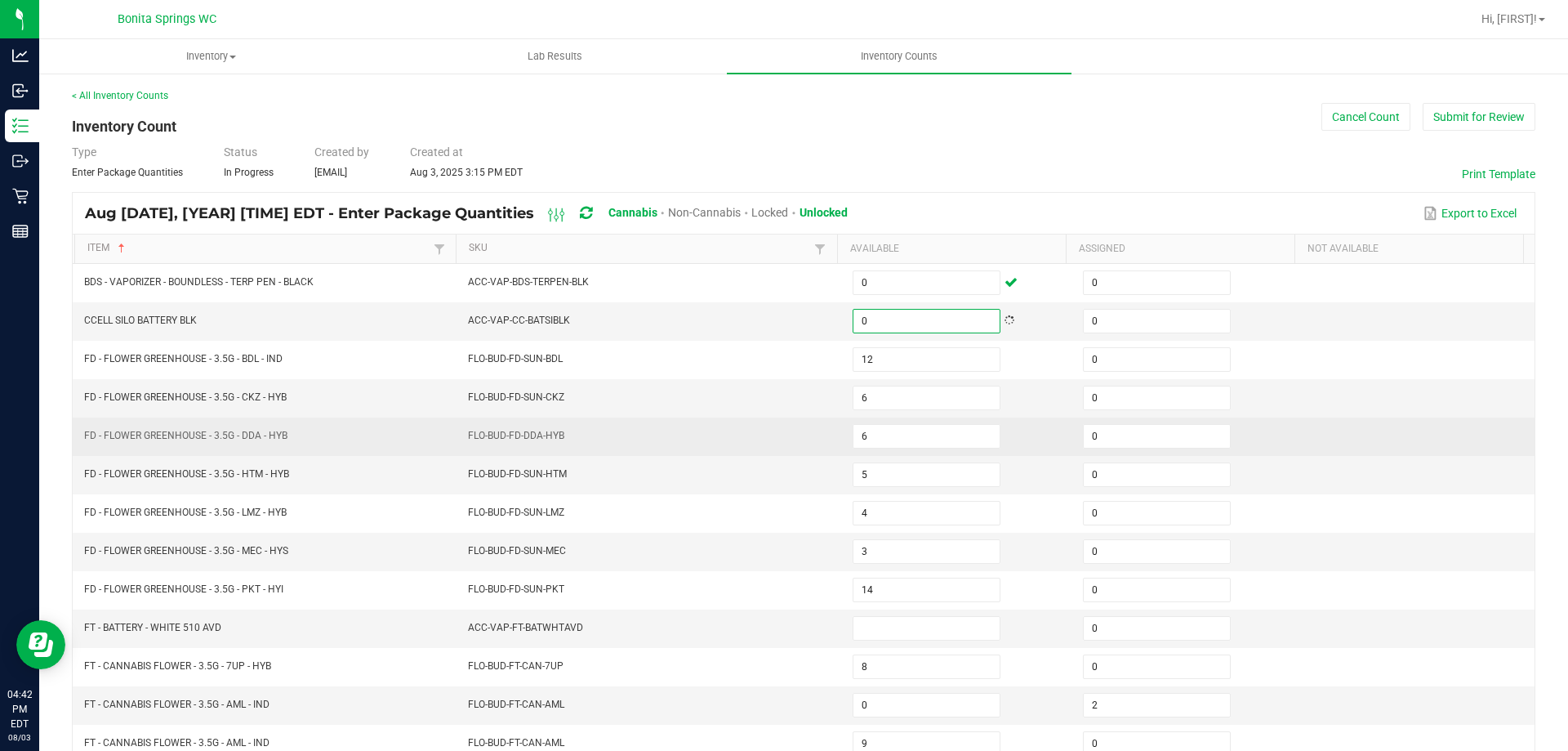 click on "FLO-BUD-FD-DDA-HYB" at bounding box center [650, 436] 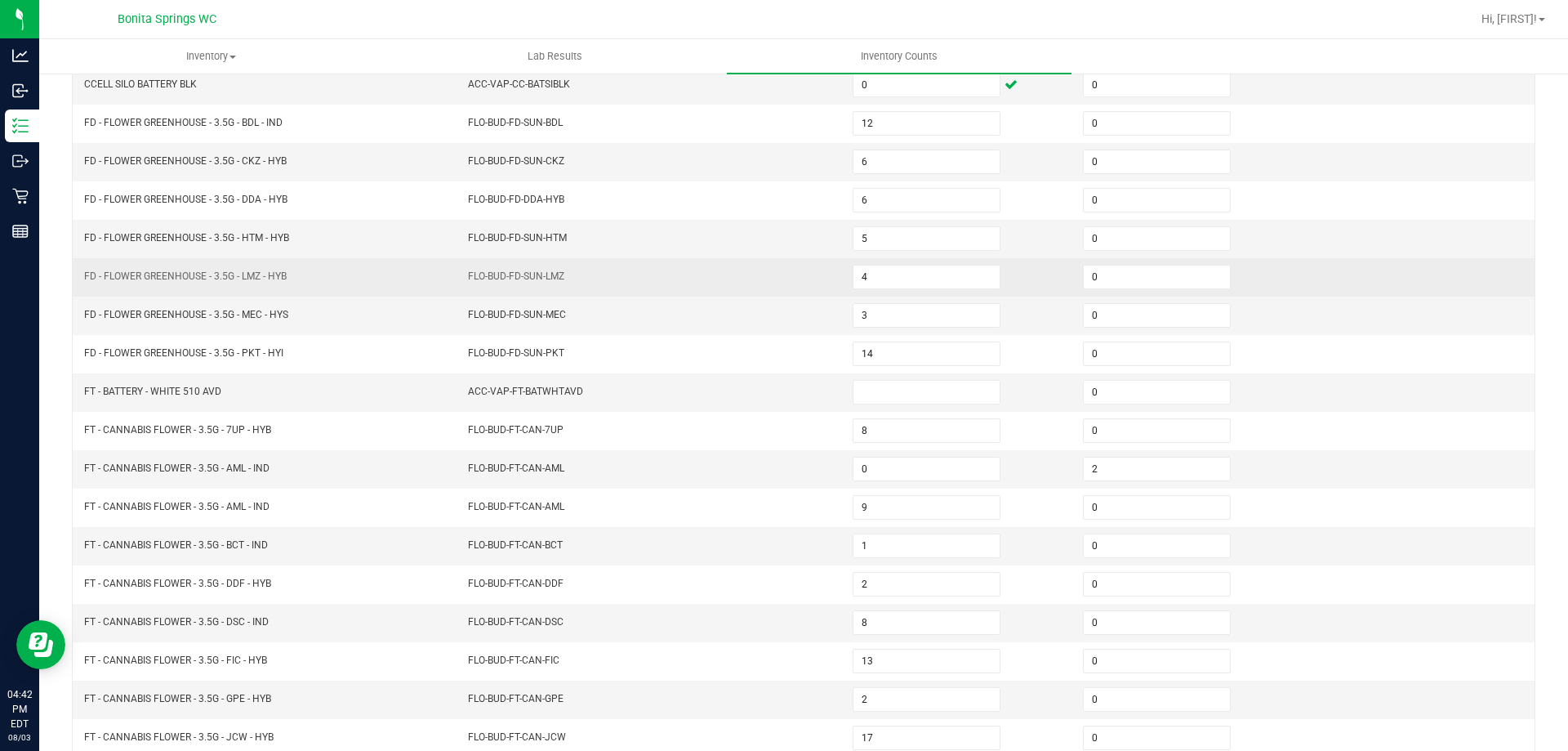 scroll, scrollTop: 245, scrollLeft: 0, axis: vertical 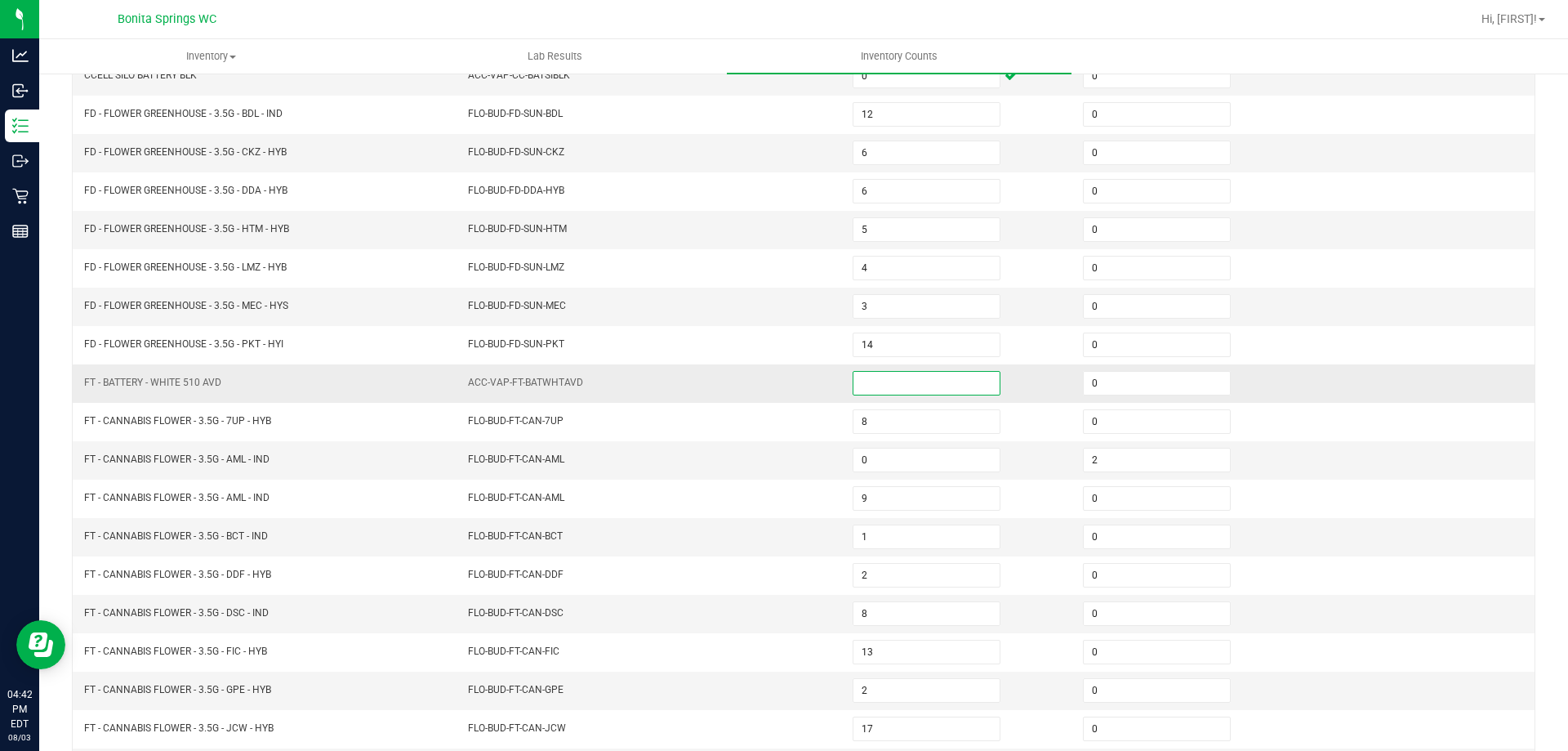 click at bounding box center (926, 383) 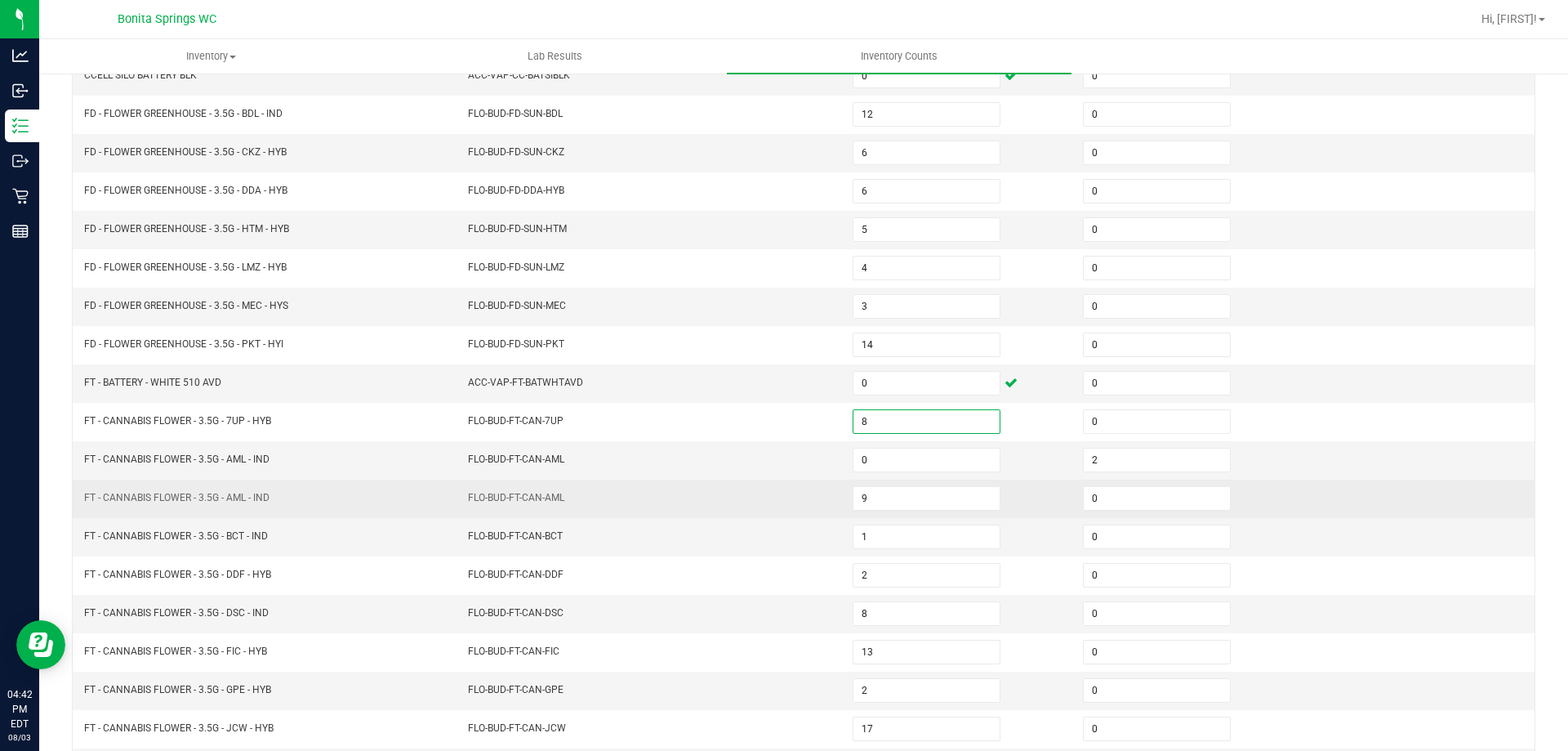 click on "FLO-BUD-FT-CAN-AML" at bounding box center (650, 498) 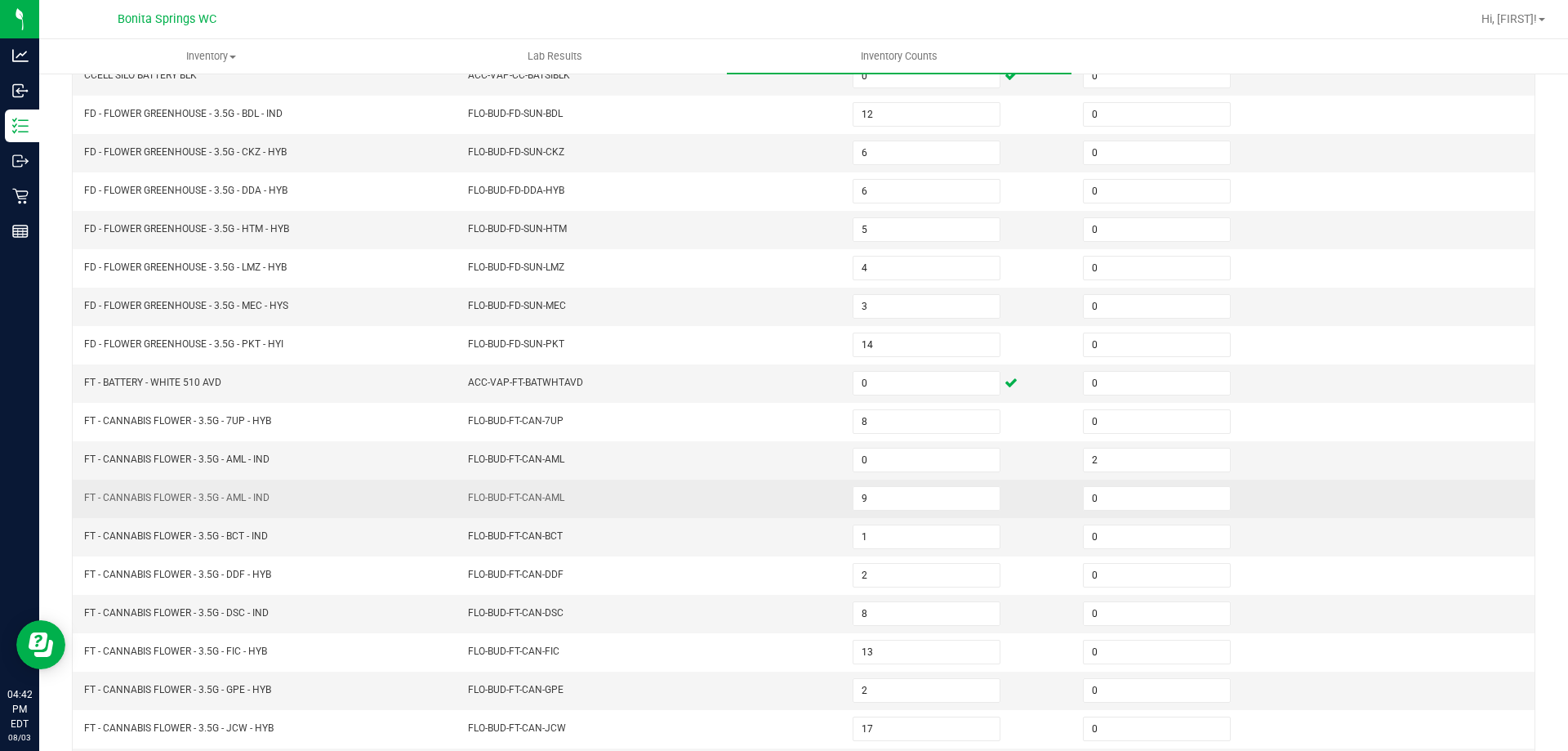scroll, scrollTop: 339, scrollLeft: 0, axis: vertical 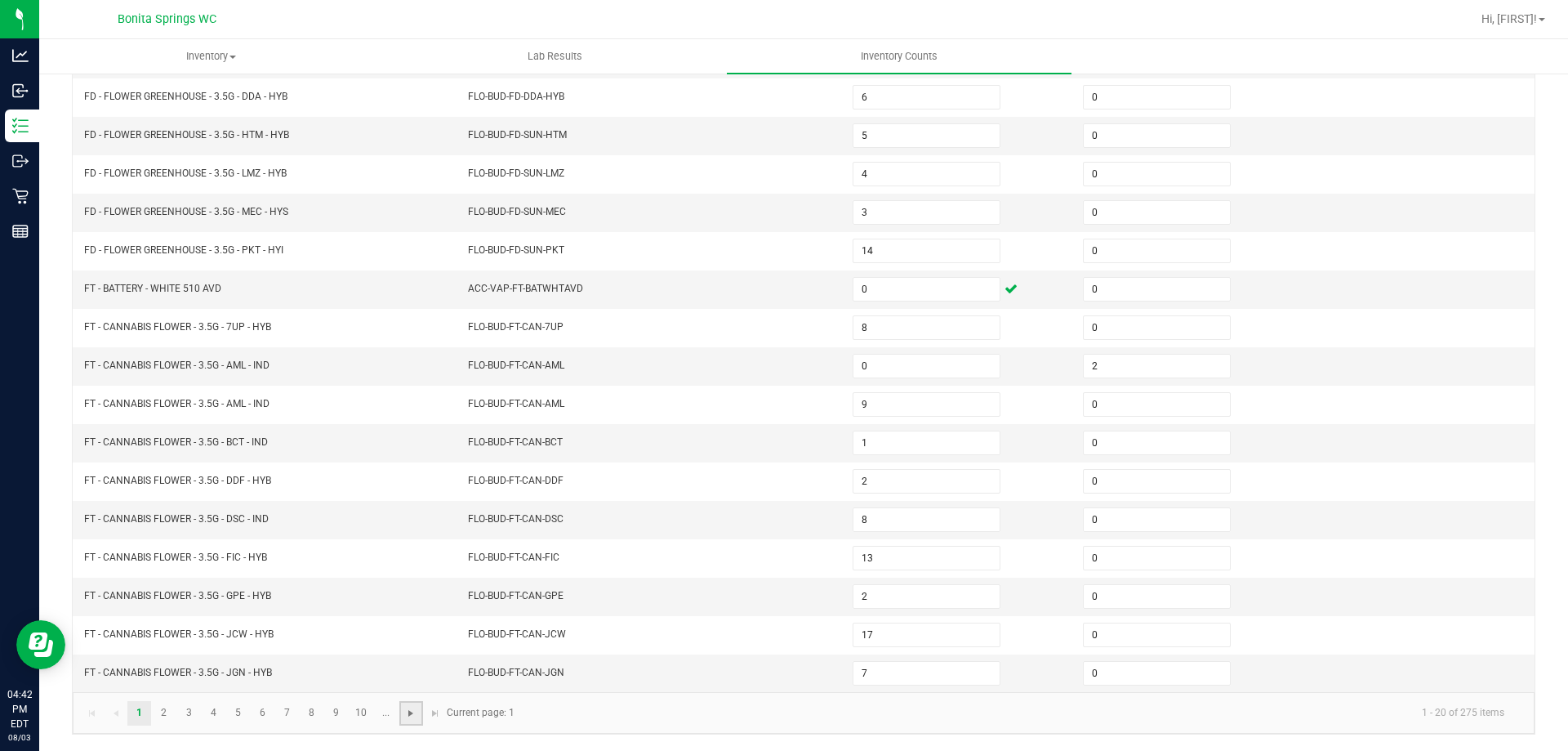 click 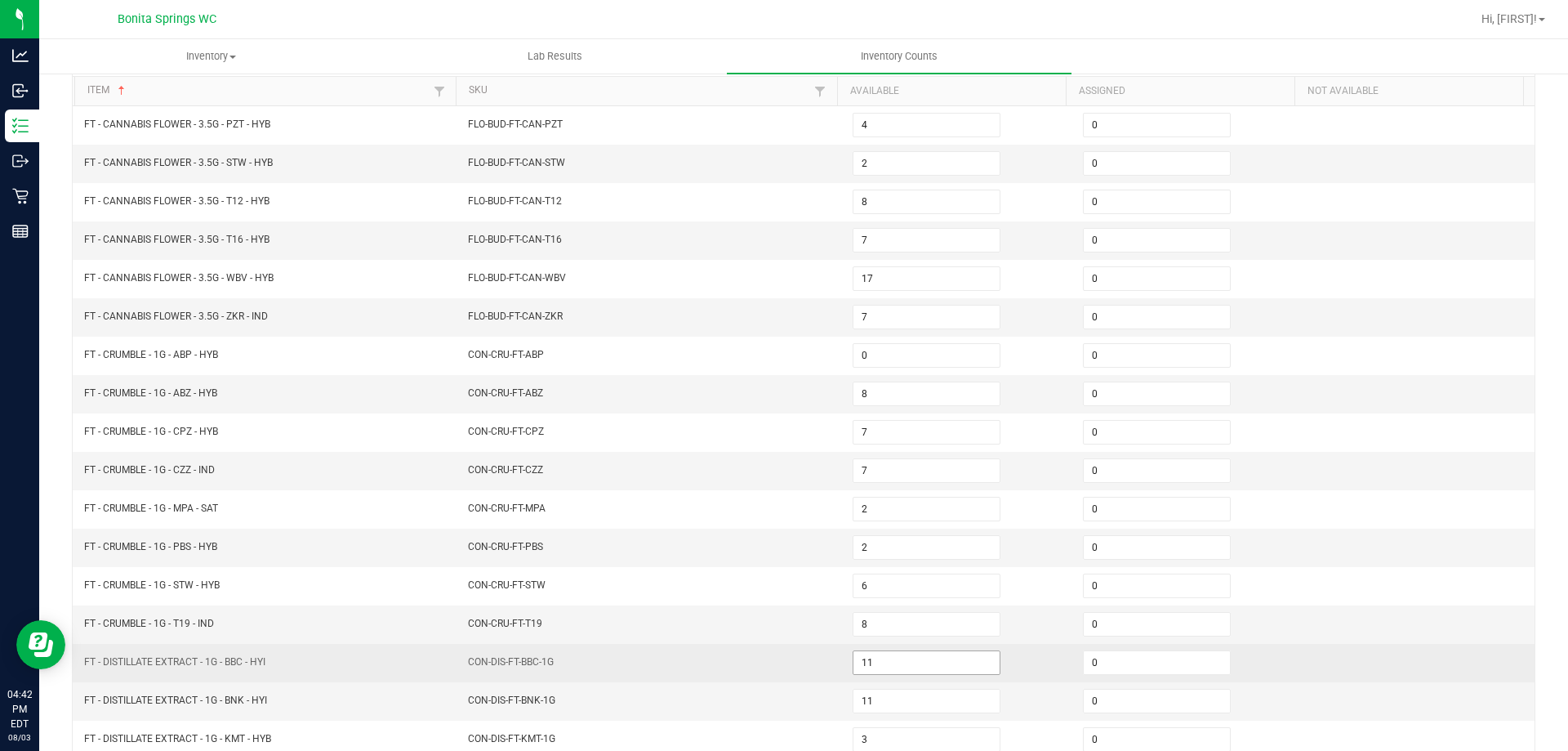 scroll, scrollTop: 339, scrollLeft: 0, axis: vertical 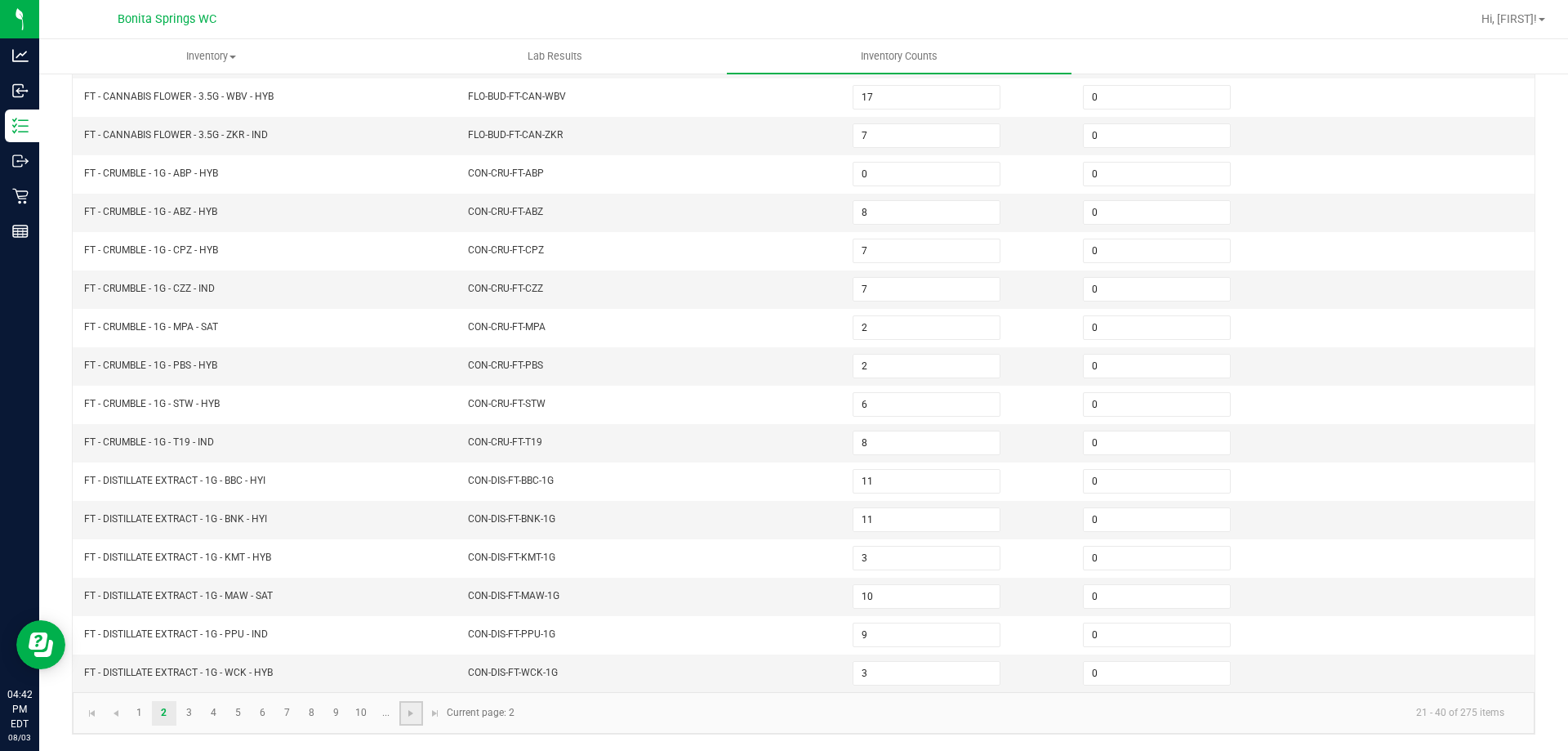 click 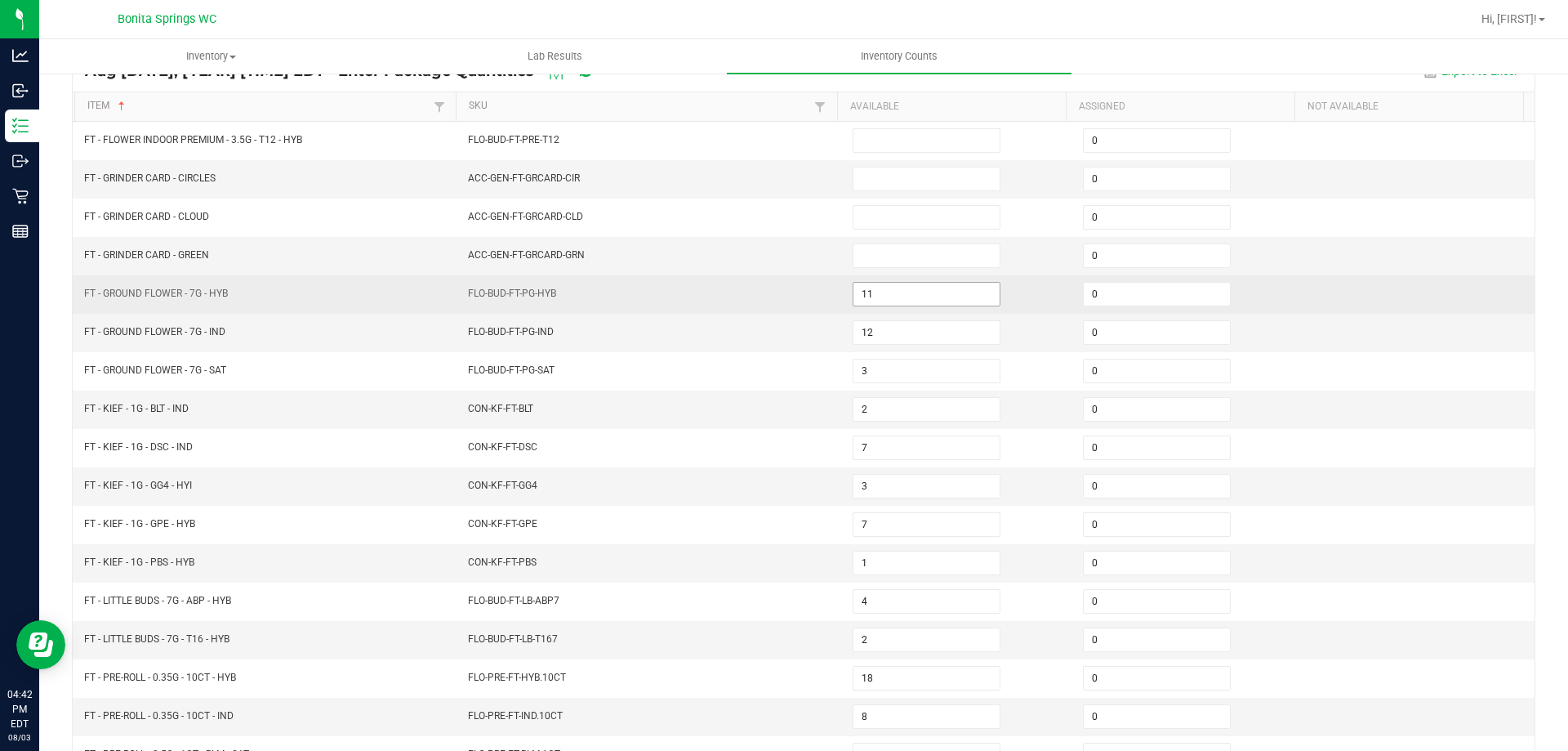 scroll, scrollTop: 0, scrollLeft: 0, axis: both 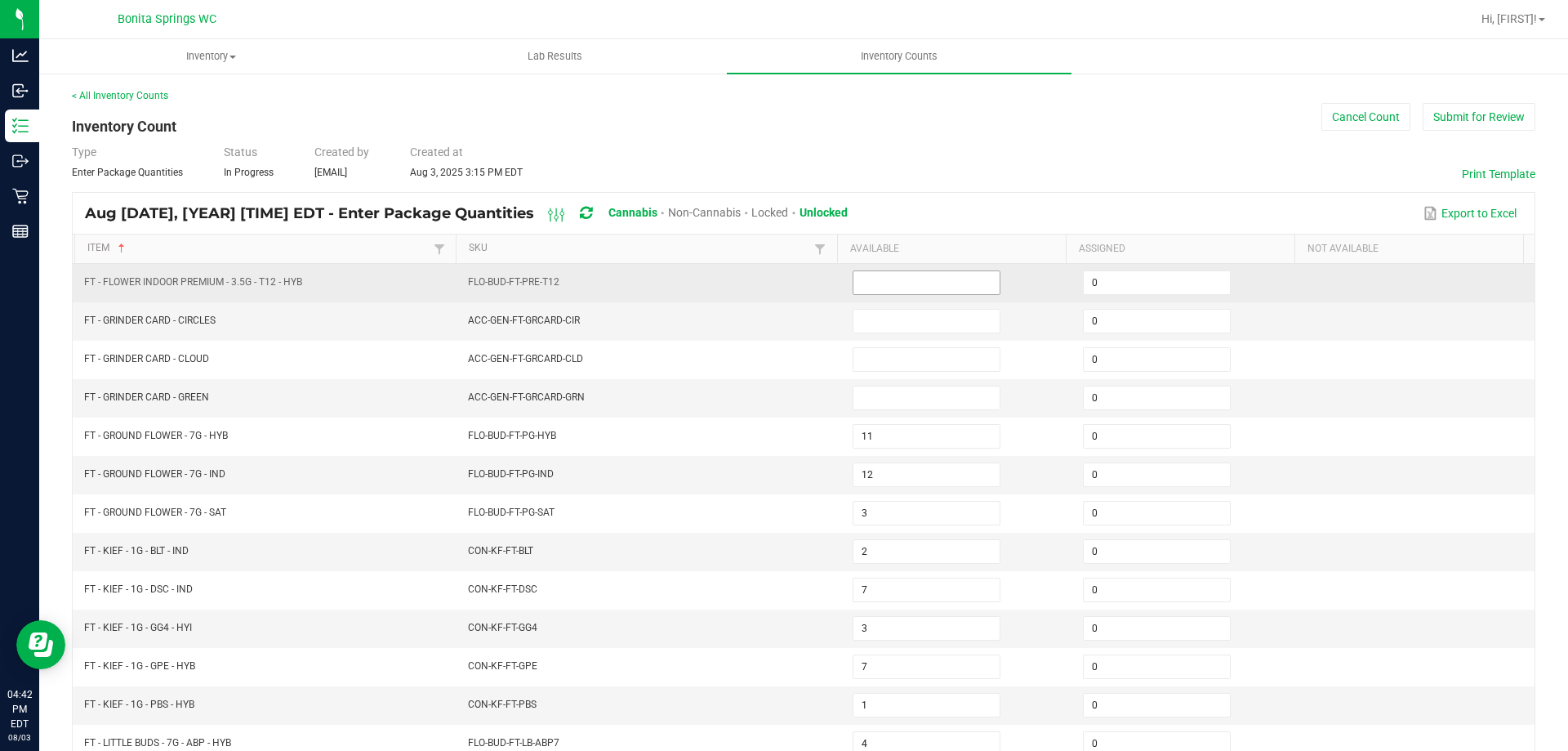 click at bounding box center [926, 283] 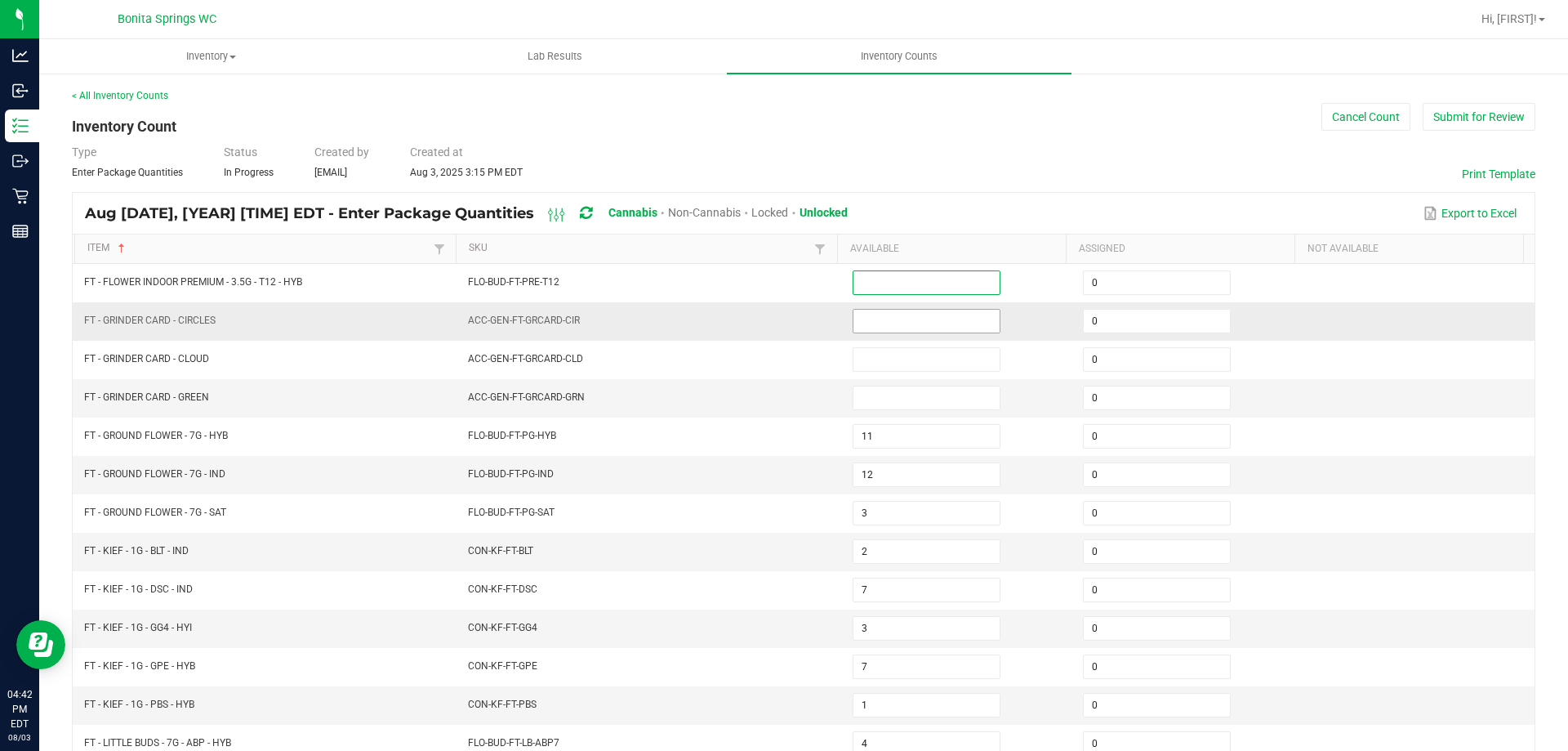 click at bounding box center [926, 321] 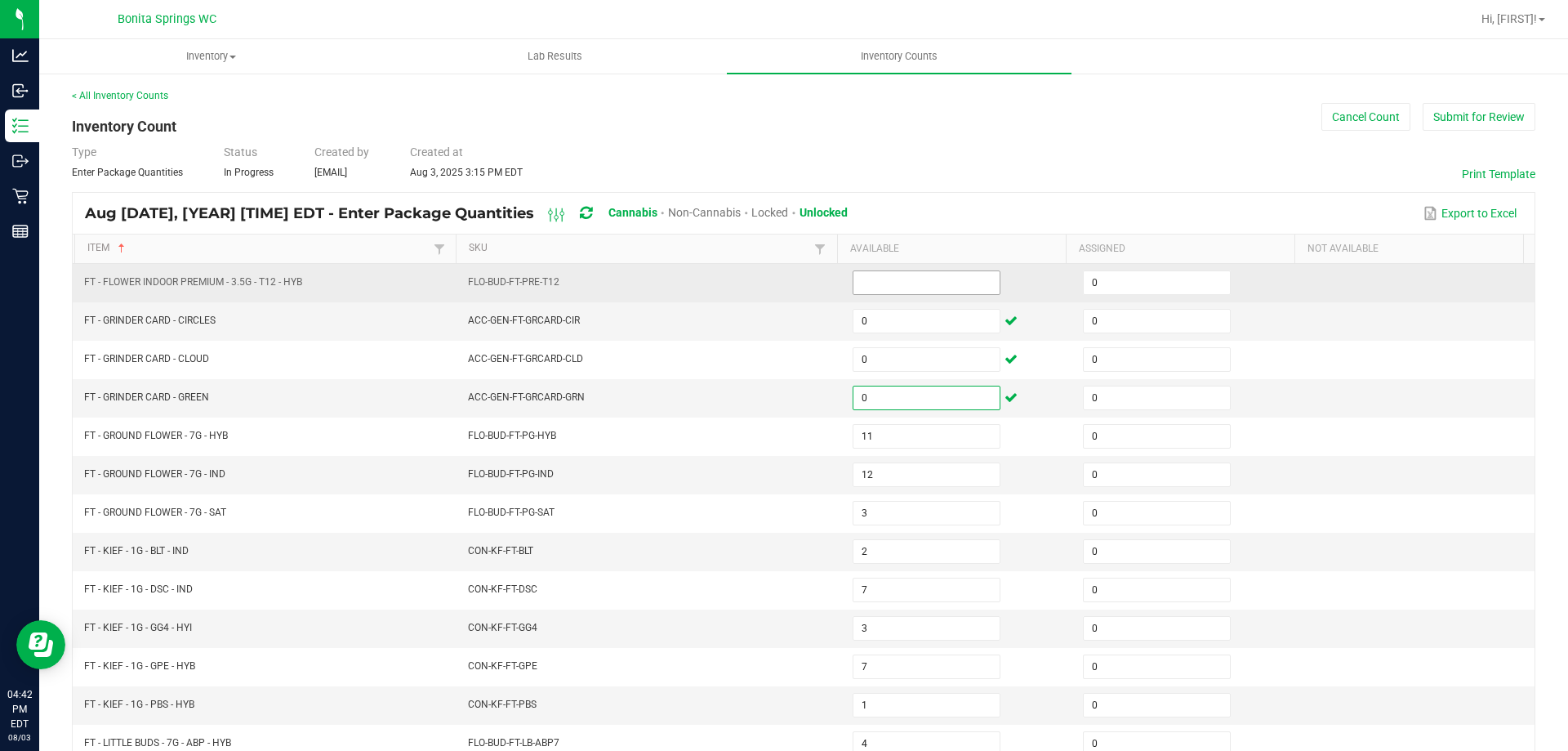 click at bounding box center (926, 283) 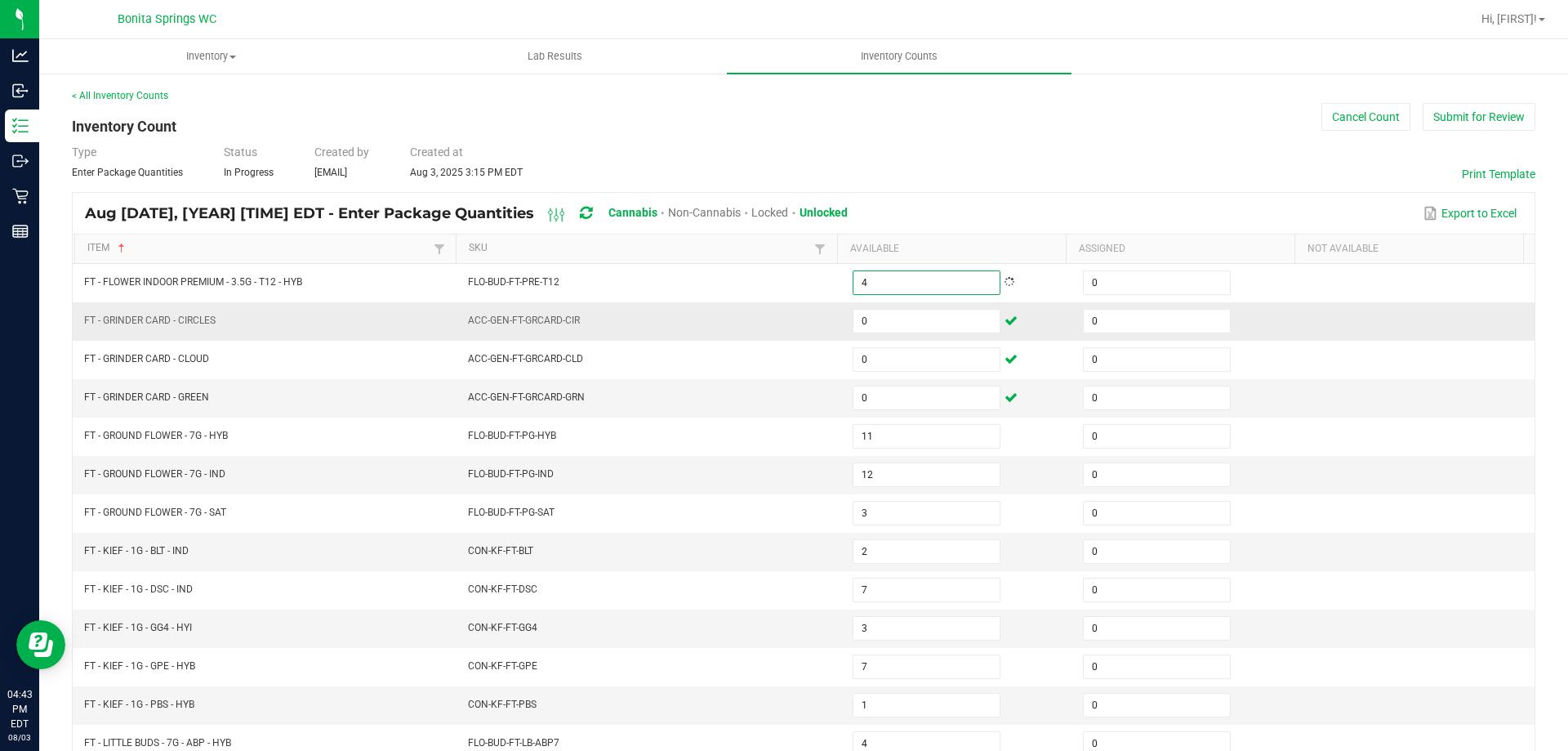 click on "ACC-GEN-FT-GRCARD-CIR" at bounding box center (650, 321) 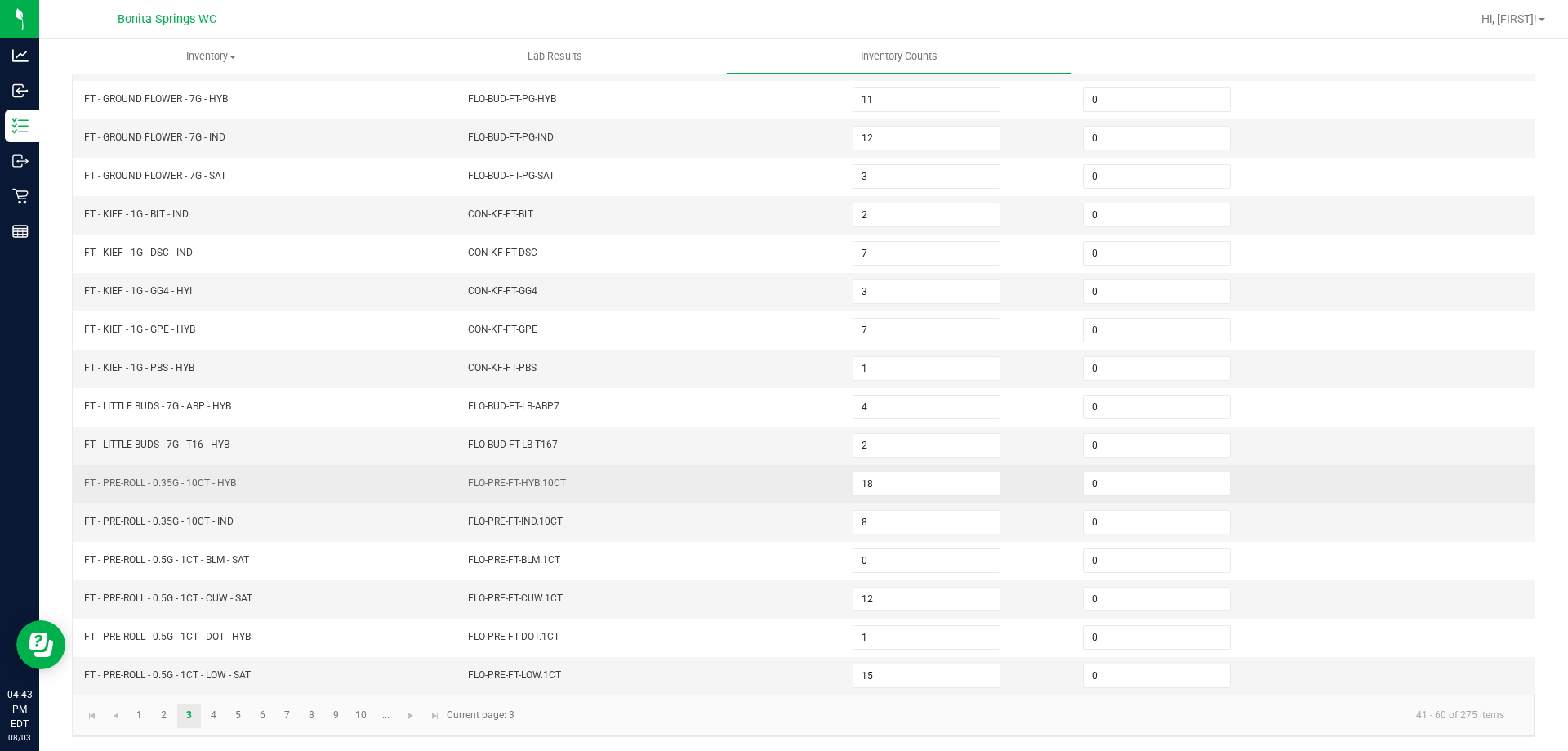 scroll, scrollTop: 339, scrollLeft: 0, axis: vertical 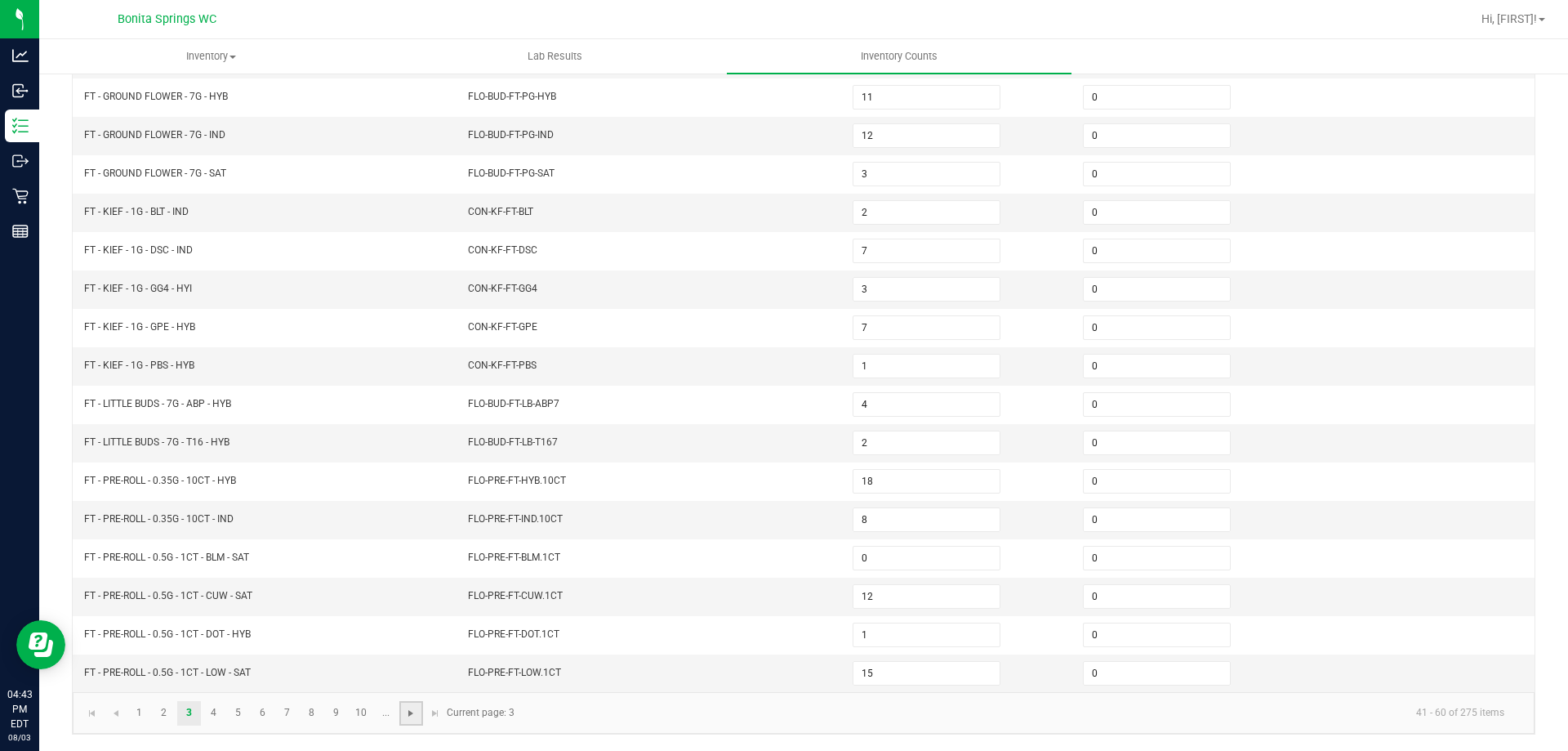 click 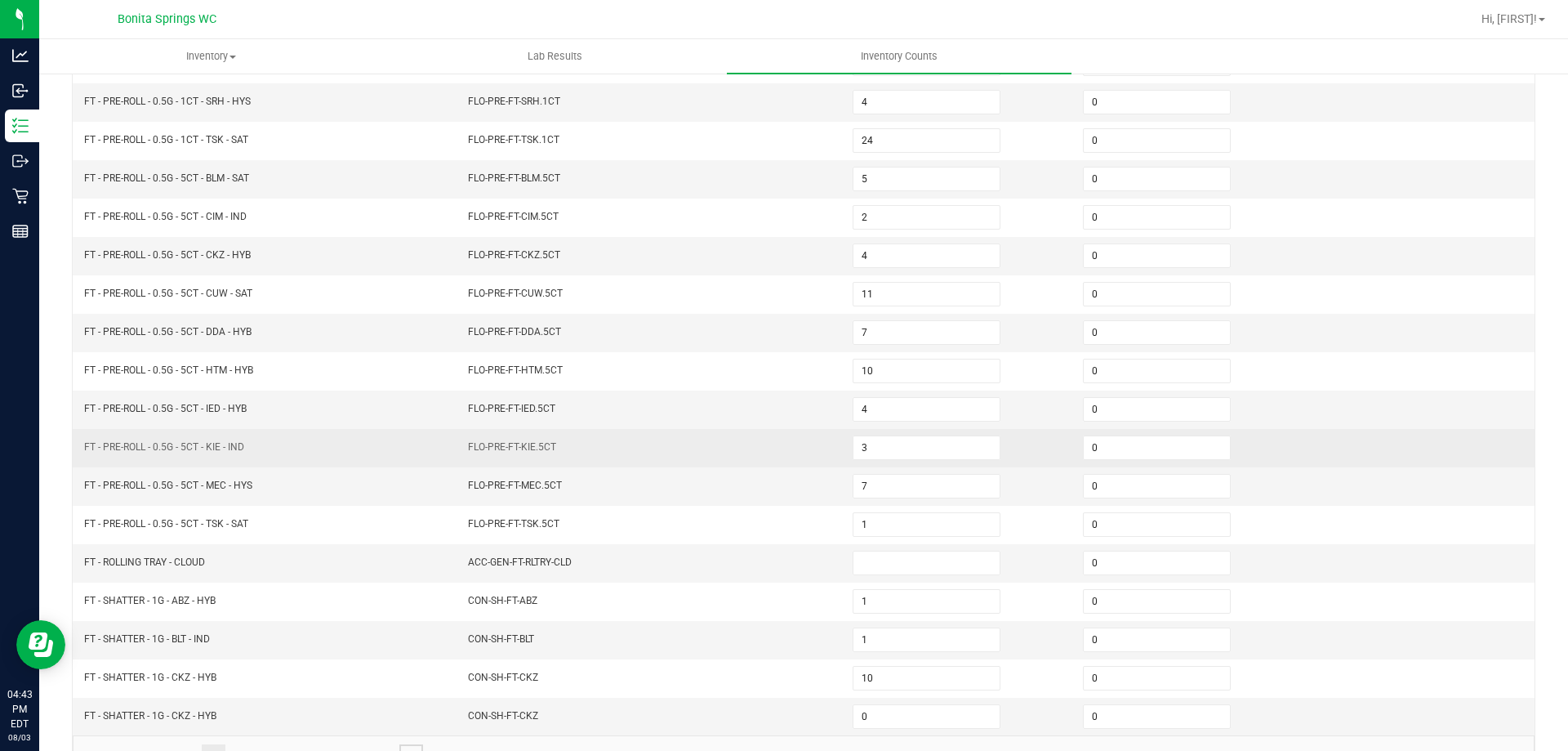 scroll, scrollTop: 339, scrollLeft: 0, axis: vertical 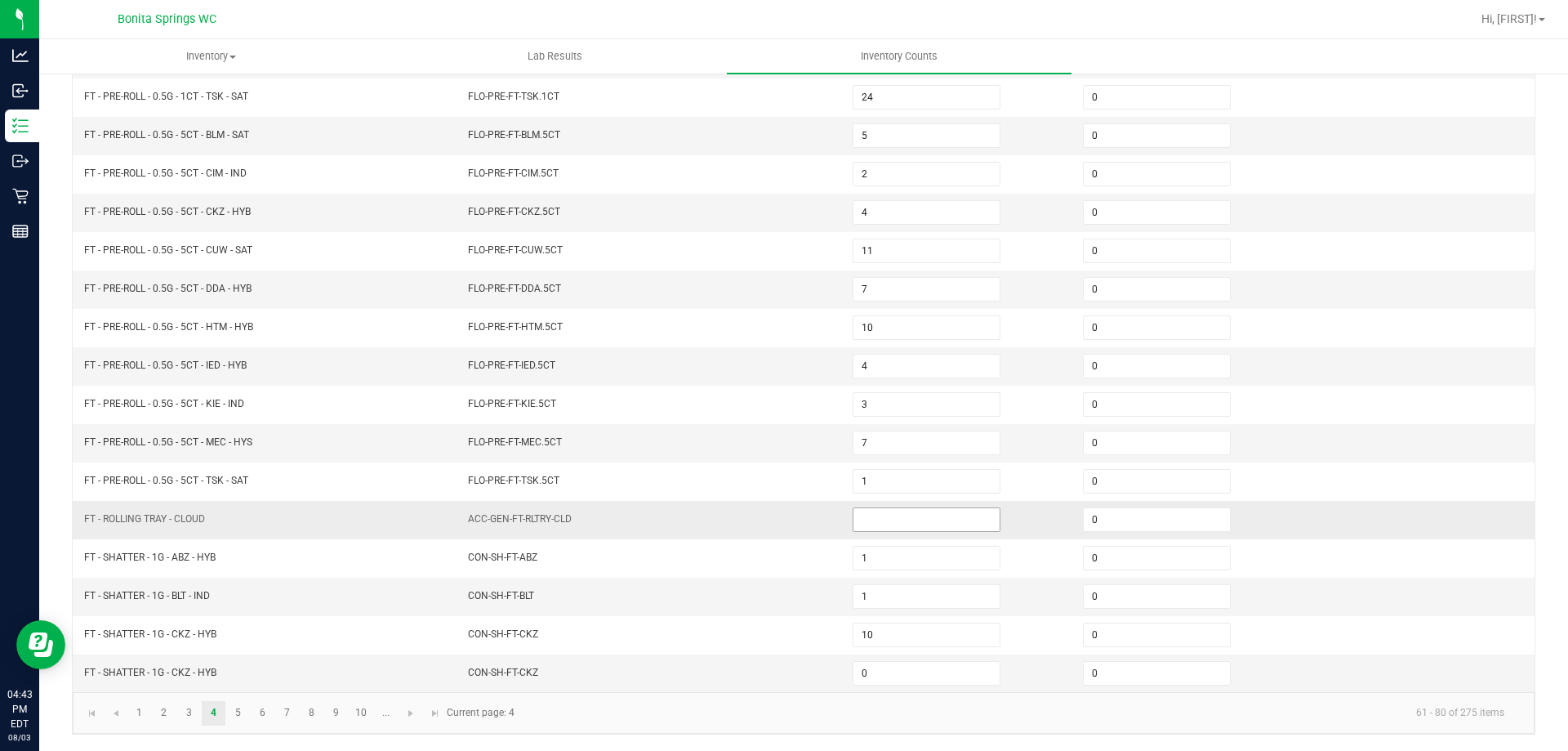 click at bounding box center [926, 520] 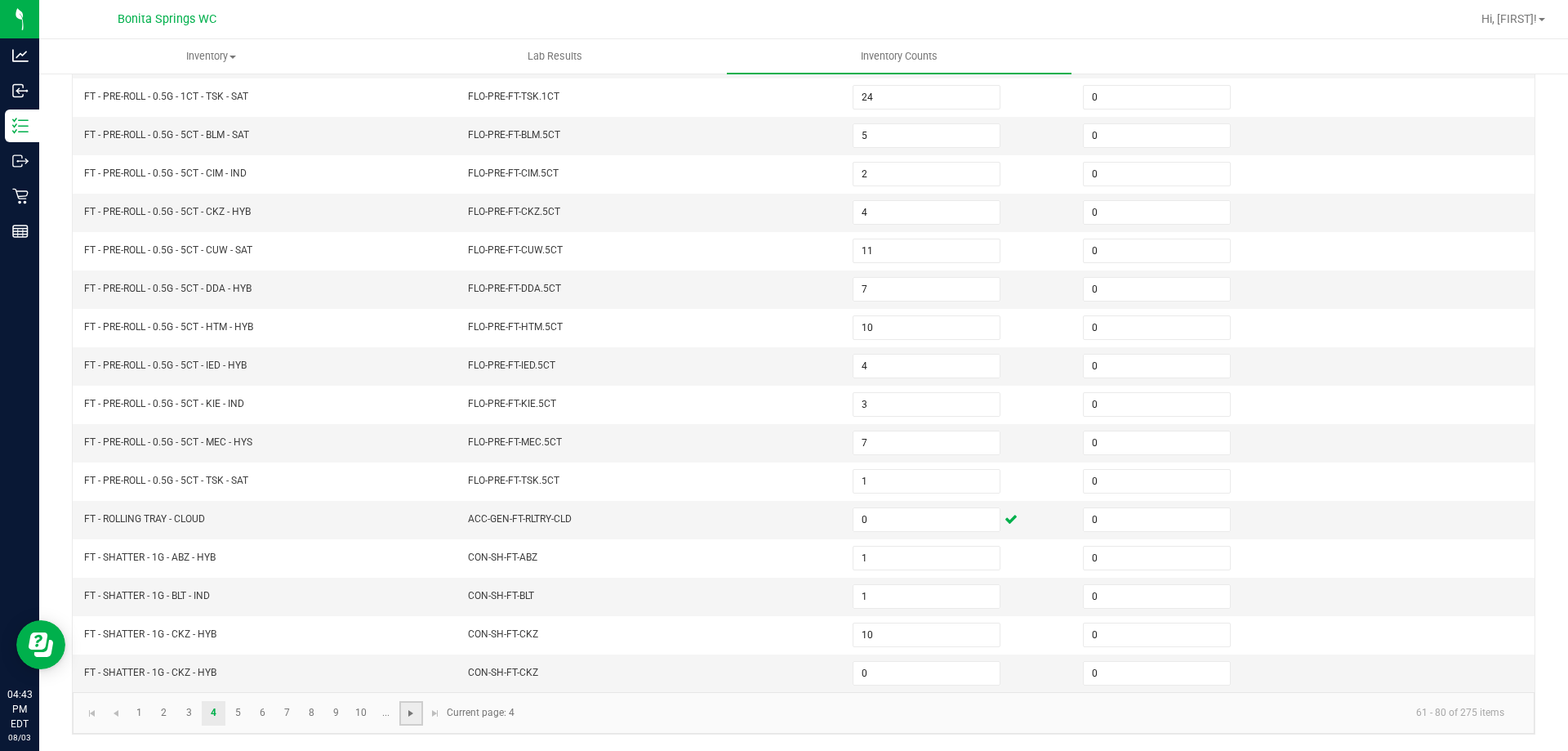 click 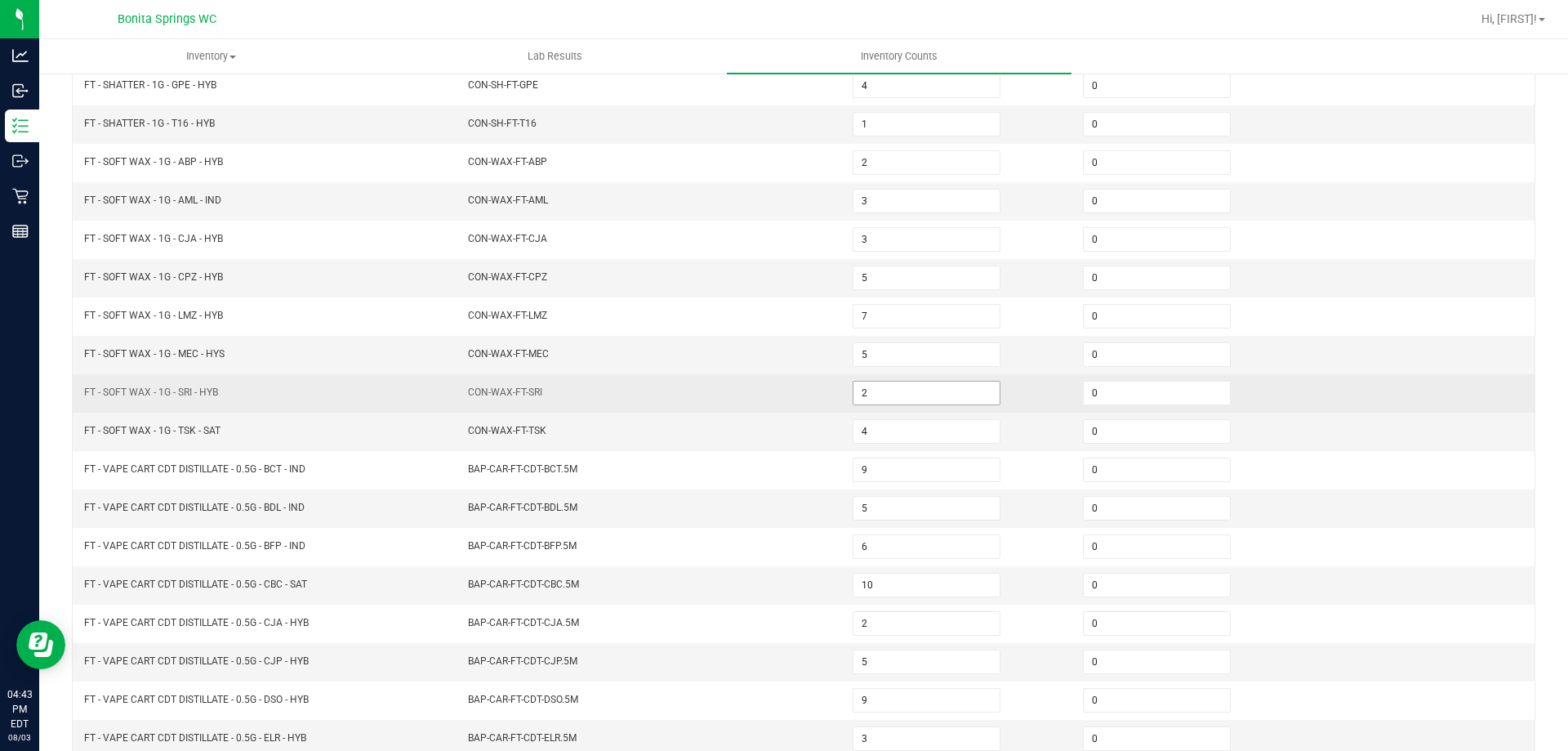 scroll, scrollTop: 339, scrollLeft: 0, axis: vertical 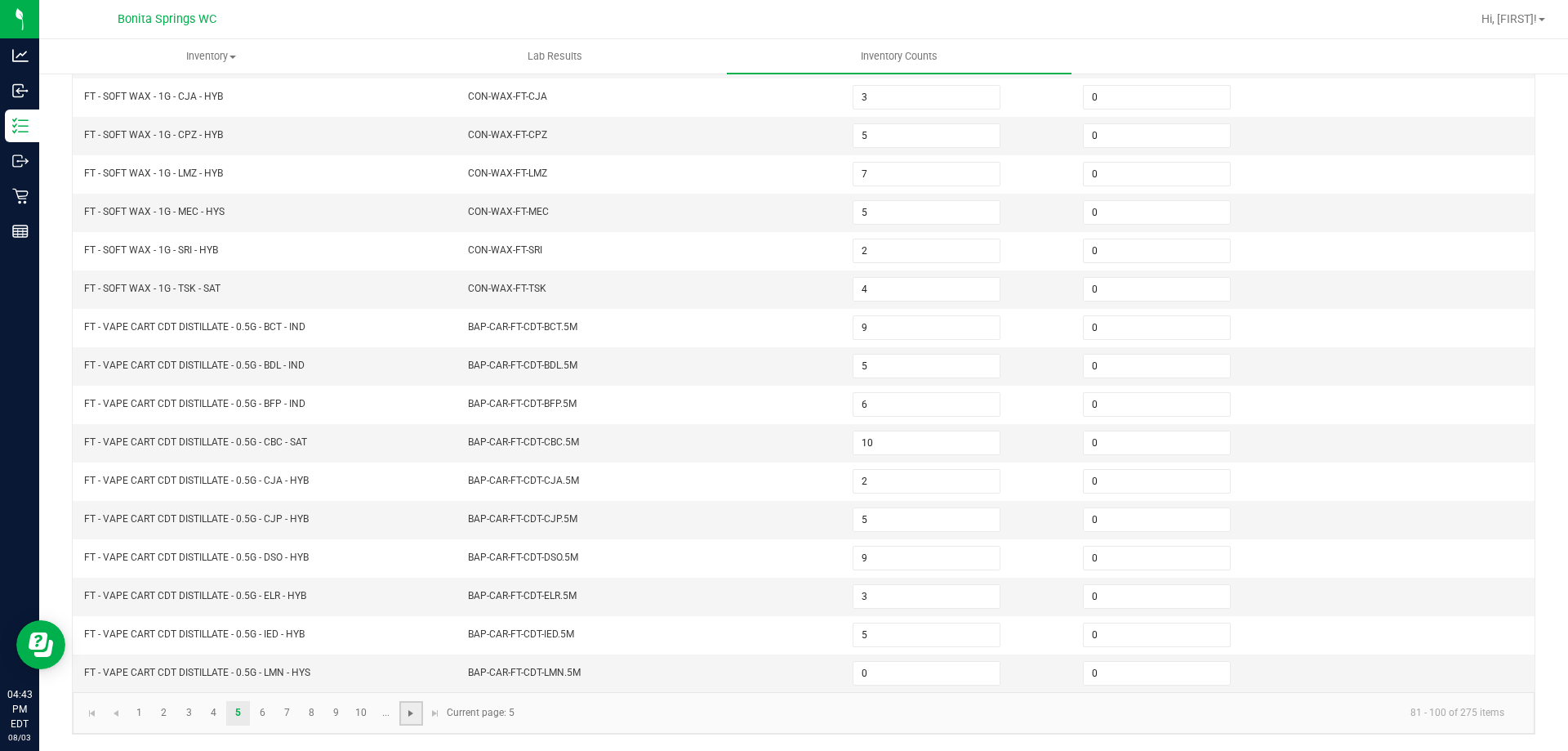 click 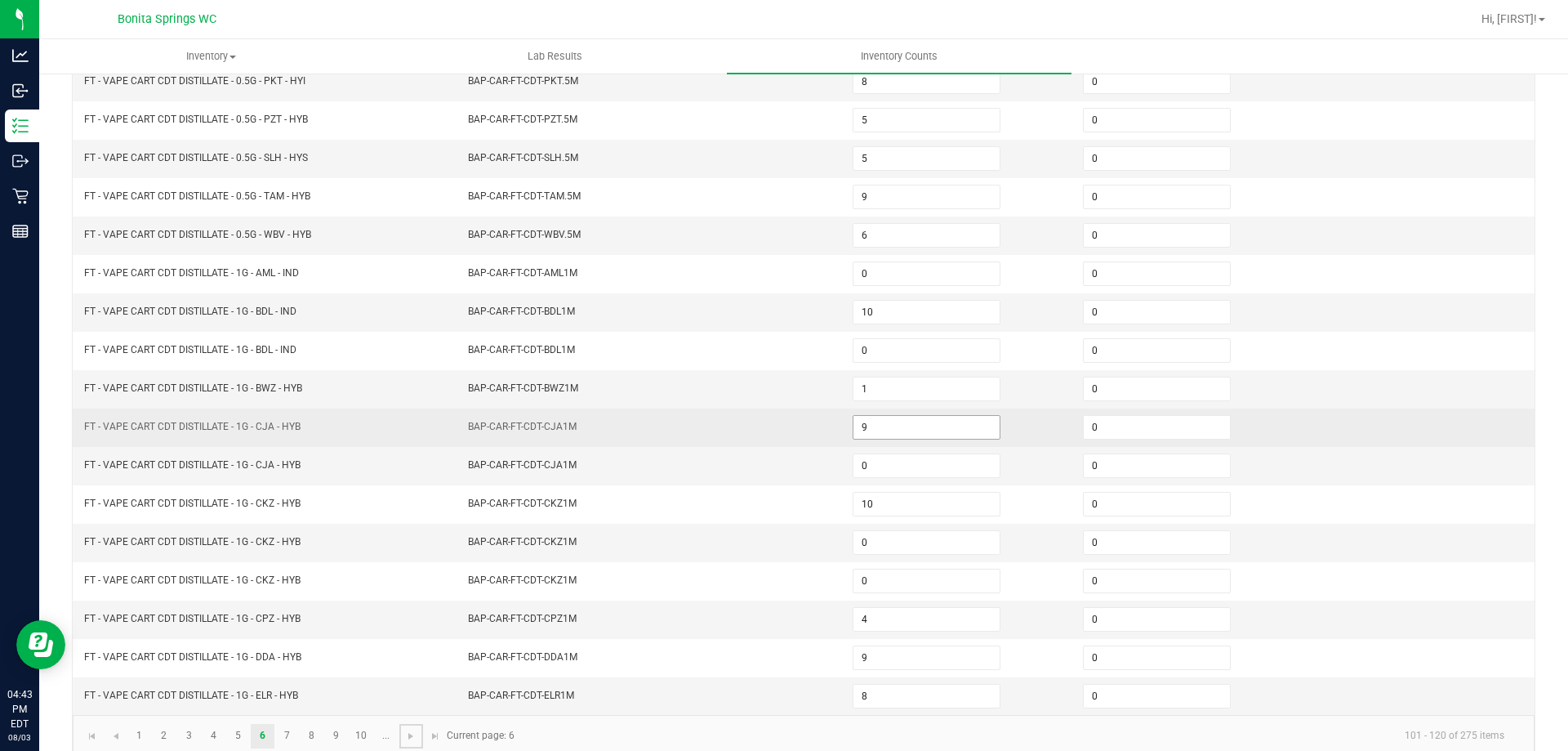 scroll, scrollTop: 339, scrollLeft: 0, axis: vertical 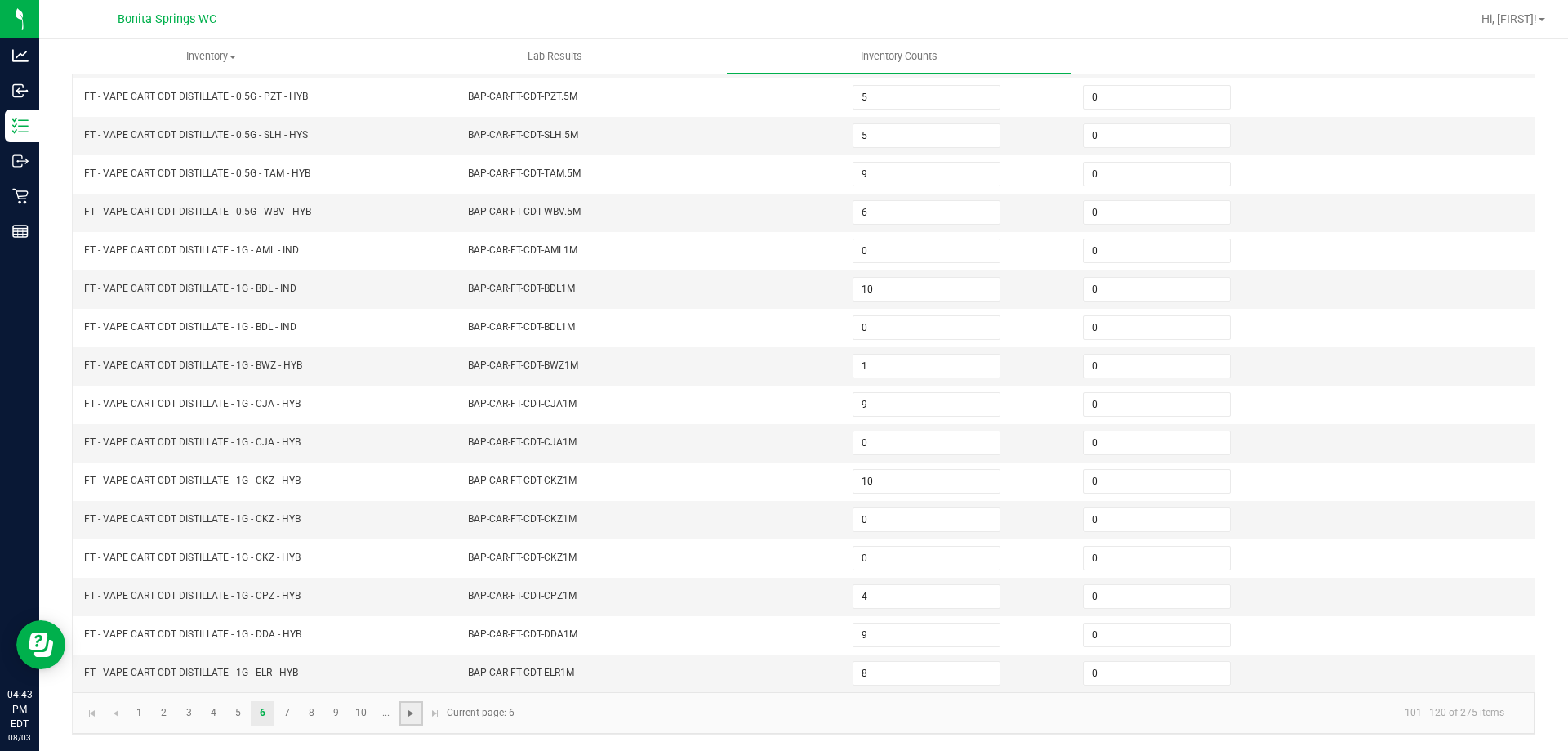 click 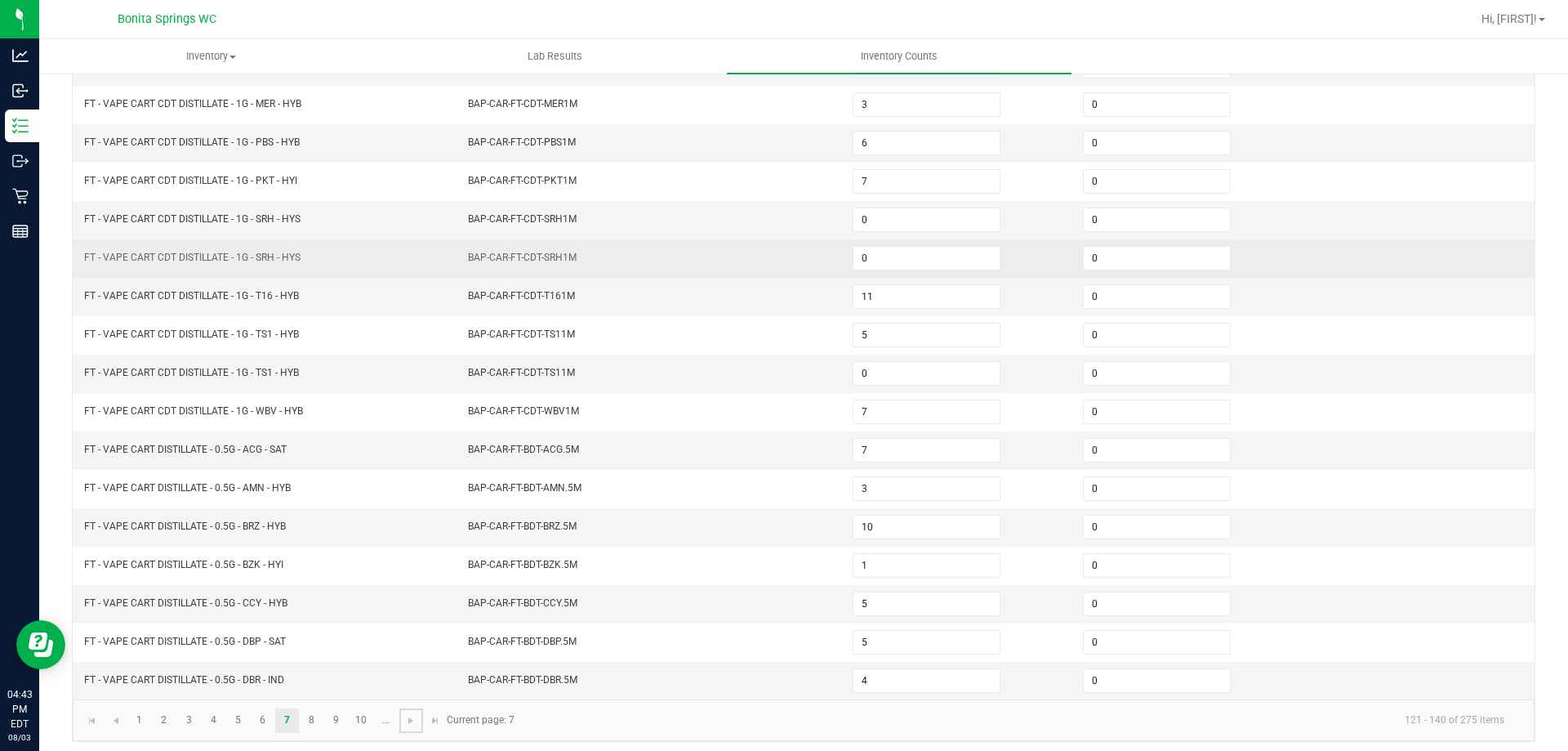 scroll, scrollTop: 339, scrollLeft: 0, axis: vertical 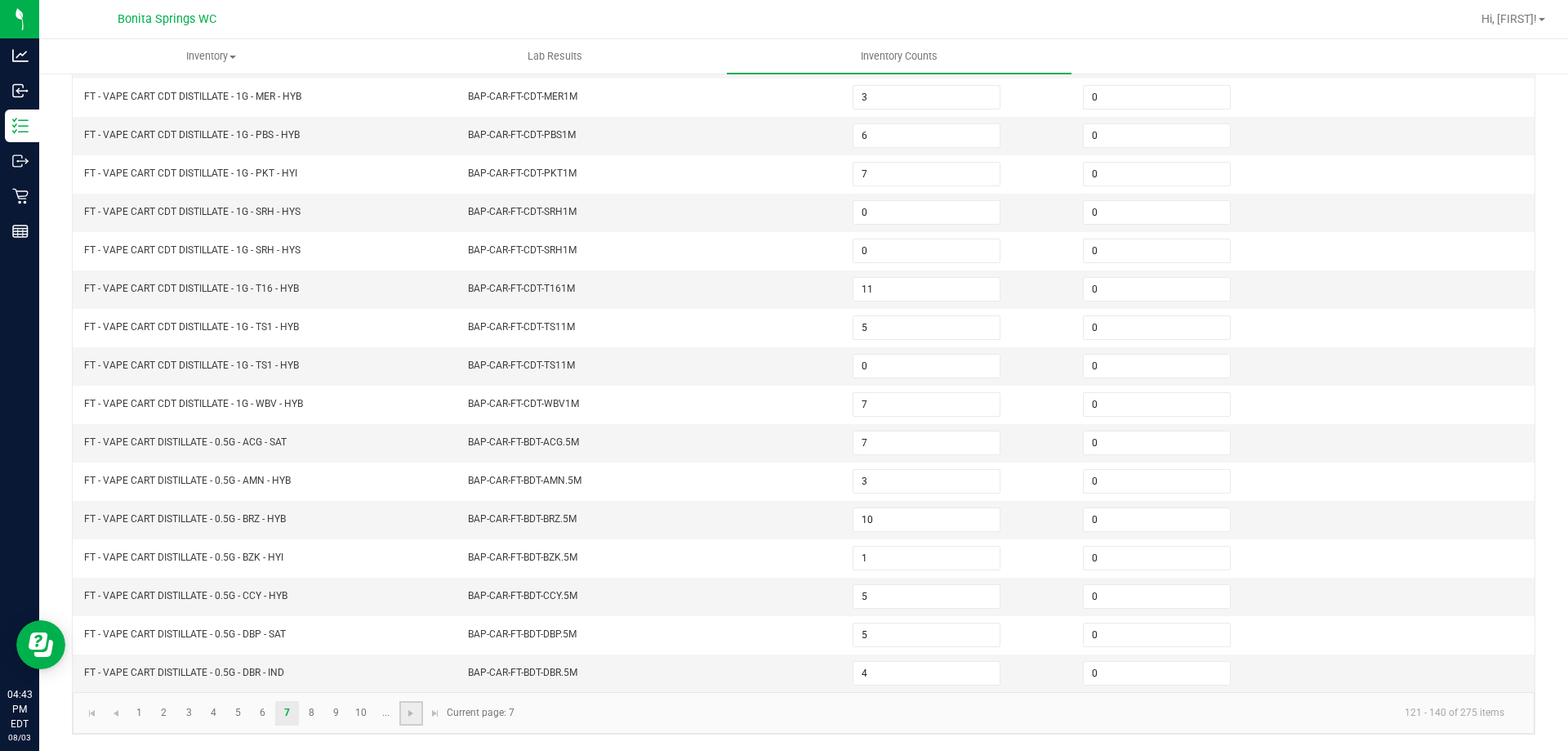 click 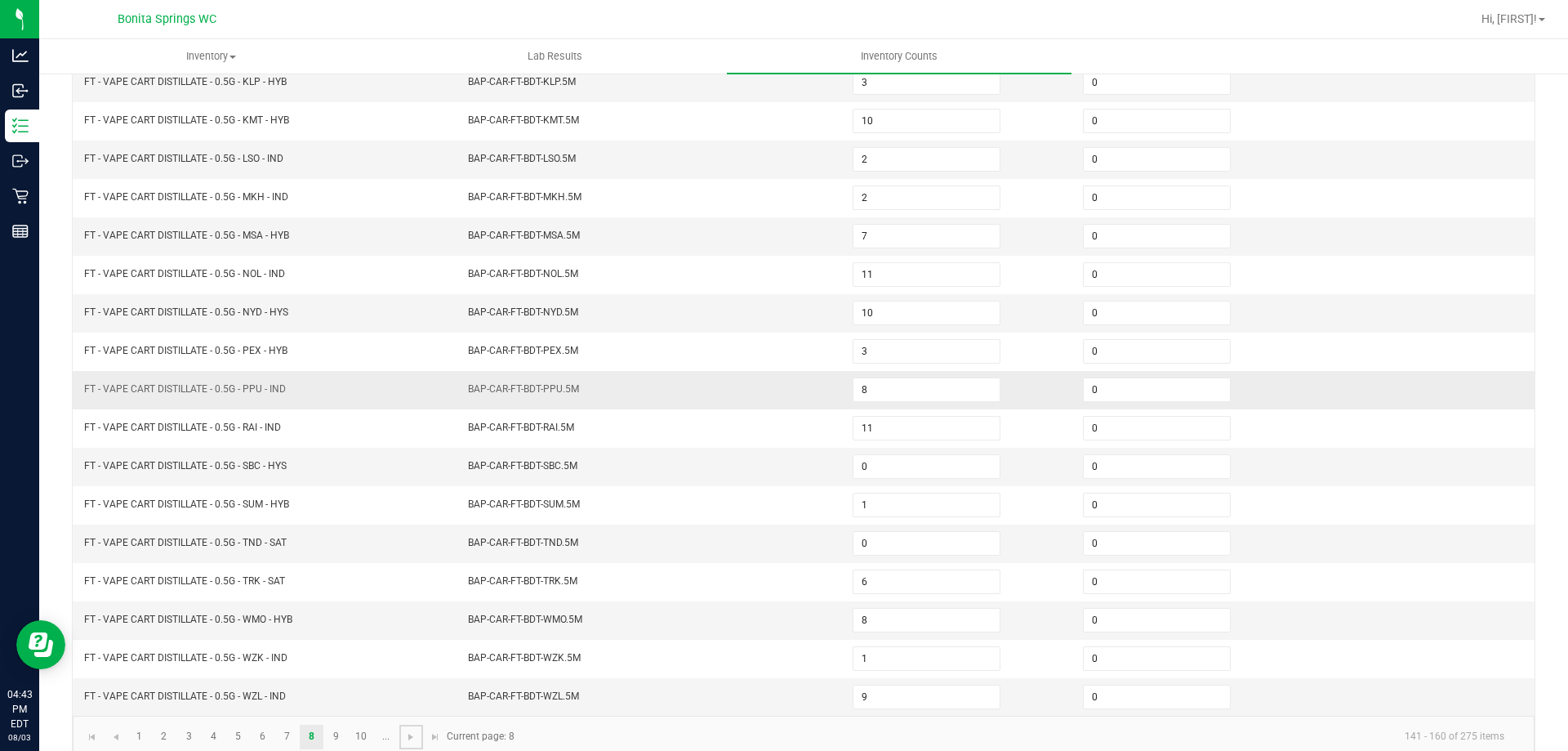 scroll, scrollTop: 339, scrollLeft: 0, axis: vertical 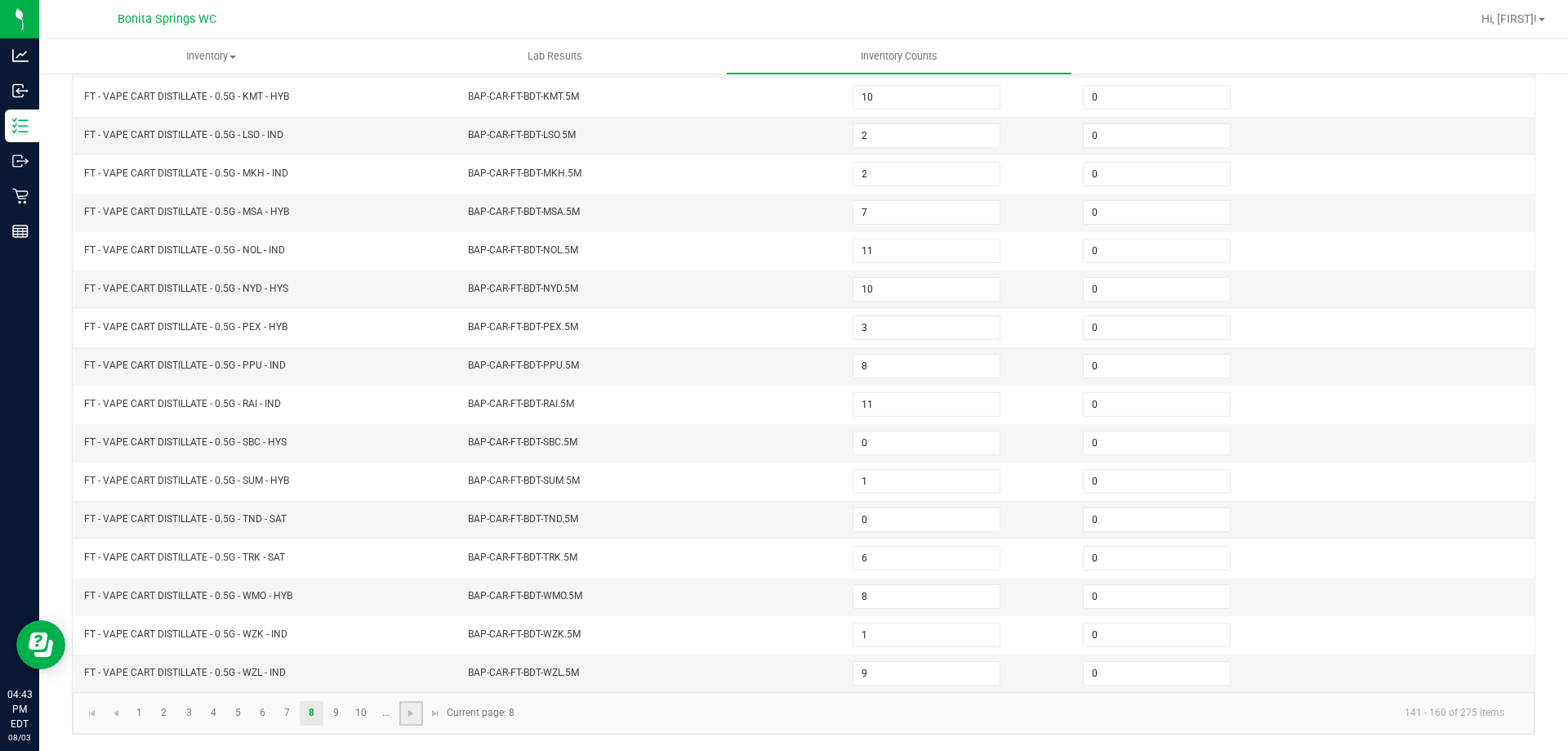 click 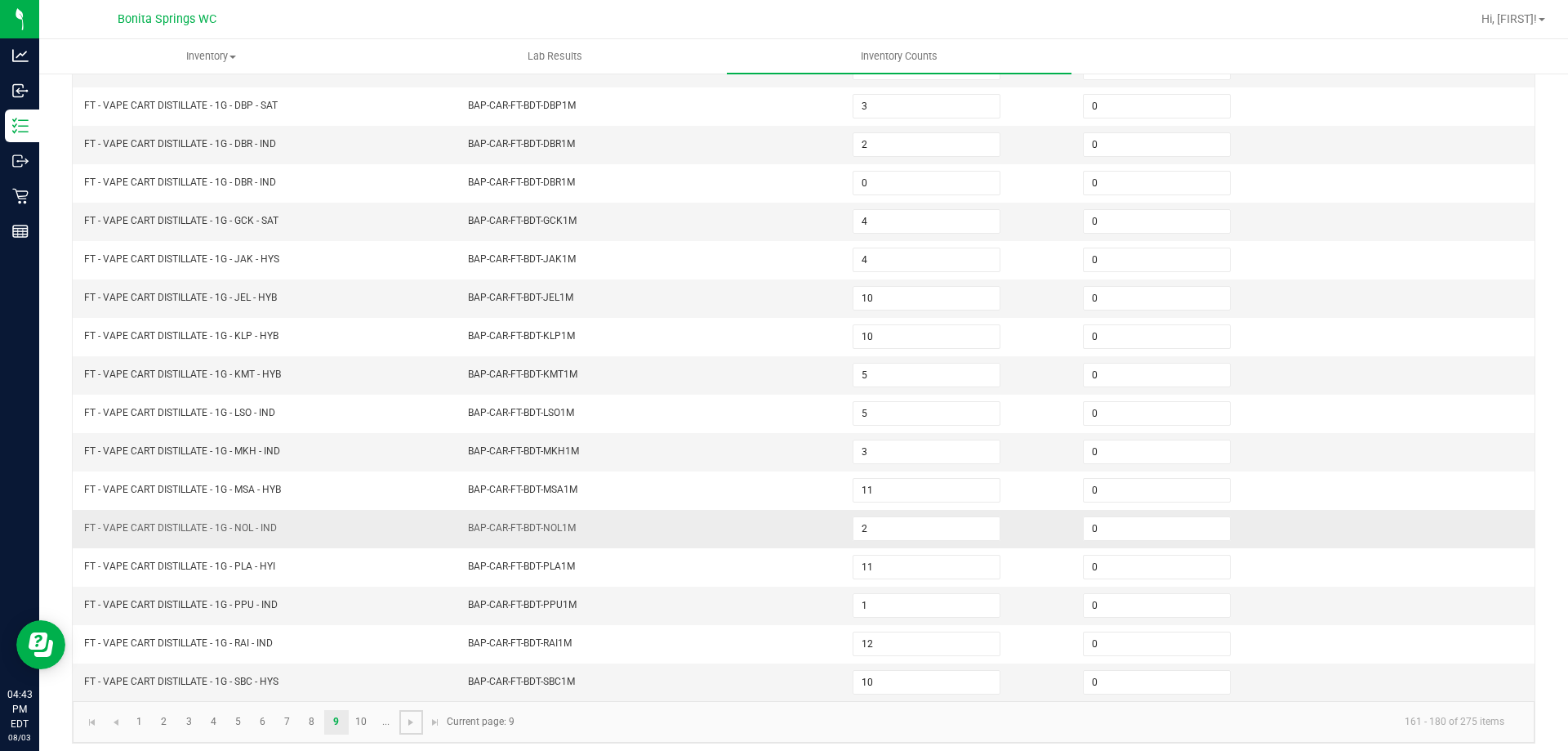 scroll, scrollTop: 339, scrollLeft: 0, axis: vertical 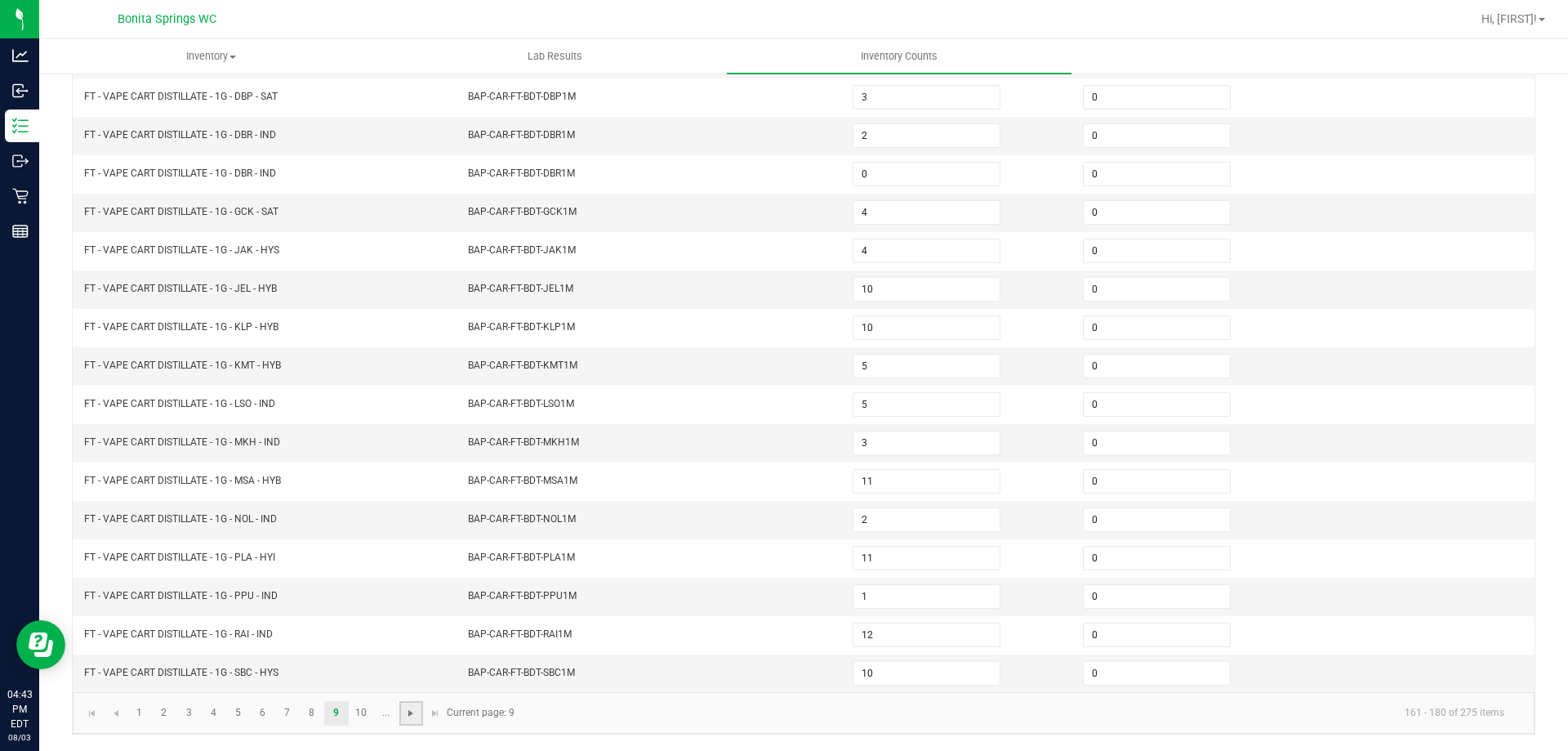 click 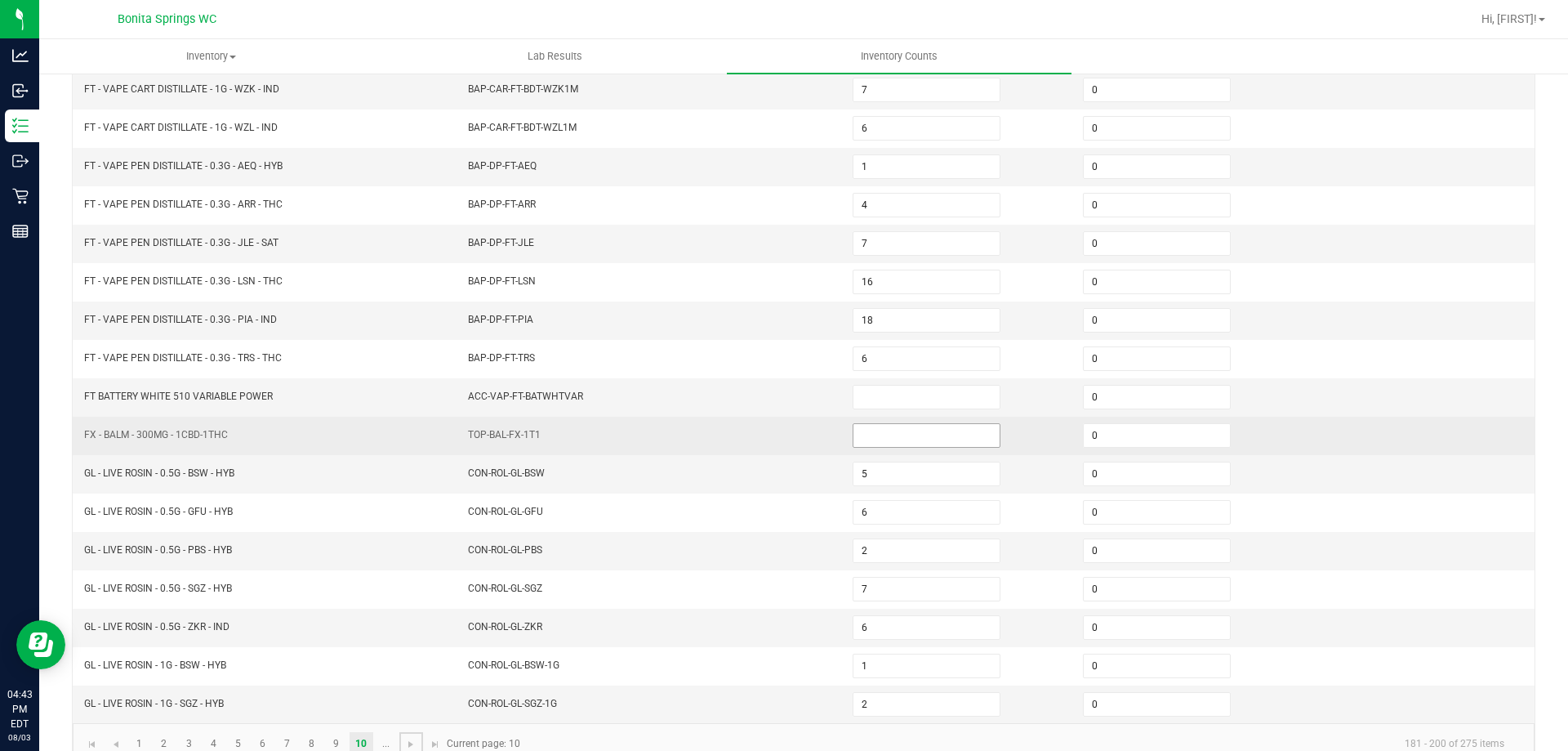 scroll, scrollTop: 327, scrollLeft: 0, axis: vertical 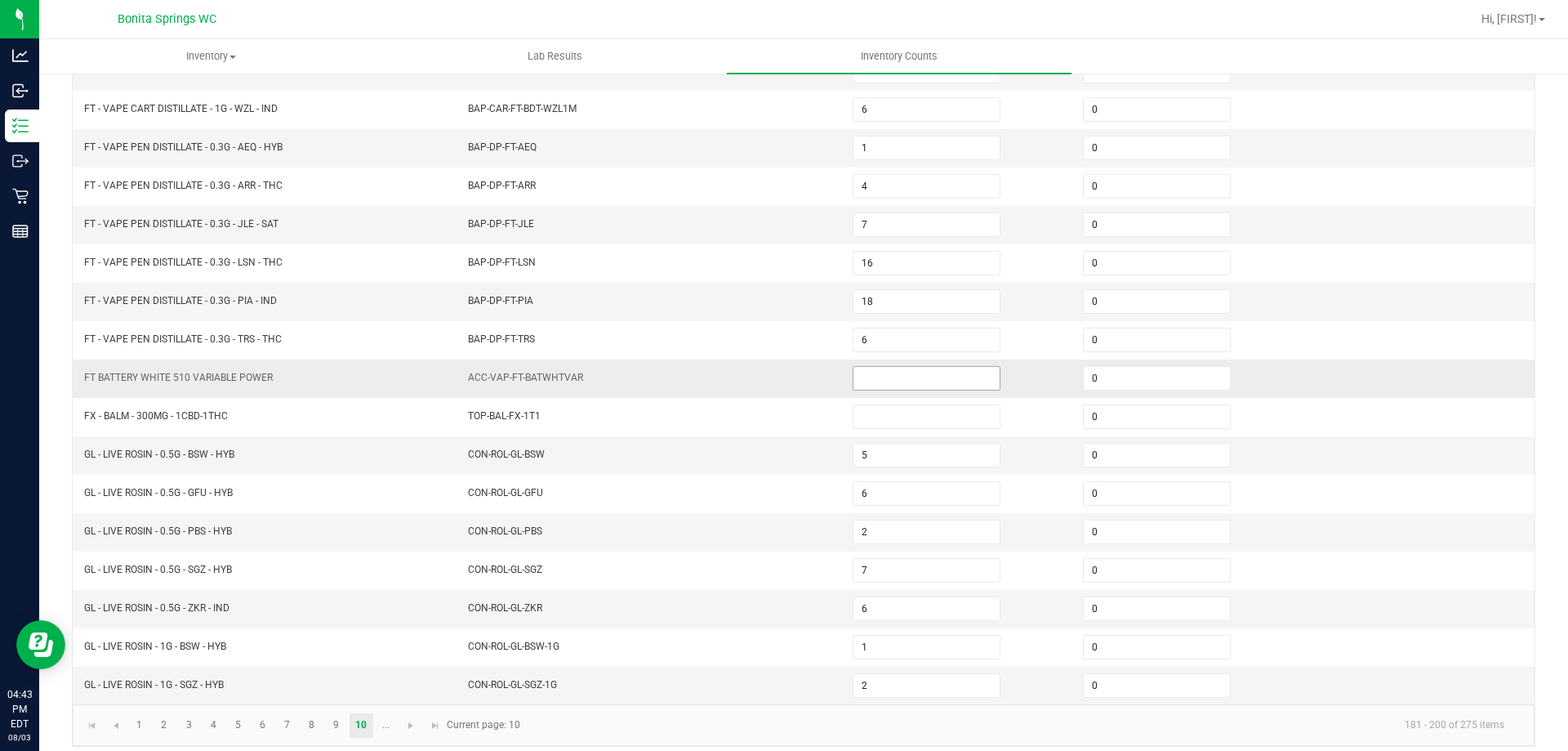 click at bounding box center [926, 378] 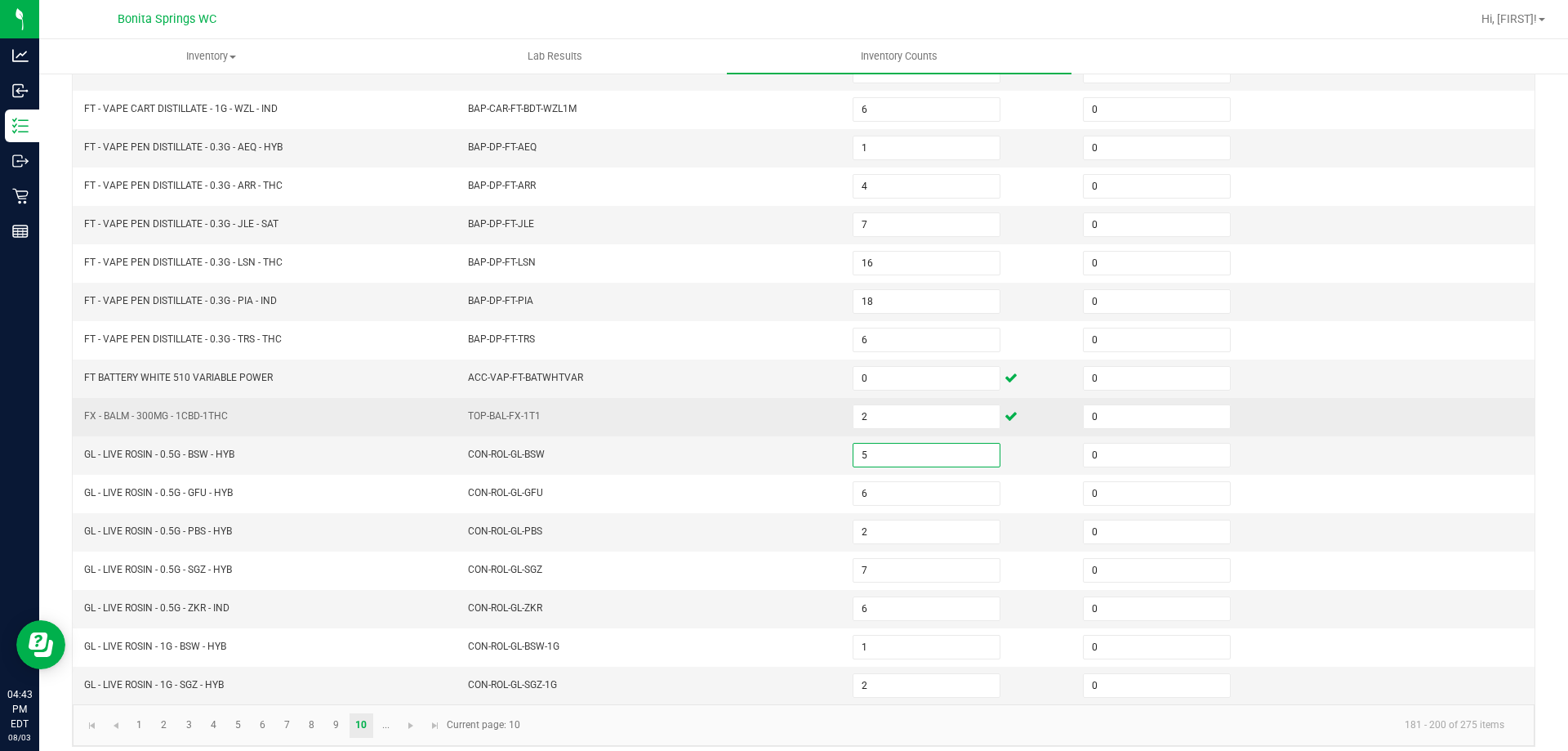 click on "TOP-BAL-FX-1T1" at bounding box center (650, 417) 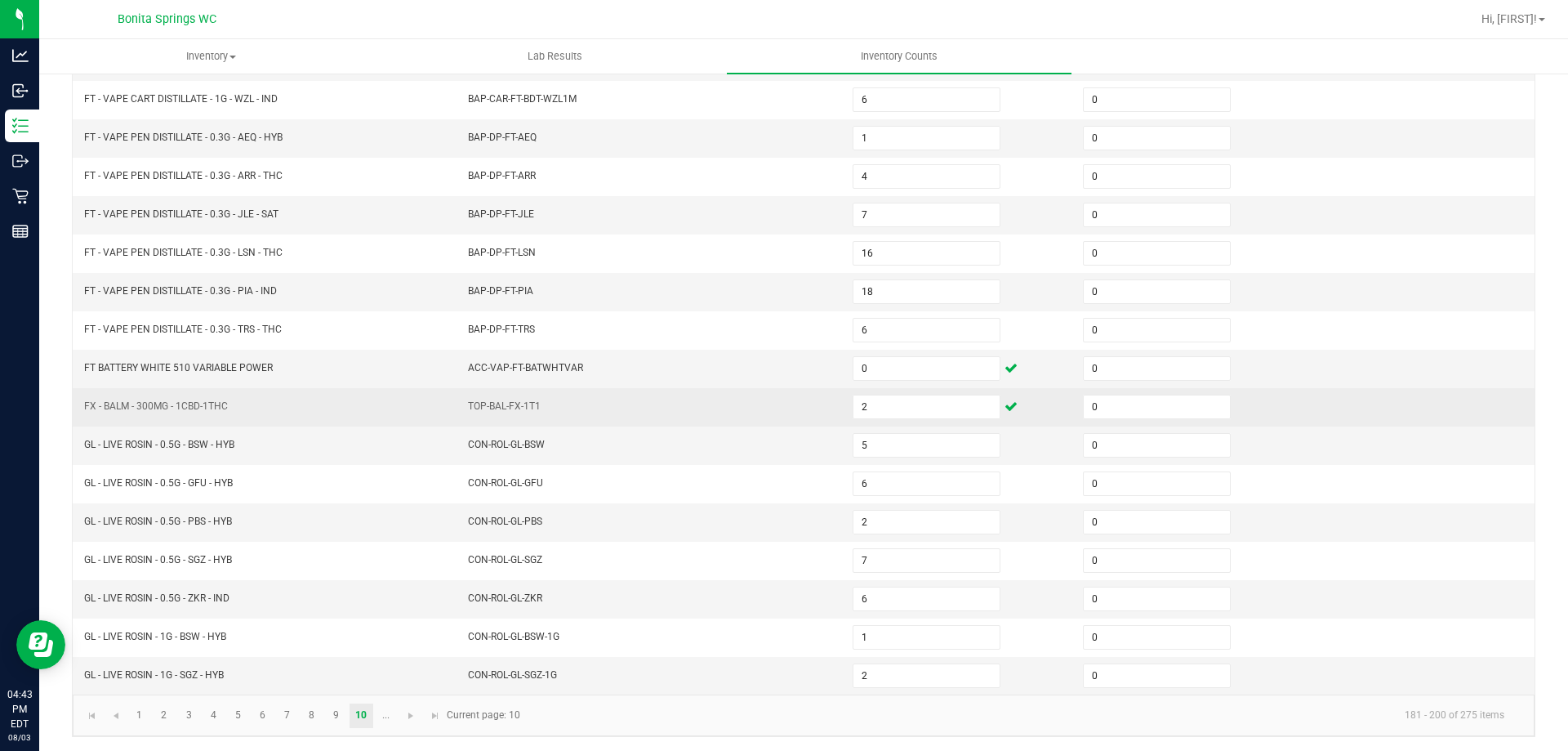 scroll, scrollTop: 339, scrollLeft: 0, axis: vertical 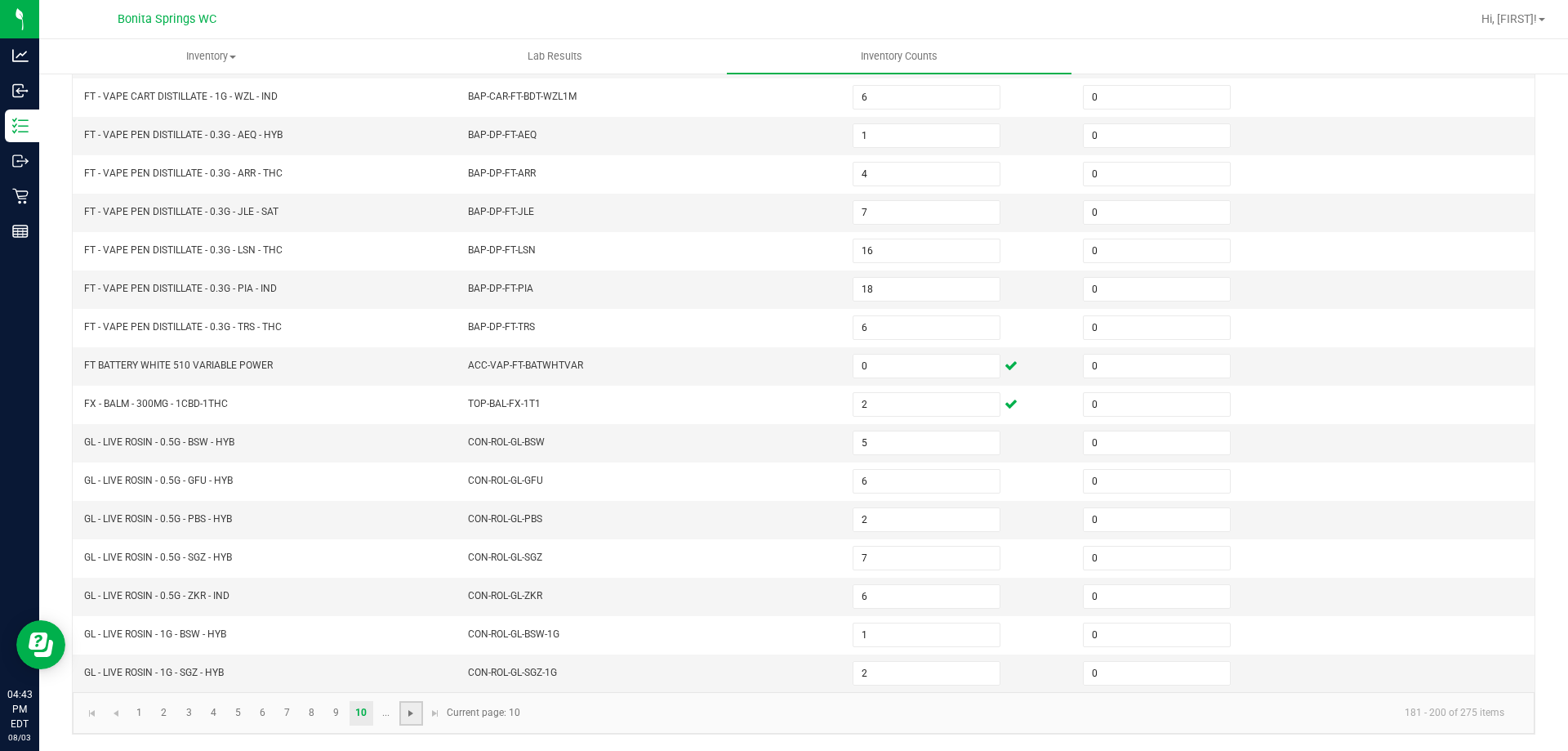 click 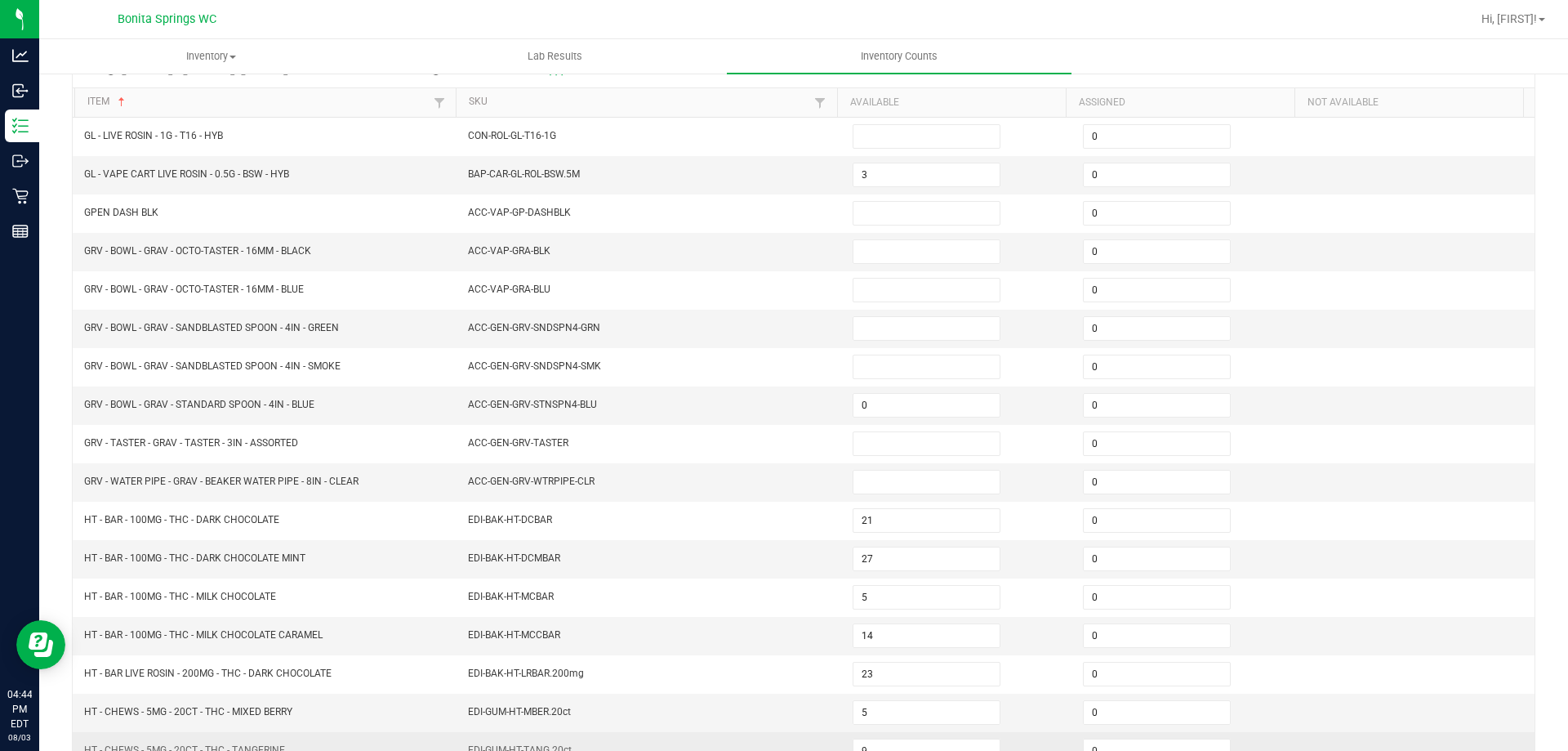 scroll, scrollTop: 94, scrollLeft: 0, axis: vertical 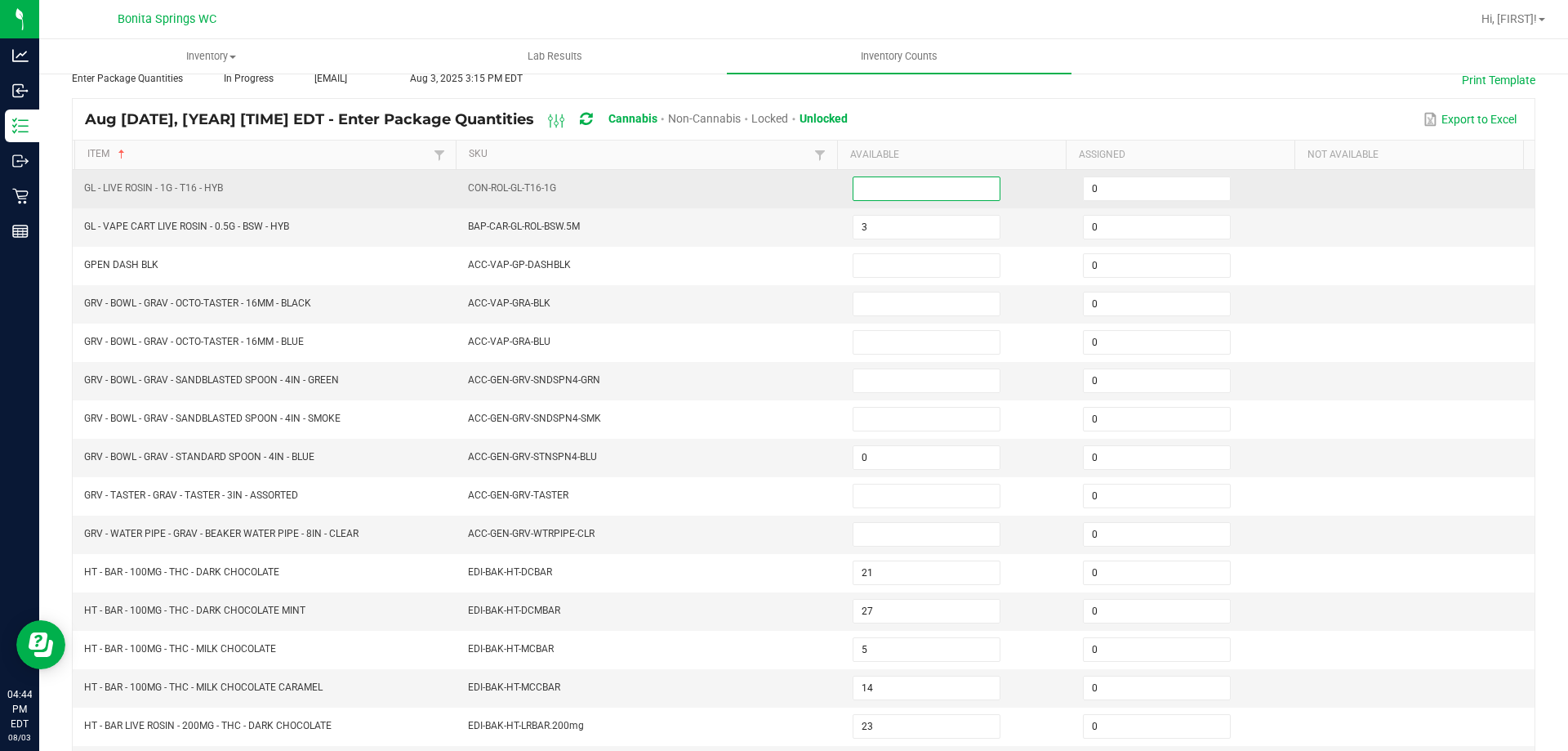 click at bounding box center [926, 189] 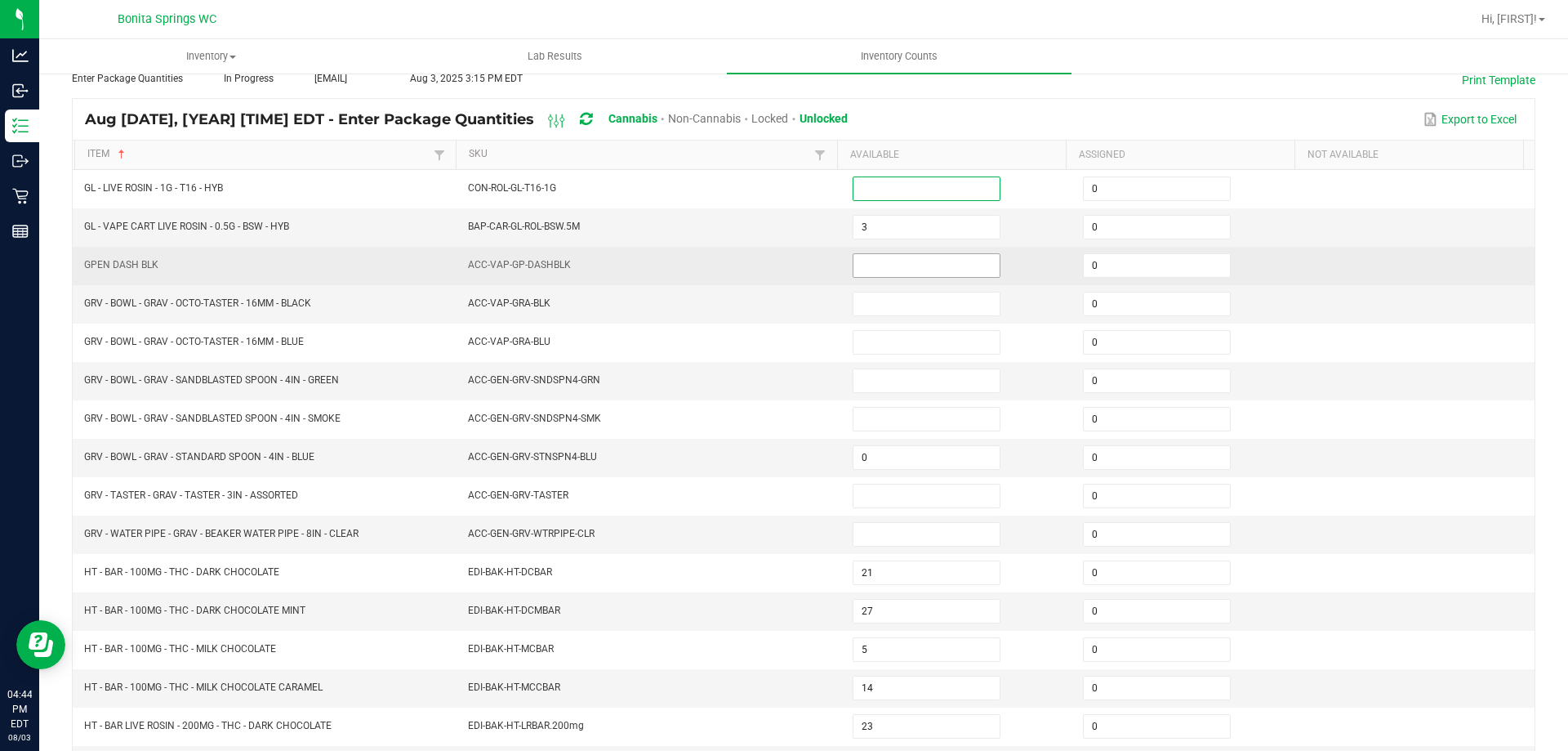 click at bounding box center [926, 266] 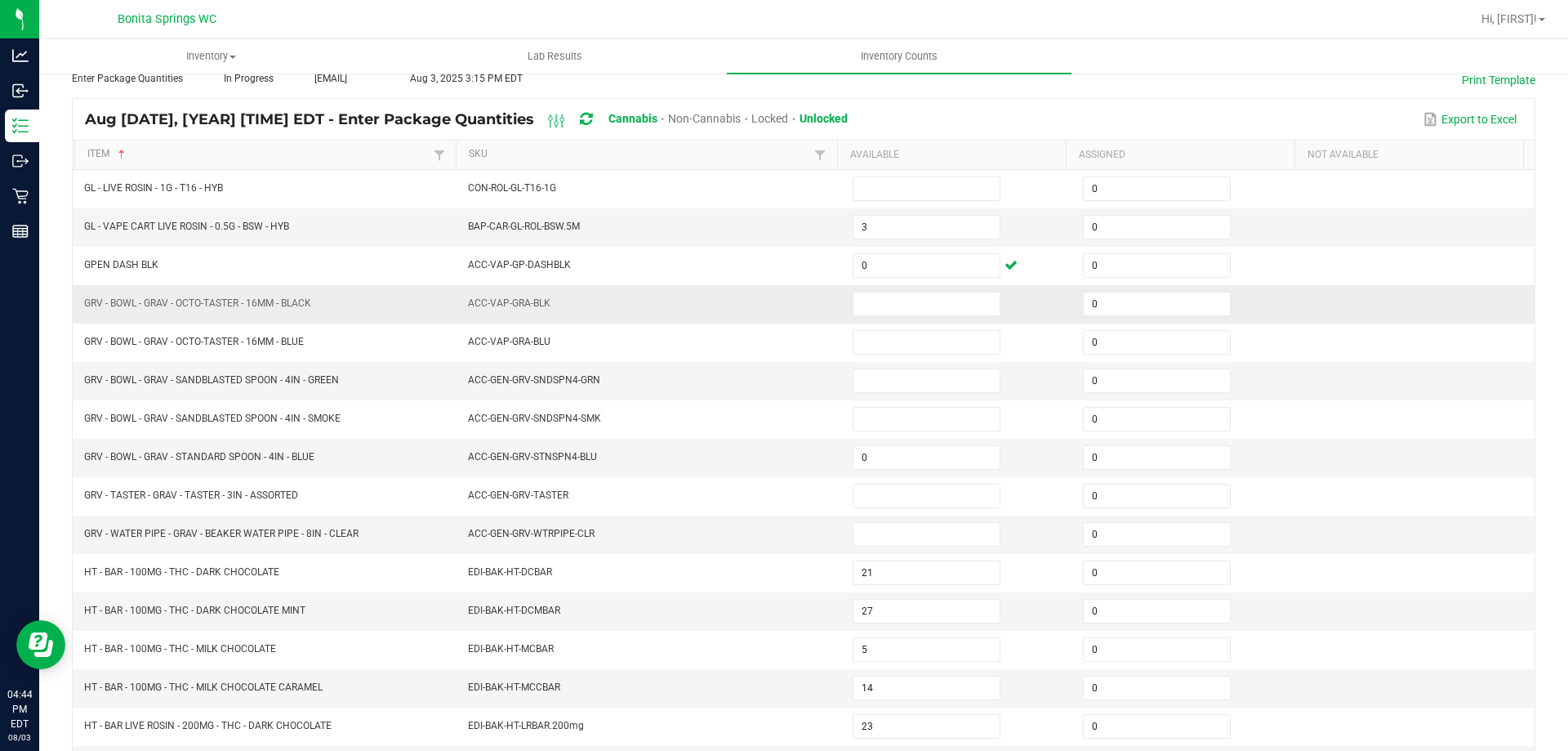 click at bounding box center [958, 304] 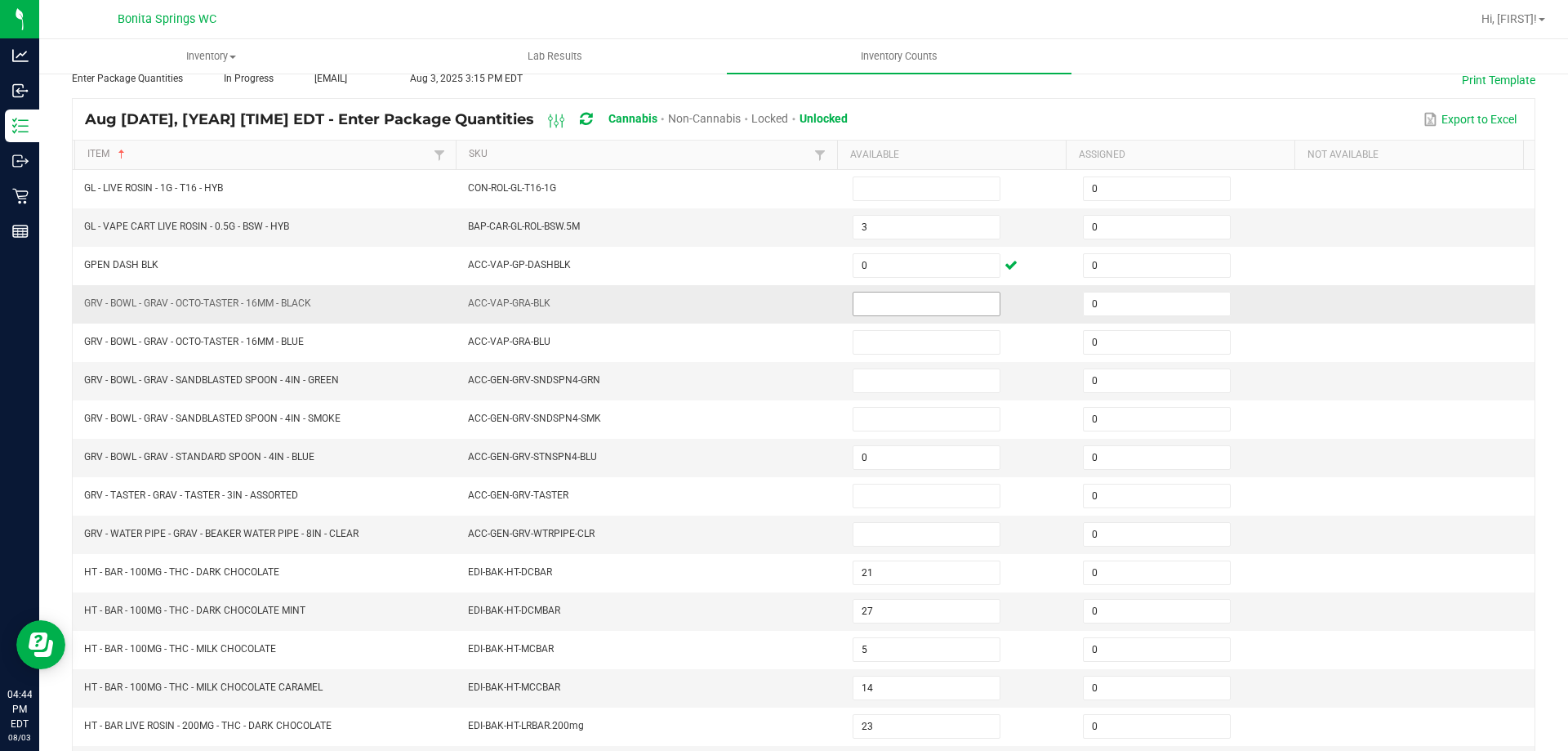 click at bounding box center (926, 304) 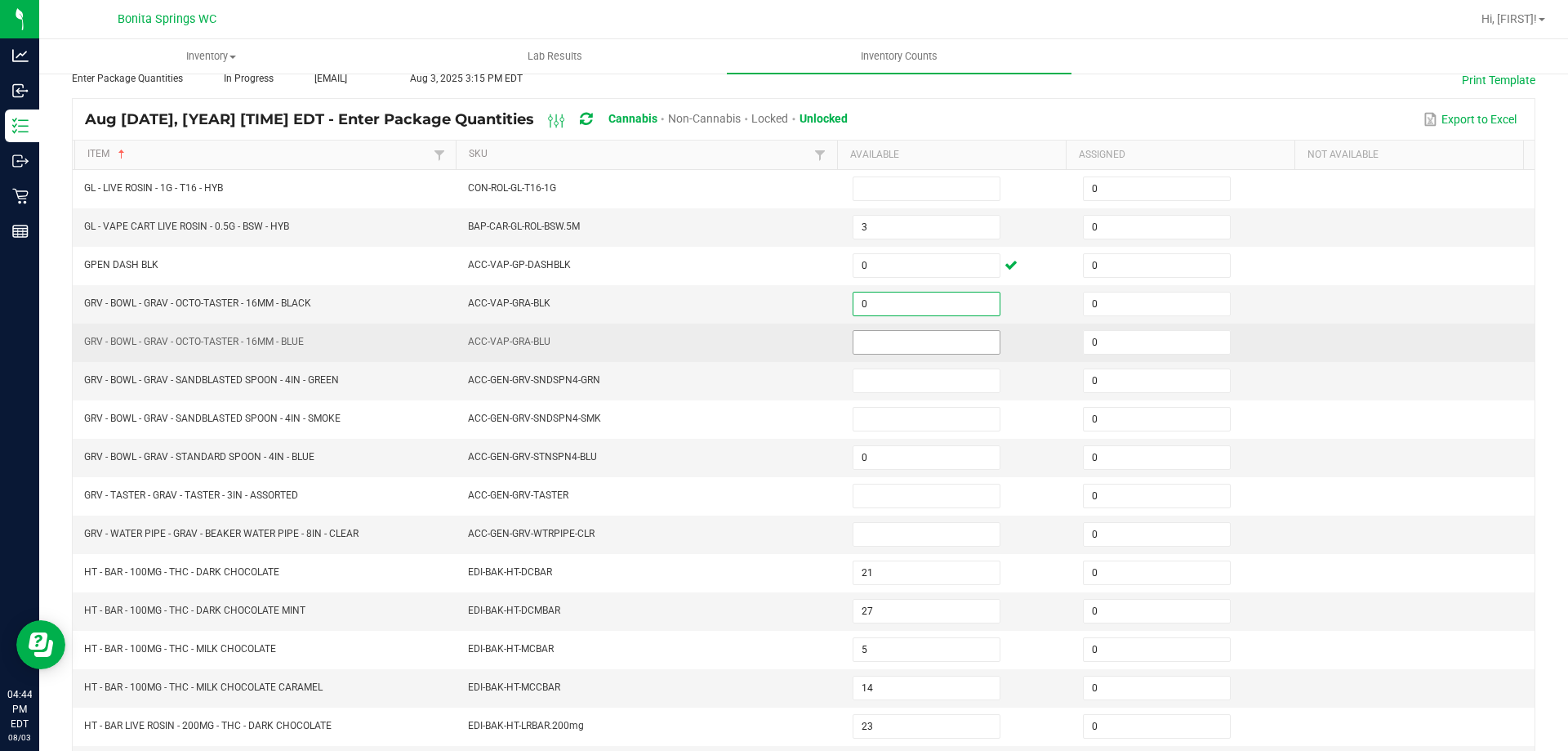 click at bounding box center [926, 342] 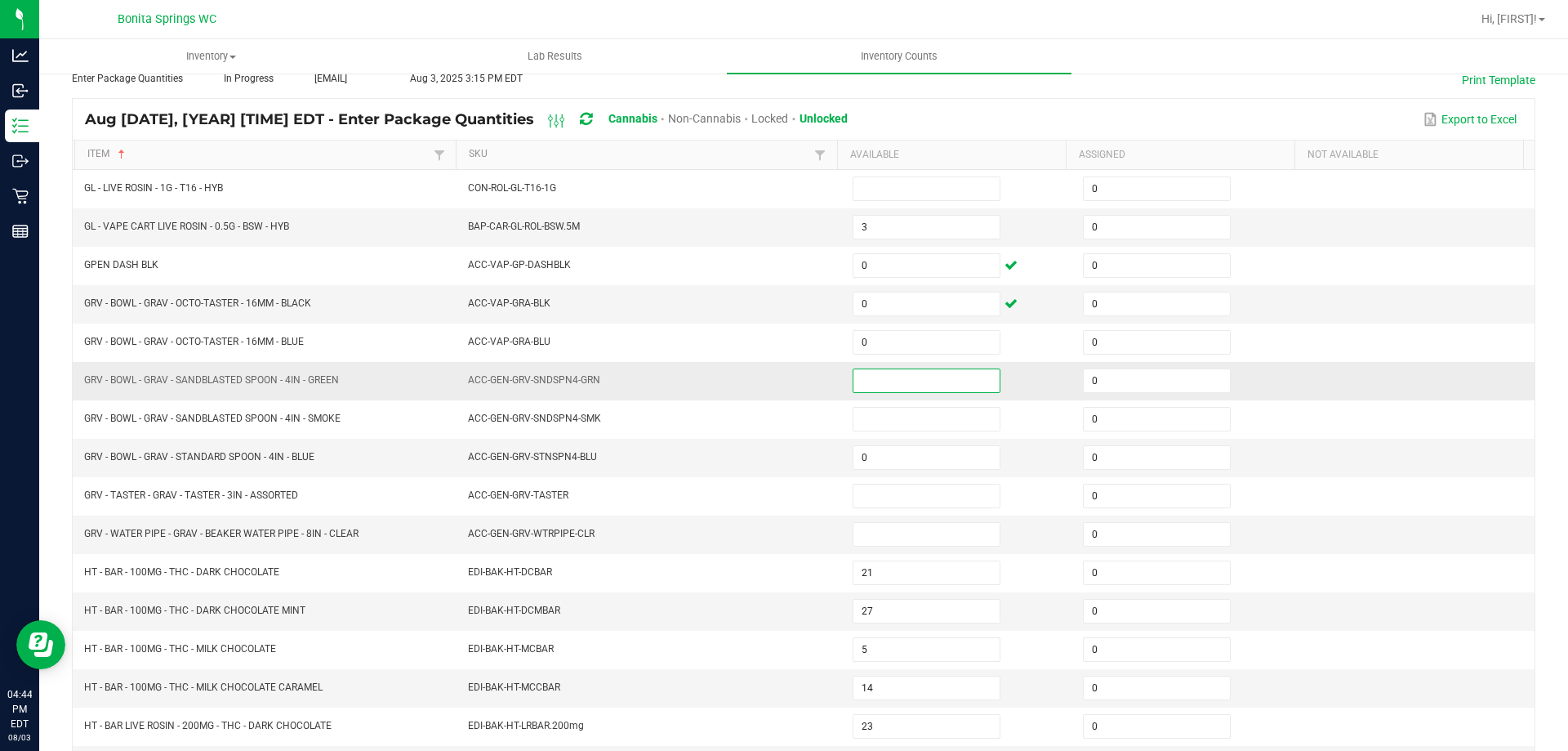 click at bounding box center [926, 381] 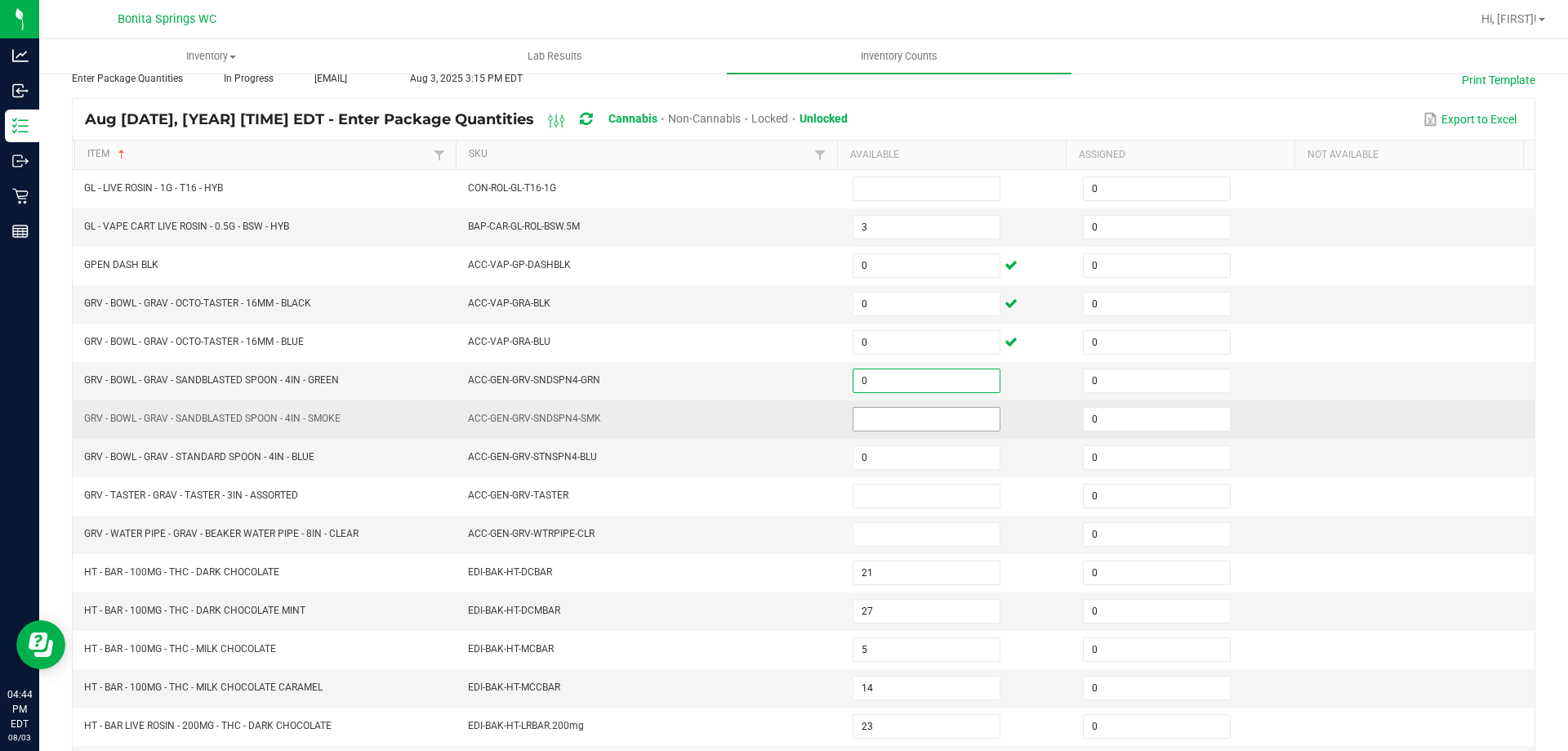 click at bounding box center [926, 419] 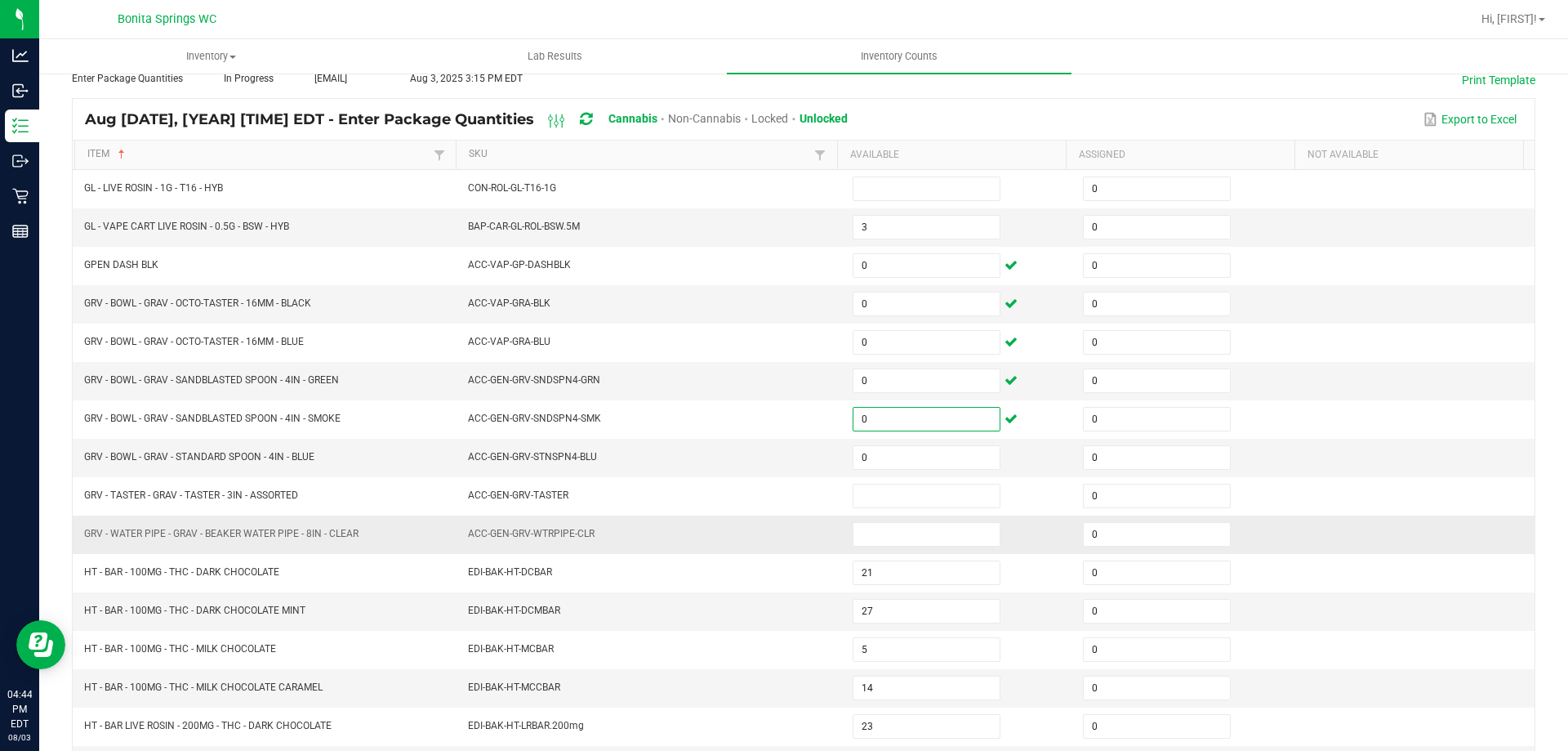 click at bounding box center [958, 534] 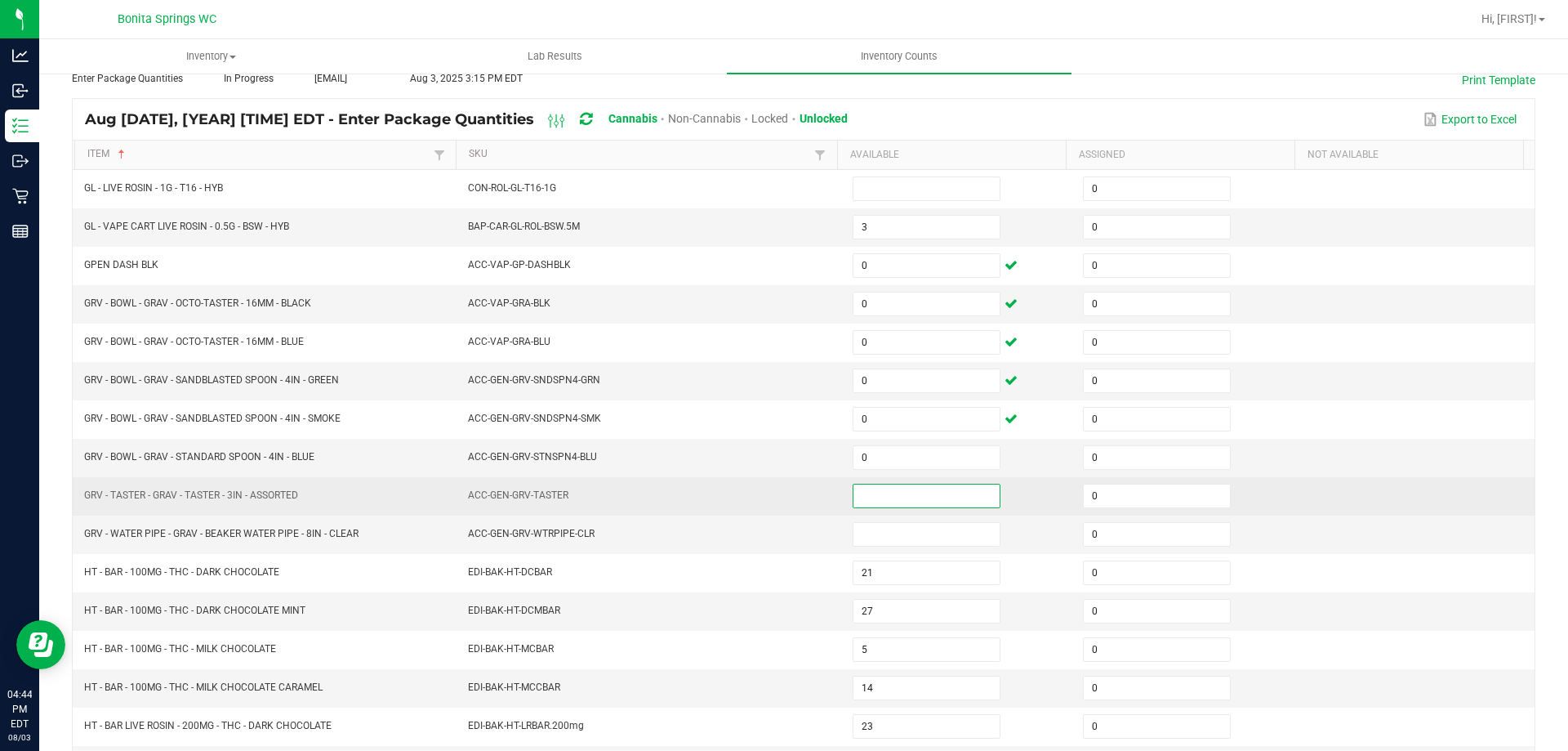 click at bounding box center [926, 496] 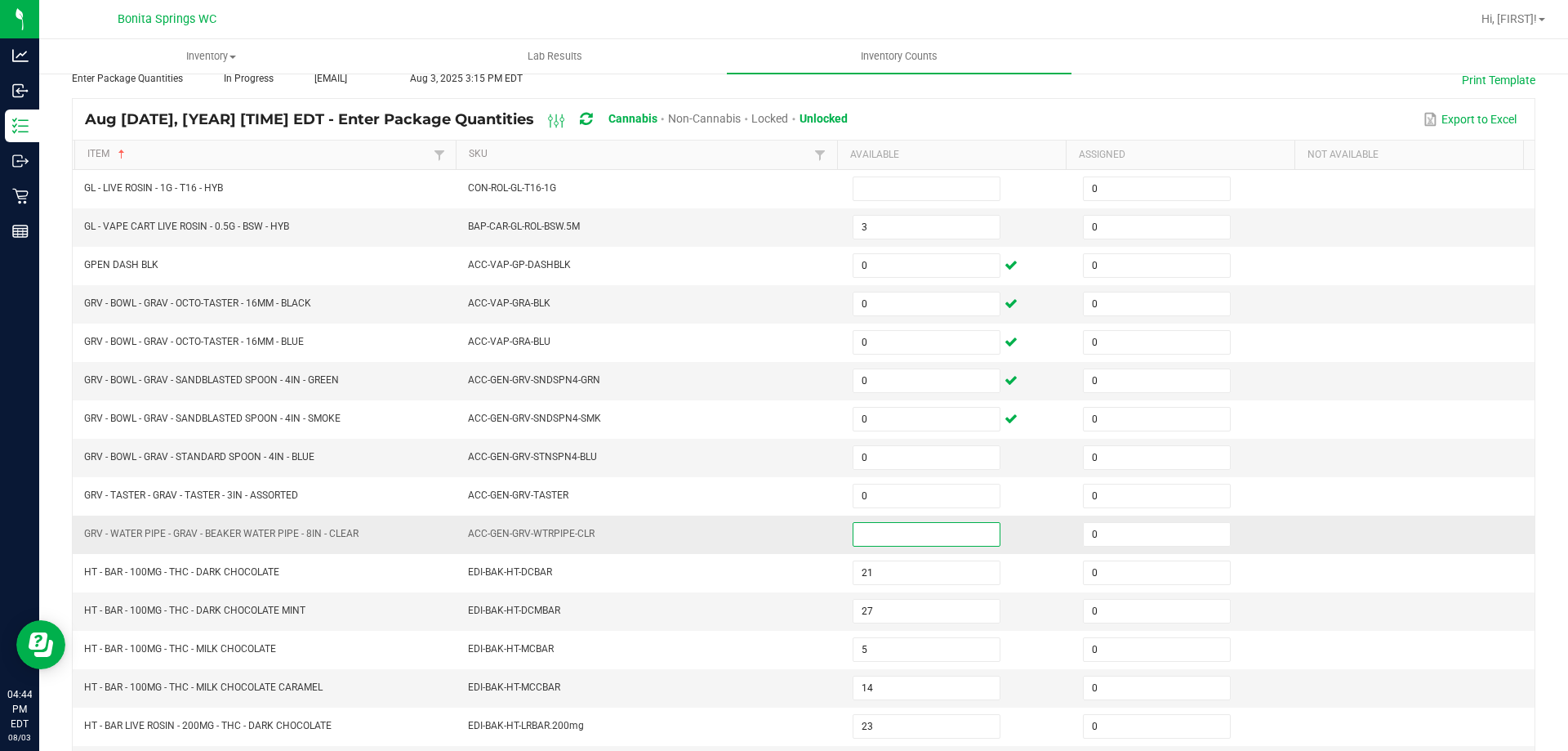 click at bounding box center [926, 534] 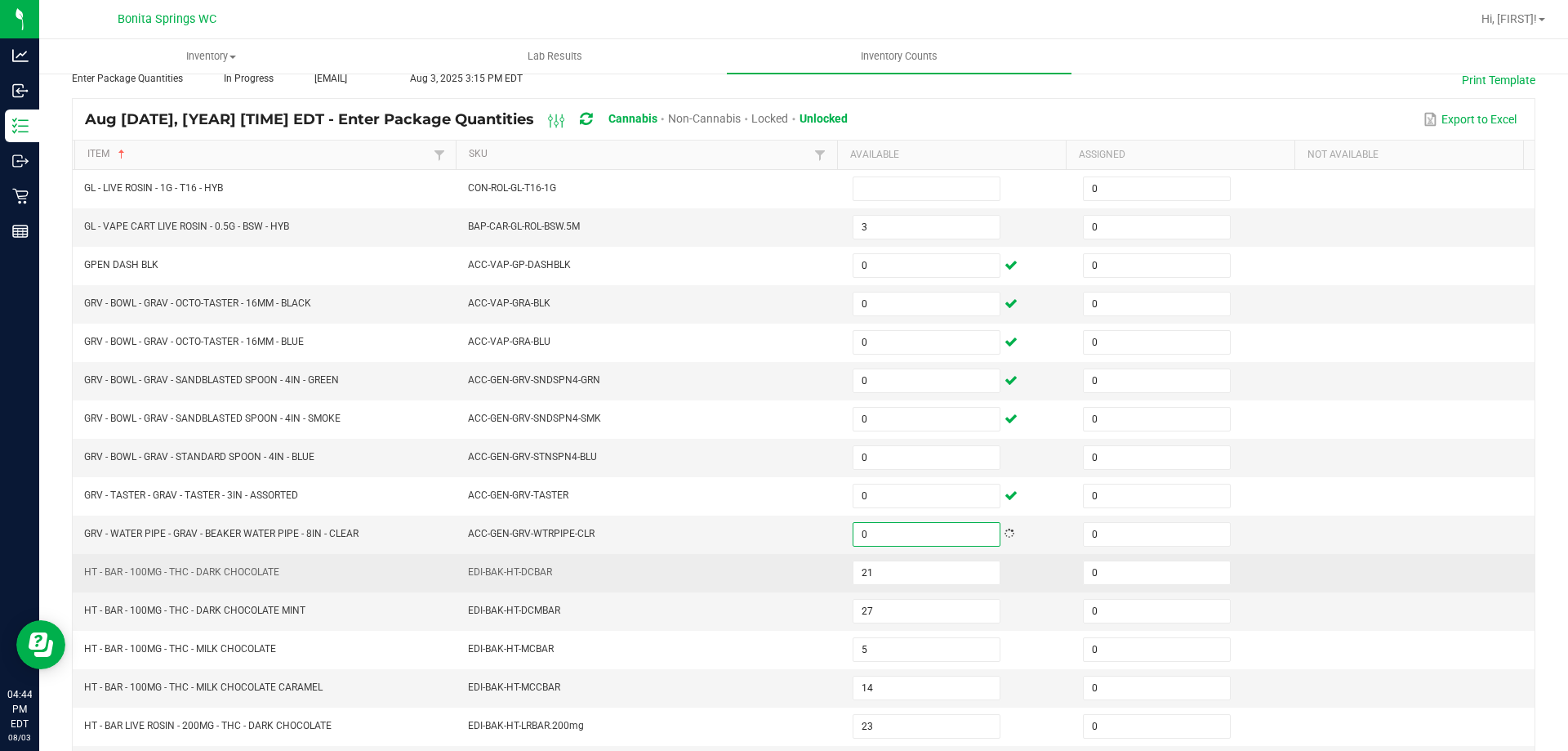 click on "EDI-BAK-HT-DCBAR" at bounding box center [650, 573] 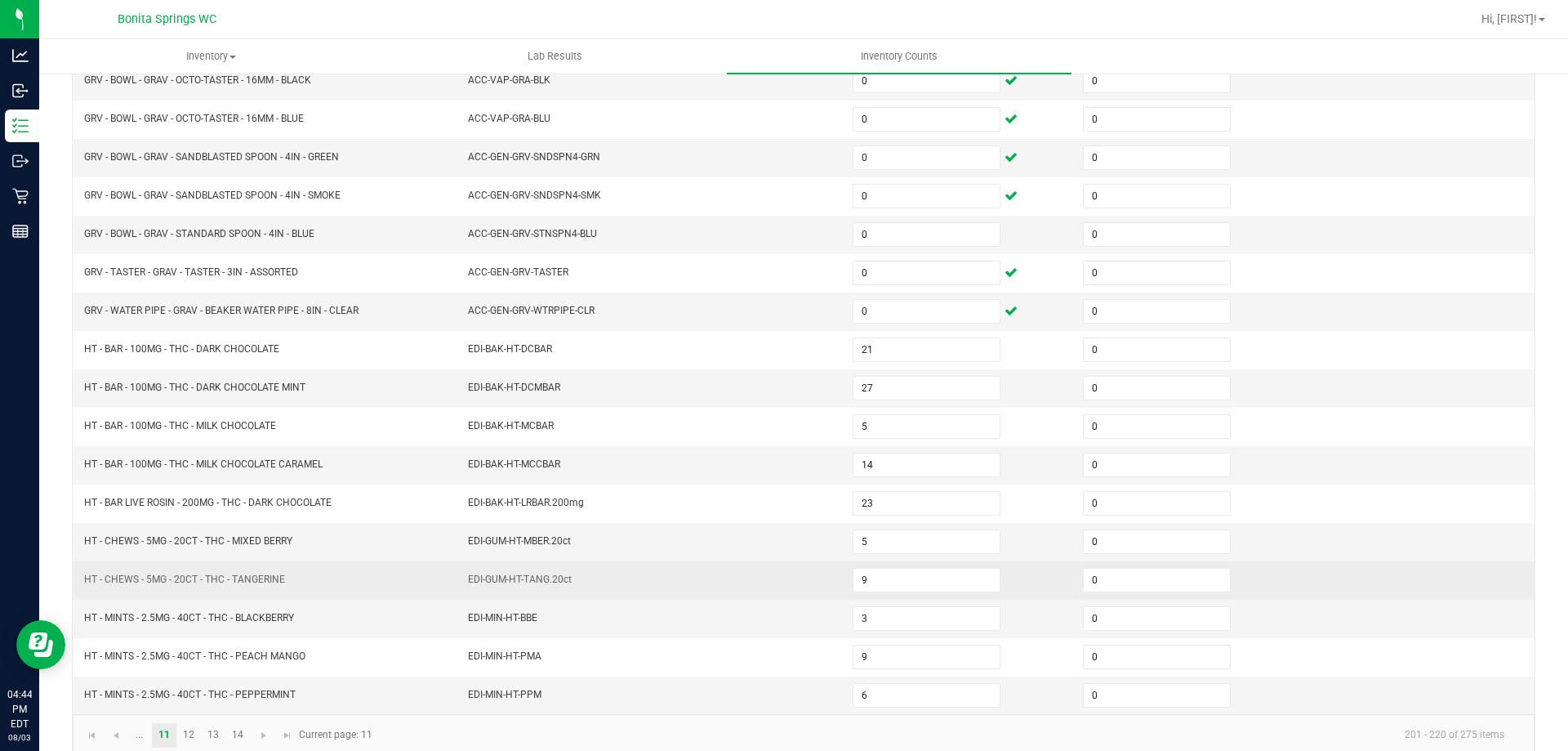scroll, scrollTop: 339, scrollLeft: 0, axis: vertical 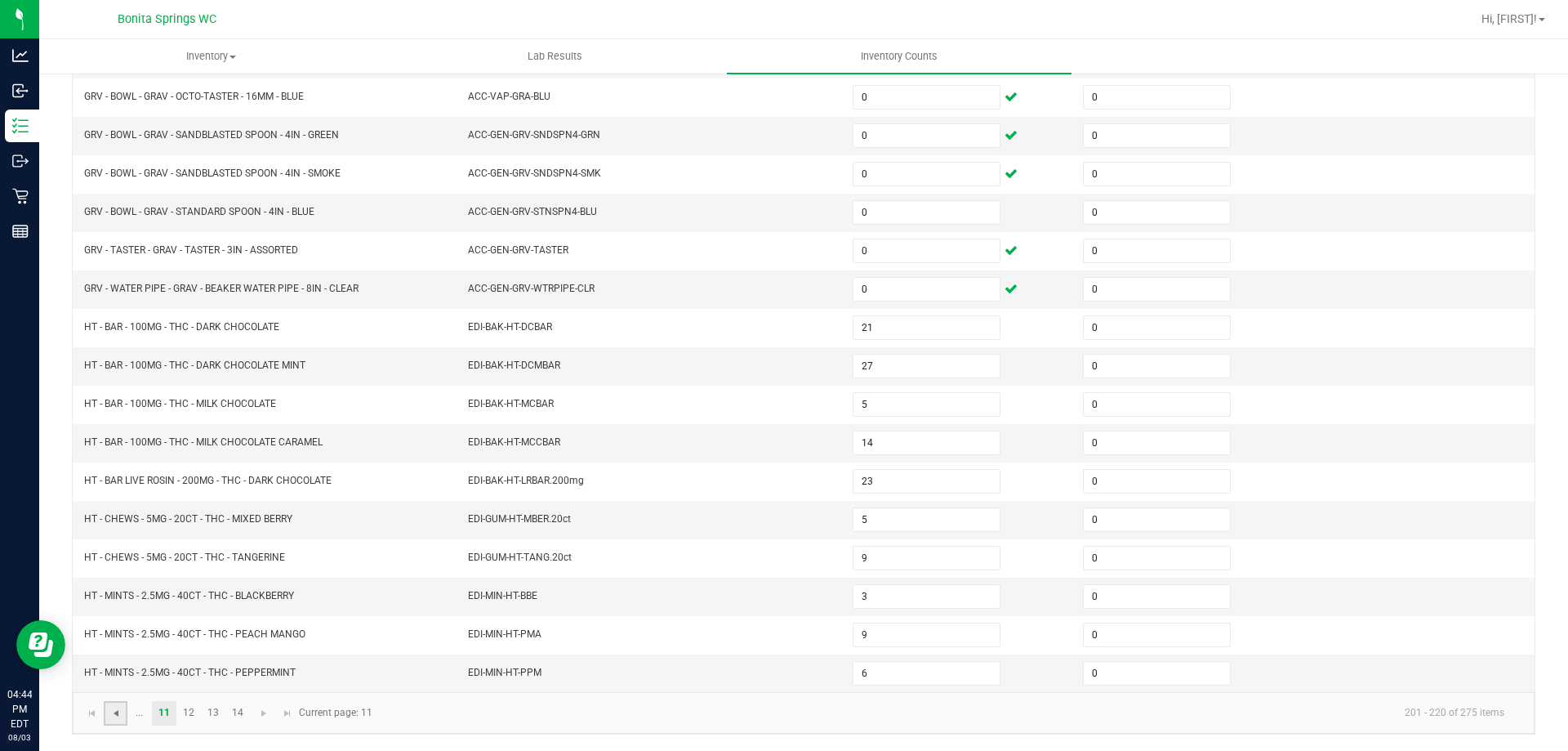 click 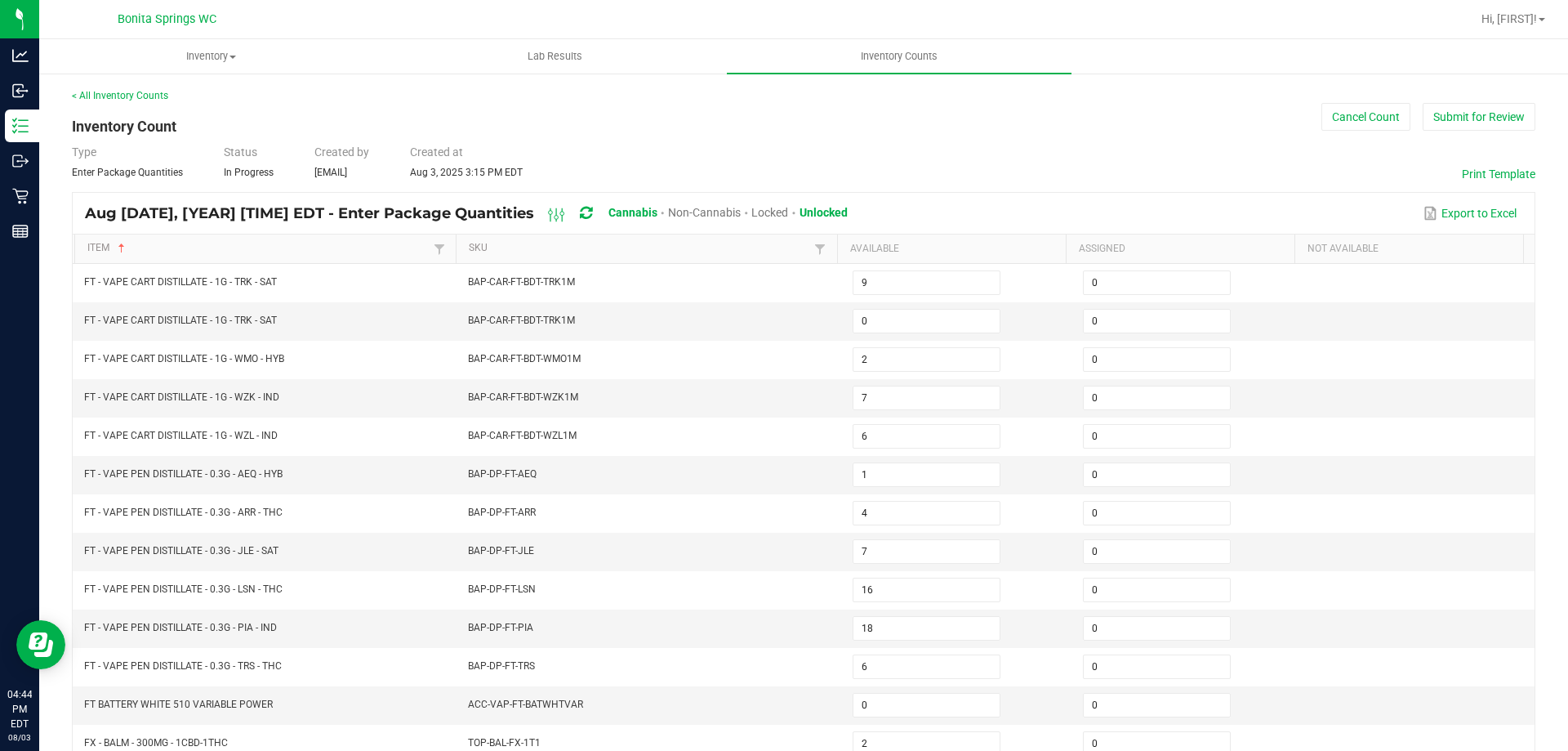 scroll, scrollTop: 339, scrollLeft: 0, axis: vertical 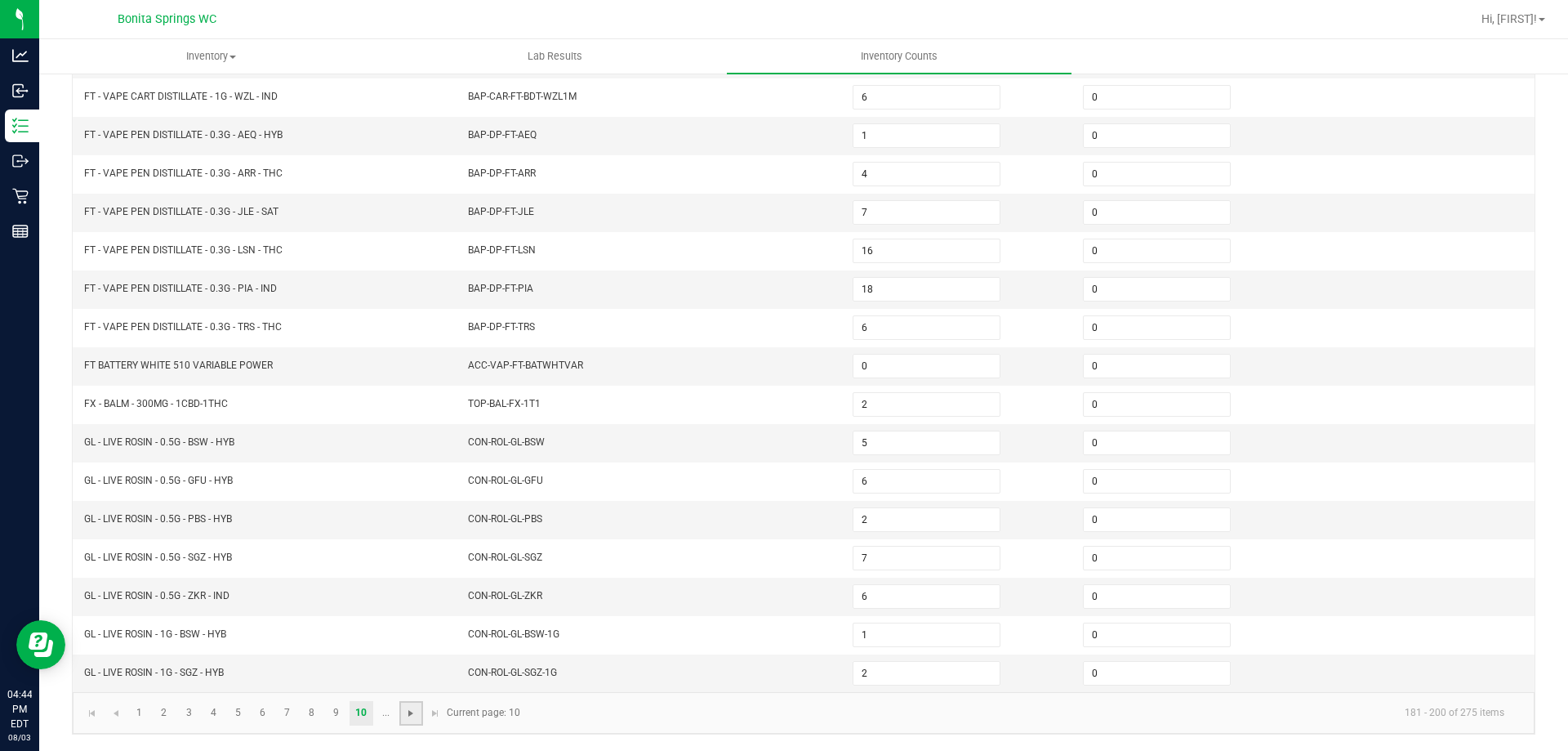 click 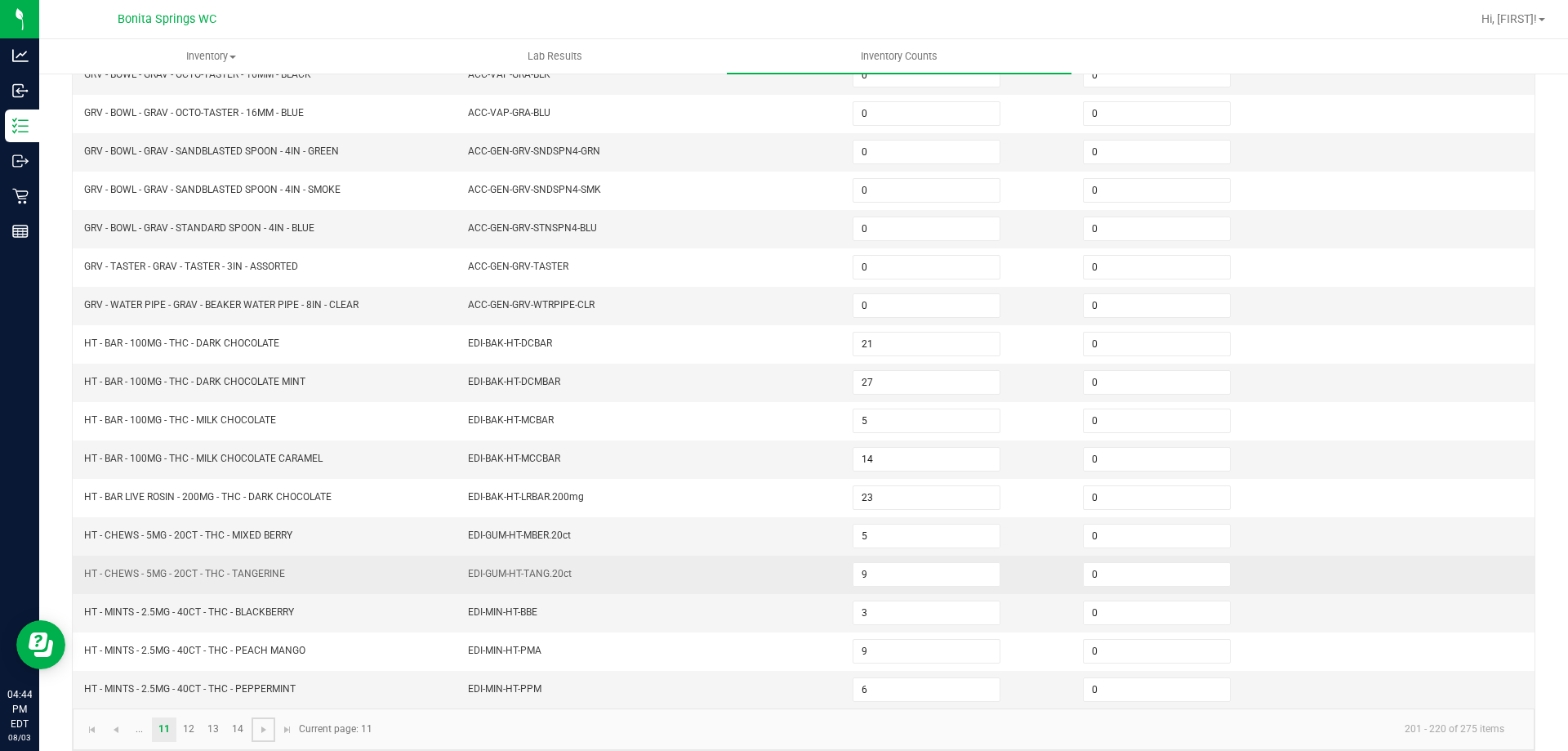 scroll, scrollTop: 339, scrollLeft: 0, axis: vertical 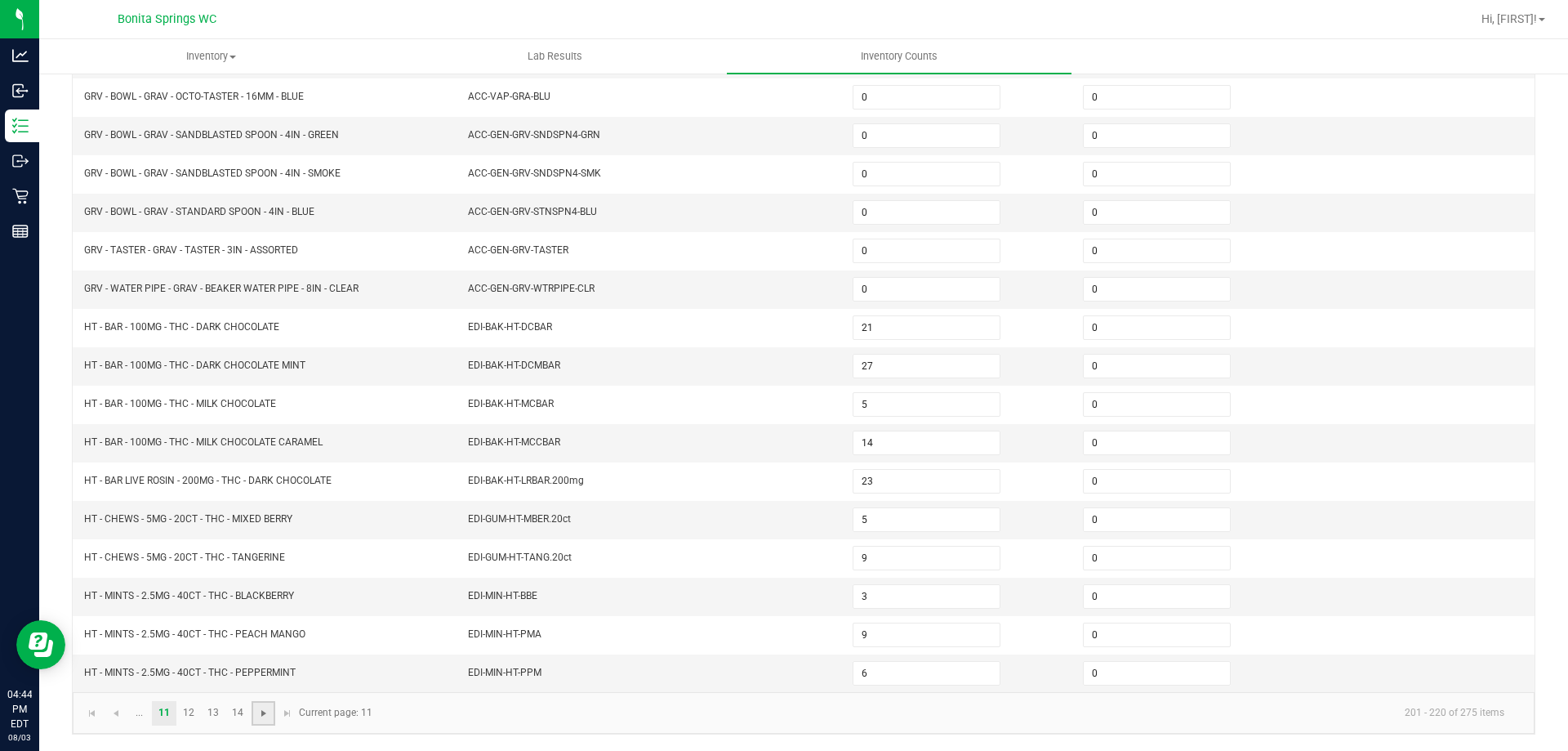 click 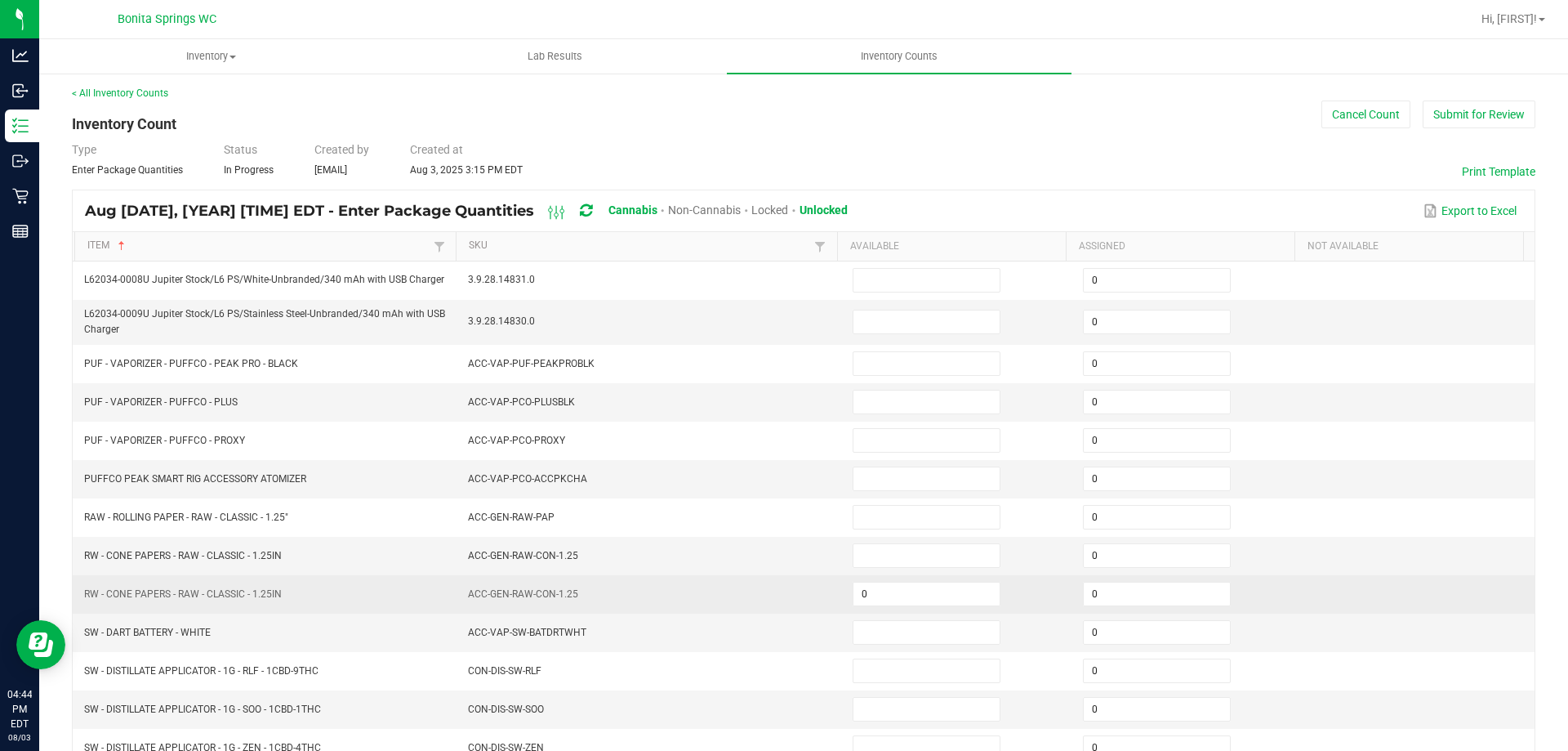 scroll, scrollTop: 0, scrollLeft: 0, axis: both 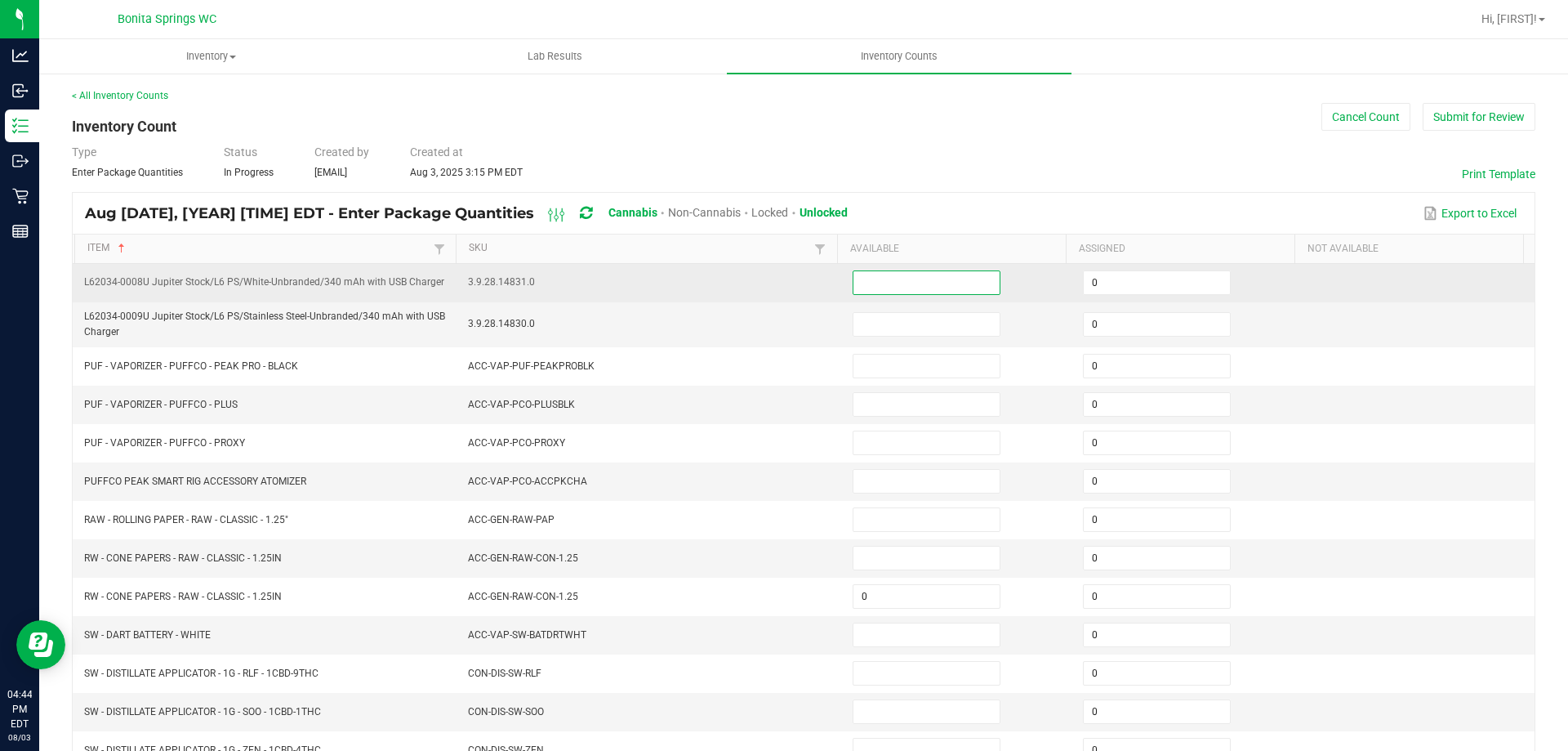 click at bounding box center [926, 283] 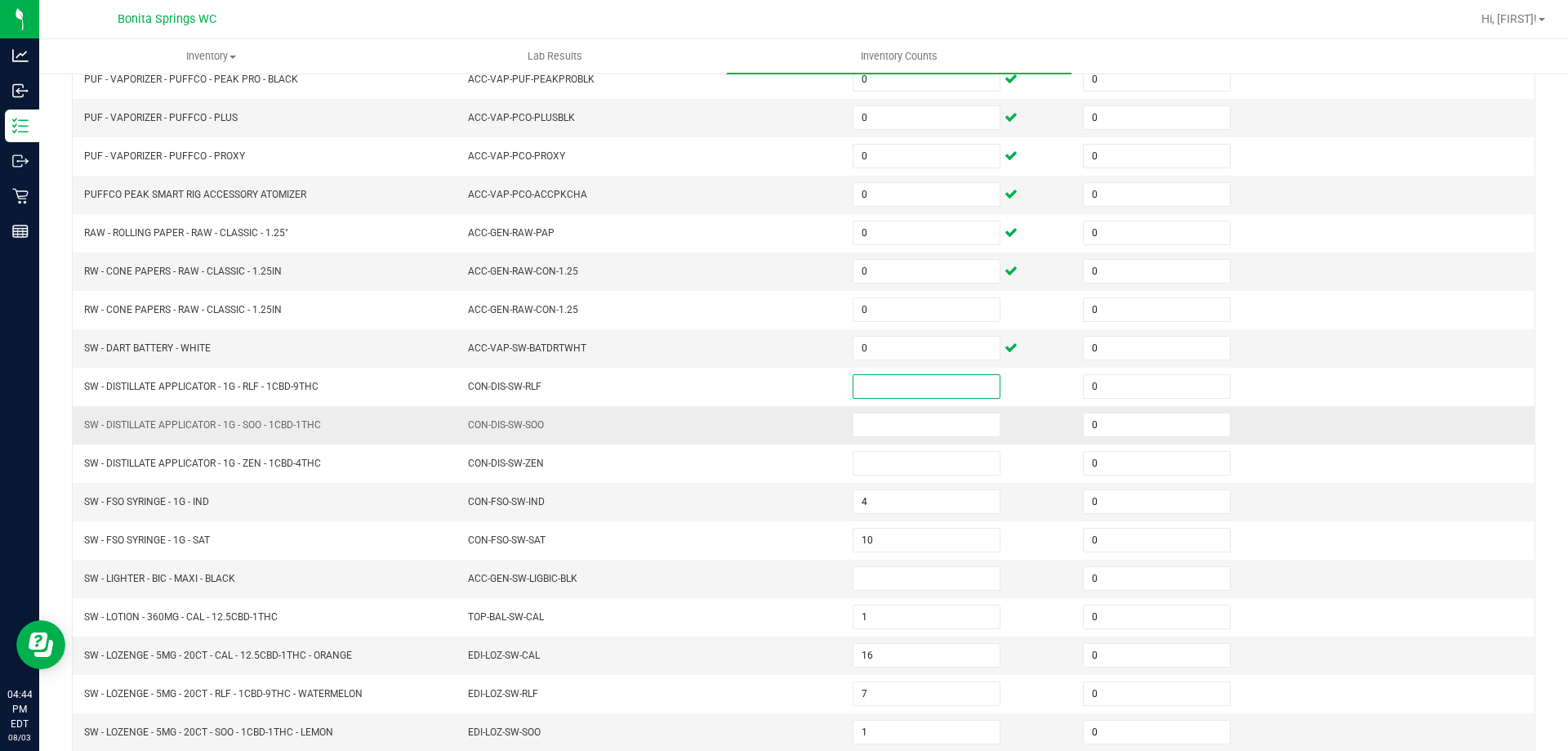 scroll, scrollTop: 327, scrollLeft: 0, axis: vertical 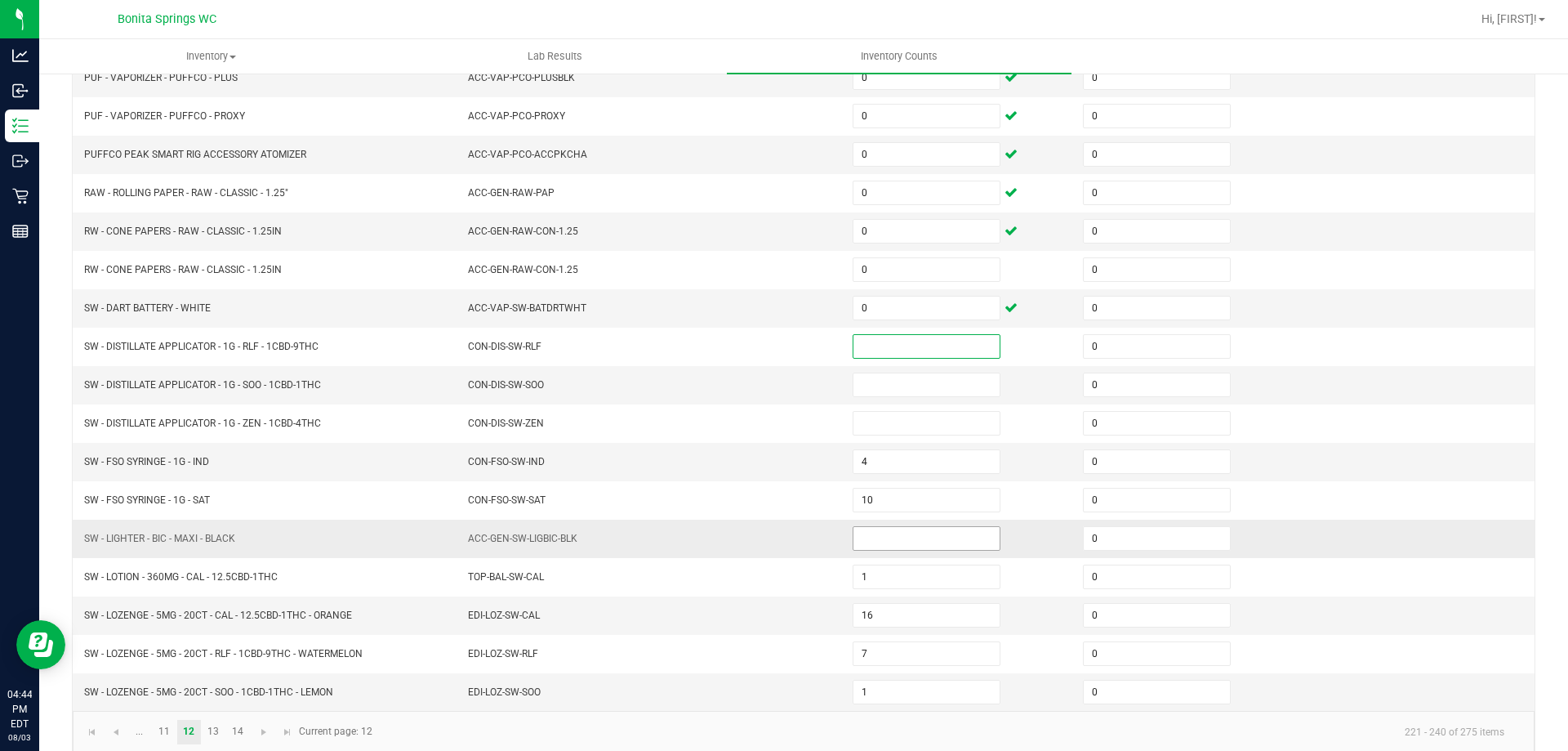 click at bounding box center (926, 539) 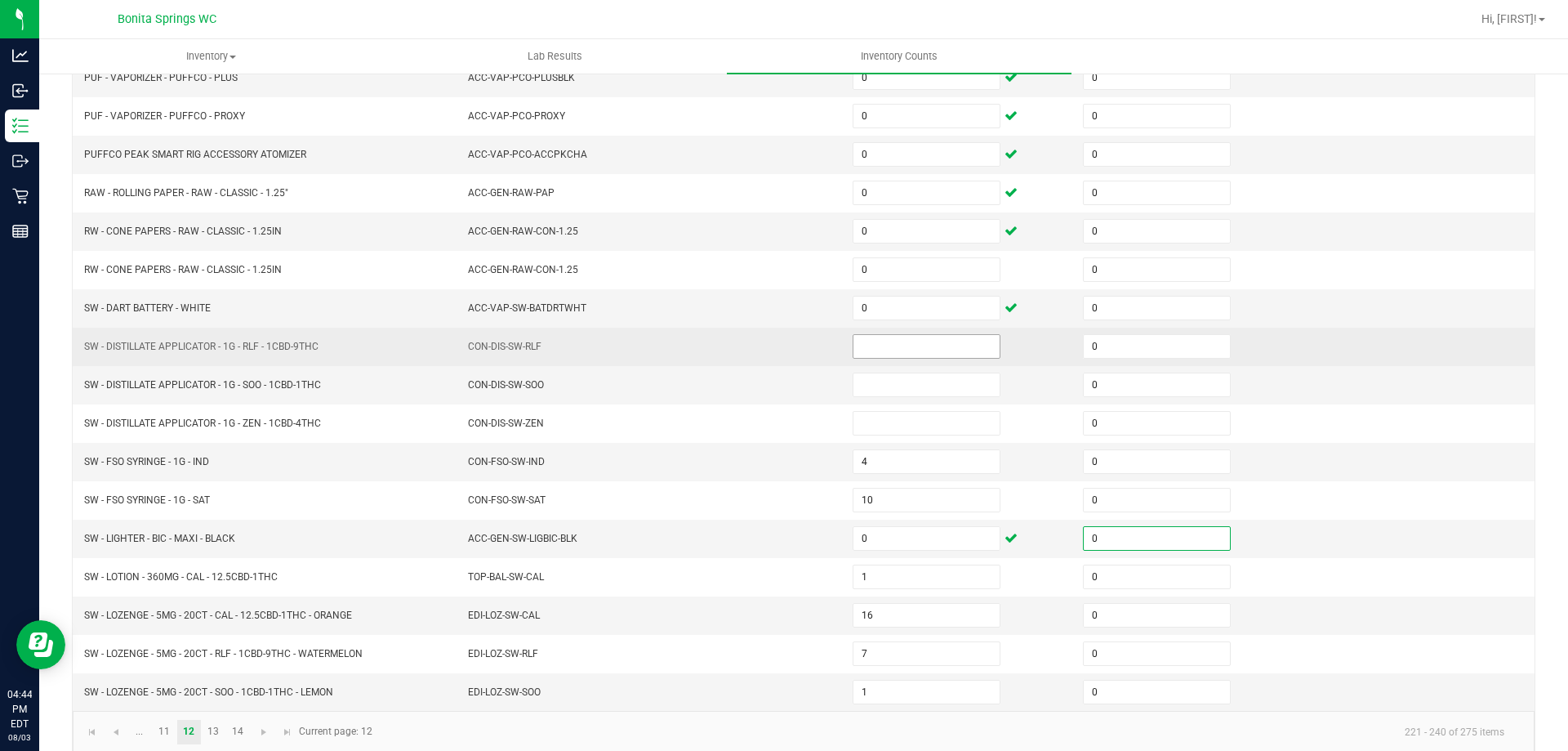 click at bounding box center (926, 346) 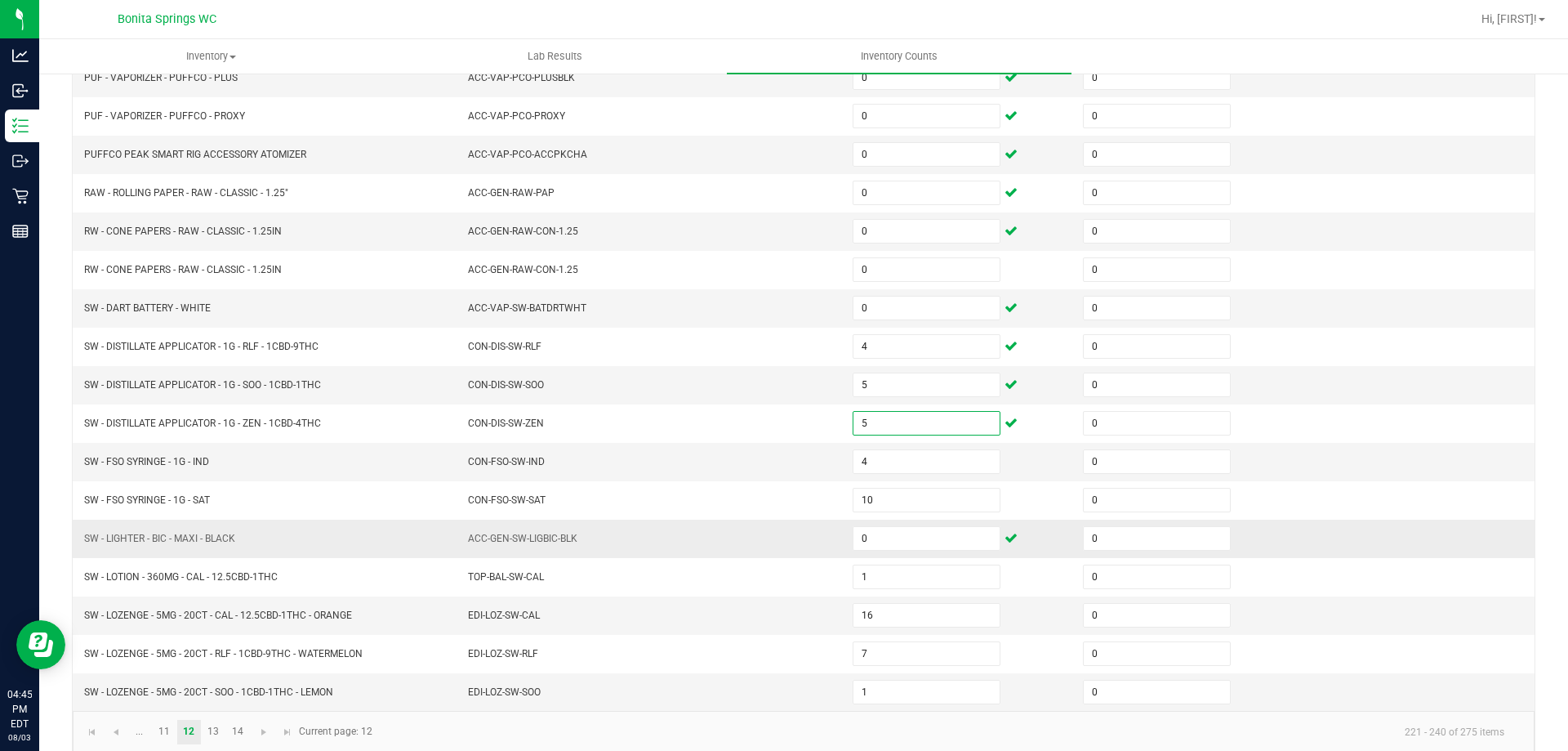 click on "ACC-GEN-SW-LIGBIC-BLK" at bounding box center (650, 539) 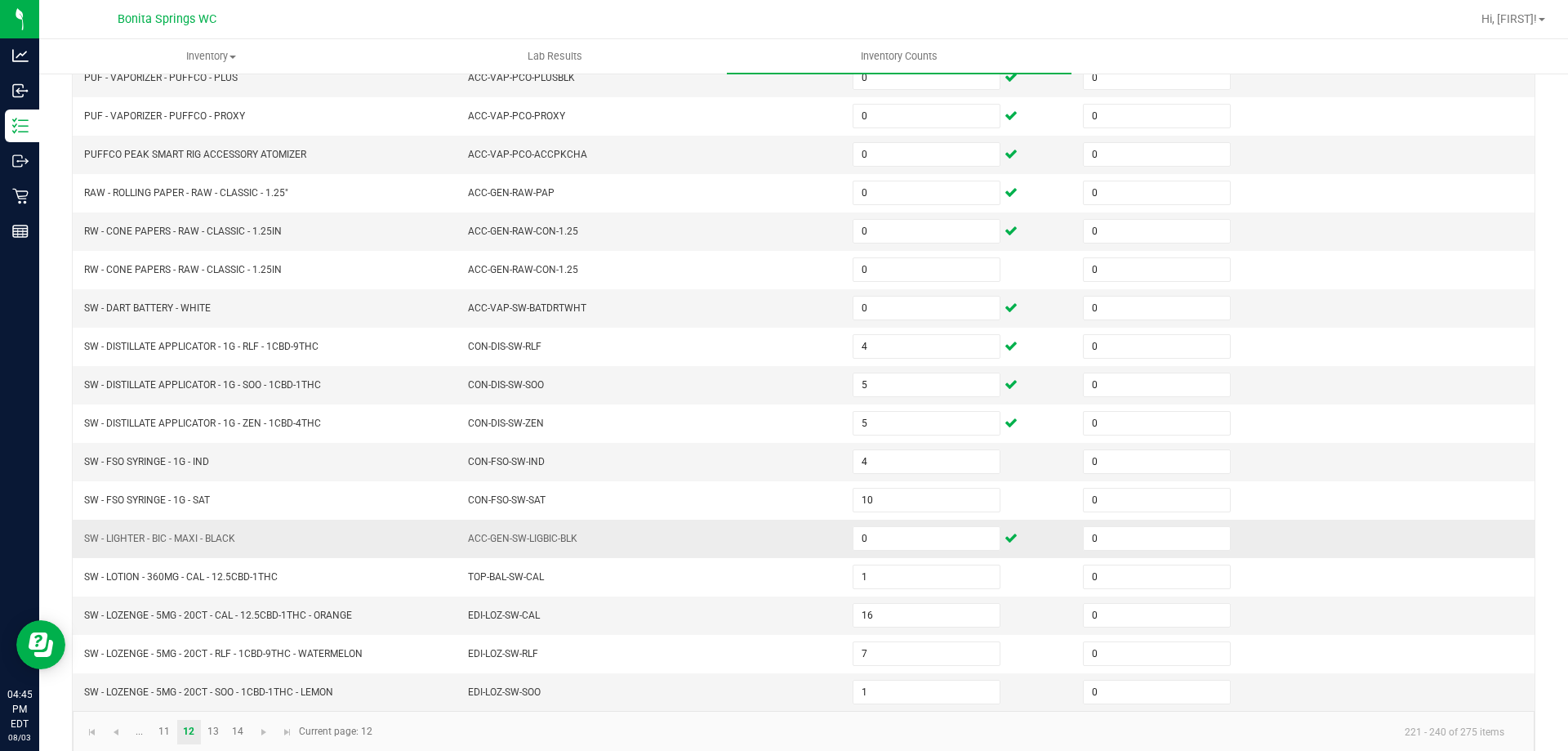 scroll, scrollTop: 346, scrollLeft: 0, axis: vertical 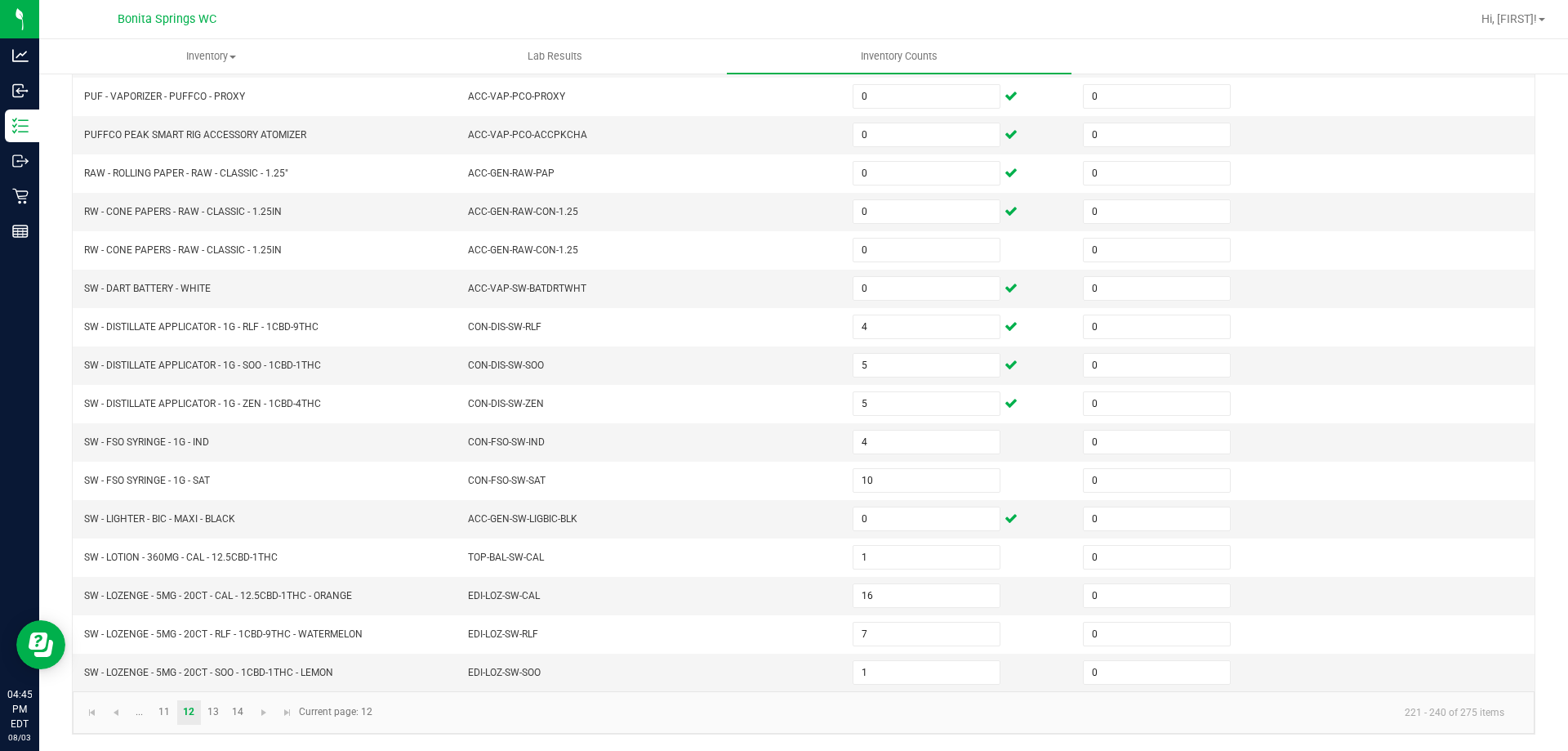 click on "221 - 240 of 275 items" 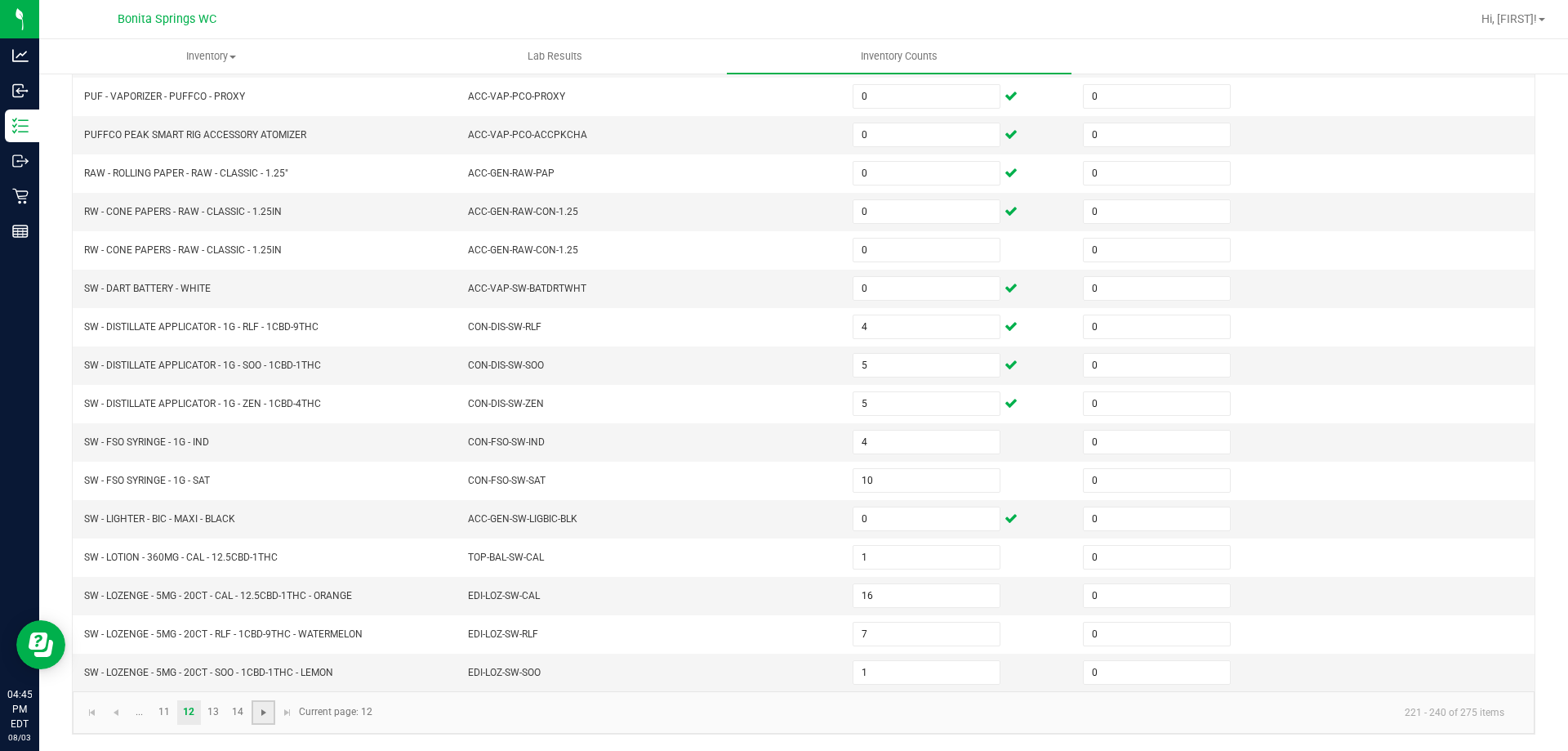 click 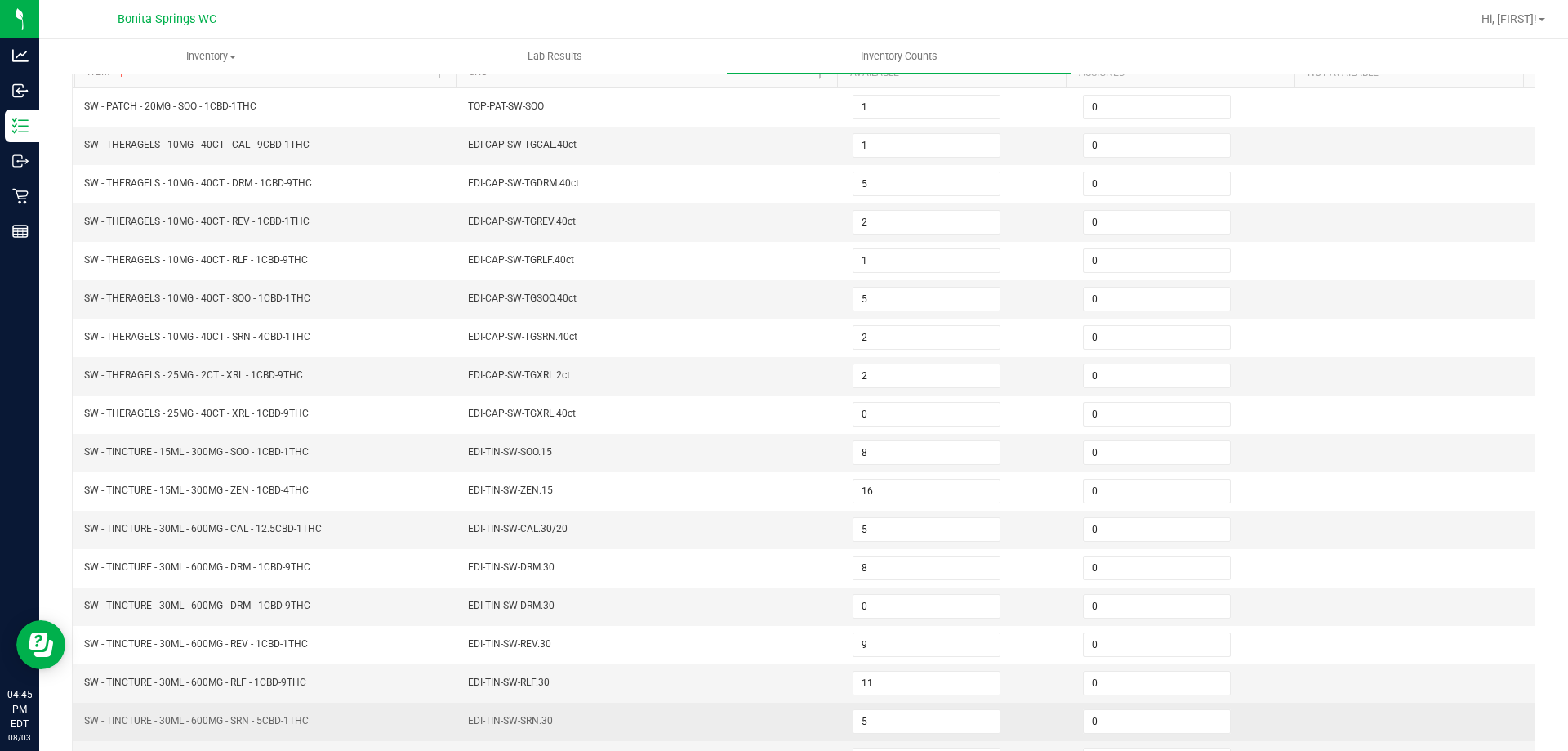 scroll, scrollTop: 339, scrollLeft: 0, axis: vertical 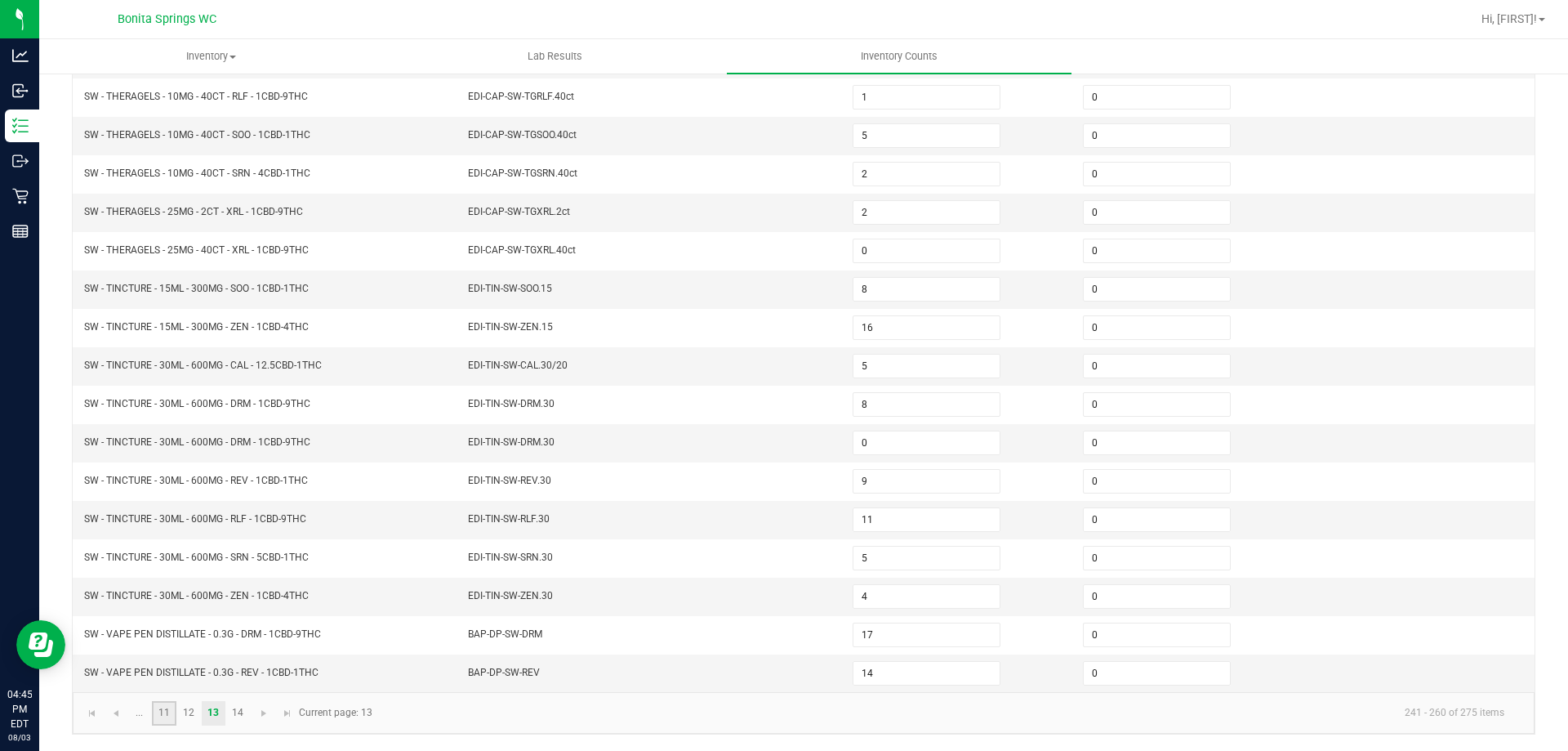 click on "11" 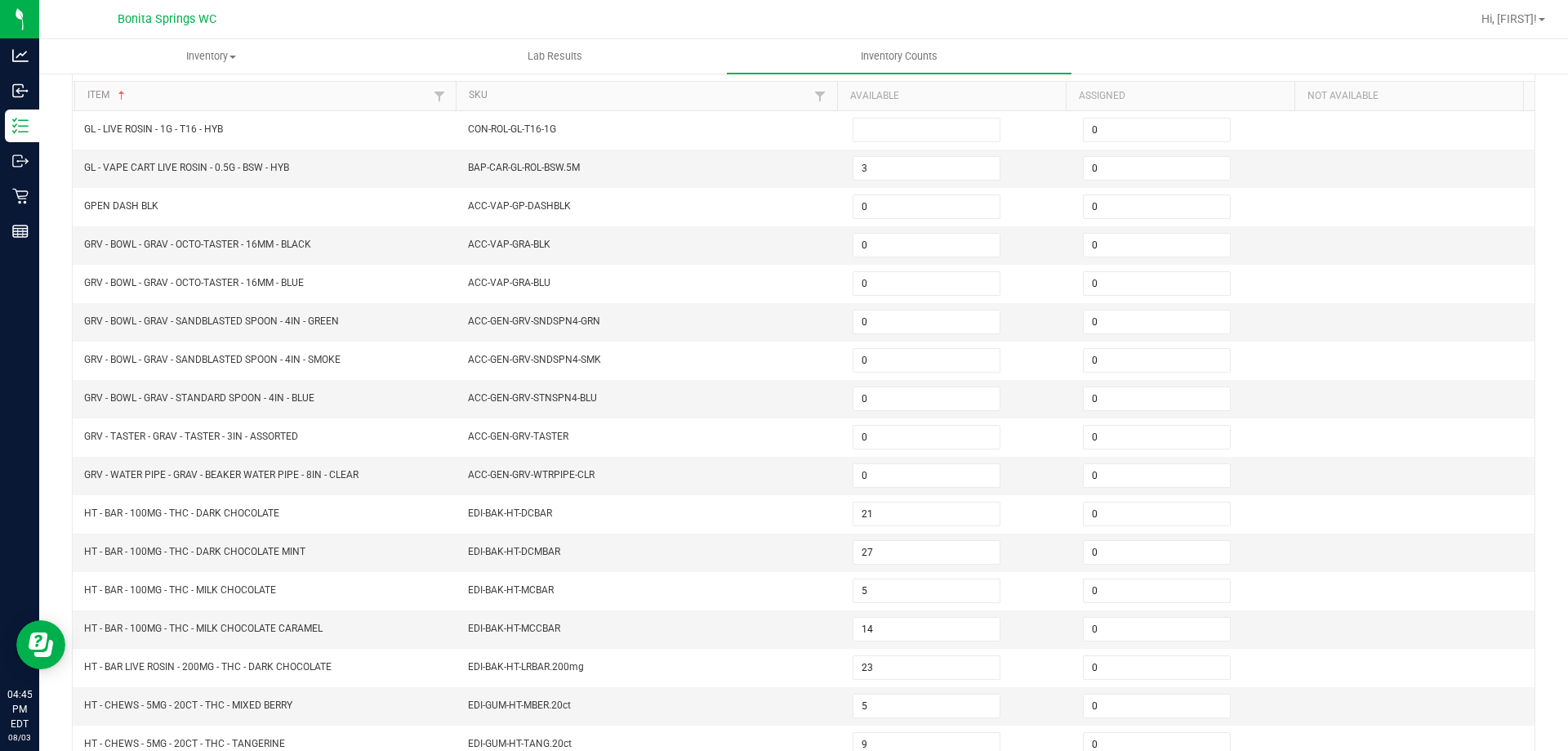 scroll, scrollTop: 339, scrollLeft: 0, axis: vertical 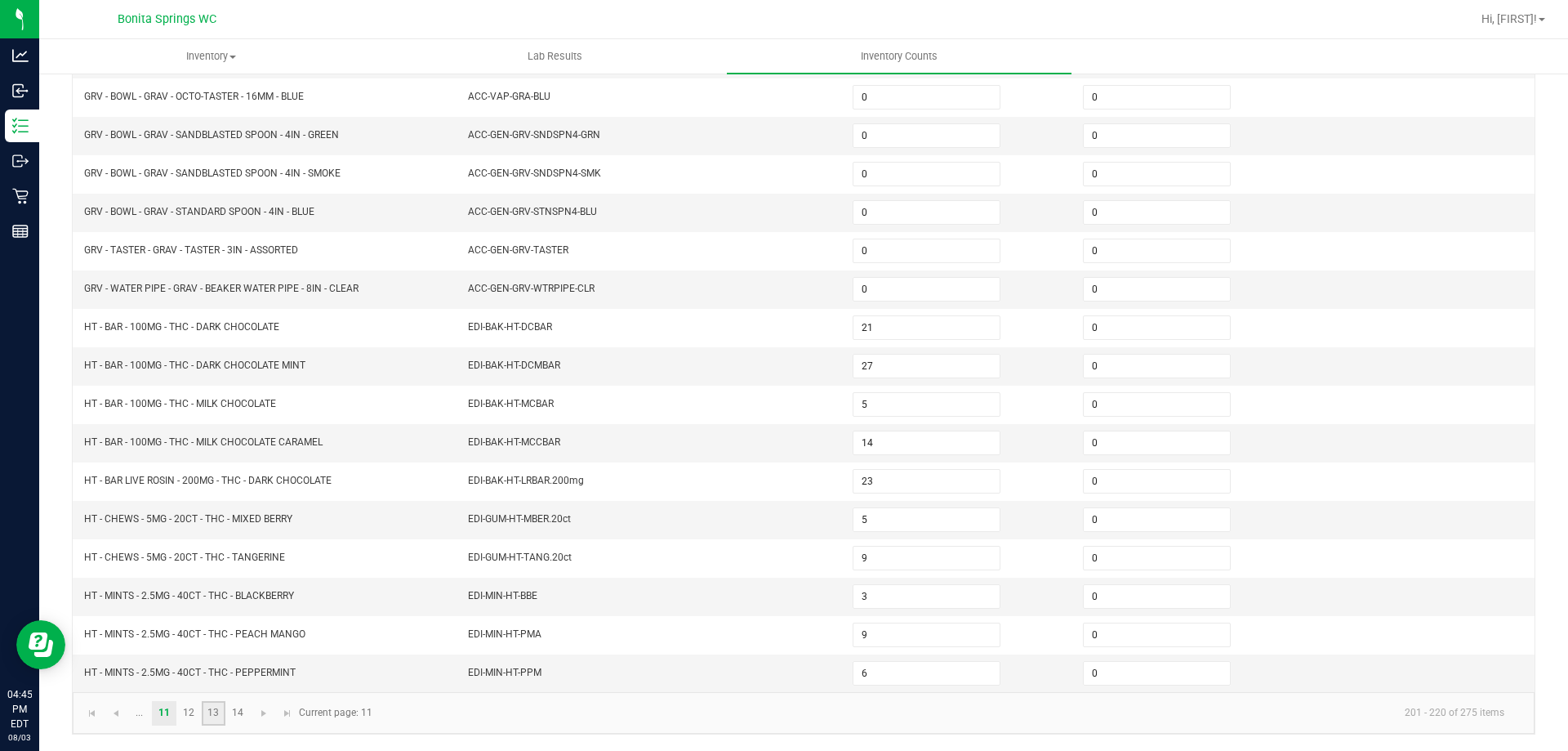click on "13" 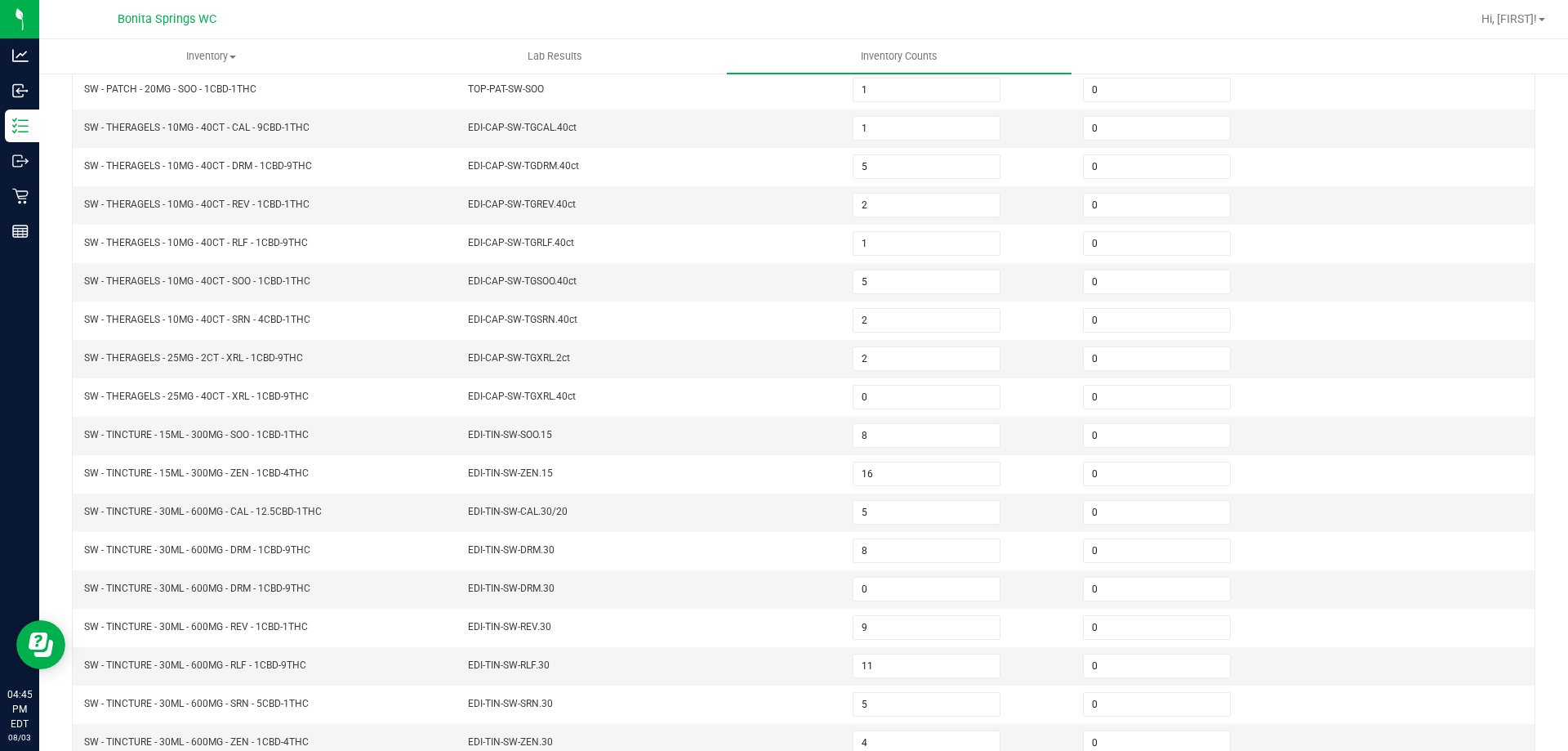 scroll, scrollTop: 339, scrollLeft: 0, axis: vertical 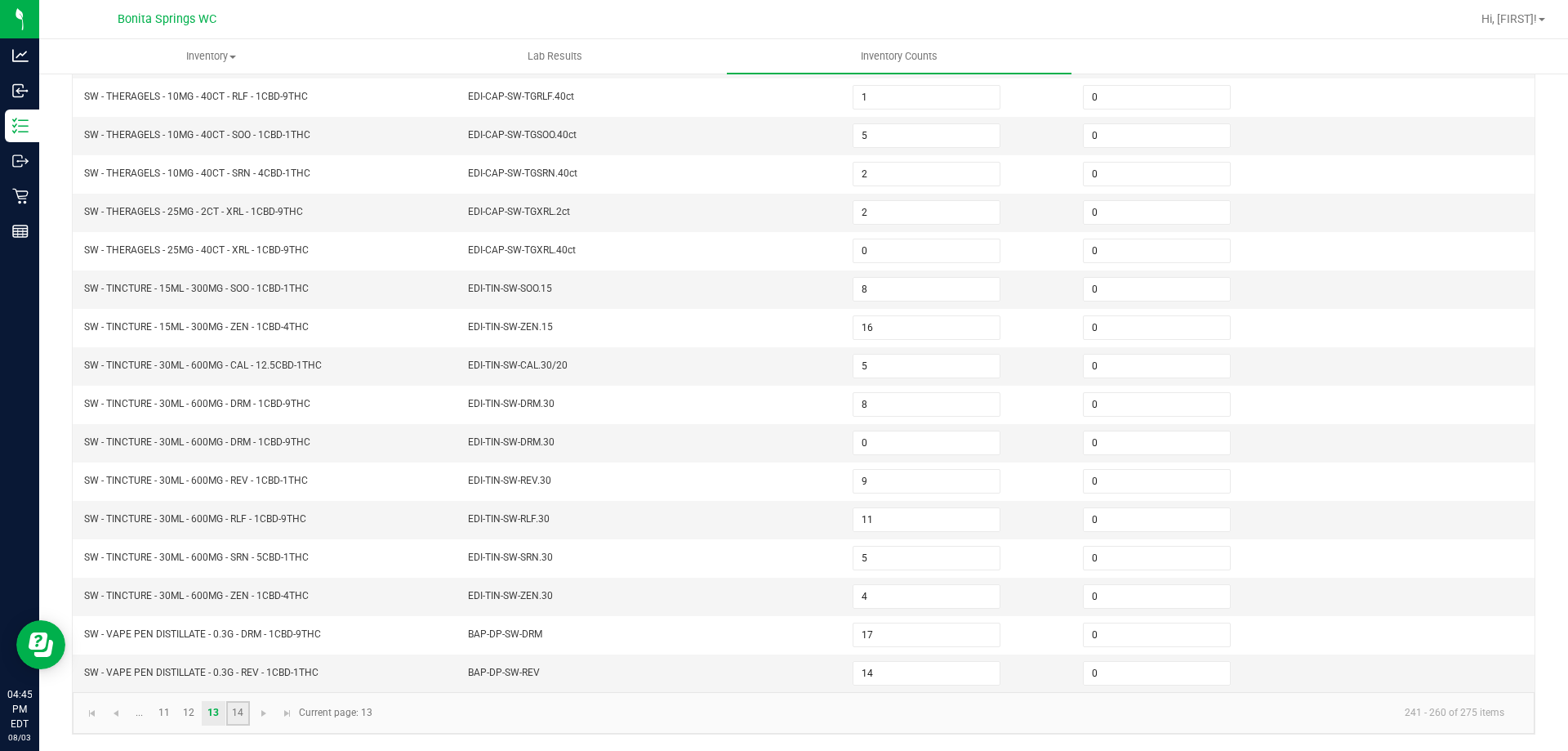 click on "14" 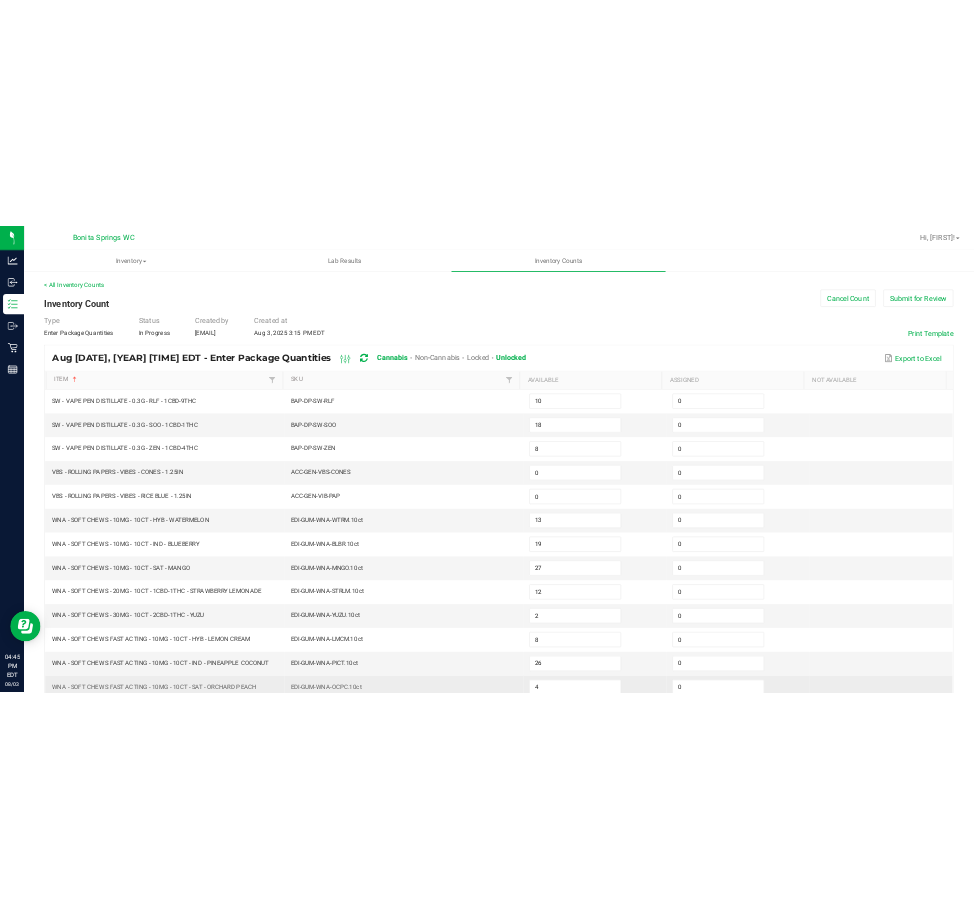 scroll, scrollTop: 189, scrollLeft: 0, axis: vertical 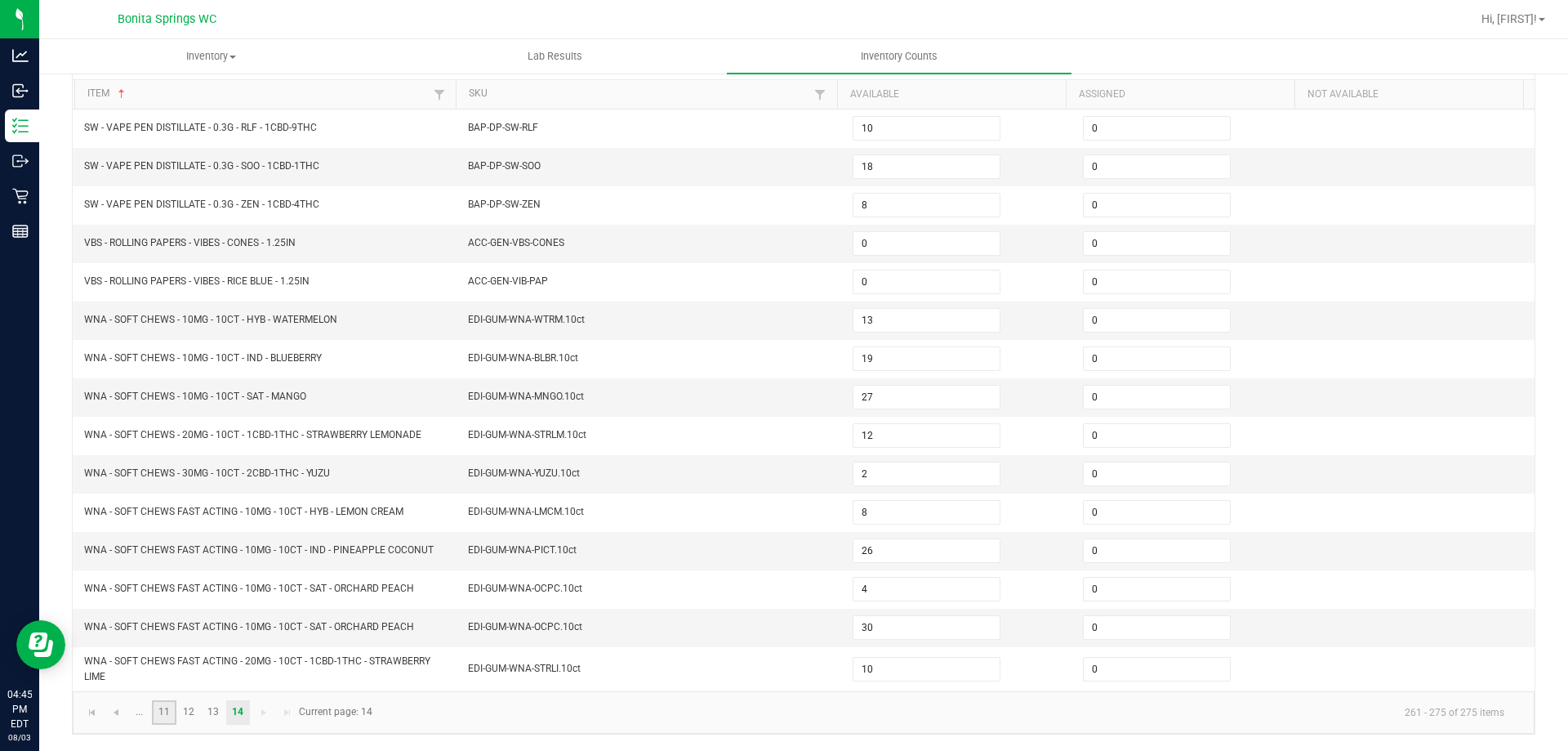 click on "11" 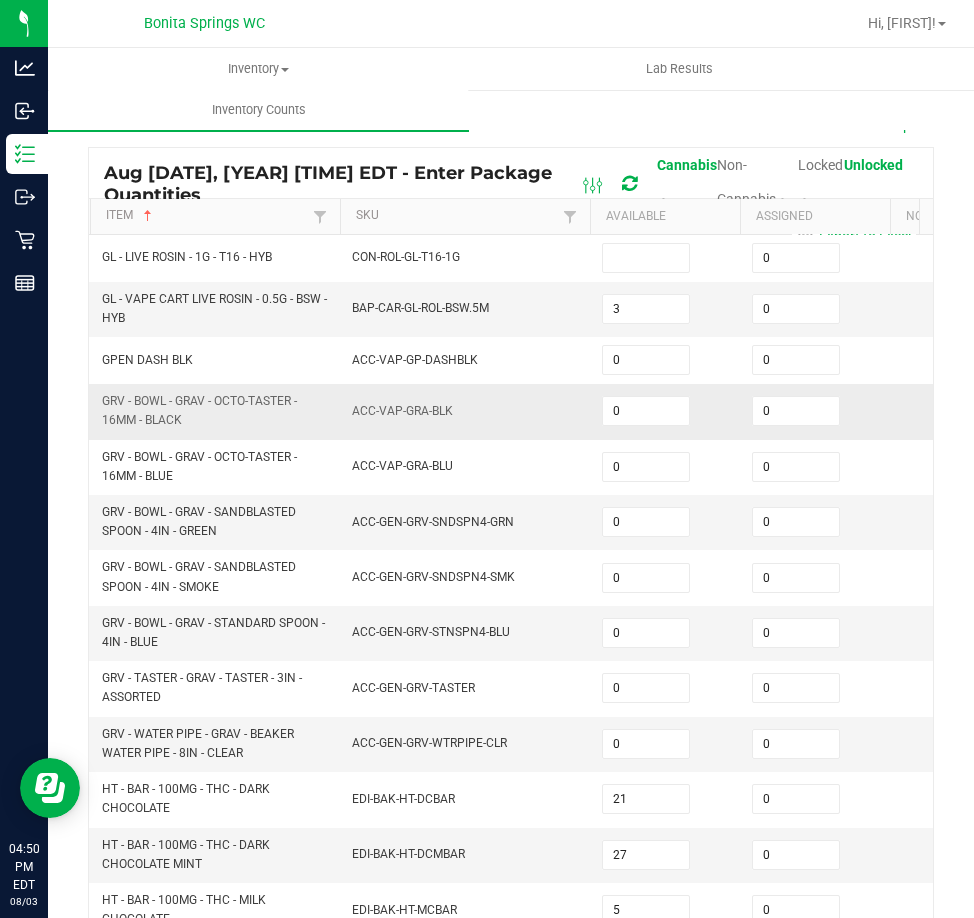 scroll, scrollTop: 0, scrollLeft: 0, axis: both 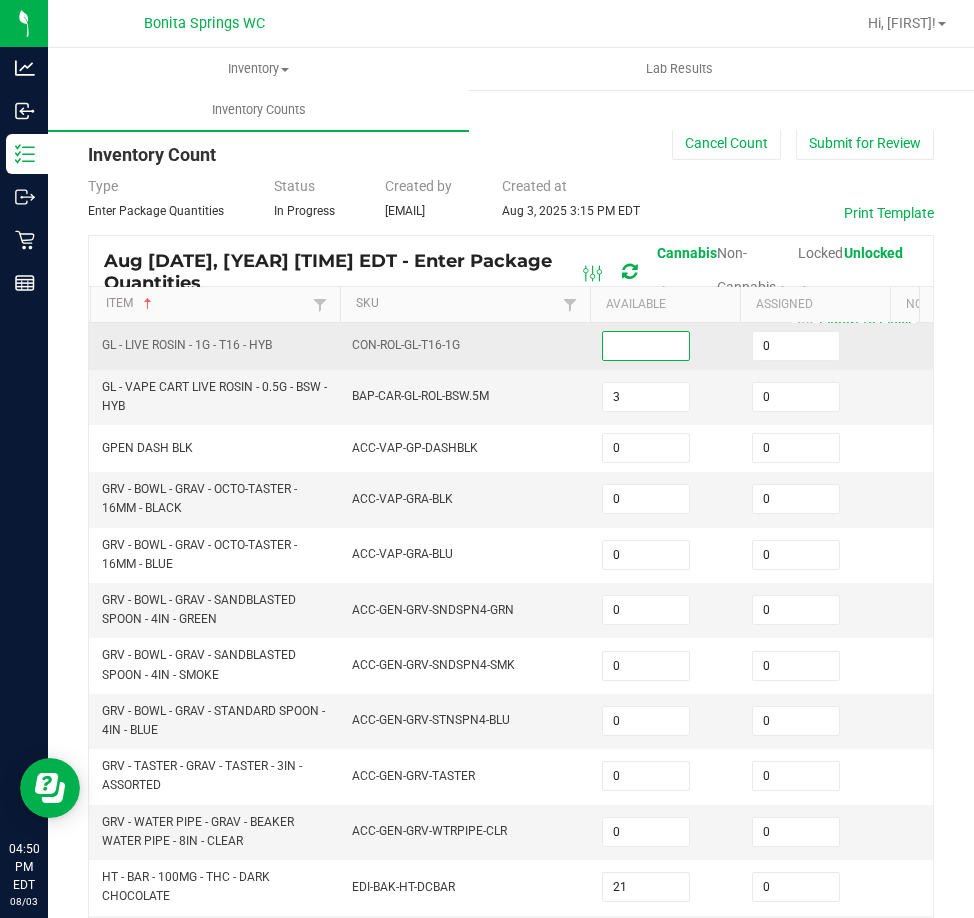 click at bounding box center (646, 346) 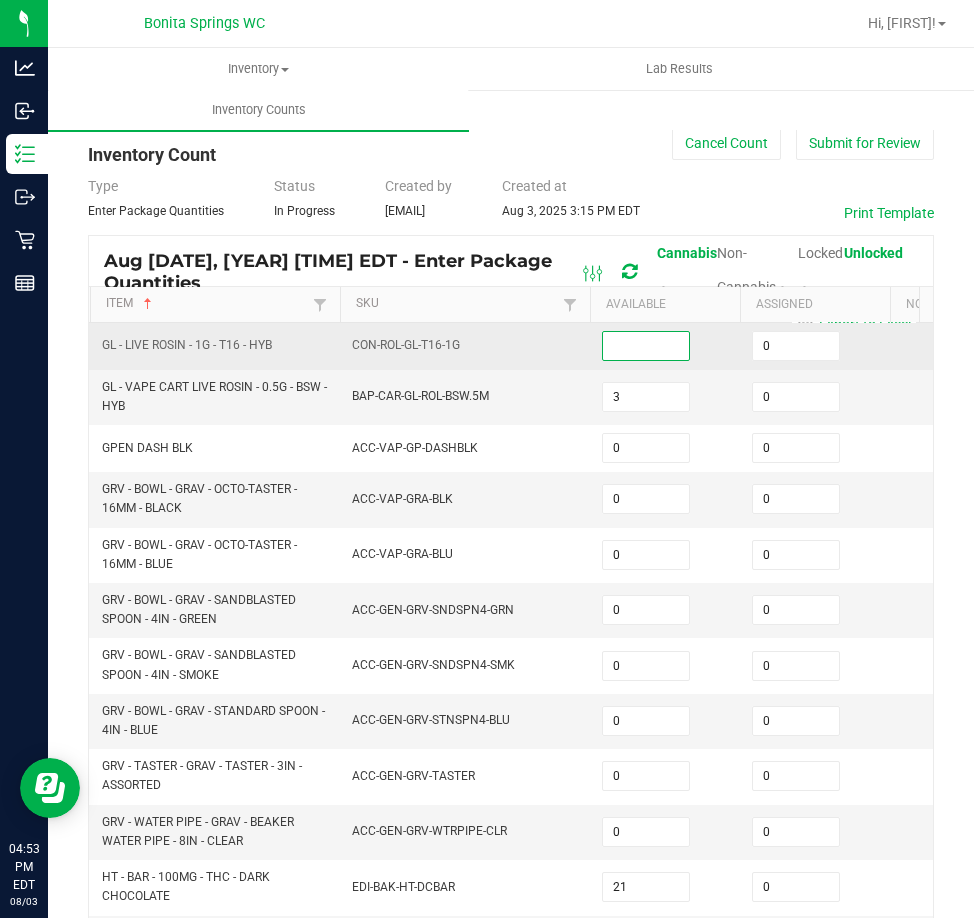 click at bounding box center (646, 346) 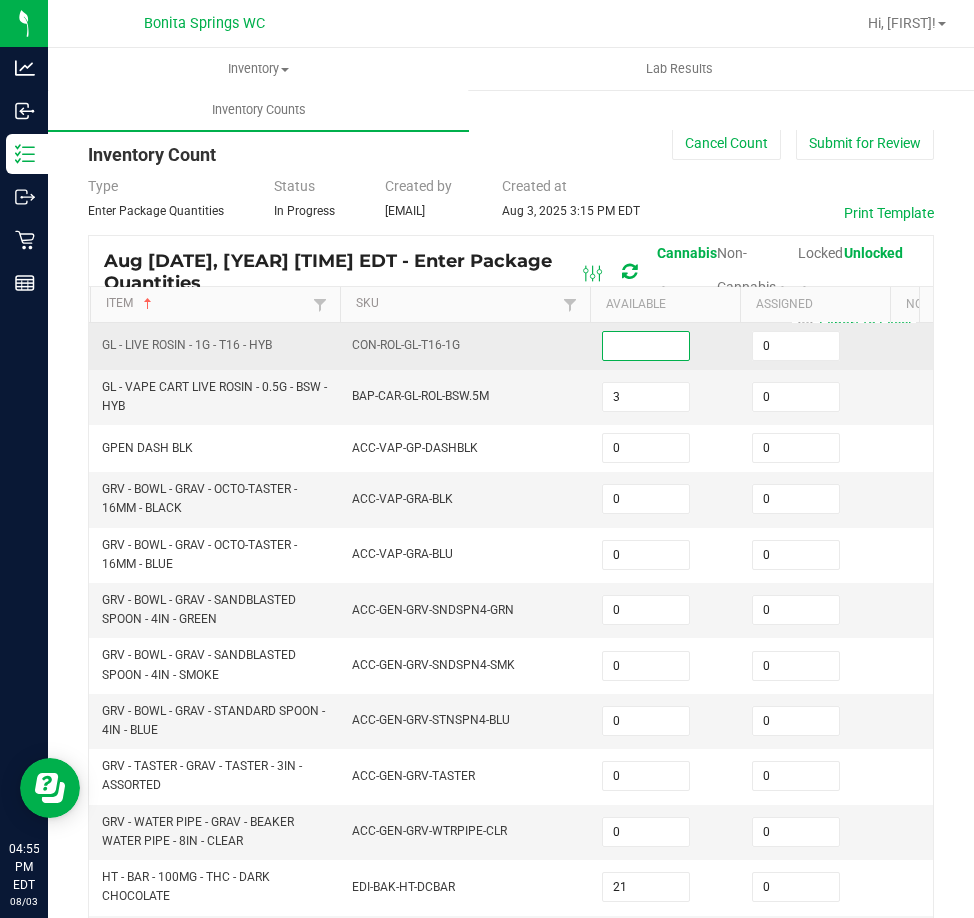 click at bounding box center [646, 346] 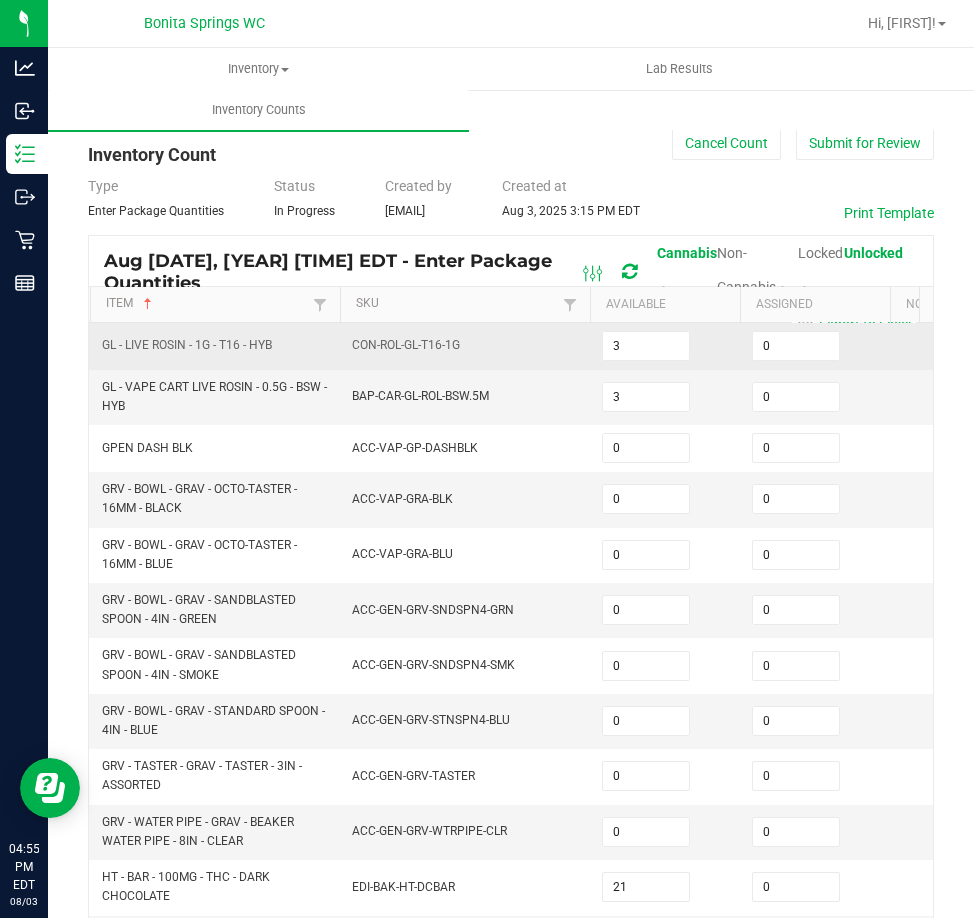 click on "CON-ROL-GL-T16-1G" at bounding box center [465, 346] 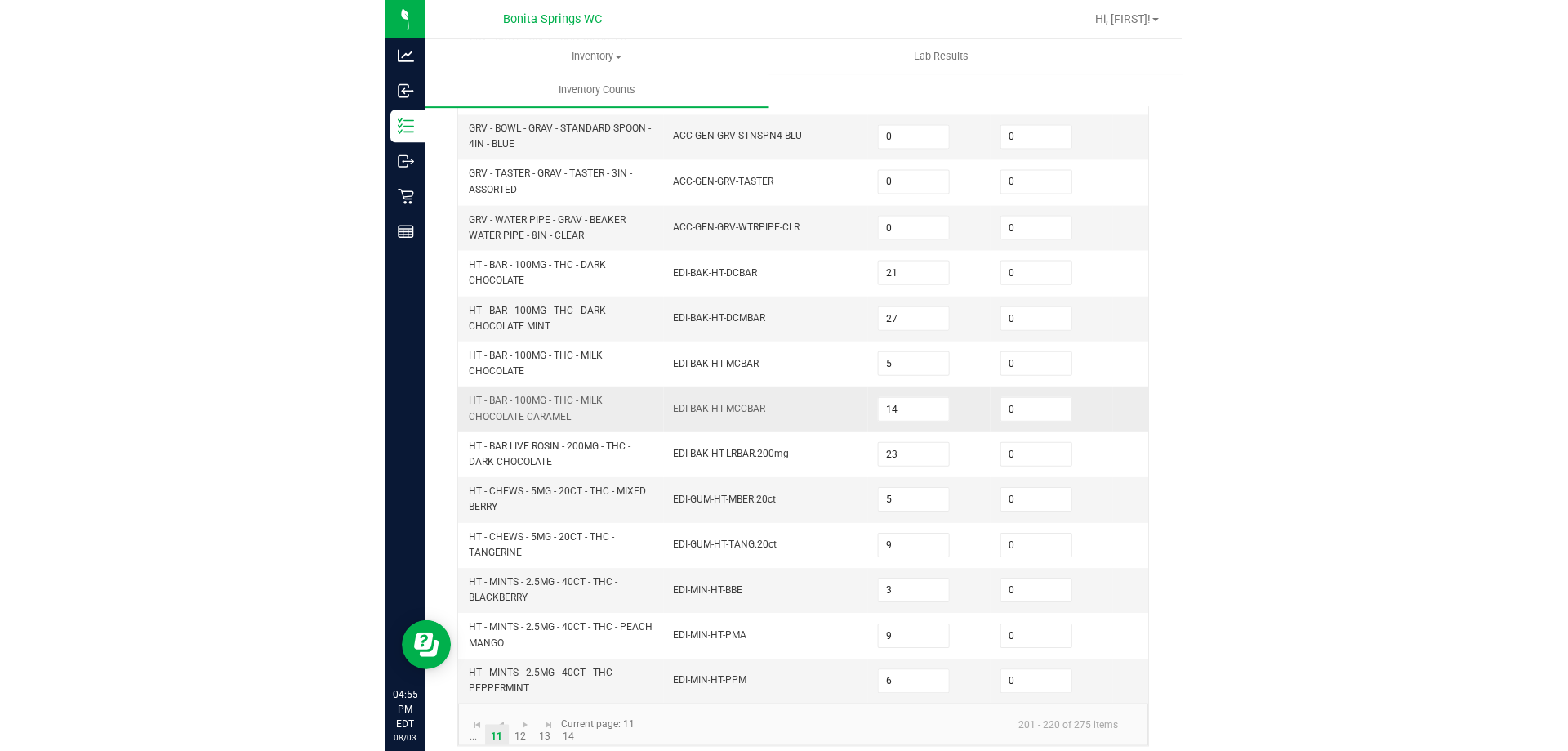 scroll, scrollTop: 476, scrollLeft: 0, axis: vertical 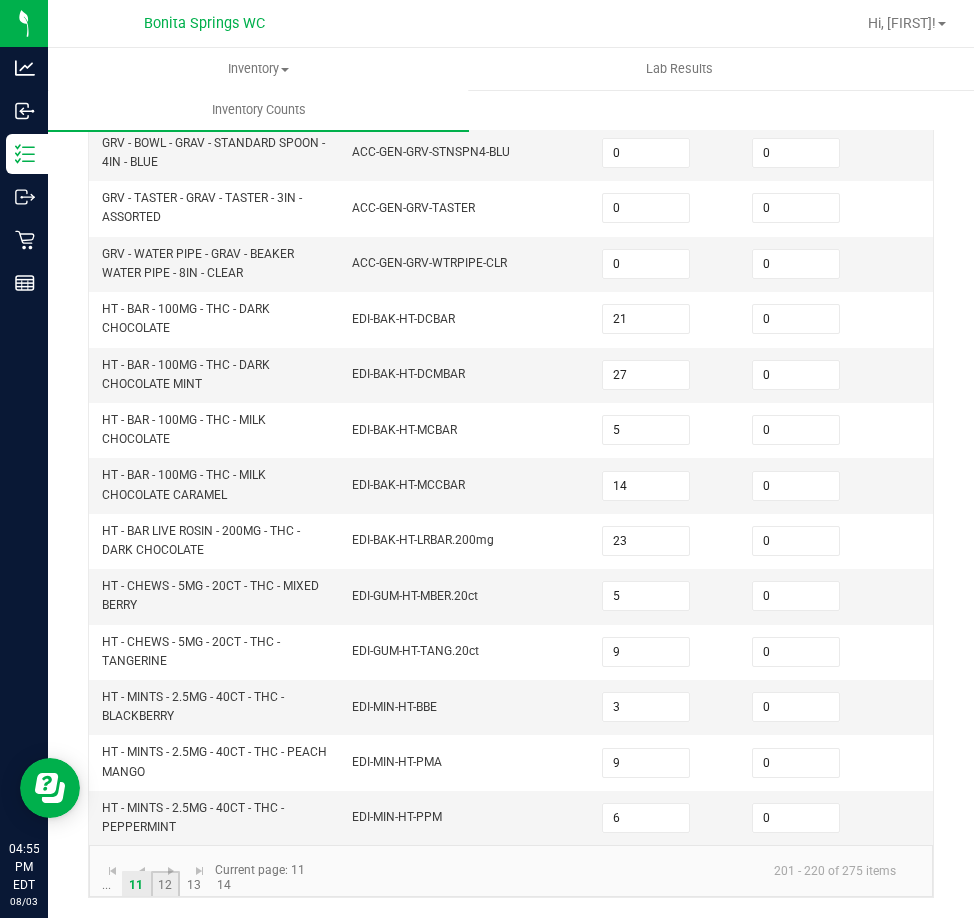 click on "12" 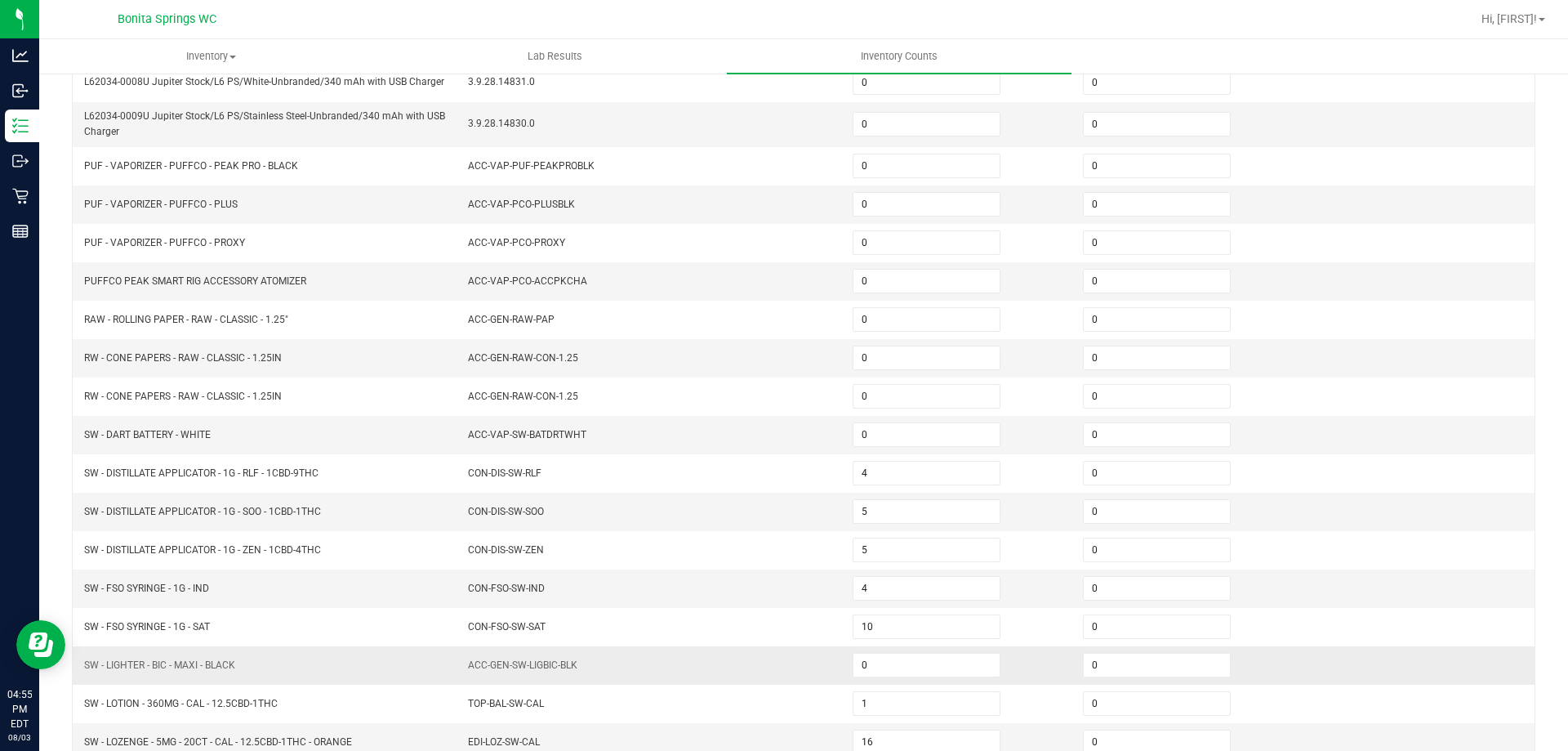 scroll, scrollTop: 346, scrollLeft: 0, axis: vertical 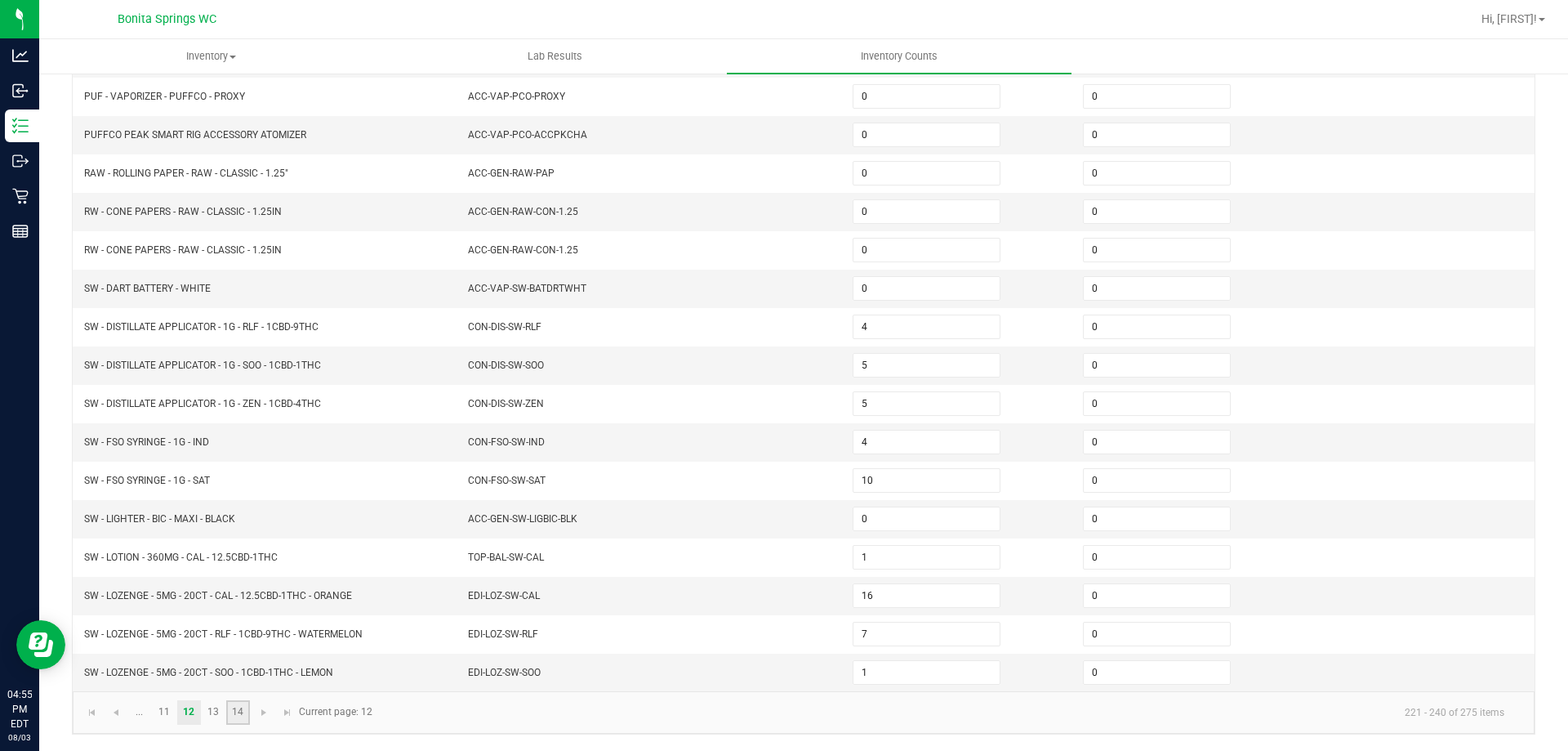 click on "14" 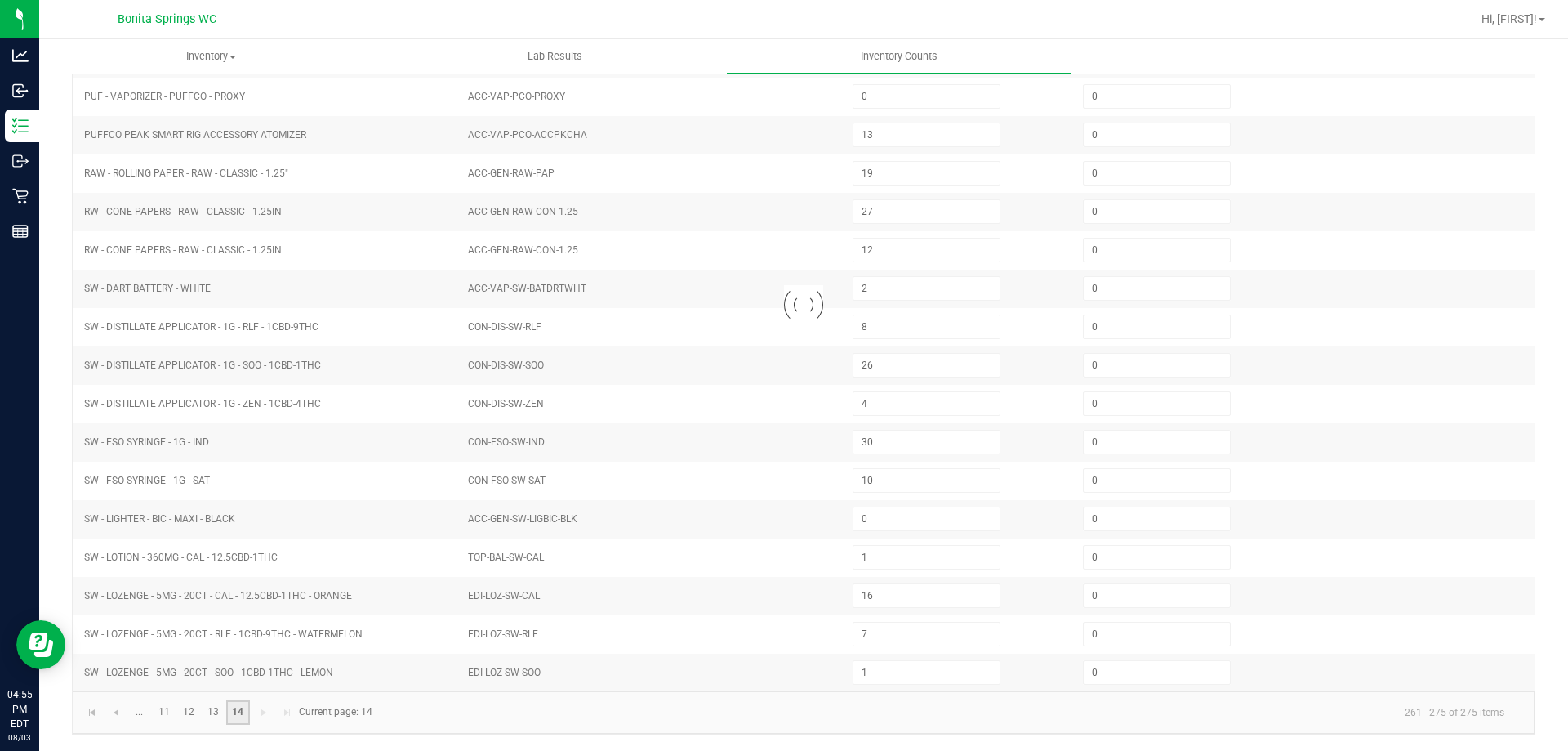 scroll, scrollTop: 154, scrollLeft: 0, axis: vertical 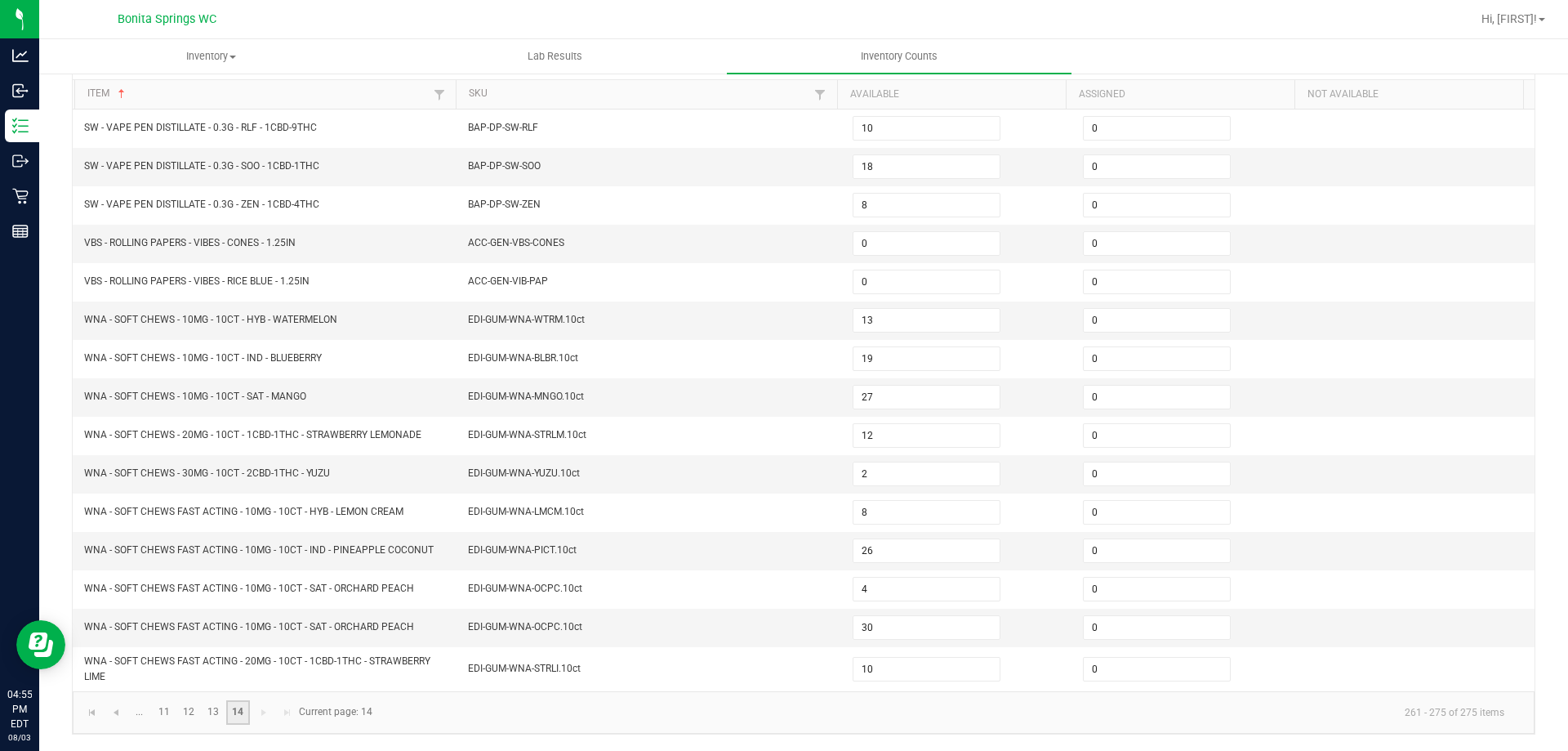 click on "14" 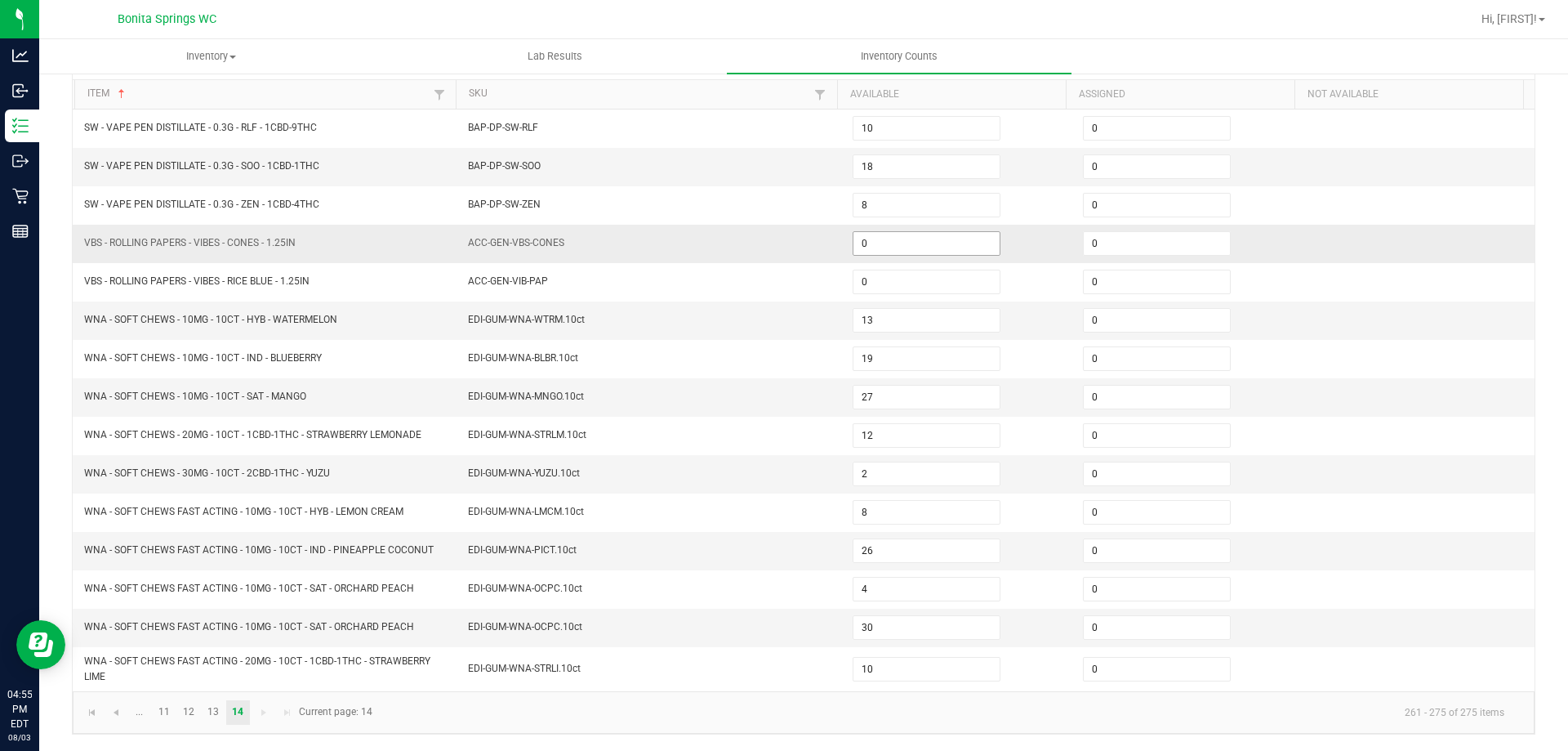click on "0" at bounding box center [926, 244] 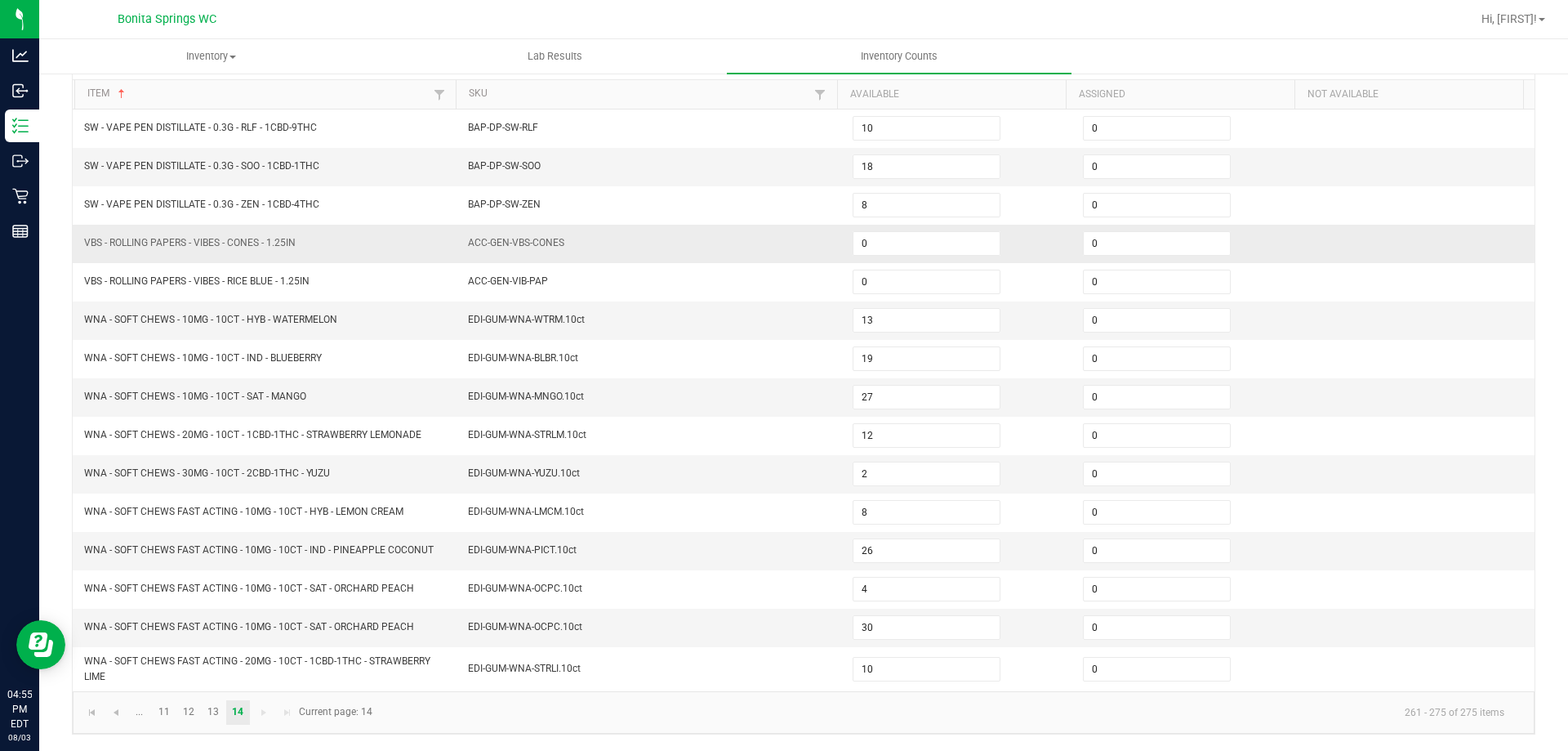 click on "ACC-GEN-VBS-CONES" at bounding box center (650, 244) 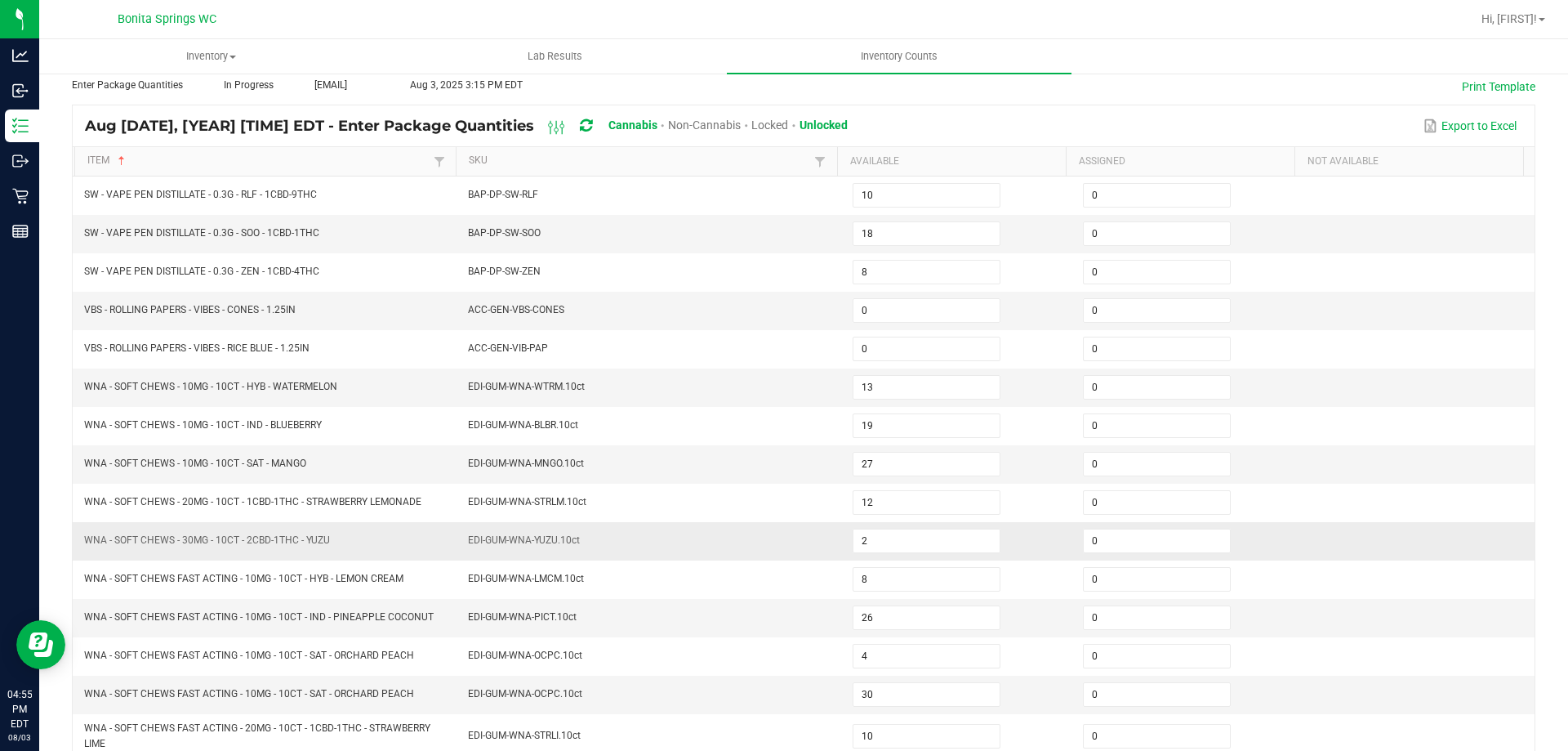 scroll, scrollTop: 154, scrollLeft: 0, axis: vertical 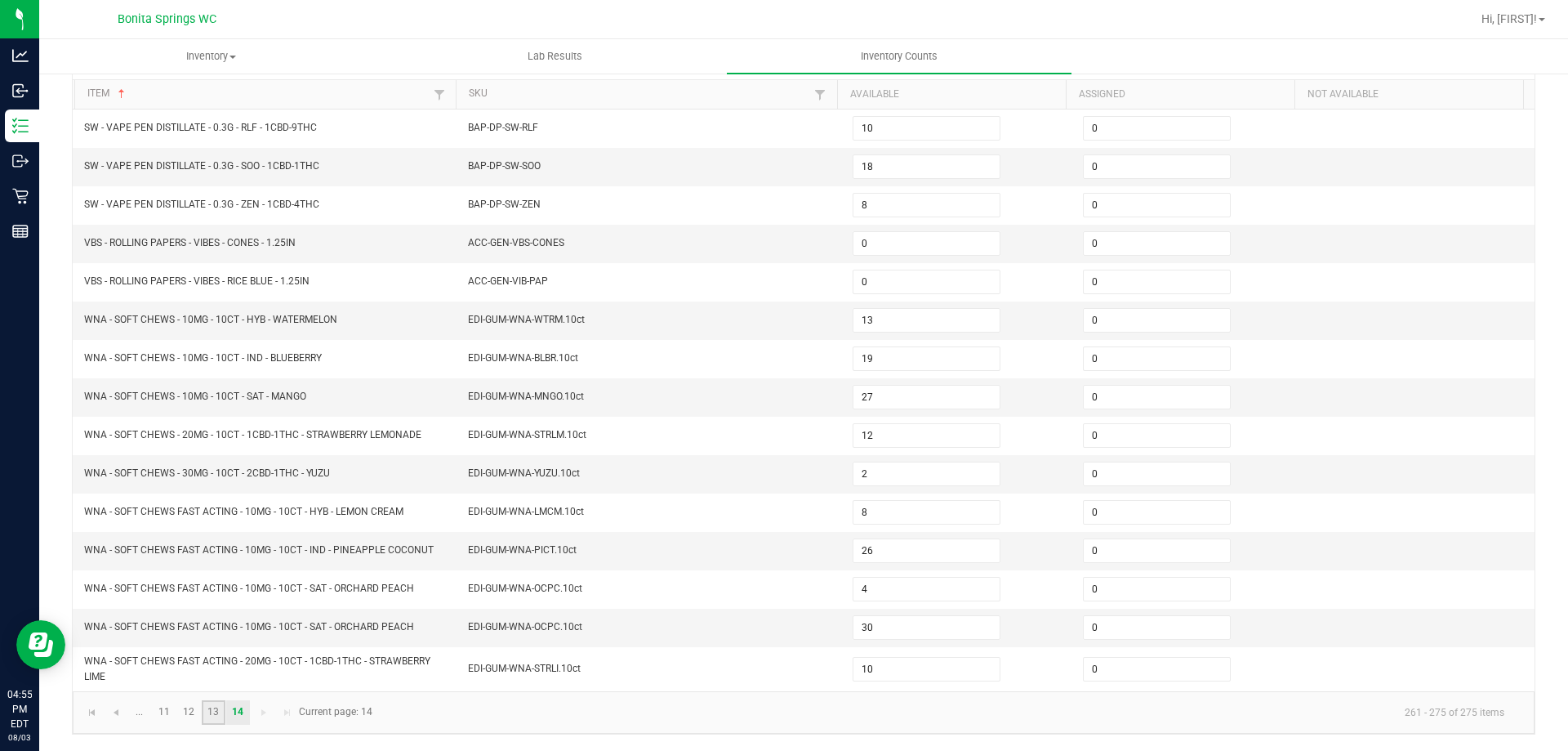 click on "13" 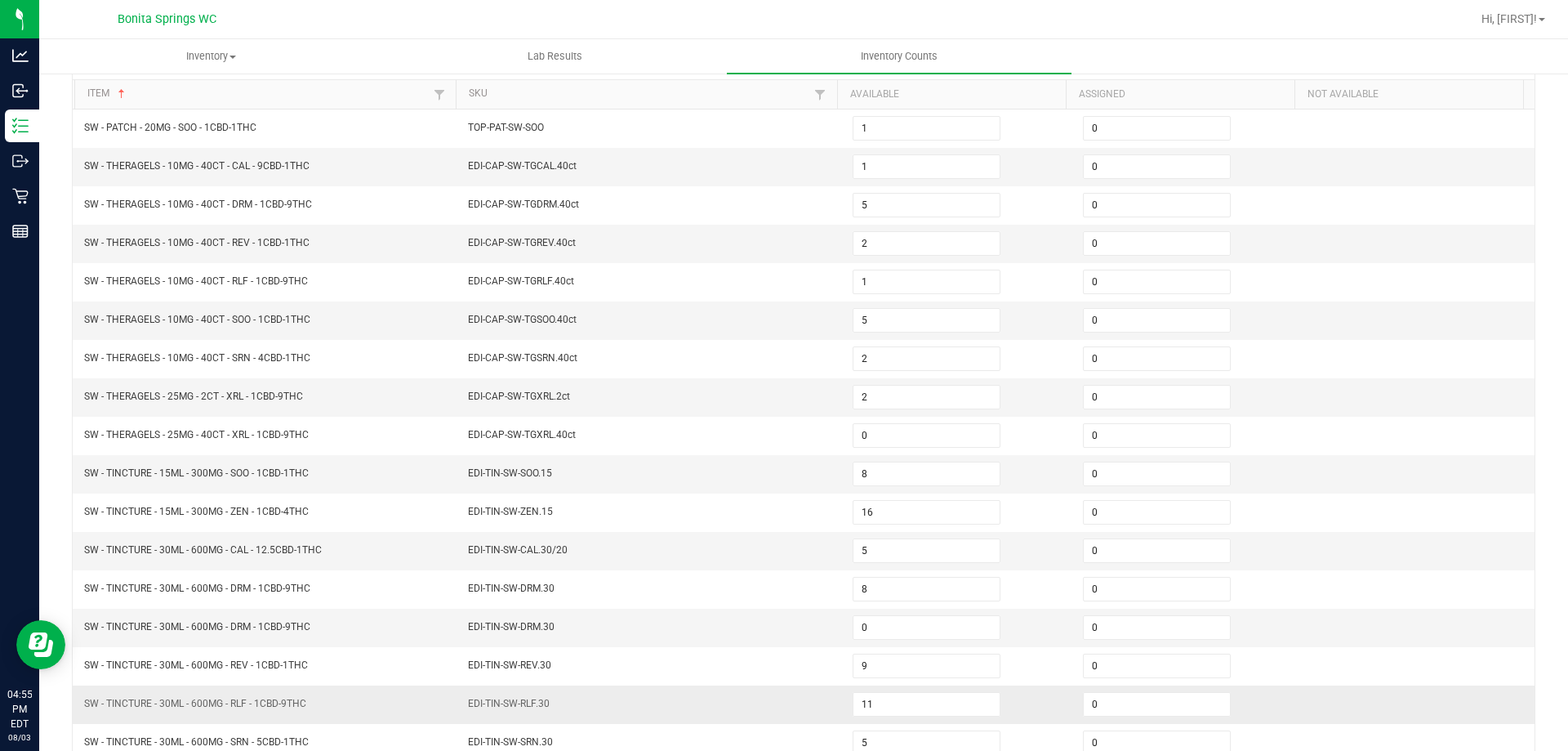 click on "SW - TINCTURE - 30ML - 600MG - RLF - 1CBD-9THC" at bounding box center (195, 704) 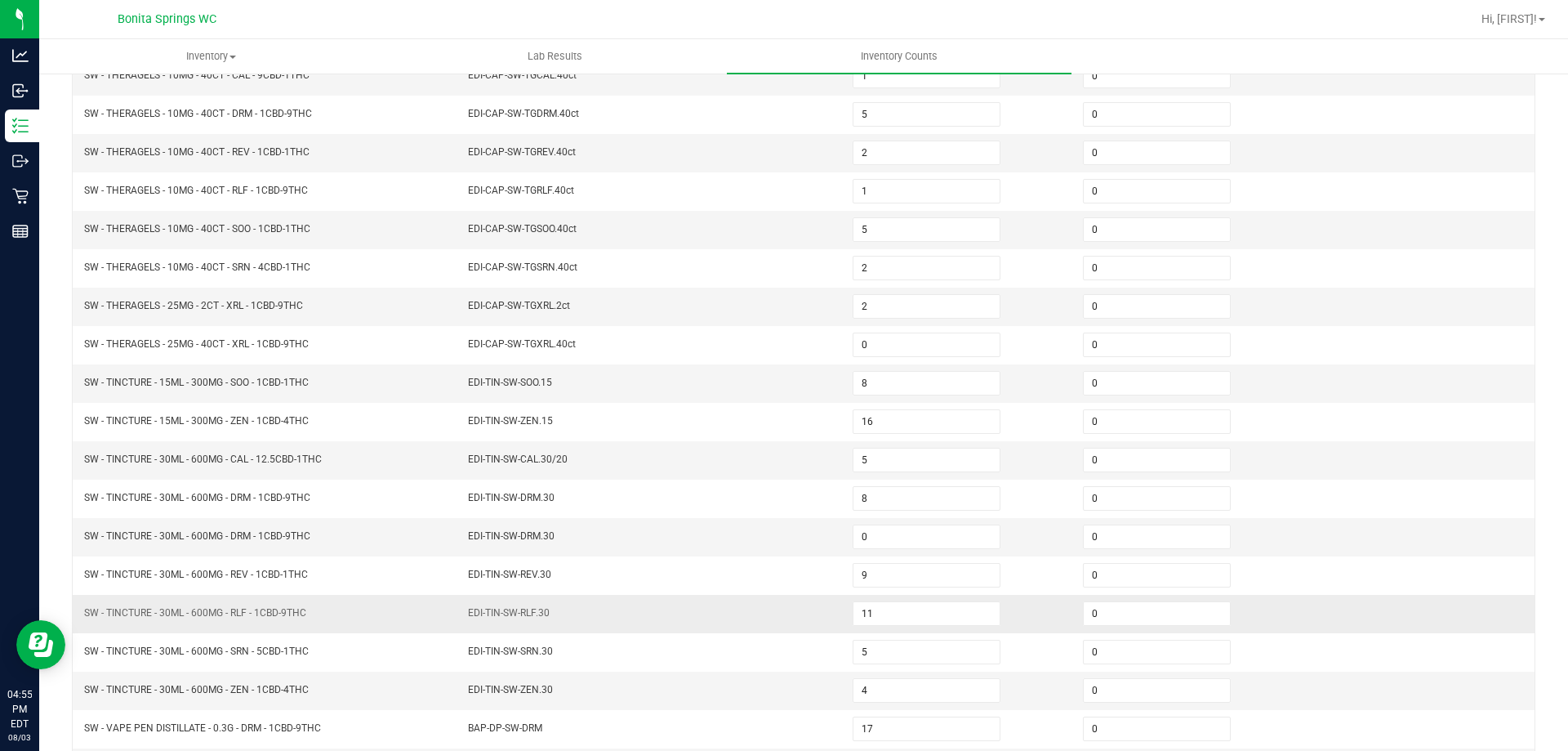 scroll, scrollTop: 339, scrollLeft: 0, axis: vertical 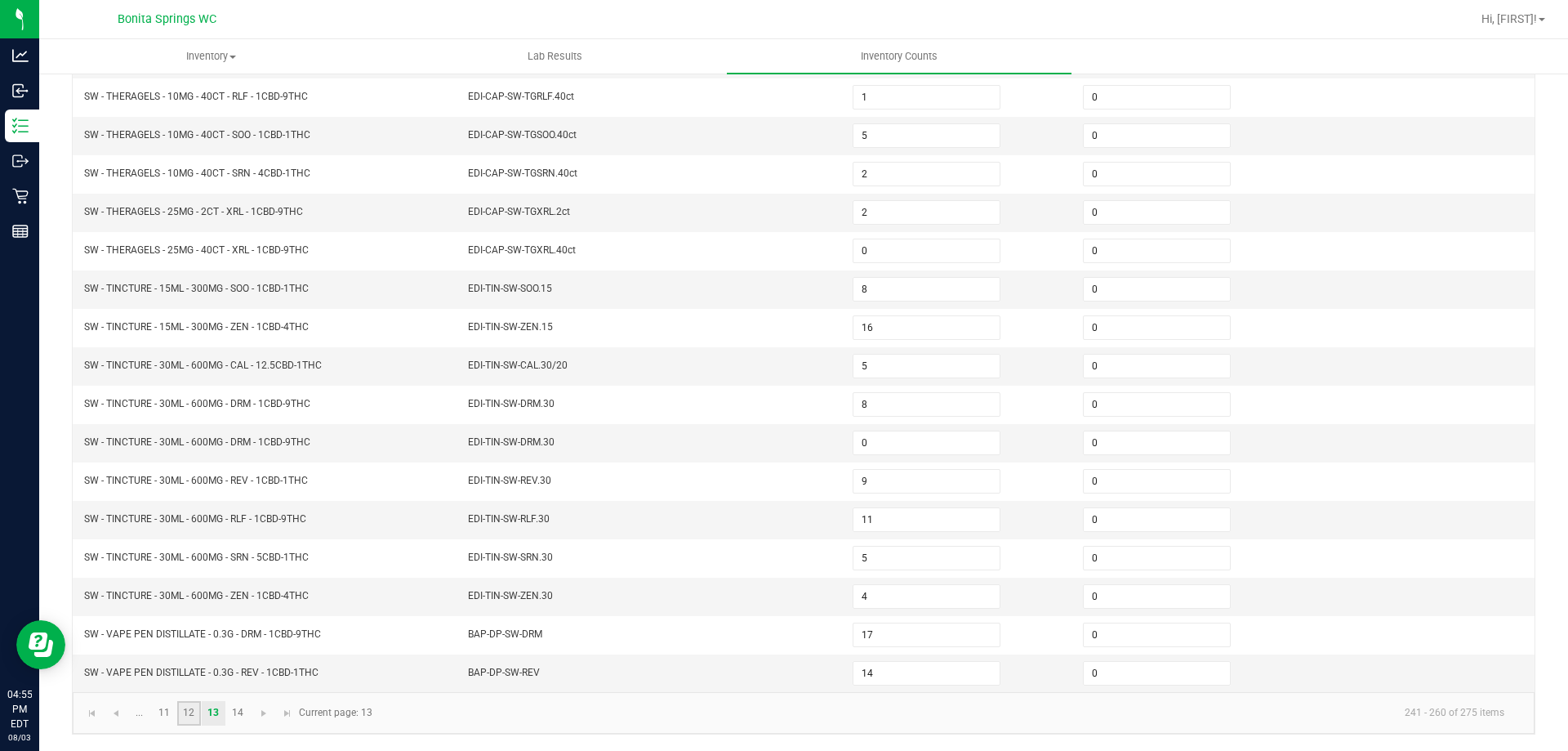 click on "12" 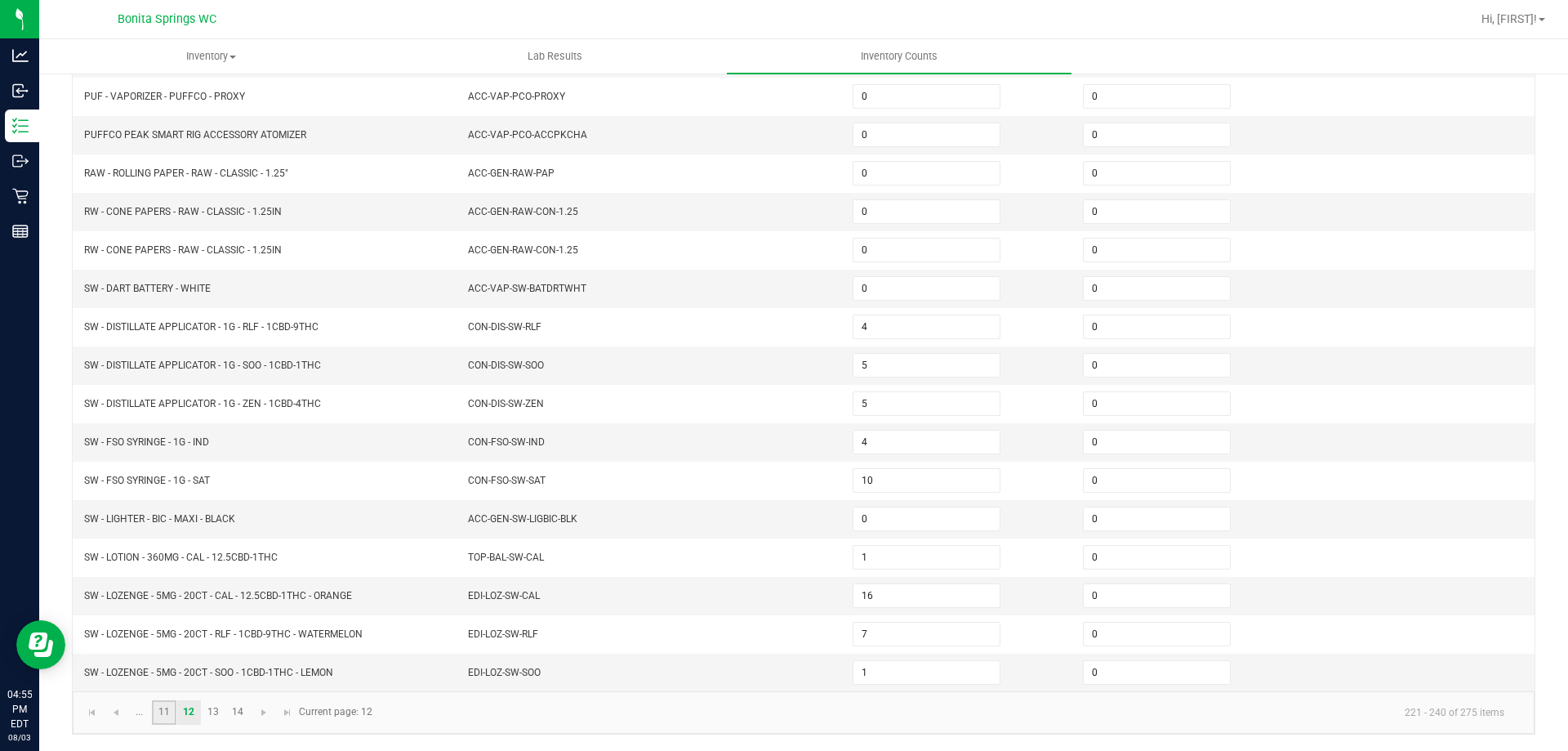 click on "11" 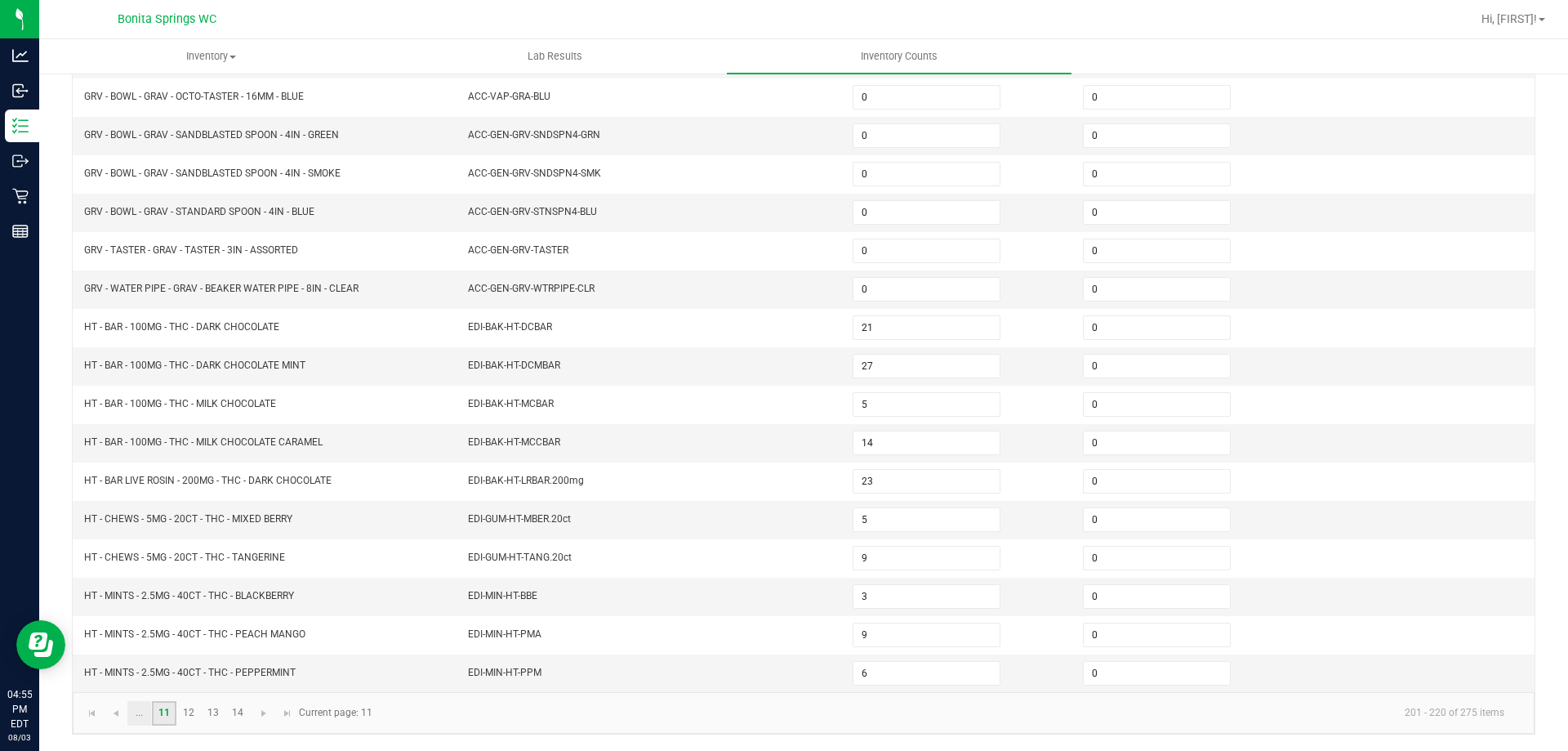 scroll, scrollTop: 339, scrollLeft: 0, axis: vertical 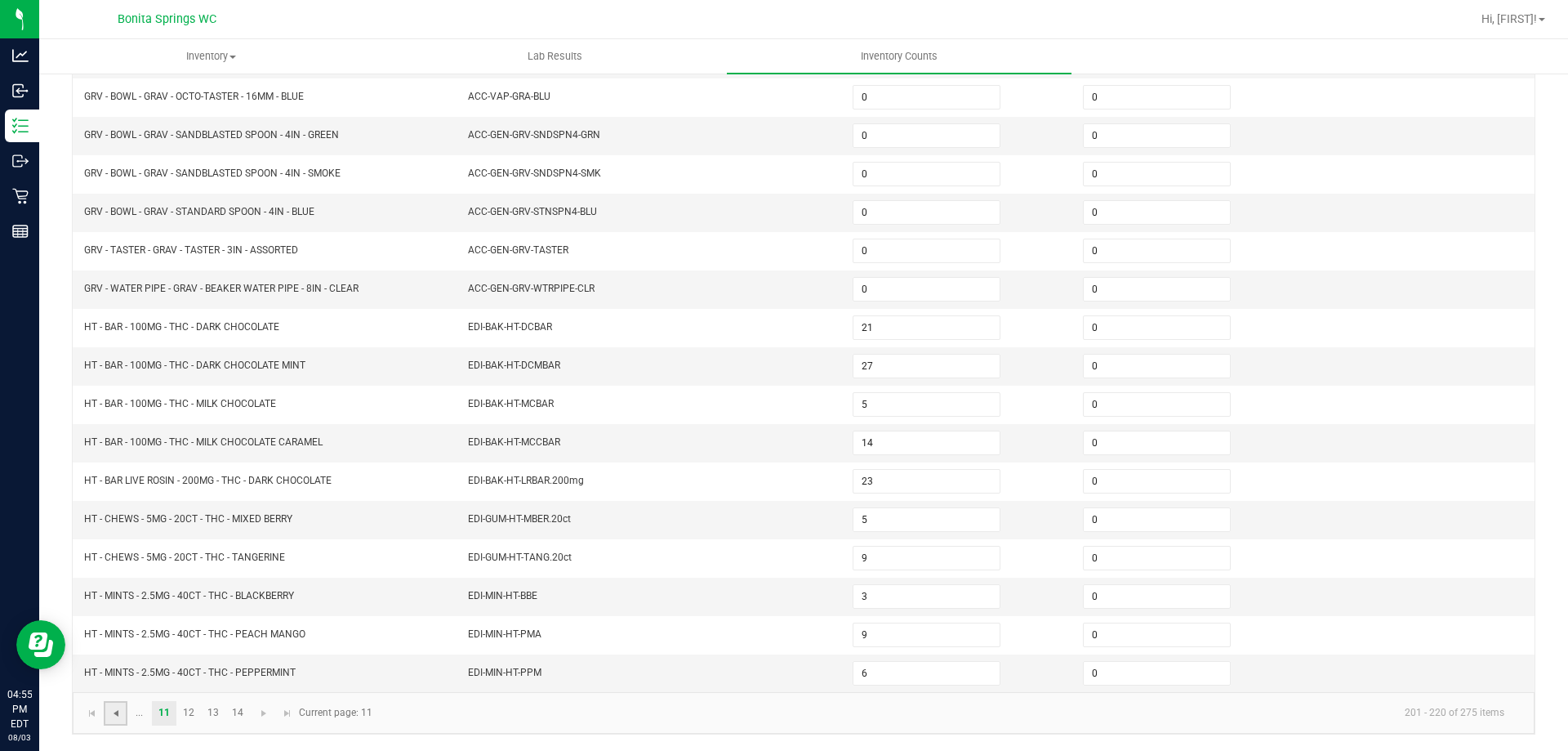 click 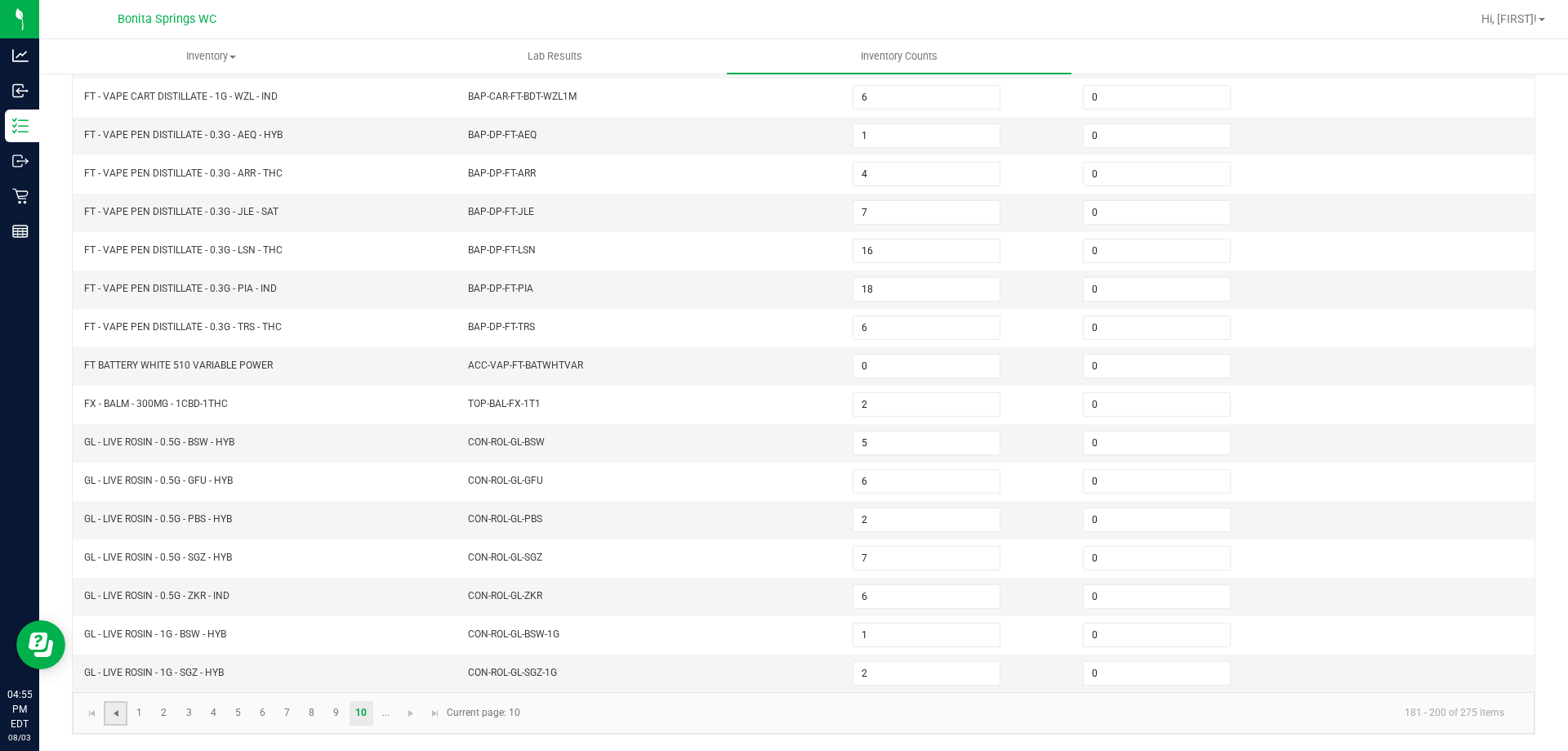 click 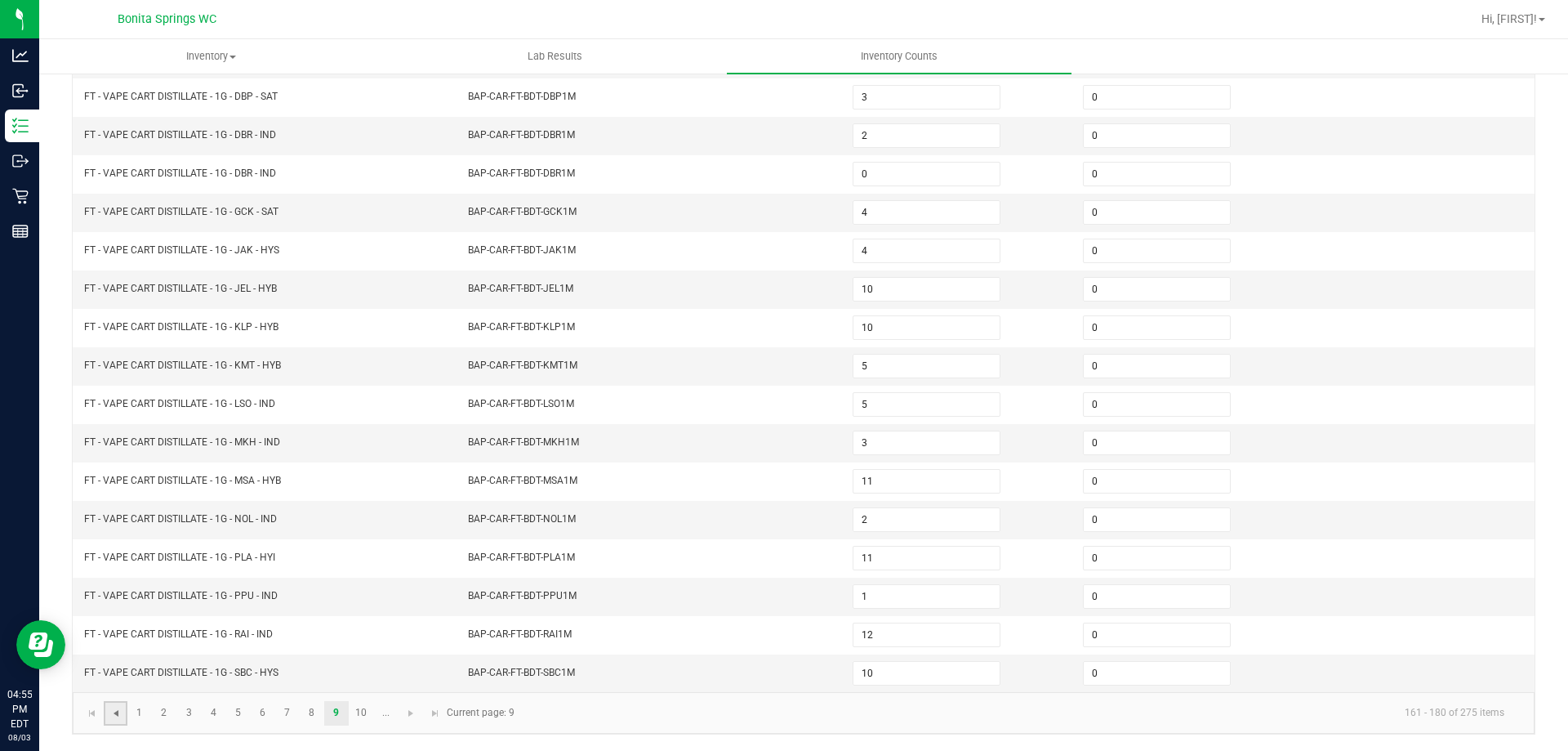 click 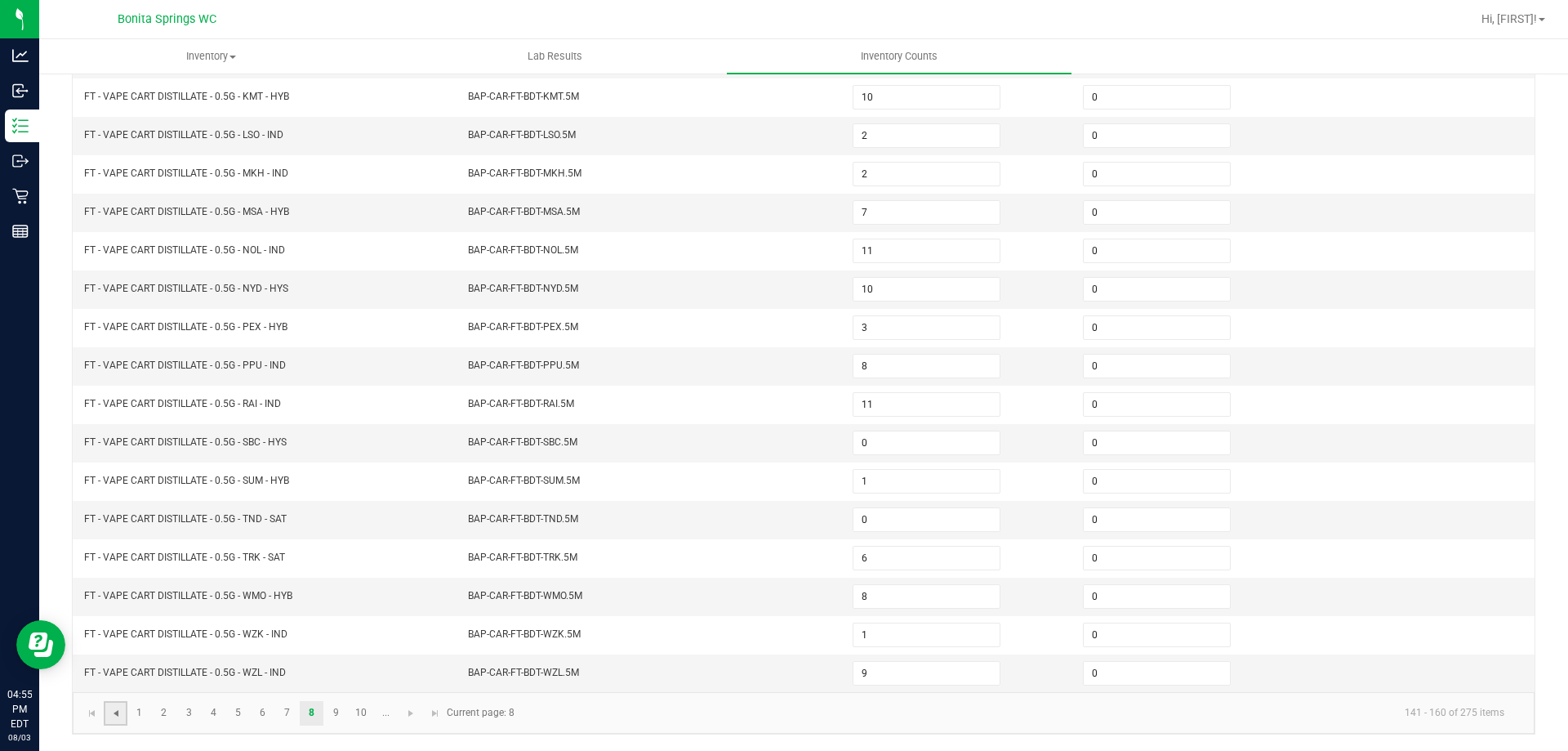 click 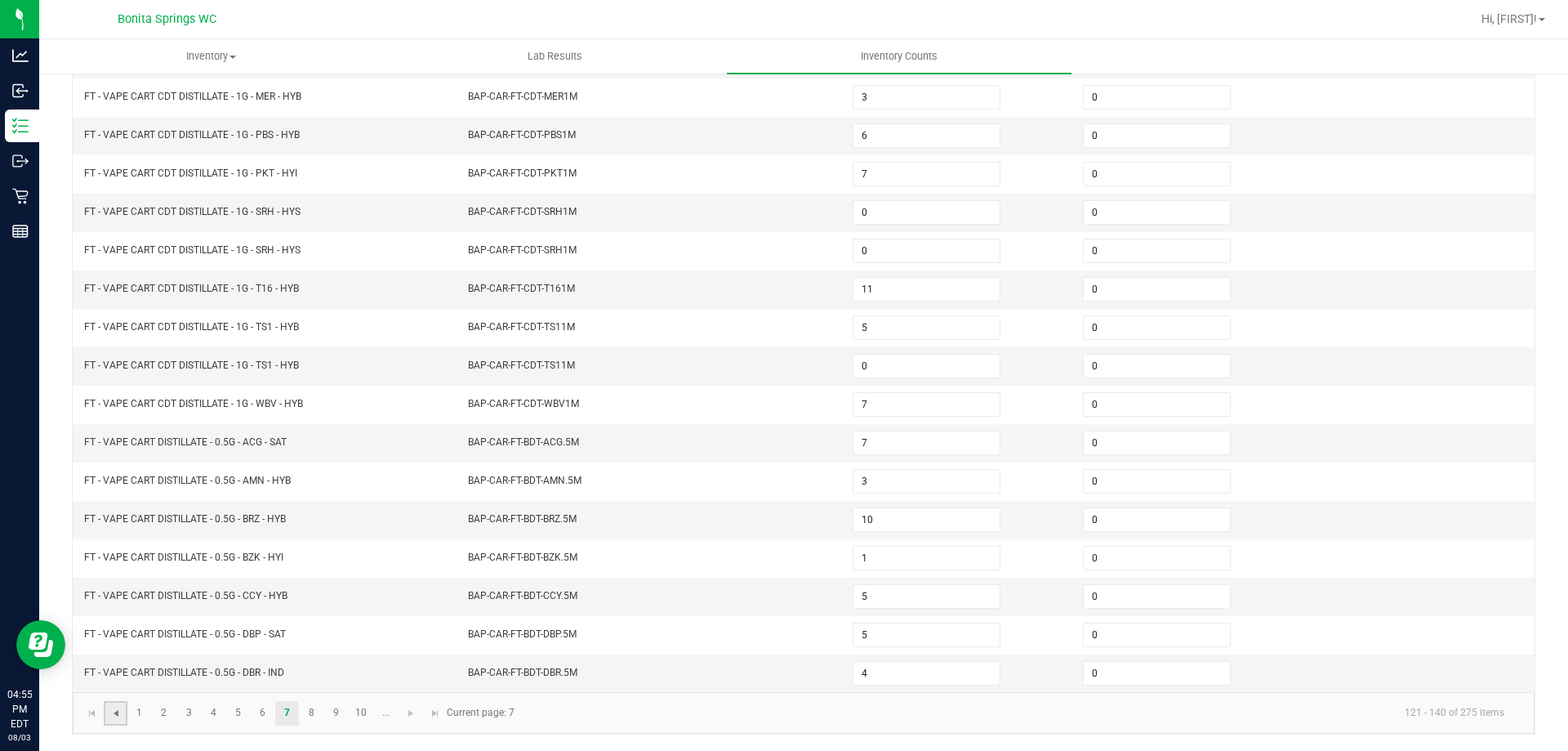 click 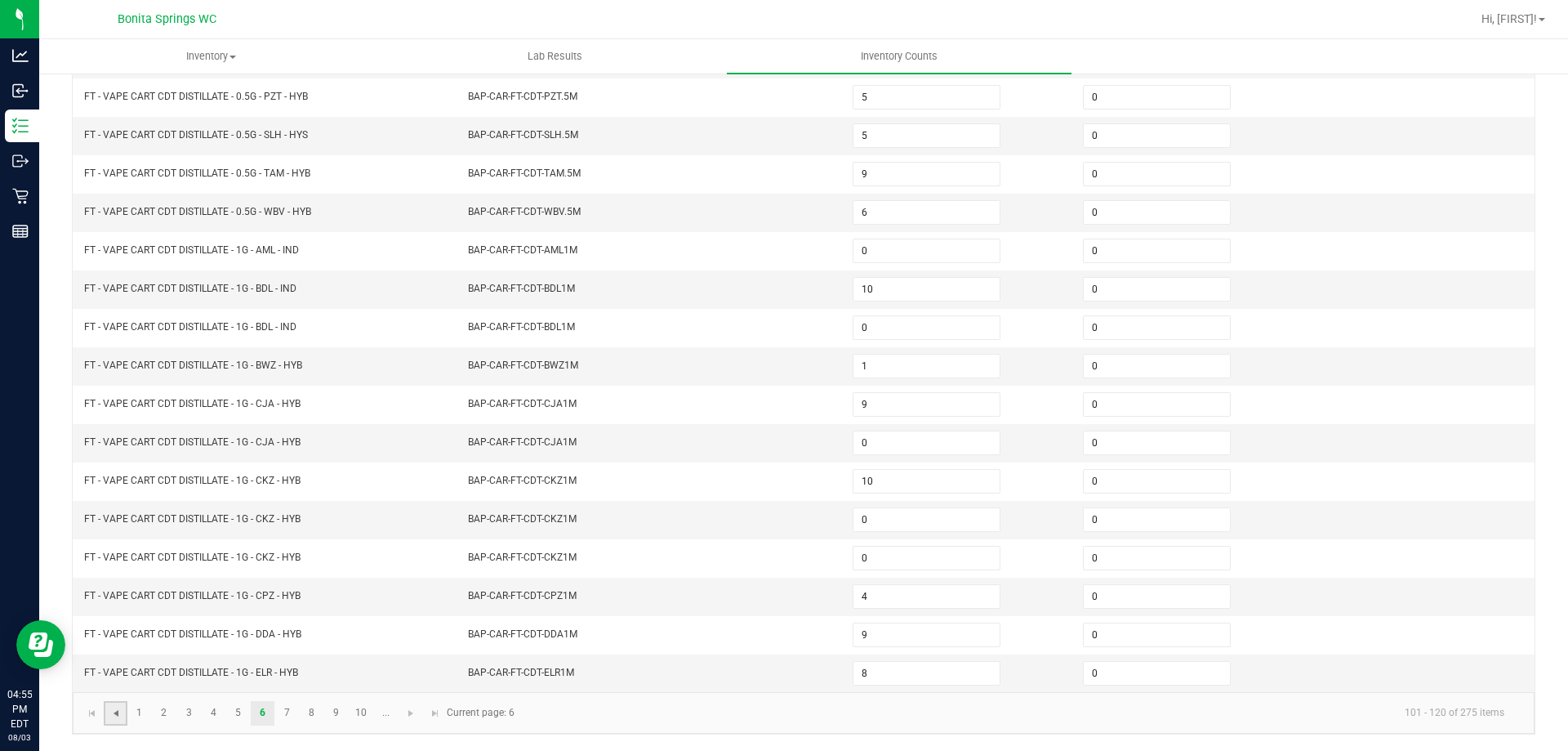 click 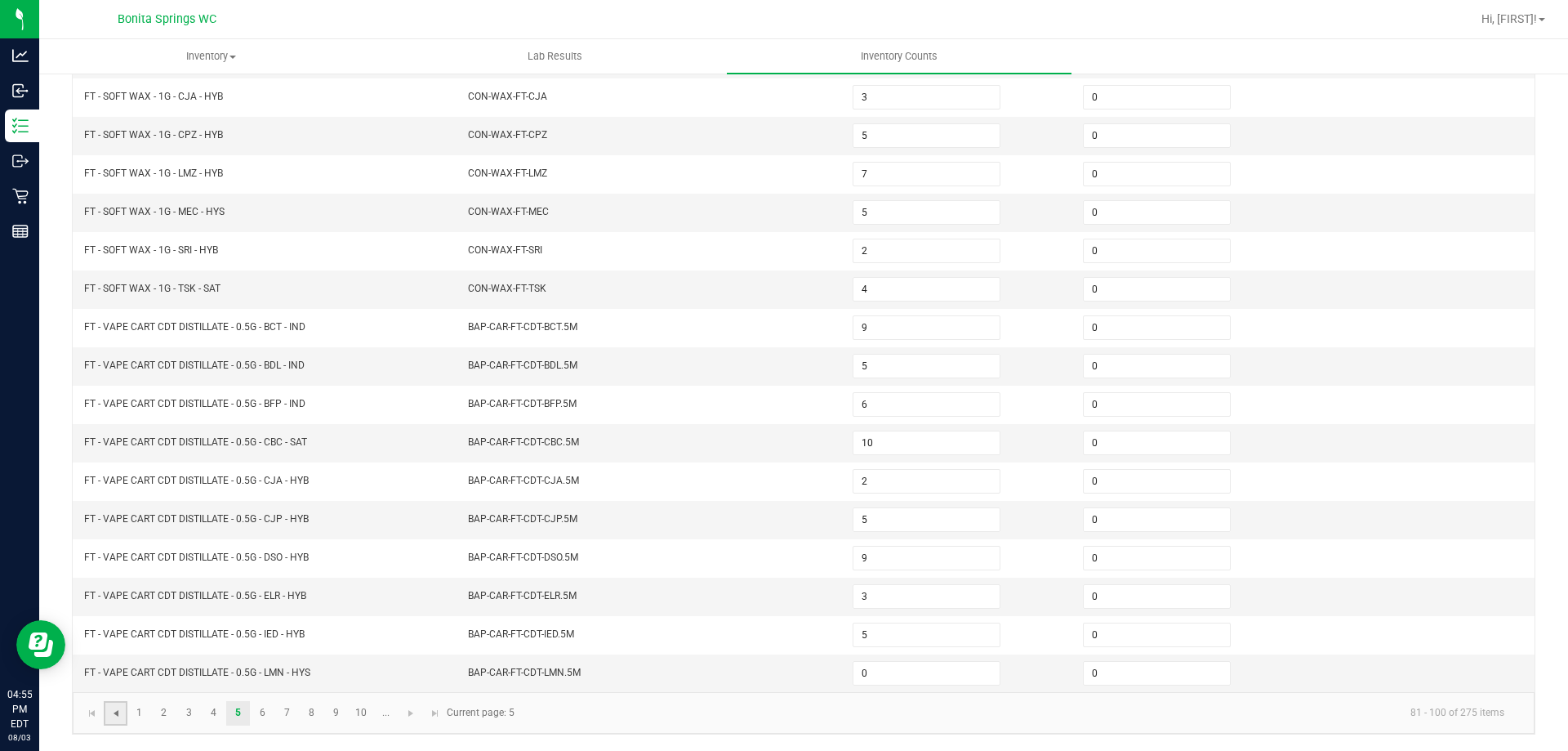 click 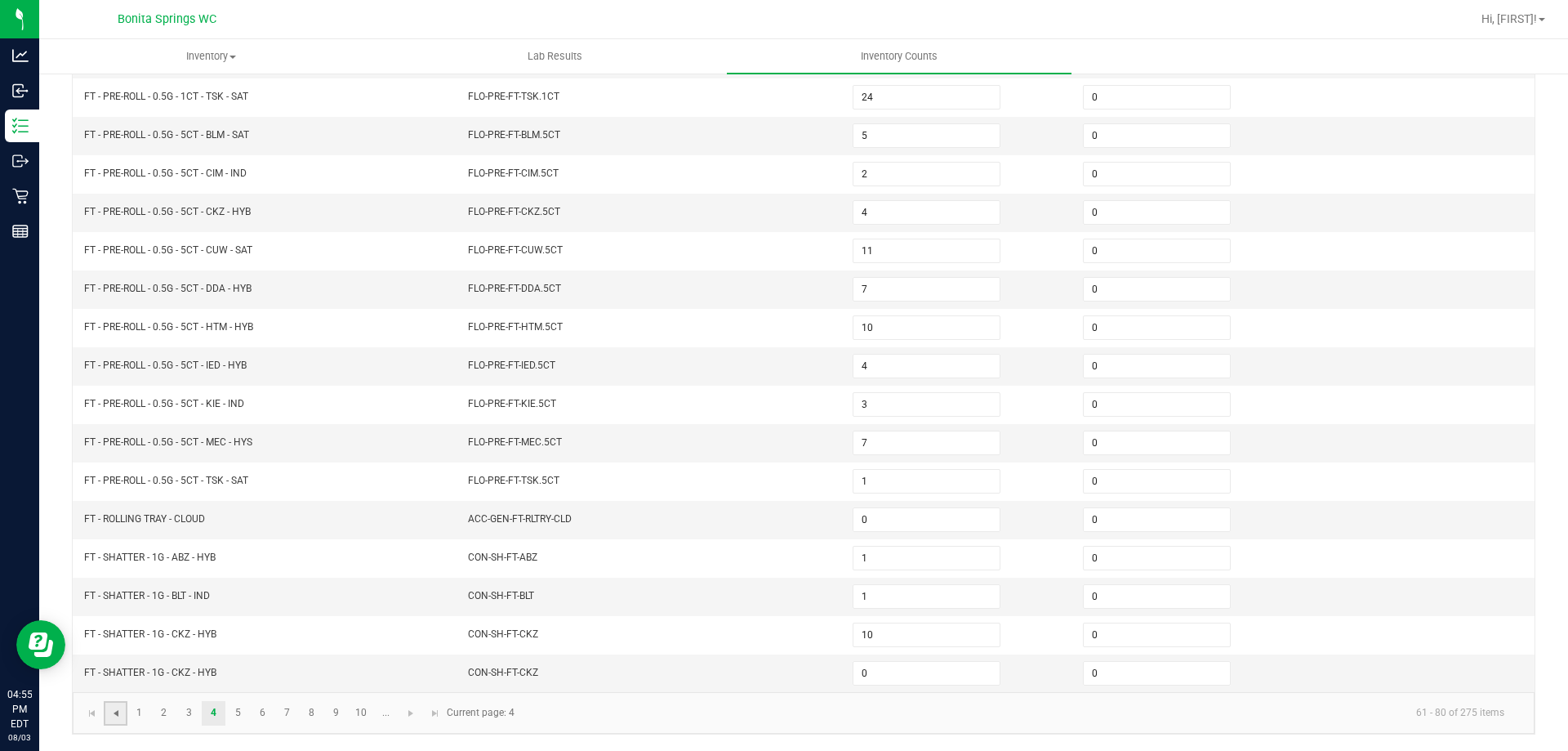click 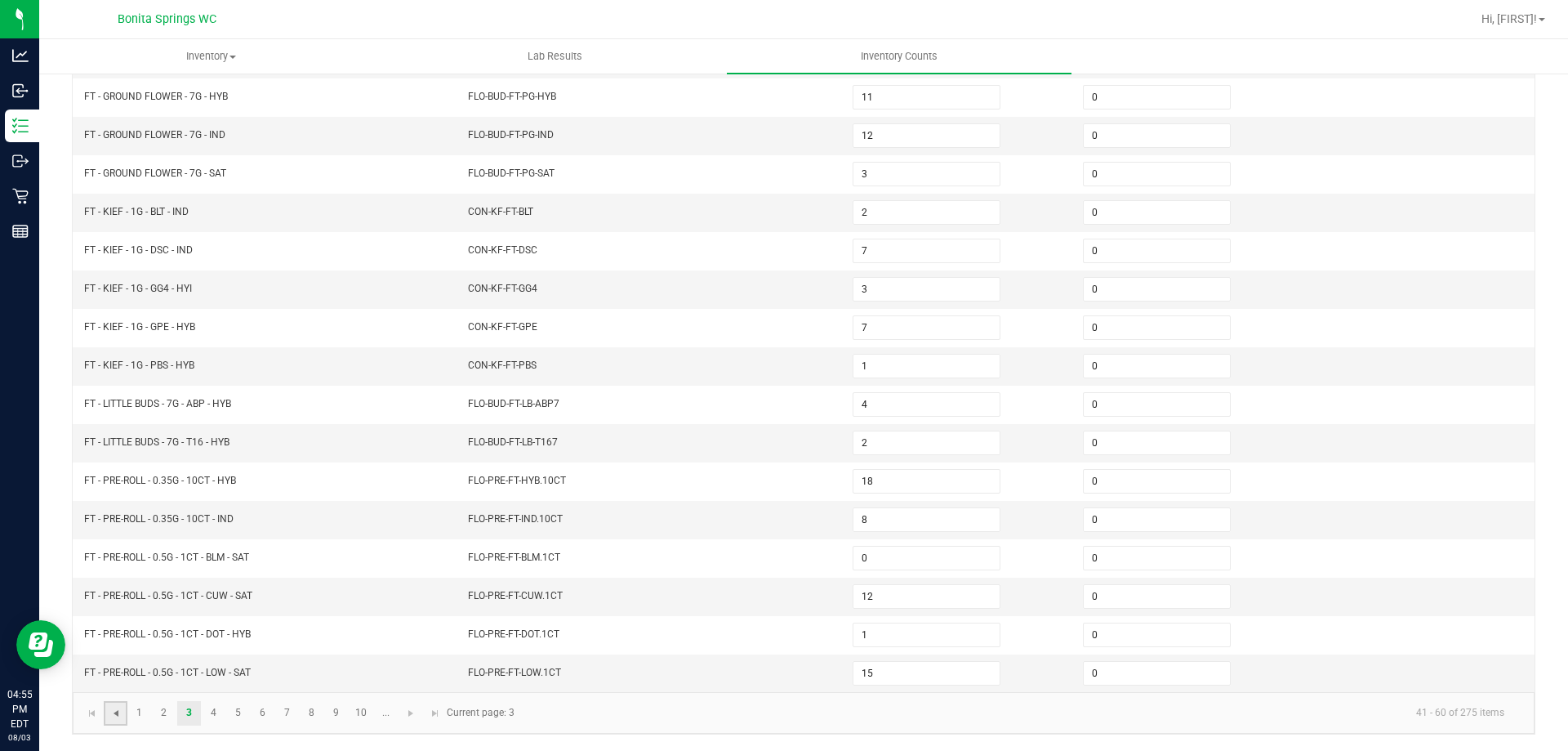 click 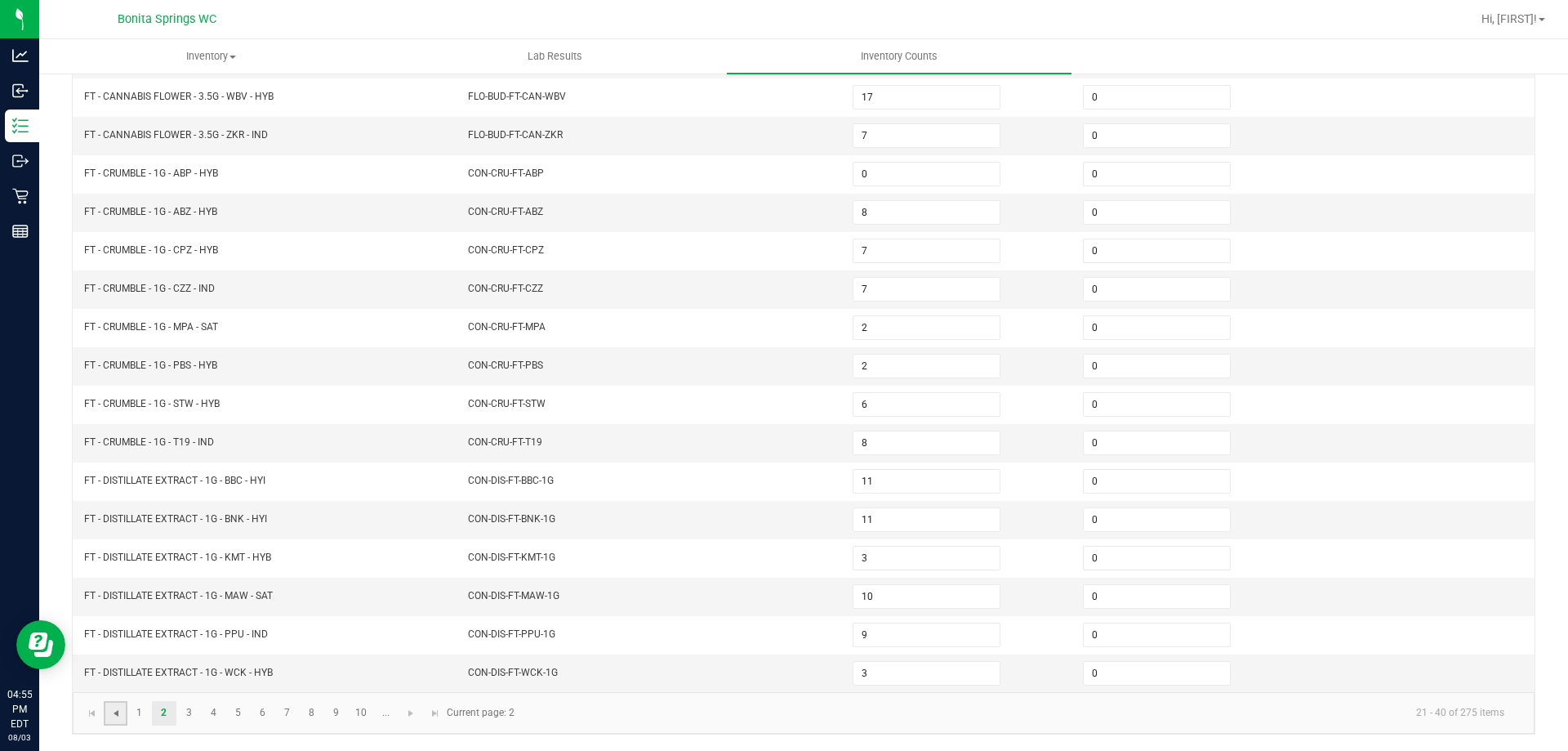 click 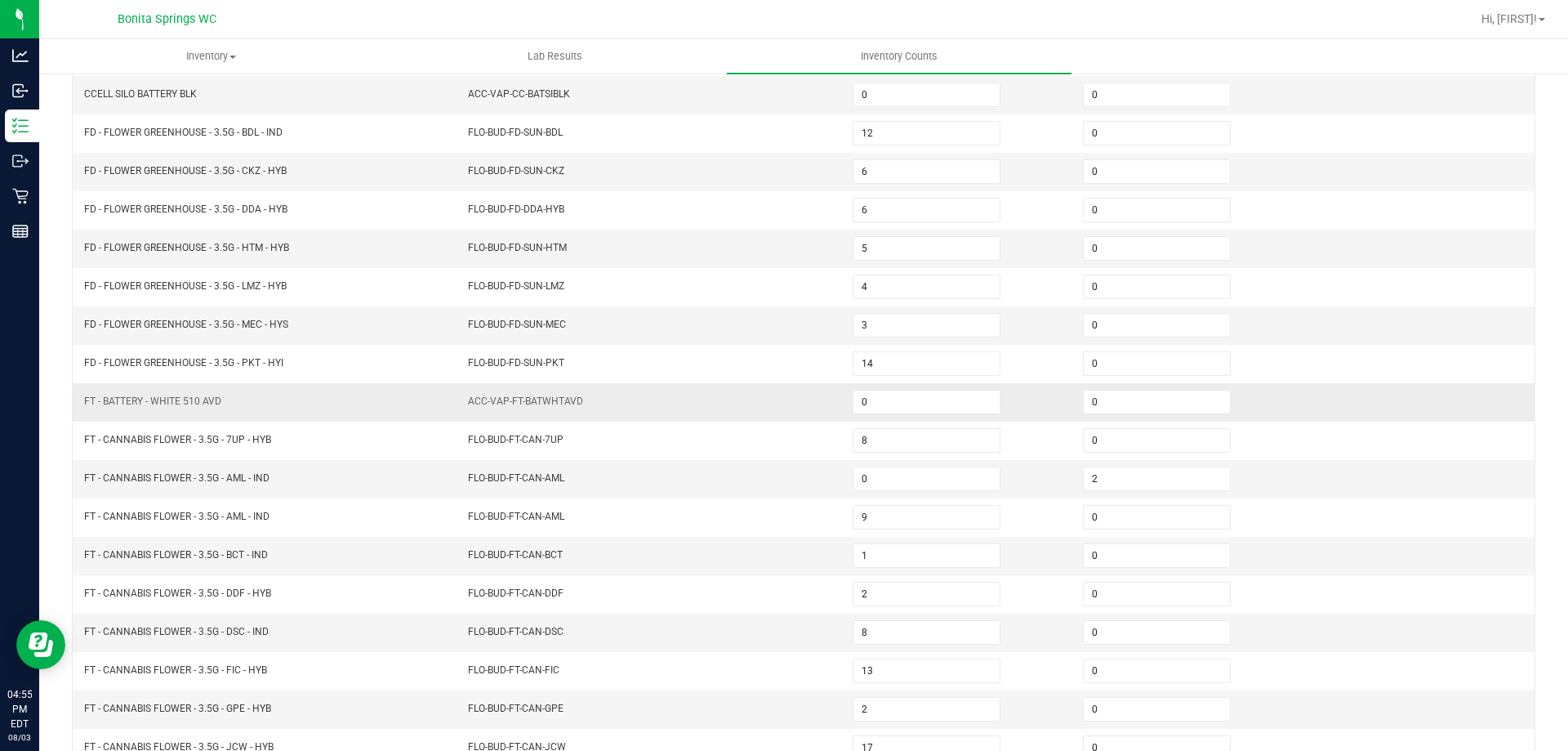 scroll, scrollTop: 12, scrollLeft: 0, axis: vertical 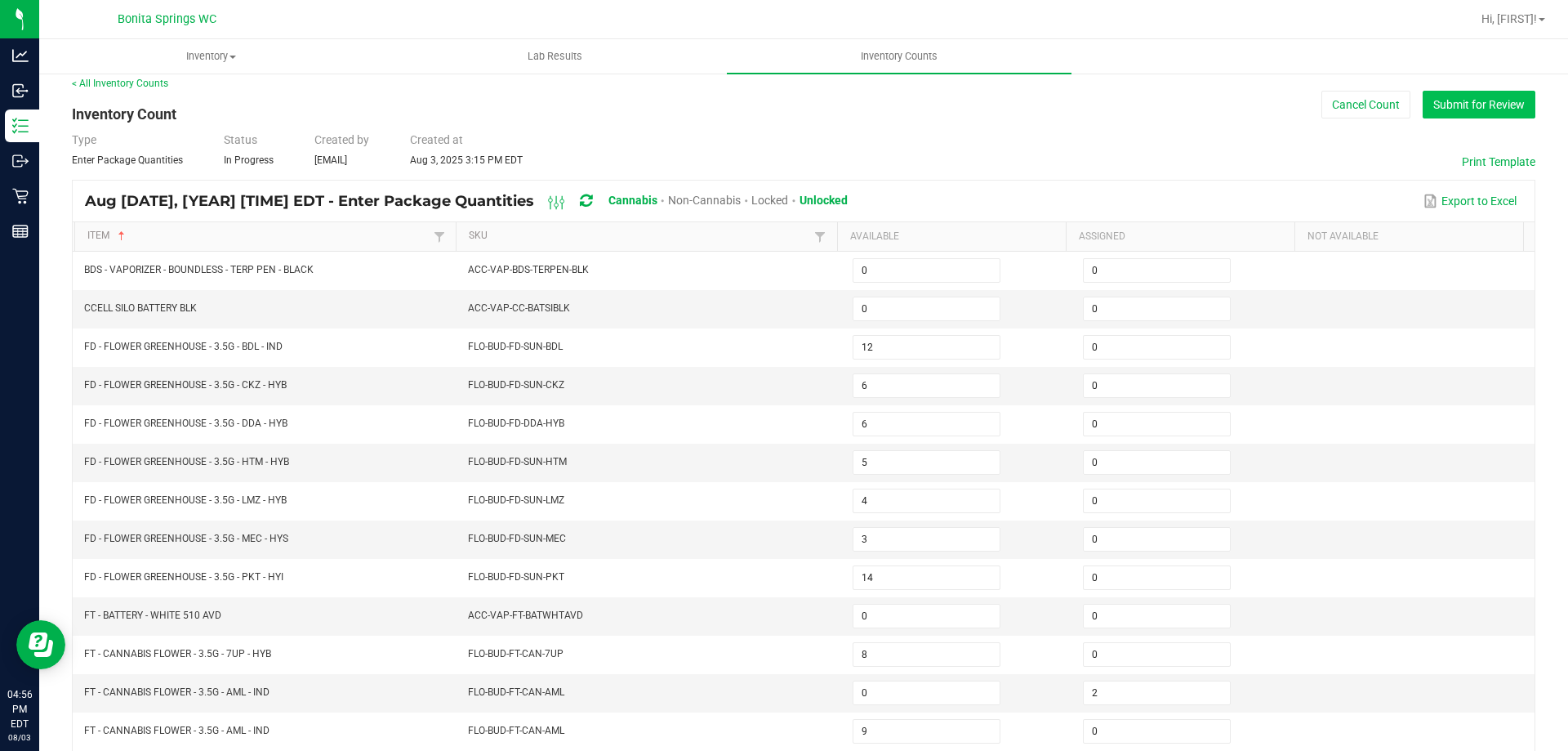 click on "Submit for Review" at bounding box center [1479, 105] 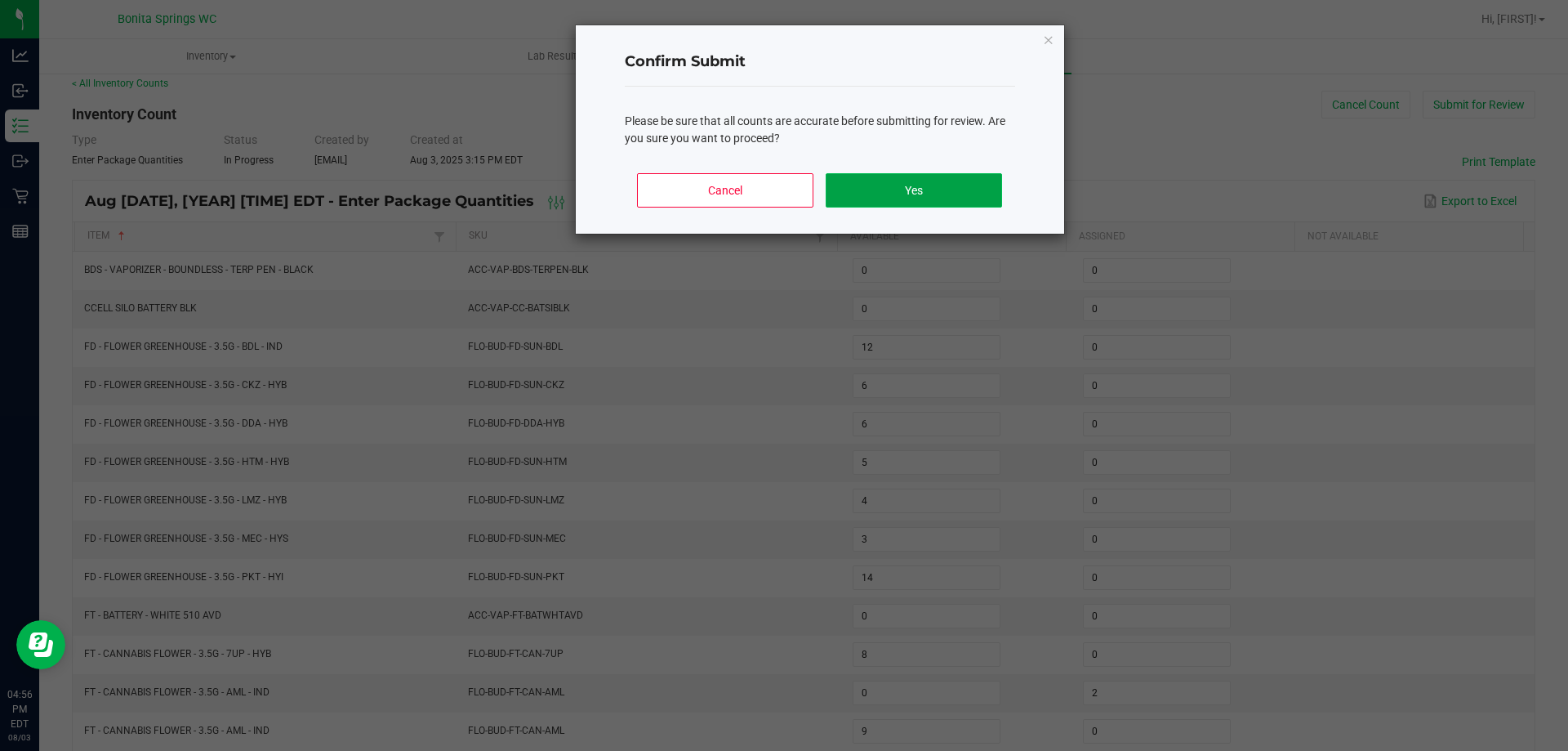 click on "Yes" 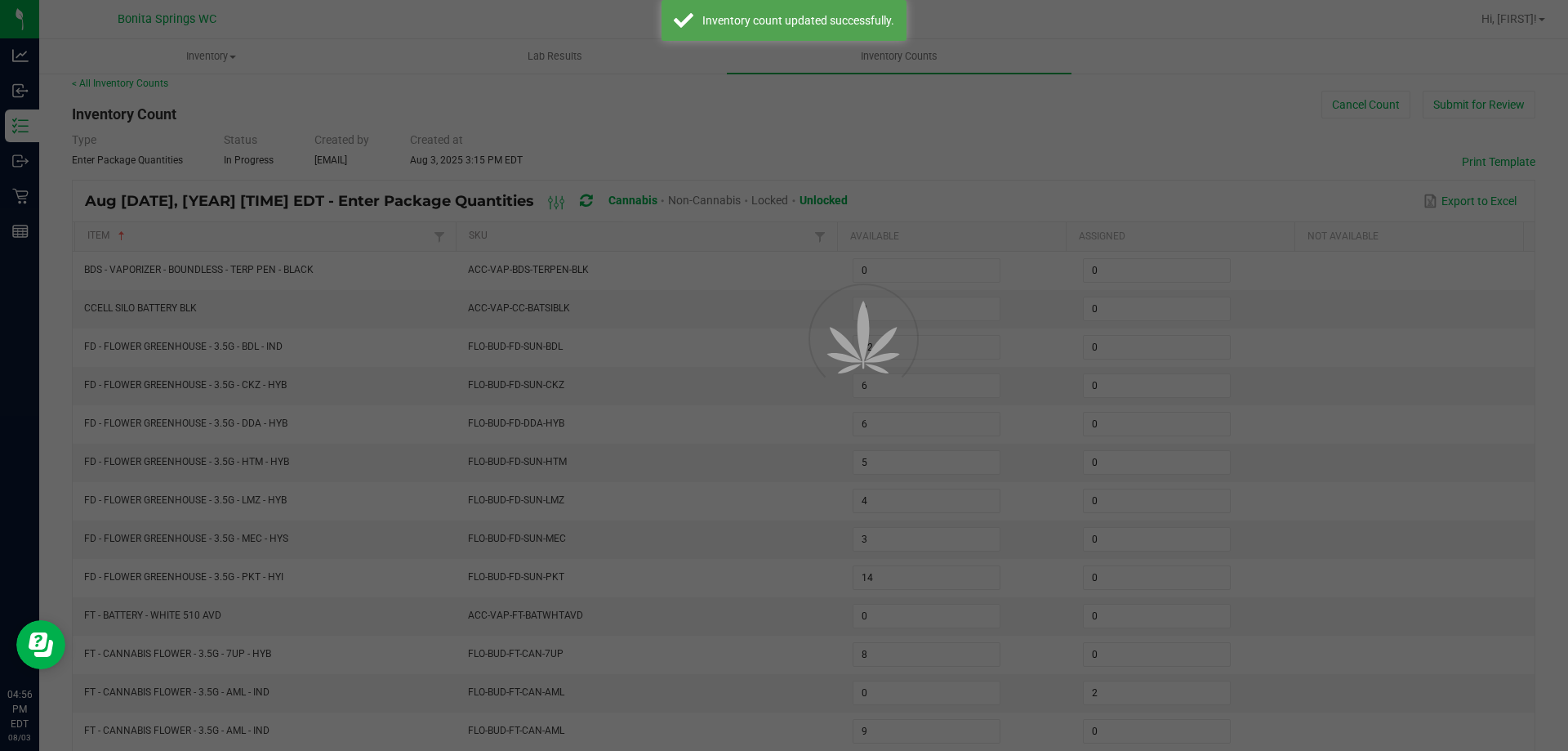 scroll, scrollTop: 0, scrollLeft: 0, axis: both 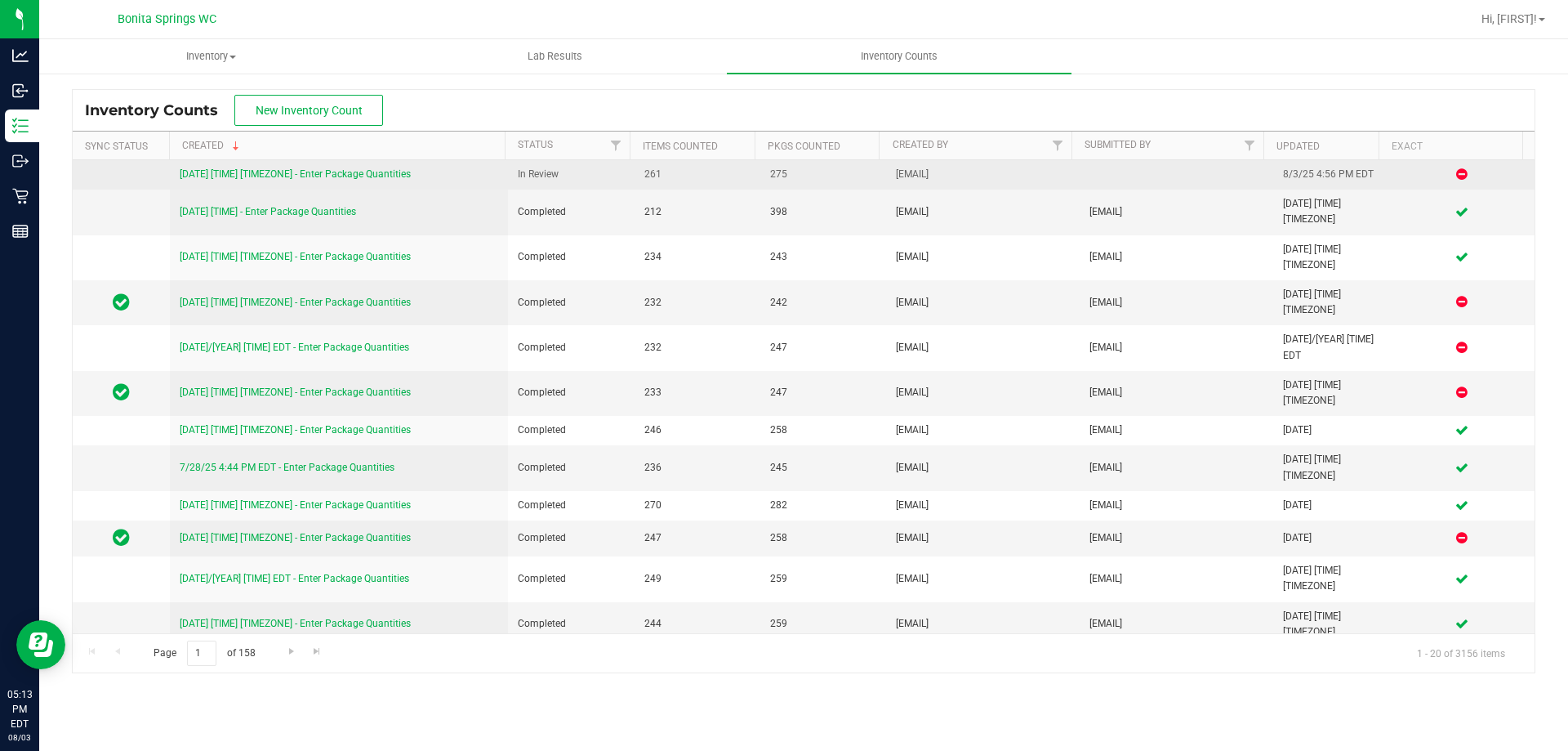 click on "[DATE] [TIME] [TIMEZONE] - Enter Package Quantities" at bounding box center [295, 174] 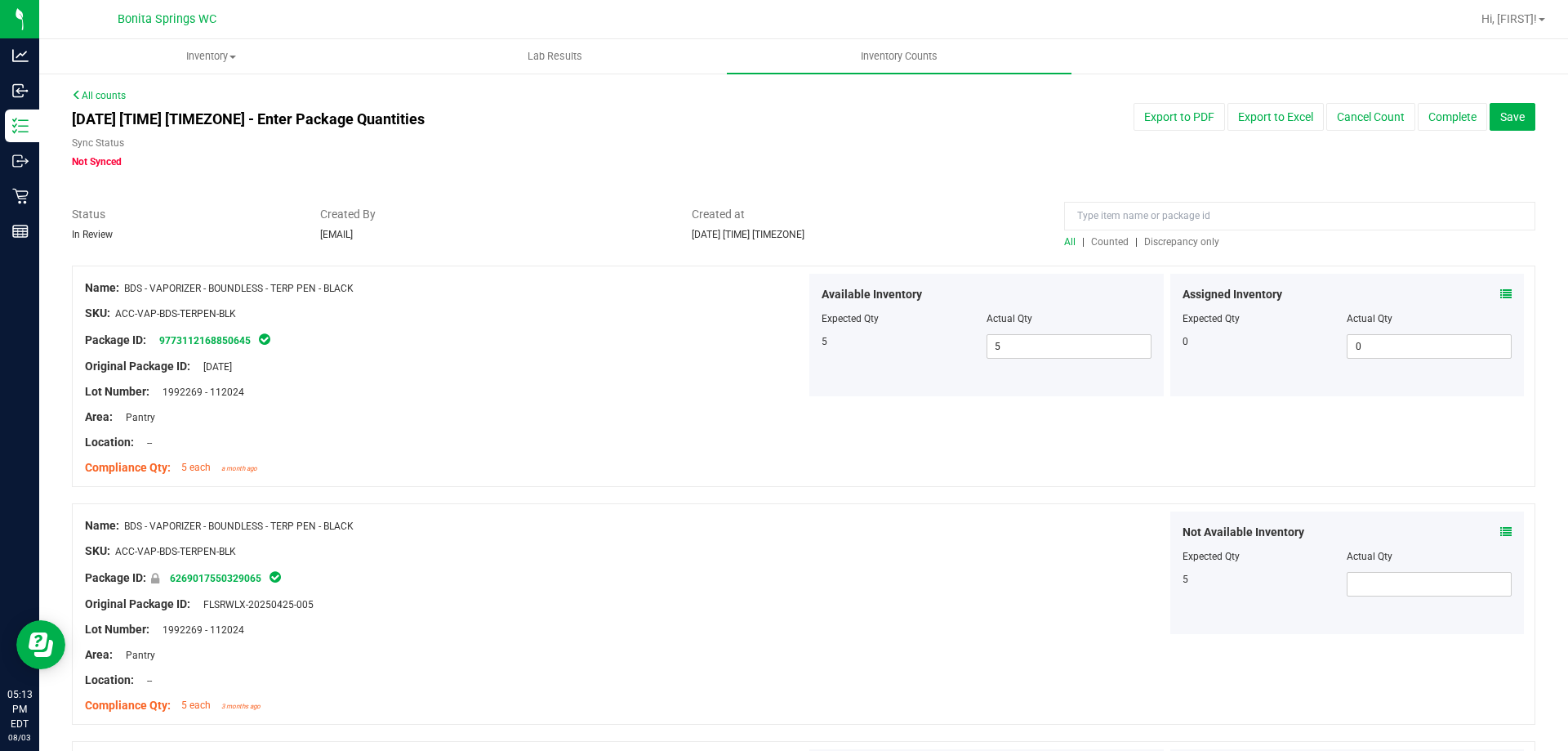 click on "Discrepancy only" at bounding box center (1182, 242) 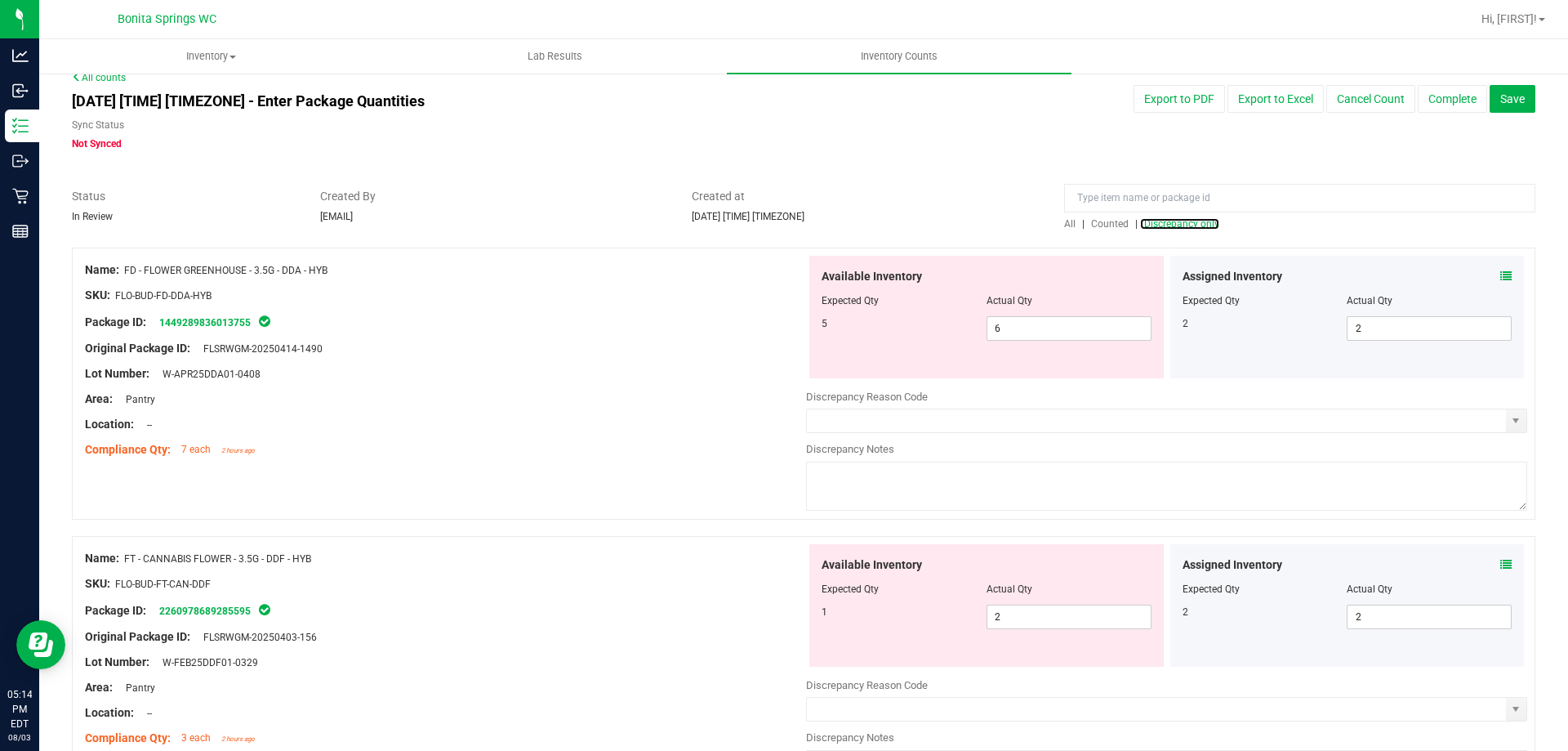 scroll, scrollTop: 0, scrollLeft: 0, axis: both 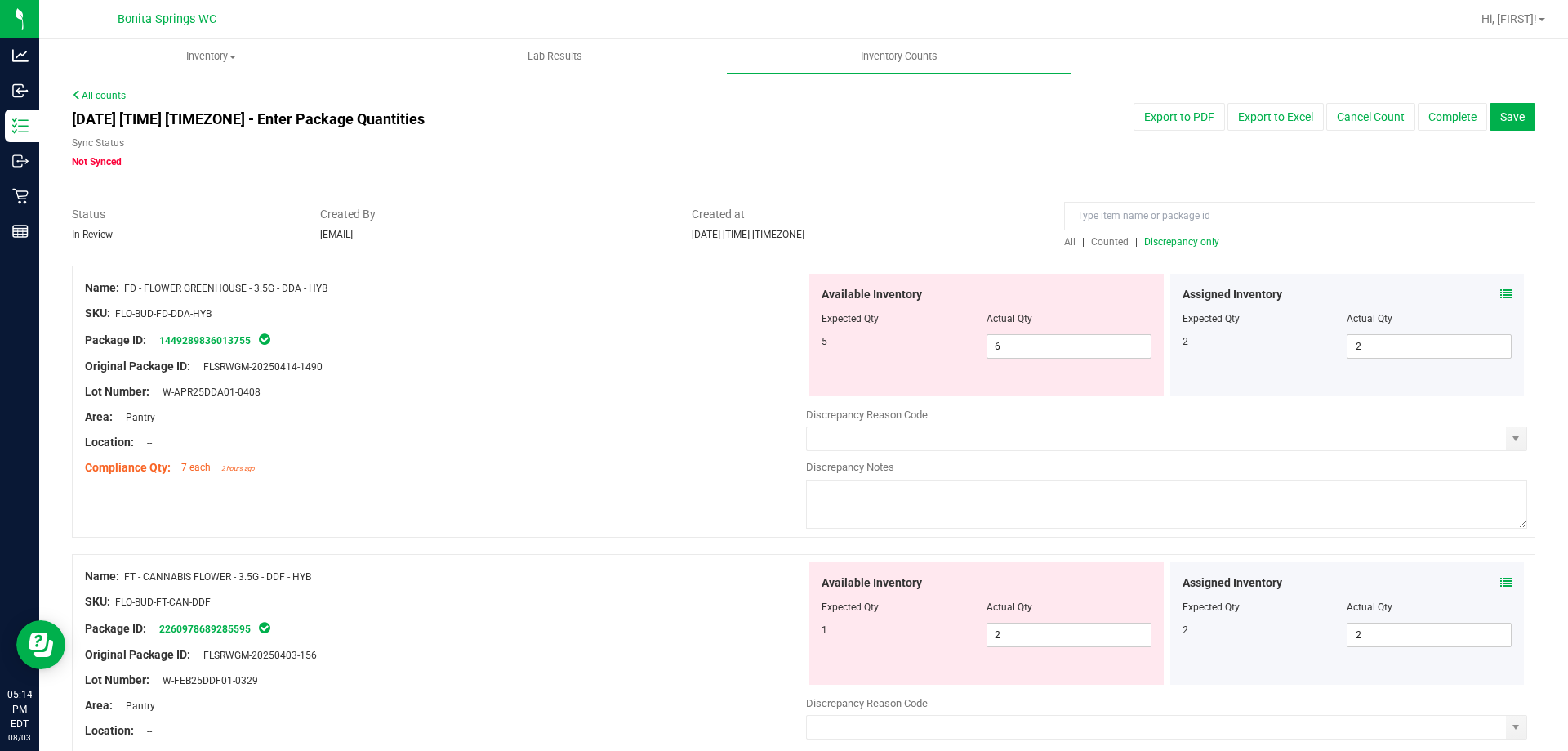 click at bounding box center (1506, 294) 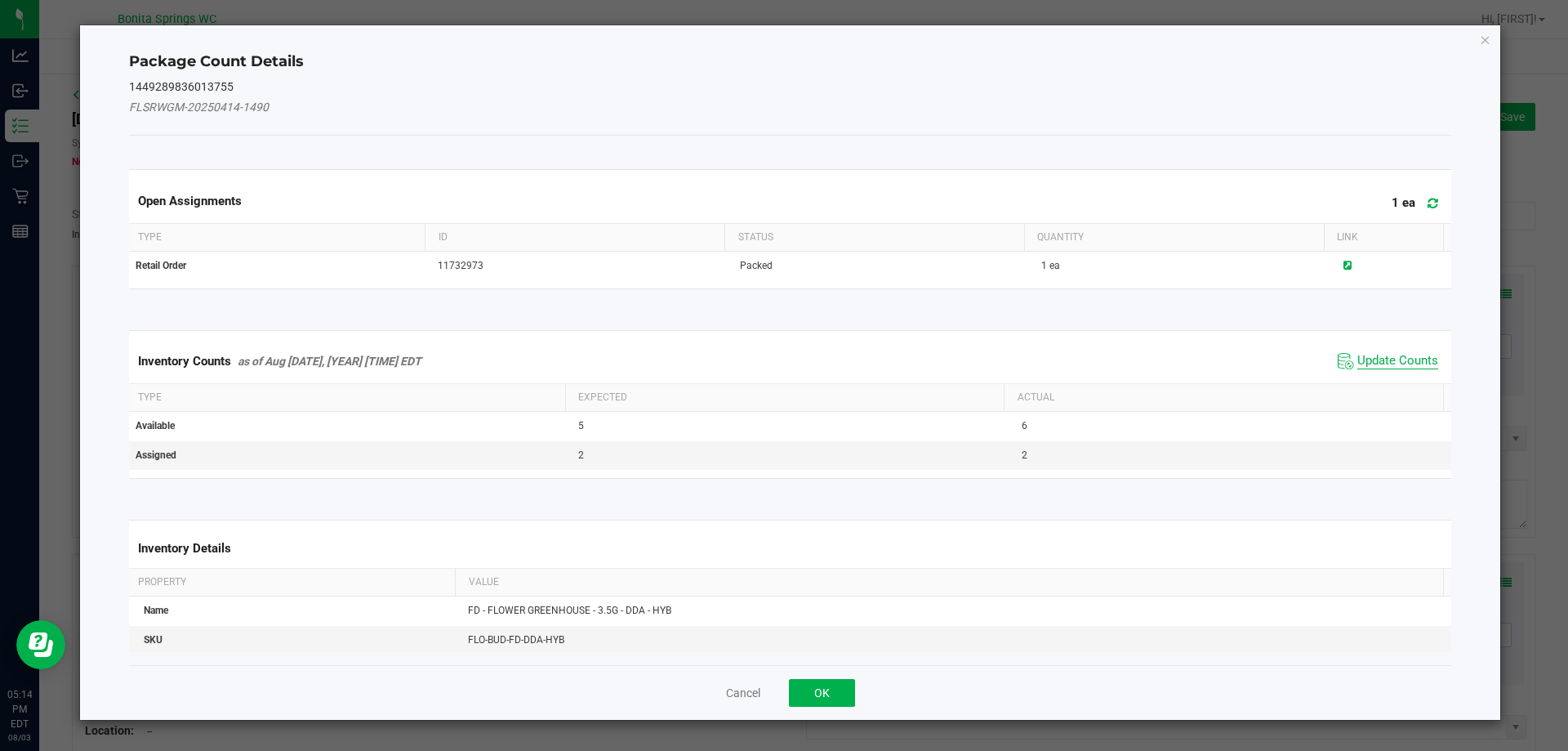 click on "Update Counts" 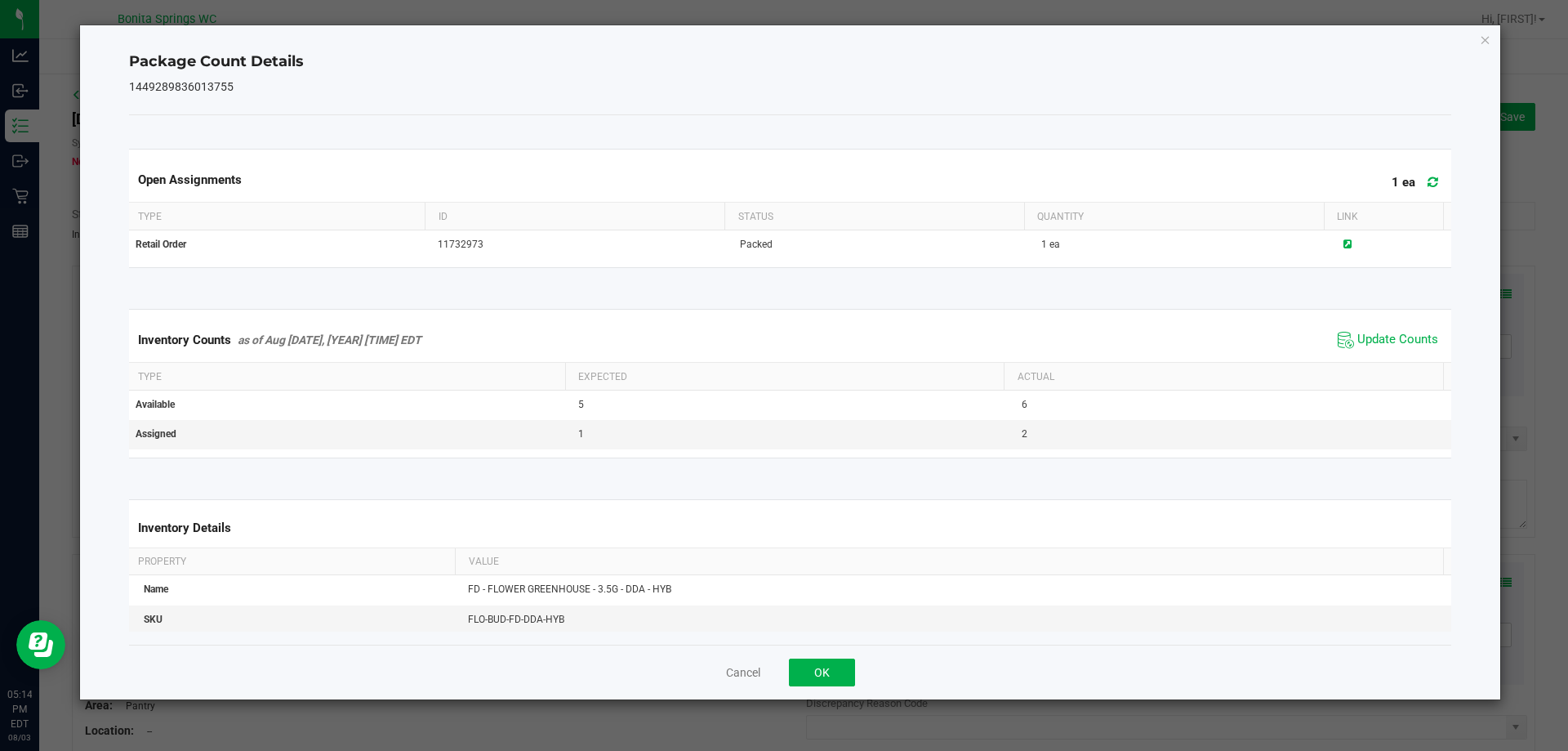 click 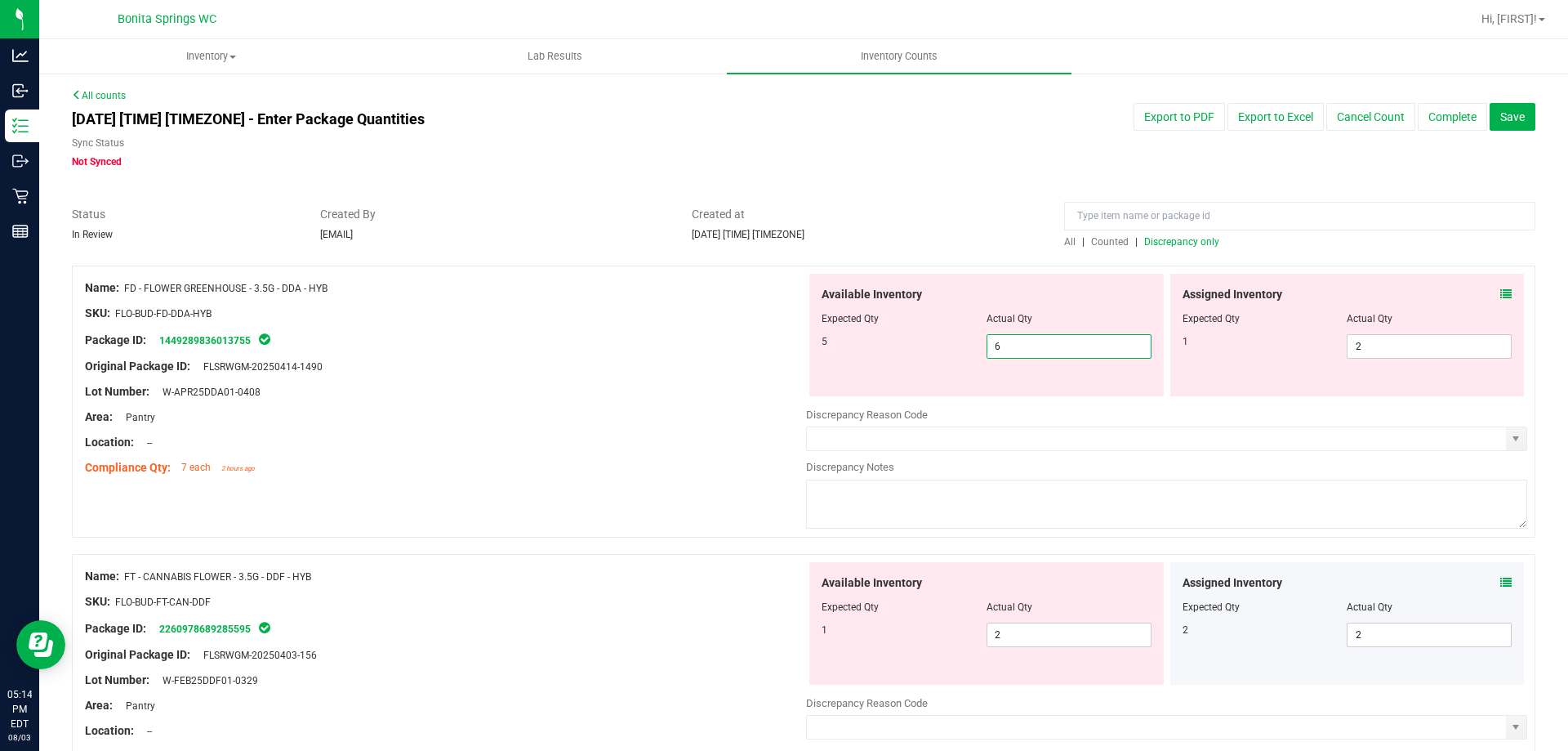 click on "6 6" at bounding box center [1069, 346] 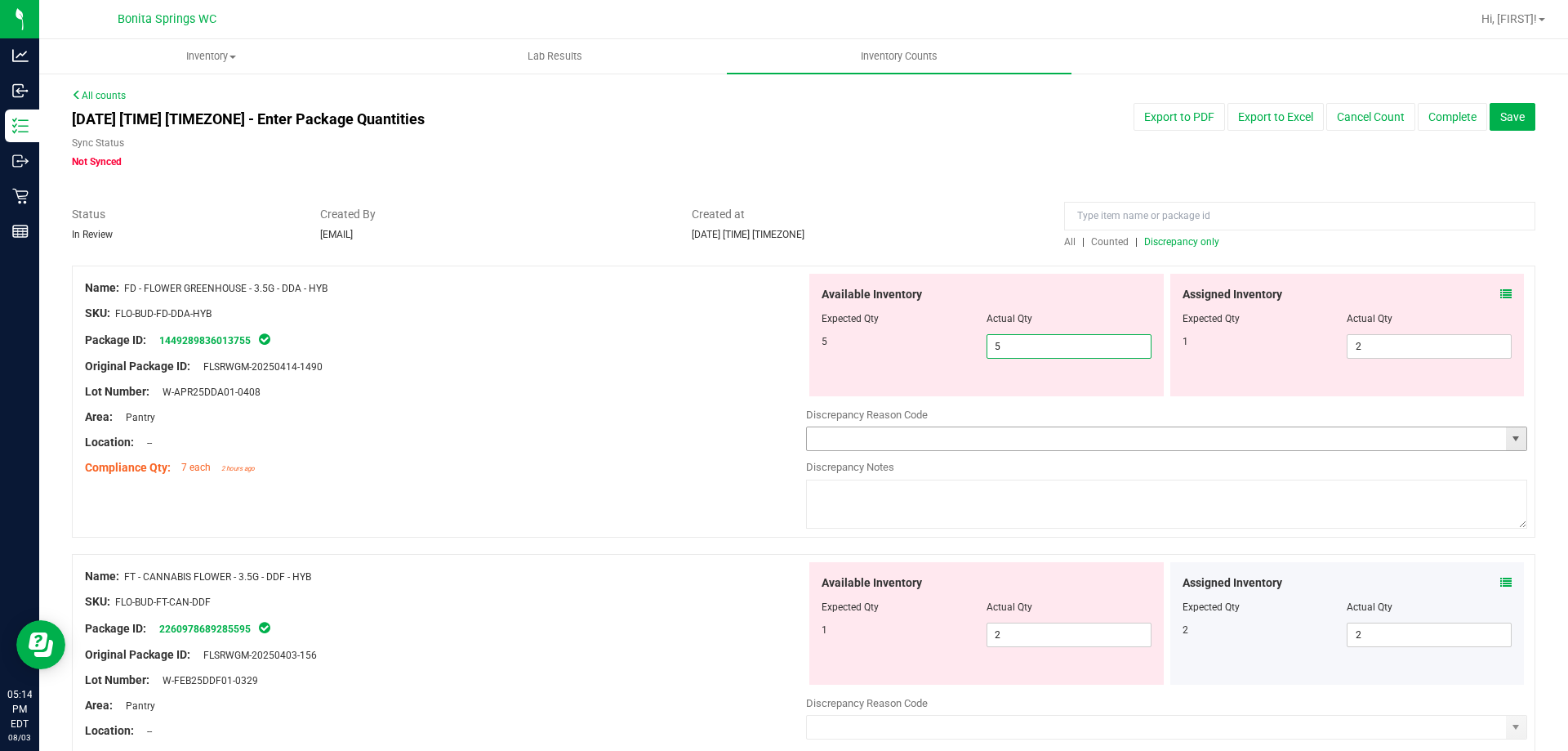 click on "Lot Number:
W-APR25DDA01-0408" at bounding box center [445, 391] 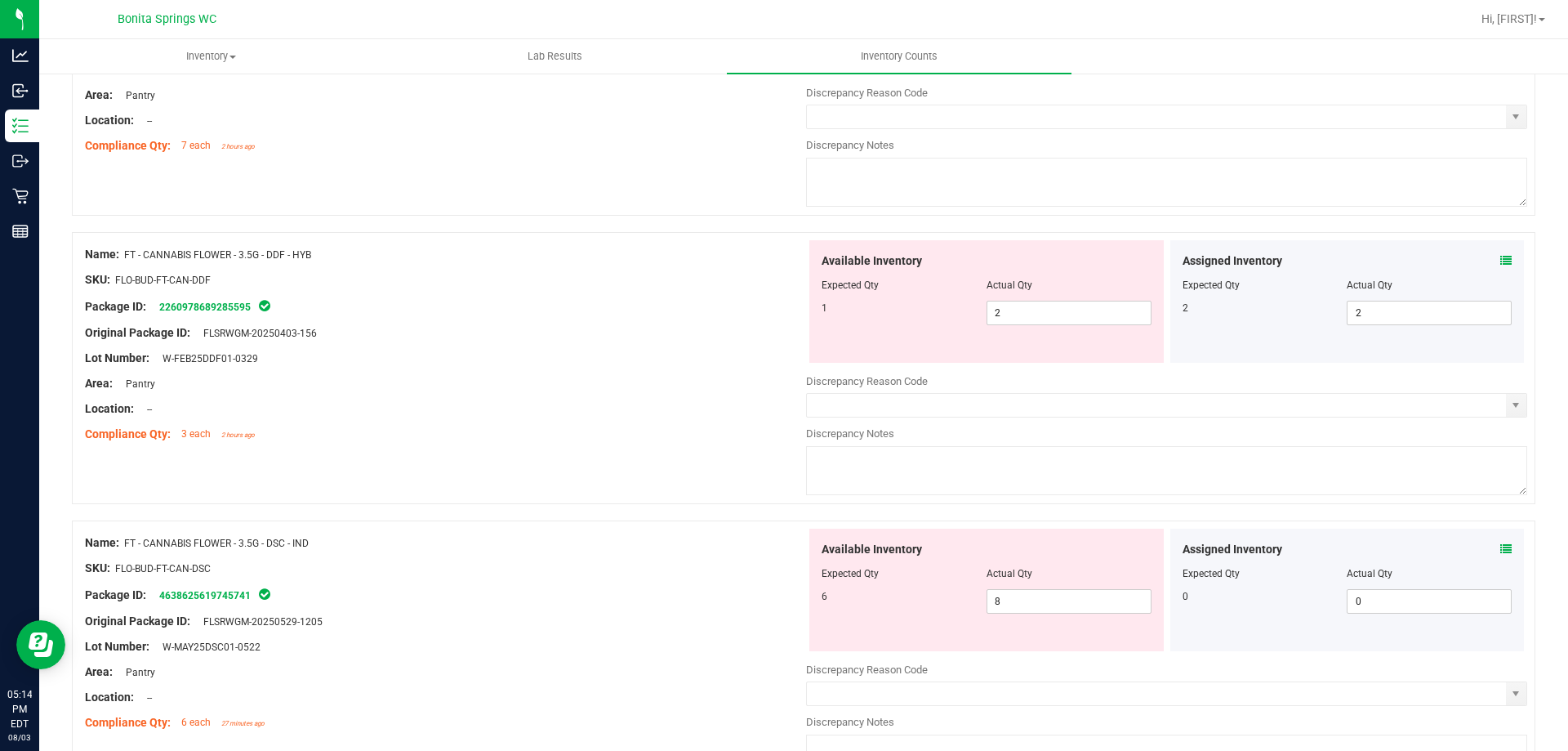 scroll, scrollTop: 327, scrollLeft: 0, axis: vertical 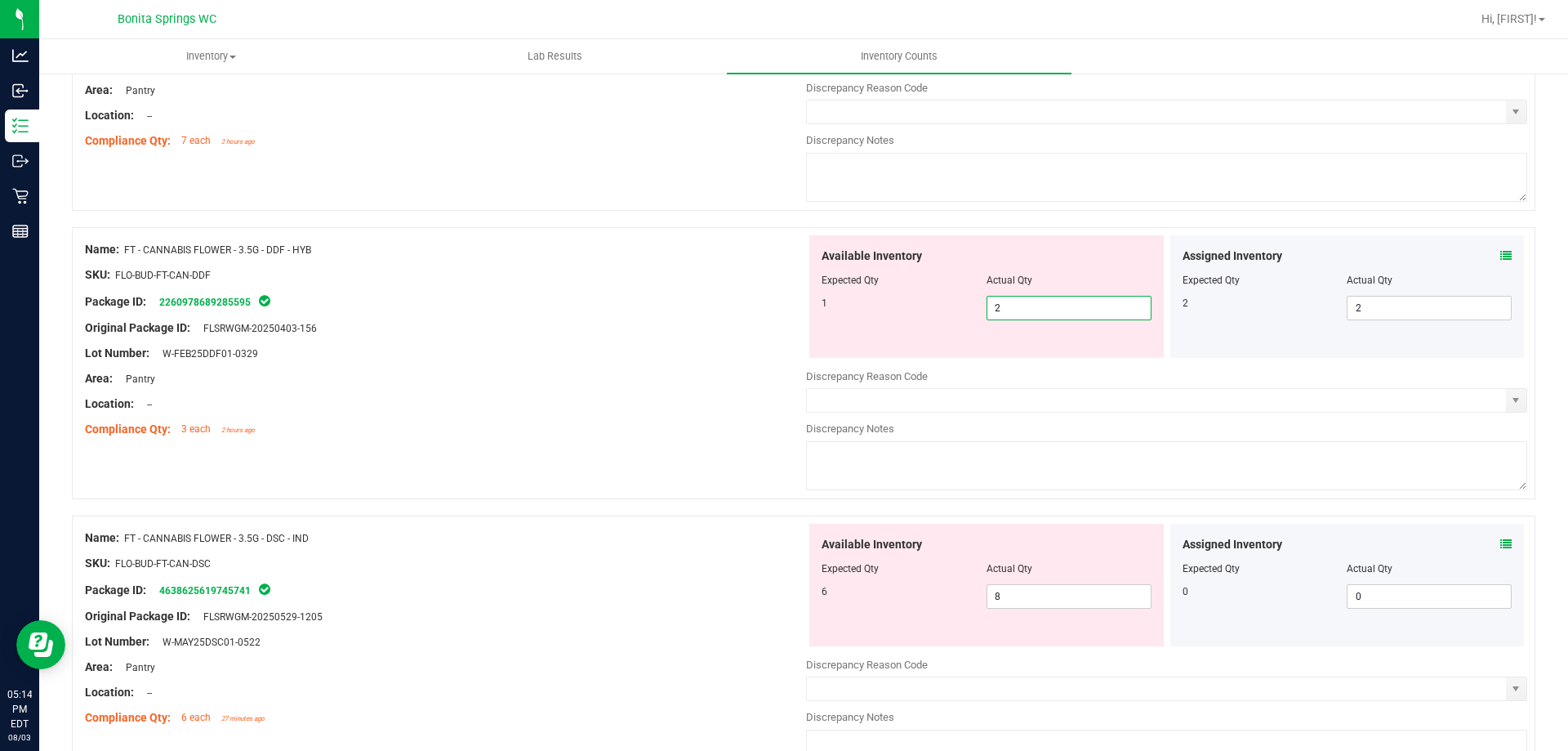 click on "2 2" at bounding box center [1069, 308] 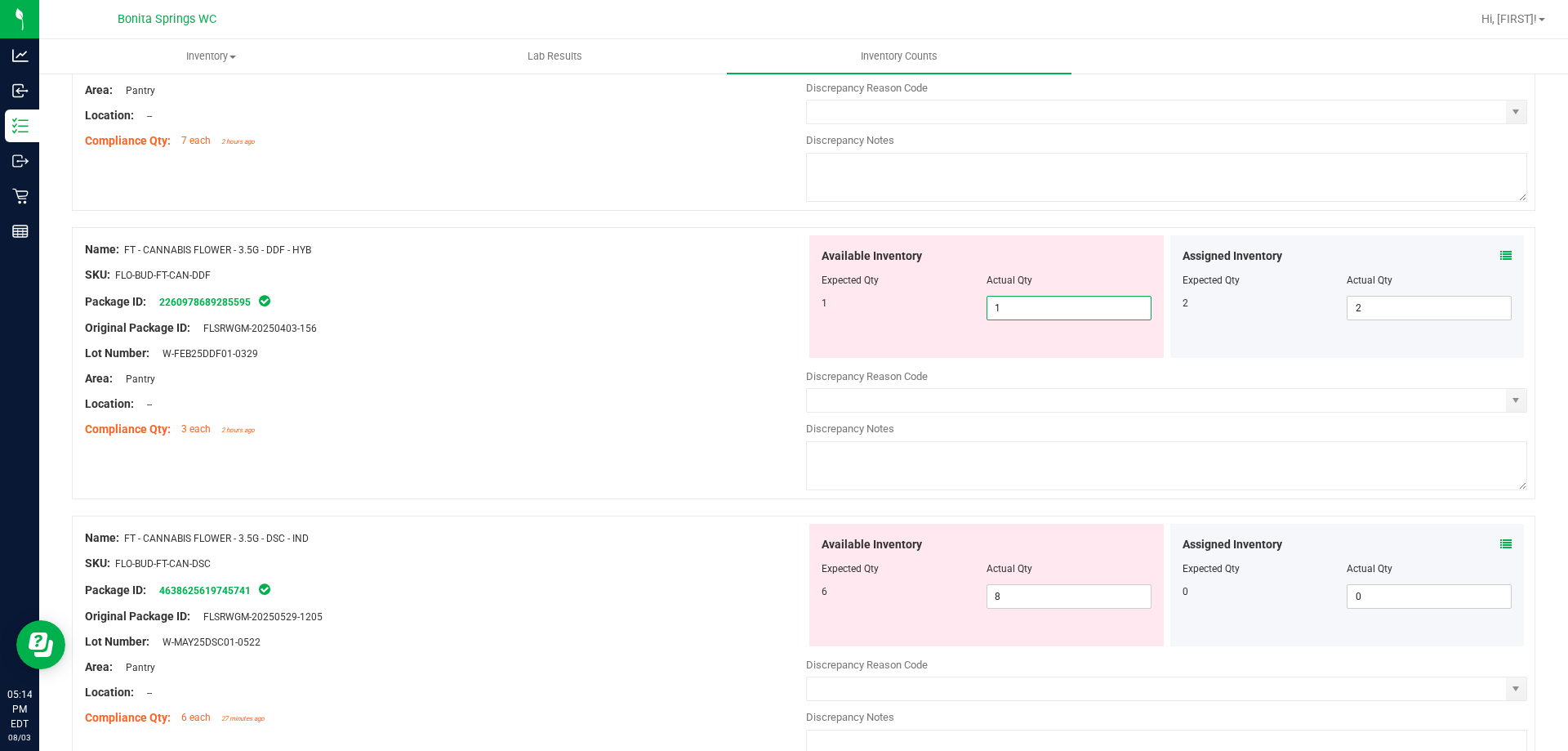 click at bounding box center (445, 417) 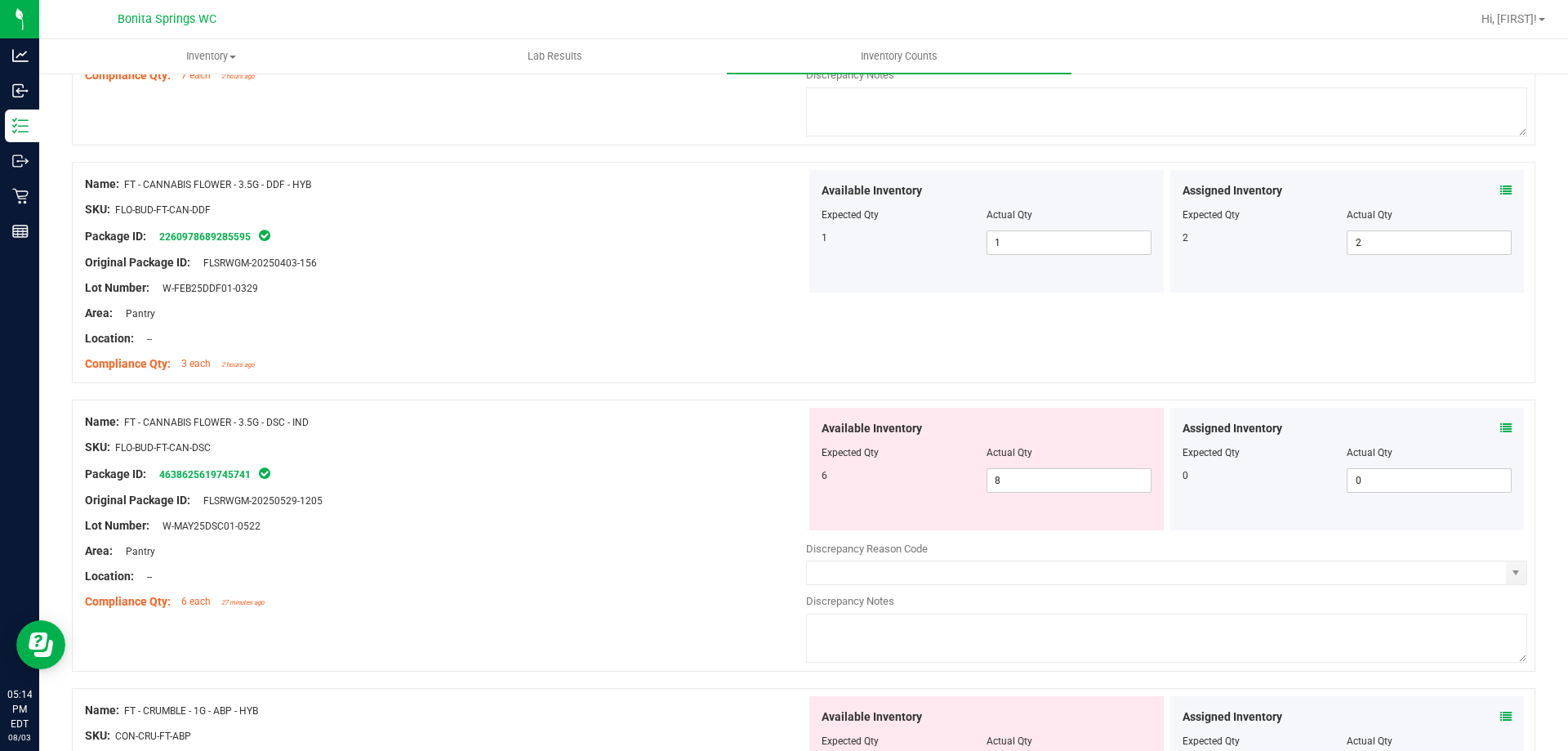 scroll, scrollTop: 572, scrollLeft: 0, axis: vertical 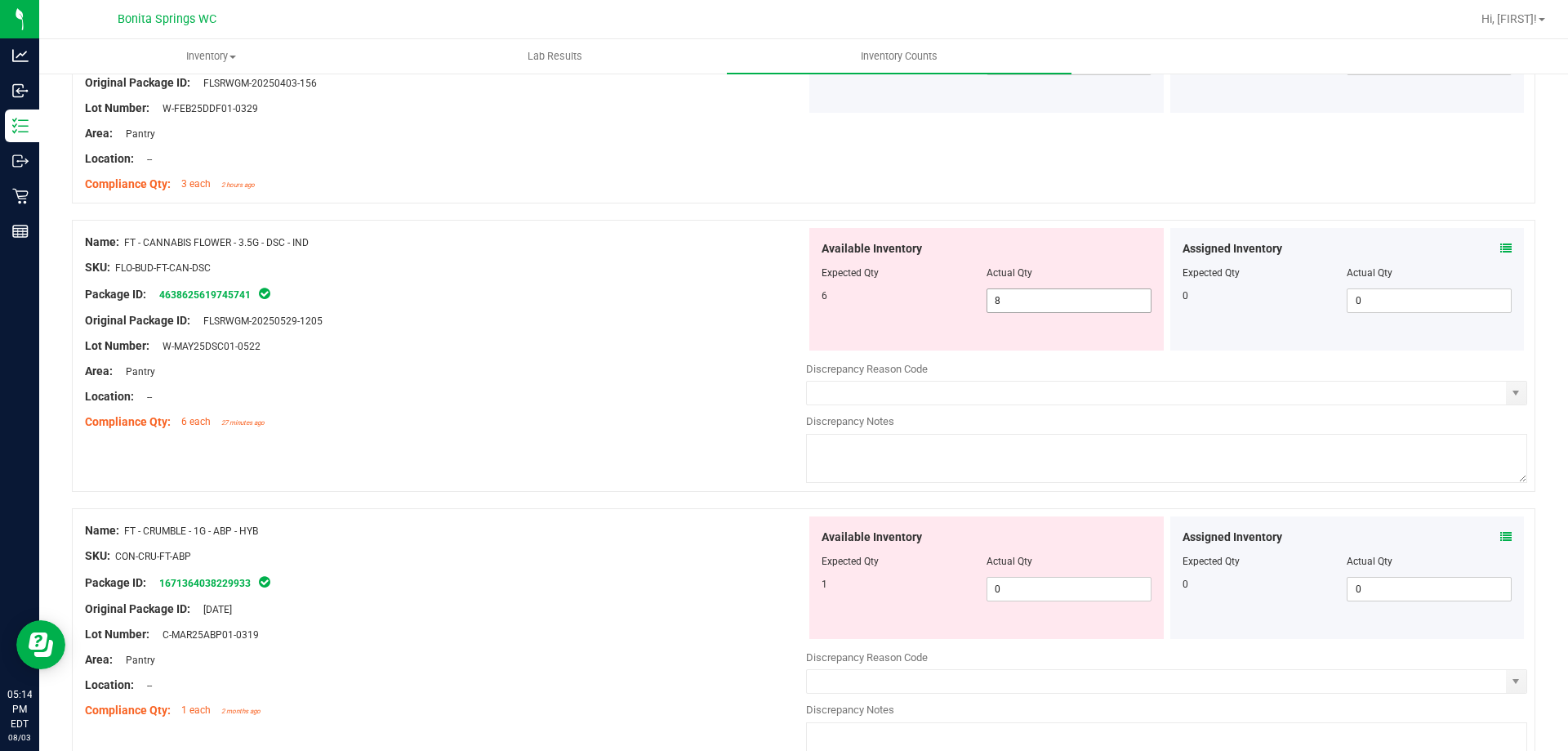 click on "8 8" at bounding box center [1069, 301] 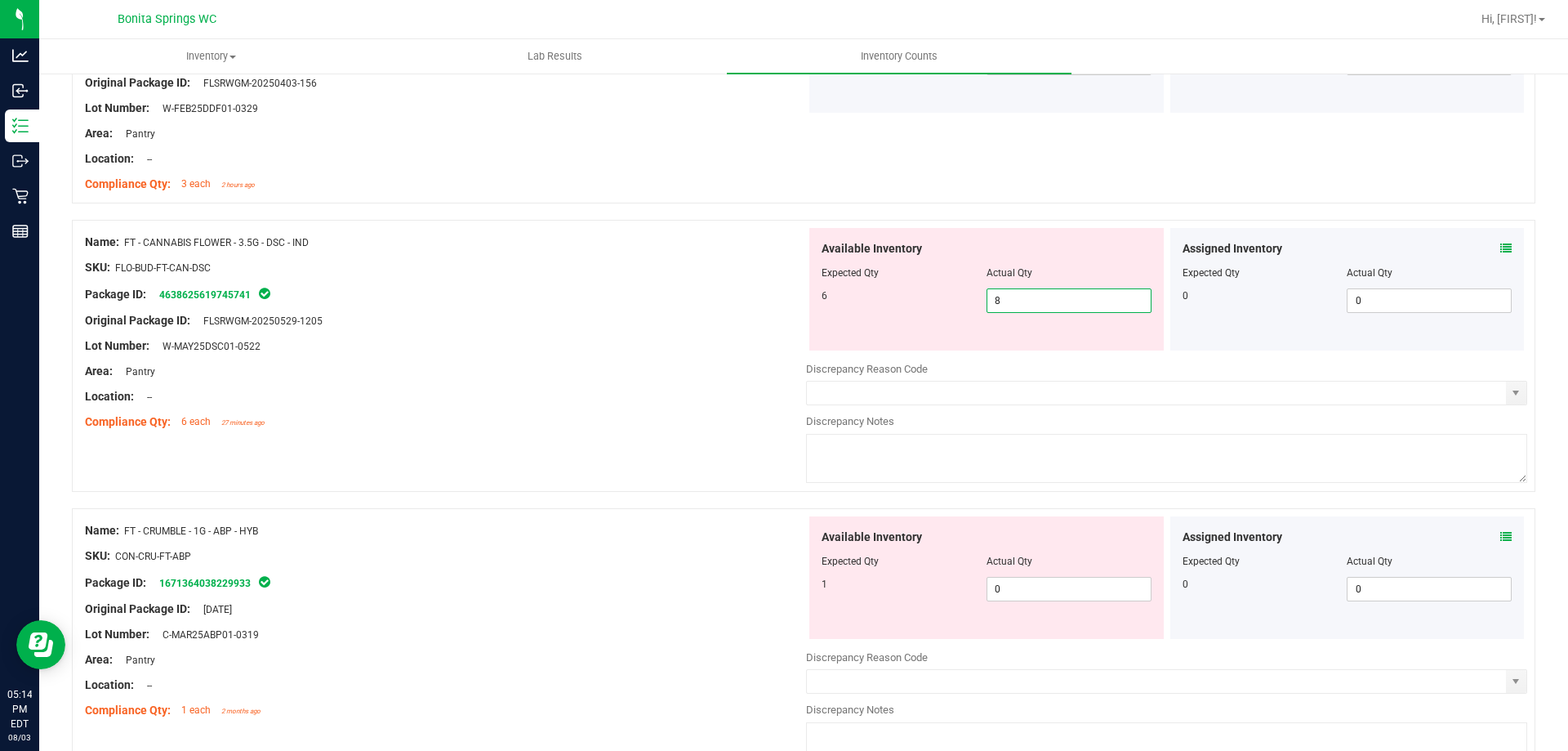 click at bounding box center (1506, 248) 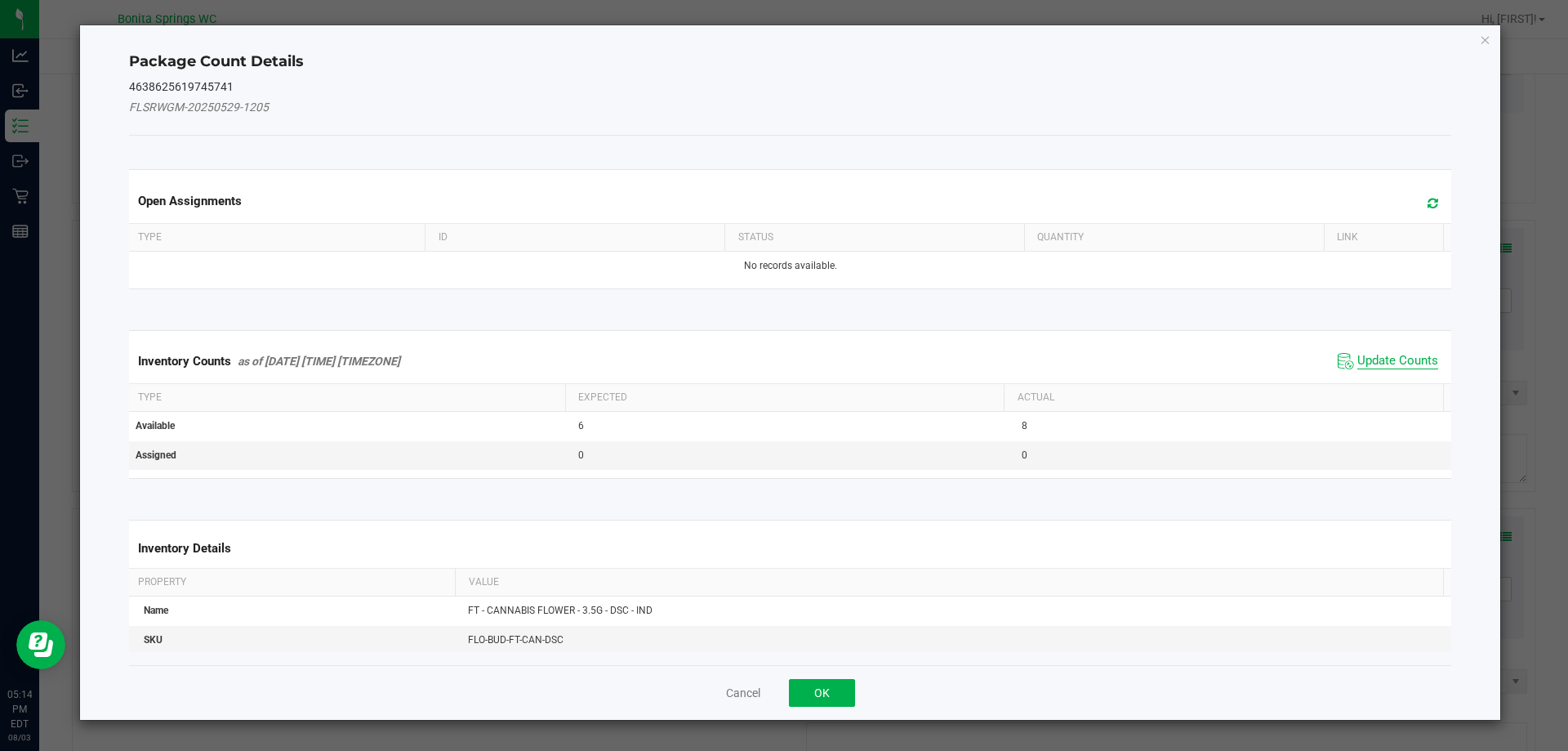 click on "Update Counts" 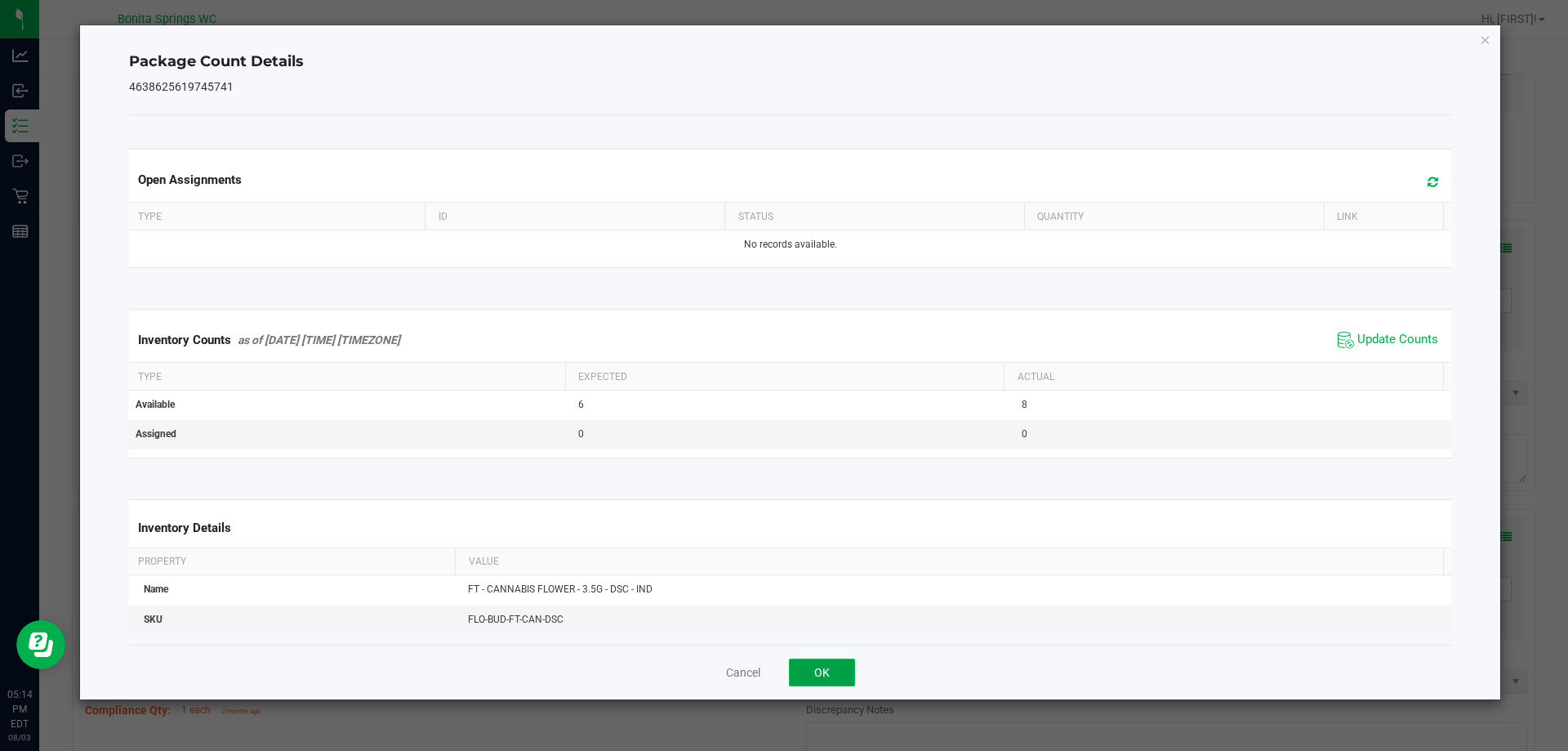 click on "OK" 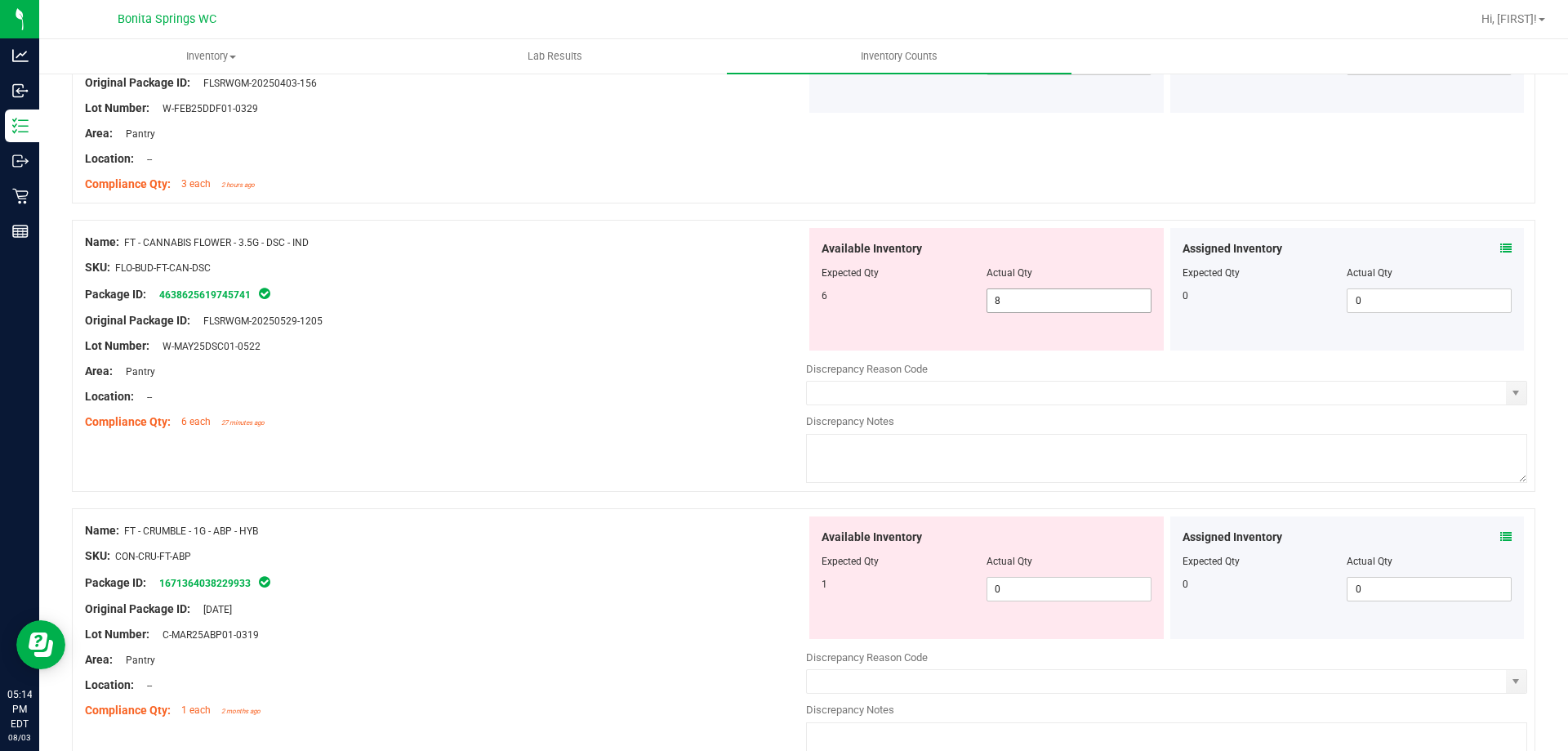 click on "8 8" at bounding box center (1069, 301) 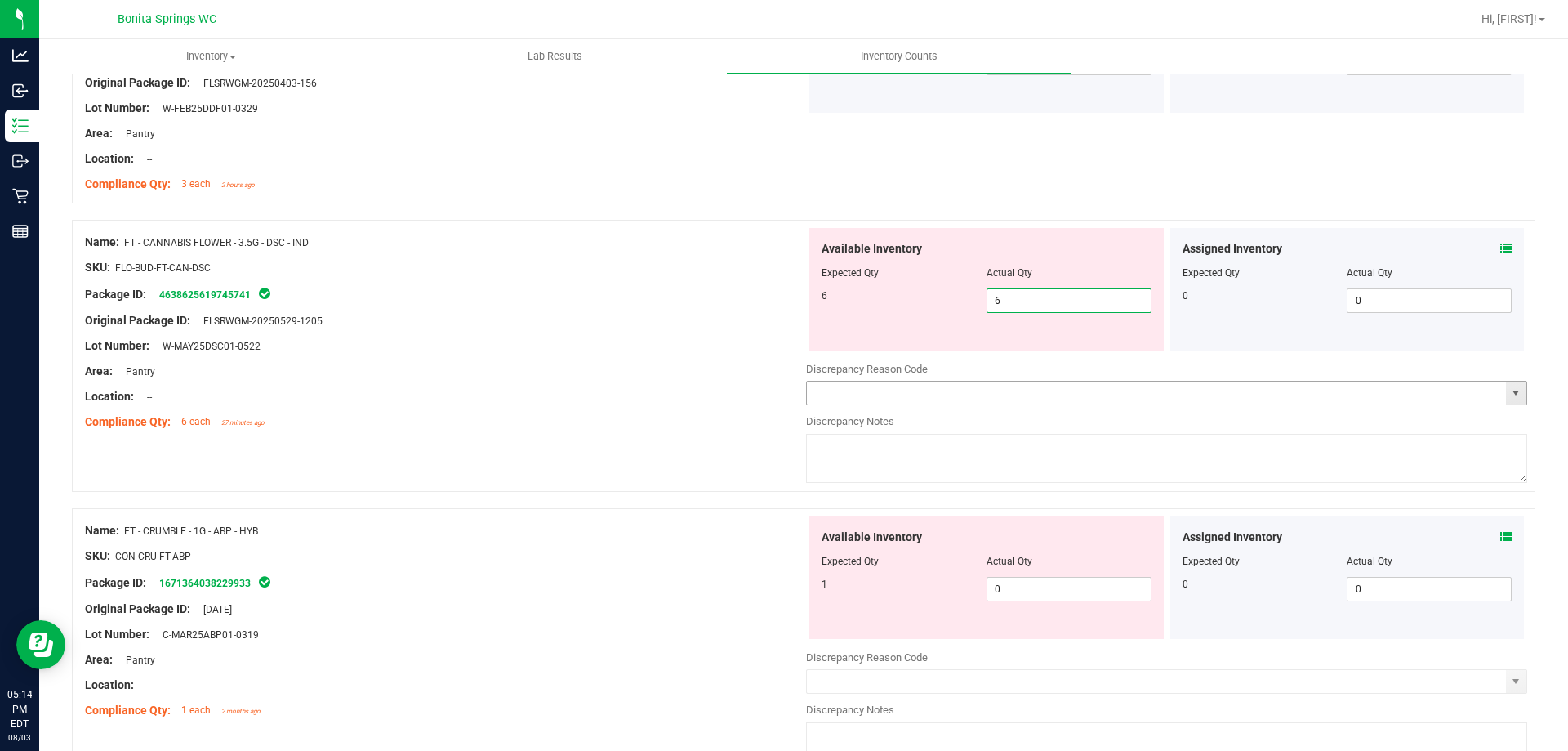 click at bounding box center (445, 409) 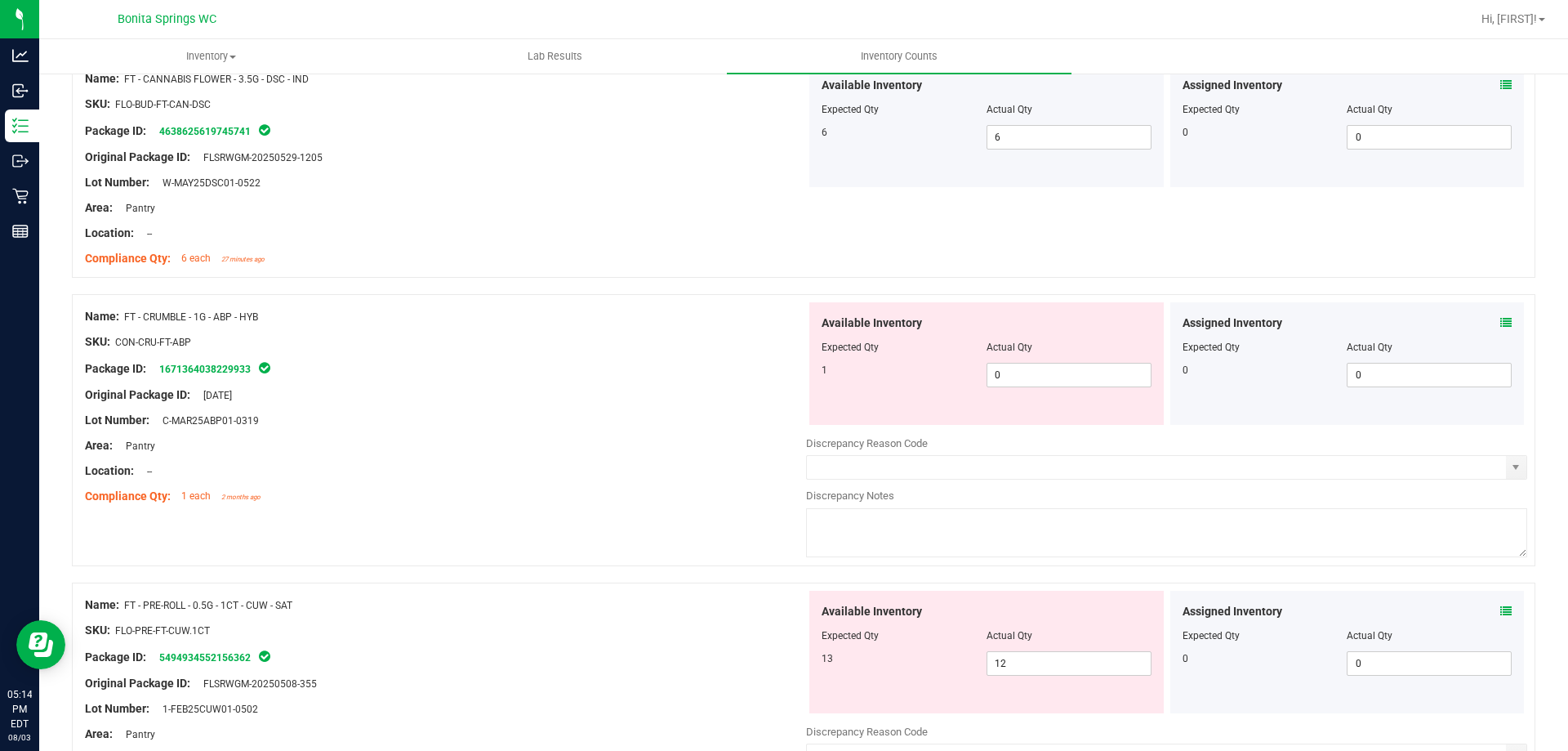 scroll, scrollTop: 817, scrollLeft: 0, axis: vertical 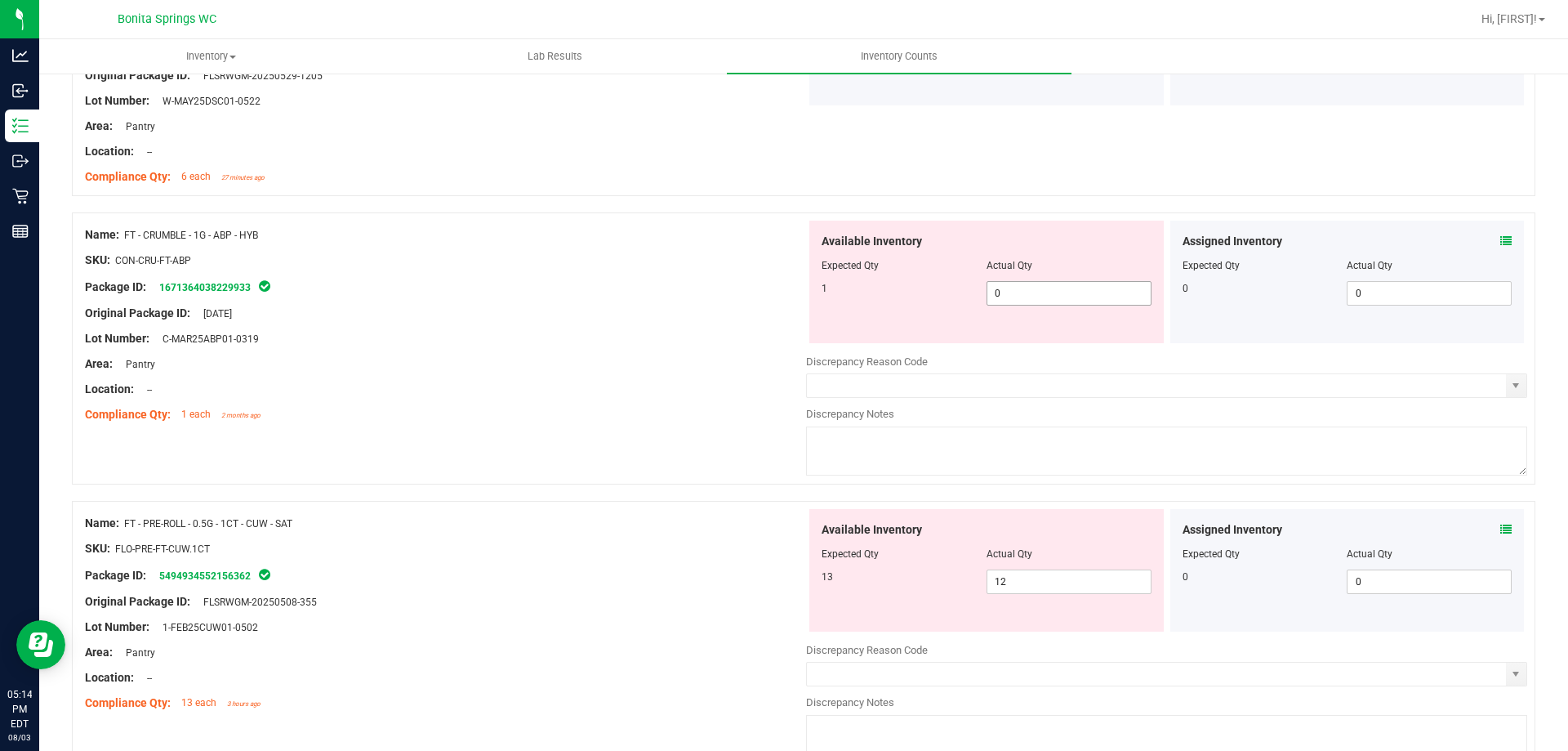 click on "0 0" at bounding box center [1069, 293] 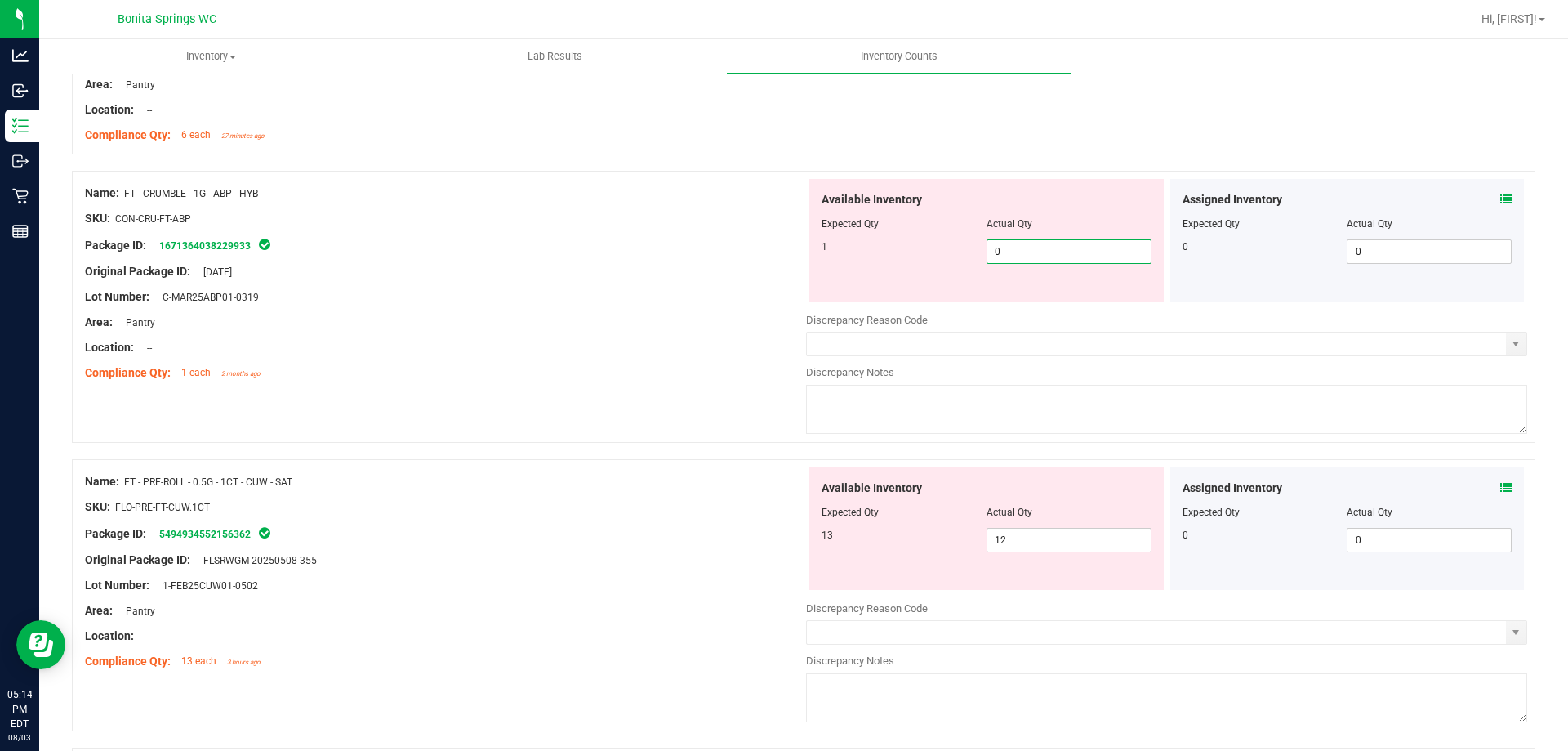 scroll, scrollTop: 899, scrollLeft: 0, axis: vertical 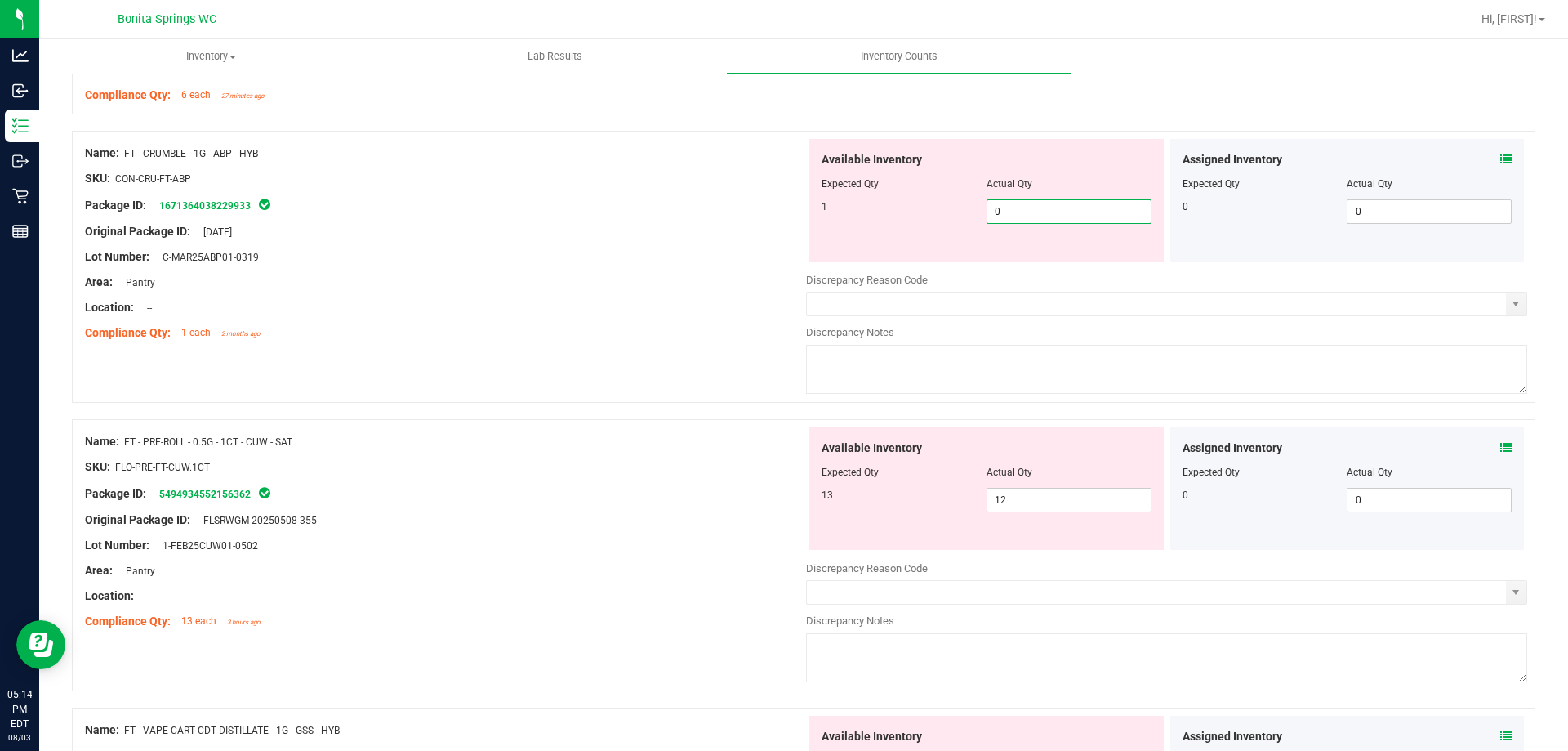 click on "Lot Number:
C-MAR25ABP01-0319" at bounding box center [445, 257] 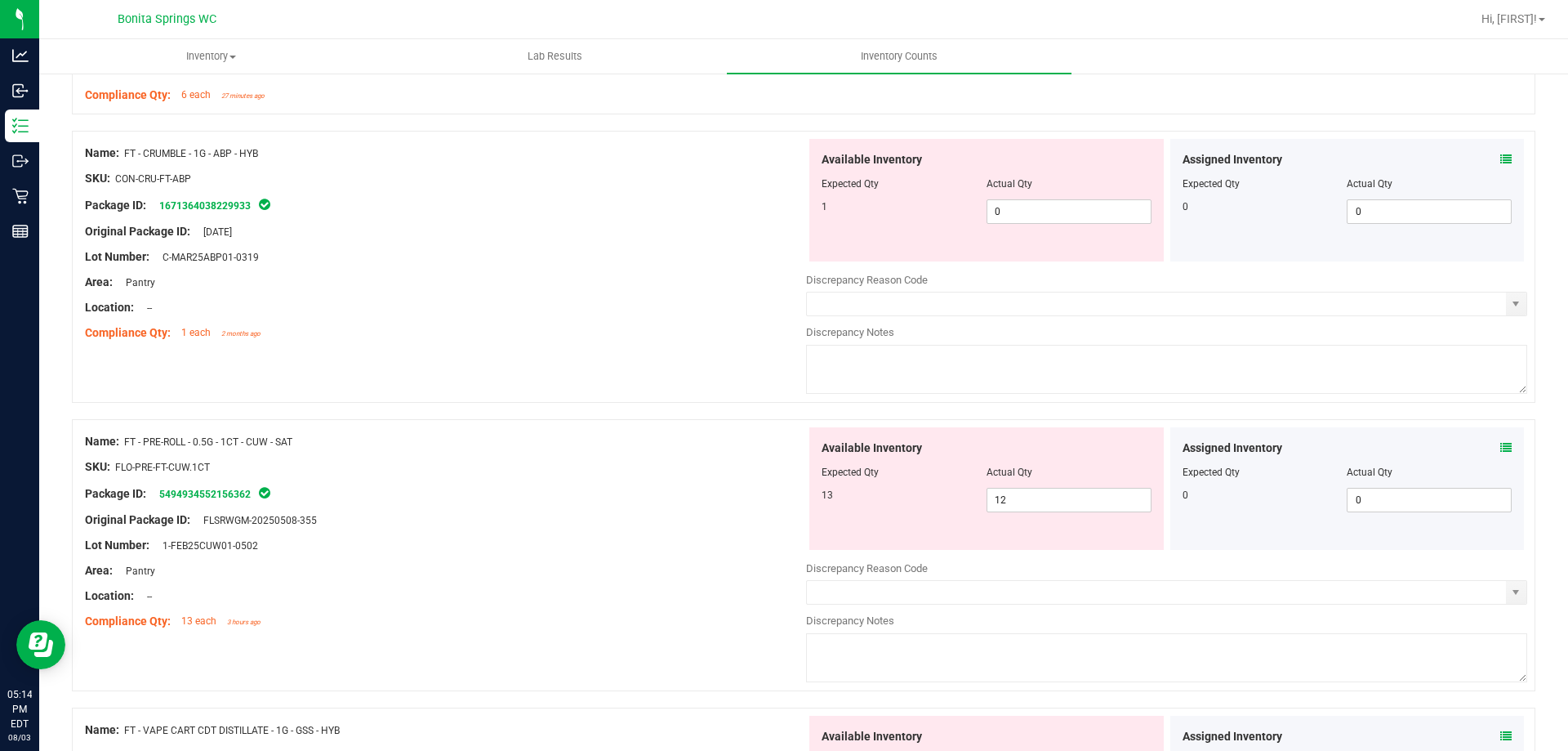 click at bounding box center (1506, 159) 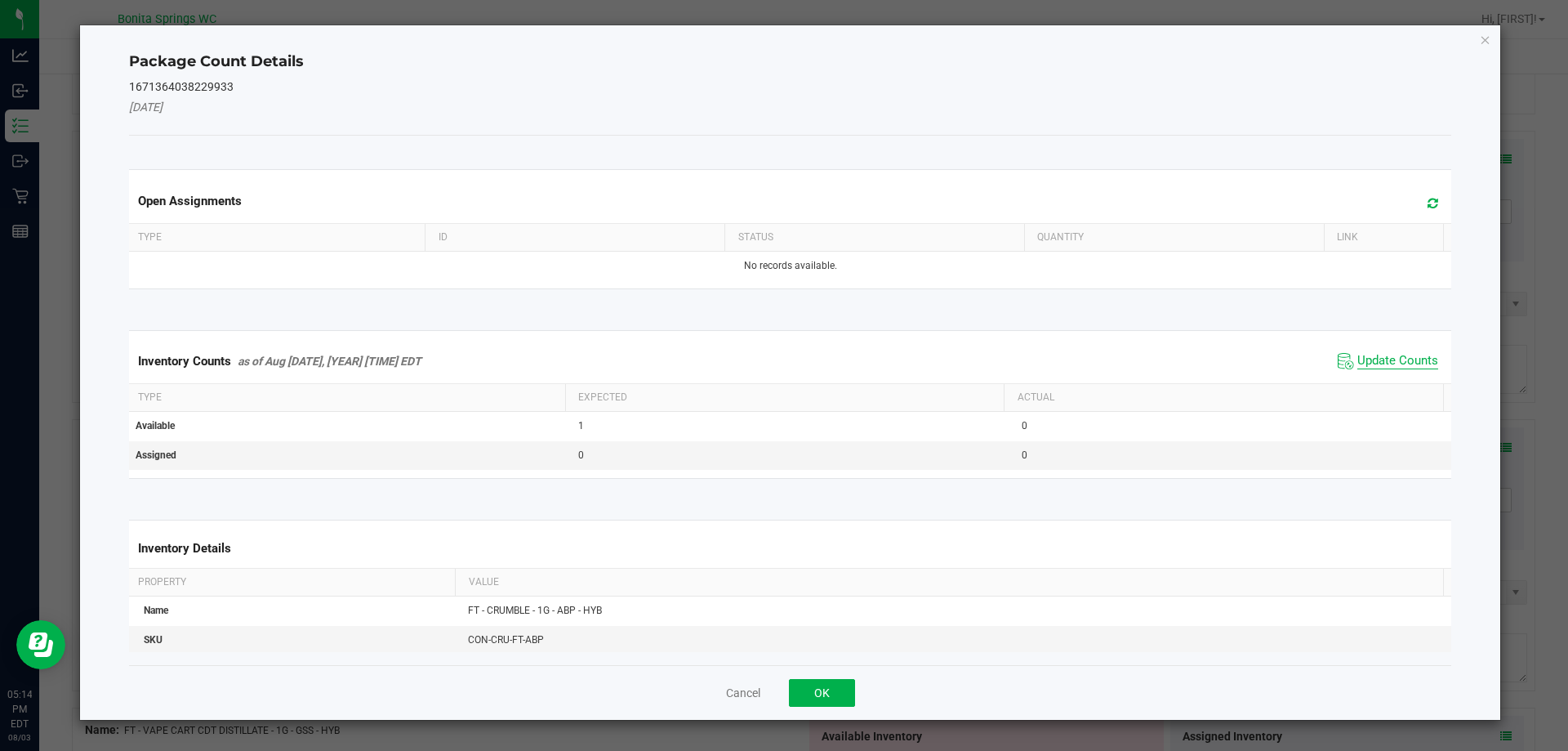 drag, startPoint x: 1383, startPoint y: 349, endPoint x: 1383, endPoint y: 359, distance: 10 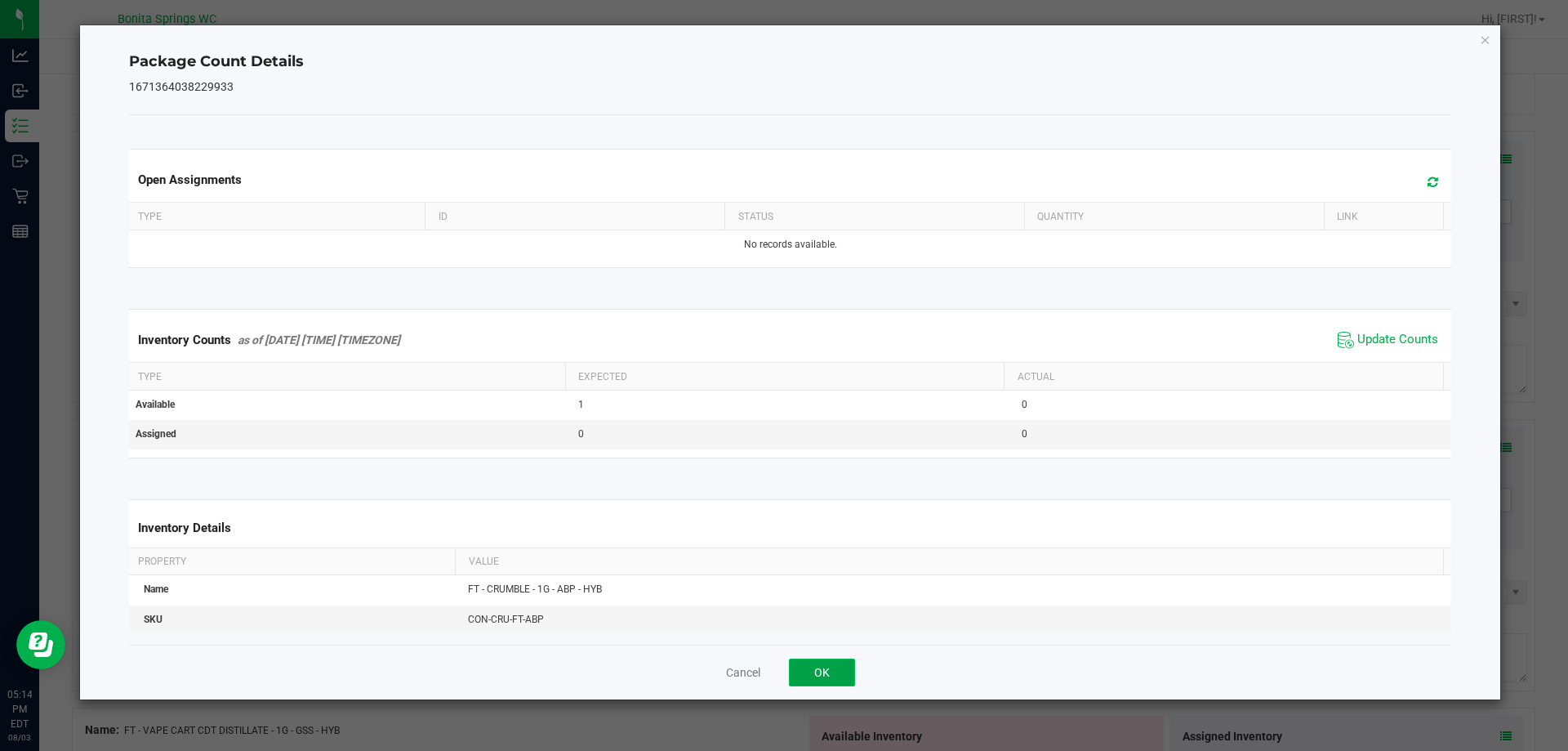 click on "OK" 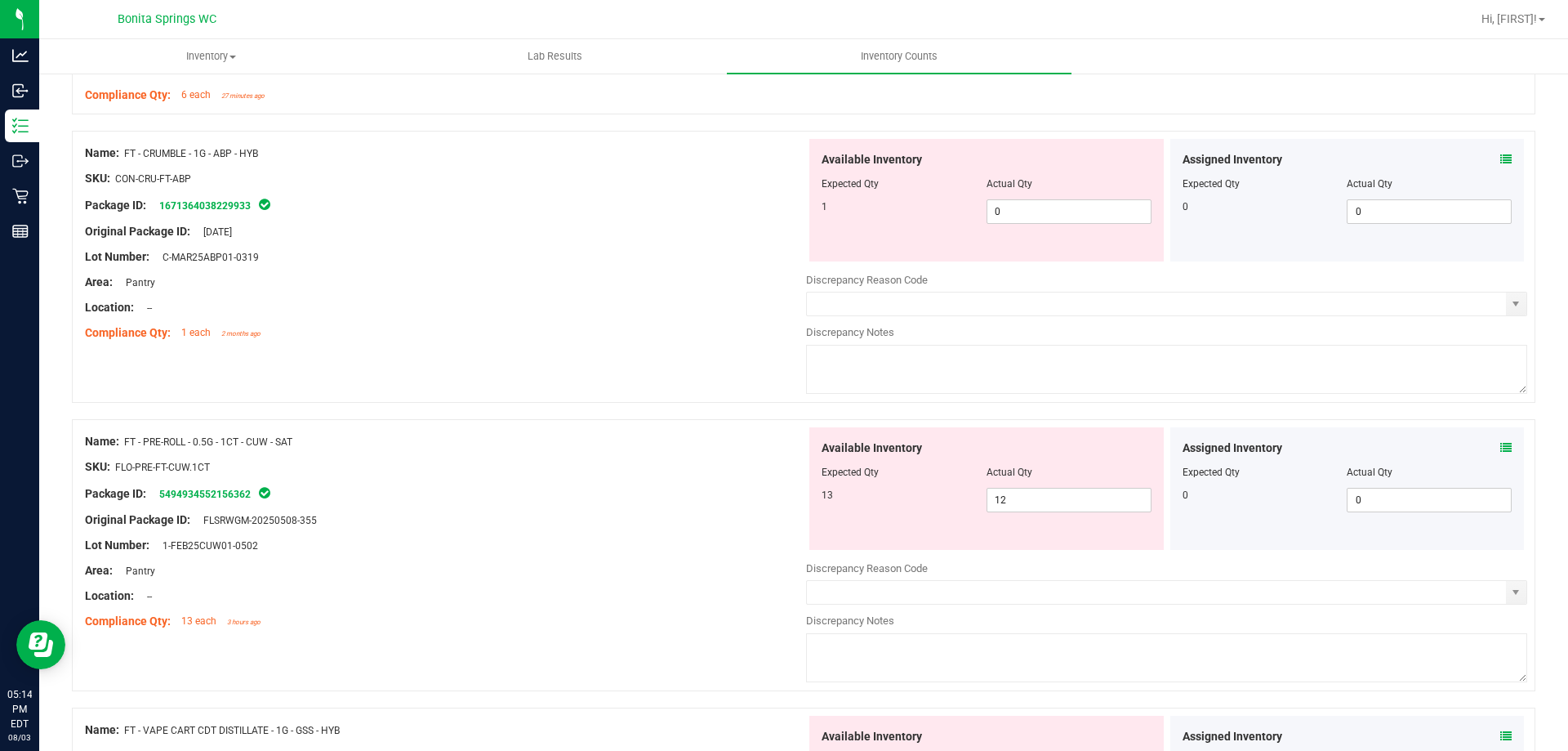 click at bounding box center (445, 244) 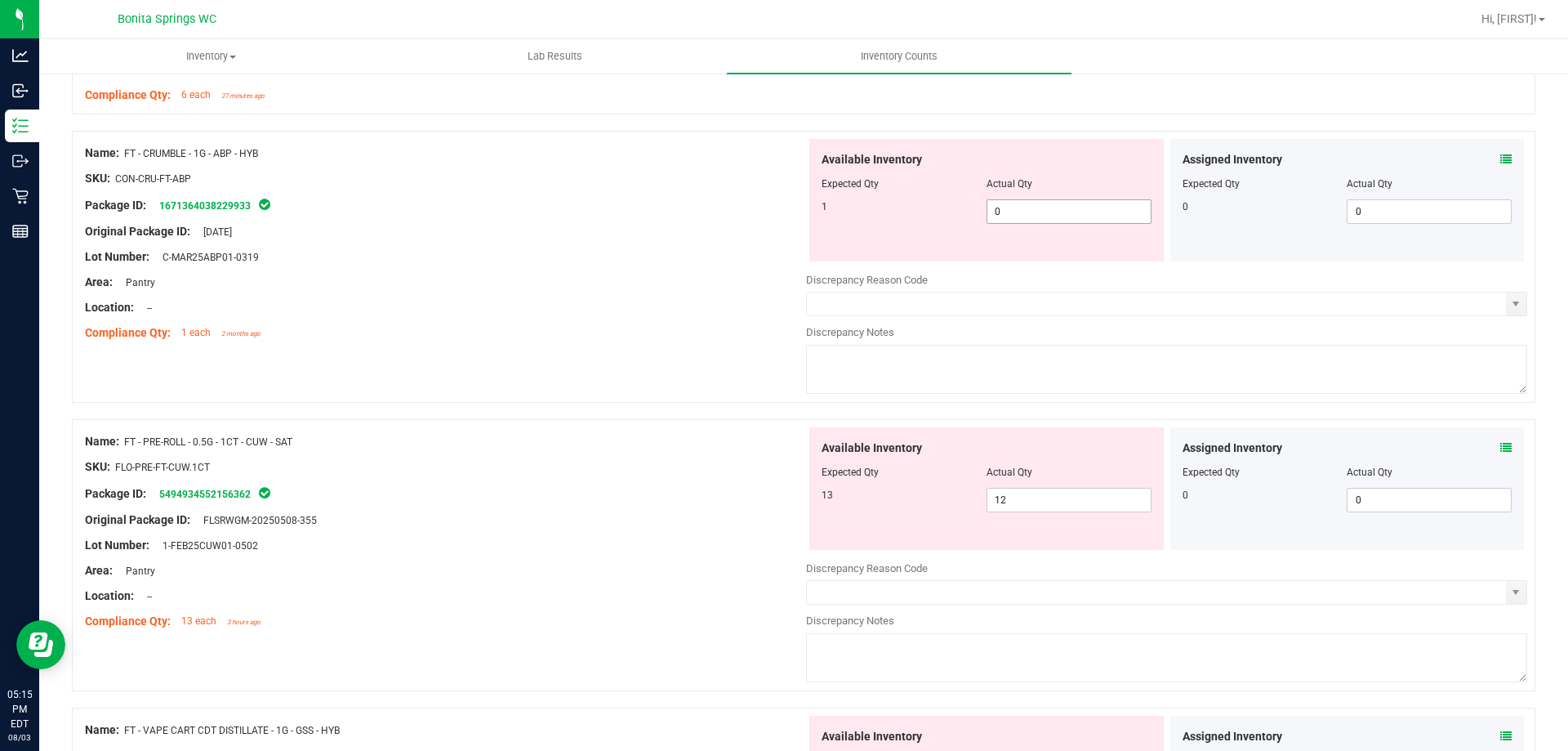 click on "0 0" at bounding box center (1069, 212) 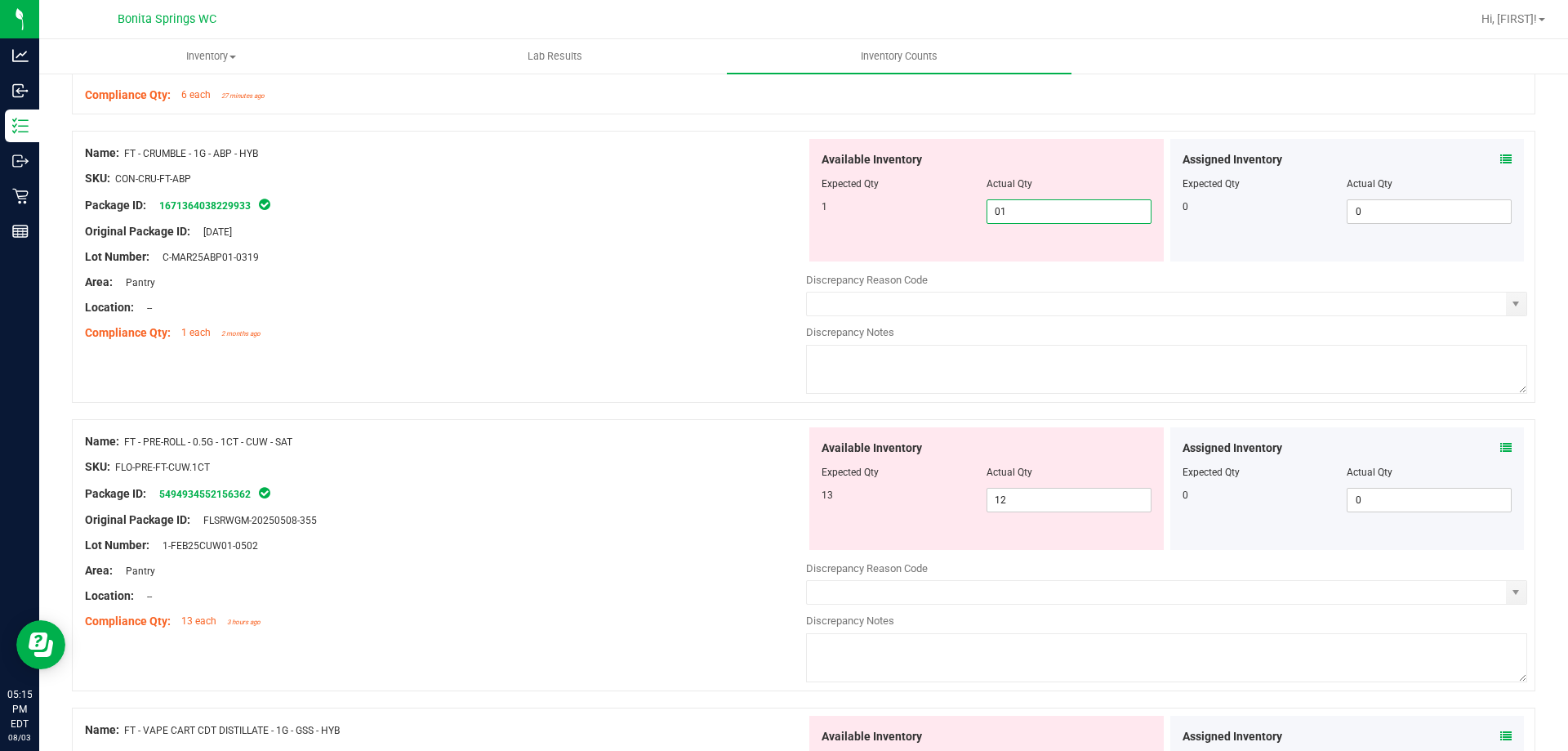 click on "Name:
FT - PRE-ROLL - 0.5G - 1CT - CUW - SAT
SKU:
FLO-PRE-FT-CUW.1CT
Package ID:
[NUMBER]
Original Package ID:
FLSRWGM-[DATE]
Lot Number:
1-FEB25CUW01-0502" at bounding box center [445, 531] 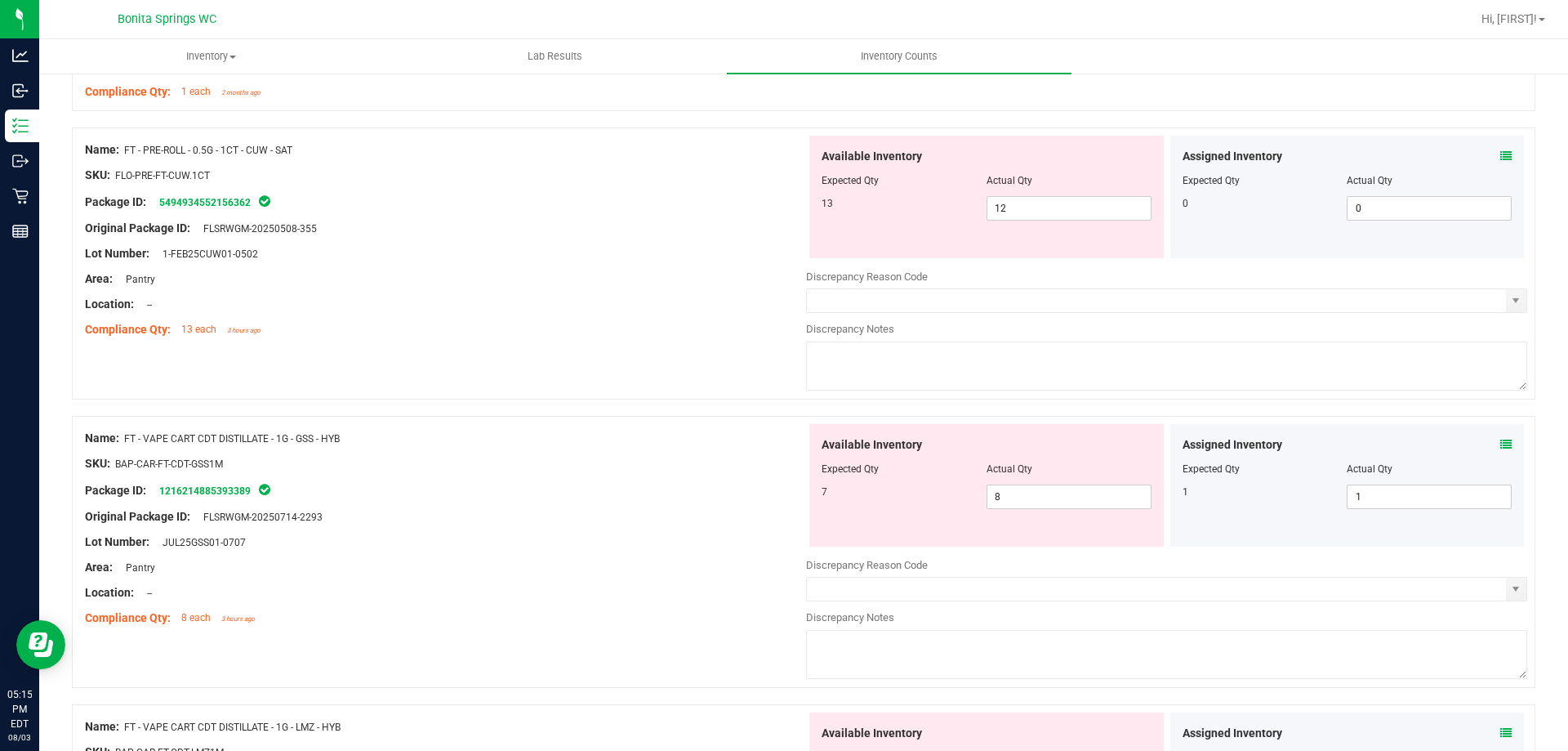 scroll, scrollTop: 1144, scrollLeft: 0, axis: vertical 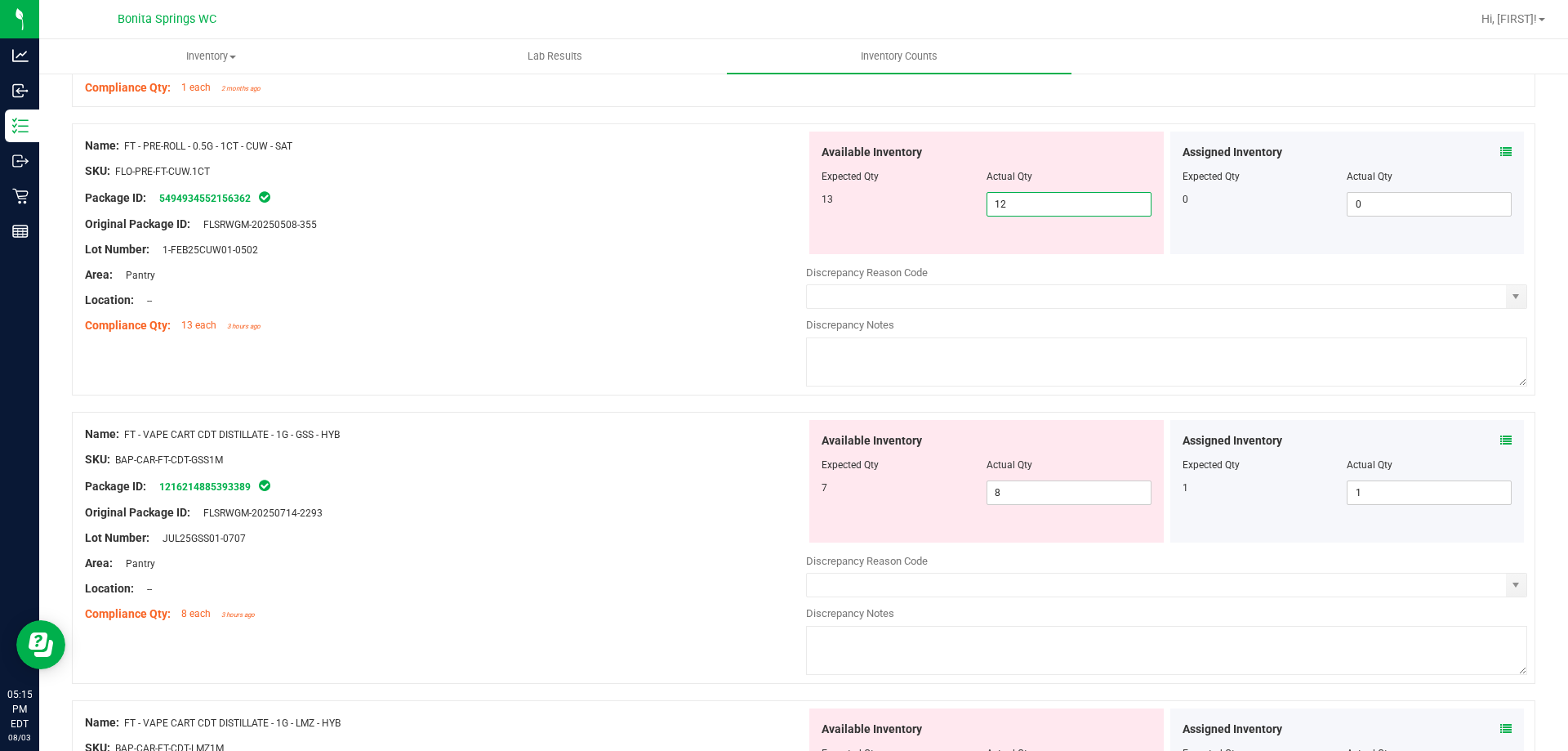 click on "12 12" at bounding box center (1069, 204) 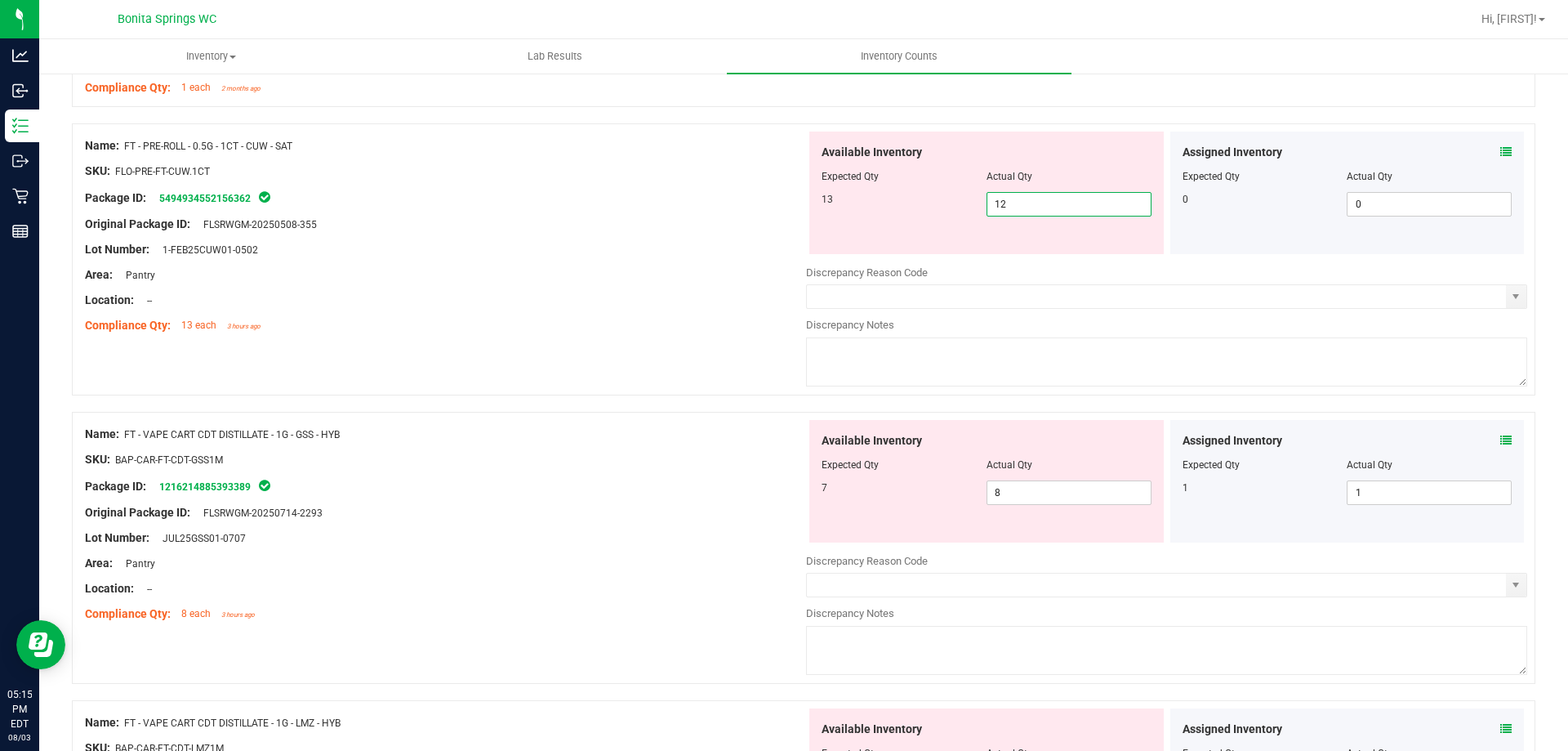 click at bounding box center [1506, 152] 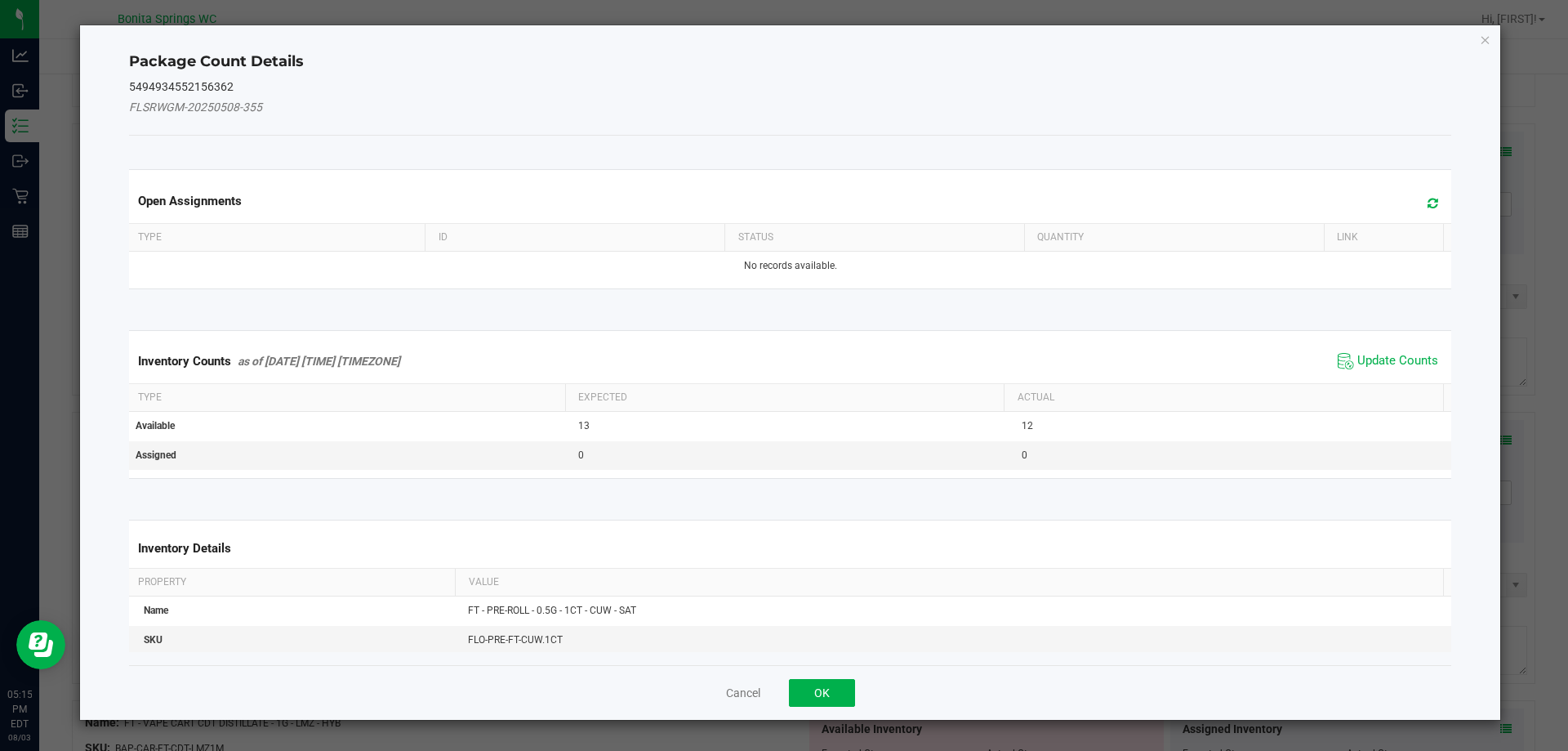 click on "Update Counts" 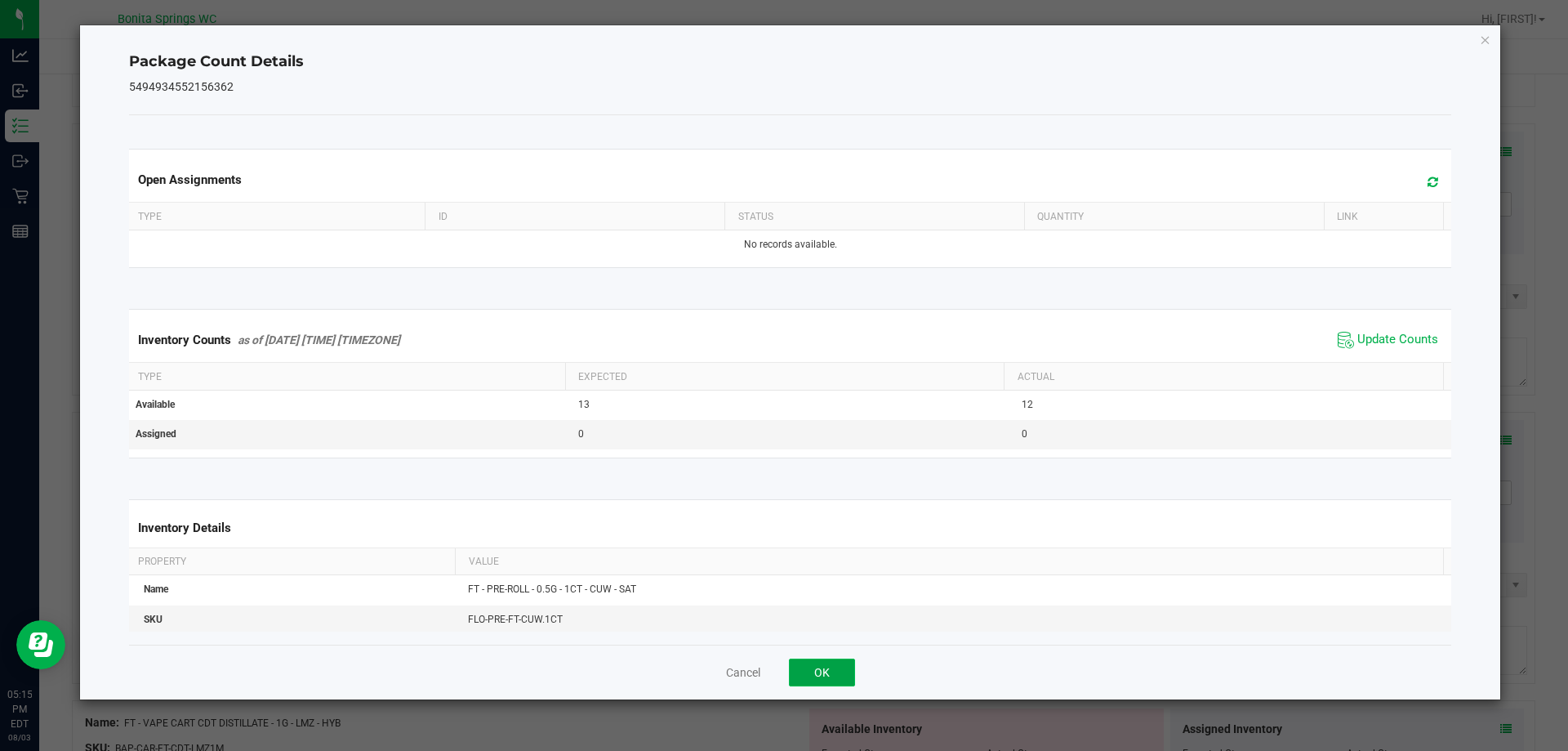 click on "OK" 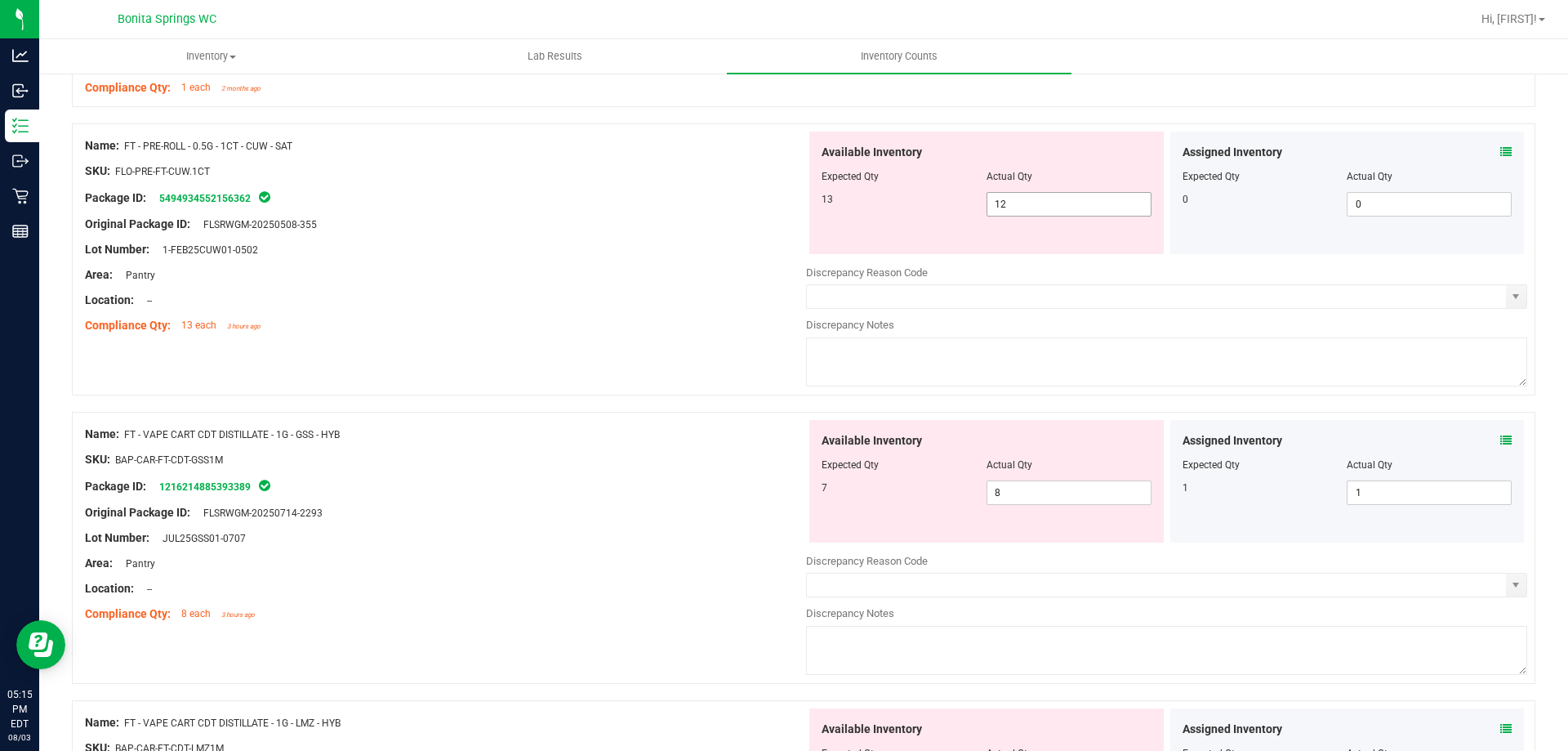 click at bounding box center (987, 188) 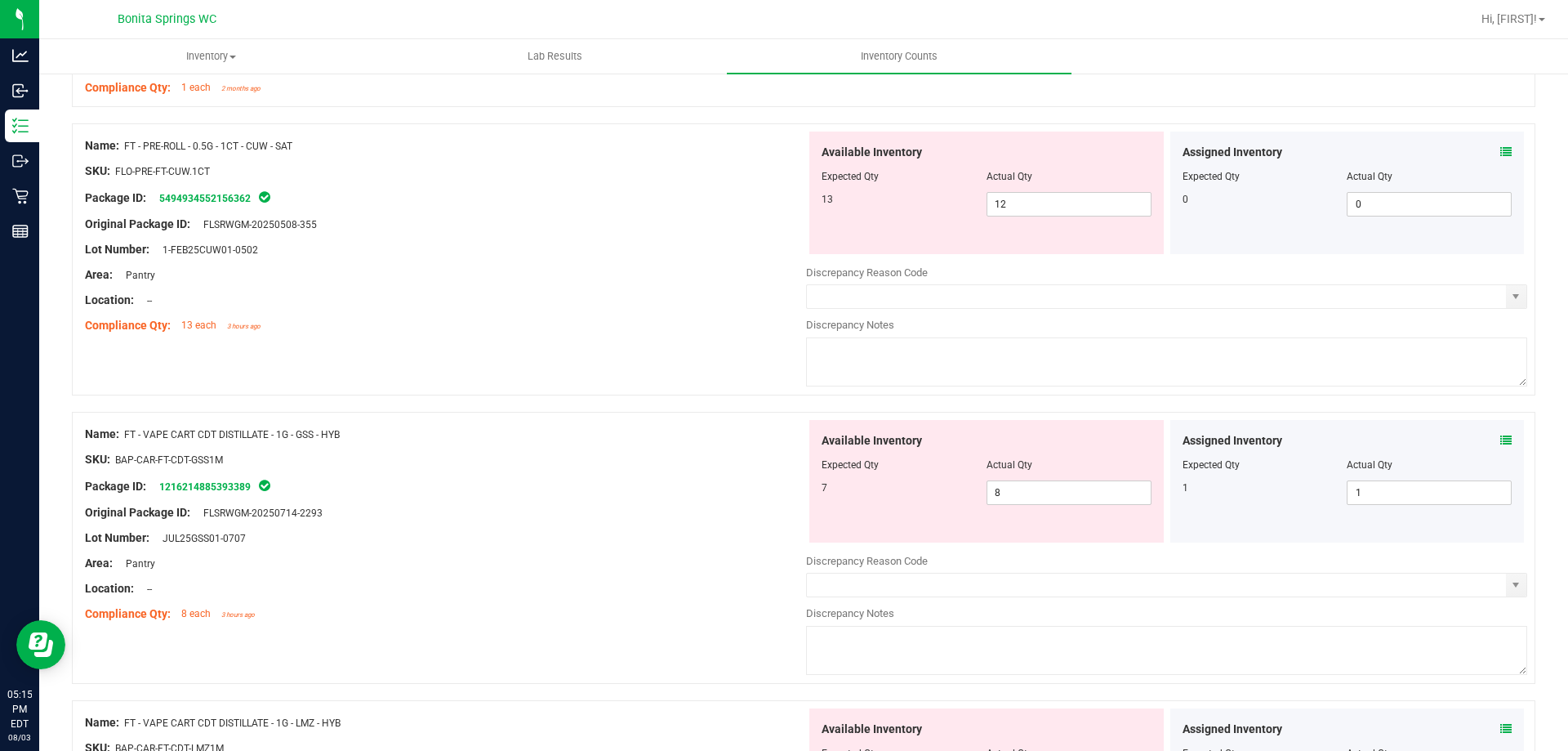 click on "Available Inventory
Expected Qty
Actual Qty
13
12 12" at bounding box center [987, 193] 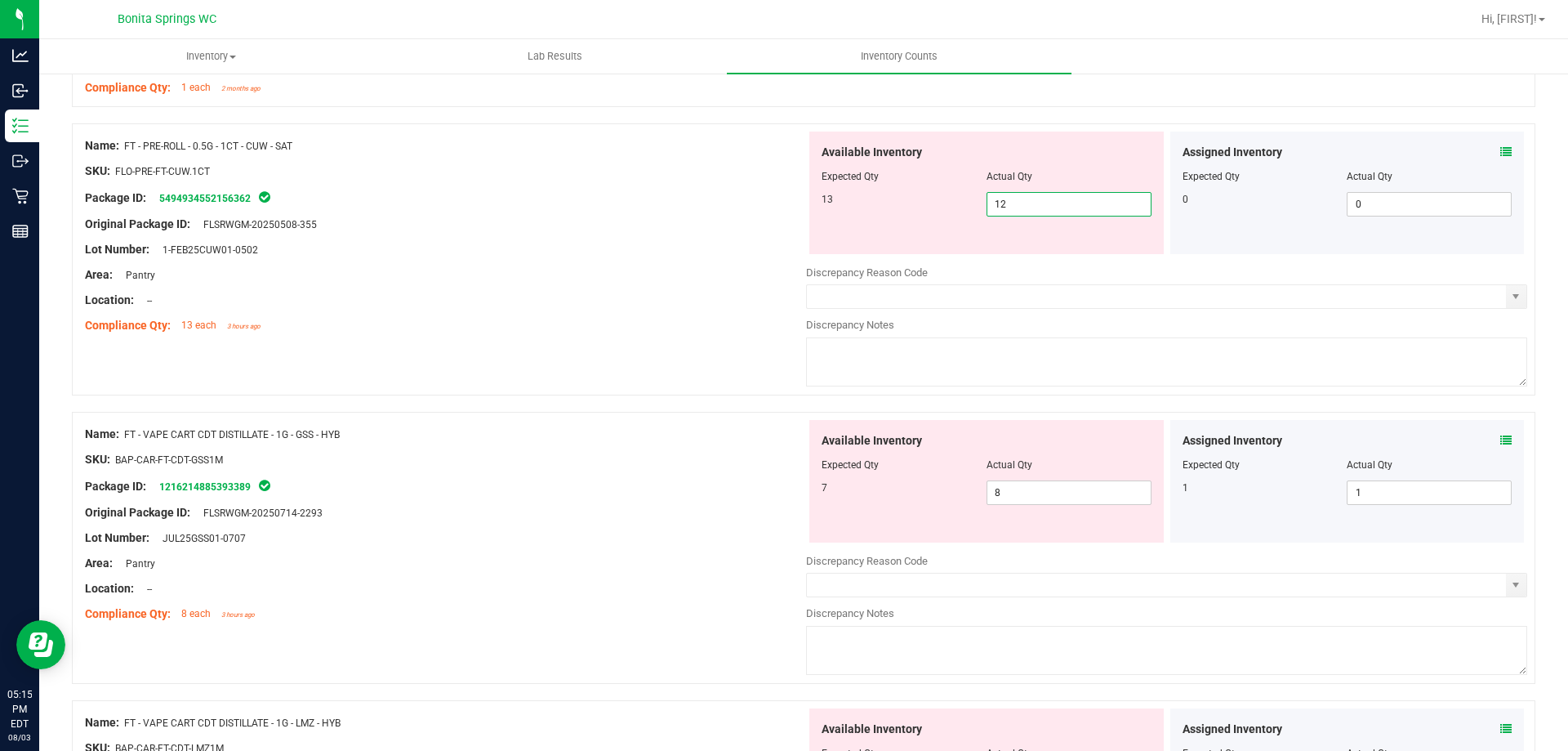 click on "12 12" at bounding box center [1069, 204] 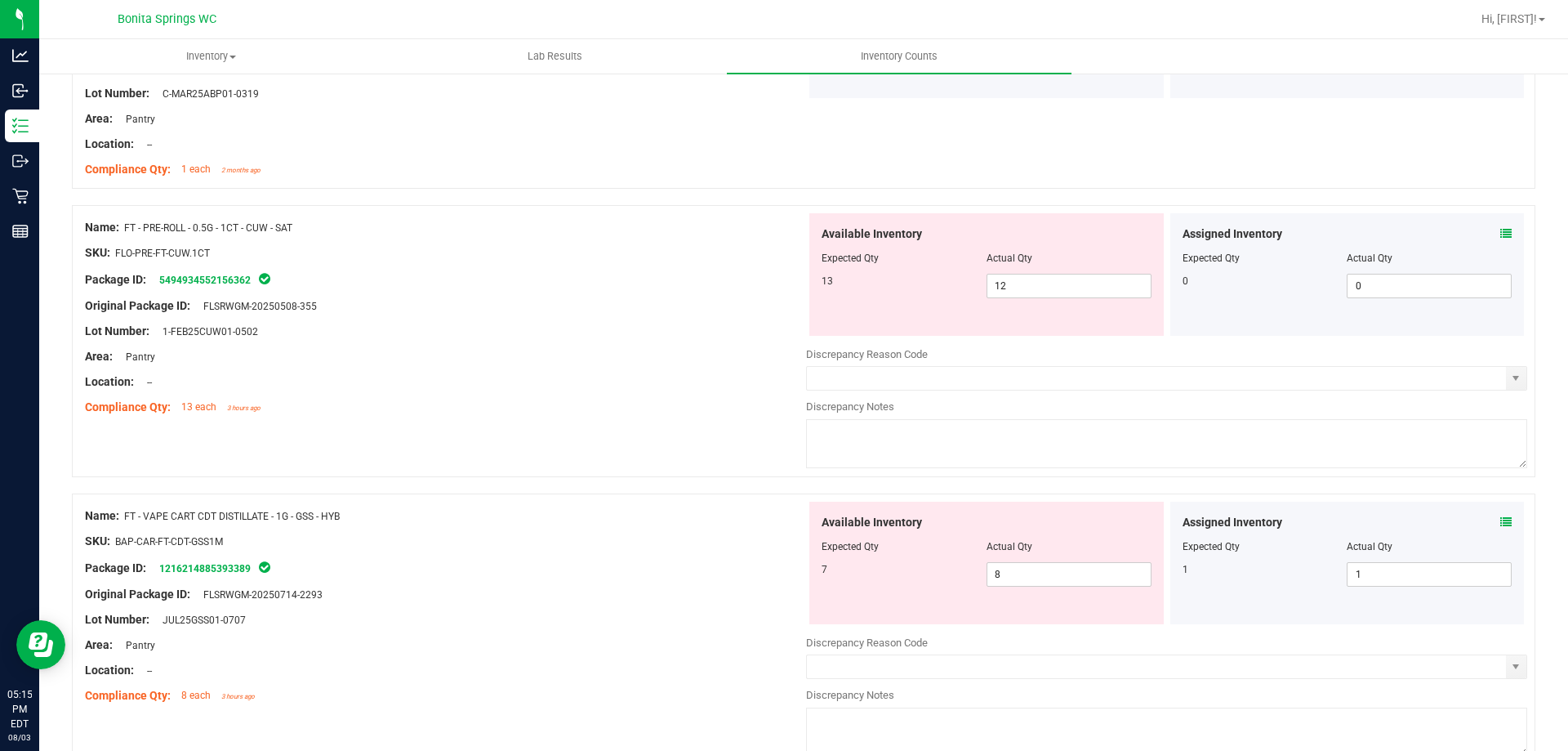 click on "Name:
FT - PRE-ROLL - 0.5G - 1CT - CUW - SAT
SKU:
FLO-PRE-FT-CUW.1CT
Package ID:
5494934552156362
Original Package ID:
[DATE]
Lot Number:
1-FEB25CUW01-0502
12 12 0" at bounding box center (804, 341) 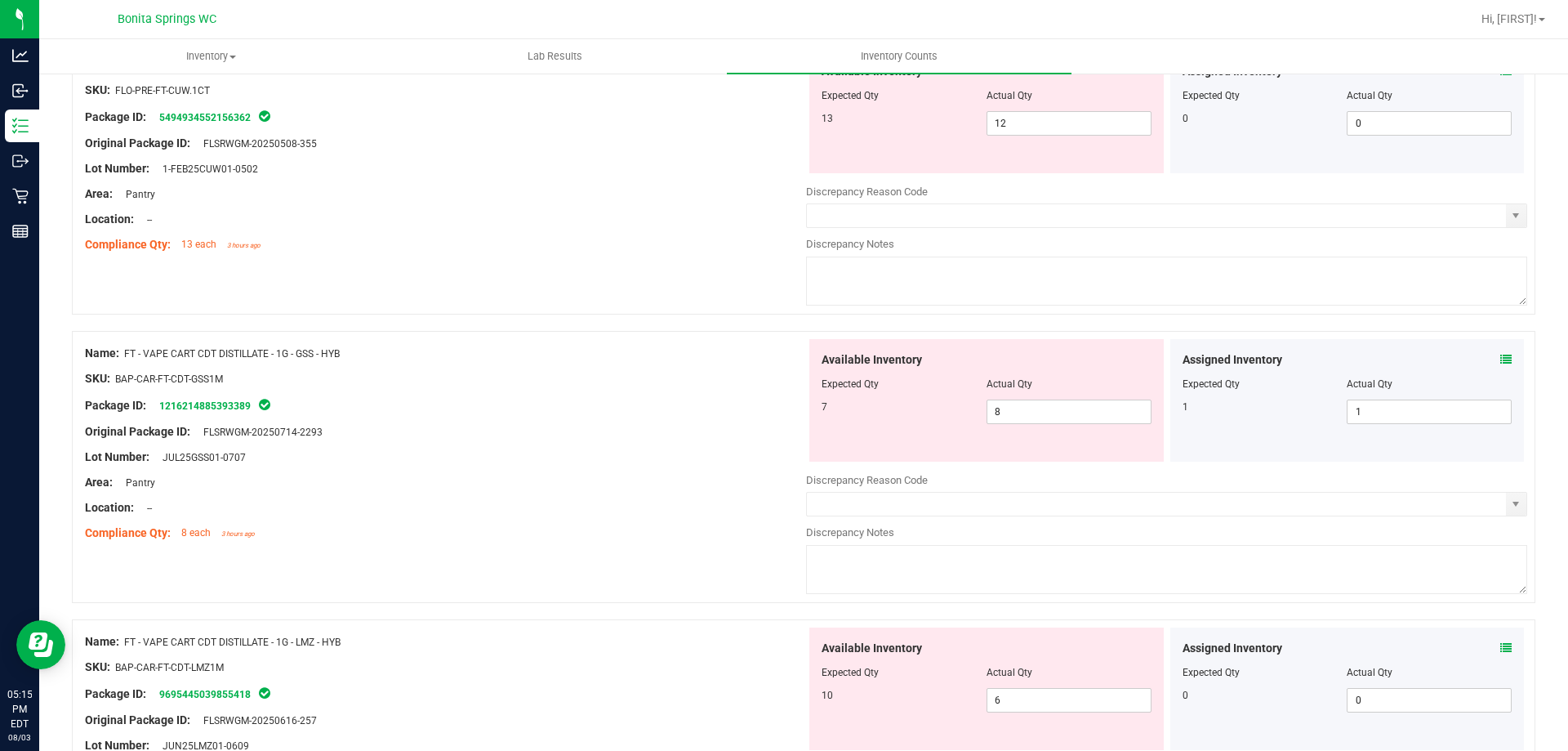scroll, scrollTop: 1226, scrollLeft: 0, axis: vertical 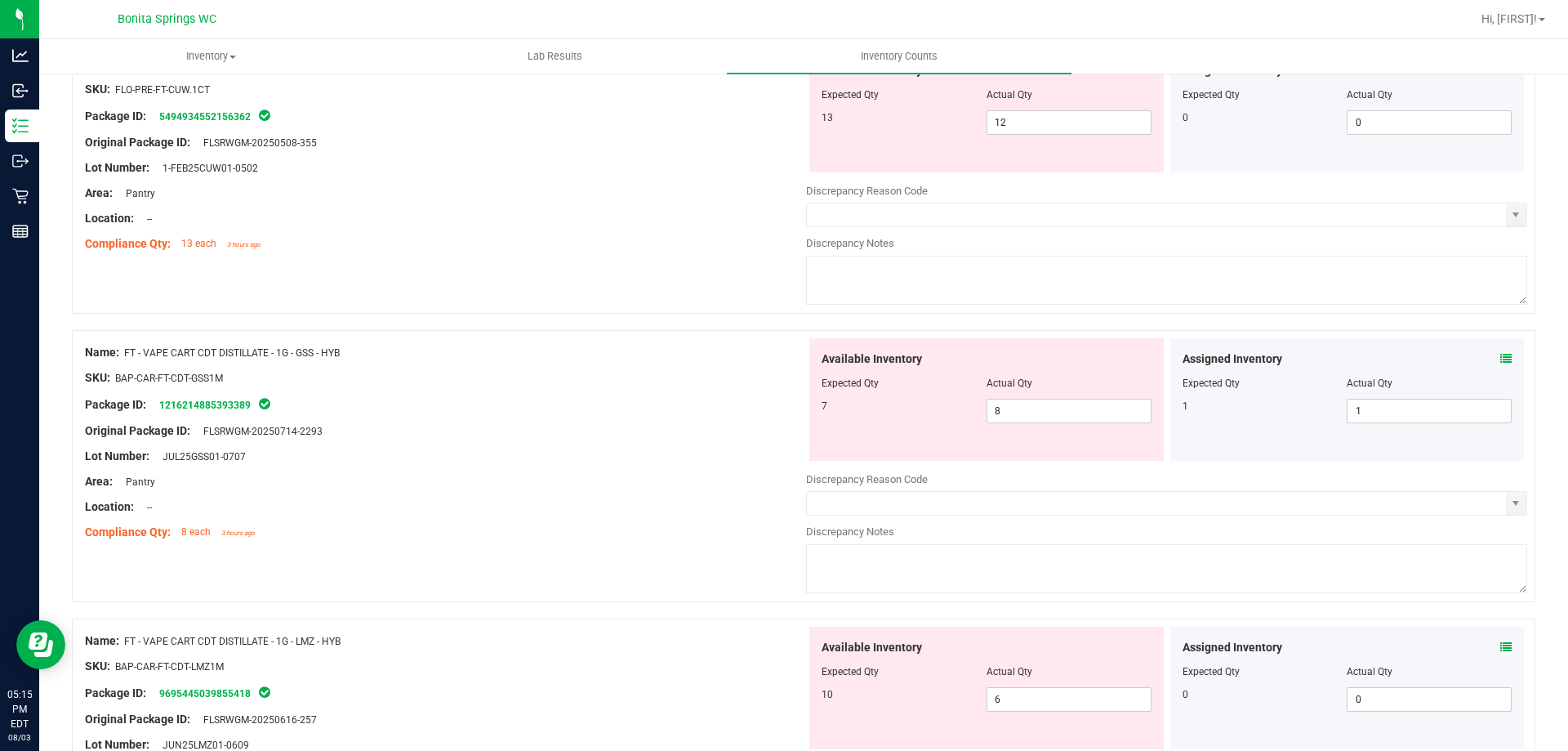 click at bounding box center [1166, 280] 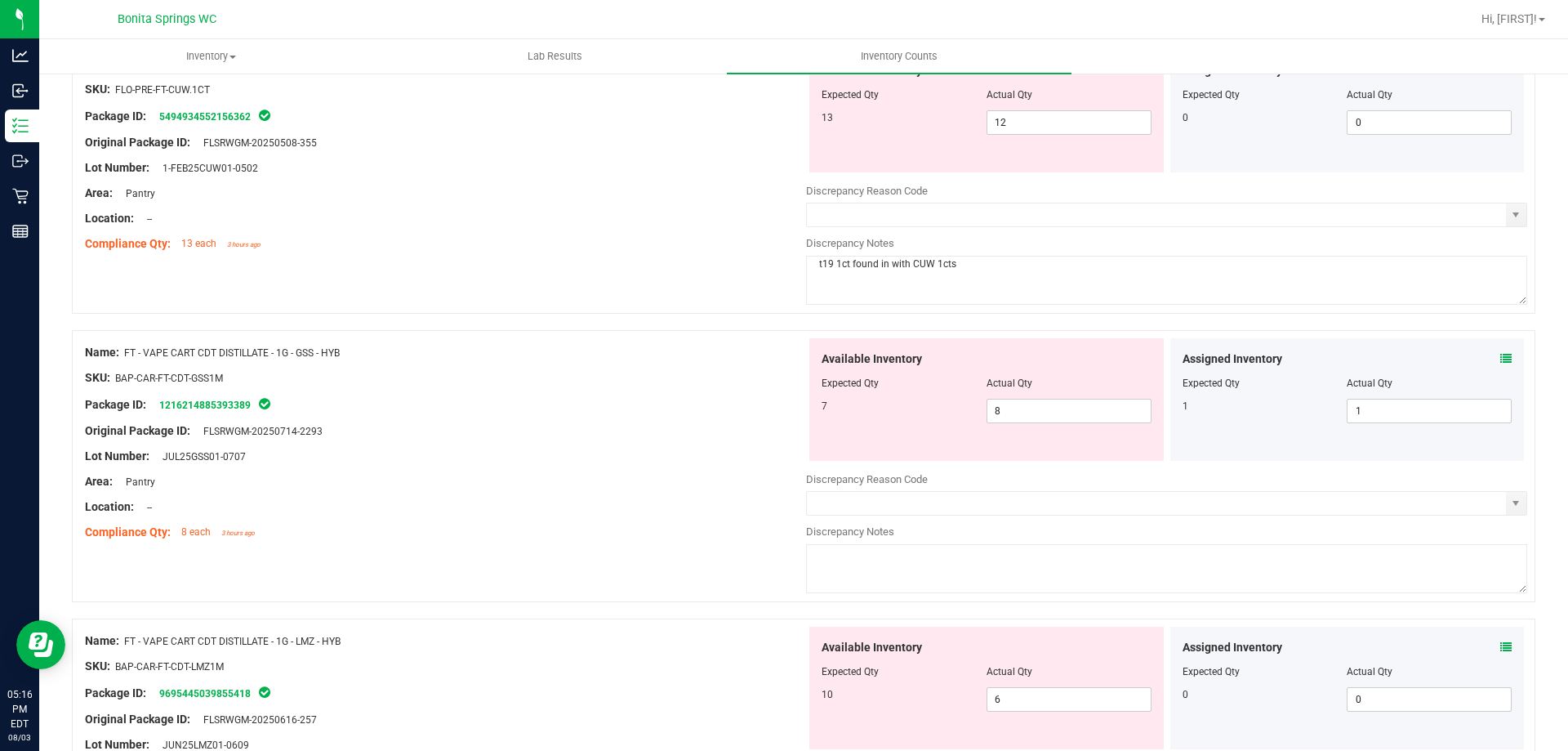 click on "t19 1ct found in with CUW 1cts" at bounding box center (1166, 280) 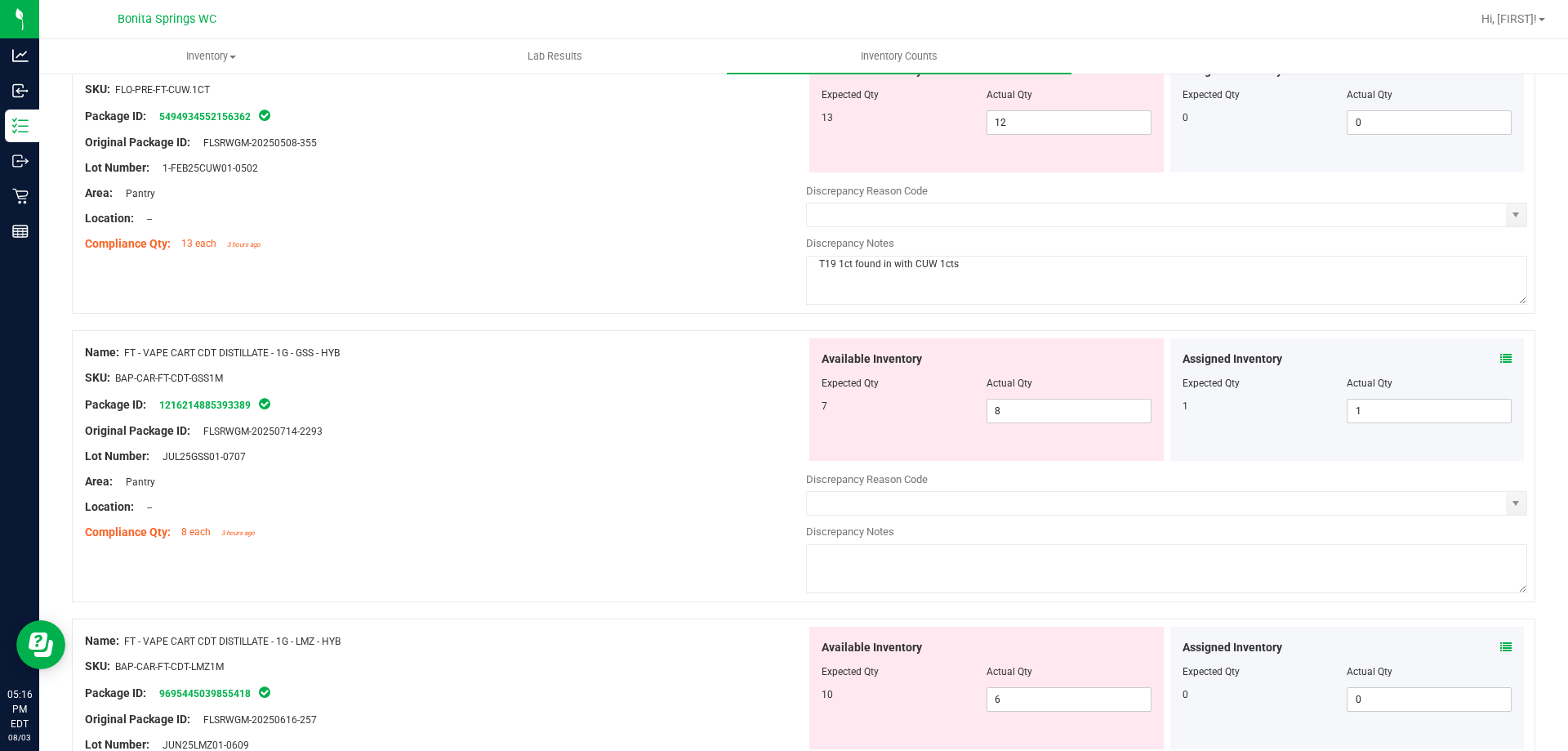 click on "Compliance Qty:
13 each
3 hours ago" at bounding box center (445, 244) 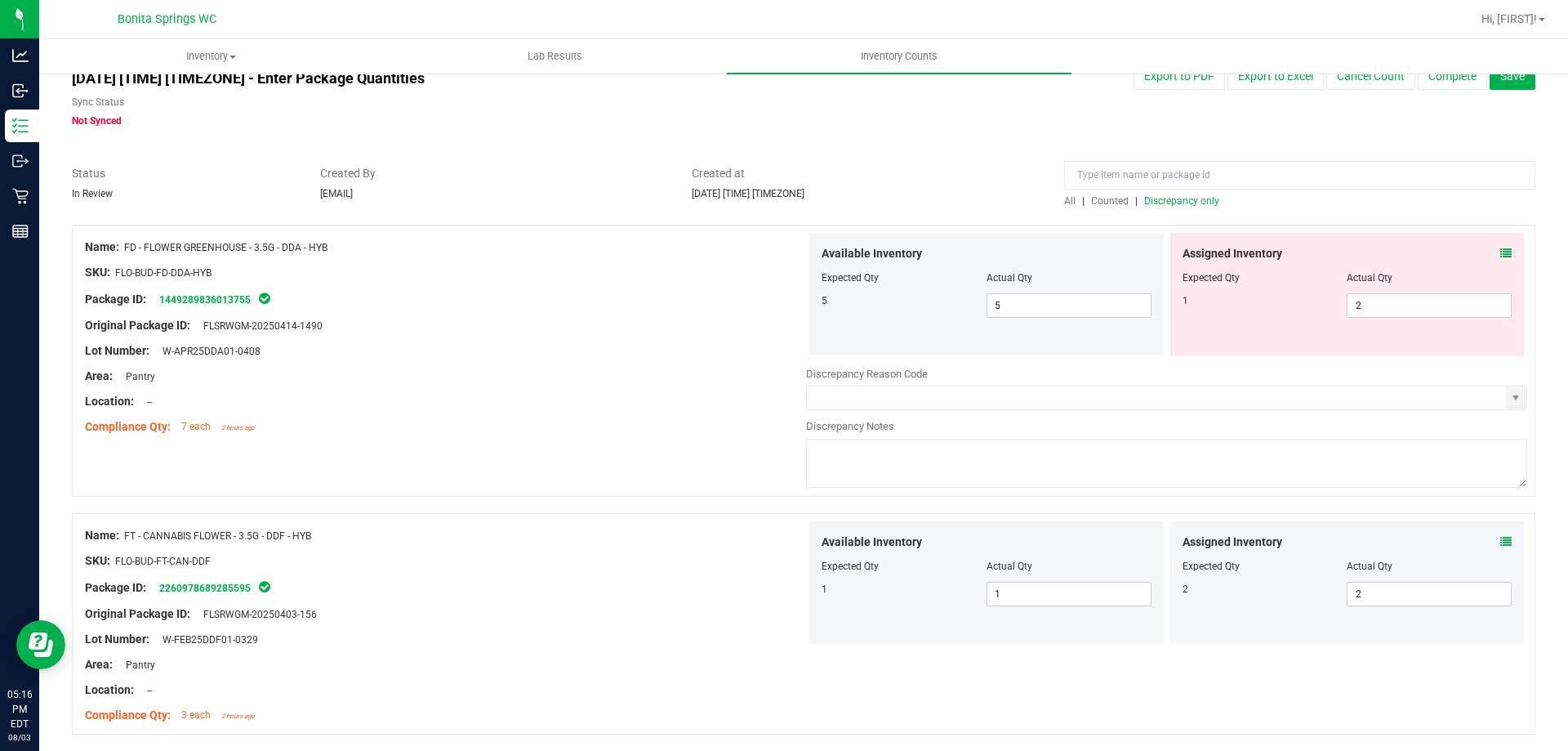 scroll, scrollTop: 0, scrollLeft: 0, axis: both 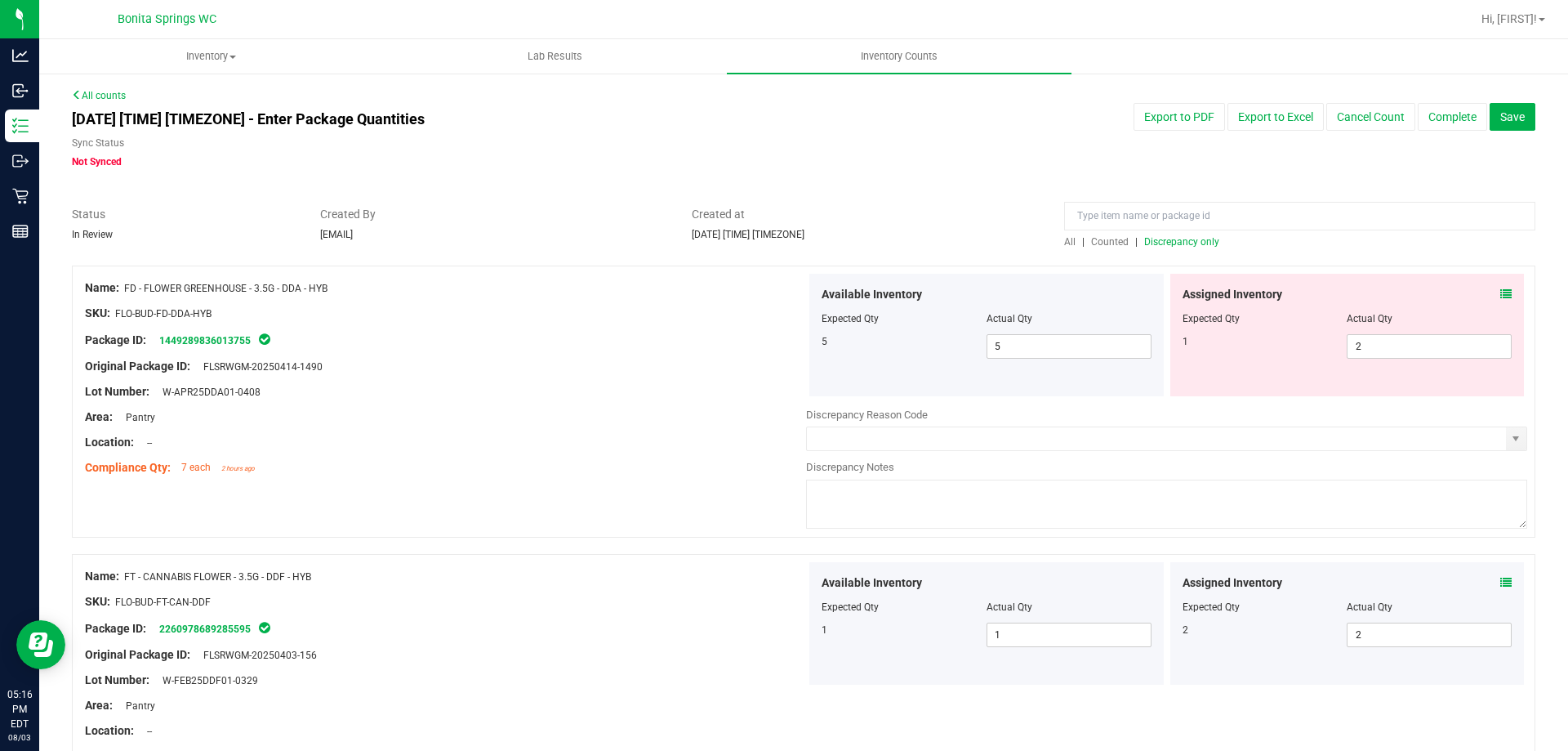 click on "Discrepancy only" at bounding box center (1182, 242) 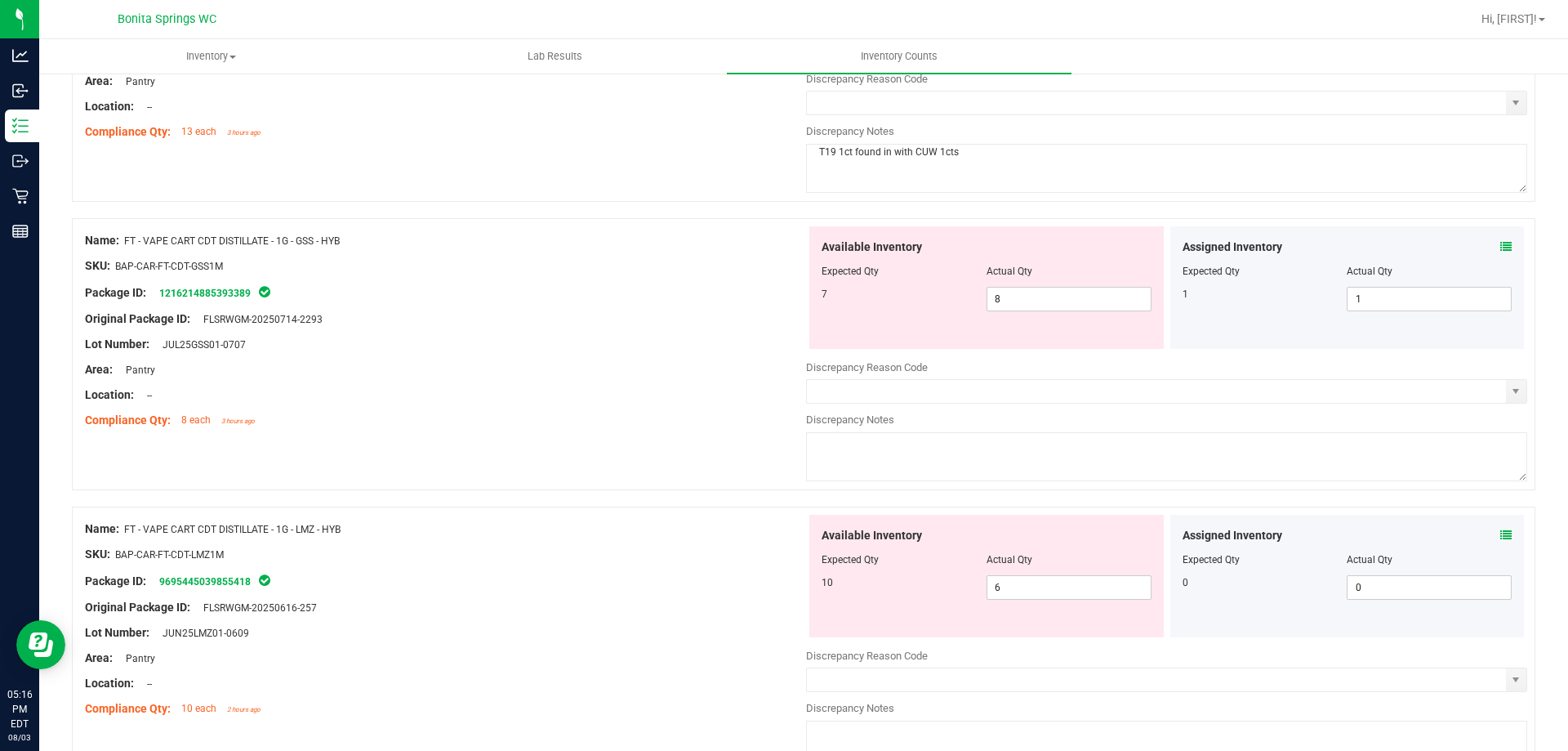 scroll, scrollTop: 654, scrollLeft: 0, axis: vertical 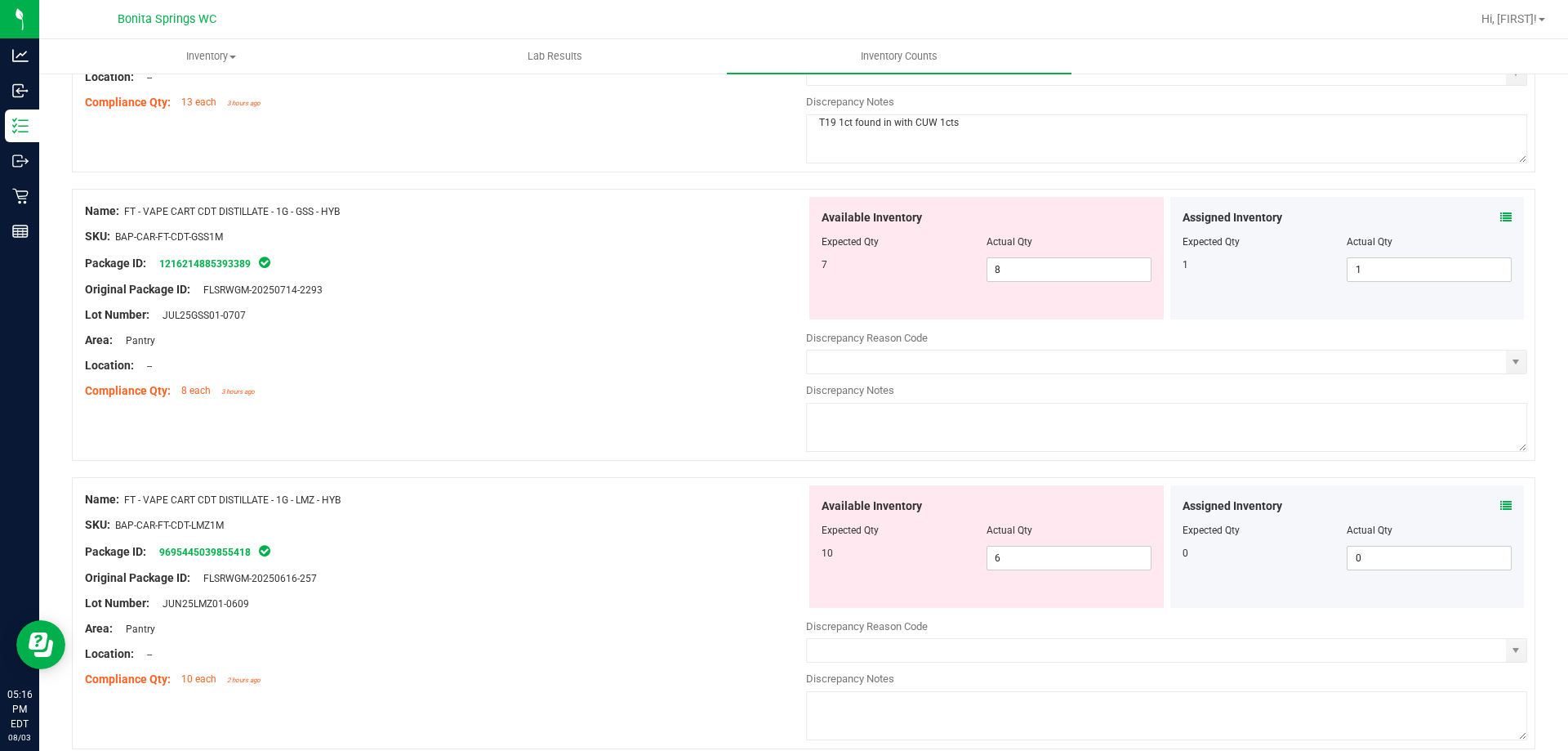 click at bounding box center (1506, 217) 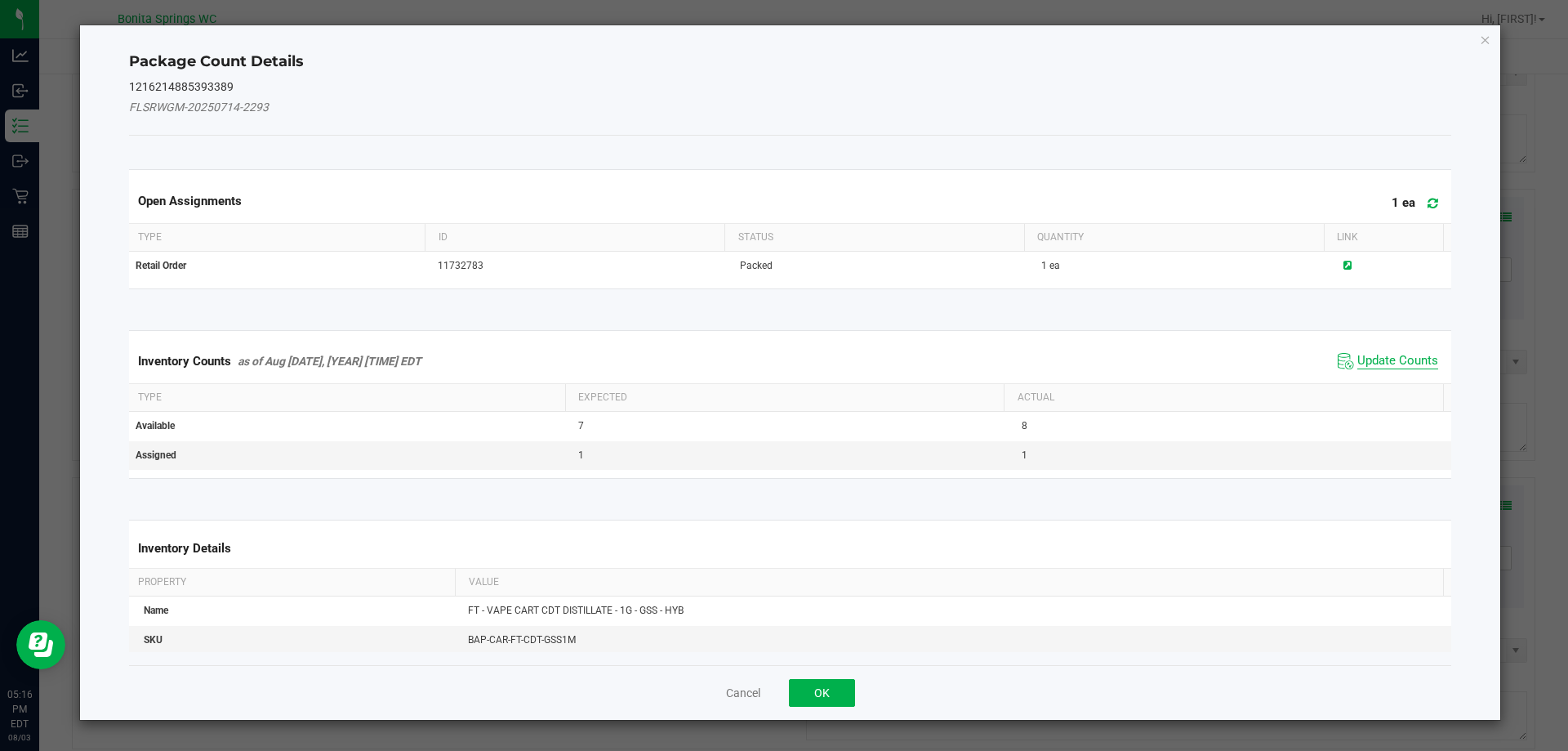 click on "Update Counts" 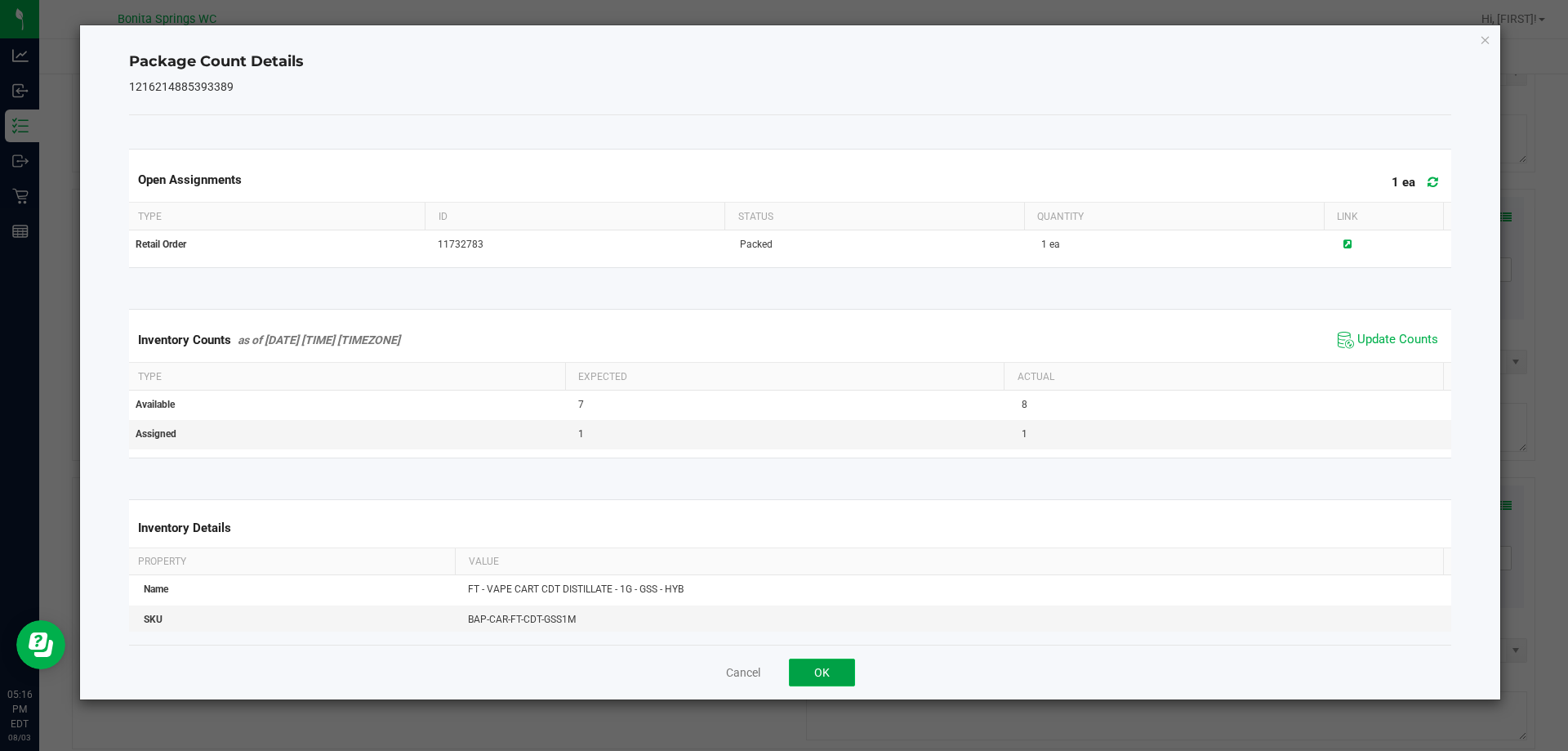 click on "OK" 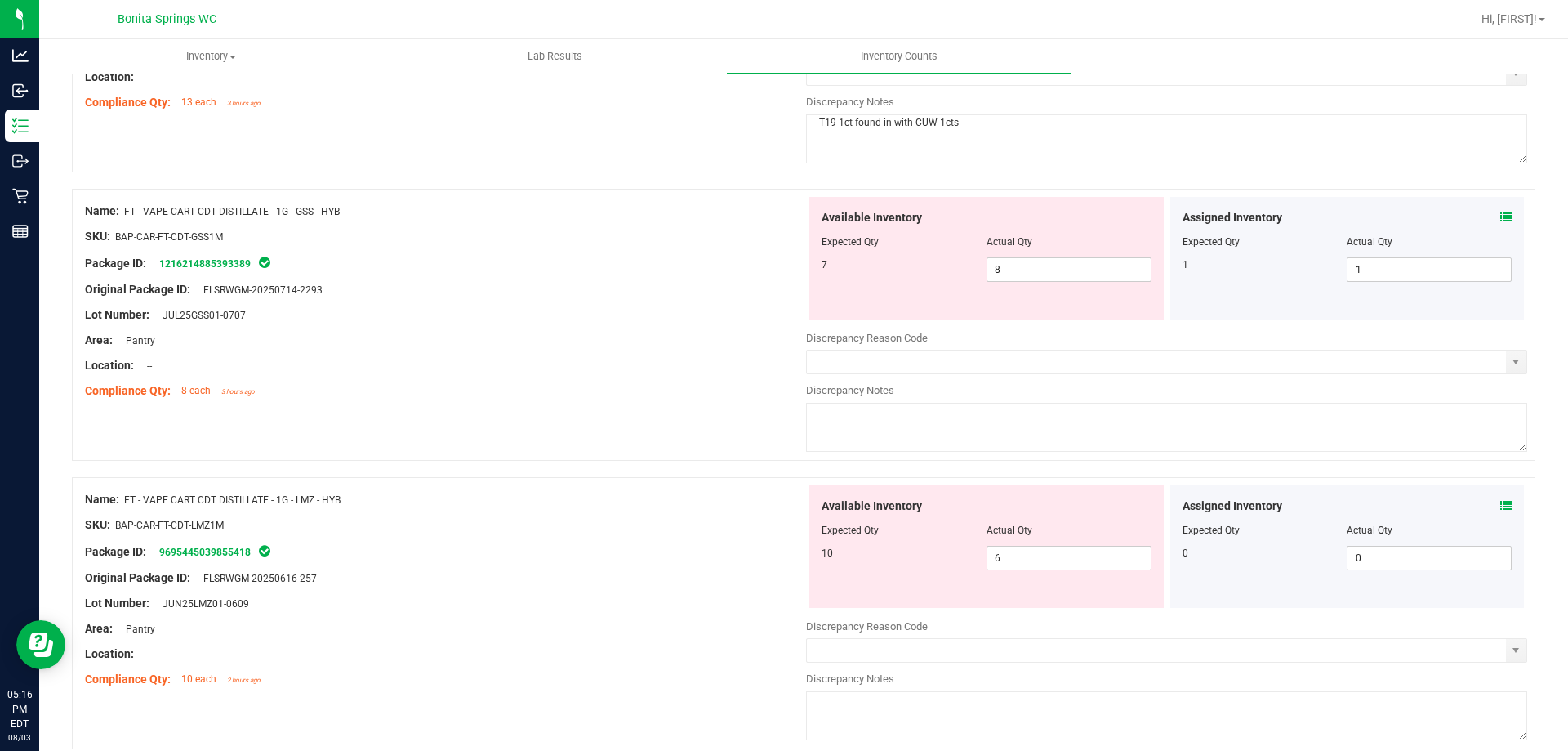 click at bounding box center [1506, 506] 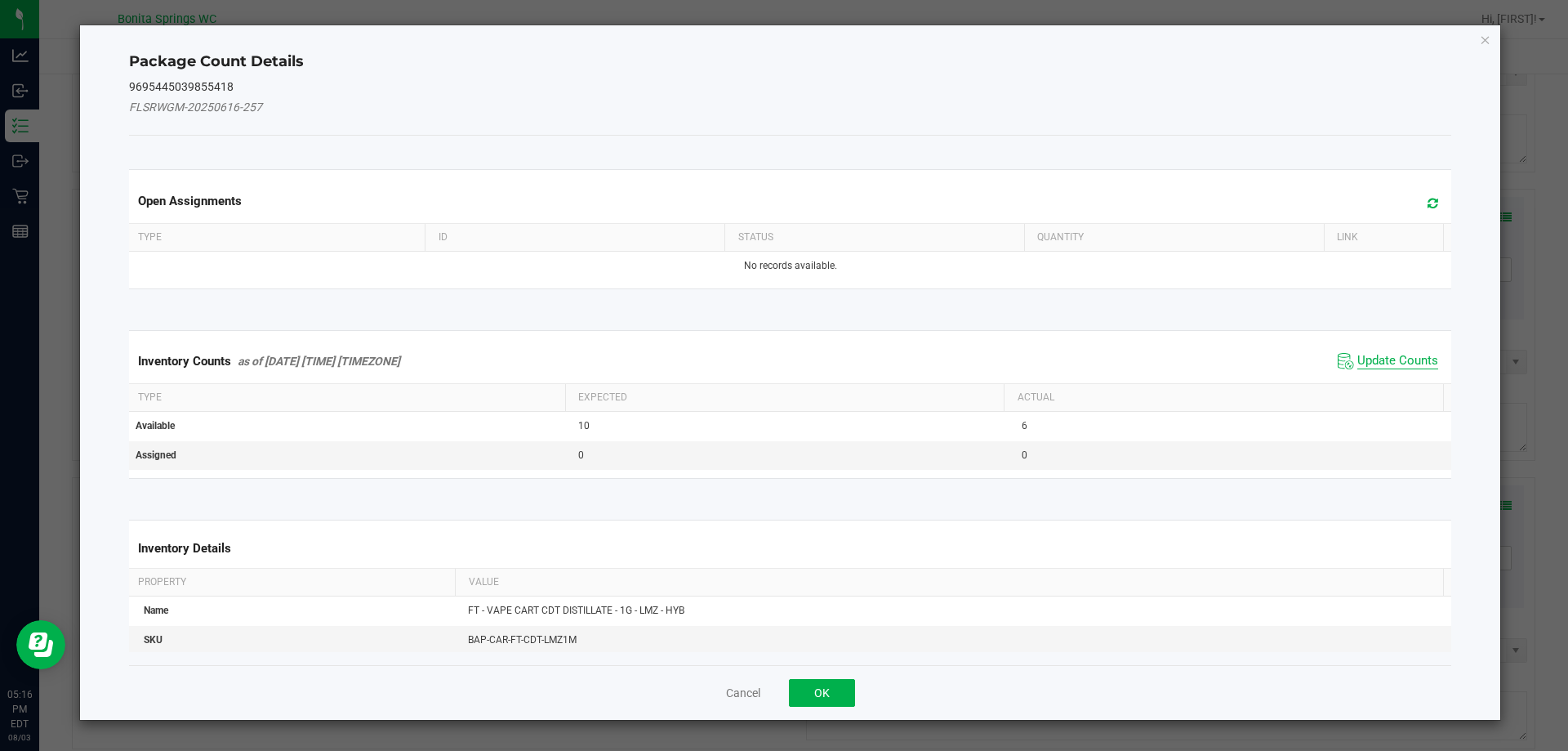 click on "Update Counts" 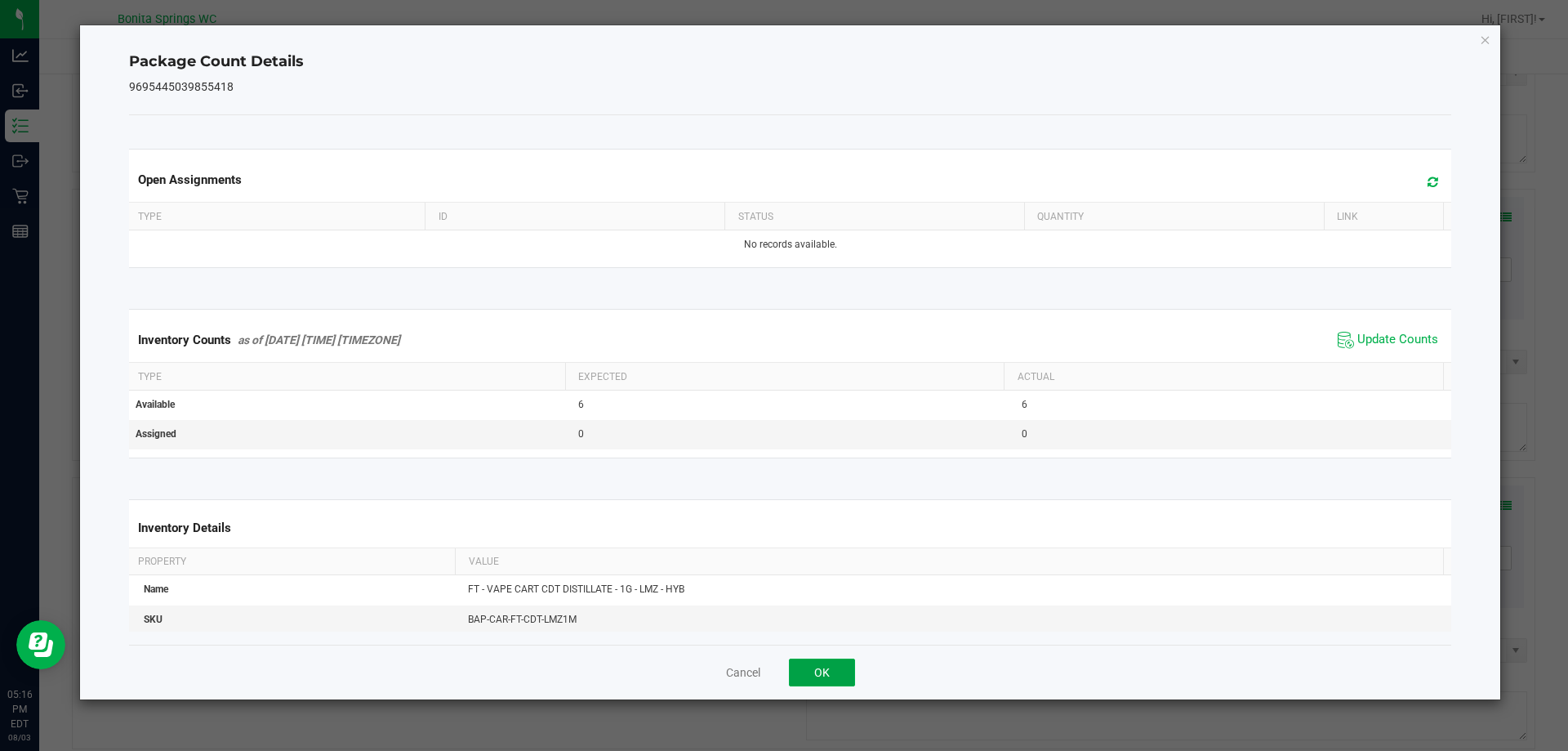 click on "OK" 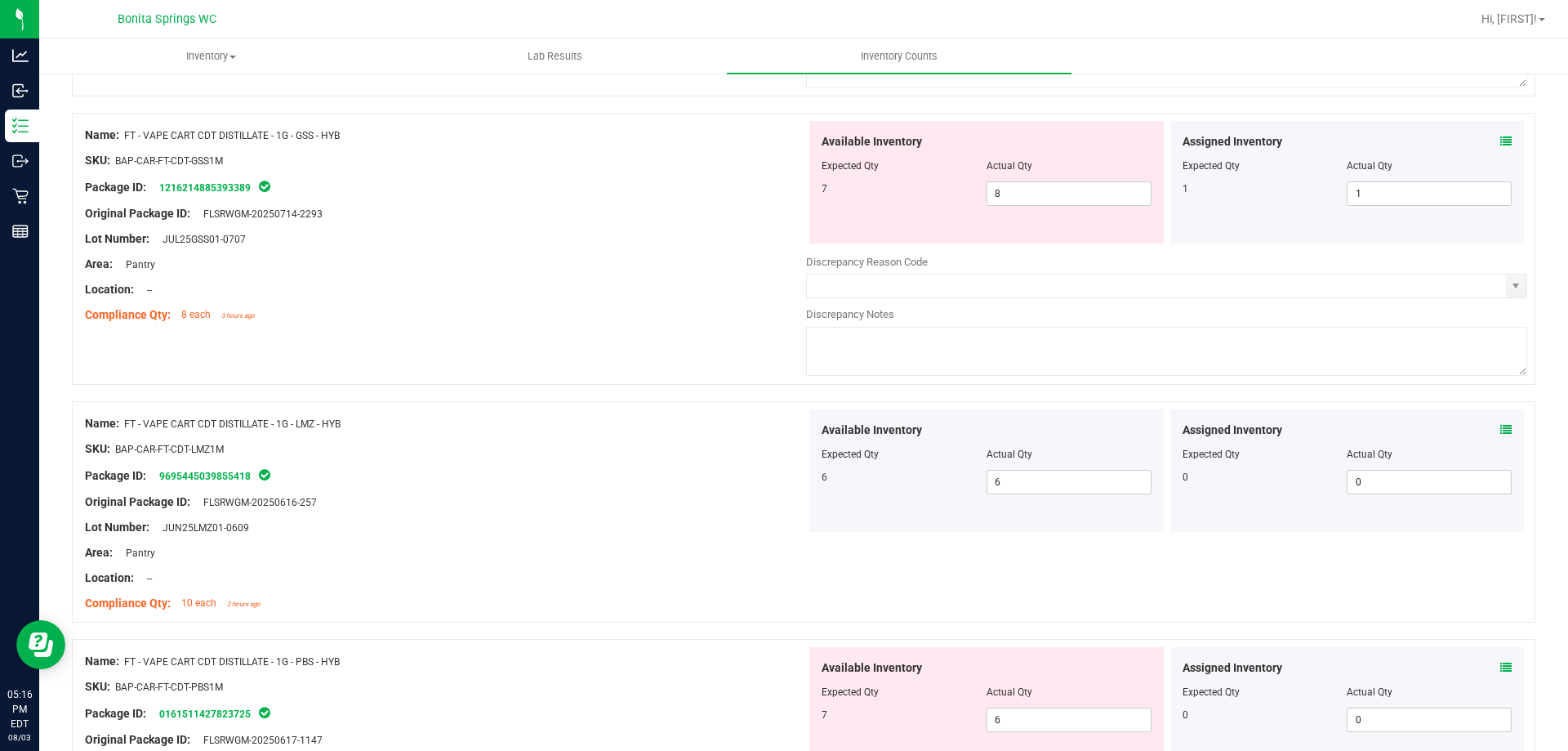 scroll, scrollTop: 981, scrollLeft: 0, axis: vertical 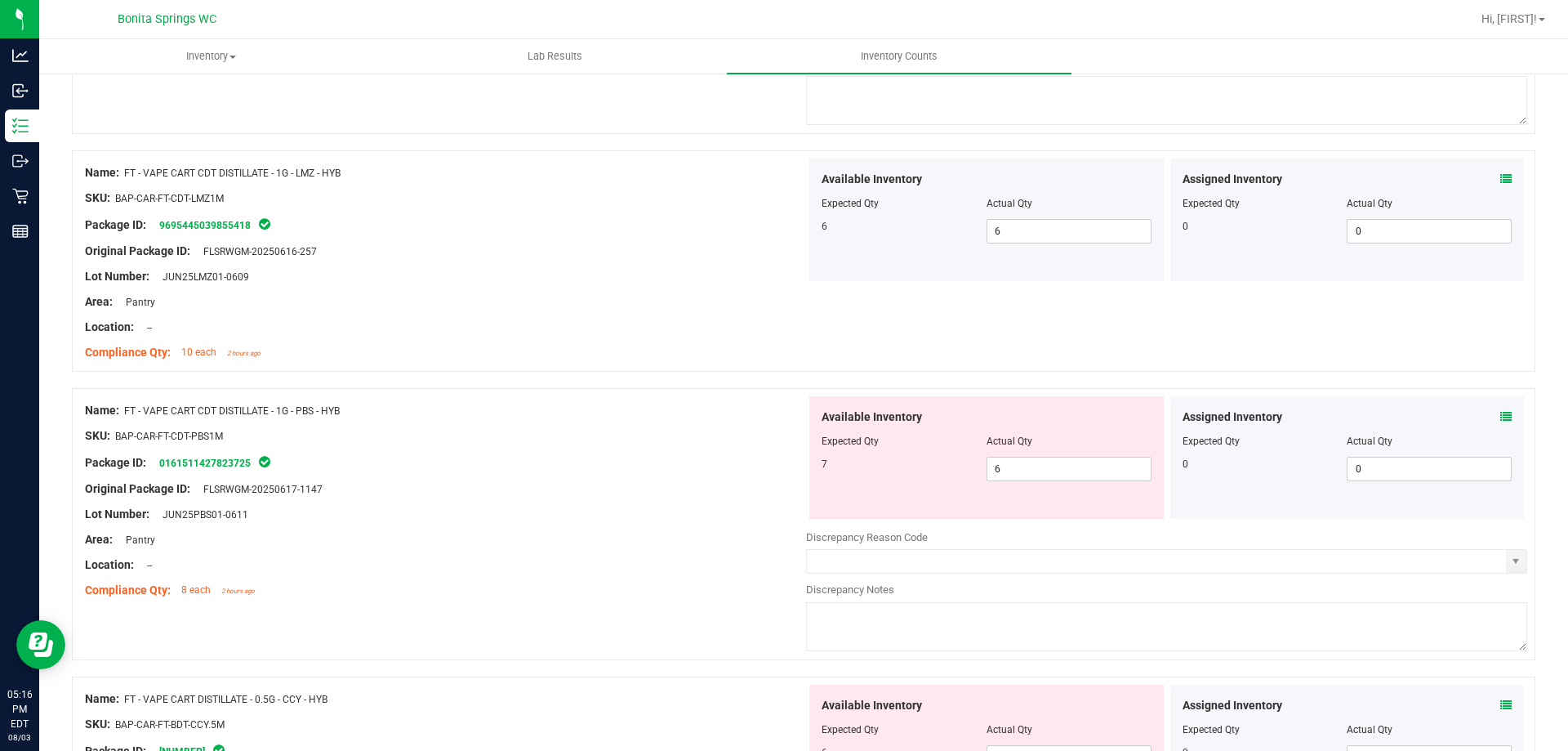 click at bounding box center [1506, 417] 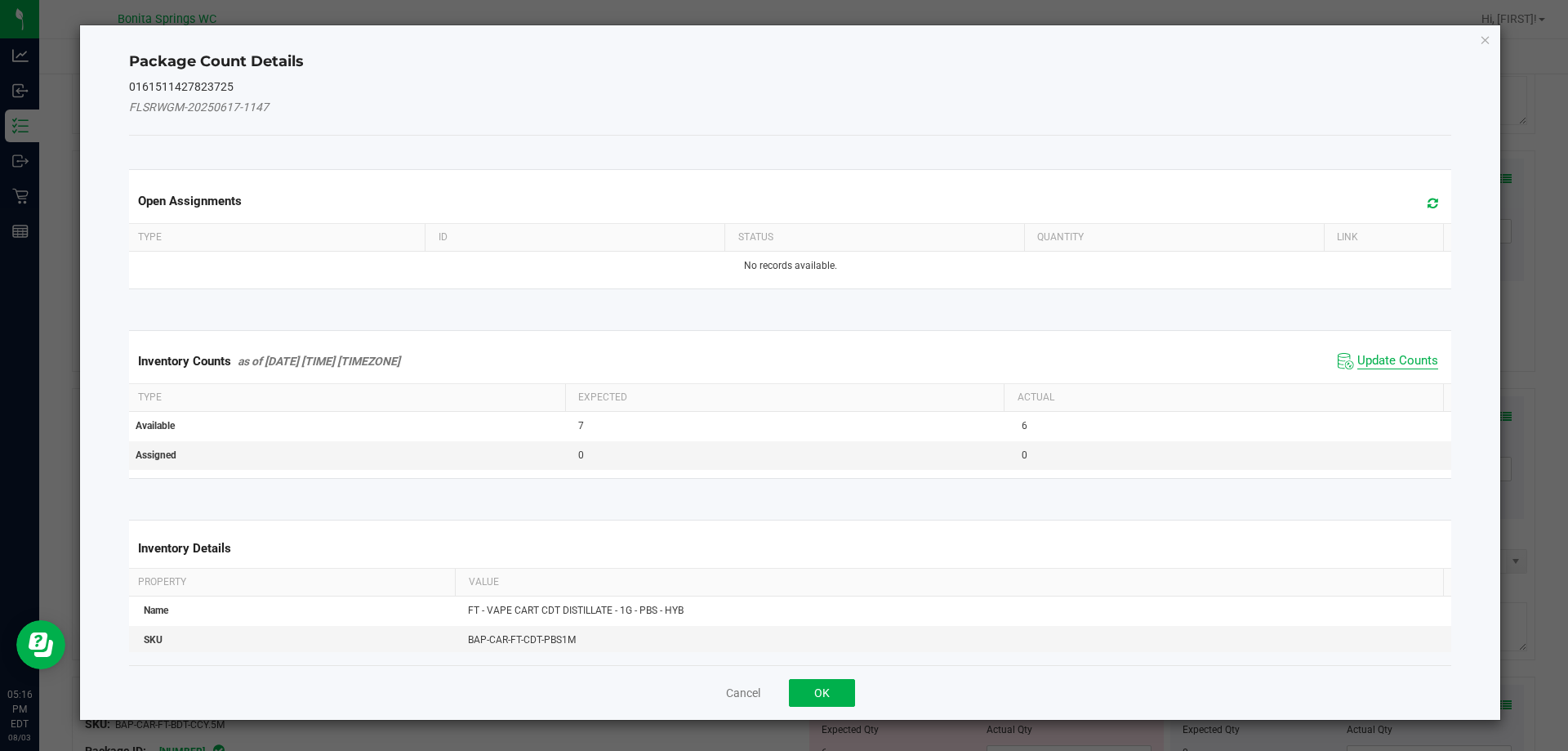 click on "Update Counts" 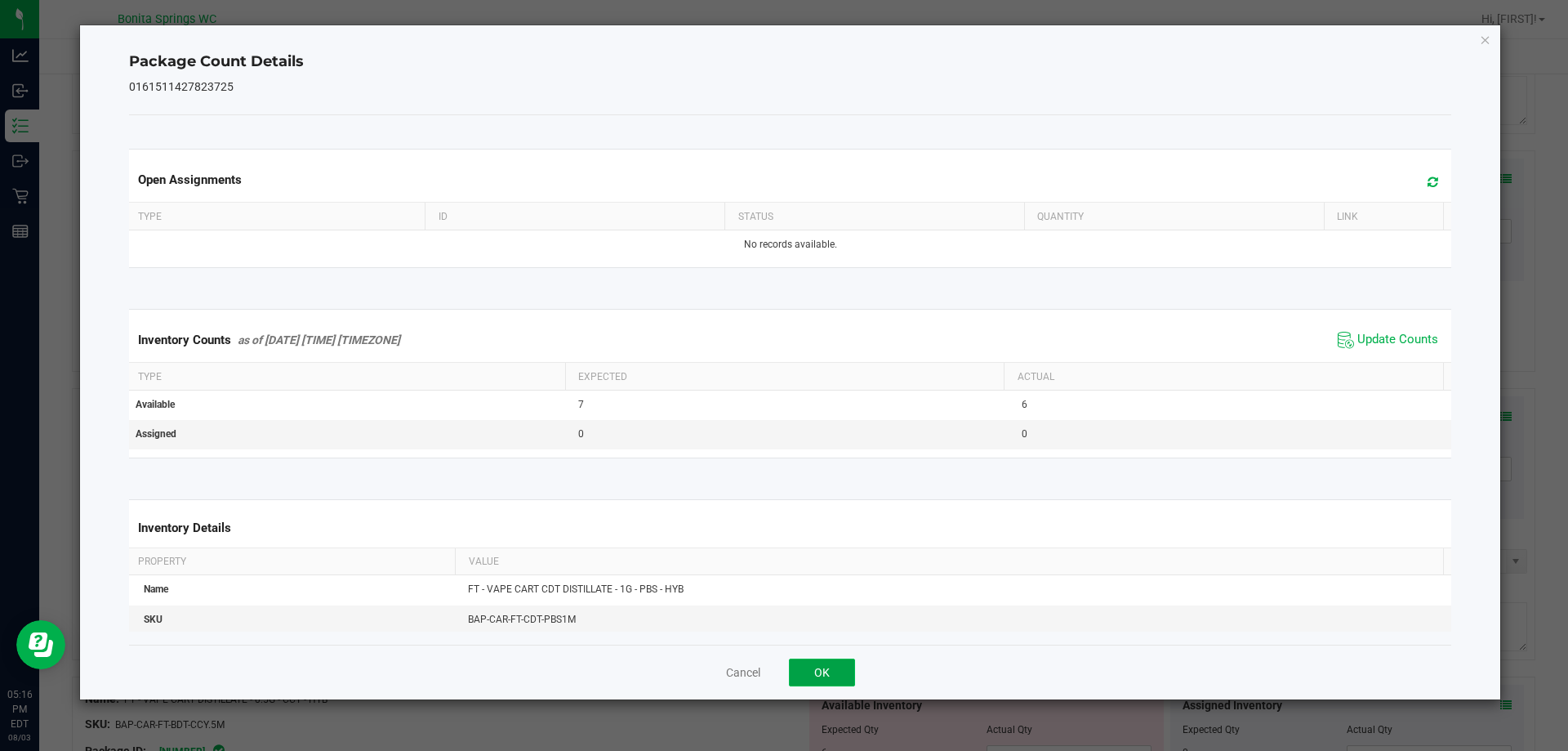 click on "OK" 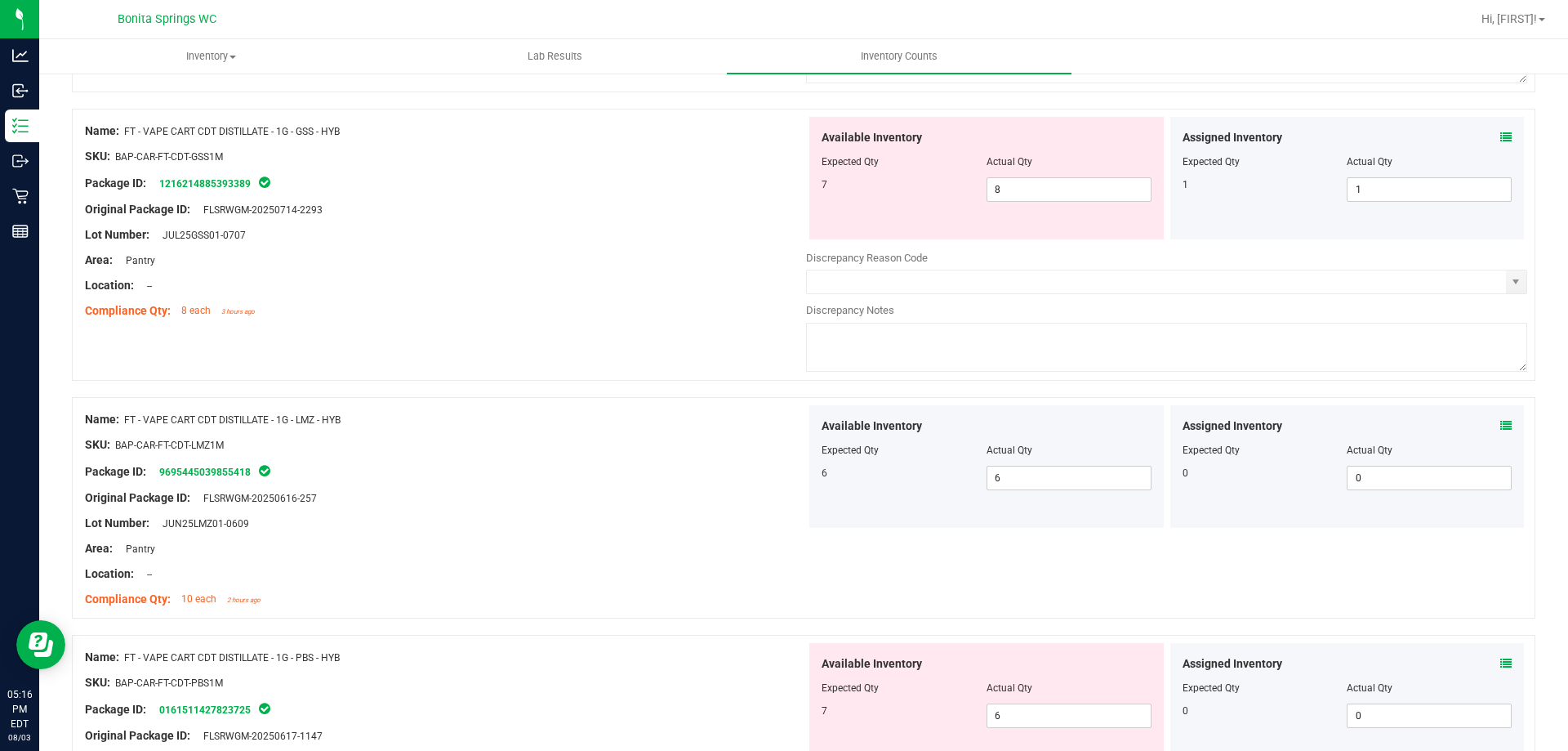 scroll, scrollTop: 572, scrollLeft: 0, axis: vertical 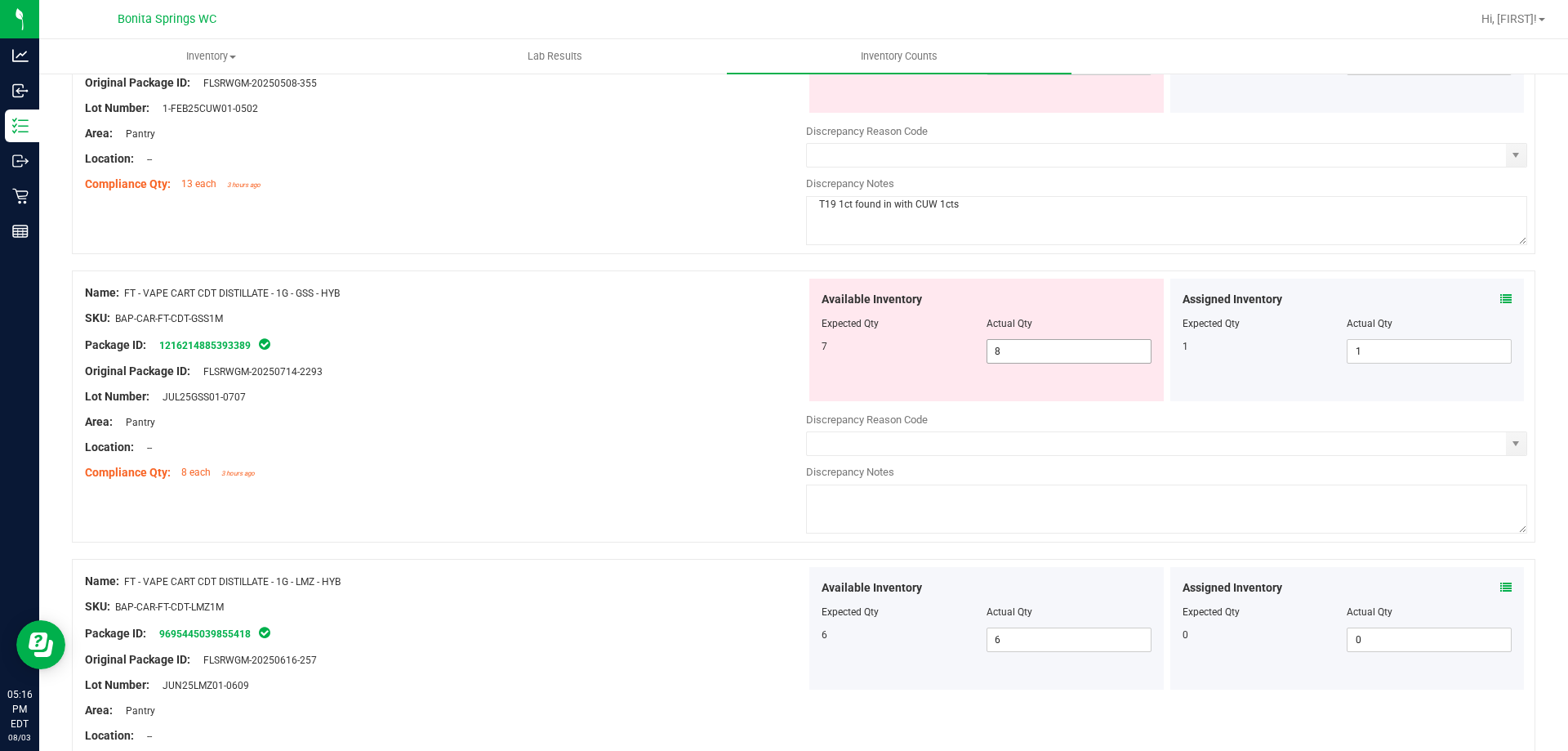 click on "8 8" at bounding box center [1069, 351] 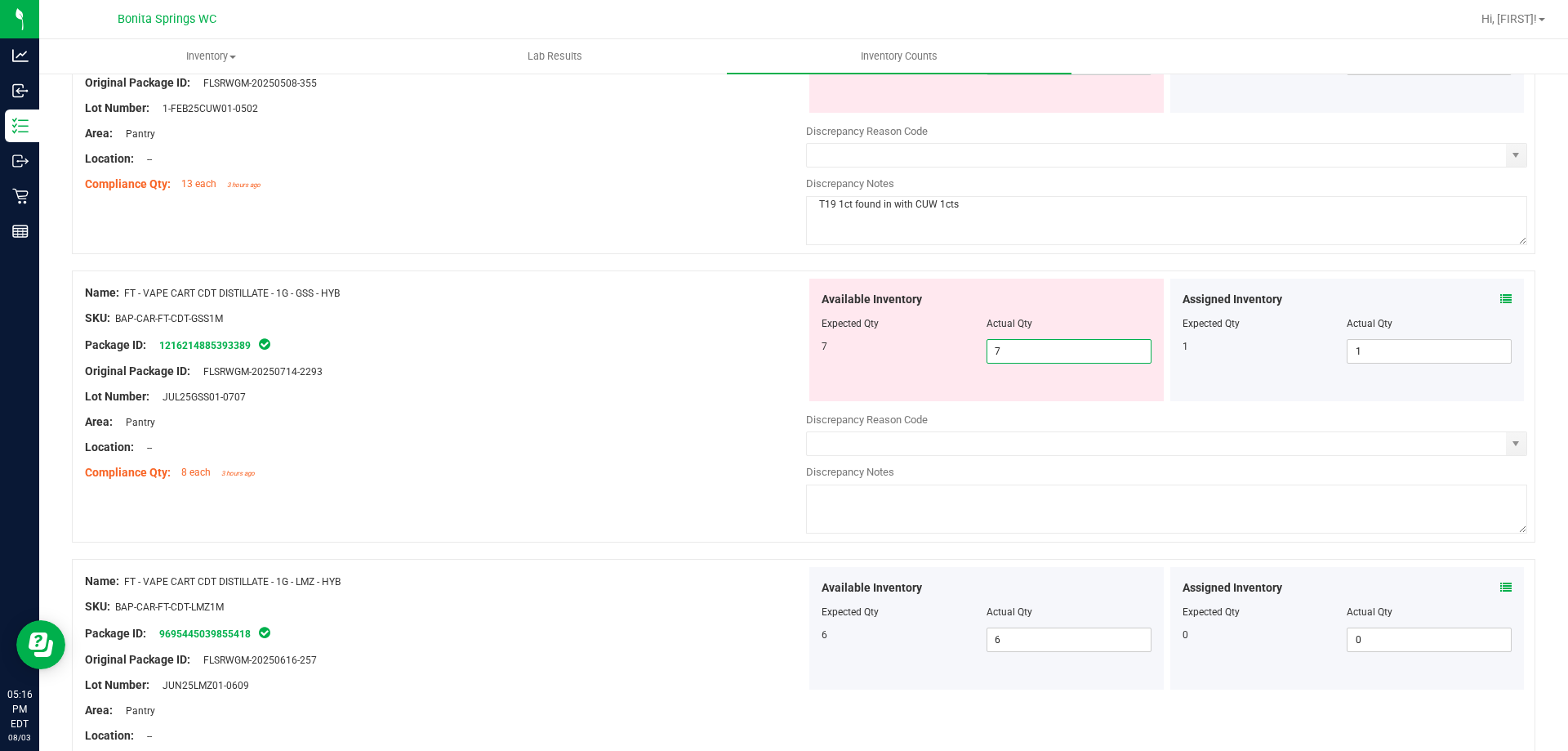 drag, startPoint x: 728, startPoint y: 441, endPoint x: 710, endPoint y: 442, distance: 18.027756 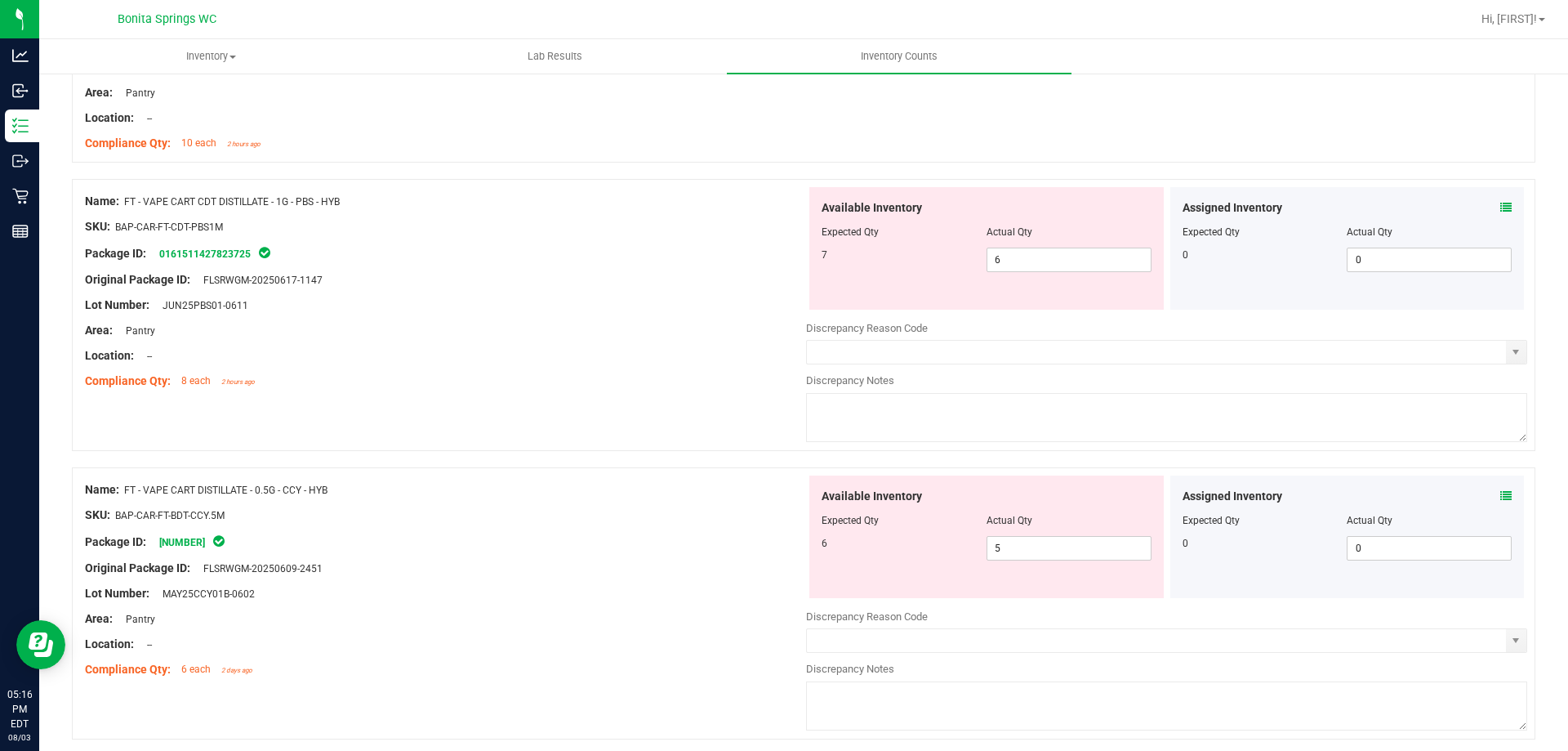 scroll, scrollTop: 1144, scrollLeft: 0, axis: vertical 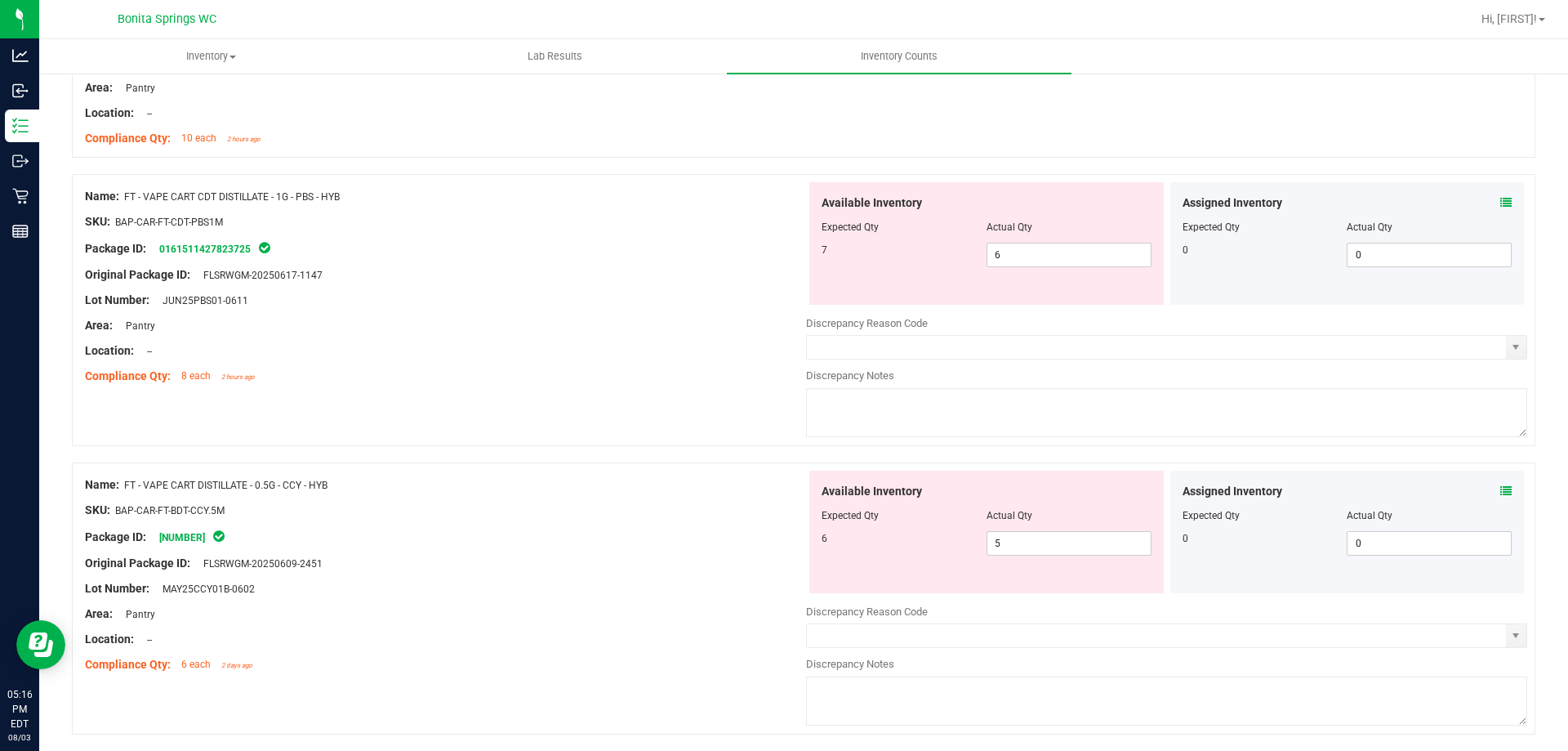 click at bounding box center [1506, 203] 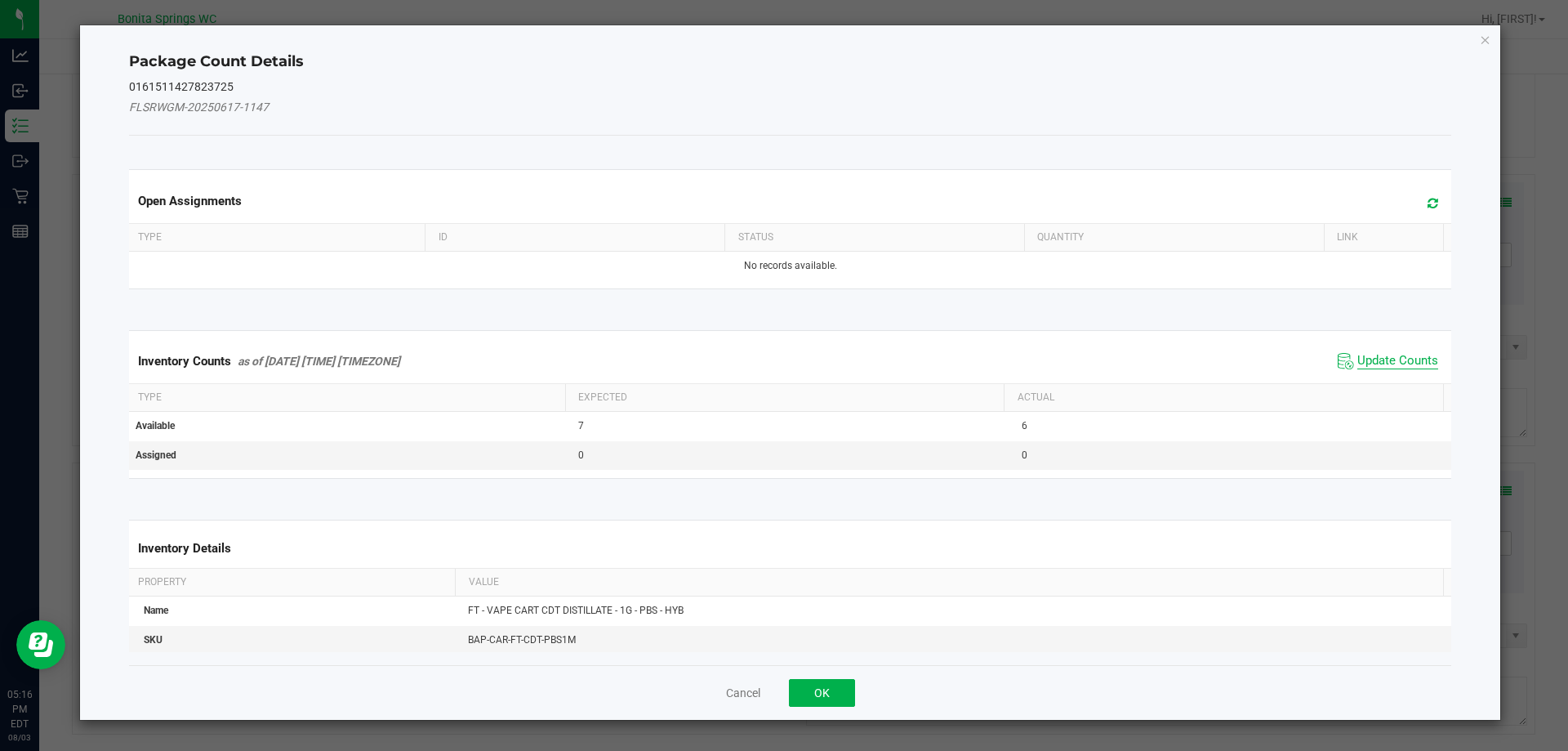 click on "Update Counts" 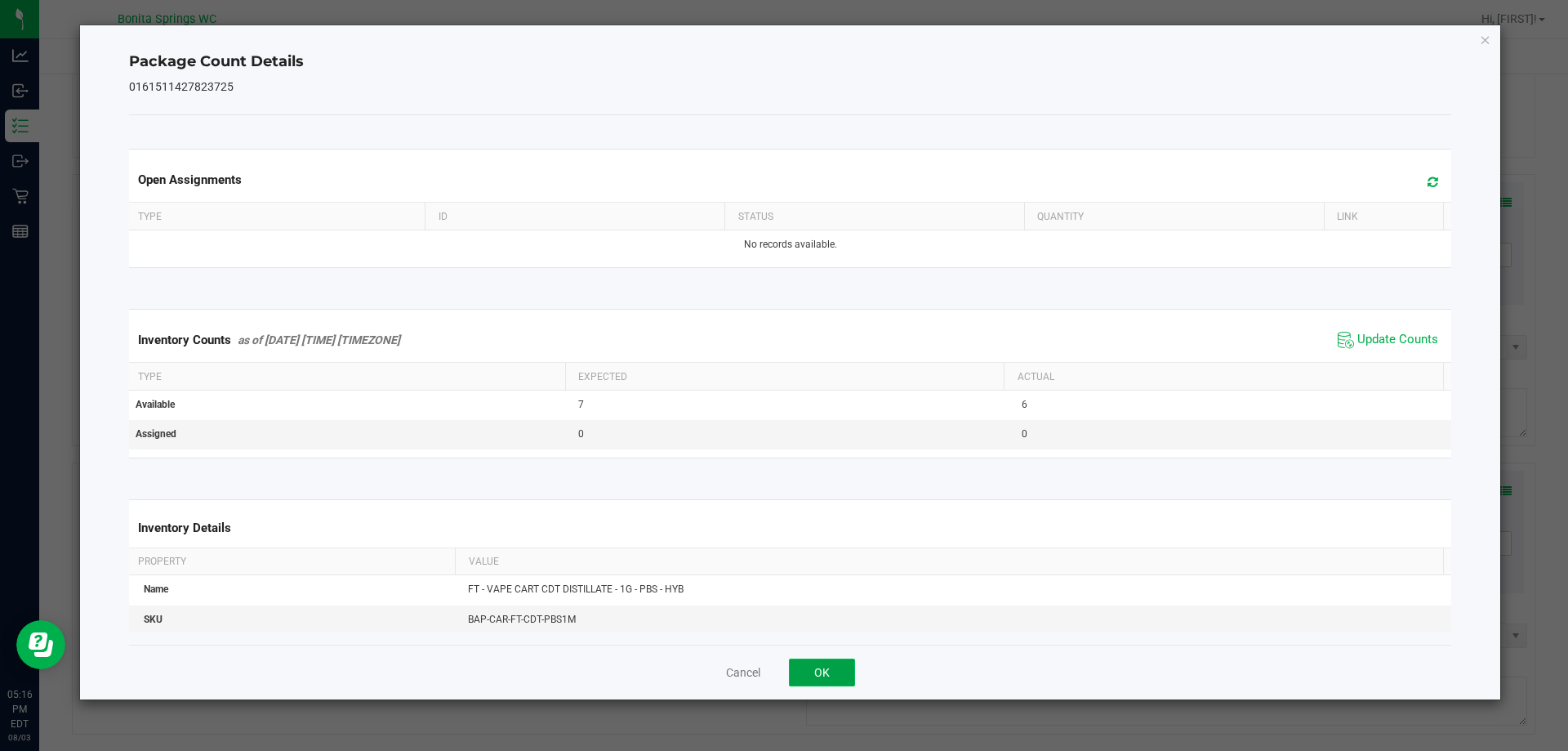 click on "OK" 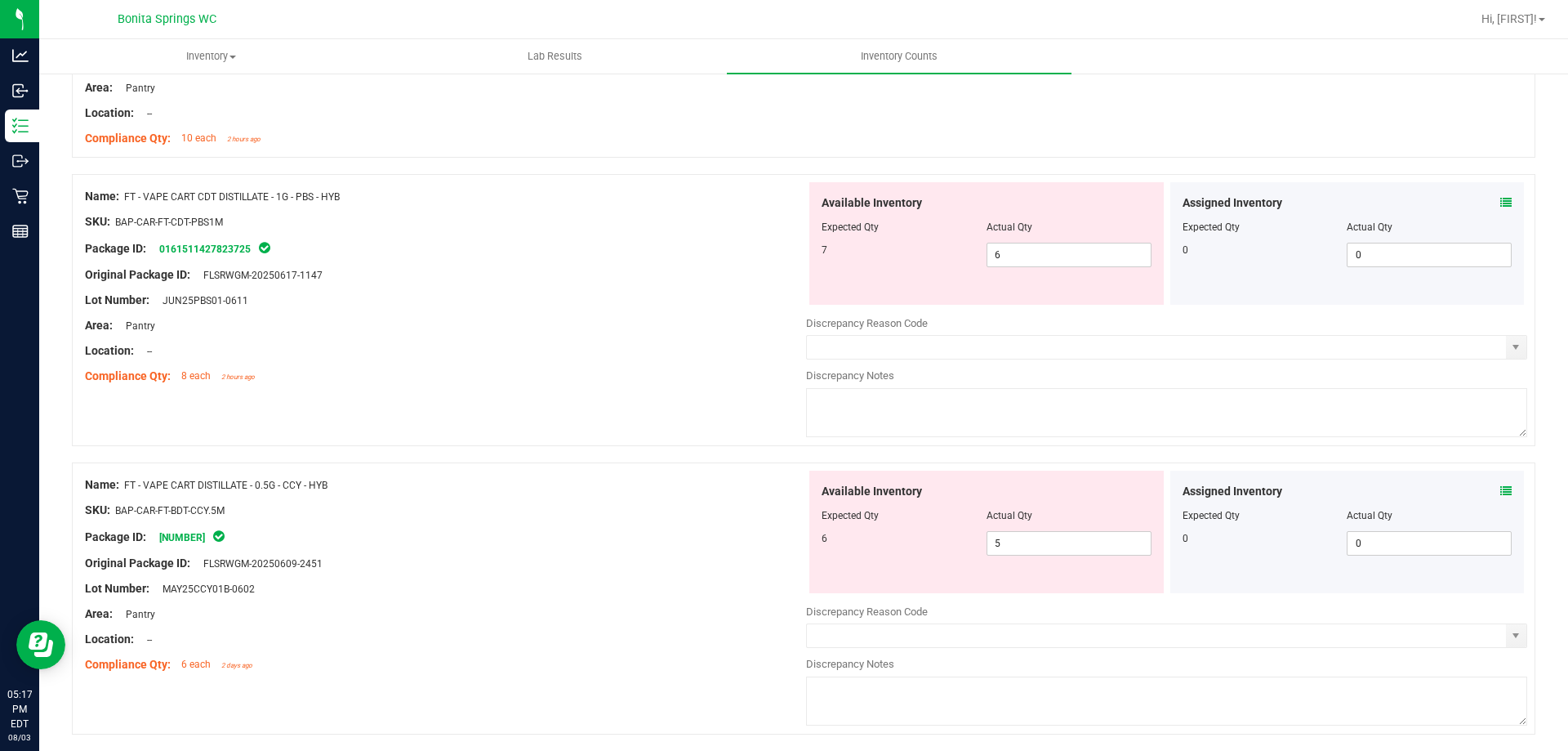 click at bounding box center (1506, 491) 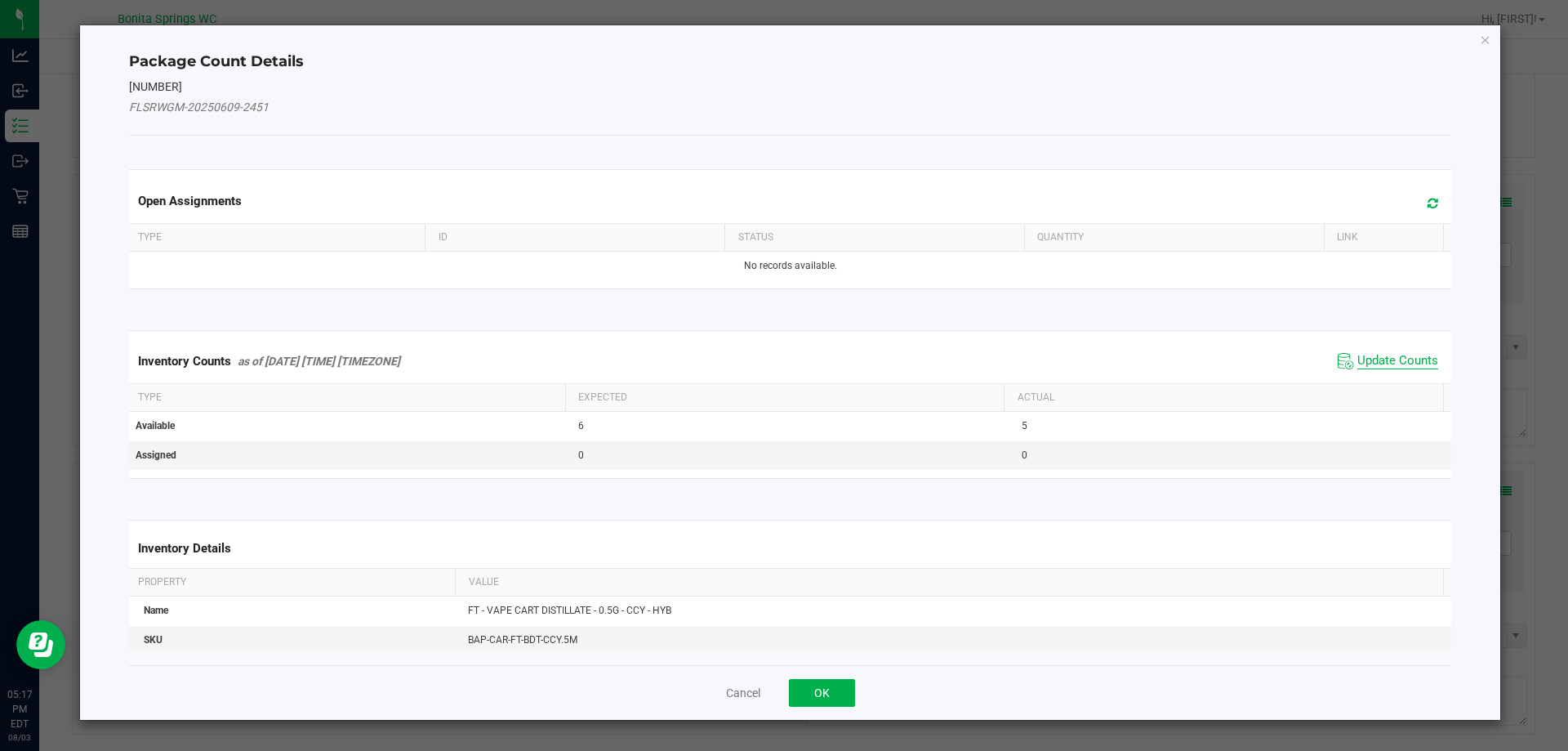 click on "Update Counts" 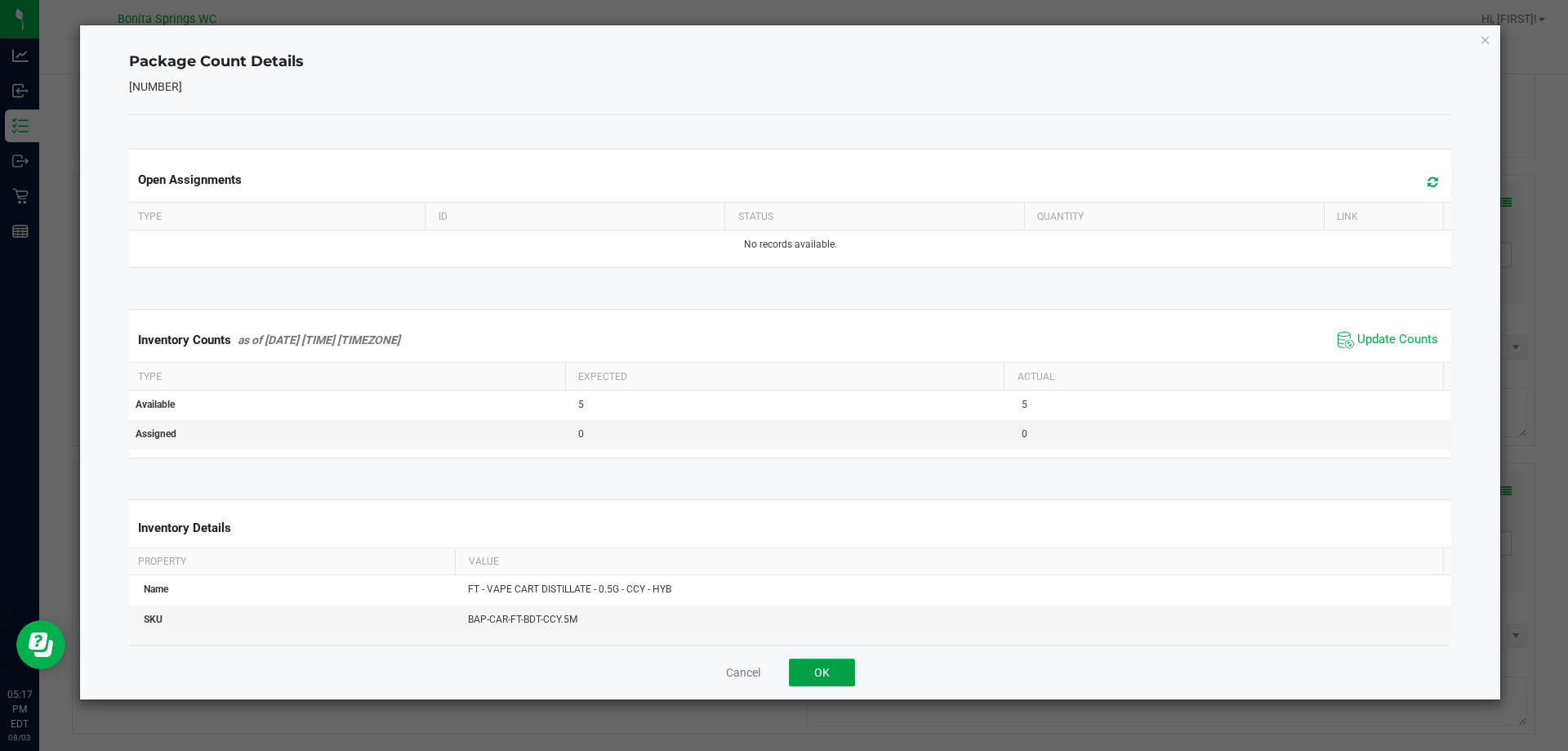 click on "OK" 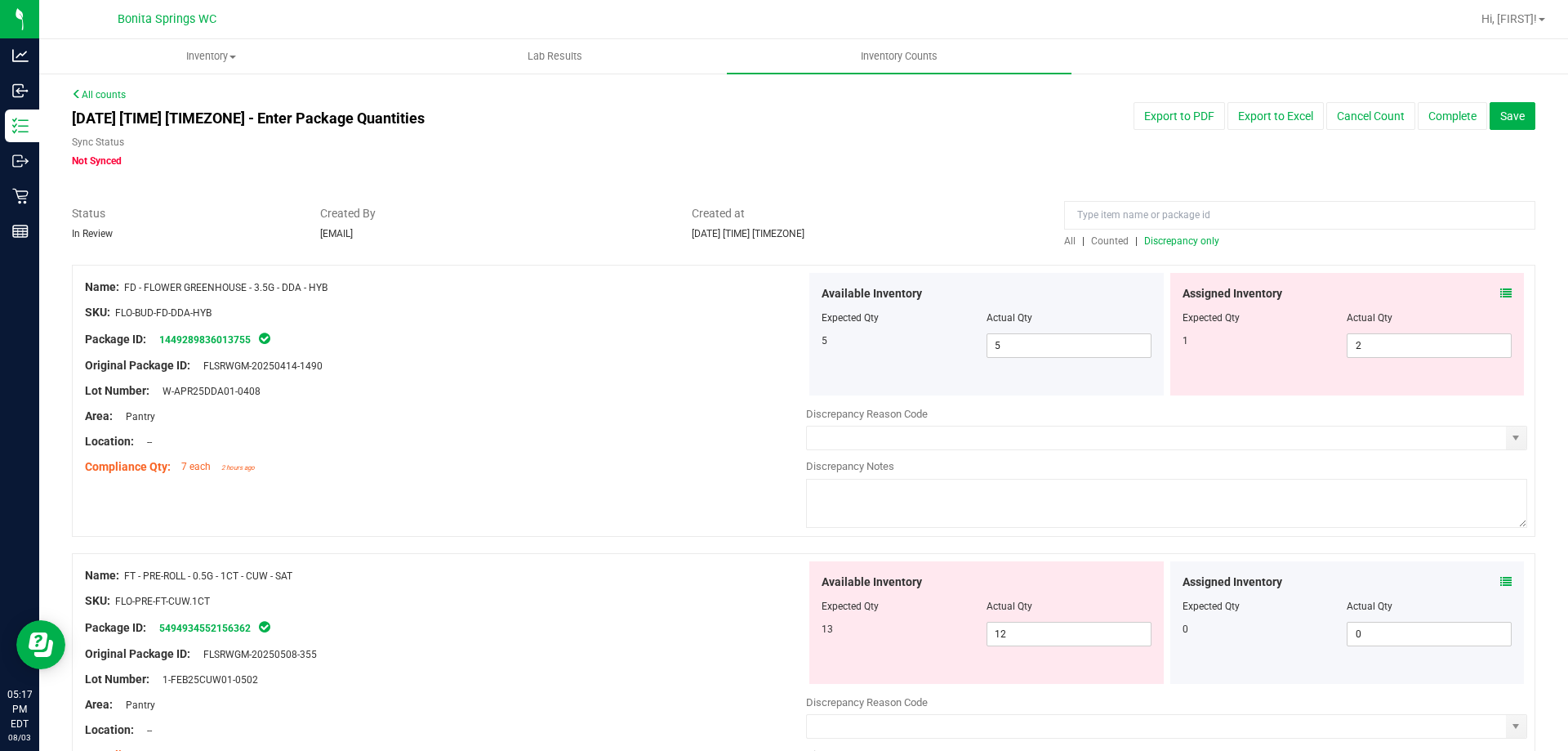 scroll, scrollTop: 0, scrollLeft: 0, axis: both 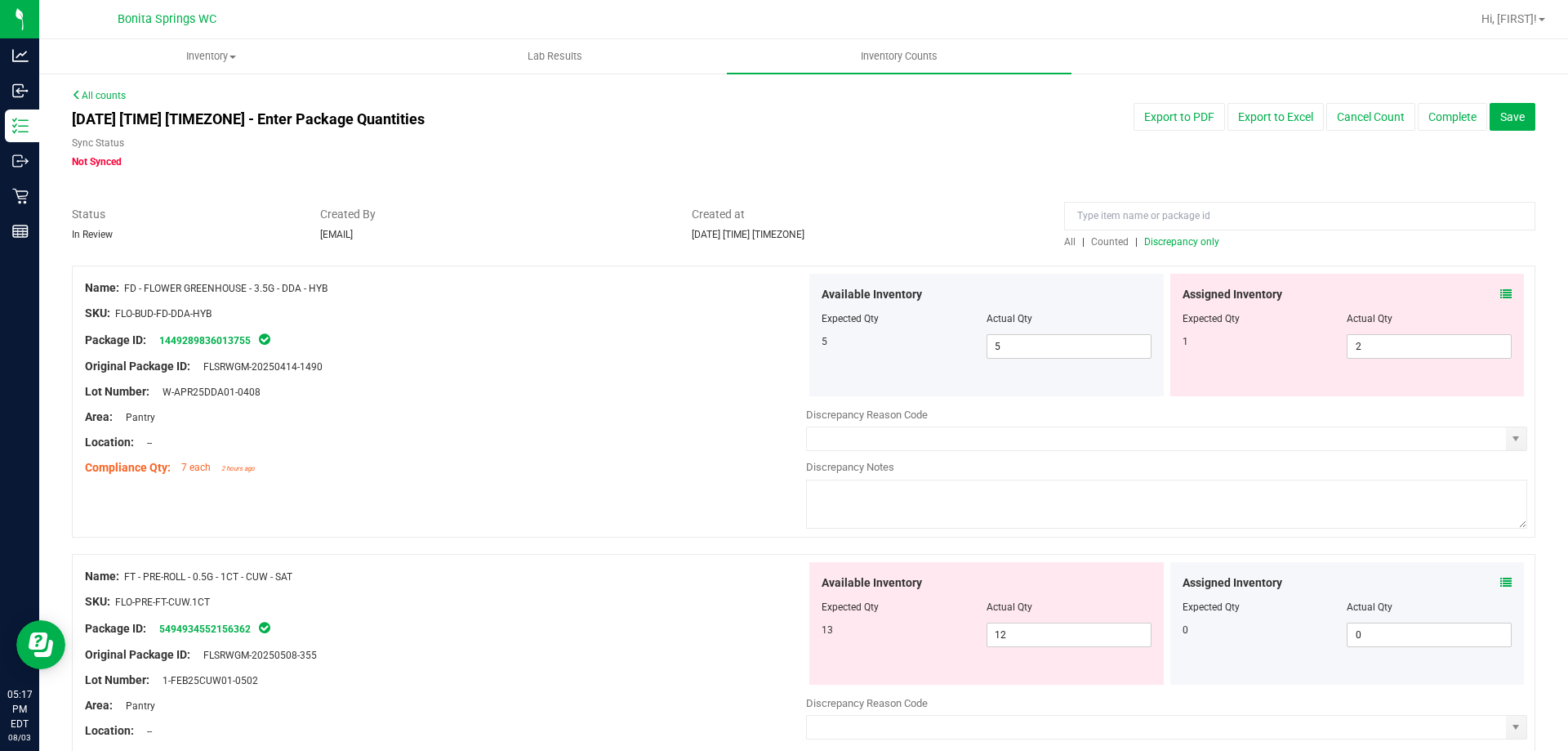 click on "Discrepancy only" at bounding box center [1182, 242] 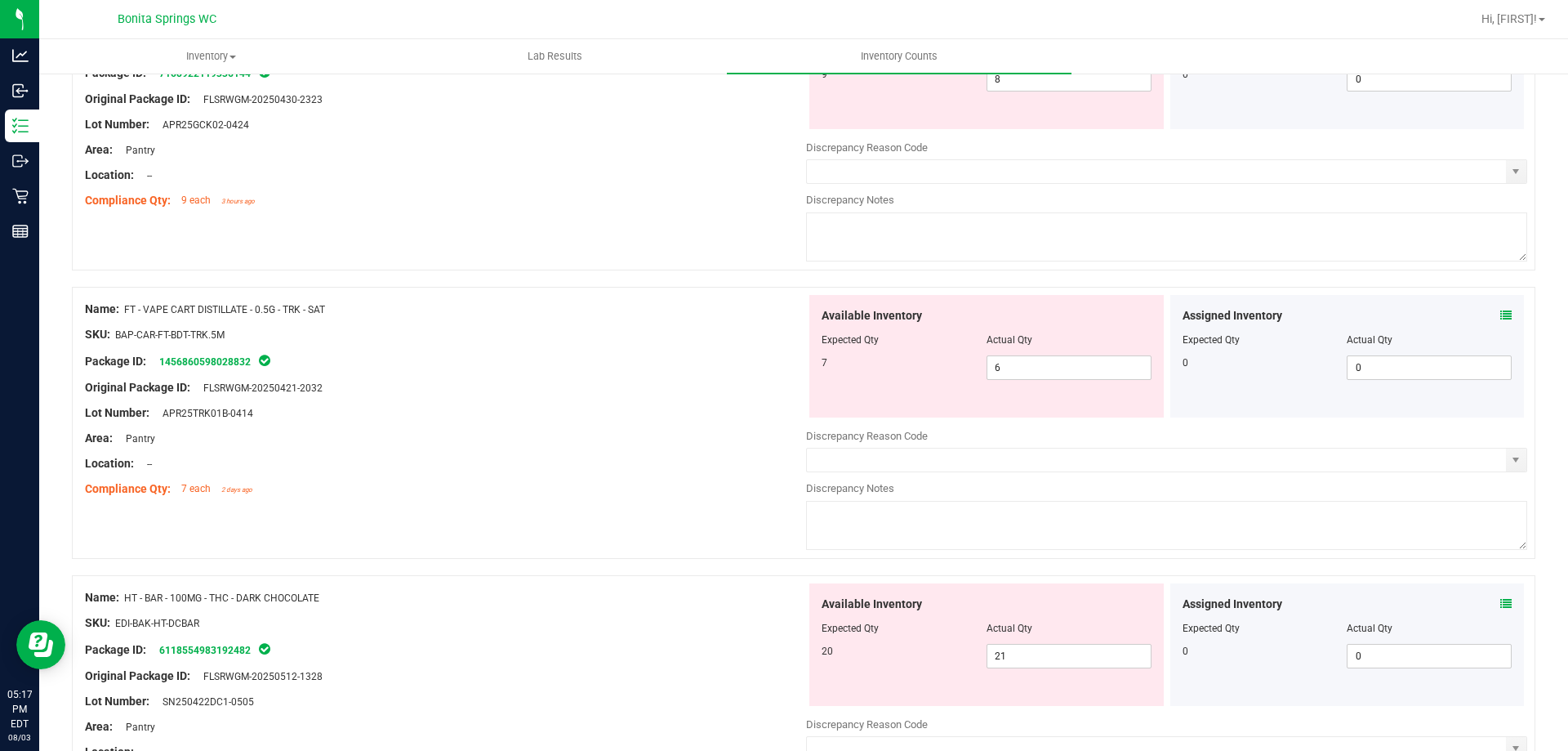 scroll, scrollTop: 1144, scrollLeft: 0, axis: vertical 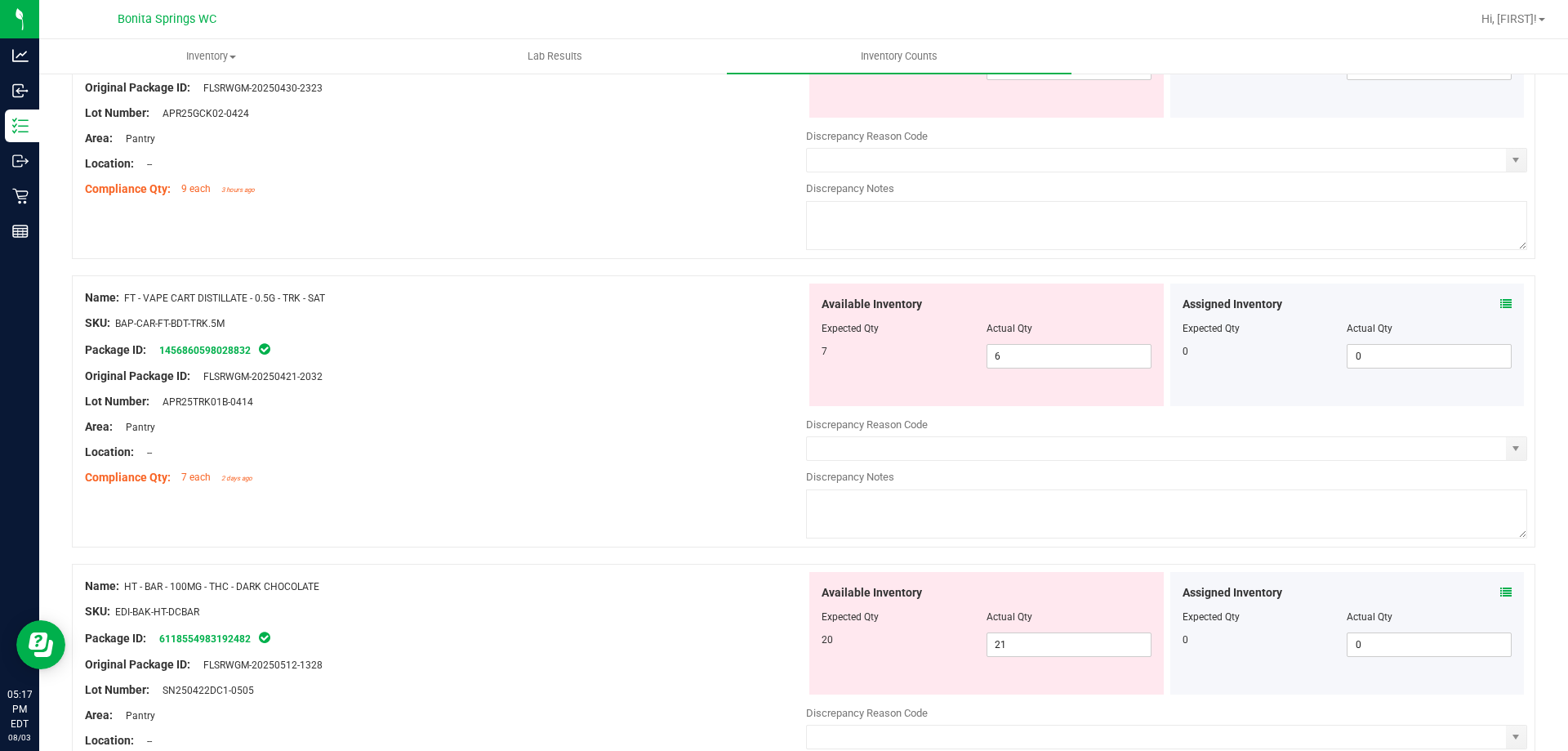 click at bounding box center [1506, 592] 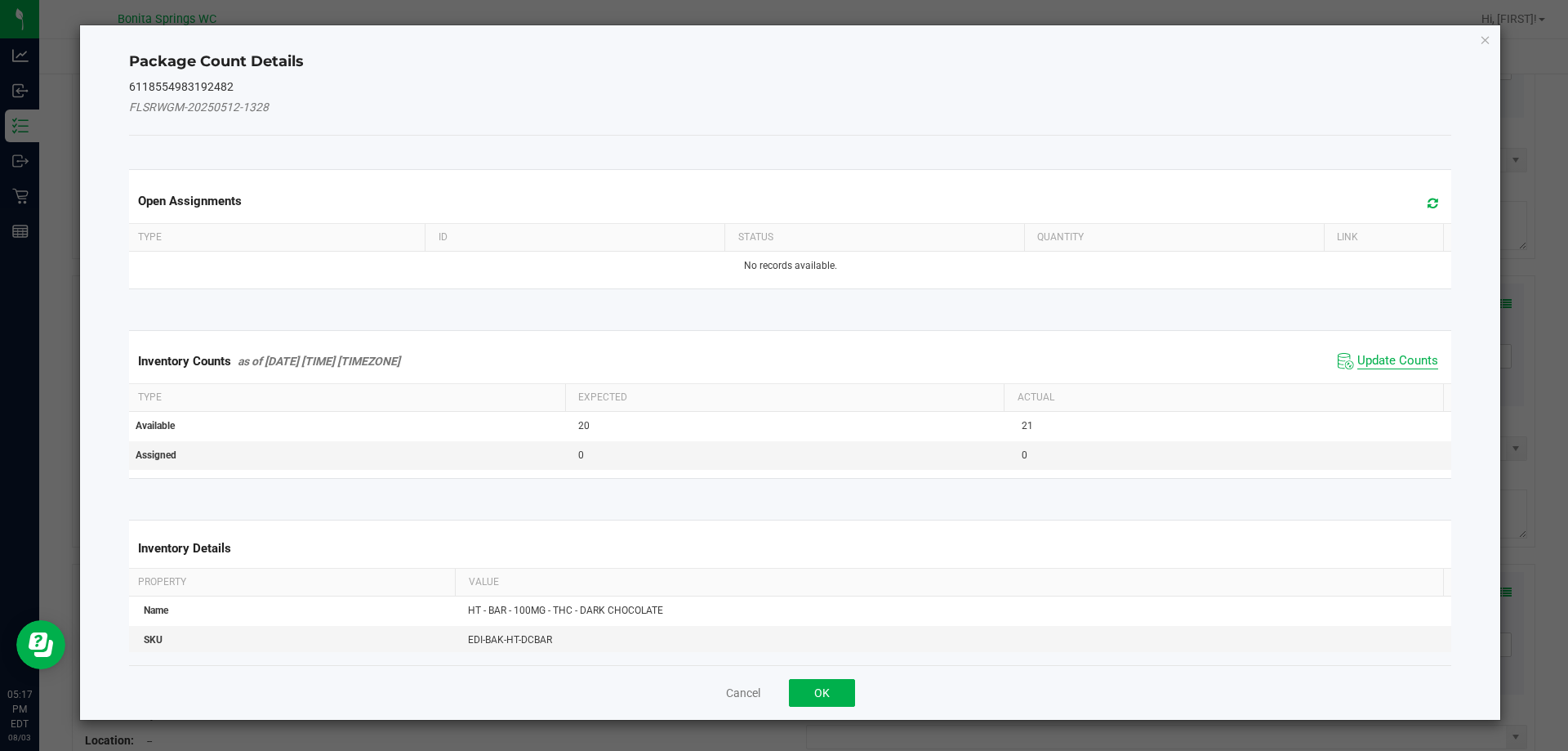 click on "Update Counts" 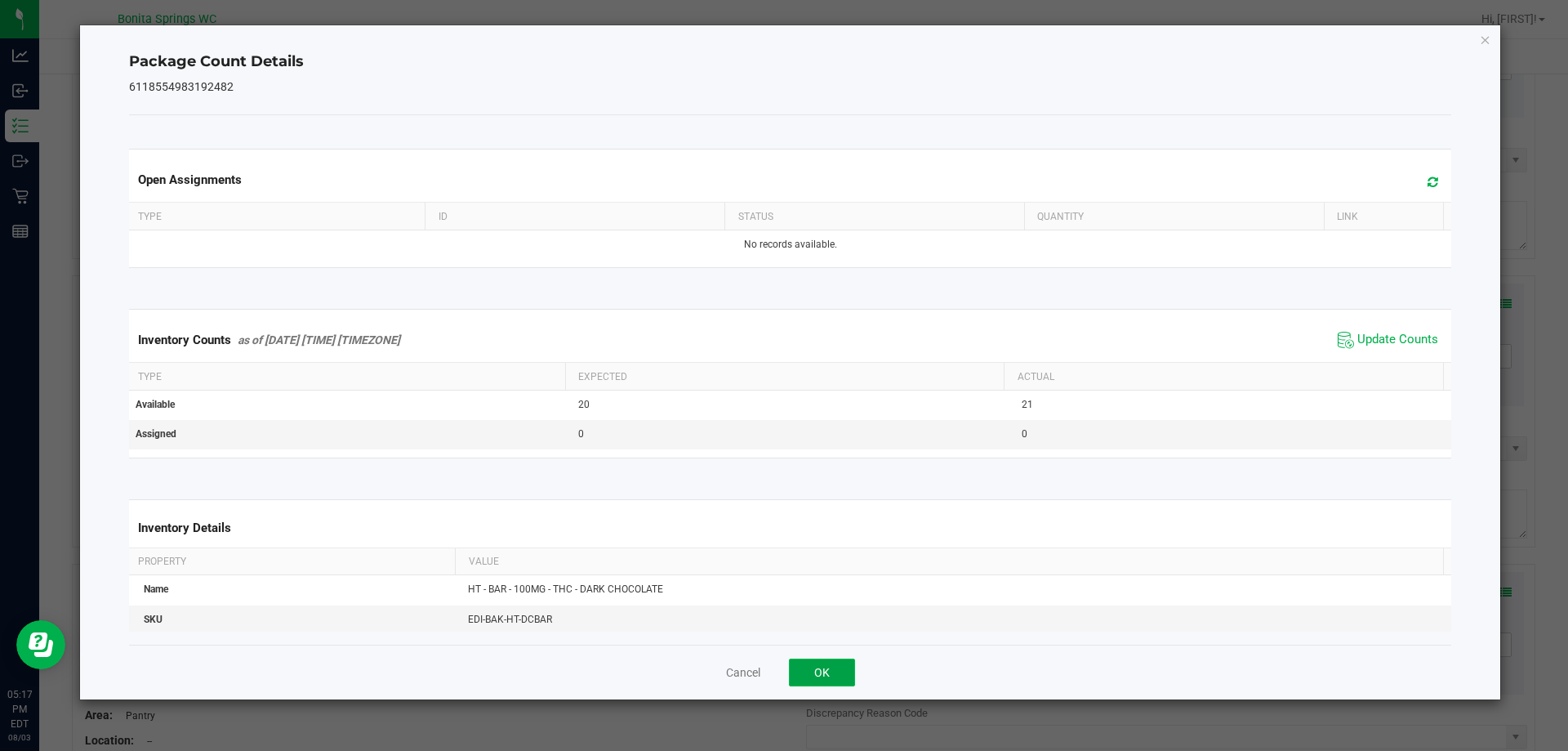 click on "OK" 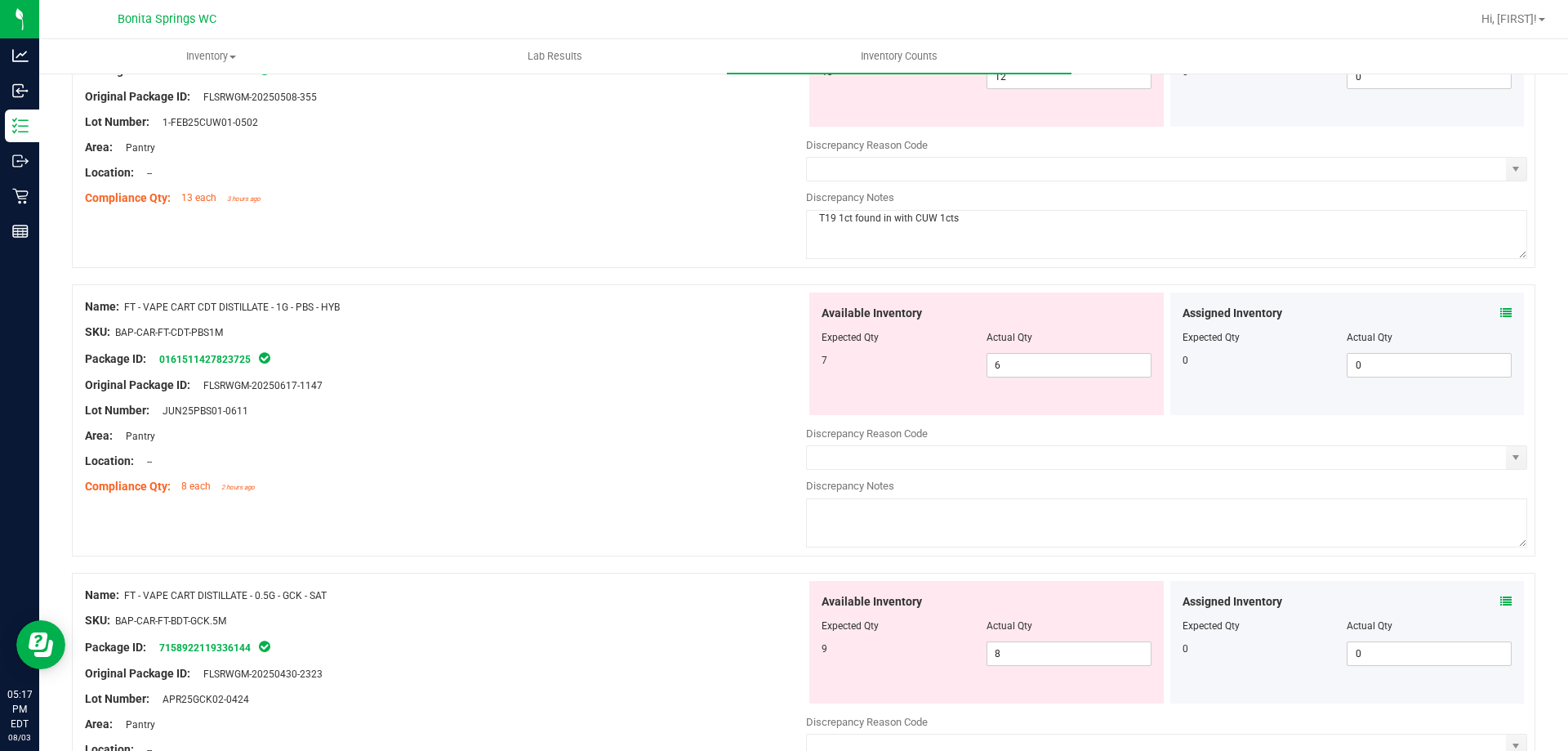 scroll, scrollTop: 654, scrollLeft: 0, axis: vertical 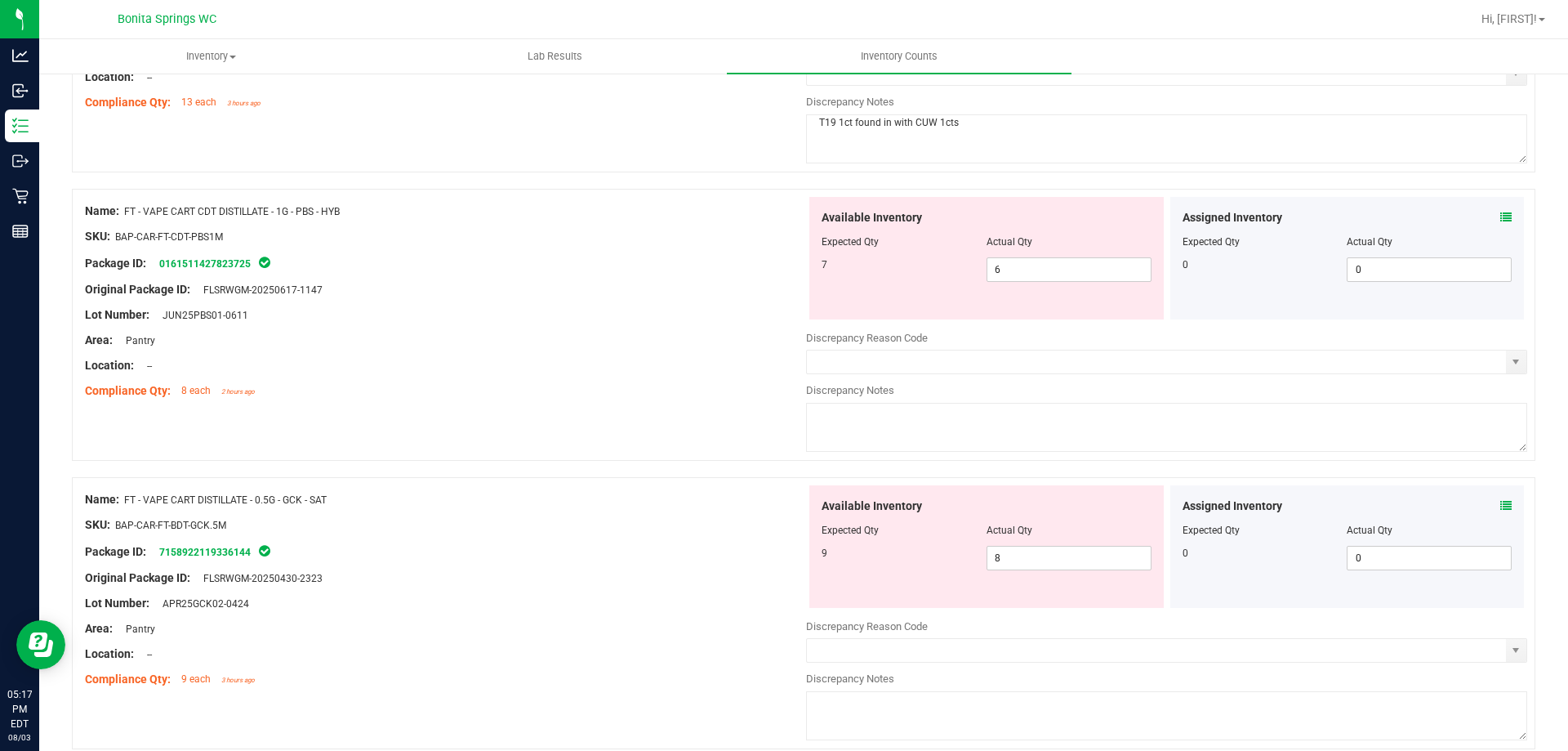 click at bounding box center (445, 616) 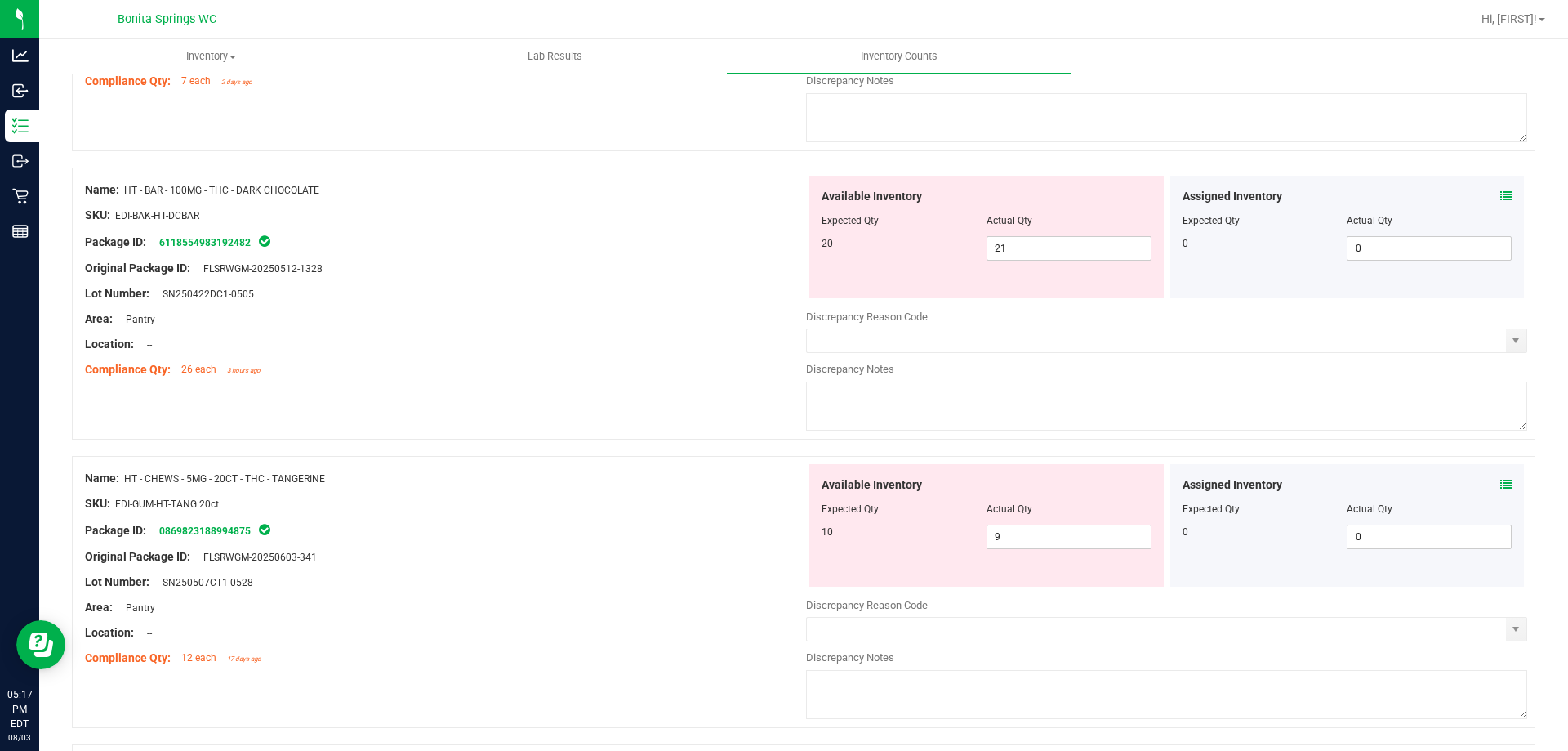 scroll, scrollTop: 1553, scrollLeft: 0, axis: vertical 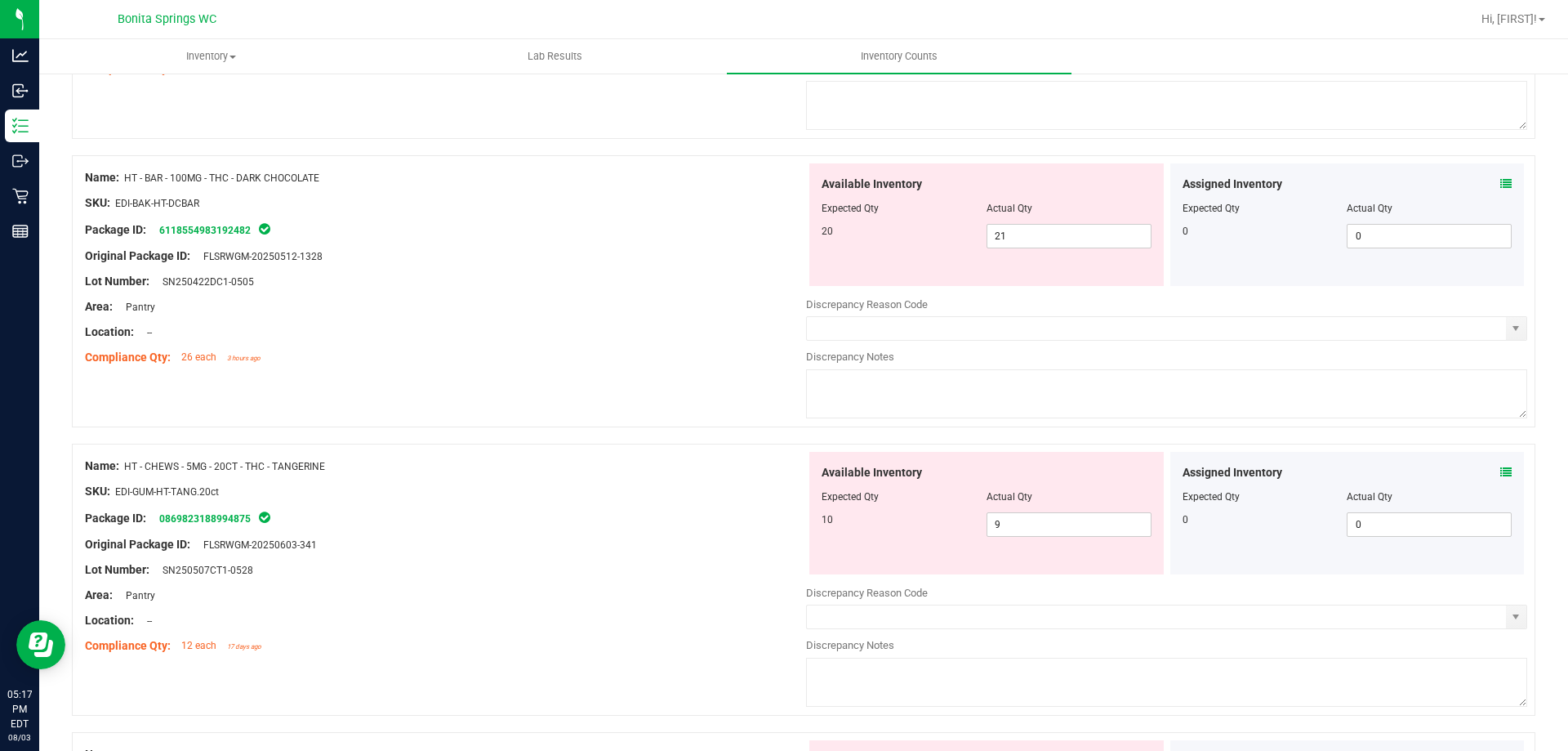 click on "Assigned Inventory" at bounding box center (1348, 472) 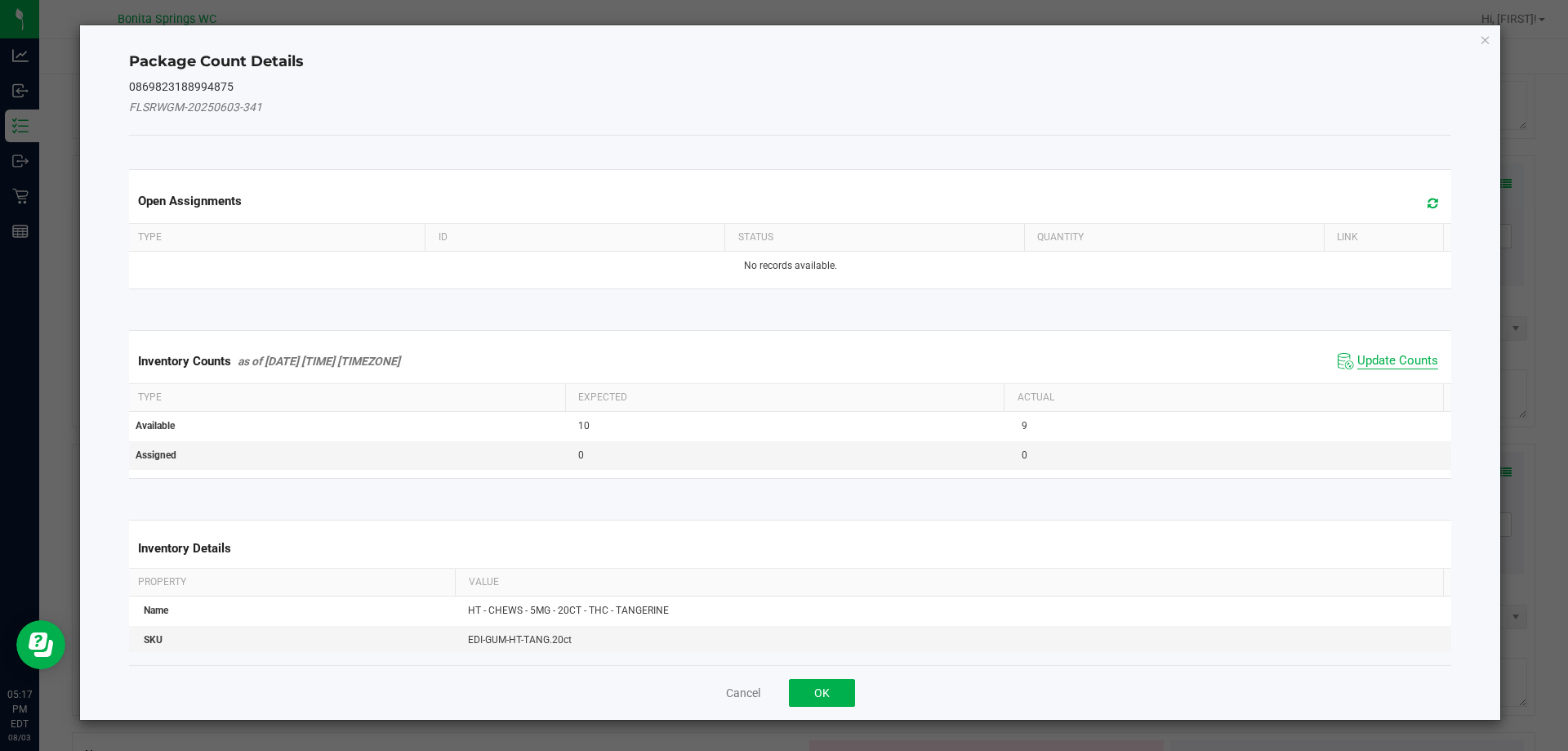 click on "Update Counts" 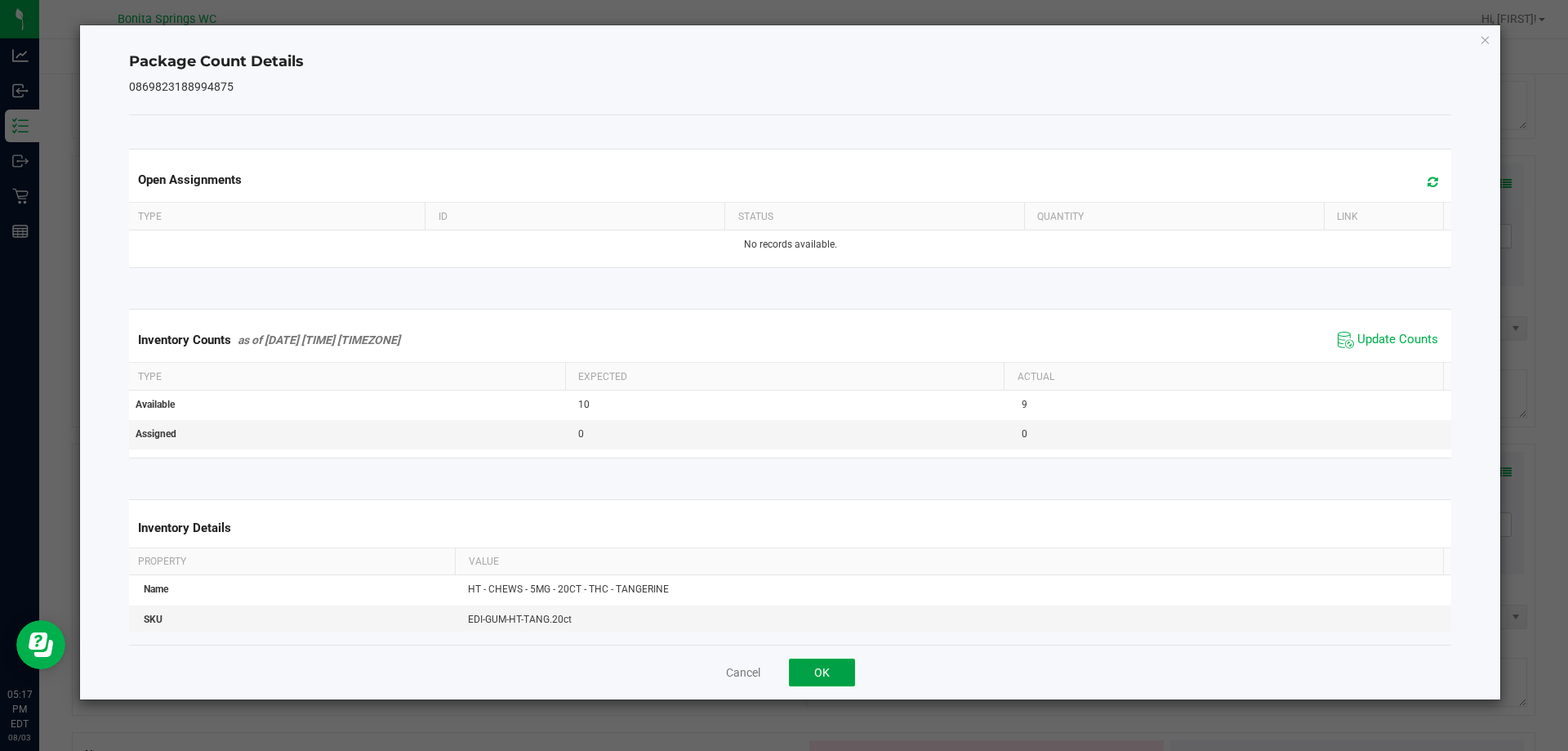 click on "OK" 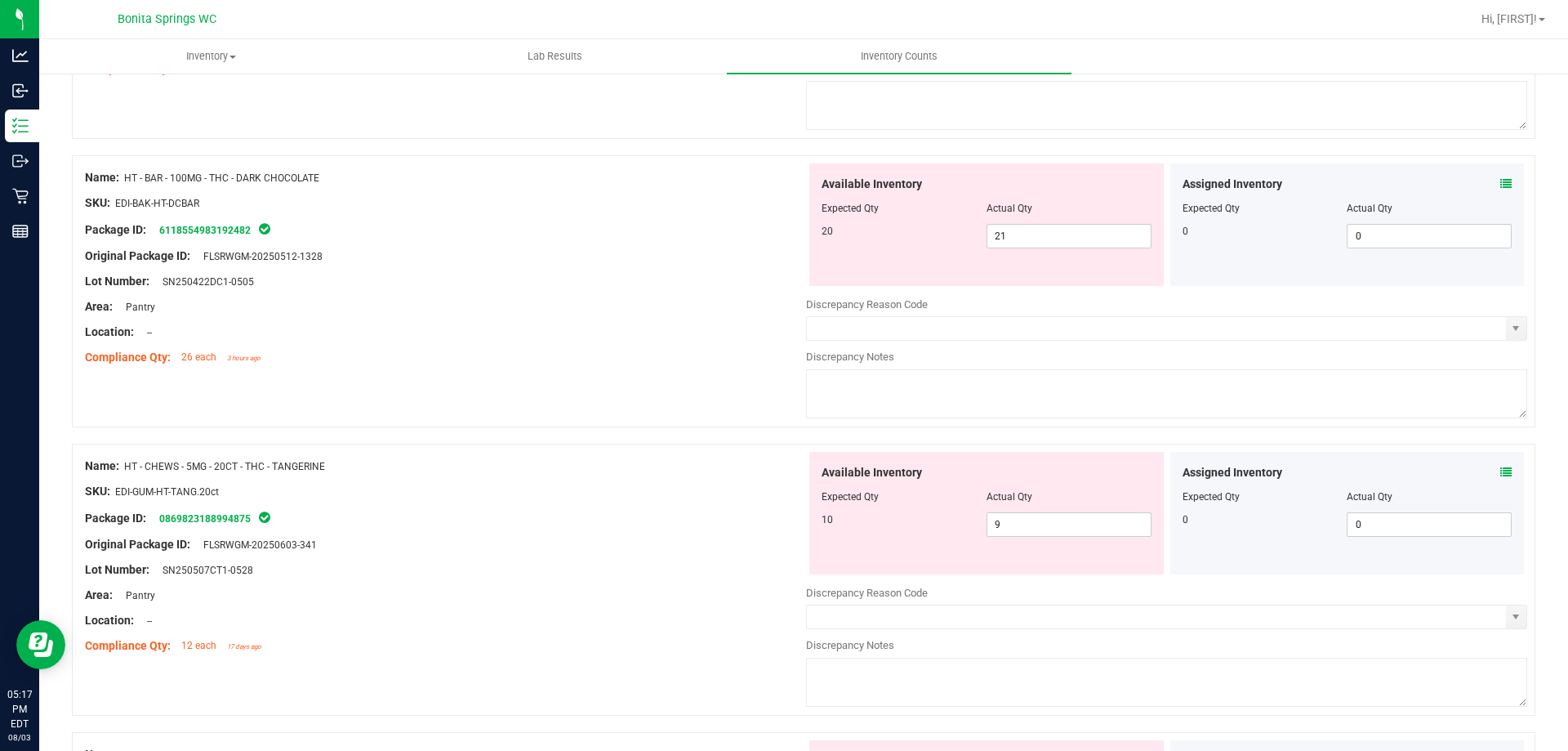 click at bounding box center (445, 479) 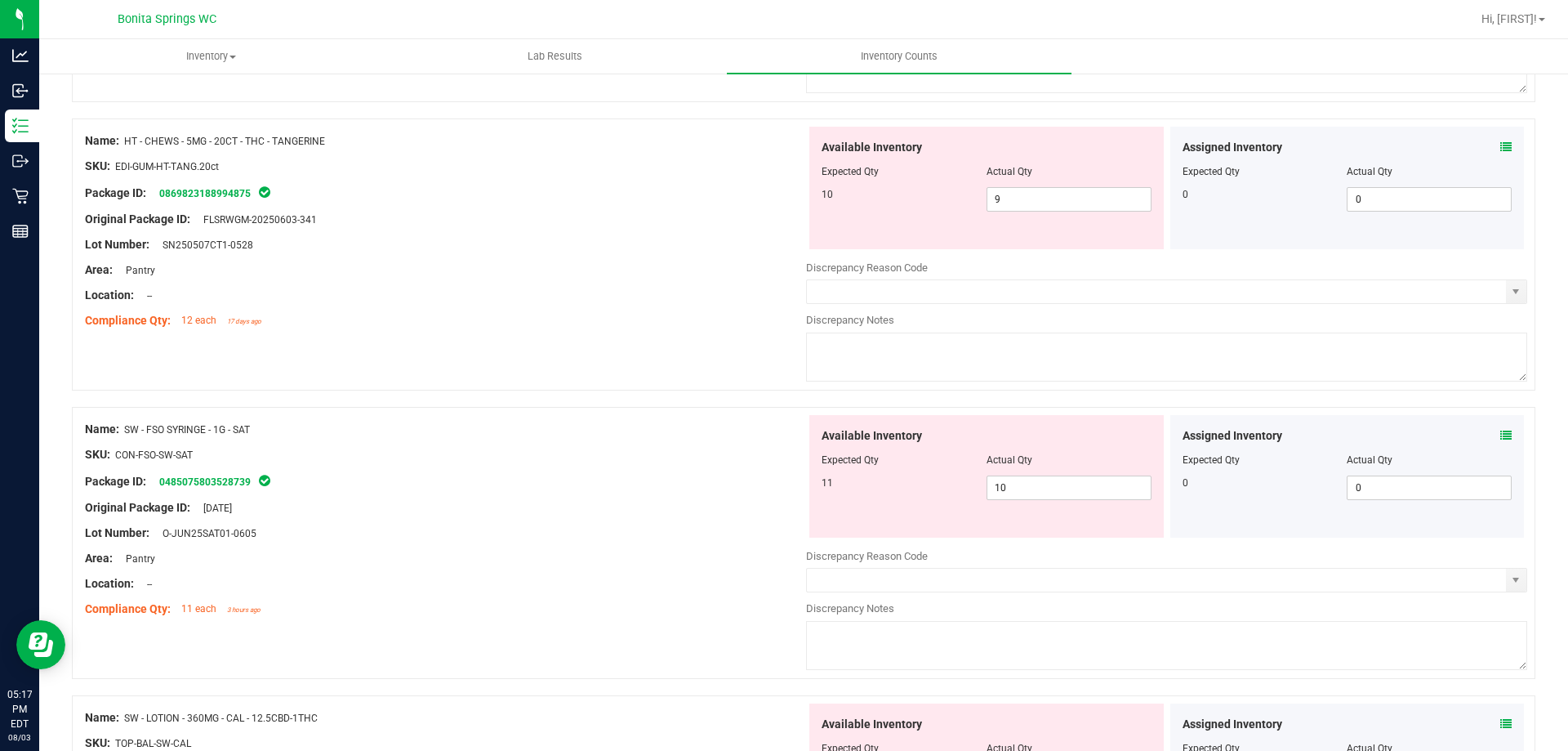 scroll, scrollTop: 1880, scrollLeft: 0, axis: vertical 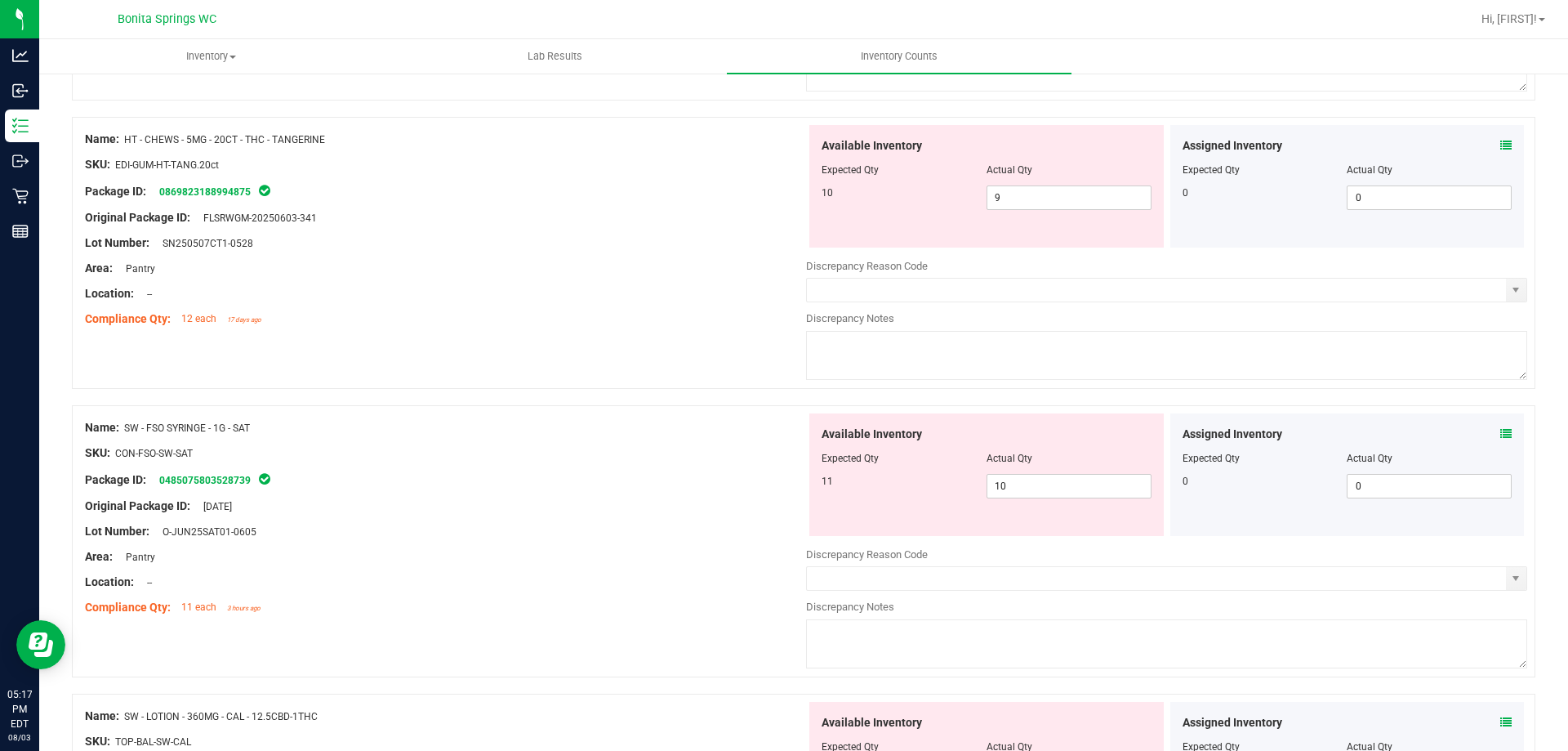 click at bounding box center (1506, 434) 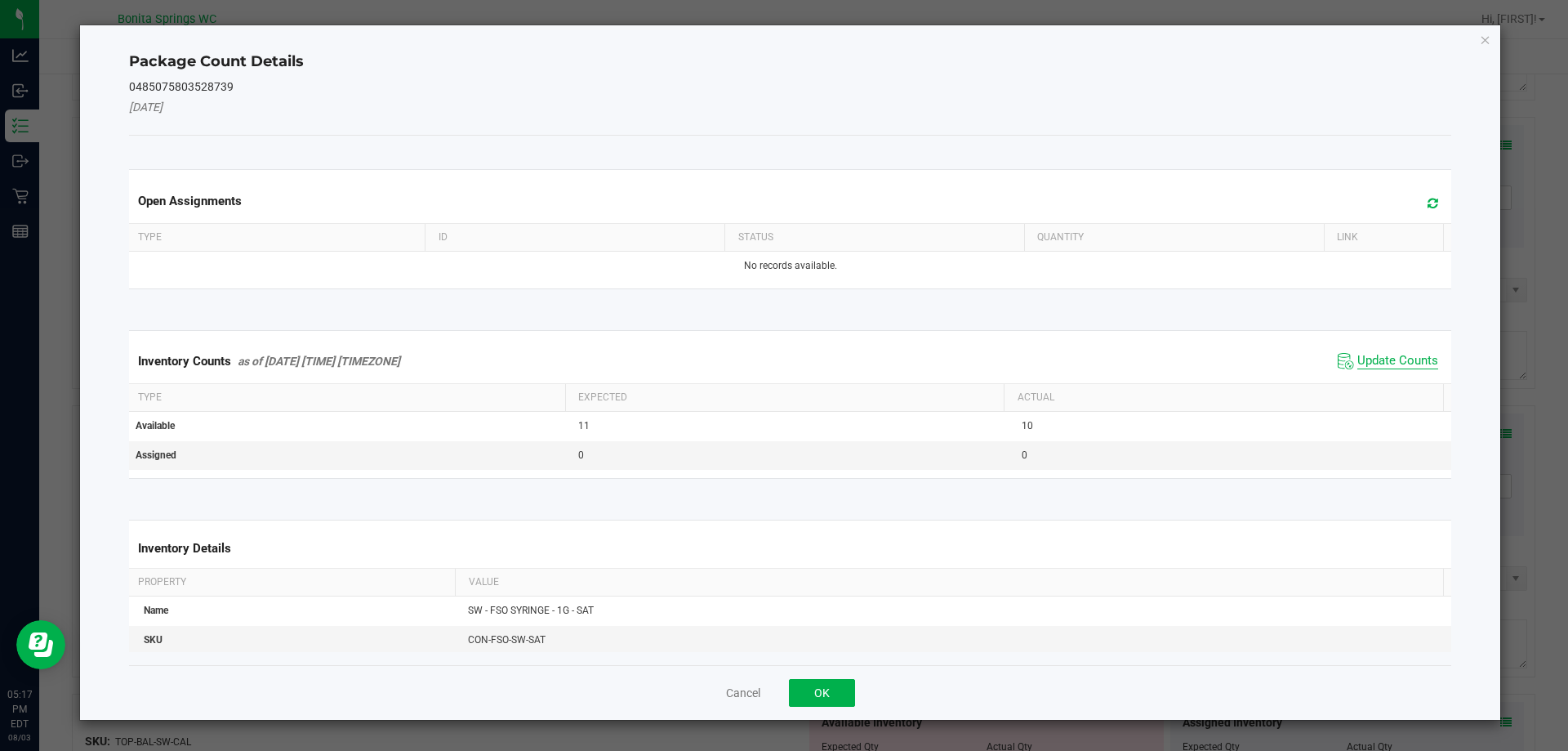 click on "Update Counts" 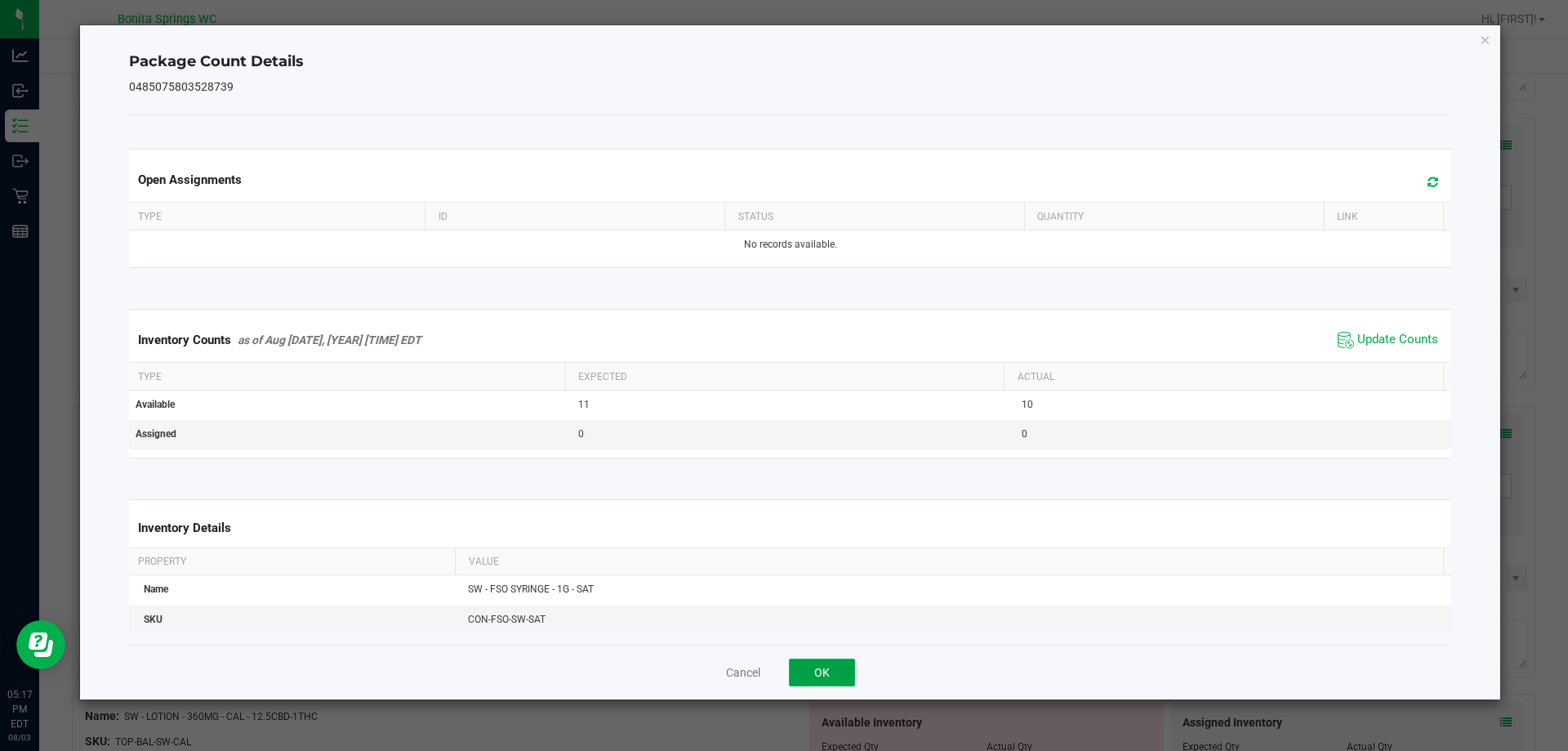 click on "OK" 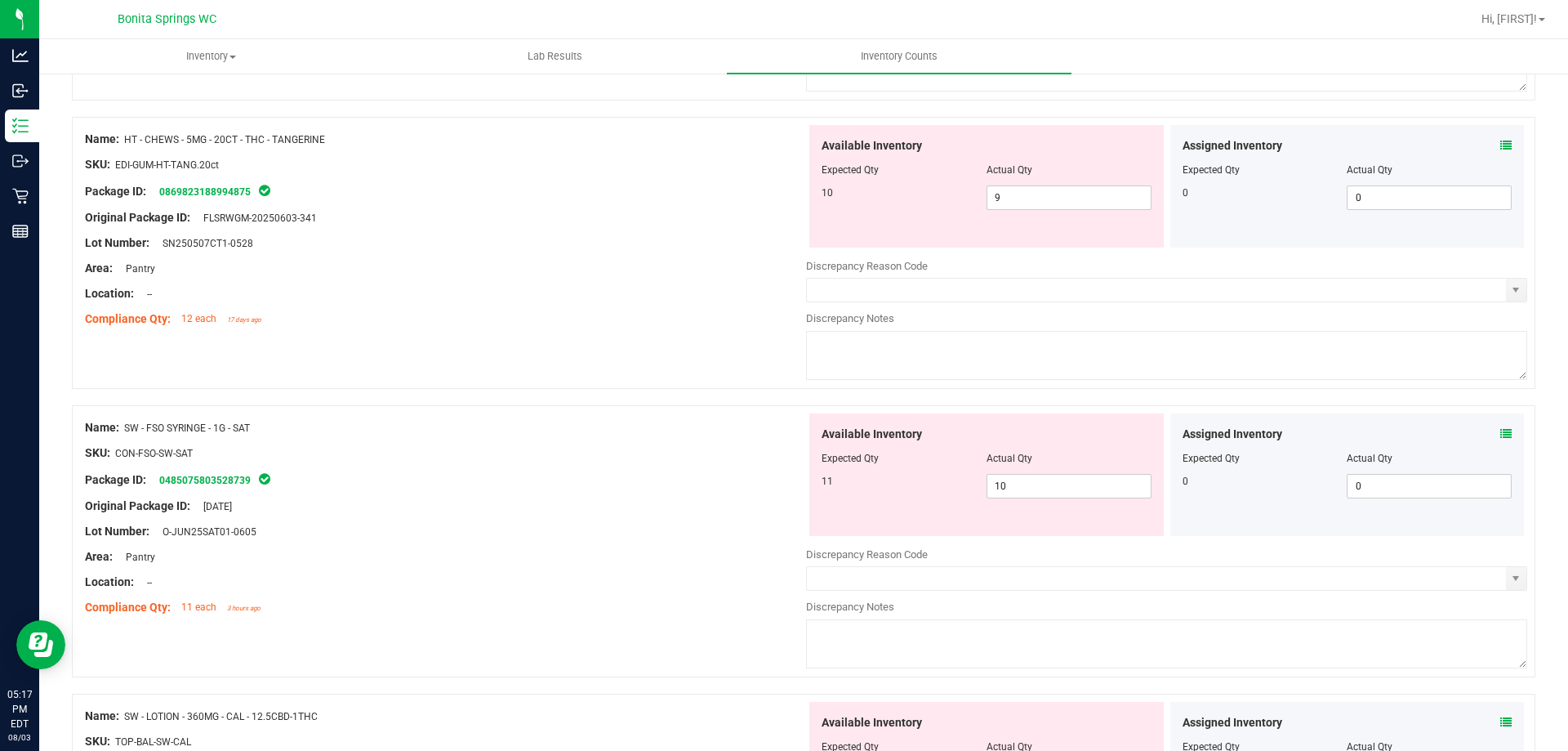 click on "Lot Number:
O-JUN25SAT01-0605" at bounding box center (445, 531) 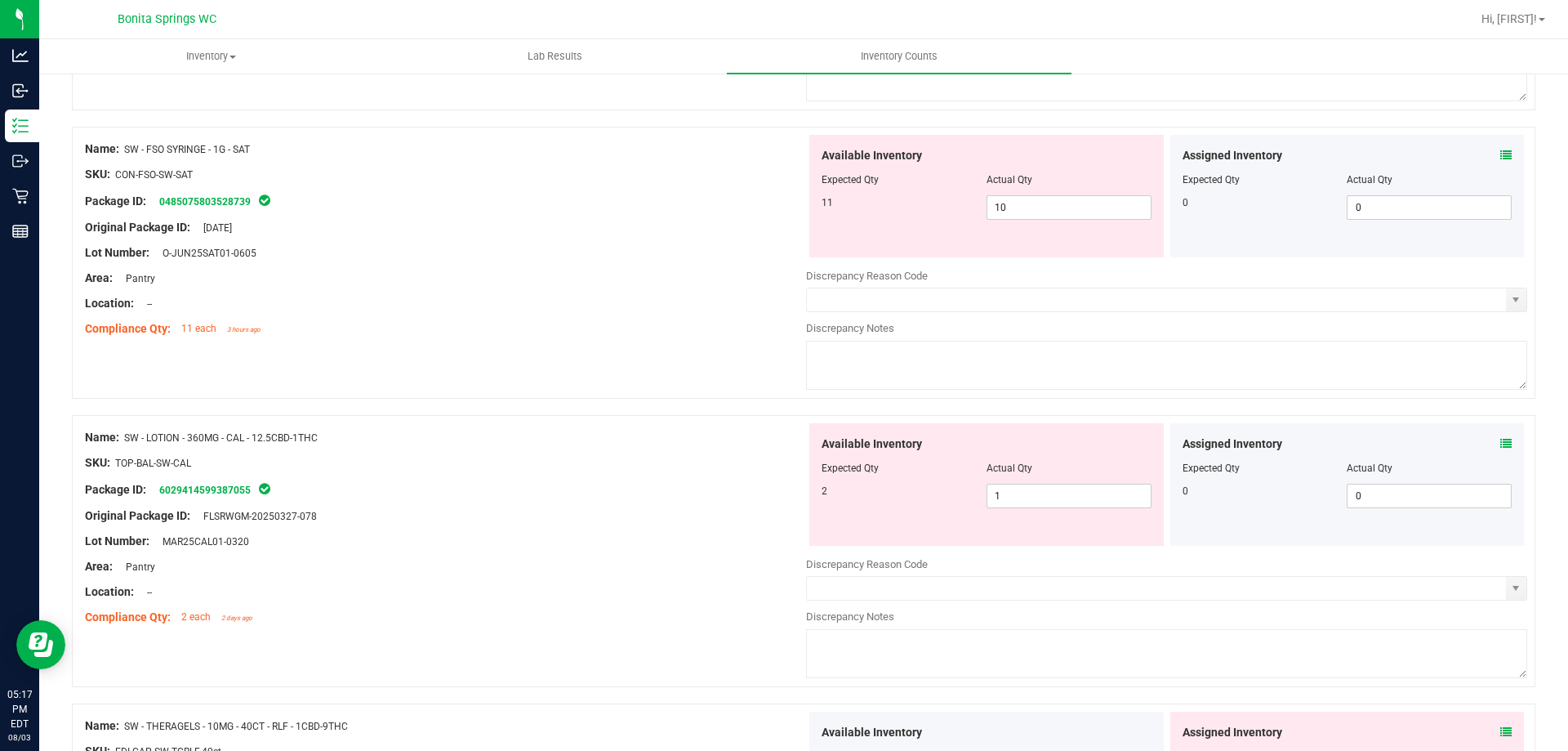 scroll, scrollTop: 2206, scrollLeft: 0, axis: vertical 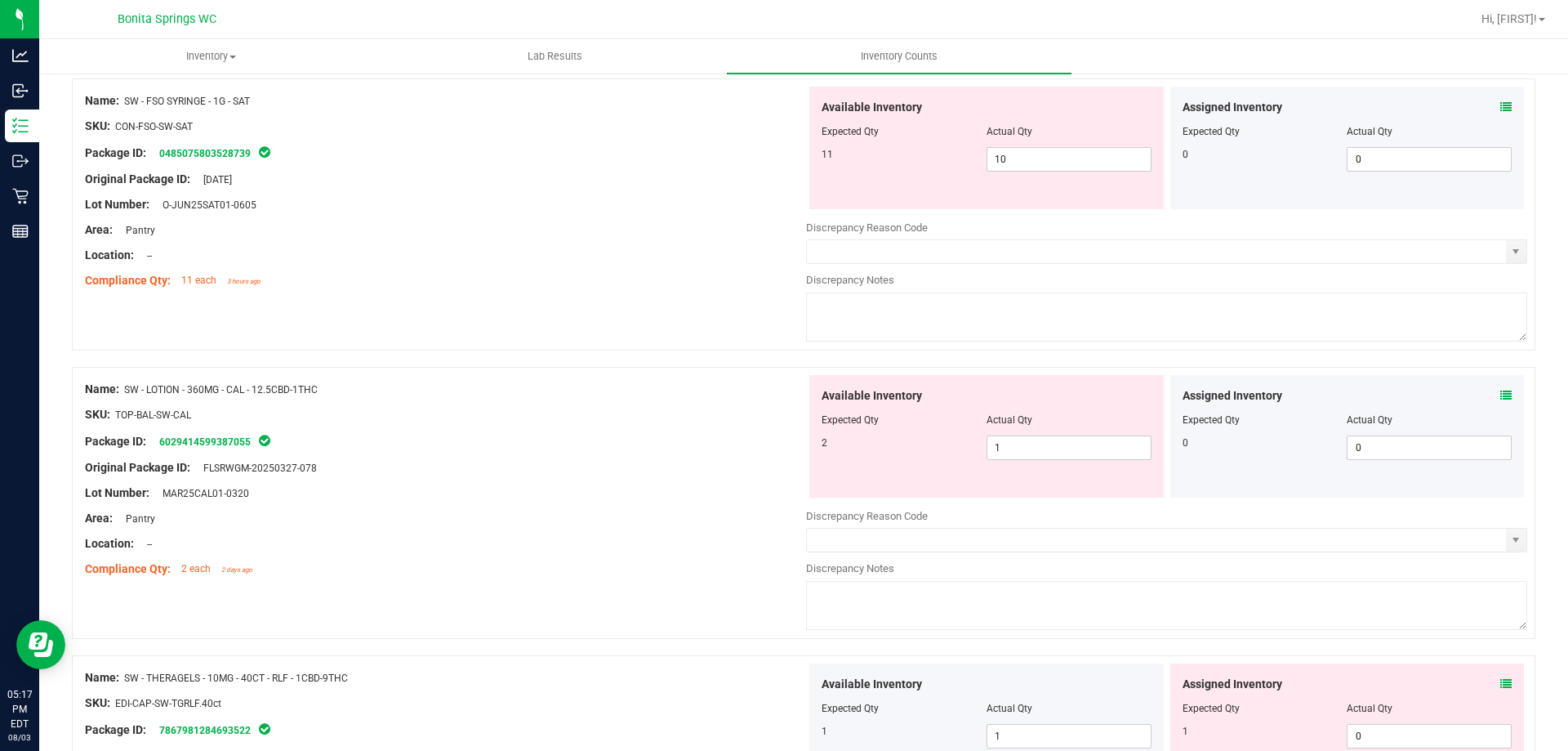 click at bounding box center [1506, 396] 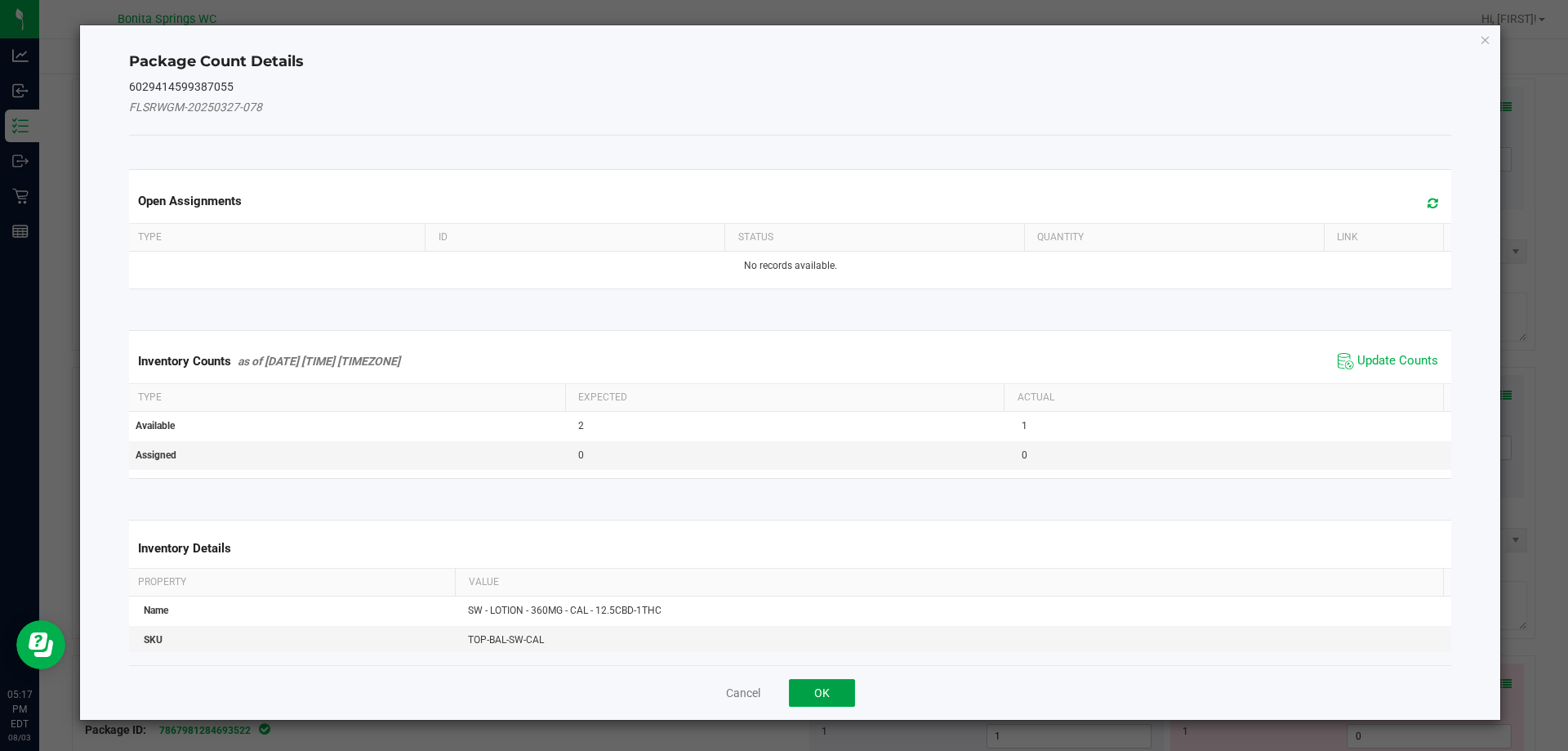 drag, startPoint x: 841, startPoint y: 695, endPoint x: 817, endPoint y: 659, distance: 43.26662 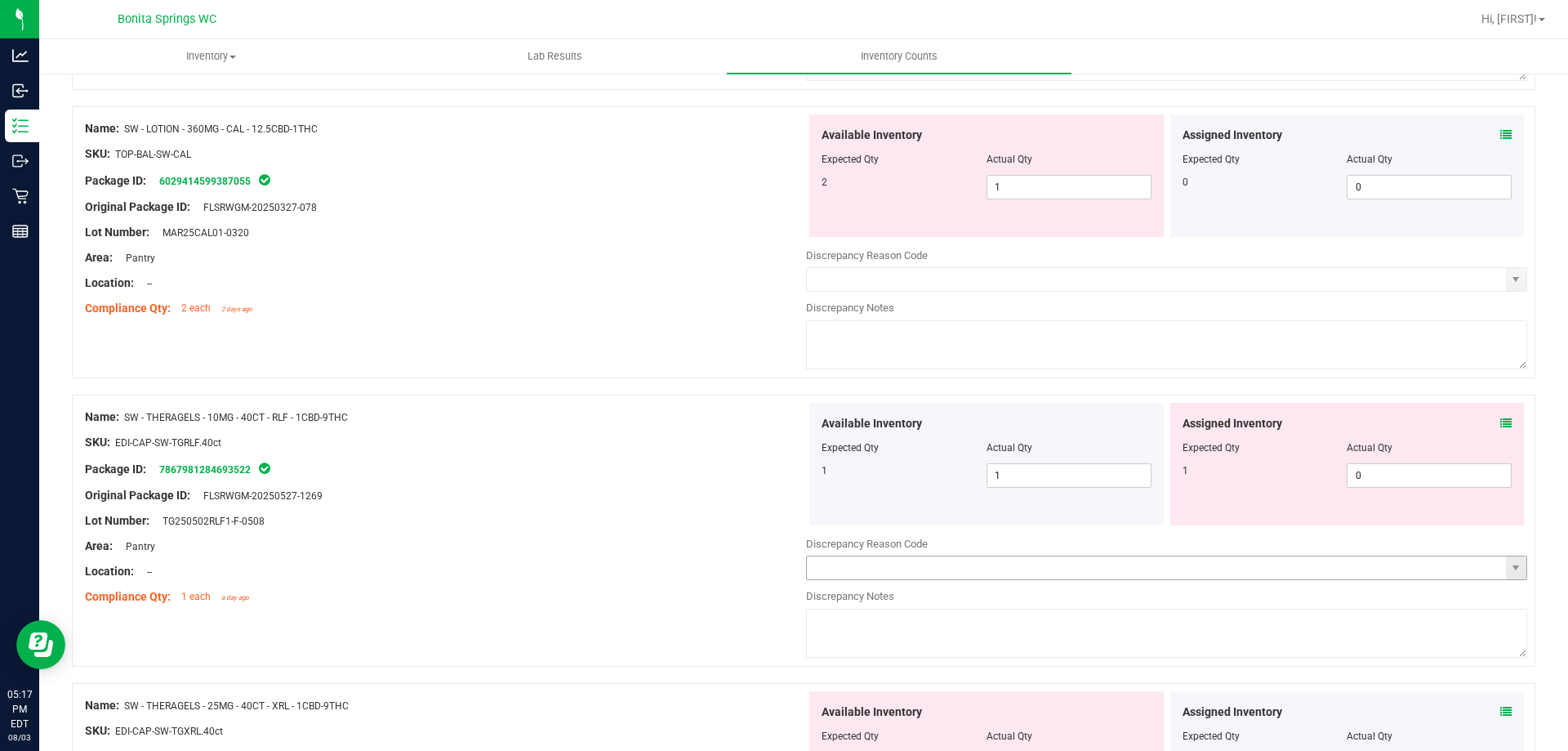 scroll, scrollTop: 2533, scrollLeft: 0, axis: vertical 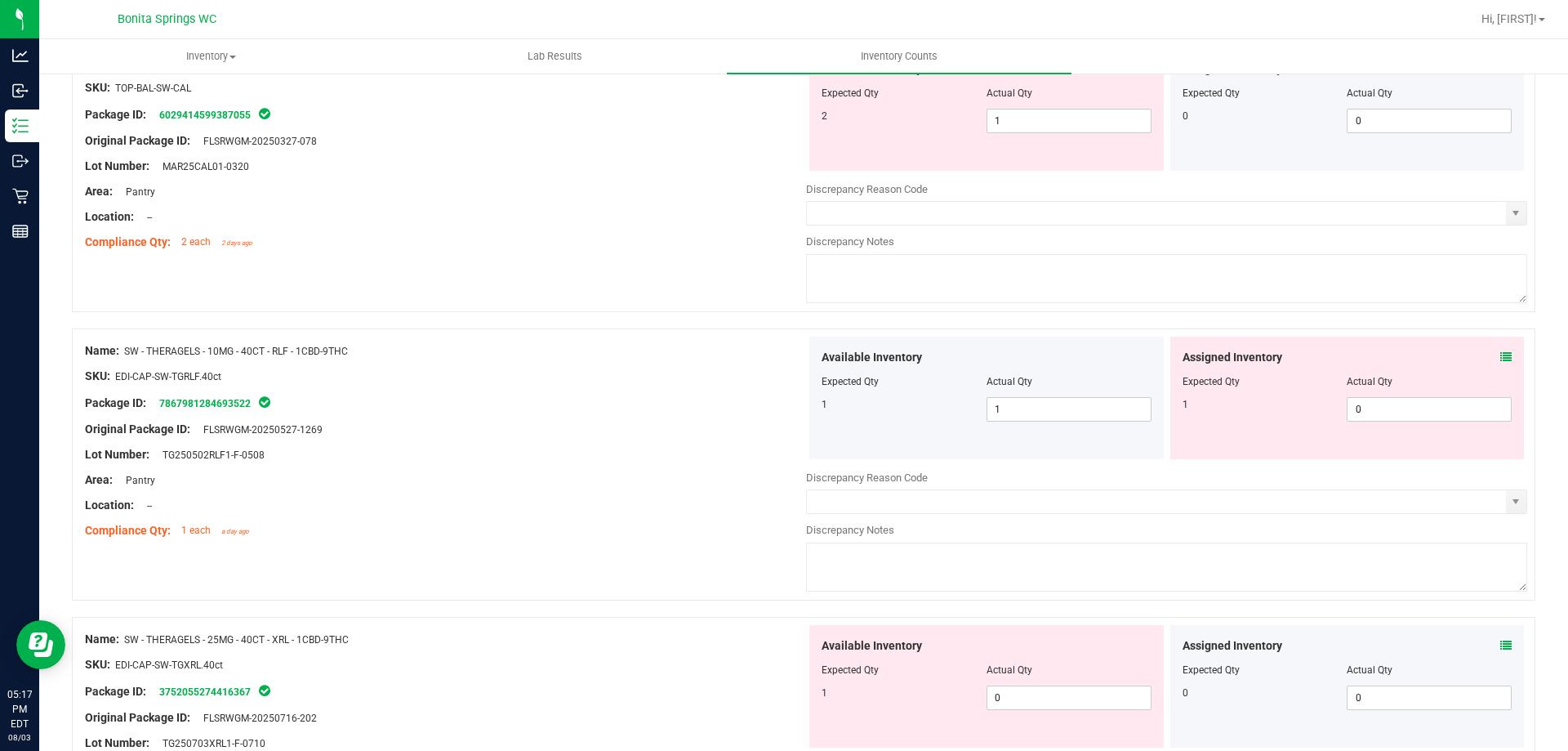 click at bounding box center (1506, 357) 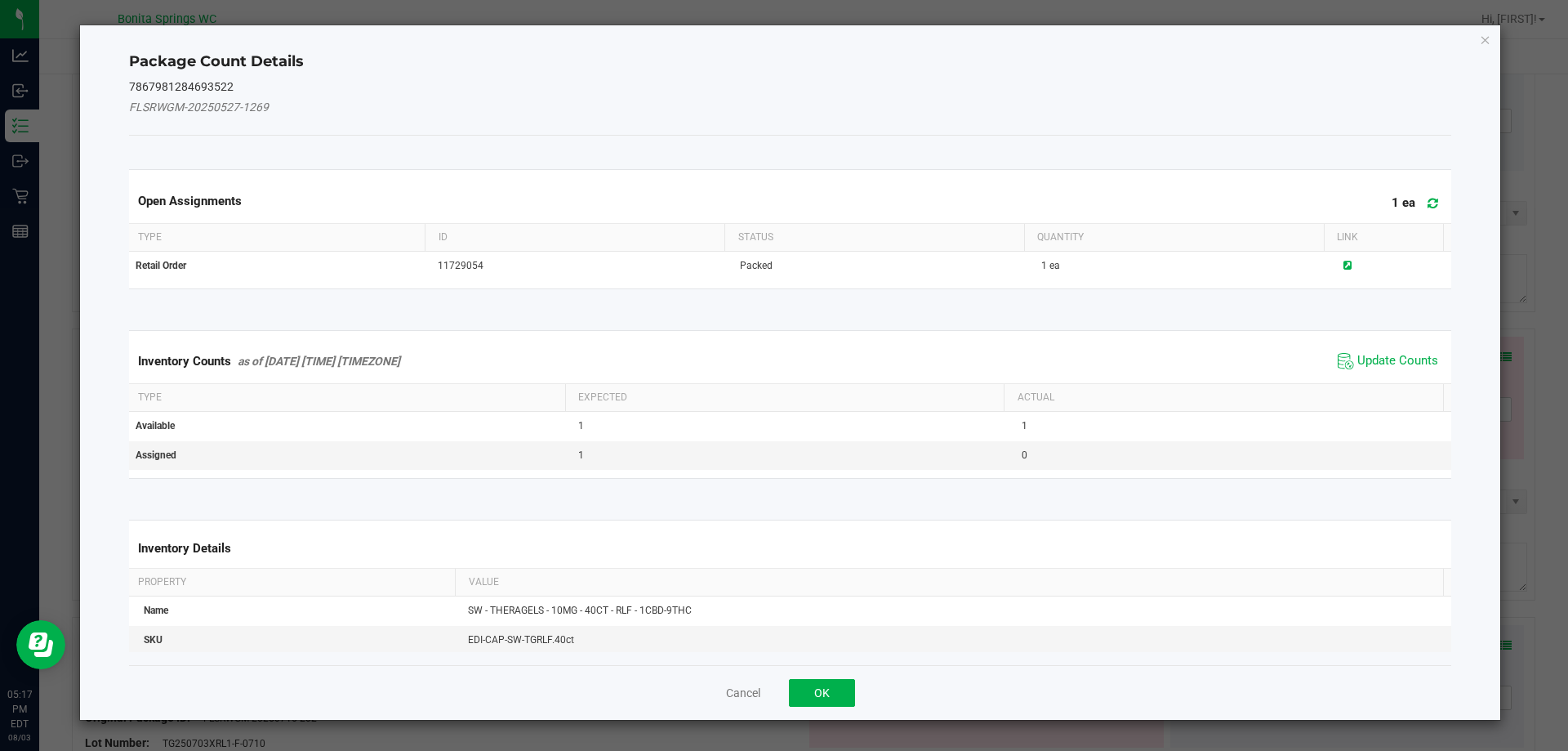 click on "Inventory Counts     as of [DATE] [TIME] [TIMEZONE]
Update Counts" 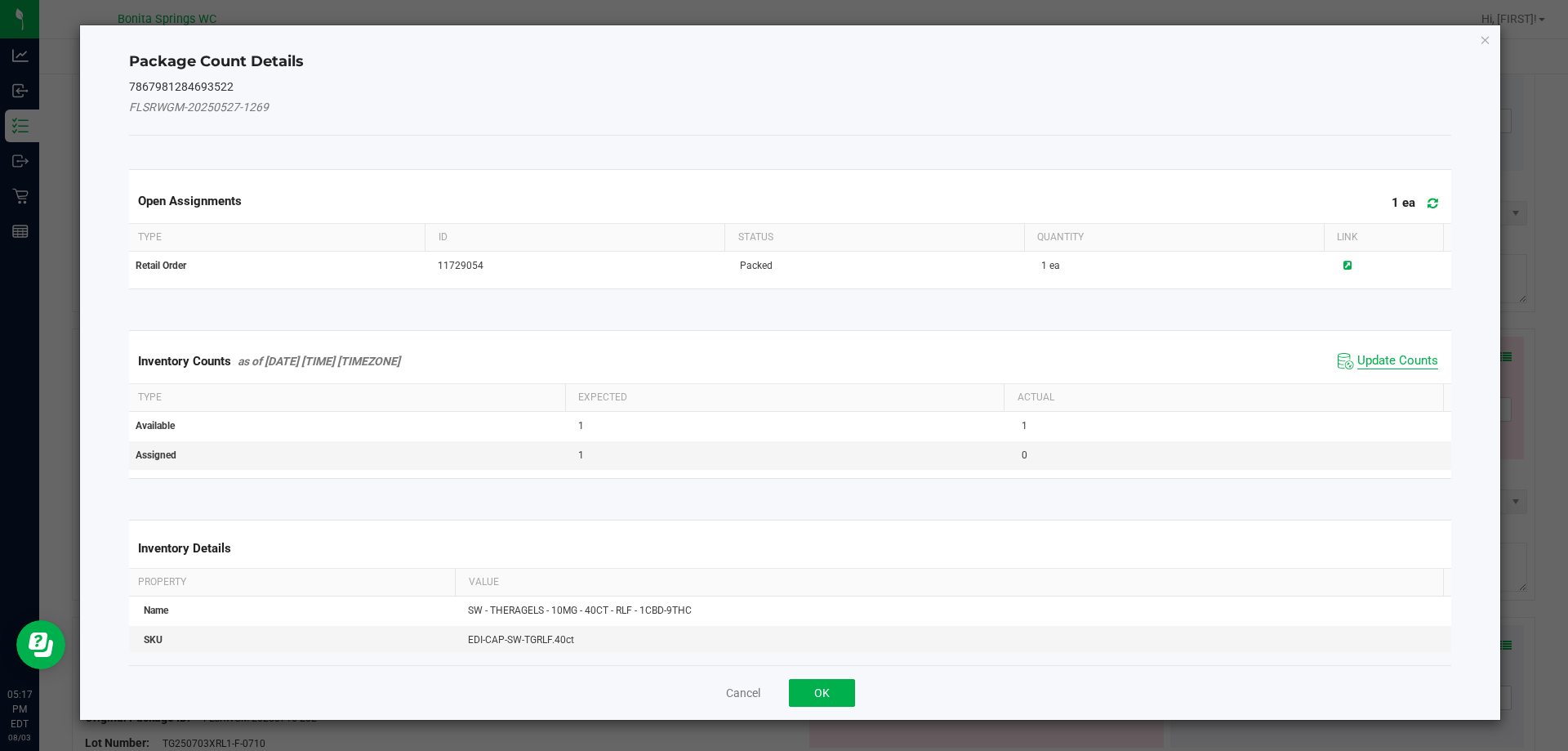 click on "Update Counts" 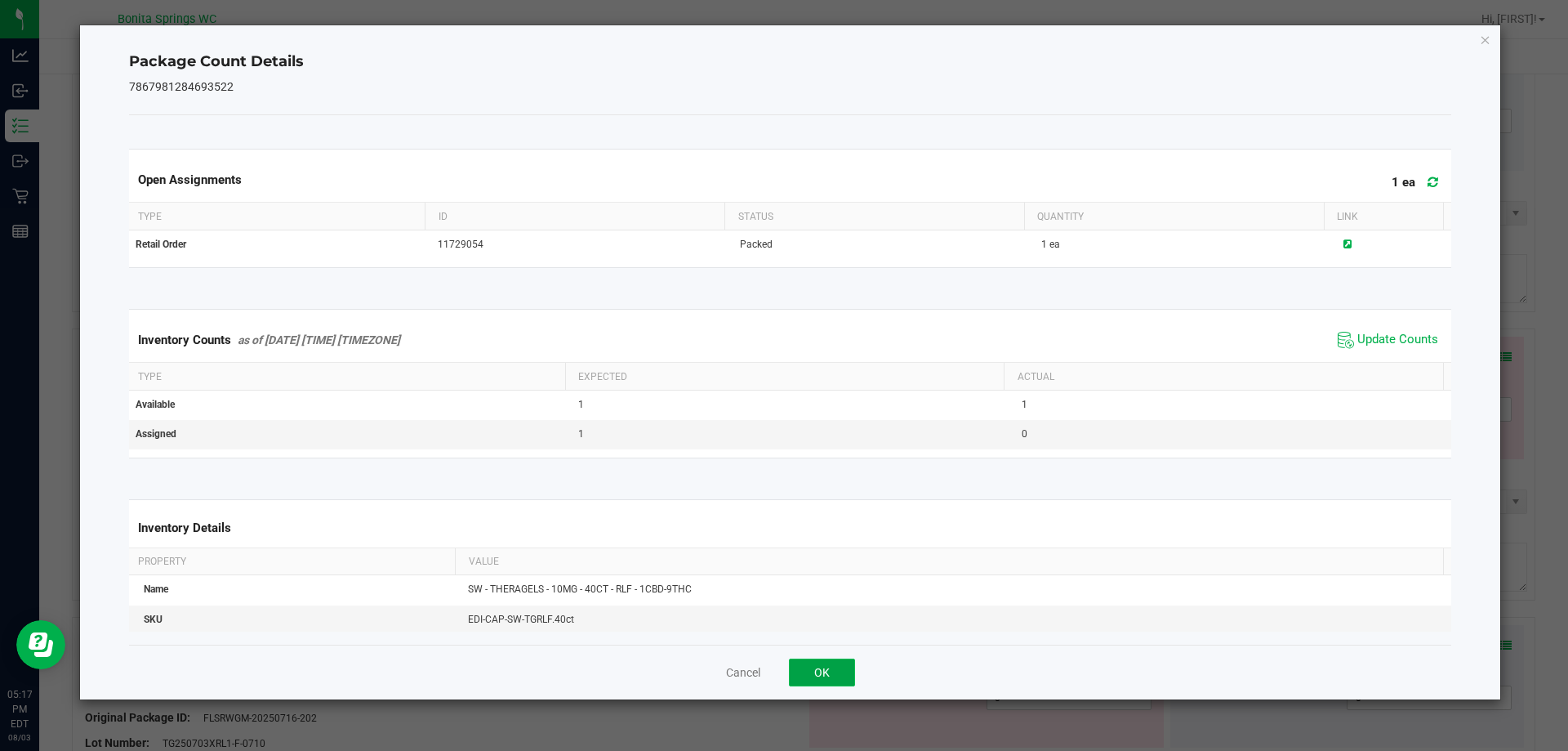 click on "OK" 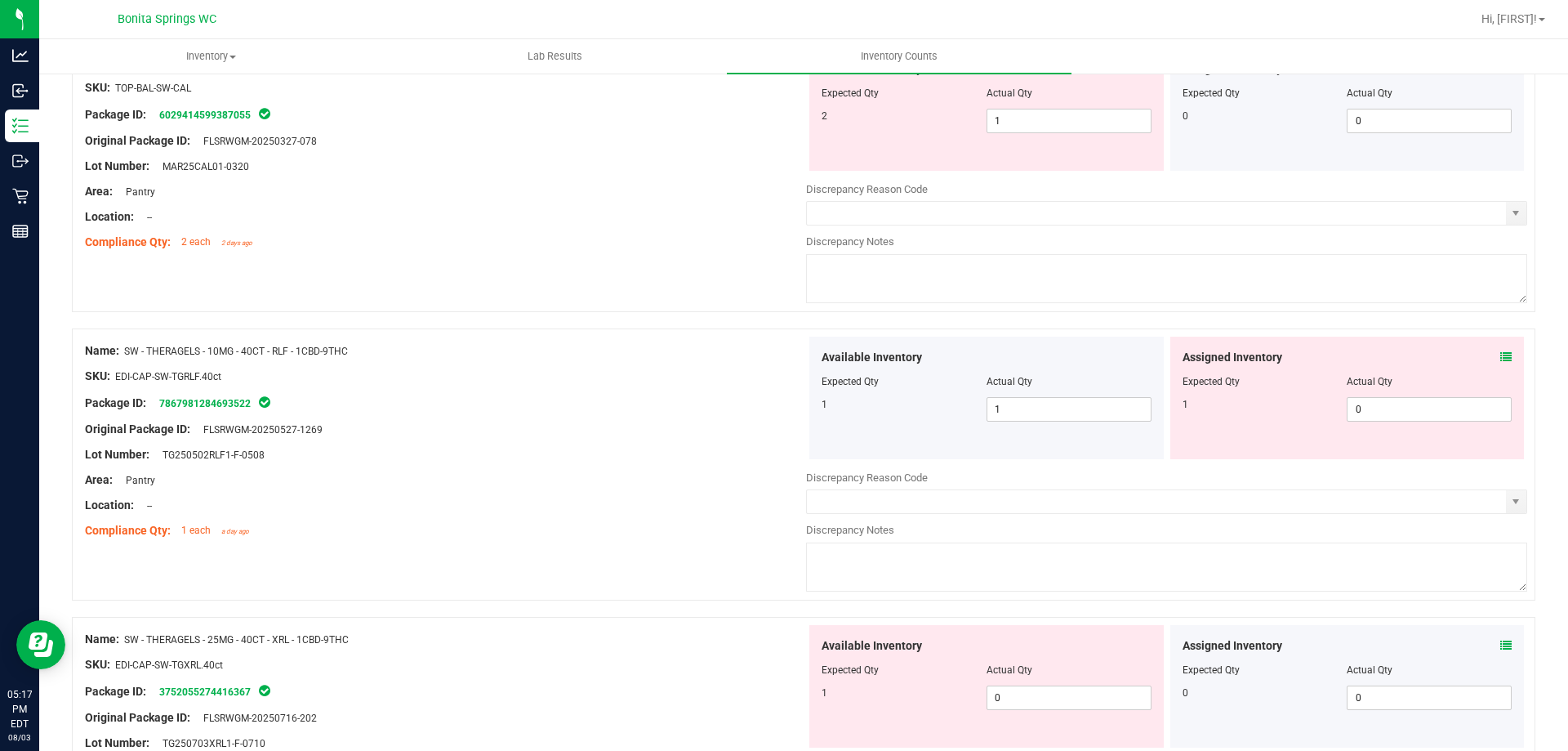 click on "Name:
SW - THERAGELS - 10MG - 40CT - RLF - 1CBD-9THC
SKU:
EDI-CAP-SW-TGRLF.40ct
Package ID:
[PACKAGE_ID]
Original Package ID:
FLSRWGM-[DATE]
Lot Number:
TG250502RLF1-F-0508
1 1 0" at bounding box center [804, 464] 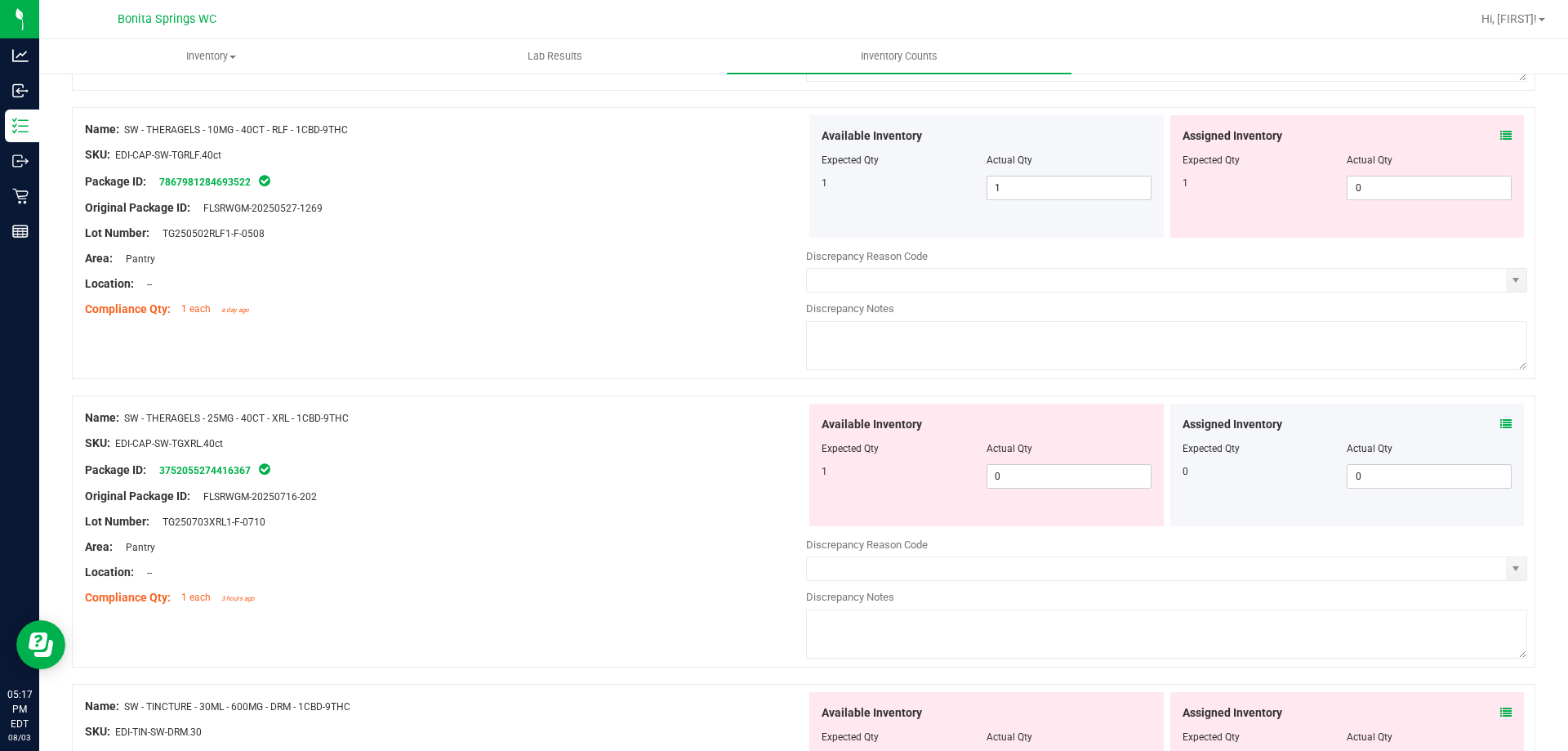 scroll, scrollTop: 2778, scrollLeft: 0, axis: vertical 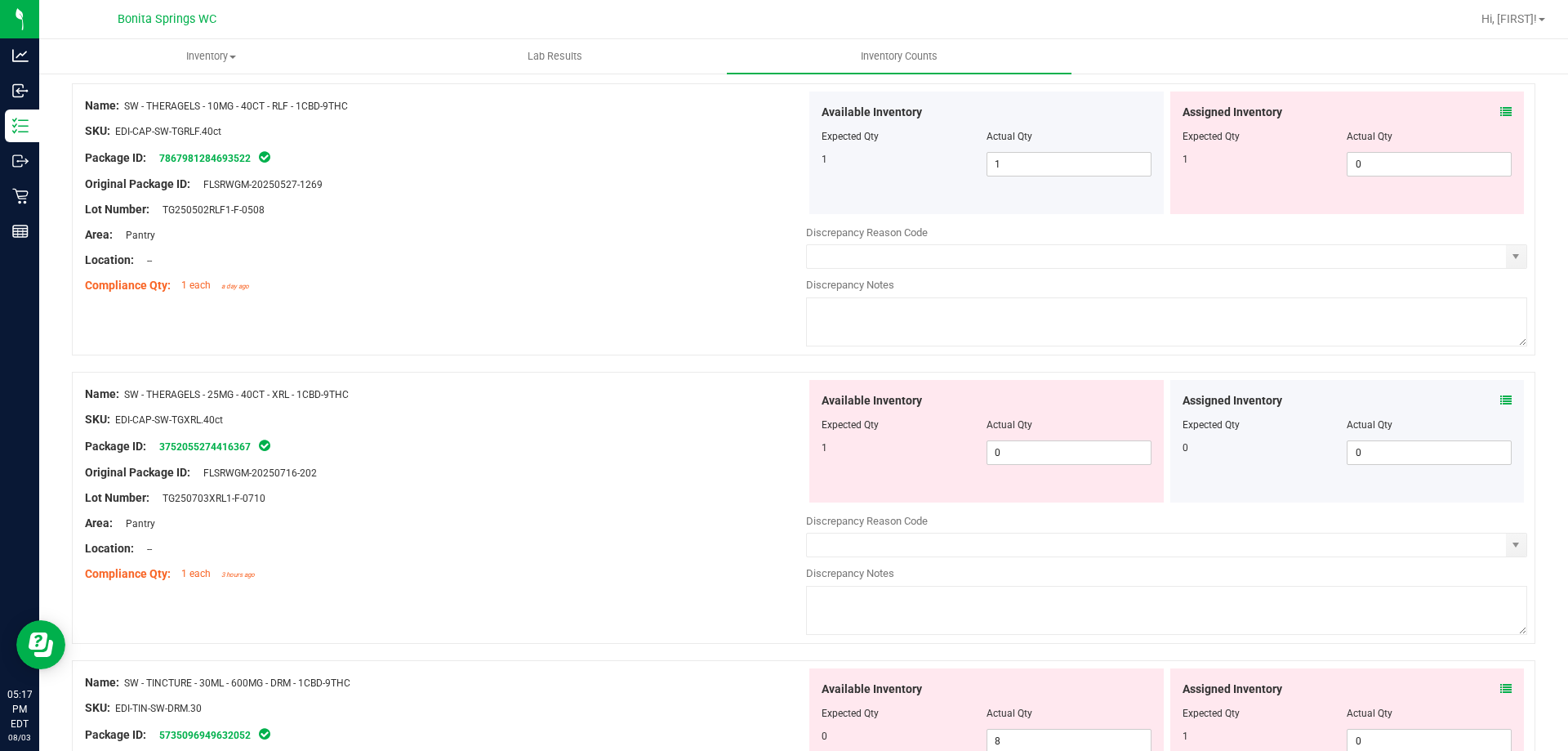 click at bounding box center [1506, 400] 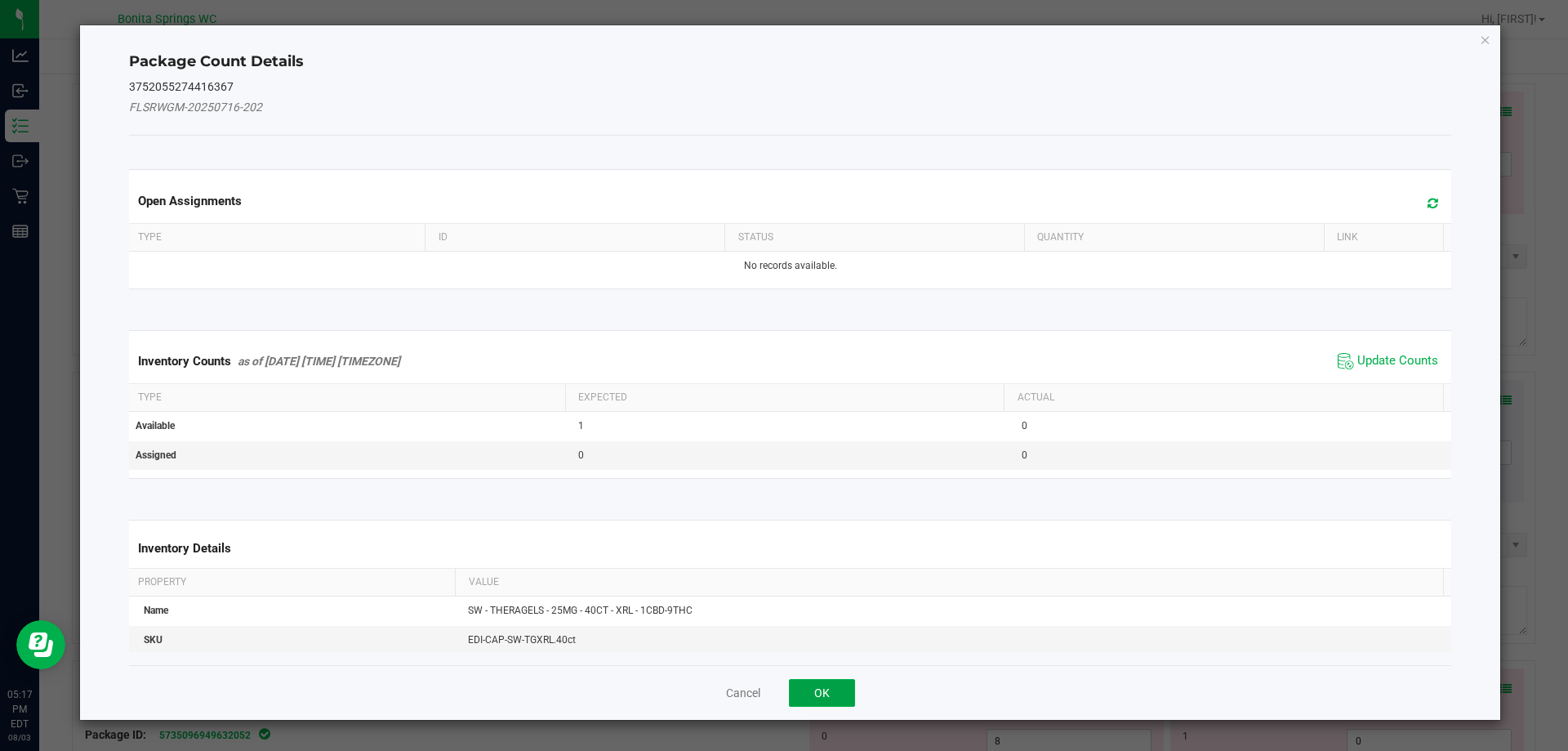 click on "OK" 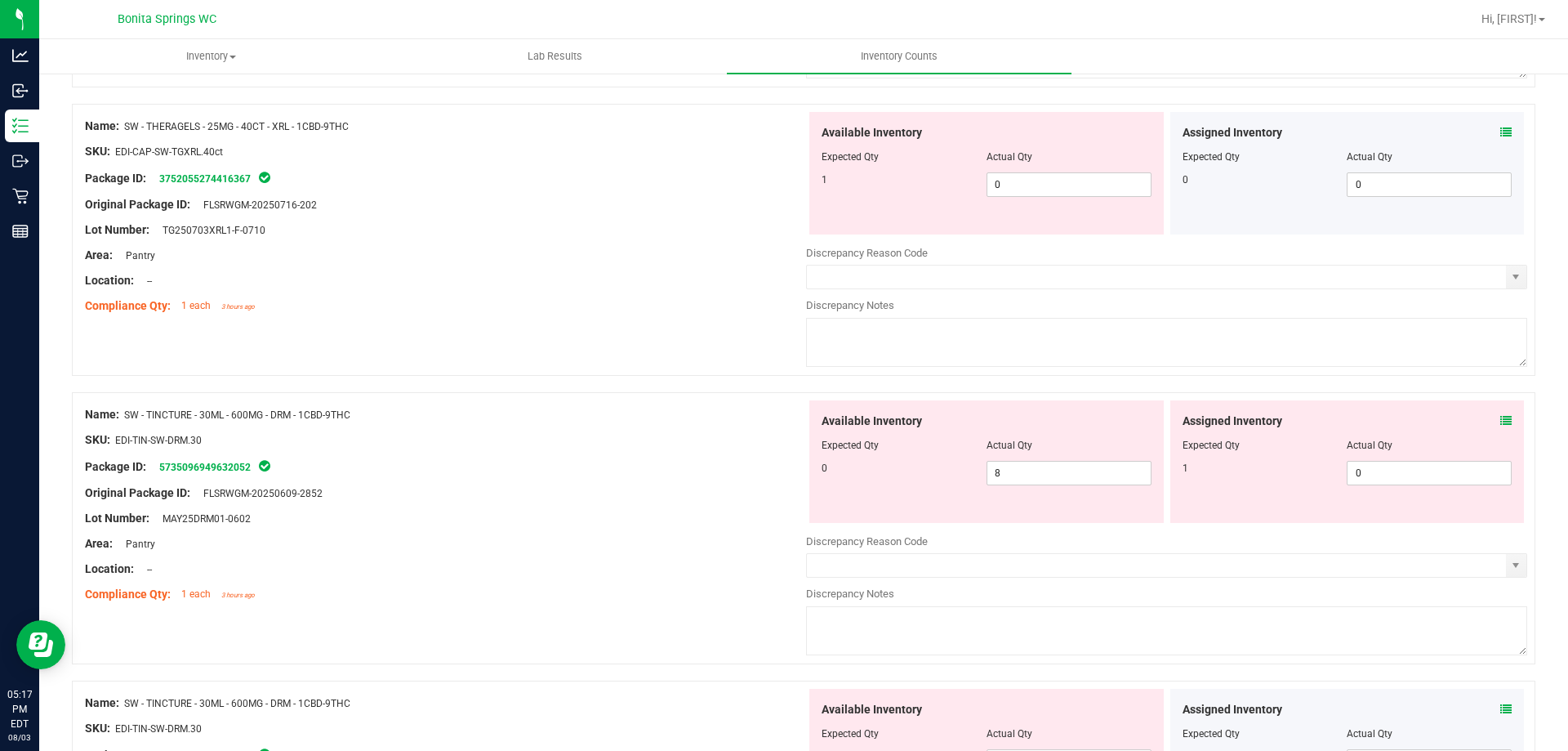 scroll, scrollTop: 3187, scrollLeft: 0, axis: vertical 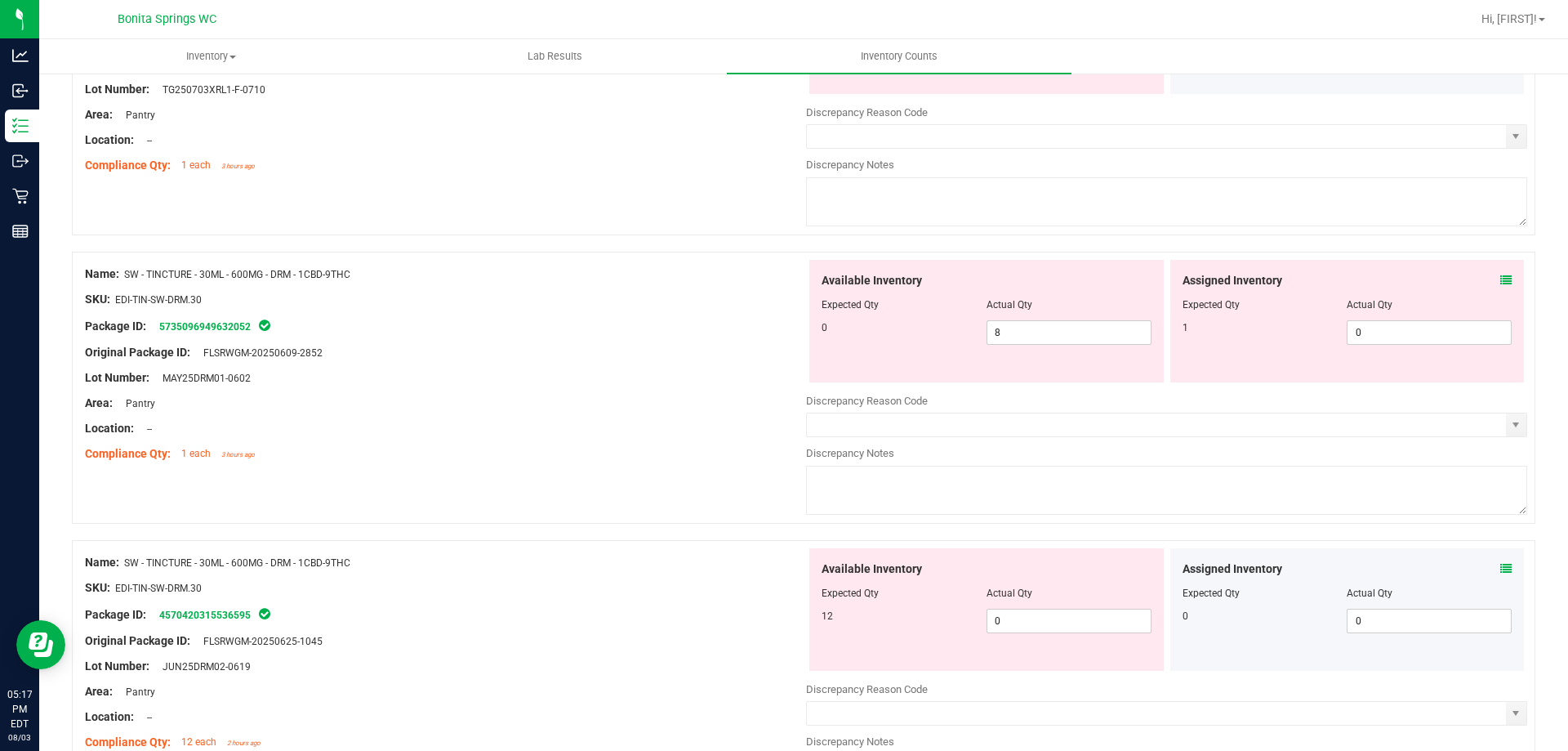 click at bounding box center (1506, 280) 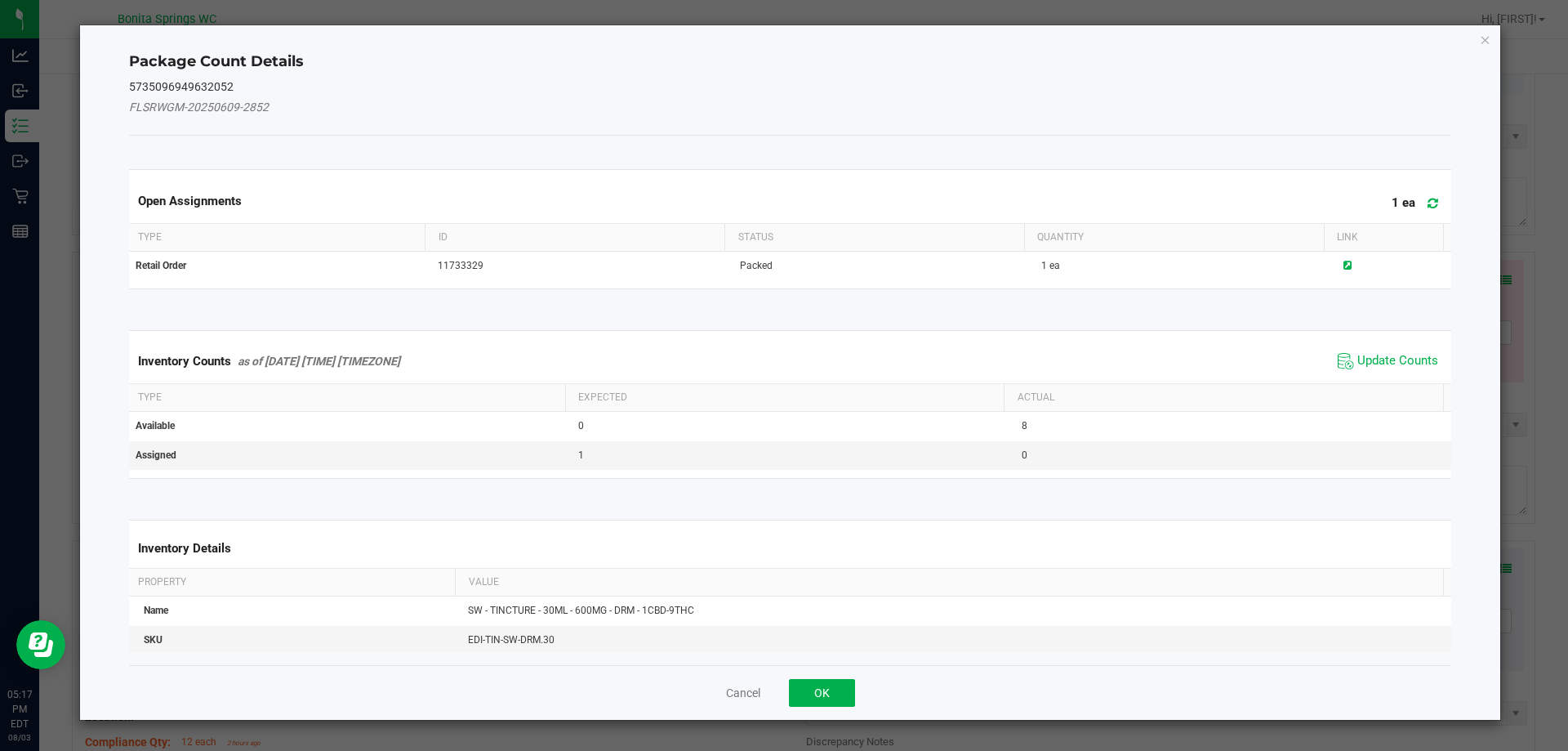 click on "Update Counts" 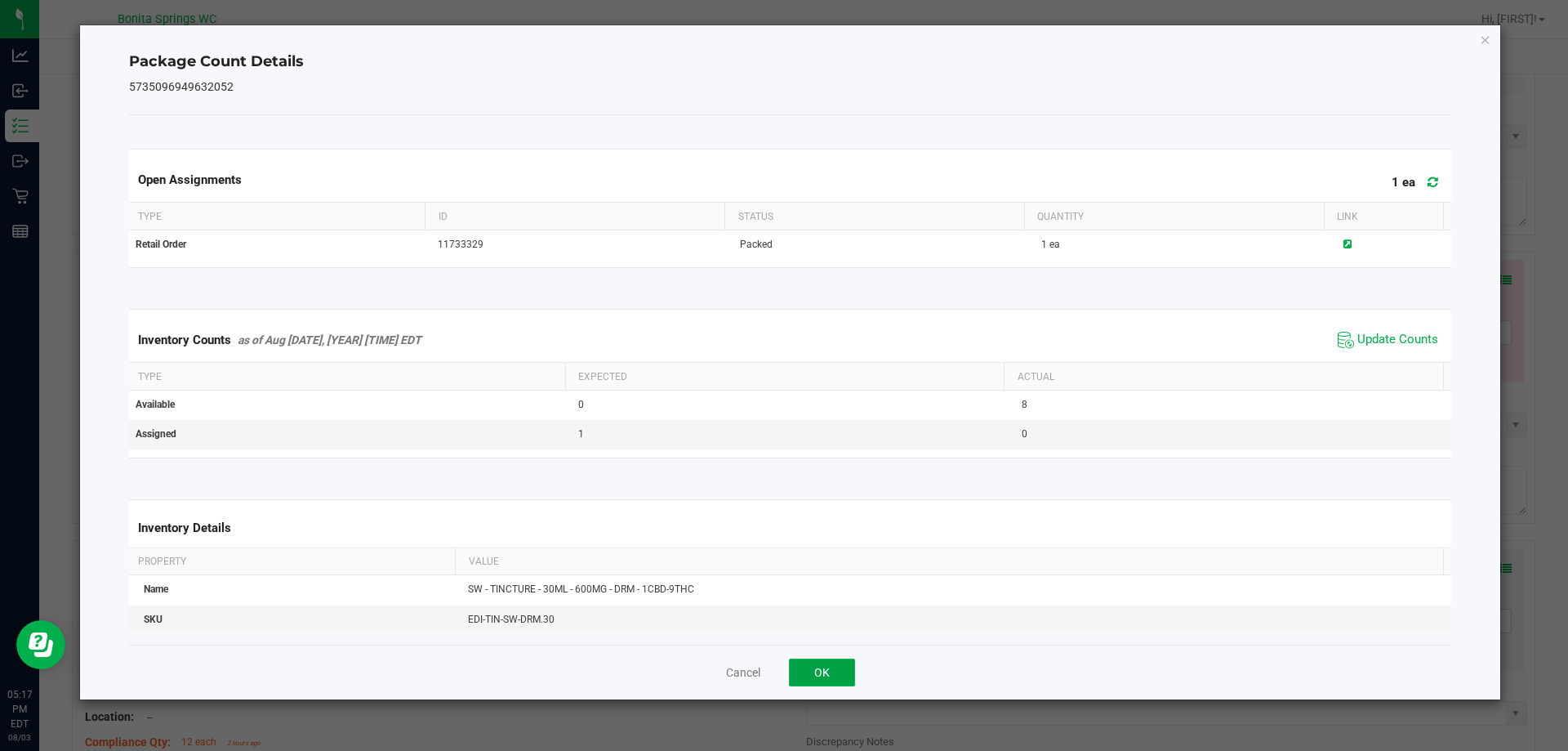 click on "OK" 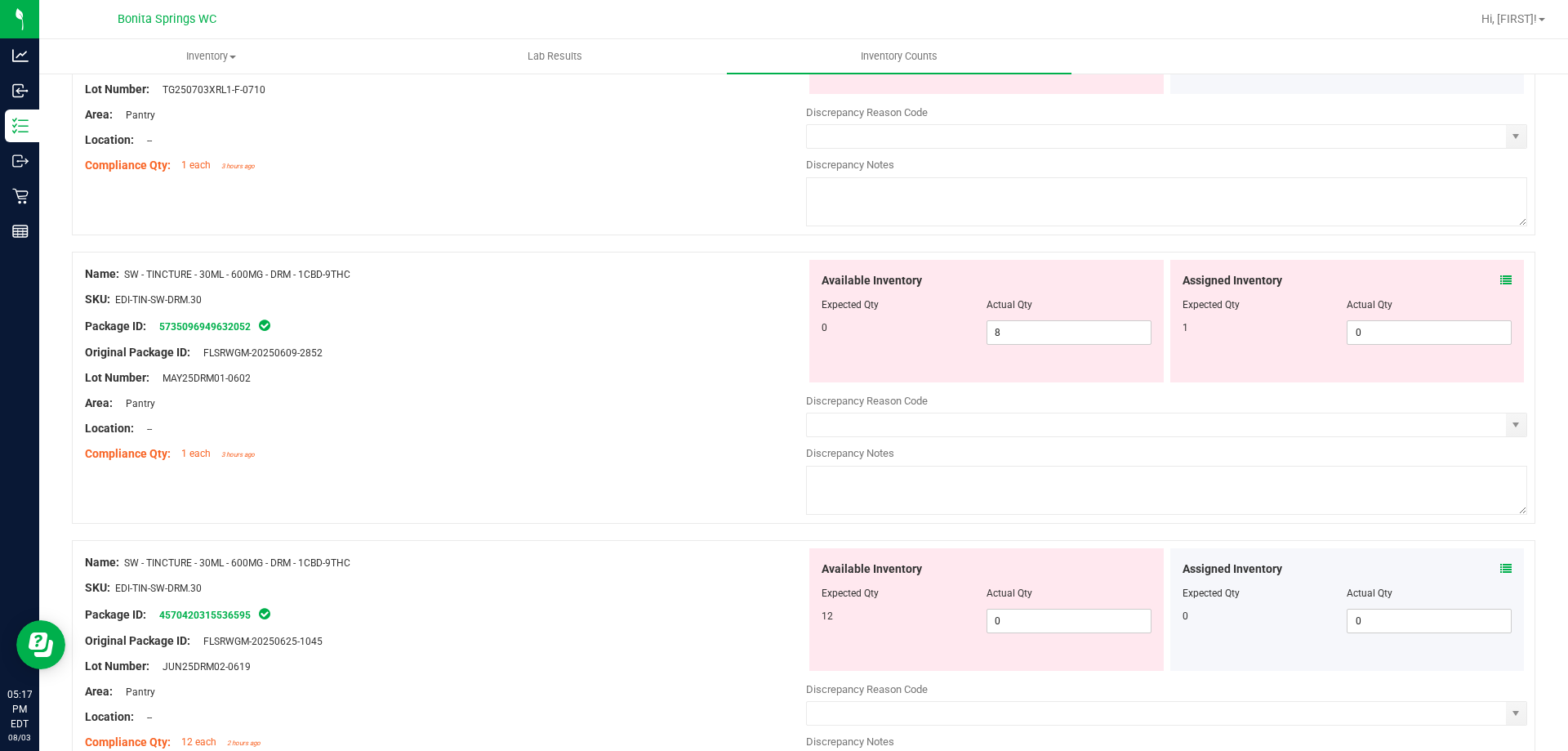 click on "Name:
SW - TINCTURE - 30ML - 600MG - DRM - 1CBD-9THC
SKU:
EDI-TIN-SW-DRM.30
Package ID:
[PACKAGE_ID]
Original Package ID:
FLSRWGM-[DATE]
Lot Number:
MAY25DRM01-0602
8" at bounding box center [804, 387] 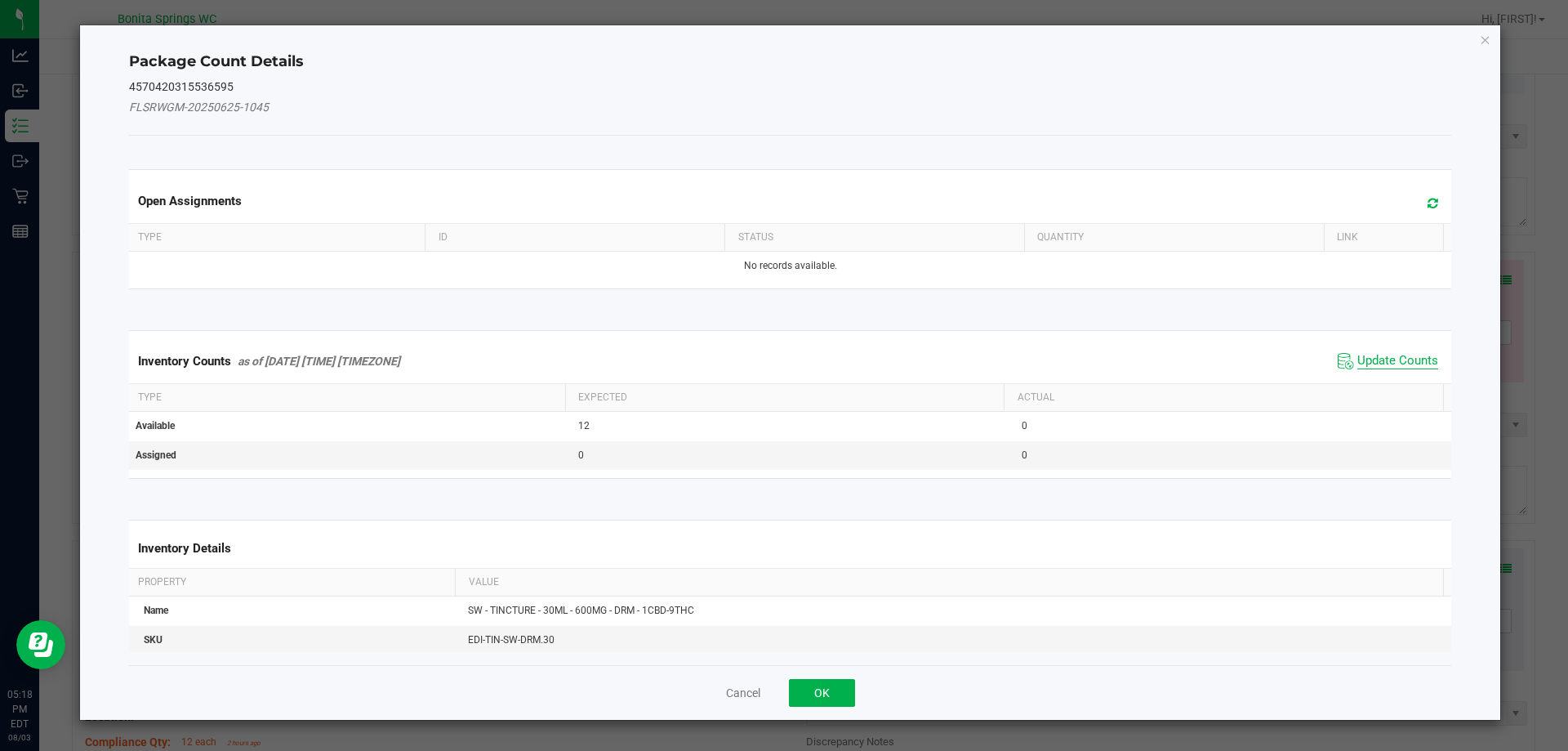 click on "Update Counts" 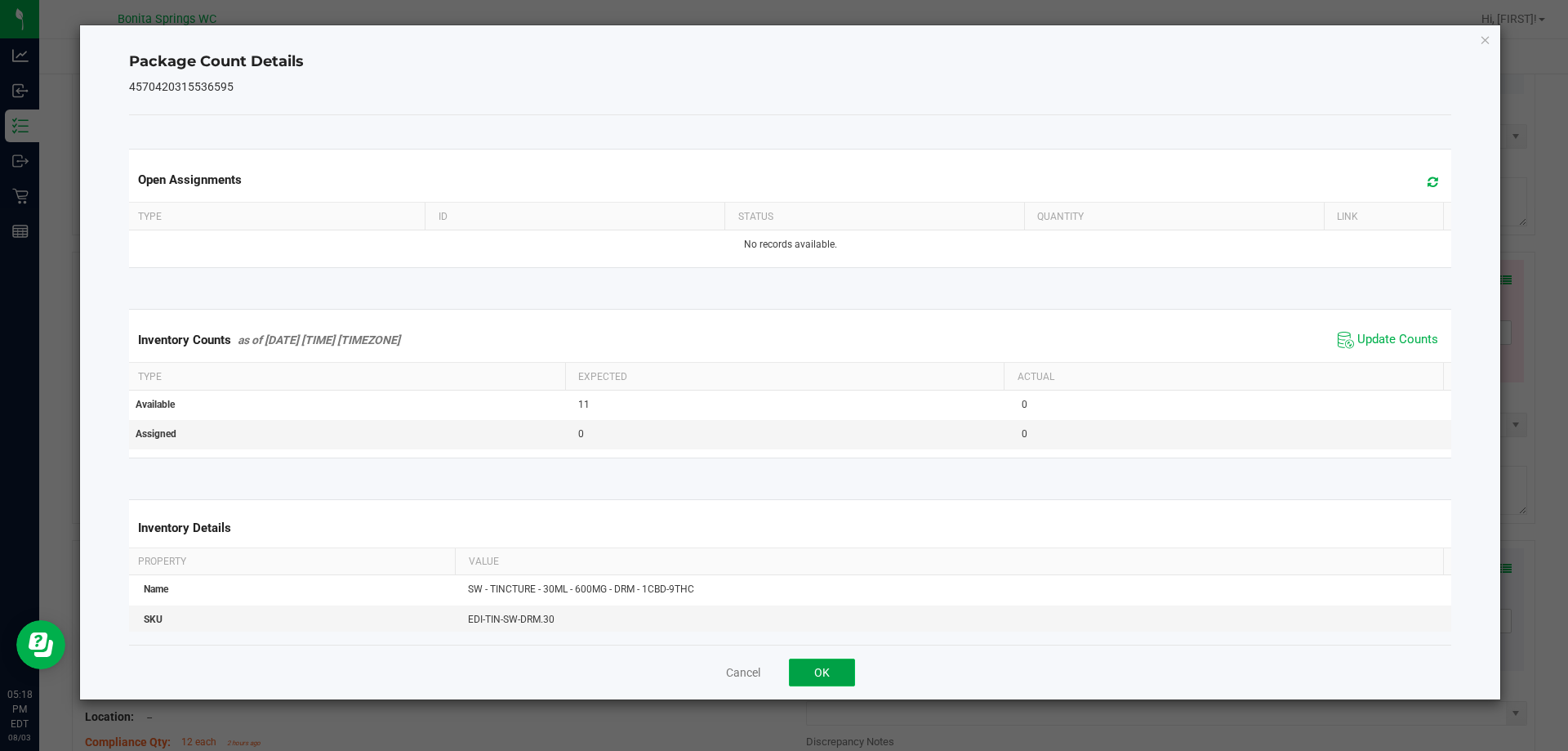 click on "OK" 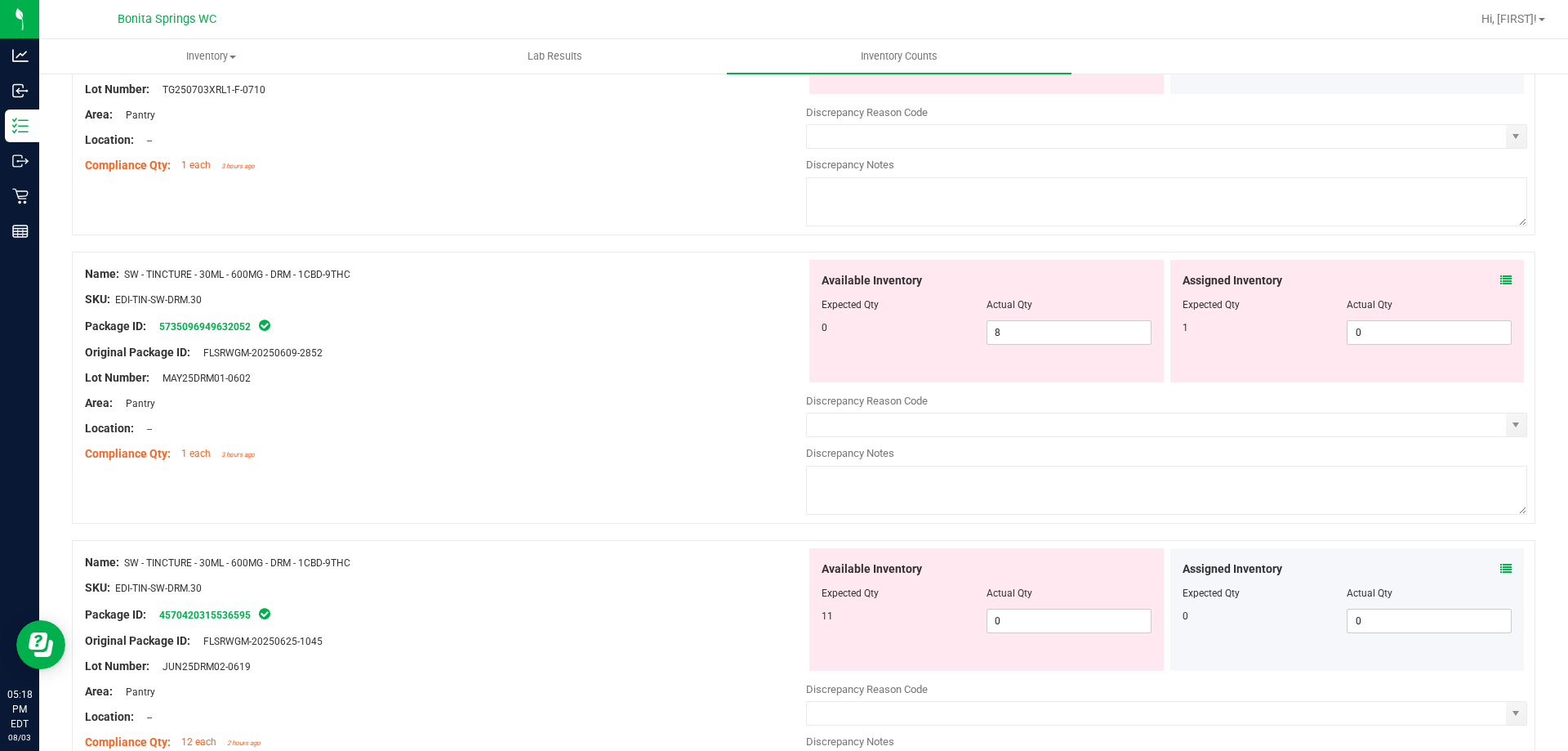 click on "Name:
SW - TINCTURE - 30ML - 600MG - DRM - 1CBD-9THC
SKU:
EDI-TIN-SW-DRM.30
Package ID:
[PACKAGE_ID]
Original Package ID:
FLSRWGM-[DATE]
Lot Number:
JUN25DRM02-0619
0" at bounding box center (804, 676) 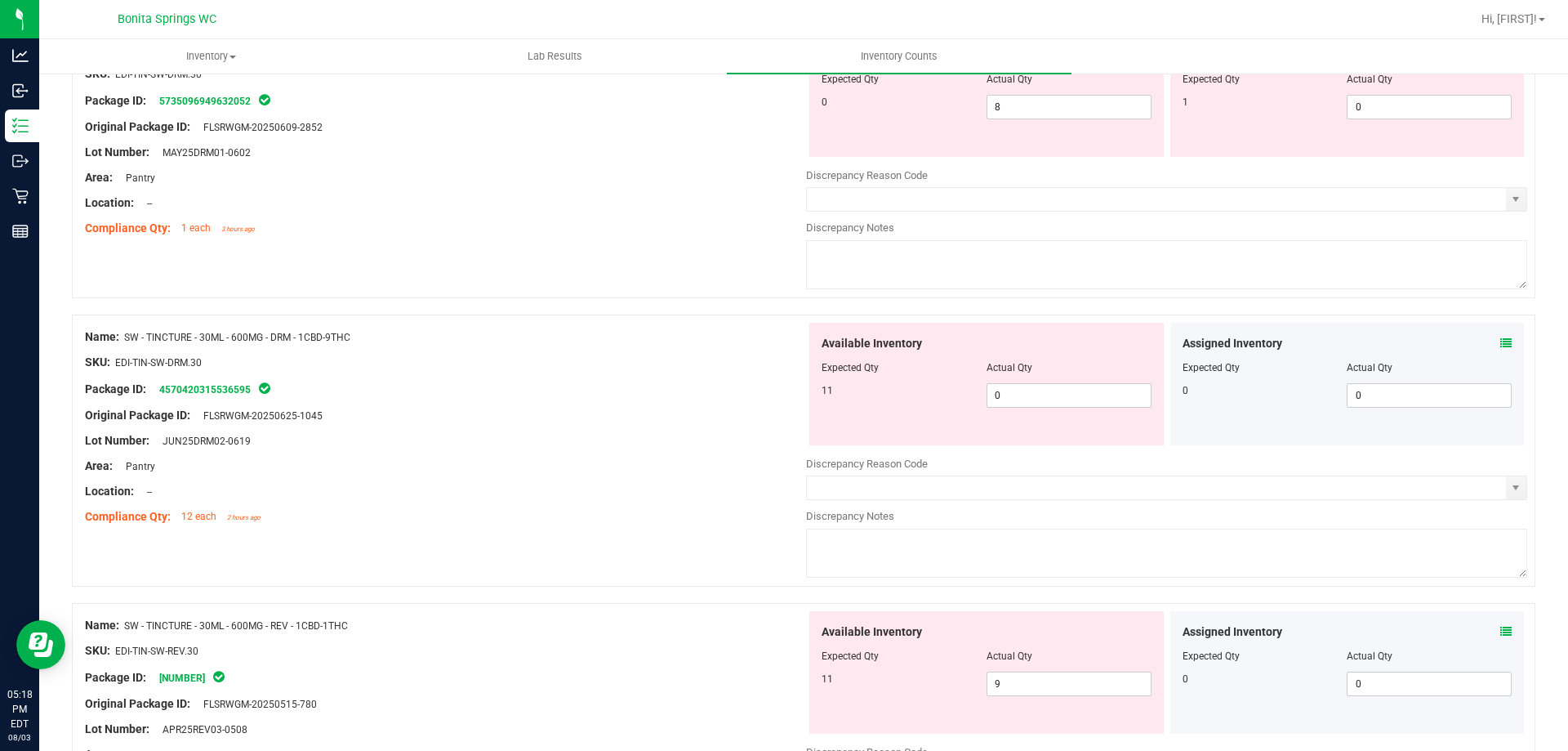 scroll, scrollTop: 3432, scrollLeft: 0, axis: vertical 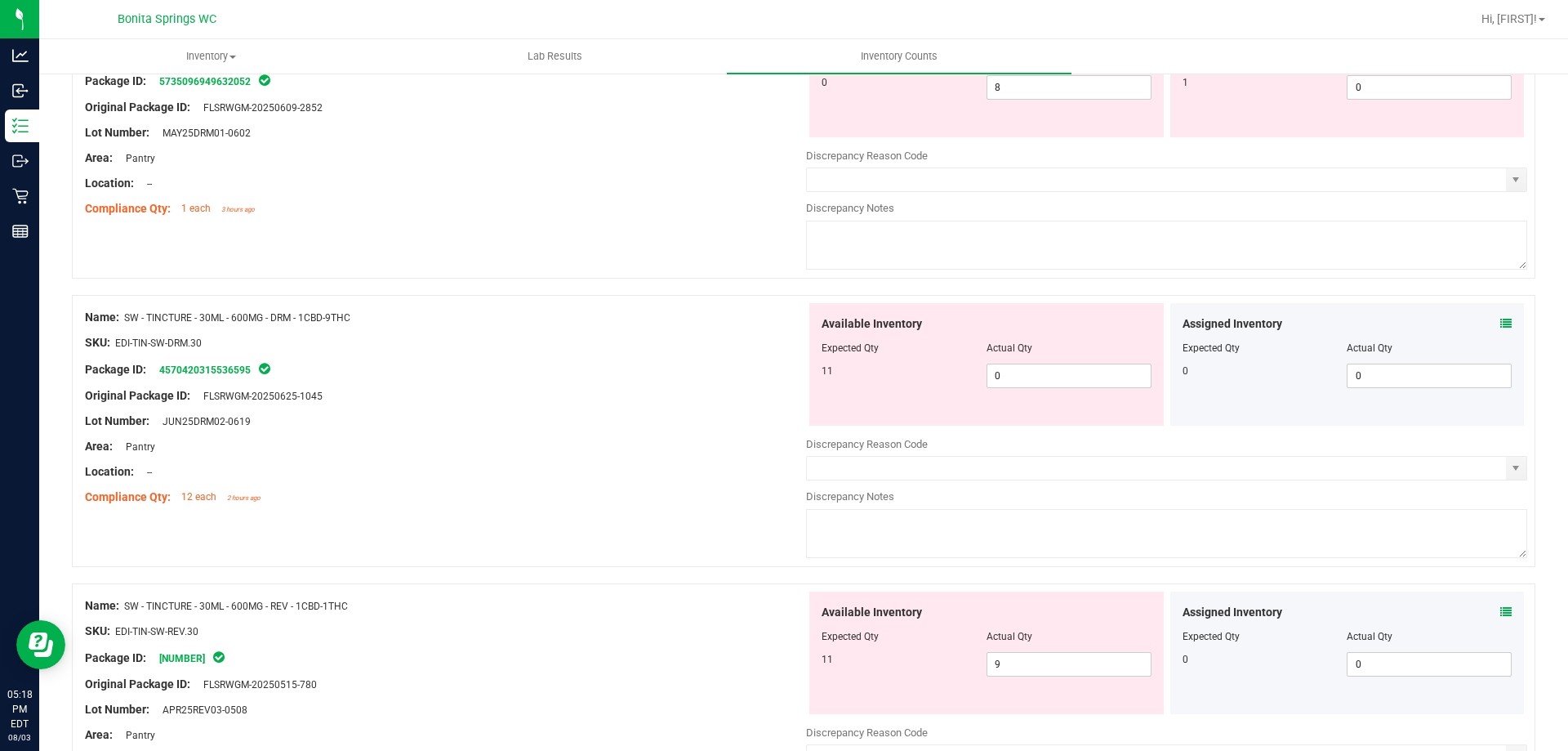 click at bounding box center [1506, 612] 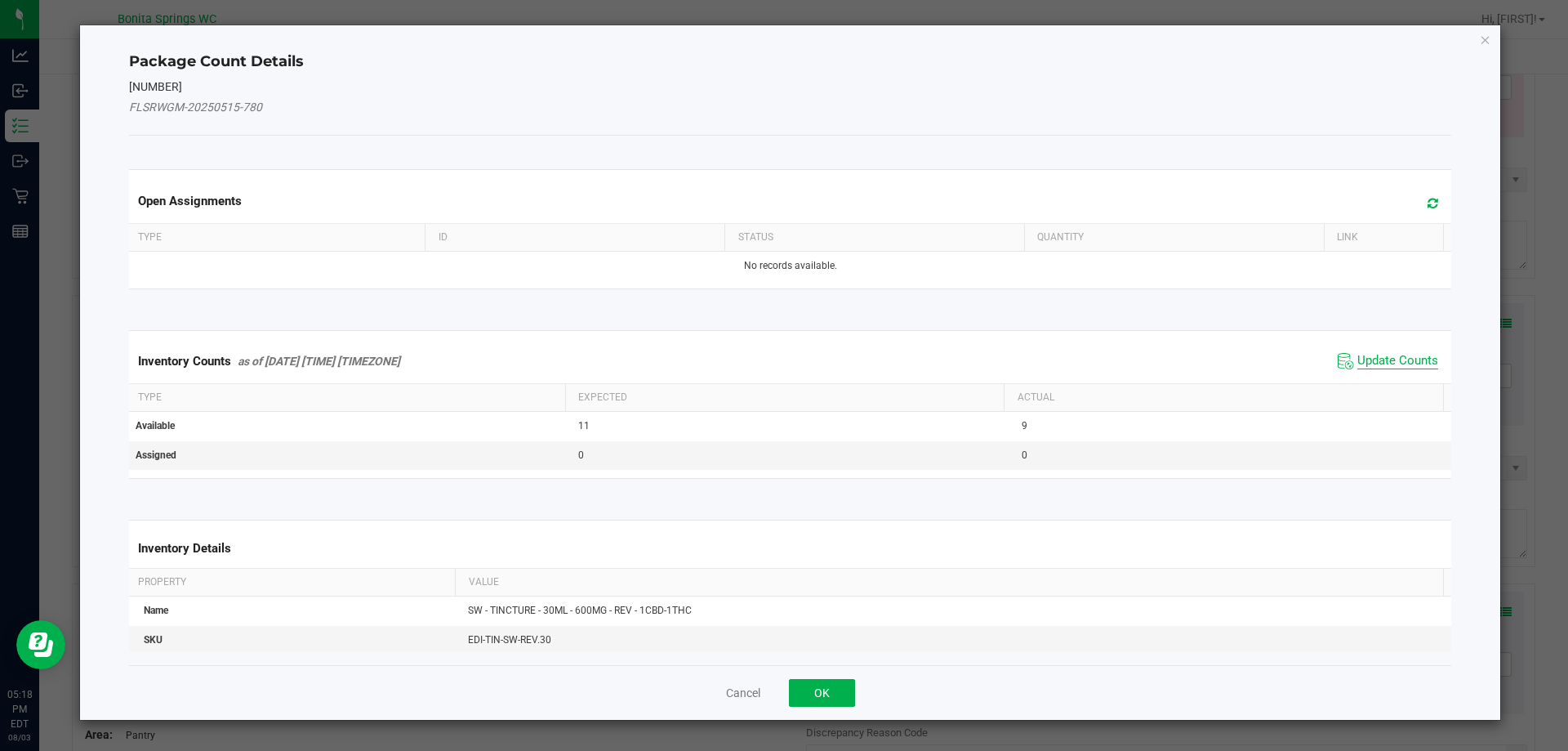 click on "Update Counts" 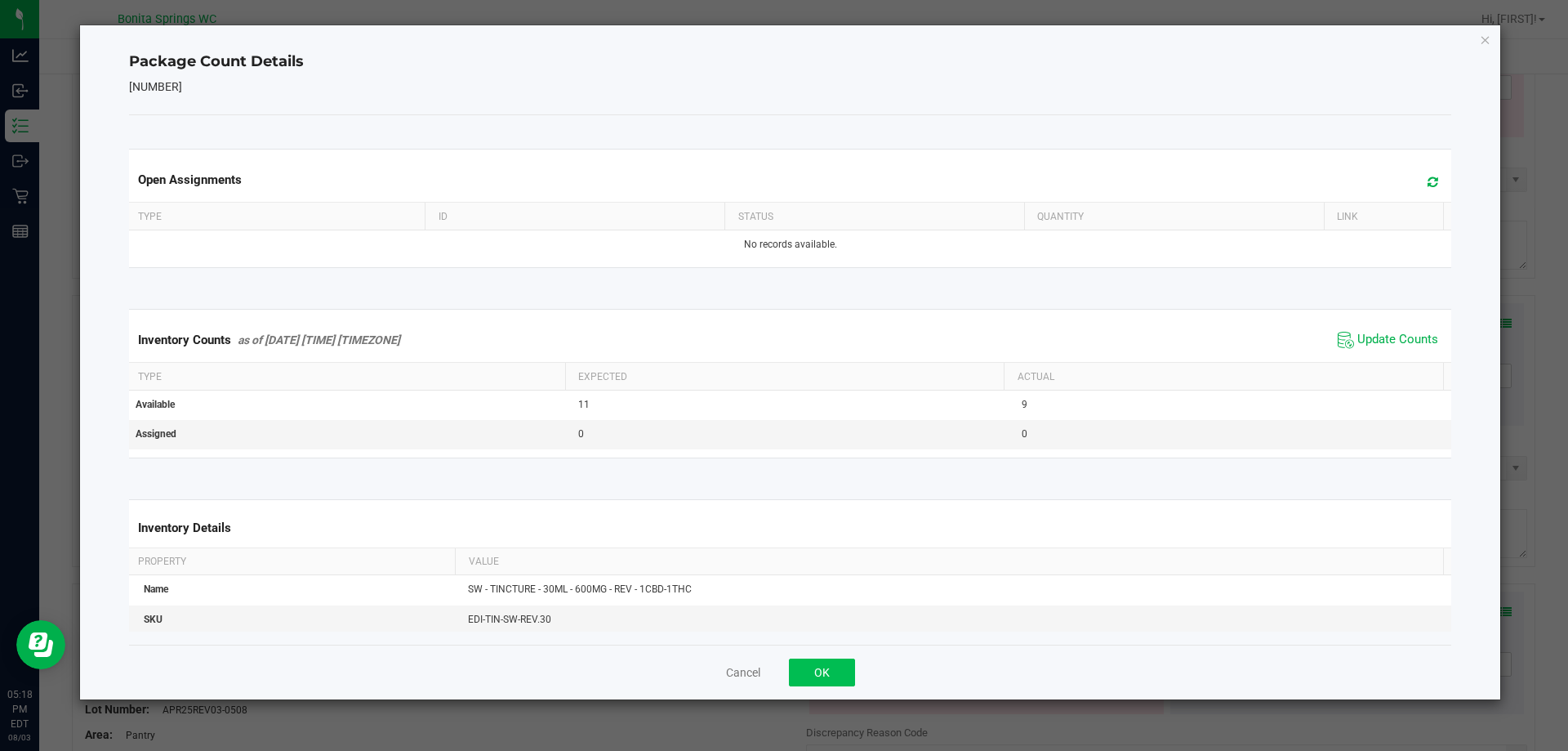 drag, startPoint x: 788, startPoint y: 676, endPoint x: 796, endPoint y: 674, distance: 8.246211 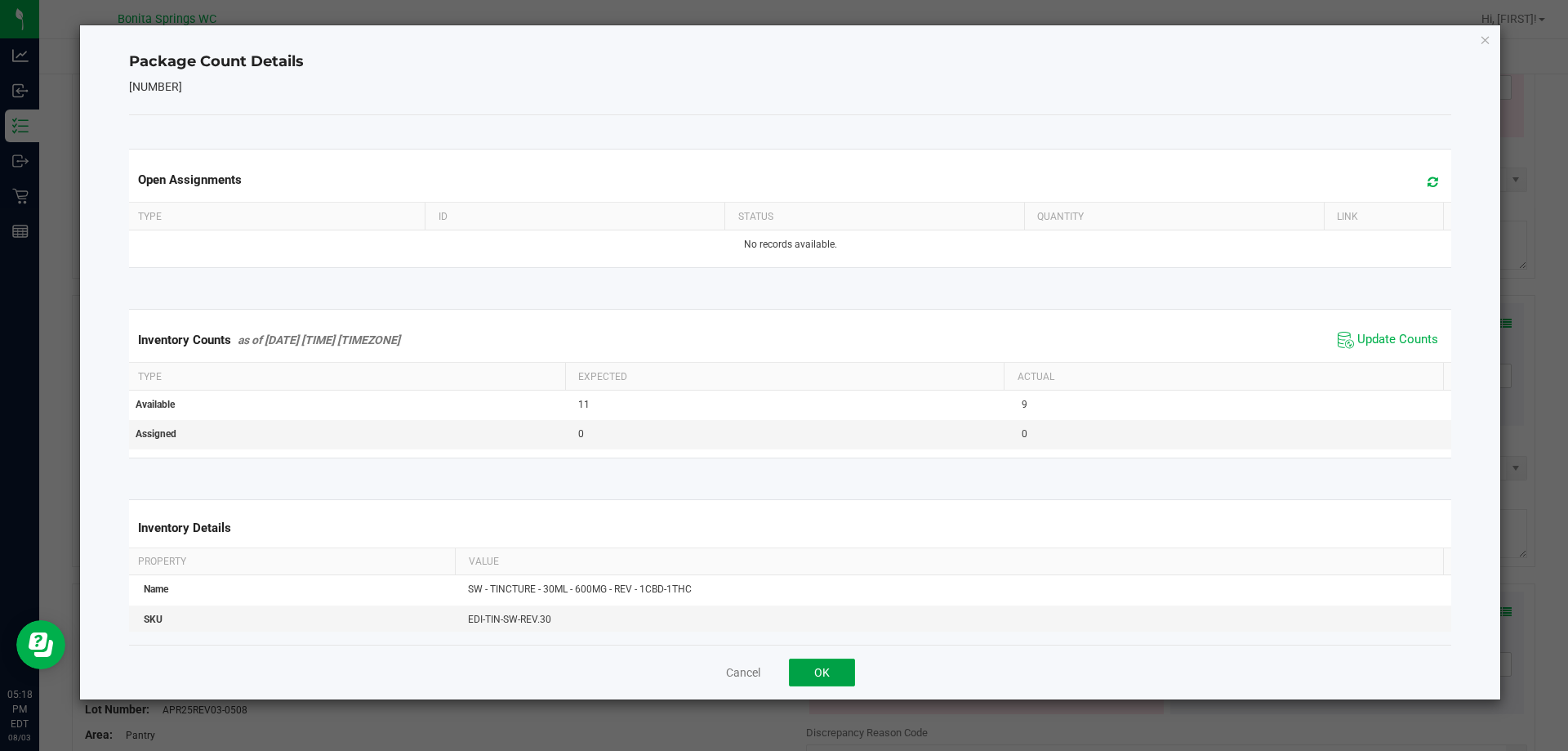 click on "OK" 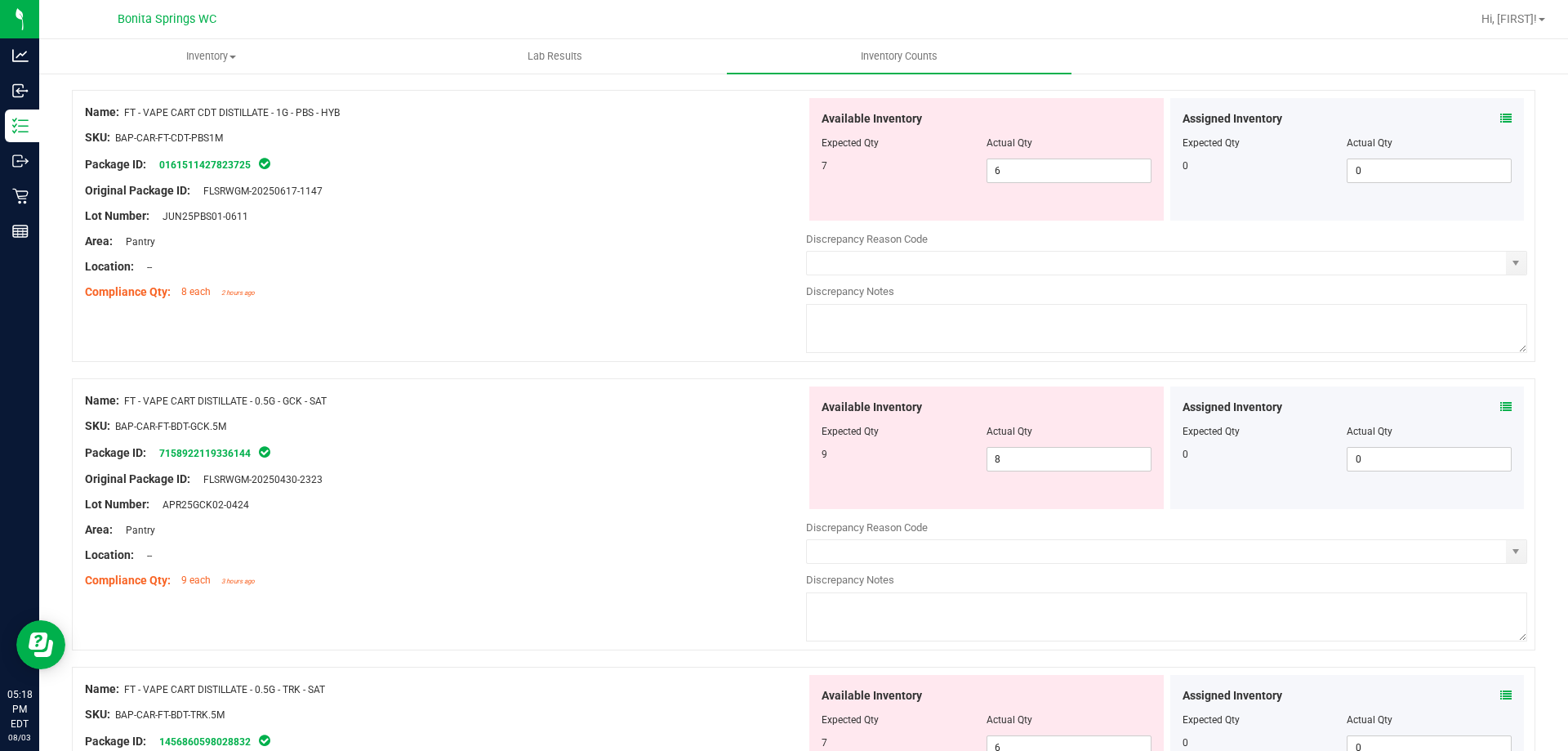 scroll, scrollTop: 735, scrollLeft: 0, axis: vertical 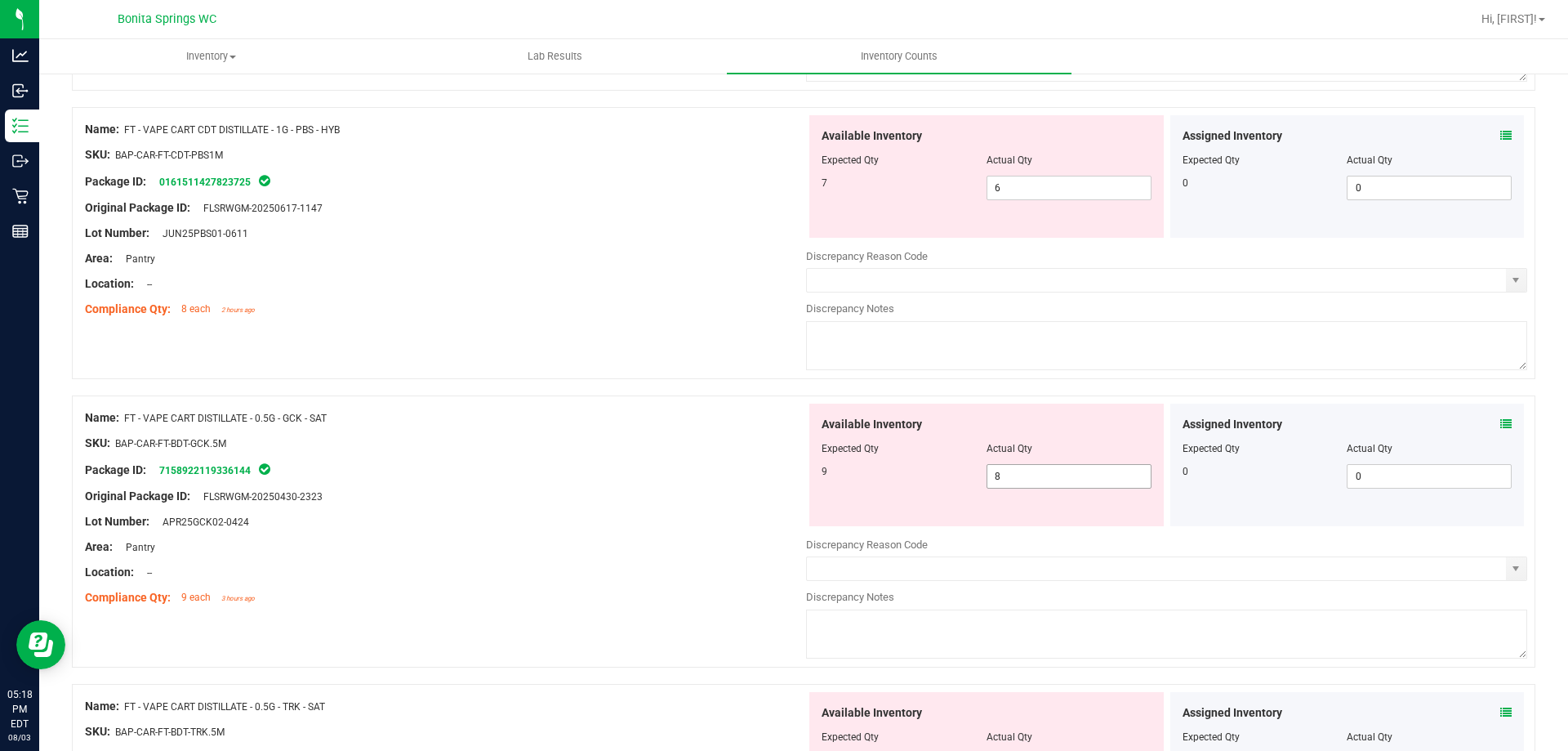 click on "8 8" at bounding box center [1069, 476] 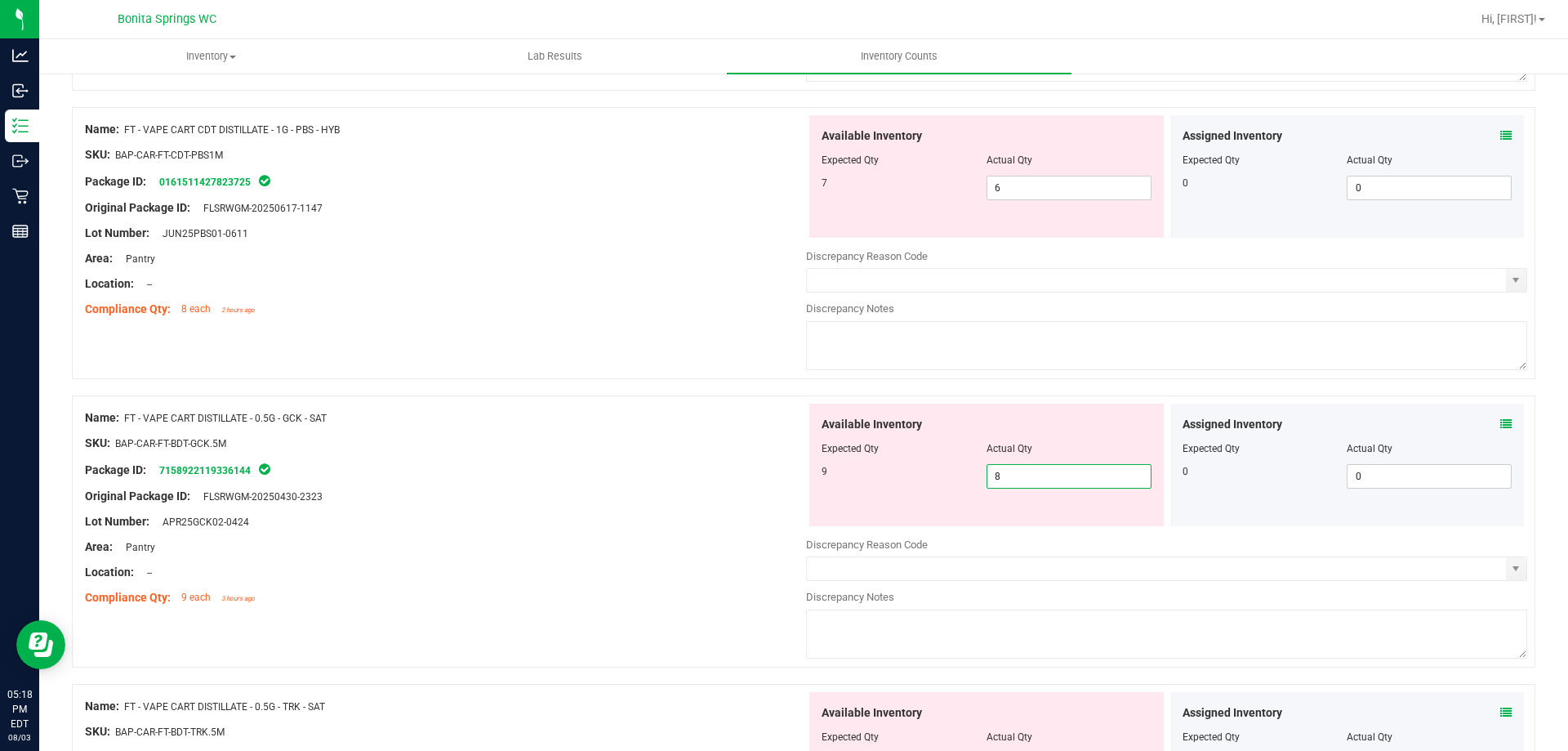 click on "Name:
FT - VAPE CART CDT DISTILLATE - 1G - PBS - HYB
SKU:
BAP-CAR-FT-CDT-PBS1M
Package ID:
0161511427823725
Original Package ID:
[DATE]
Lot Number:
JUN25PBS01-0611" at bounding box center (804, 243) 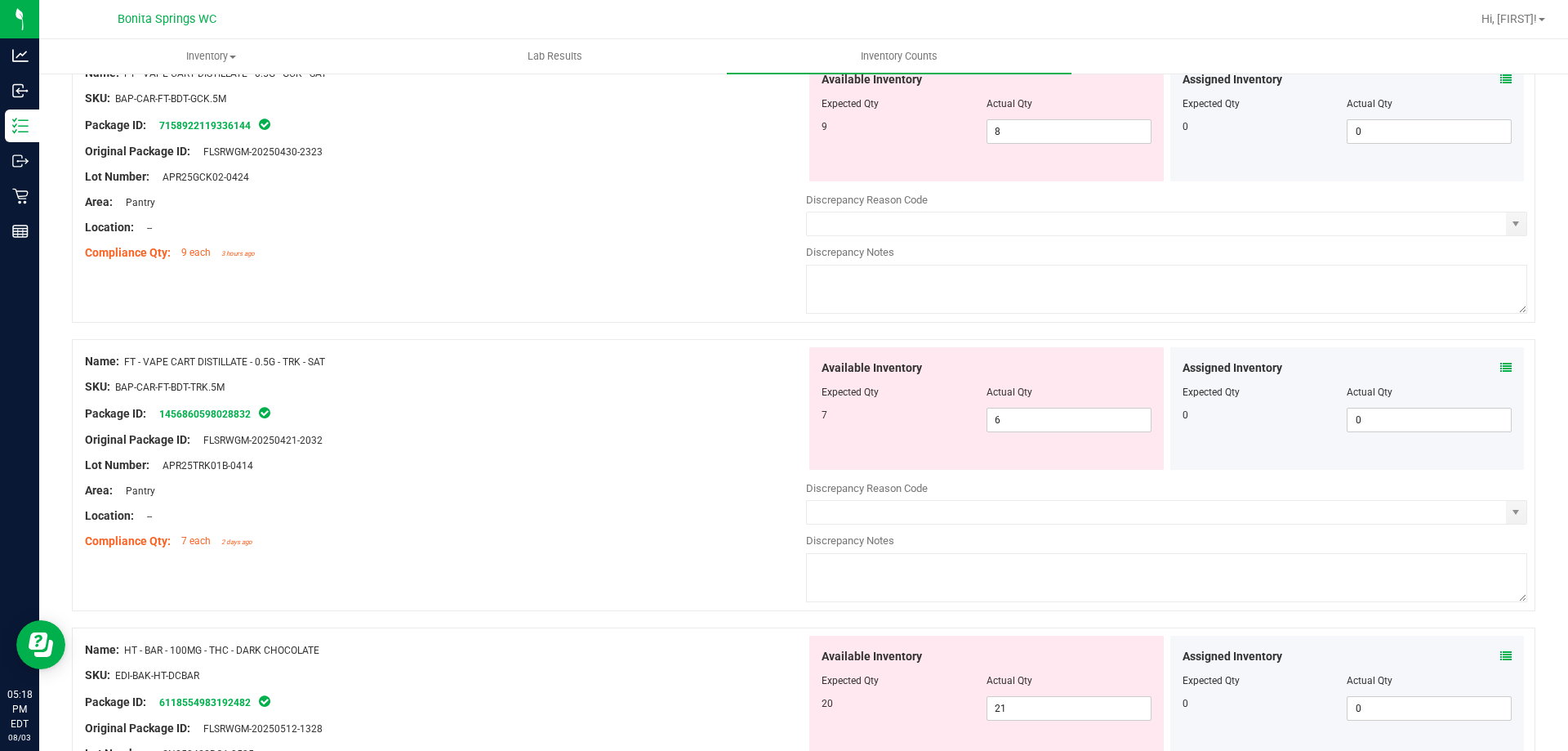 scroll, scrollTop: 1144, scrollLeft: 0, axis: vertical 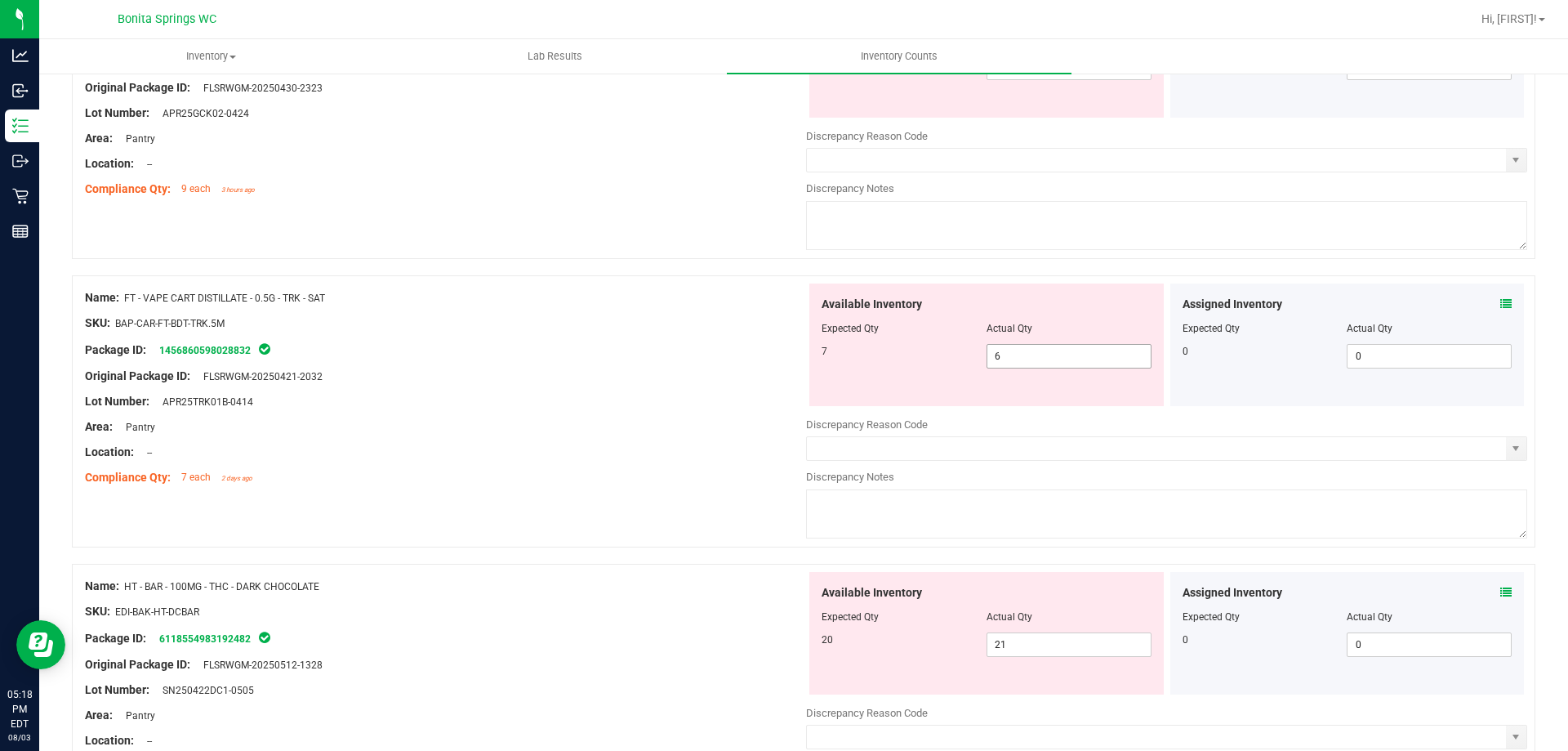 click on "6 6" at bounding box center [1069, 356] 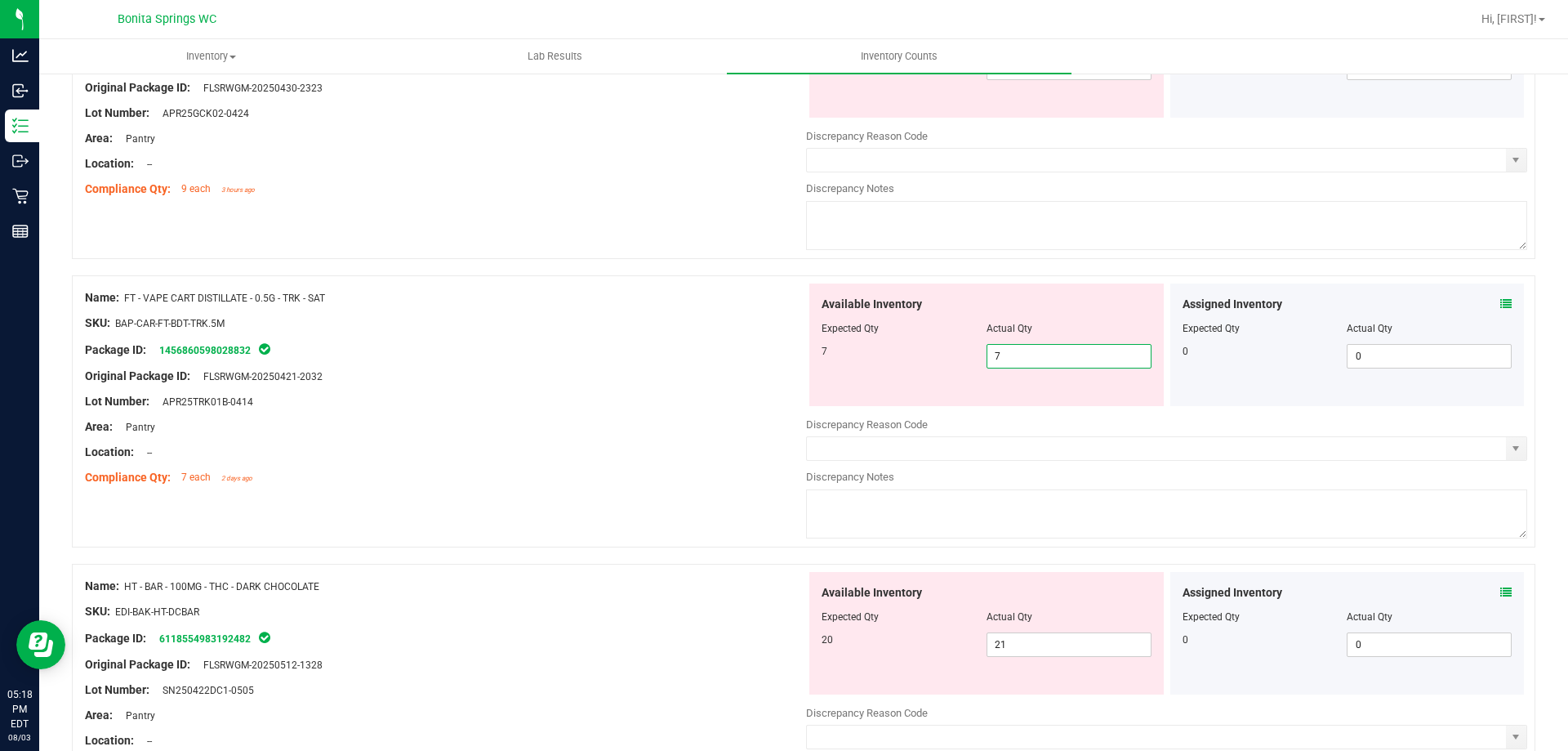 click on "Lot Number:
APR25TRK01B-0414" at bounding box center (445, 401) 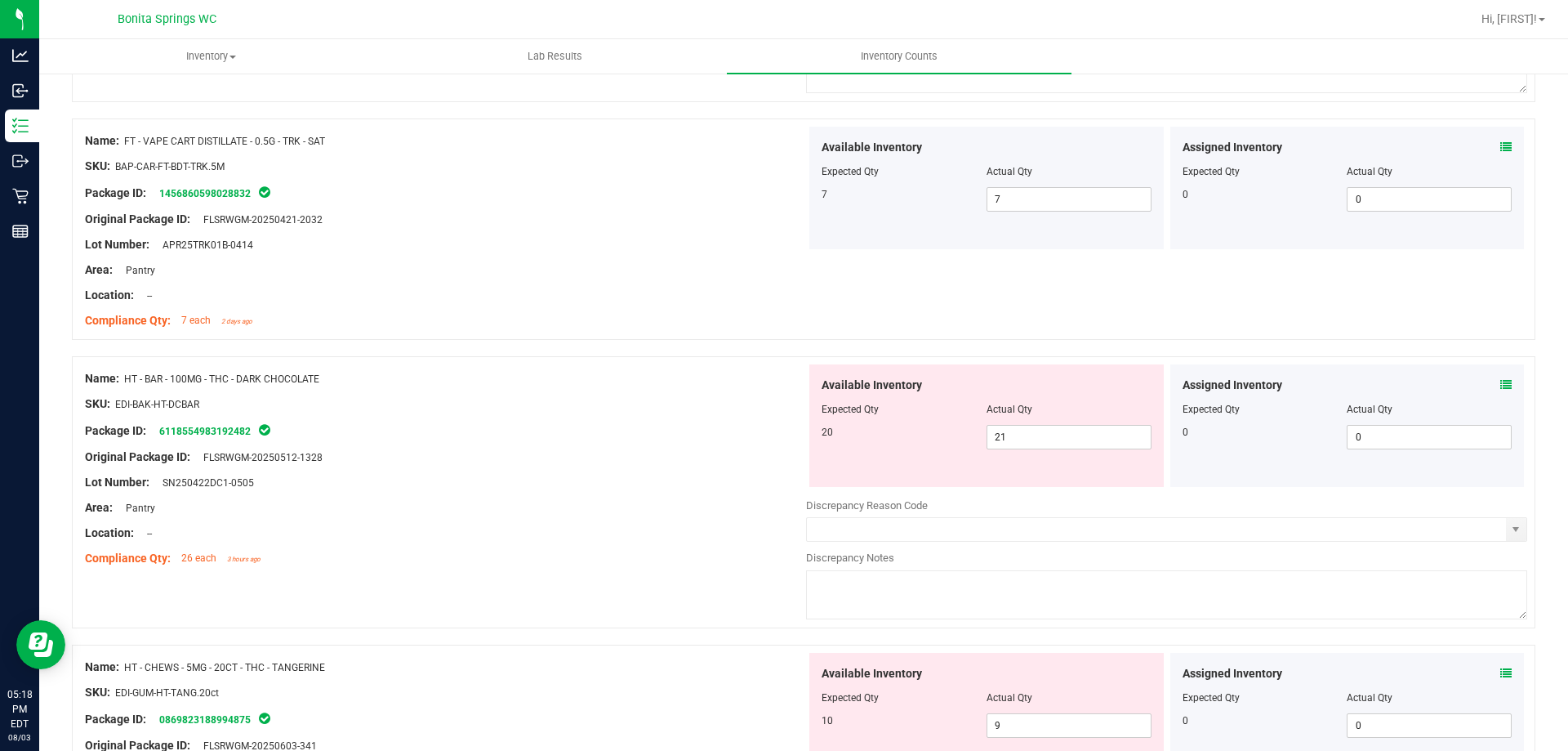 scroll, scrollTop: 1308, scrollLeft: 0, axis: vertical 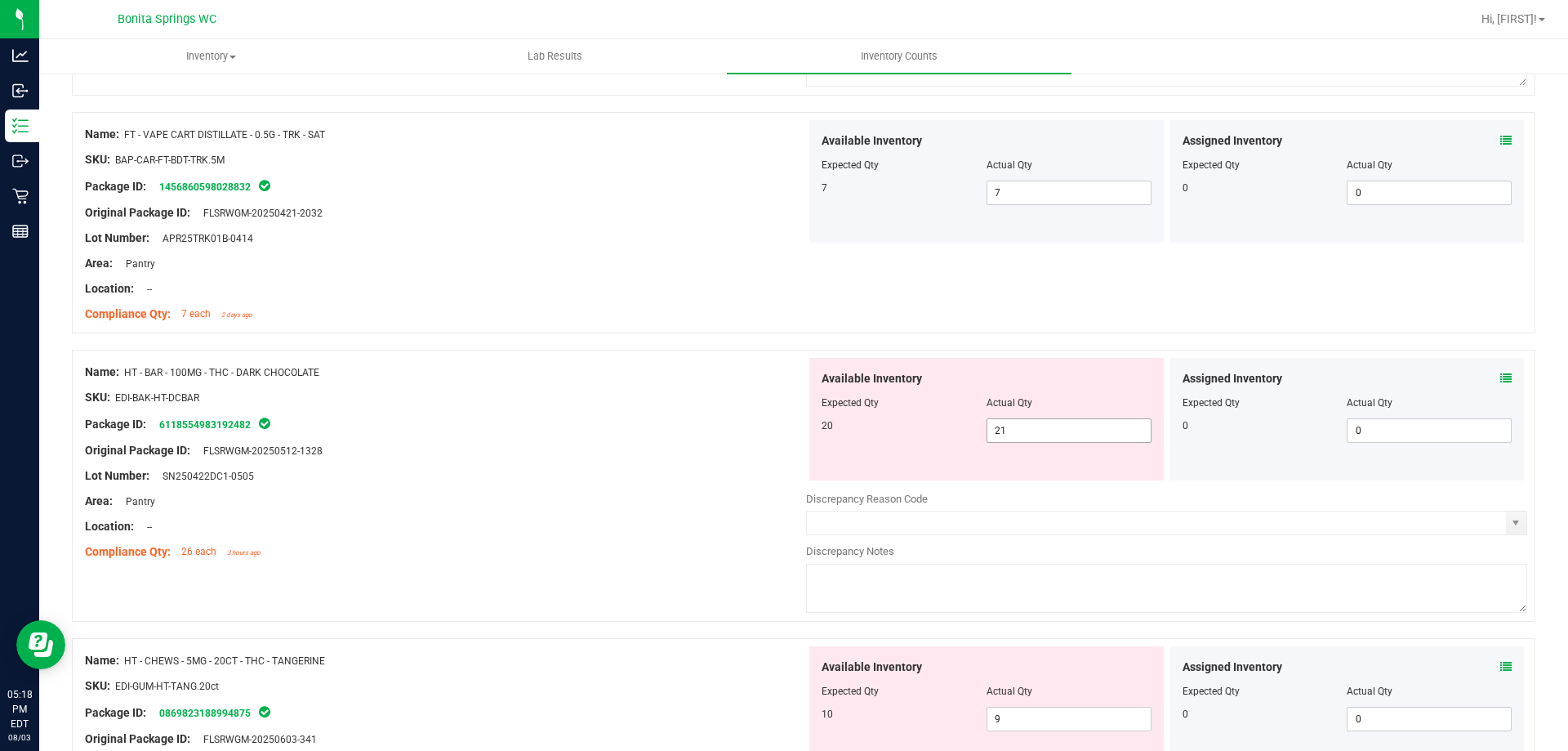 click on "21 21" at bounding box center (1069, 431) 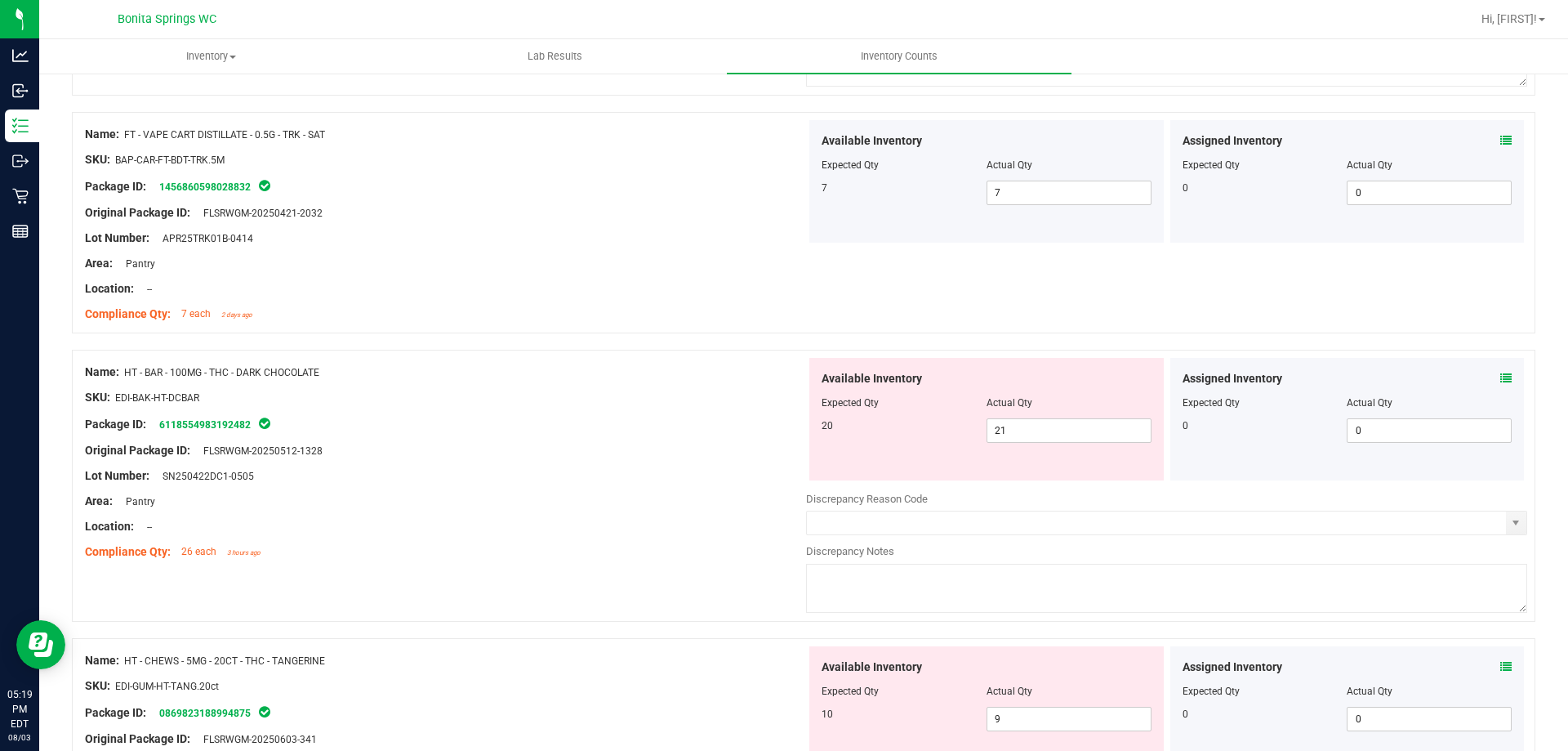 click at bounding box center (1166, 588) 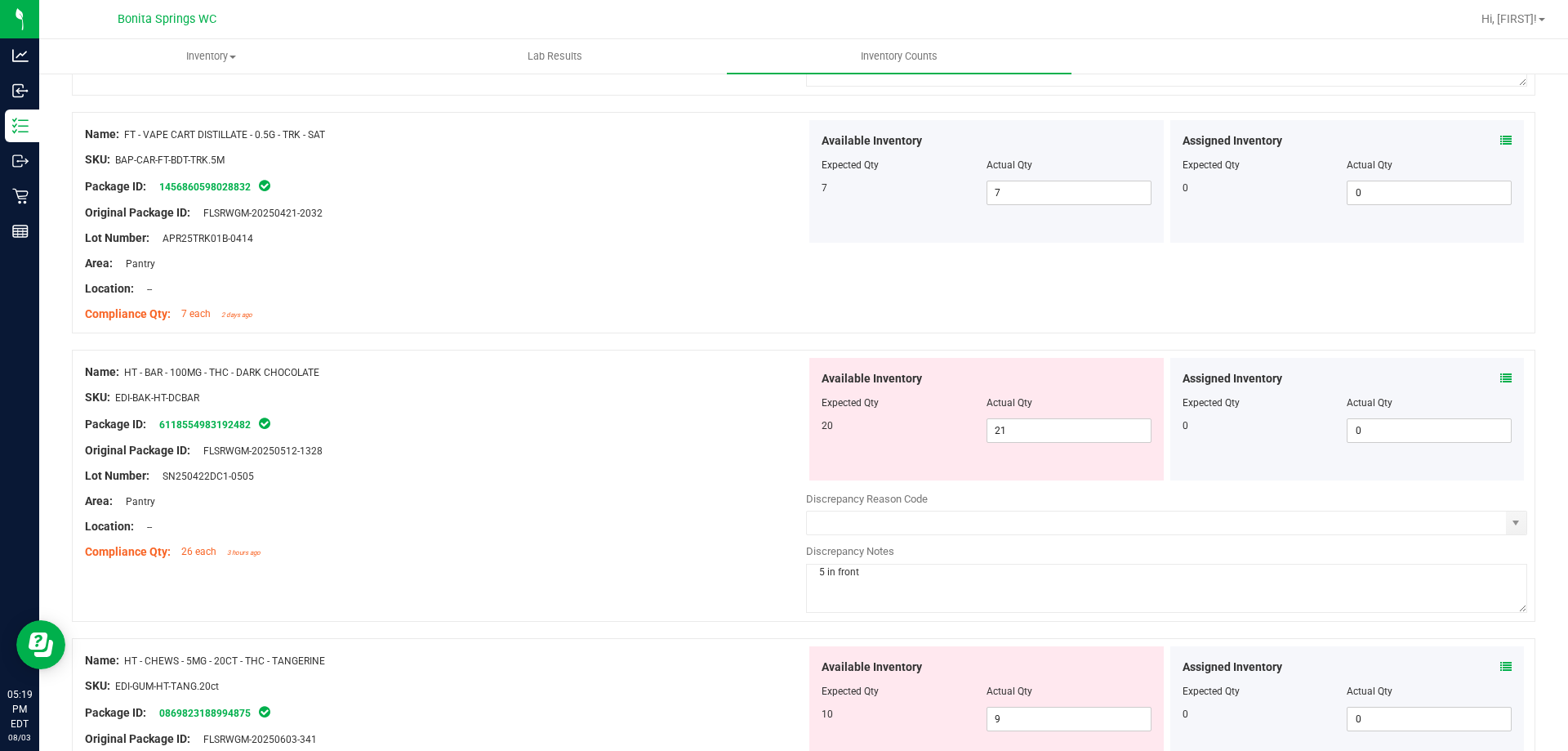 click on "Lot Number:
SN250422DC1-0505" at bounding box center [445, 476] 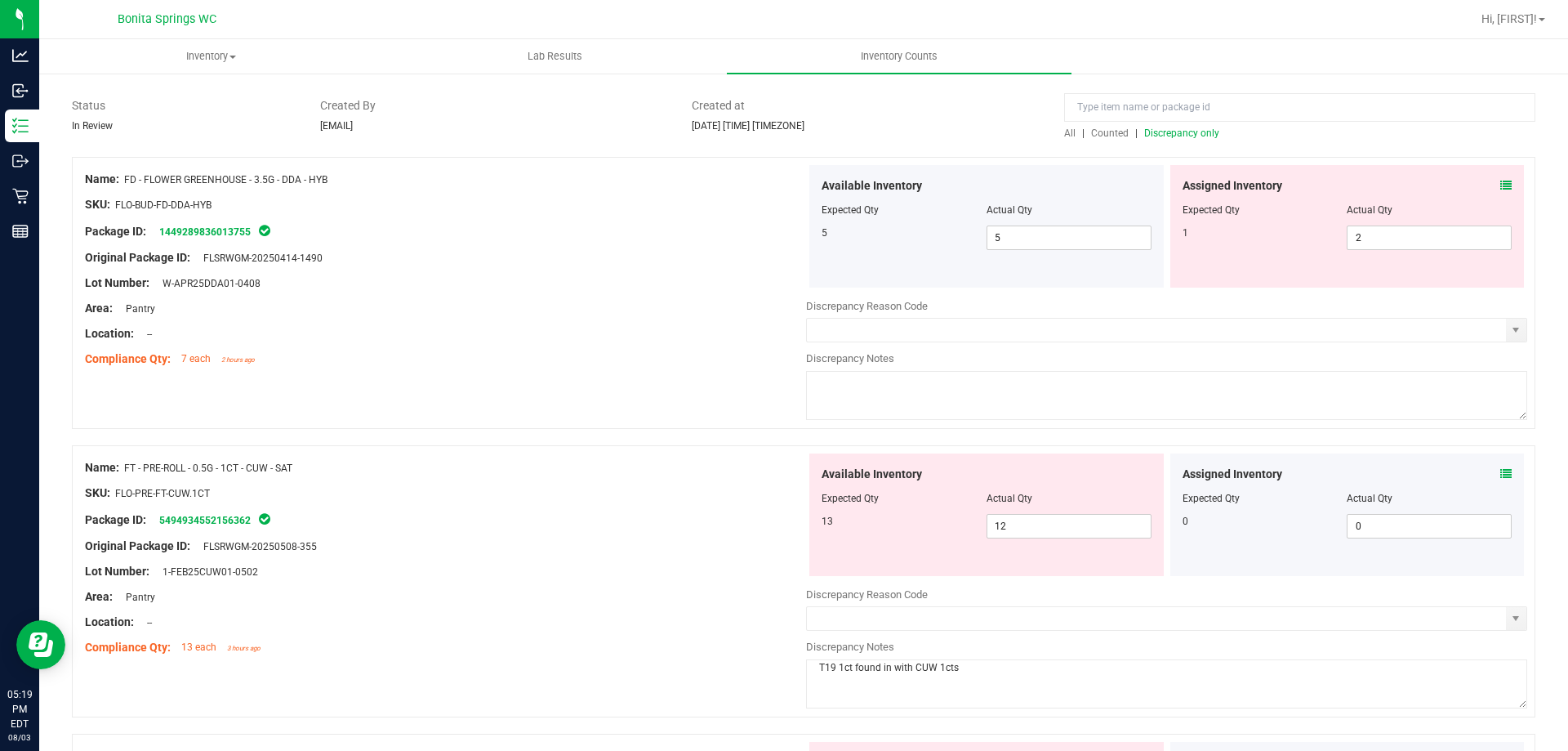 scroll, scrollTop: 0, scrollLeft: 0, axis: both 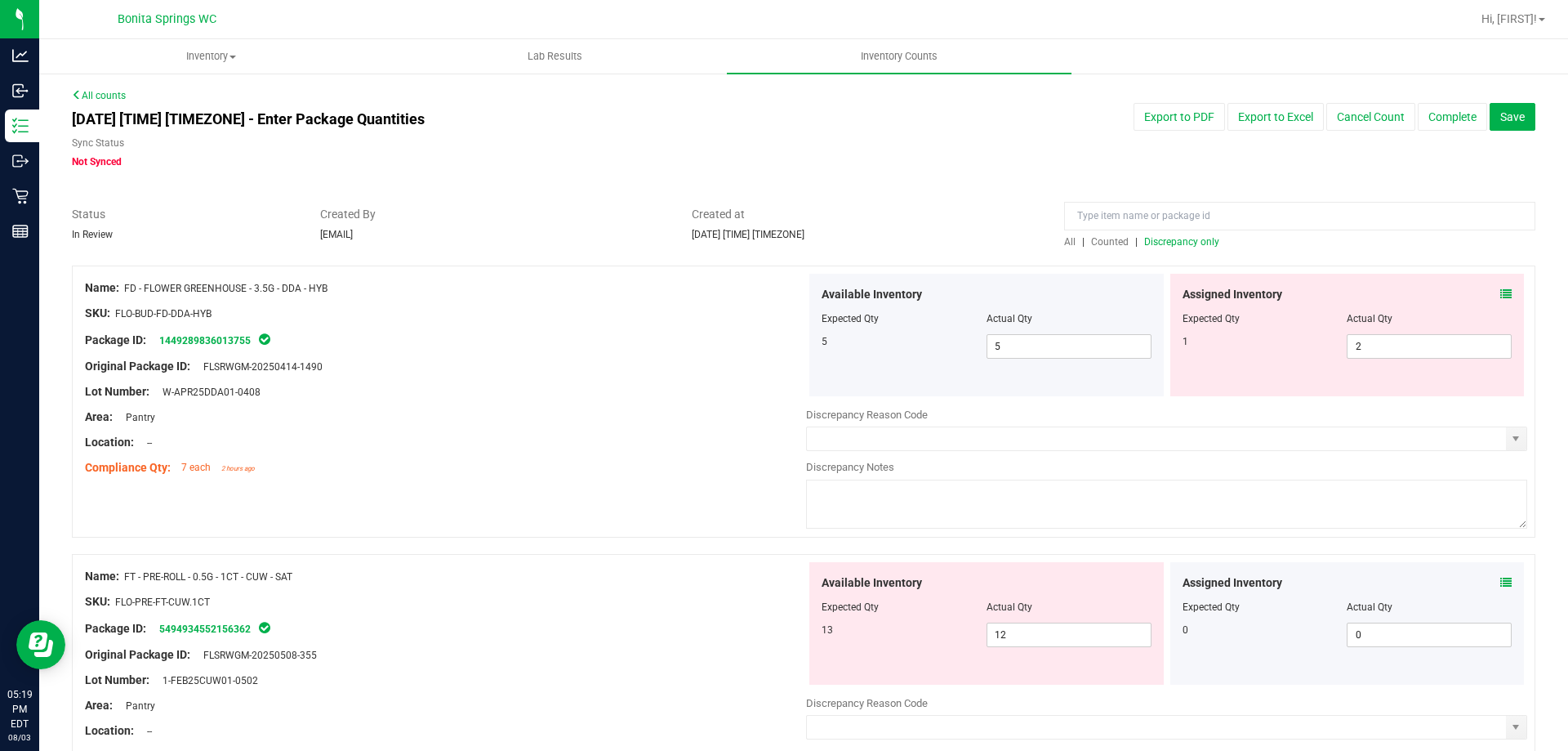 click on "Discrepancy only" at bounding box center [1182, 242] 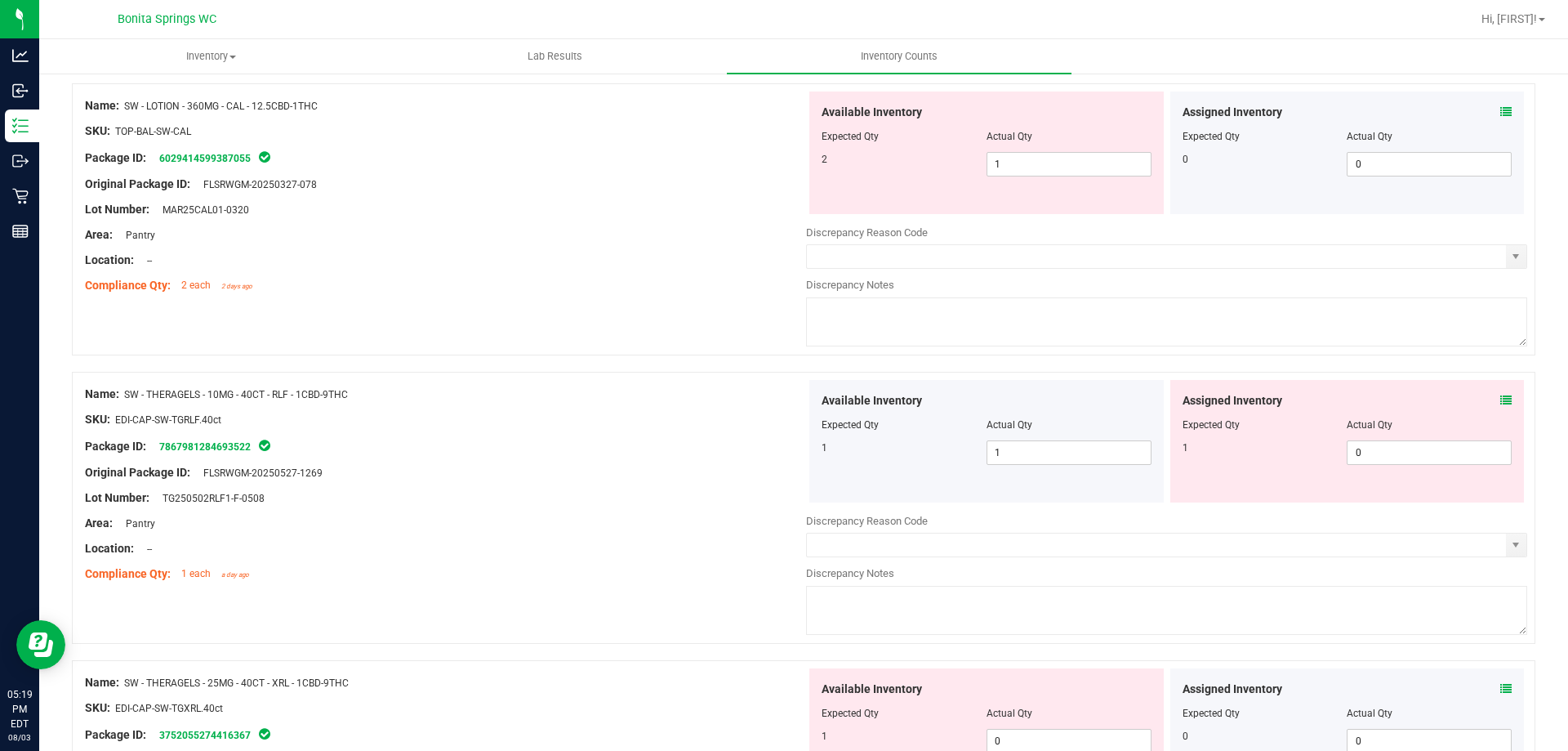 scroll, scrollTop: 2206, scrollLeft: 0, axis: vertical 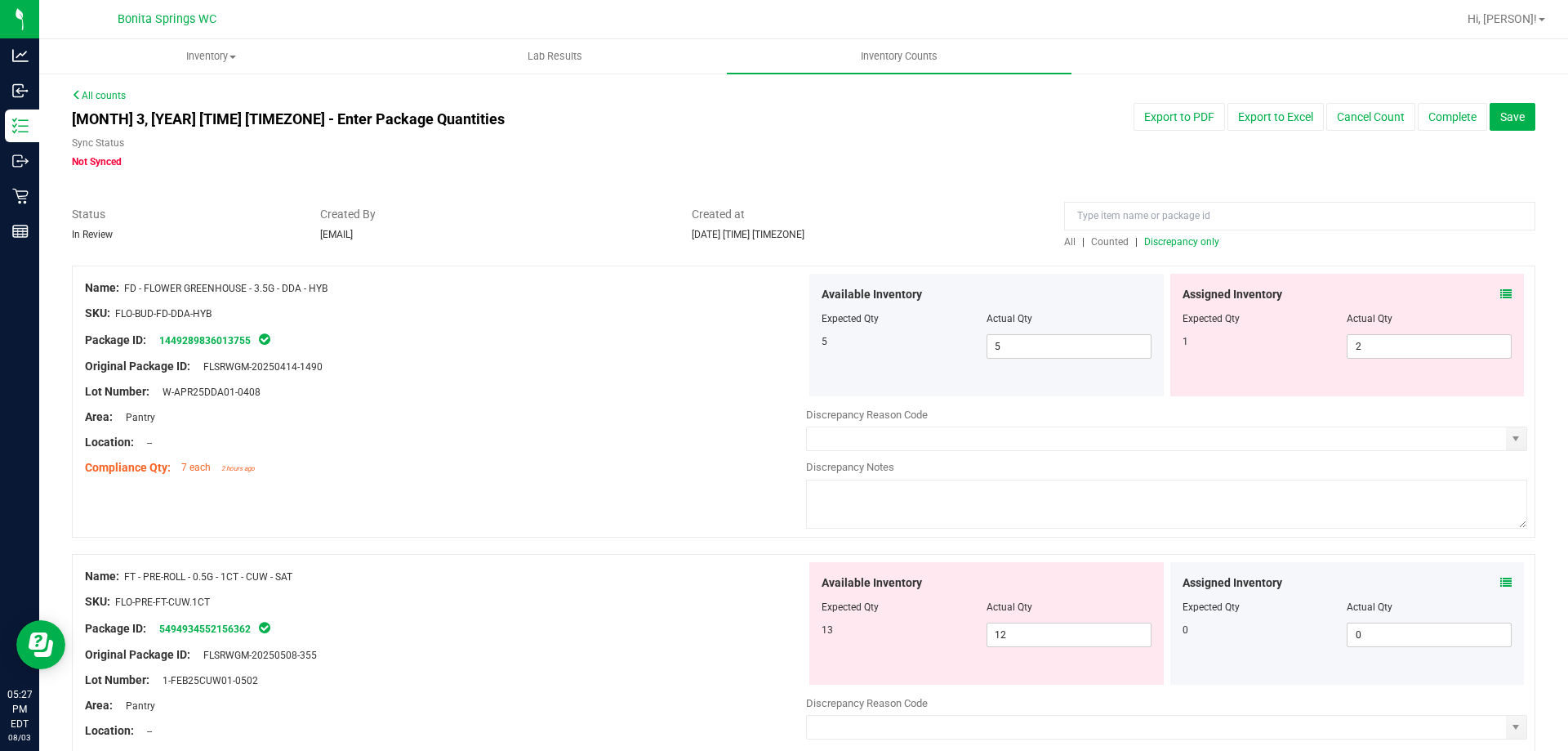 click on "Discrepancy only" at bounding box center [1182, 242] 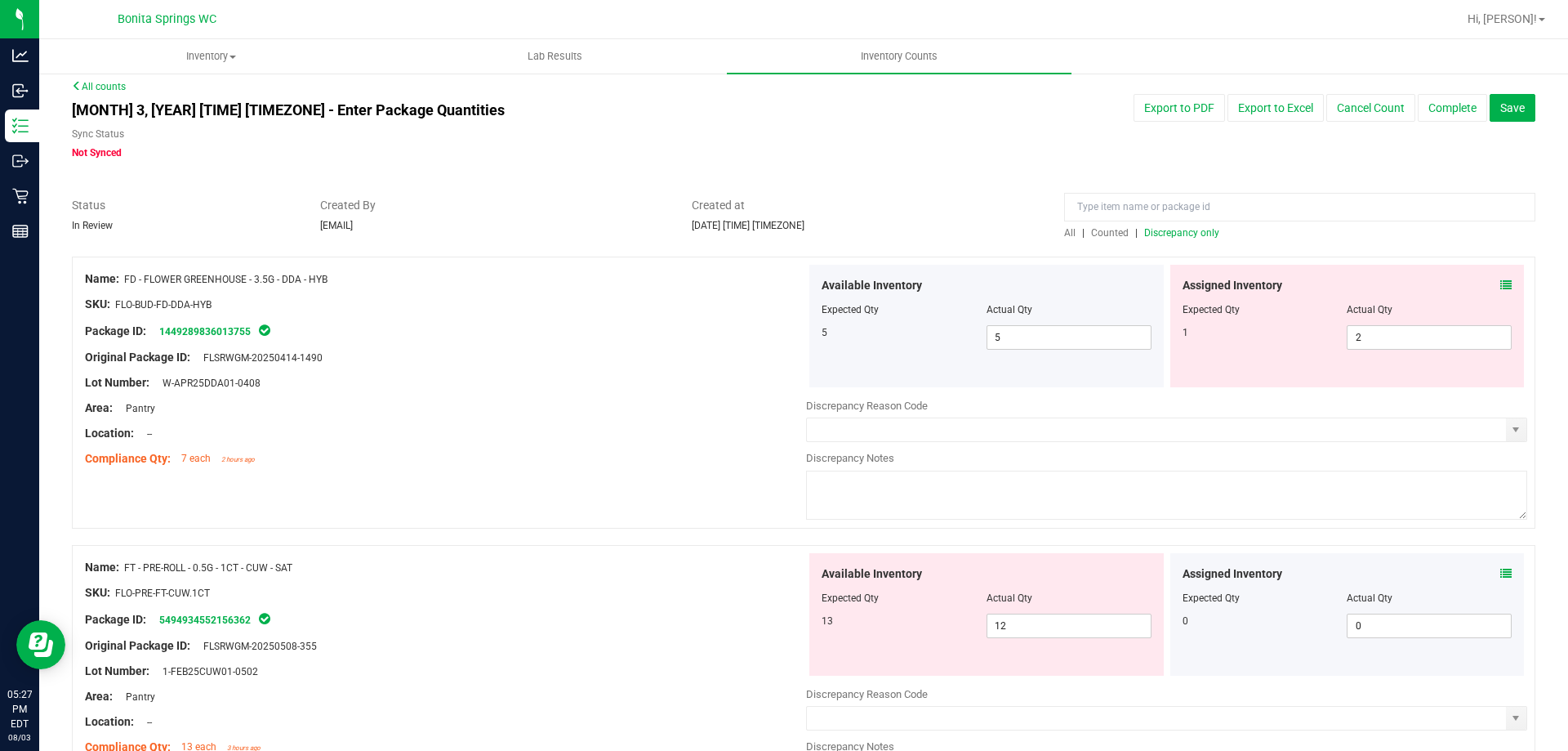 scroll, scrollTop: 0, scrollLeft: 0, axis: both 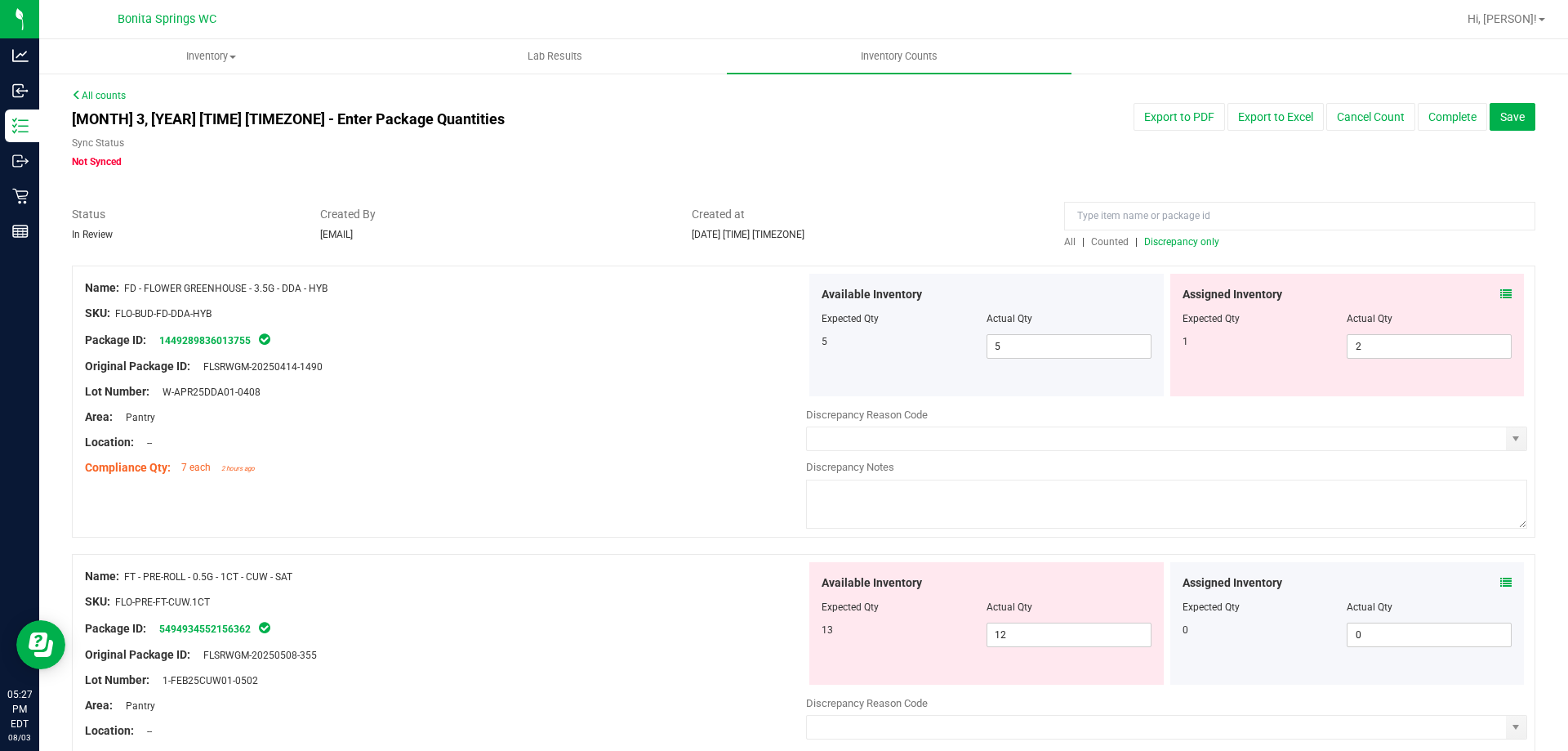 click at bounding box center [1506, 294] 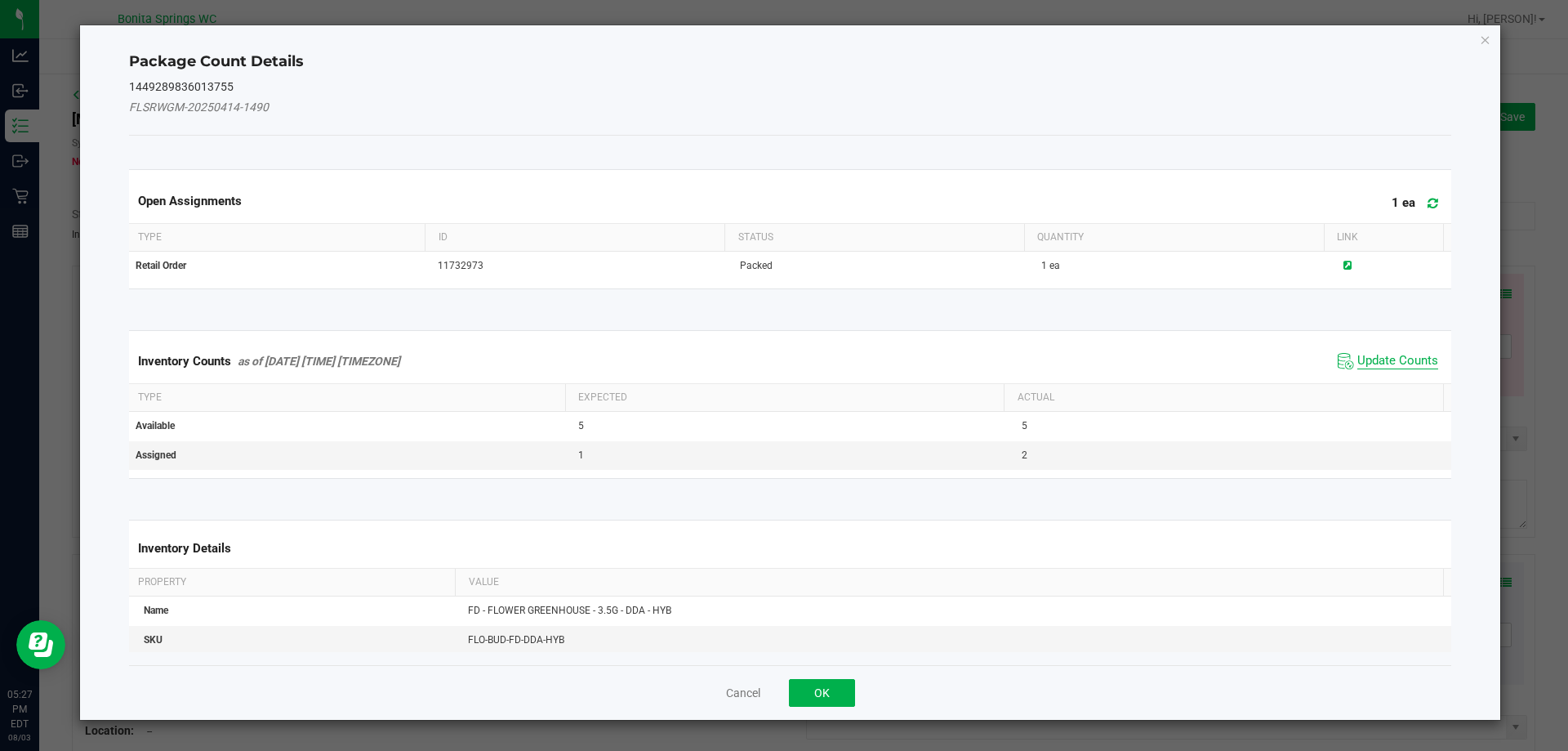 click on "Update Counts" 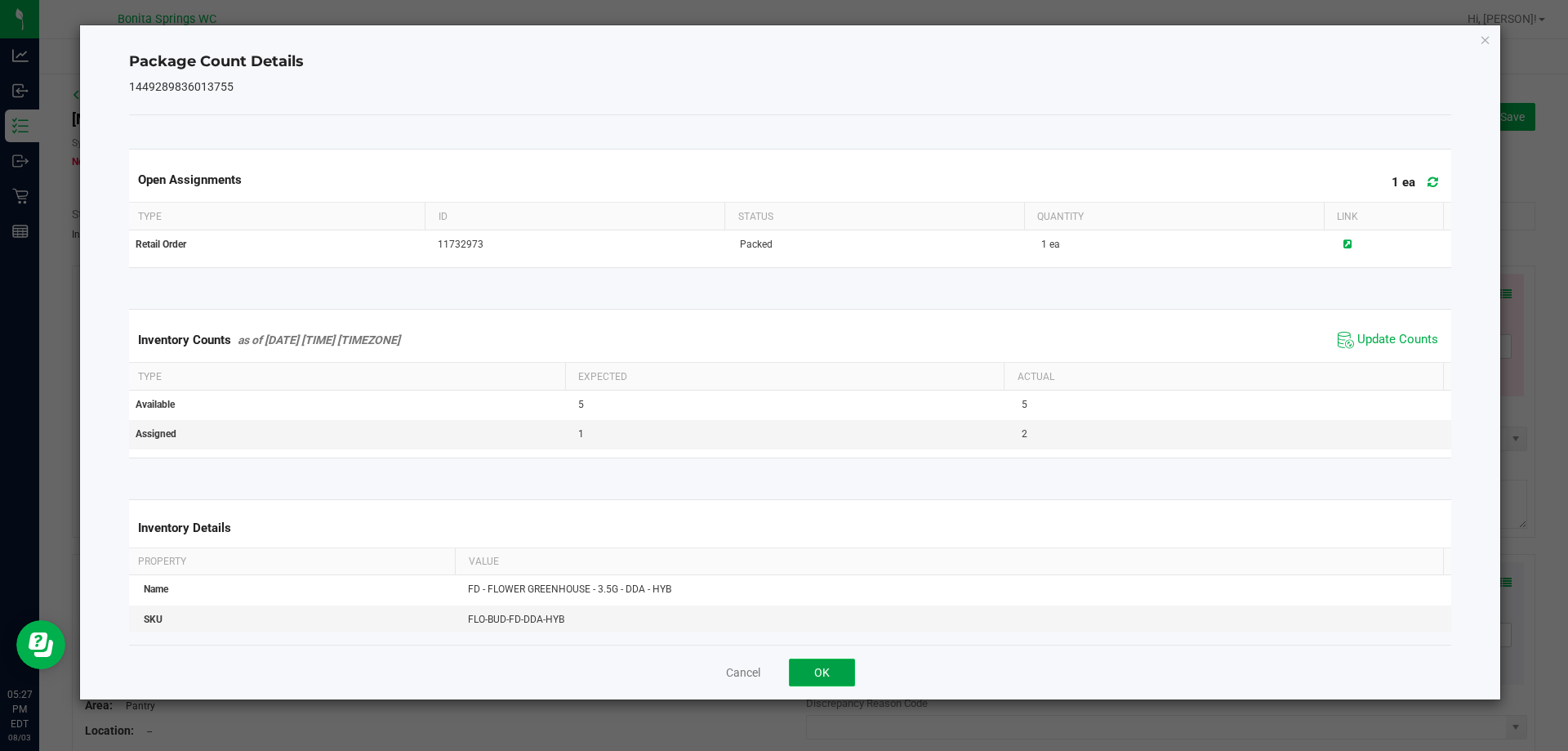 click on "OK" 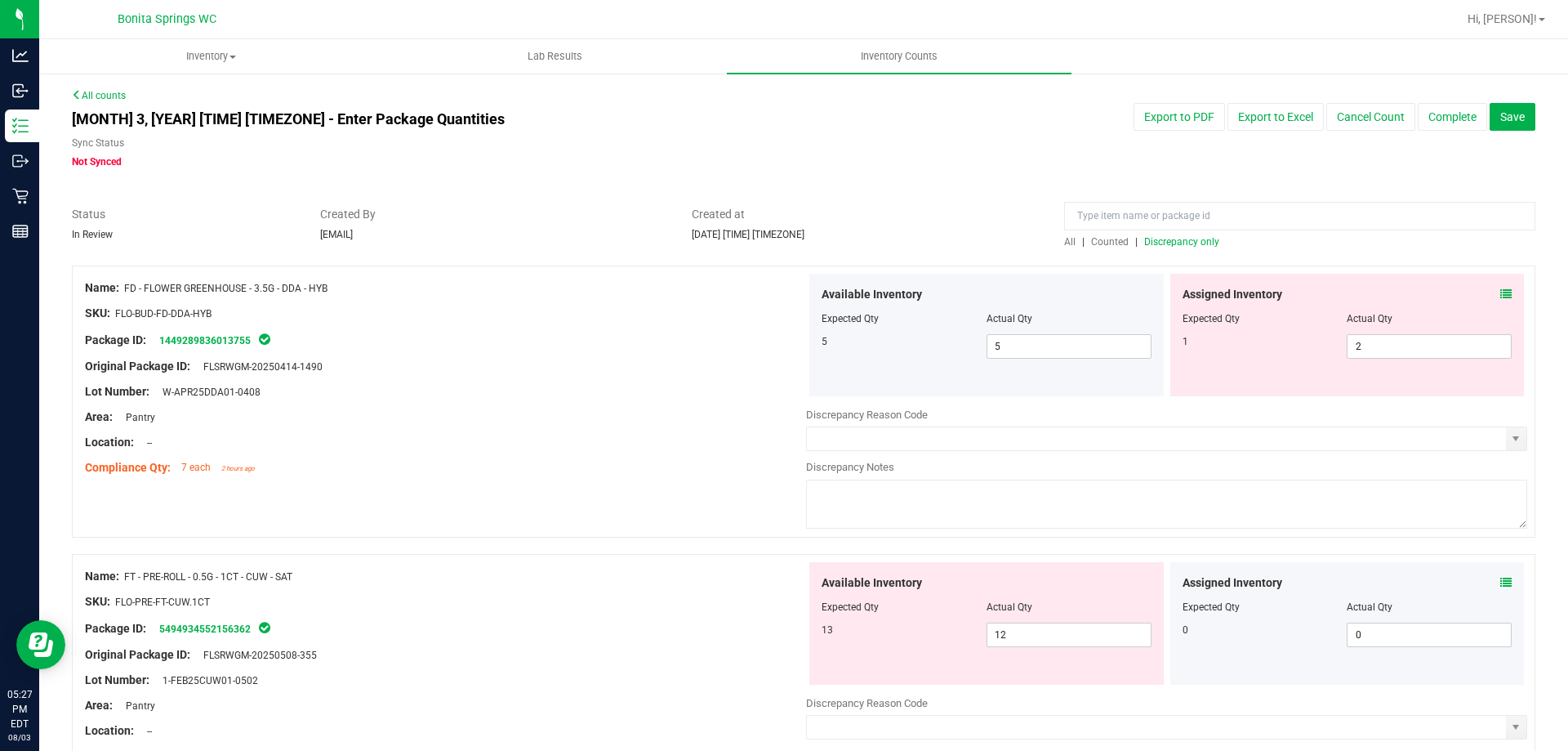 click on "Name:
FD - FLOWER GREENHOUSE - 3.5G - DDA - HYB
SKU:
FLO-BUD-FD-DDA-HYB
Package ID:
1449289836013755
Original Package ID:
FLSRWGM-20250414-1490
Lot Number:
W-APR25DDA01-0408
5 5" at bounding box center [804, 401] 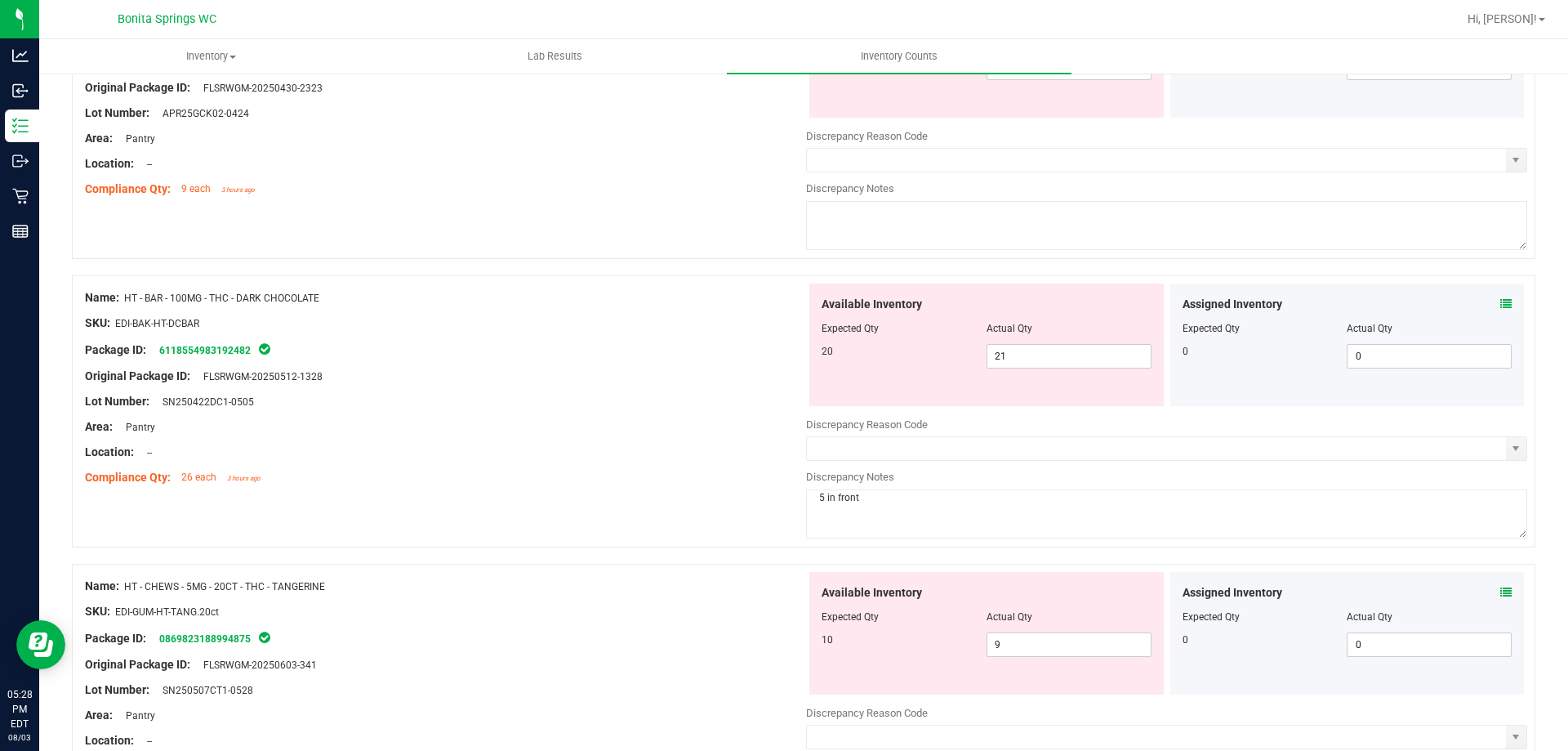 scroll, scrollTop: 1226, scrollLeft: 0, axis: vertical 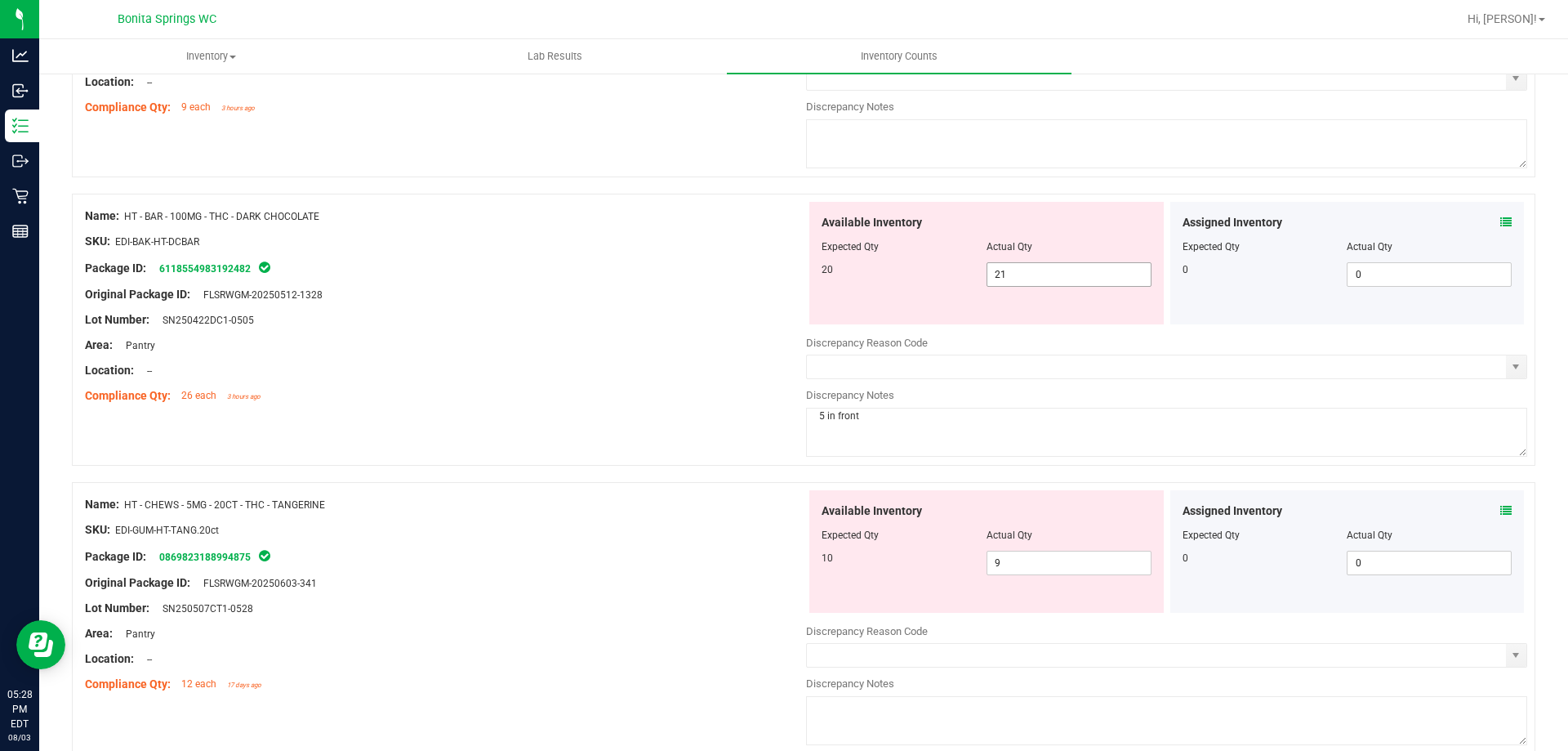 click on "21 21" at bounding box center [1069, 275] 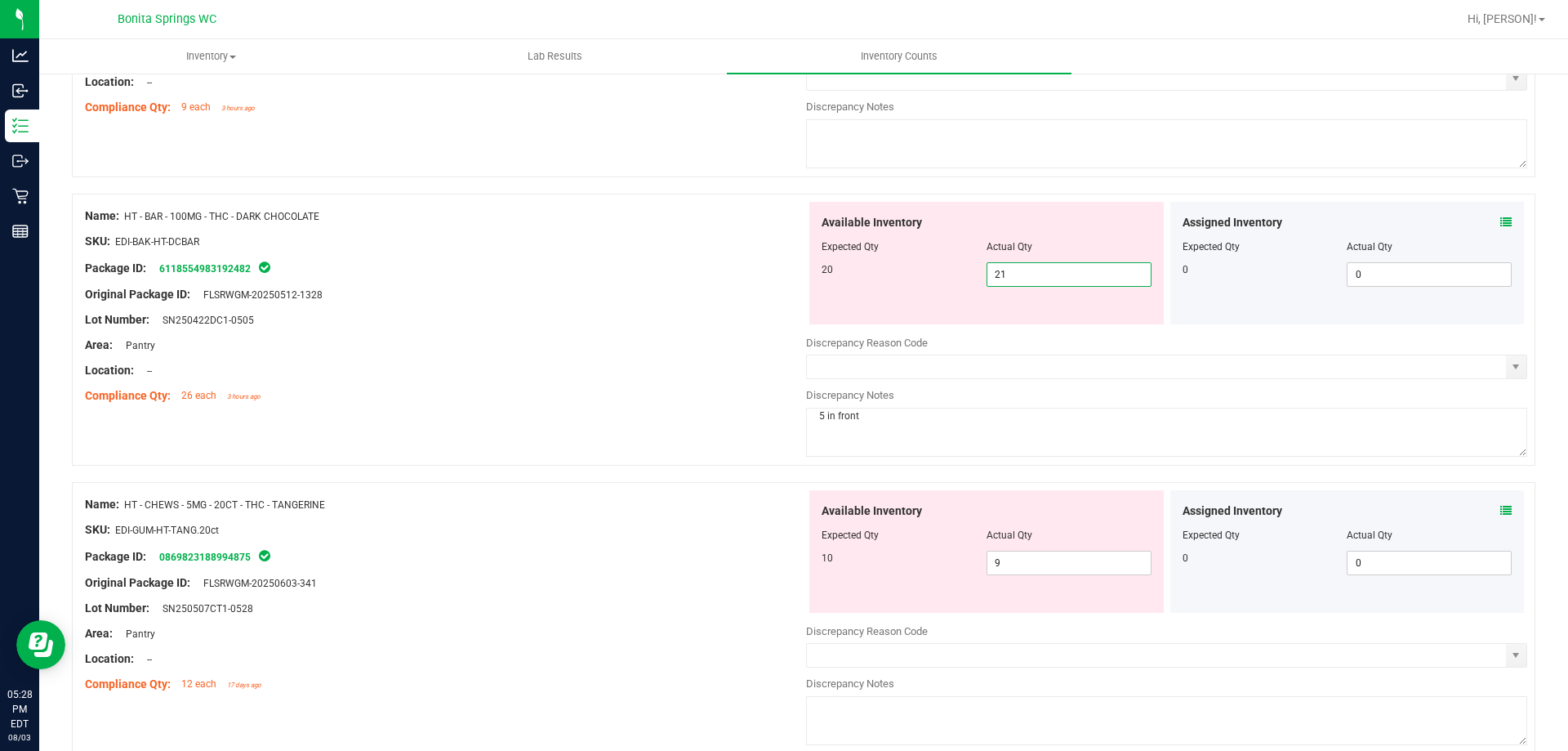 click on "21" at bounding box center [1069, 275] 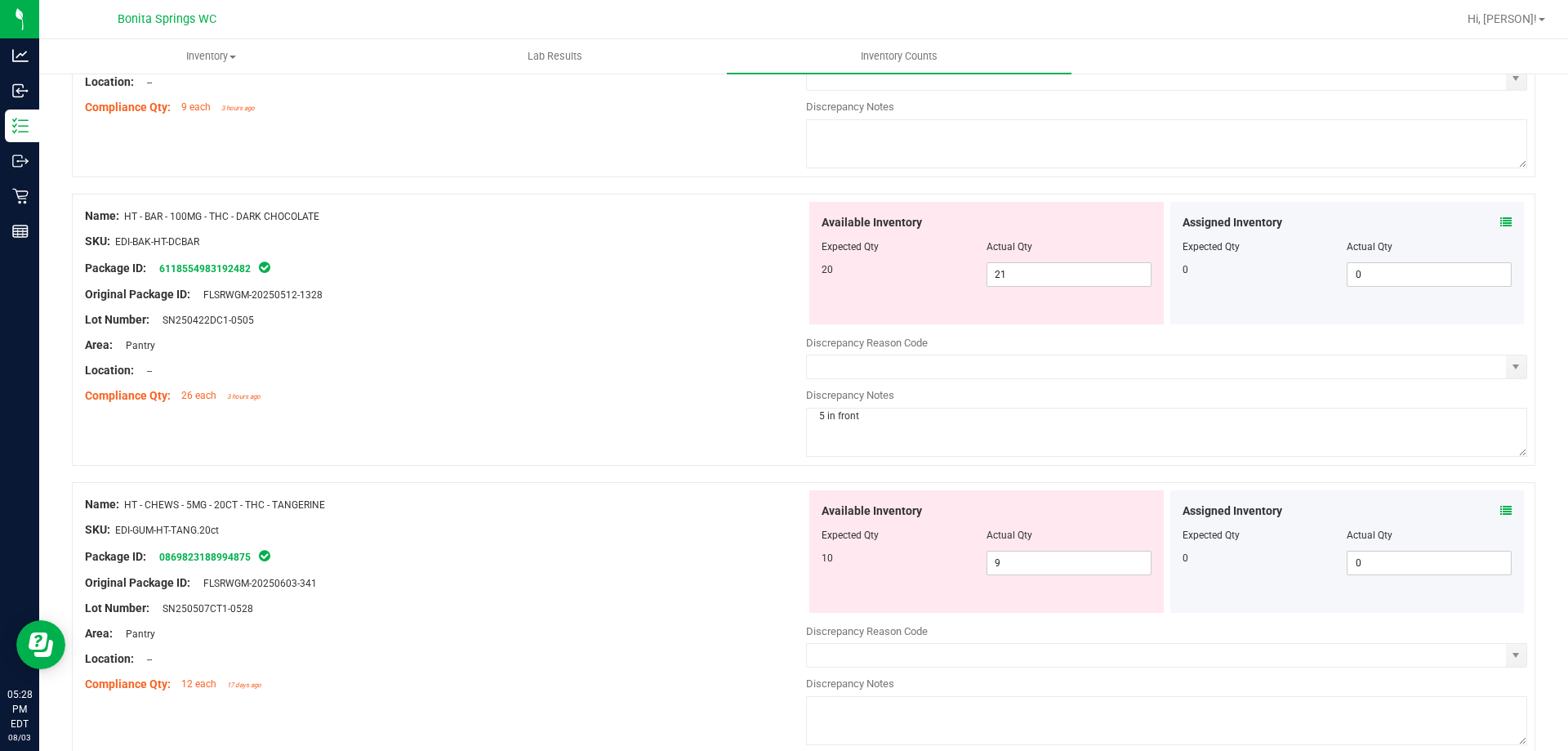 click on "Assigned Inventory
Expected Qty
Actual Qty
0
0 0" at bounding box center (1348, 263) 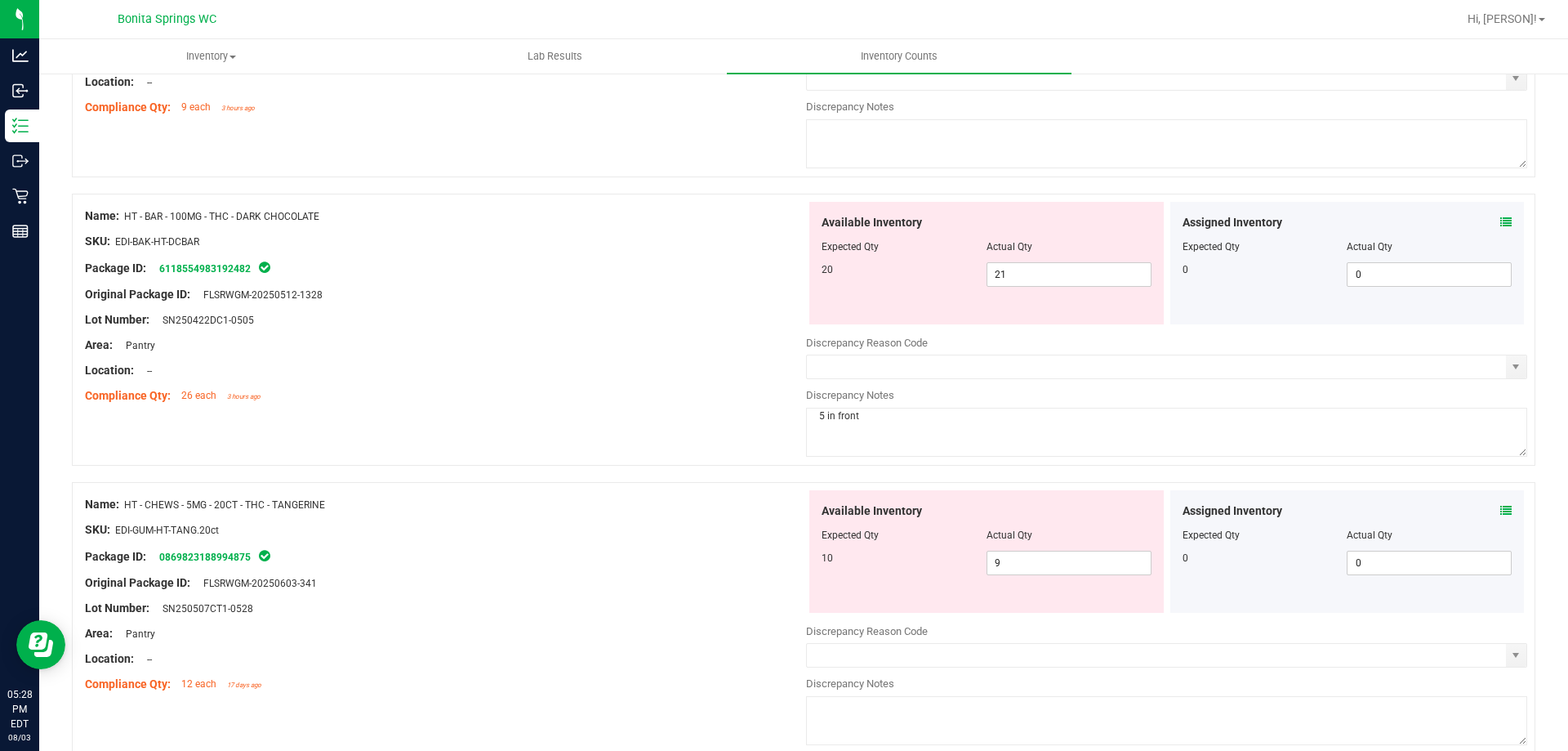 click at bounding box center [1506, 222] 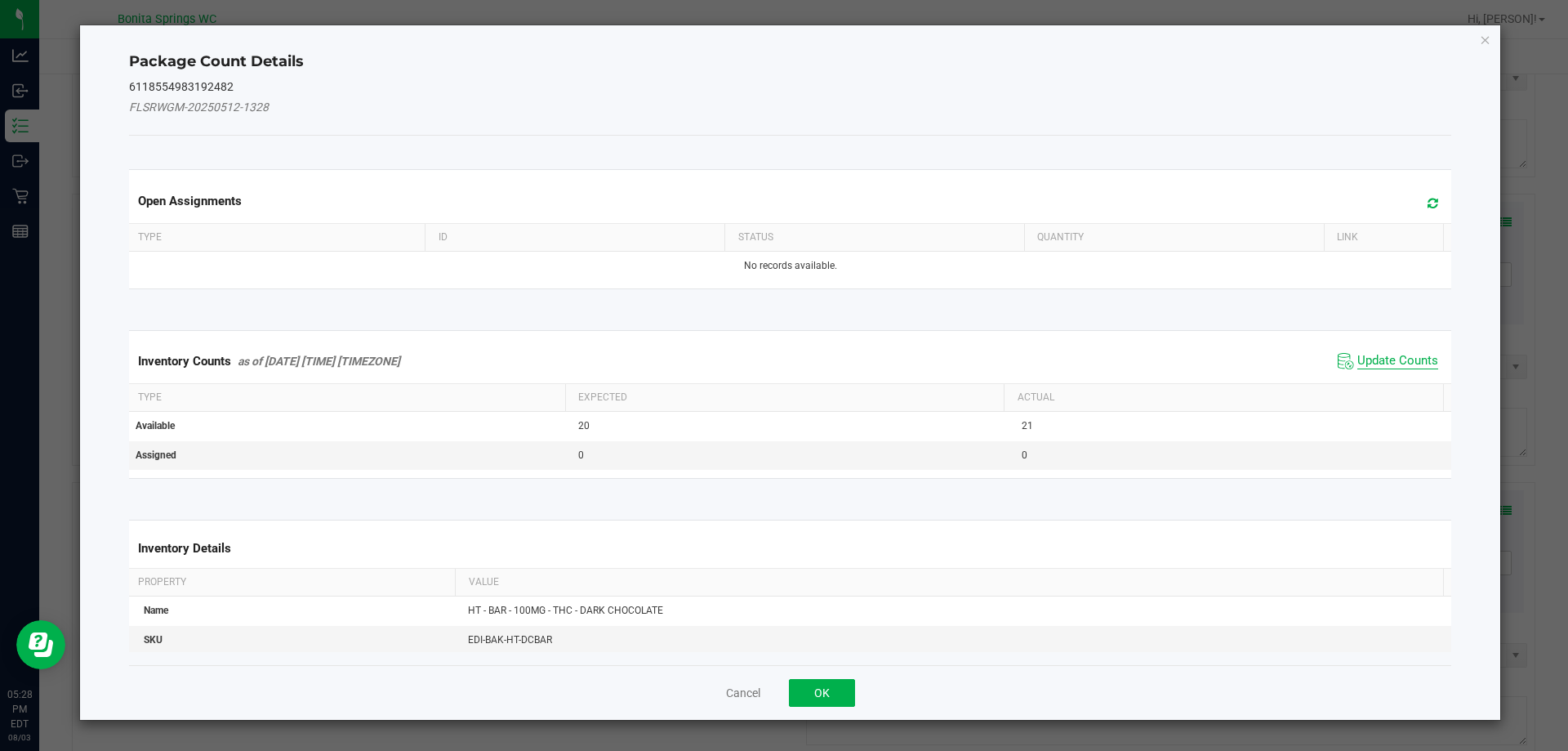 click on "Update Counts" 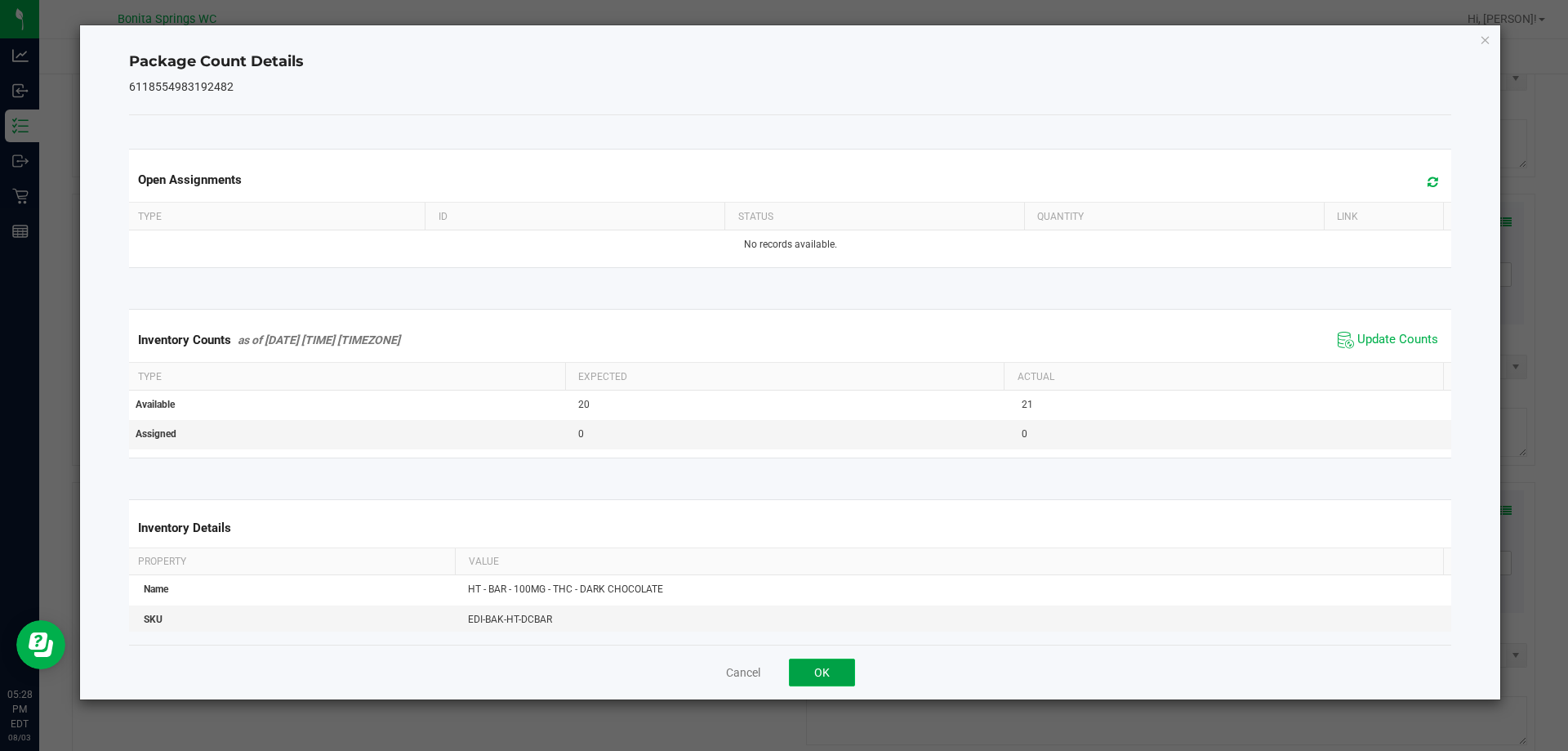 click on "OK" 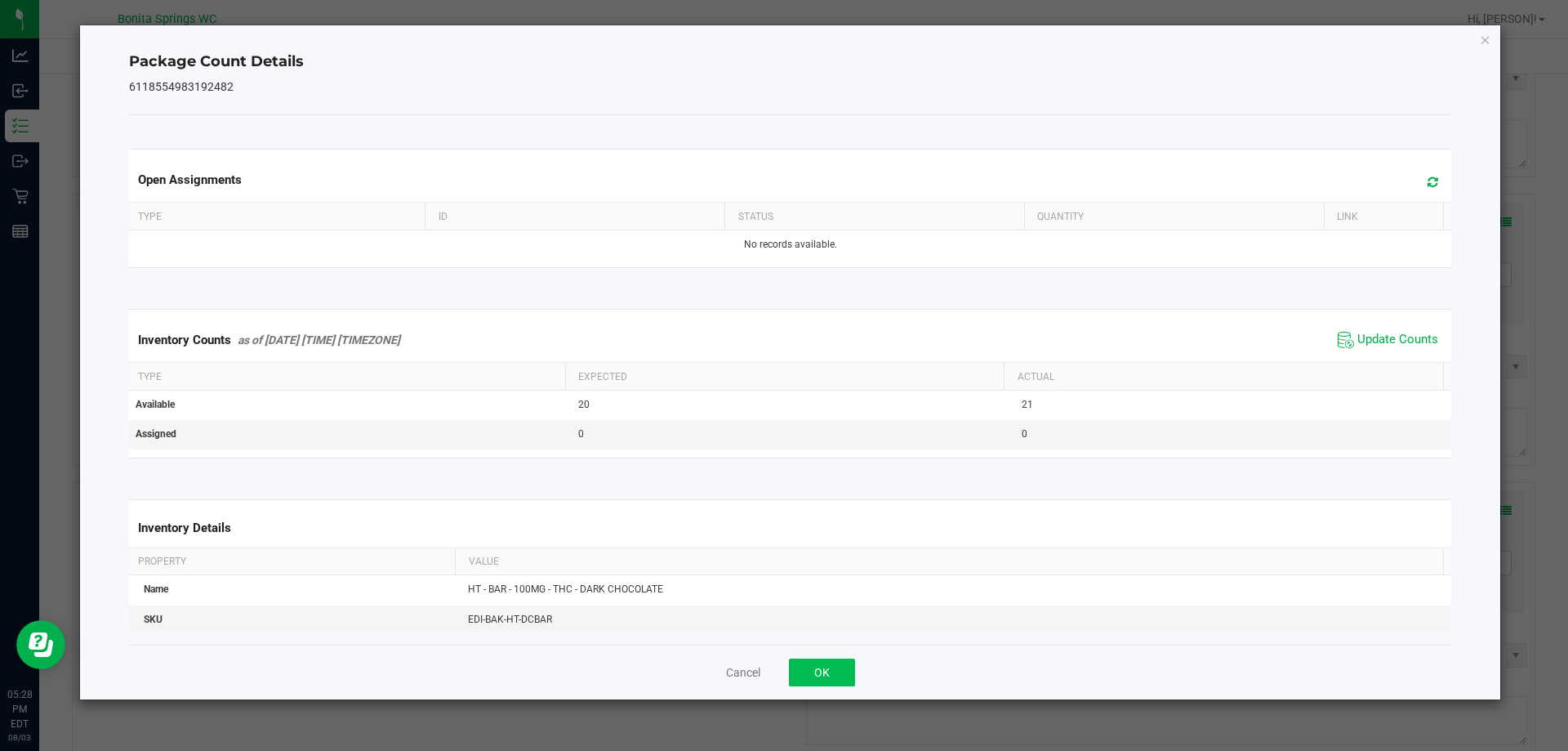 type 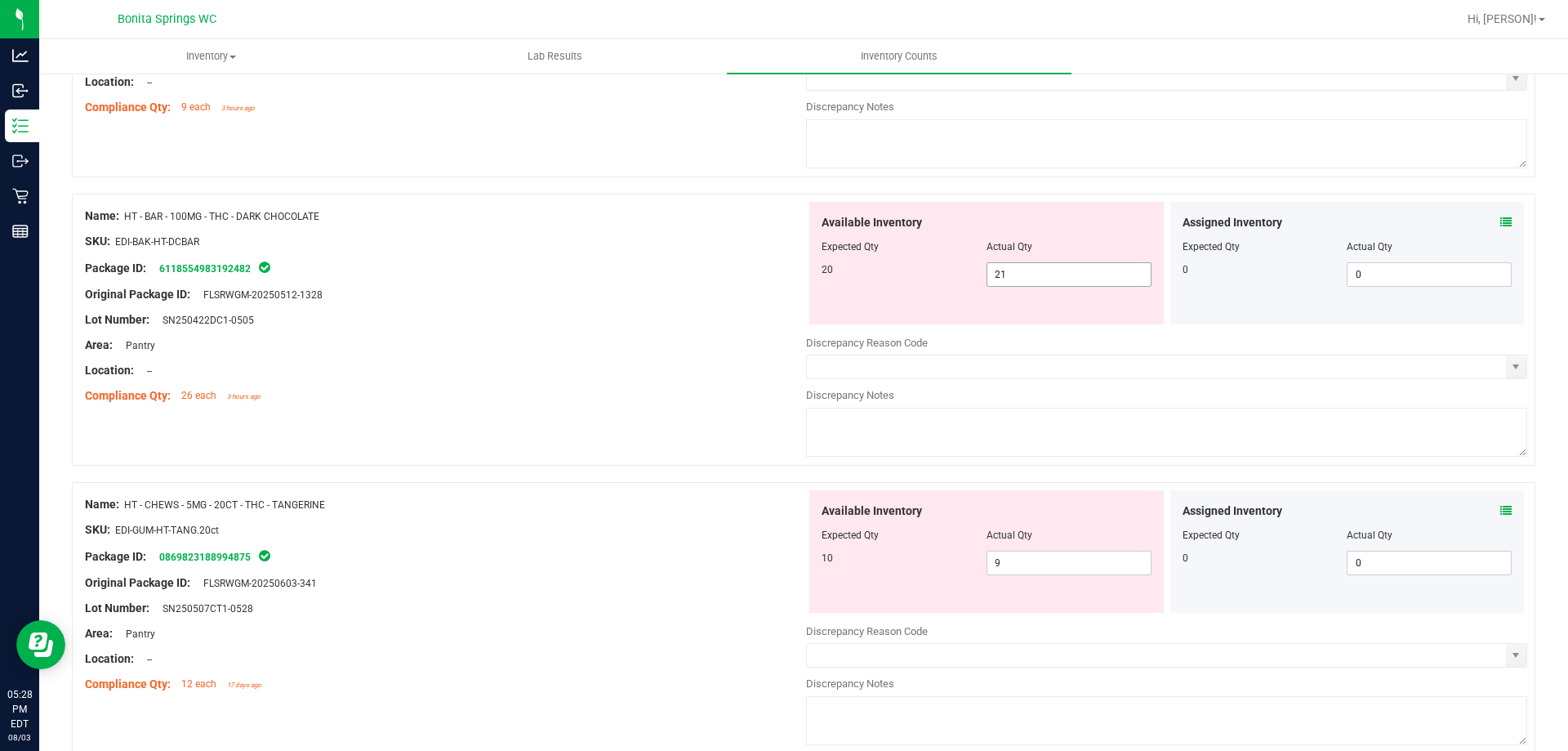 click on "21 21" at bounding box center [1069, 275] 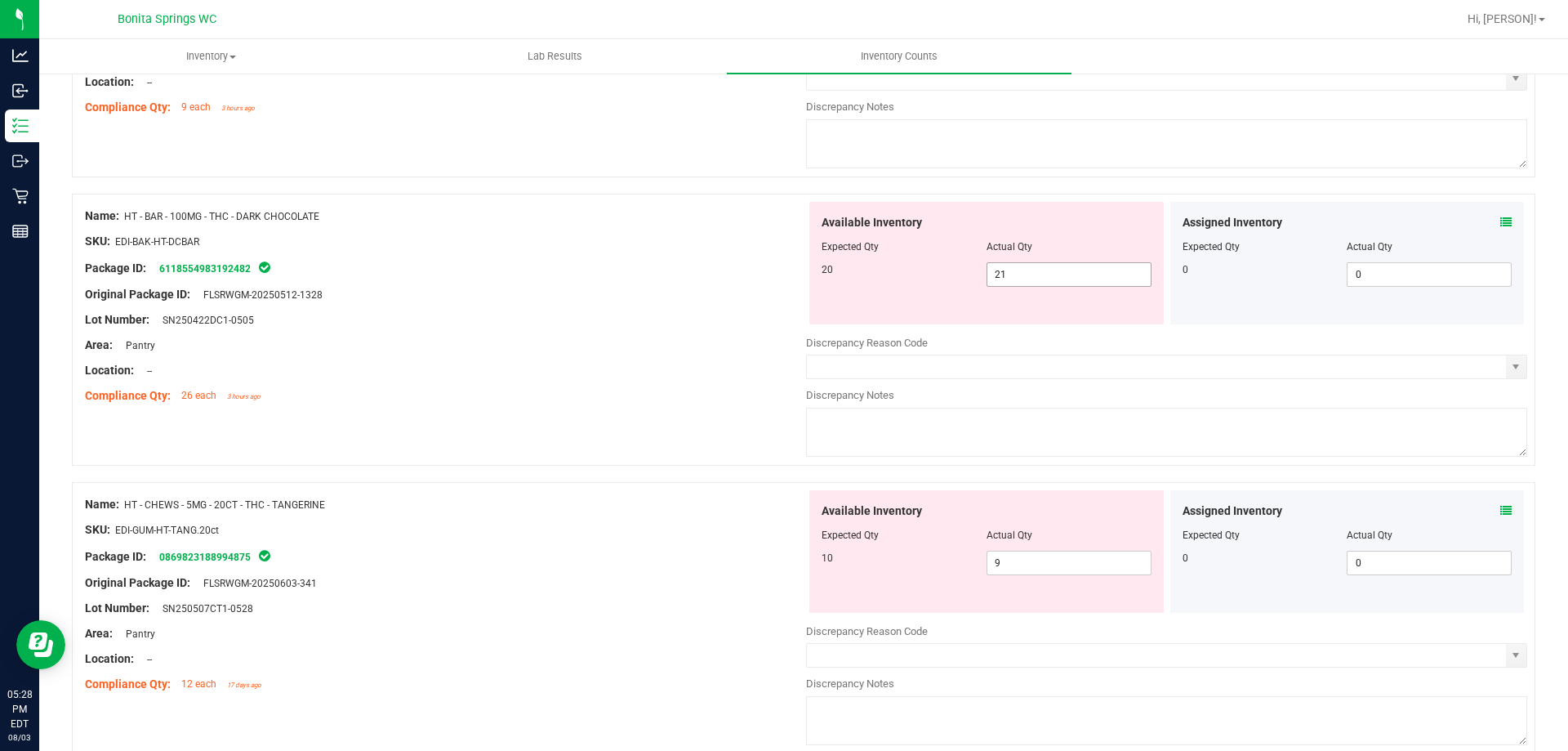 click on "21" at bounding box center (0, 0) 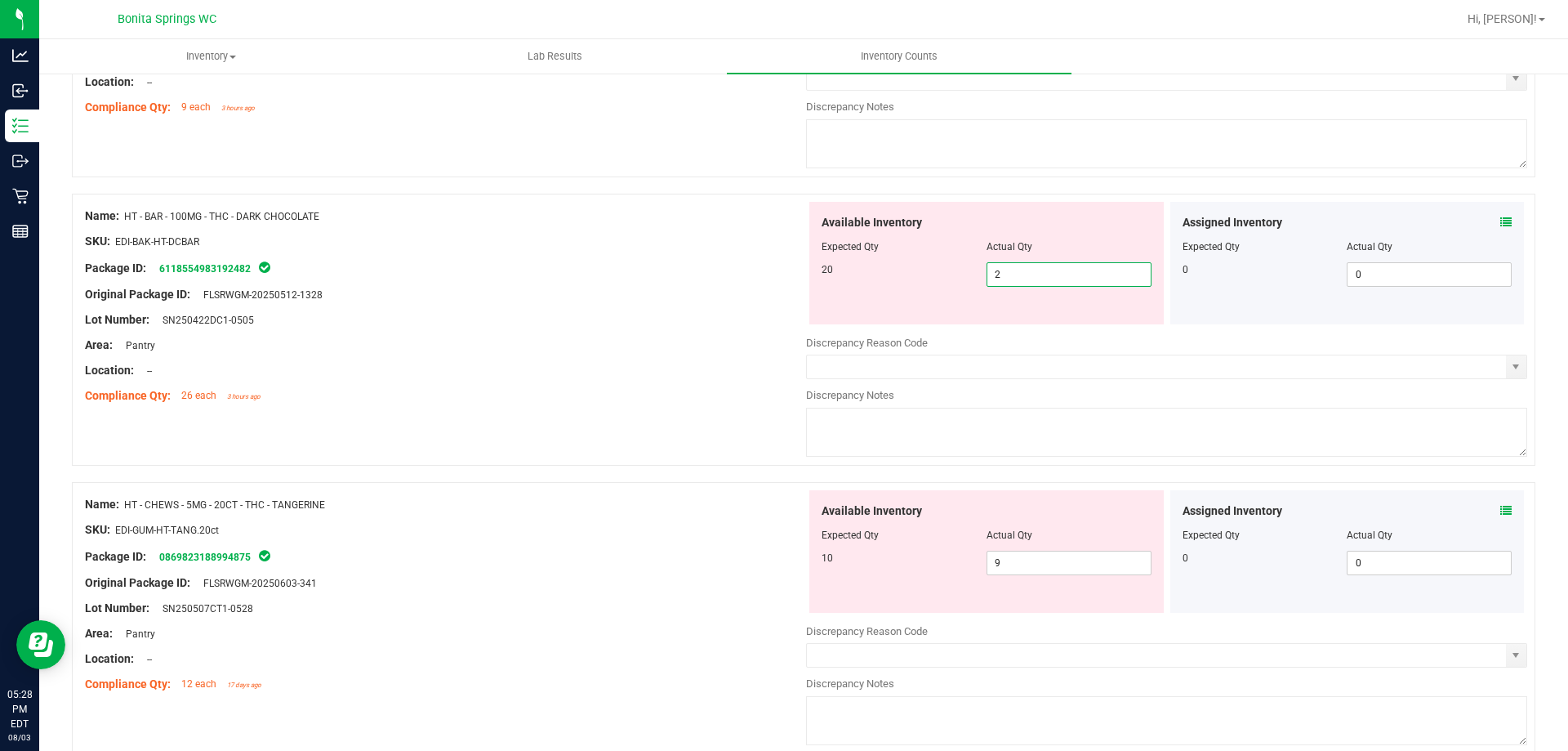 type on "20" 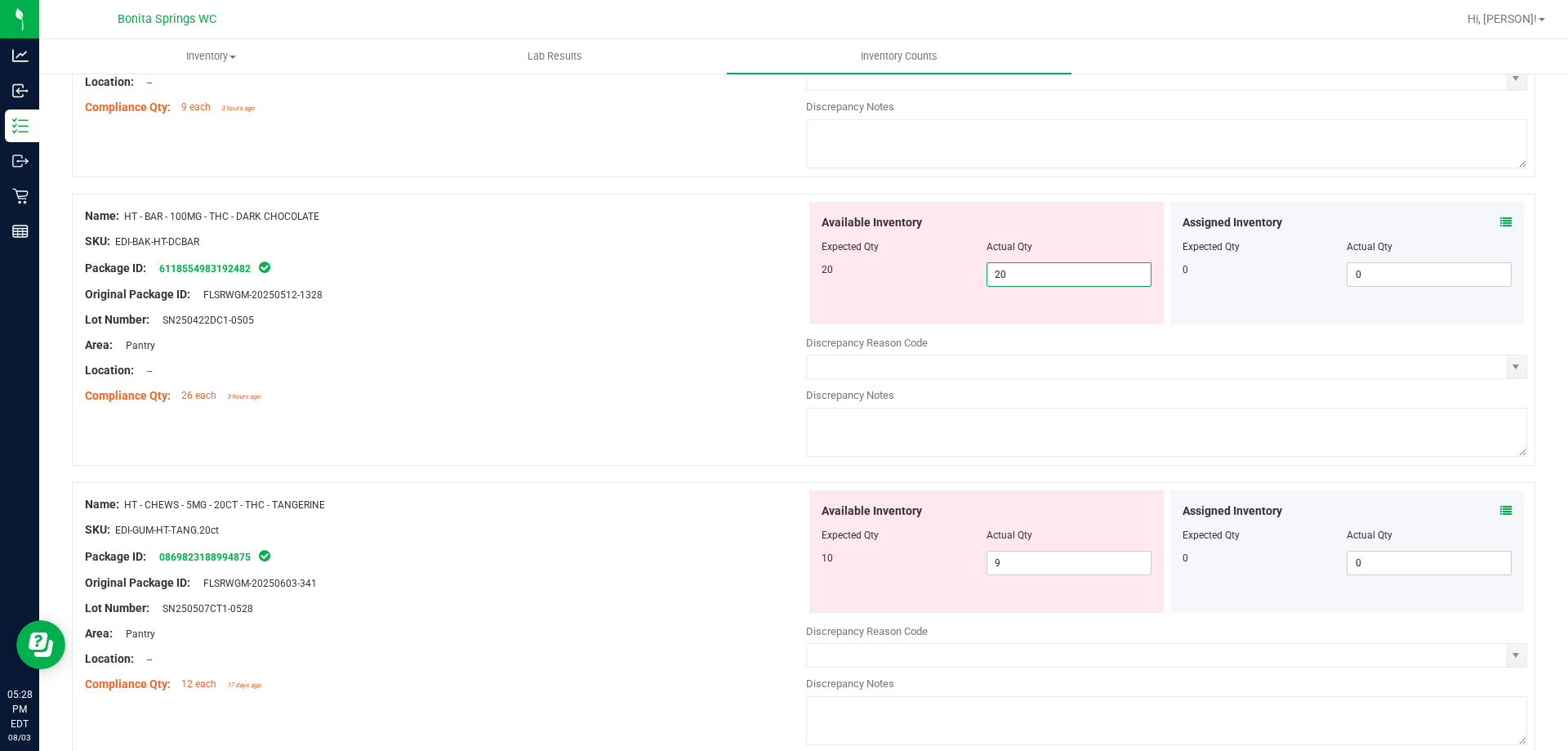 click at bounding box center (445, 358) 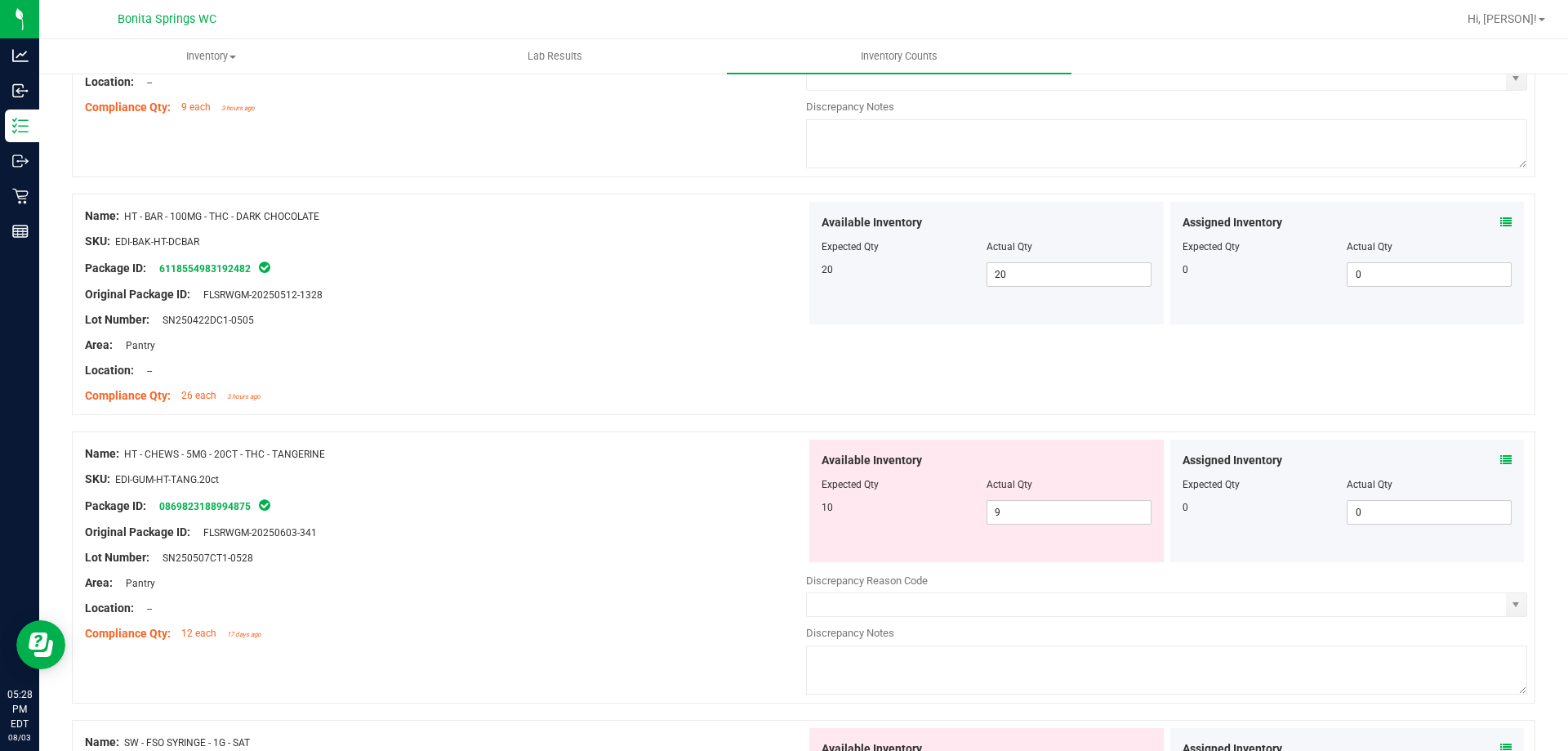 click at bounding box center (445, 358) 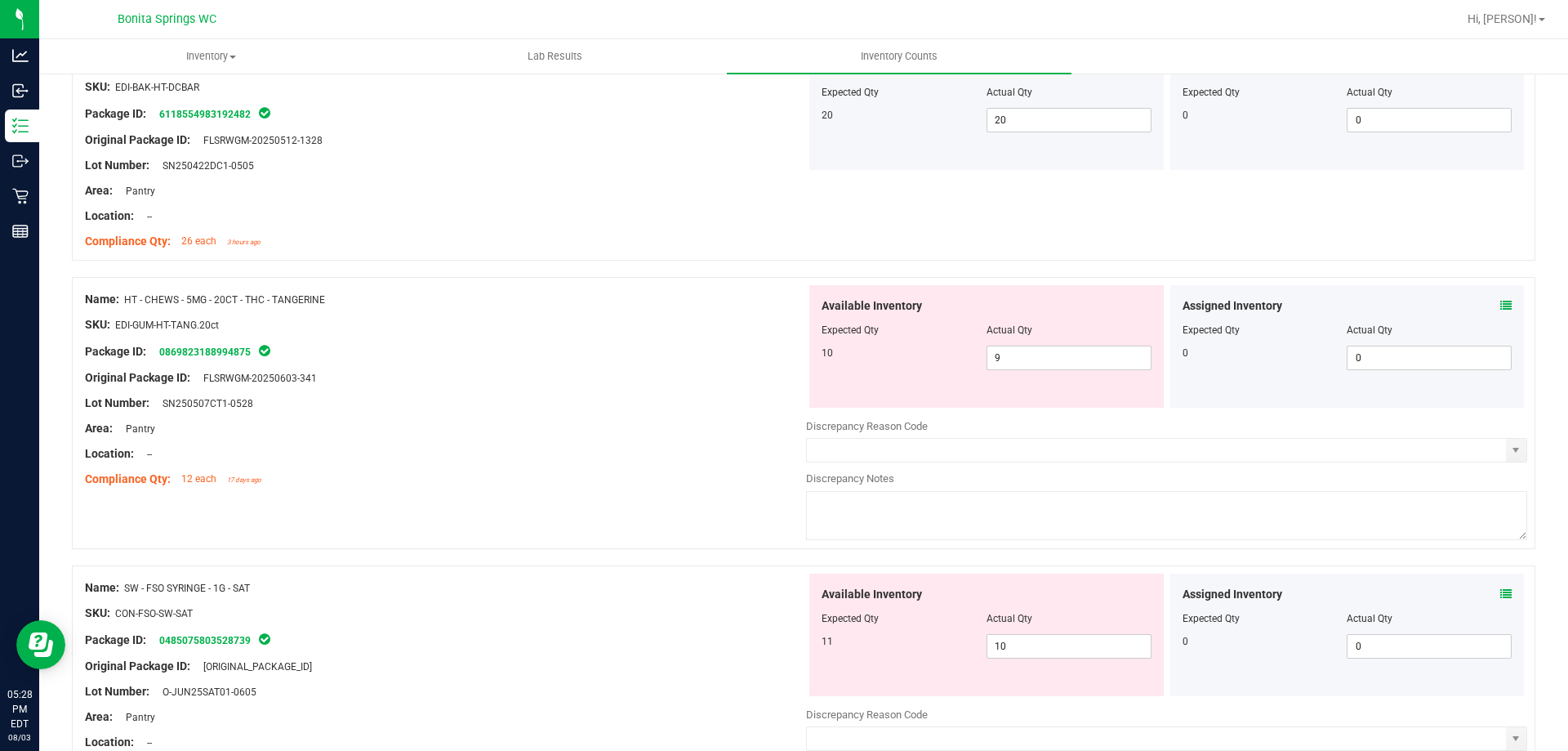 scroll, scrollTop: 1389, scrollLeft: 0, axis: vertical 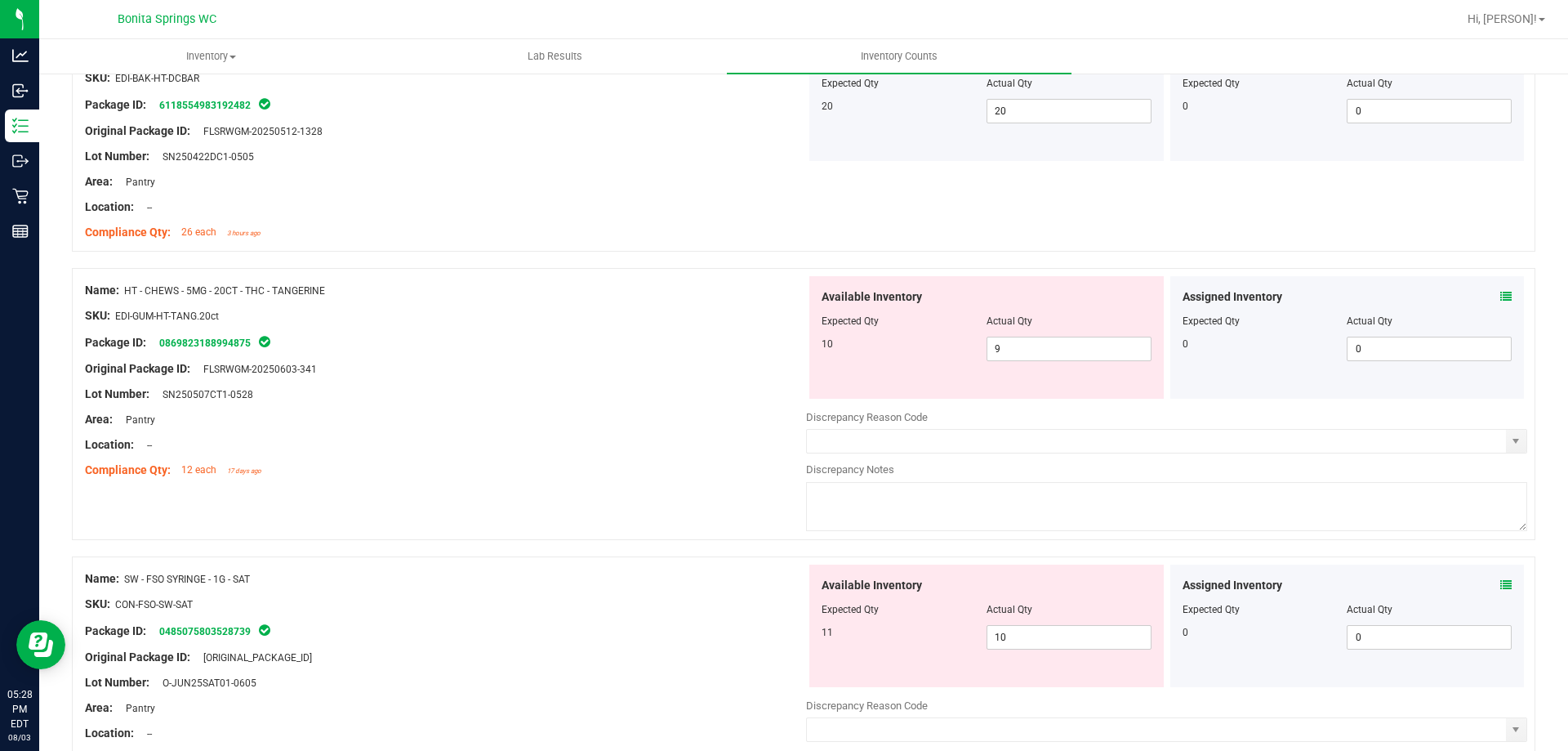 click at bounding box center (1506, 297) 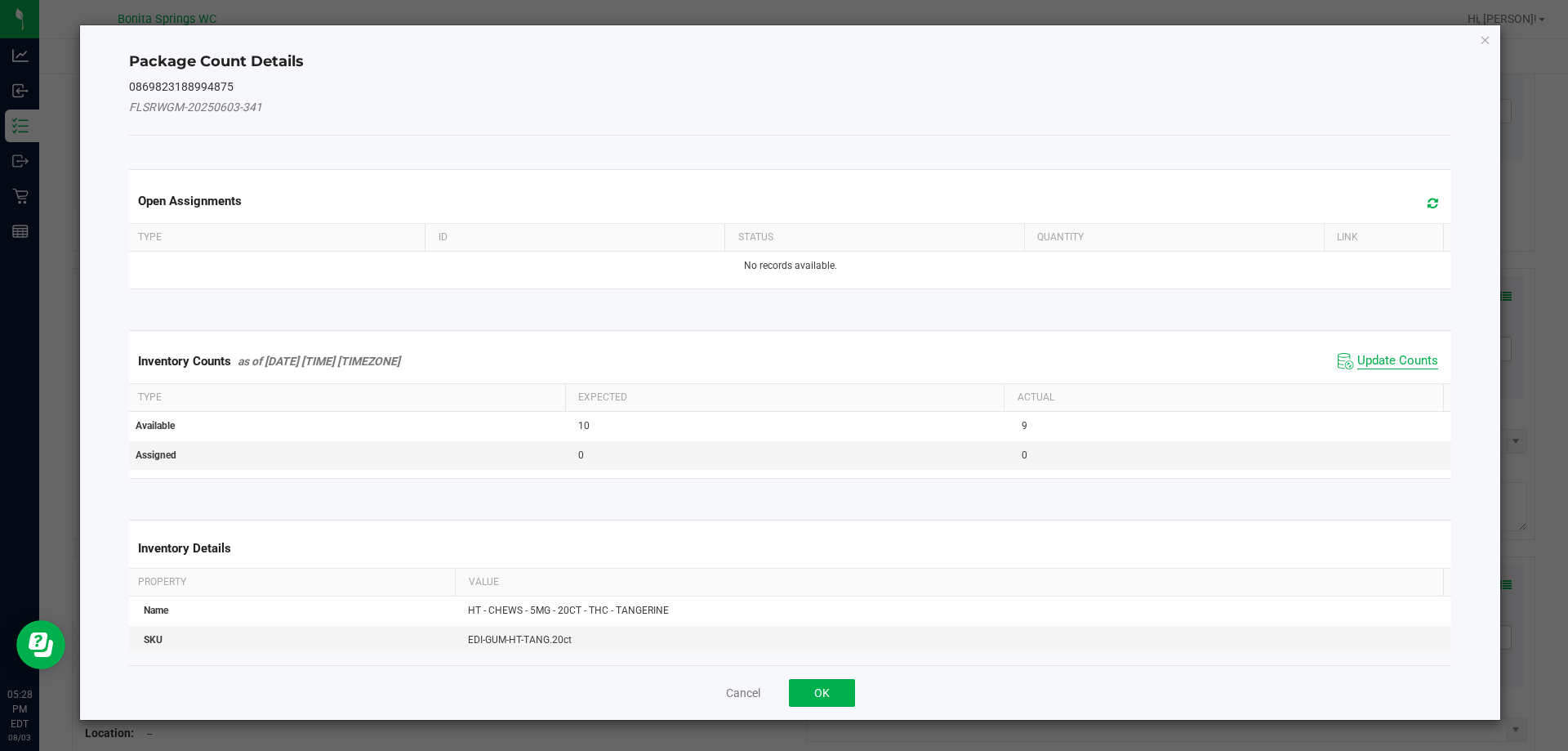click on "Update Counts" 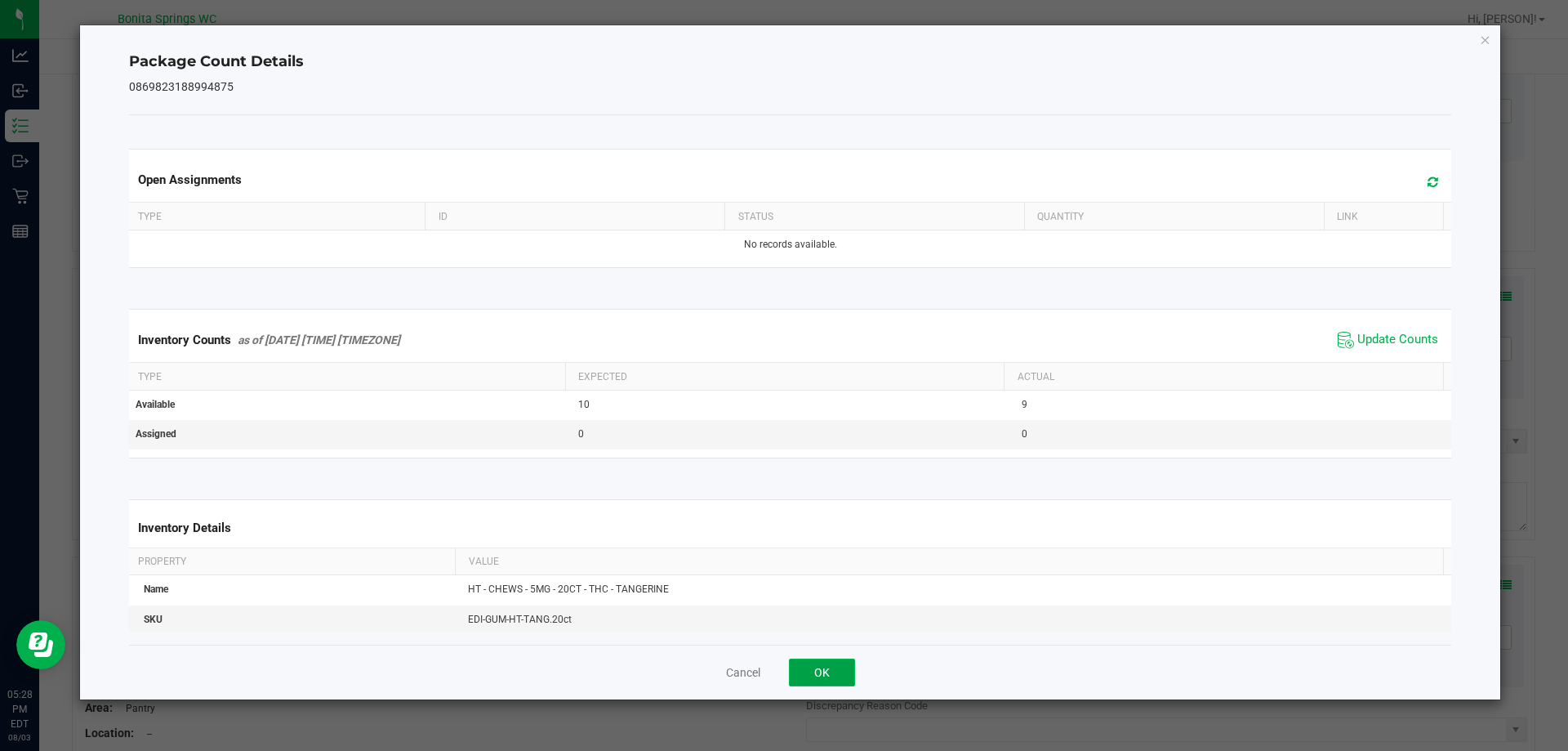 click on "OK" 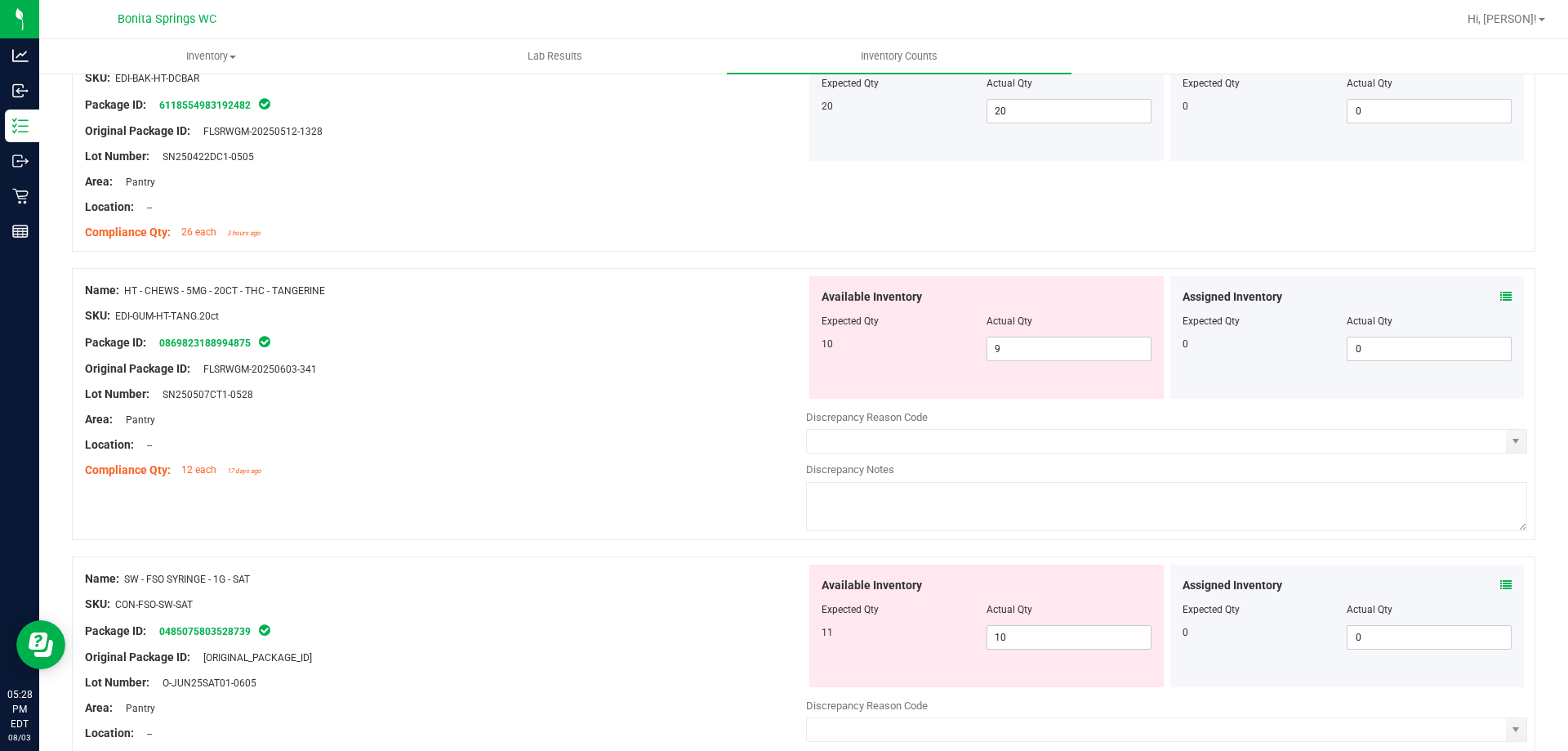 click at bounding box center (445, 458) 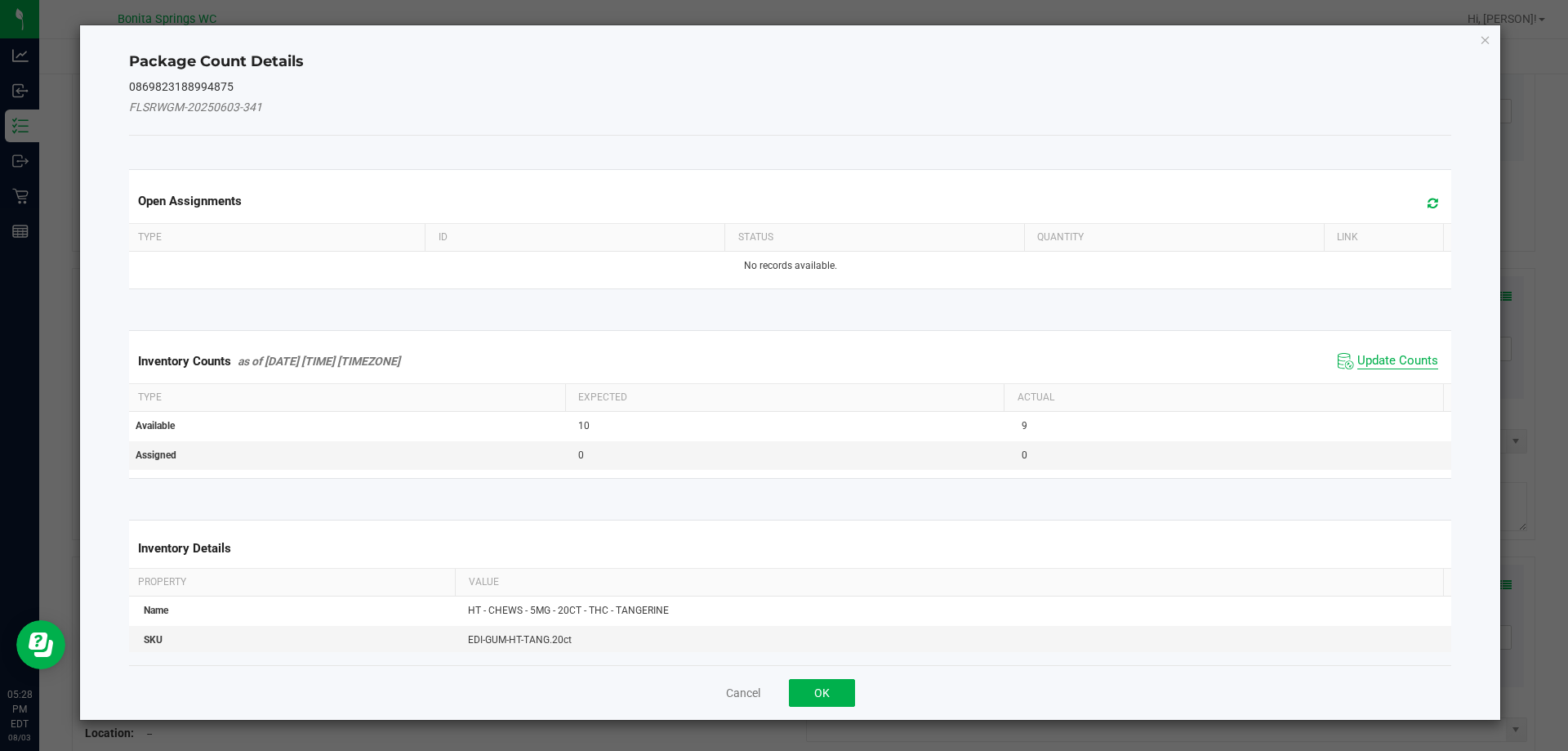 click on "Update Counts" 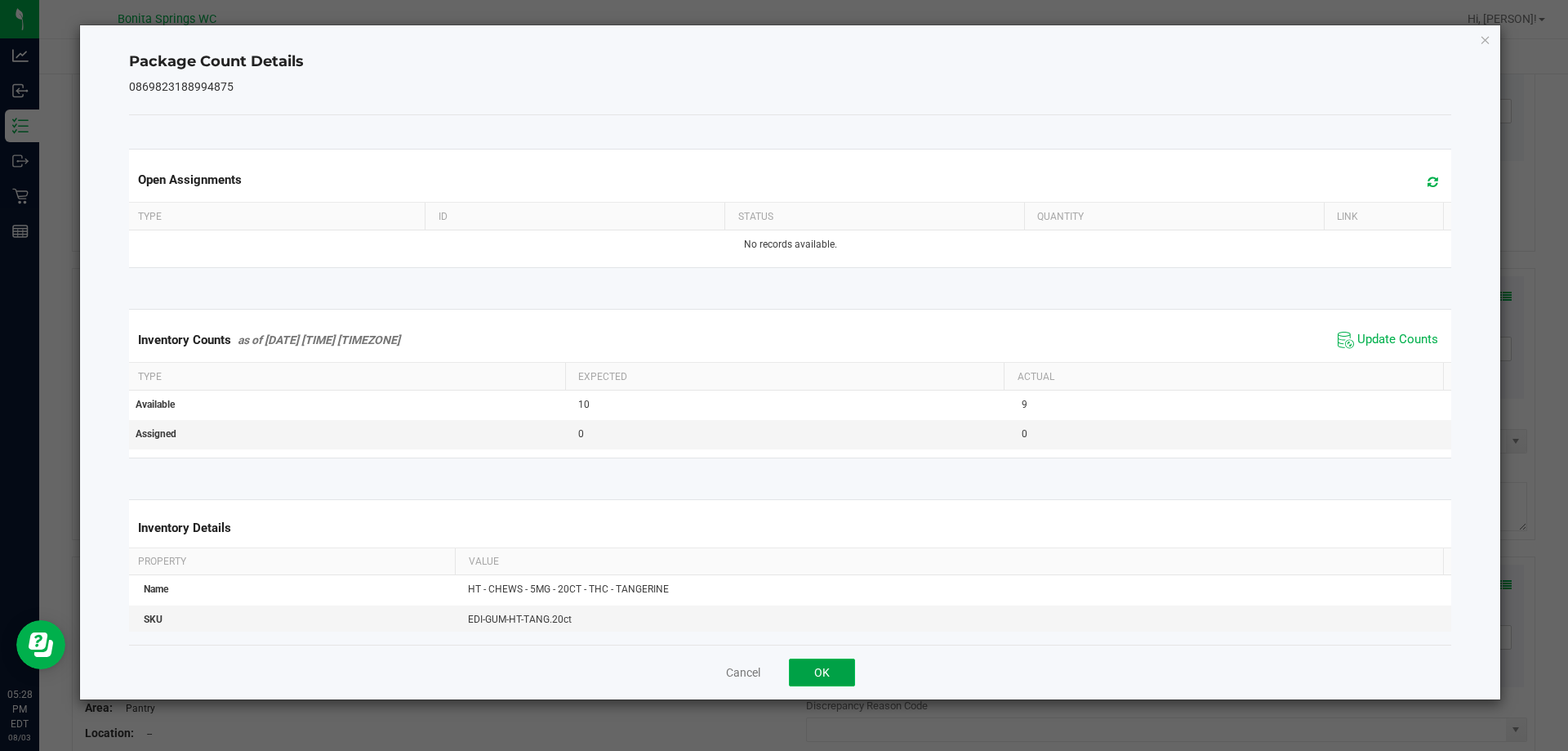 click on "OK" 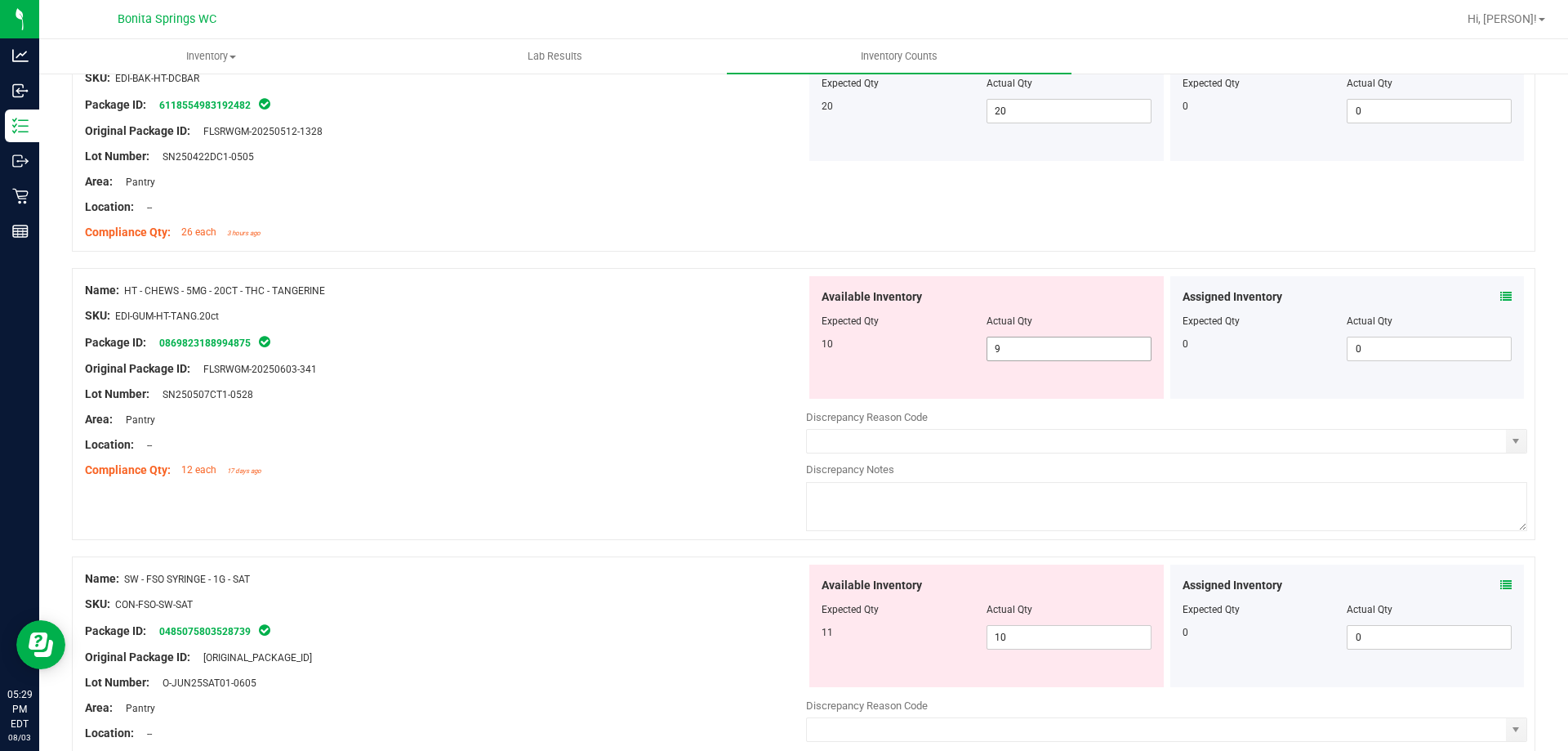 click on "9 9" at bounding box center [1069, 349] 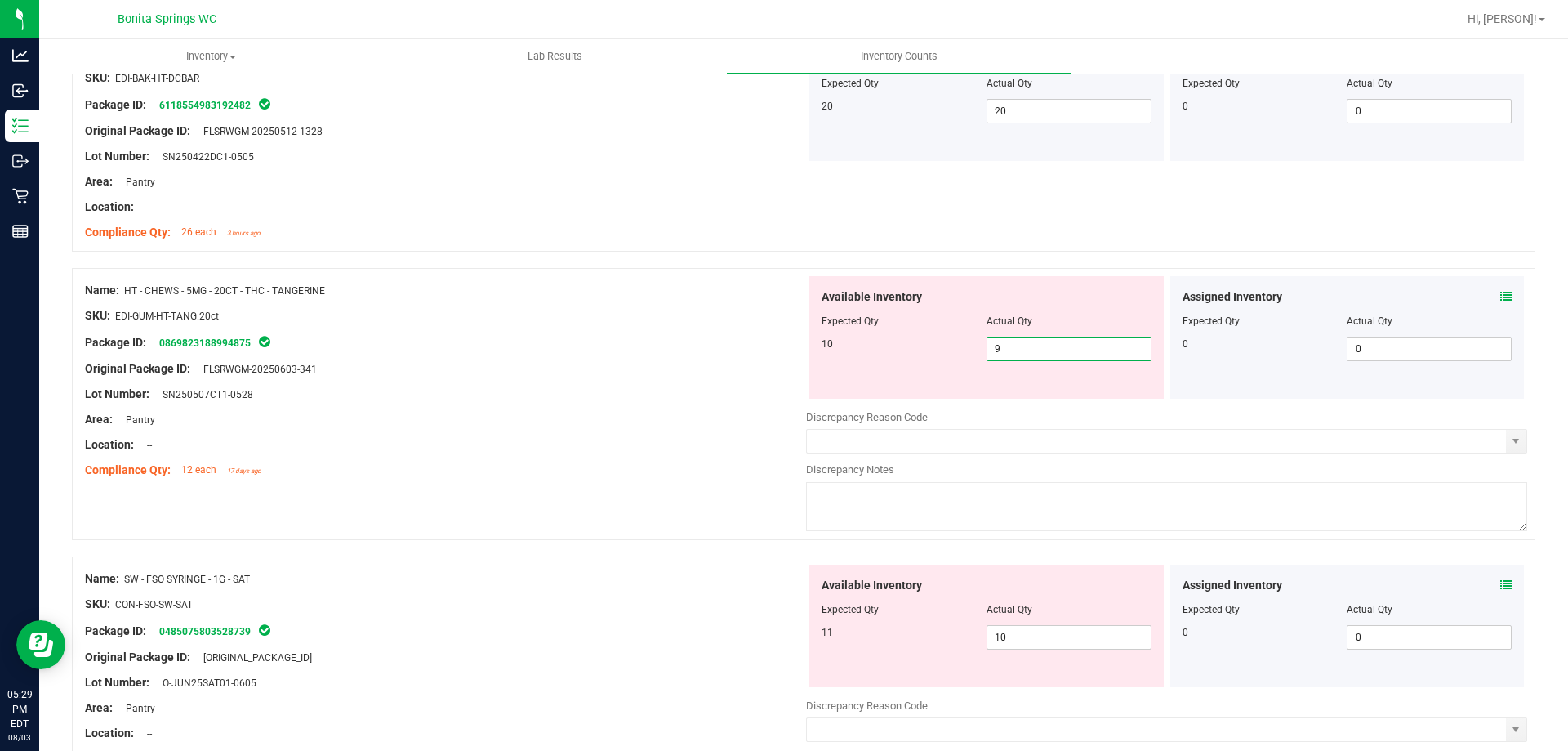 click on "9" at bounding box center (1069, 349) 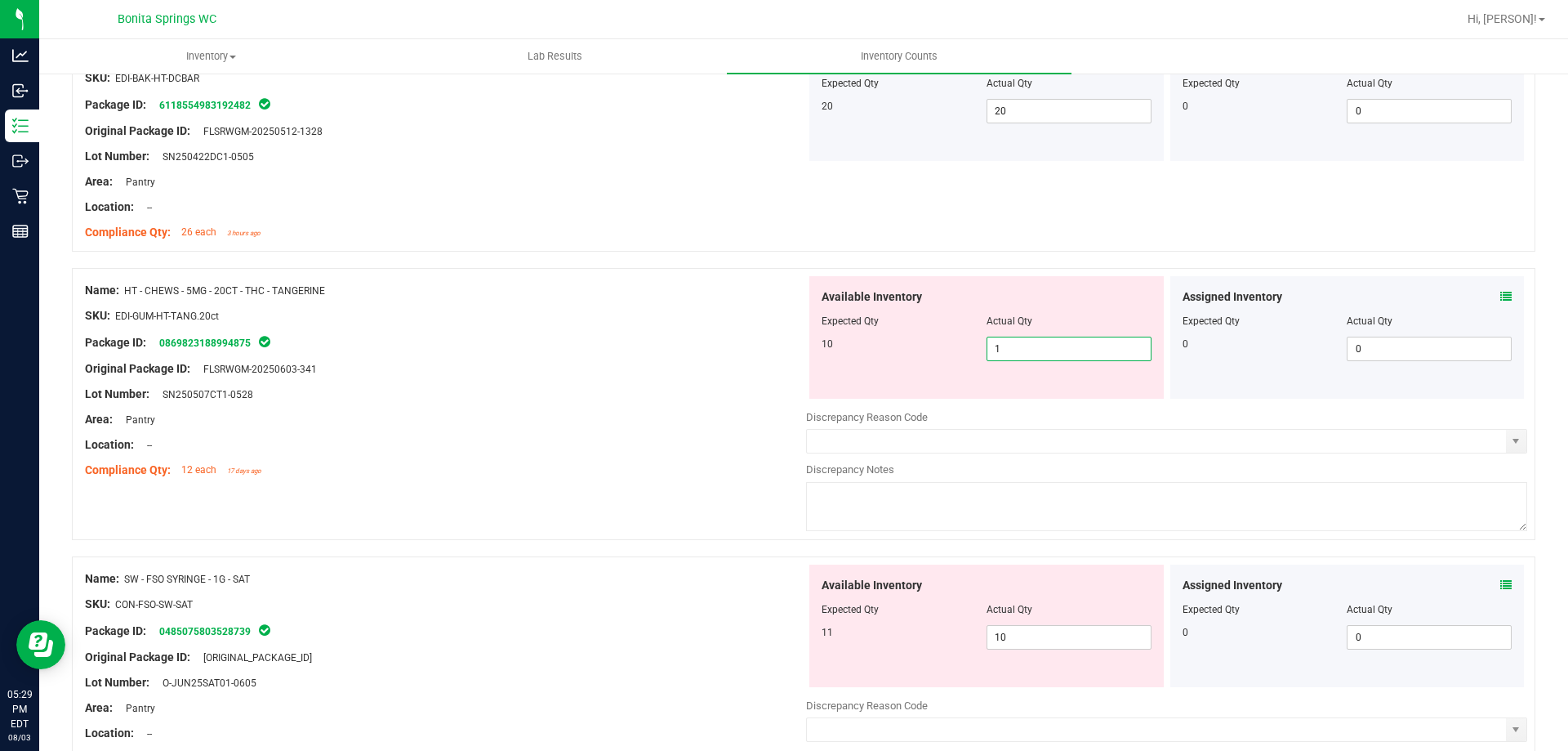 type on "10" 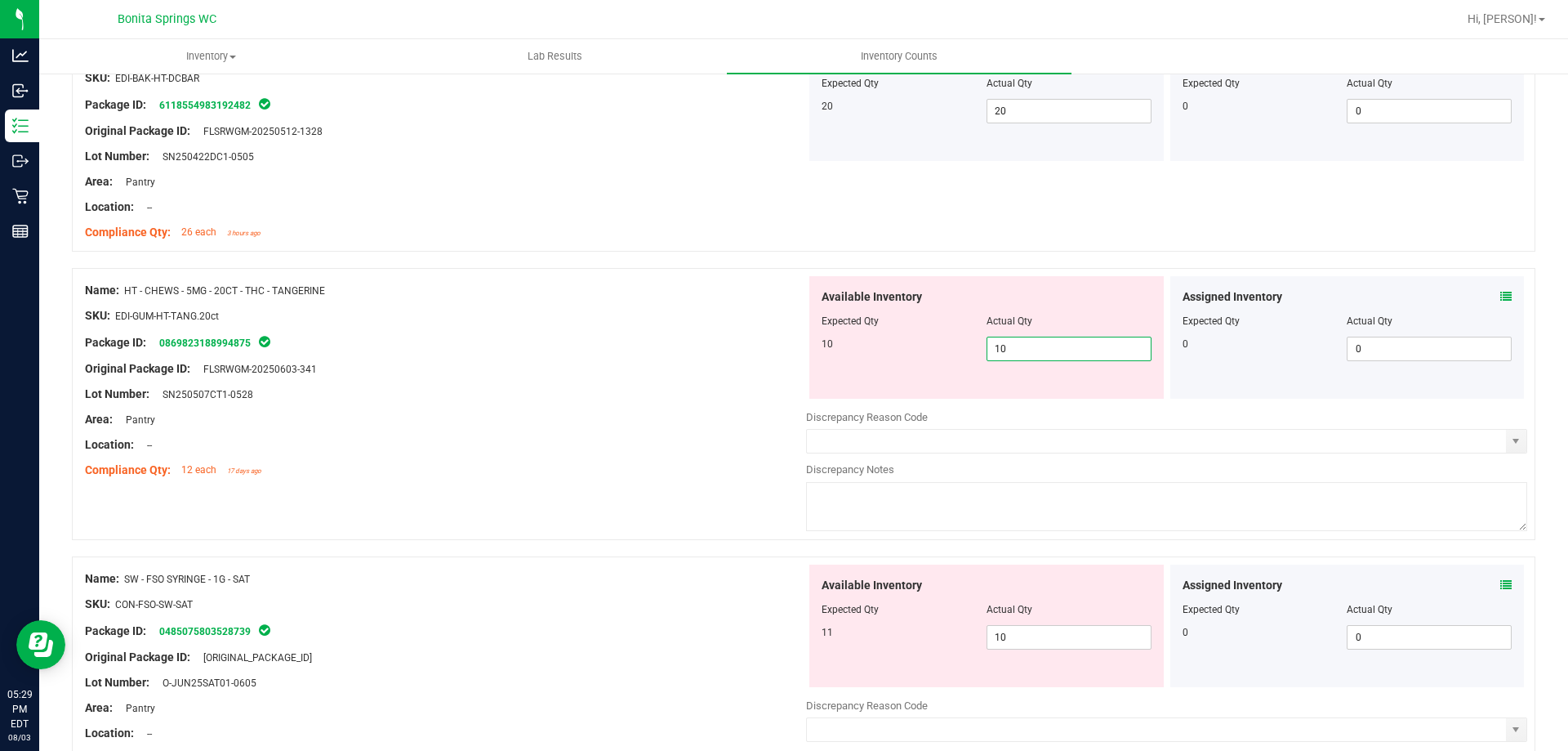 type on "10" 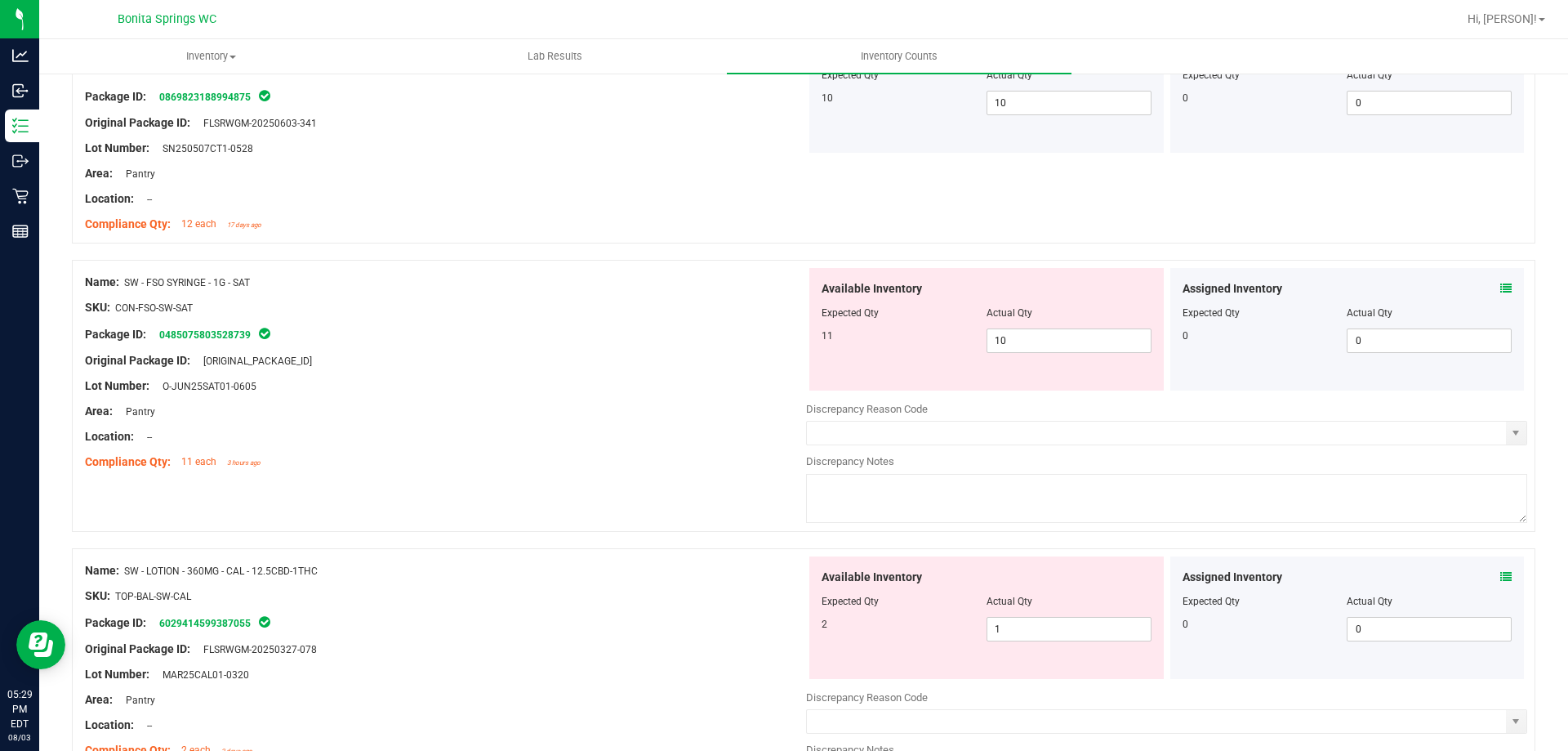 scroll, scrollTop: 1798, scrollLeft: 0, axis: vertical 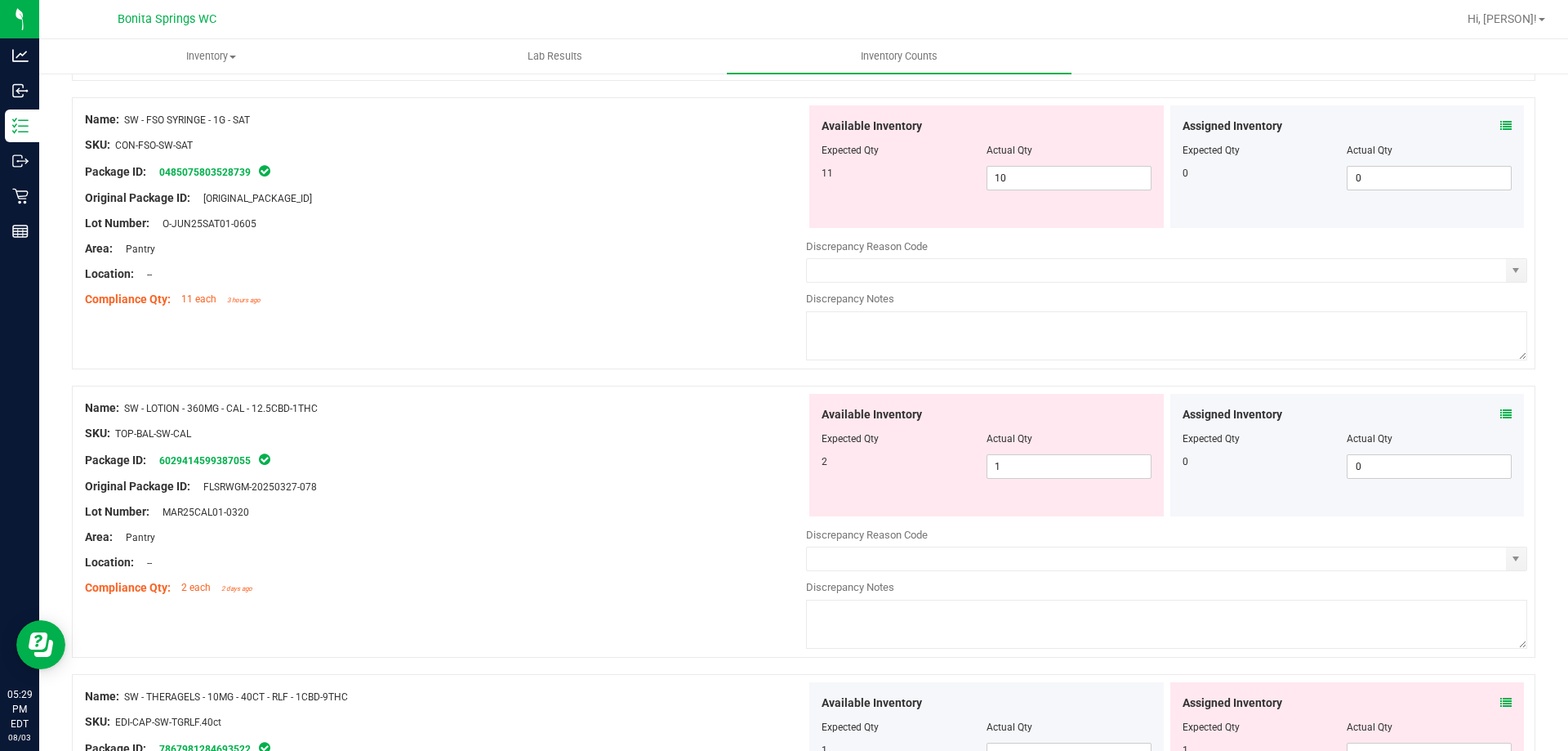 click on "Assigned Inventory
Expected Qty
Actual Qty
0
0 0" at bounding box center [1348, 455] 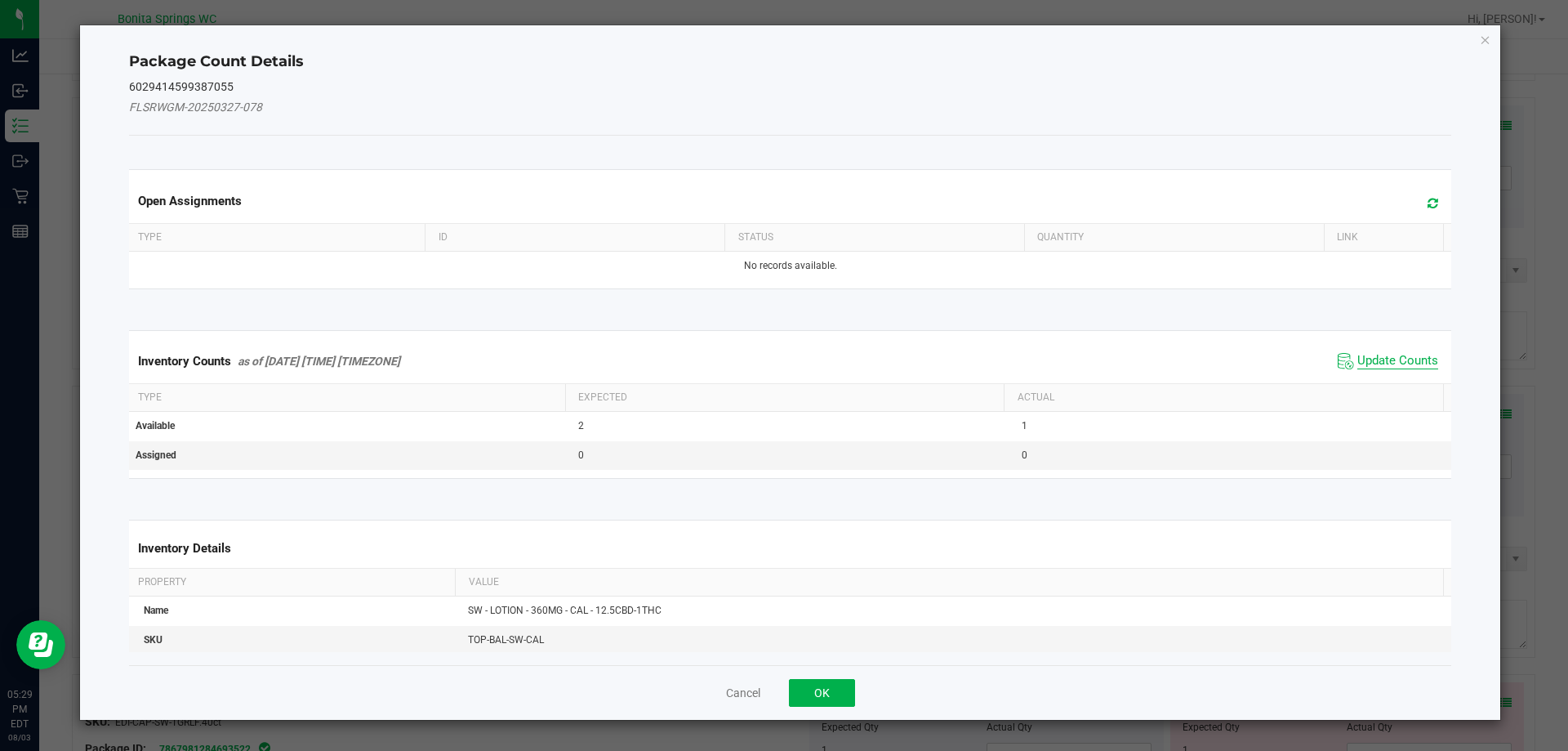 click on "Update Counts" 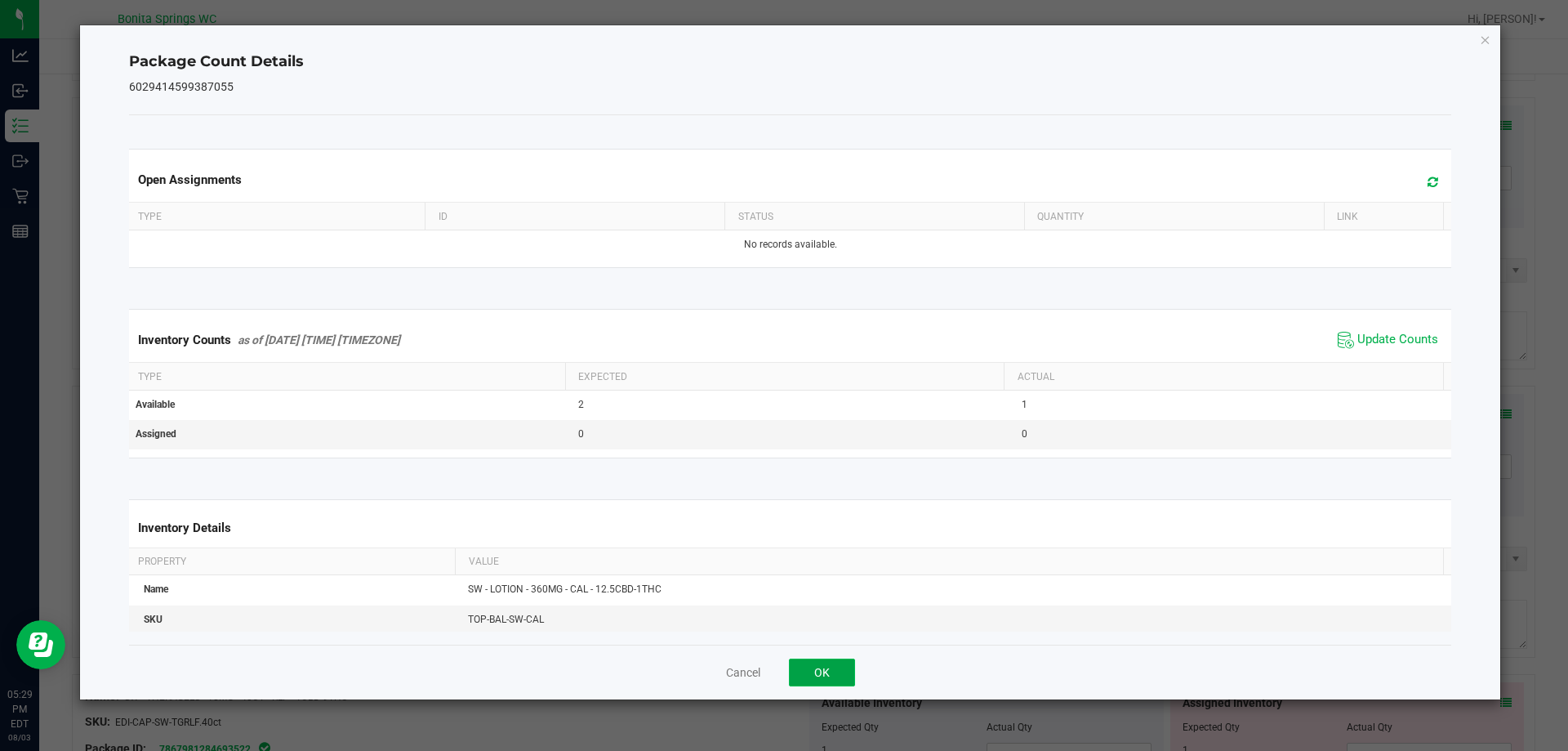 click on "OK" 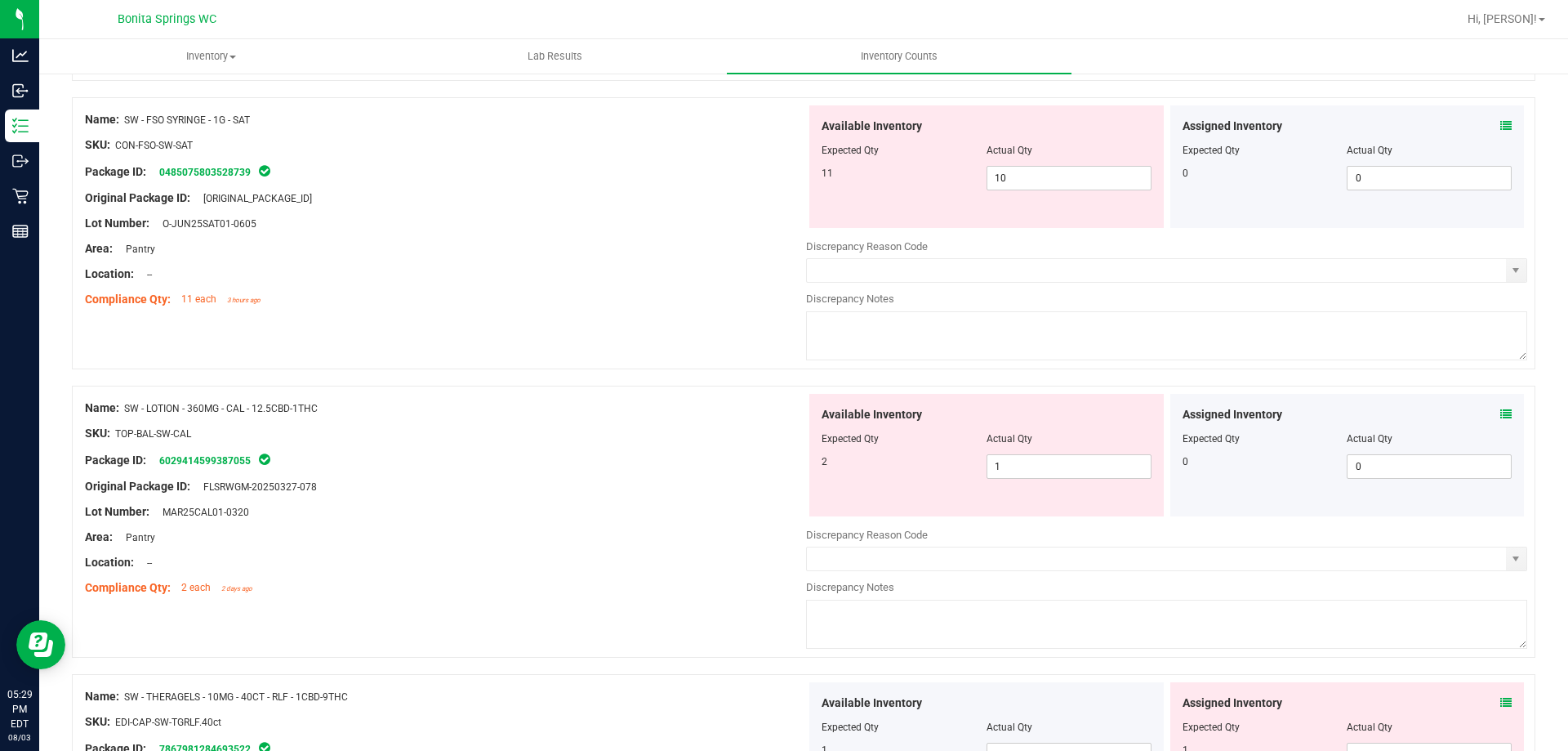 click on "Lot Number:
MAR25CAL01-0320" at bounding box center (445, 512) 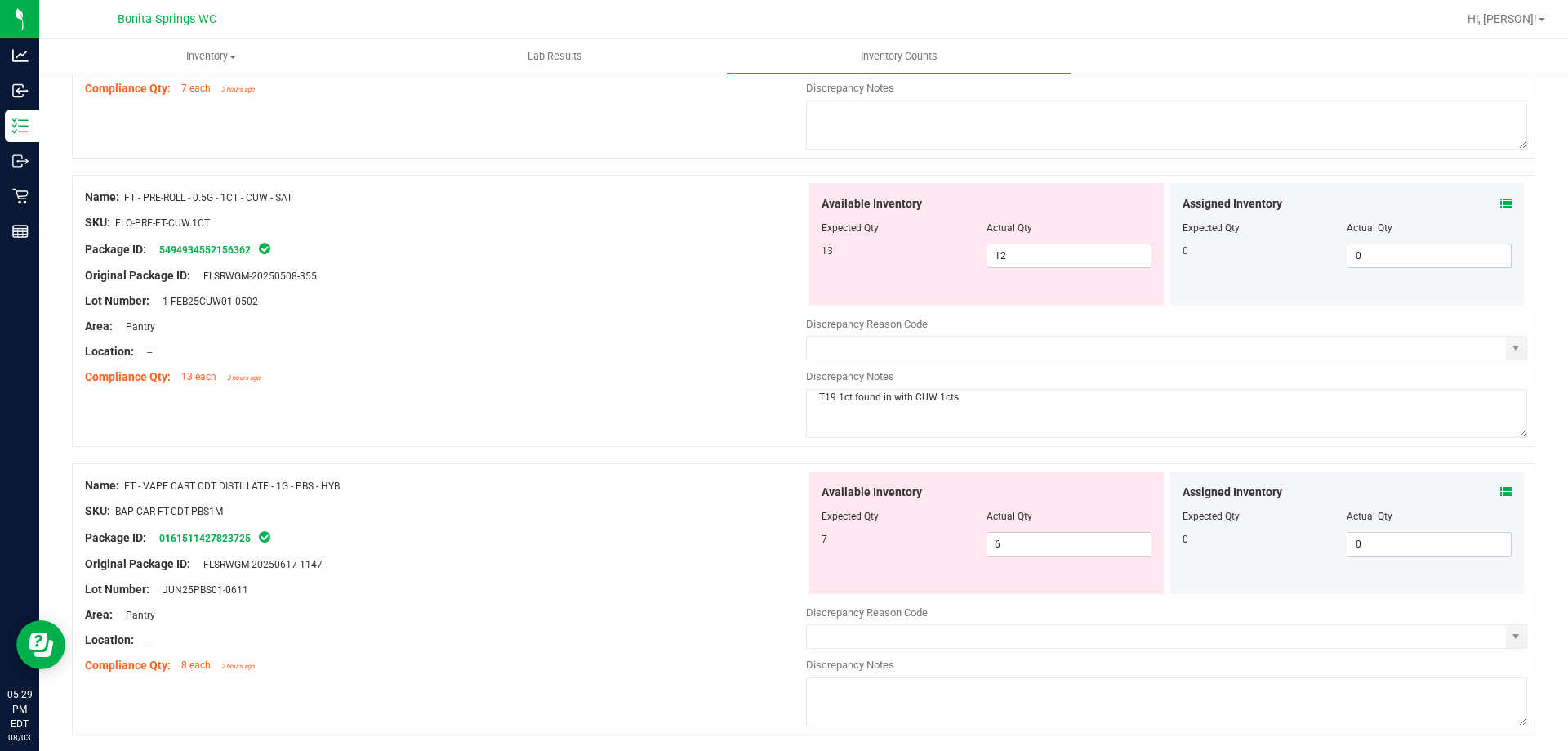 scroll, scrollTop: 409, scrollLeft: 0, axis: vertical 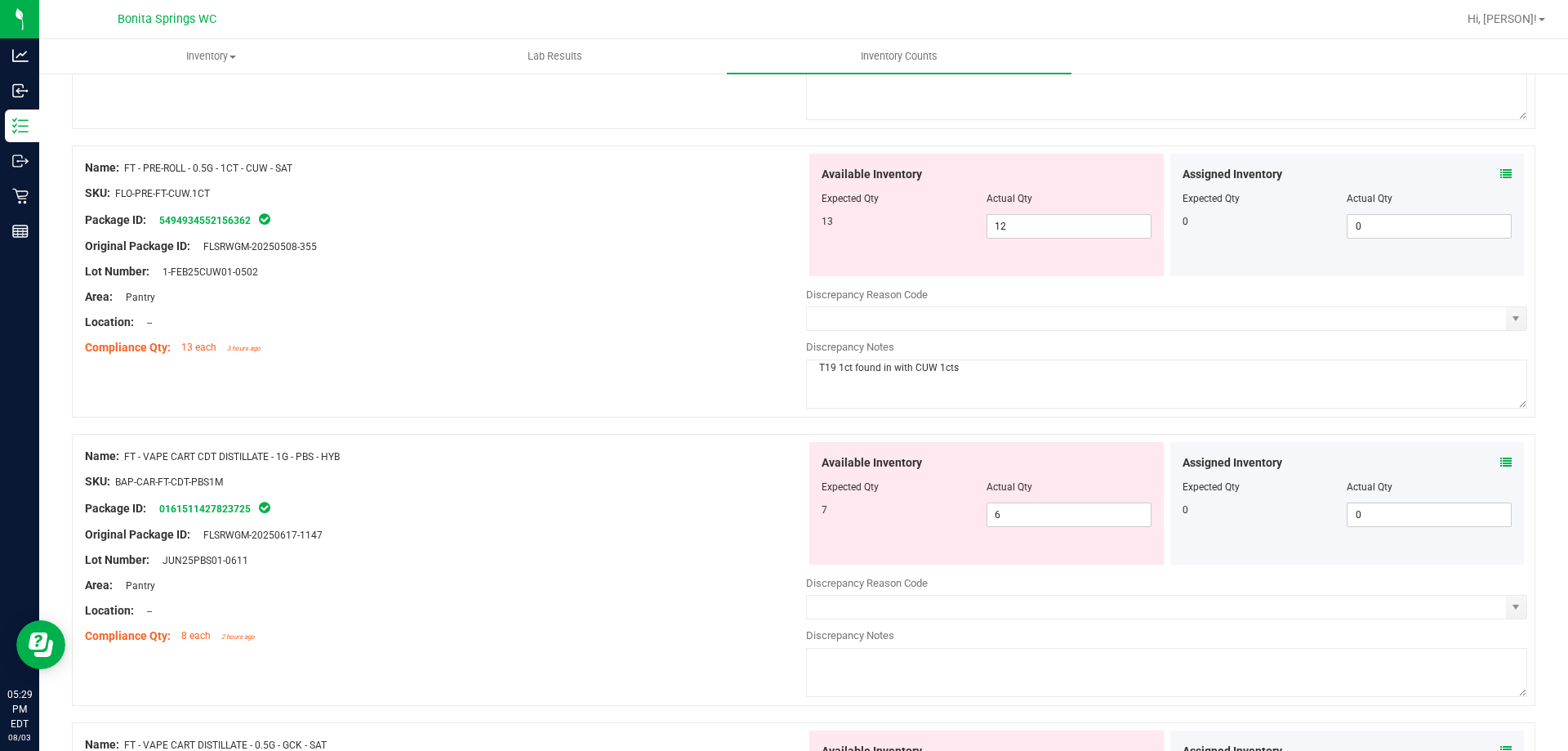 click at bounding box center [1506, 174] 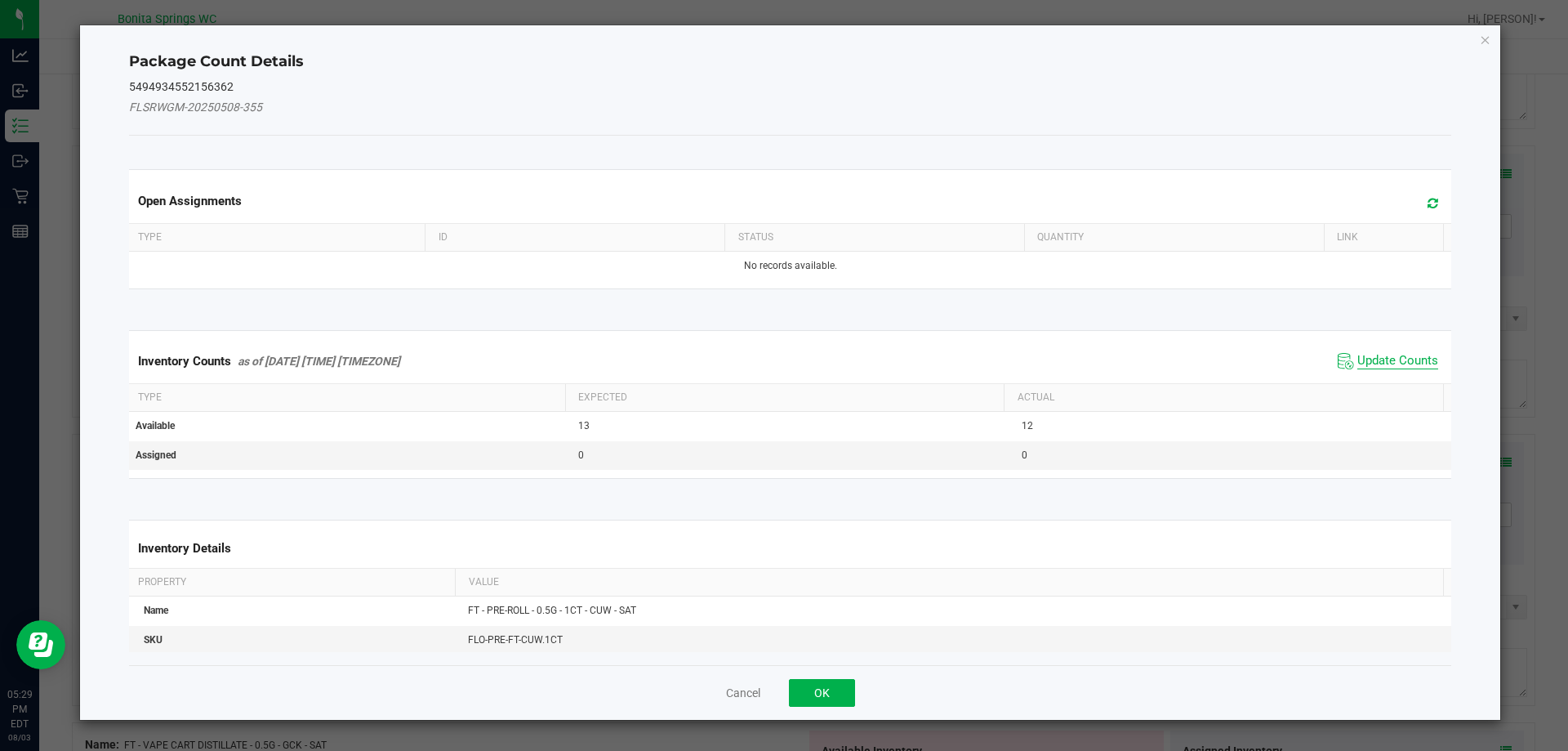 click on "Update Counts" 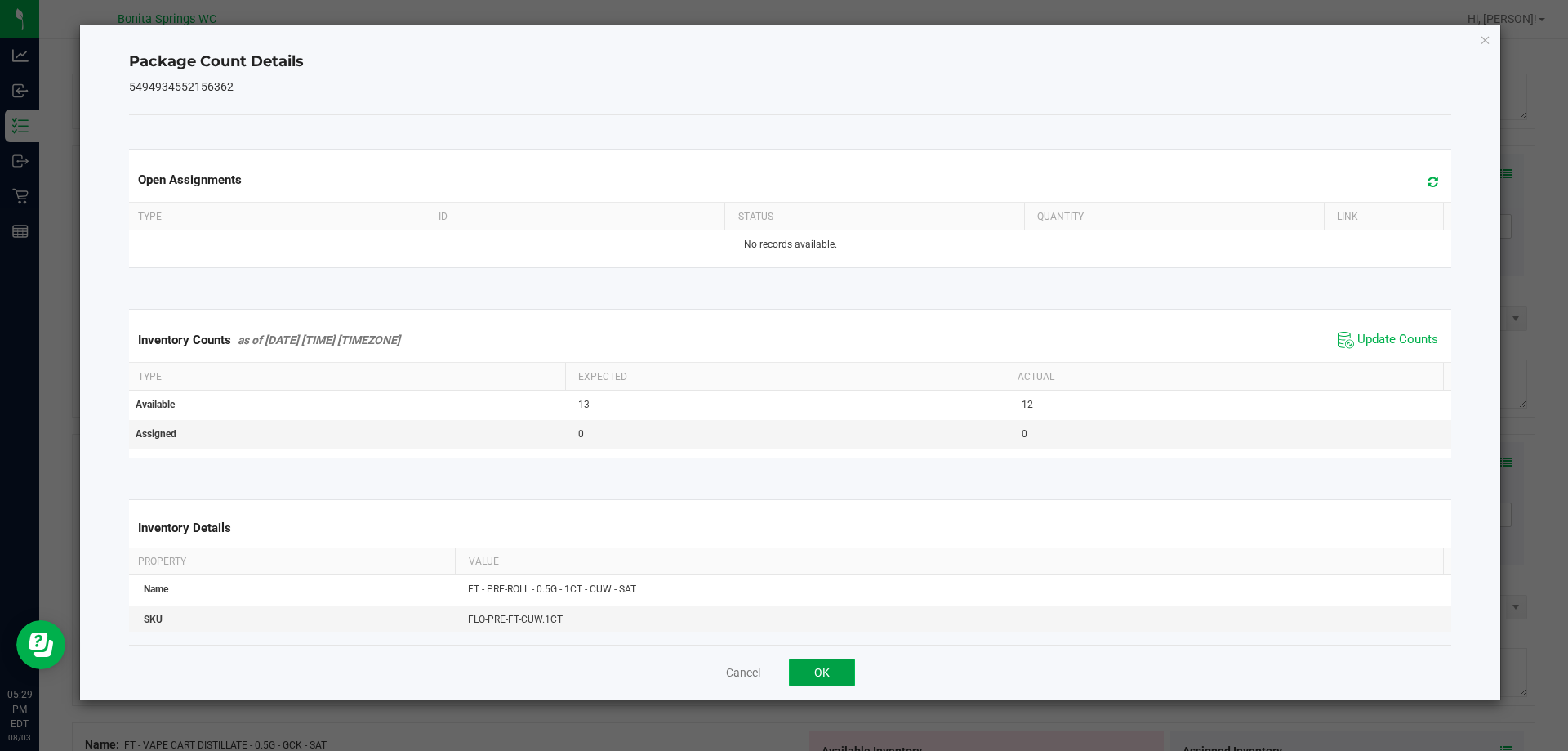 click on "OK" 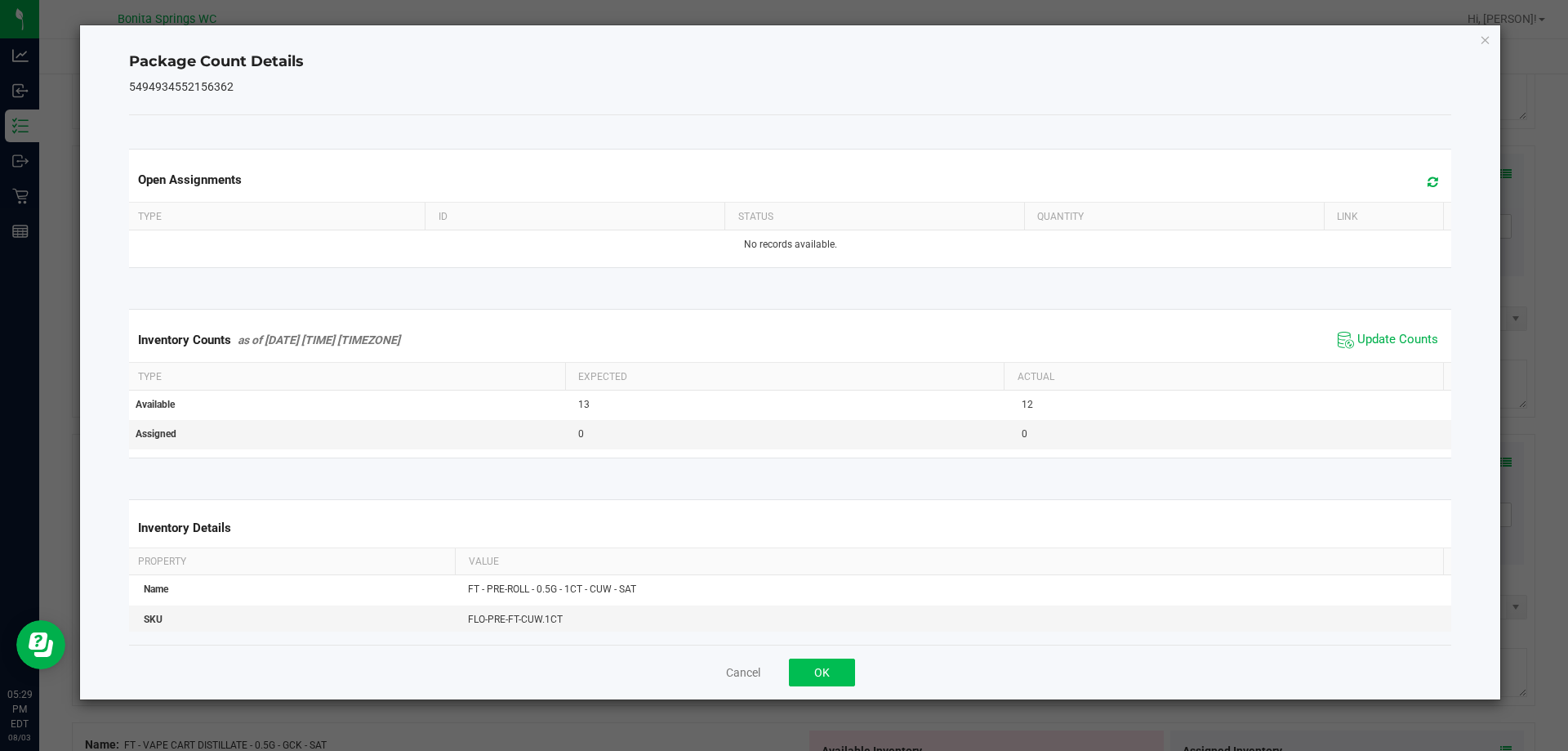 type 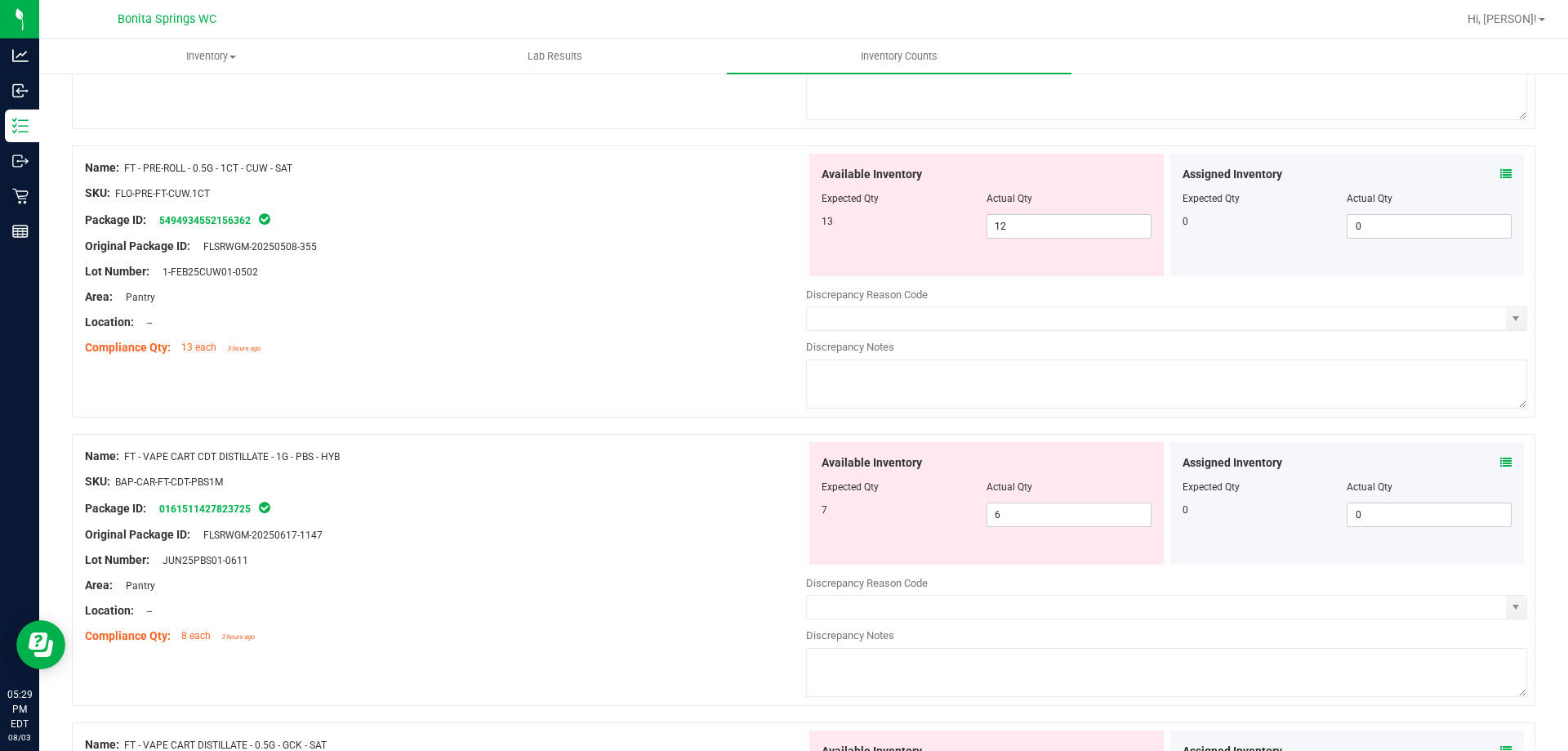 click at bounding box center [1506, 174] 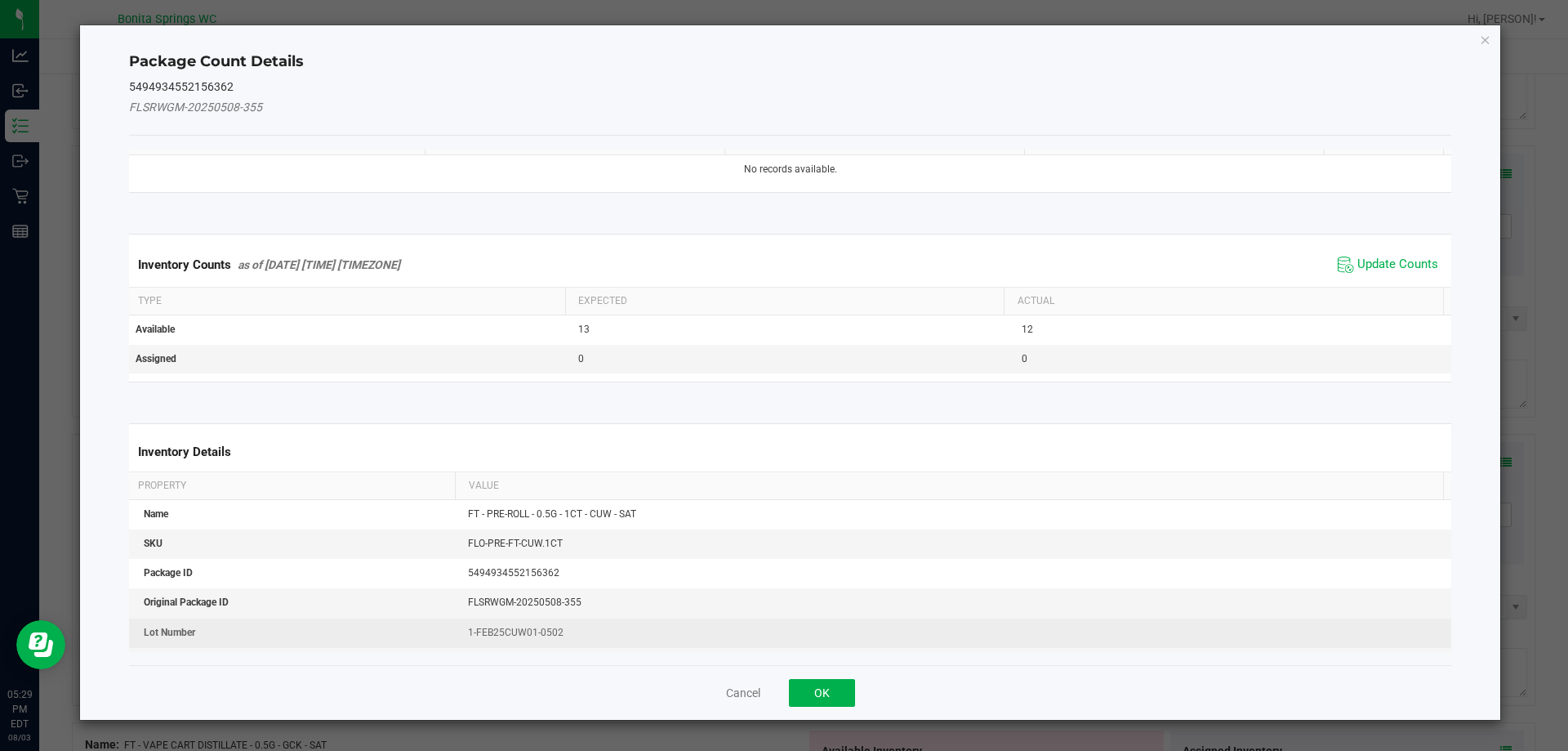 scroll, scrollTop: 245, scrollLeft: 0, axis: vertical 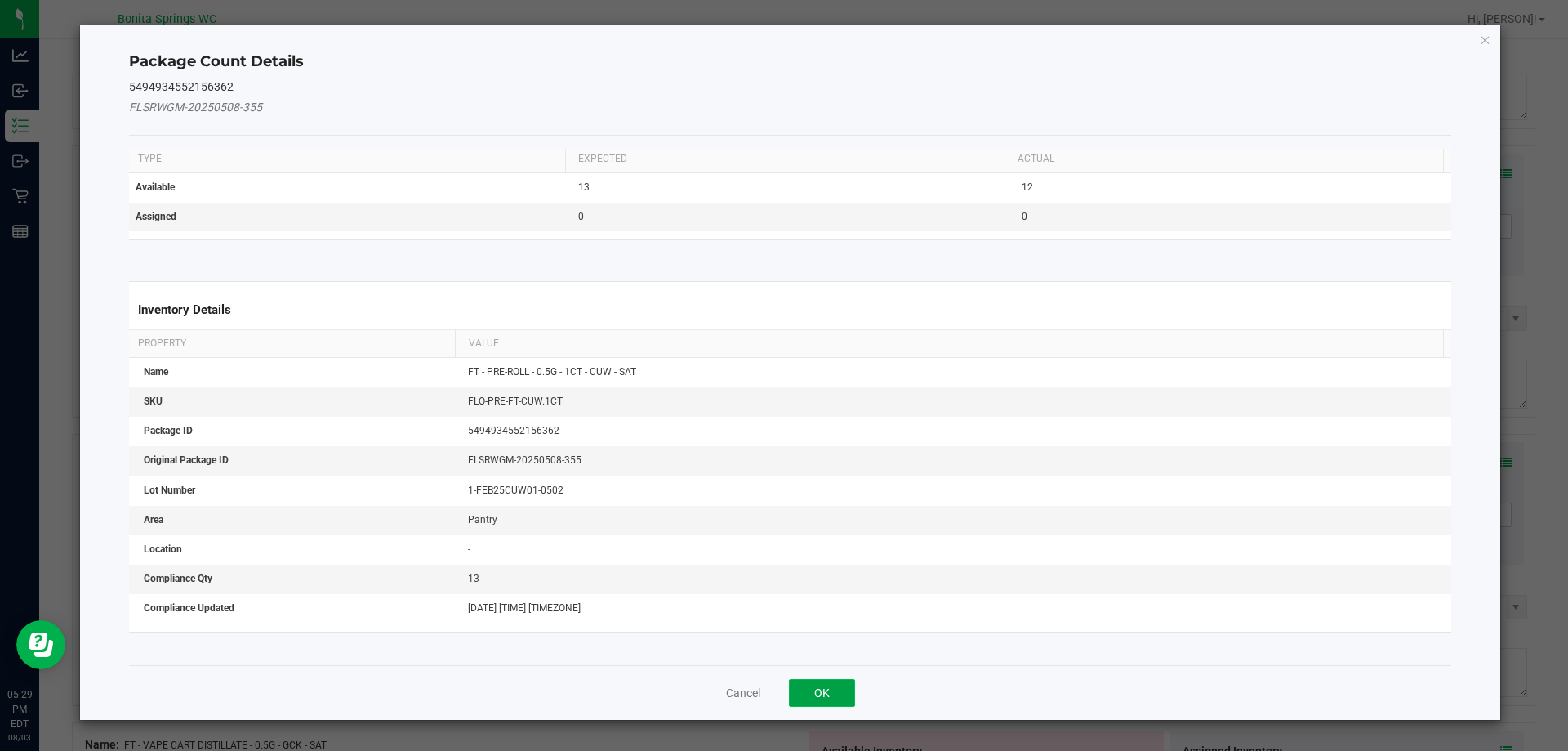 click on "OK" 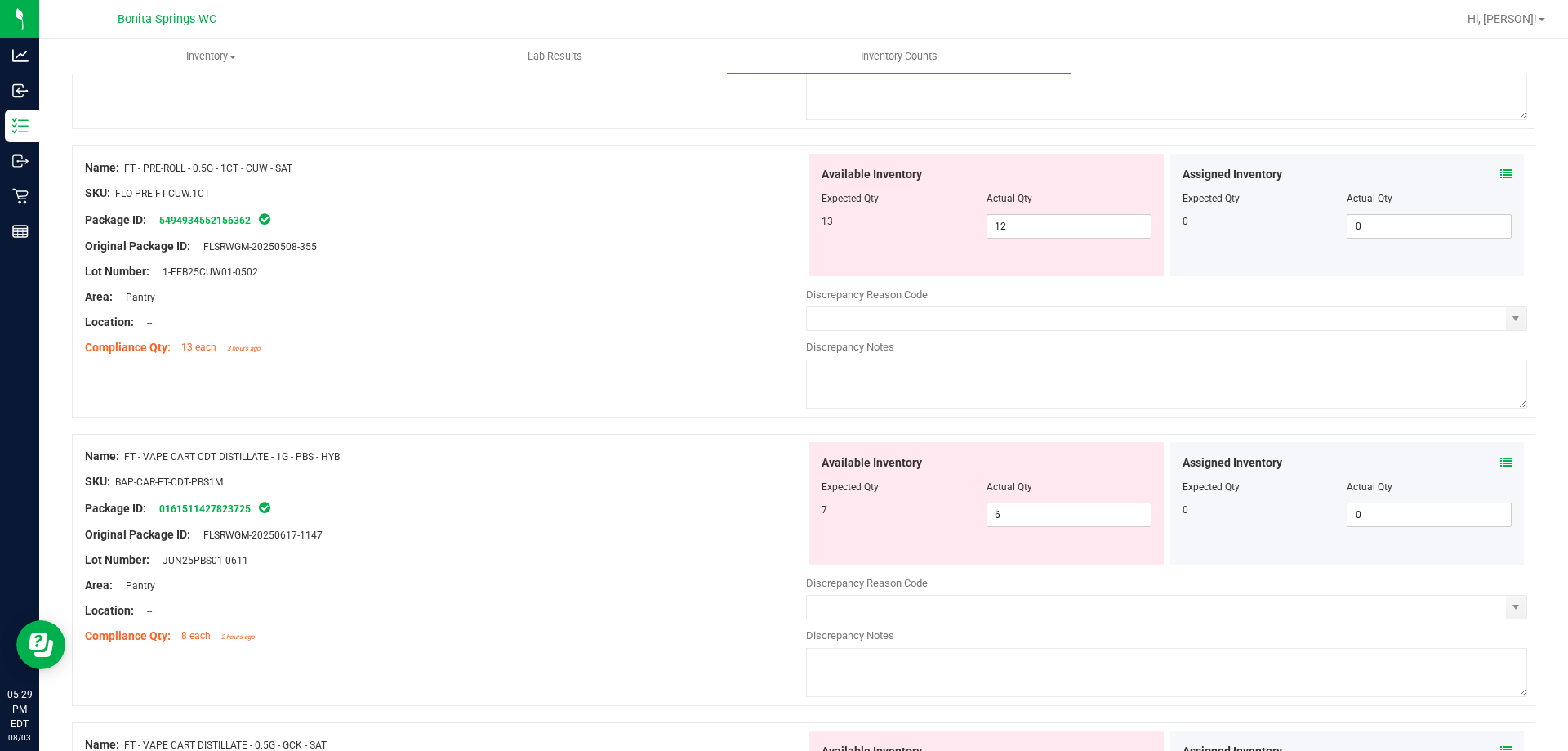 click at bounding box center [1166, 384] 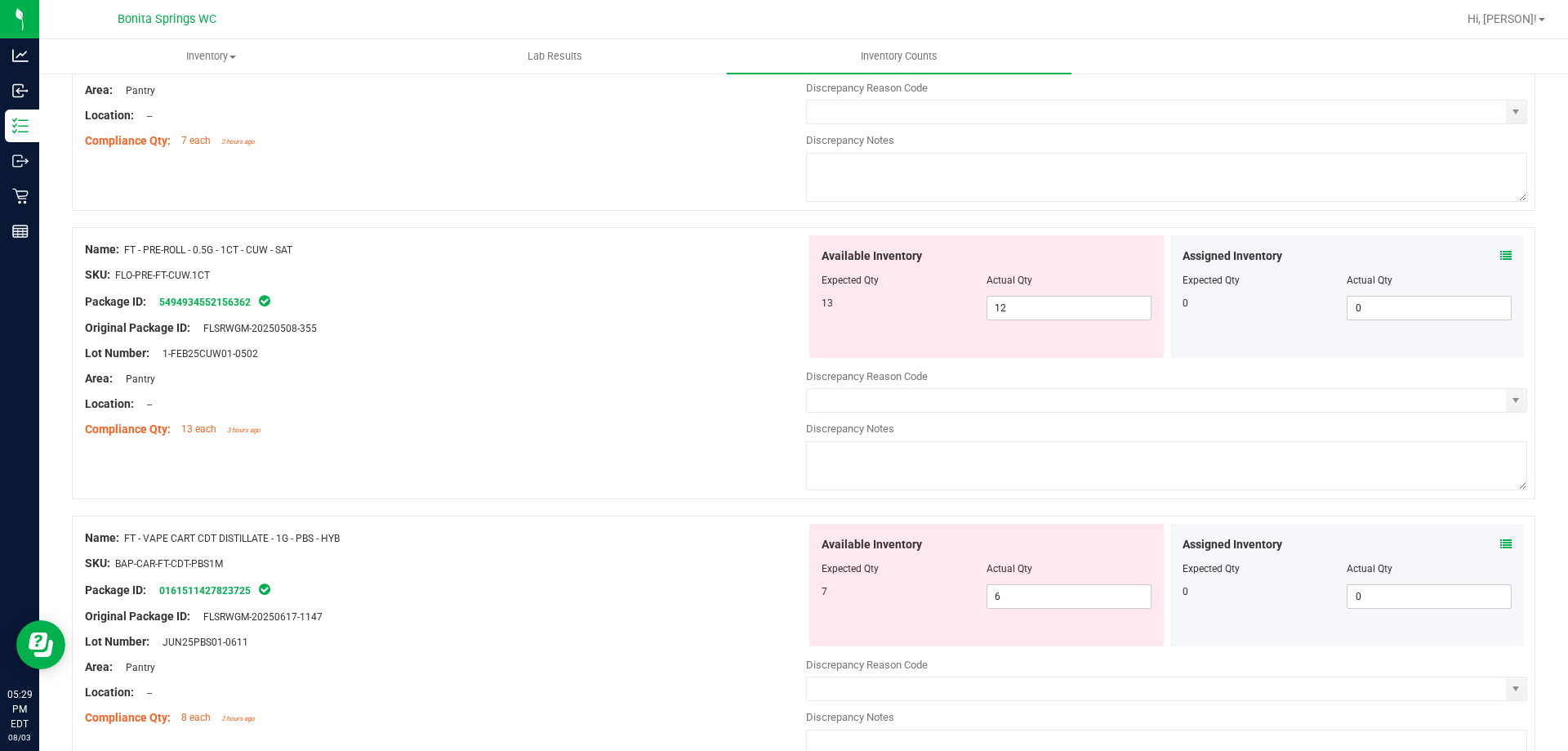 click at bounding box center (1506, 256) 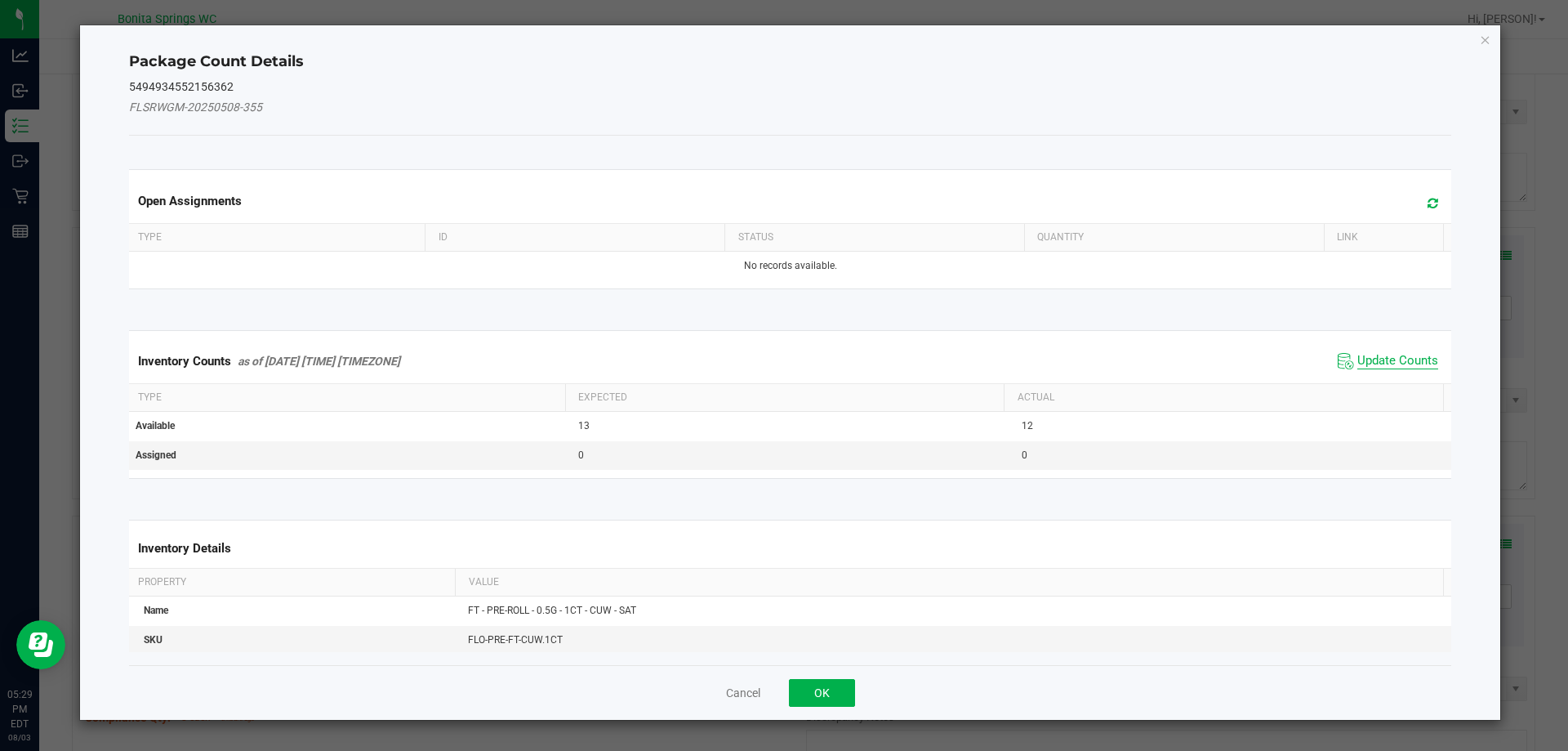 click on "Update Counts" 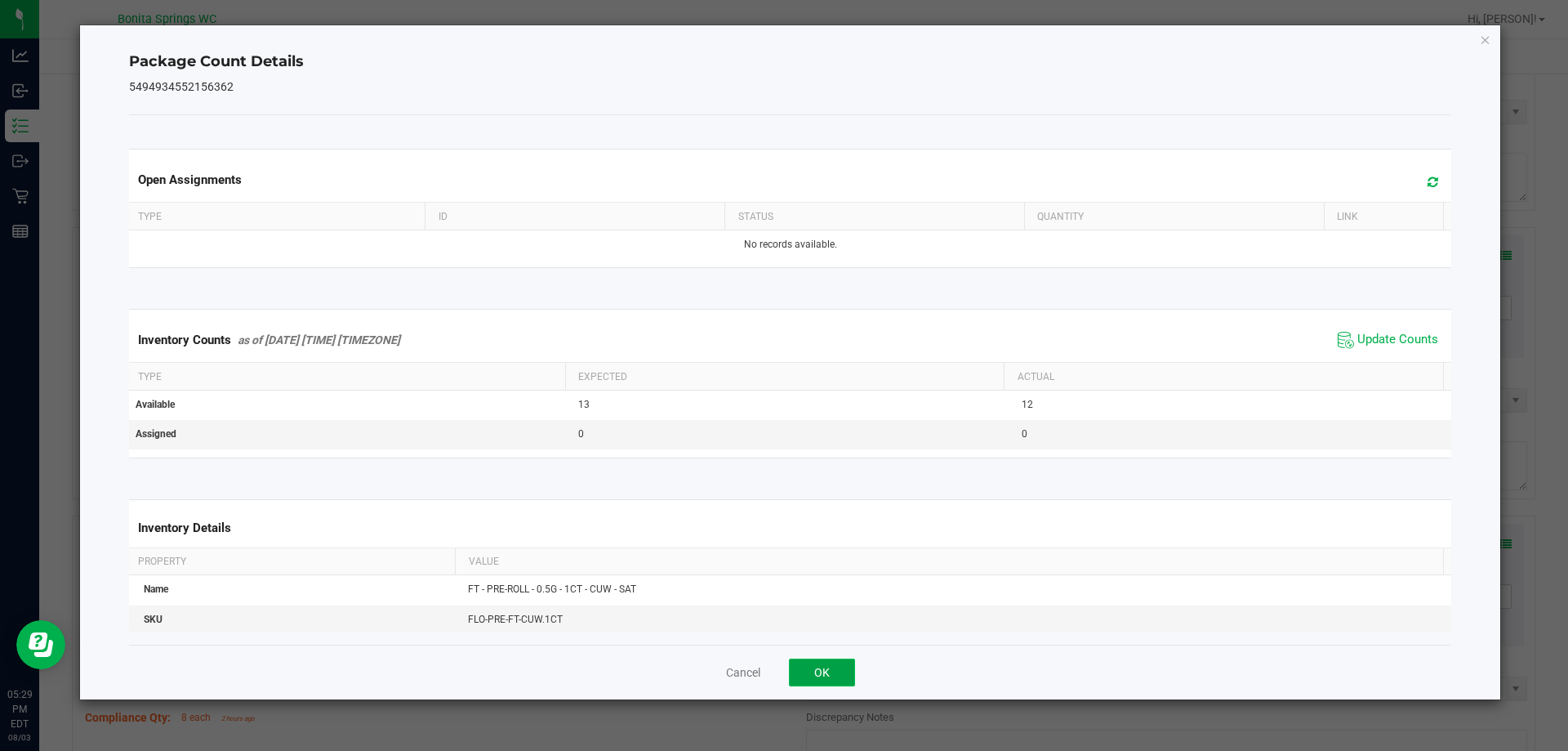 click on "OK" 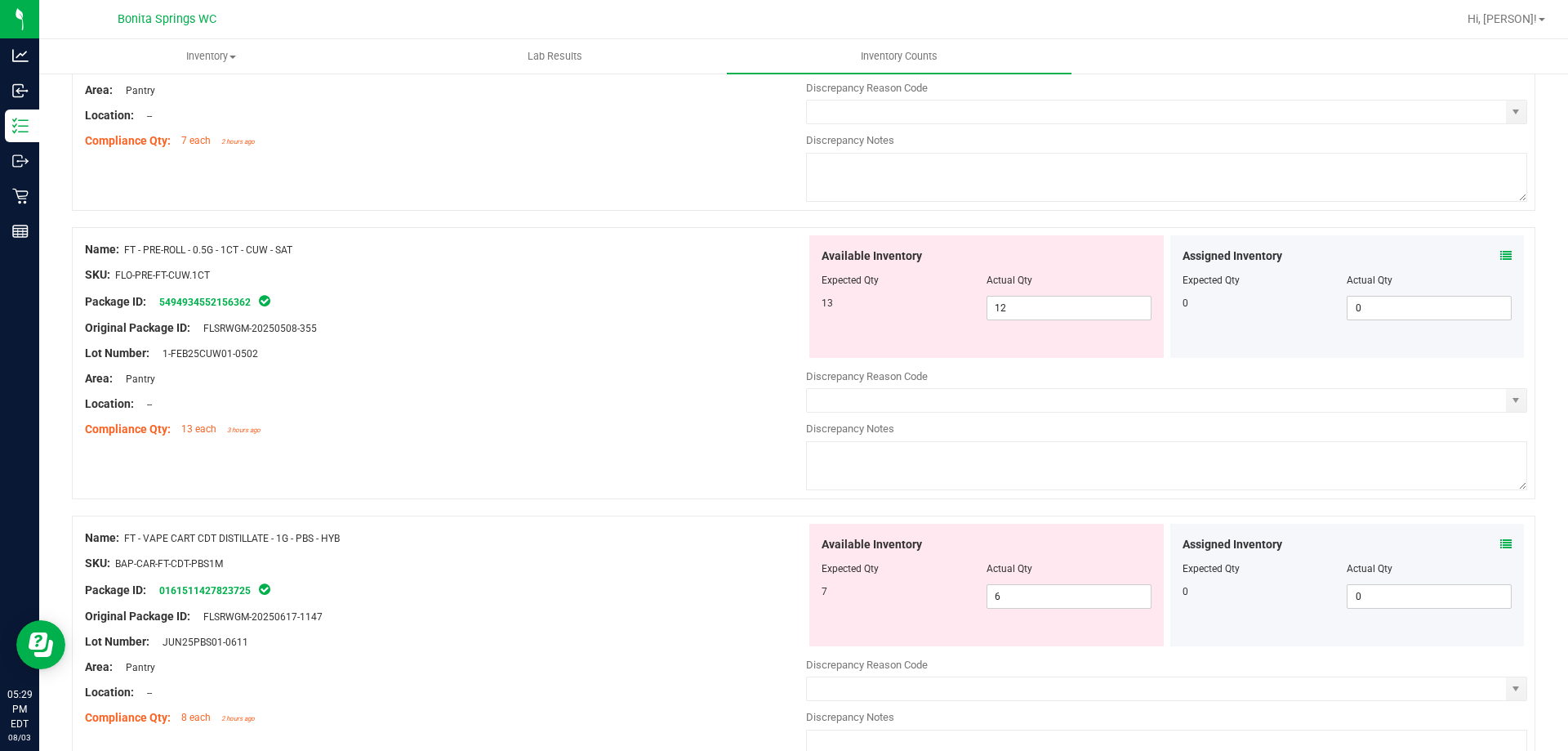 click on "Name:
FT - VAPE CART CDT DISTILLATE - 1G - PBS - HYB" at bounding box center [445, 538] 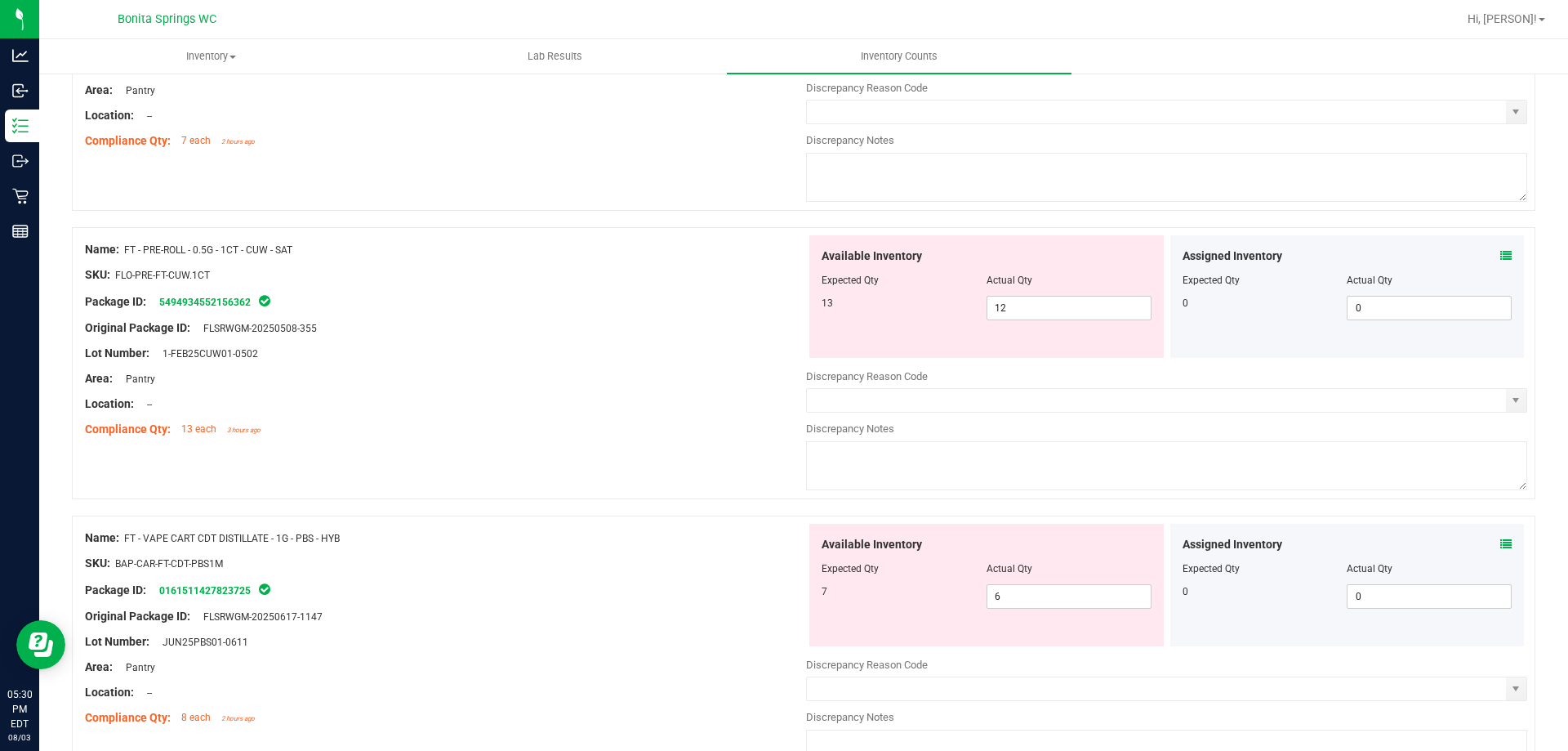 click at bounding box center (1506, 544) 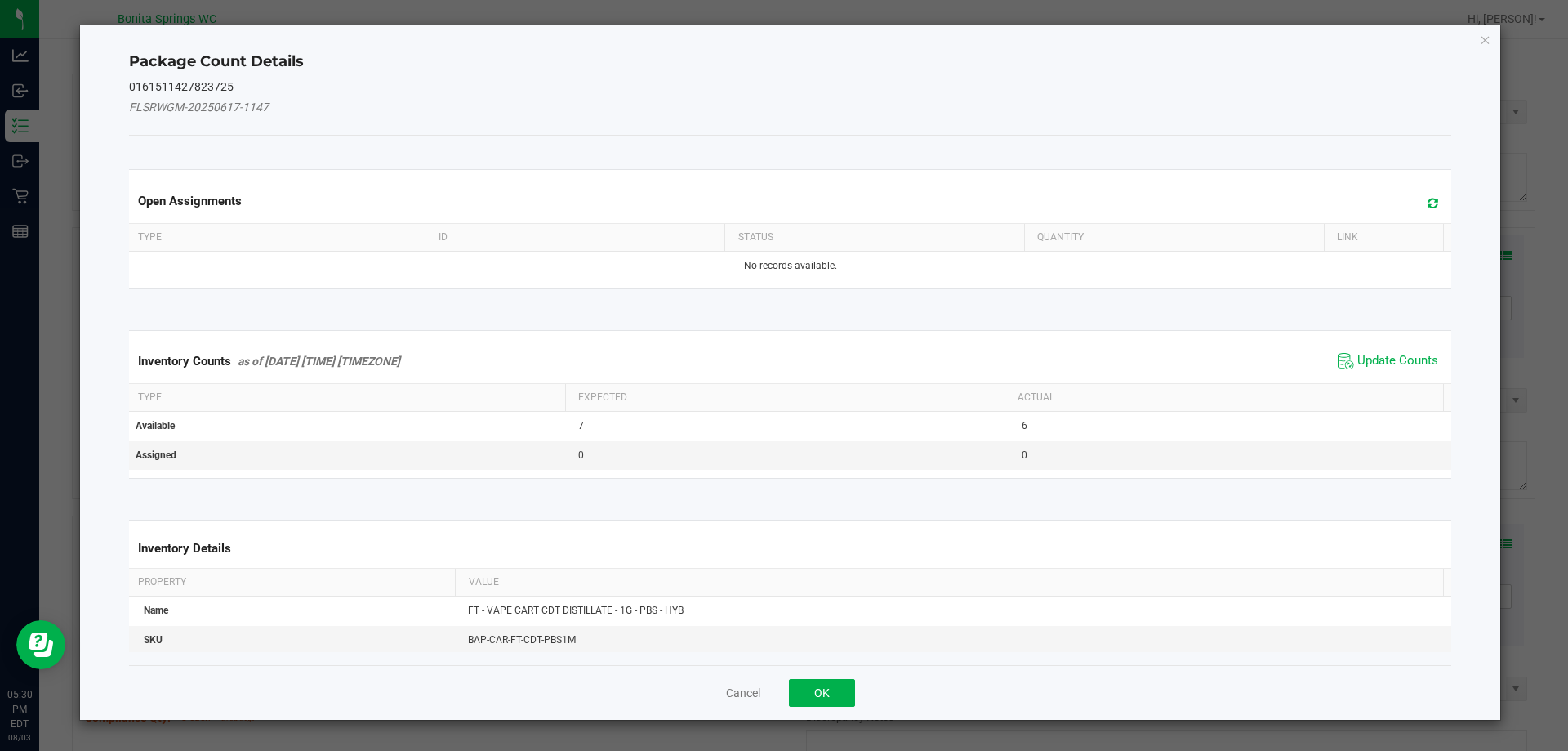 click on "Update Counts" 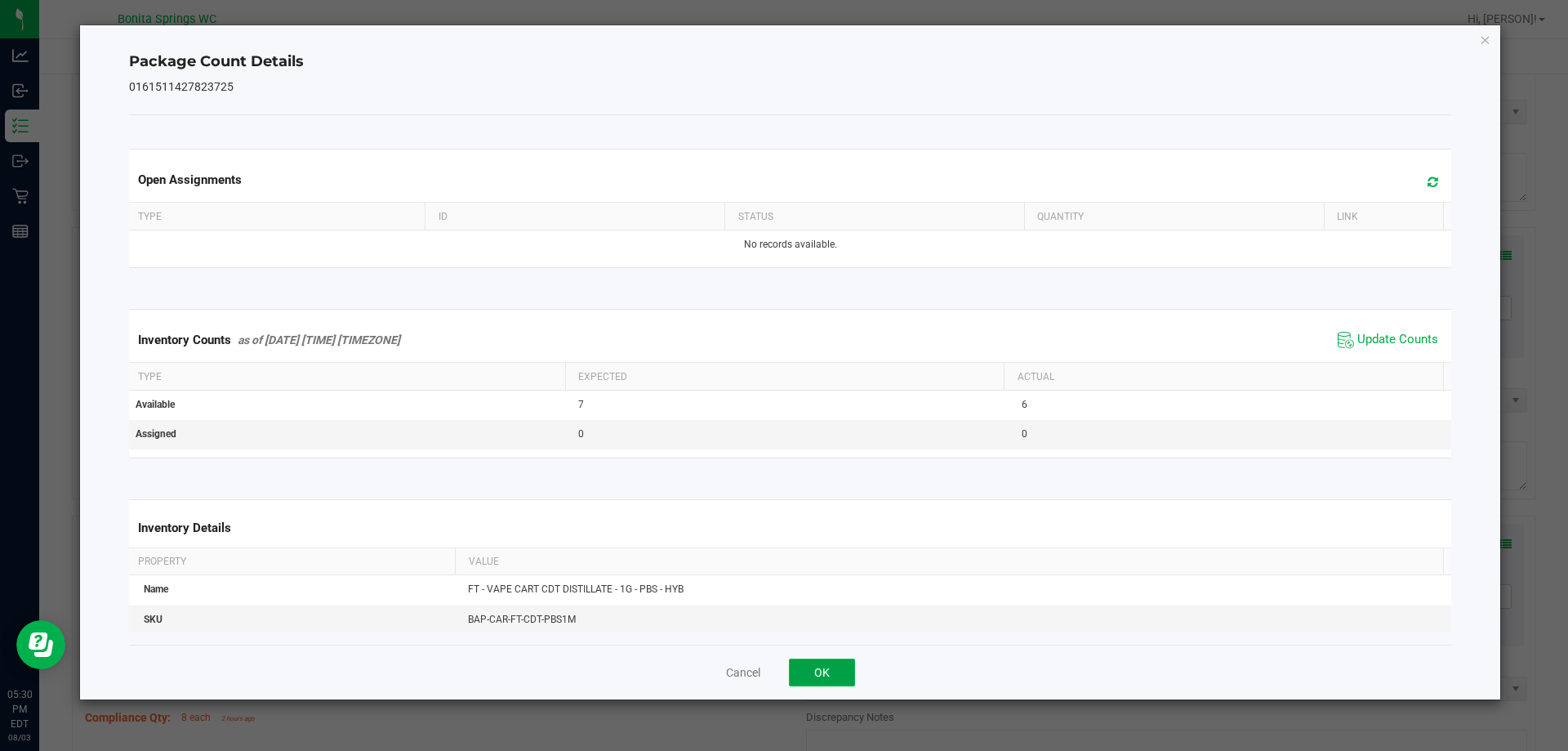 click on "OK" 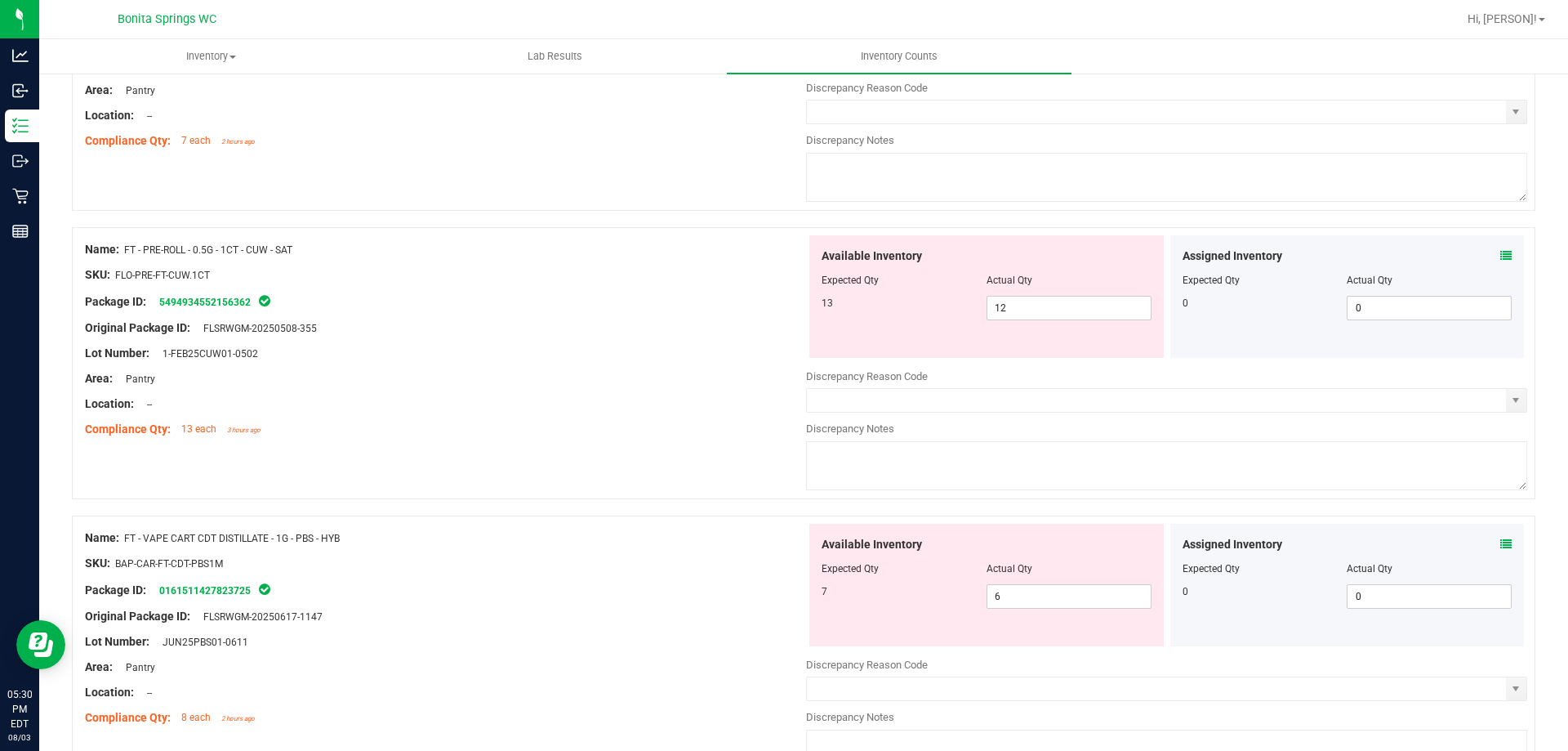 click on "Name:
FT - PRE-ROLL - 0.5G - 1CT - CUW - SAT
SKU:
FLO-PRE-FT-CUW.1CT
Package ID:
5494934552156362
Original Package ID:
[DATE]
Lot Number:
1-FEB25CUW01-0502
12 12 0" at bounding box center [804, 363] 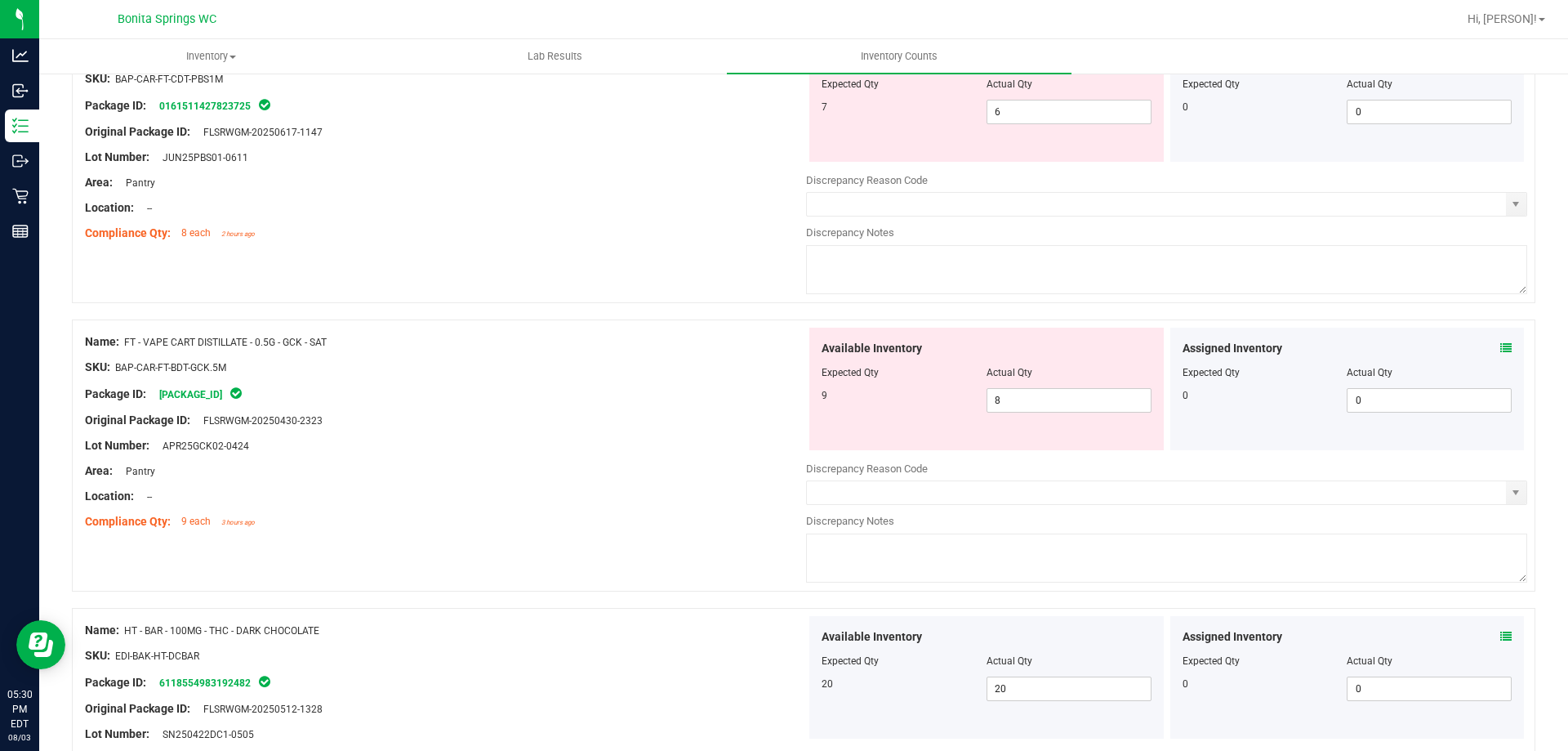 scroll, scrollTop: 817, scrollLeft: 0, axis: vertical 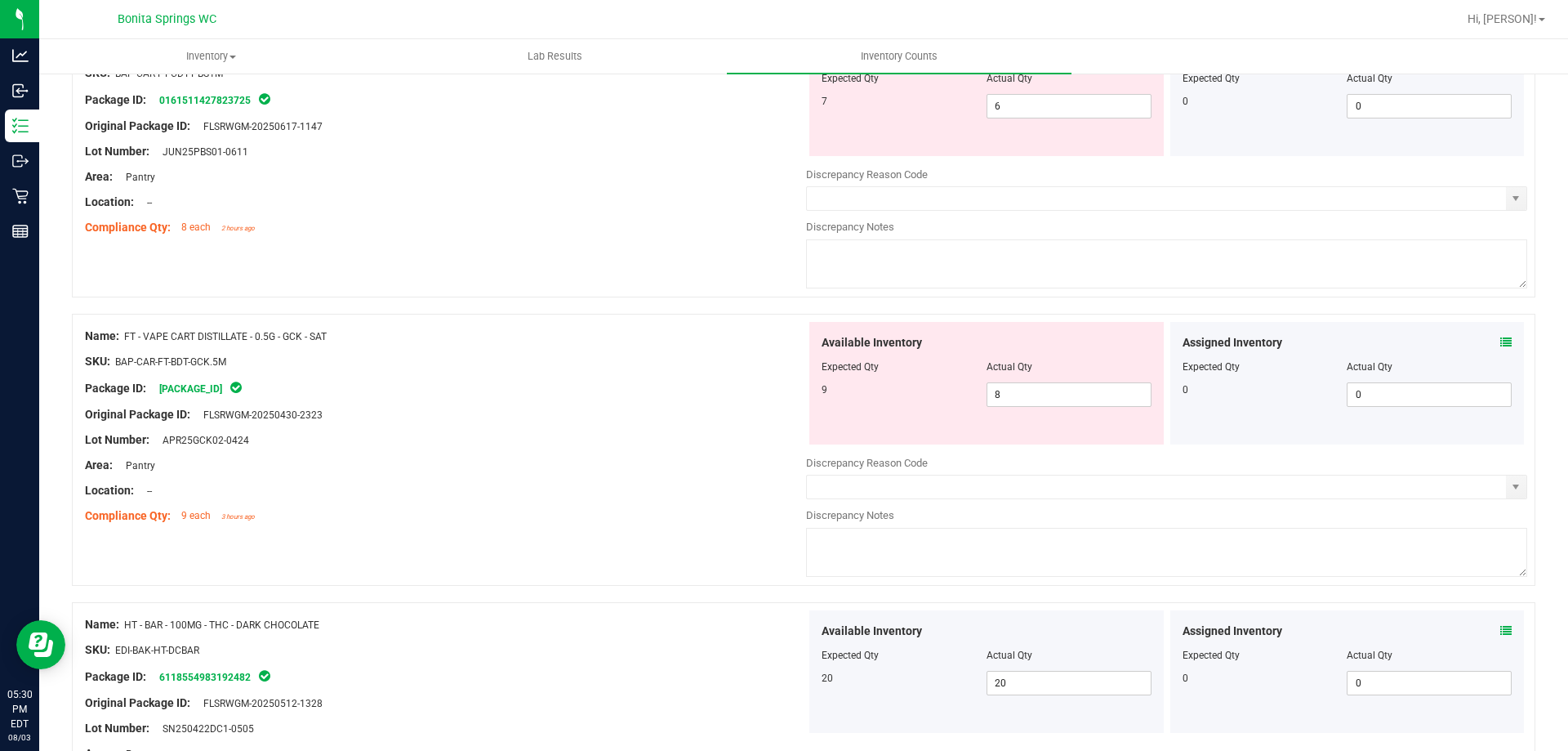 click at bounding box center (1506, 342) 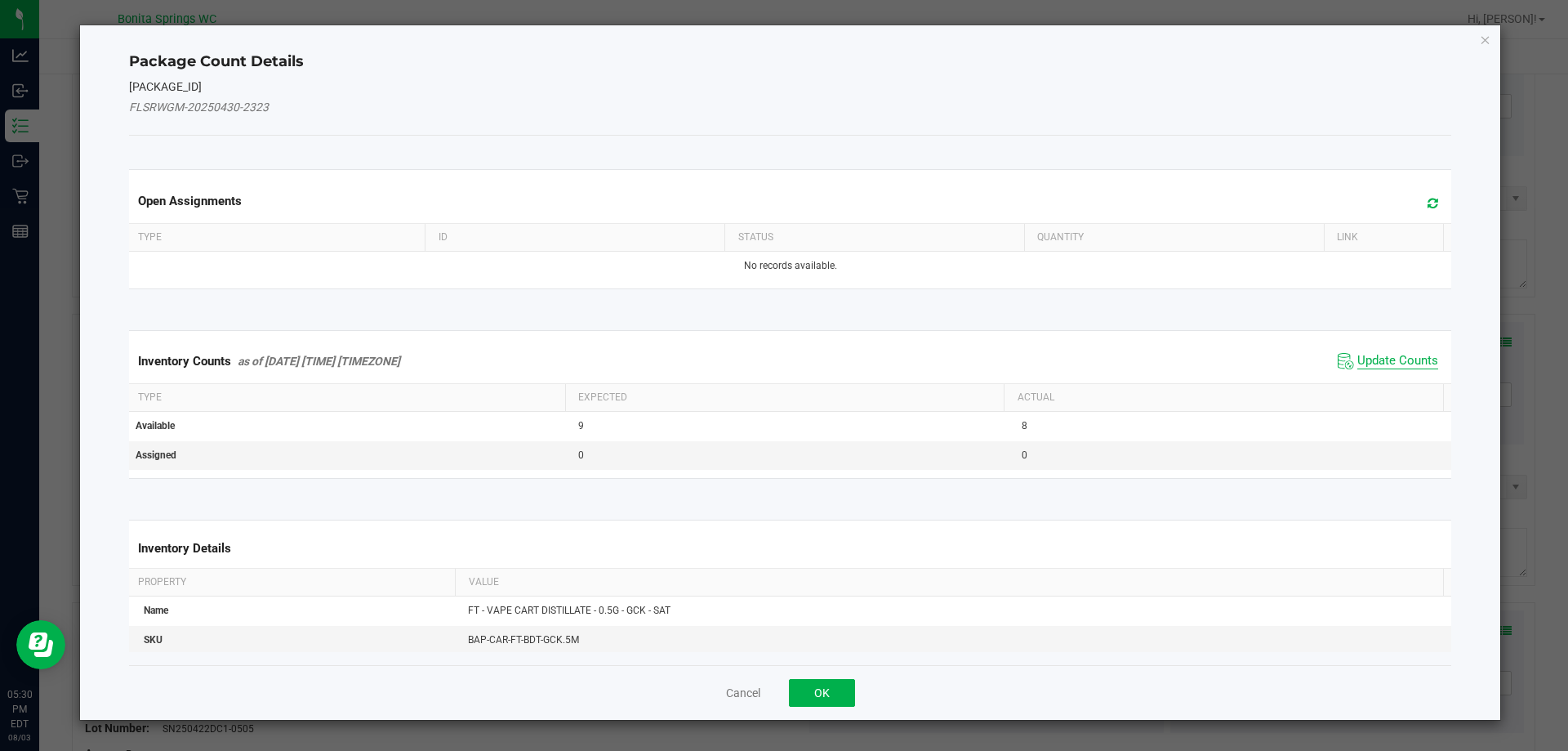 click on "Update Counts" 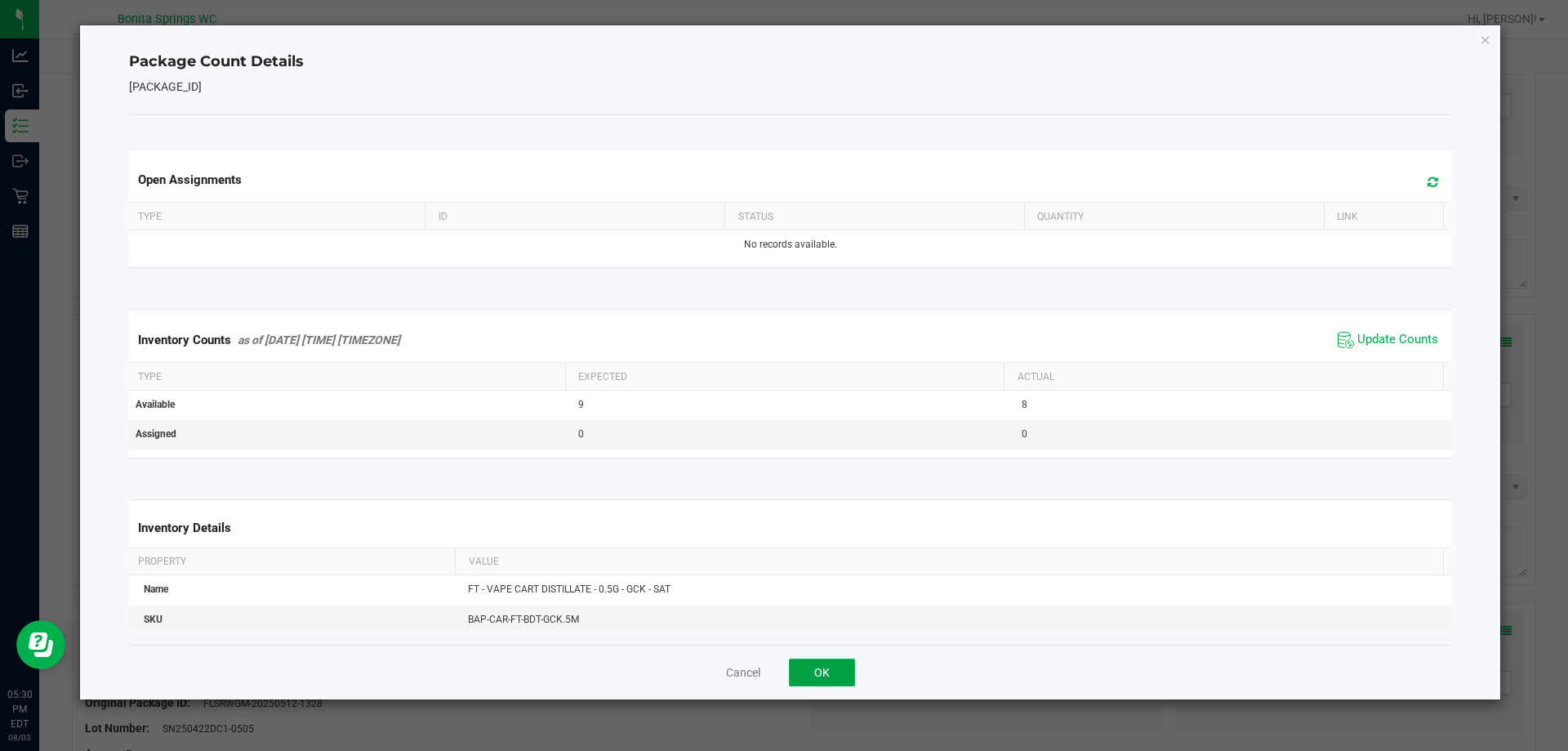 click on "OK" 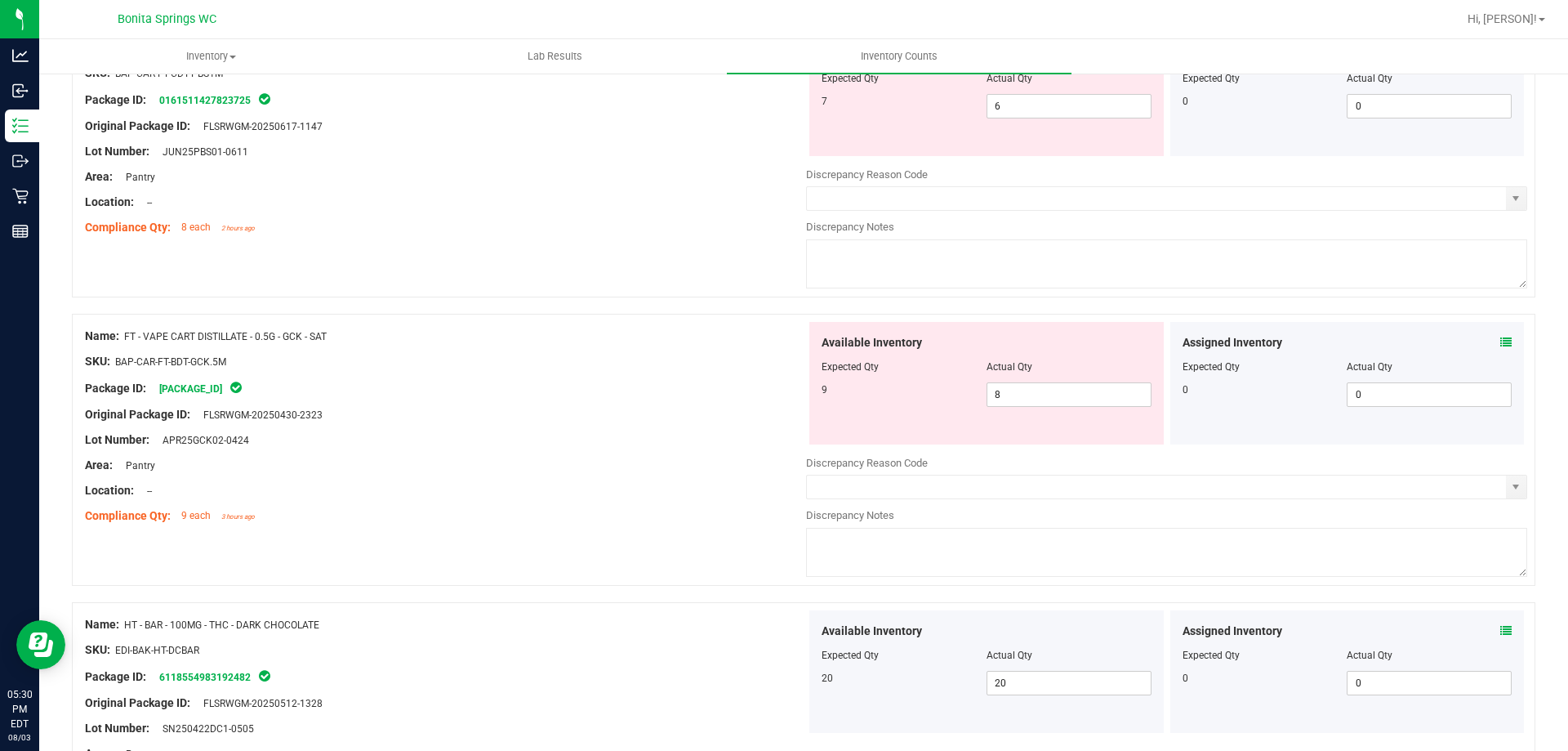 click on "Original Package ID:
FLSRWGM-20250430-2323" at bounding box center [445, 414] 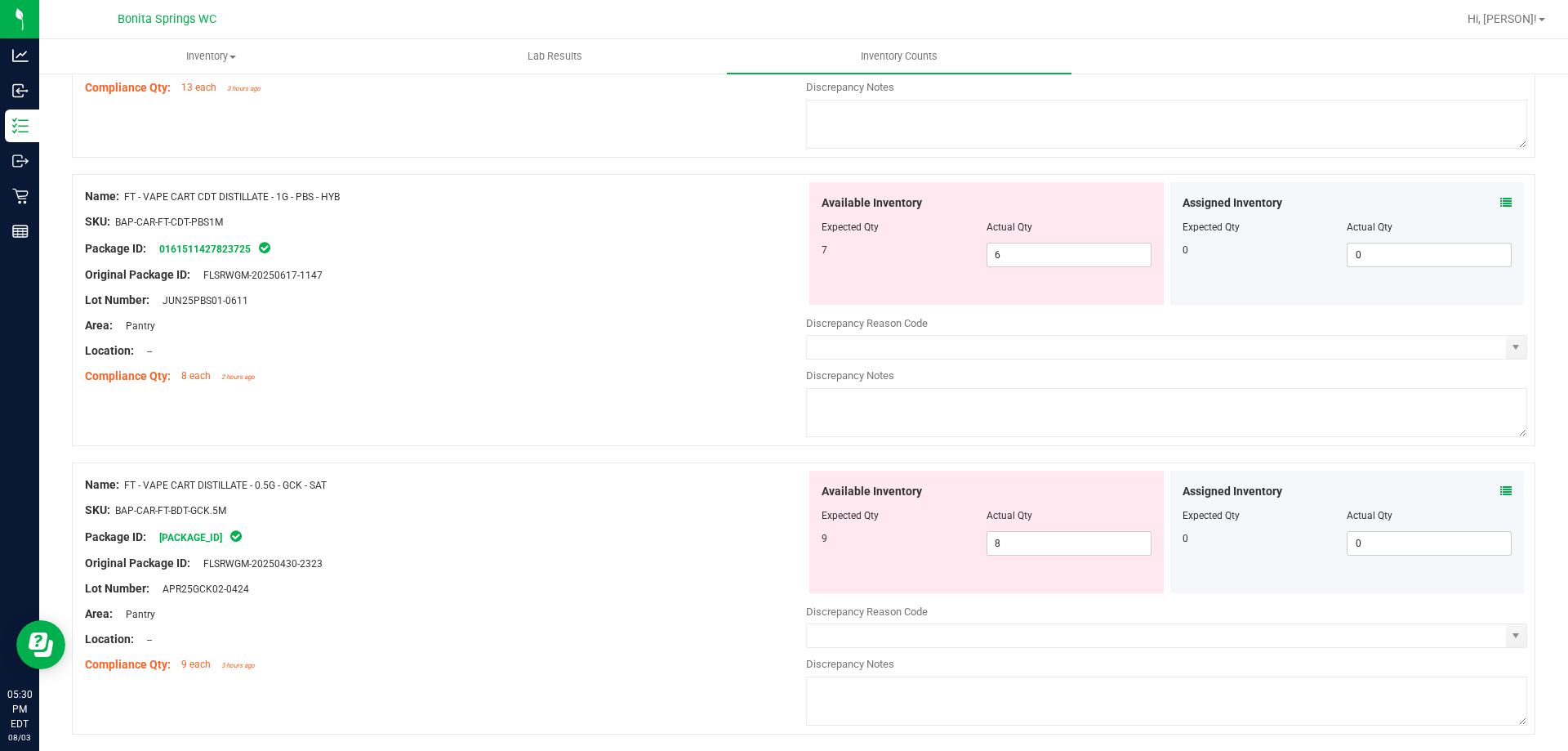 scroll, scrollTop: 654, scrollLeft: 0, axis: vertical 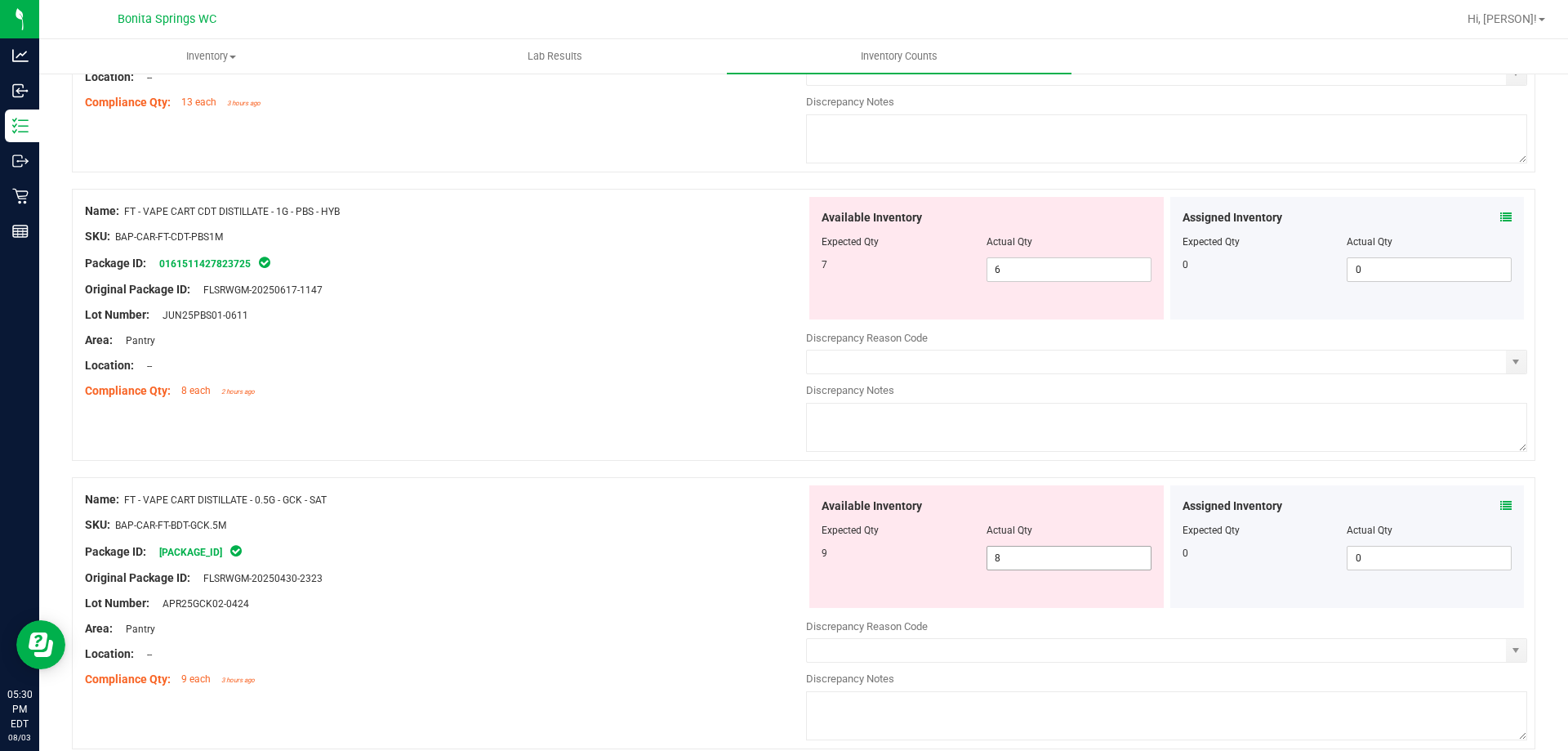 click on "8 8" at bounding box center [1069, 558] 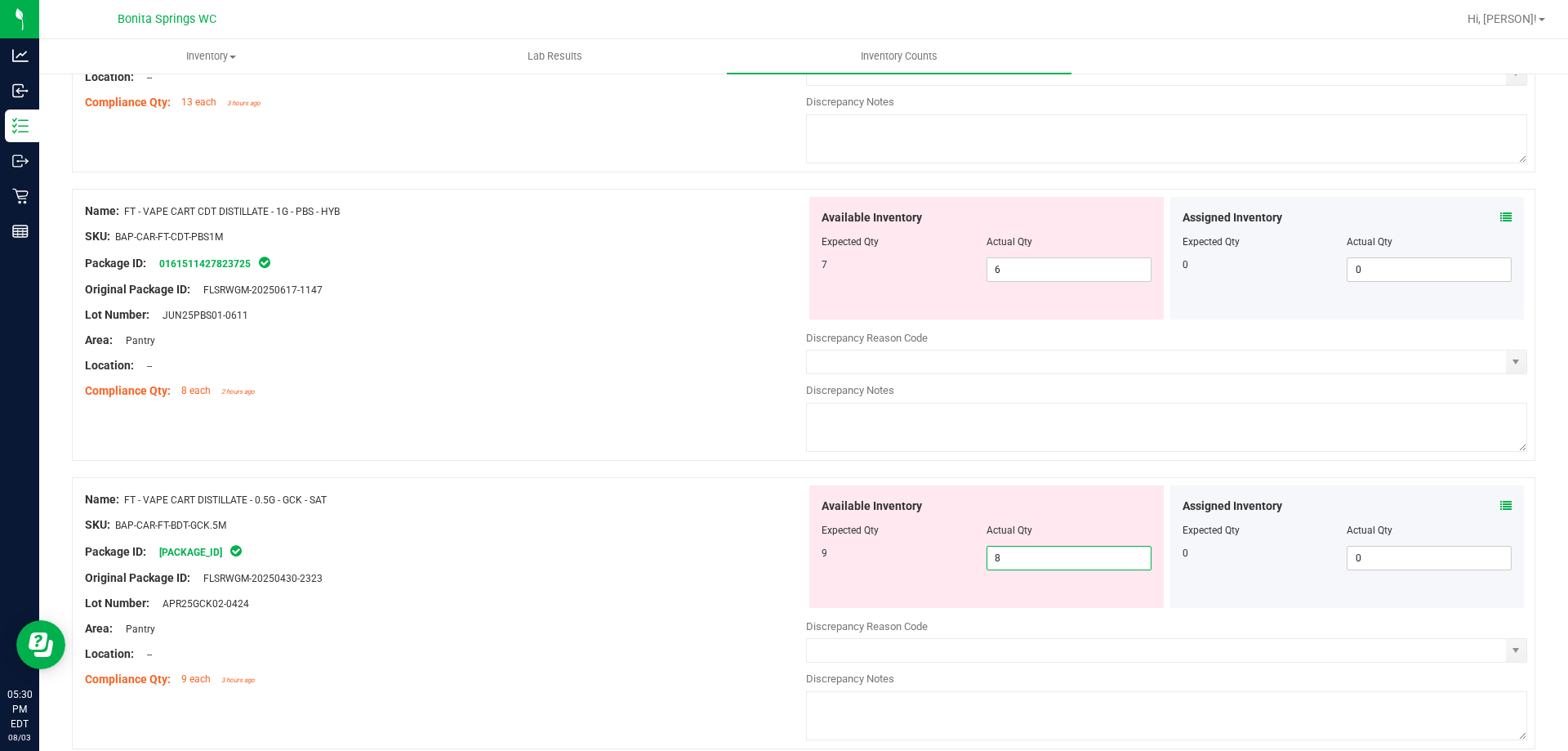 type on "9" 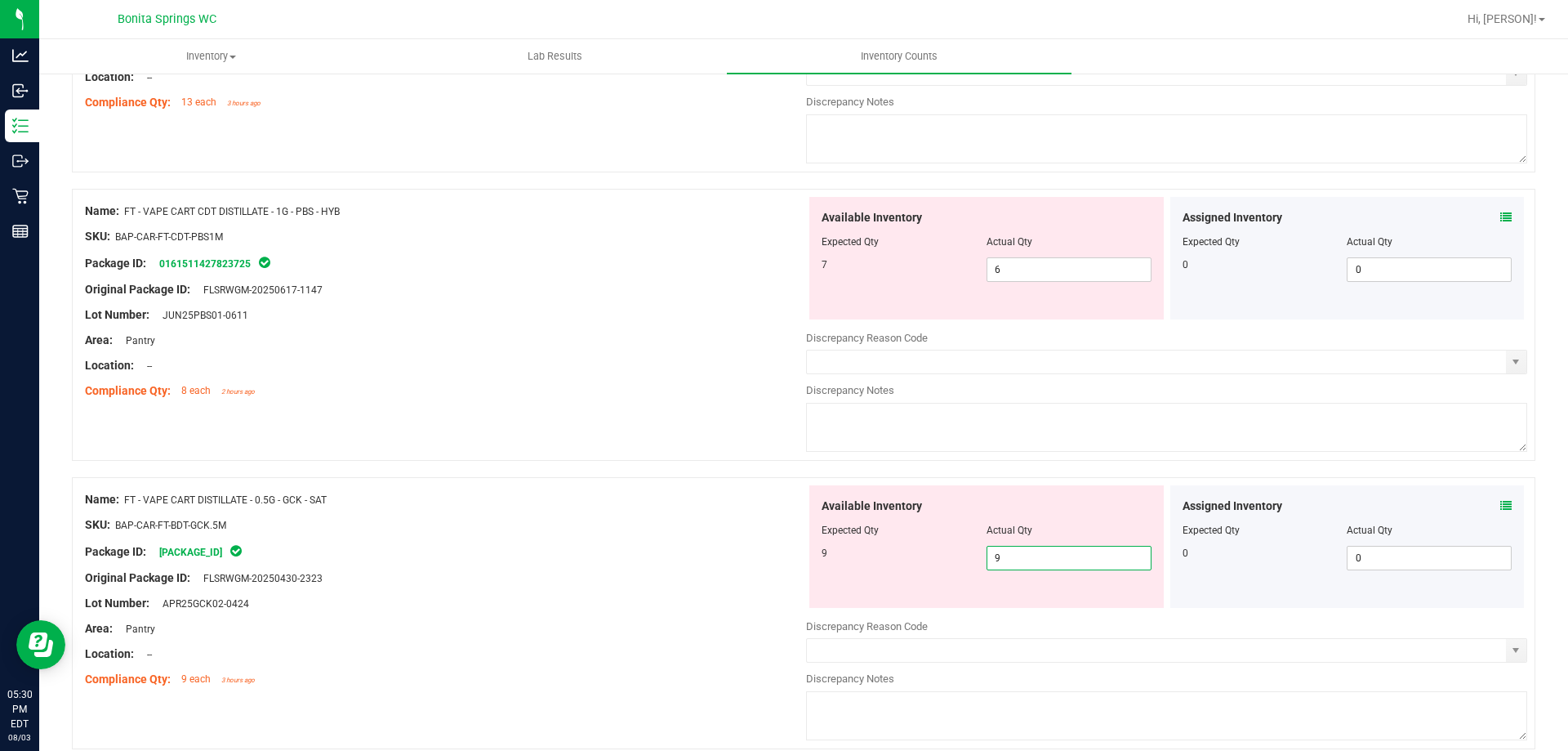 type on "9" 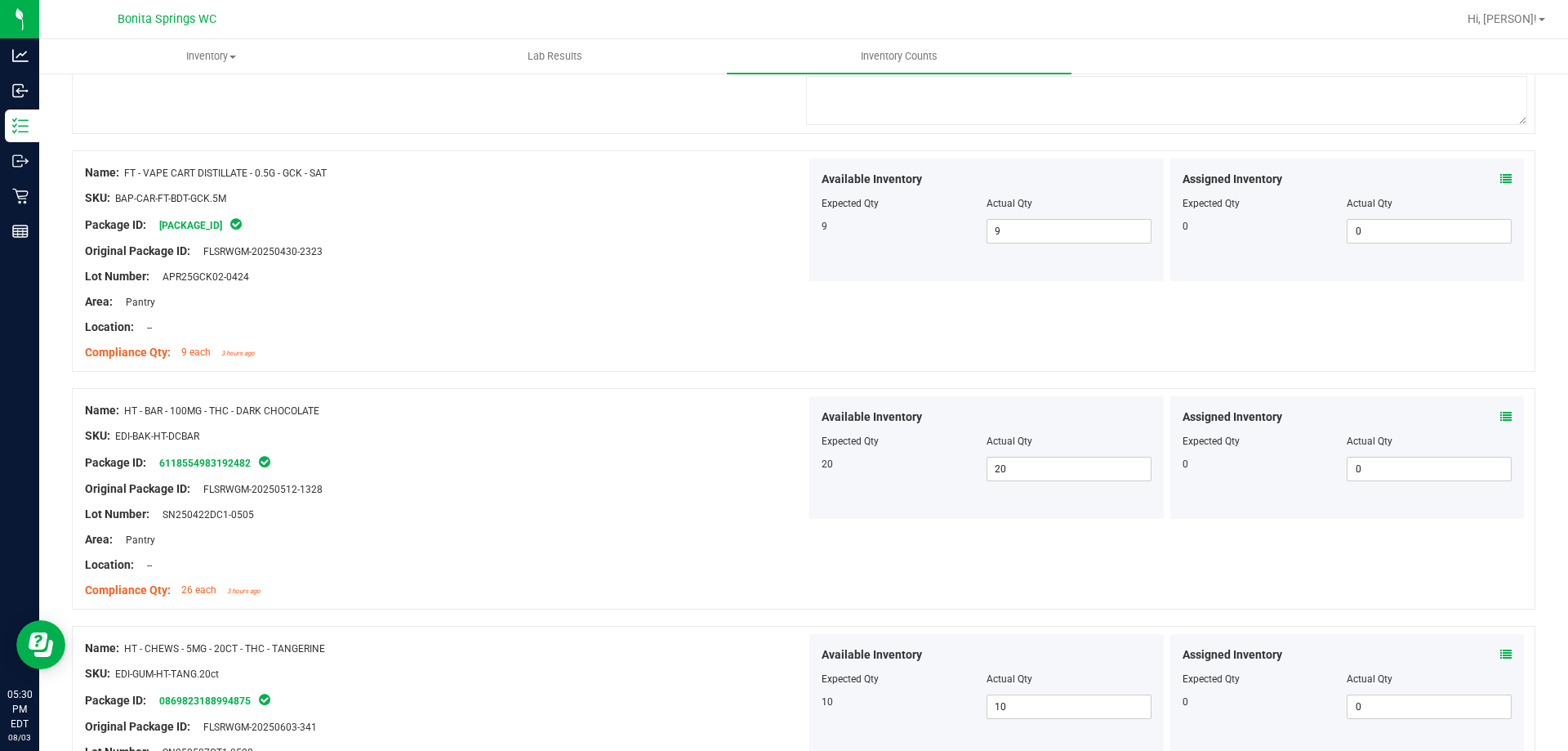 scroll, scrollTop: 1389, scrollLeft: 0, axis: vertical 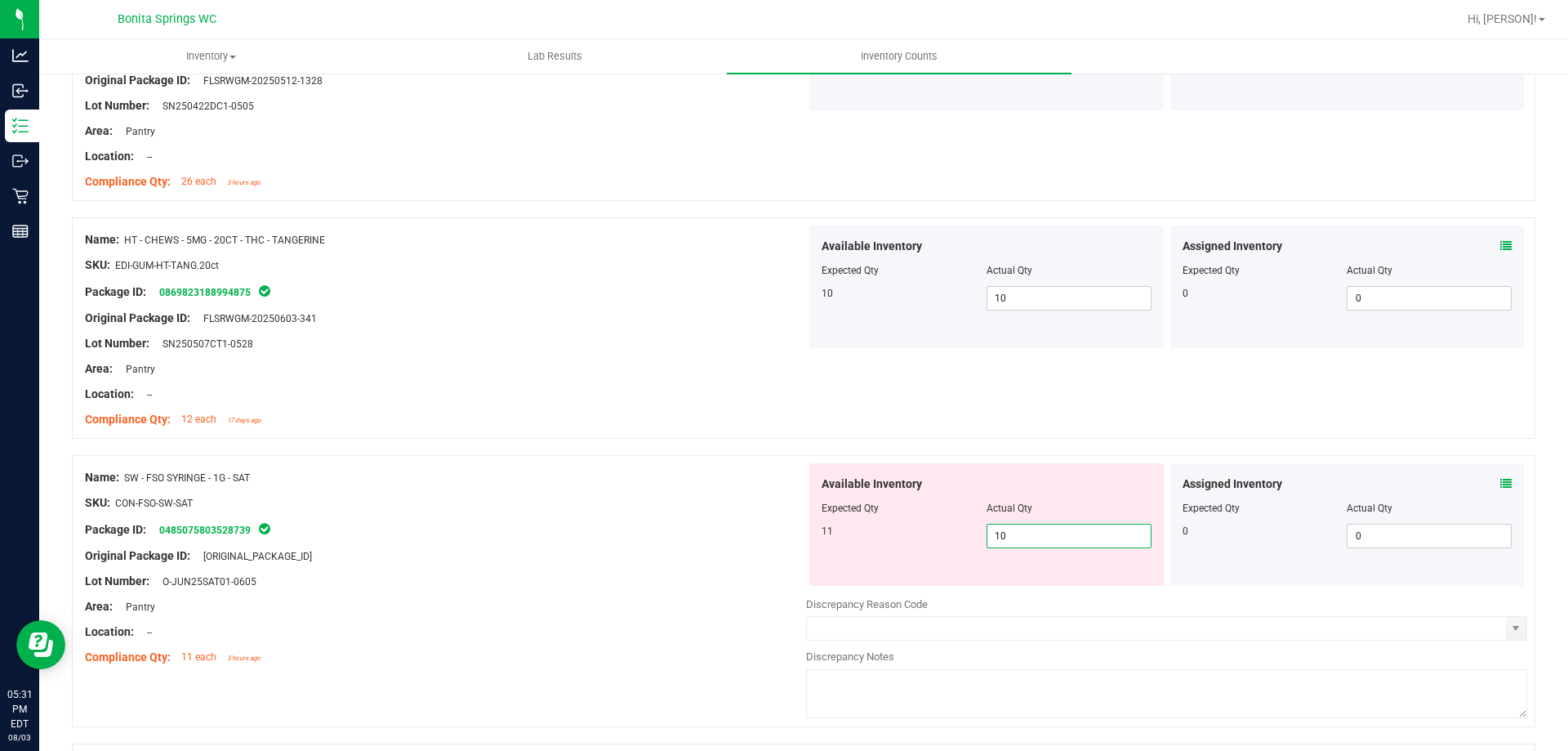 click on "10 10" at bounding box center [1069, 536] 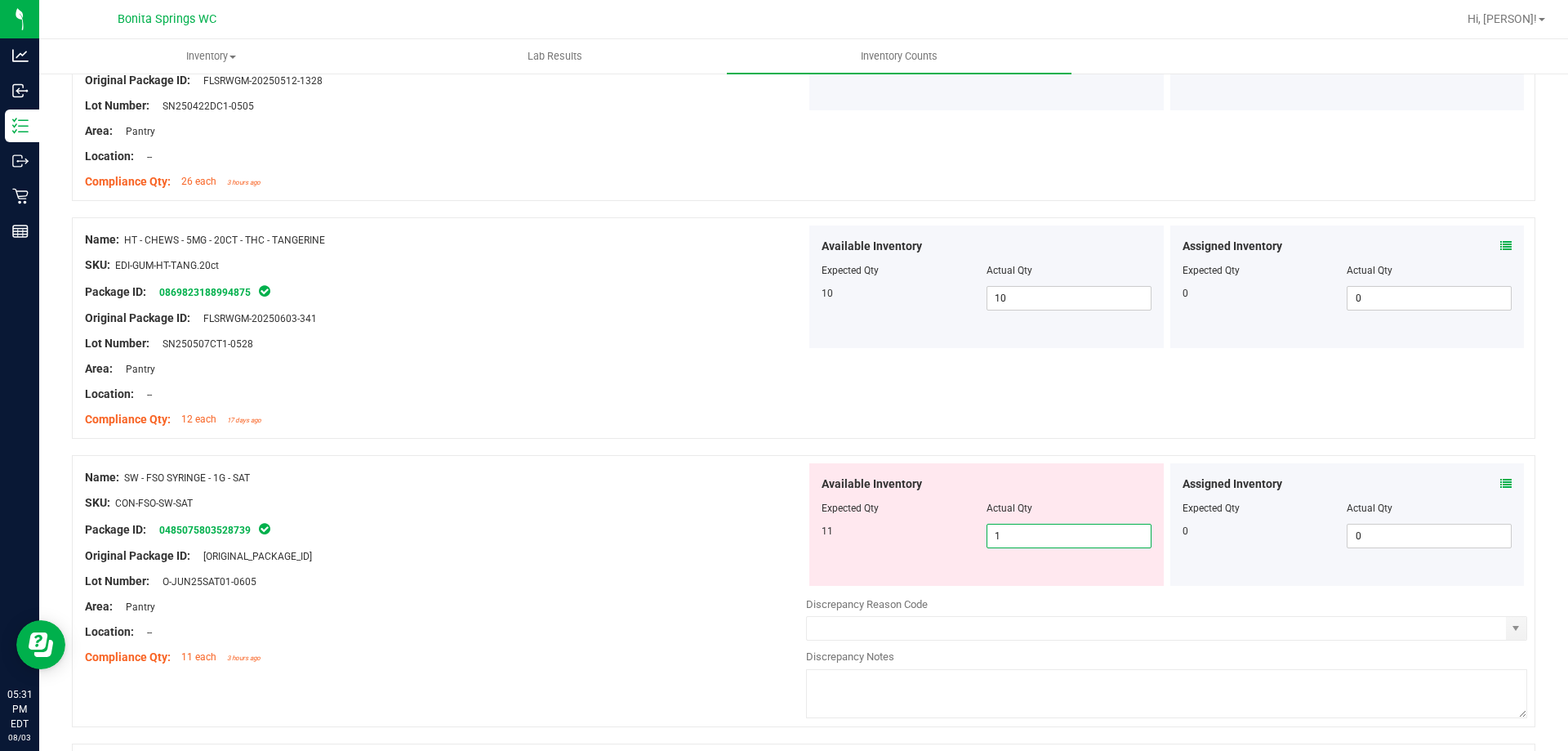 type on "11" 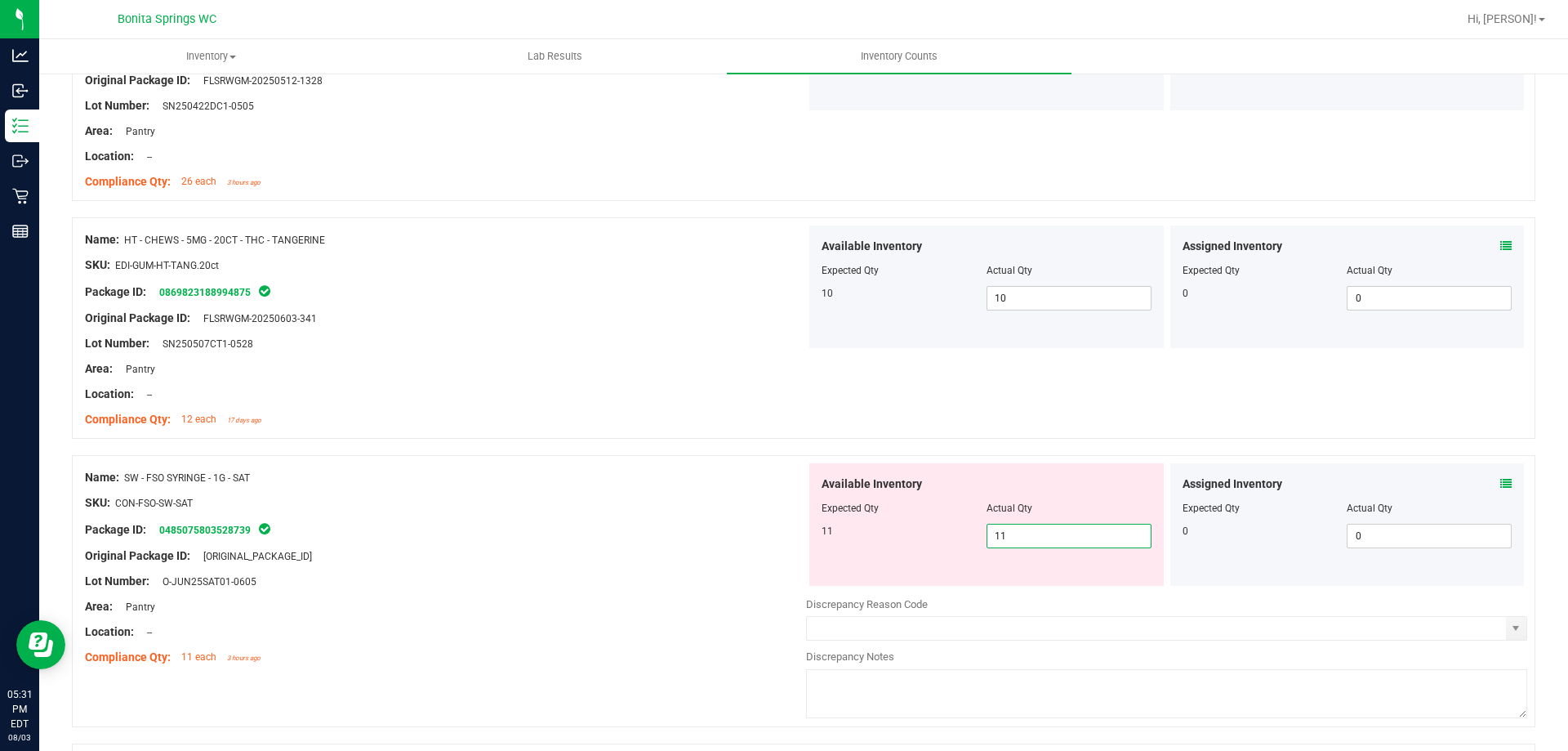 type on "11" 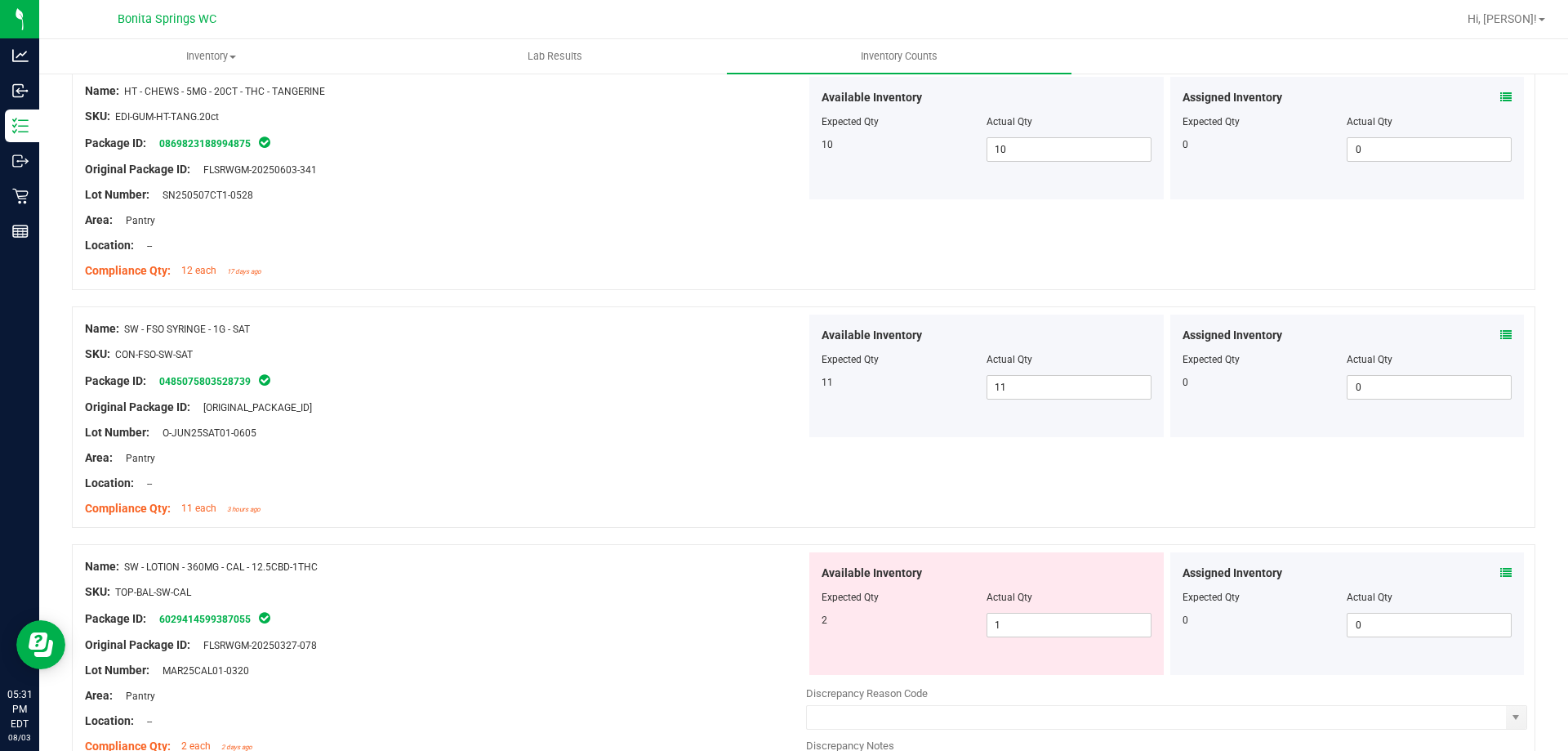 scroll, scrollTop: 1880, scrollLeft: 0, axis: vertical 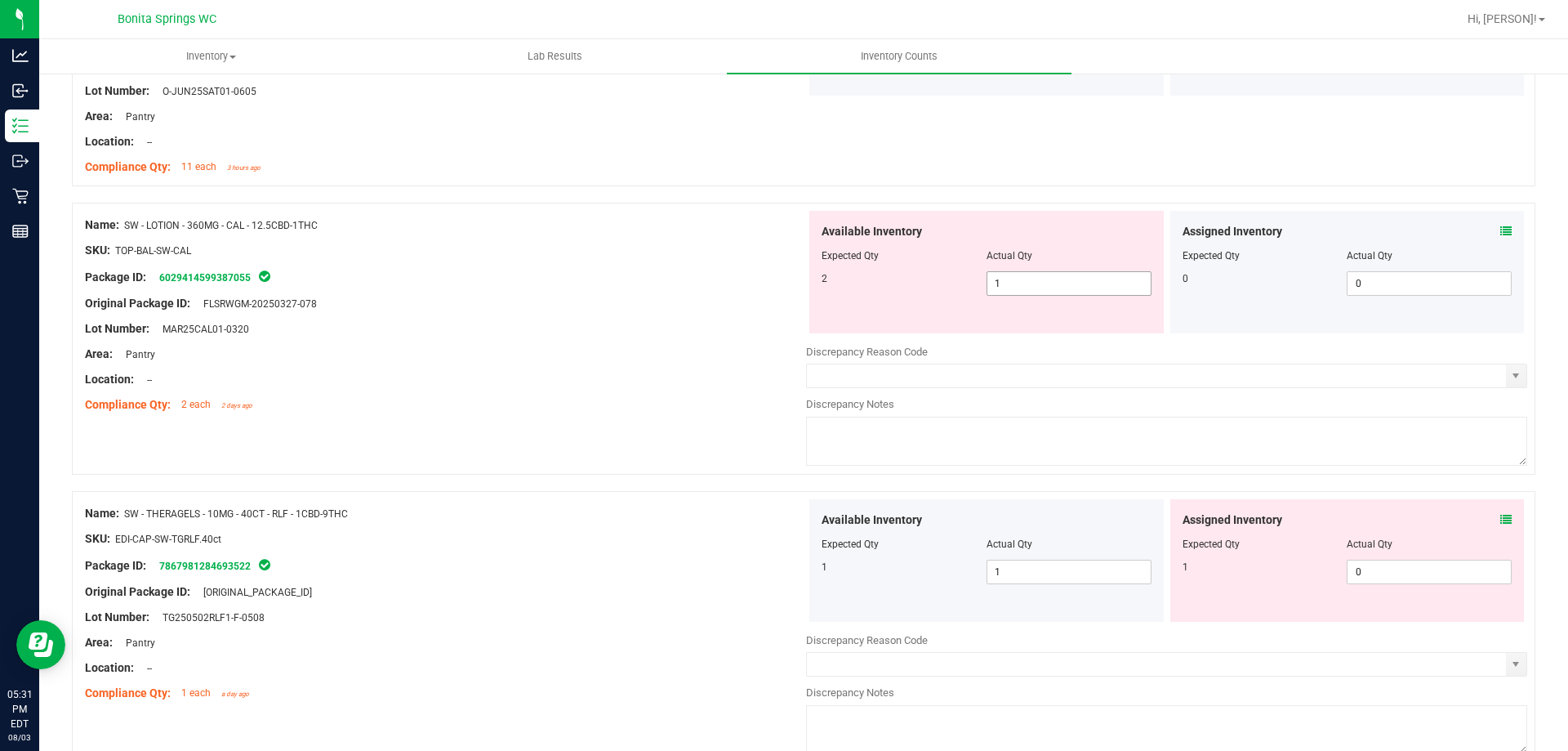 click on "1 1" at bounding box center [1069, 284] 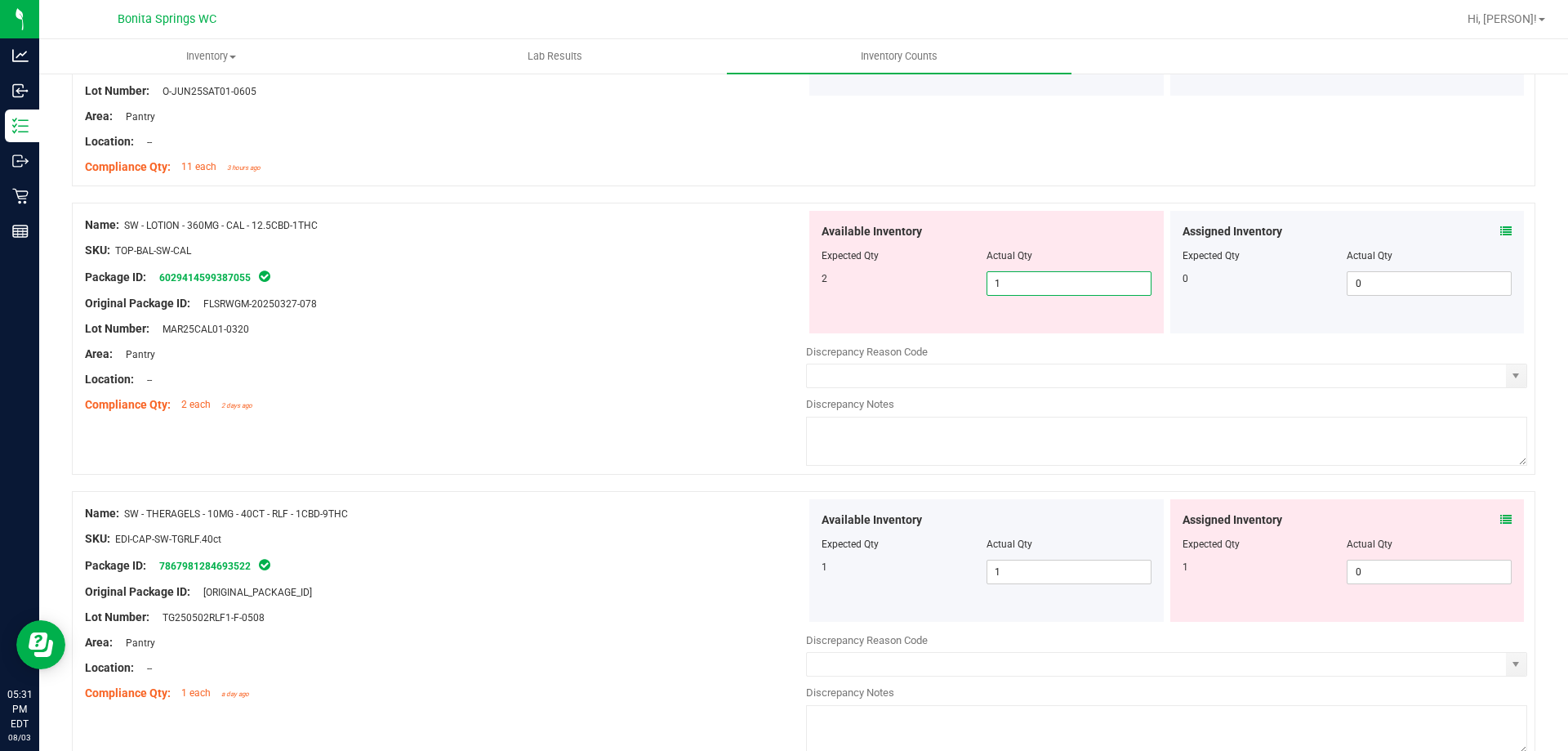 click on "1" at bounding box center [1069, 284] 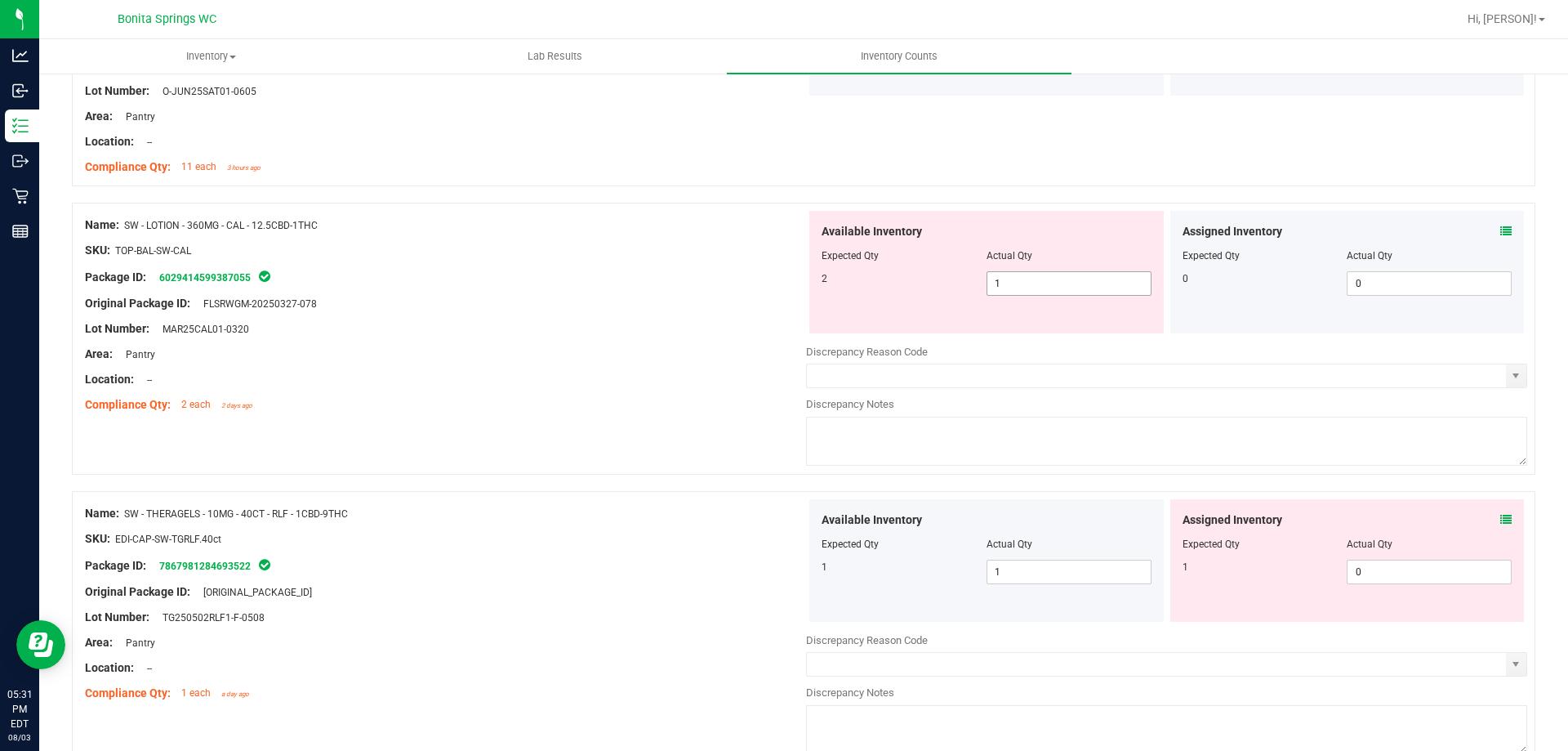 click on "1 1" at bounding box center (1069, 284) 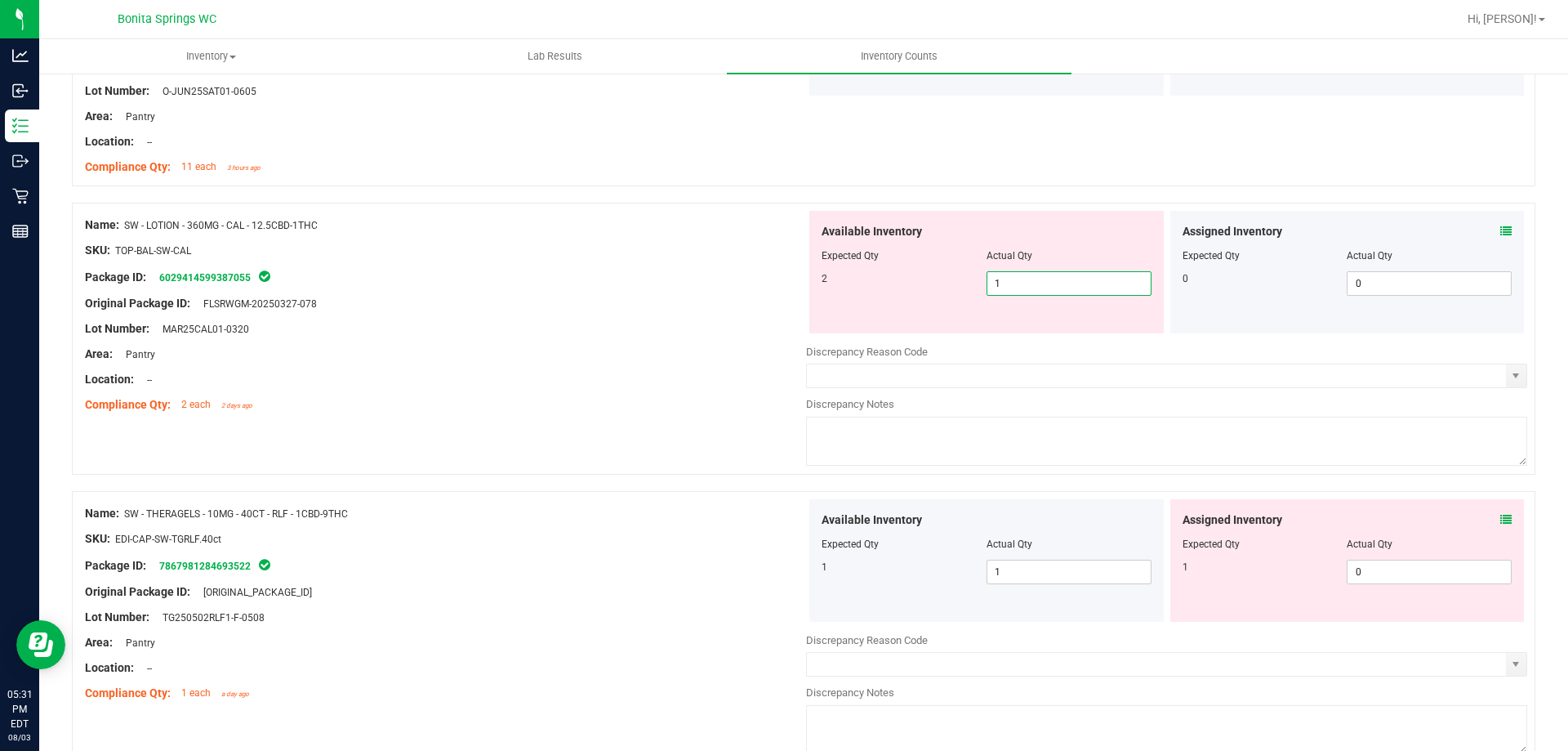 type on "2" 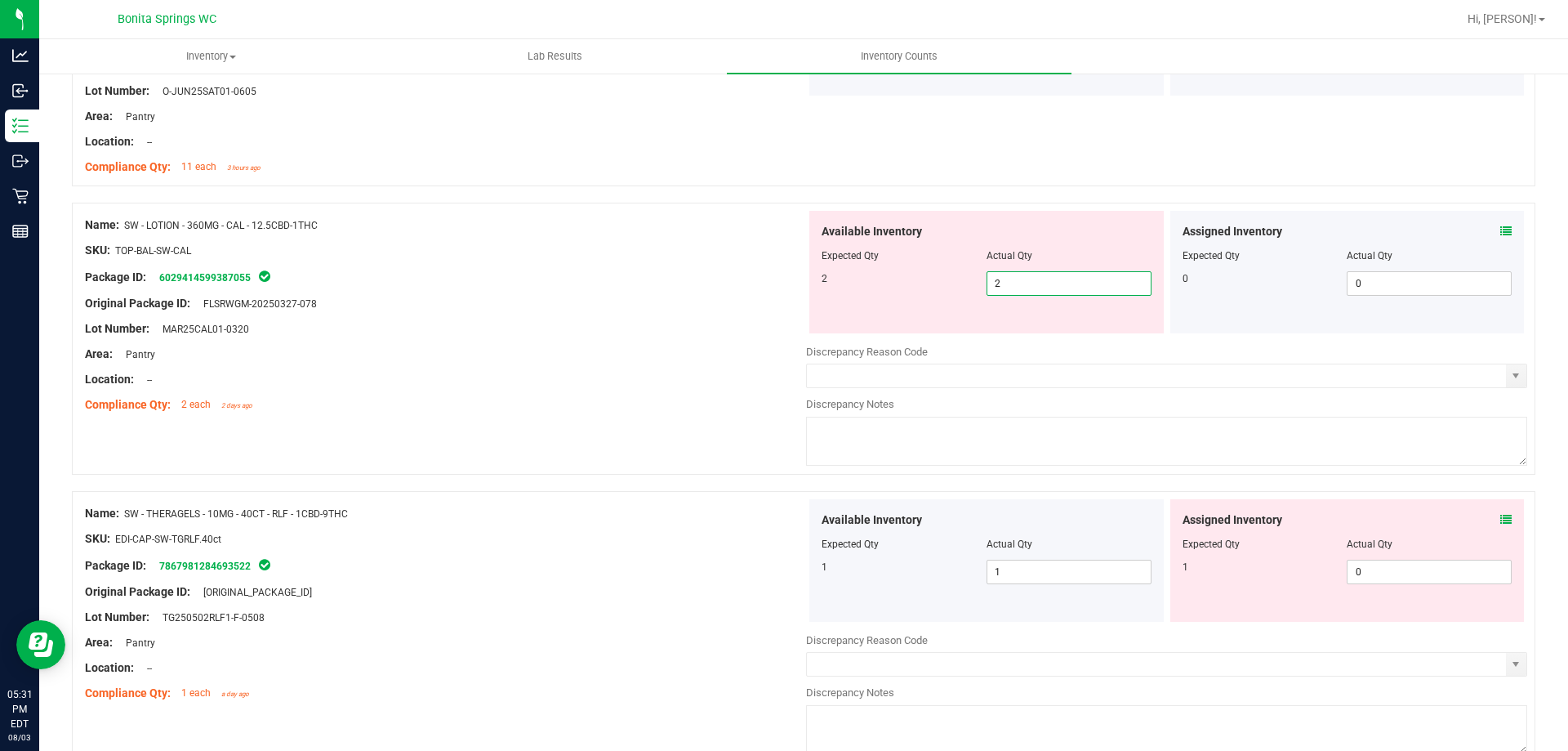 type on "2" 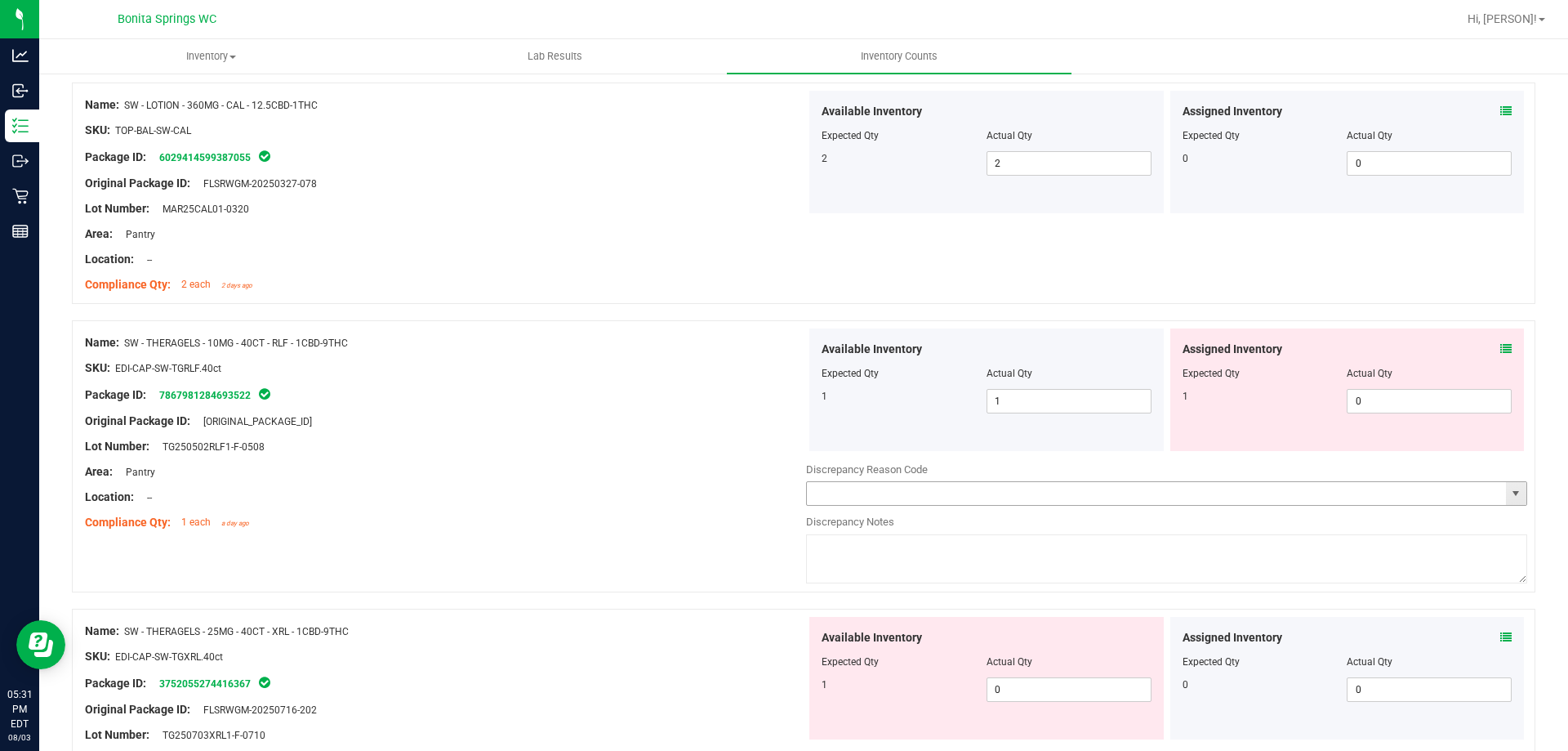 scroll, scrollTop: 2125, scrollLeft: 0, axis: vertical 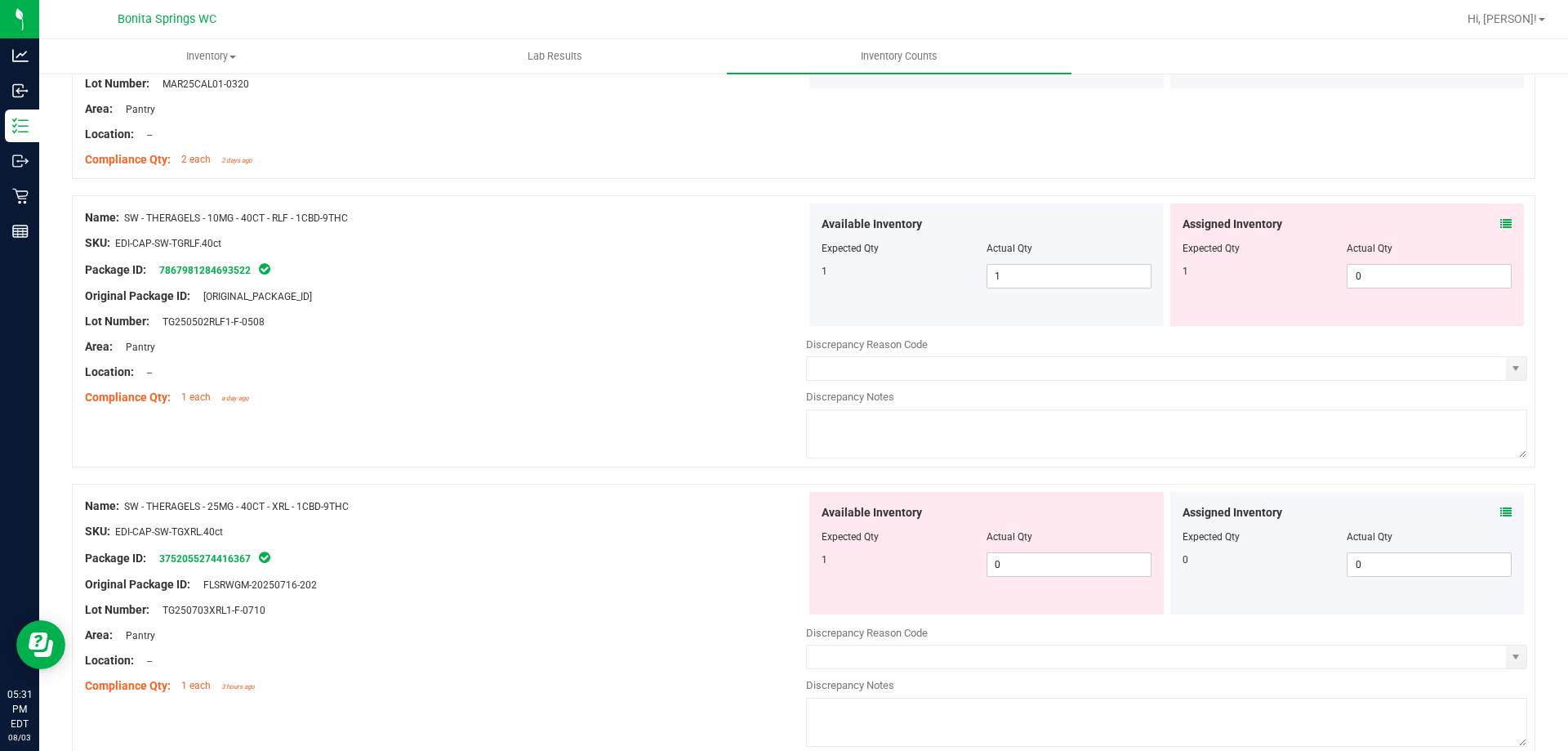 click at bounding box center [1506, 224] 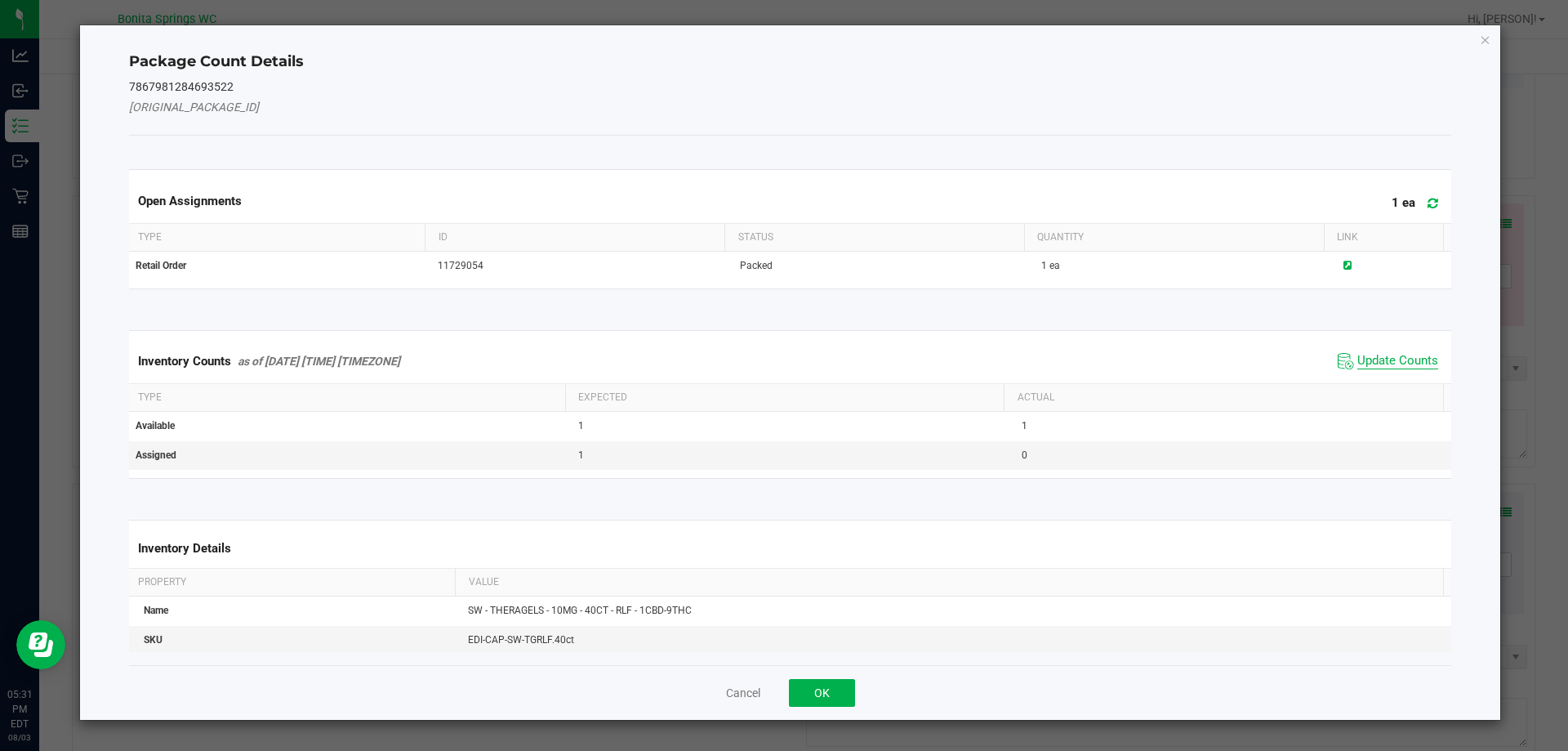 click on "Update Counts" 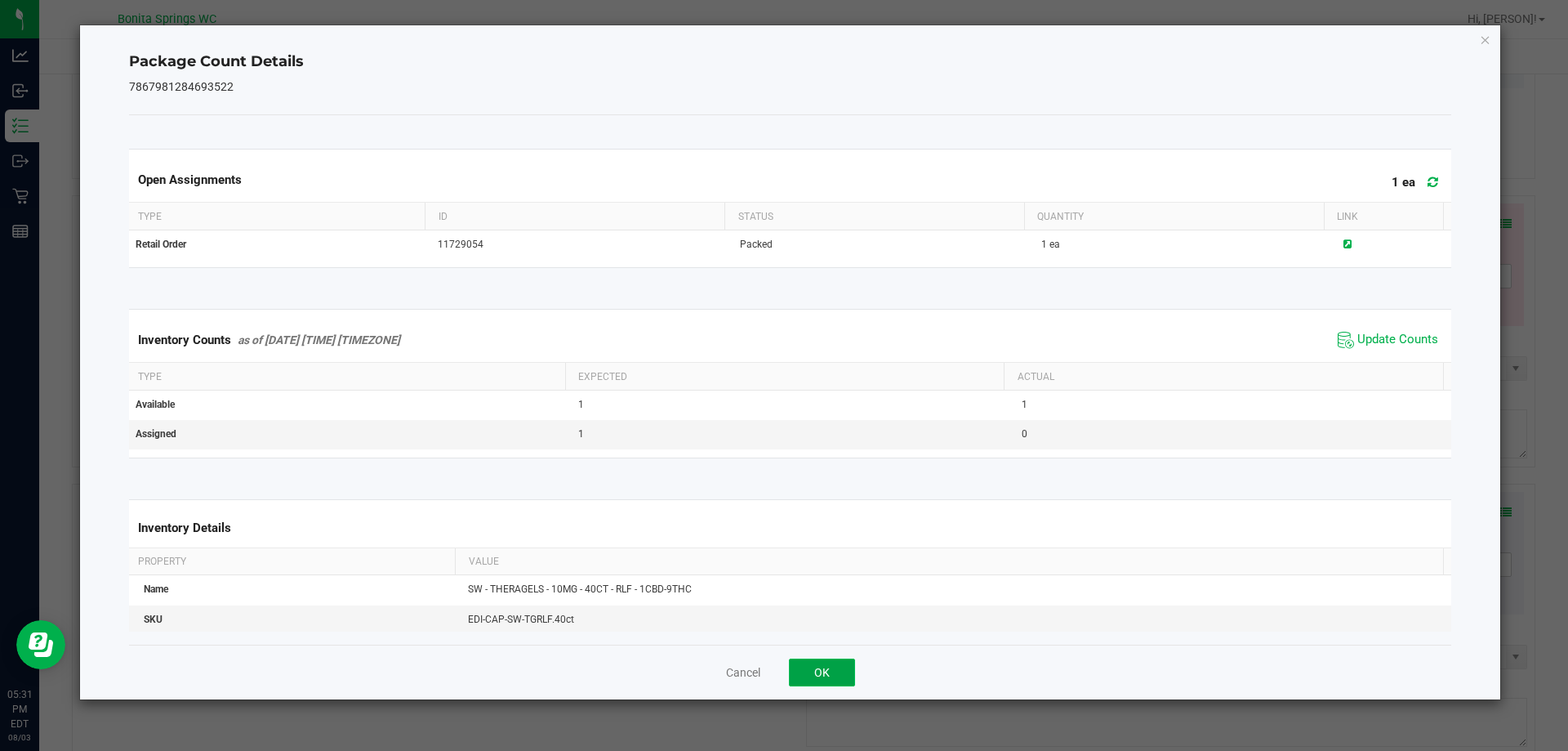 click on "OK" 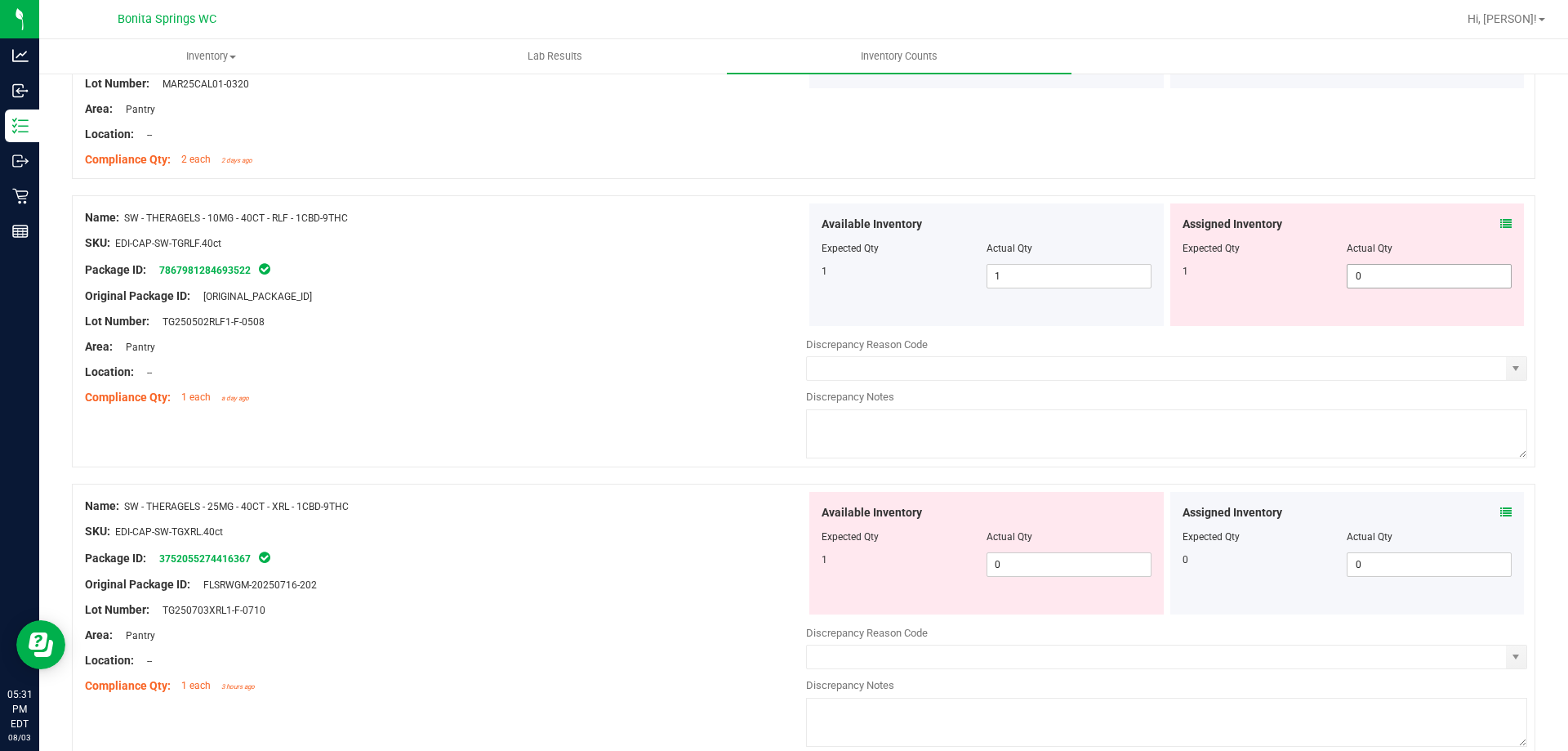 click on "0 0" at bounding box center [1429, 276] 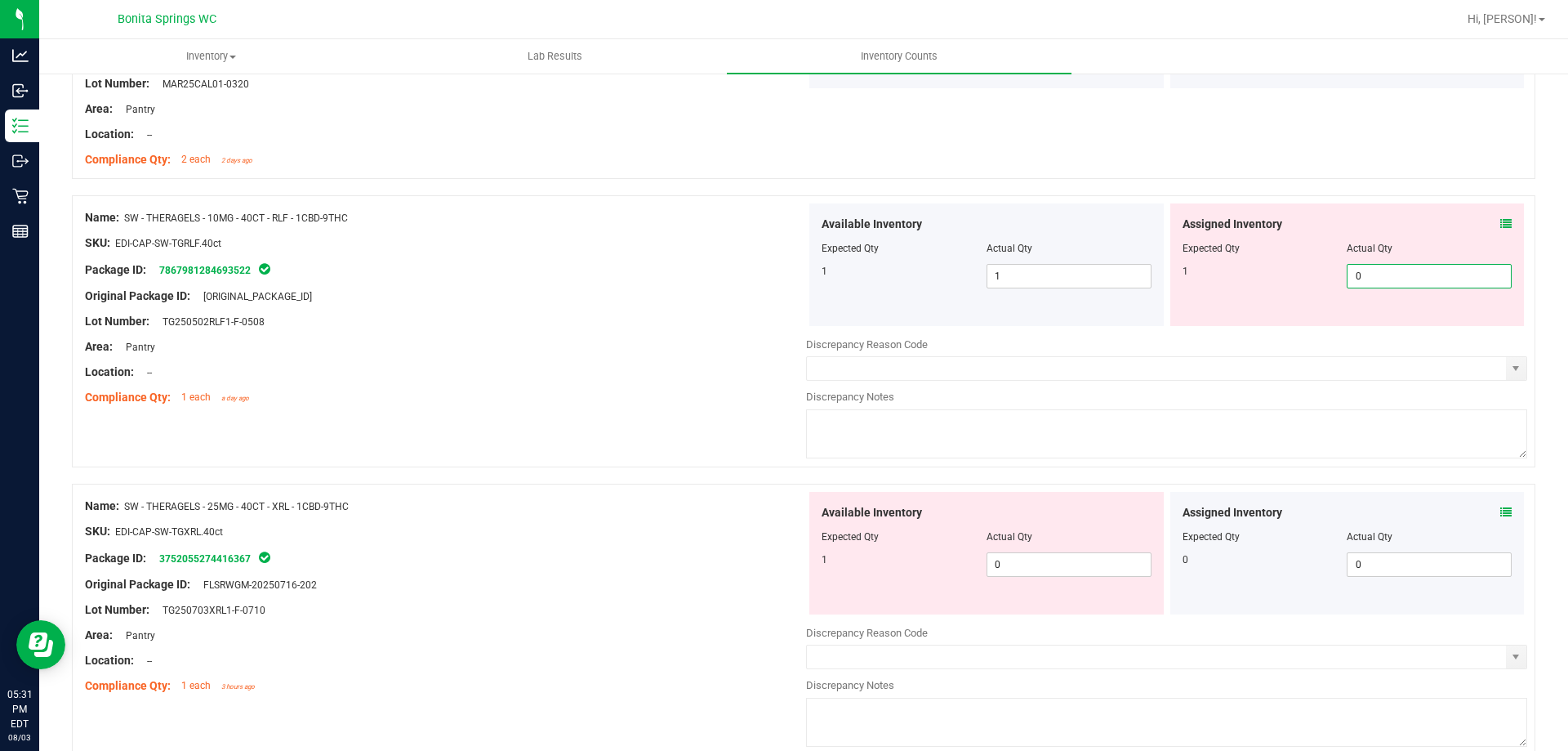 click on "0" at bounding box center (1429, 276) 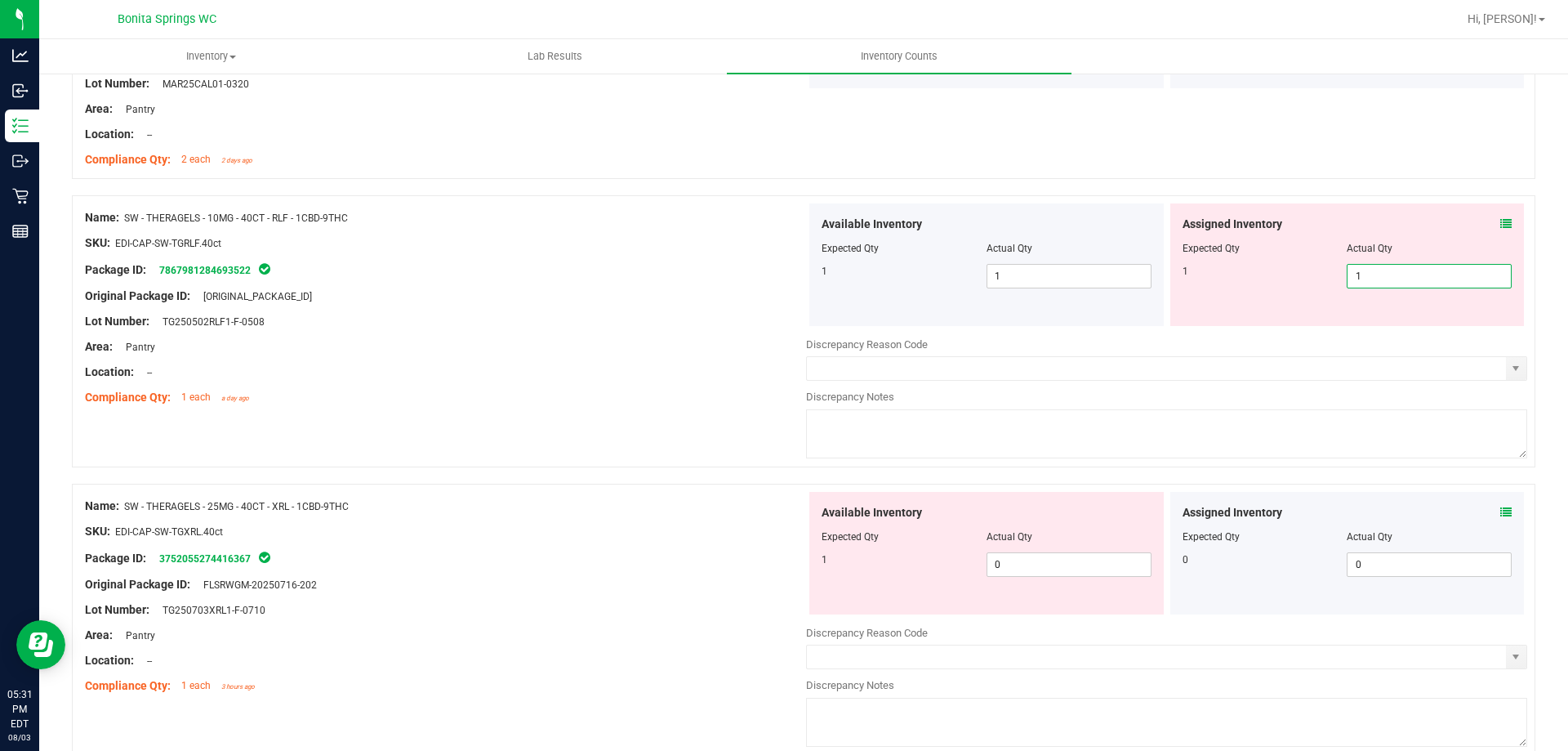 type on "1" 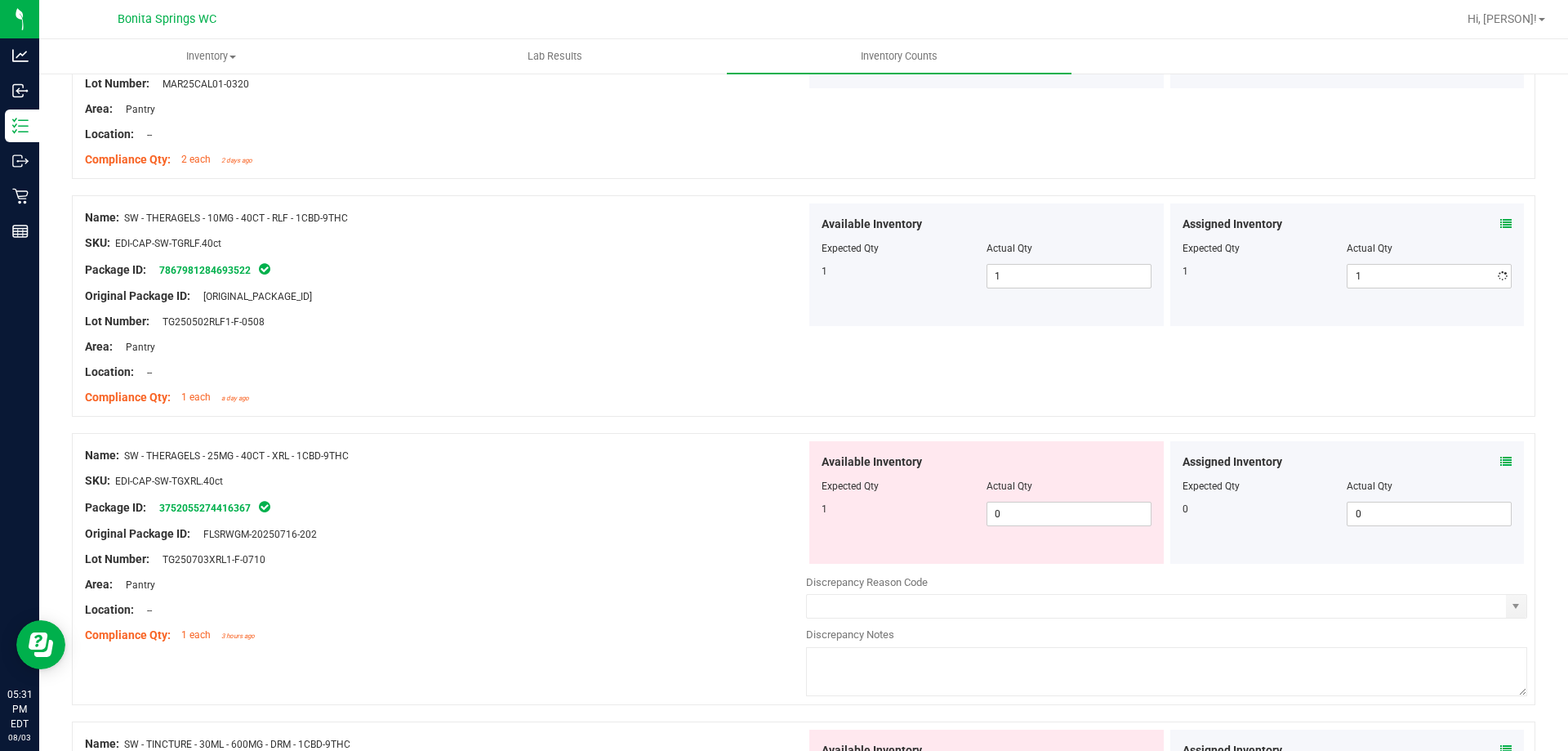 click on "1
1 1" at bounding box center (1348, 276) 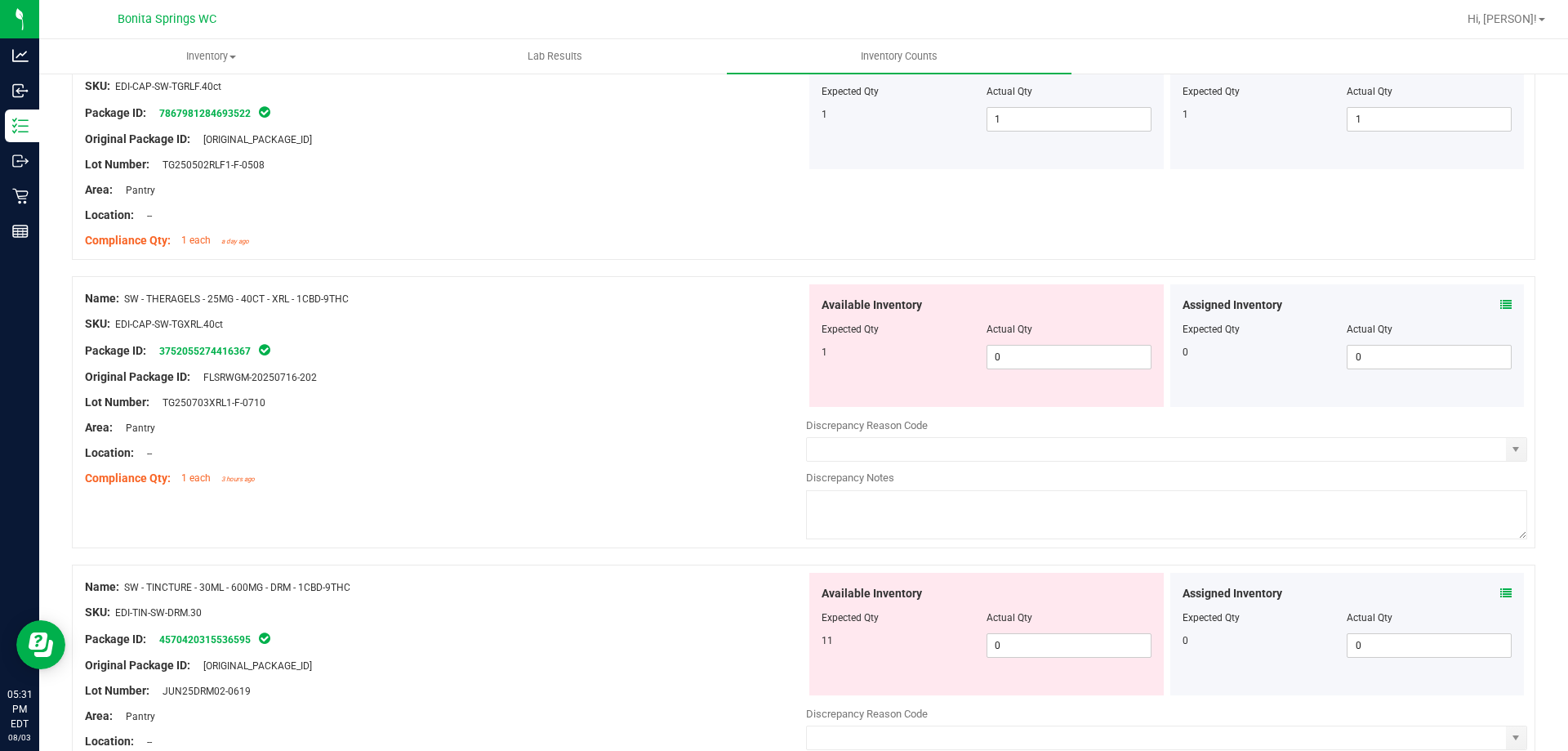 scroll, scrollTop: 2288, scrollLeft: 0, axis: vertical 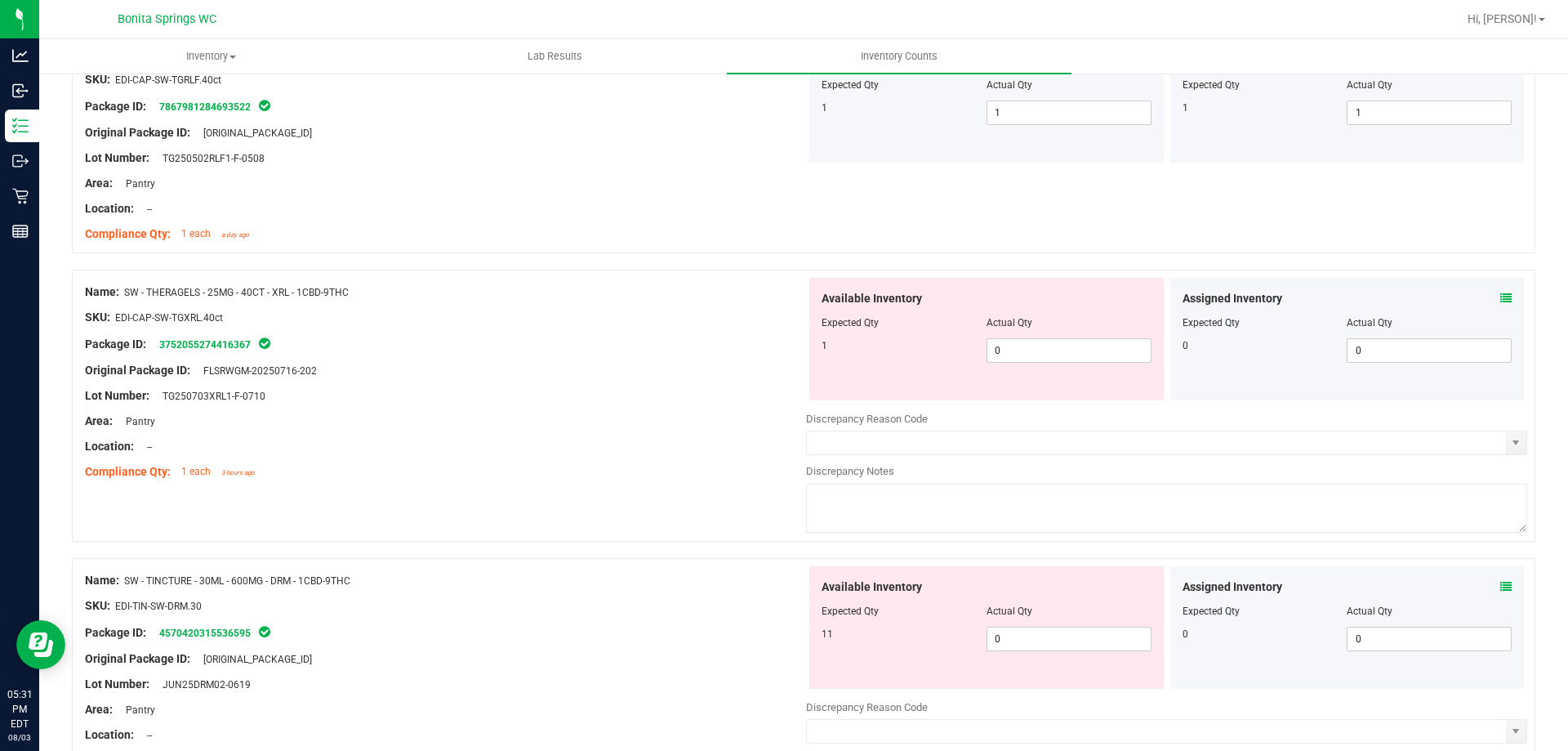 click at bounding box center (1506, 298) 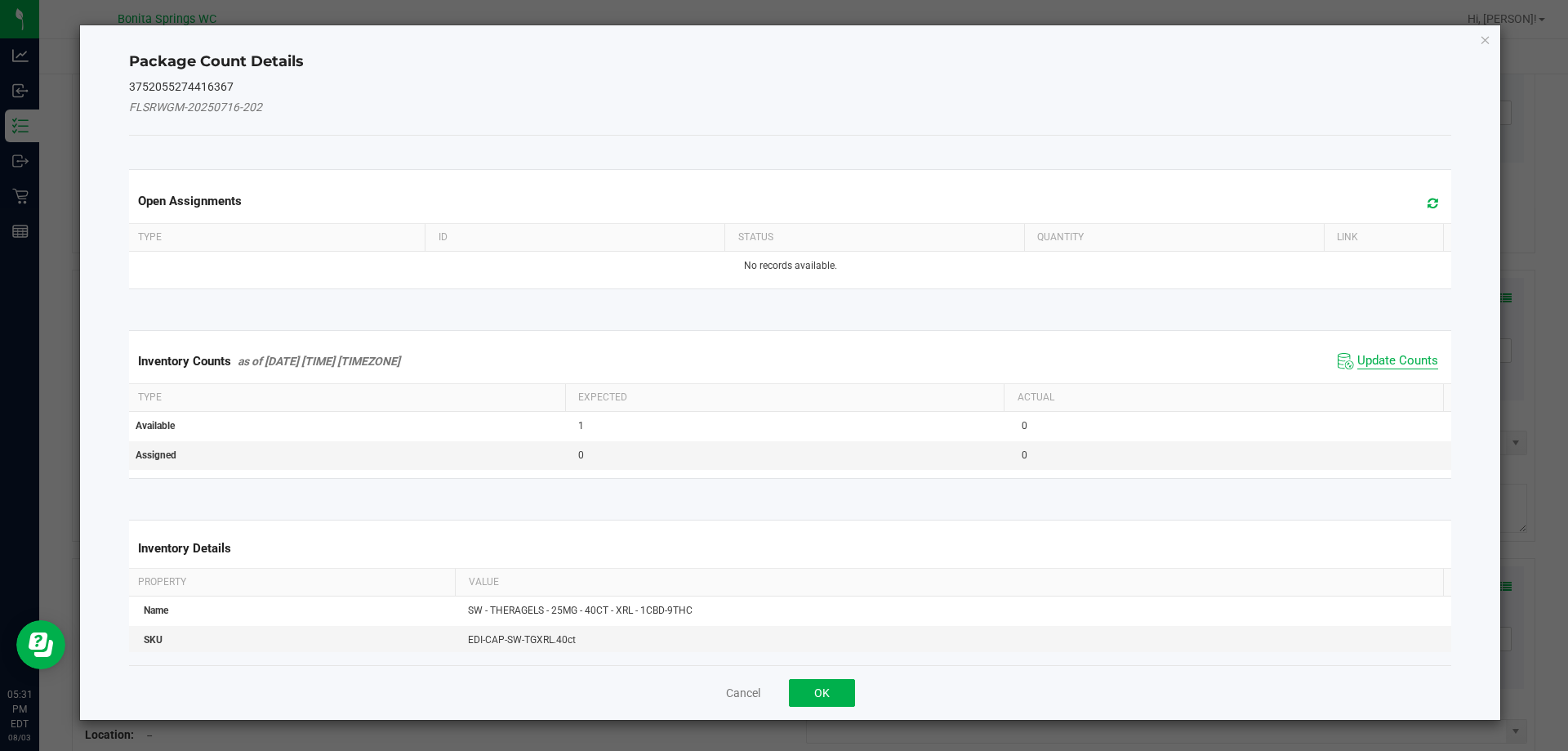click on "Update Counts" 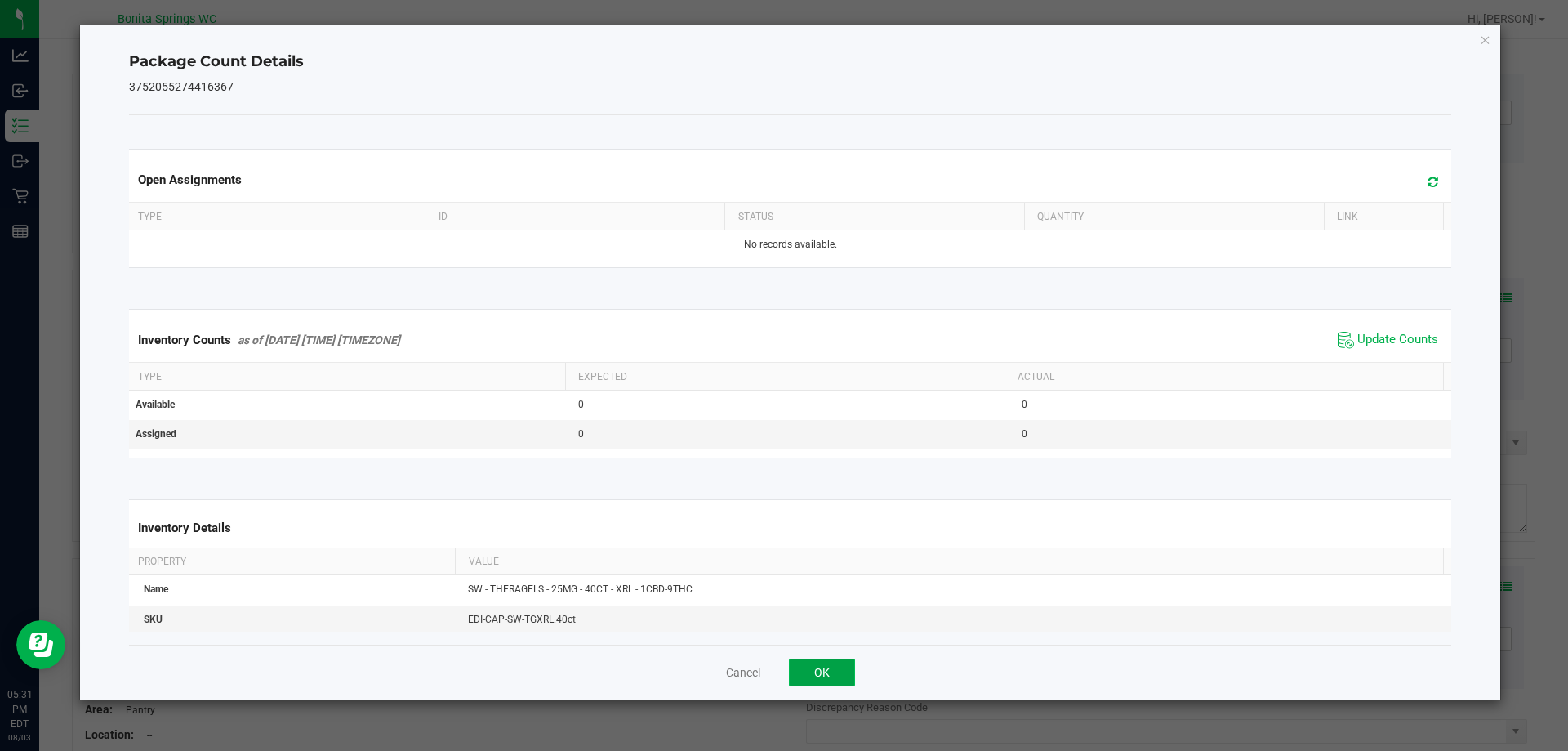 click on "OK" 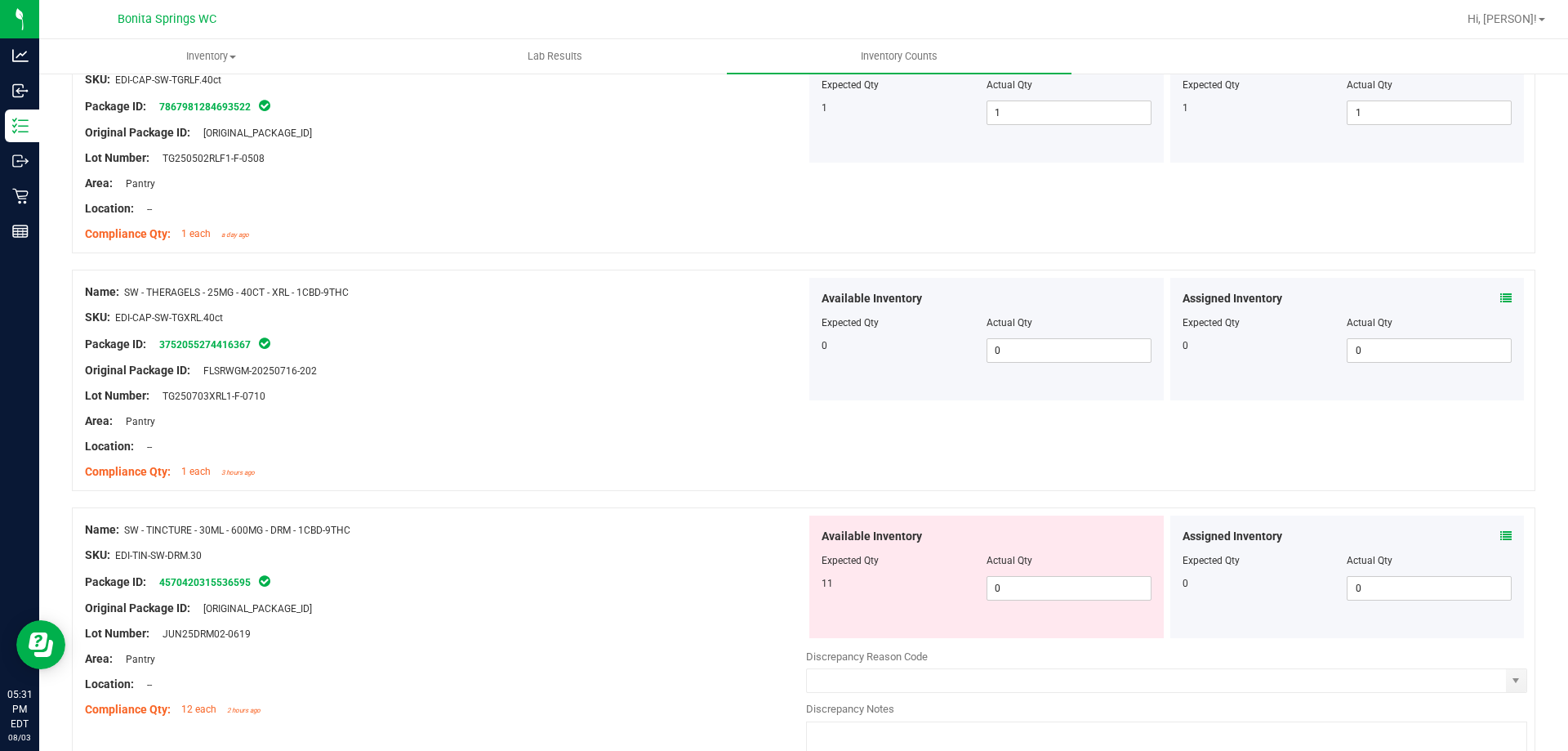 scroll, scrollTop: 2206, scrollLeft: 0, axis: vertical 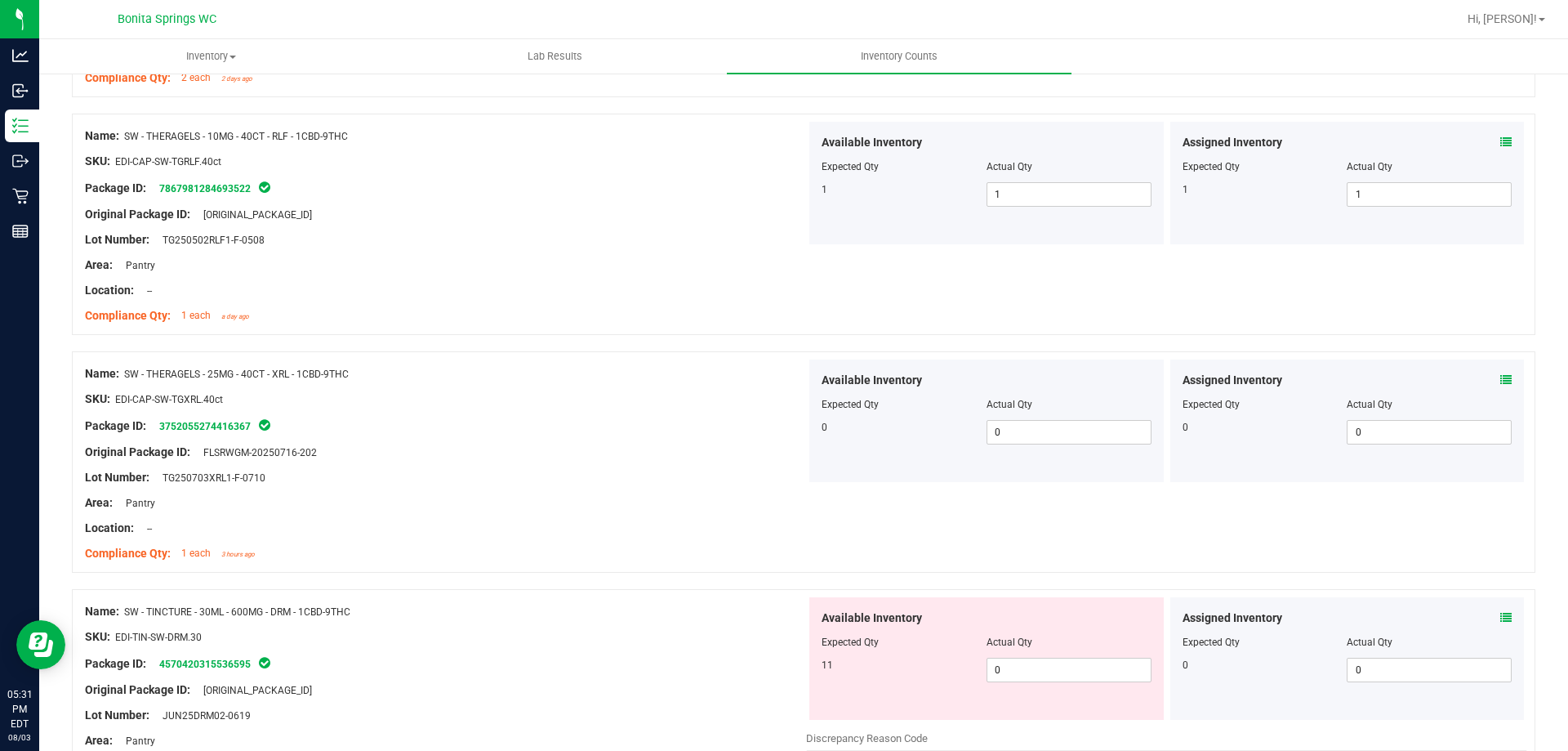 click on "Available Inventory" at bounding box center (987, 380) 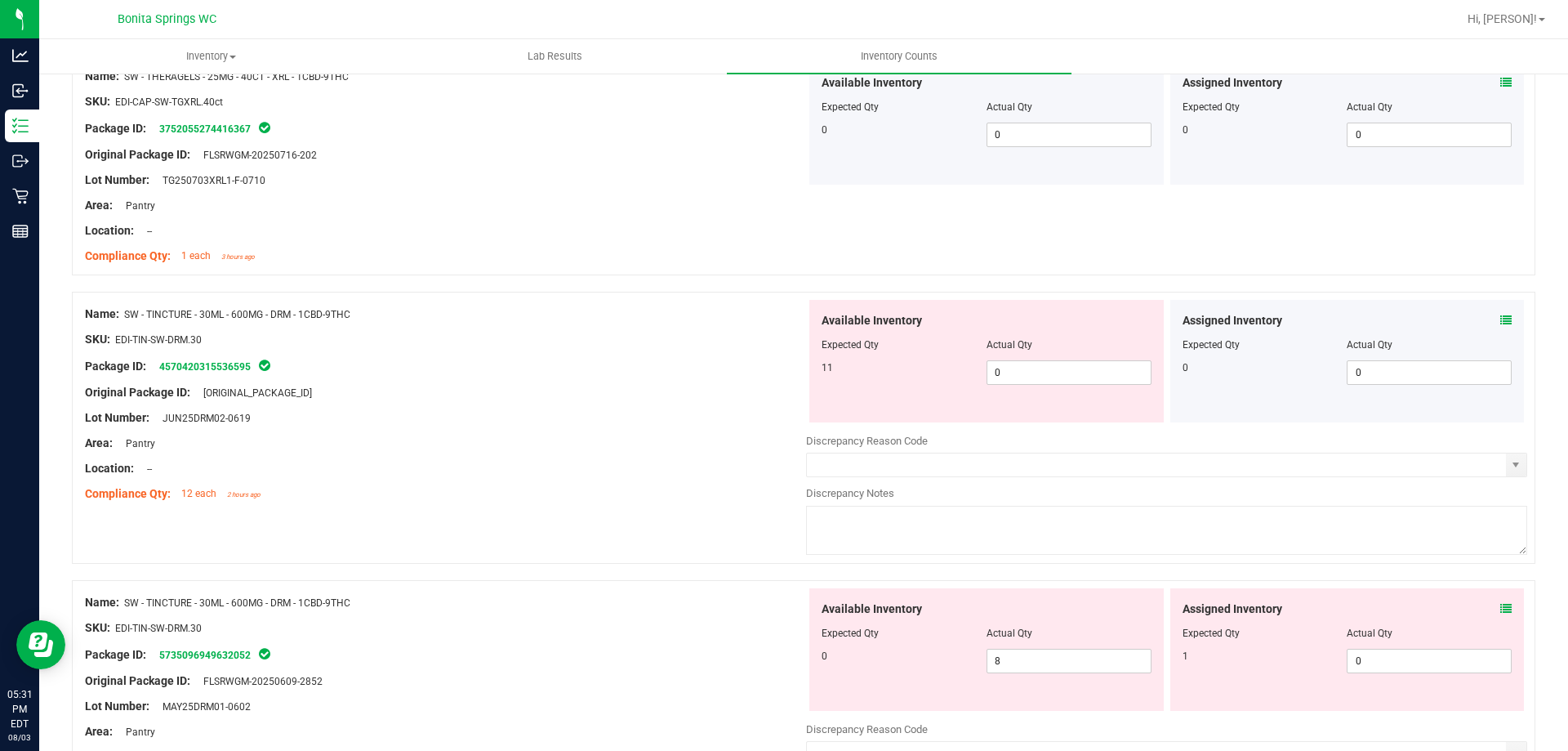 scroll, scrollTop: 2533, scrollLeft: 0, axis: vertical 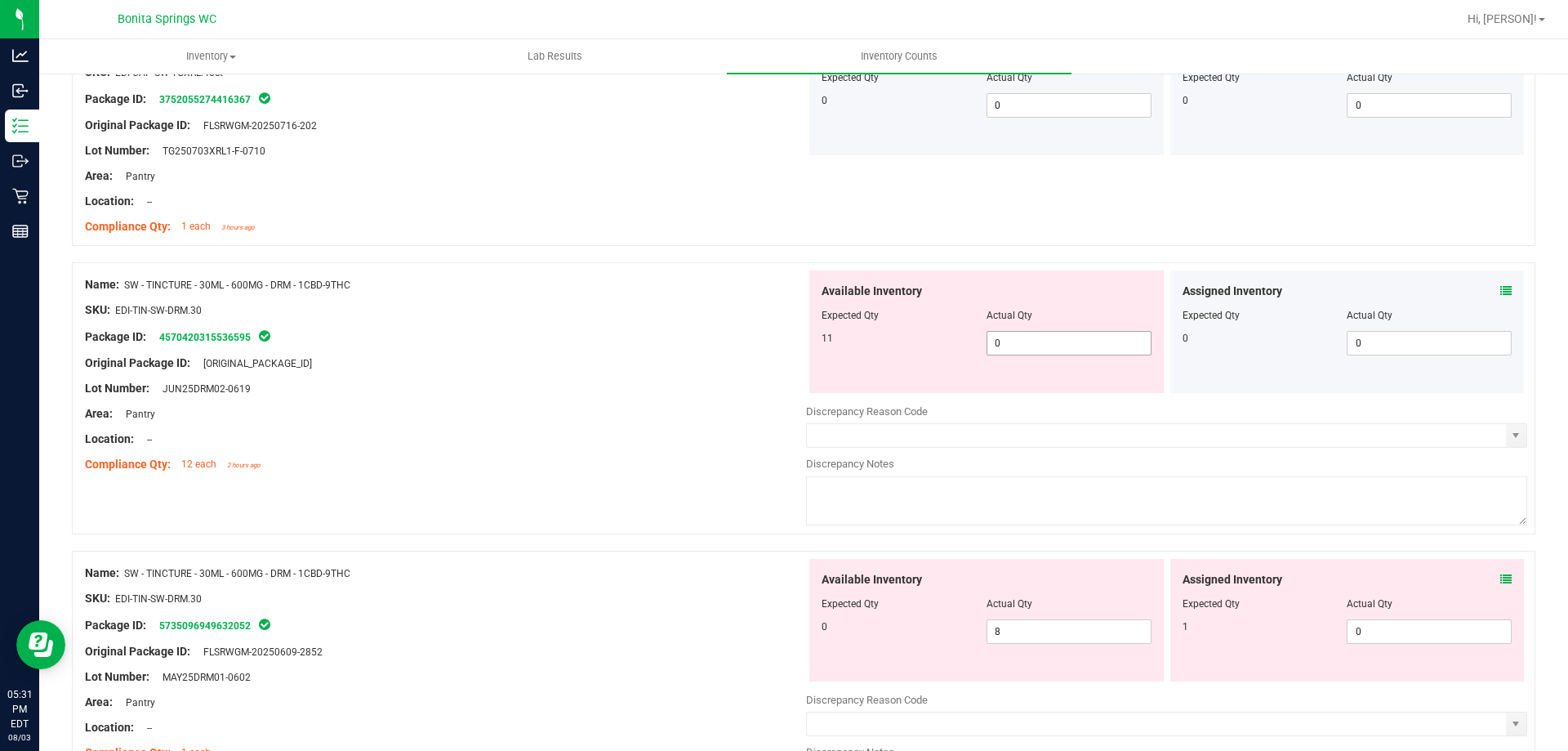 click on "0 0" at bounding box center (1069, 343) 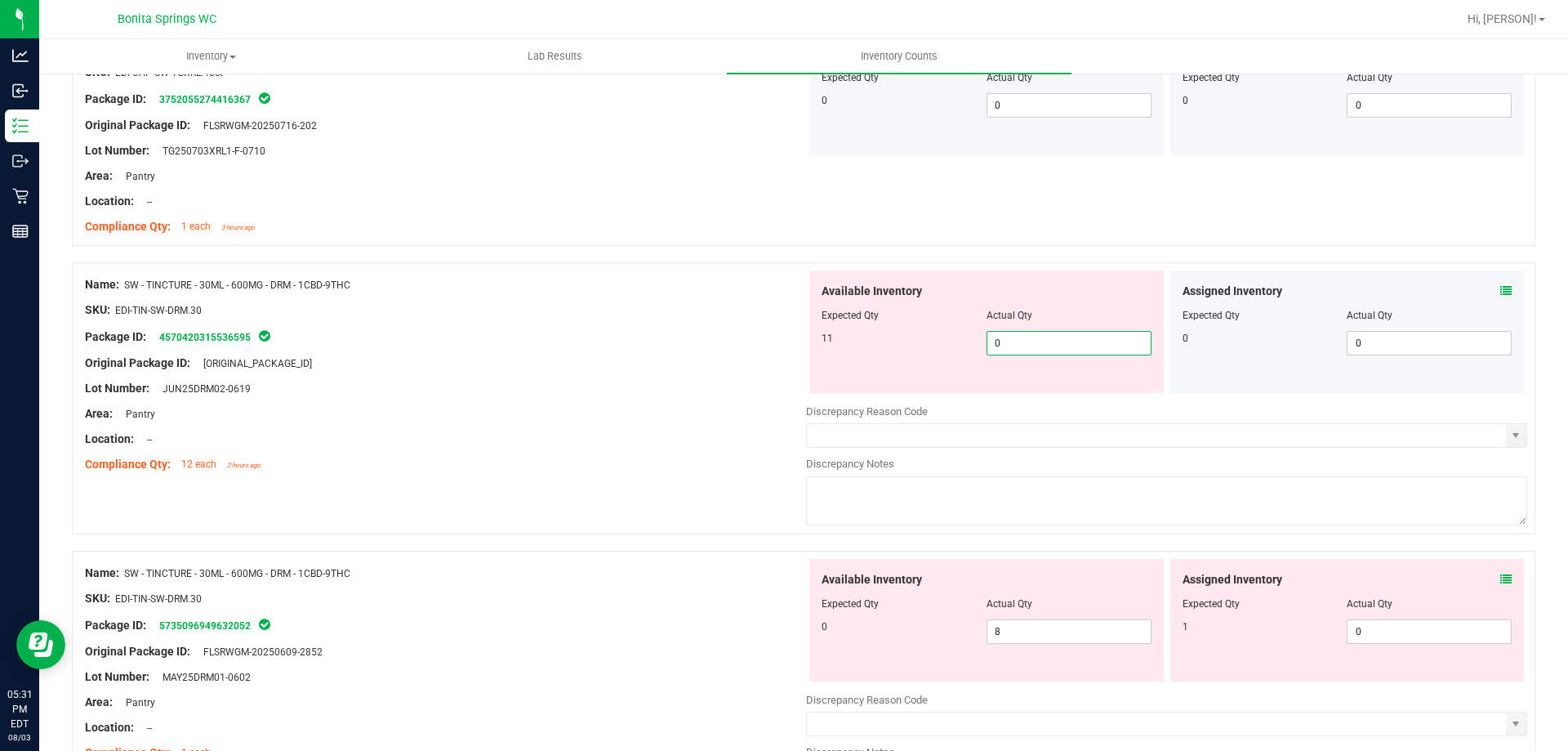 click on "0" at bounding box center [1069, 343] 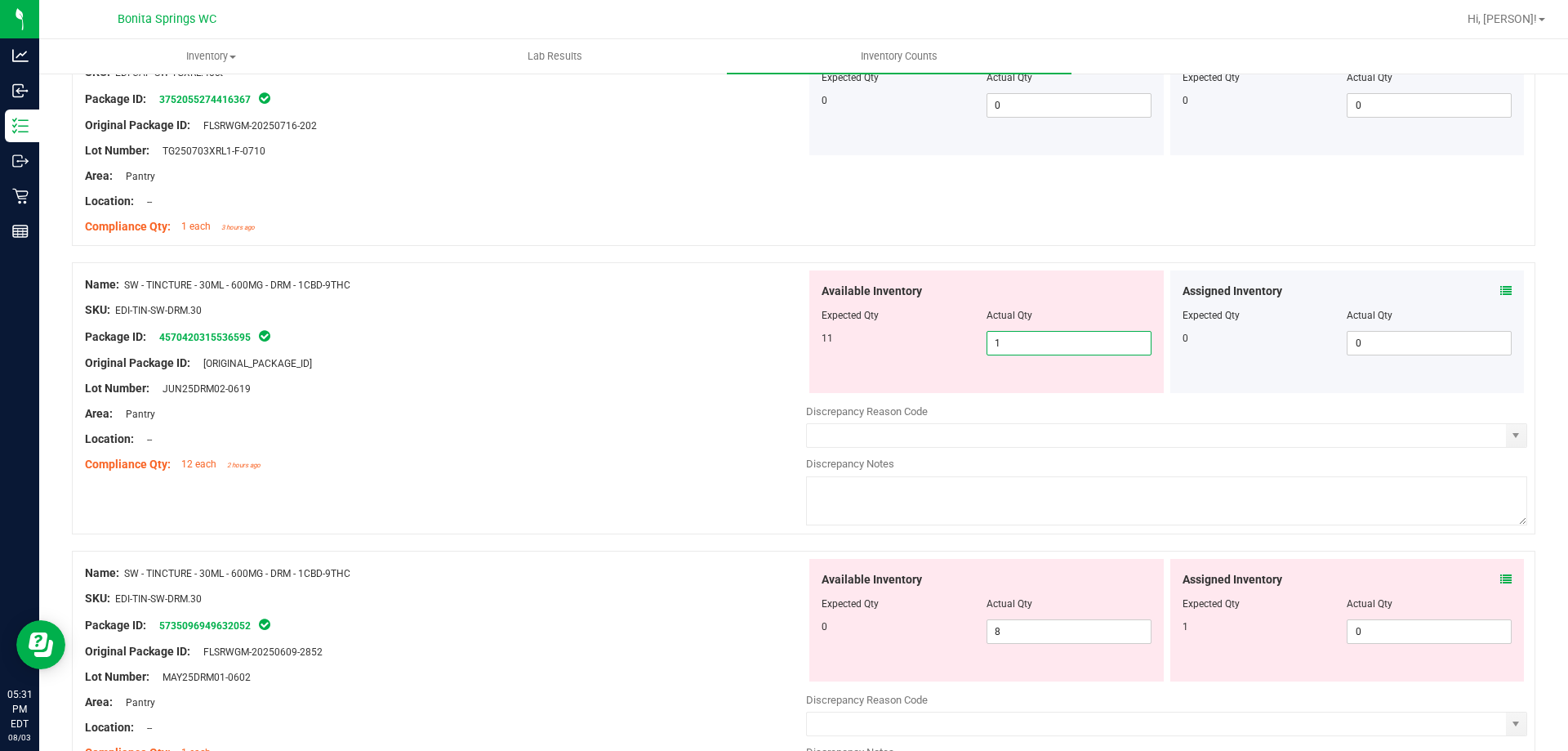 type on "11" 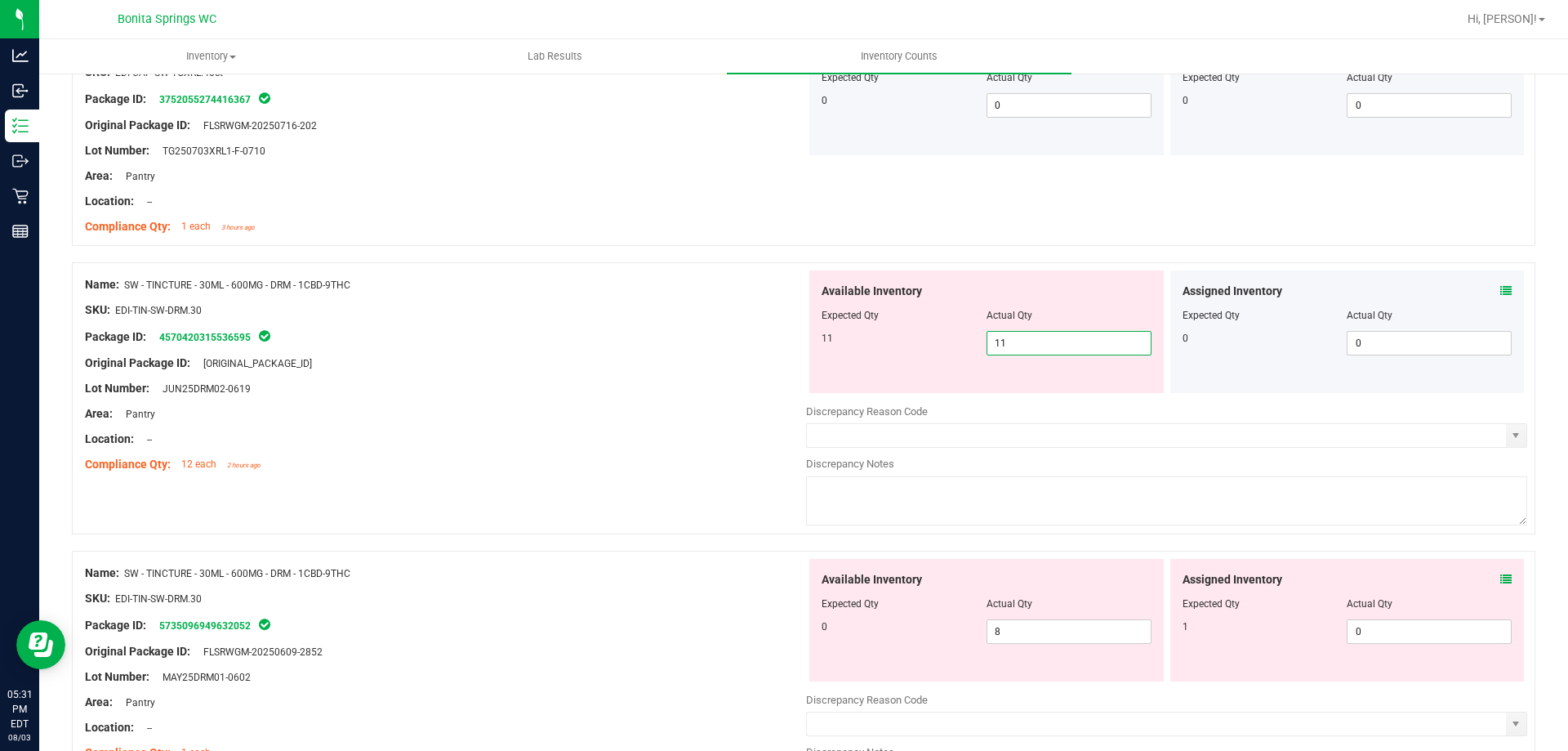 type on "11" 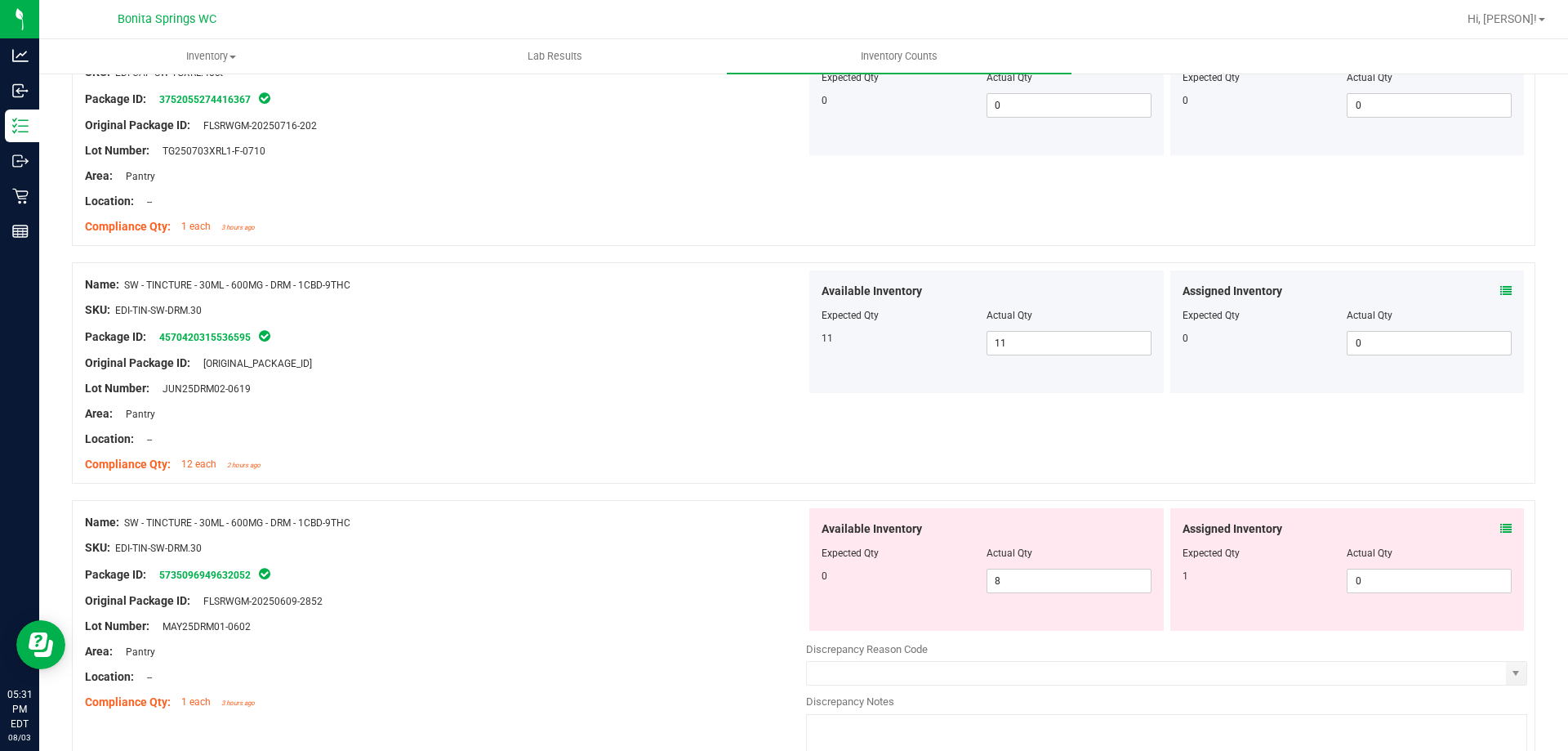 click at bounding box center [1506, 291] 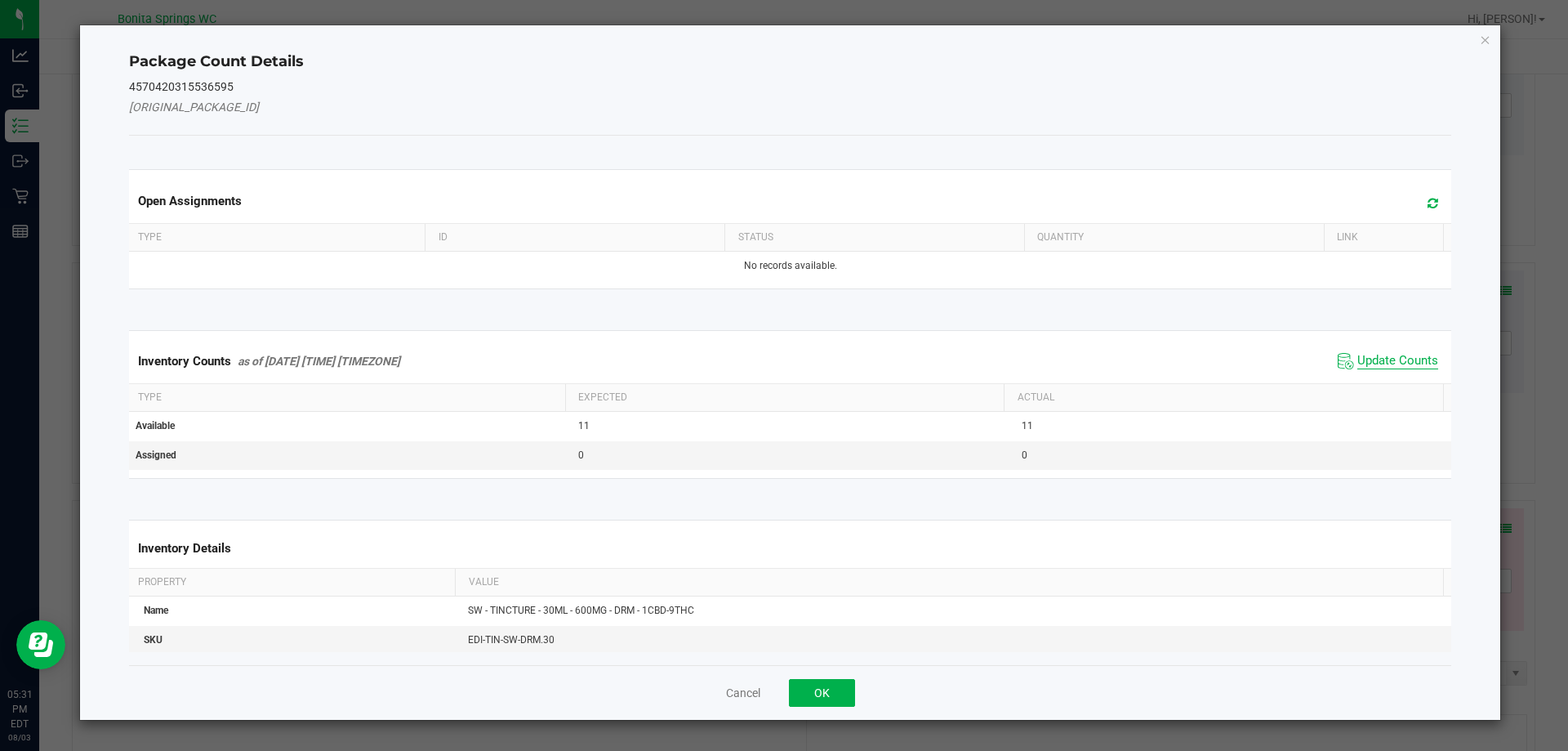 click on "Update Counts" 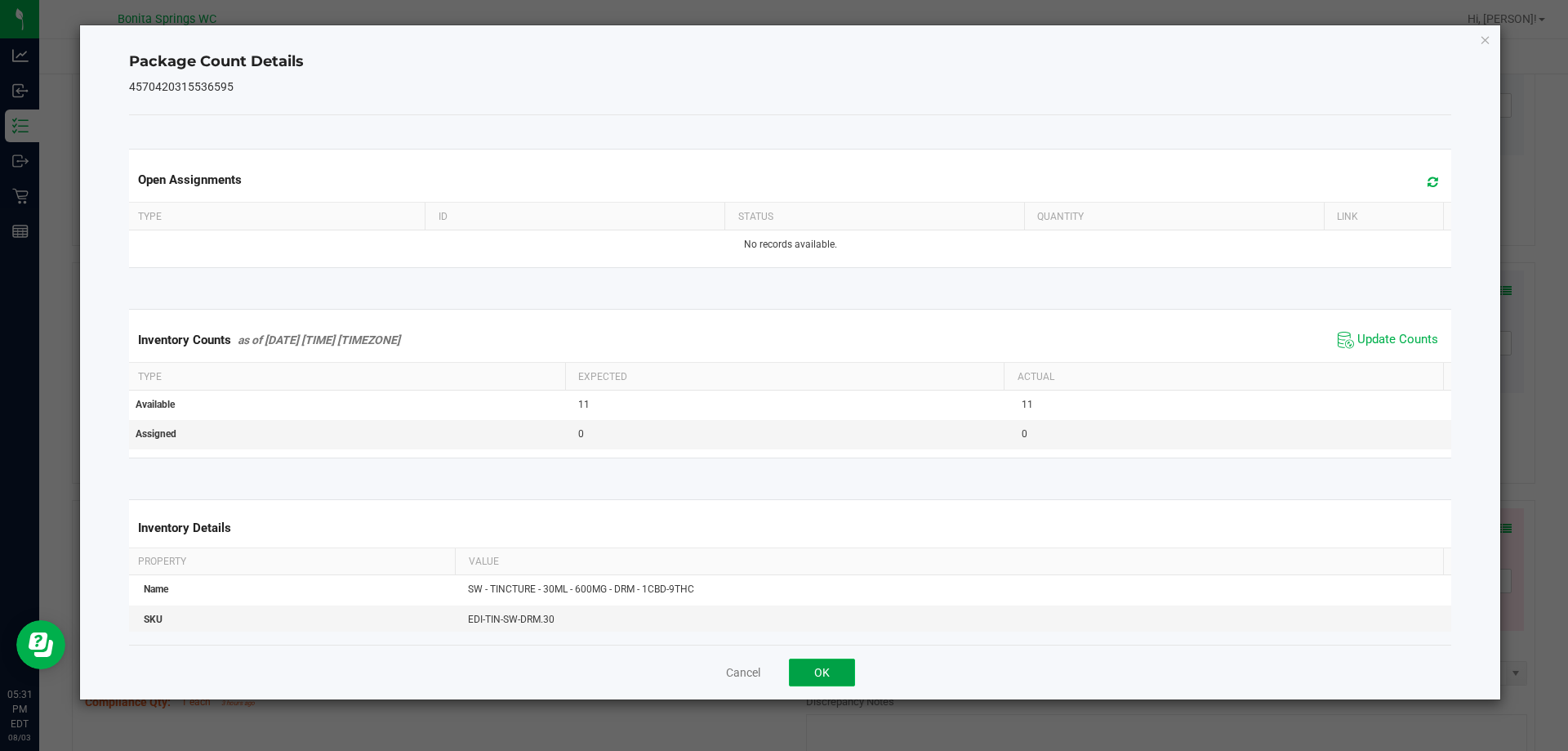 click on "OK" 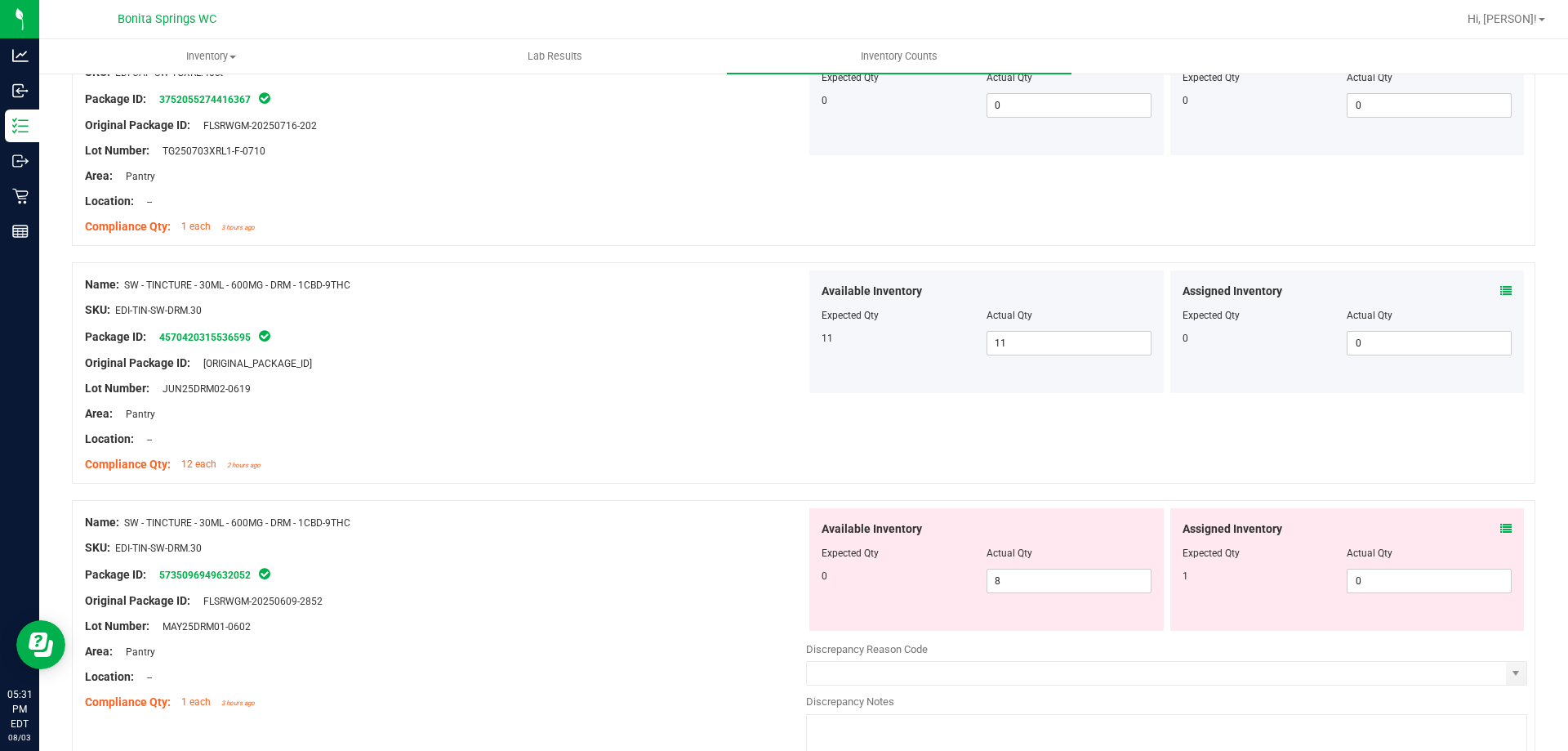 click on "Name:
SW - TINCTURE - 30ML - 600MG - DRM - 1CBD-9THC
SKU:
EDI-TIN-SW-DRM.30
Package ID:
4570420315536595
Original Package ID:
FLSRWGM-20250625-1045
Lot Number:
JUN25DRM02-0619" at bounding box center (445, 374) 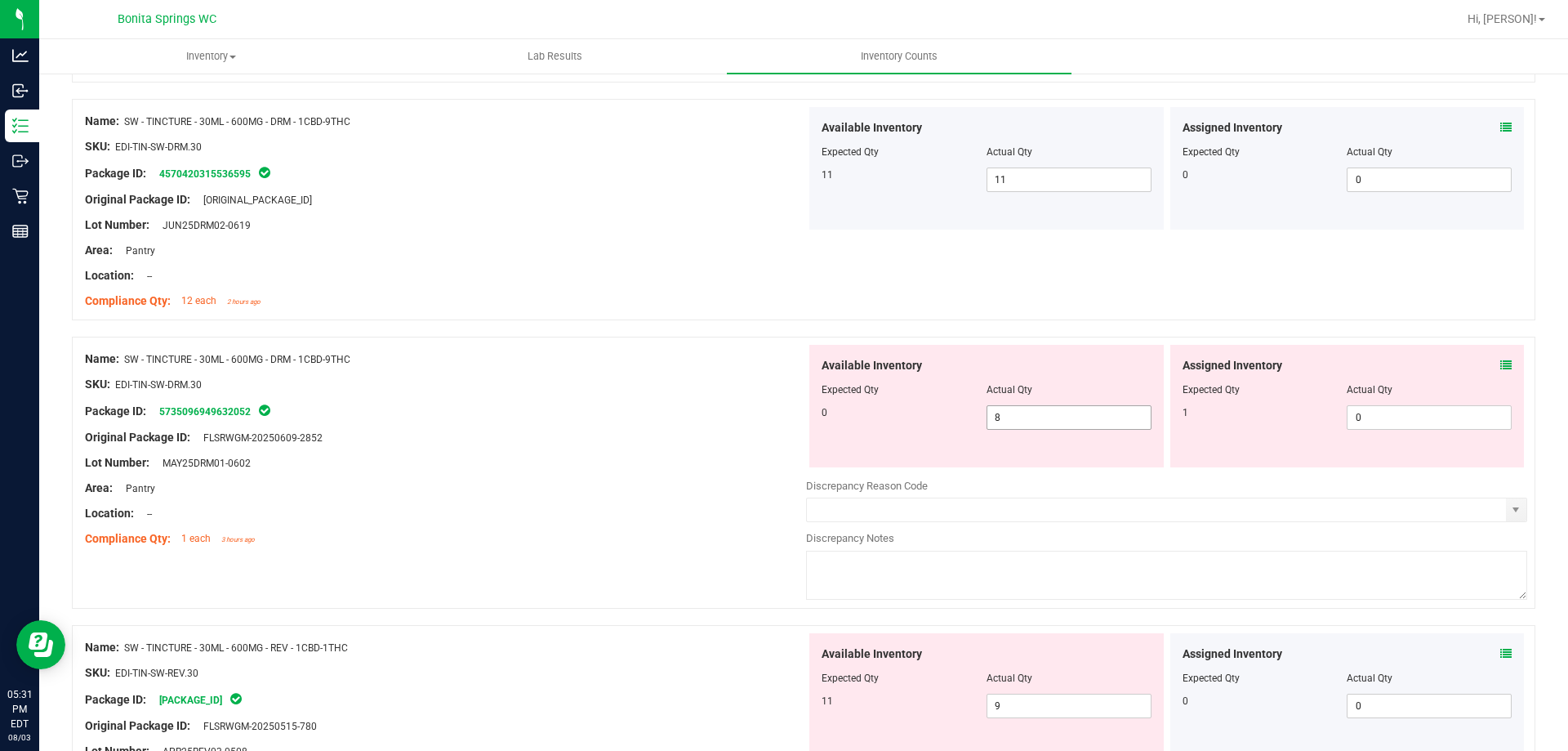 click on "8 8" at bounding box center [1069, 418] 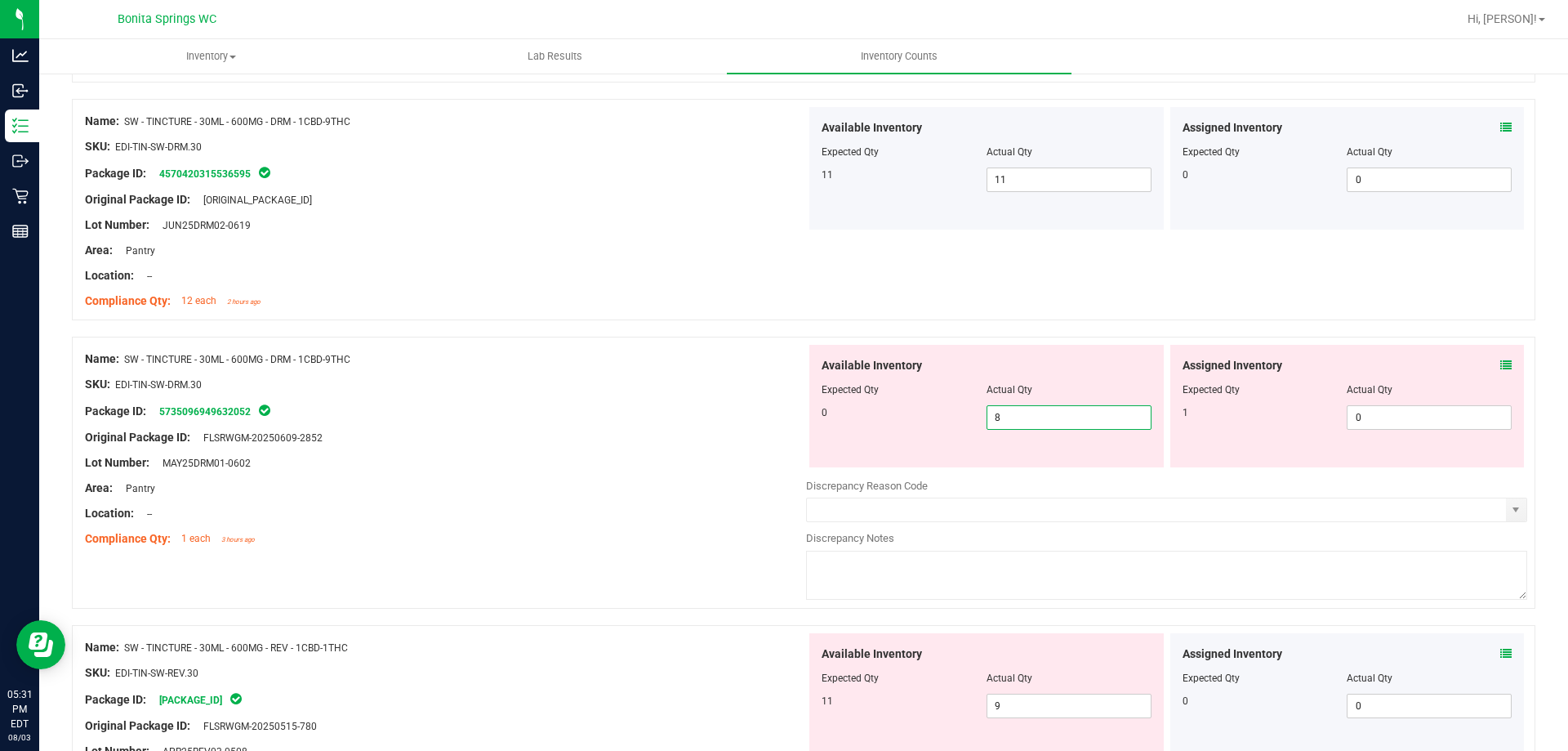 click on "8" at bounding box center (1069, 418) 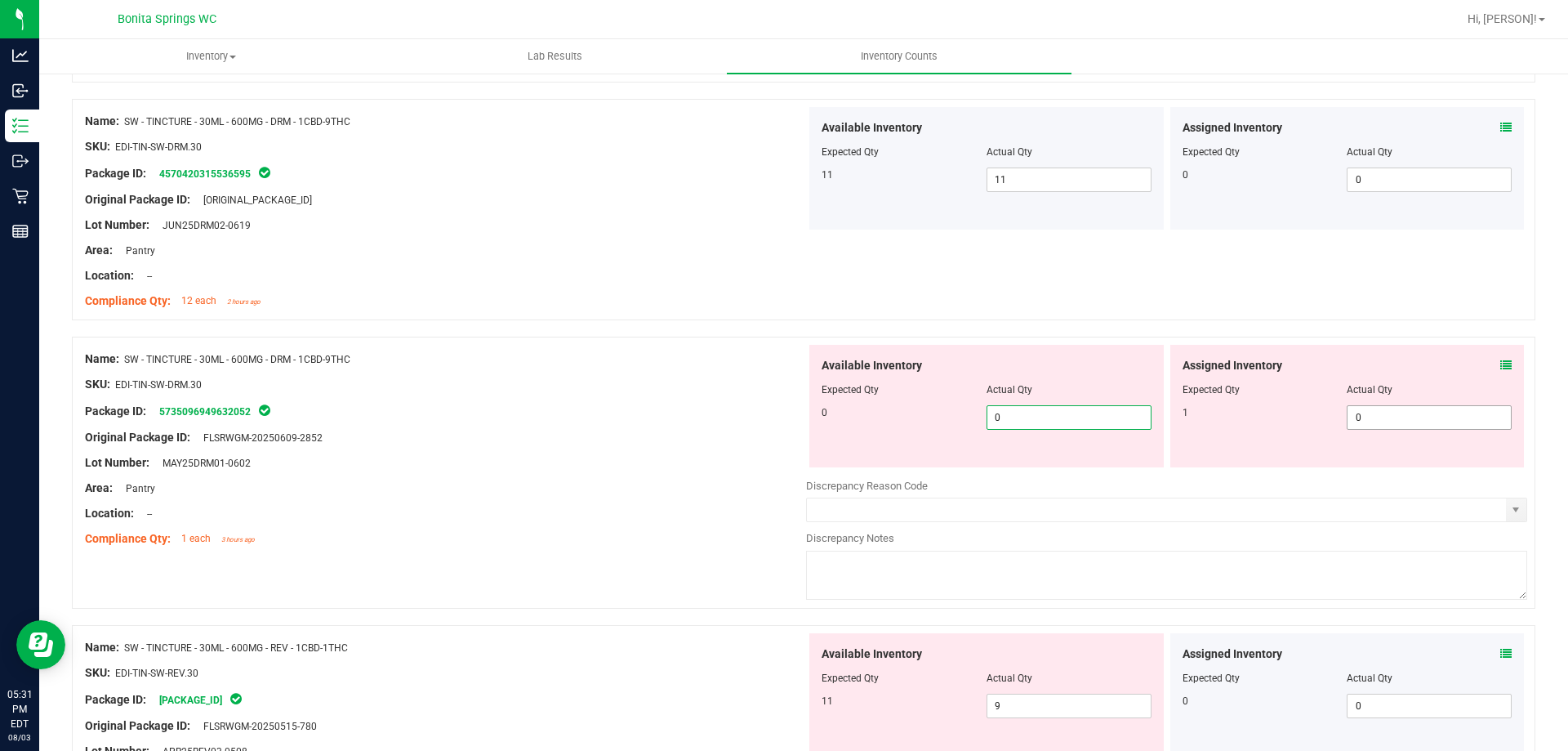 type on "0" 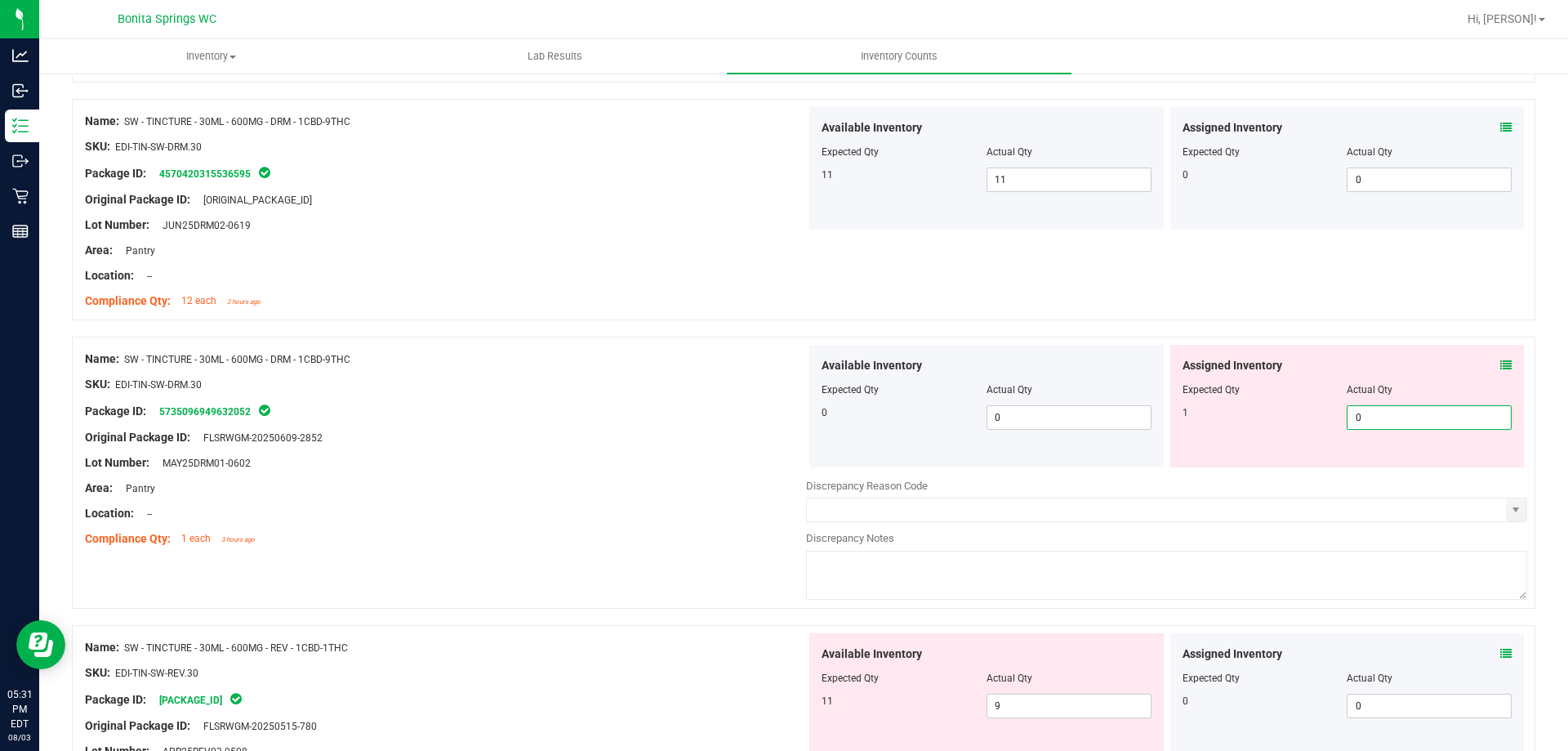 click on "0" at bounding box center [1429, 418] 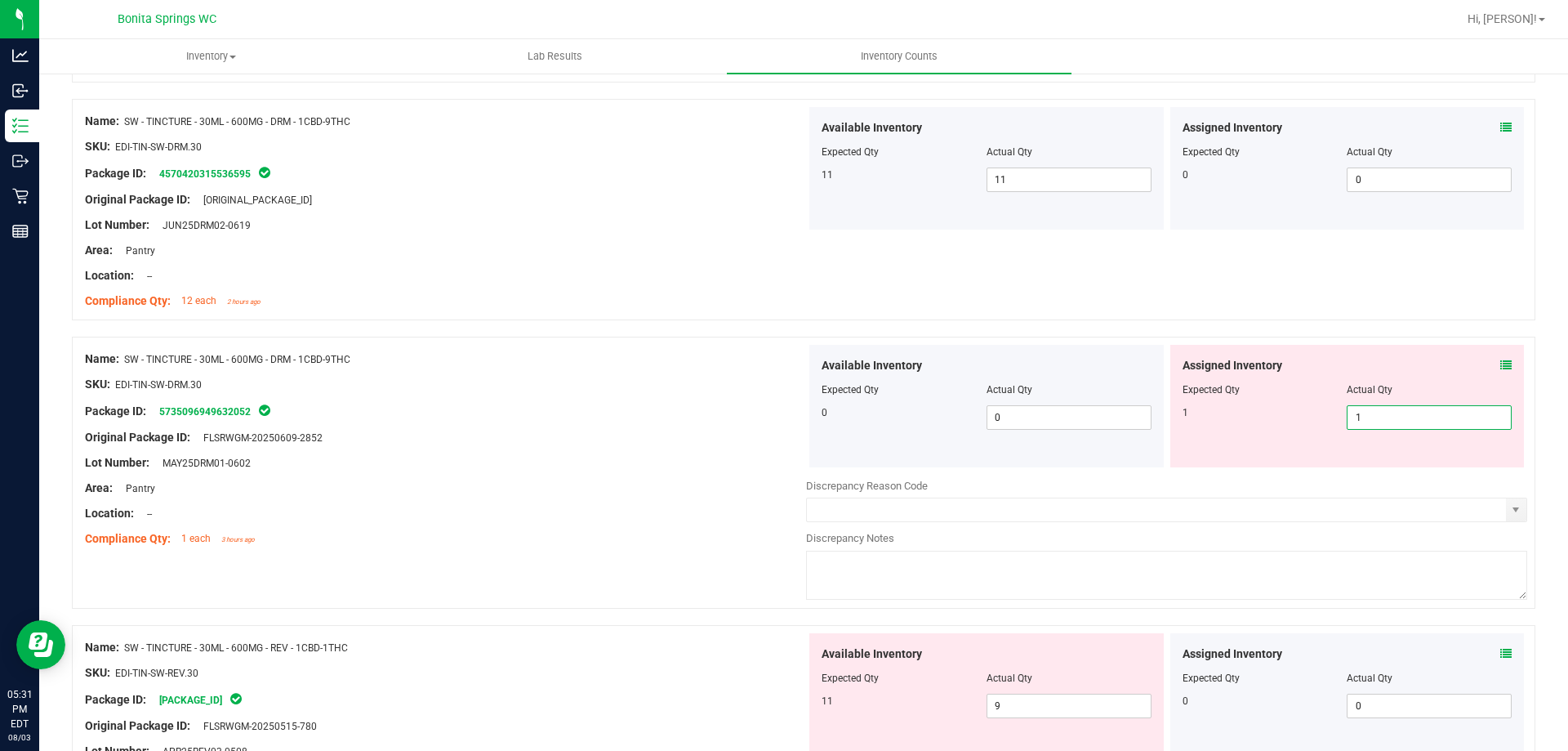 type on "1" 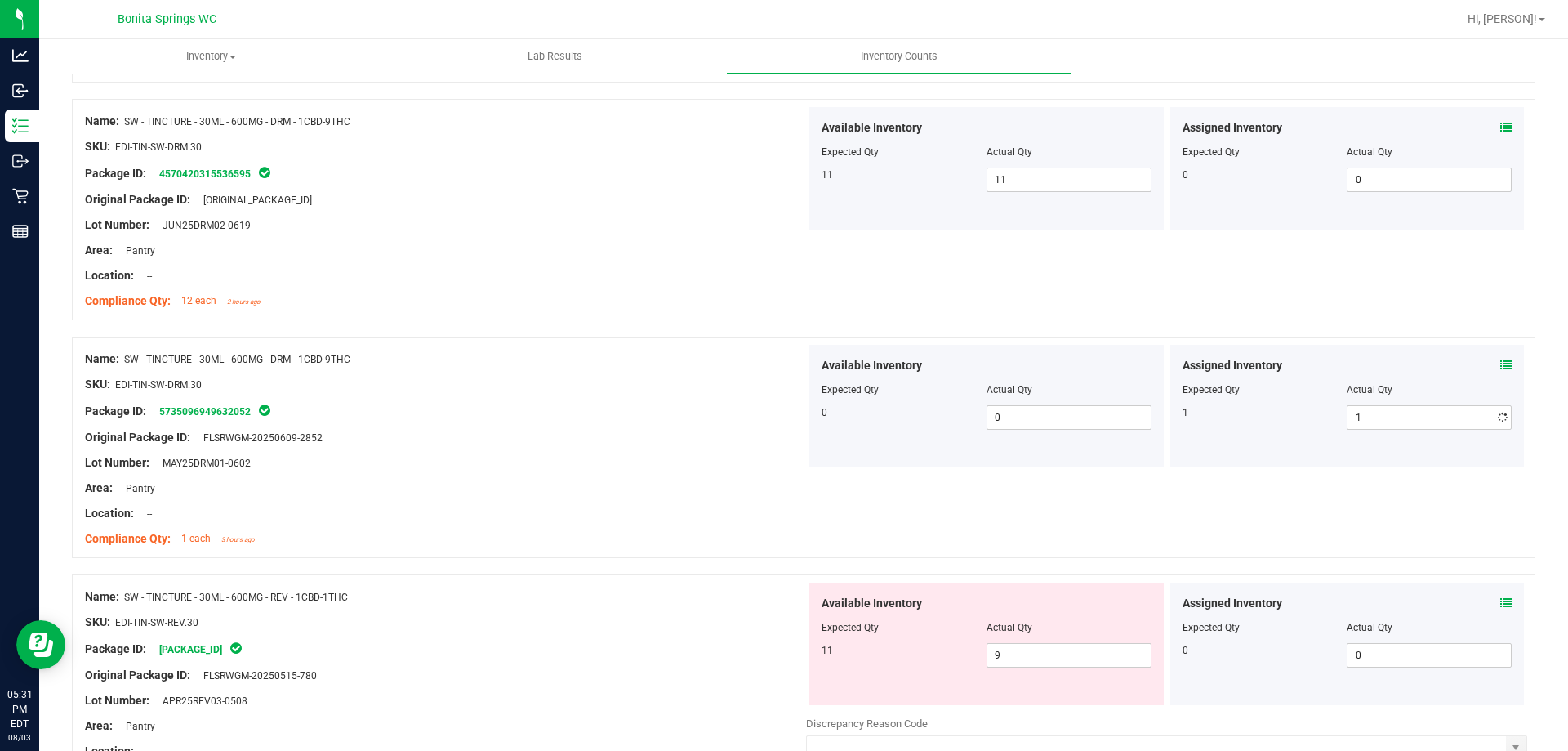 click on "1" at bounding box center [1265, 413] 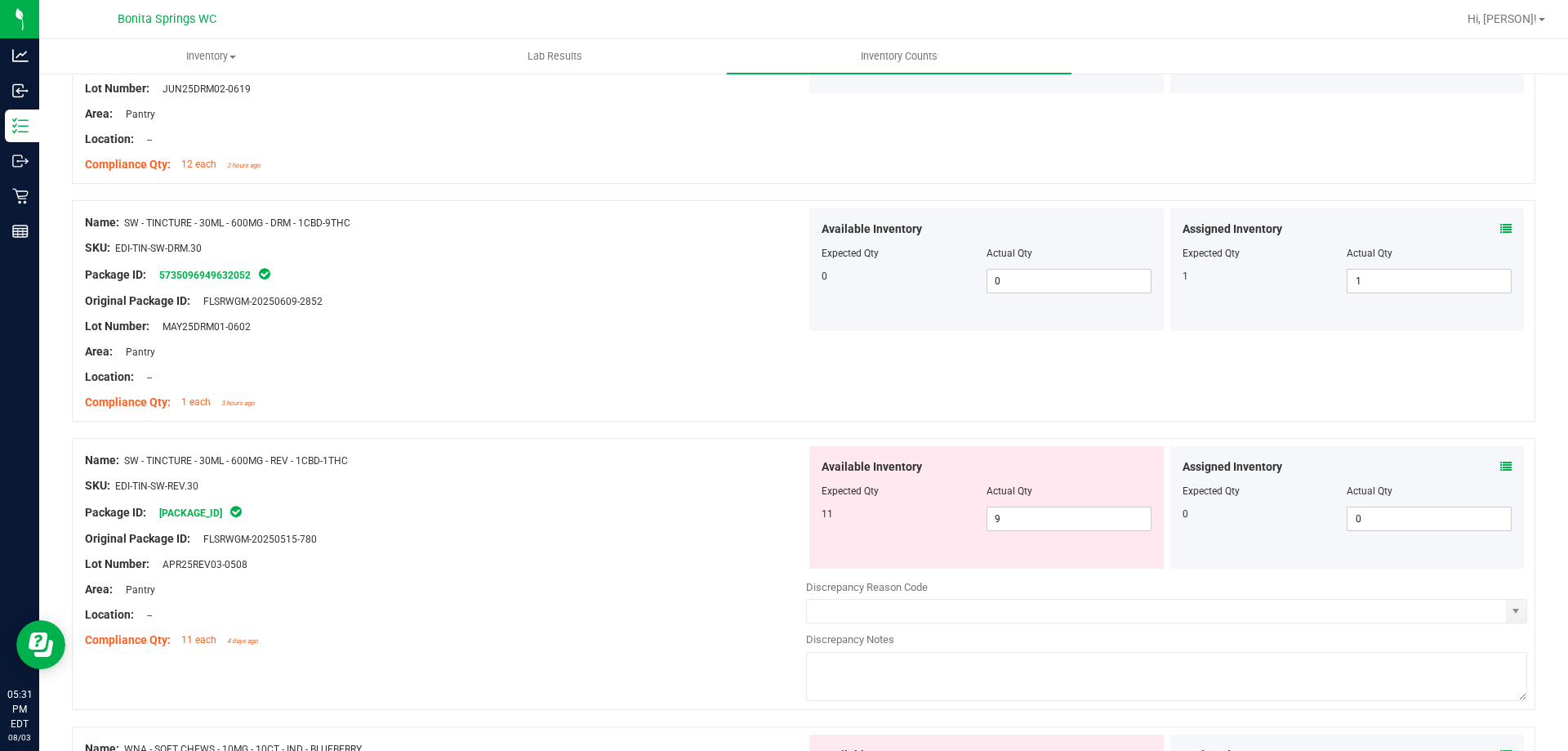 scroll, scrollTop: 2860, scrollLeft: 0, axis: vertical 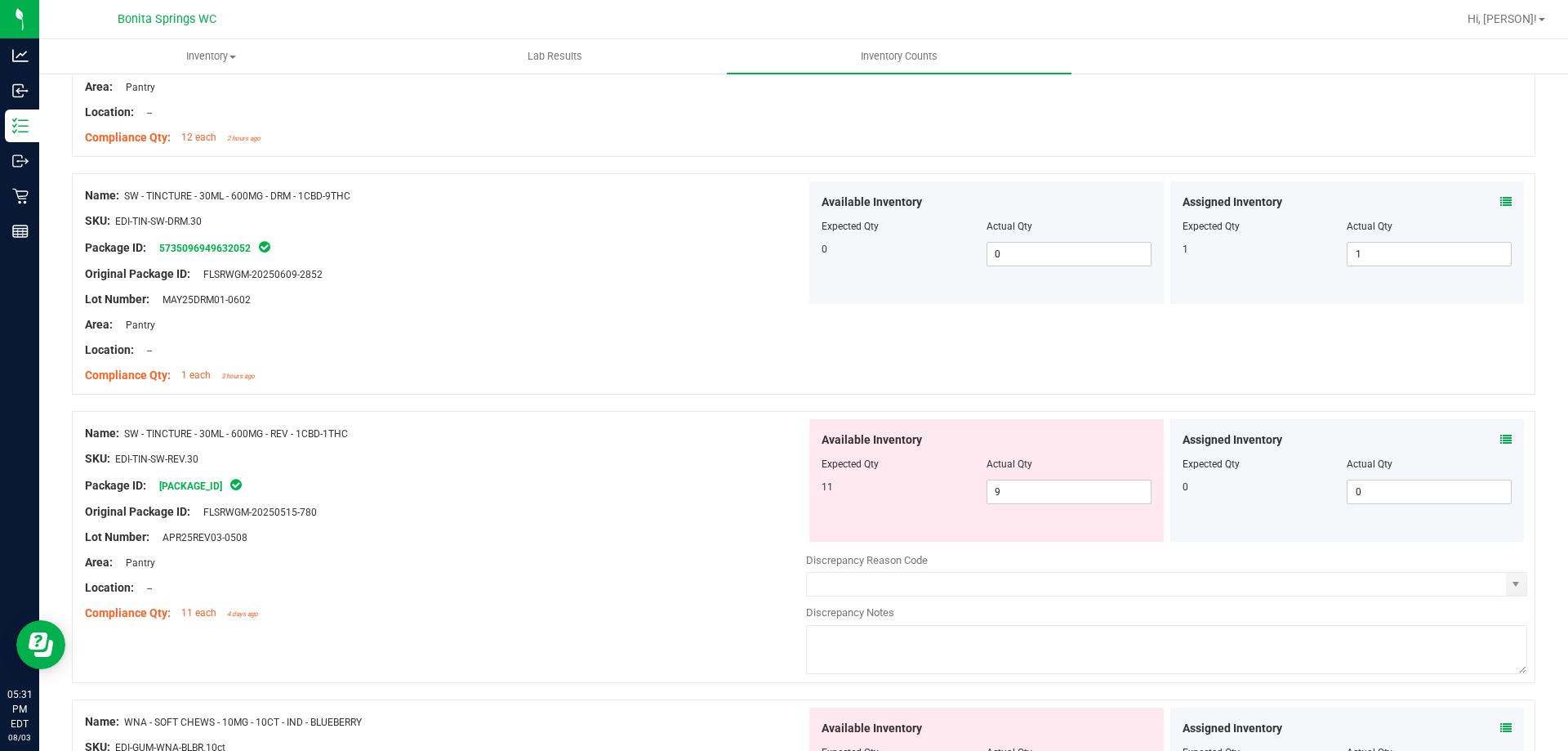 click at bounding box center (1506, 440) 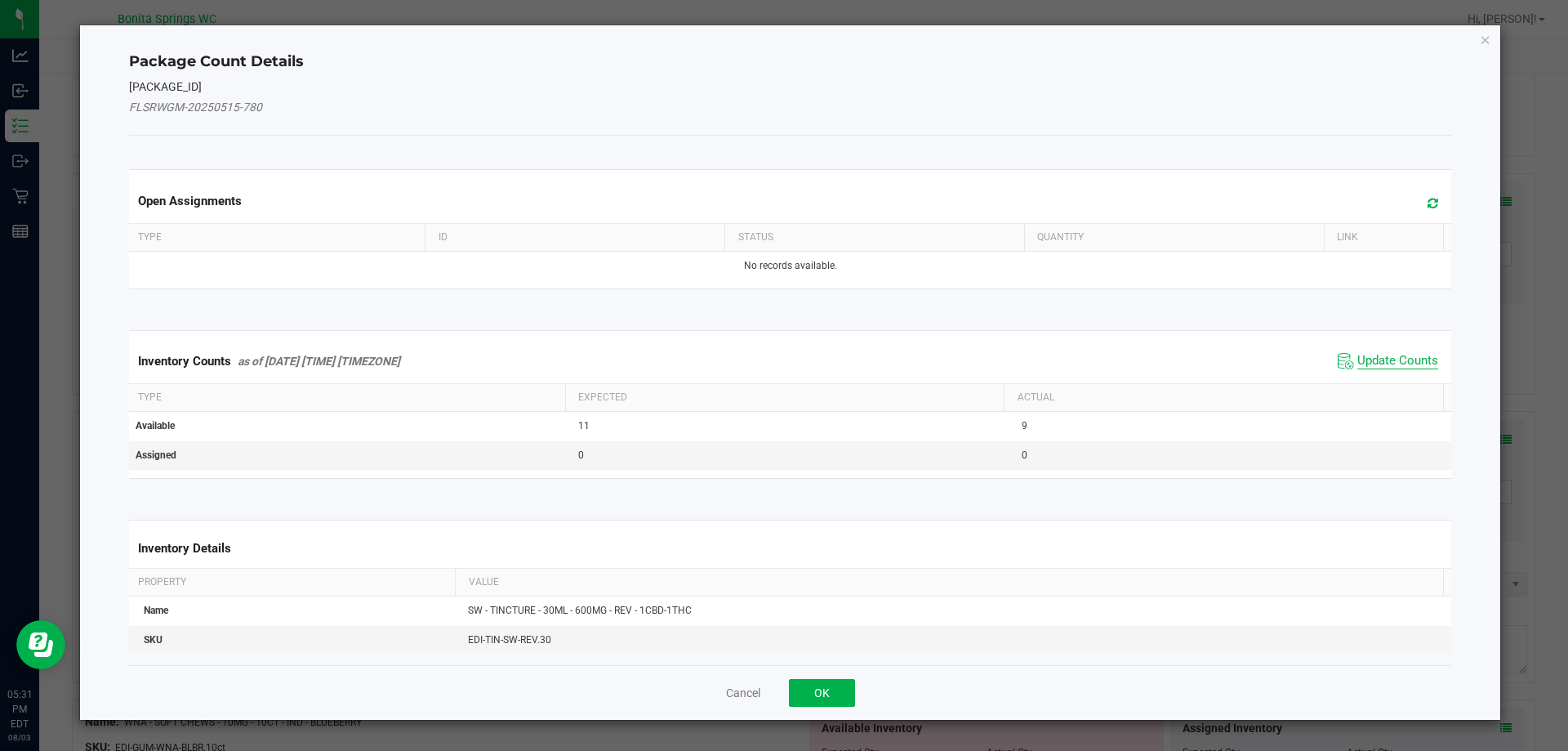 click on "Update Counts" 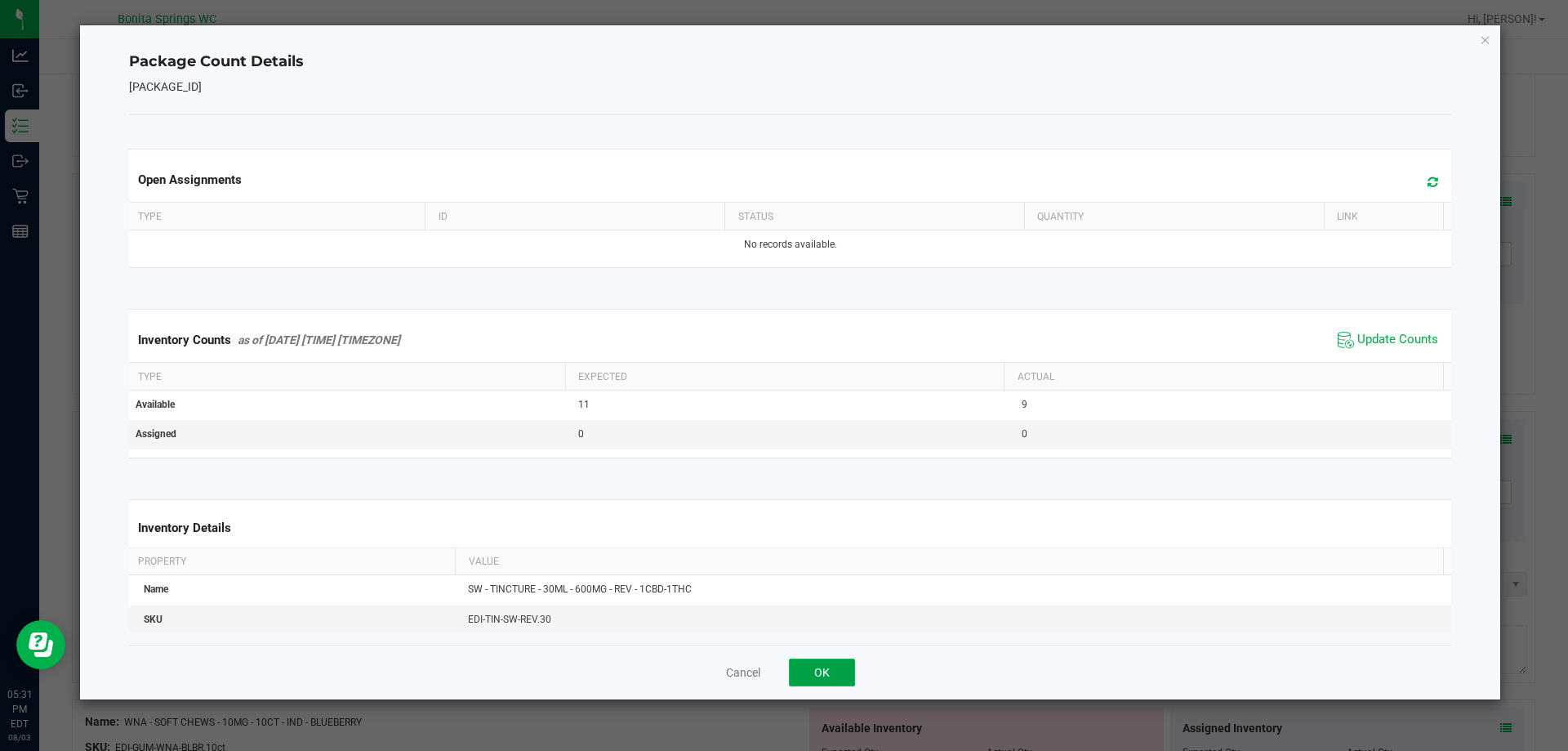 click on "OK" 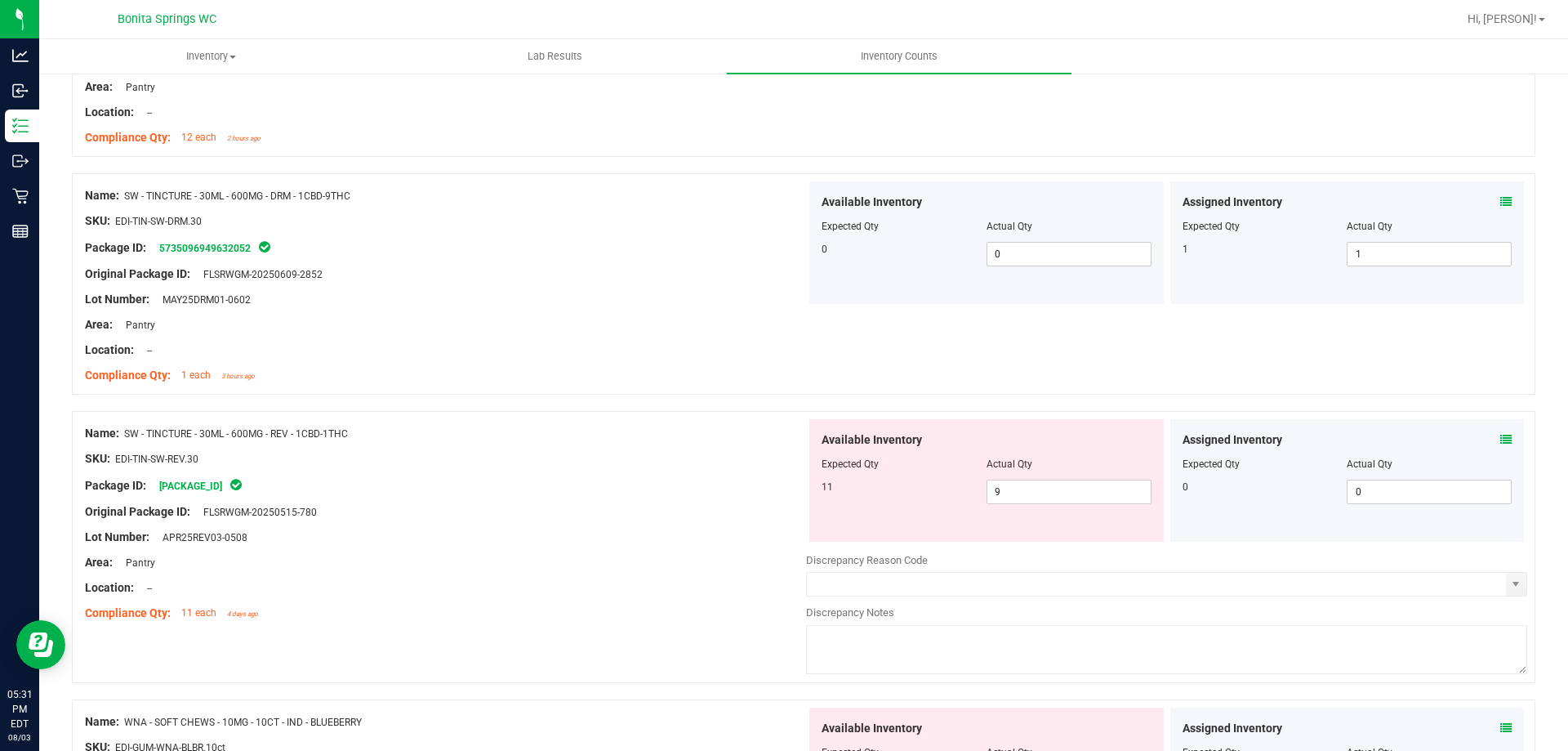 click on "Lot Number:
APR25REV03-0508" at bounding box center [445, 537] 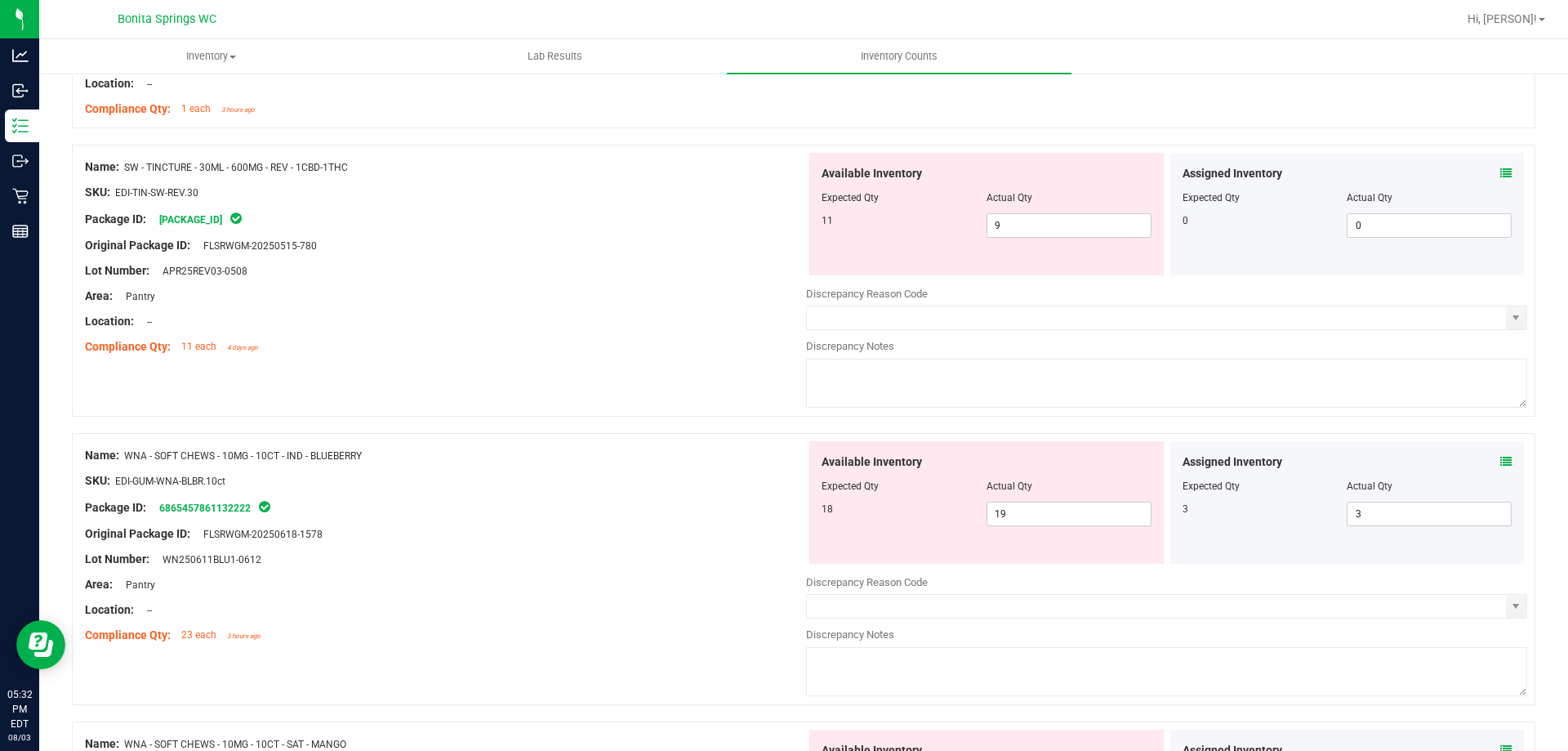 scroll, scrollTop: 3187, scrollLeft: 0, axis: vertical 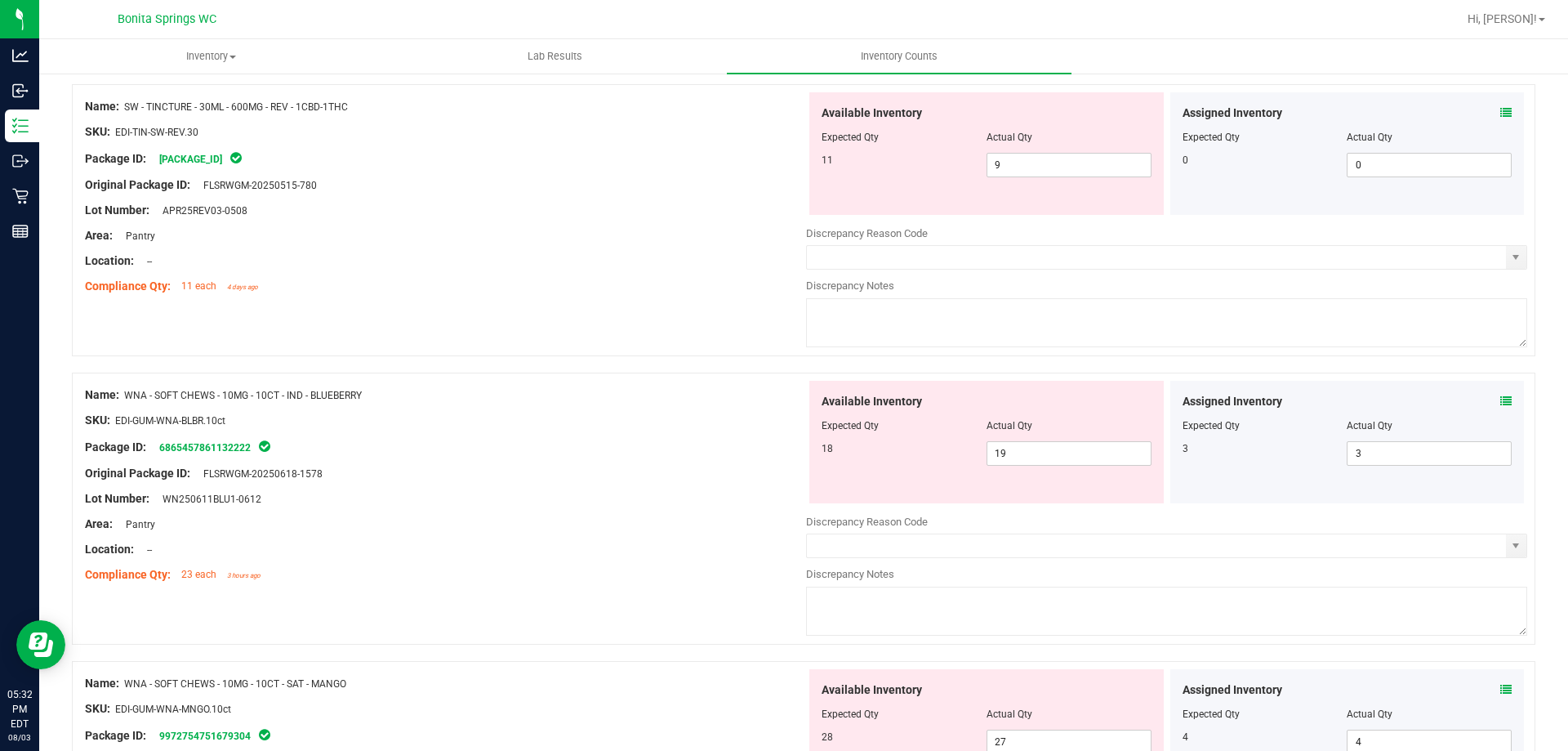 click at bounding box center (1506, 401) 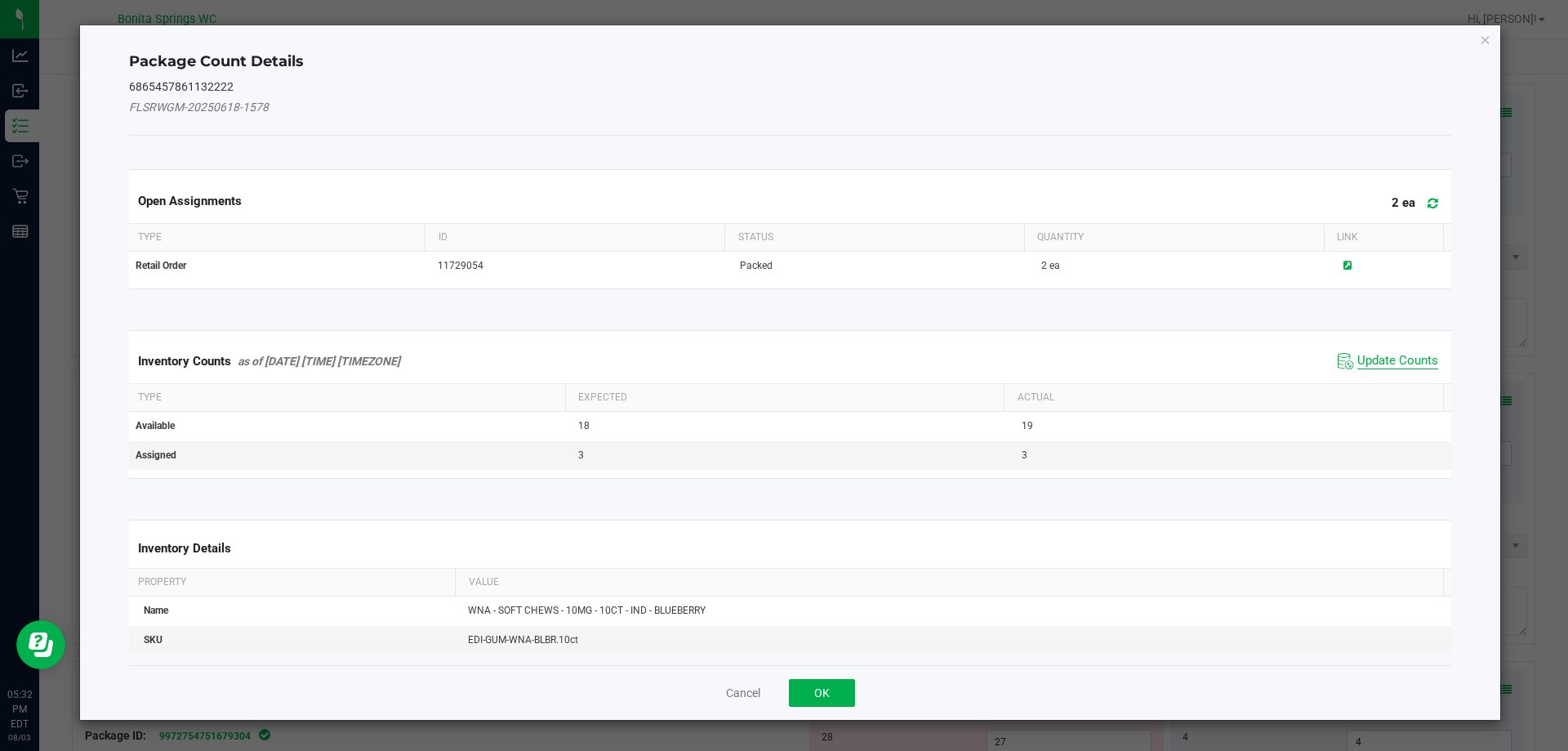 click on "Update Counts" 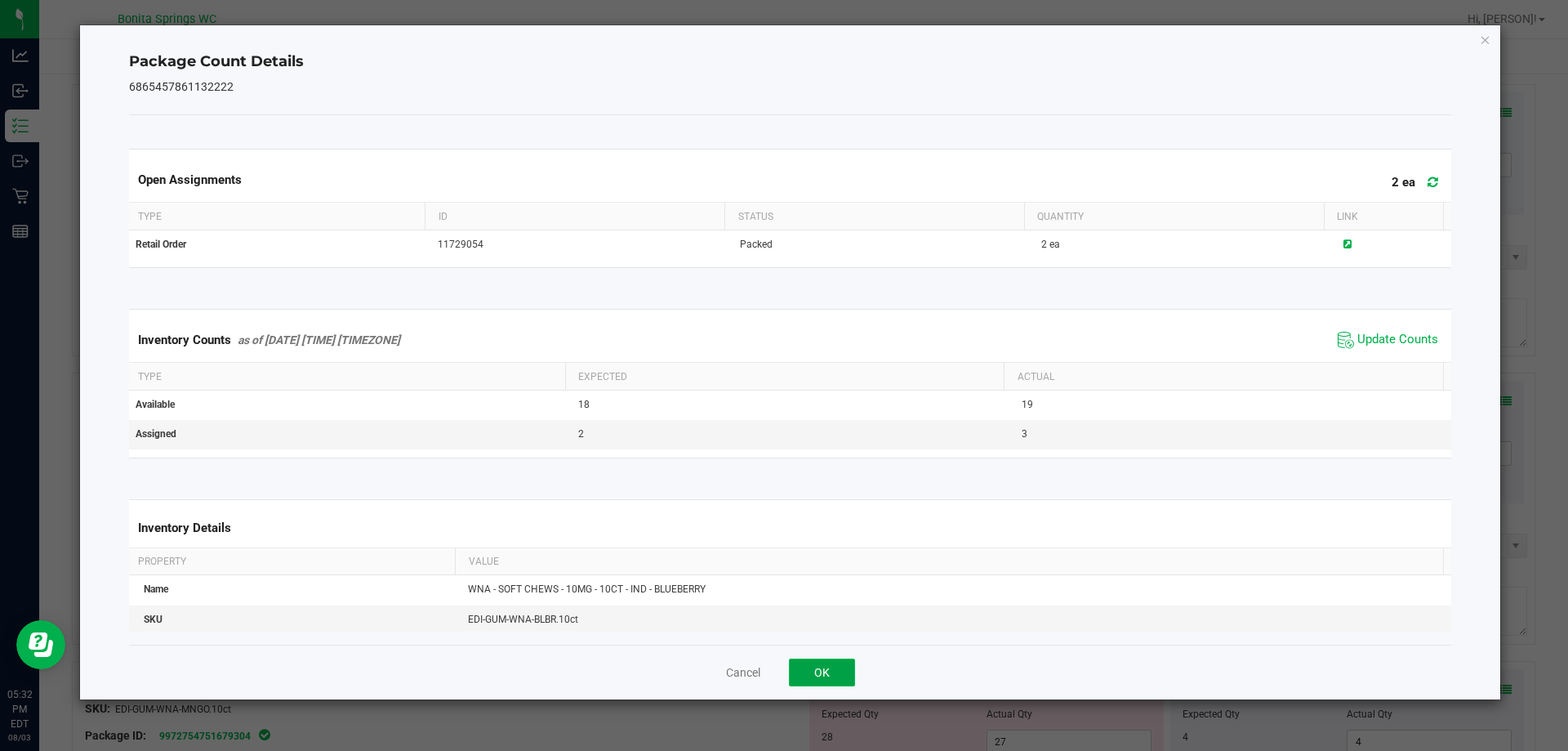 click on "OK" 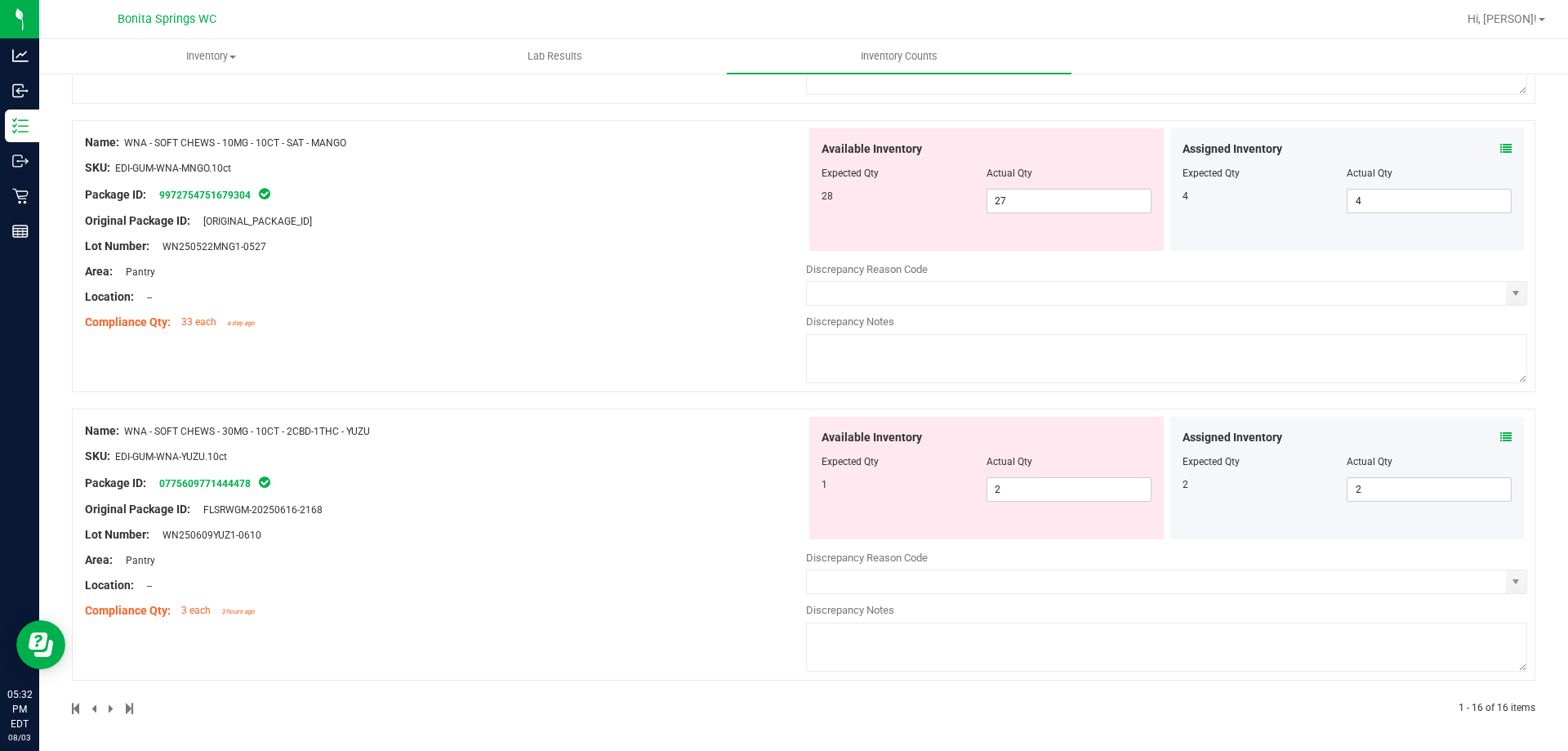 scroll, scrollTop: 3730, scrollLeft: 0, axis: vertical 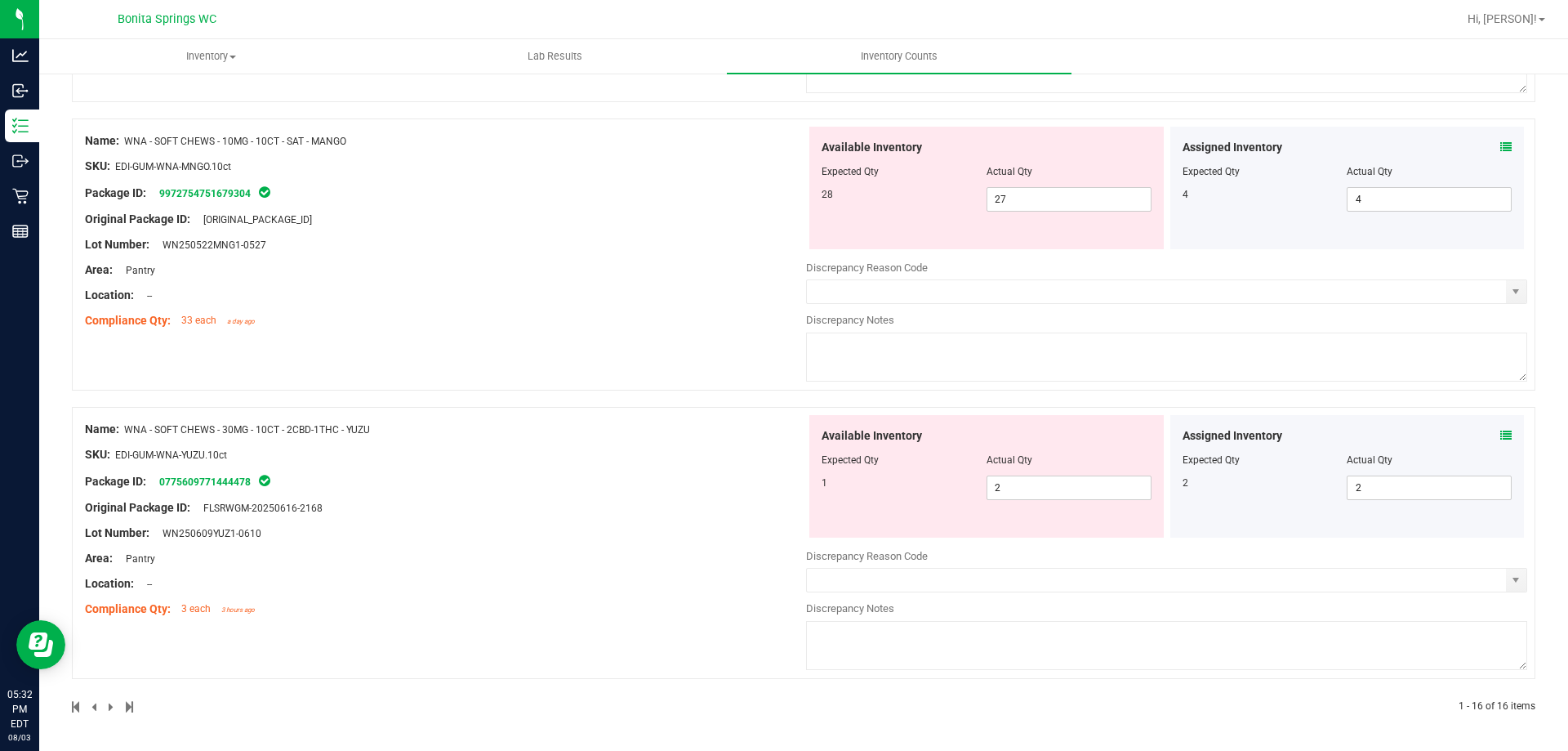 click at bounding box center (1506, 436) 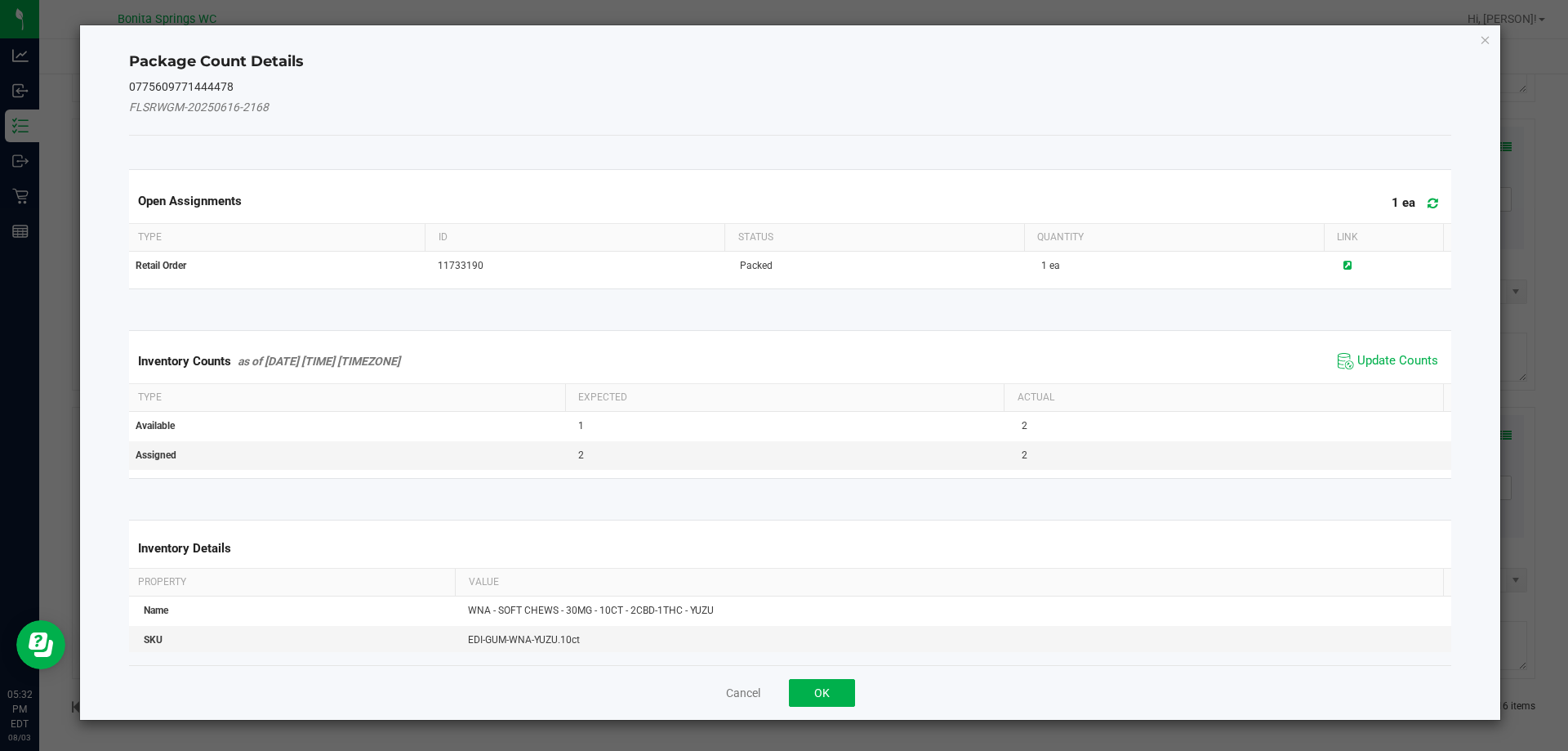 click on "Update Counts" 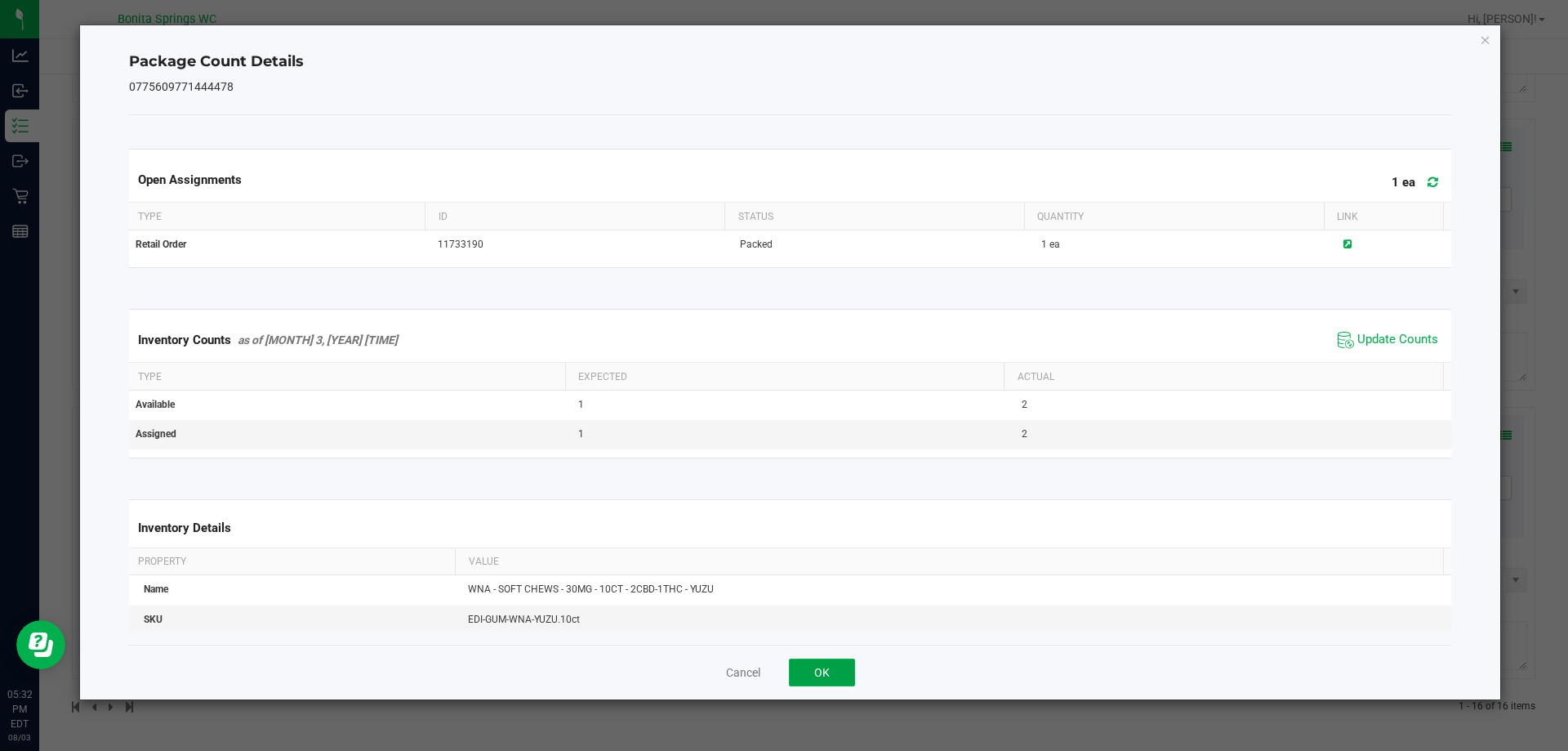 click on "OK" 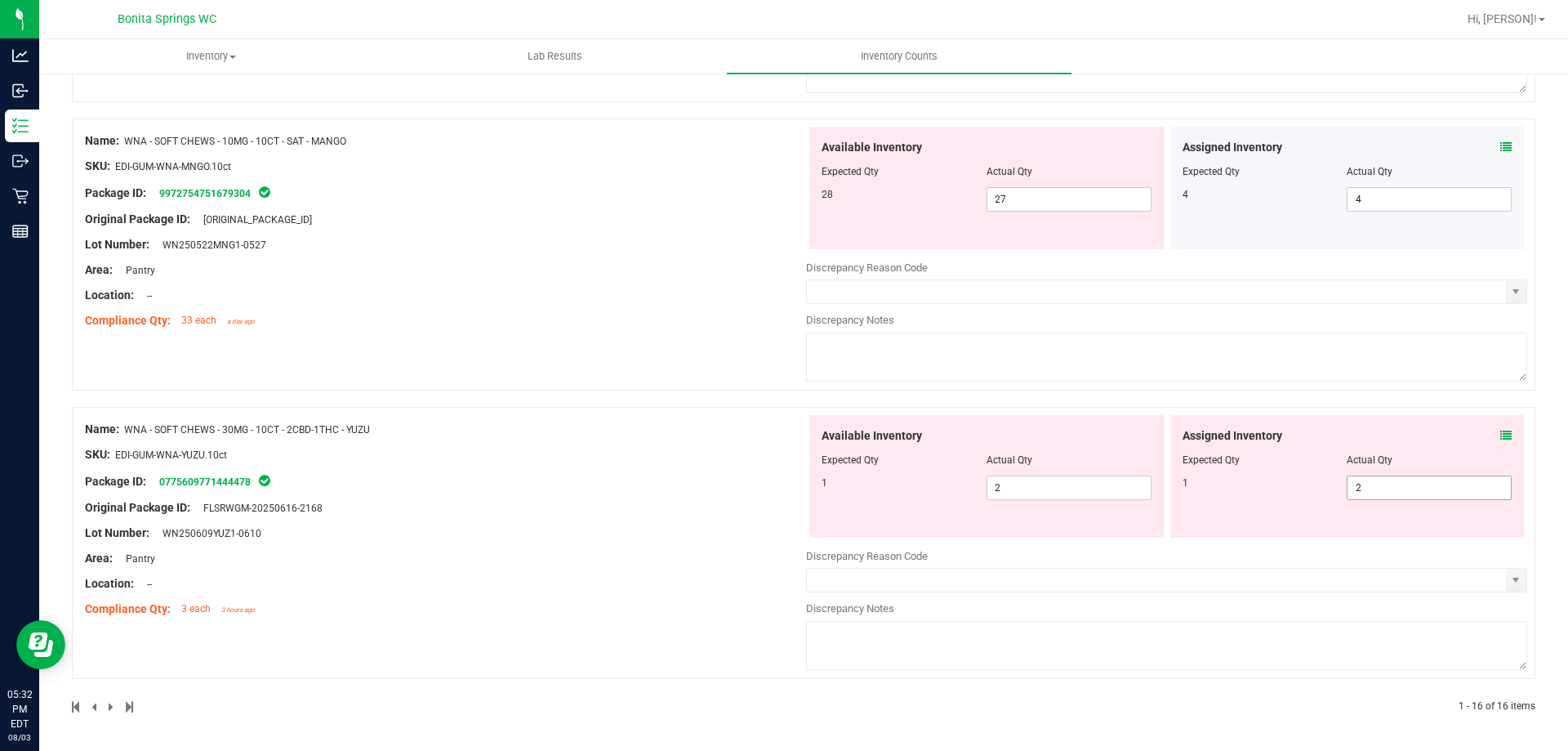 click on "2 2" at bounding box center (1429, 488) 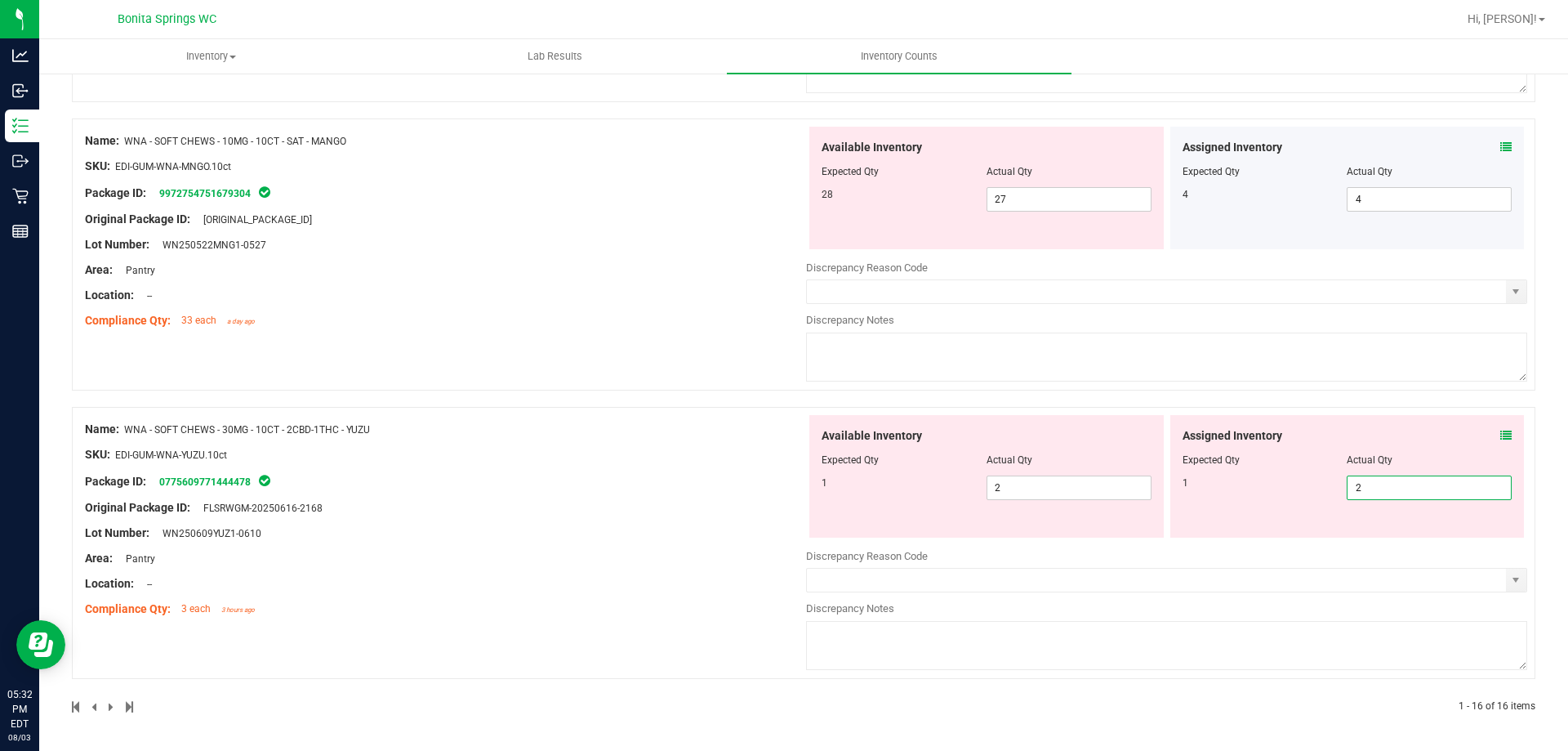 type on "1" 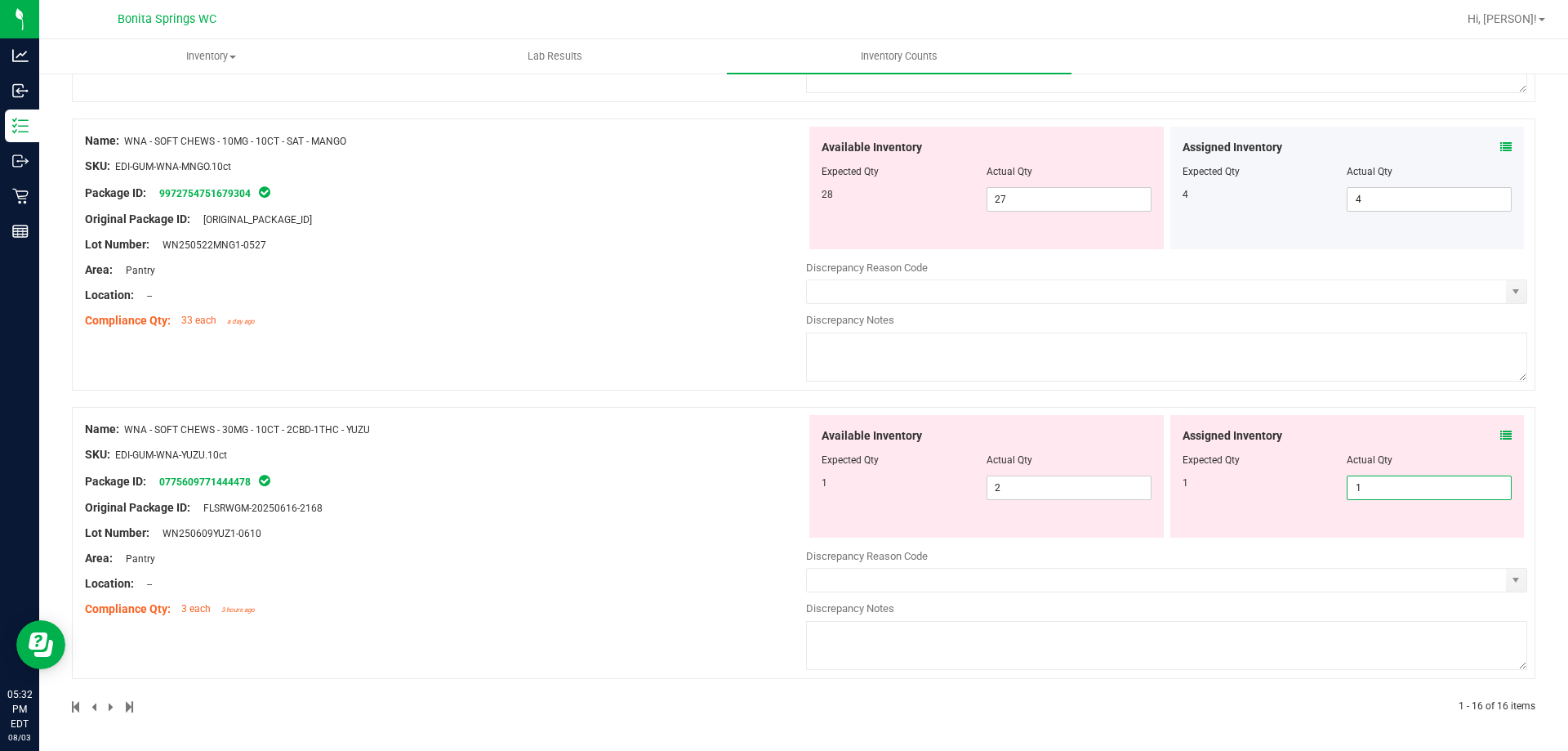 type on "1" 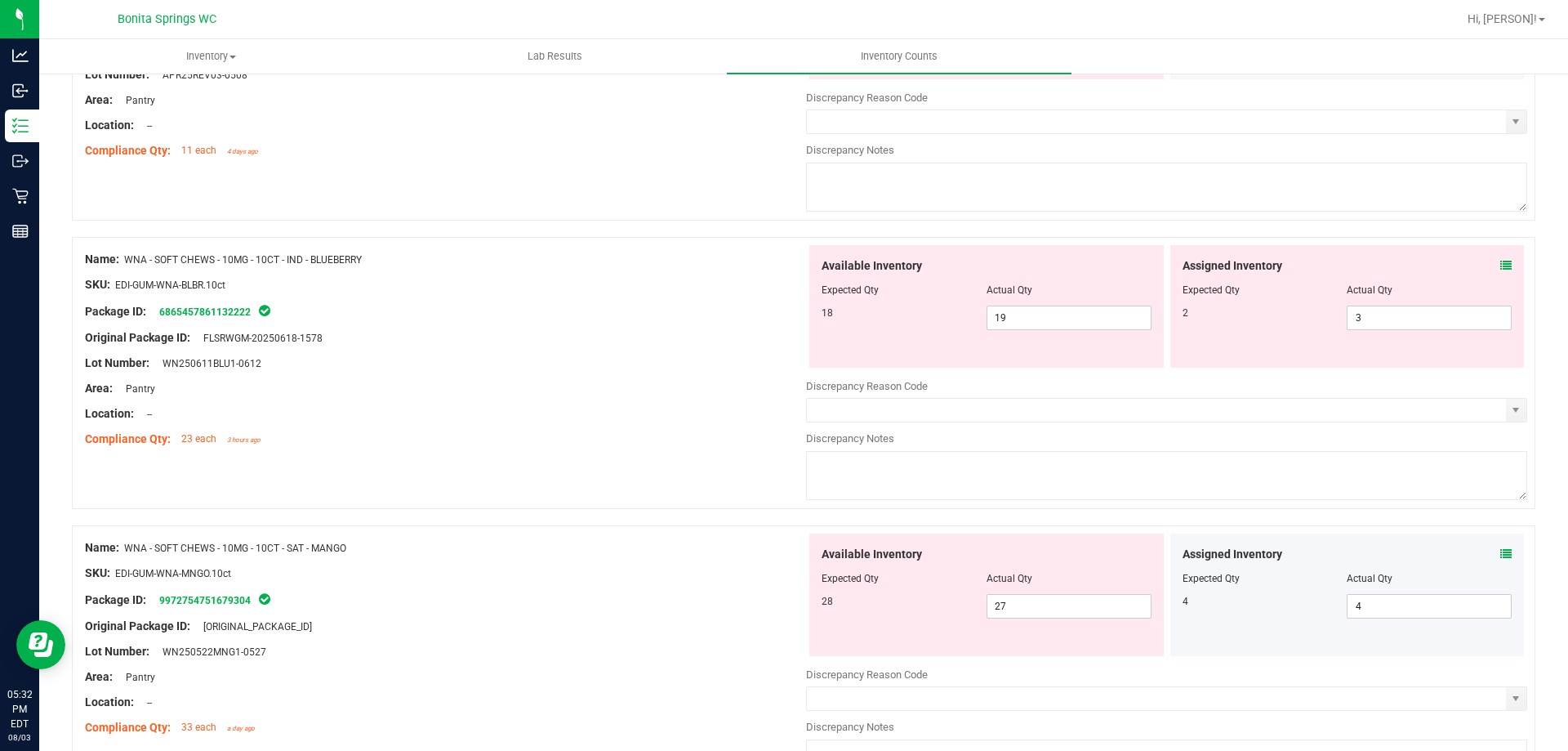 scroll, scrollTop: 3403, scrollLeft: 0, axis: vertical 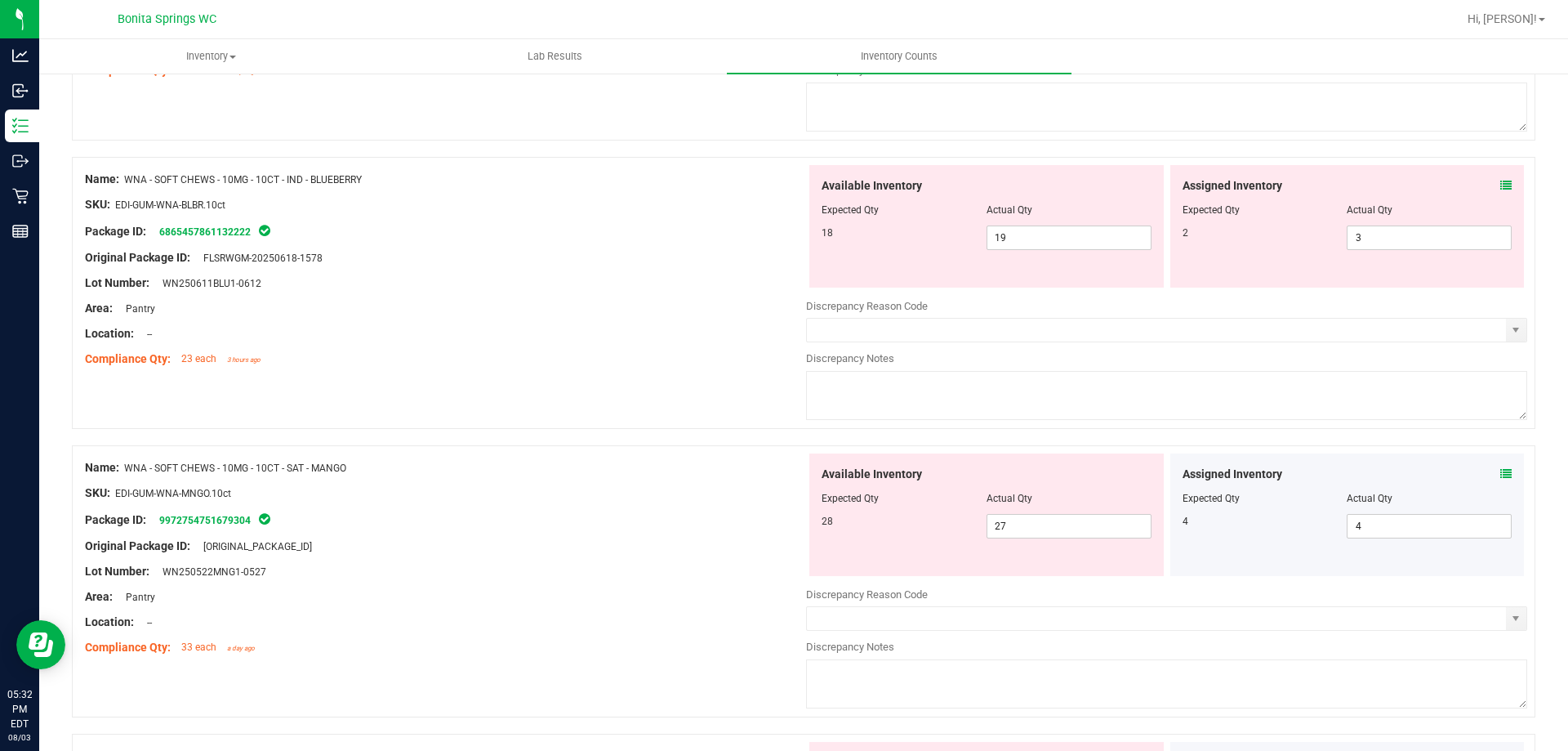 click at bounding box center (1506, 186) 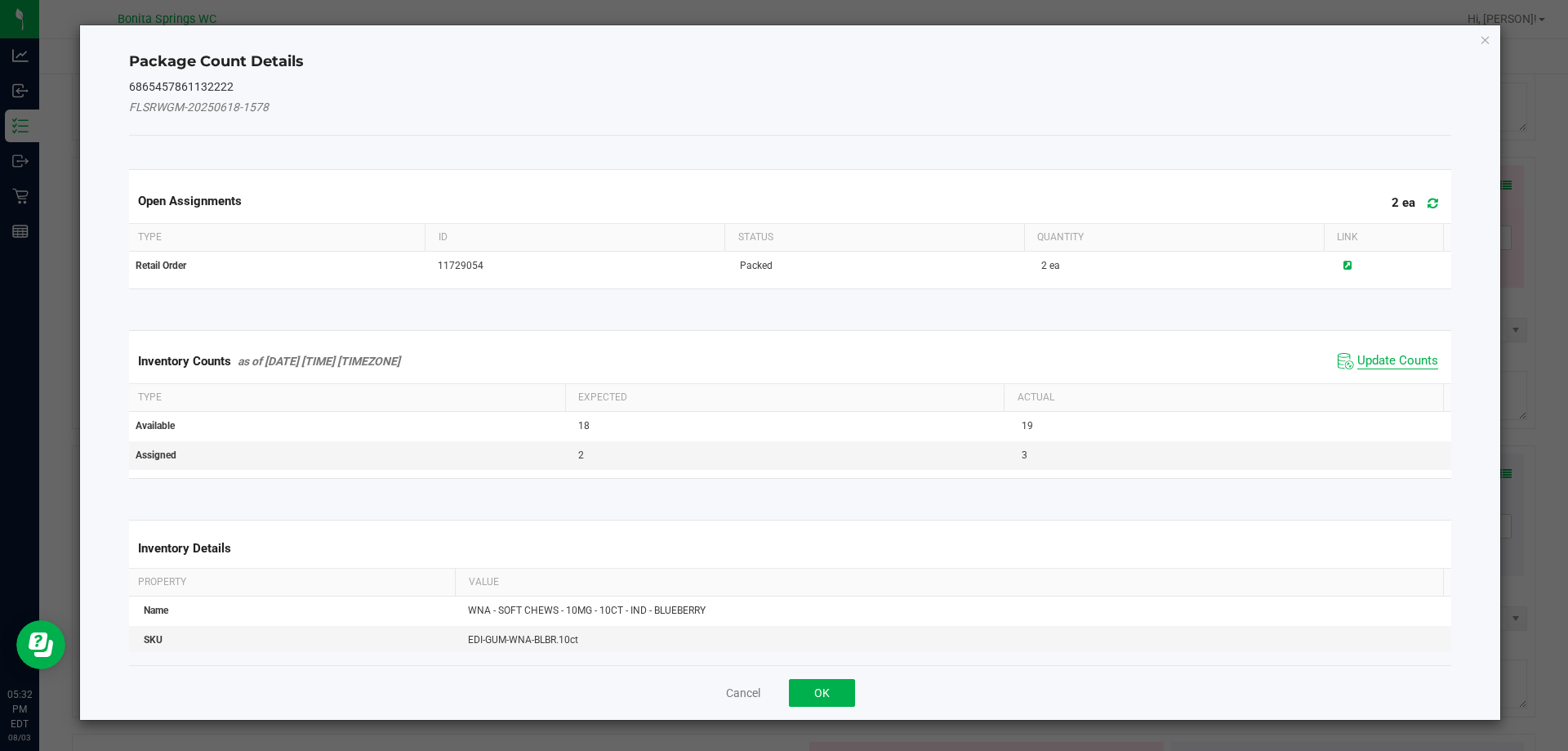 click on "Update Counts" 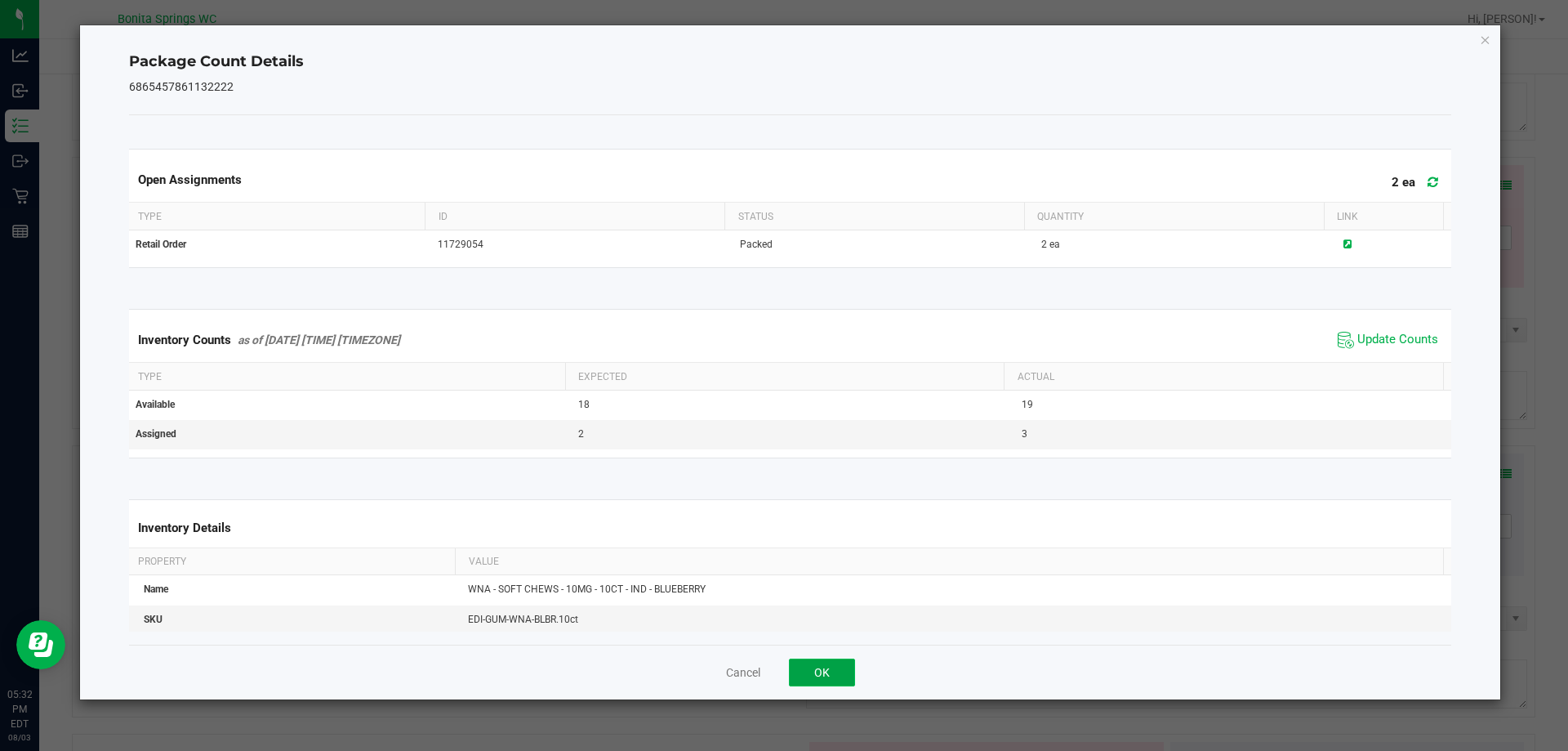 click on "OK" 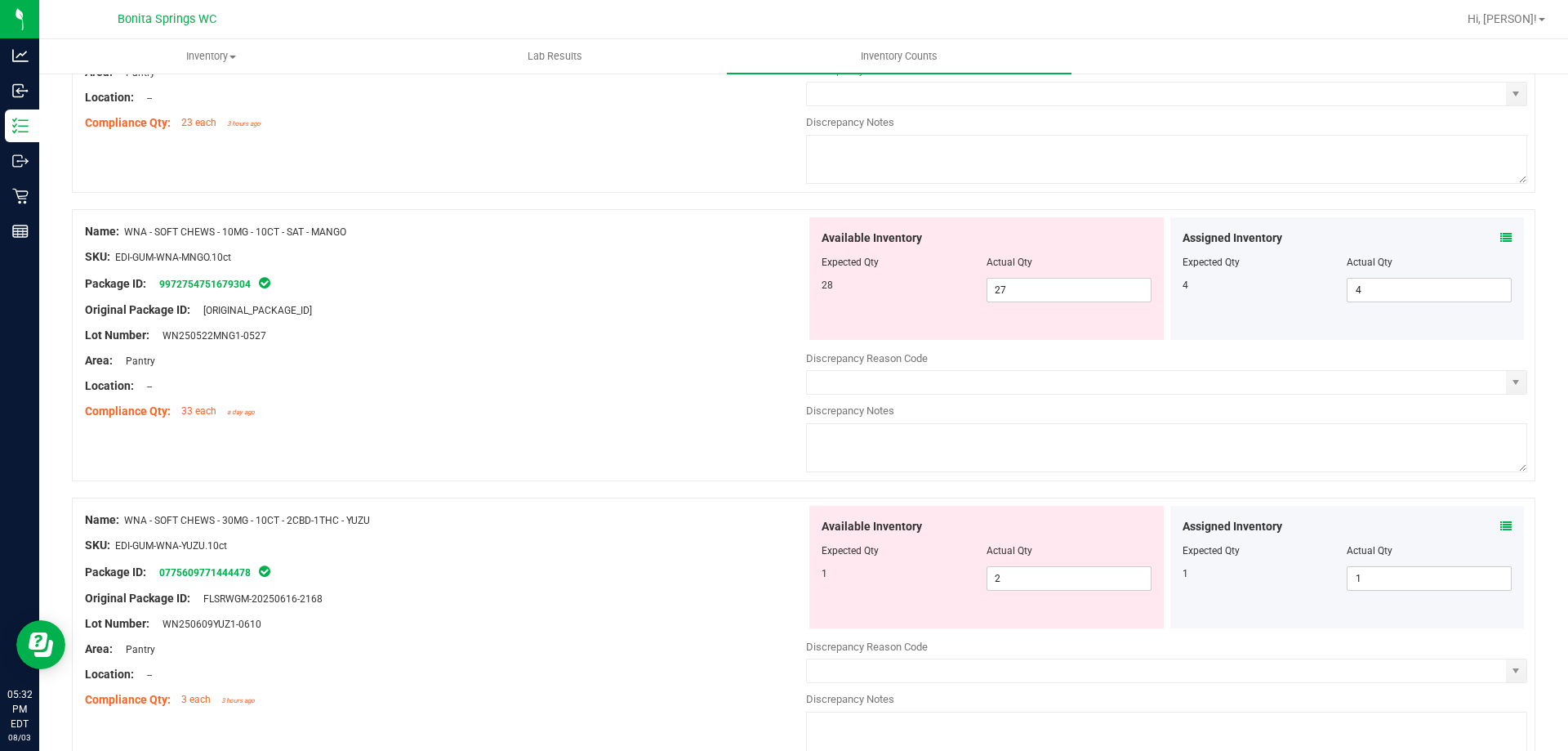 scroll, scrollTop: 3648, scrollLeft: 0, axis: vertical 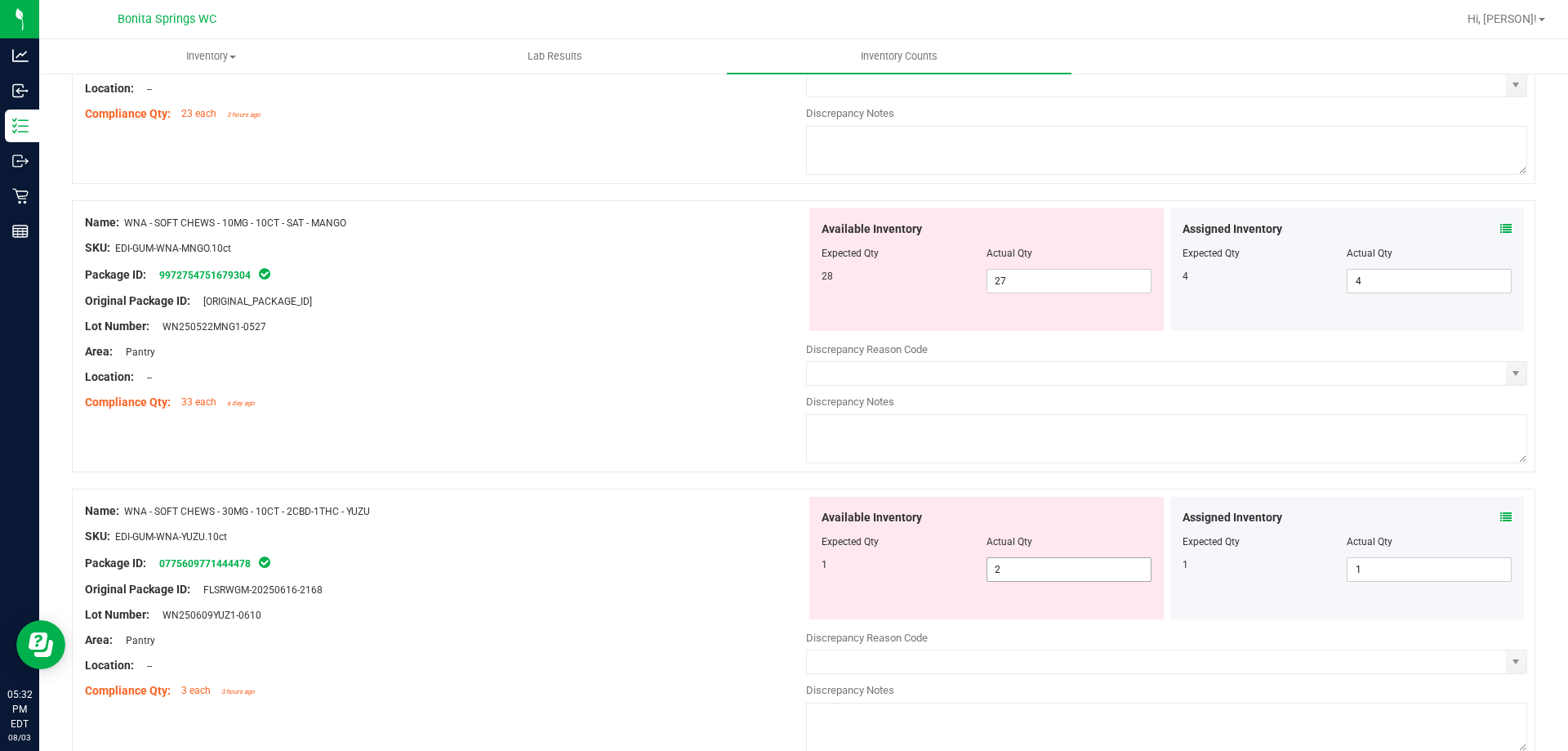 click on "2 2" at bounding box center (1069, 570) 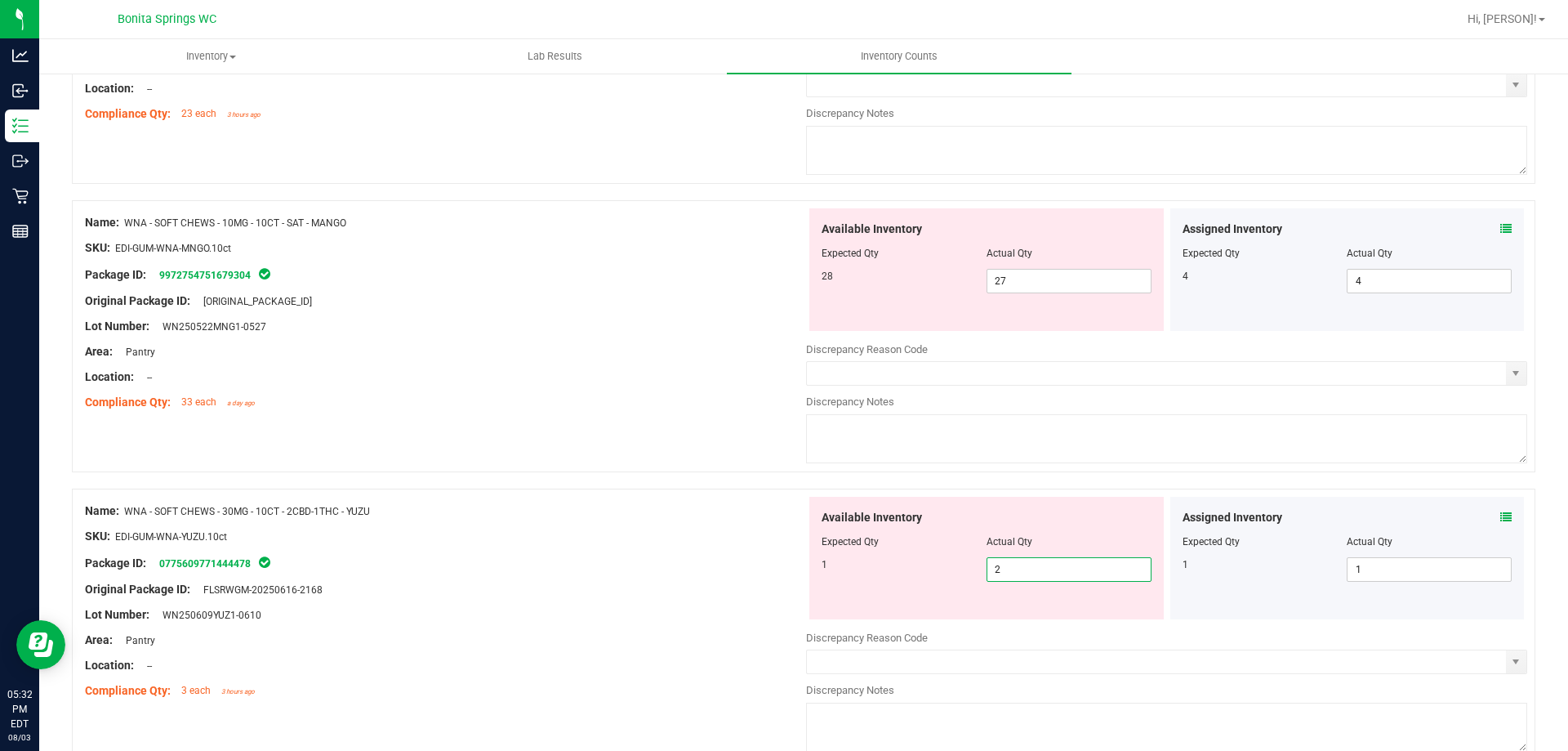 click on "2" at bounding box center [1069, 570] 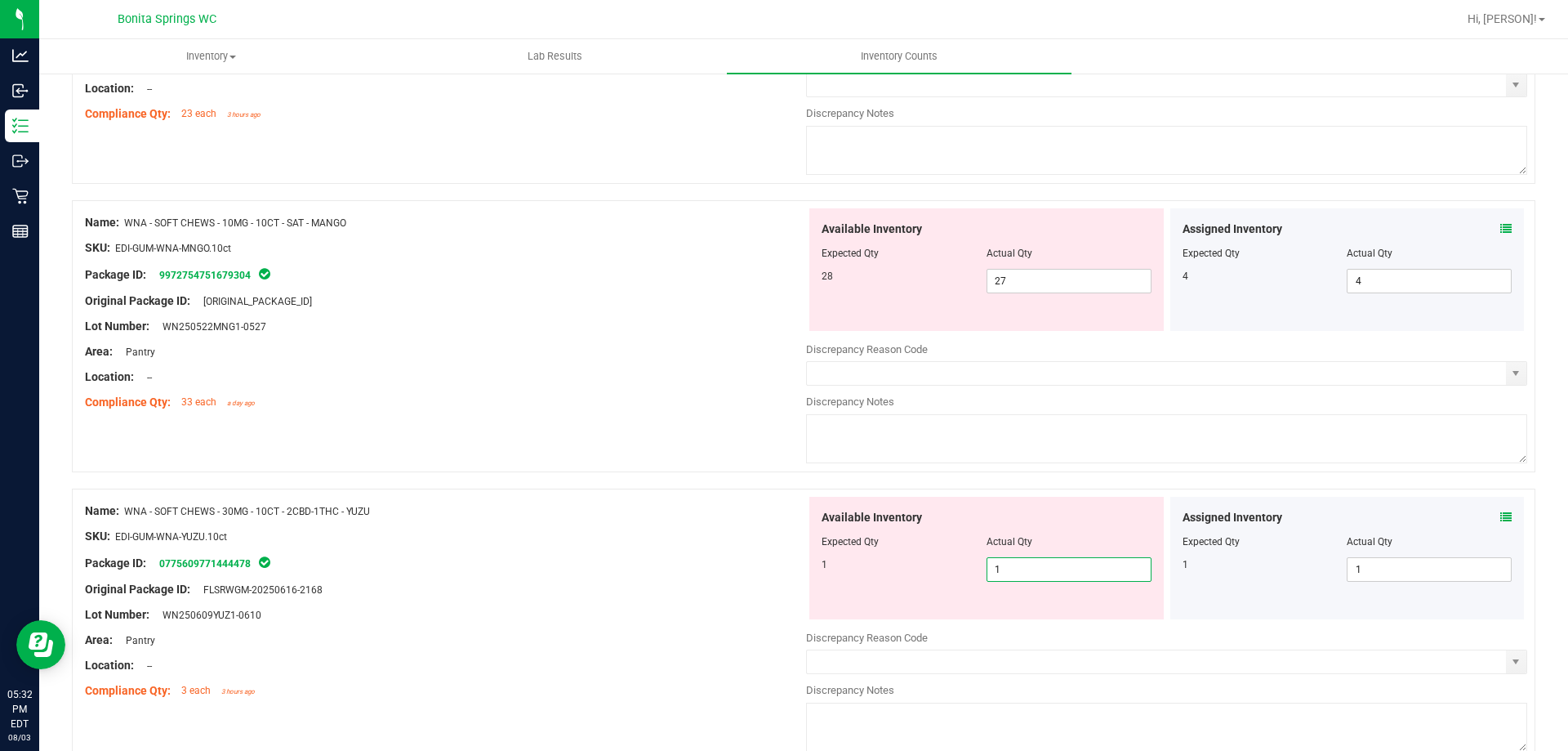 type on "1" 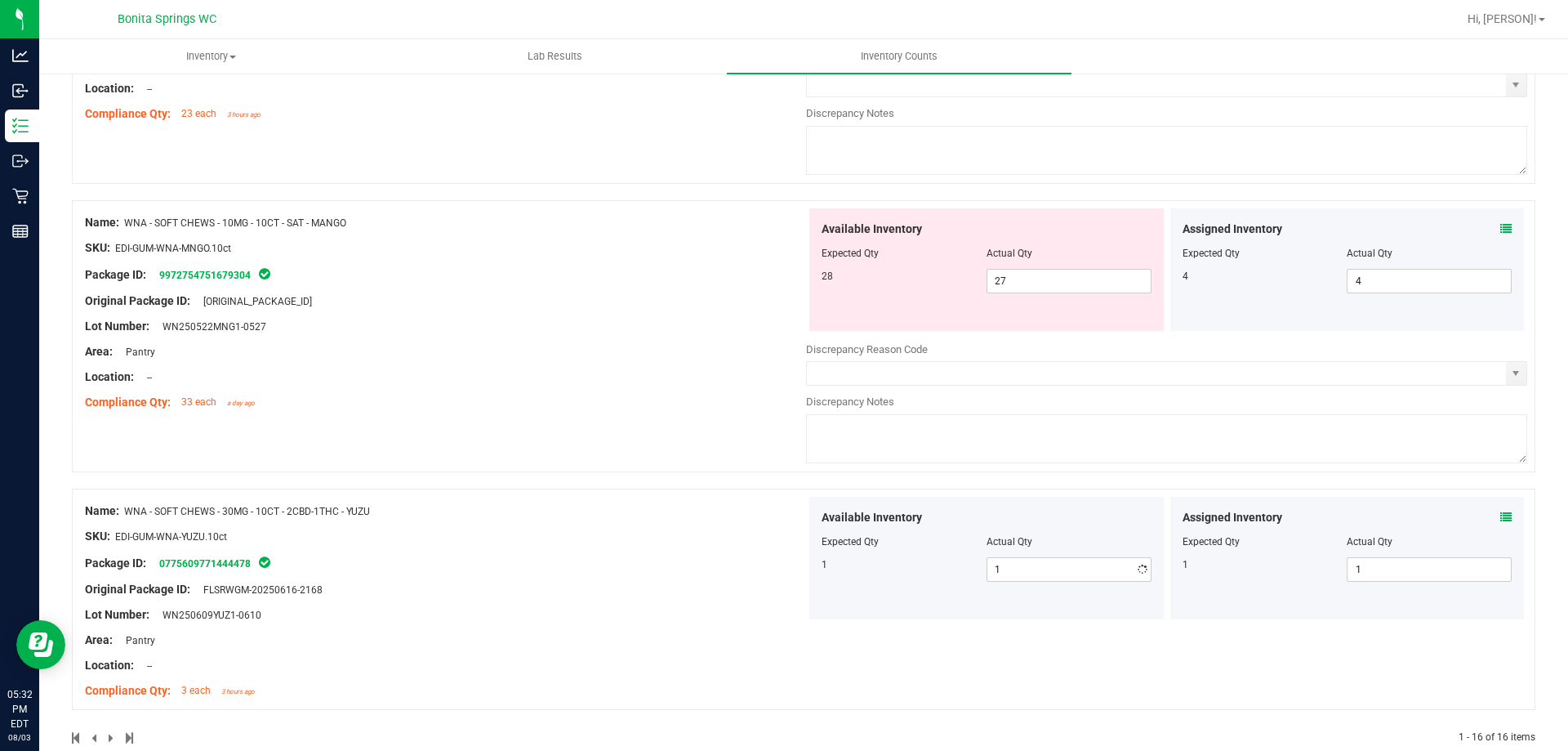 click at bounding box center [987, 530] 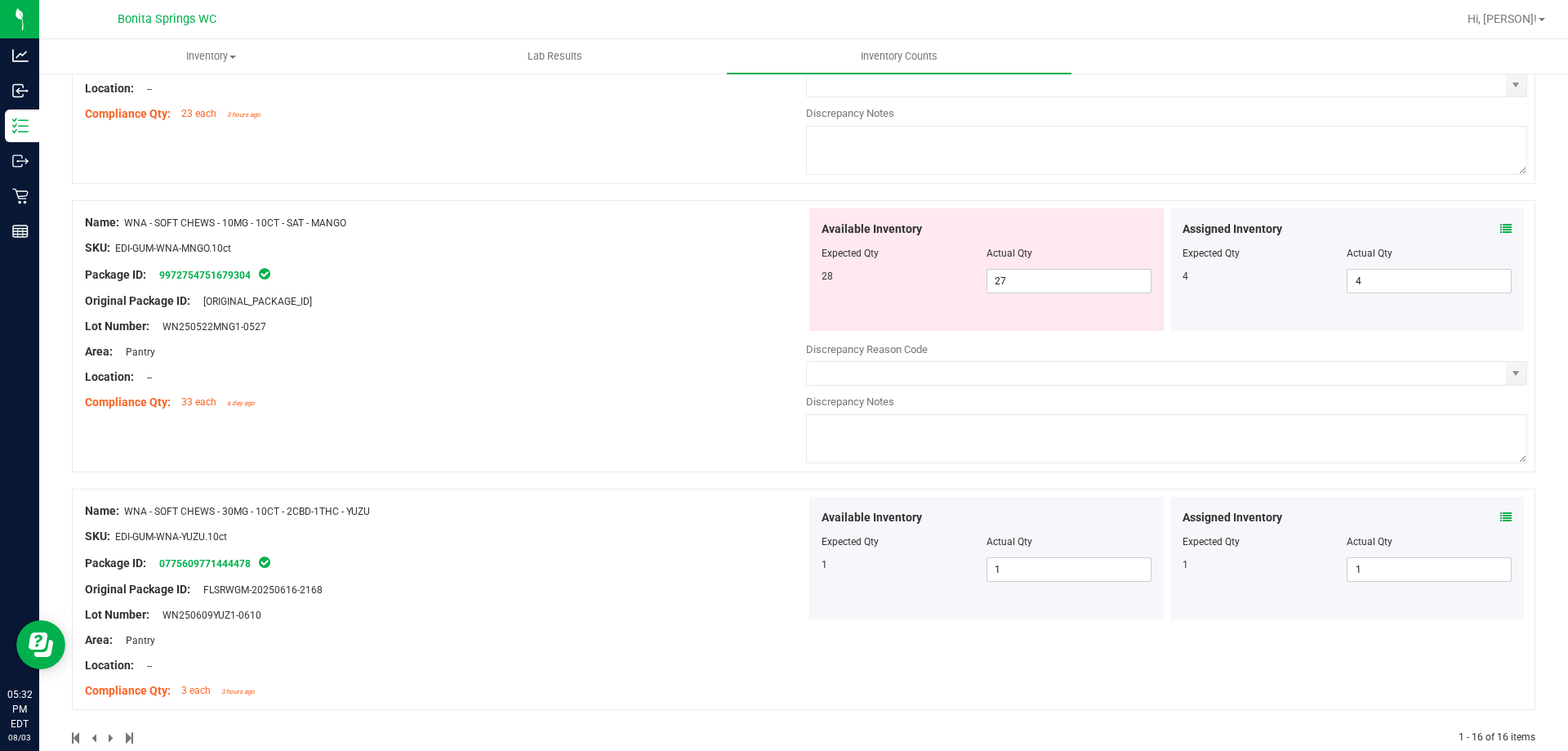 click on "Lot Number:
WN250522MNG1-0527" at bounding box center (445, 326) 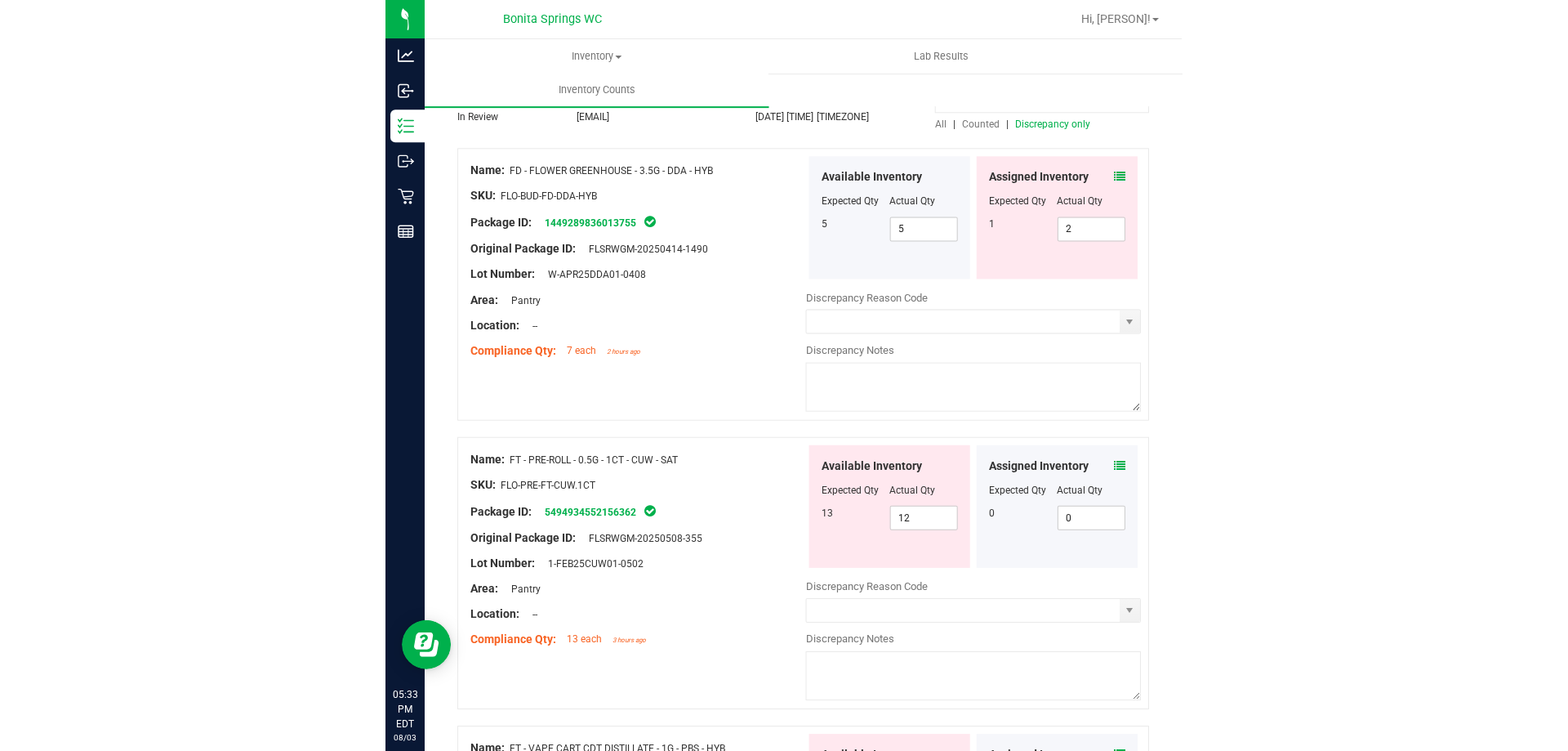 scroll, scrollTop: 0, scrollLeft: 0, axis: both 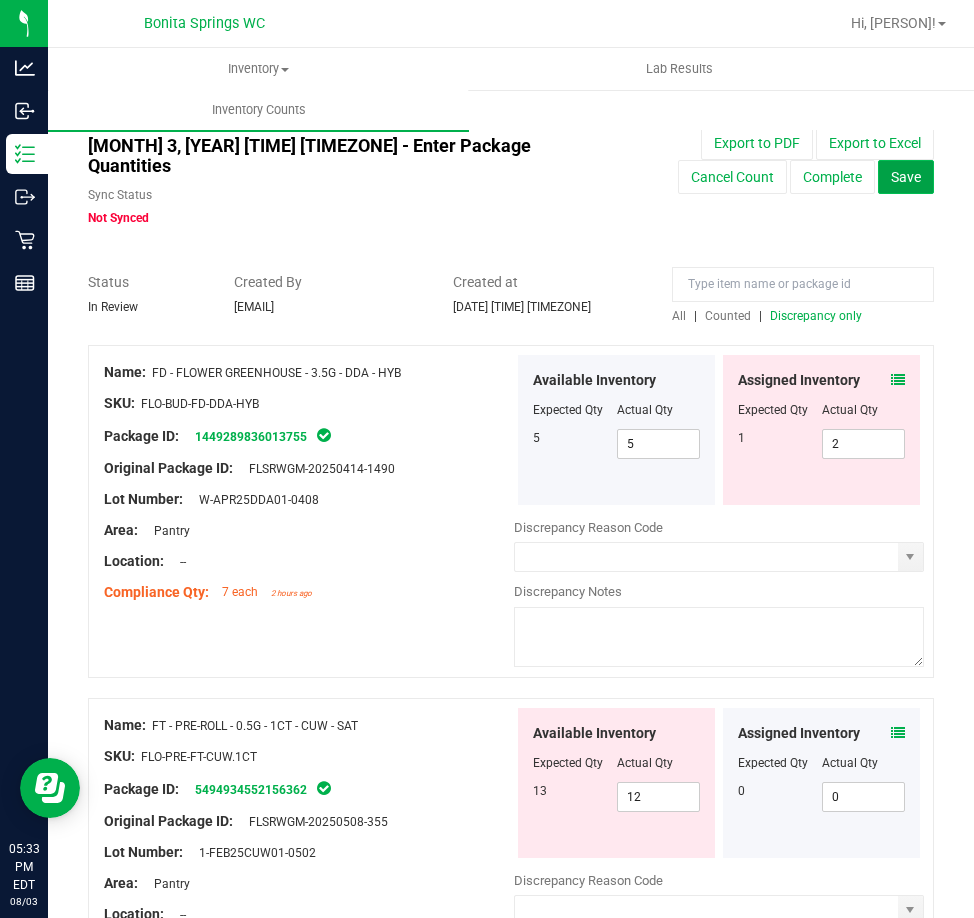 click on "Save" at bounding box center (906, 177) 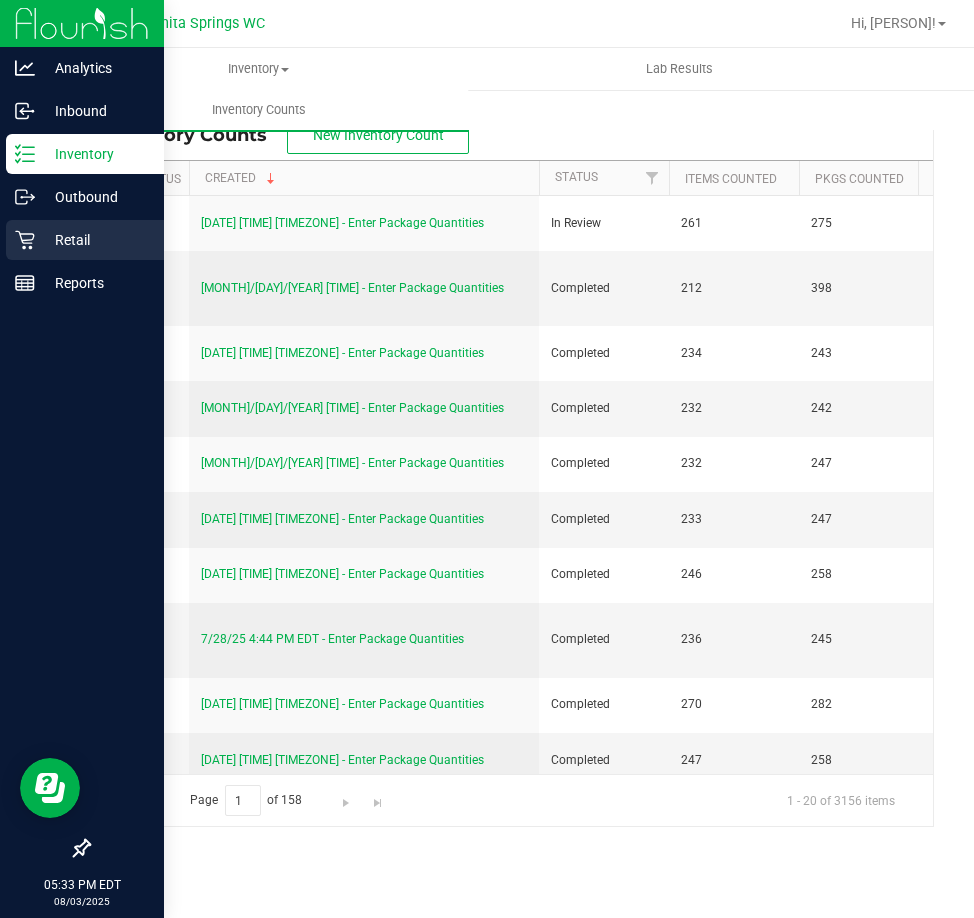 click on "Retail" at bounding box center [85, 240] 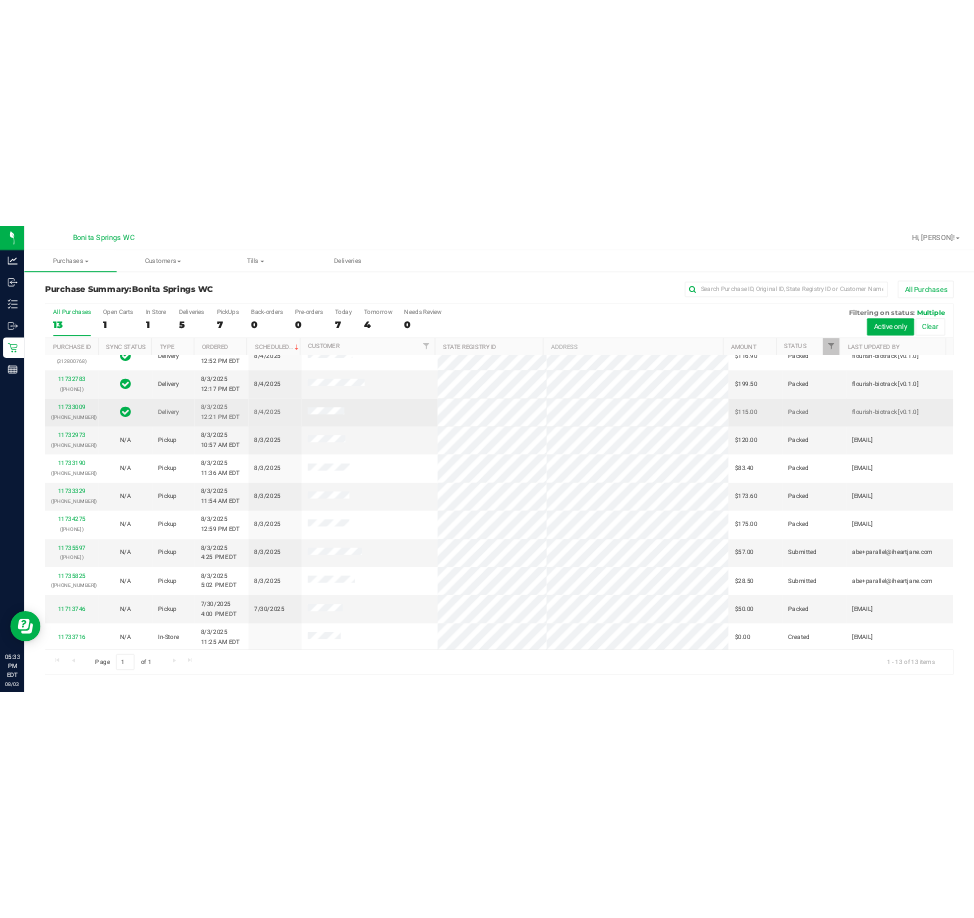 scroll, scrollTop: 140, scrollLeft: 0, axis: vertical 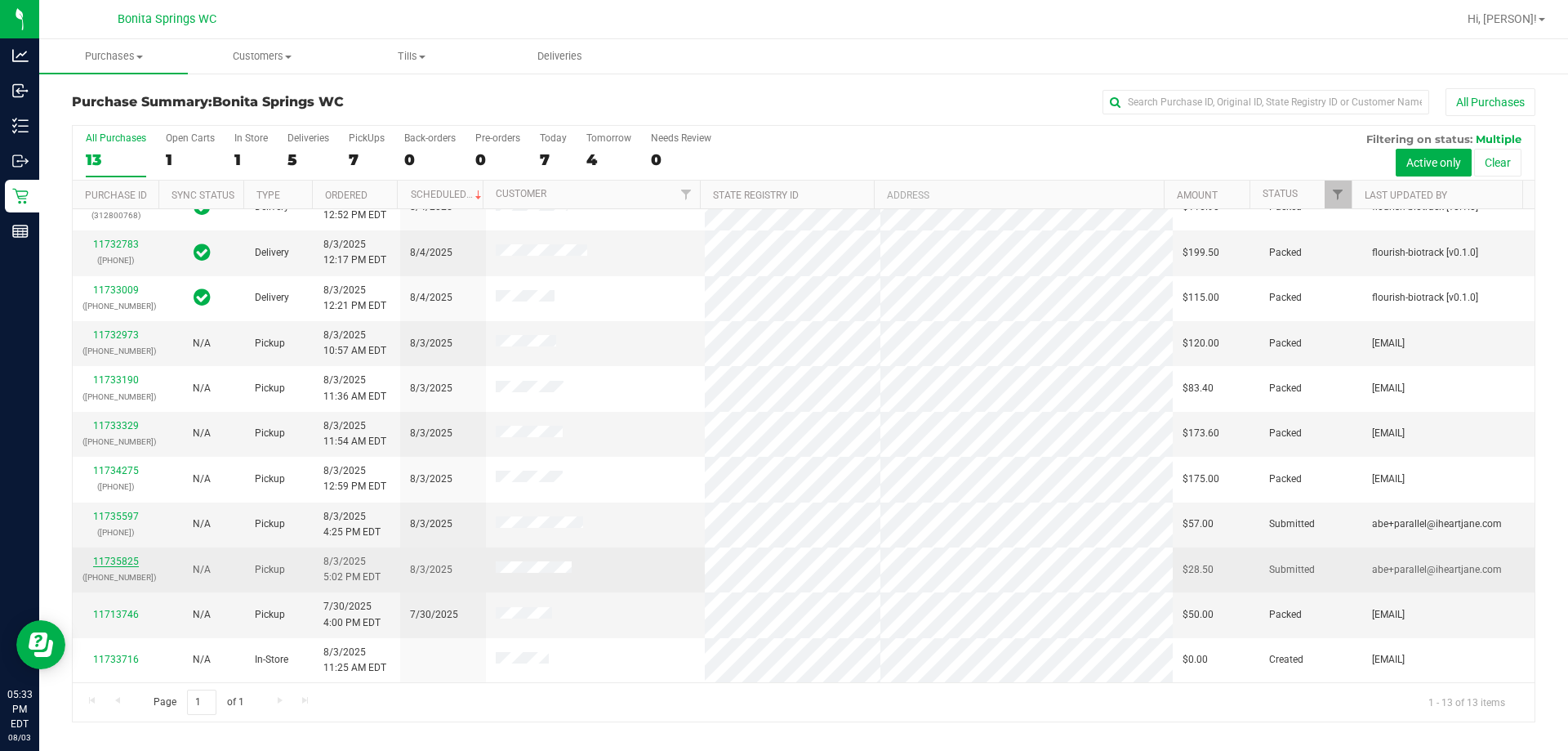 click on "11735825" at bounding box center (116, 561) 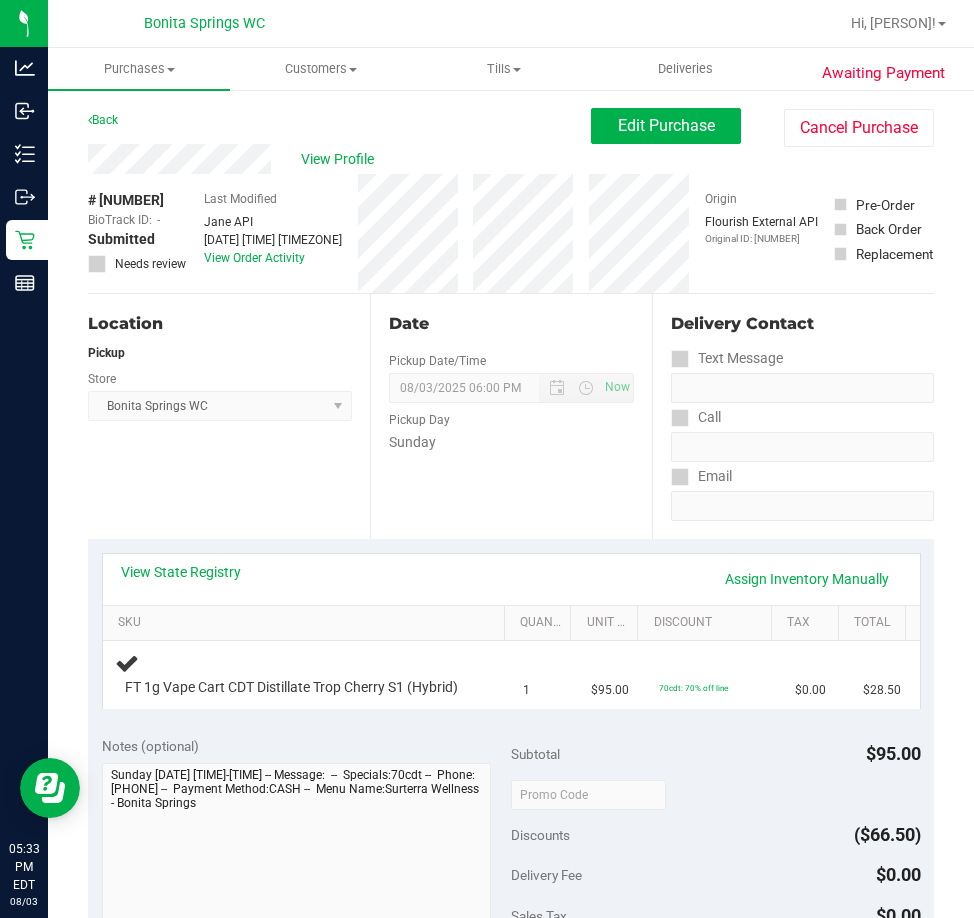 click on "Date
Pickup Date/Time
08/03/2025
Now
08/03/2025 06:00 PM
Now
Pickup Day
Sunday" at bounding box center (511, 416) 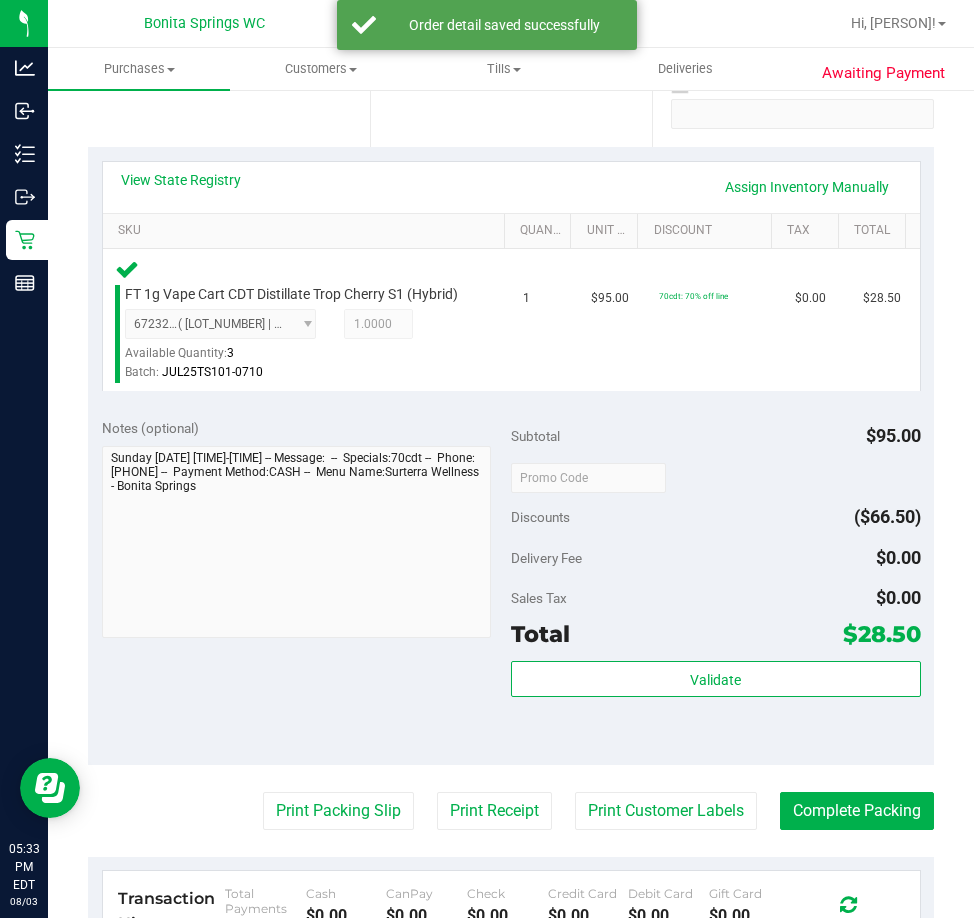 scroll, scrollTop: 500, scrollLeft: 0, axis: vertical 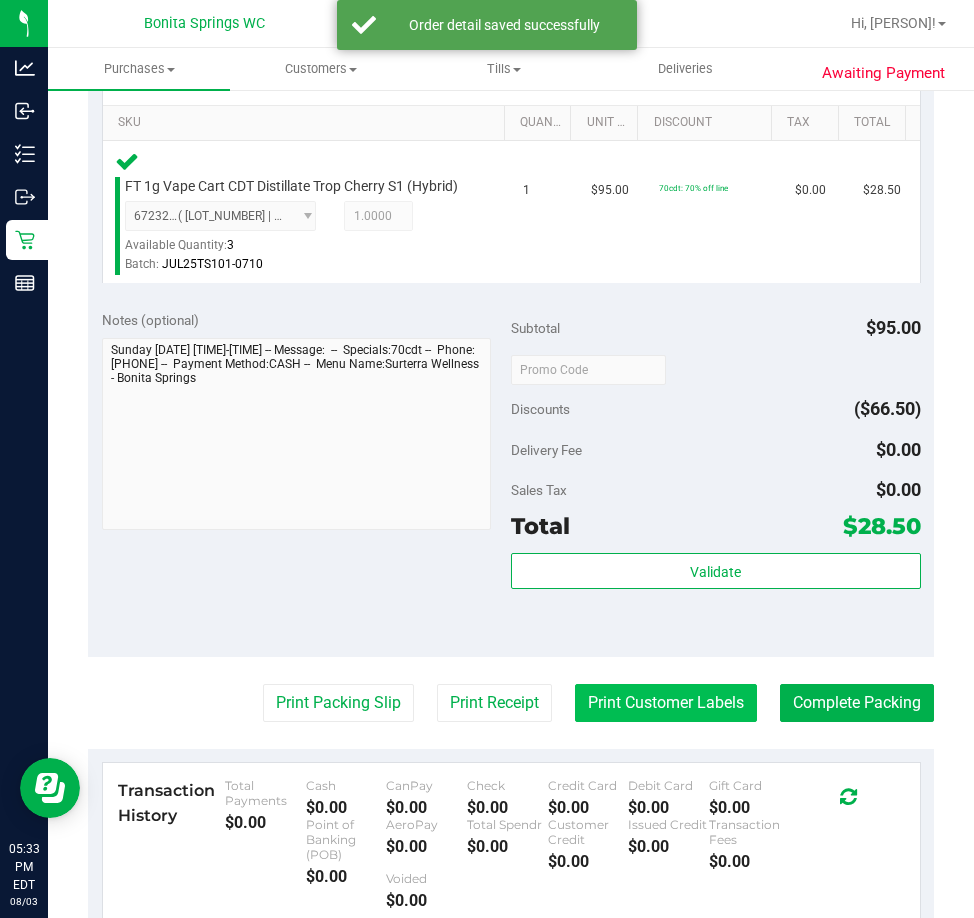 click on "Print Customer Labels" at bounding box center [666, 703] 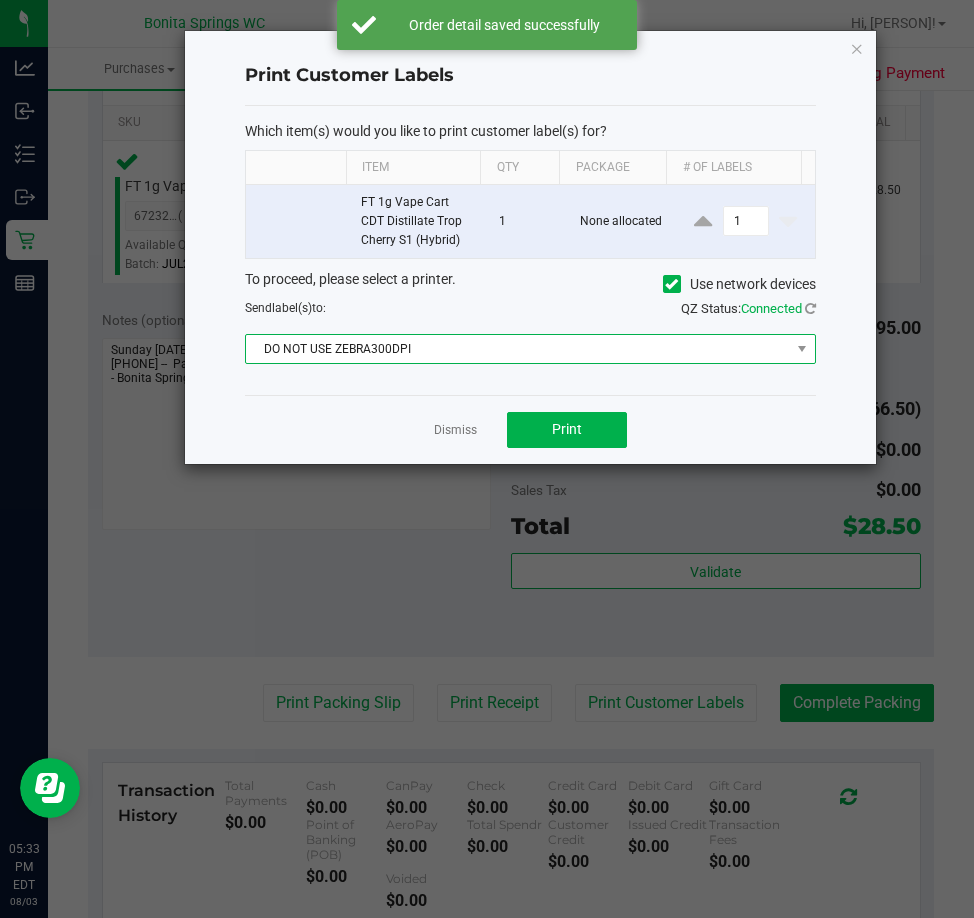 click on "DO NOT USE ZEBRA300DPI" at bounding box center (517, 349) 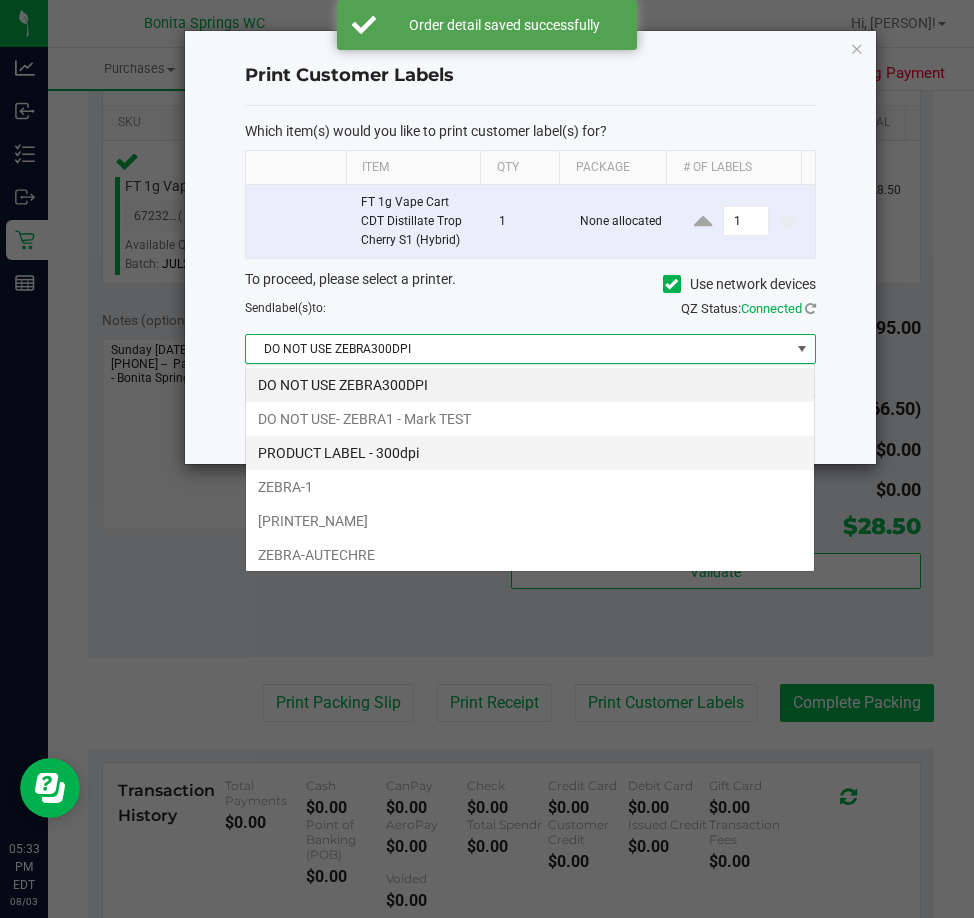 scroll, scrollTop: 99970, scrollLeft: 99430, axis: both 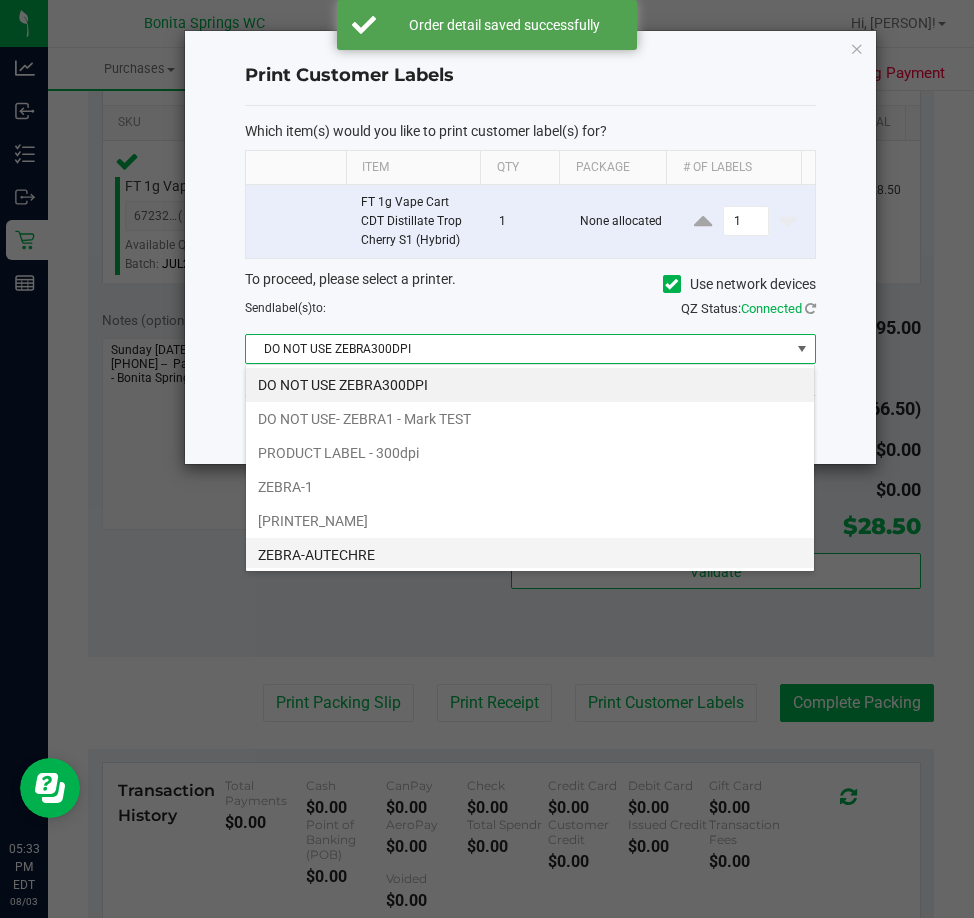 click on "ZEBRA-AUTECHRE" at bounding box center (530, 555) 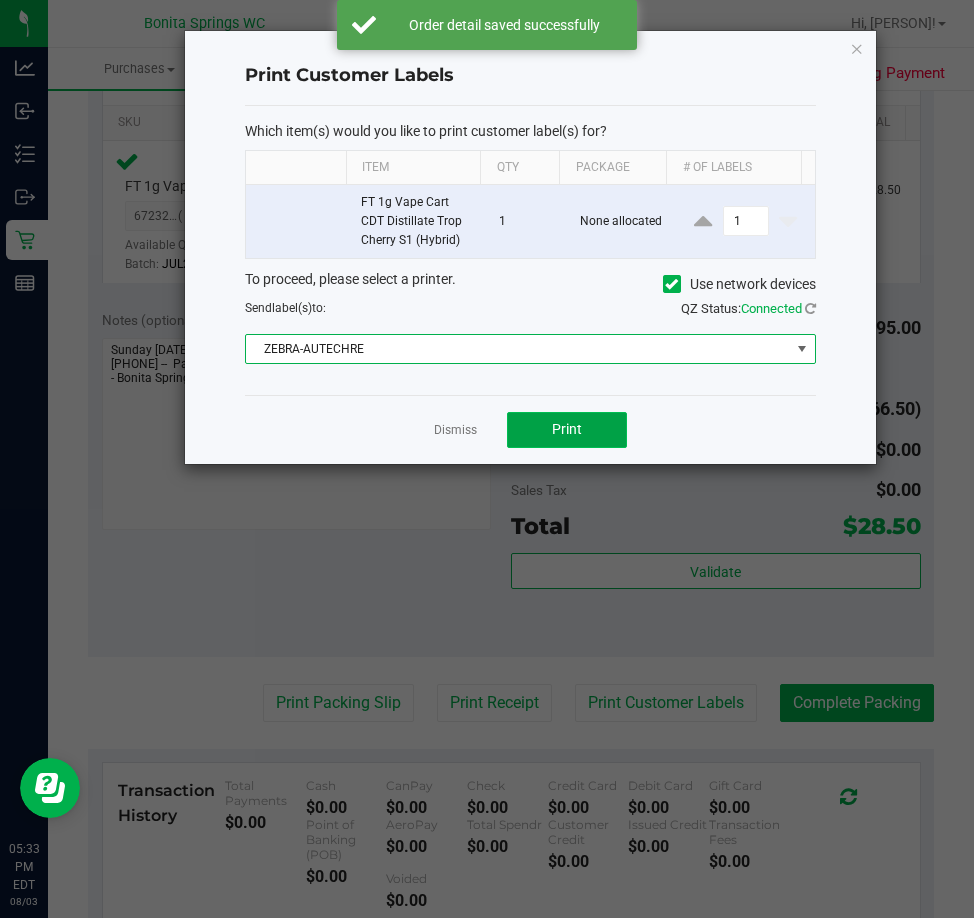 click on "Print" 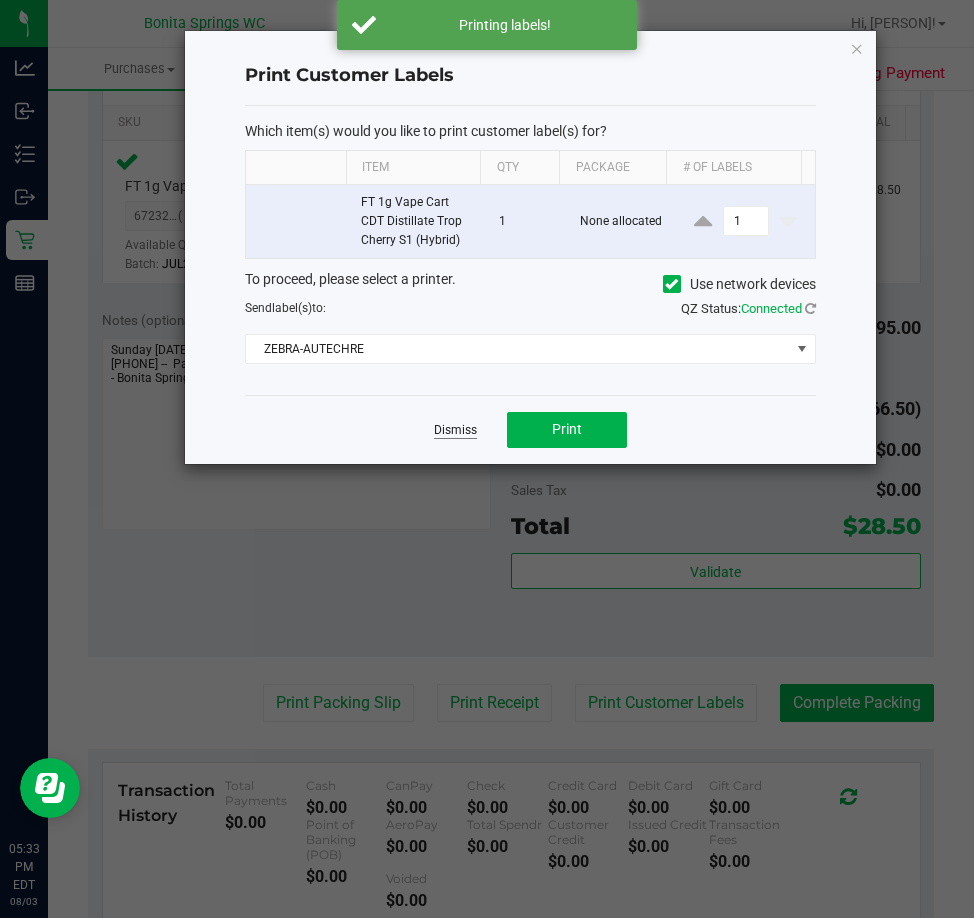 click on "Dismiss" 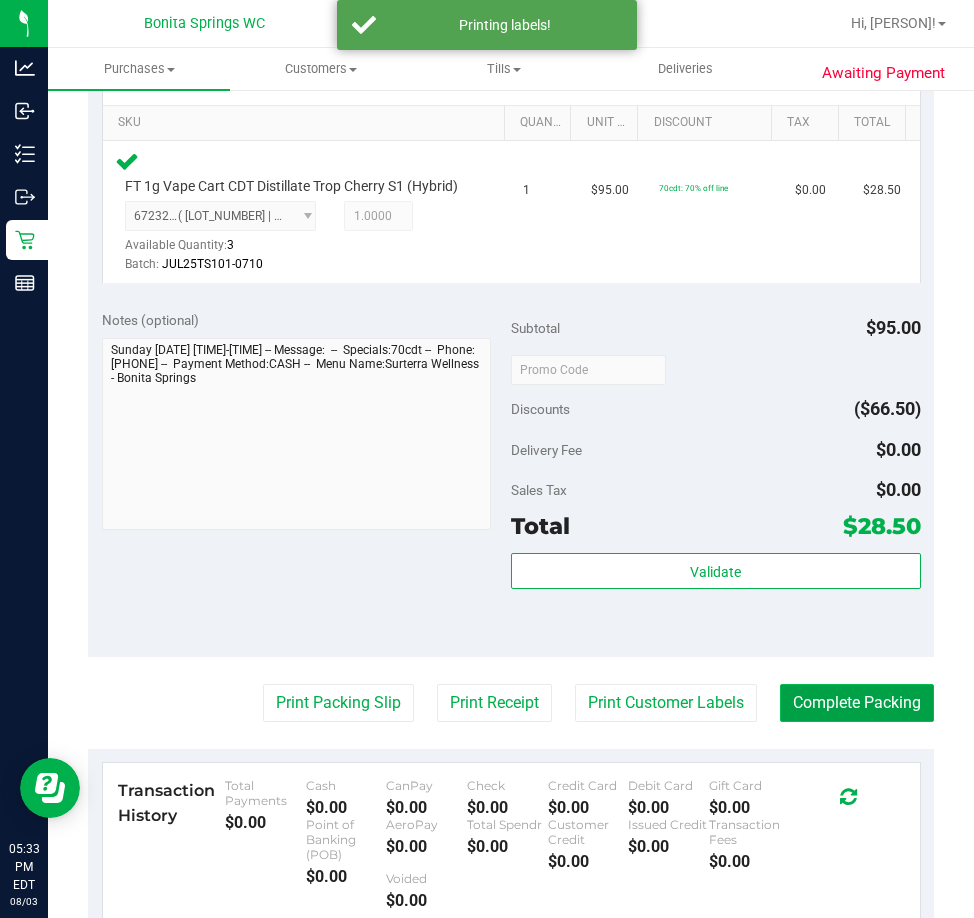 click on "Complete Packing" at bounding box center [857, 703] 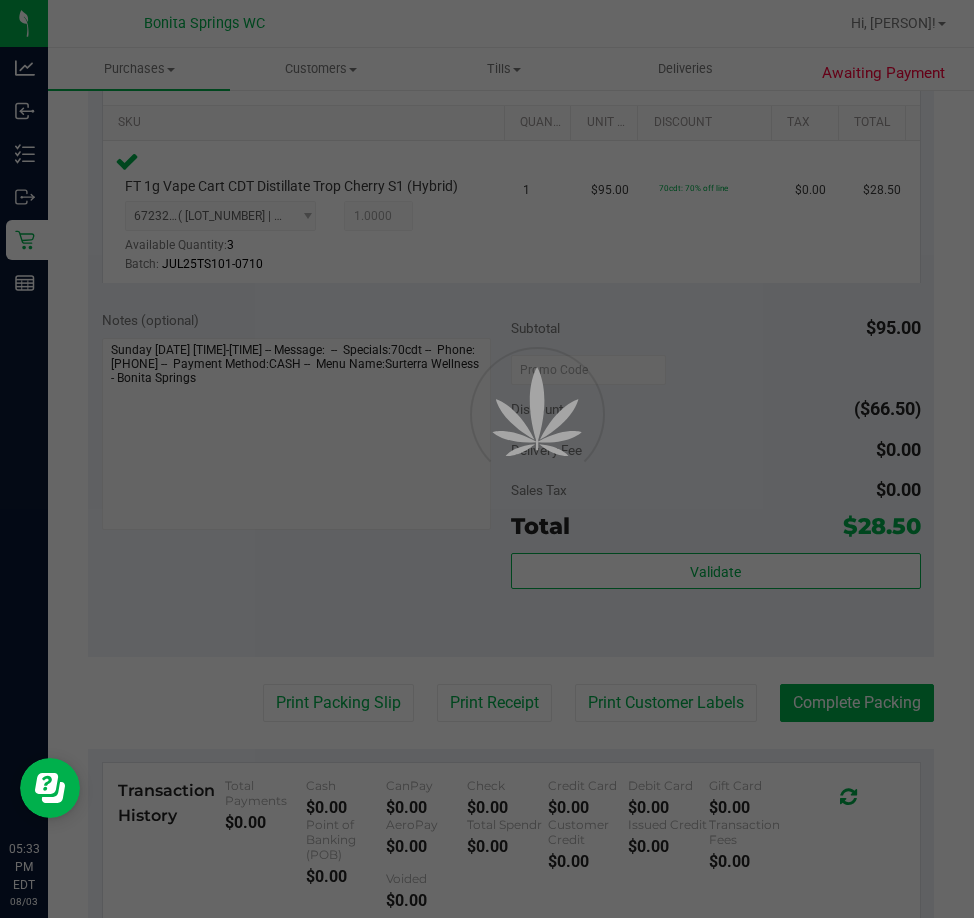 scroll, scrollTop: 0, scrollLeft: 0, axis: both 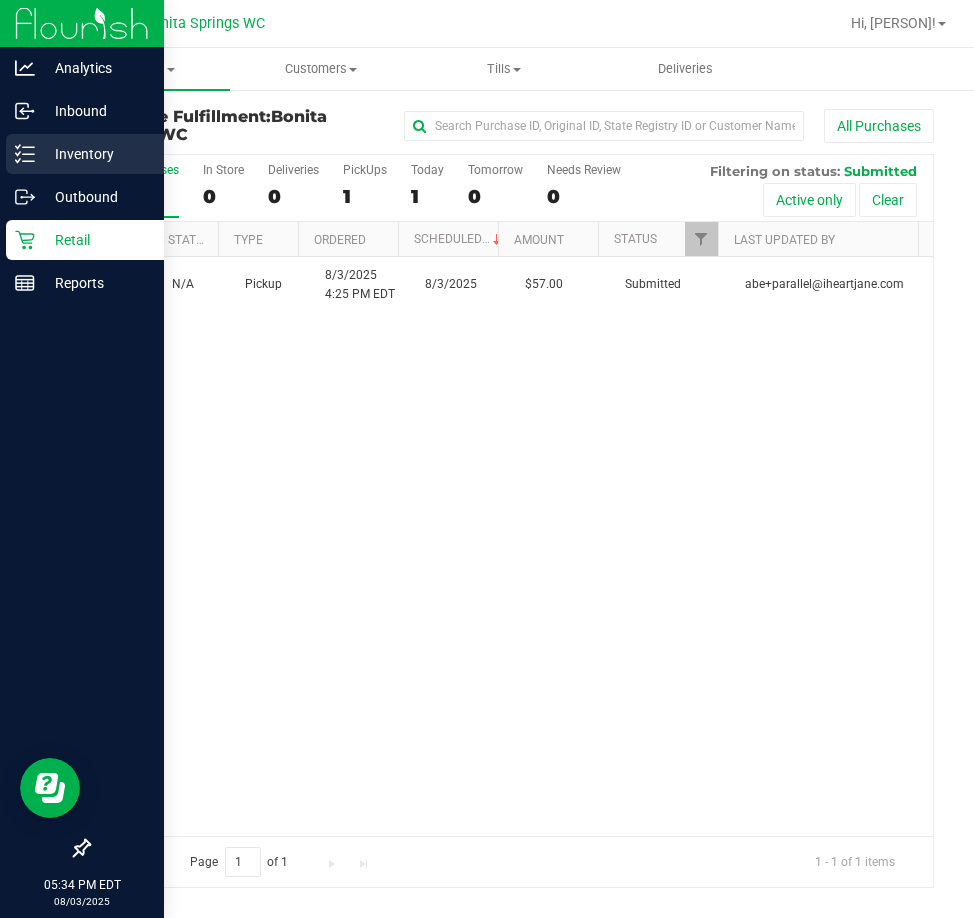click on "Inventory" at bounding box center [95, 154] 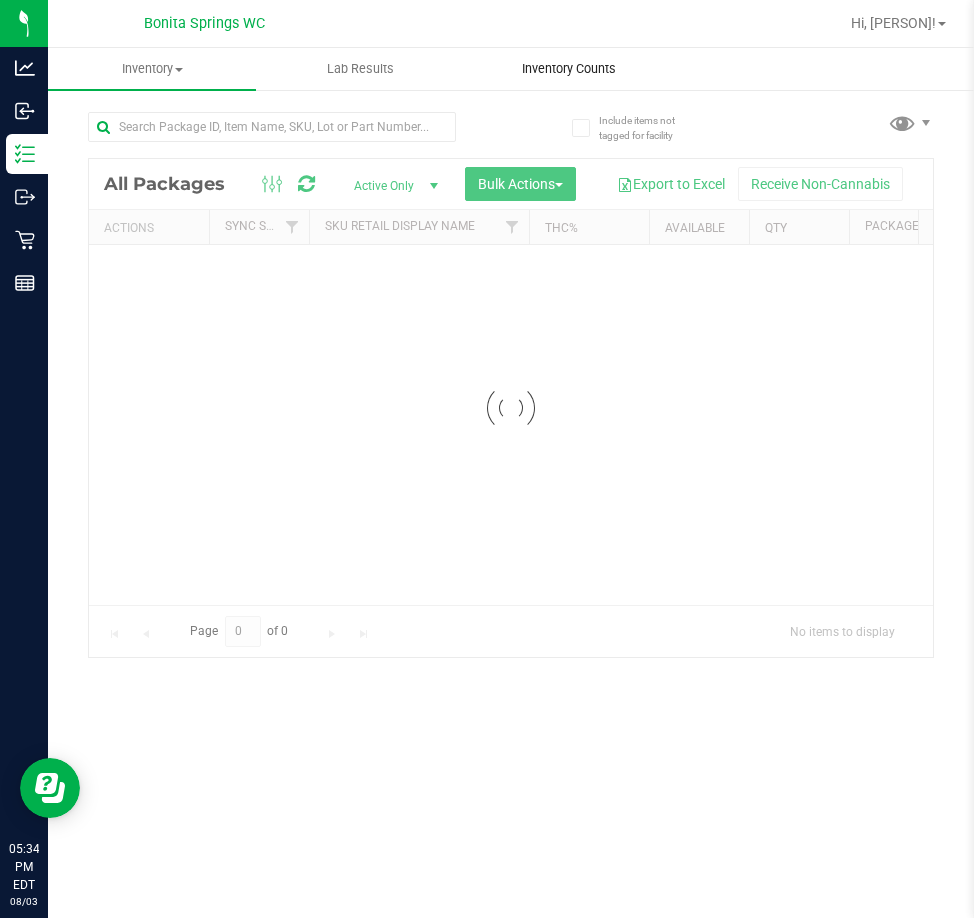 click on "Inventory Counts" at bounding box center [569, 69] 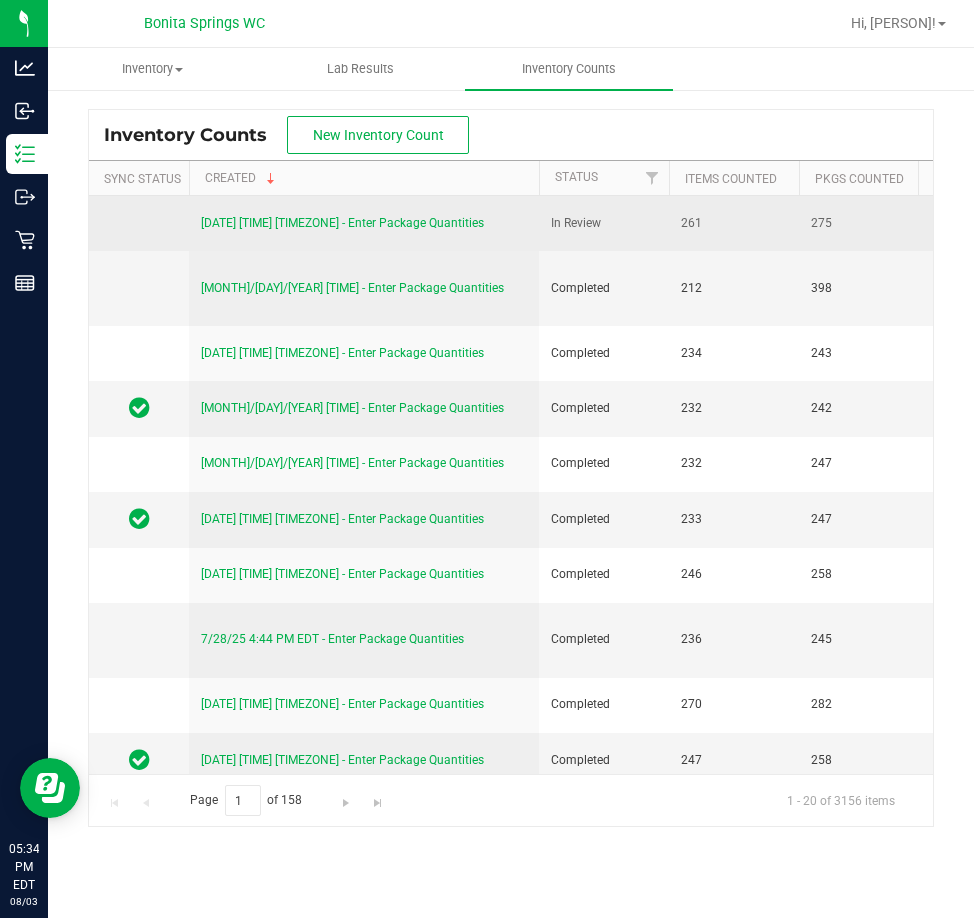 click on "[DATE] [TIME] [TIMEZONE] - Enter Package Quantities" at bounding box center (342, 223) 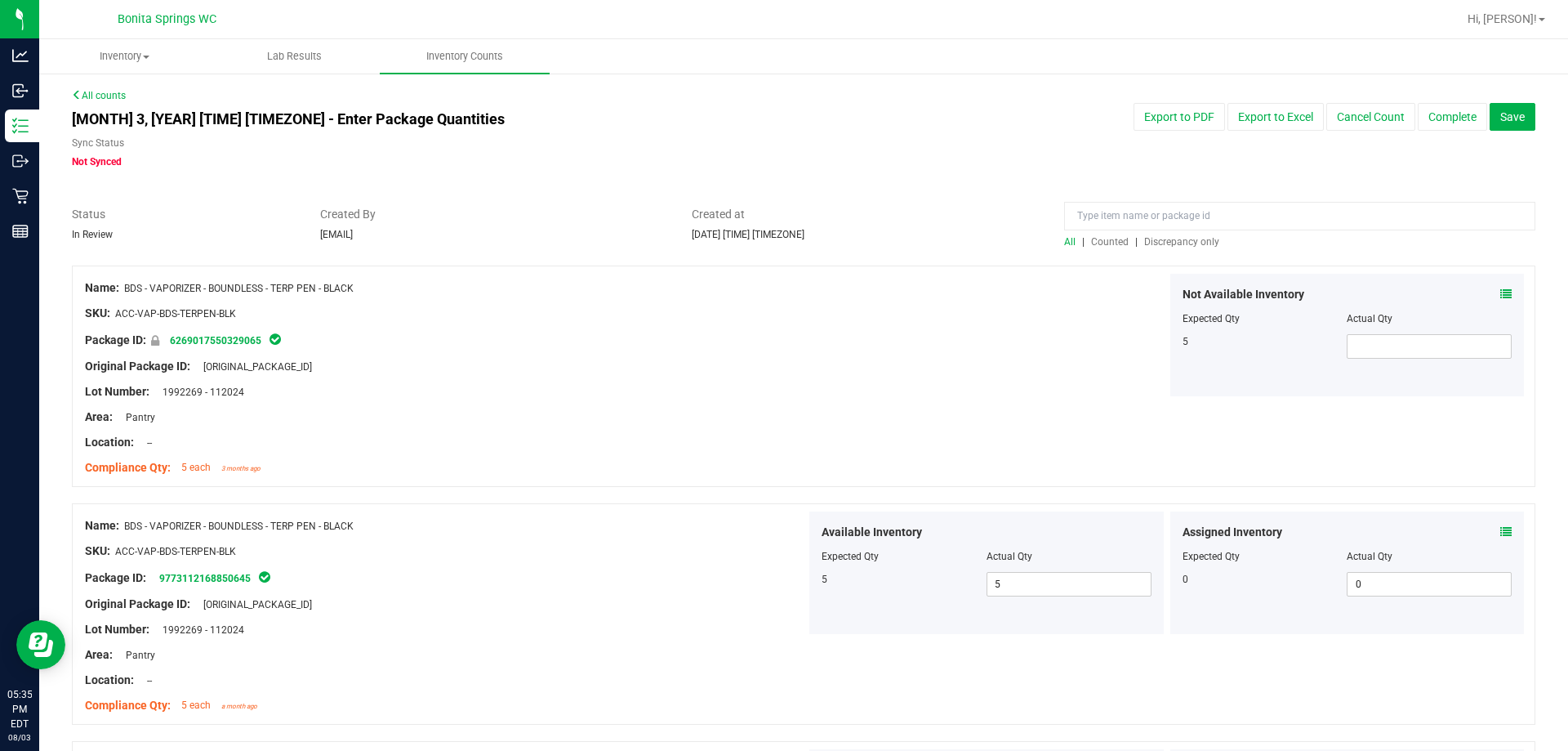 click on "Discrepancy only" at bounding box center [1182, 242] 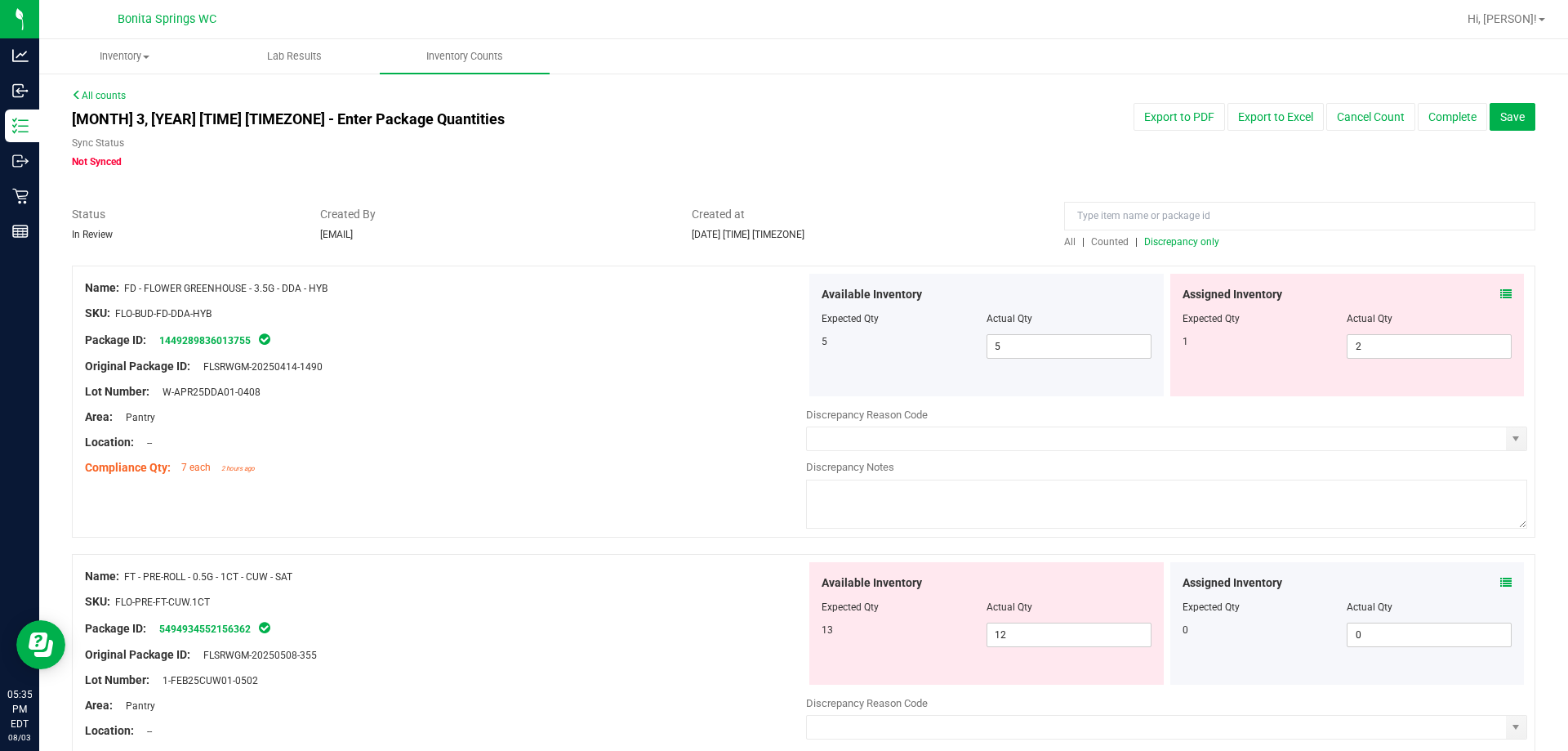 click at bounding box center (1506, 294) 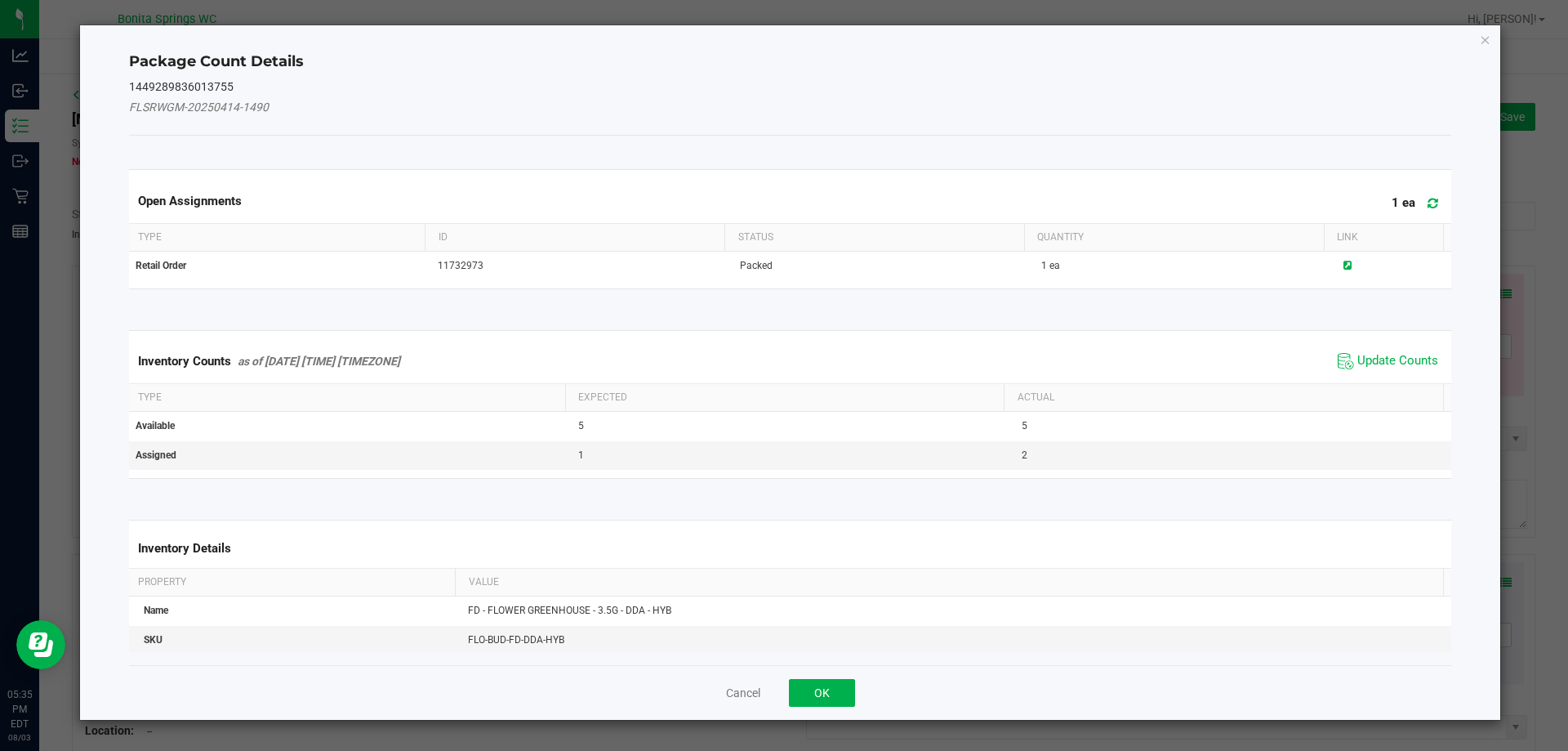 click on "Update Counts" 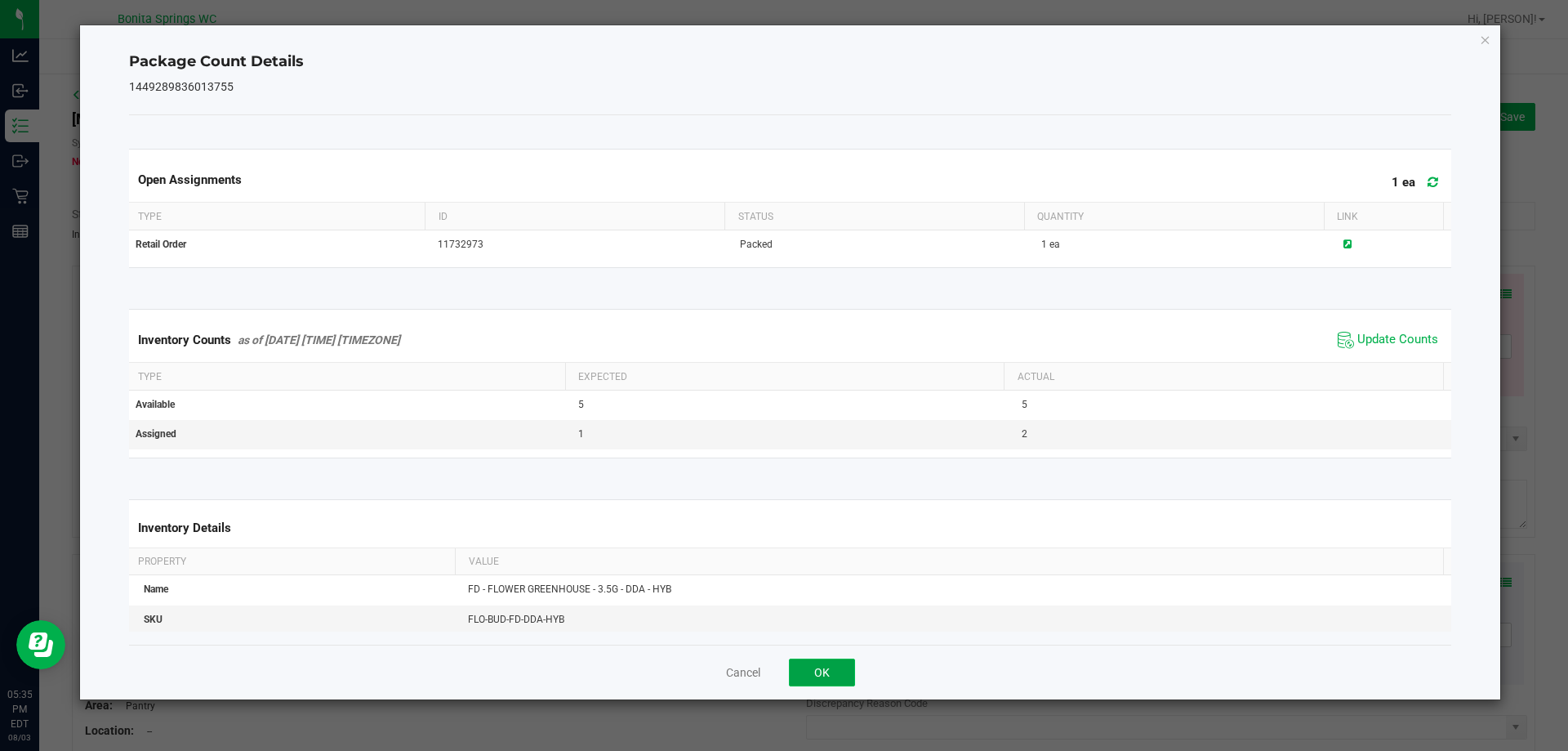 click on "OK" 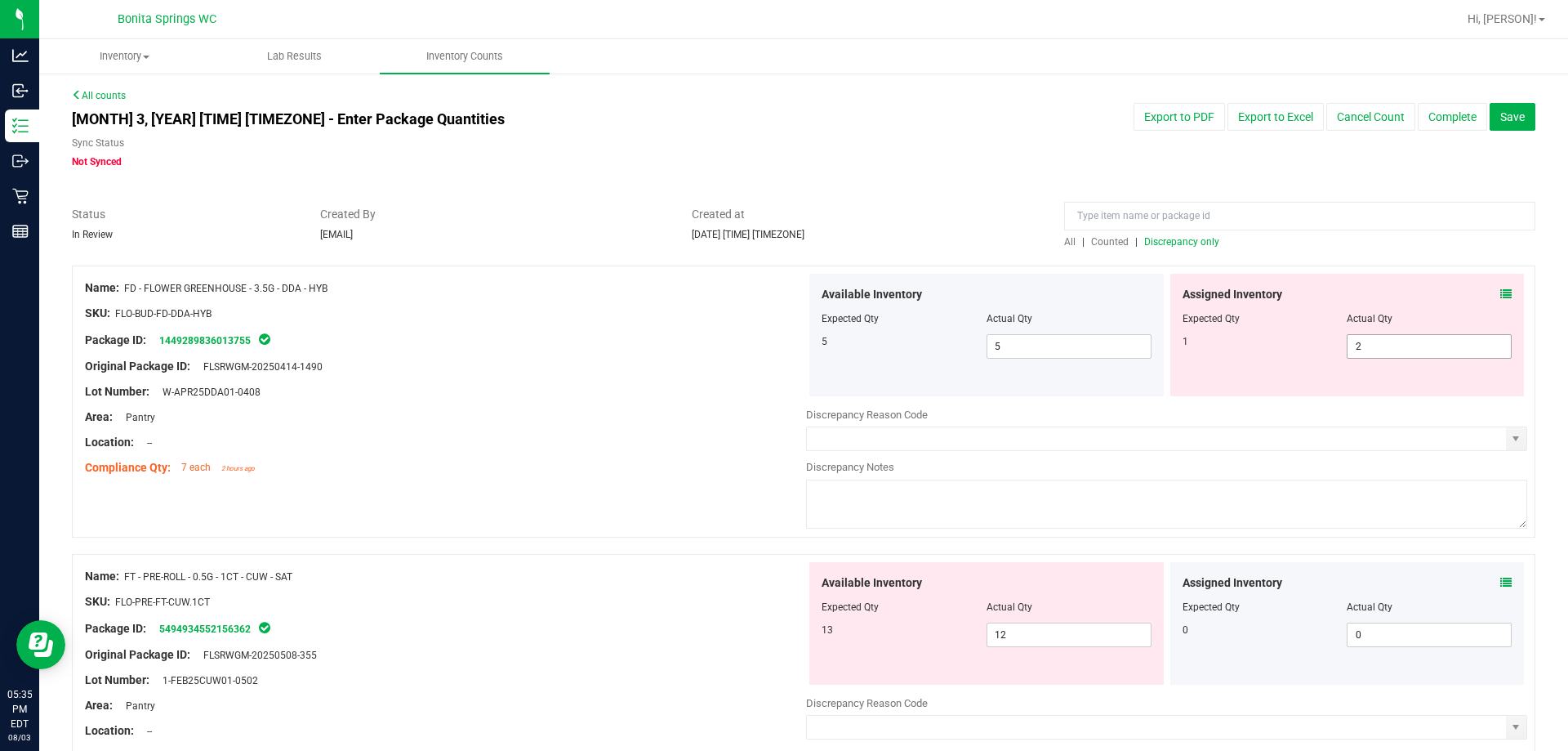 click on "2 2" at bounding box center (1429, 346) 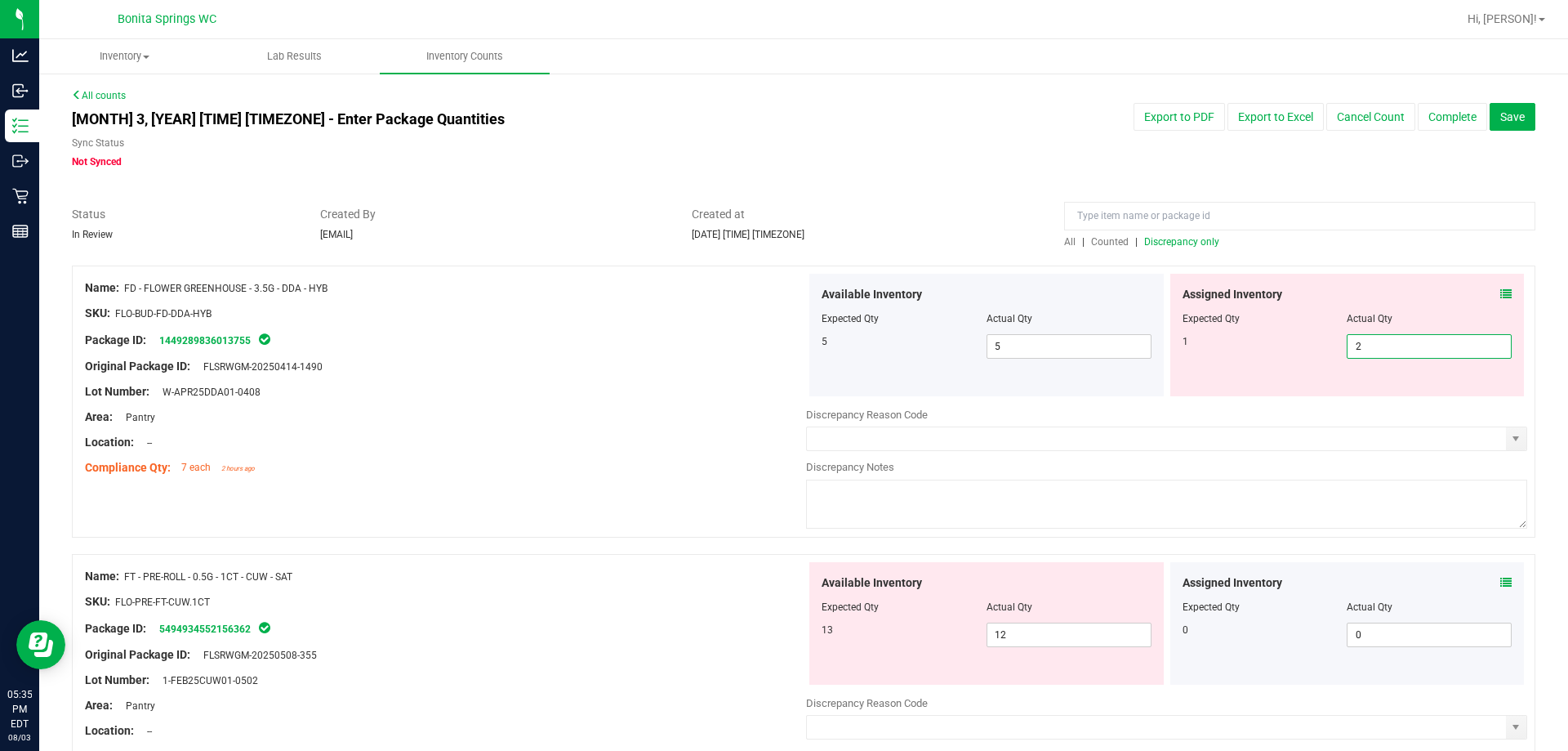 click on "2" at bounding box center [1429, 346] 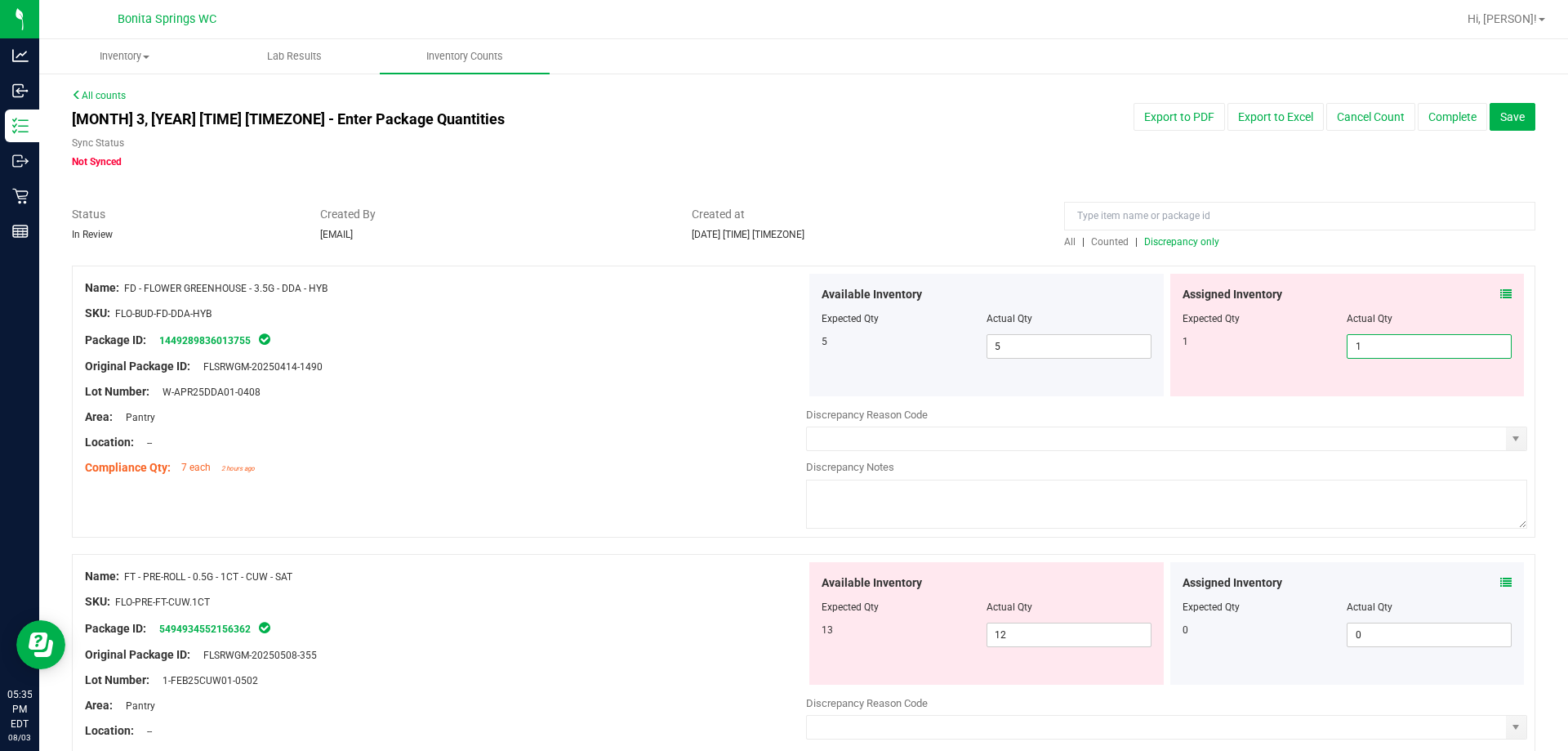 type on "1" 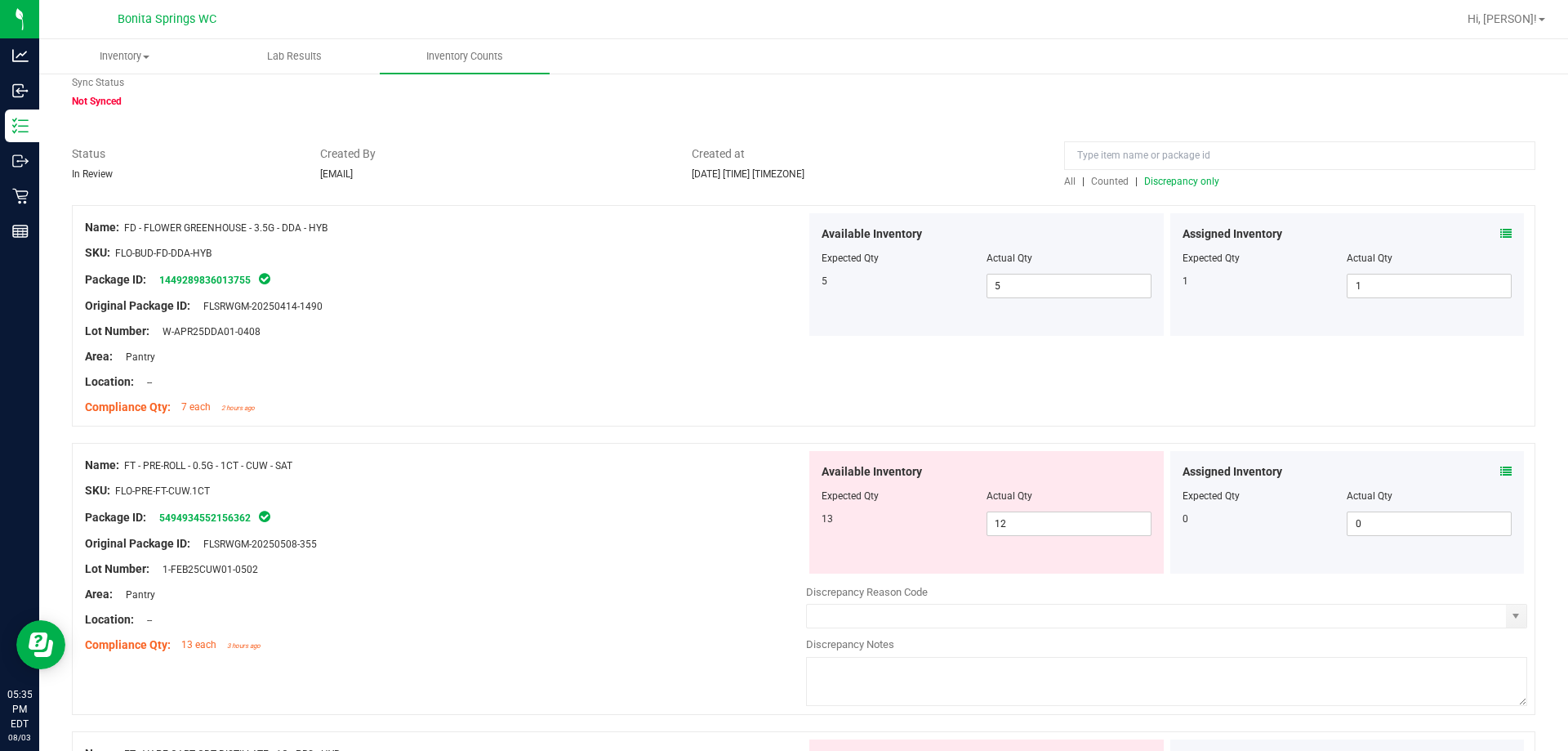 scroll, scrollTop: 163, scrollLeft: 0, axis: vertical 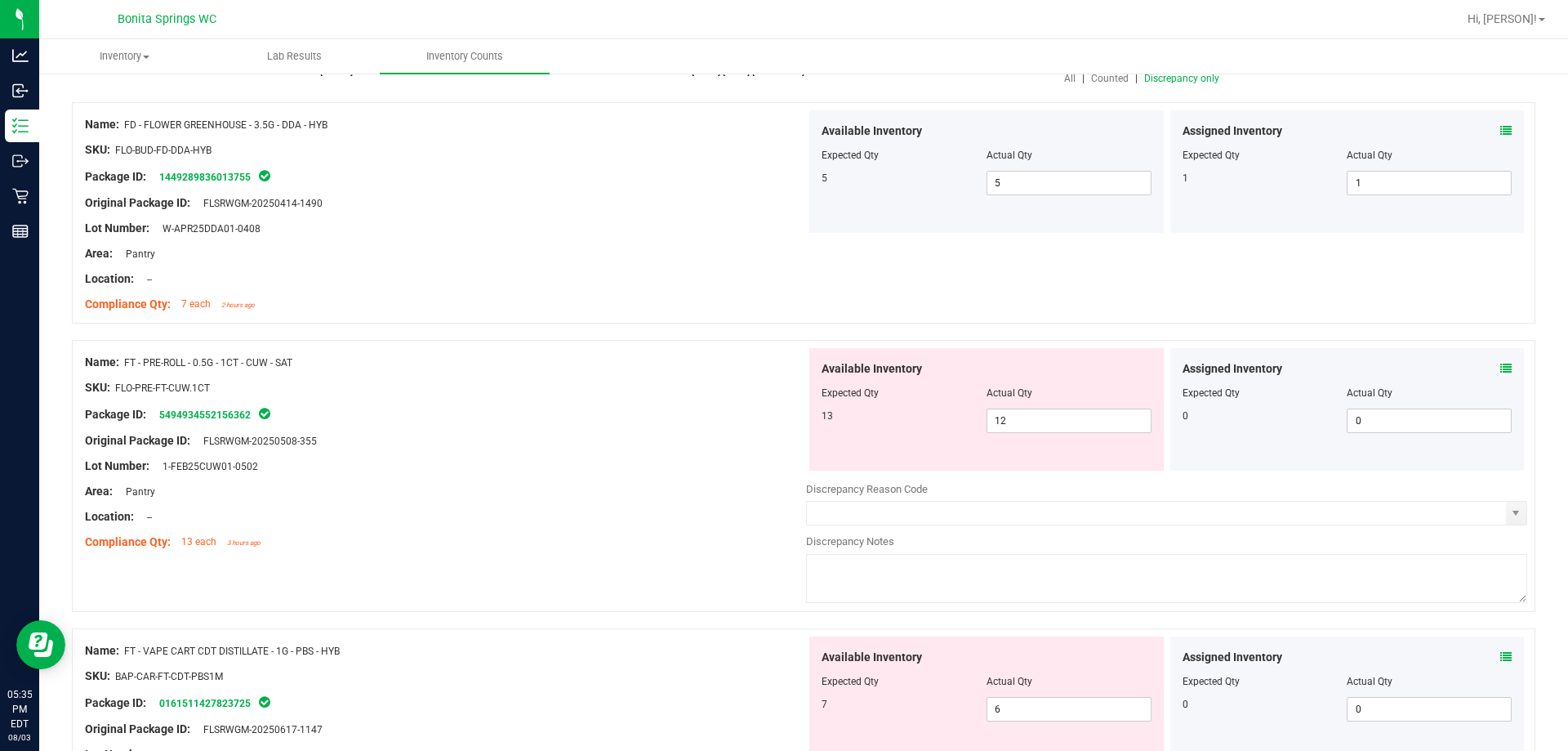 click at bounding box center [445, 292] 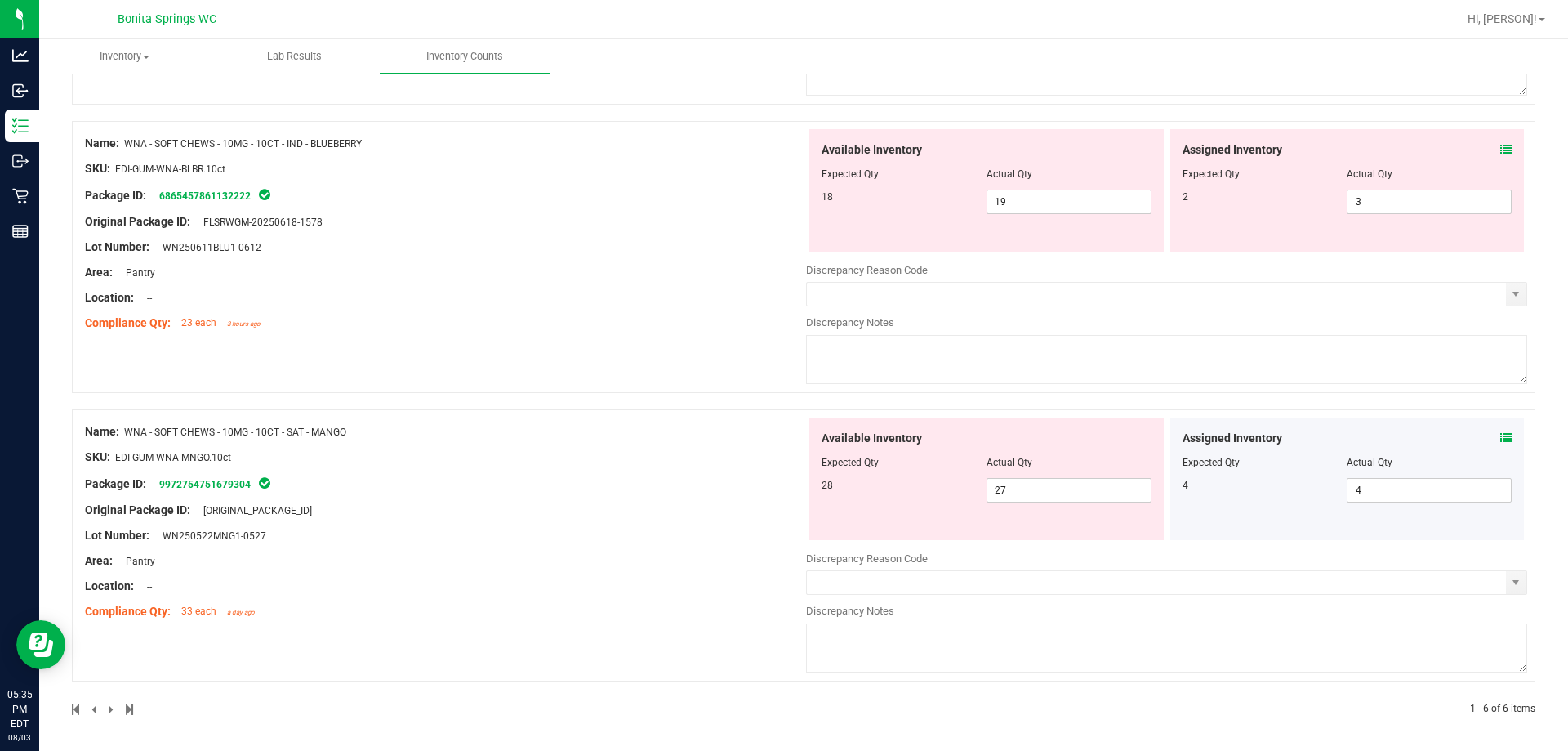 scroll, scrollTop: 1250, scrollLeft: 0, axis: vertical 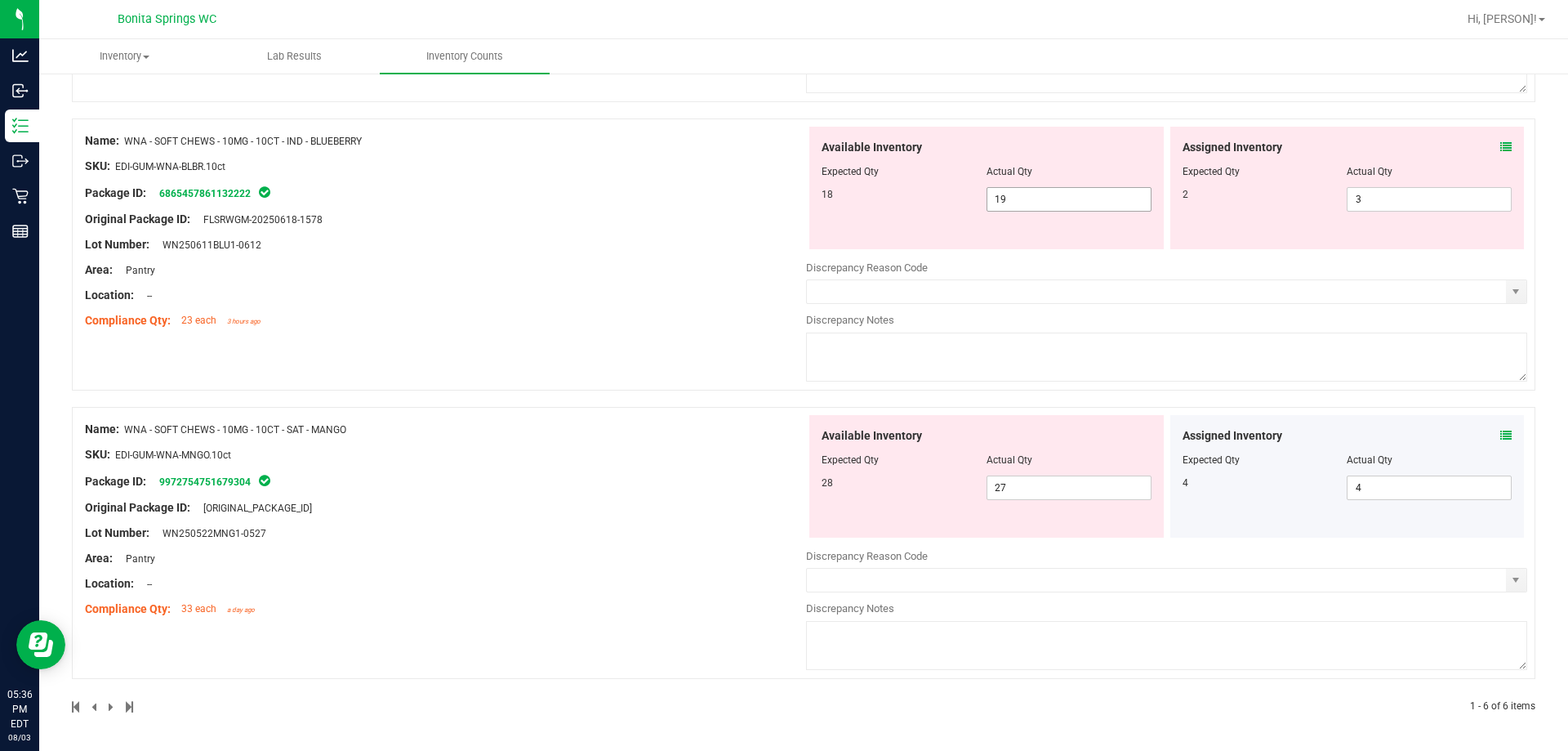 click on "19 19" at bounding box center (1069, 199) 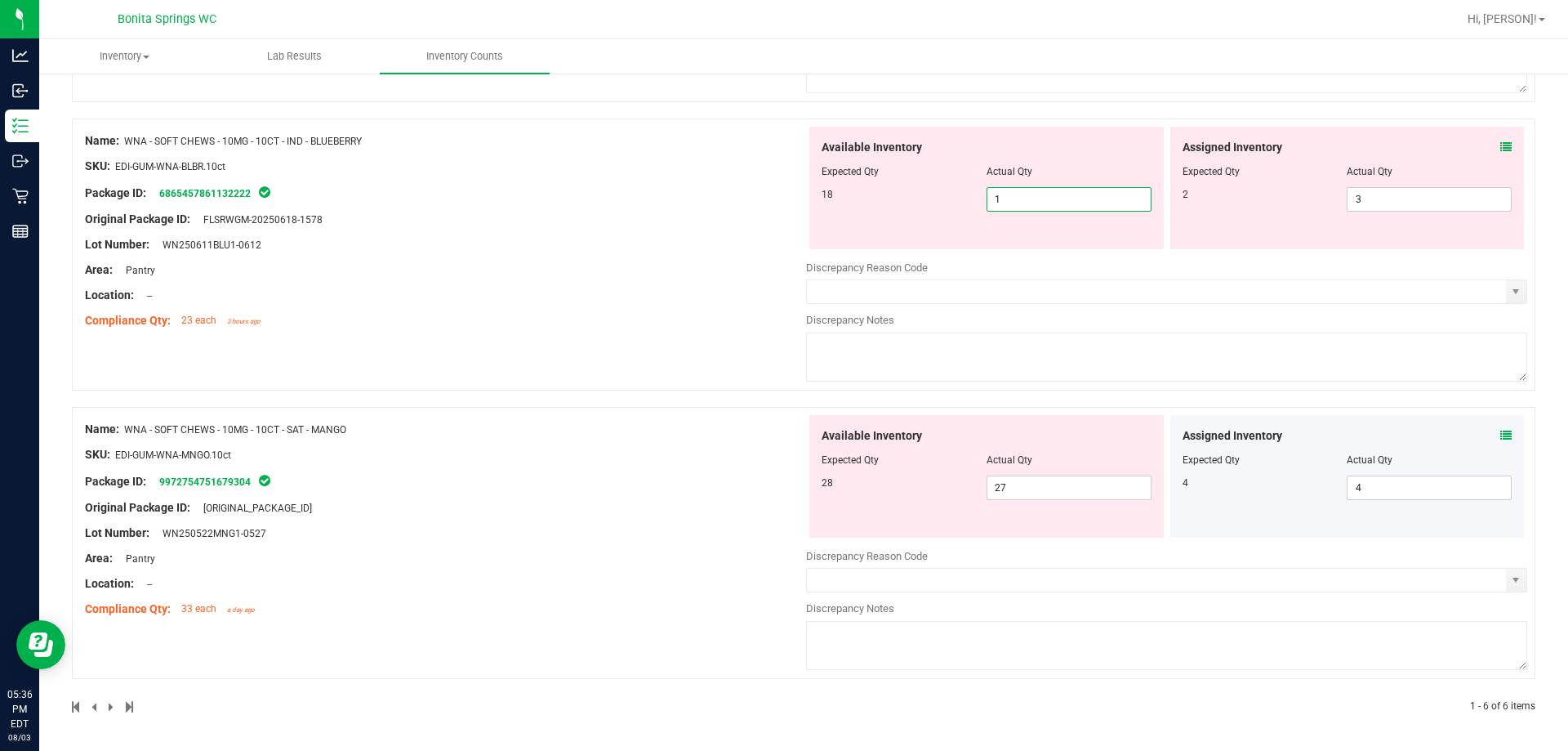 type on "18" 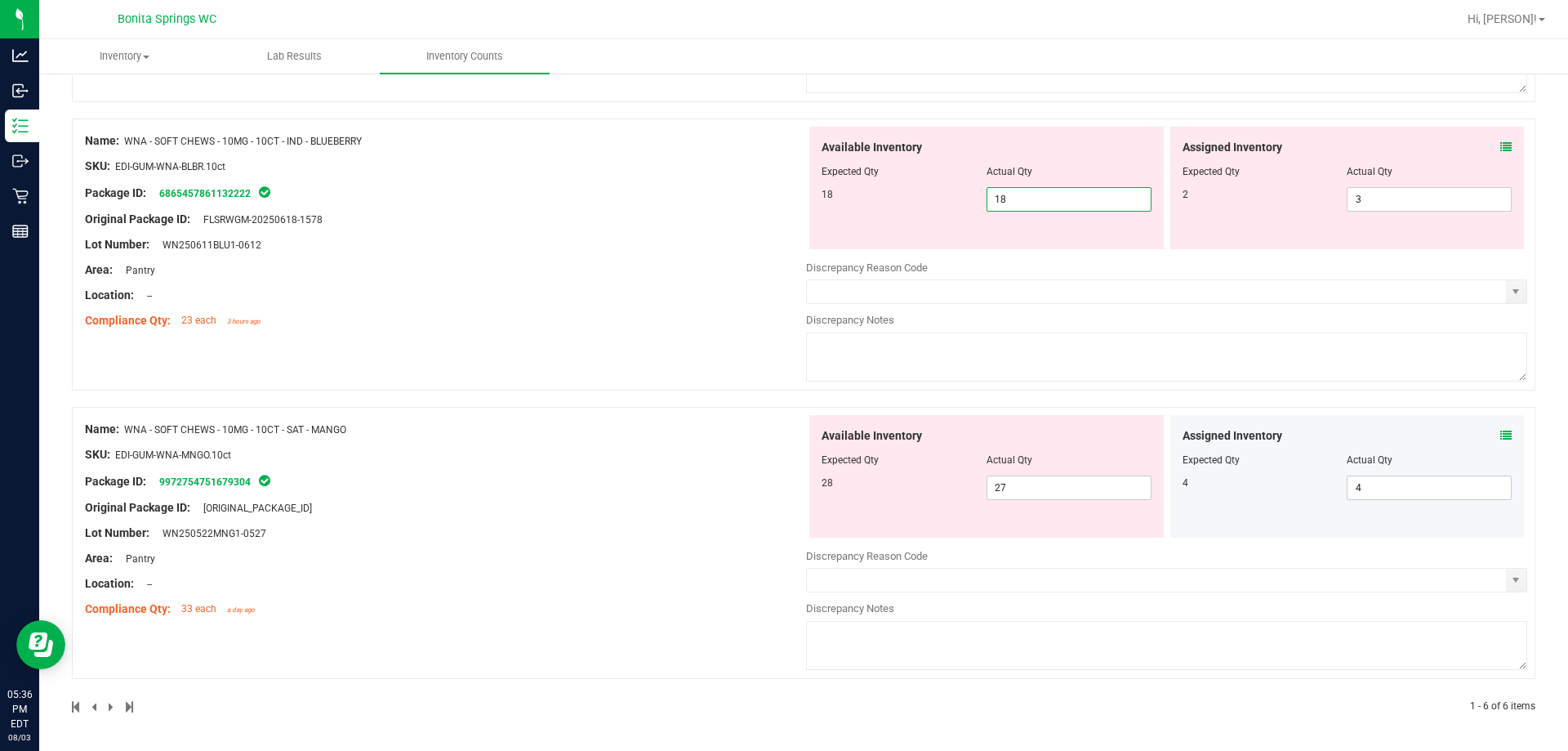 type on "18" 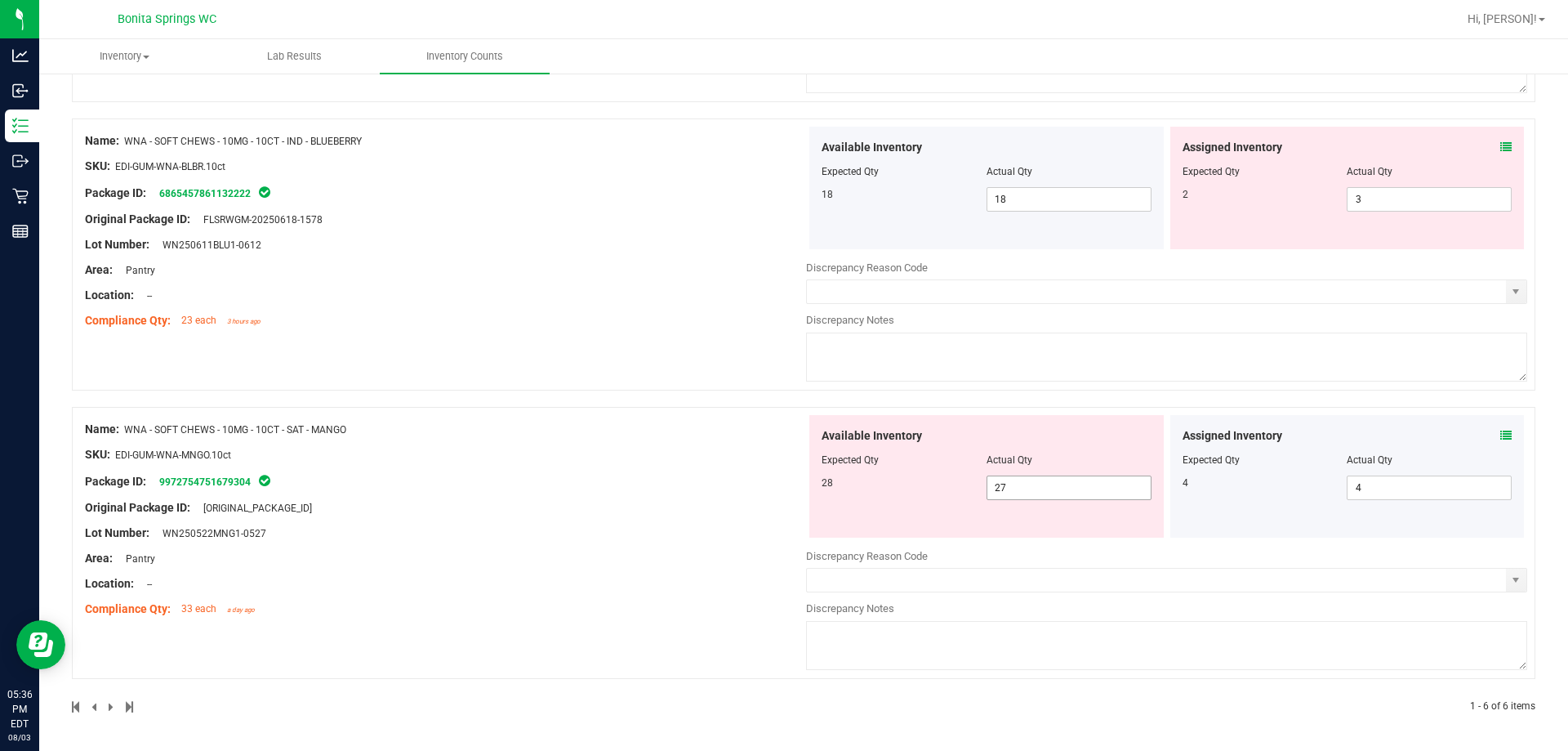 click on "27 27" at bounding box center [1069, 488] 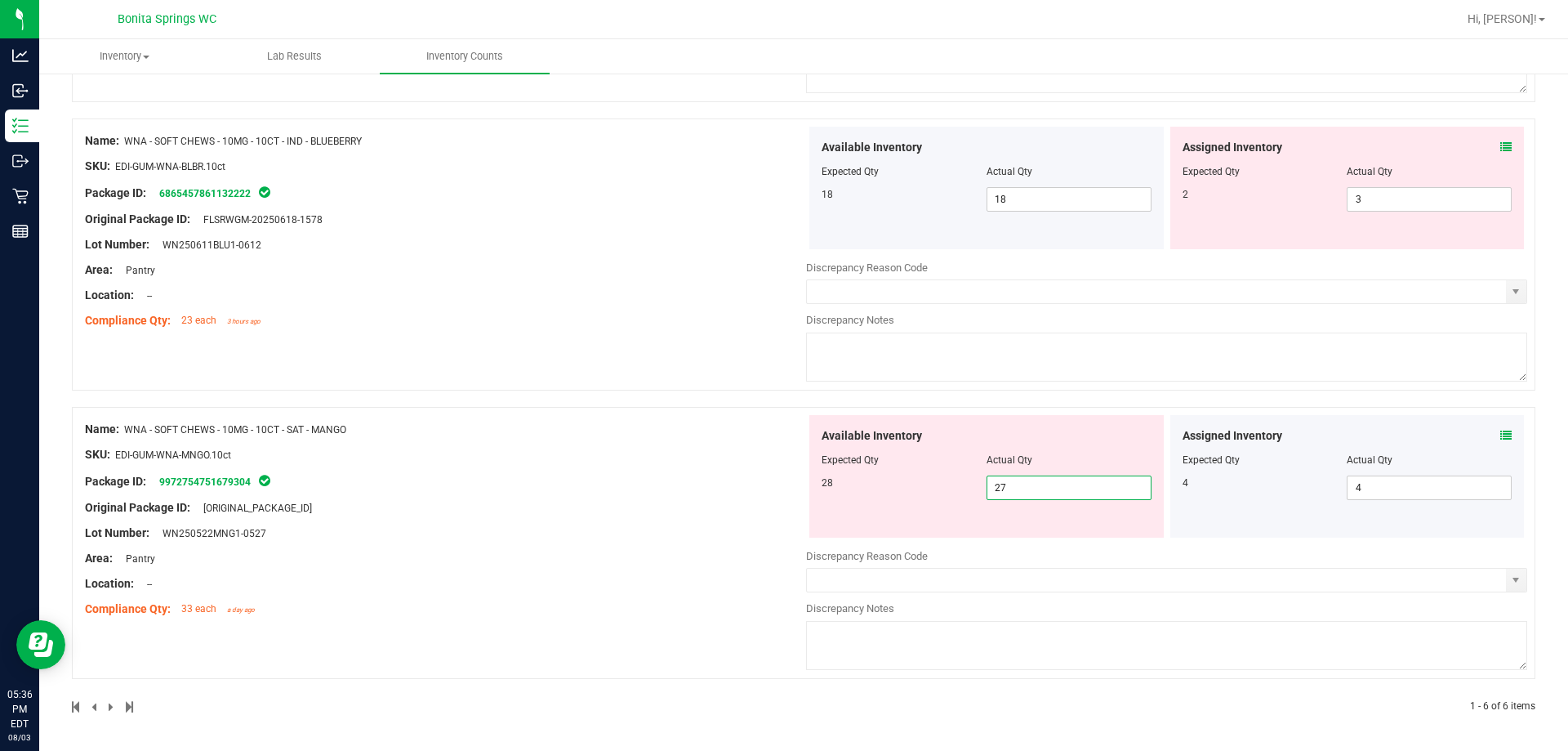 click on "27" at bounding box center [1069, 488] 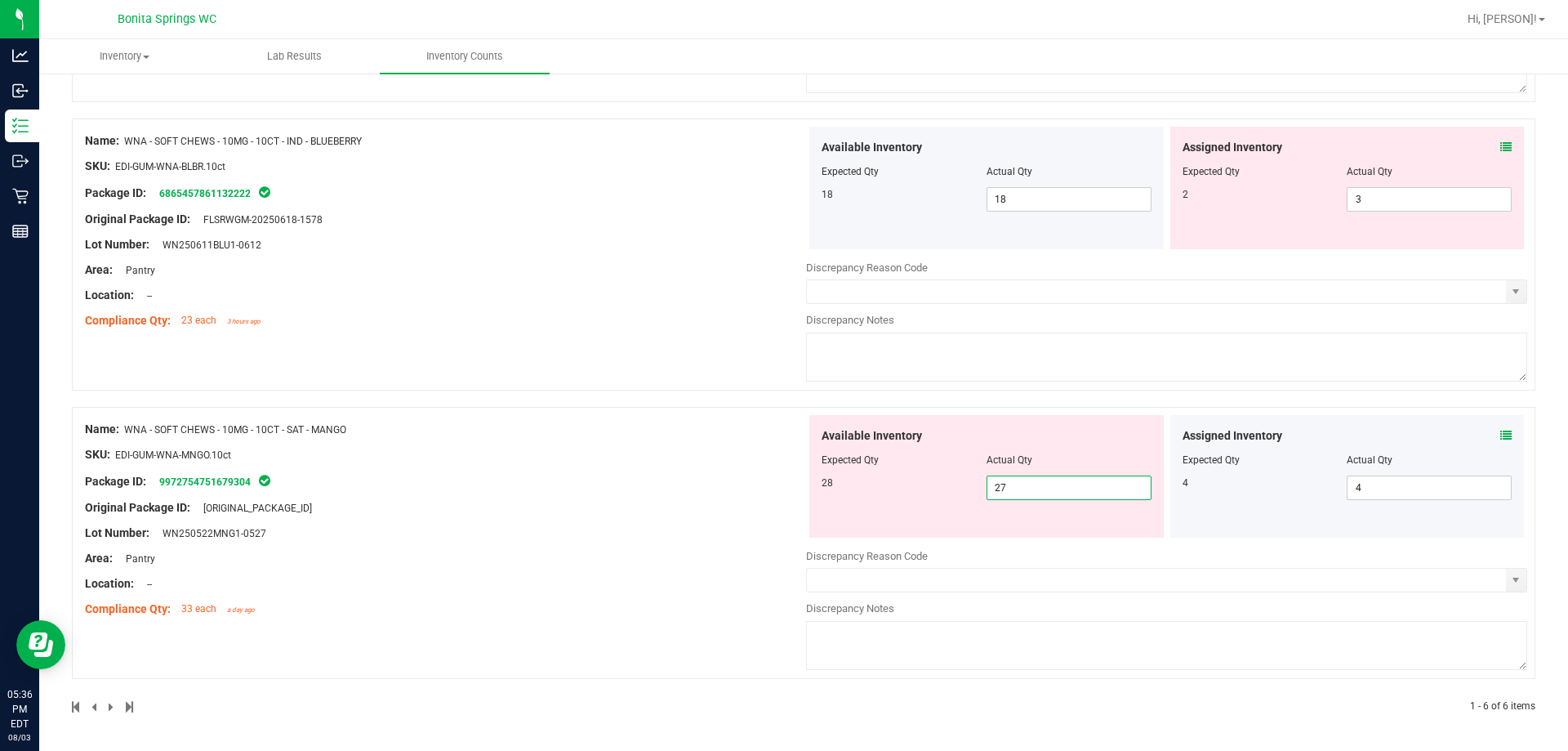 click on "Name:
WNA - SOFT CHEWS - 10MG - 10CT - SAT - MANGO
SKU:
EDI-GUM-WNA-MNGO.10ct
Package ID:
9972754751679304
Original Package ID:
FLSRWGM-20250602-078
Lot Number:
WN250522MNG1-0527" at bounding box center (804, 543) 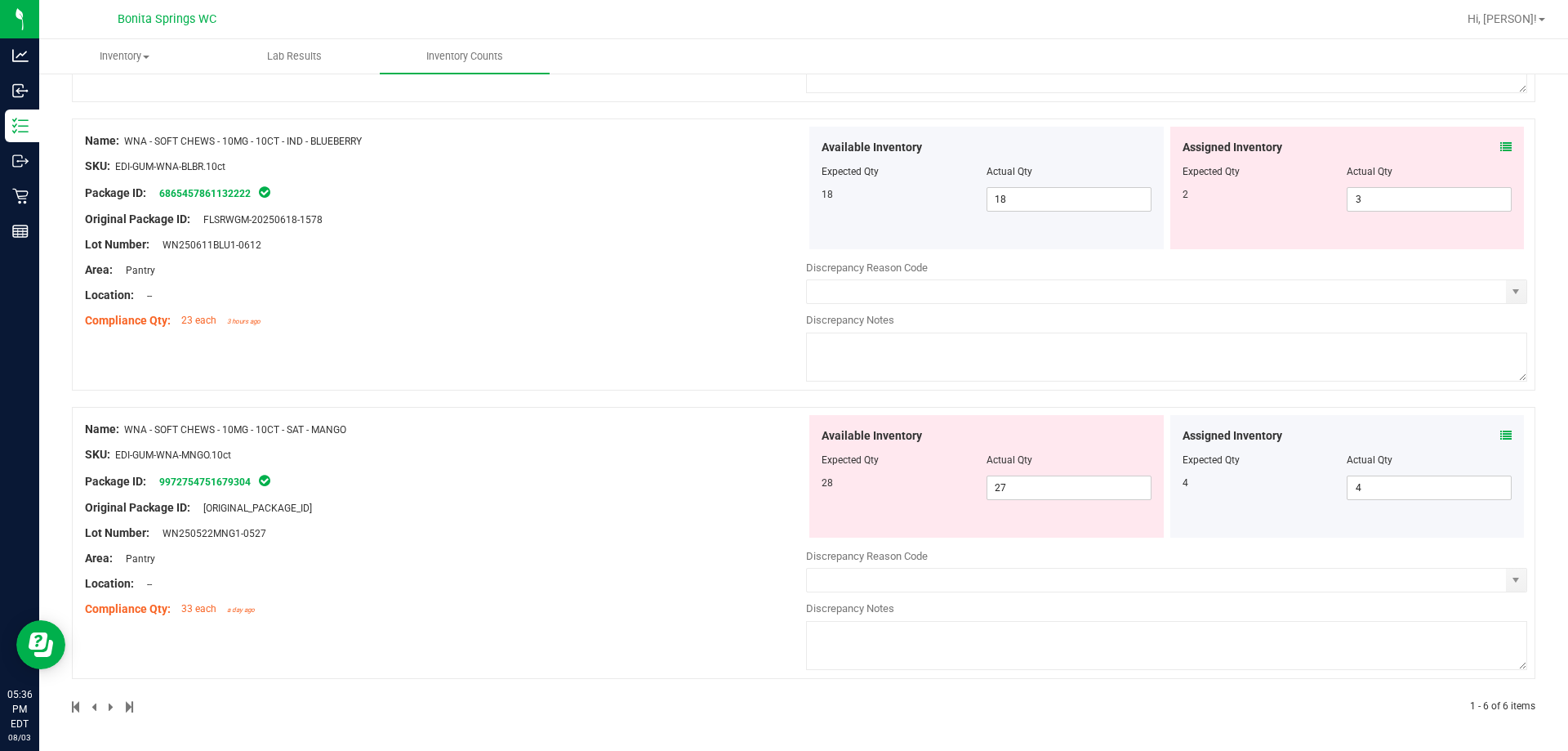 click on "Assigned Inventory" at bounding box center (1348, 436) 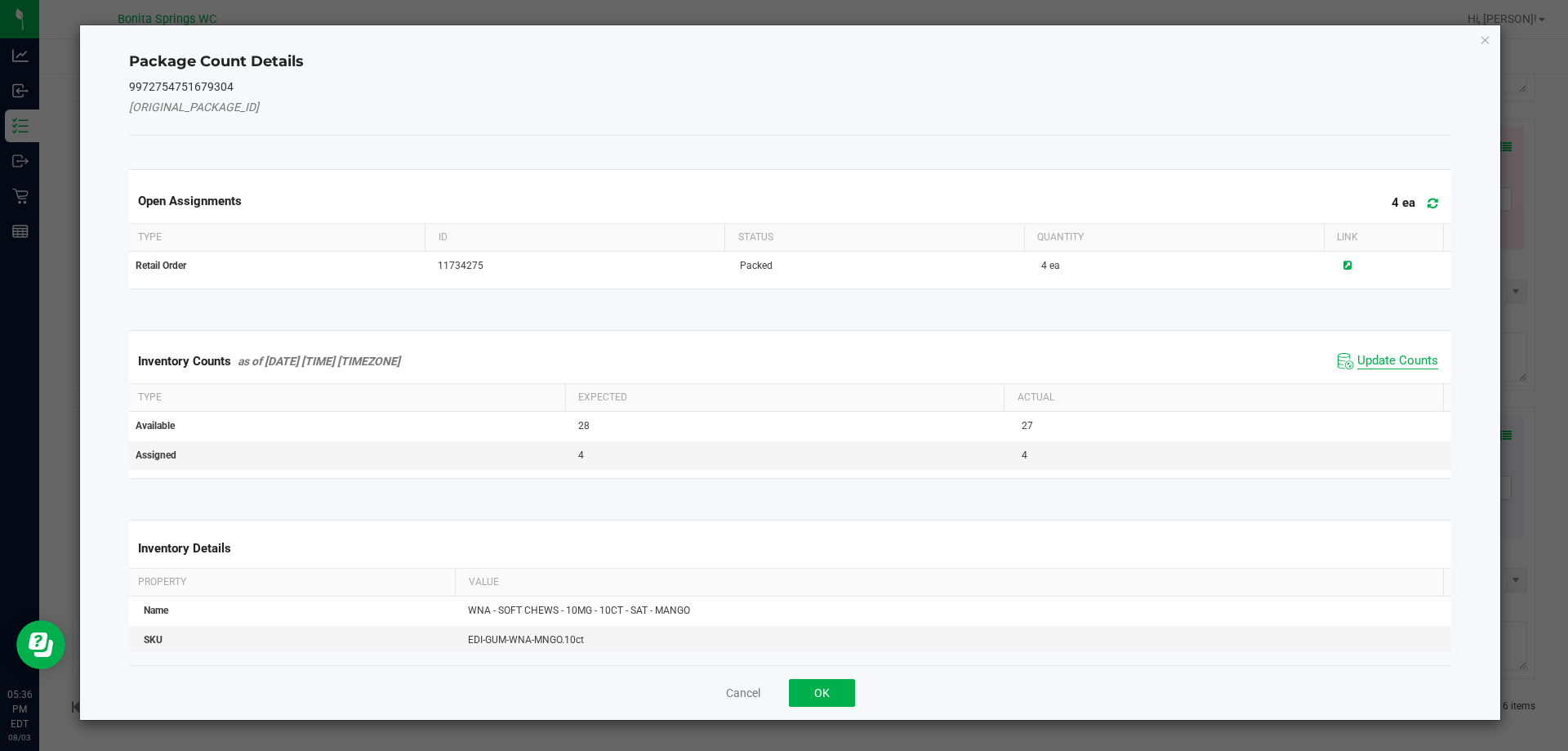 click on "Update Counts" 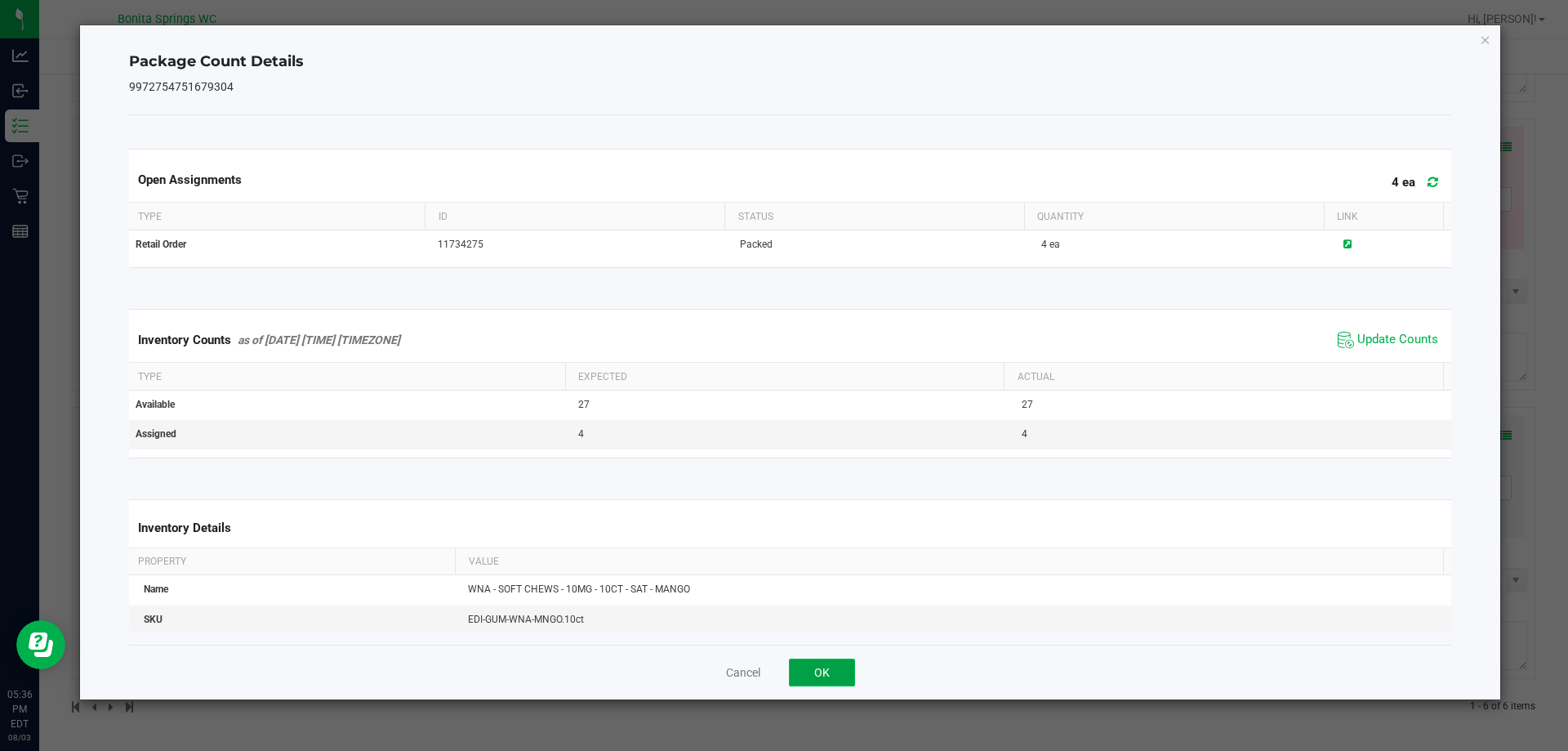 click on "OK" 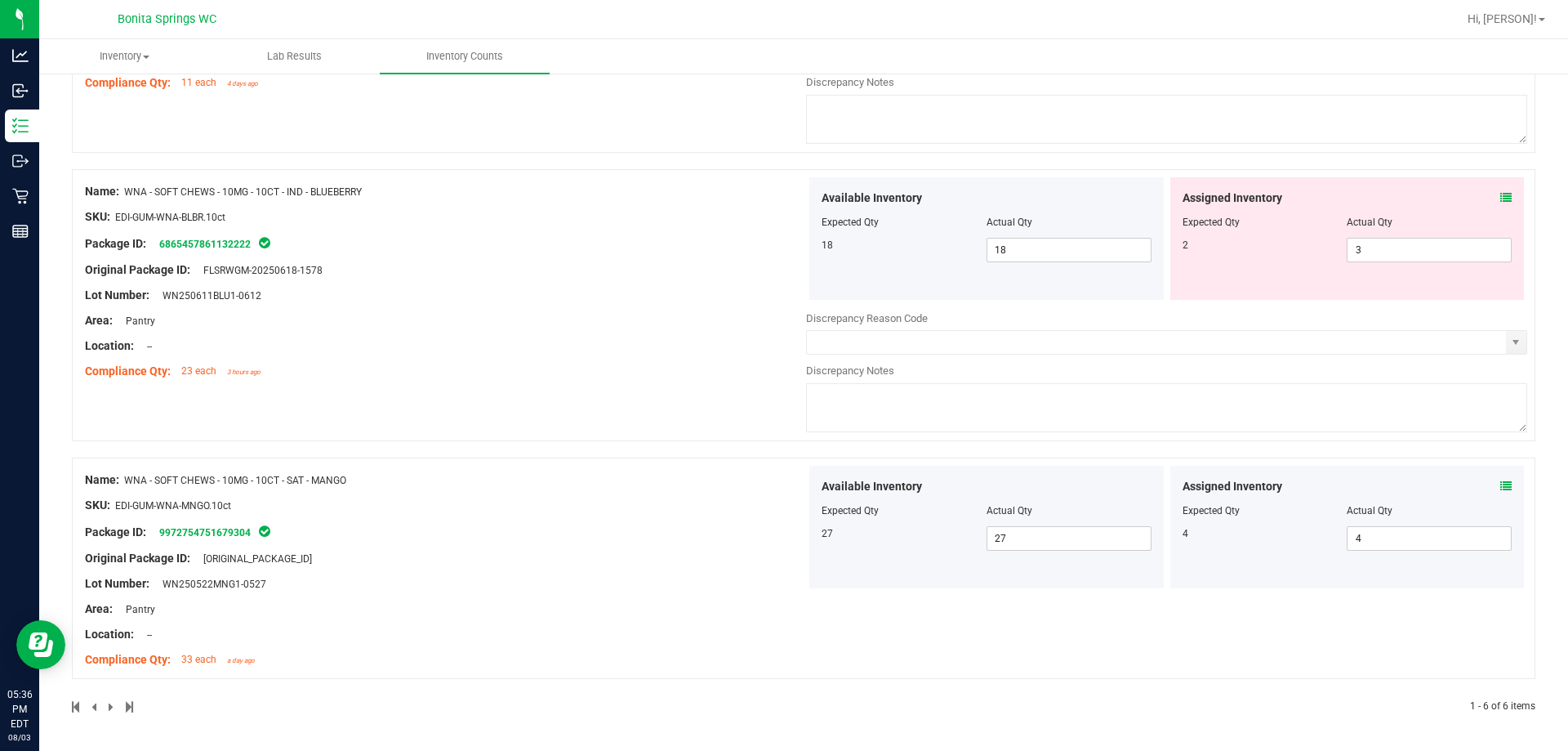 scroll, scrollTop: 1200, scrollLeft: 0, axis: vertical 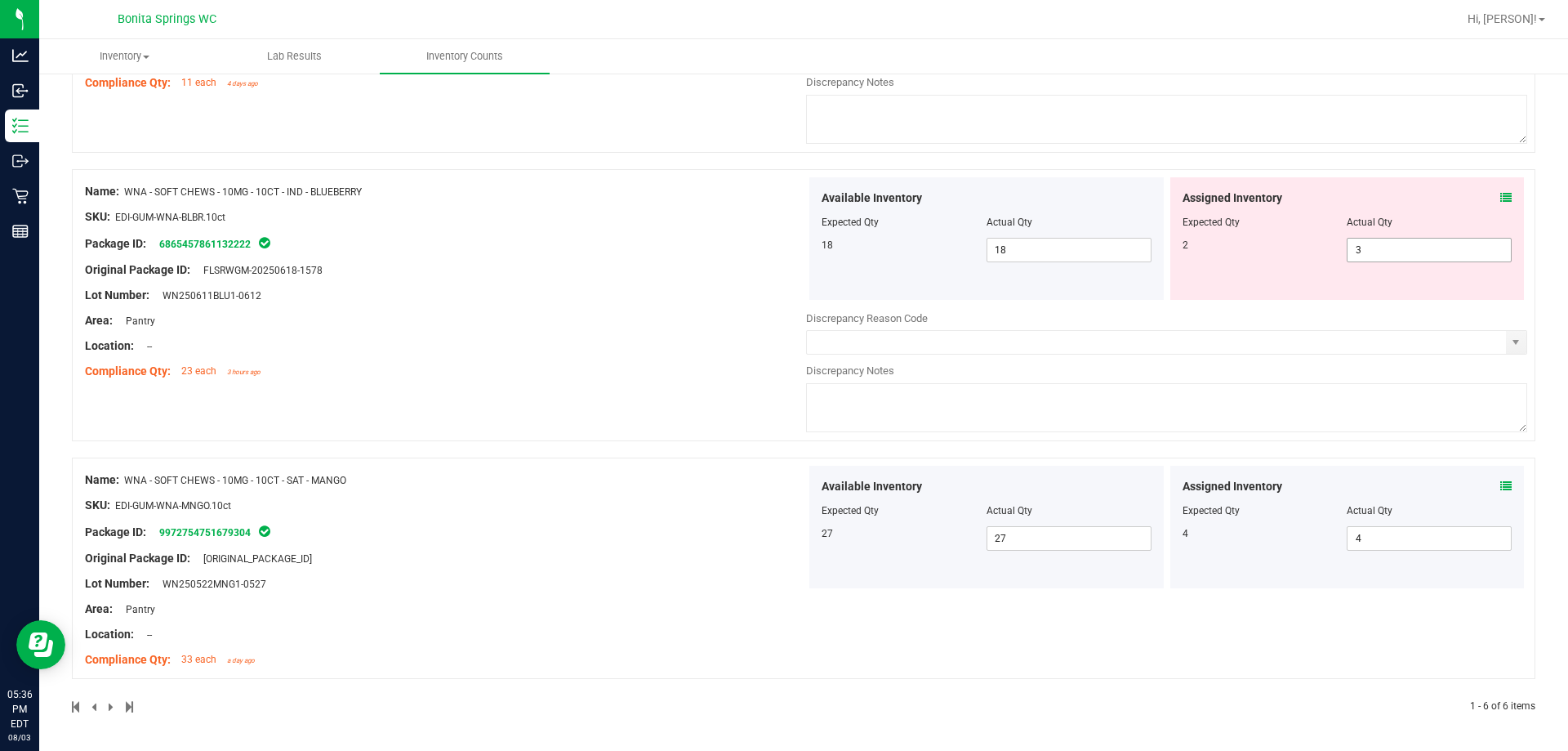 click on "3 3" at bounding box center (1429, 250) 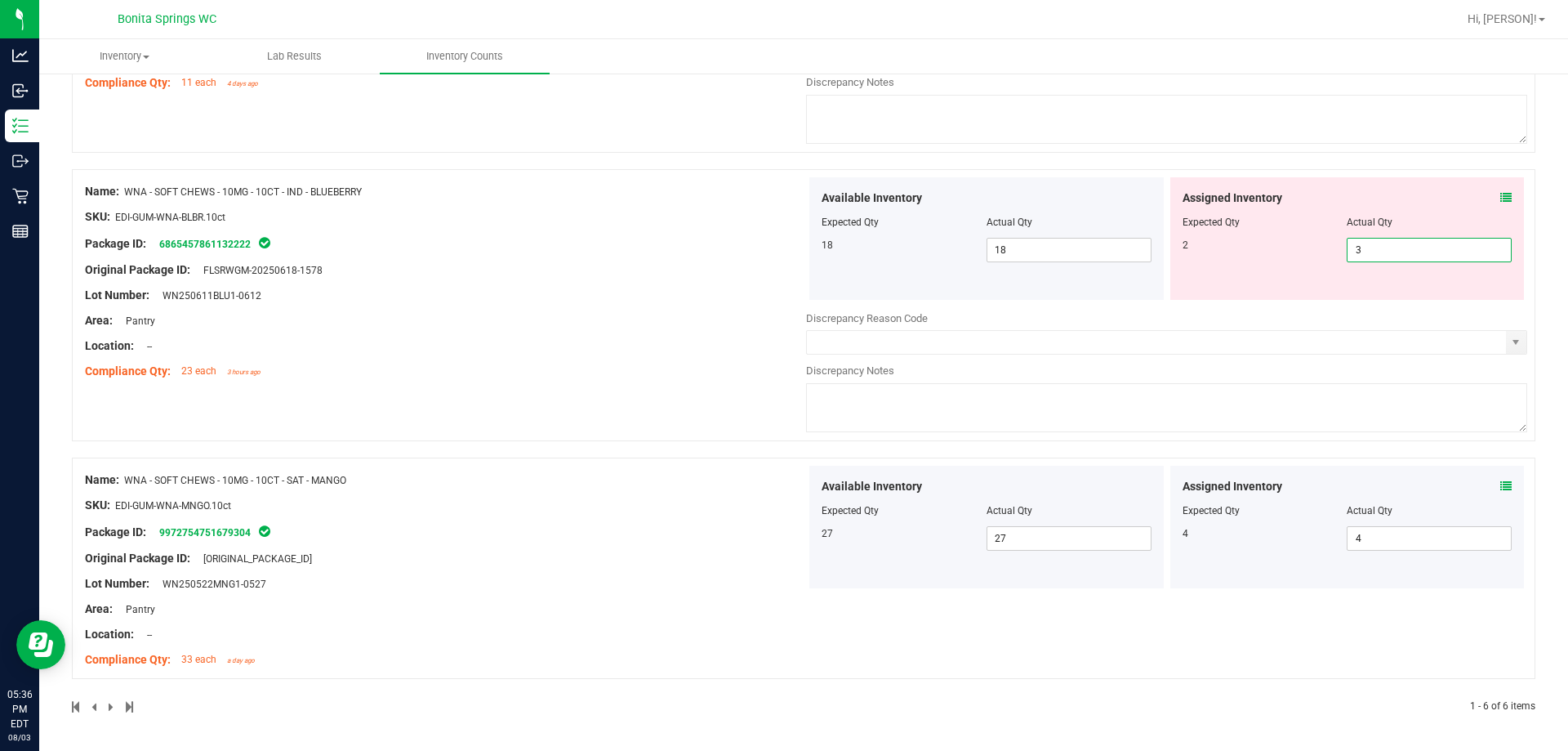 click on "3" at bounding box center (1429, 250) 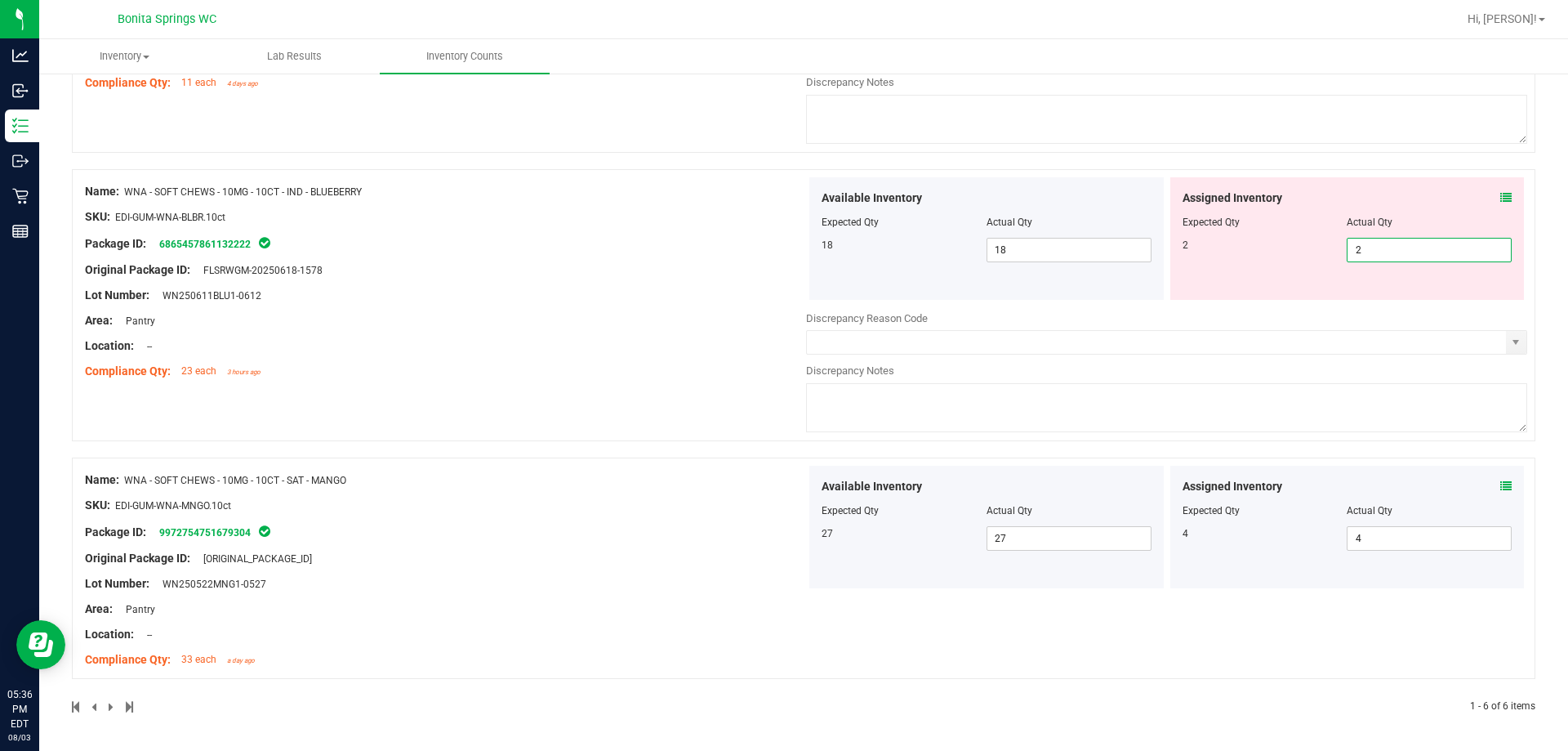 type on "2" 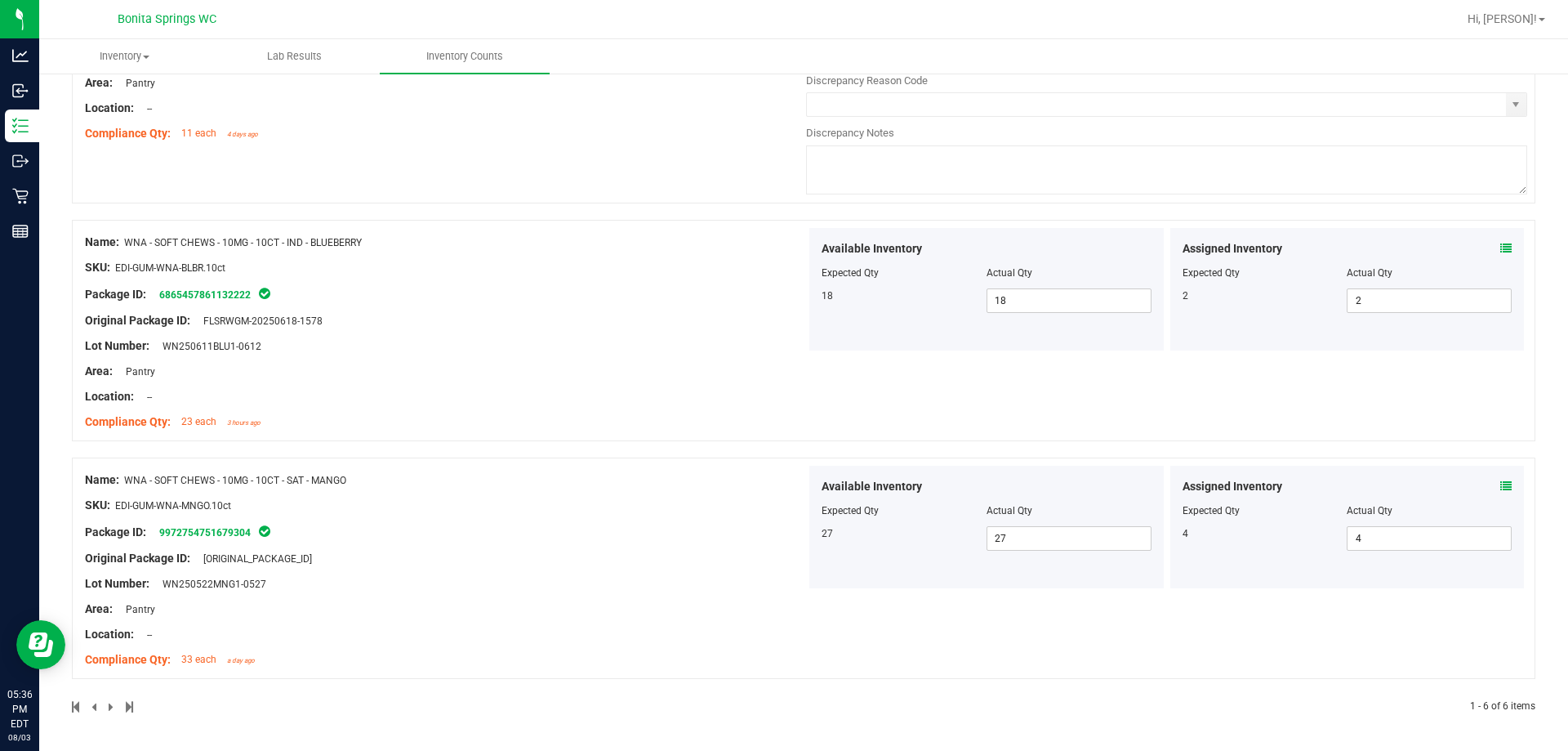 click at bounding box center [1506, 248] 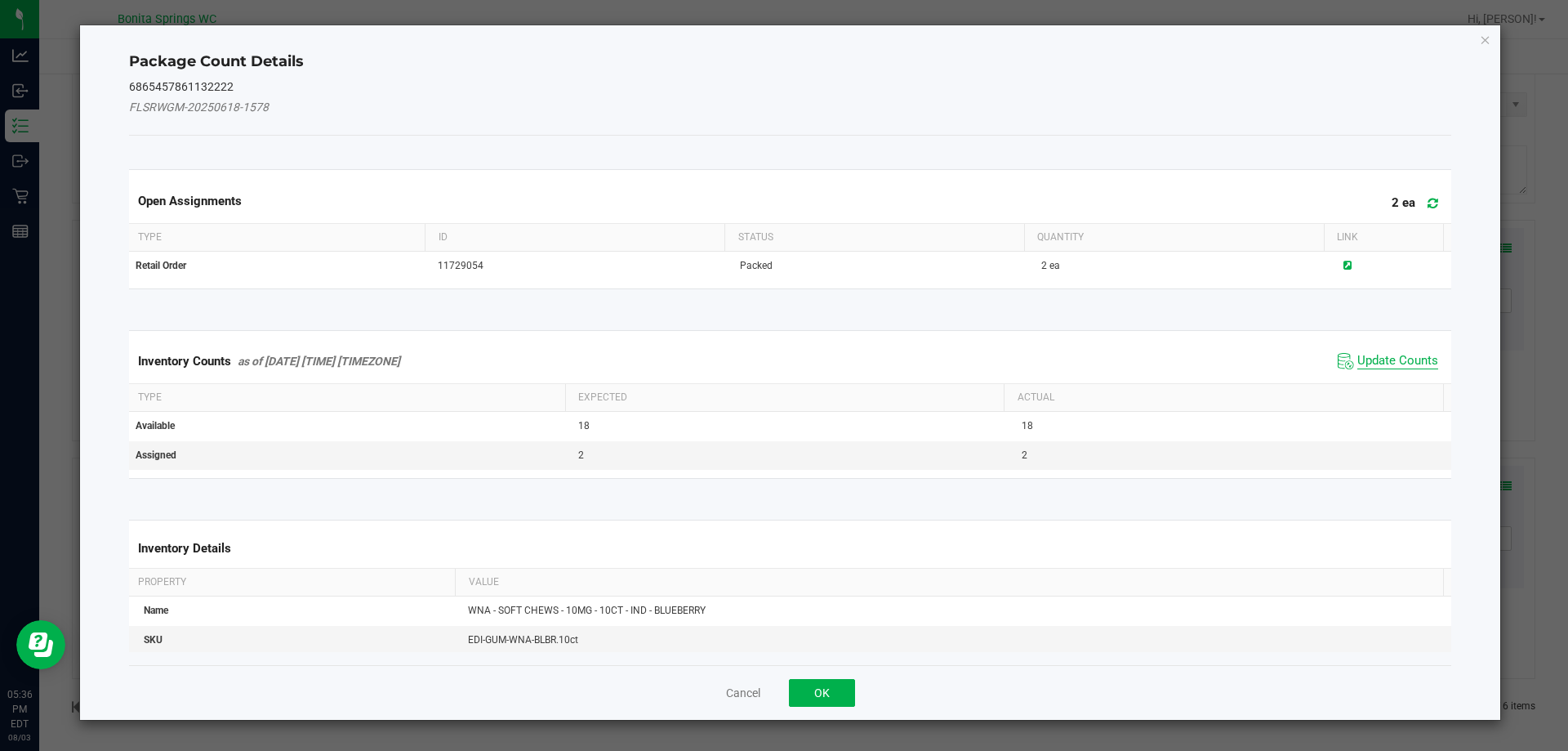 click on "Update Counts" 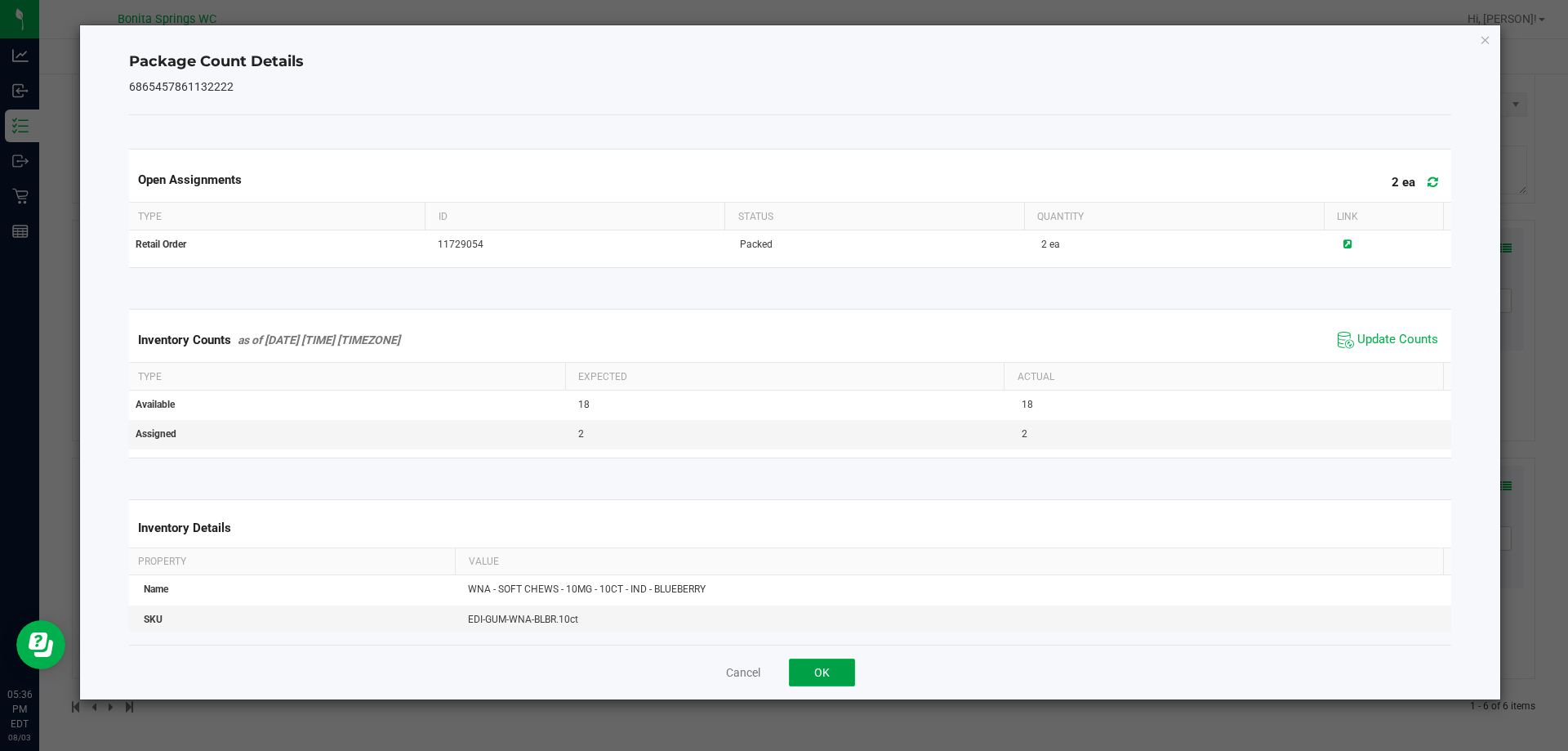 click on "OK" 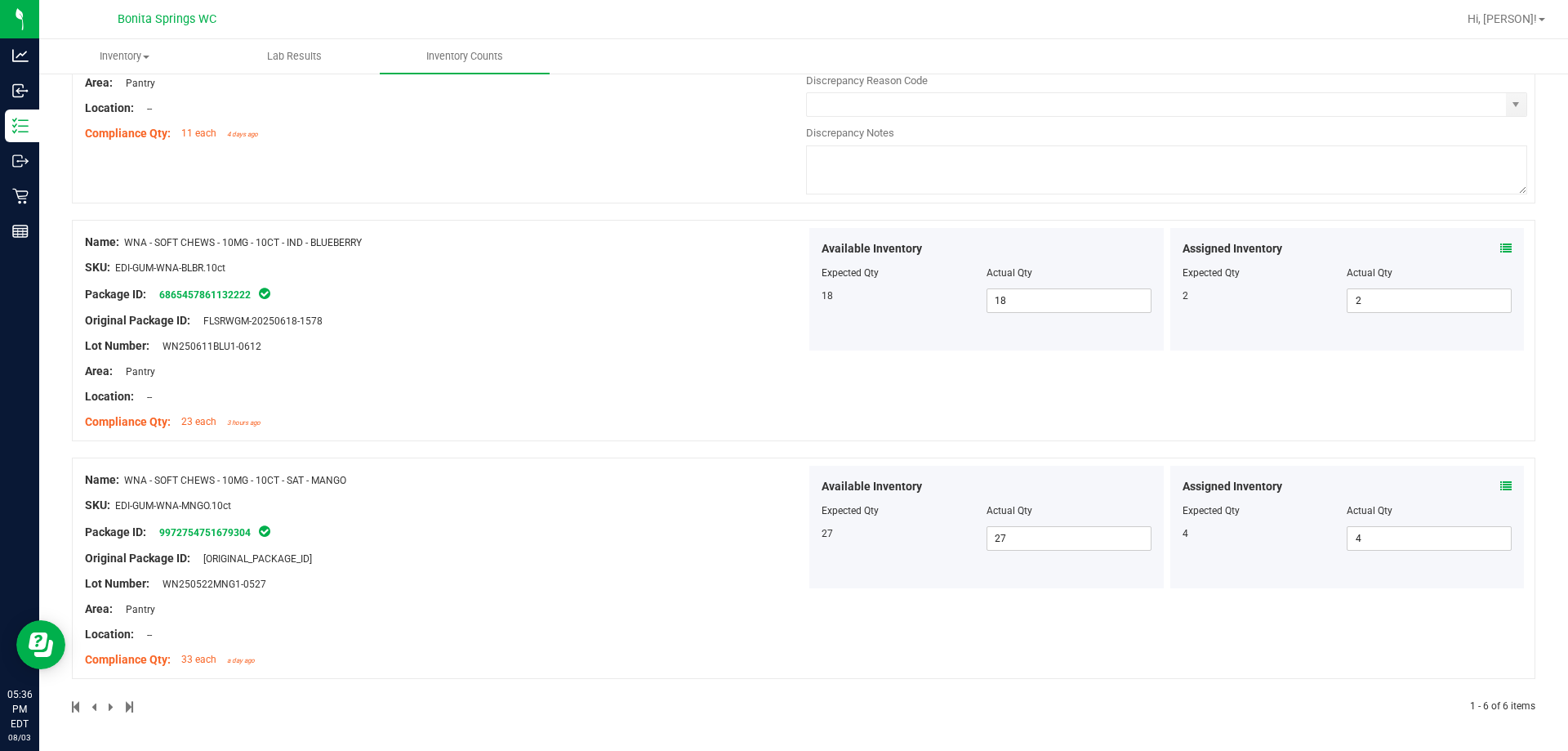 click at bounding box center [445, 384] 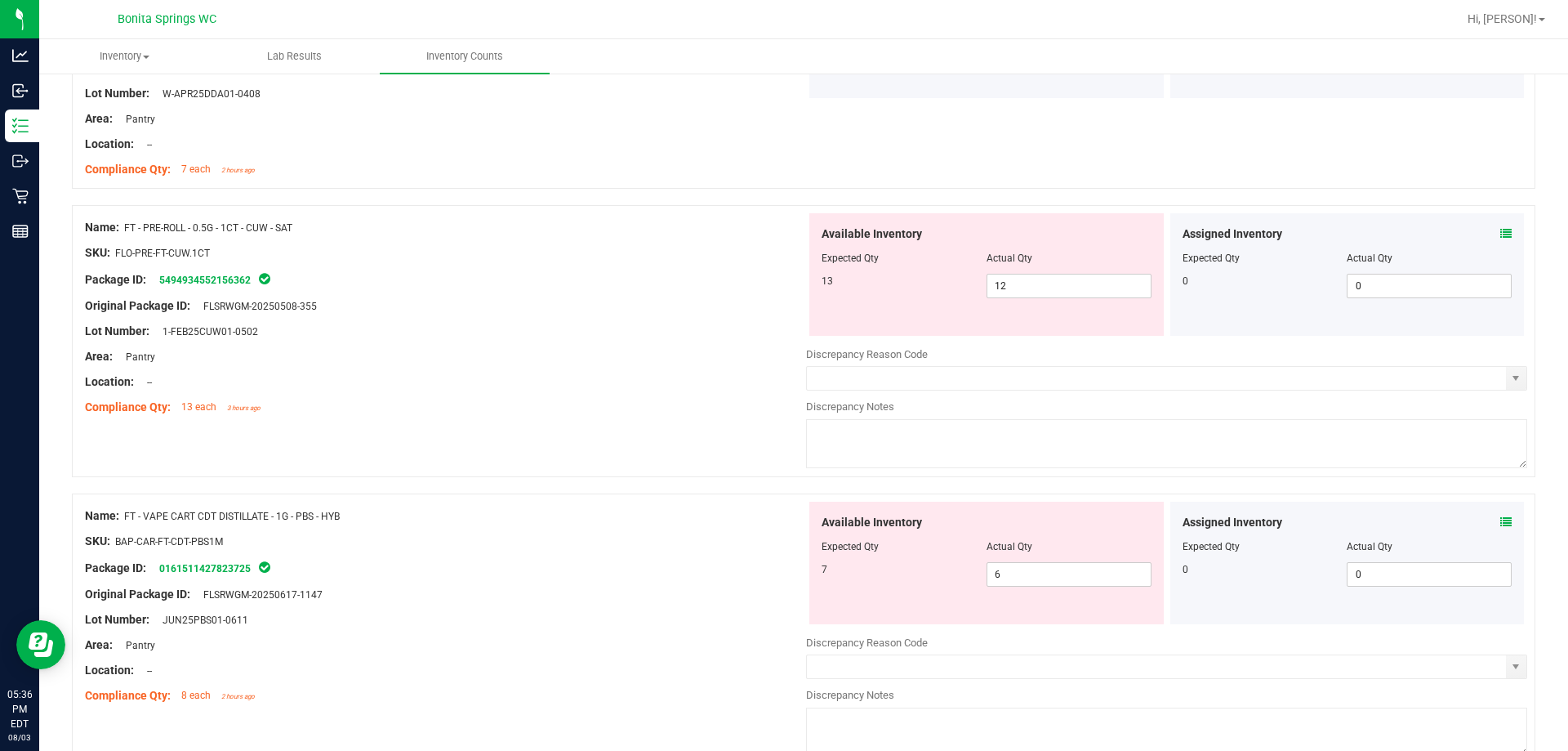 scroll, scrollTop: 0, scrollLeft: 0, axis: both 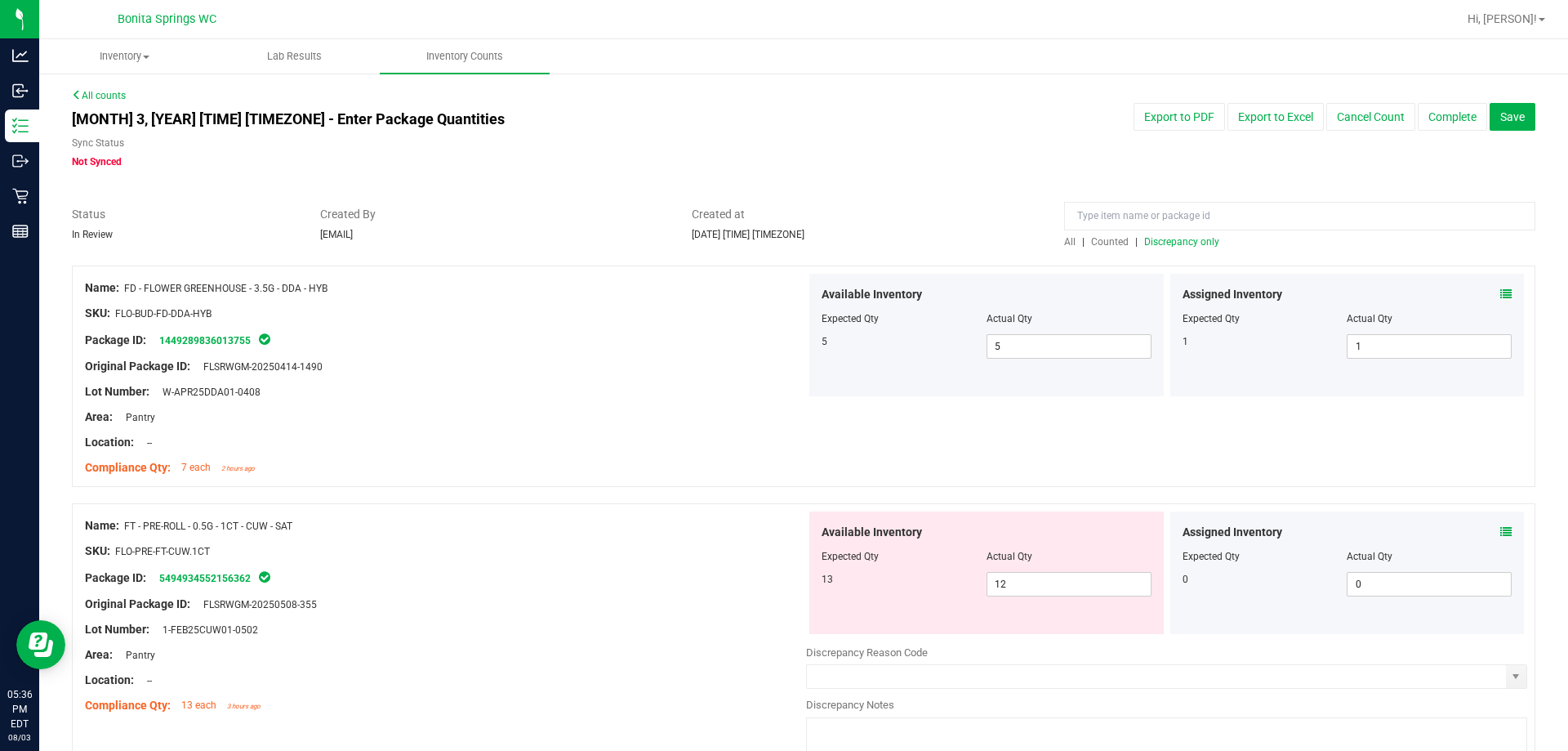 click on "Discrepancy only" at bounding box center [1182, 242] 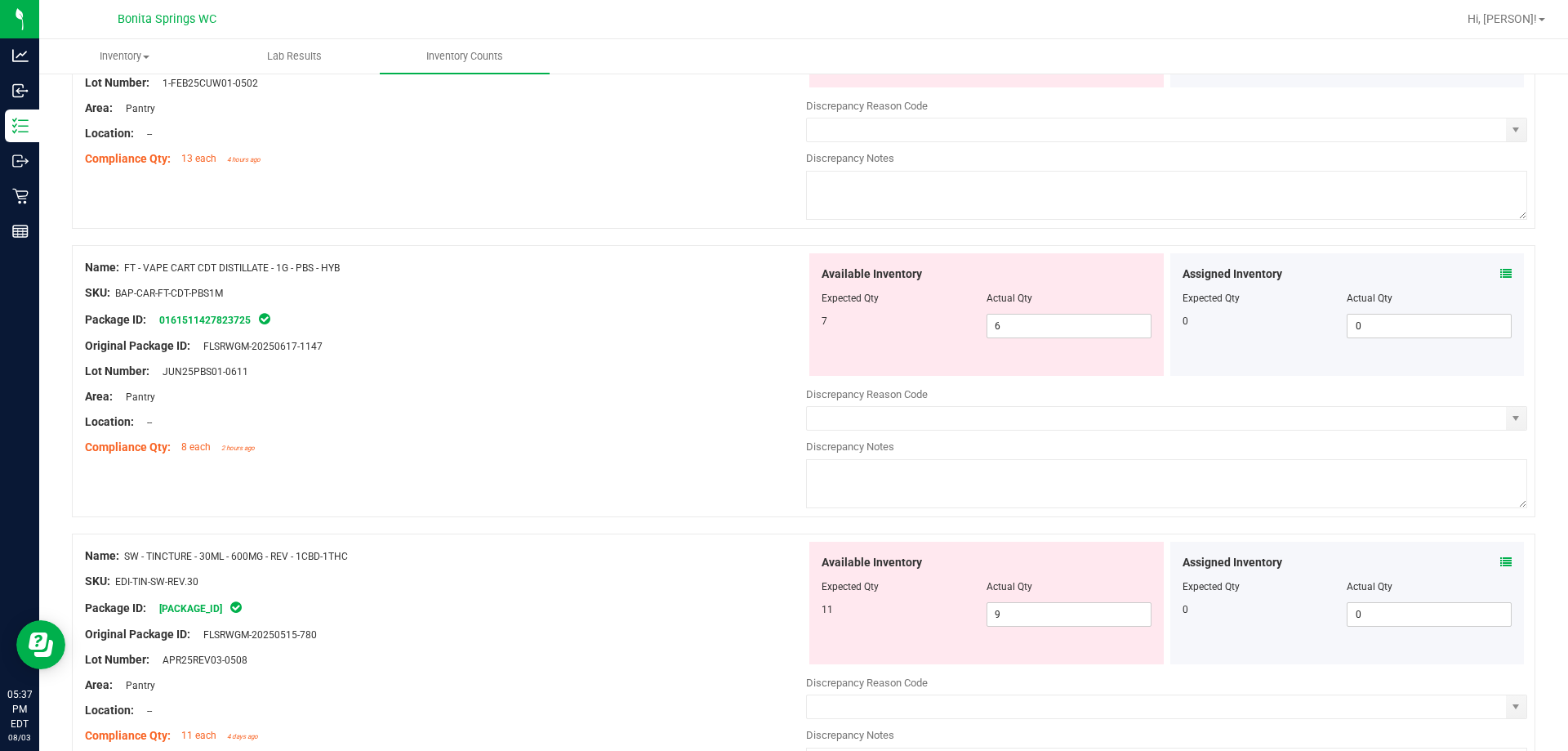 scroll, scrollTop: 409, scrollLeft: 0, axis: vertical 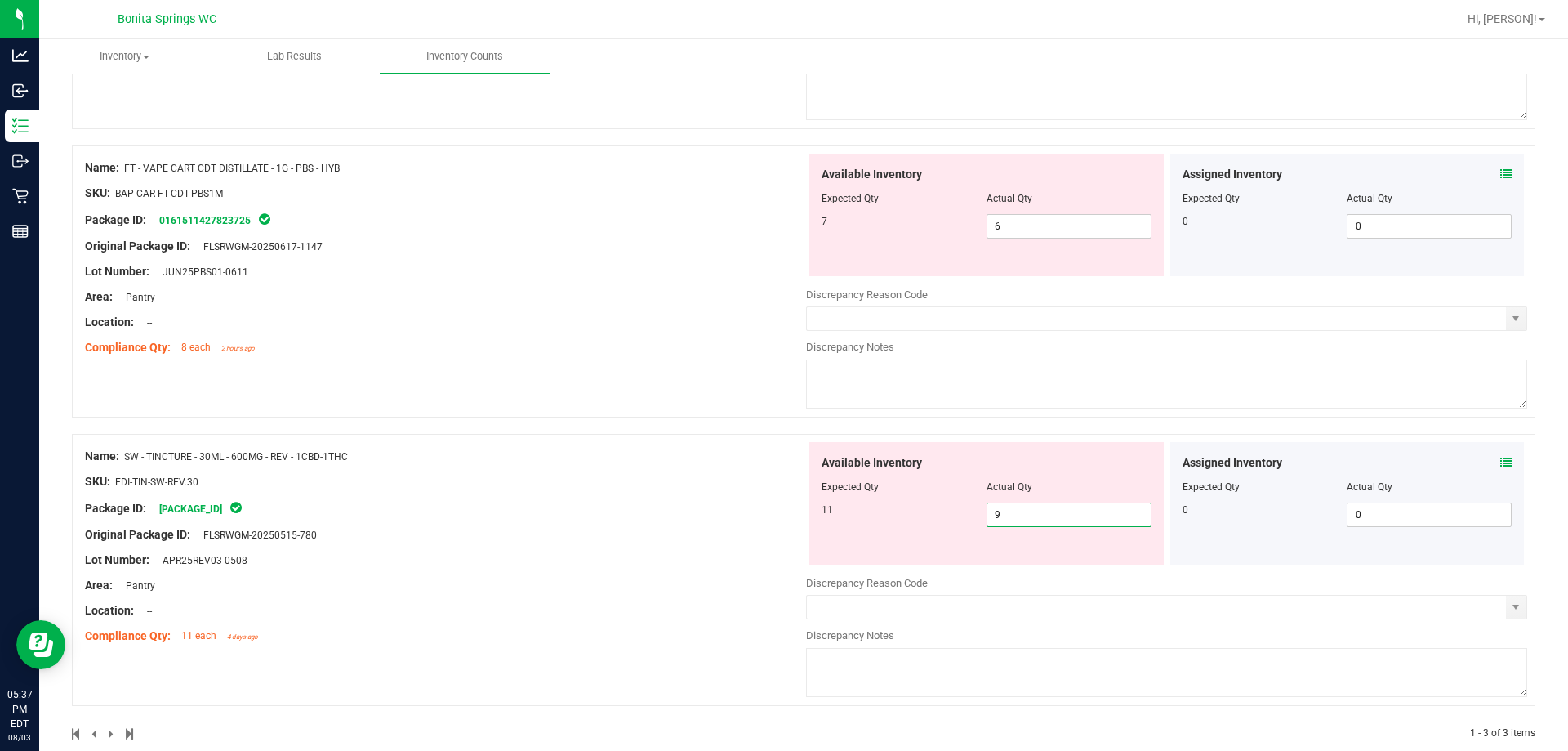 click on "9 9" at bounding box center [1069, 515] 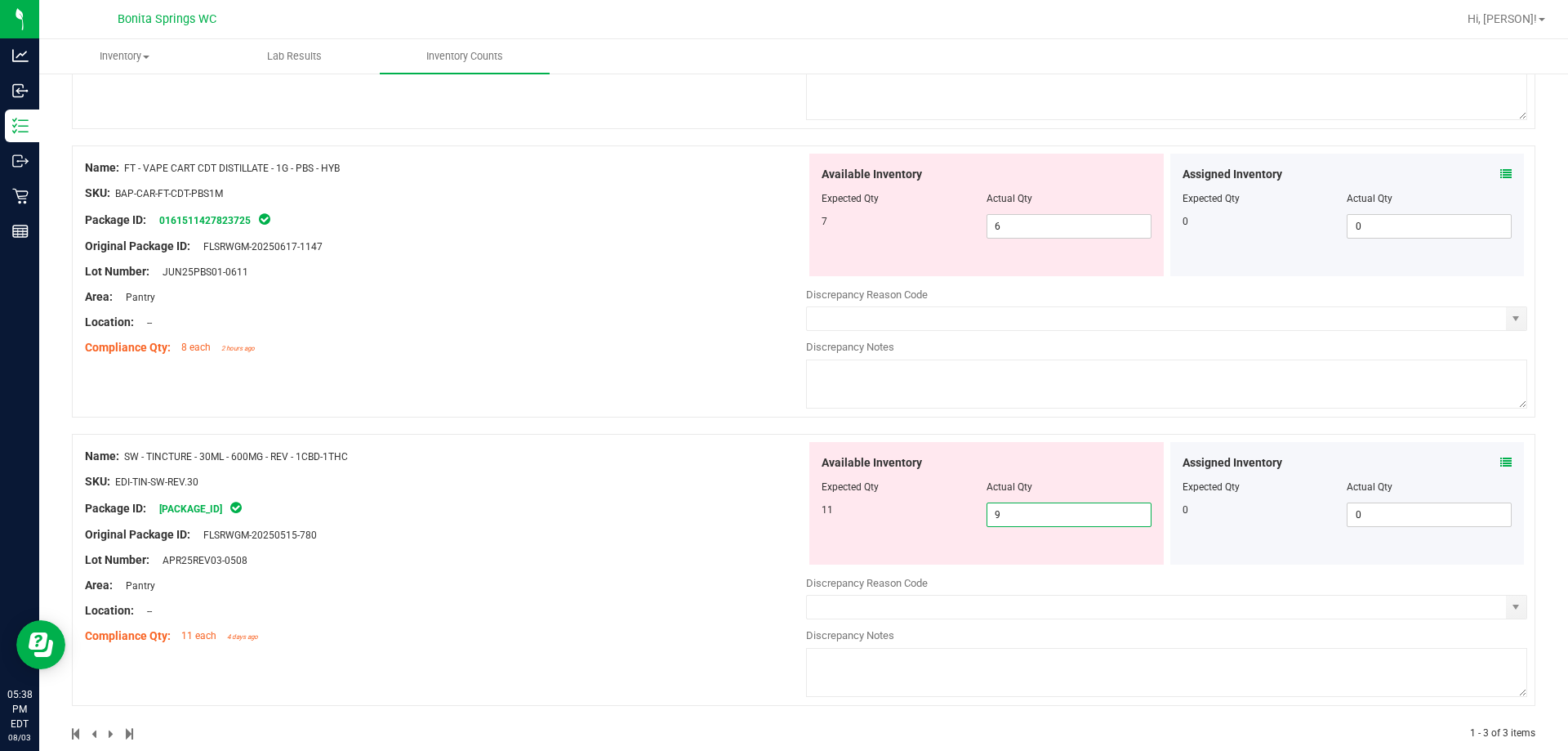 click on "9" at bounding box center [1069, 515] 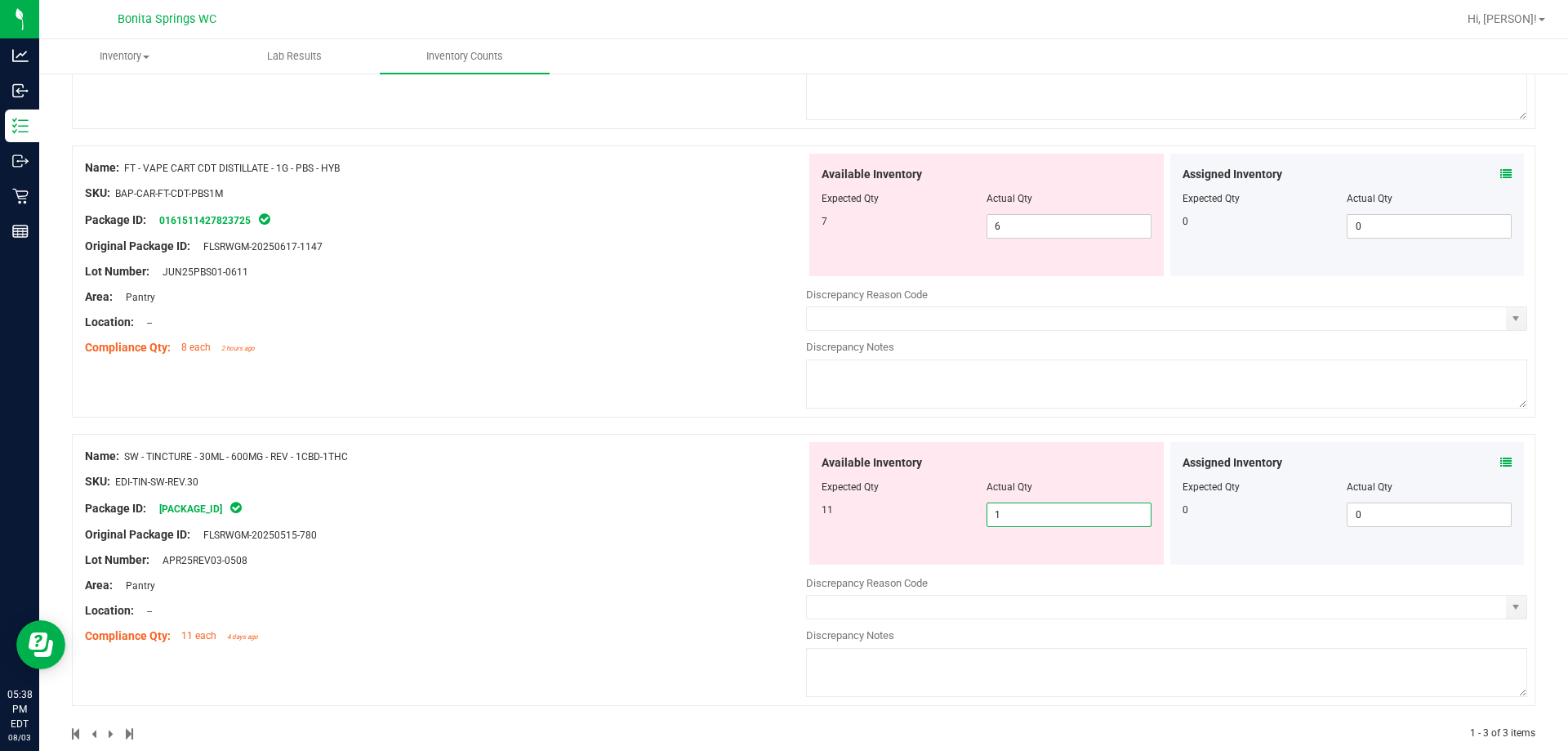 type on "11" 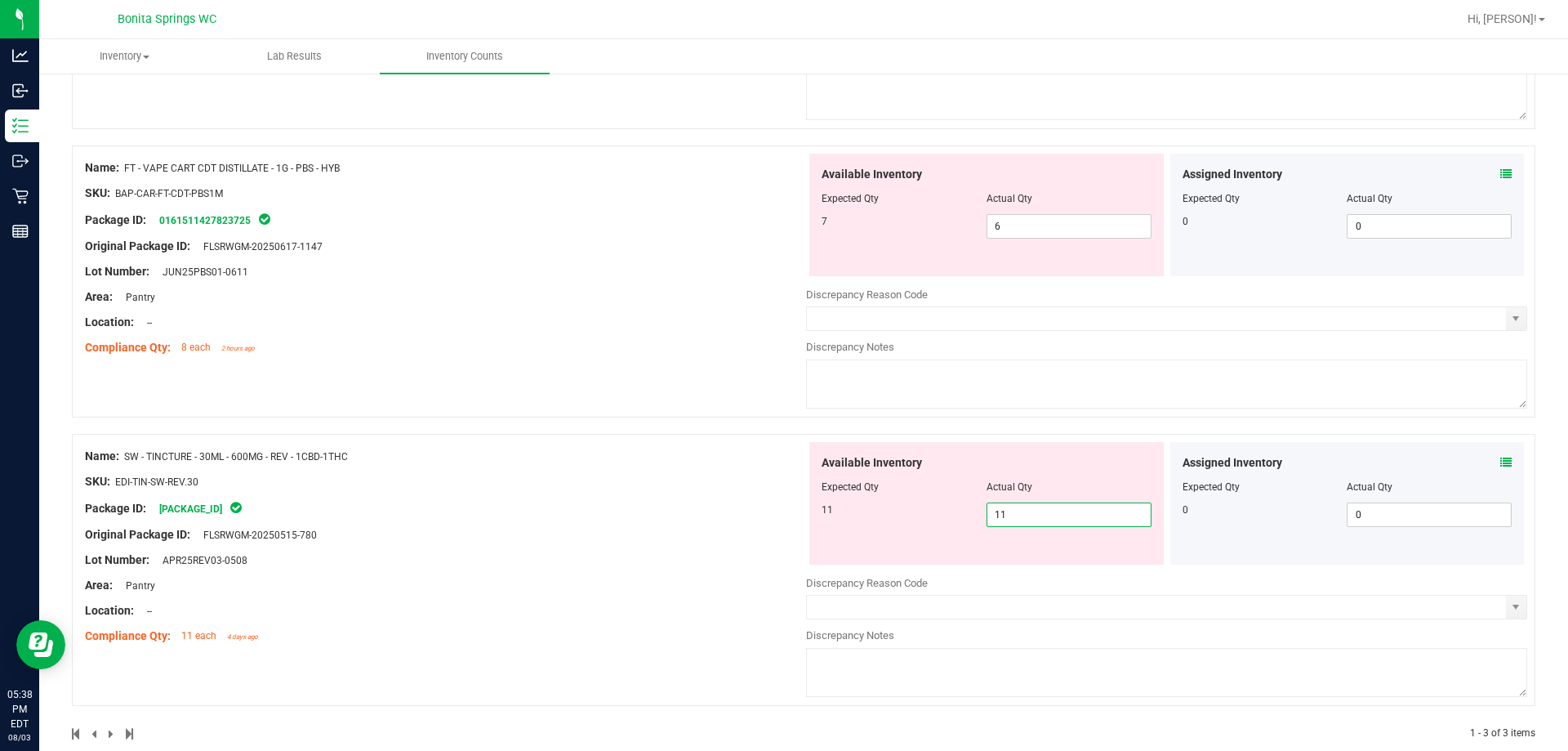 type on "11" 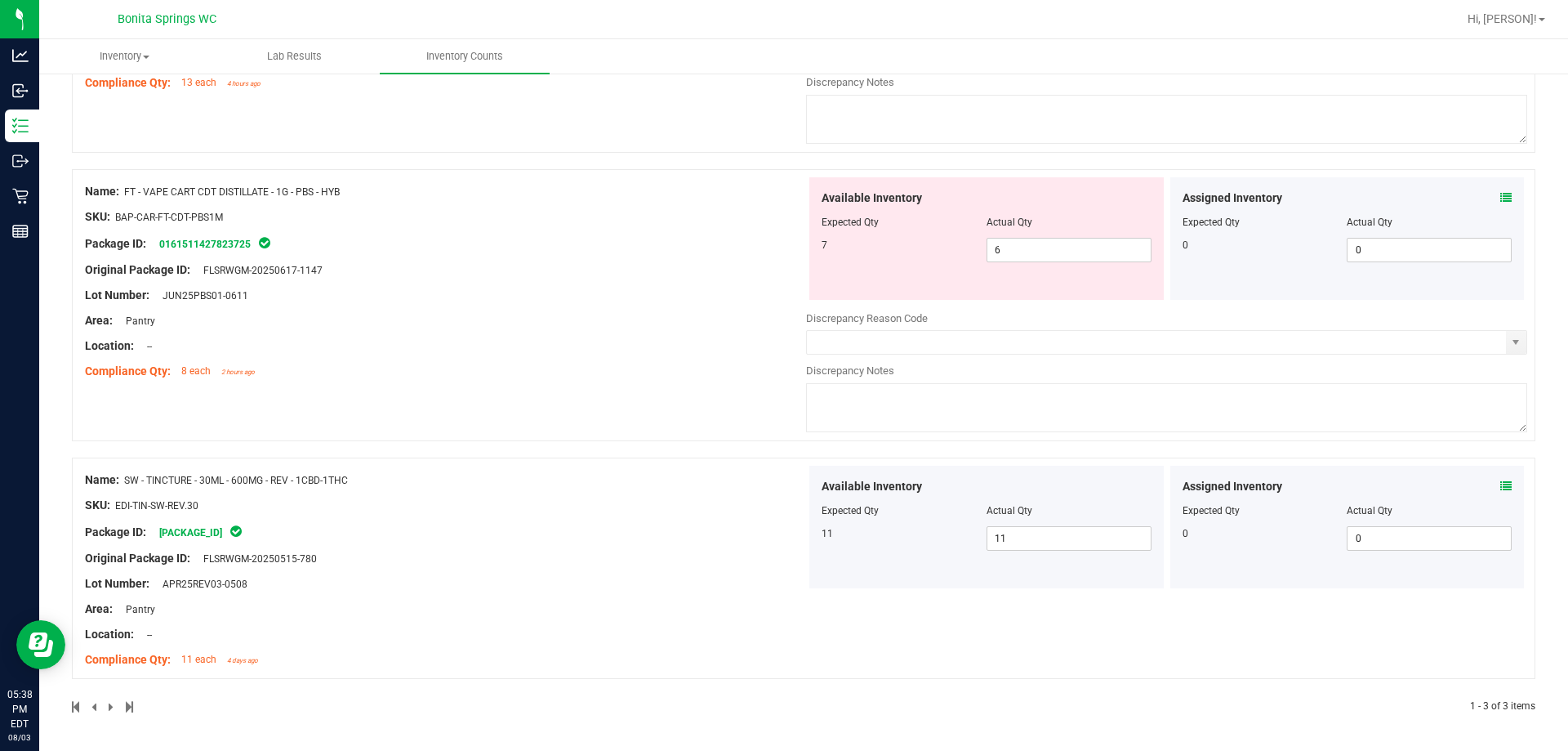 scroll, scrollTop: 0, scrollLeft: 0, axis: both 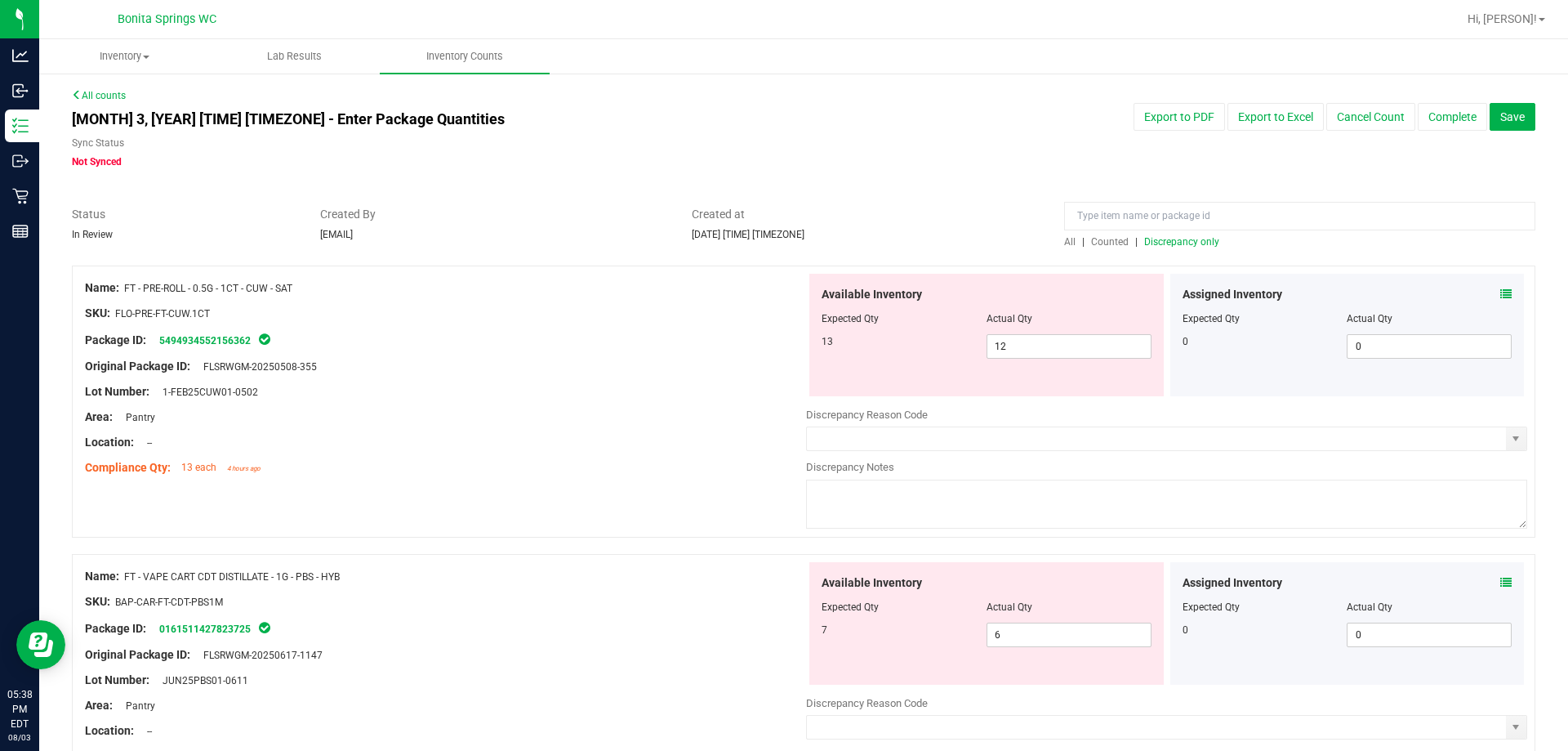 click on "Discrepancy only" at bounding box center (1182, 242) 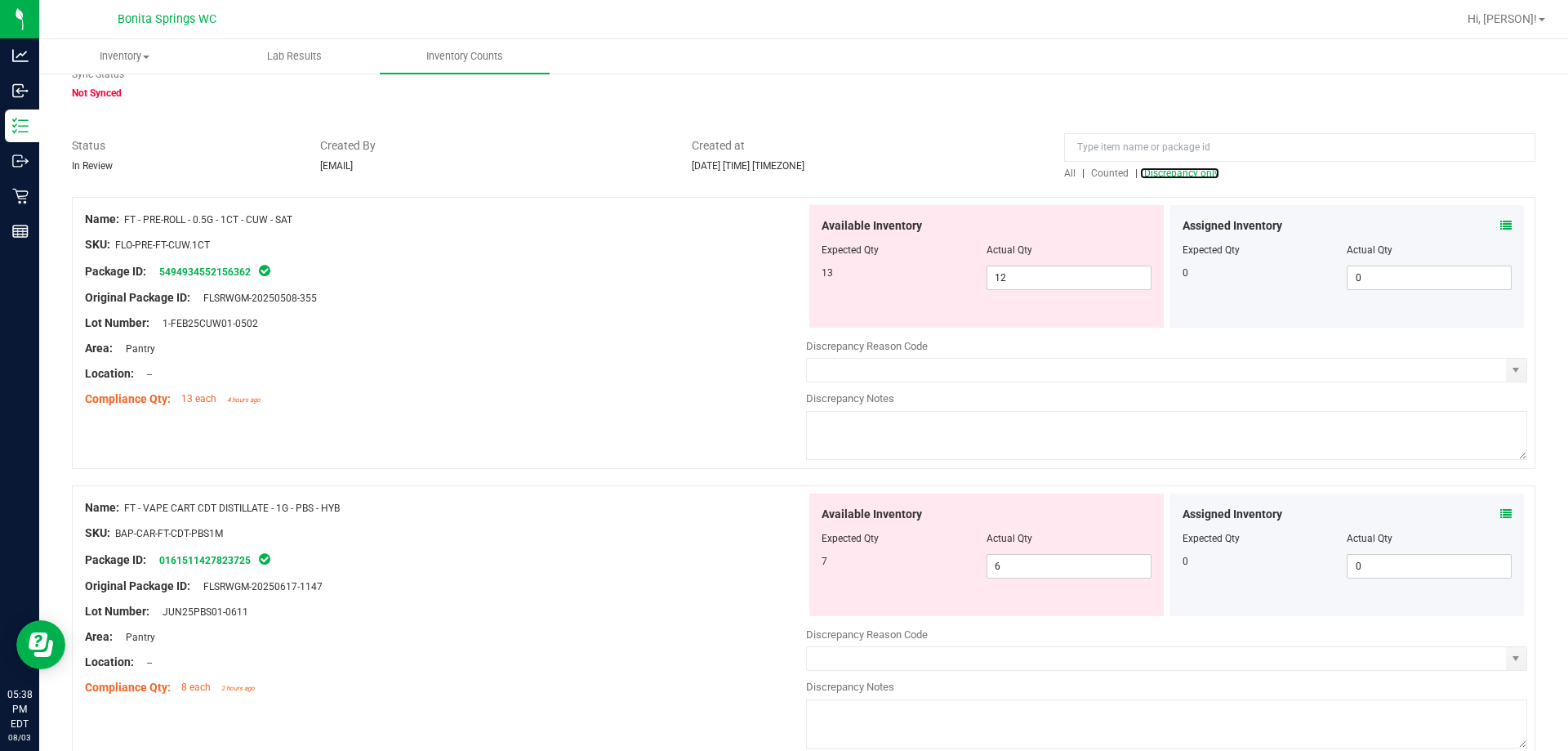 scroll, scrollTop: 0, scrollLeft: 0, axis: both 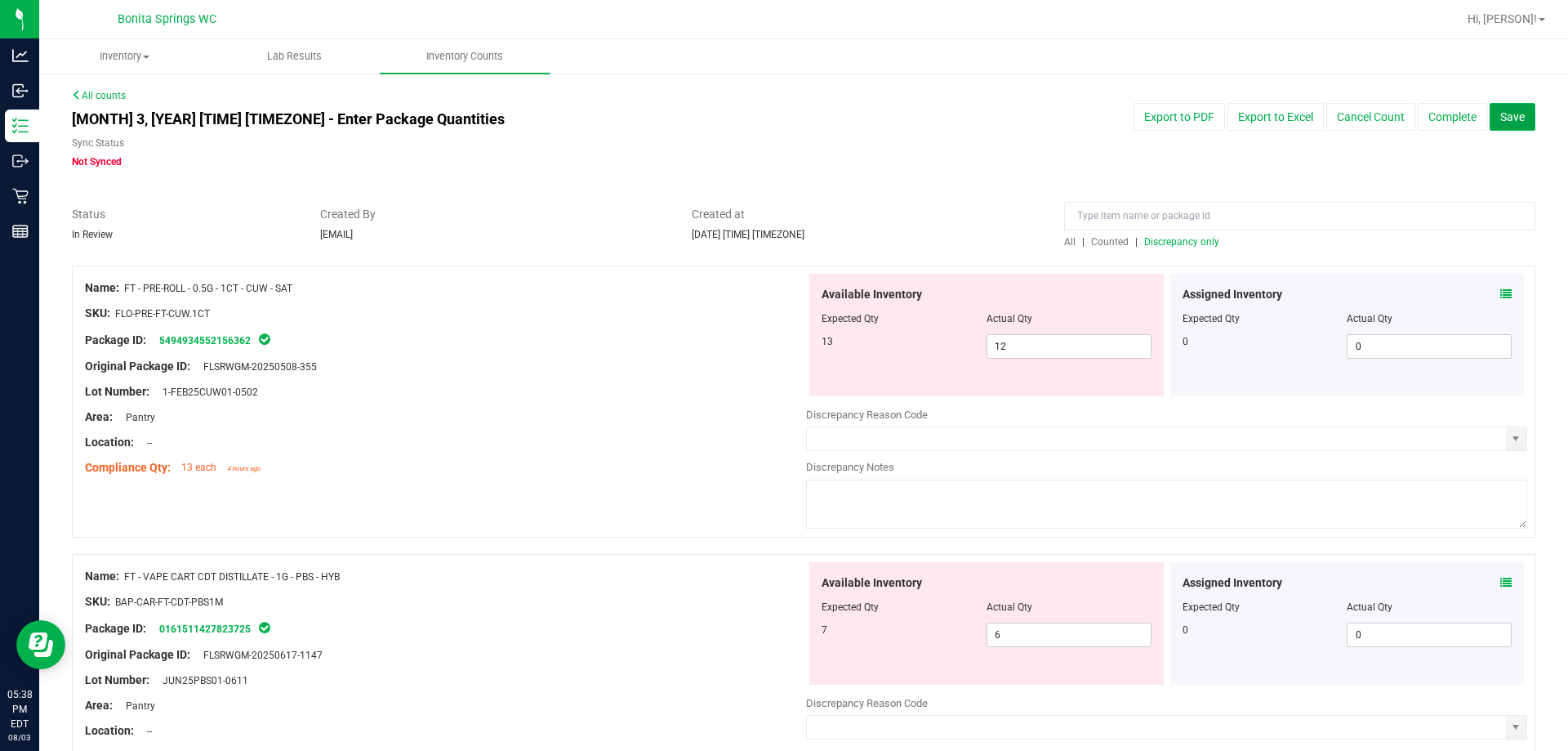 click on "Save" at bounding box center (1512, 117) 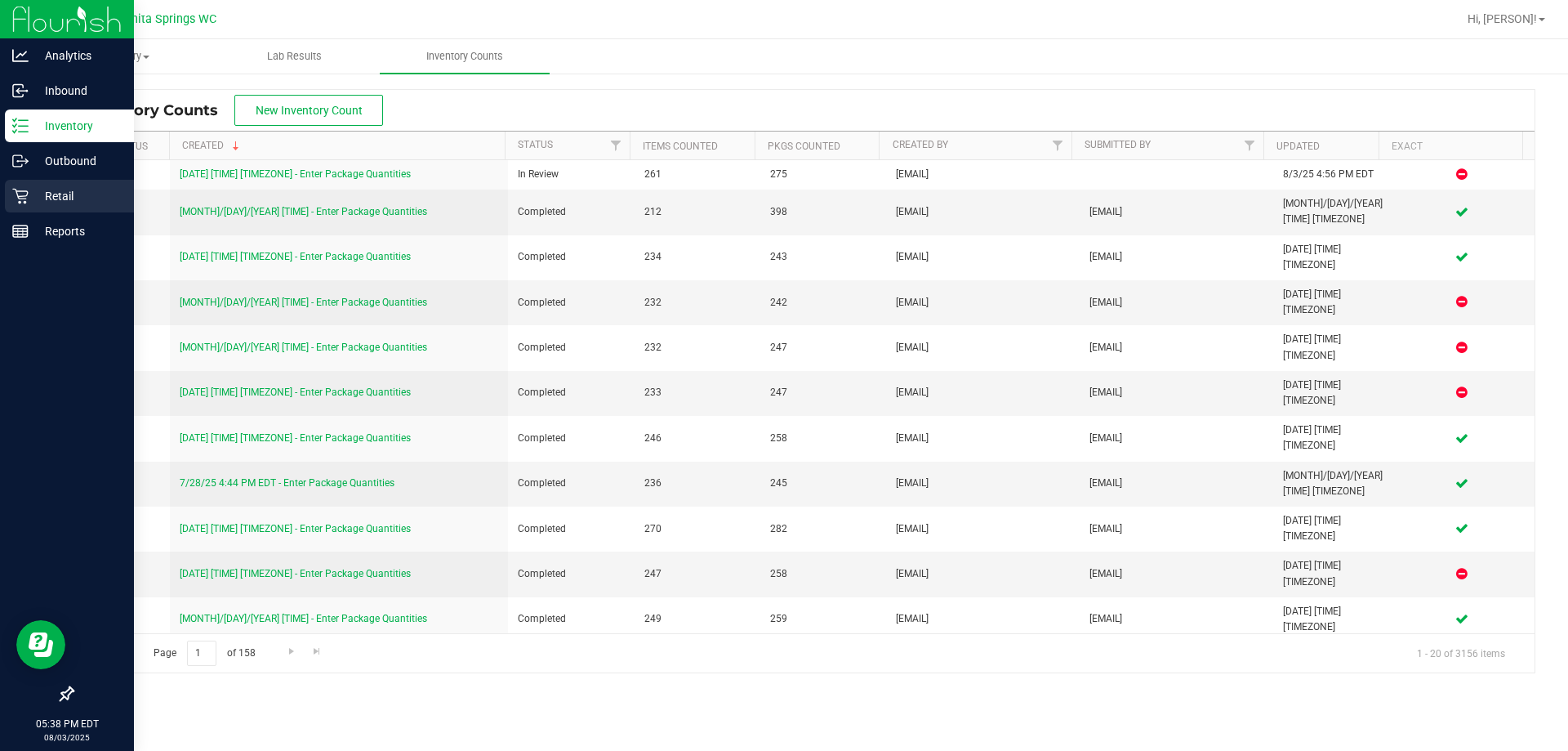 click on "Retail" at bounding box center [78, 196] 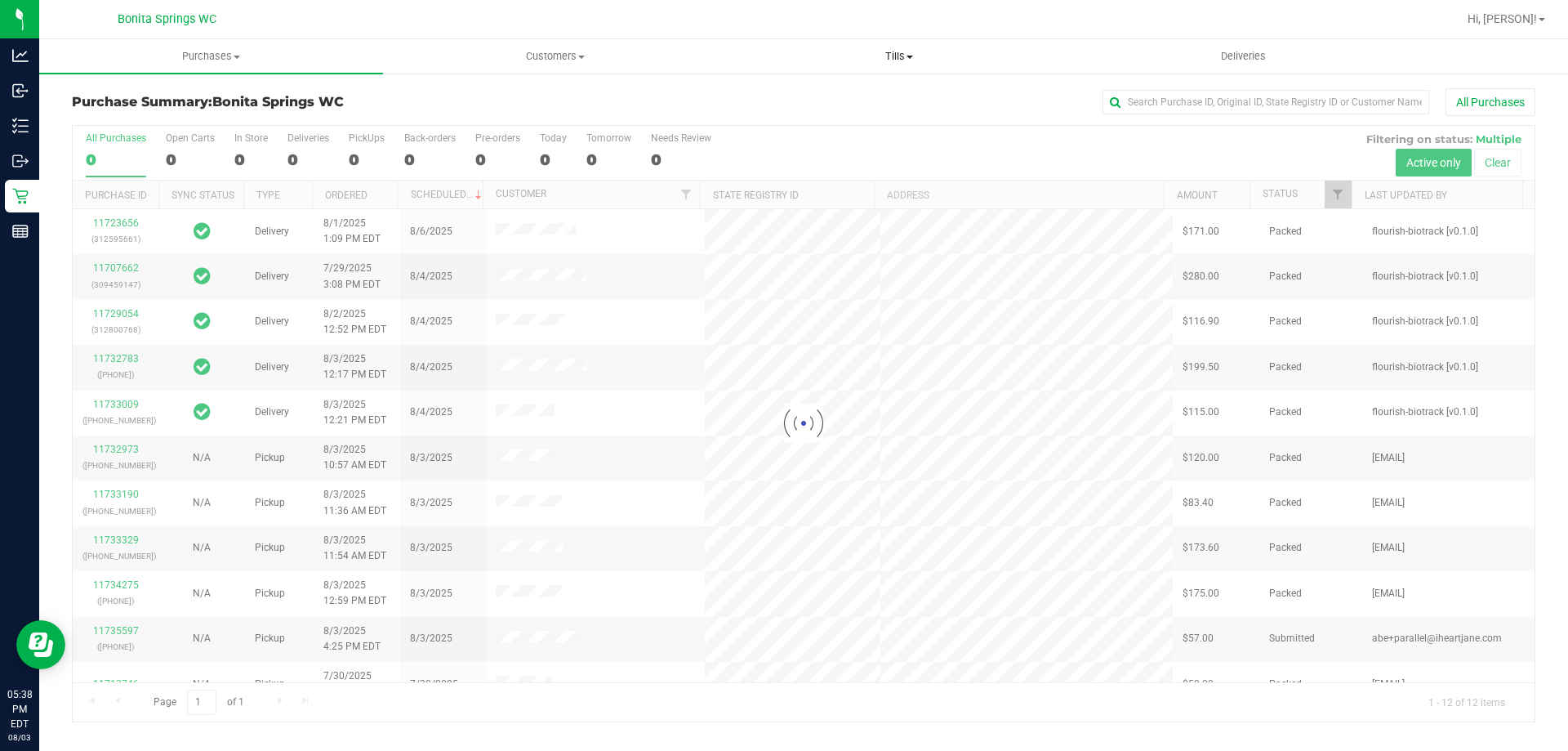 click on "Tills
Manage tills
Reconcile e-payments" at bounding box center (898, 56) 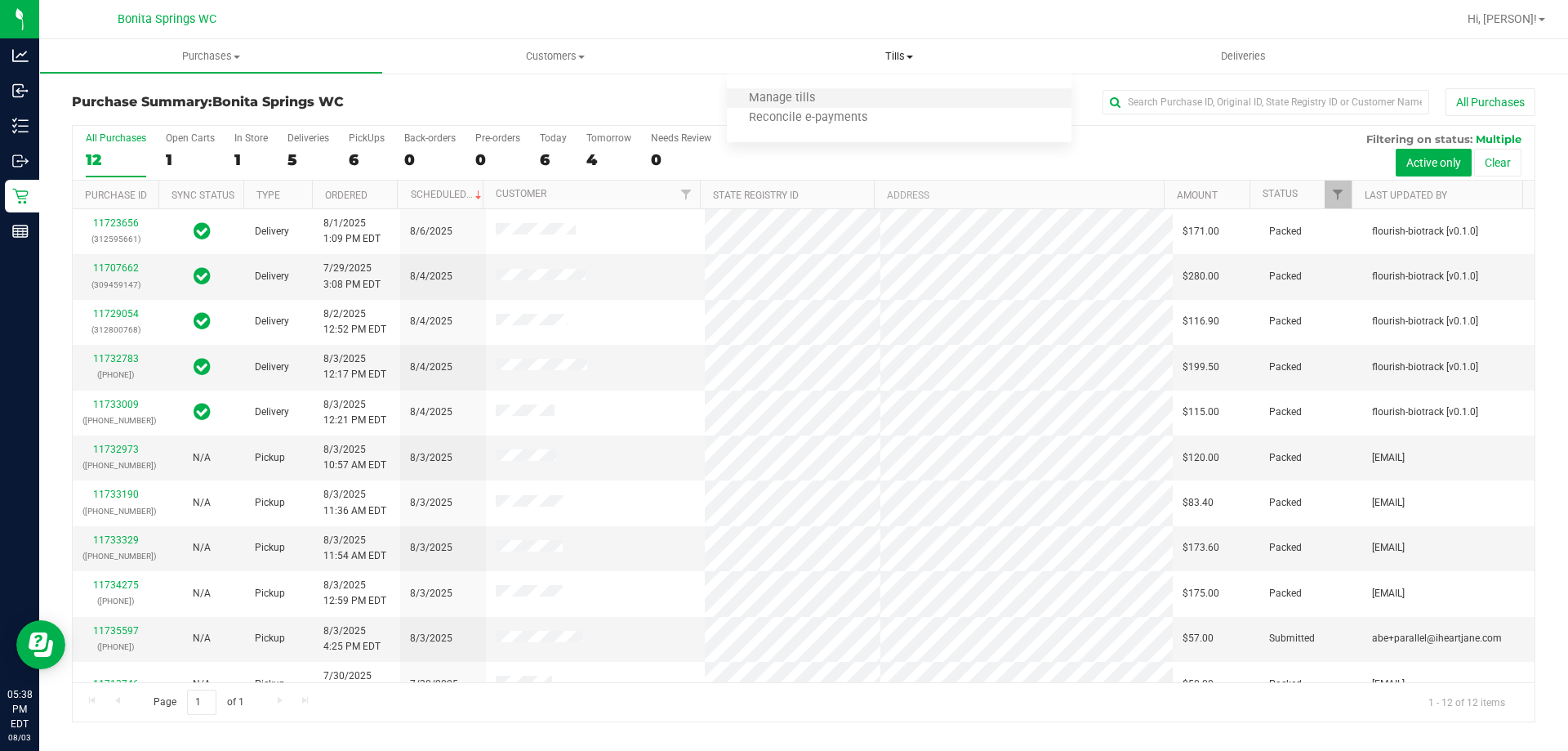 click on "Manage tills" at bounding box center [898, 99] 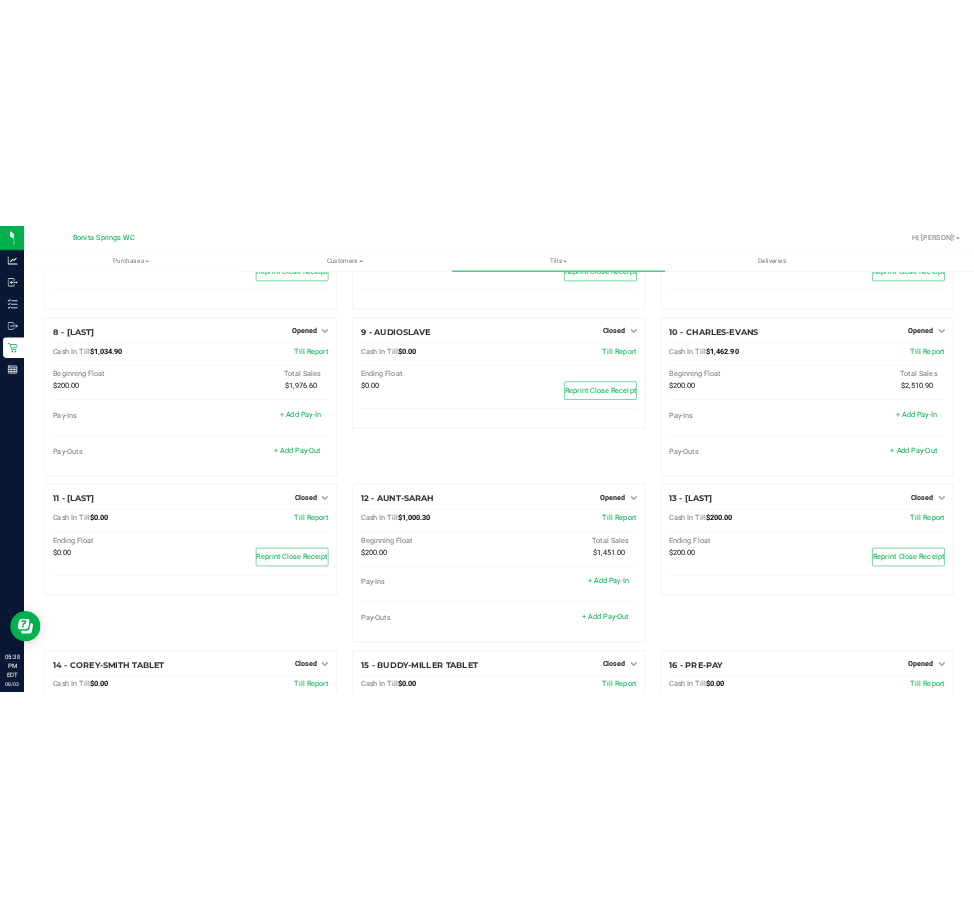 scroll, scrollTop: 500, scrollLeft: 0, axis: vertical 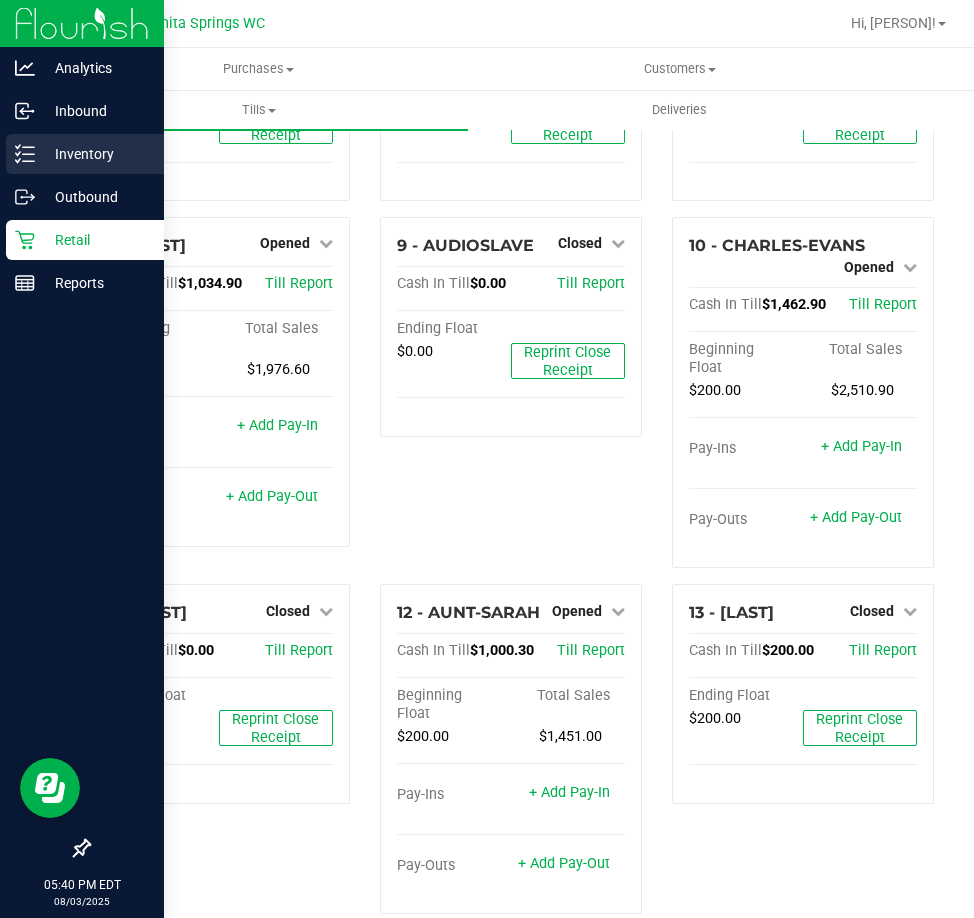 click on "Inventory" at bounding box center [95, 154] 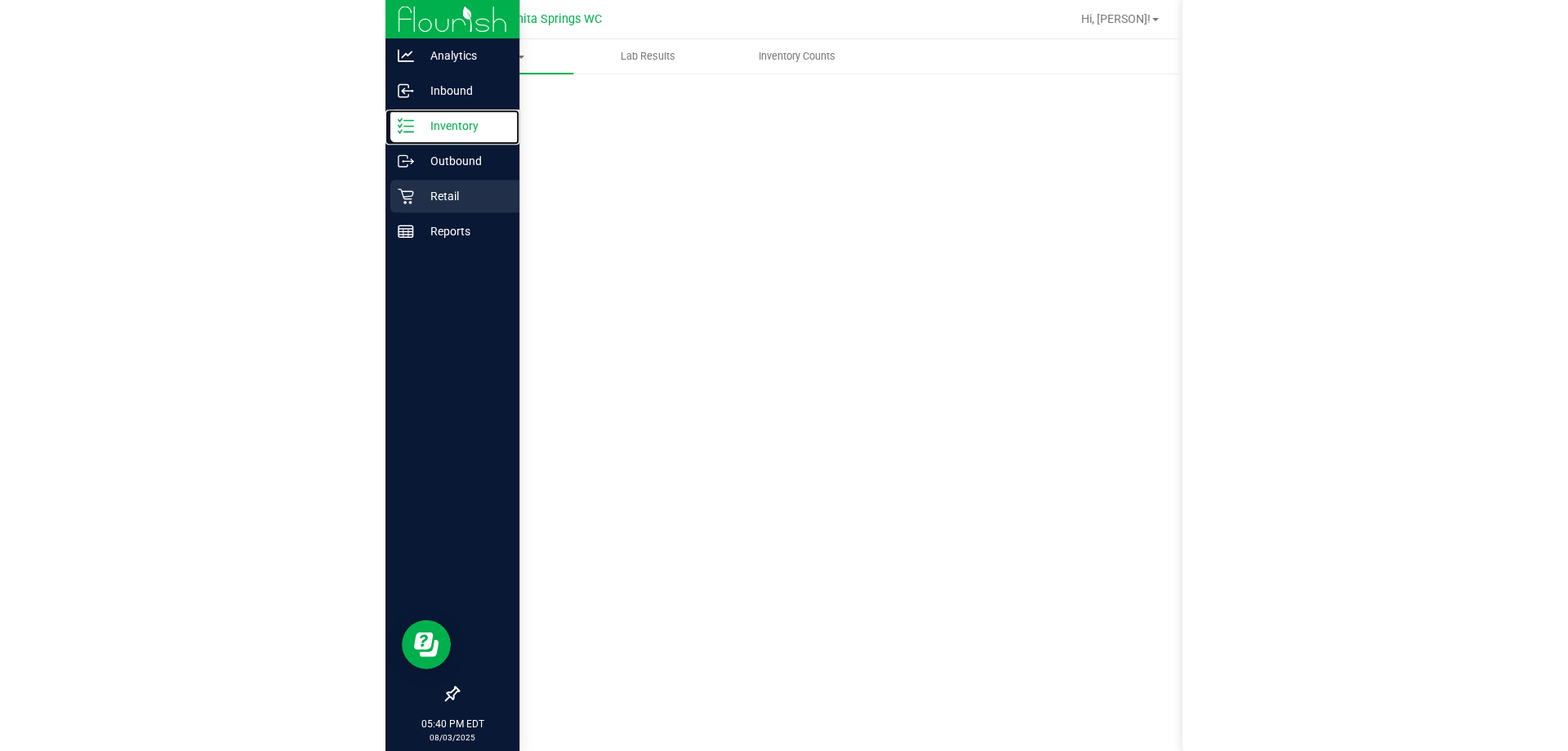 scroll, scrollTop: 0, scrollLeft: 0, axis: both 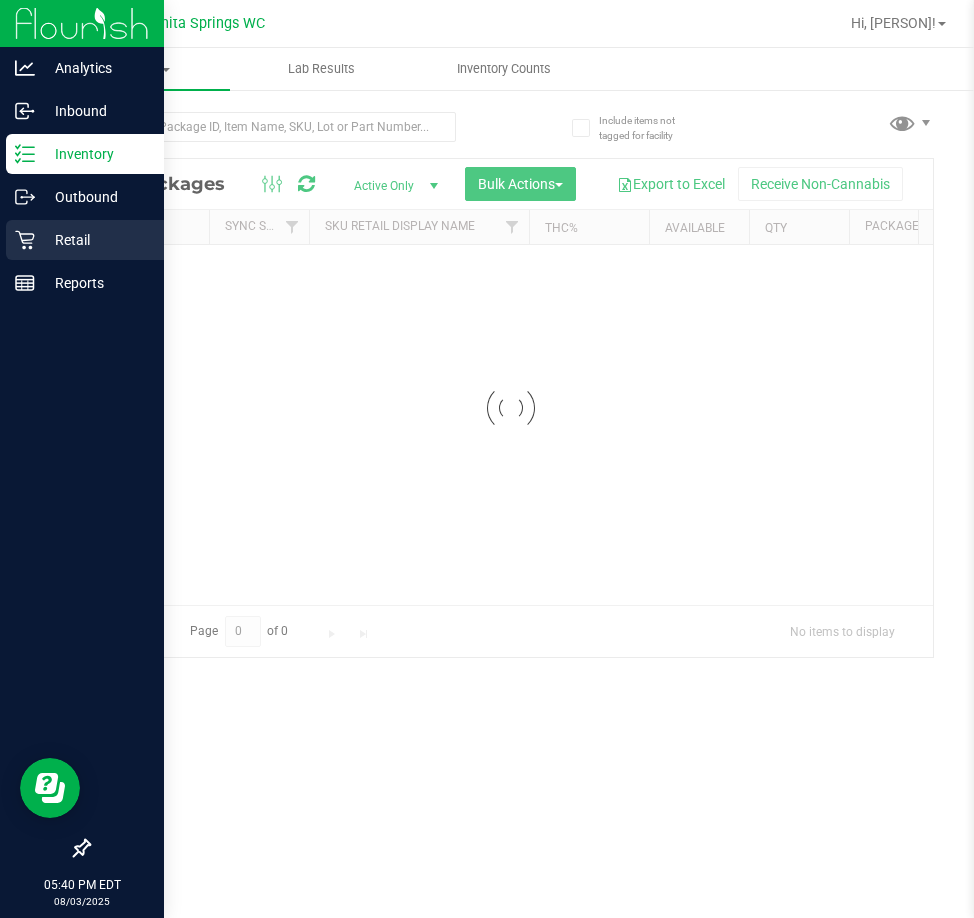 click on "Retail" at bounding box center [85, 240] 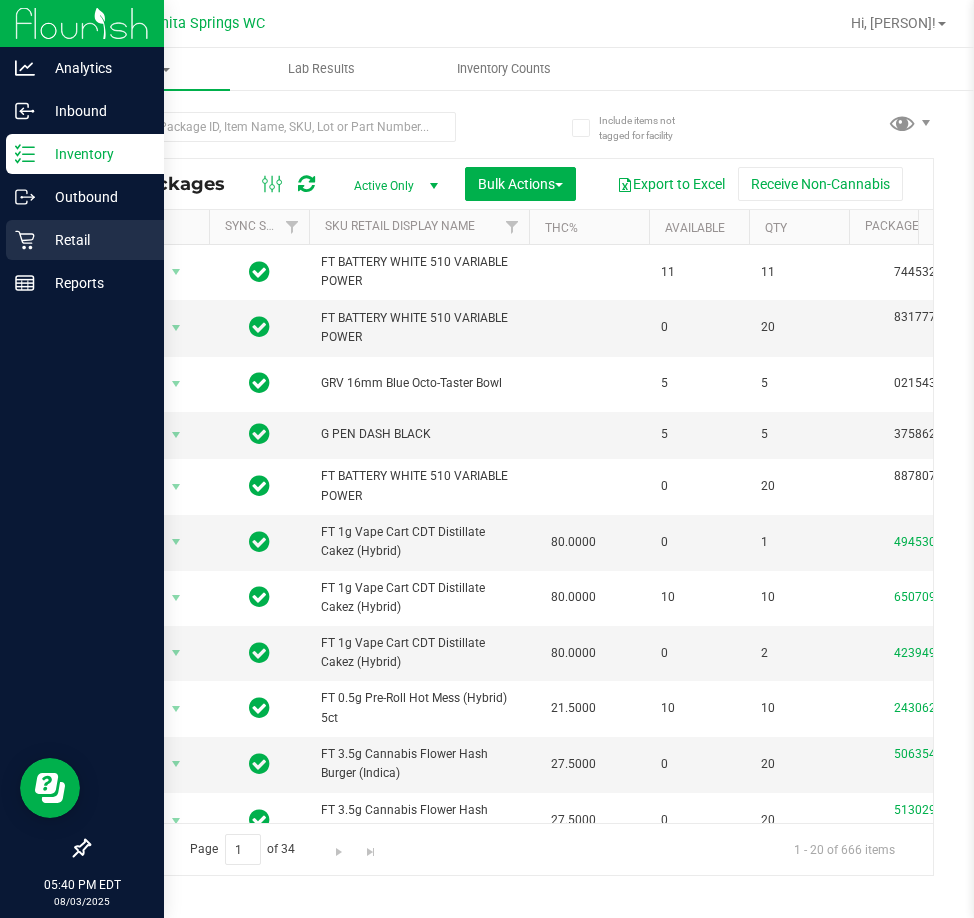 click on "Retail" at bounding box center [95, 240] 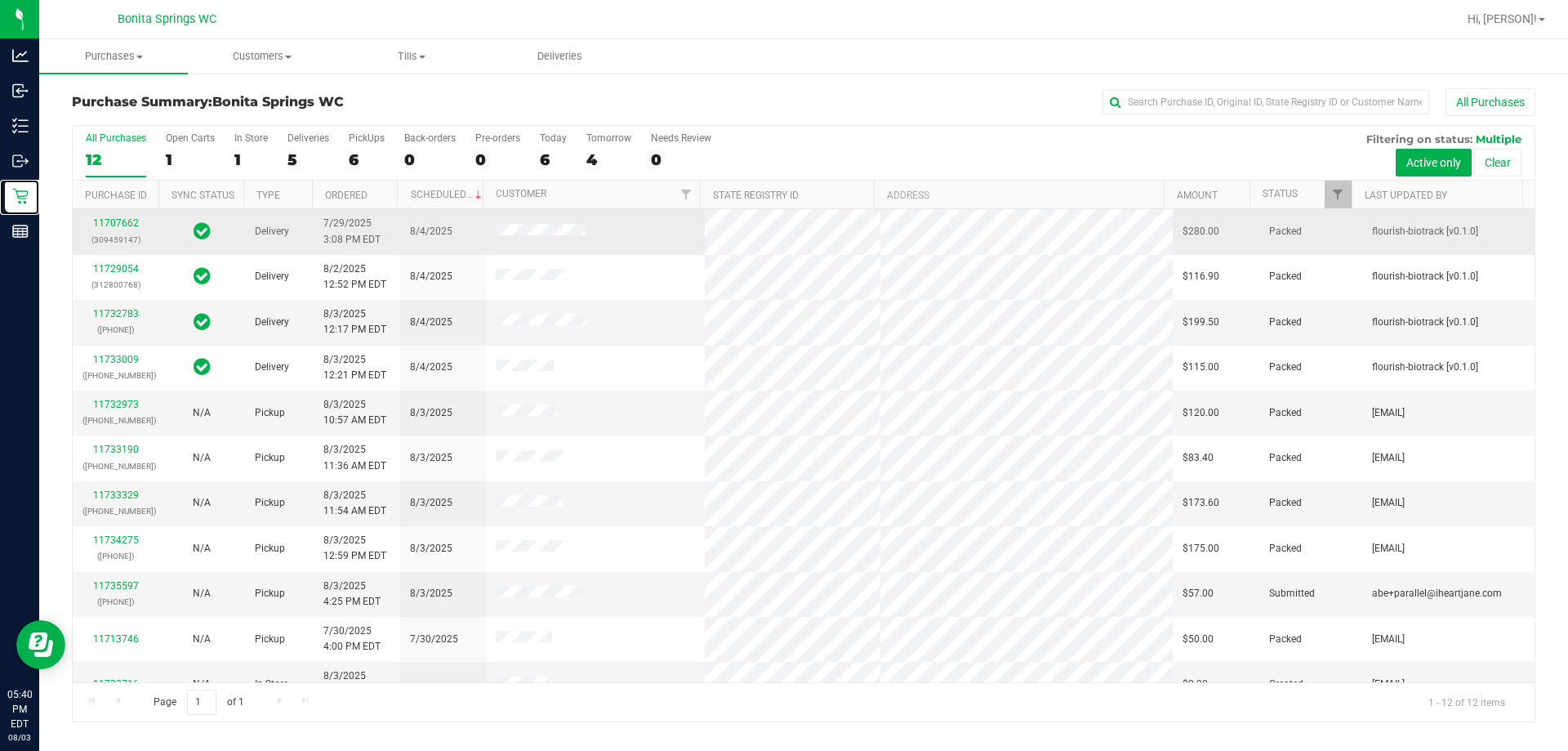 scroll, scrollTop: 69, scrollLeft: 0, axis: vertical 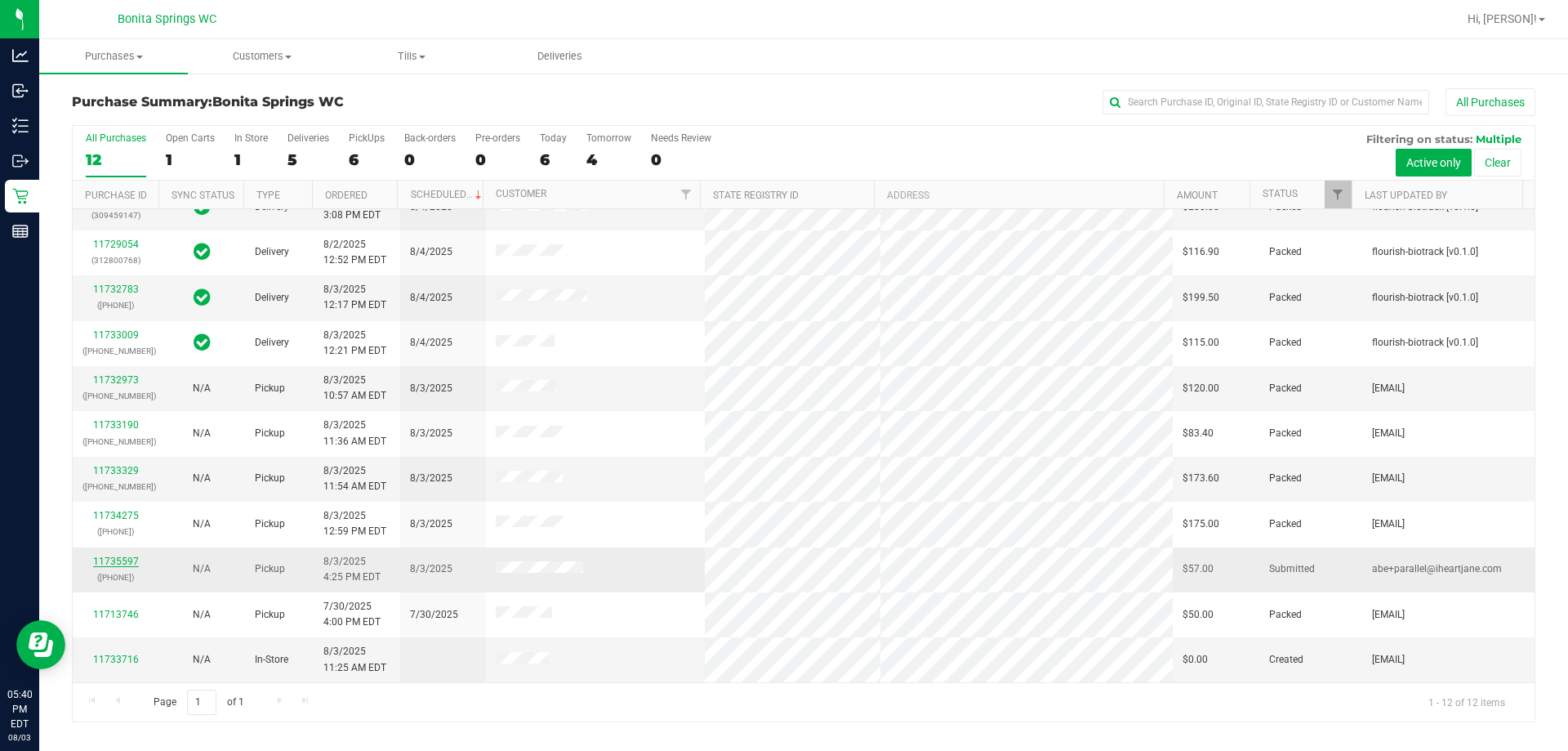 click on "11735597" at bounding box center [116, 561] 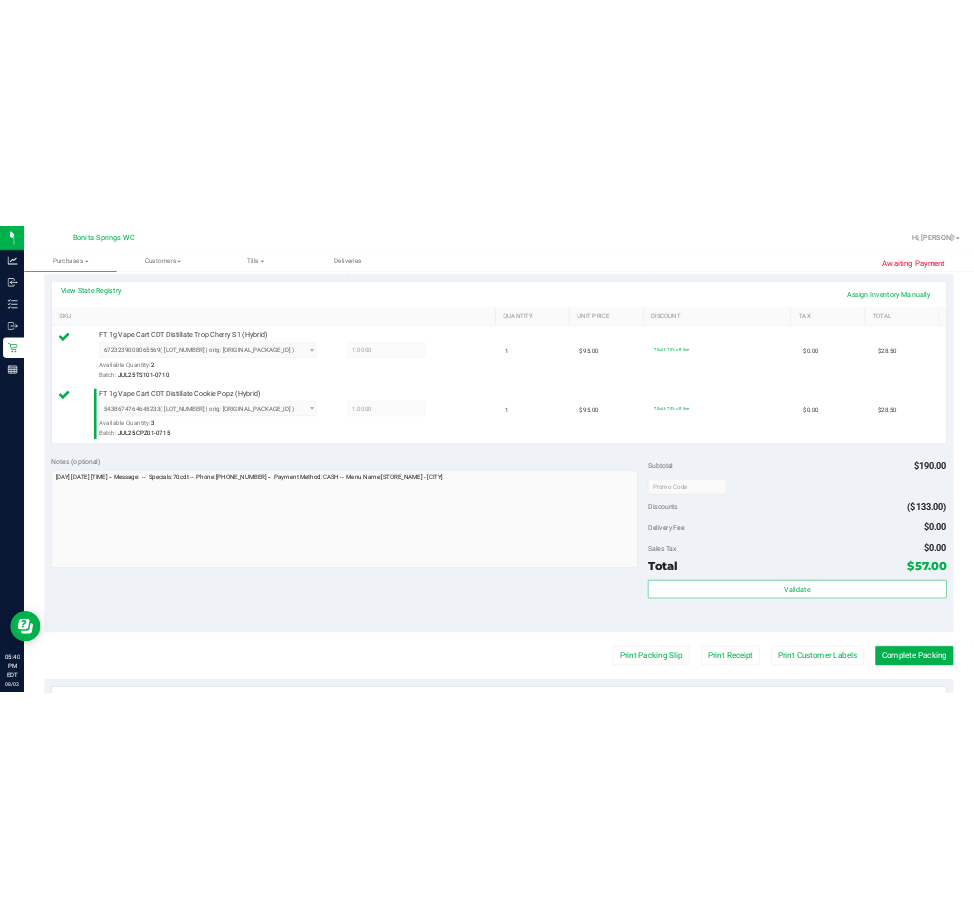 scroll, scrollTop: 500, scrollLeft: 0, axis: vertical 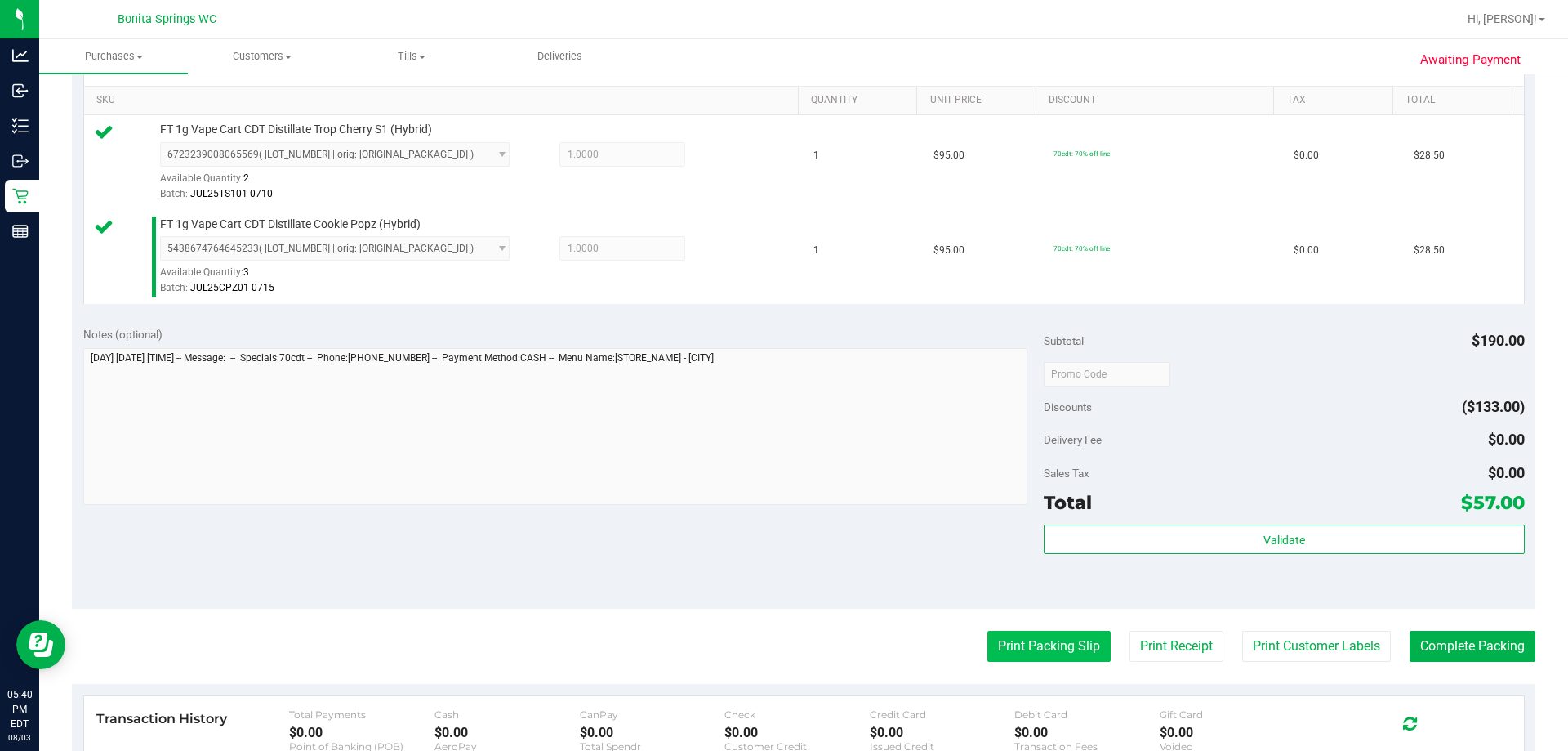 click on "Print Packing Slip" at bounding box center [1049, 646] 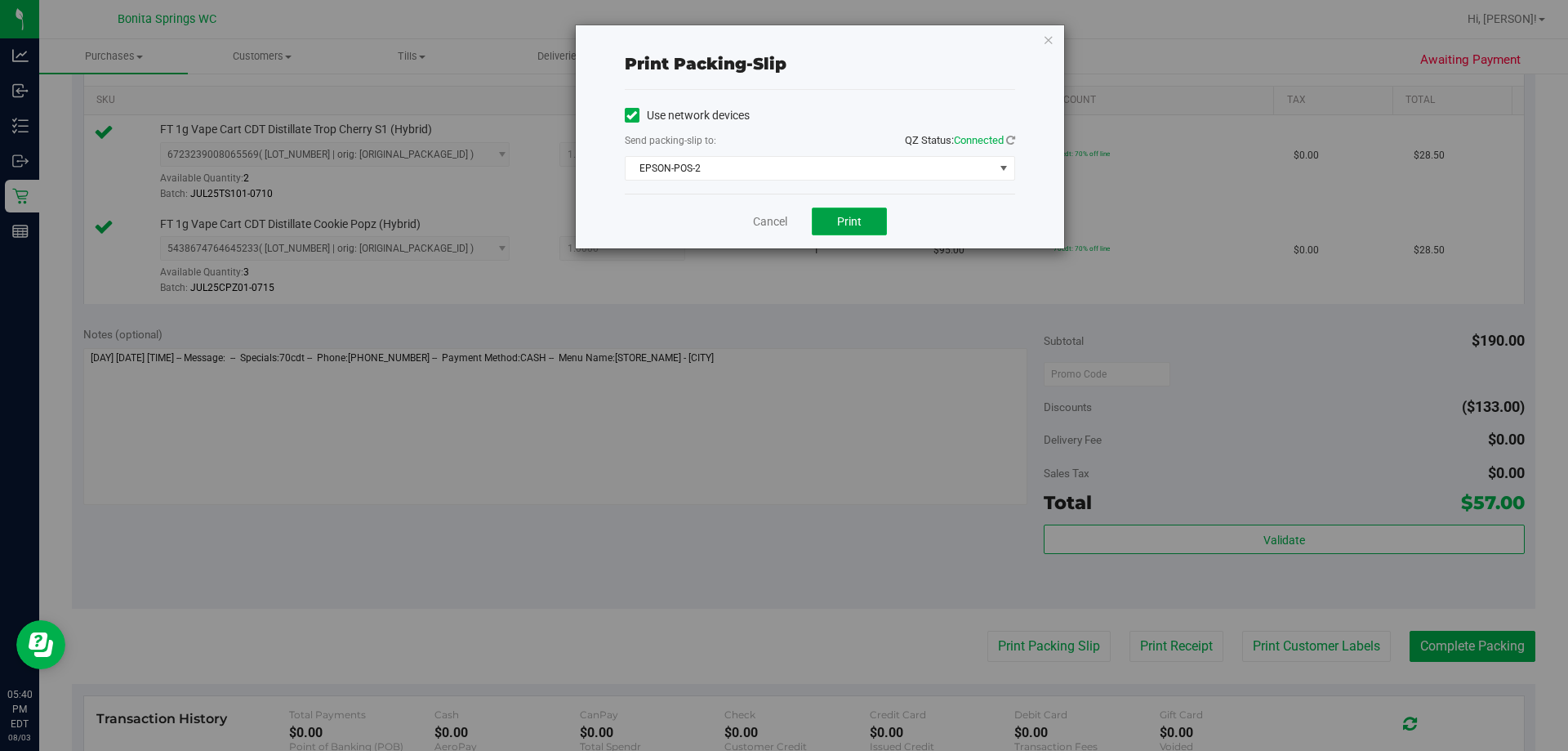 click on "Print" at bounding box center [849, 221] 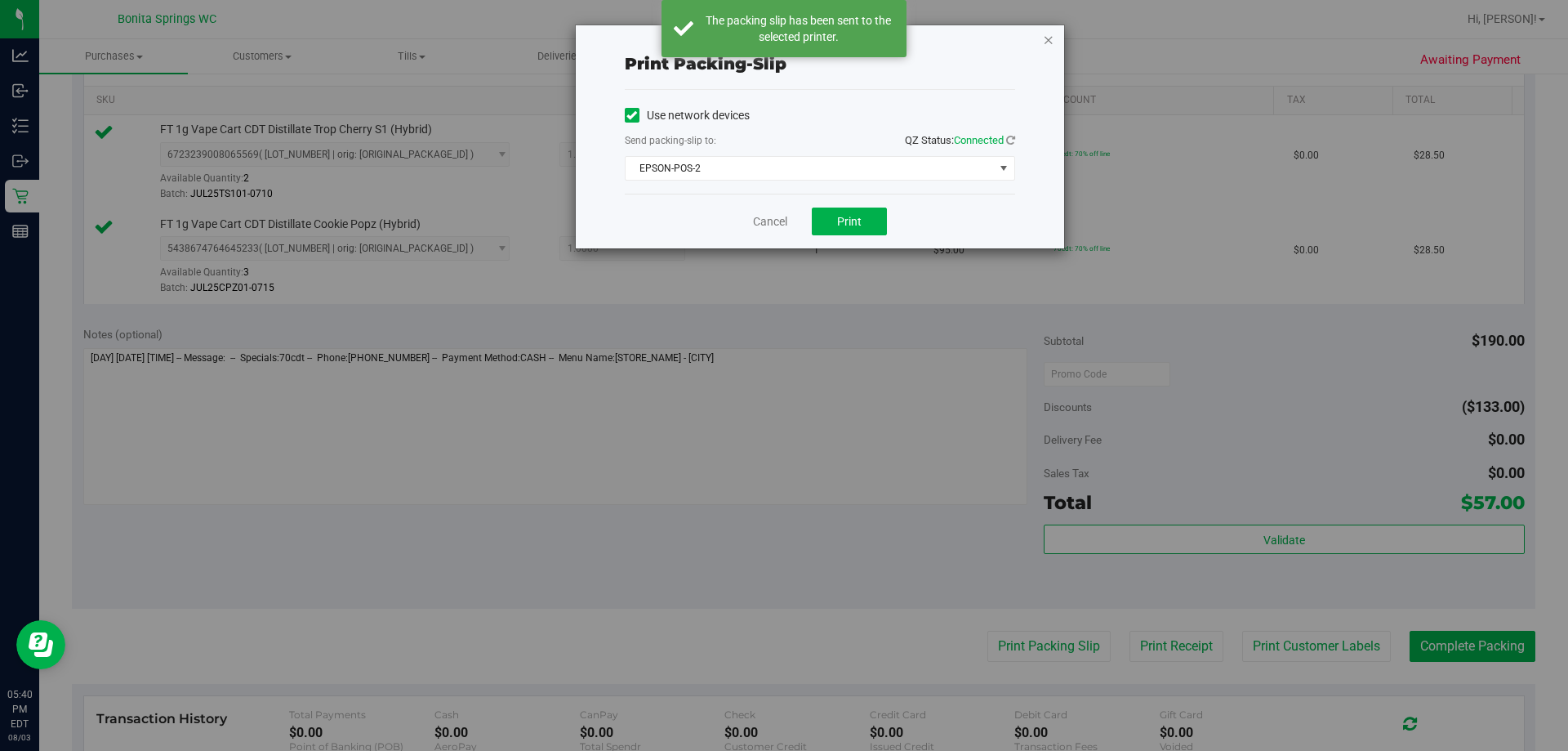 click at bounding box center [1049, 39] 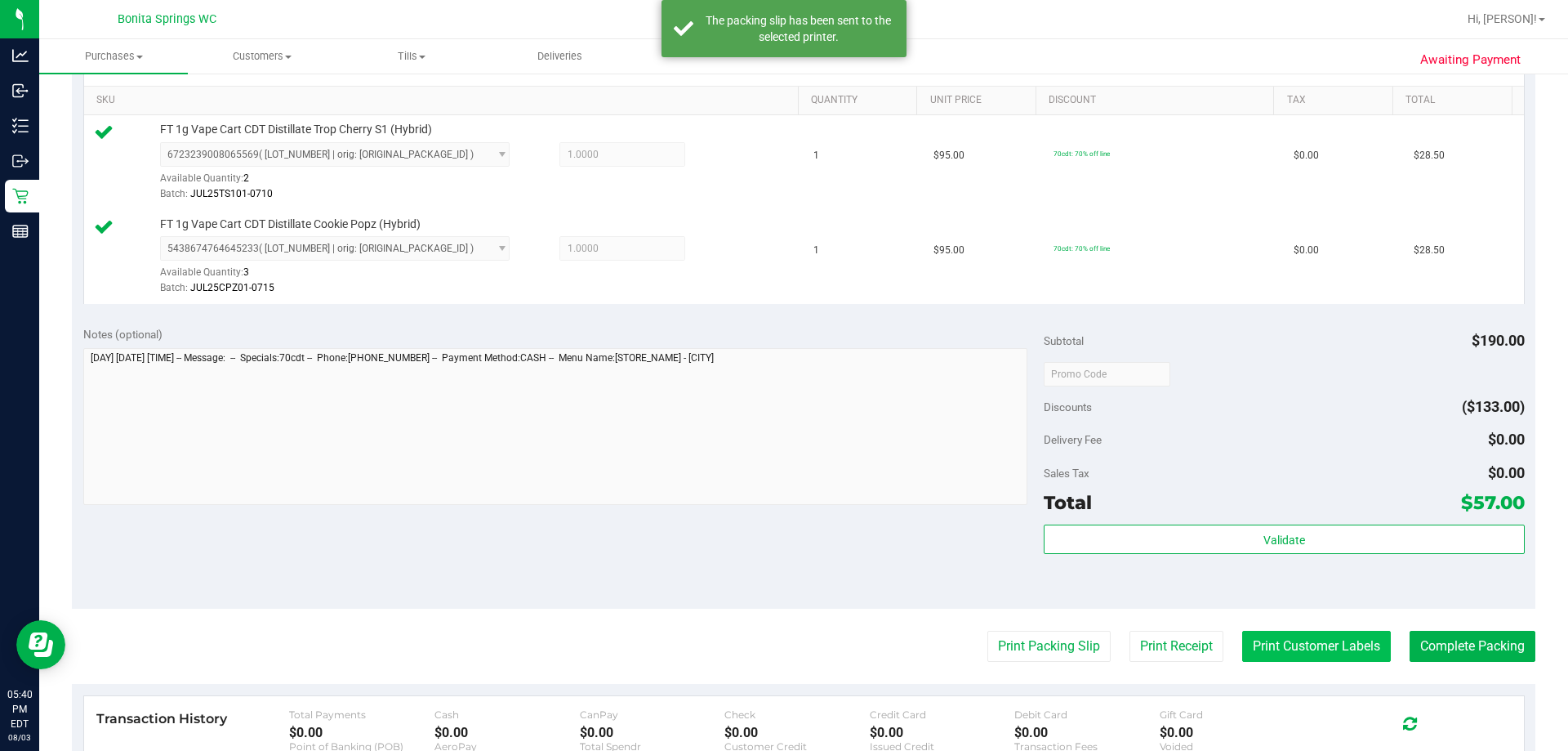 click on "Print Customer Labels" at bounding box center [1316, 646] 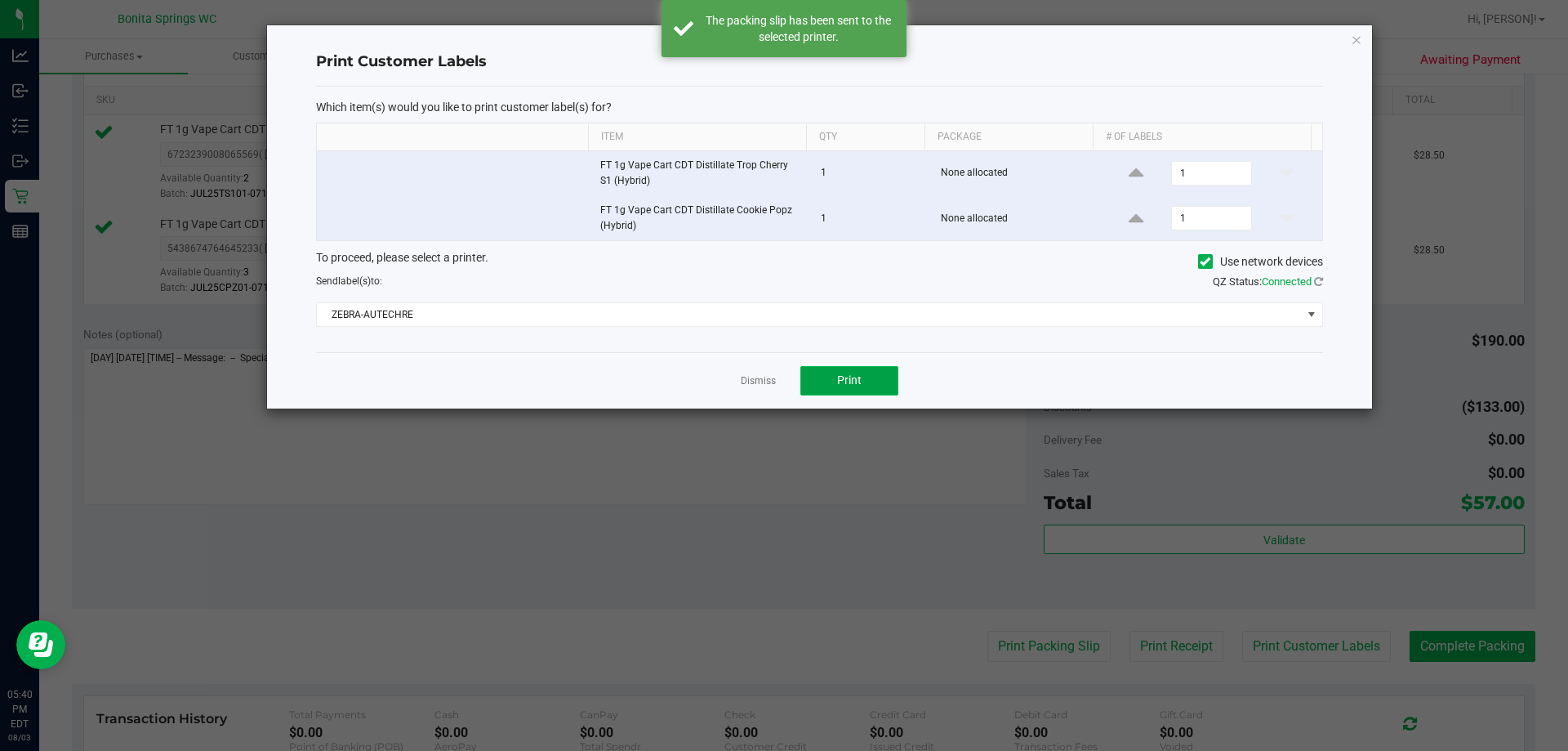 click on "Print" 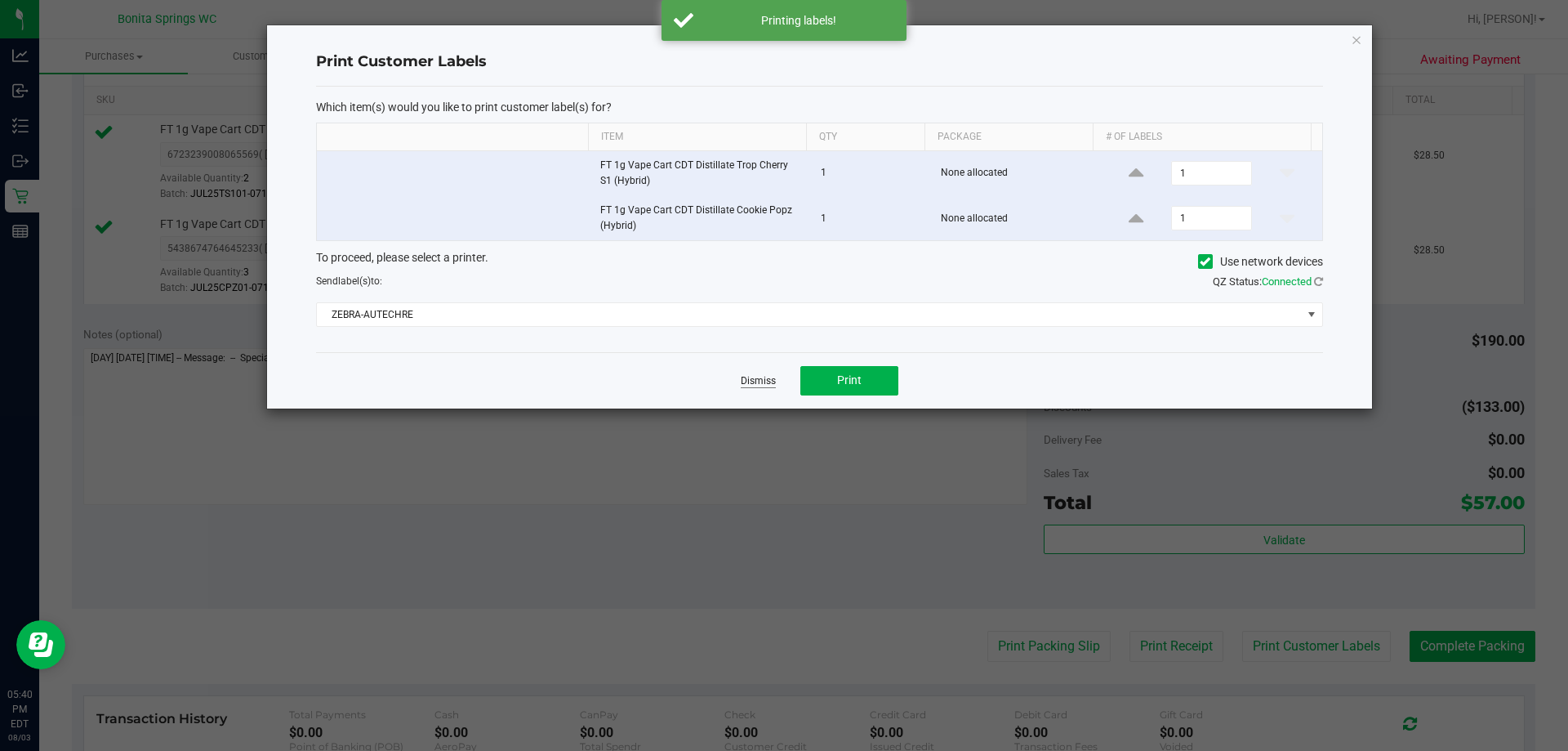 click on "Dismiss" 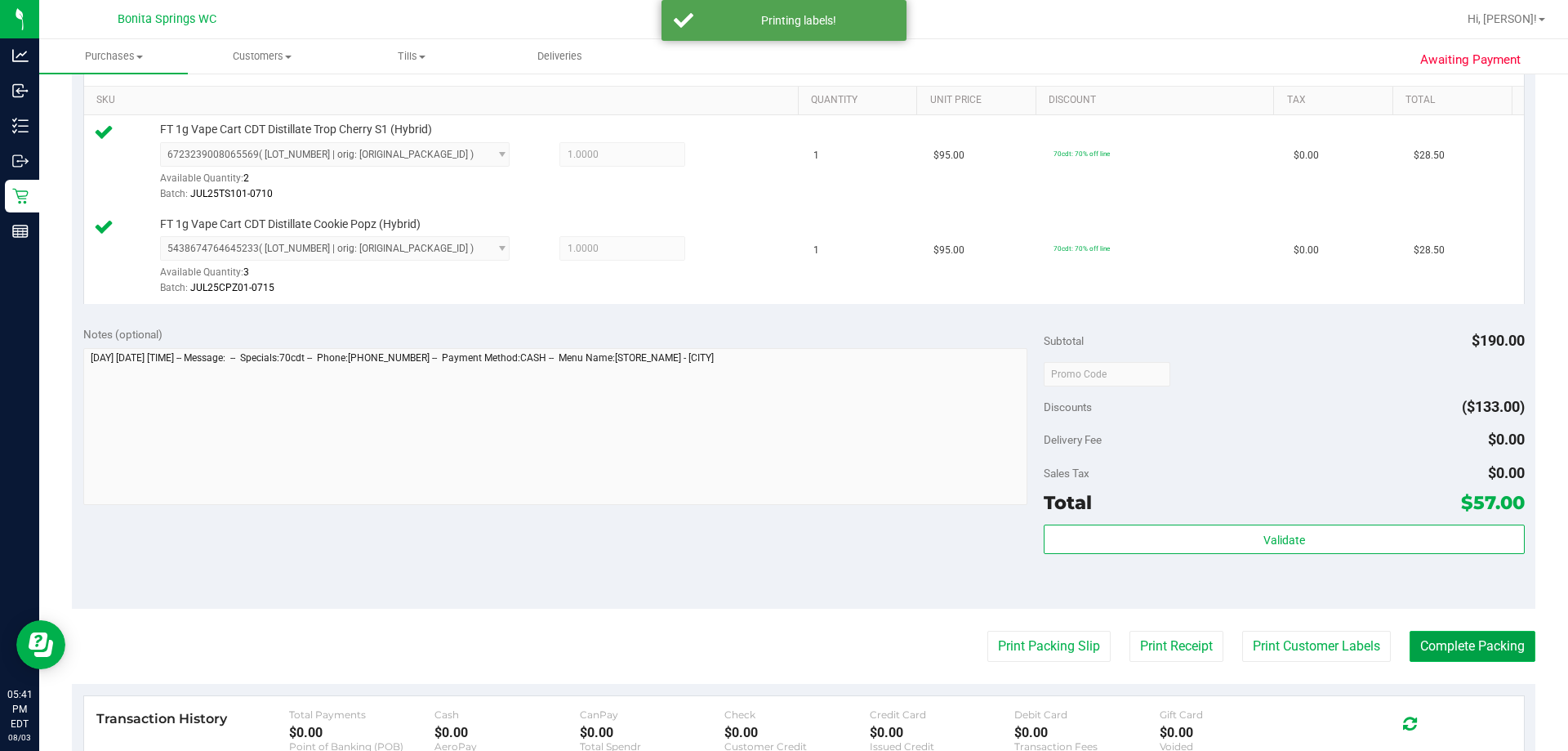 click on "Complete Packing" at bounding box center [1472, 646] 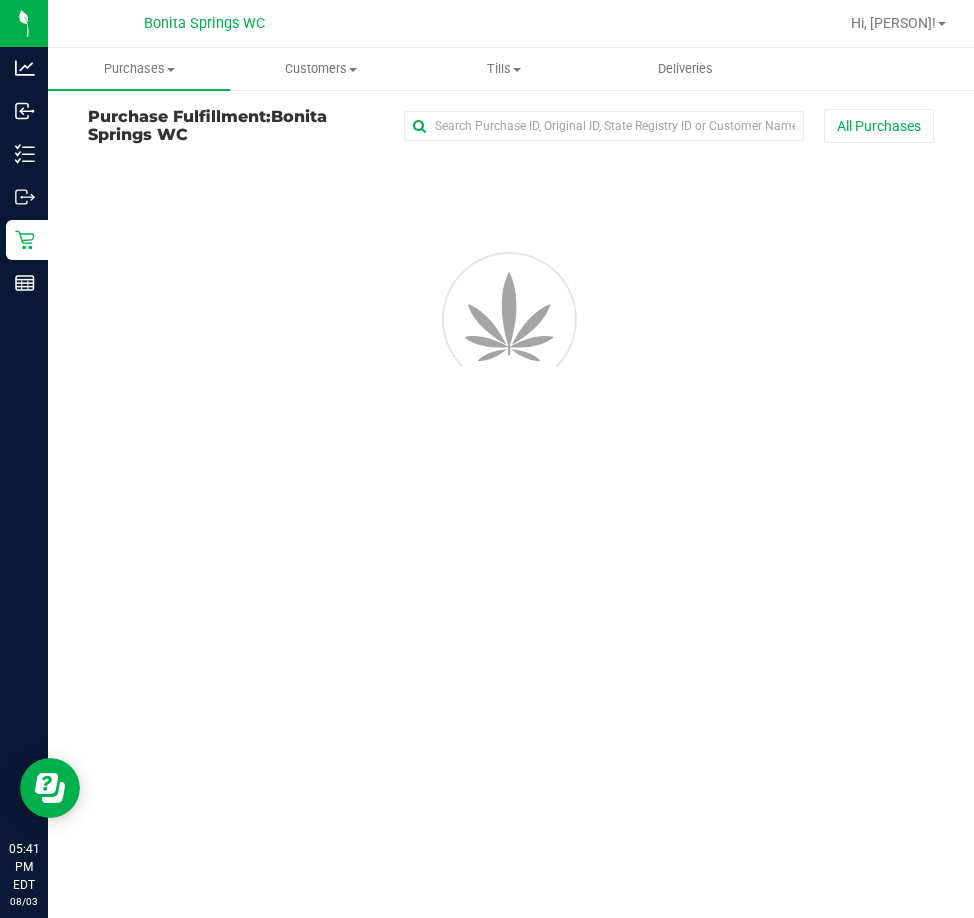 scroll, scrollTop: 0, scrollLeft: 0, axis: both 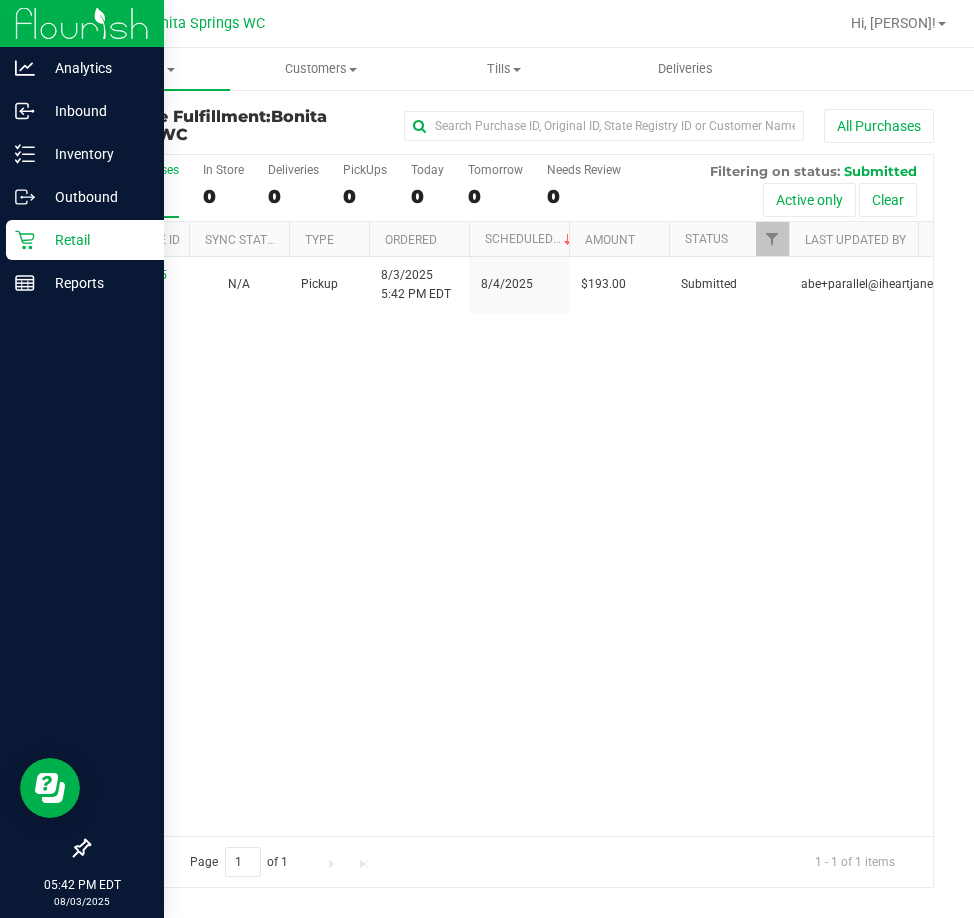 click 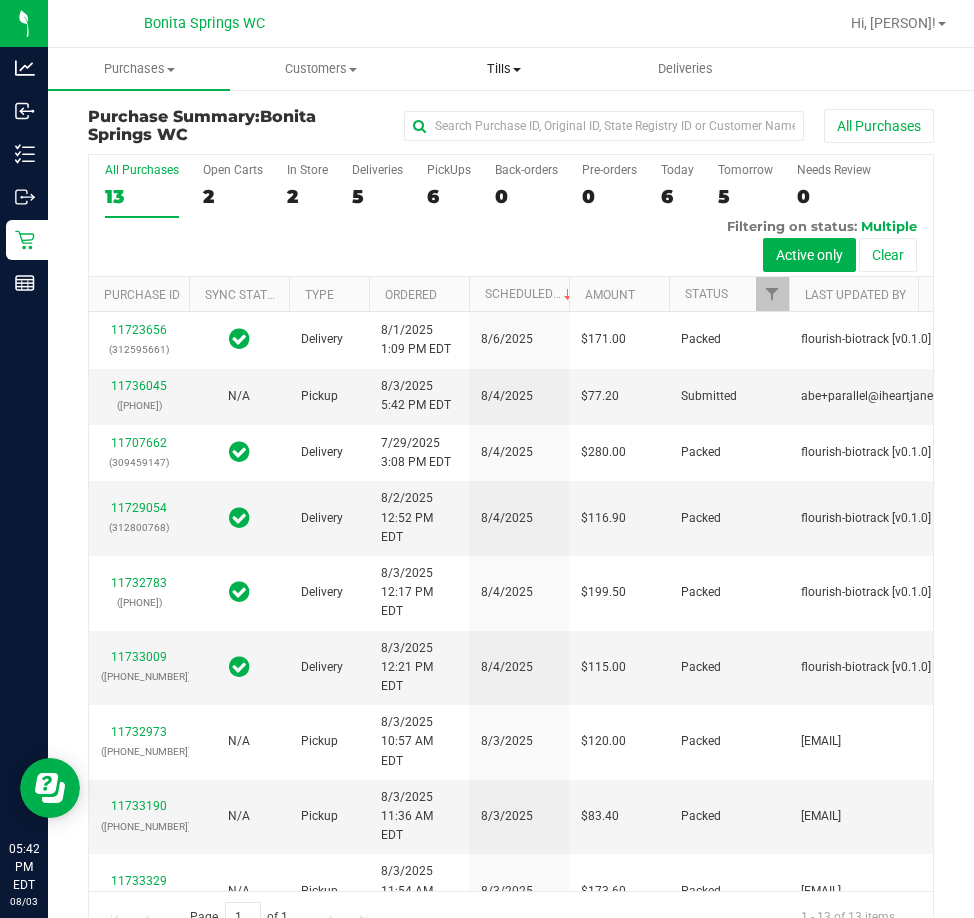 click on "Tills" at bounding box center [504, 69] 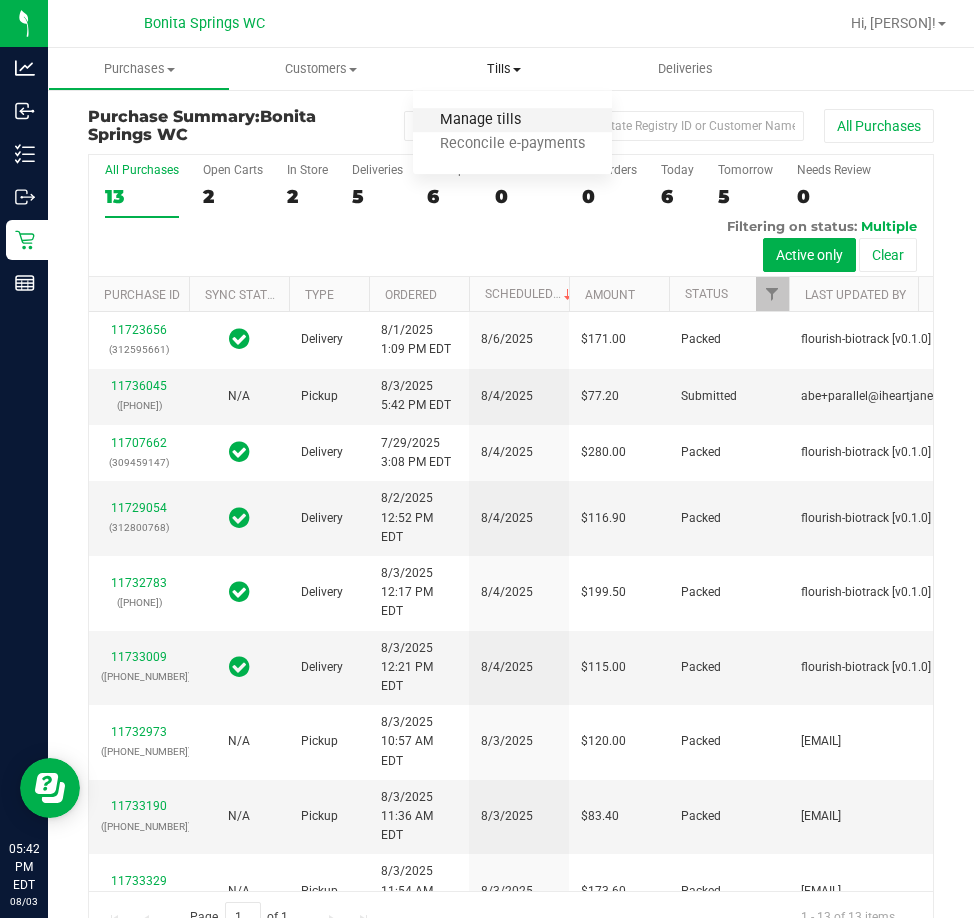 click on "Manage tills" at bounding box center (480, 120) 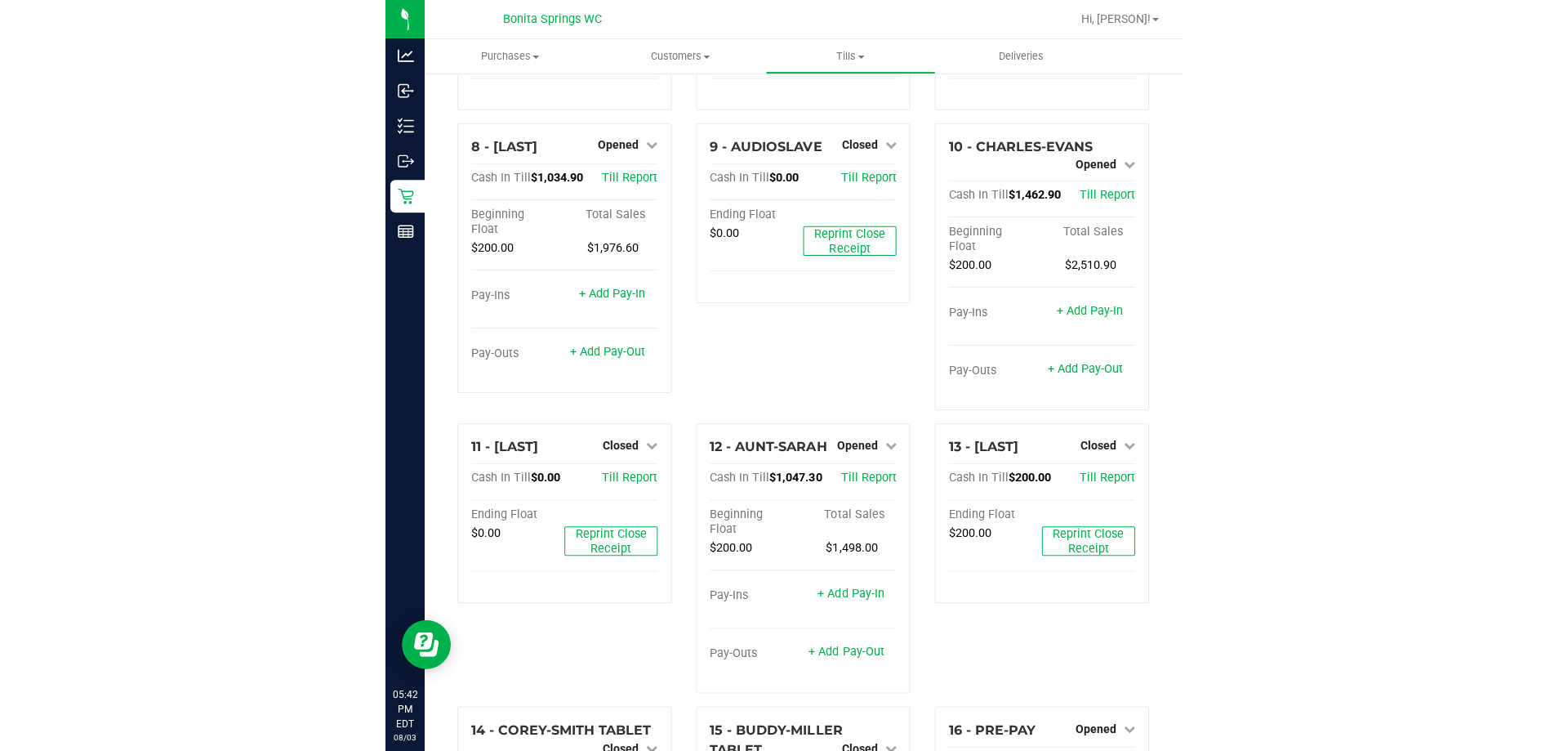 scroll, scrollTop: 572, scrollLeft: 0, axis: vertical 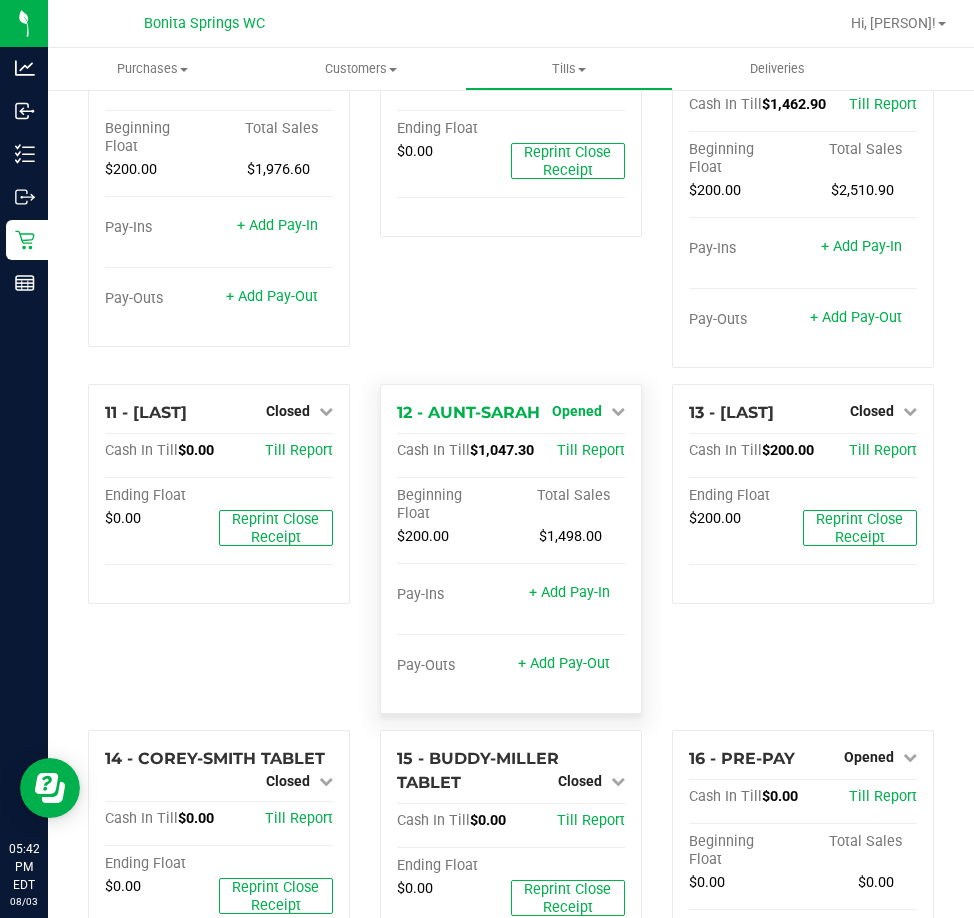 click on "Opened" at bounding box center [577, 411] 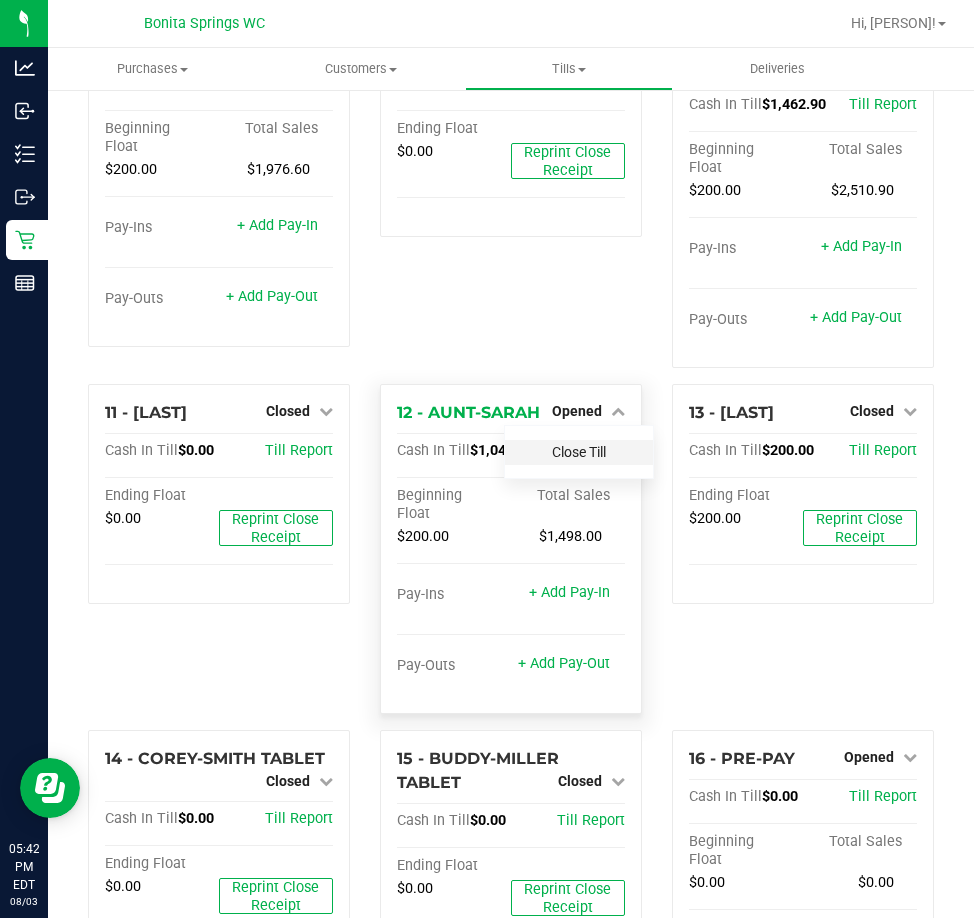click on "Close Till" at bounding box center (579, 452) 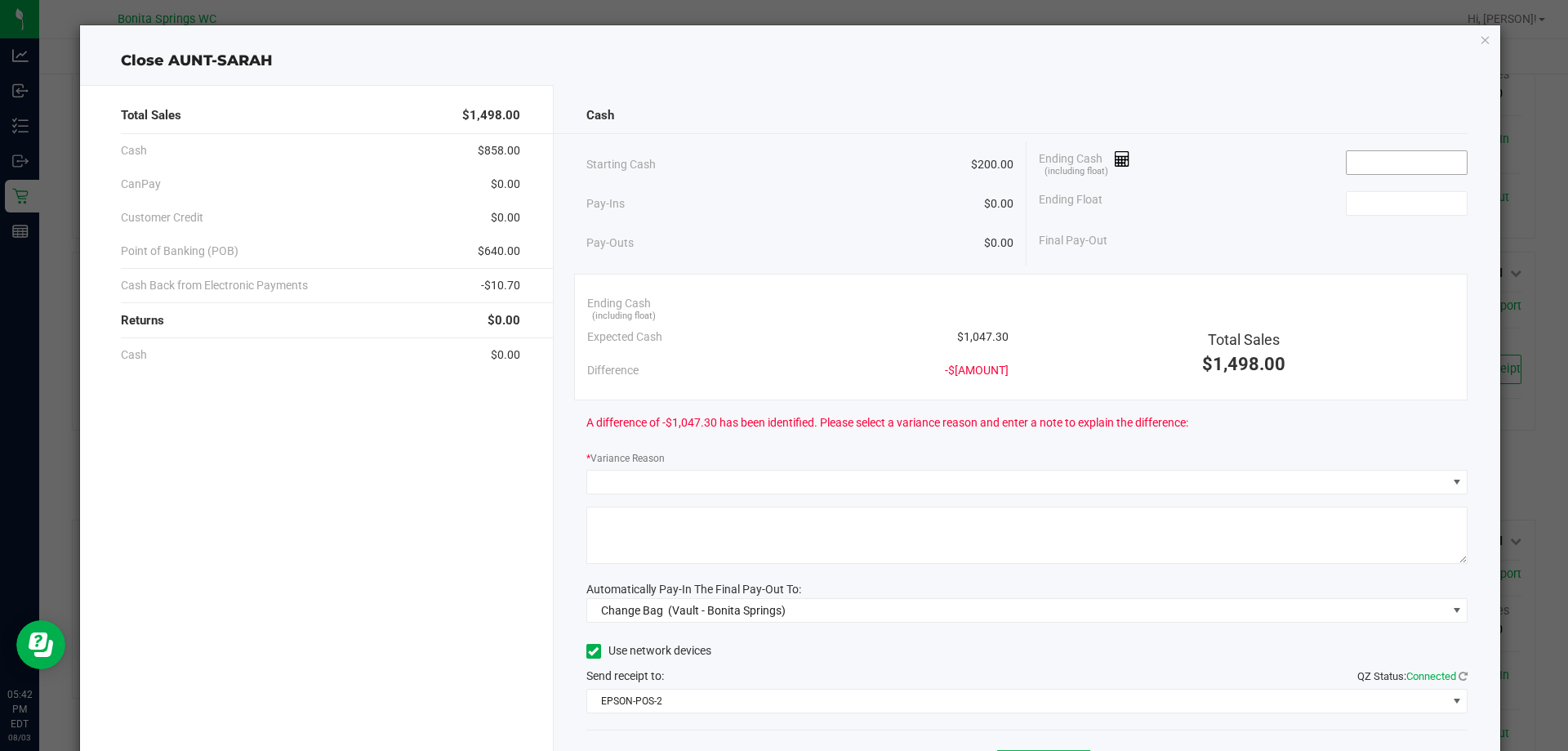 click at bounding box center [1406, 163] 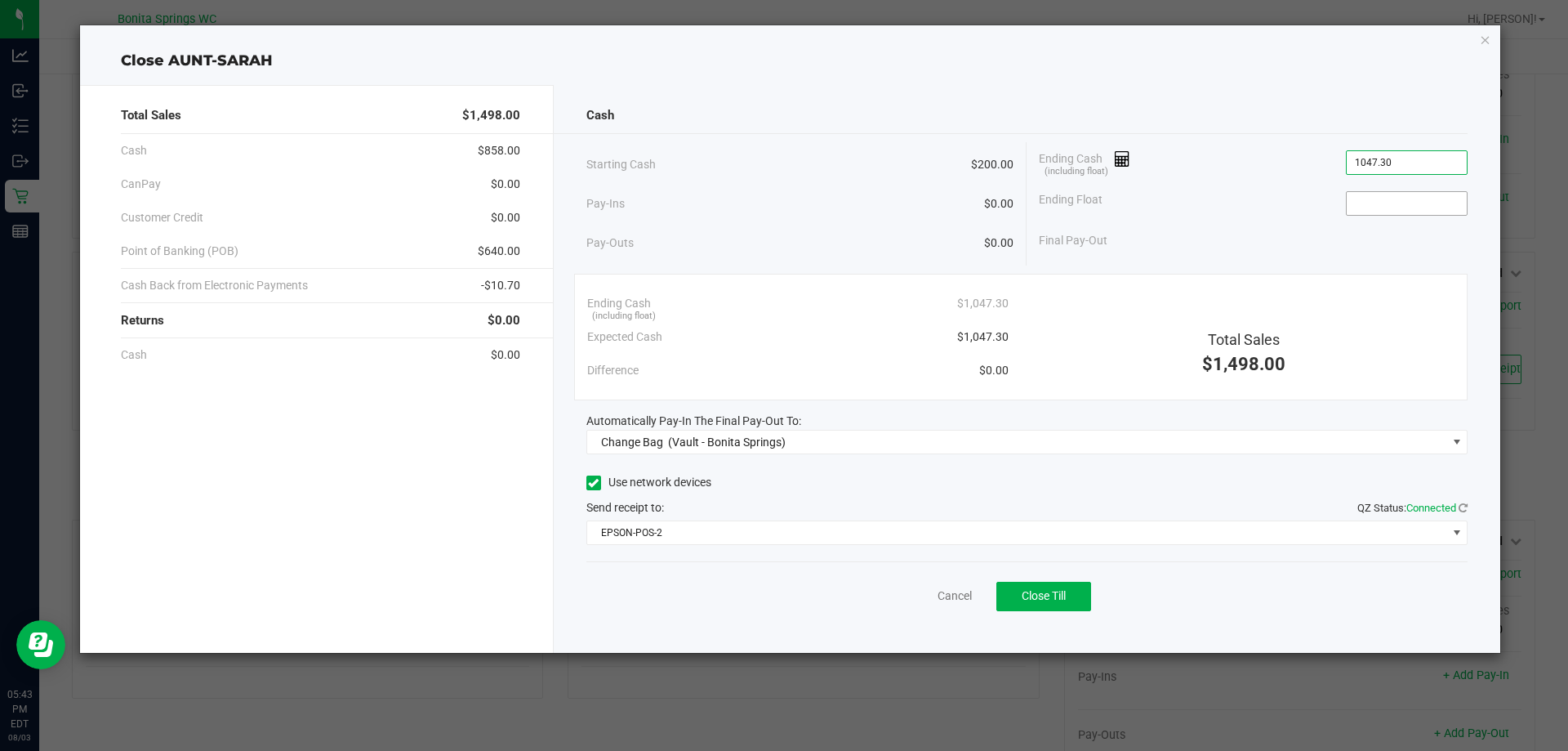 type on "$1,047.30" 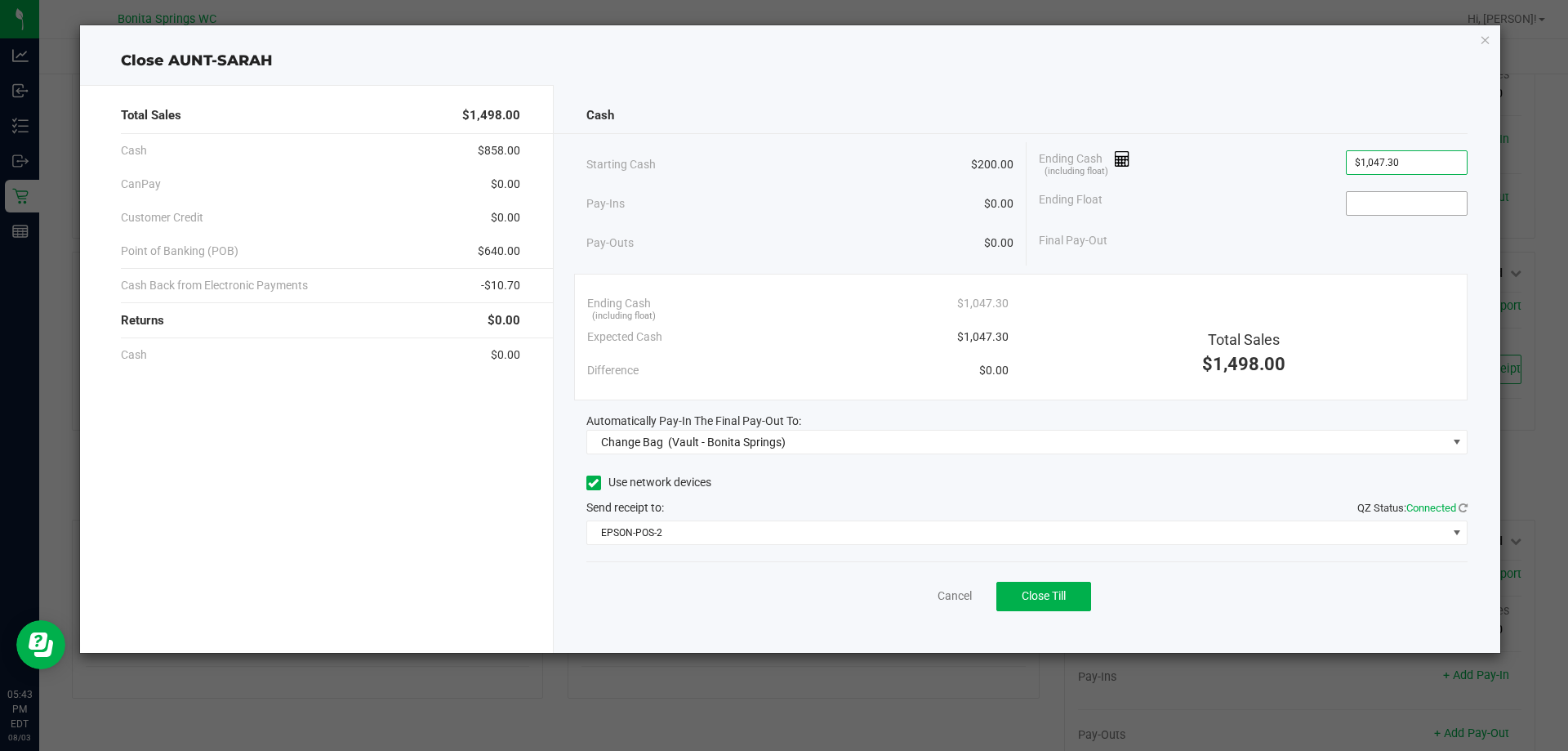click at bounding box center (1406, 203) 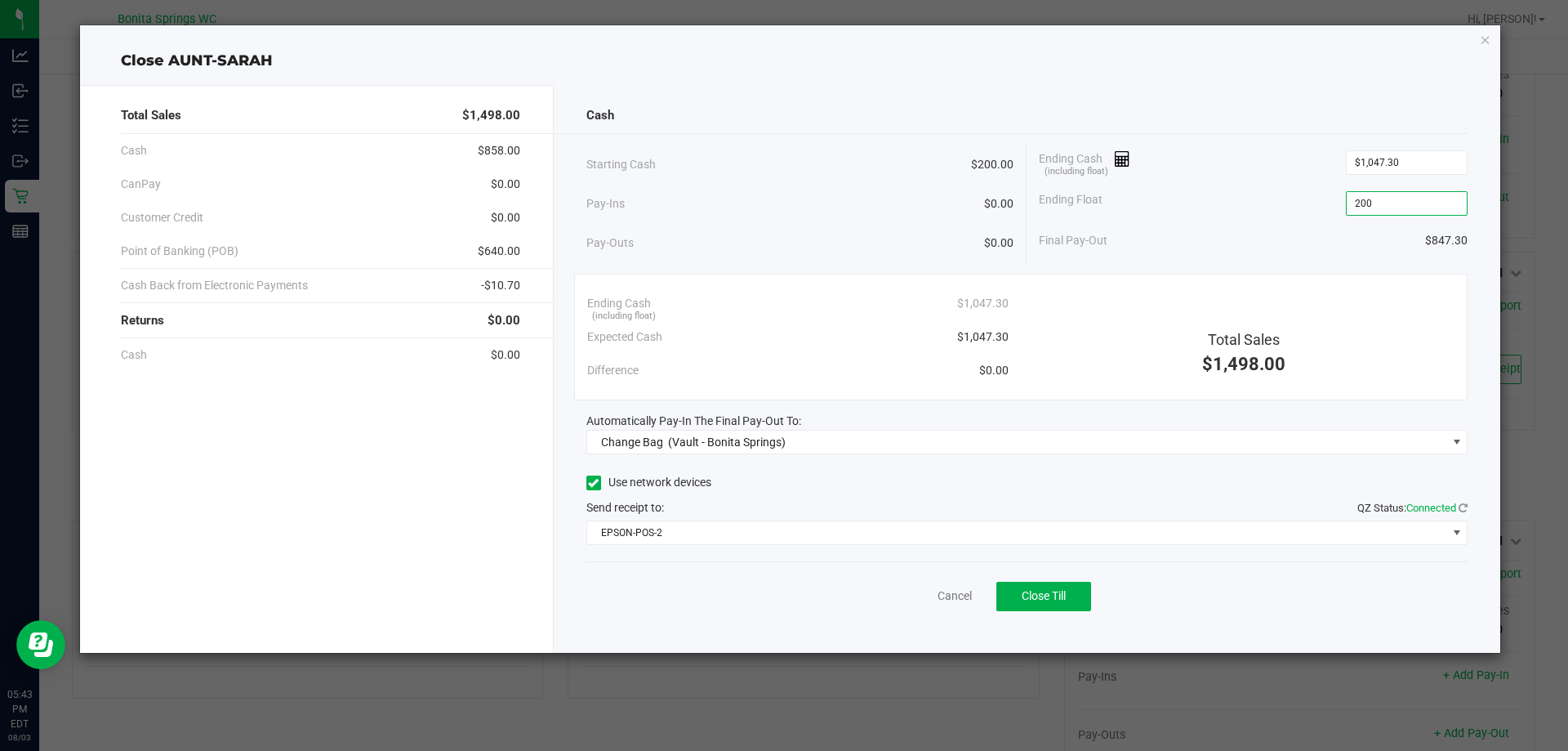 type on "$200.00" 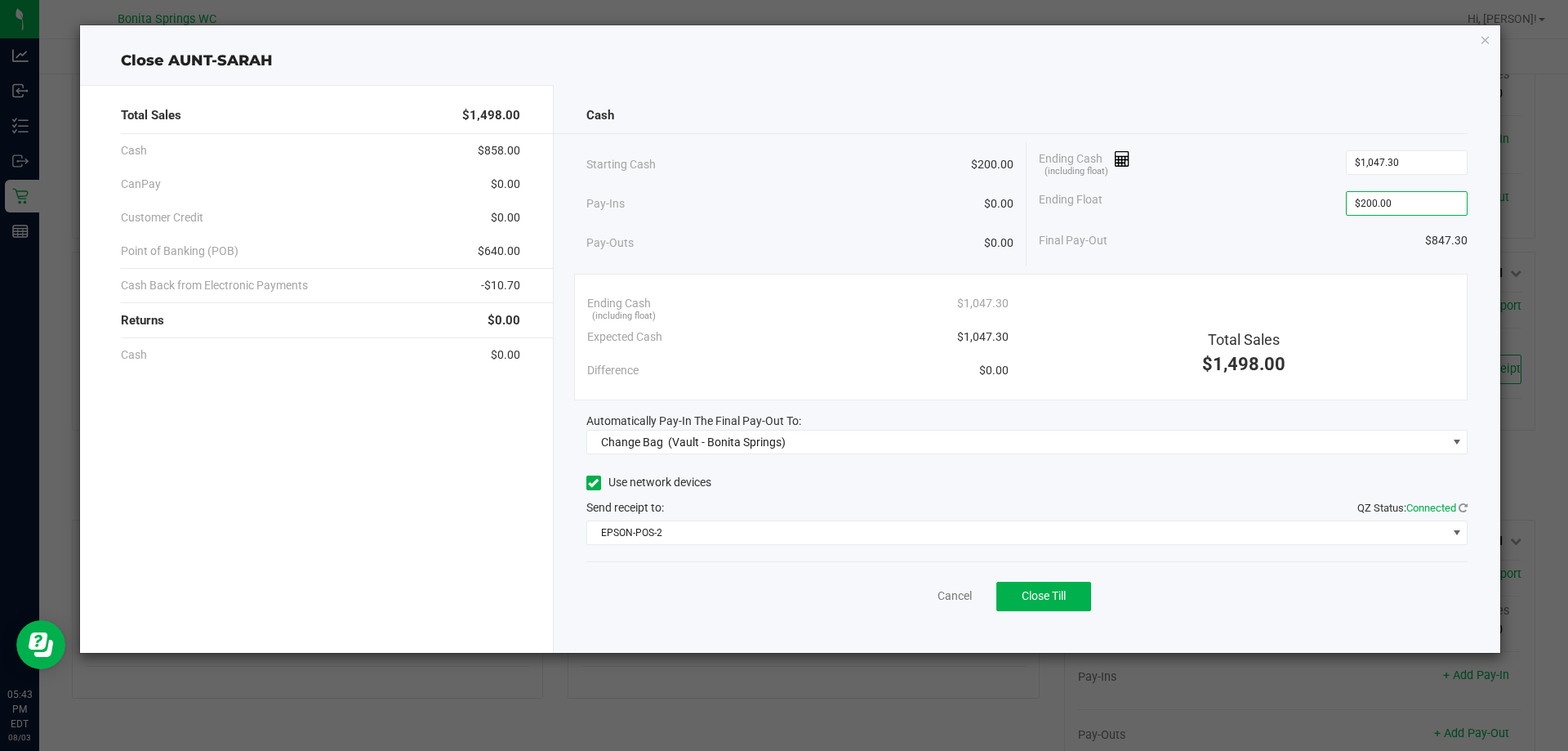 click on "Ending Float  $200.00" 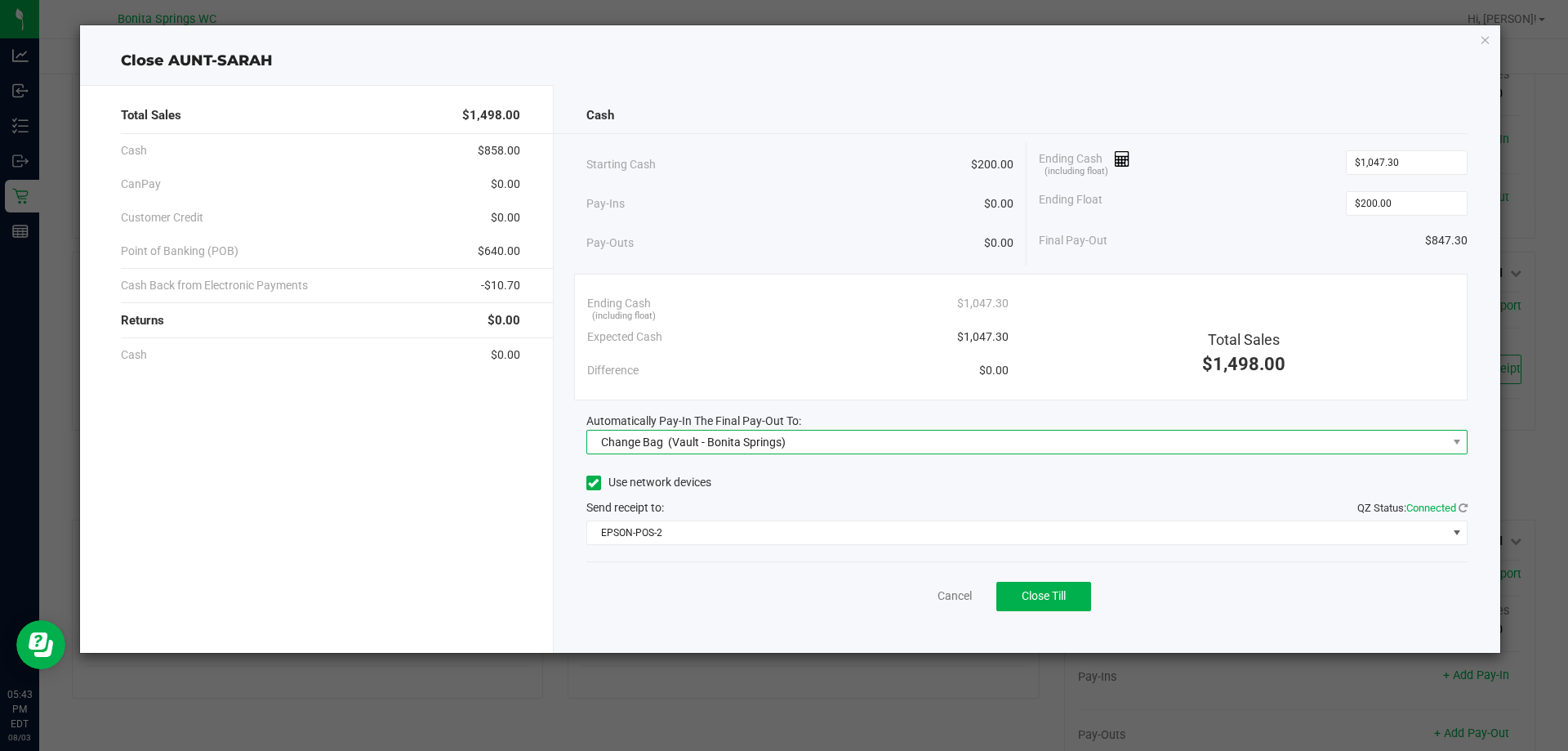 click on "Change Bag    (Vault - Bonita Springs)" at bounding box center (1017, 442) 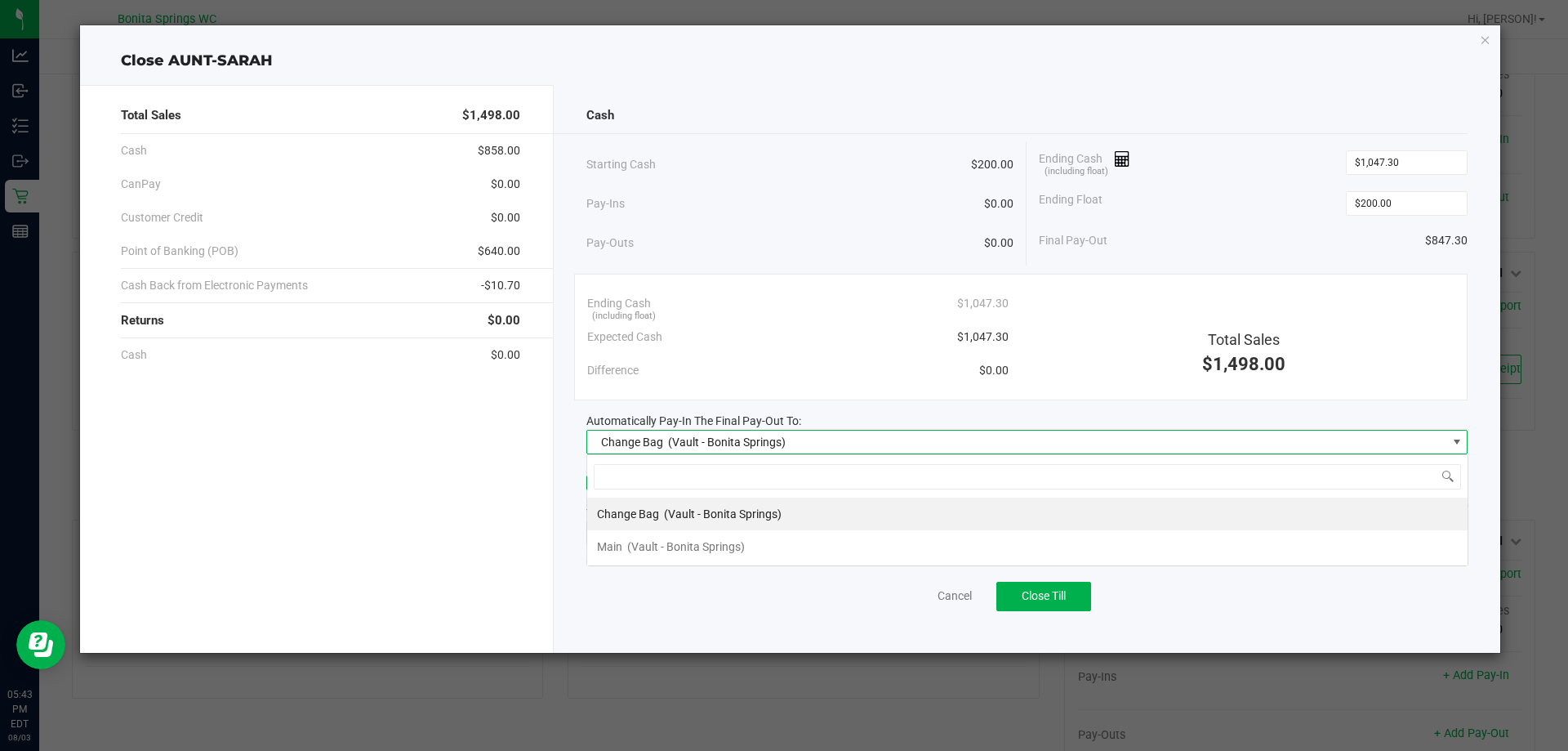 scroll, scrollTop: 81695, scrollLeft: 80785, axis: both 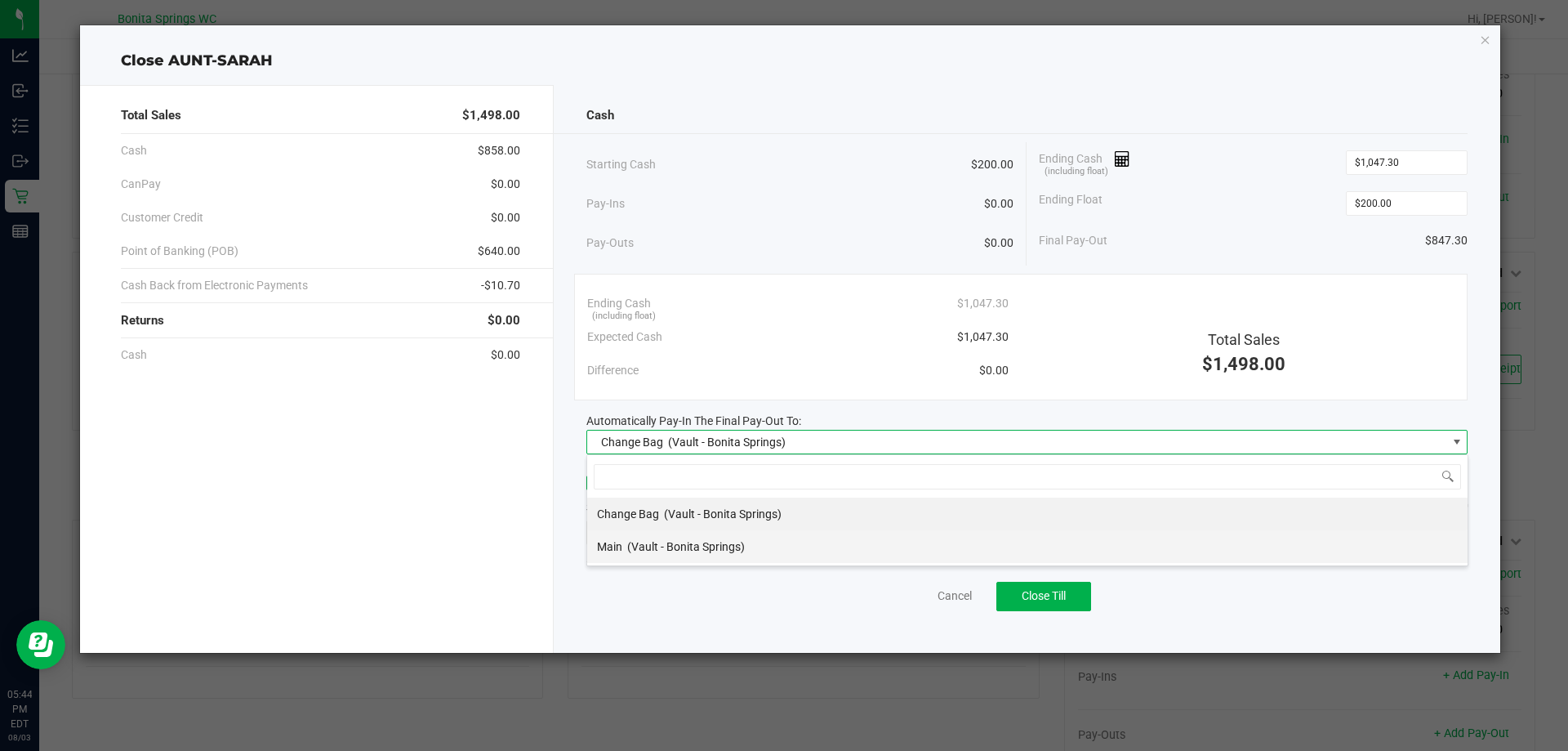 click on "Main    (Vault - Bonita Springs)" at bounding box center [1027, 547] 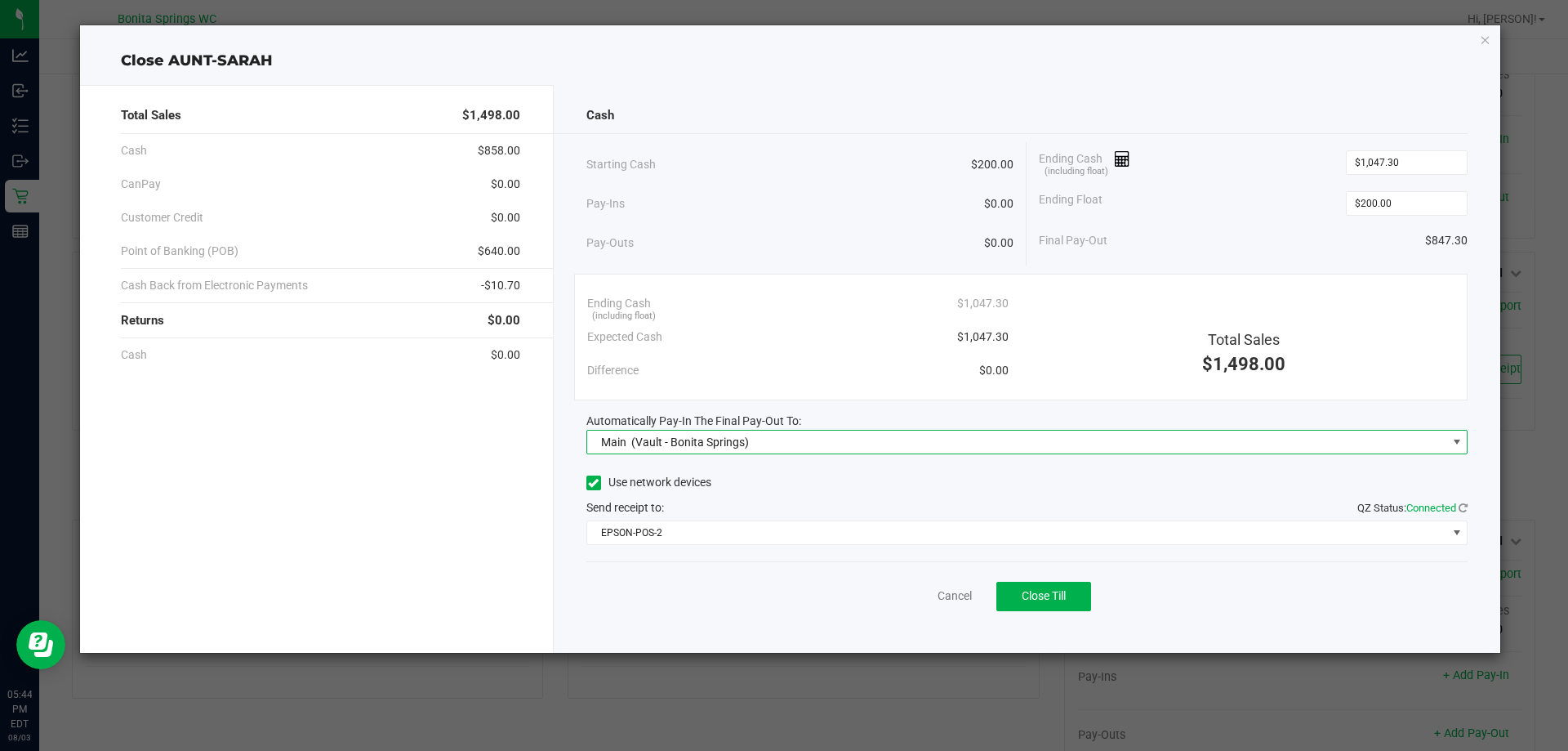 click on "Use network devices" 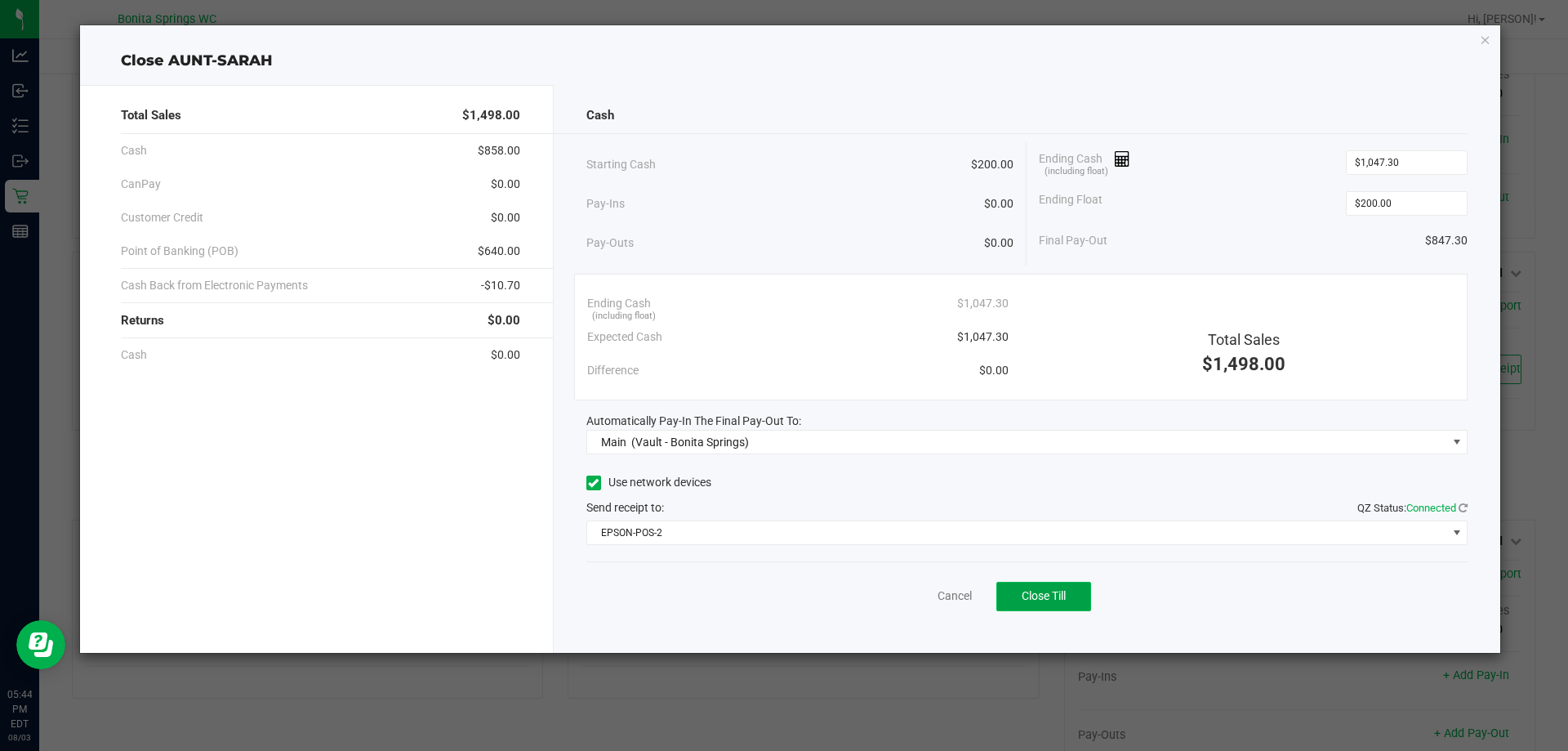 click on "Close Till" 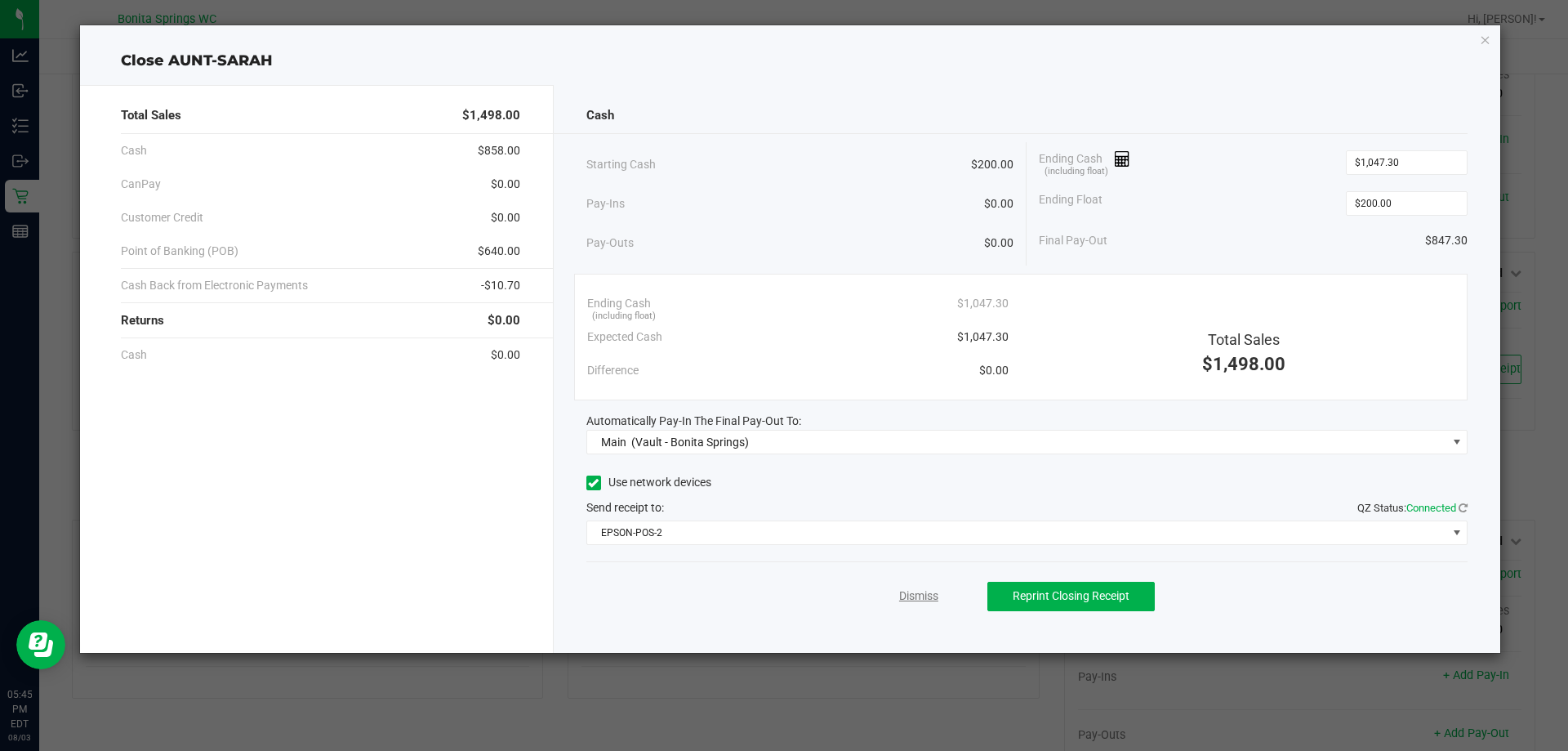 click on "Dismiss" 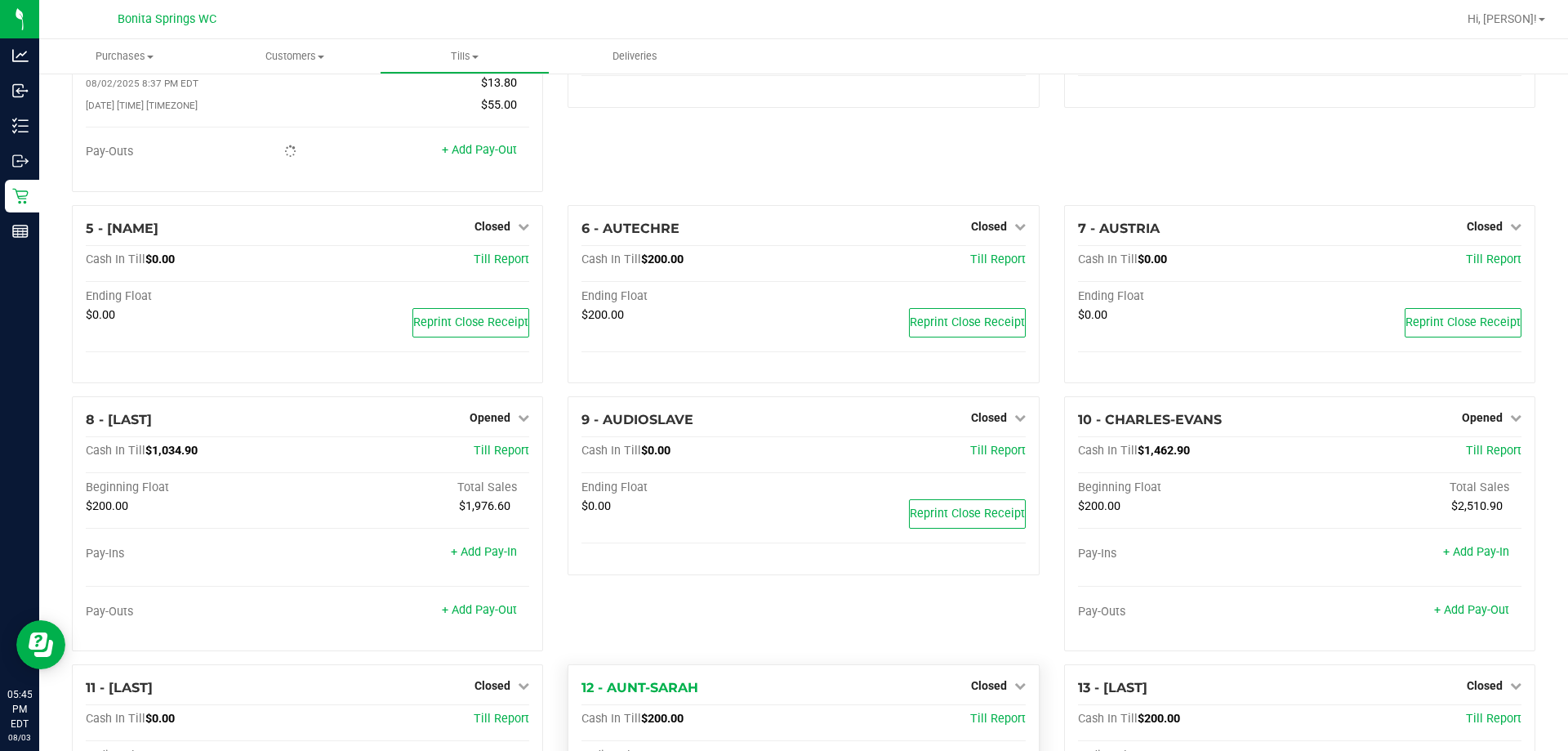 scroll, scrollTop: 0, scrollLeft: 0, axis: both 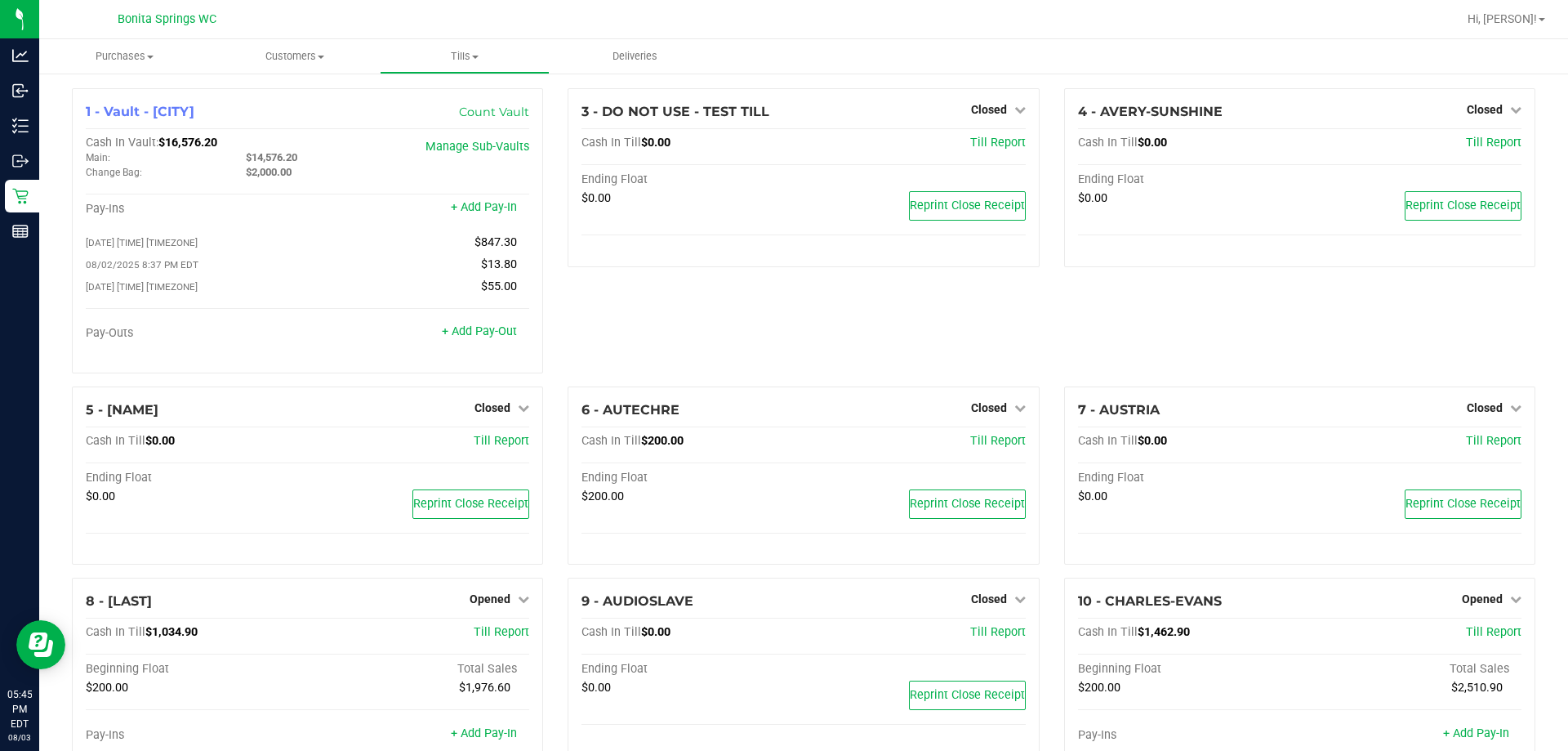 click on "3 - DO NOT USE - TEST TILL  Closed  Open Till   Cash In Till   $0.00   Till Report   Ending Float   $0.00       Reprint Close Receipt" at bounding box center [803, 237] 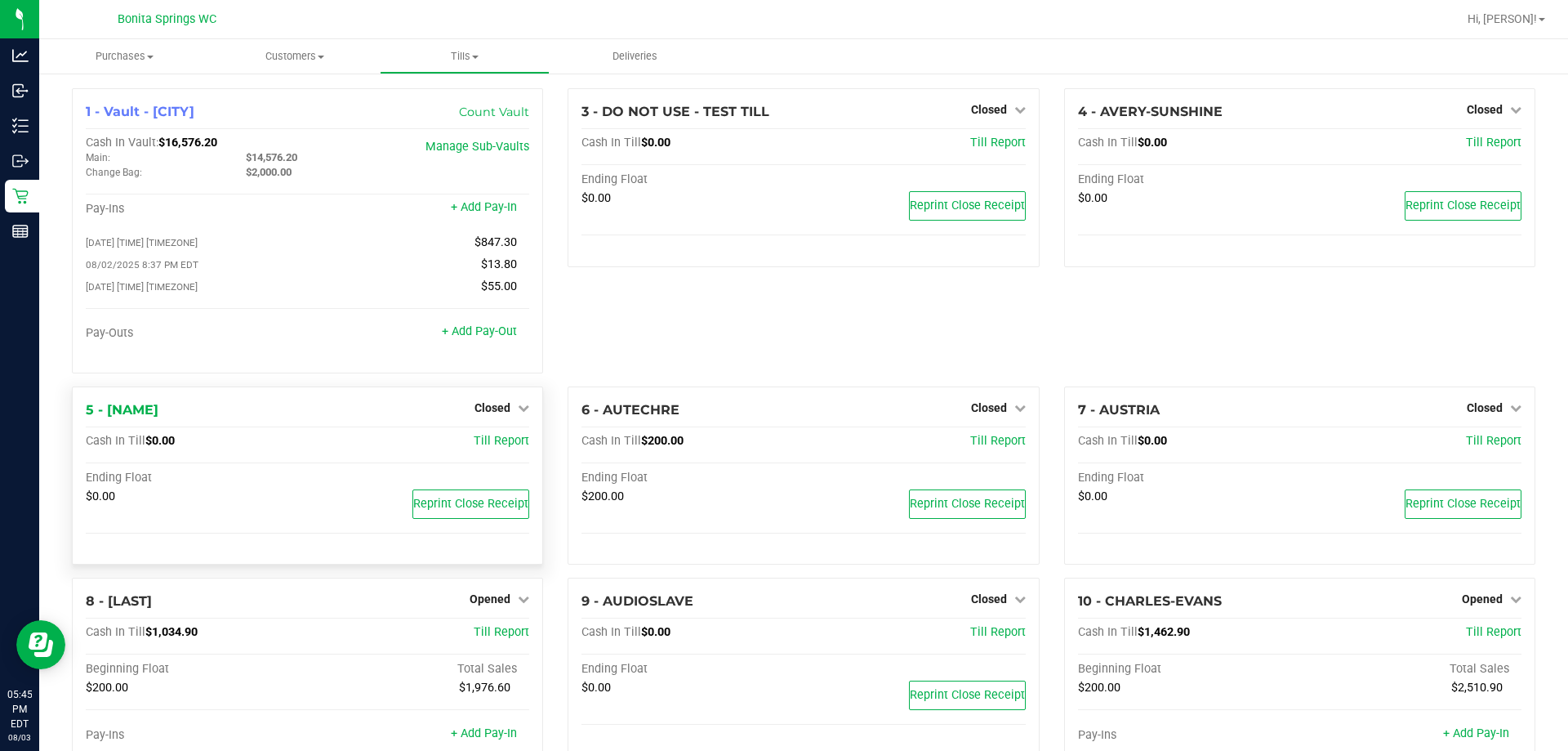 scroll, scrollTop: 82, scrollLeft: 0, axis: vertical 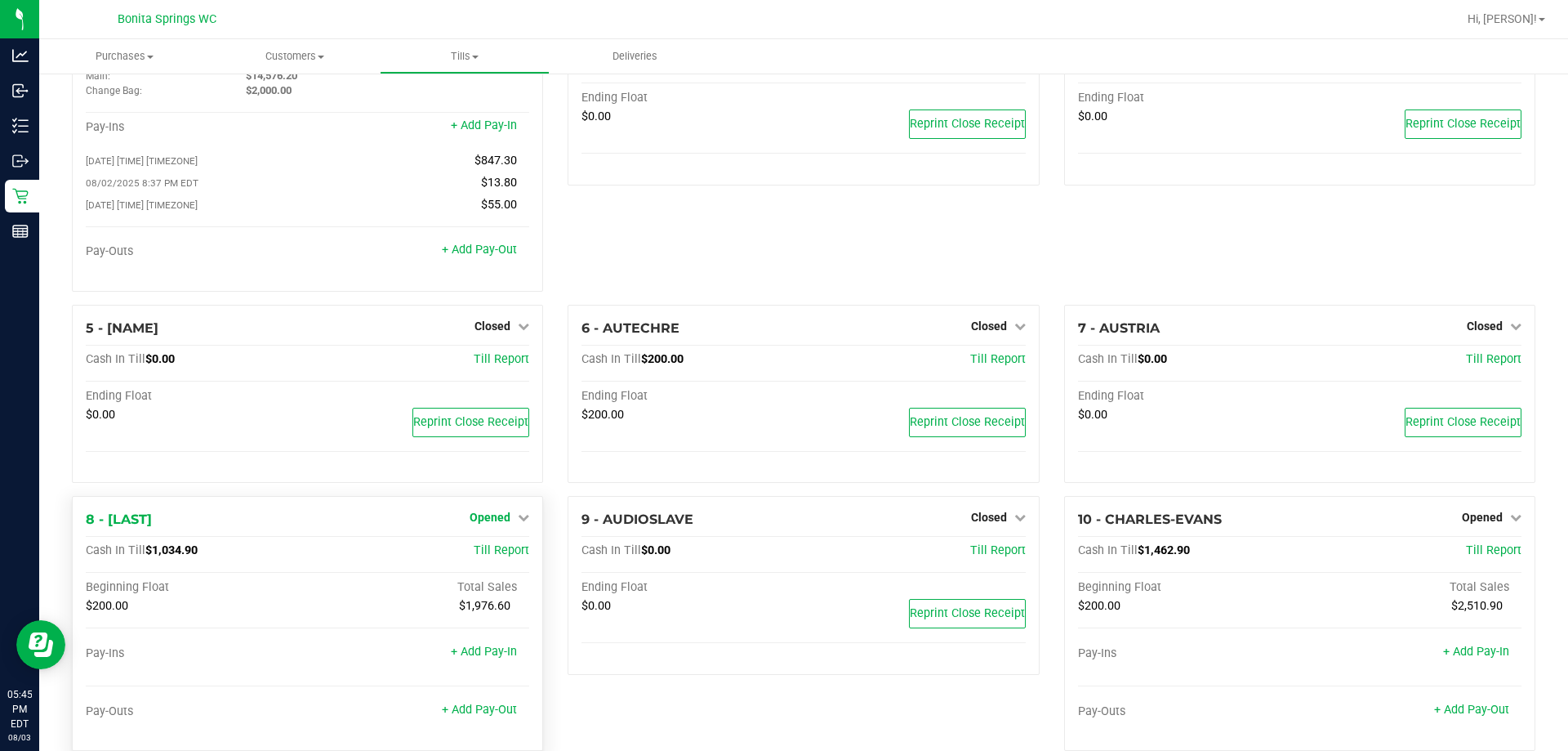 click on "Opened" at bounding box center [490, 517] 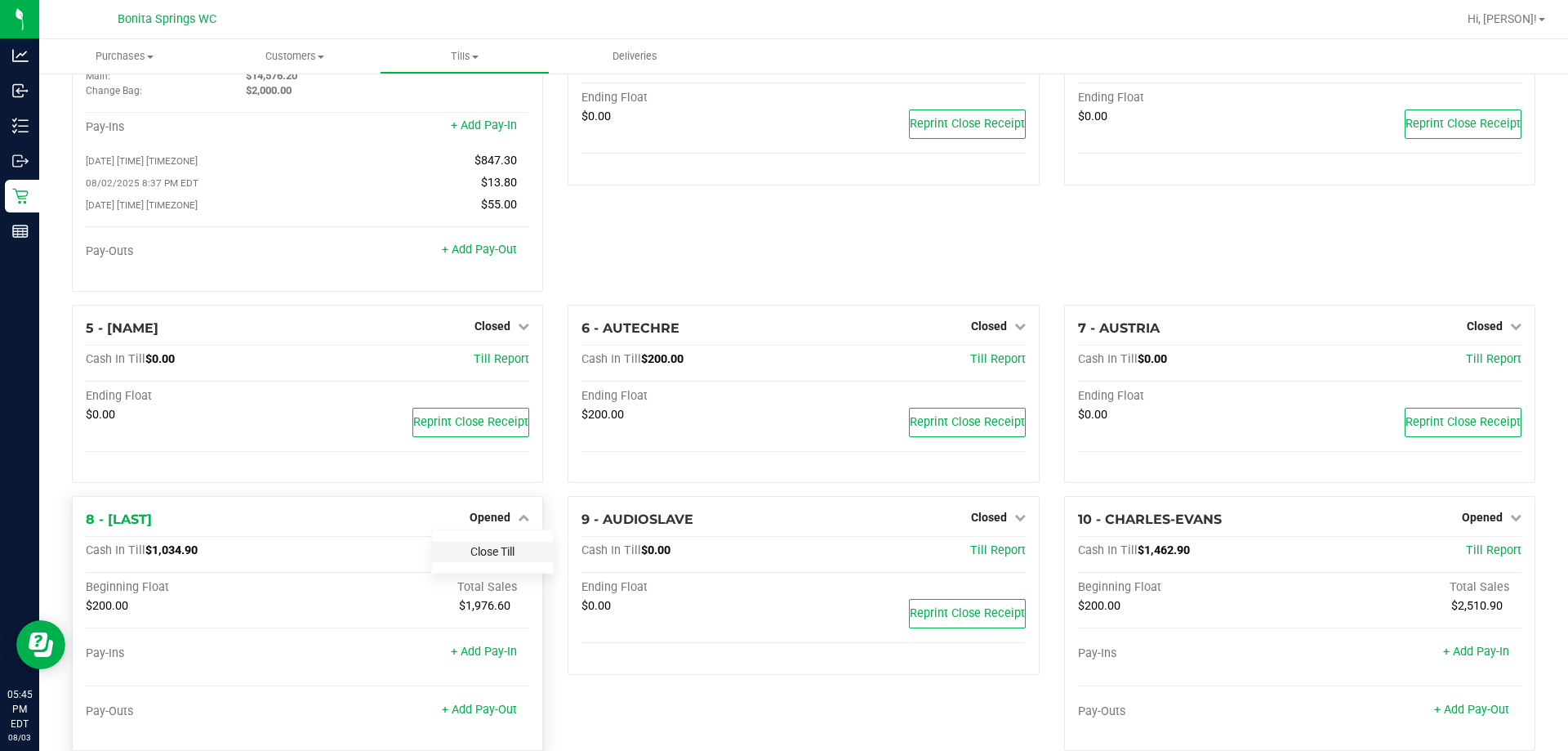 click on "Close Till" at bounding box center (492, 552) 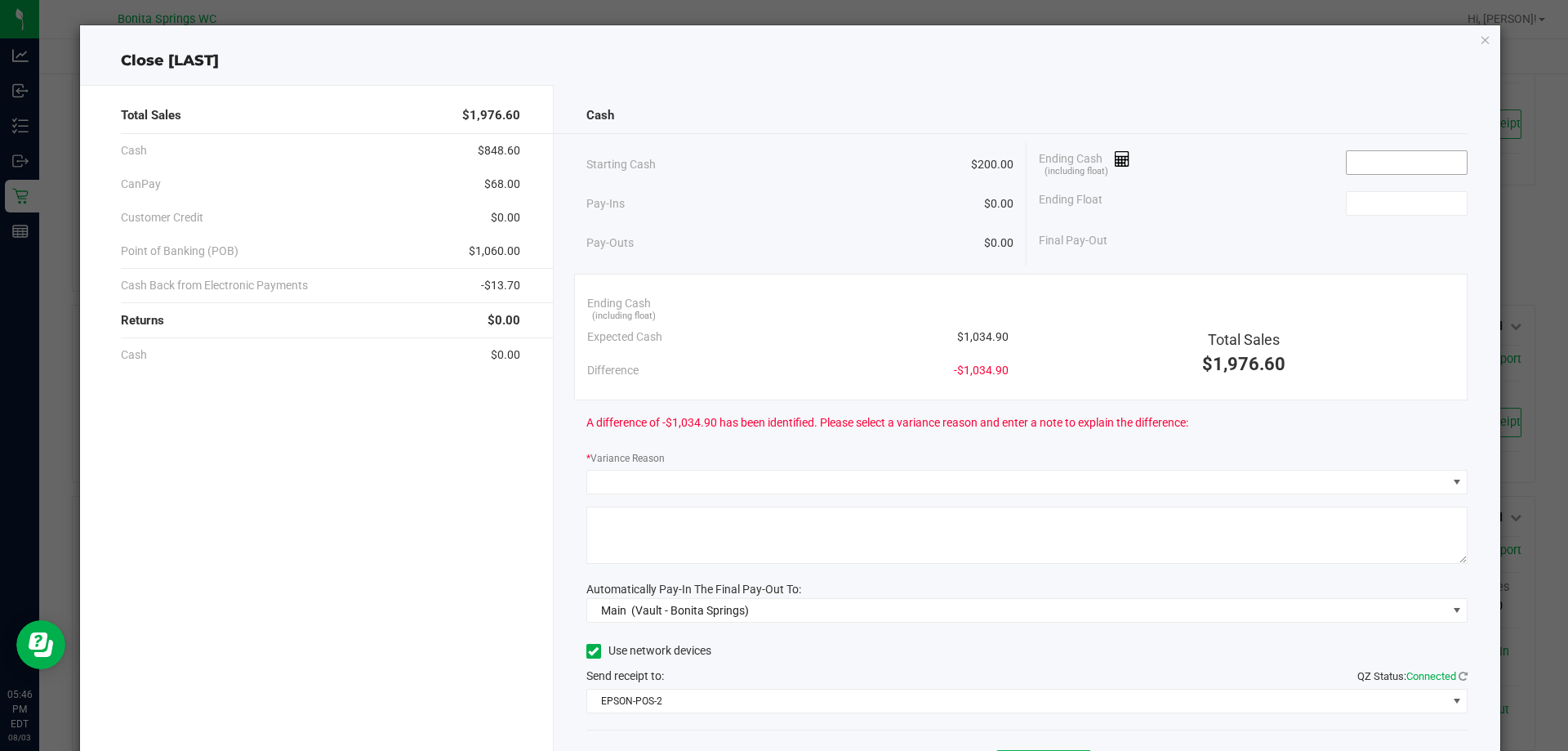 click at bounding box center [1406, 163] 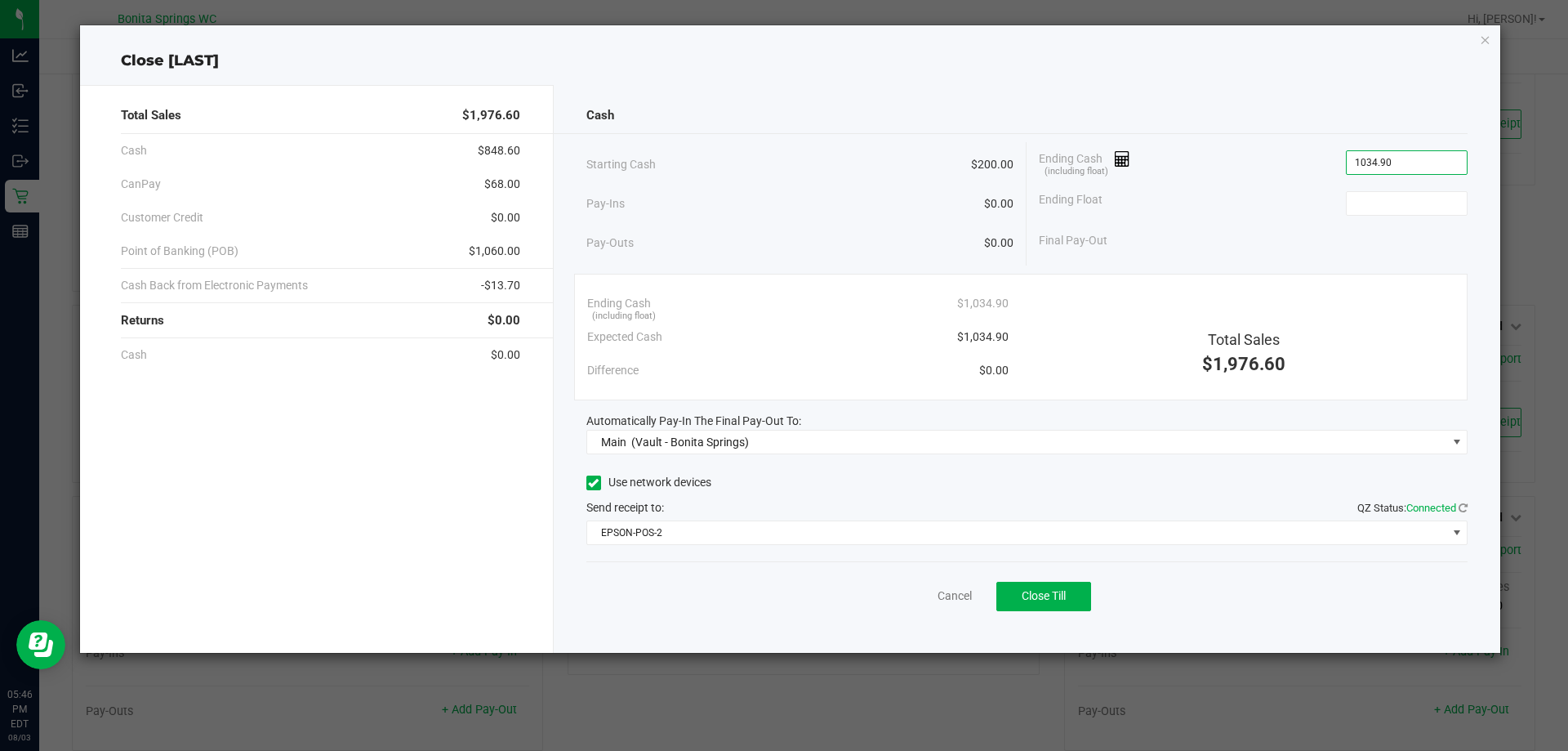 type on "$1,034.90" 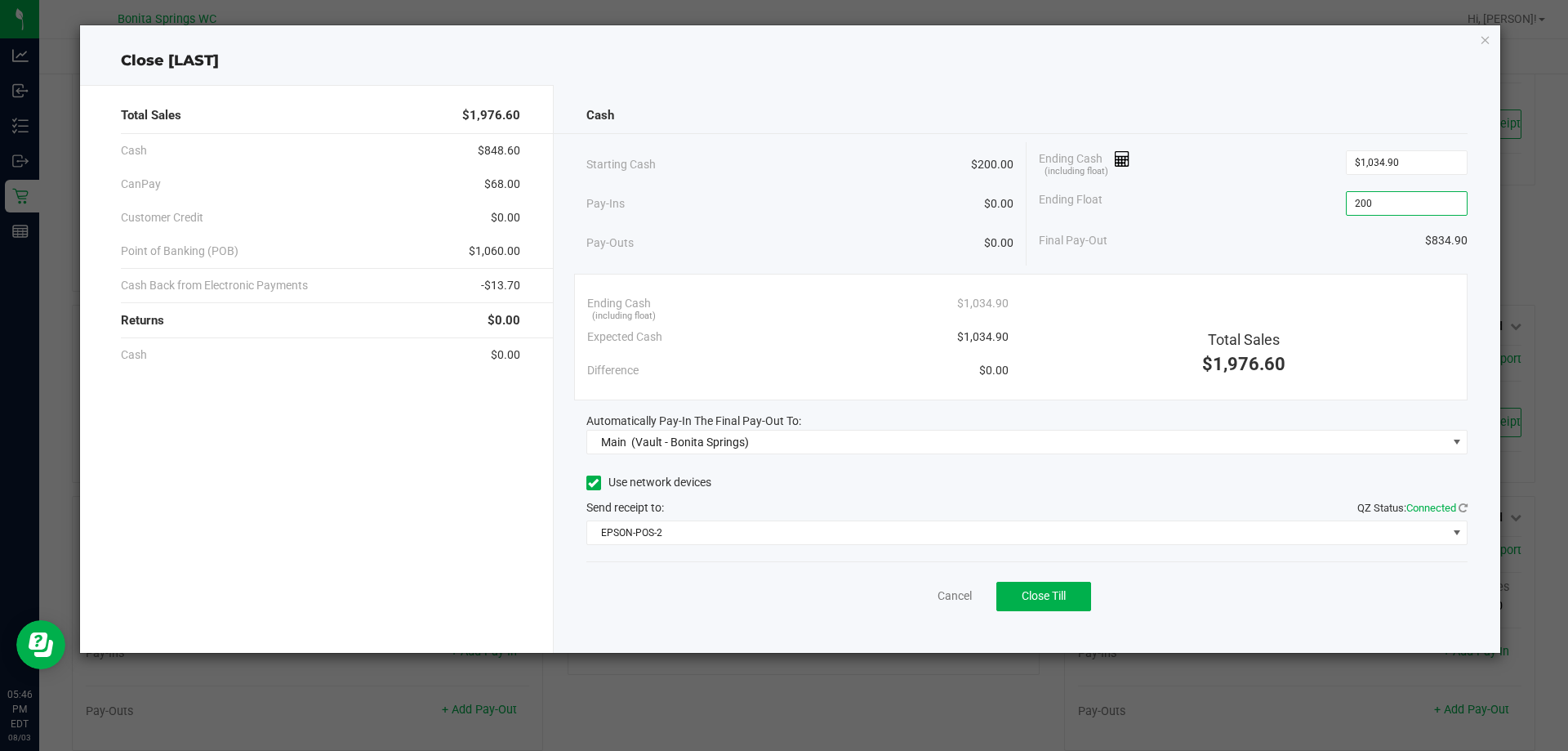 type on "$200.00" 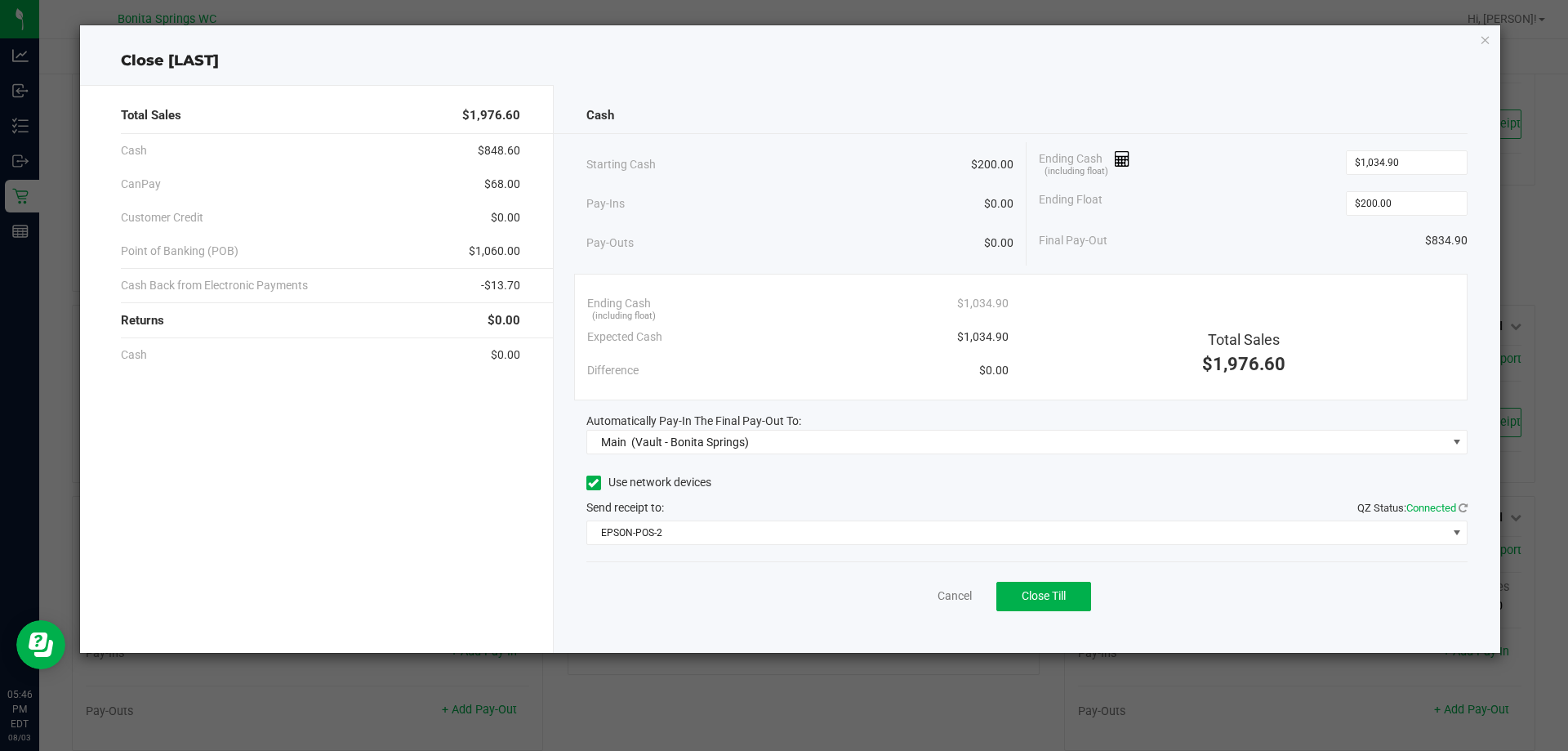 click on "Final Pay-Out   $834.90" 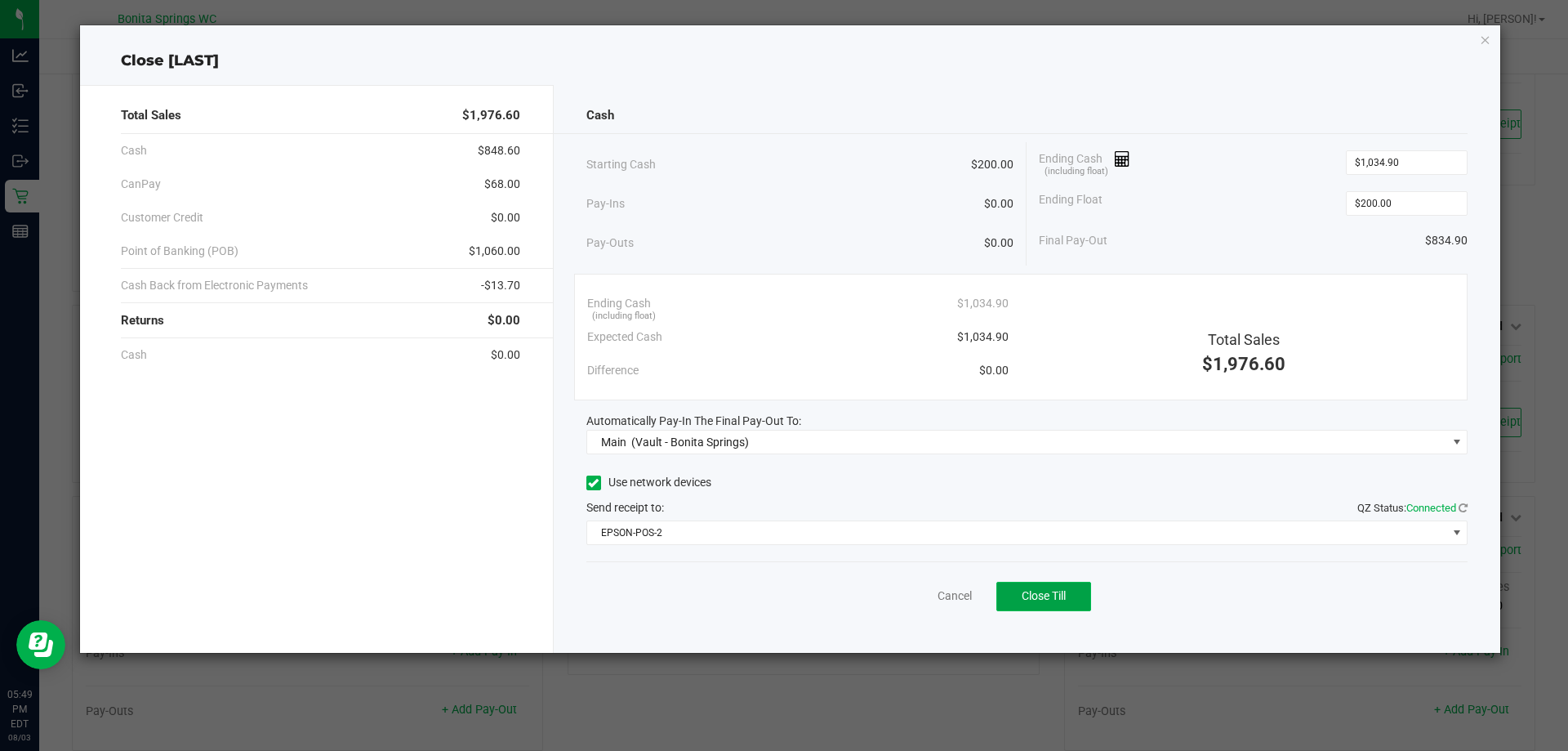 click on "Close Till" 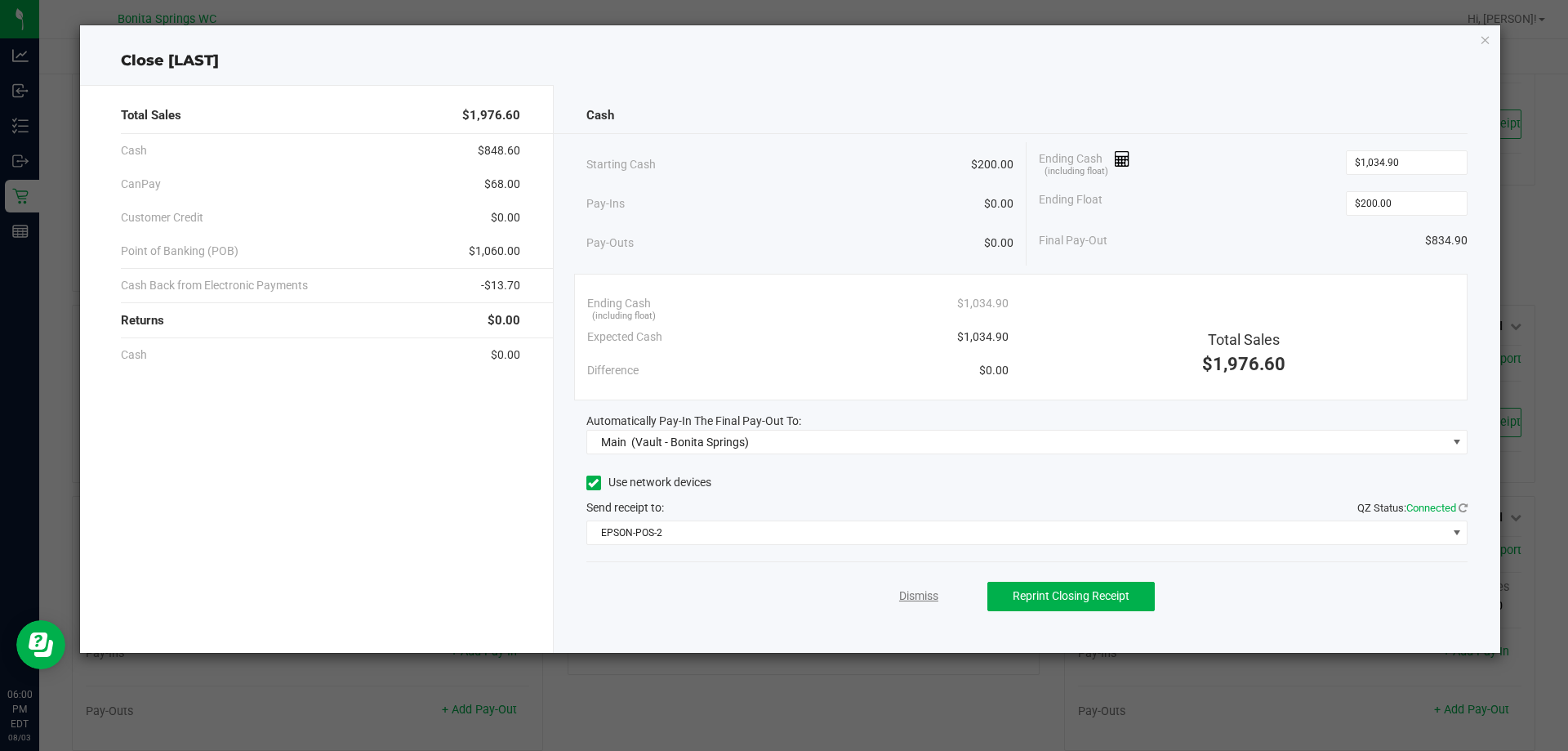 click on "Dismiss" 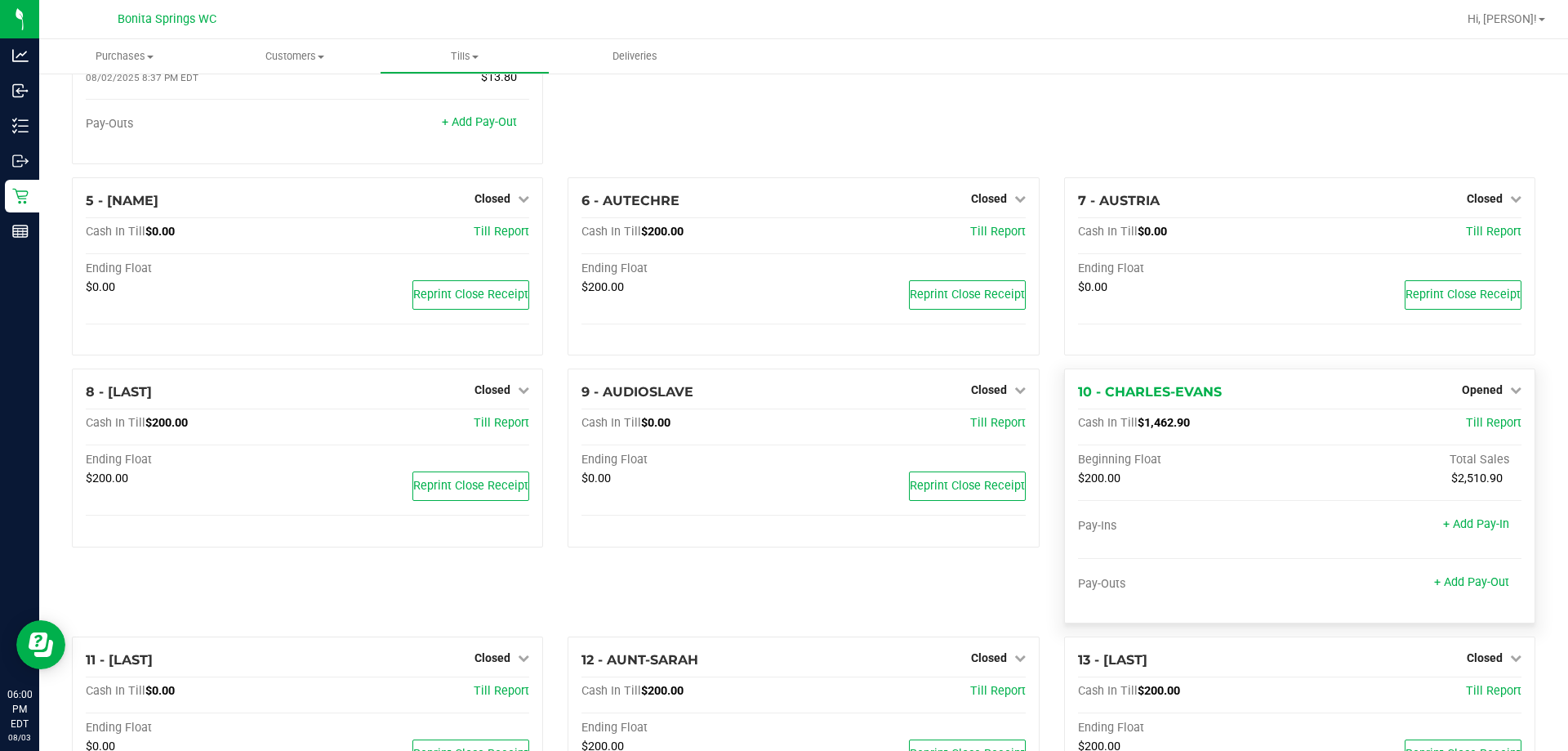 scroll, scrollTop: 245, scrollLeft: 0, axis: vertical 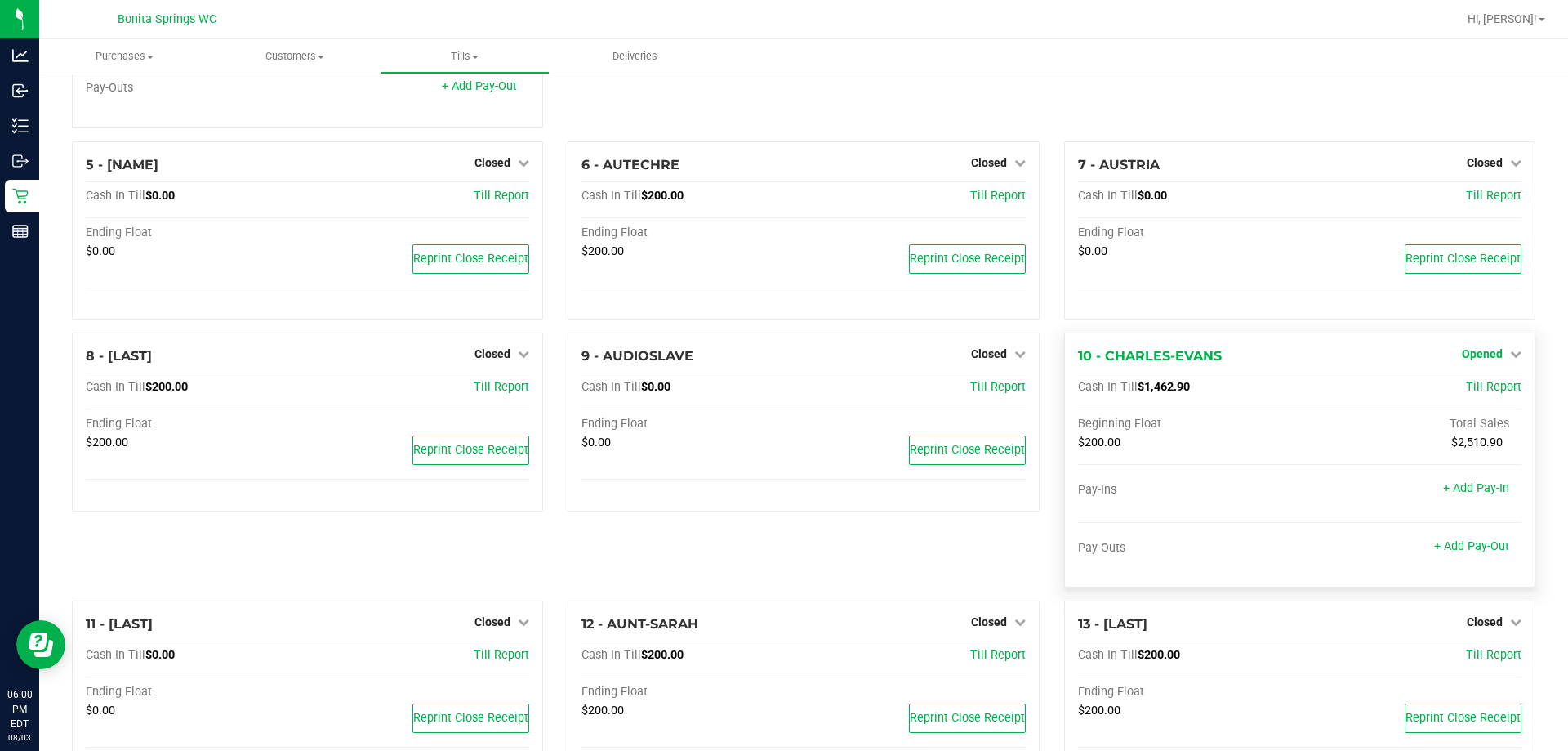 click on "Opened" at bounding box center (1482, 354) 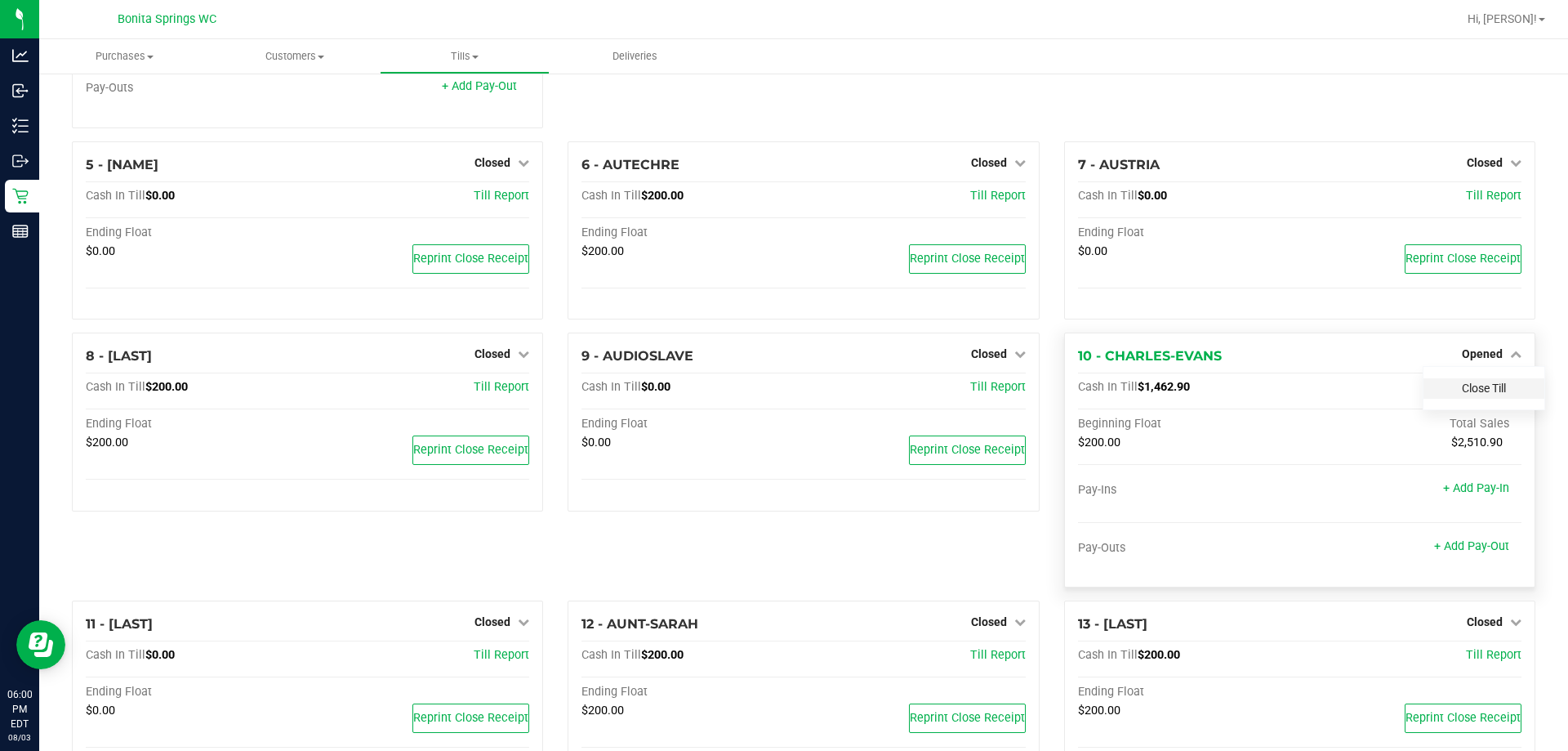 click on "Close Till" at bounding box center [1484, 388] 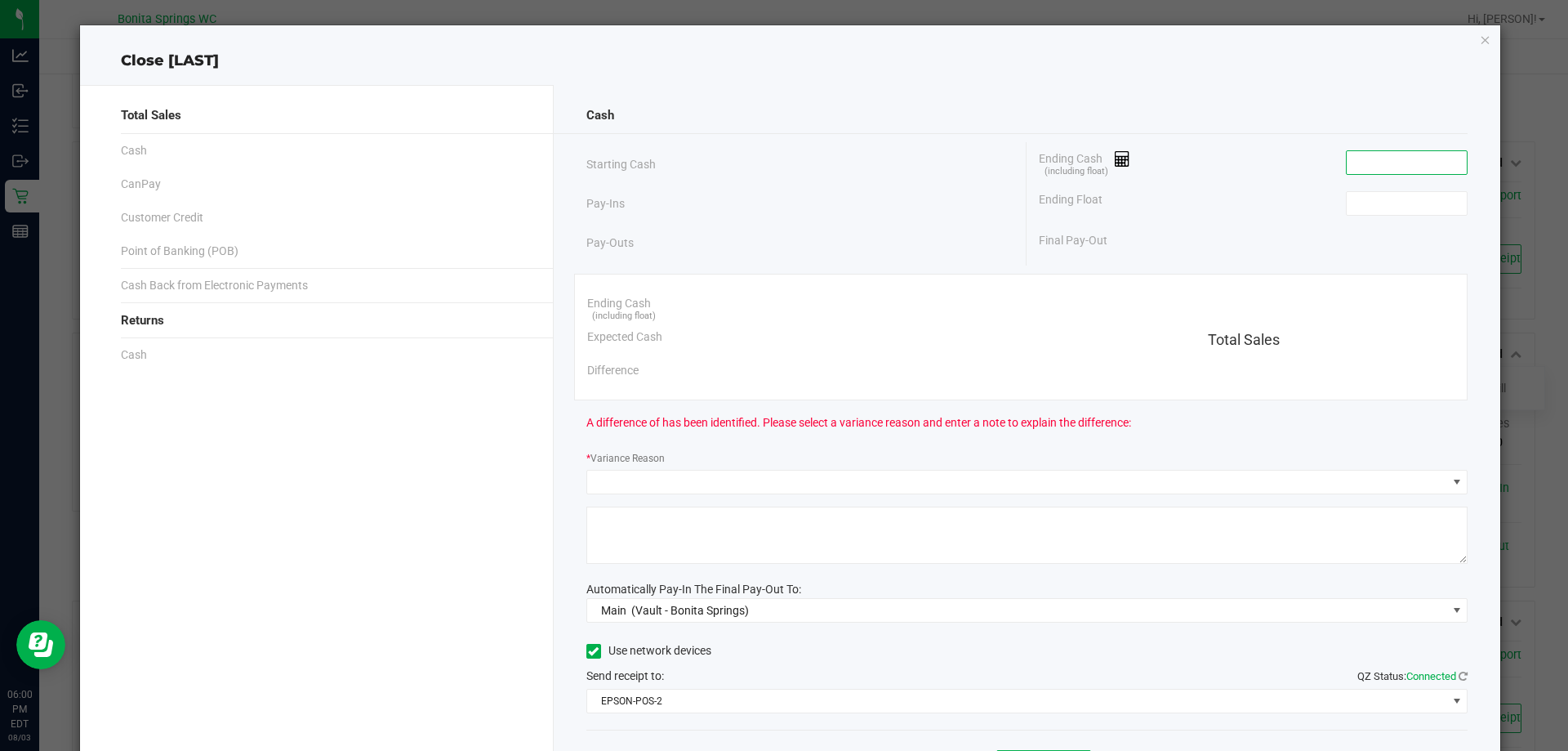 click at bounding box center [1406, 163] 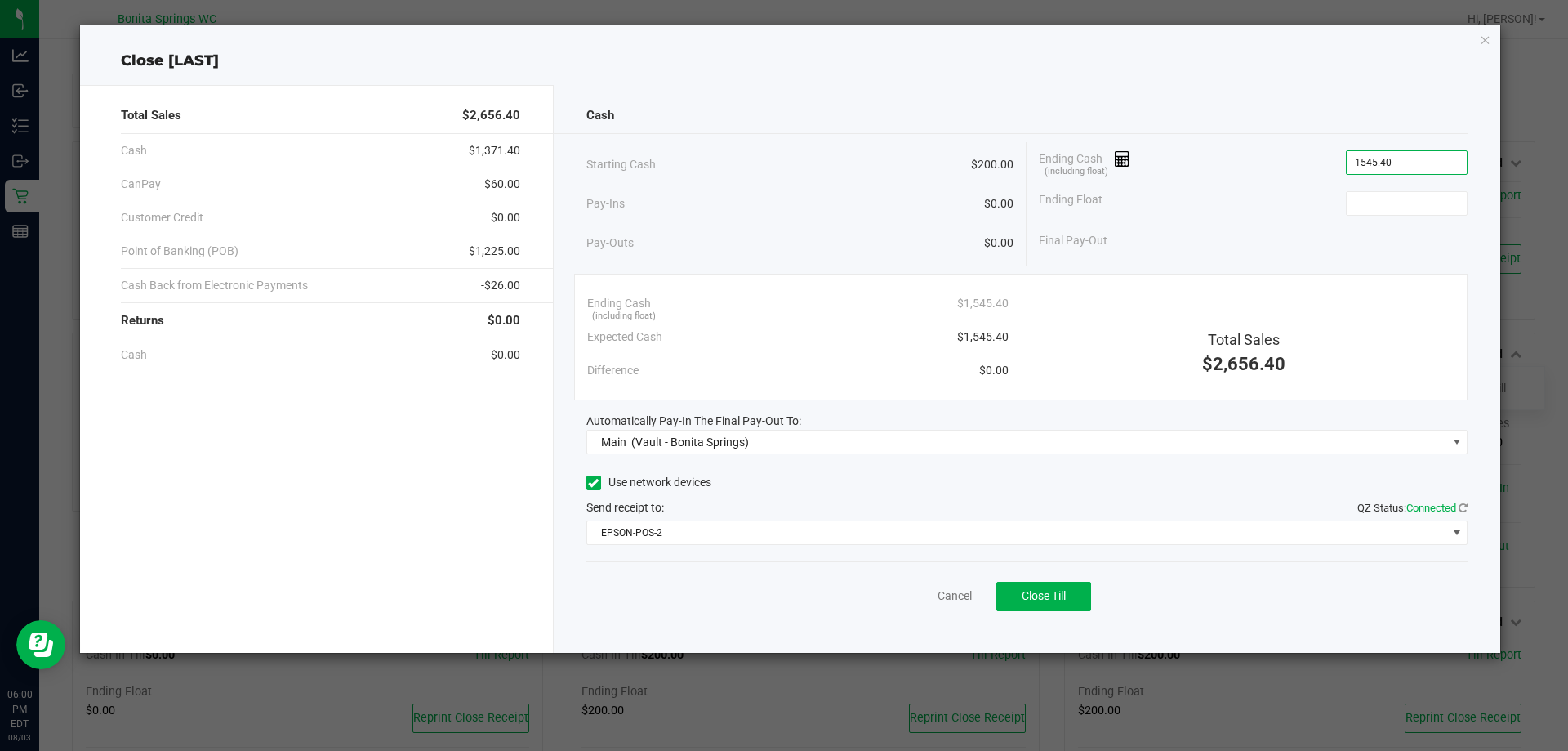 type on "$1,545.40" 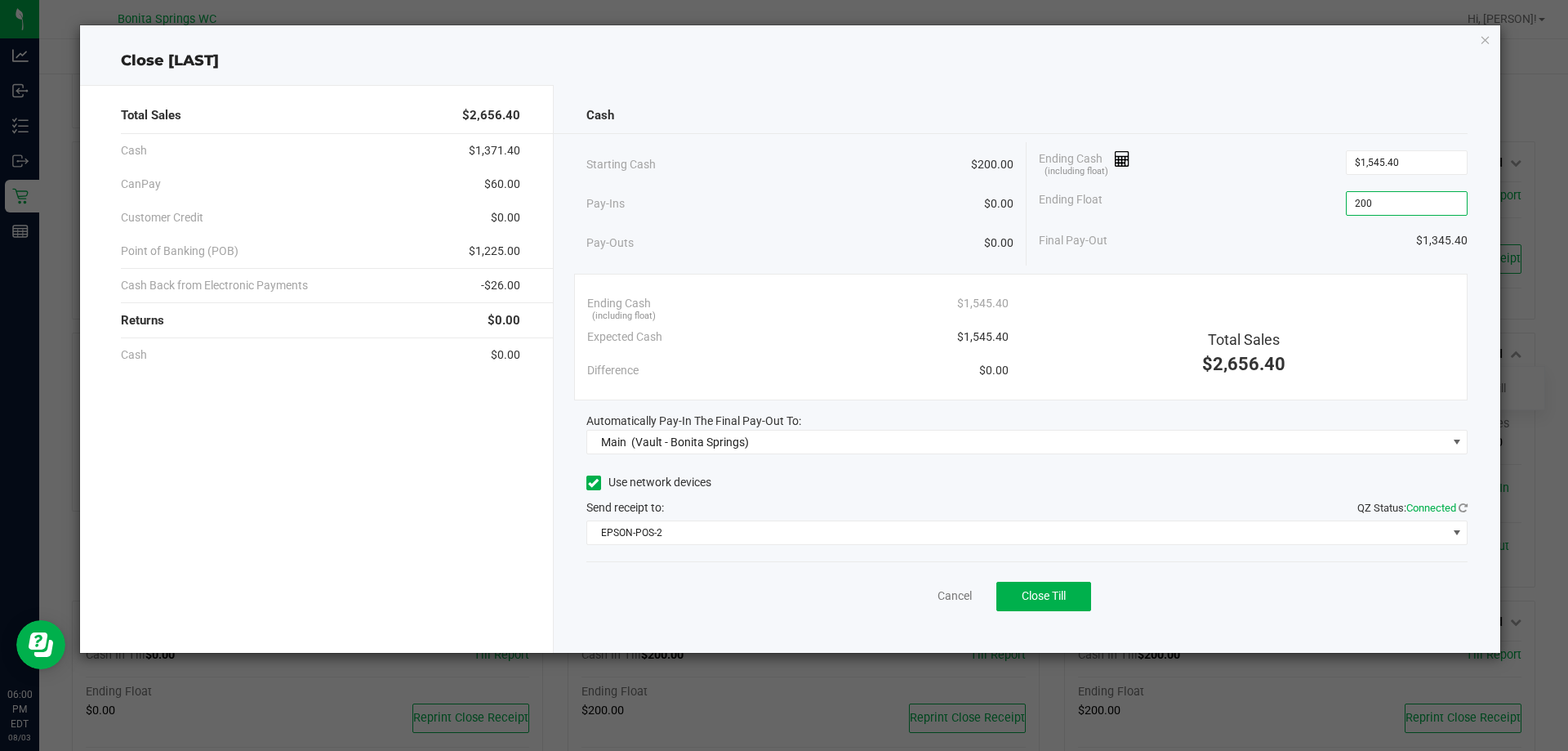 type on "$200.00" 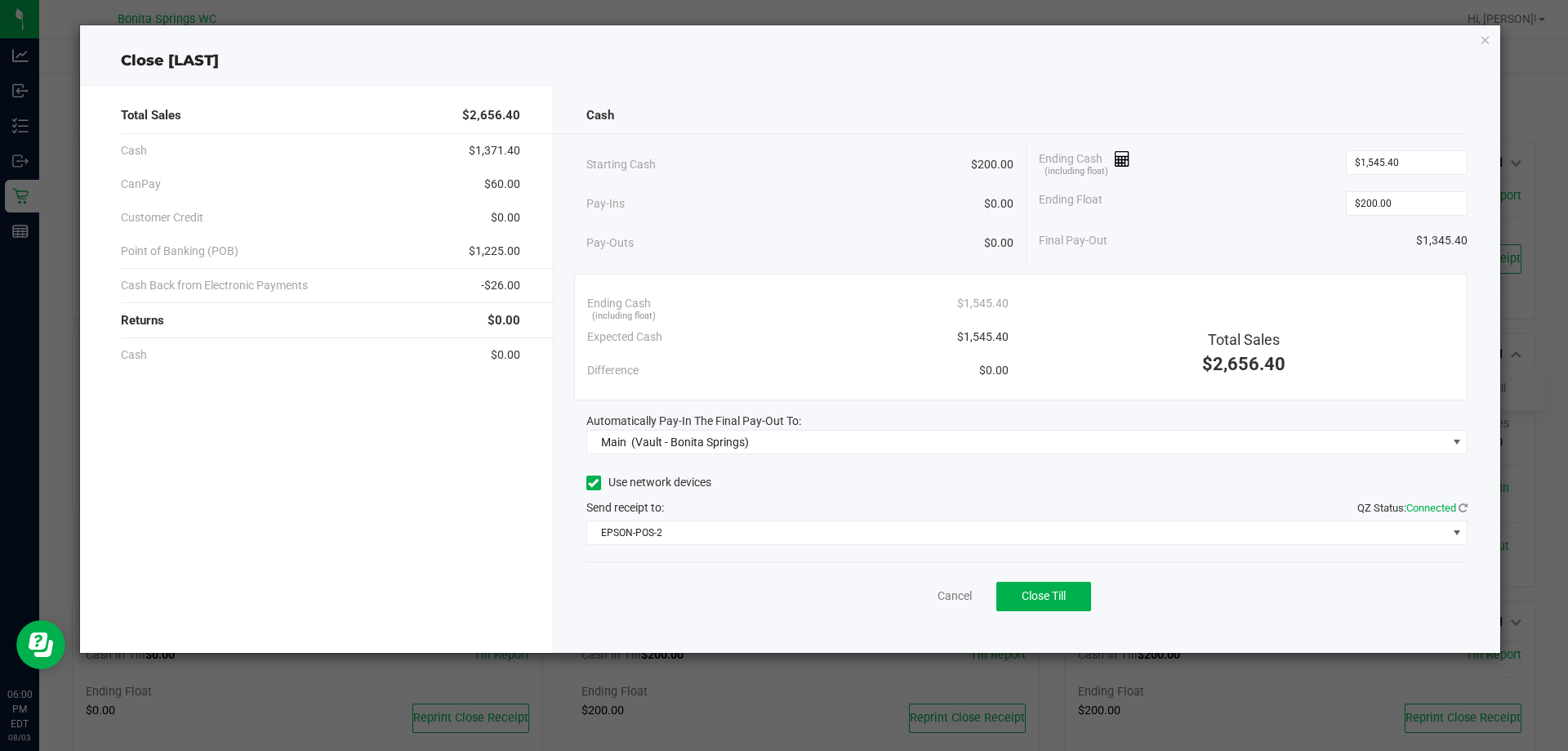 click on "Ending Float  $200.00" 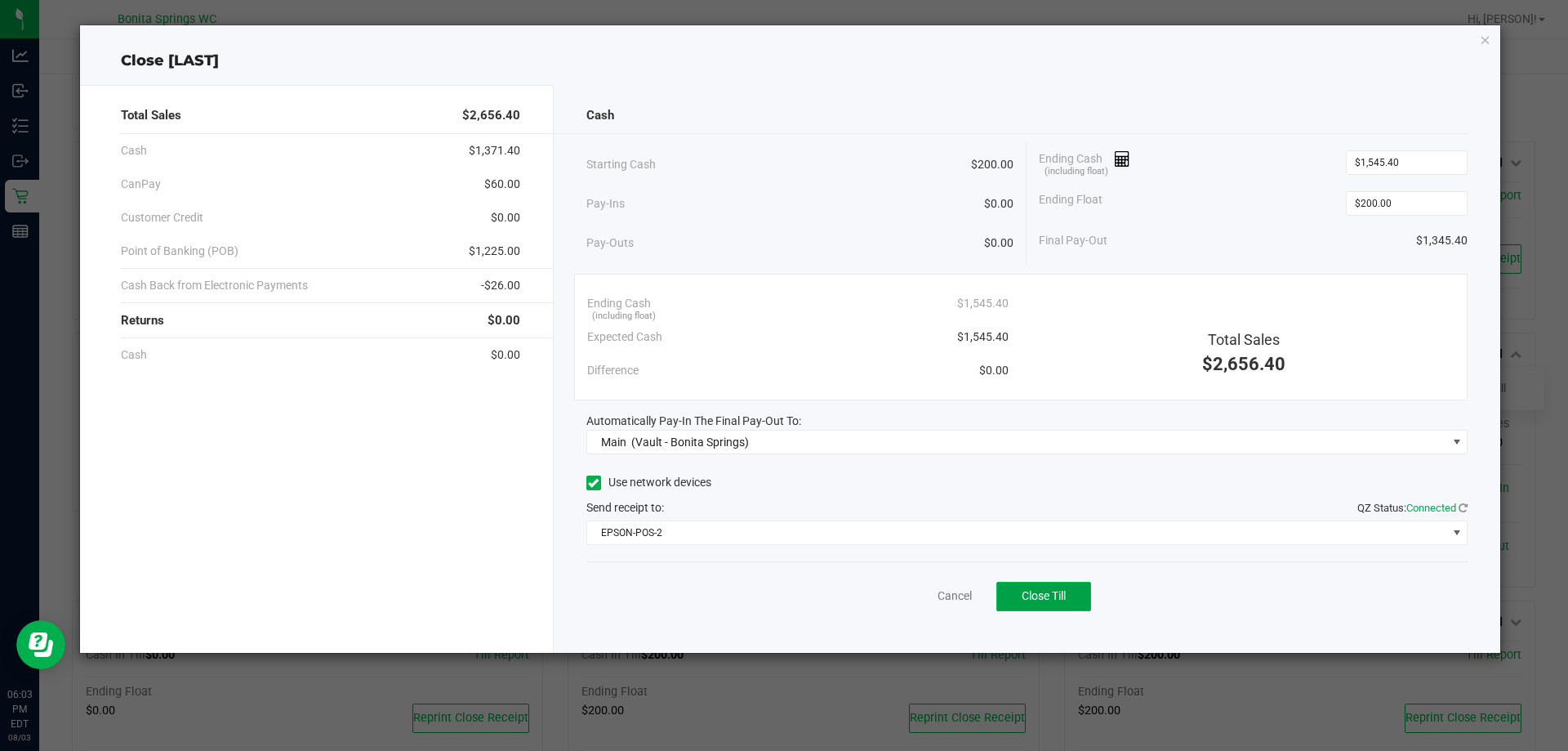 click on "Close Till" 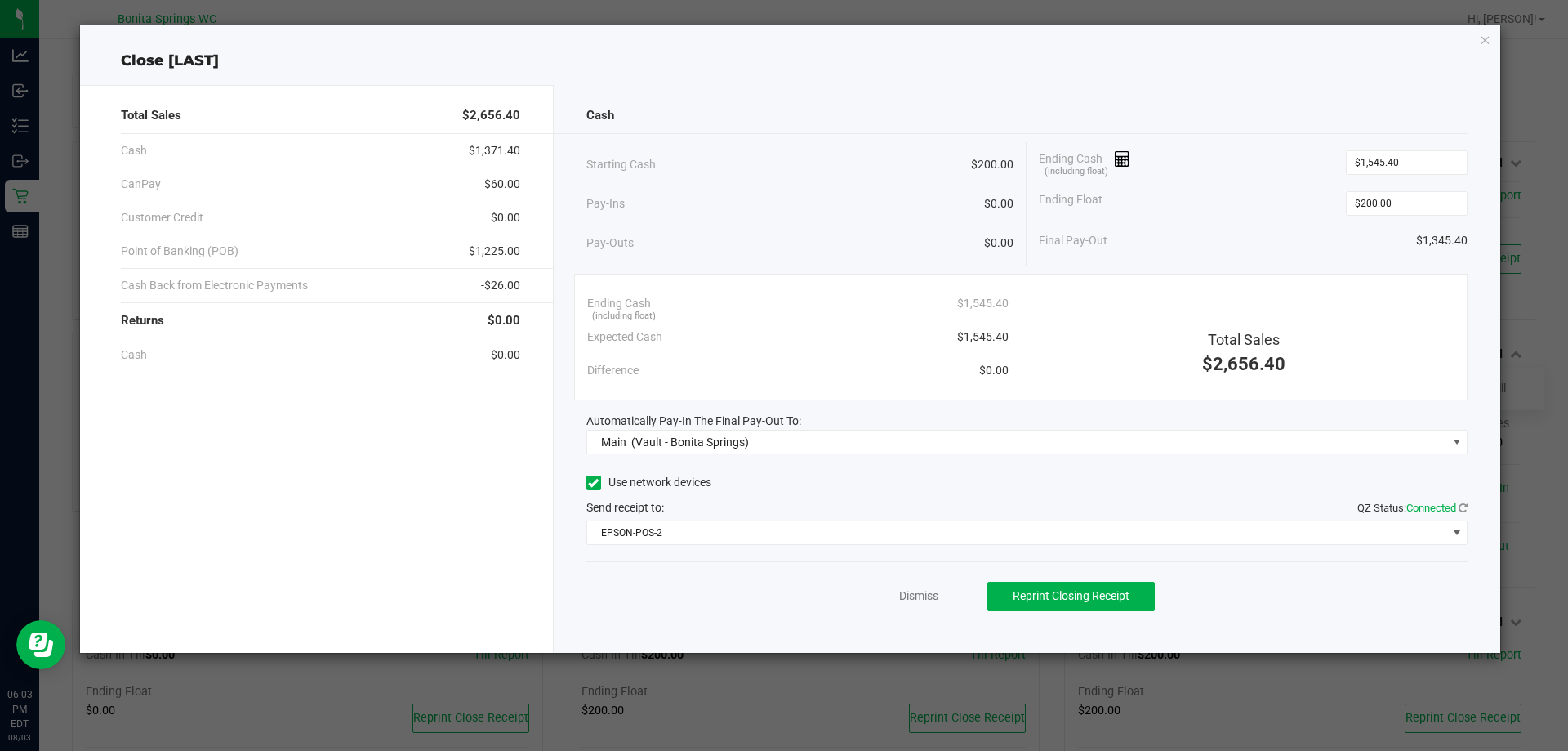 click on "Dismiss" 